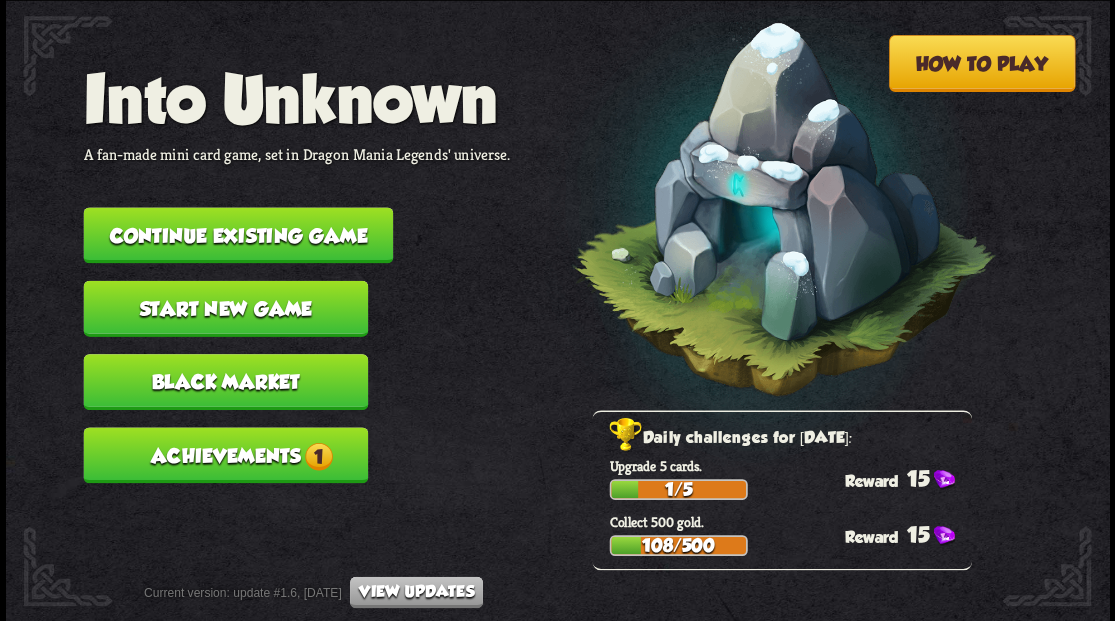 scroll, scrollTop: 0, scrollLeft: 0, axis: both 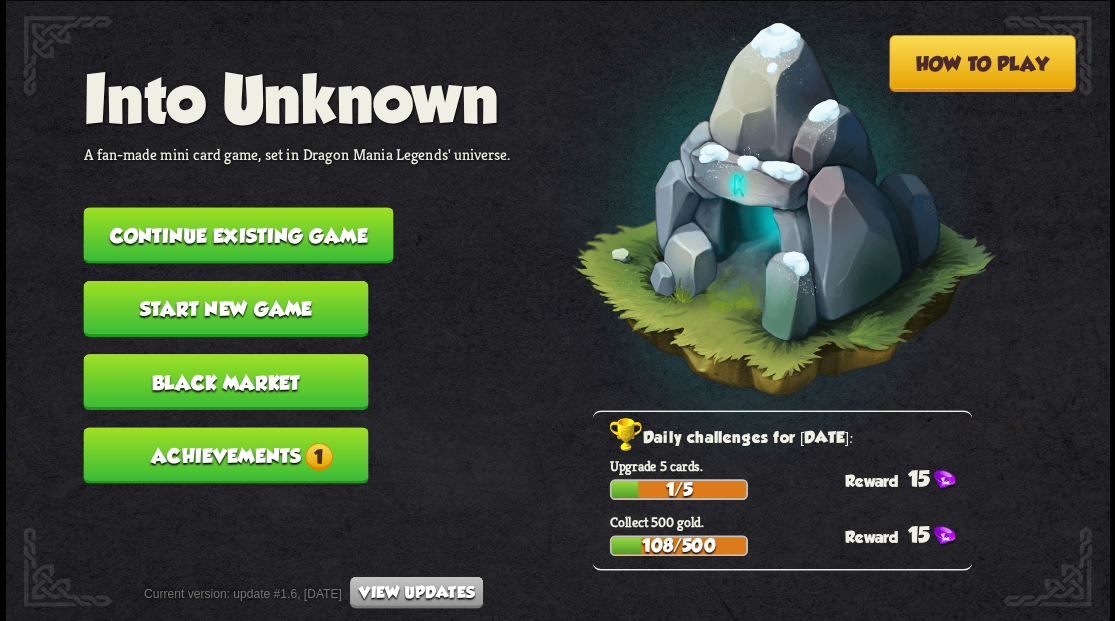 click on "Continue existing game" at bounding box center (238, 235) 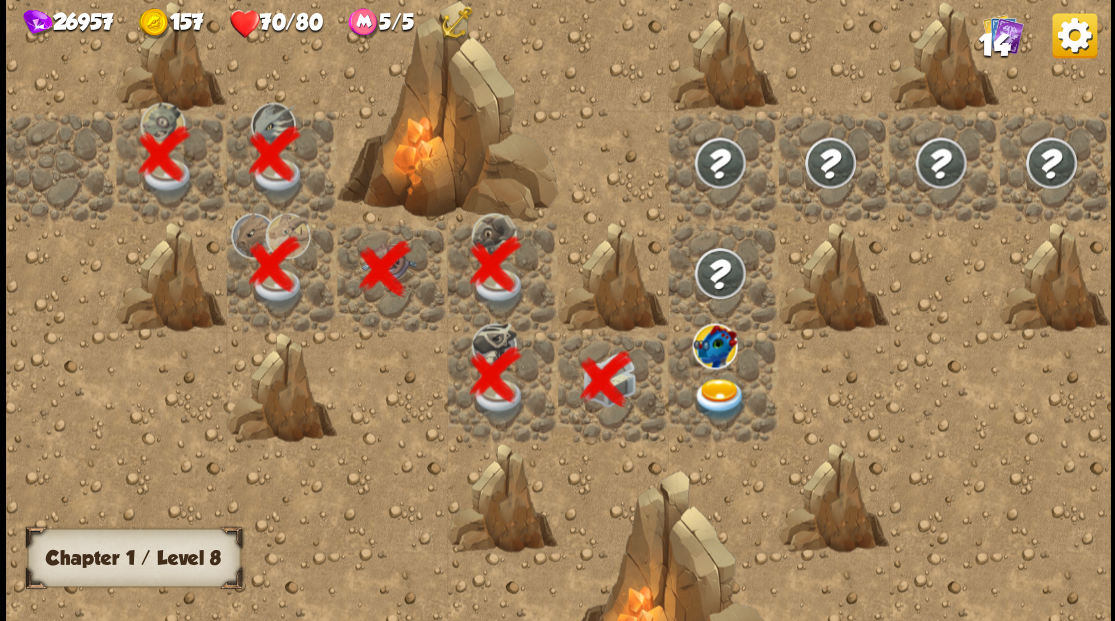 click at bounding box center (719, 399) 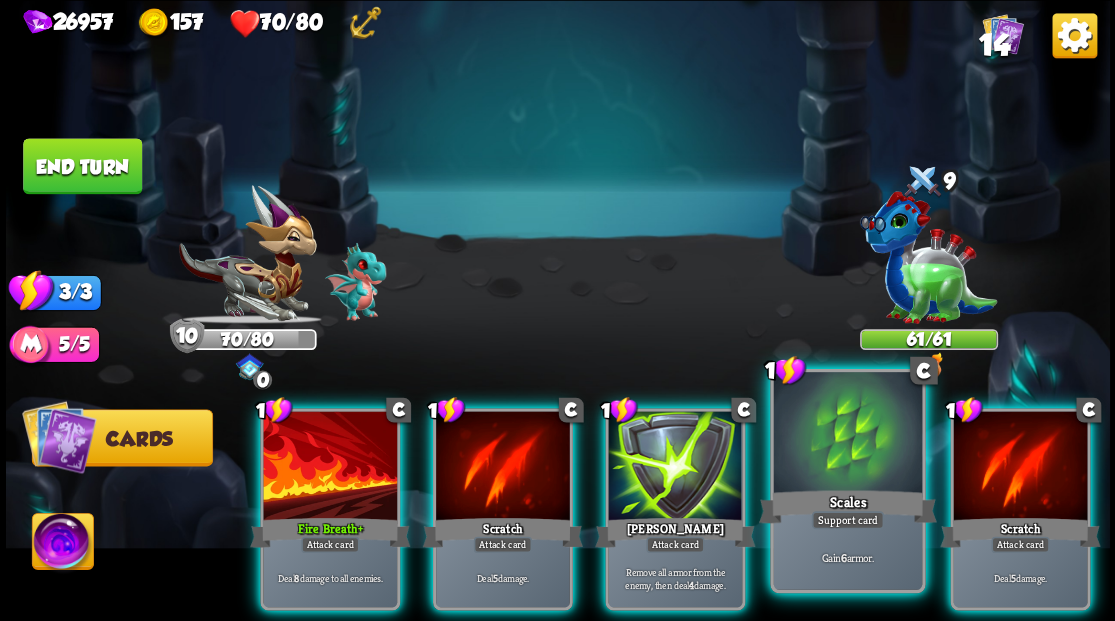 click at bounding box center (847, 434) 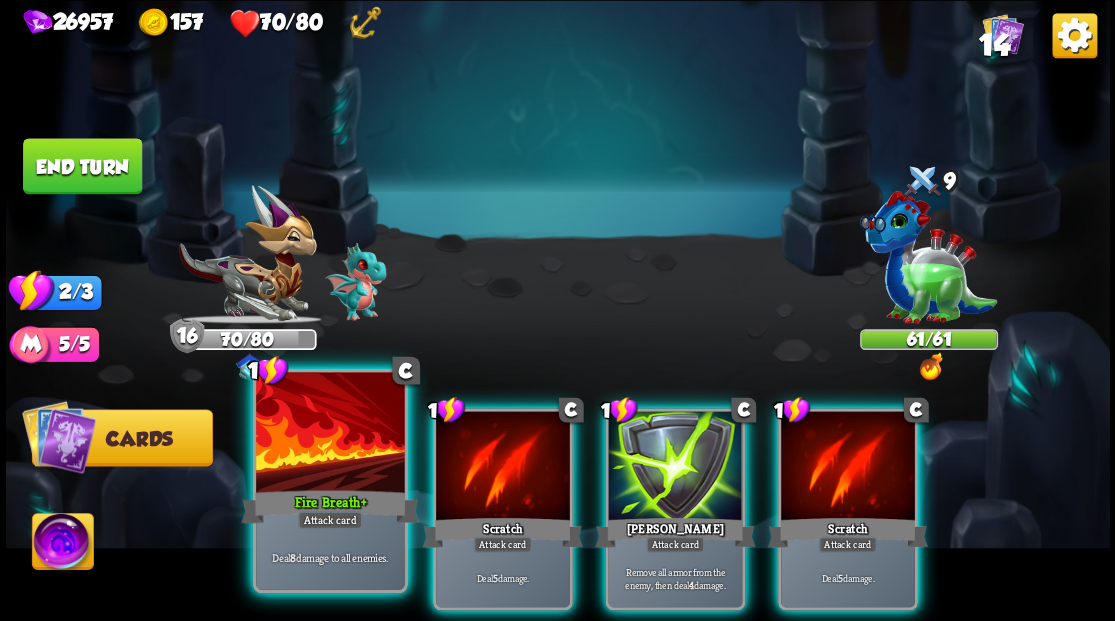 click at bounding box center (330, 434) 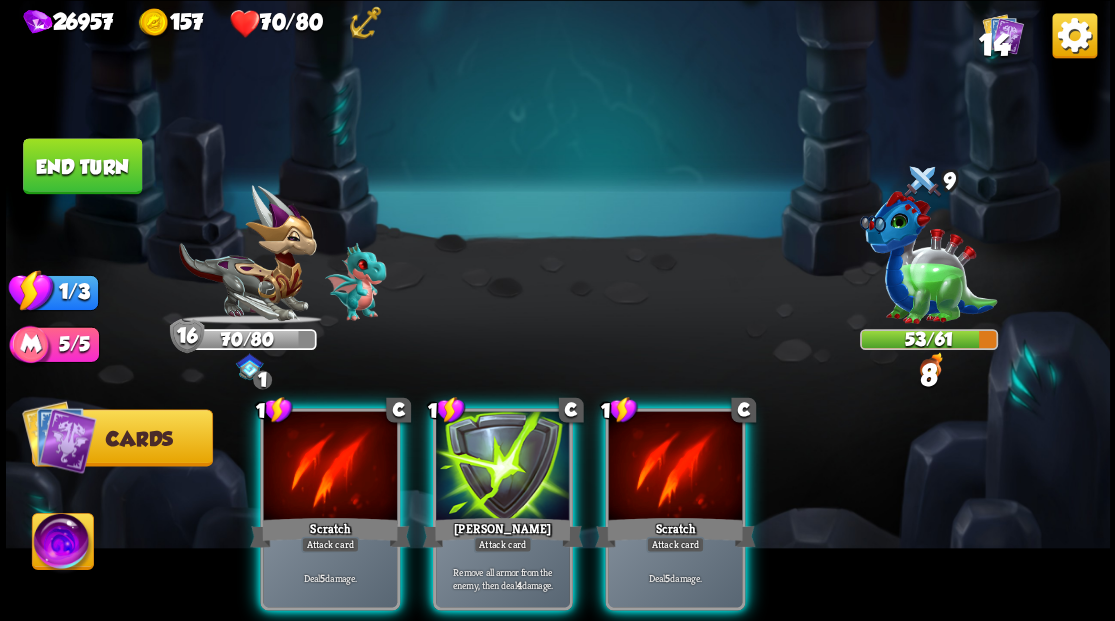 click at bounding box center [330, 467] 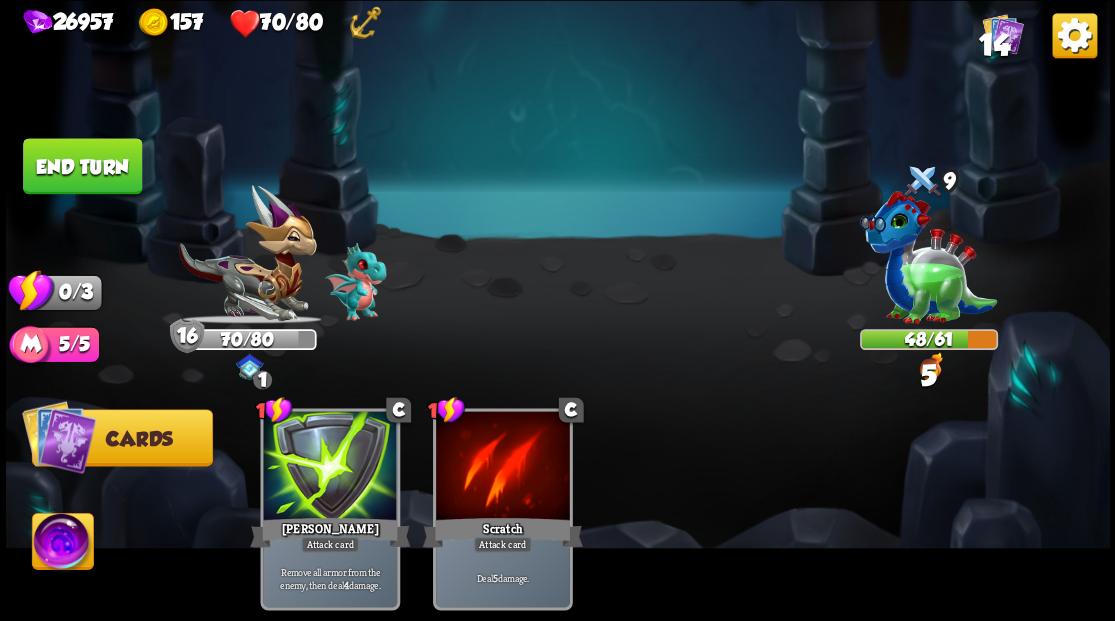click on "End turn" at bounding box center (82, 166) 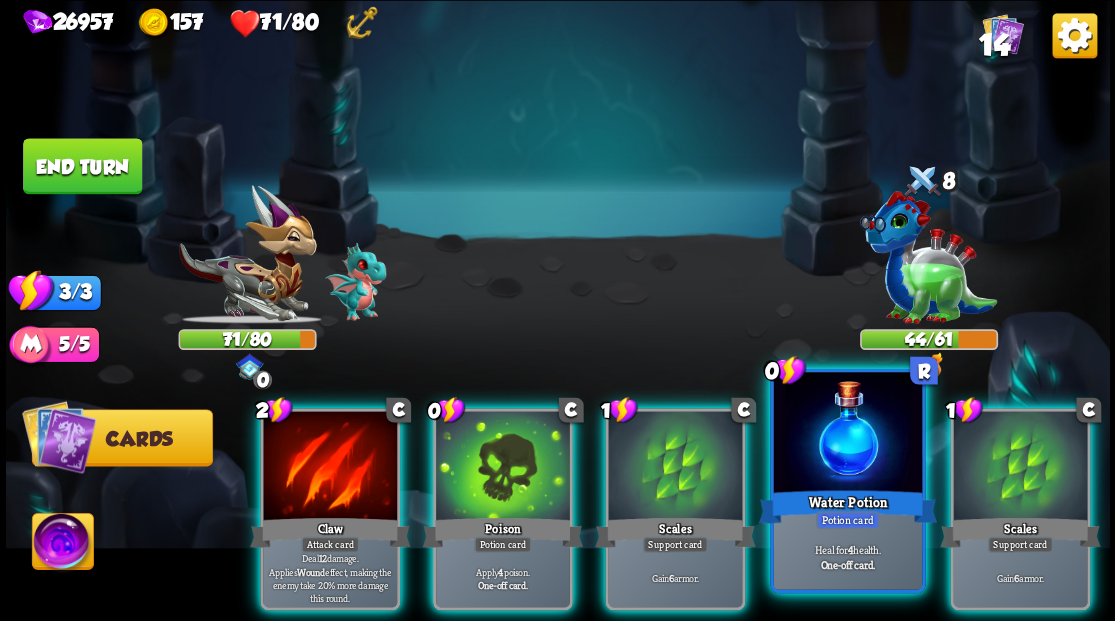 click at bounding box center [847, 434] 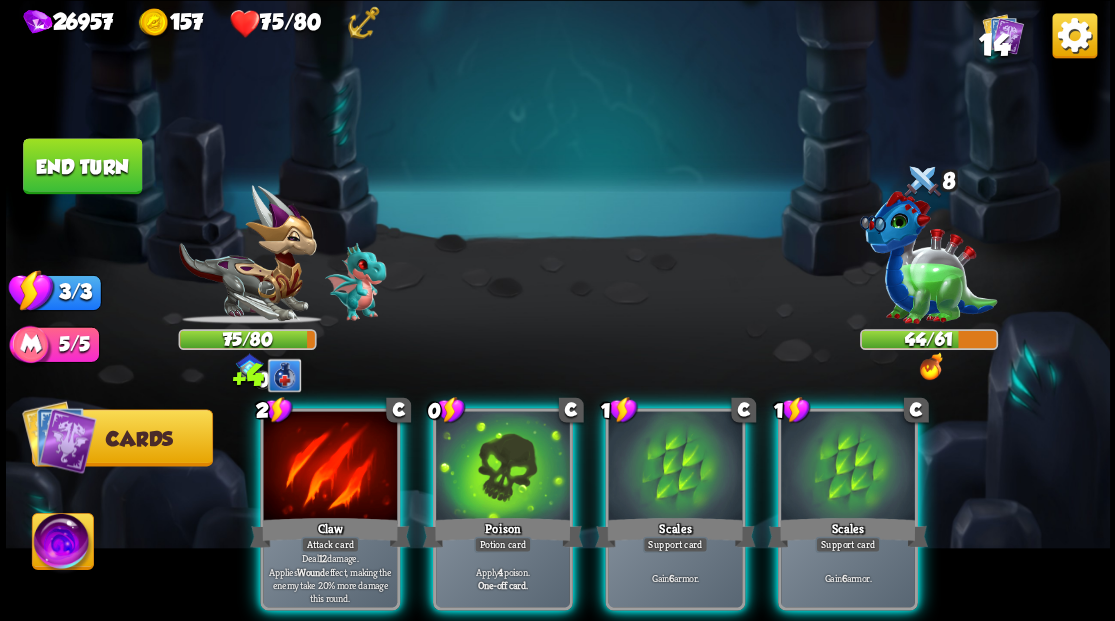 click at bounding box center [848, 467] 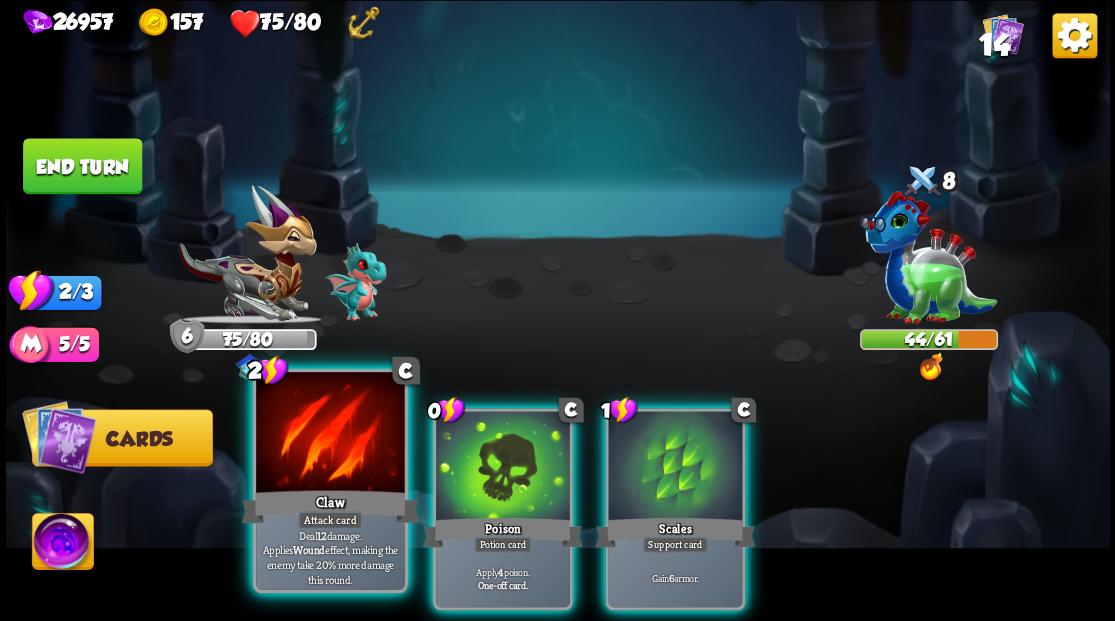click at bounding box center (330, 434) 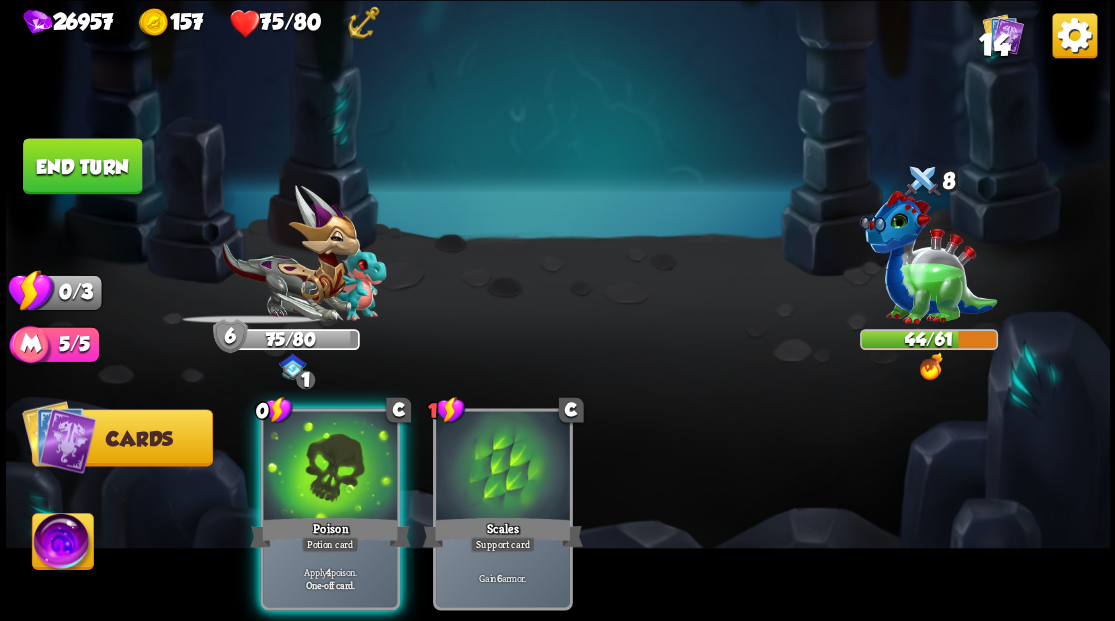 click at bounding box center [330, 467] 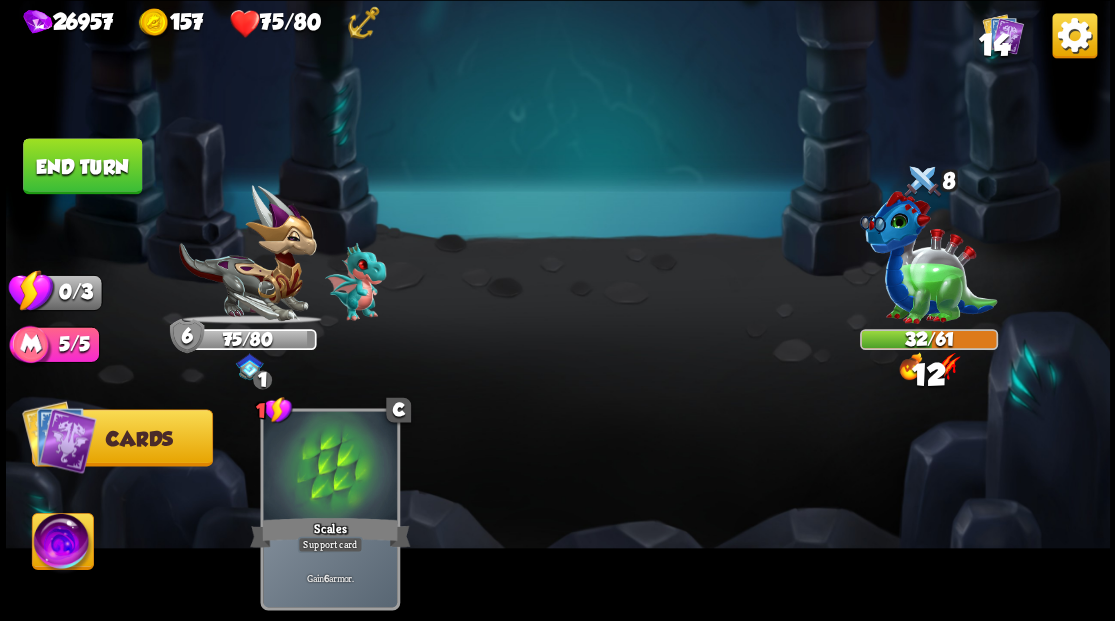 click on "End turn" at bounding box center [82, 166] 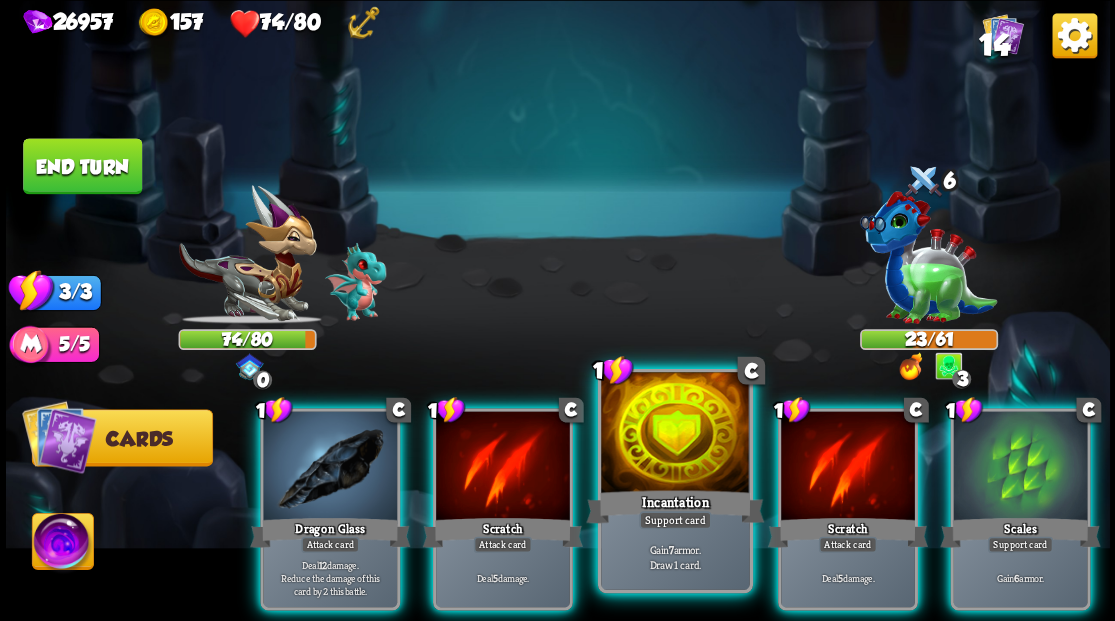 click at bounding box center [675, 434] 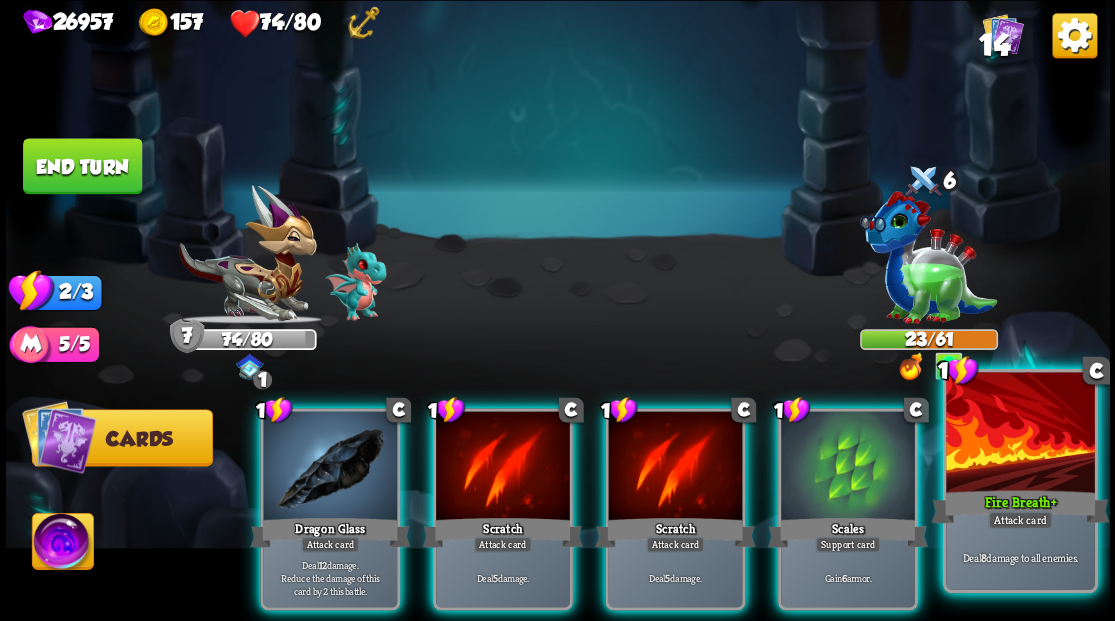 click on "Fire Breath +" at bounding box center [1020, 506] 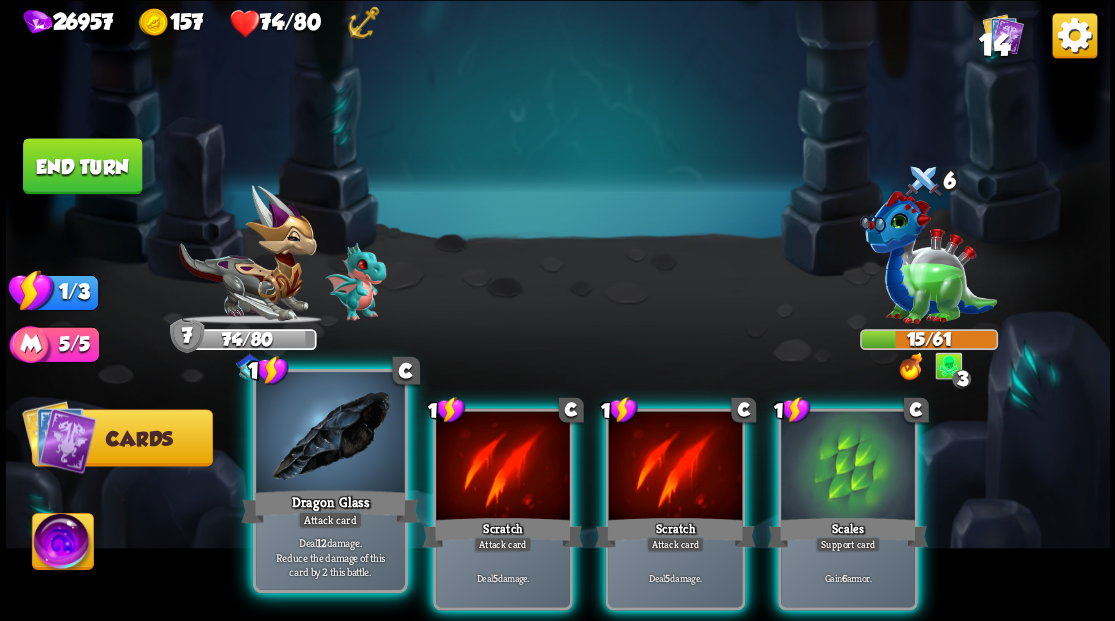 click at bounding box center (330, 434) 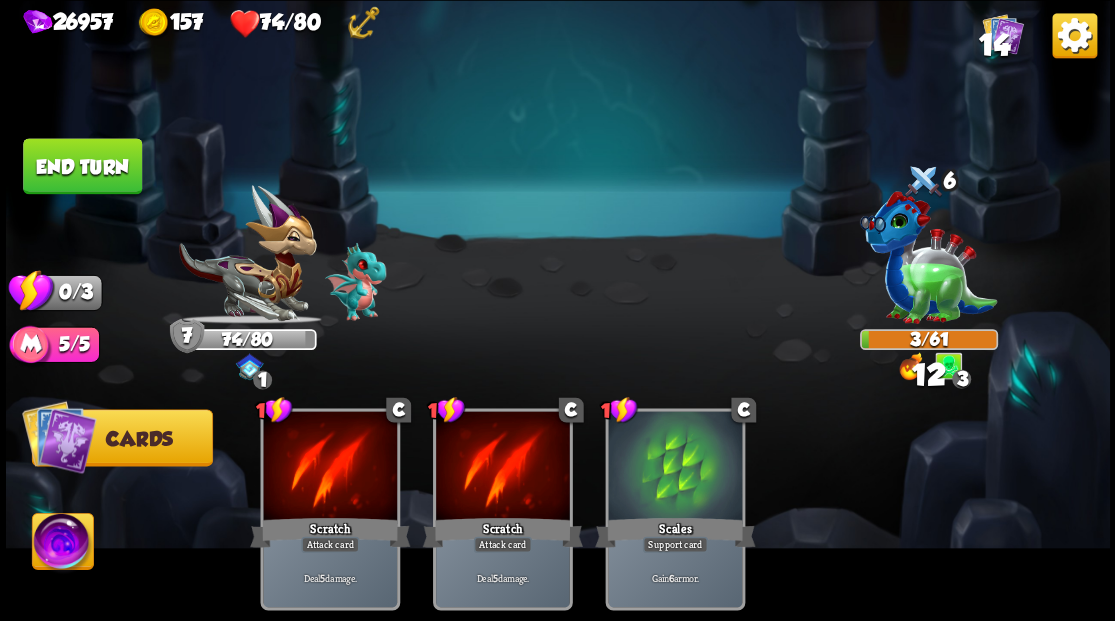 click on "End turn" at bounding box center [82, 166] 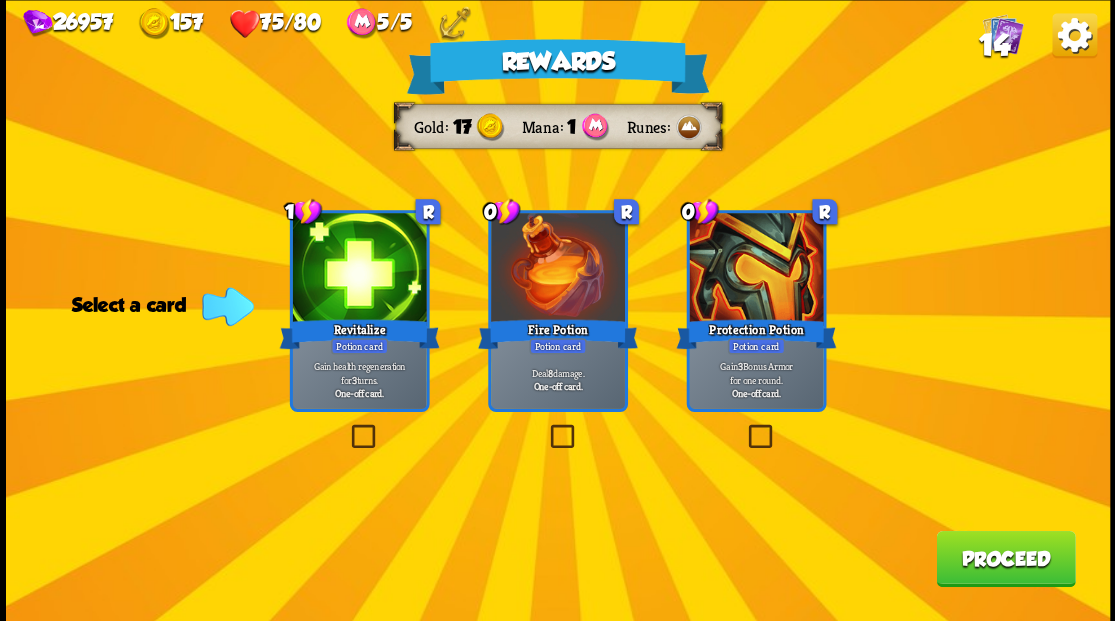 click at bounding box center (546, 427) 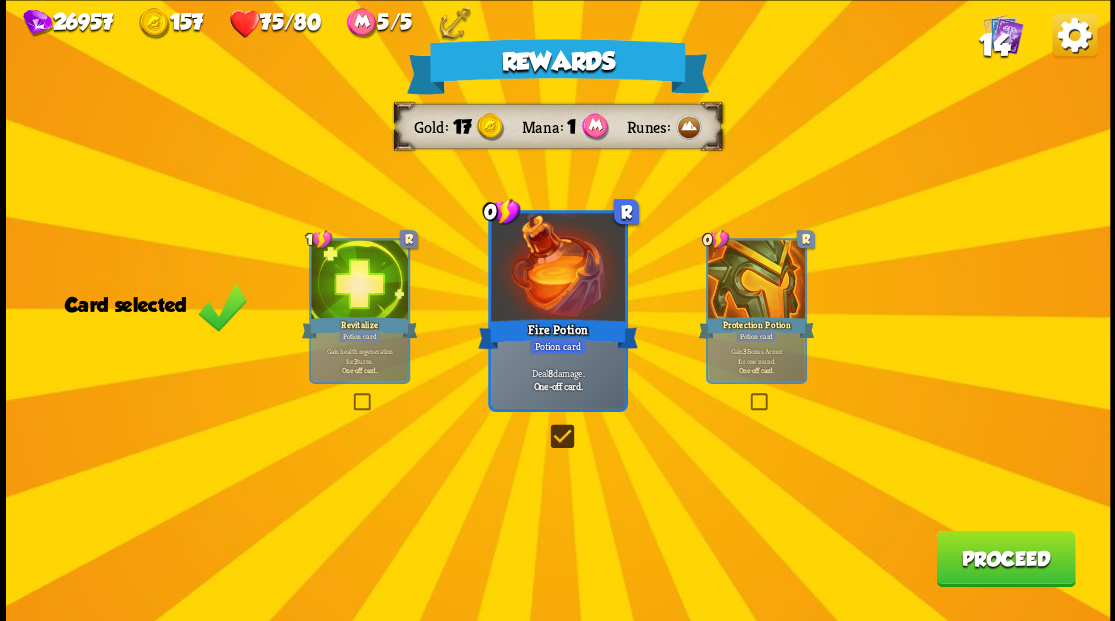 click on "Proceed" at bounding box center (1005, 558) 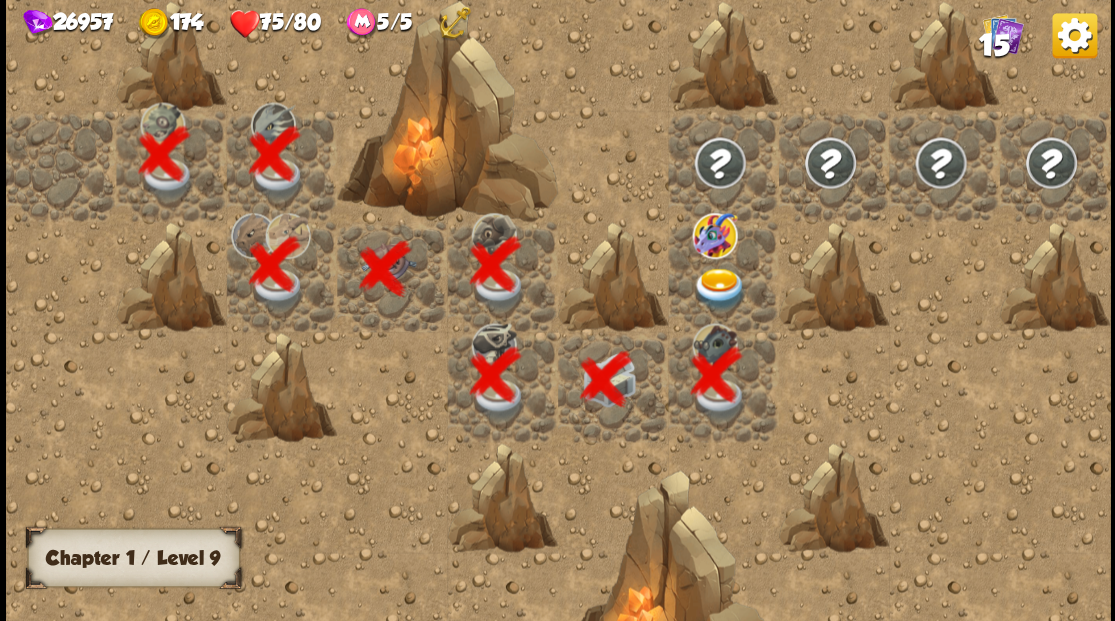 click at bounding box center [719, 288] 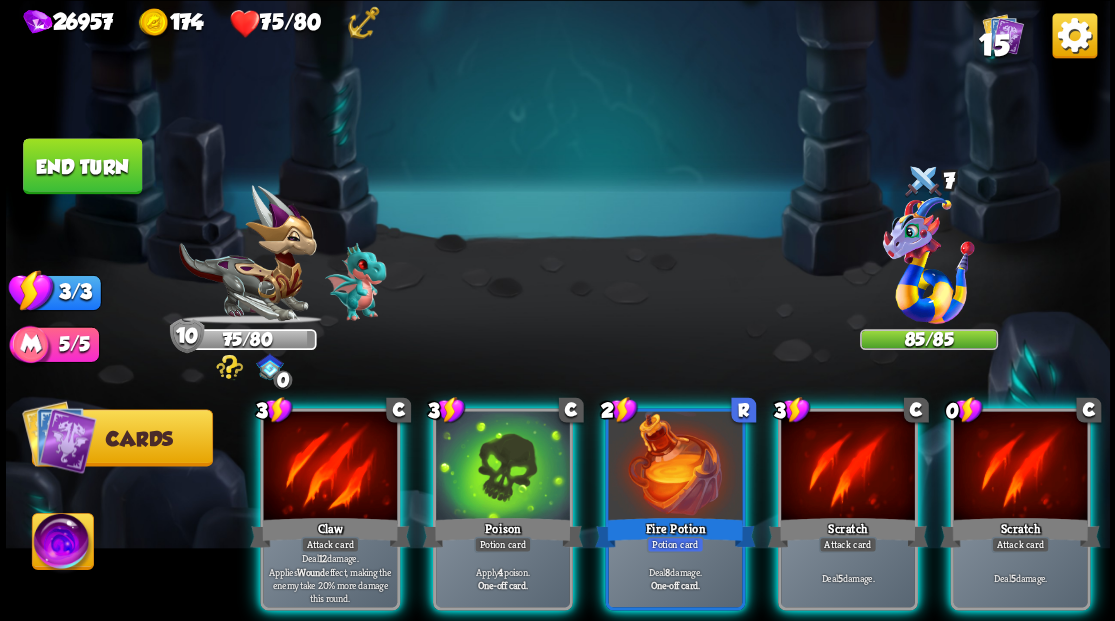 click at bounding box center (928, 263) 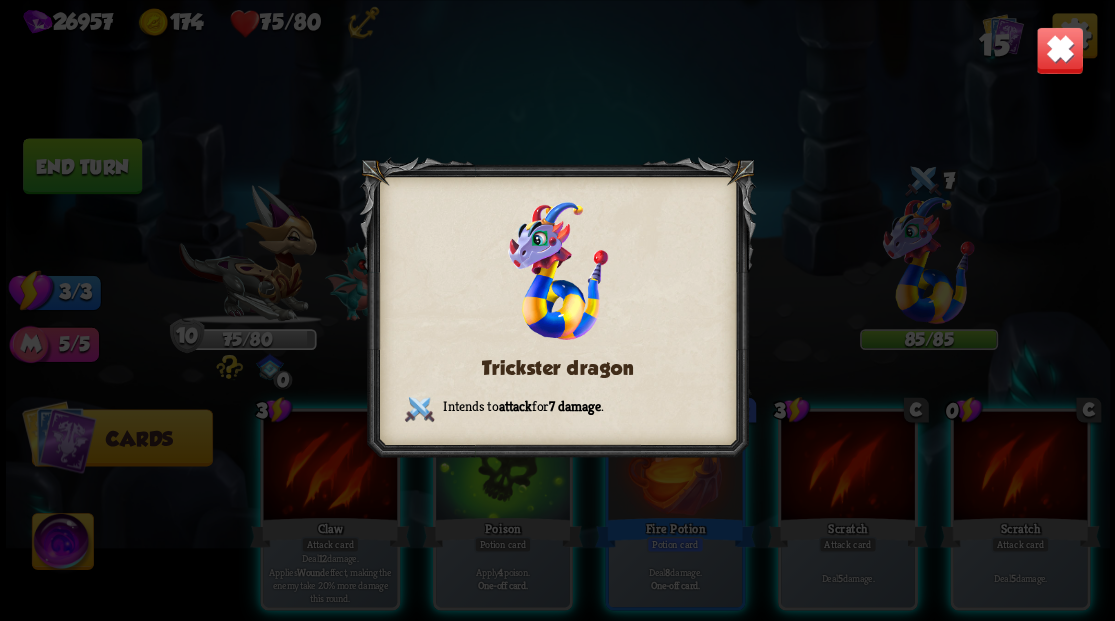 click at bounding box center (1059, 50) 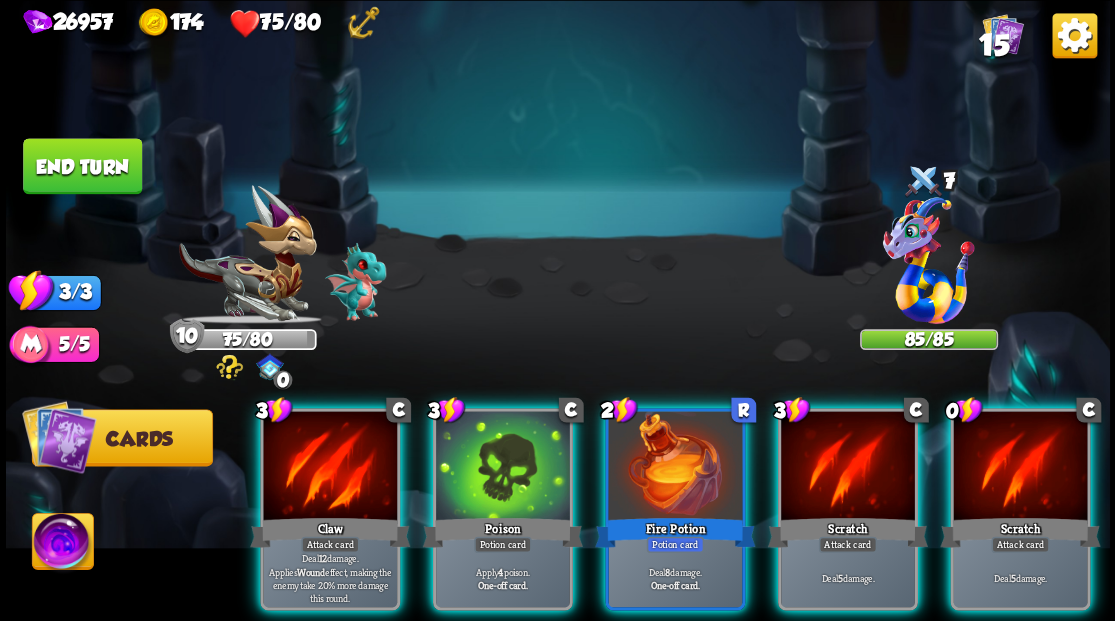 click at bounding box center (928, 263) 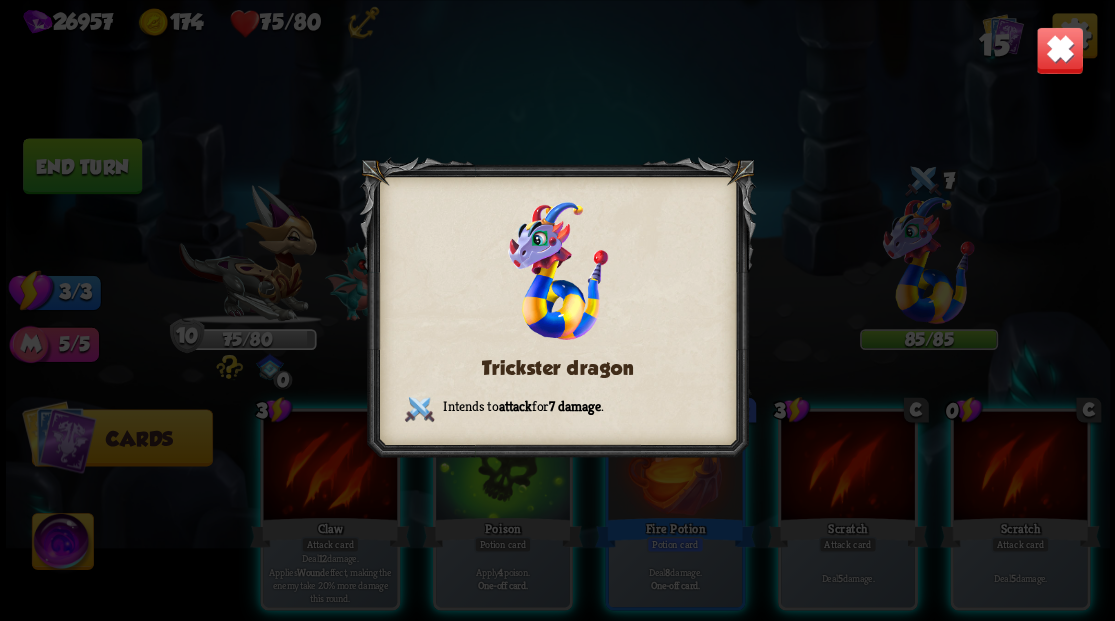 drag, startPoint x: 735, startPoint y: 269, endPoint x: 736, endPoint y: 256, distance: 13.038404 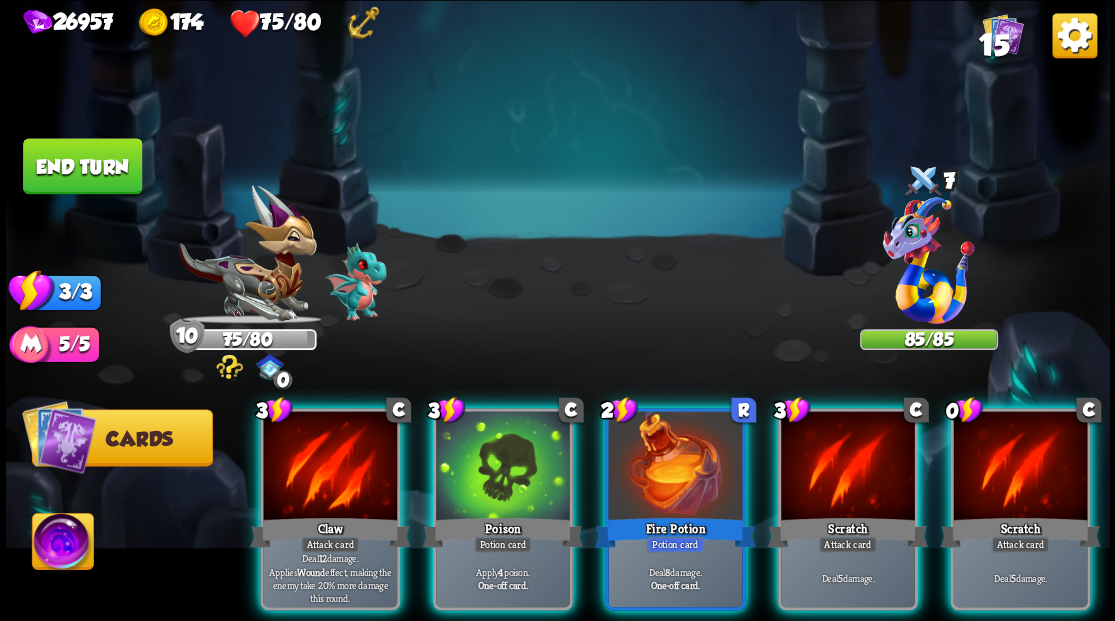 click at bounding box center [62, 544] 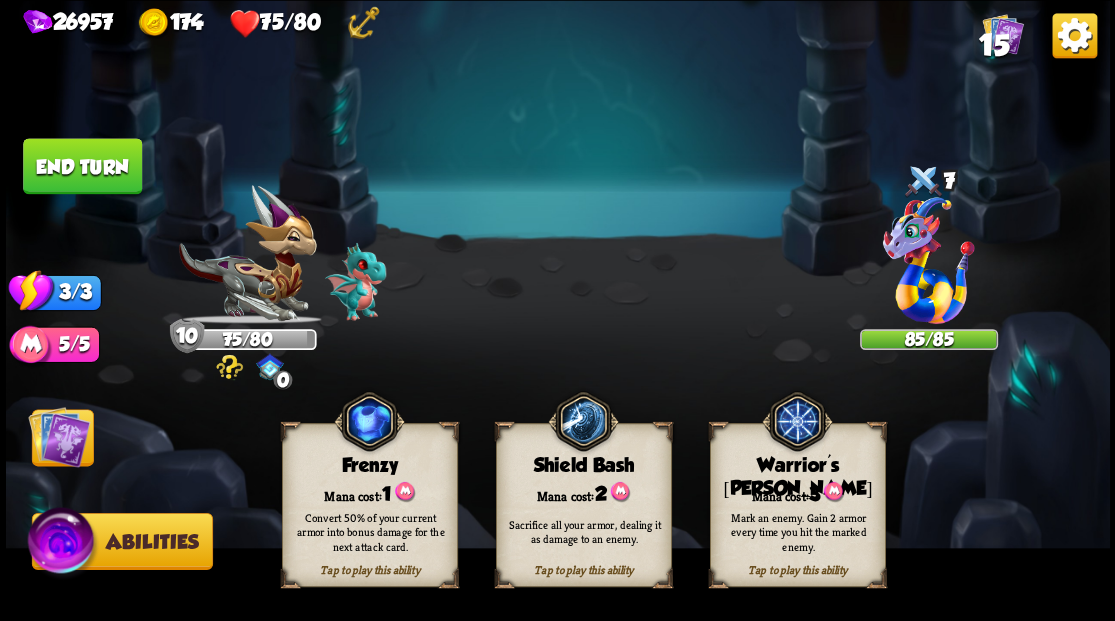 click on "Mark an enemy. Gain 2 armor every time you hit the marked enemy." at bounding box center (798, 531) 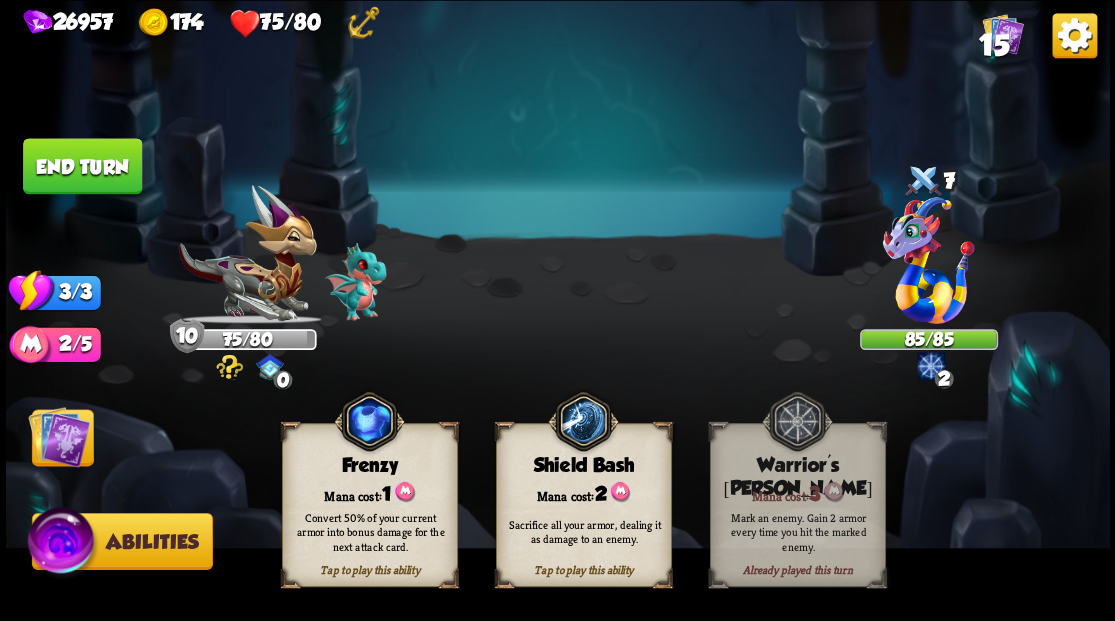 click at bounding box center (59, 436) 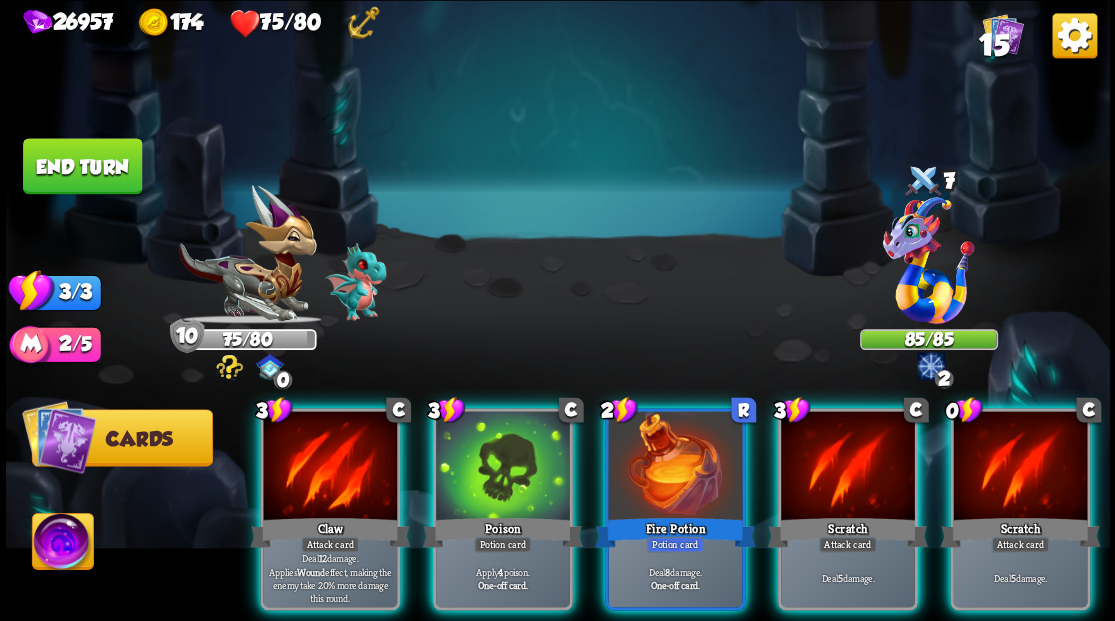 click at bounding box center [928, 263] 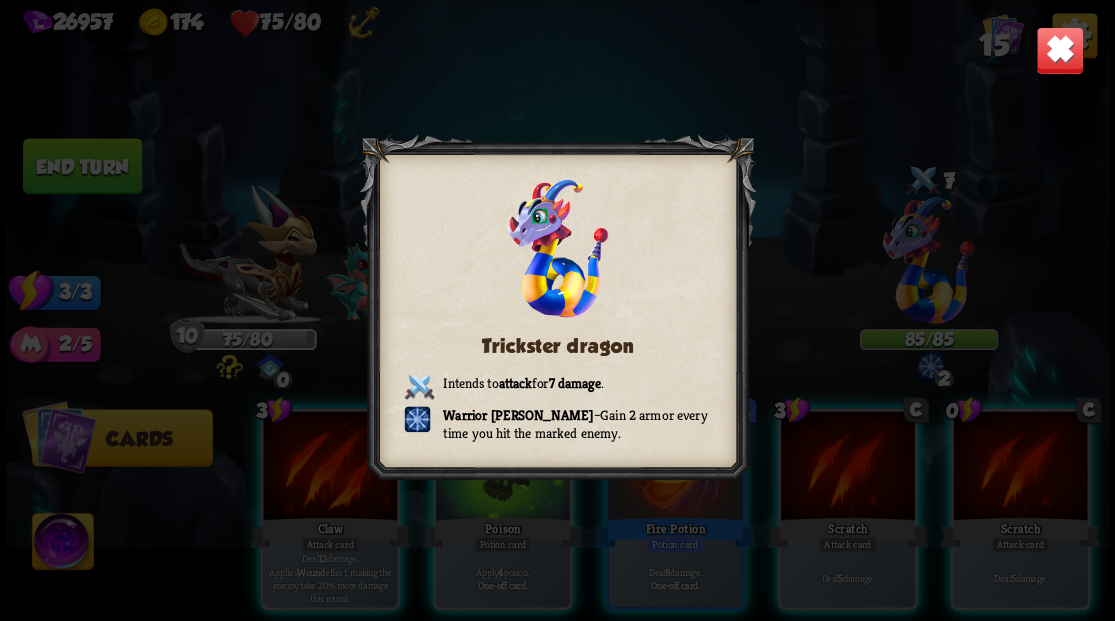 click at bounding box center [1059, 50] 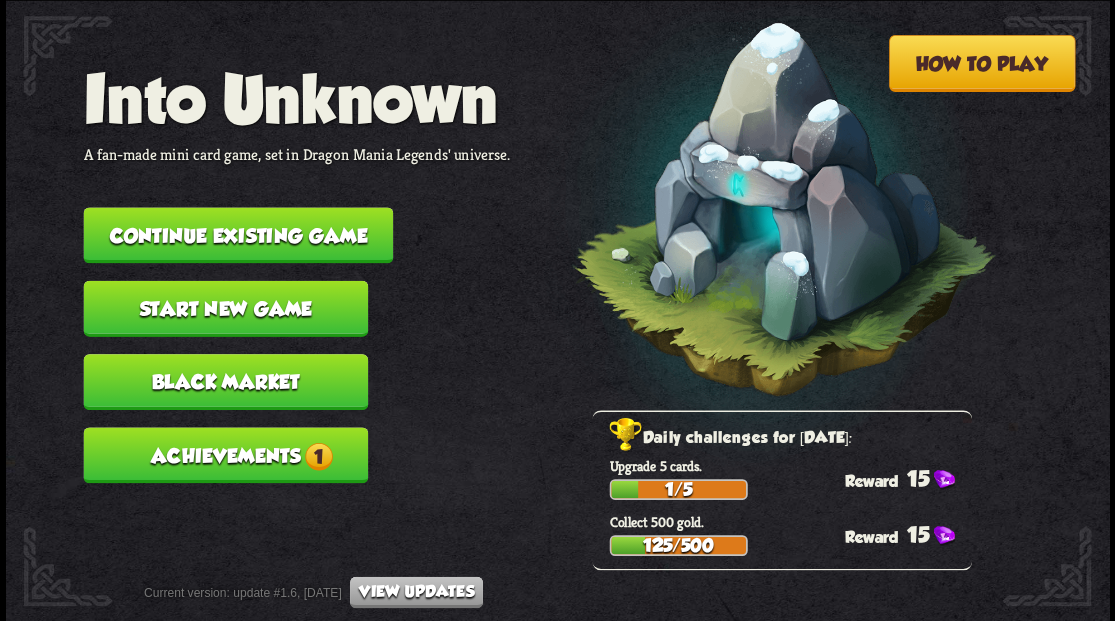 scroll, scrollTop: 0, scrollLeft: 0, axis: both 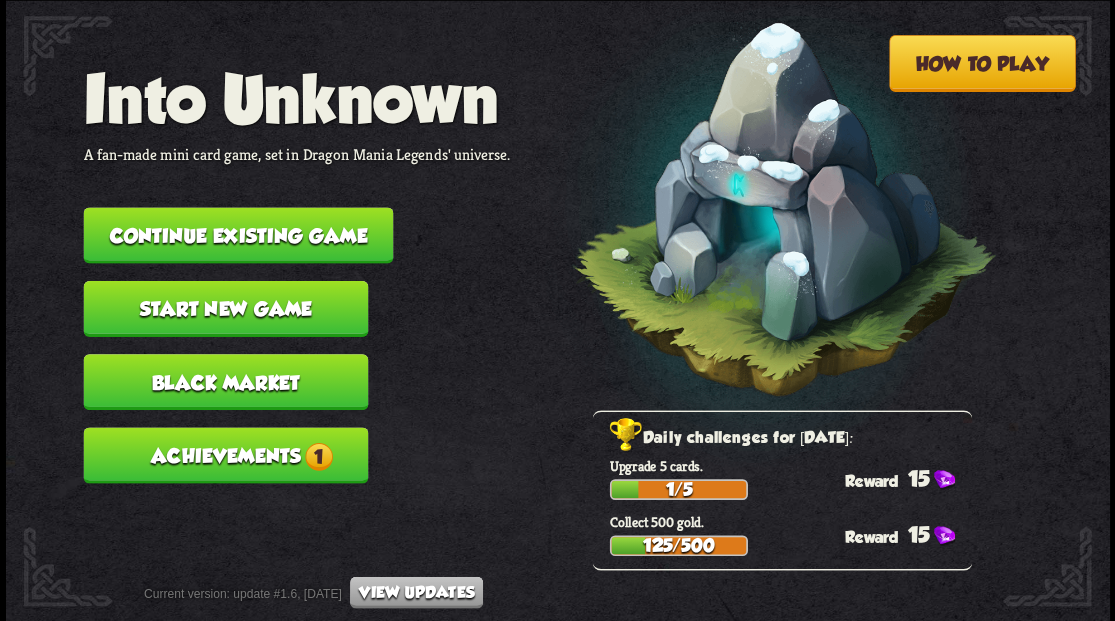 click on "Continue existing game" at bounding box center [238, 235] 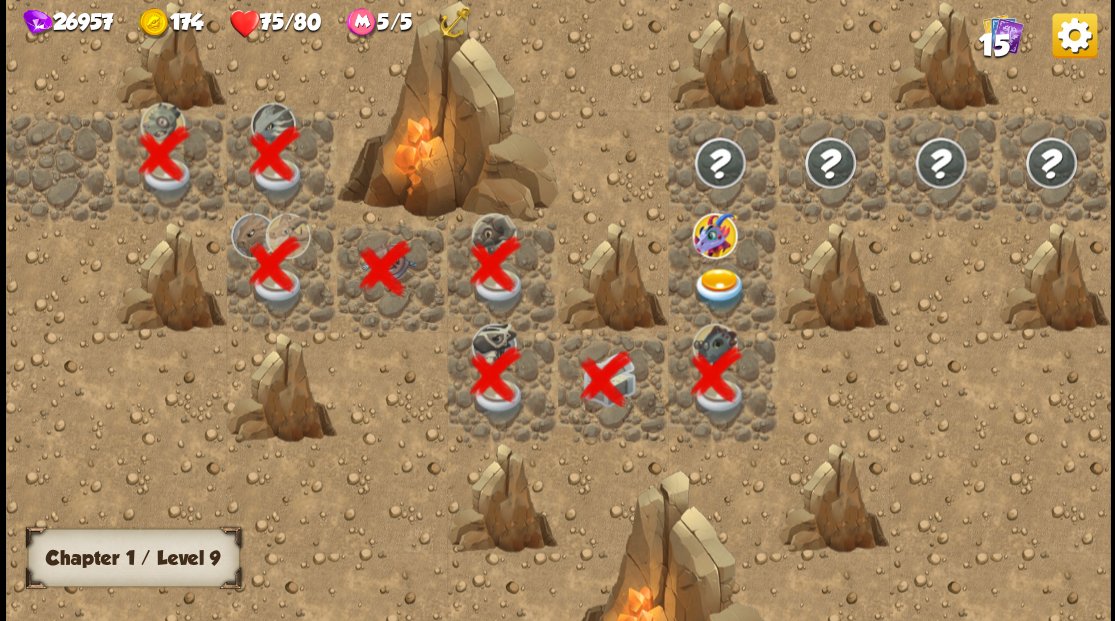click at bounding box center (719, 288) 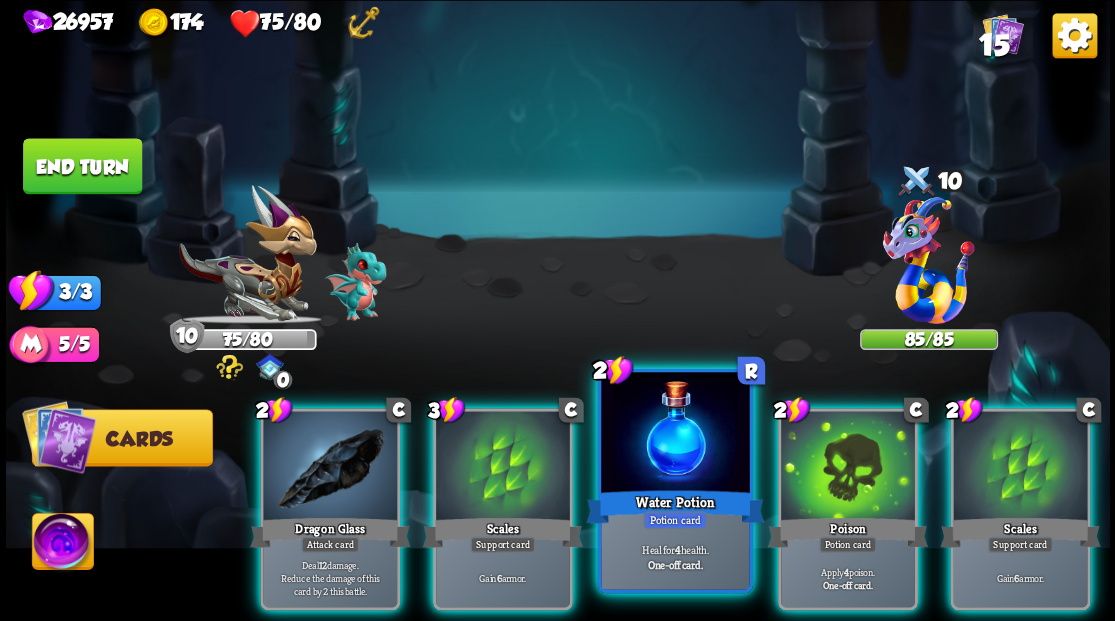 click at bounding box center (675, 434) 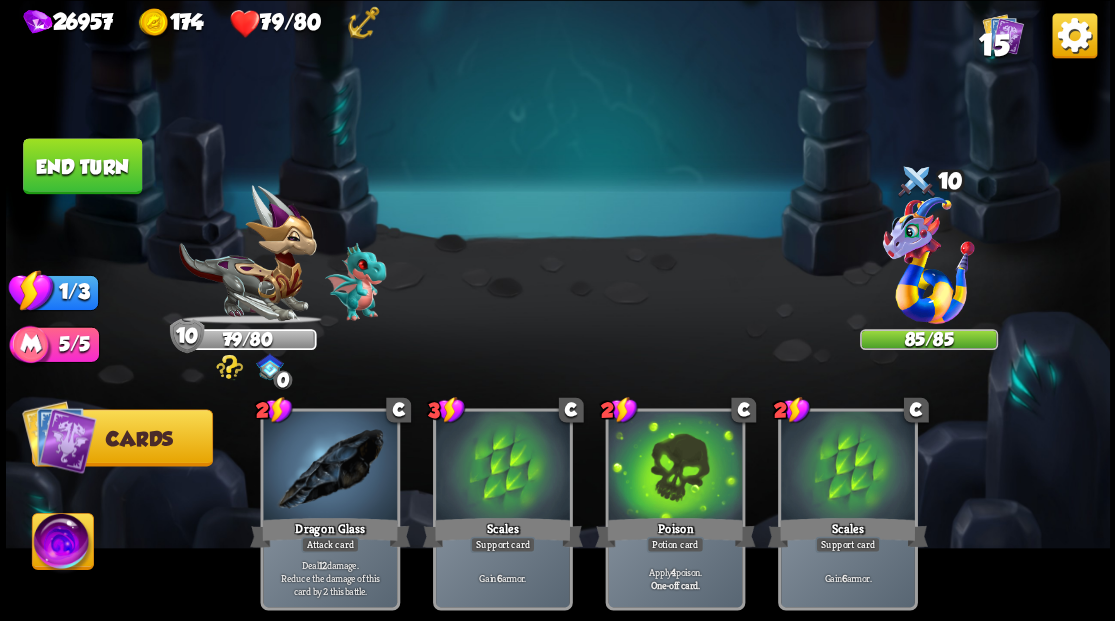 click at bounding box center [62, 544] 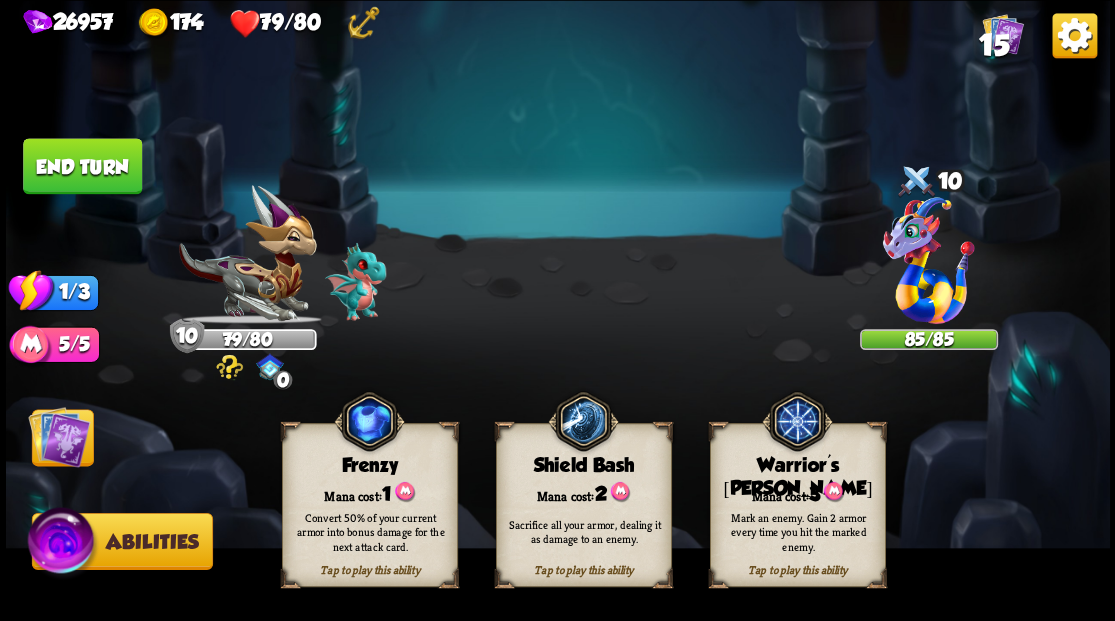 click on "Mana cost:  3" at bounding box center (797, 492) 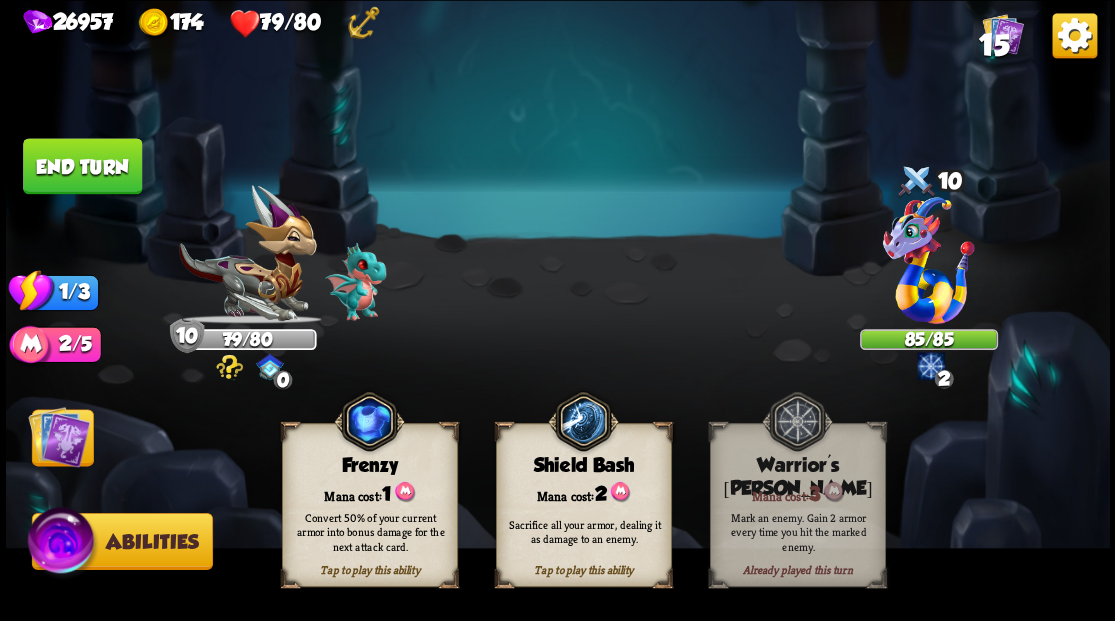 drag, startPoint x: 92, startPoint y: 446, endPoint x: 75, endPoint y: 447, distance: 17.029387 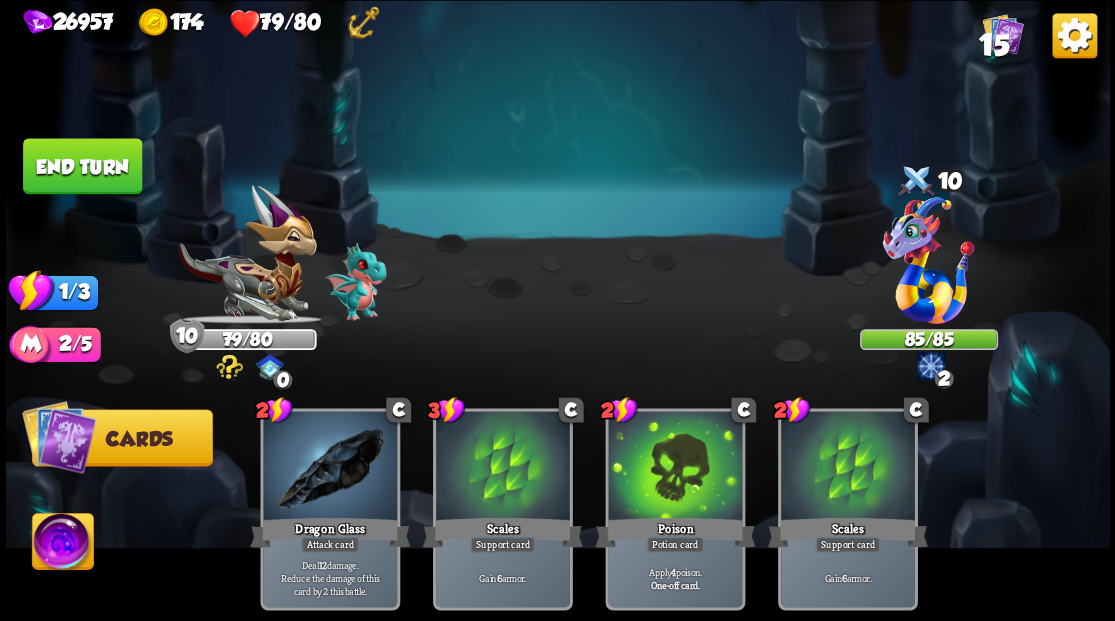 click on "End turn" at bounding box center (82, 166) 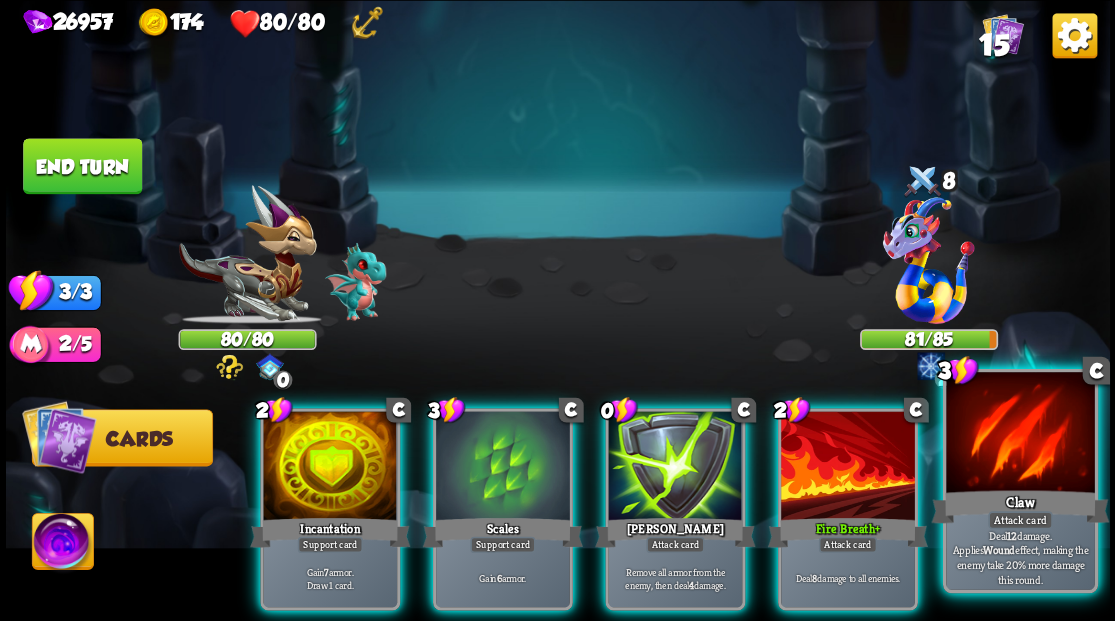 click at bounding box center [1020, 434] 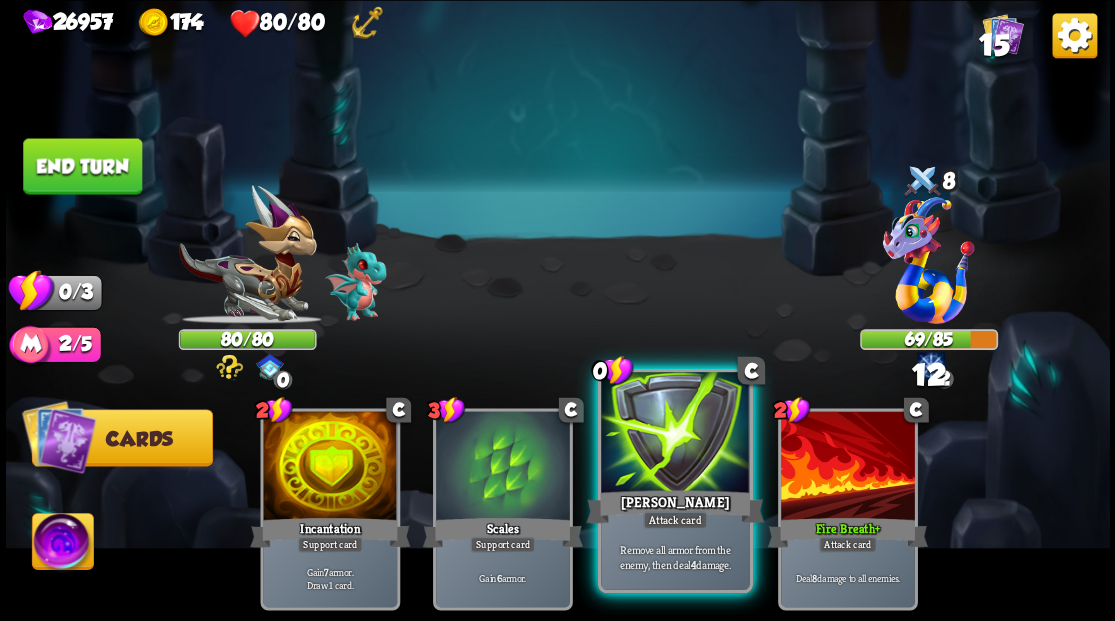 click at bounding box center (675, 434) 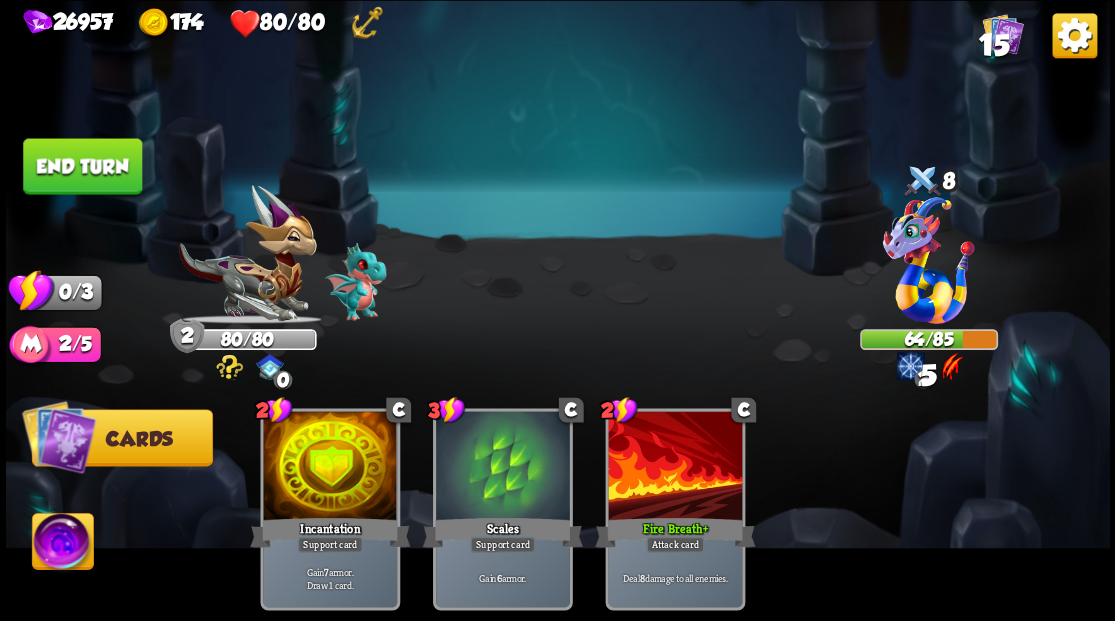 click on "End turn" at bounding box center (82, 166) 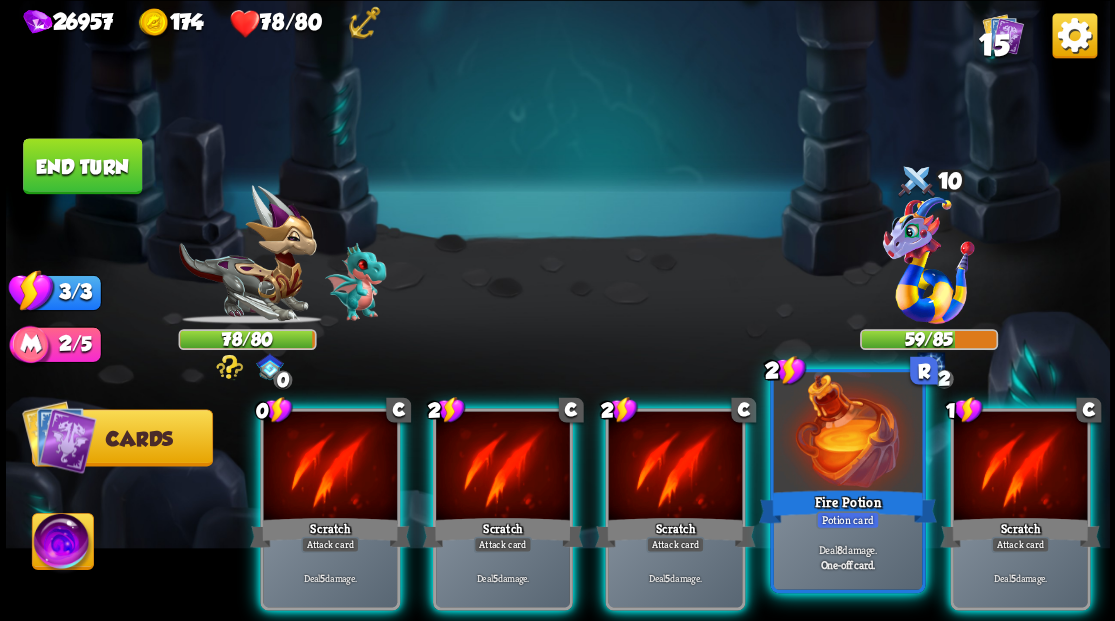 click at bounding box center (847, 434) 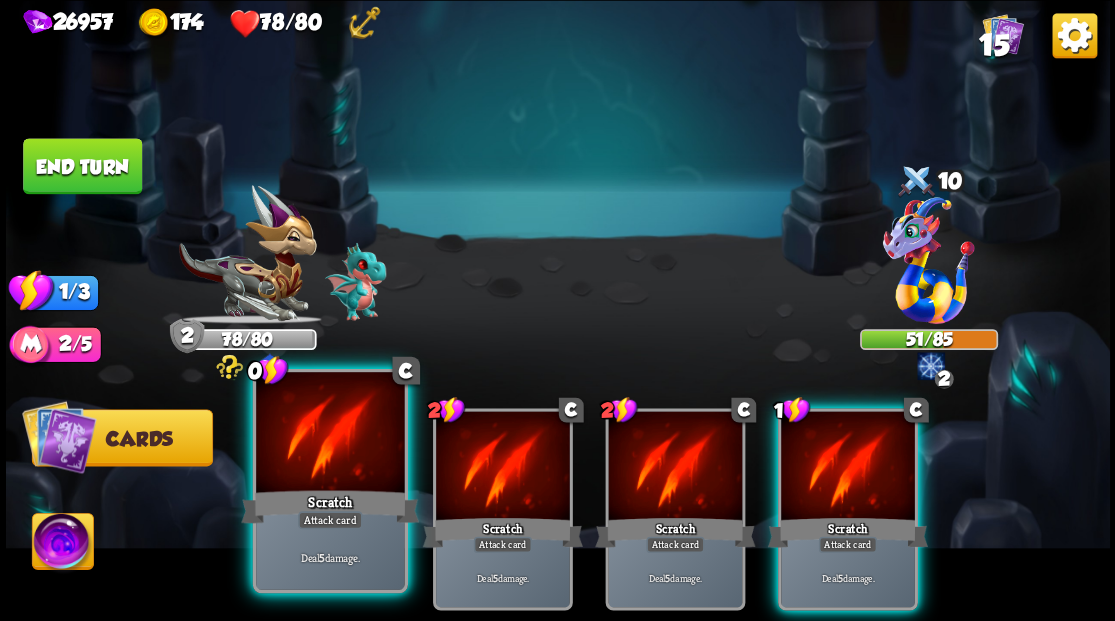 click at bounding box center (330, 434) 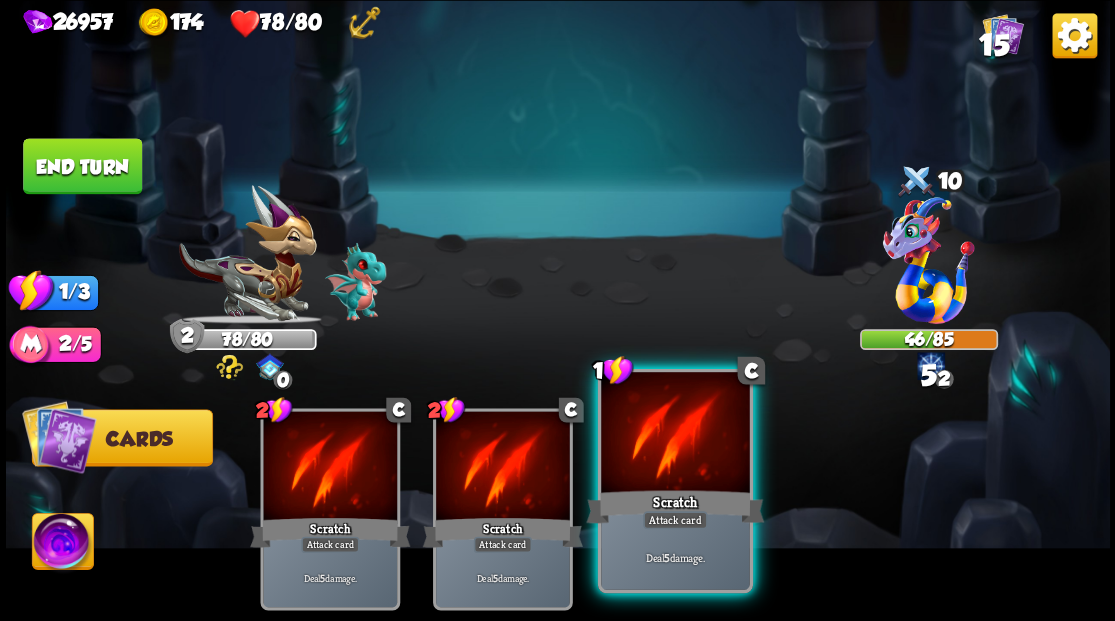 click at bounding box center (675, 434) 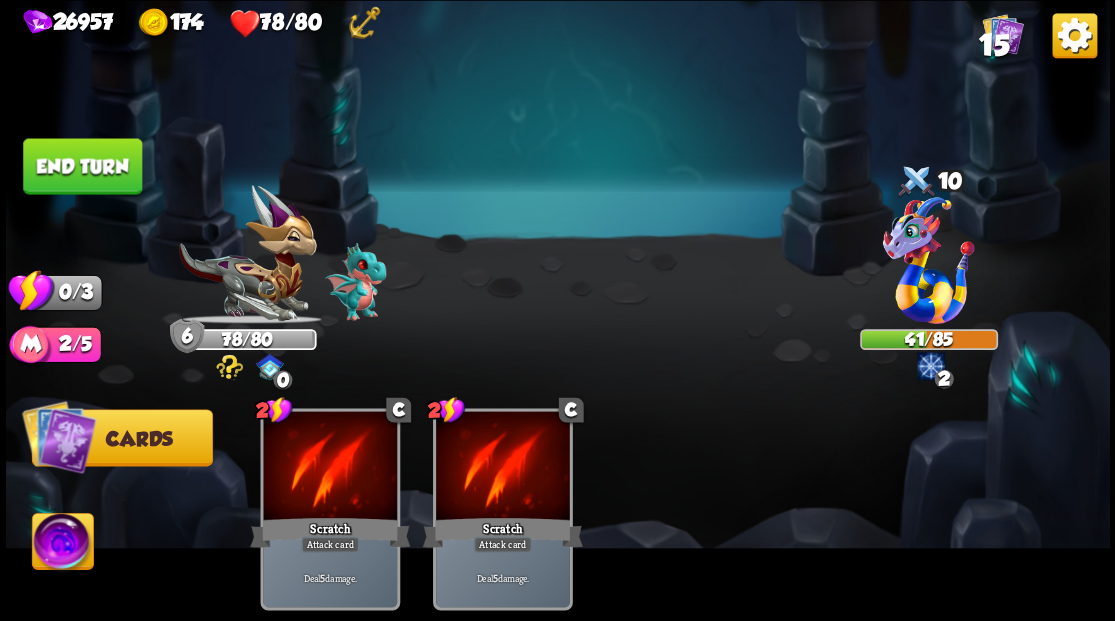 click on "End turn" at bounding box center [82, 166] 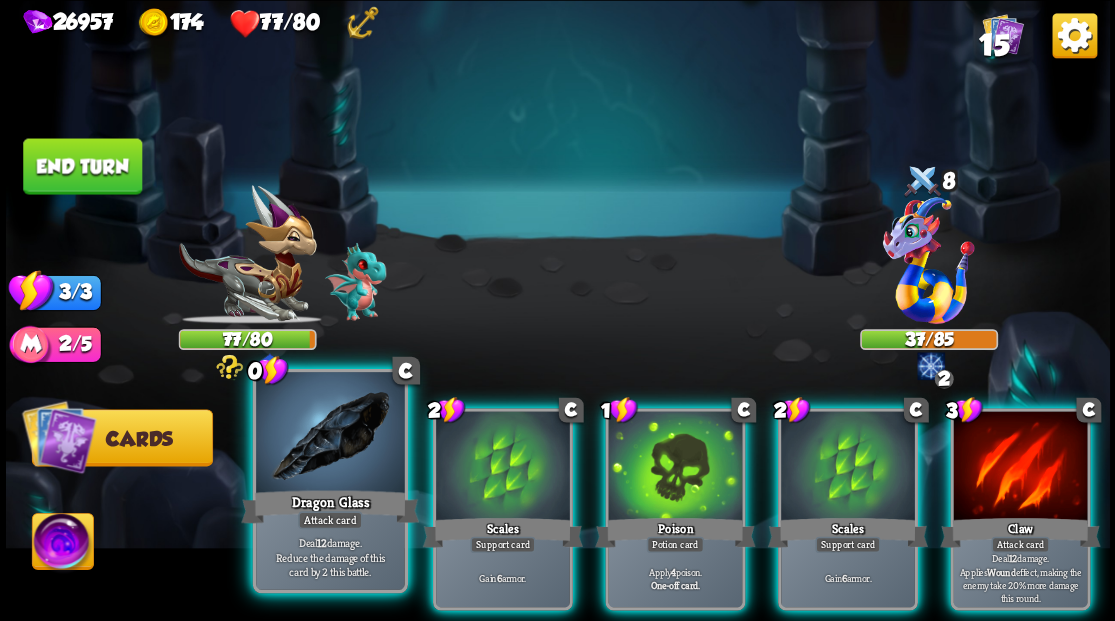 click at bounding box center (330, 434) 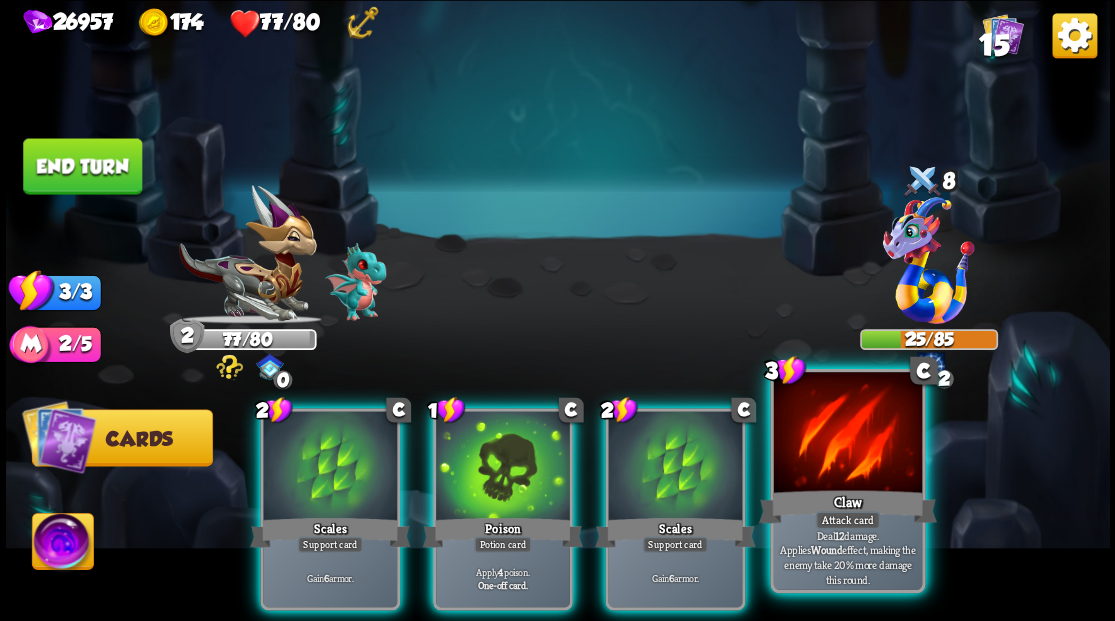 click at bounding box center [847, 434] 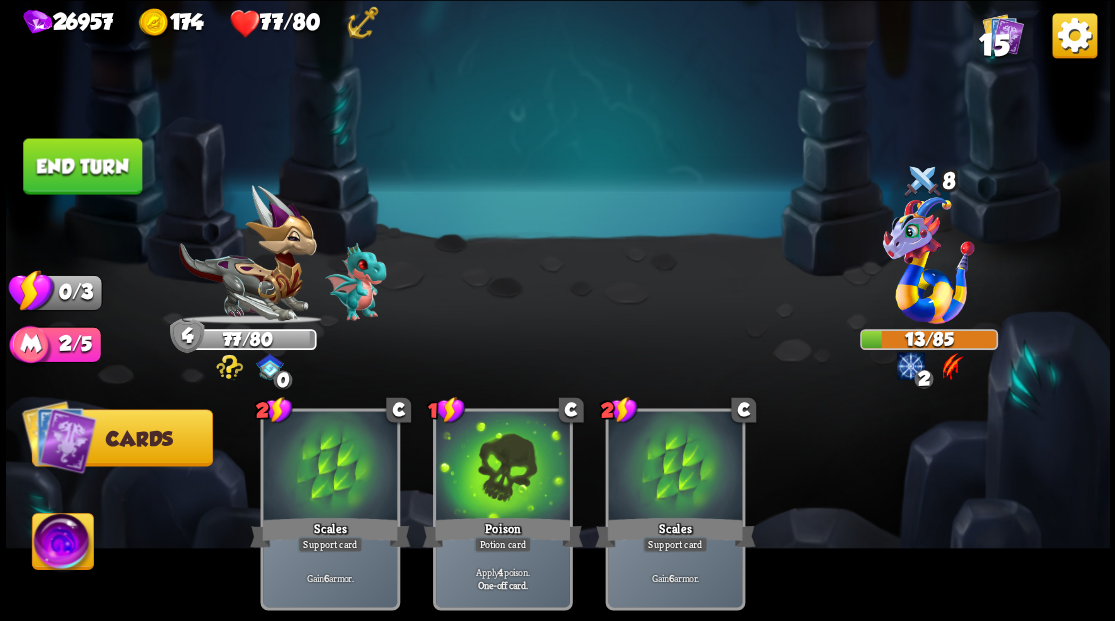click on "End turn" at bounding box center (82, 166) 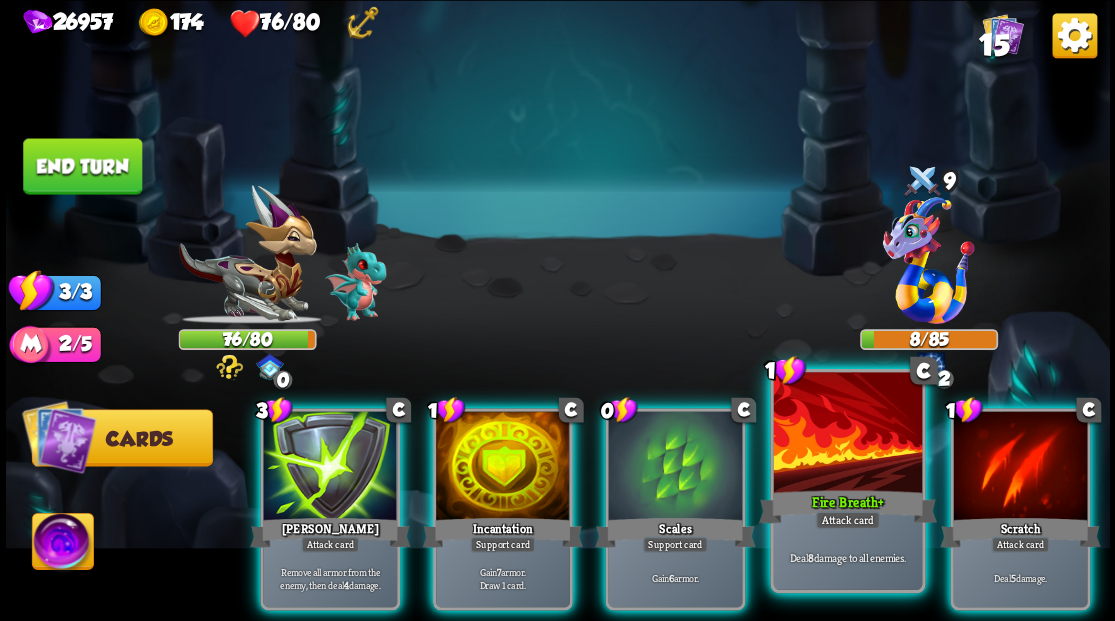click at bounding box center [847, 434] 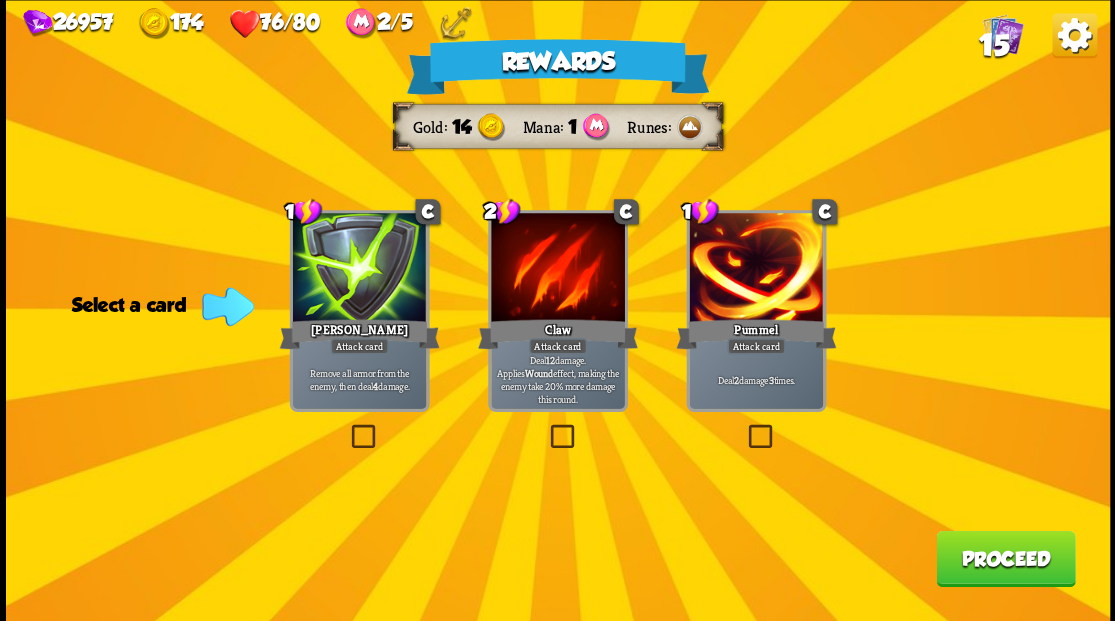 click at bounding box center (1002, 33) 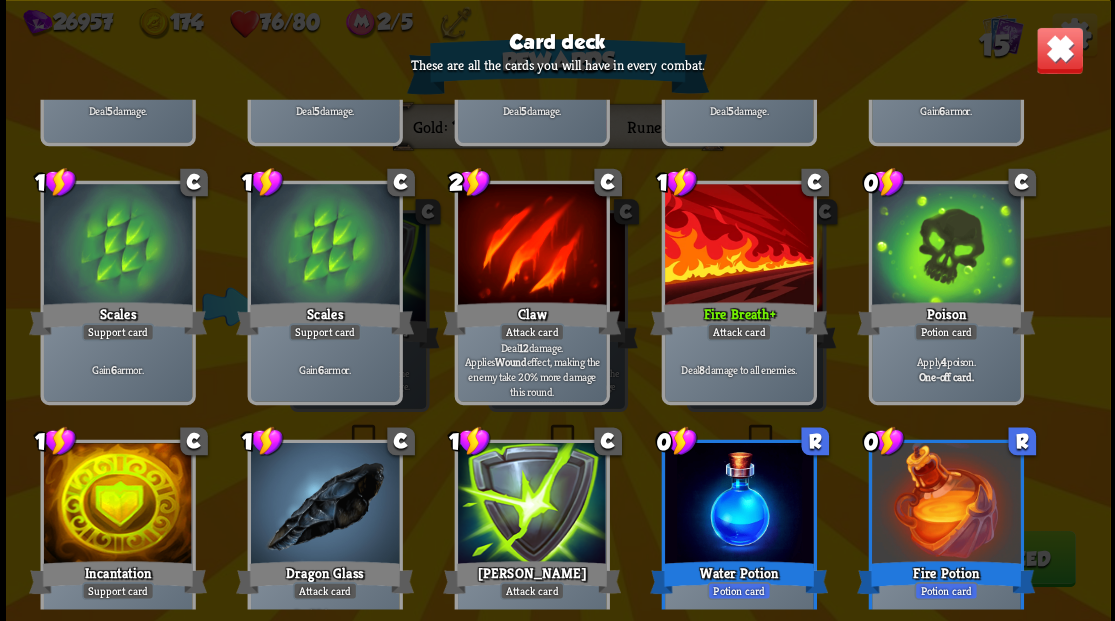 scroll, scrollTop: 329, scrollLeft: 0, axis: vertical 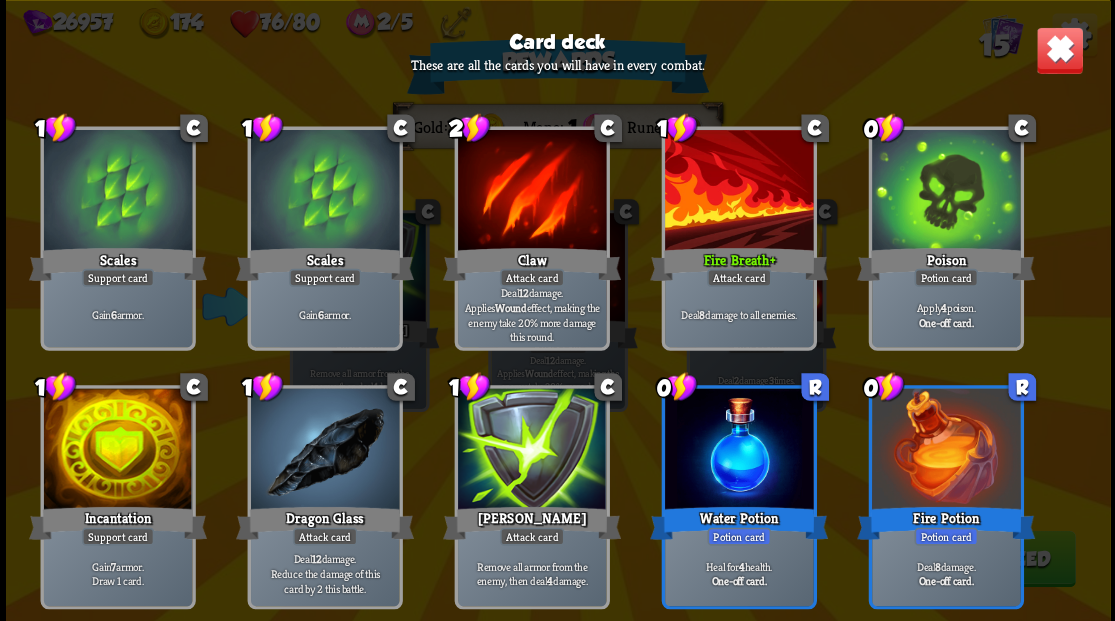 drag, startPoint x: 1057, startPoint y: 50, endPoint x: 734, endPoint y: 156, distance: 339.94852 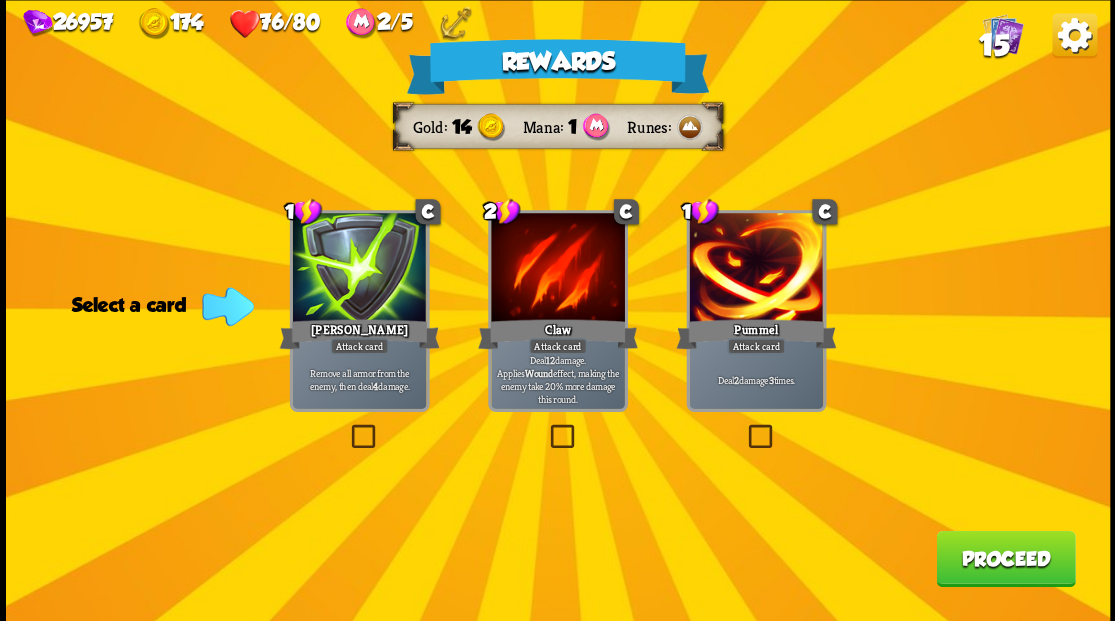 drag, startPoint x: 359, startPoint y: 435, endPoint x: 378, endPoint y: 438, distance: 19.235384 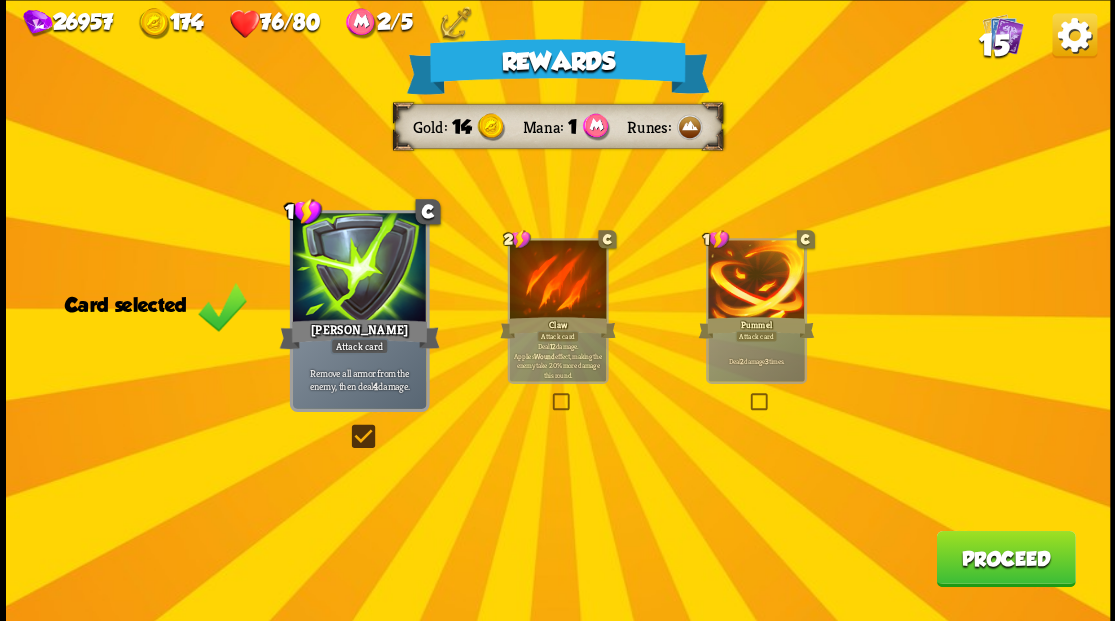 click on "Proceed" at bounding box center [1005, 558] 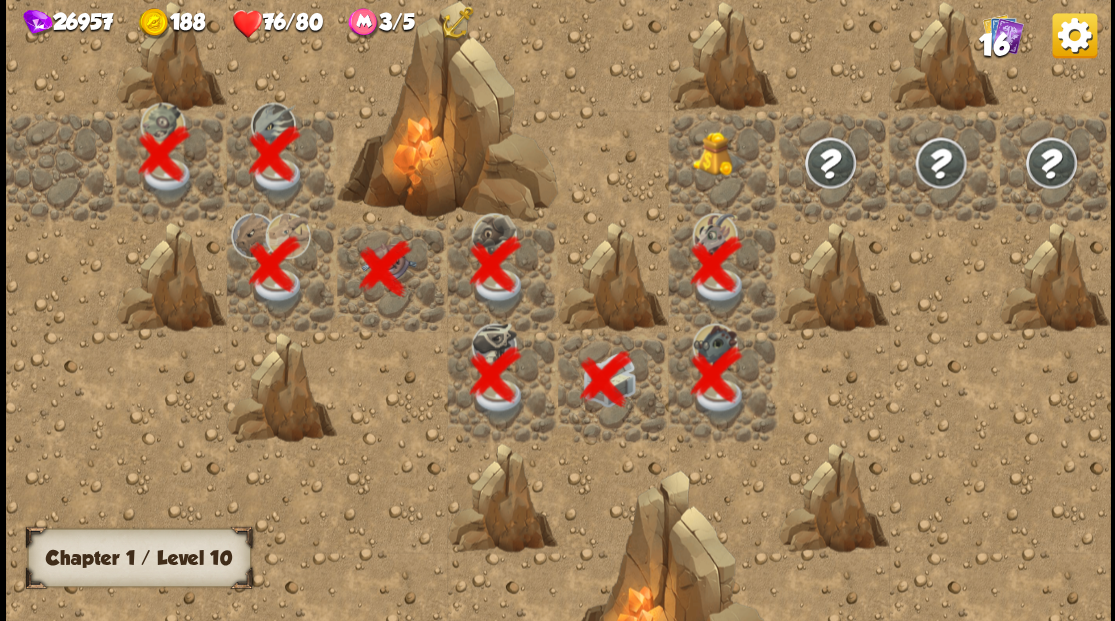 click at bounding box center [723, 165] 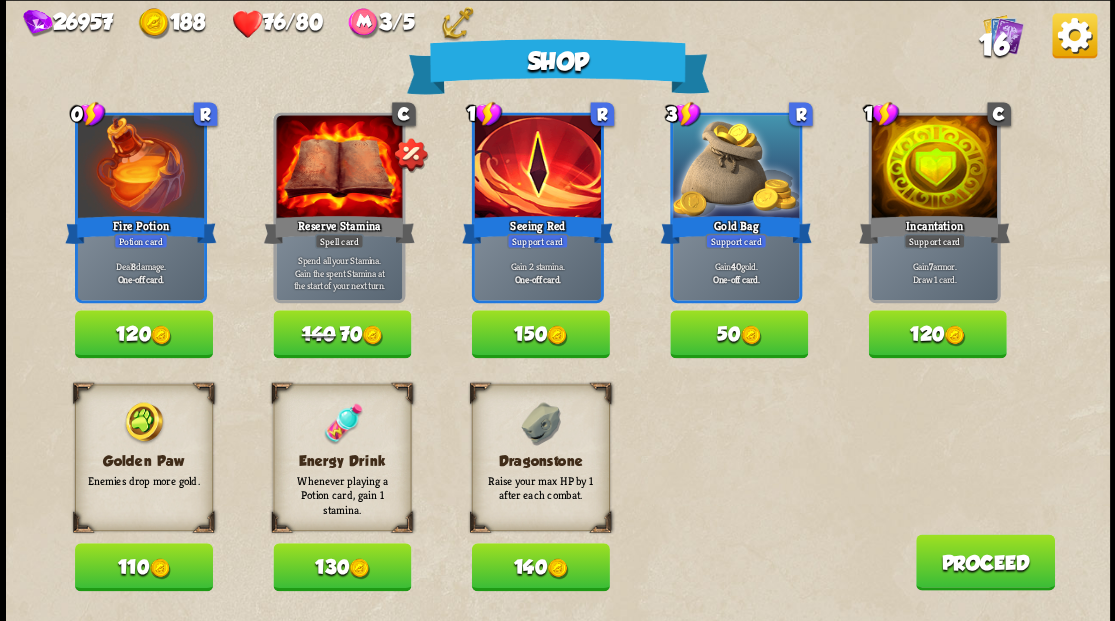 click on "110" at bounding box center [144, 567] 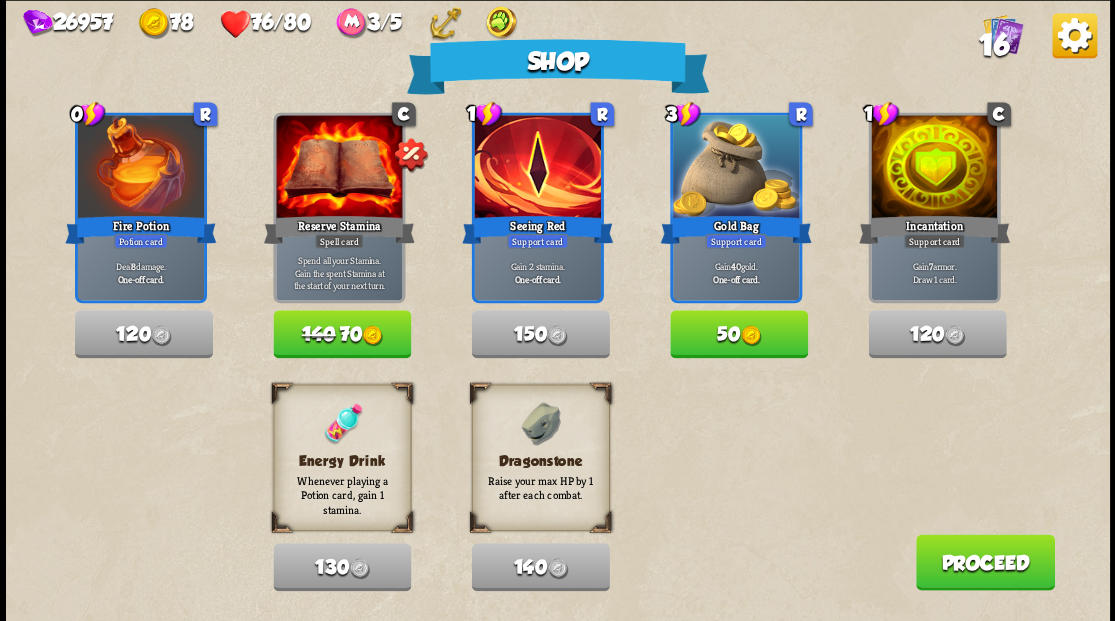 click on "Proceed" at bounding box center (984, 562) 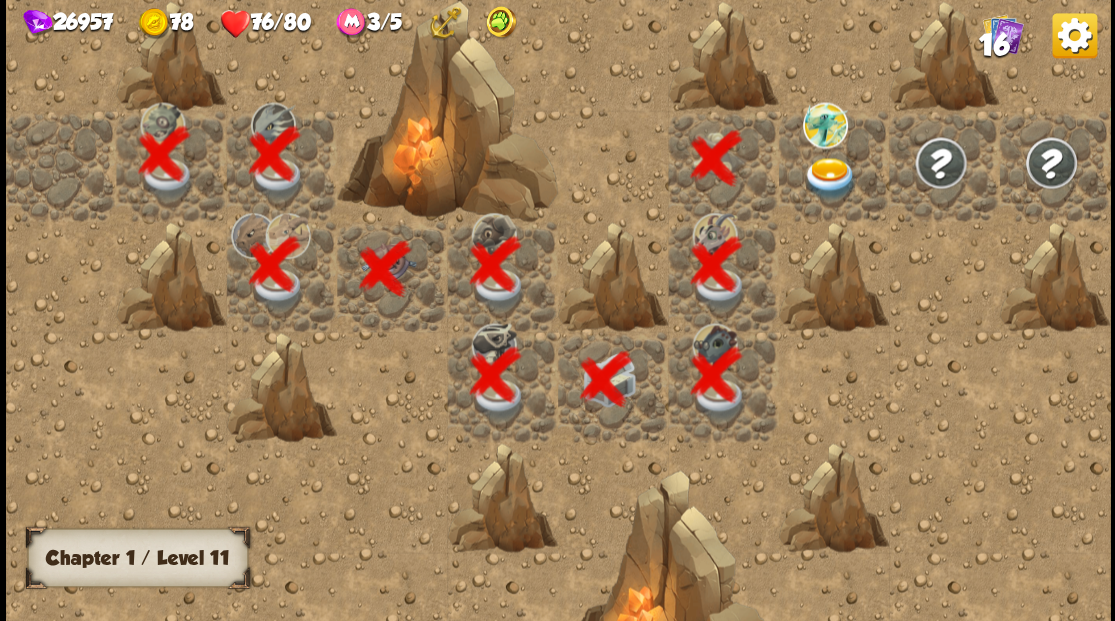 scroll, scrollTop: 0, scrollLeft: 384, axis: horizontal 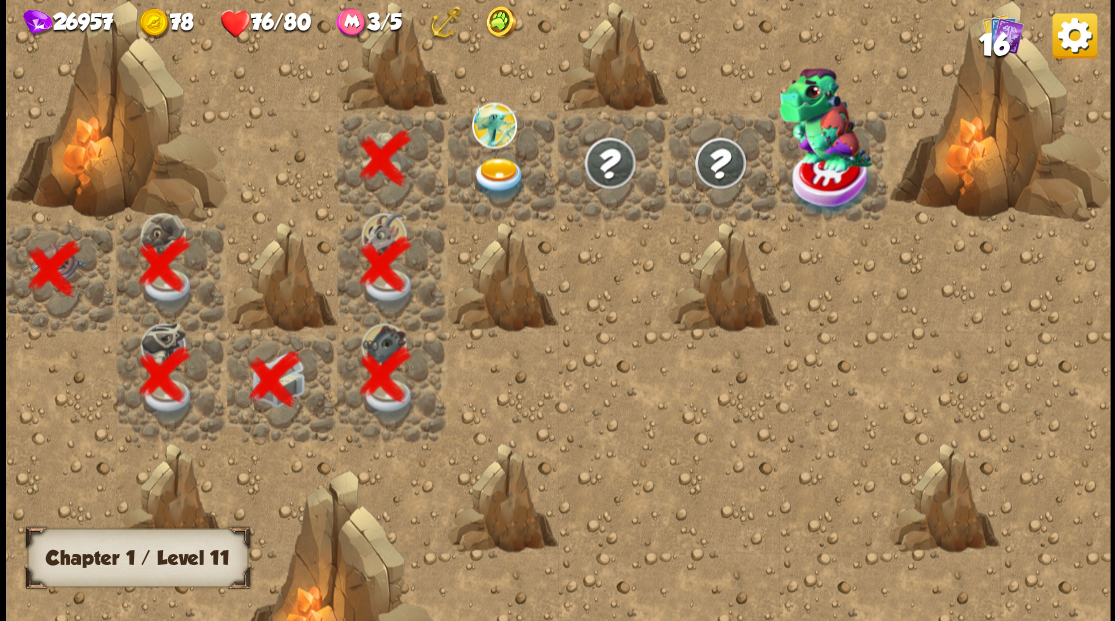 click at bounding box center (498, 178) 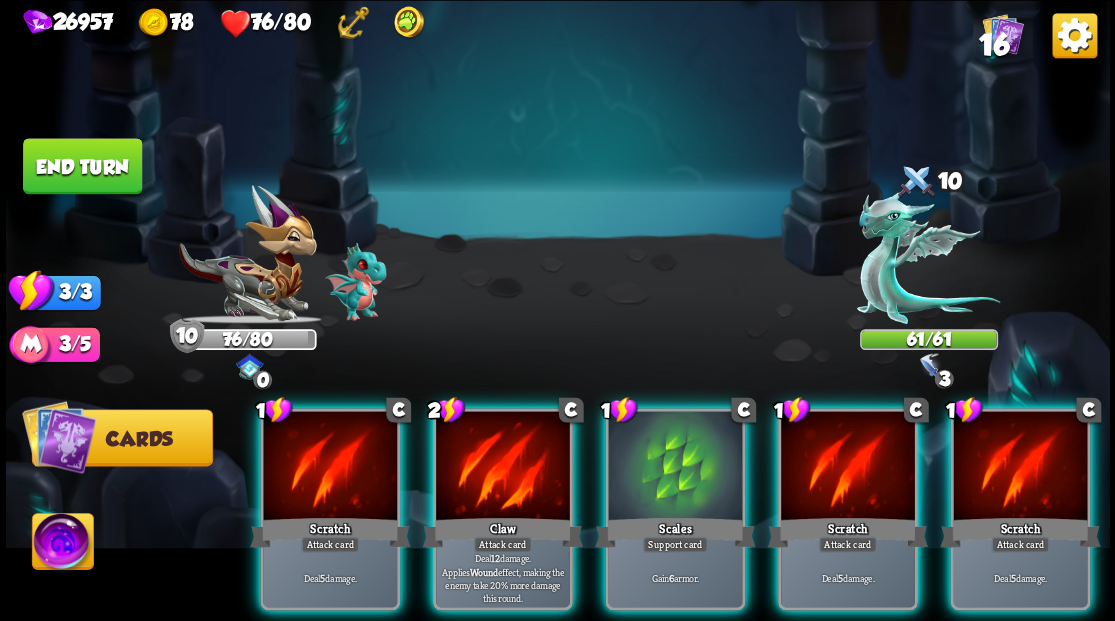 click at bounding box center (928, 263) 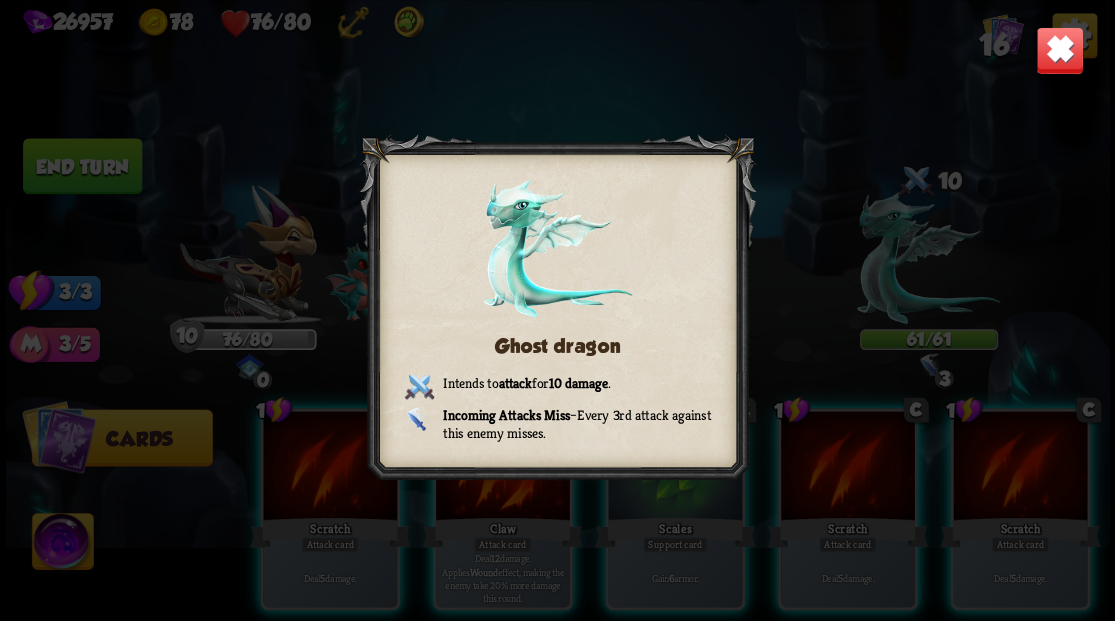 click on "Ghost dragon
Intends to  attack  for  10 damage .
Incoming Attacks Miss
–
Every 3rd attack against this enemy misses." at bounding box center (558, 310) 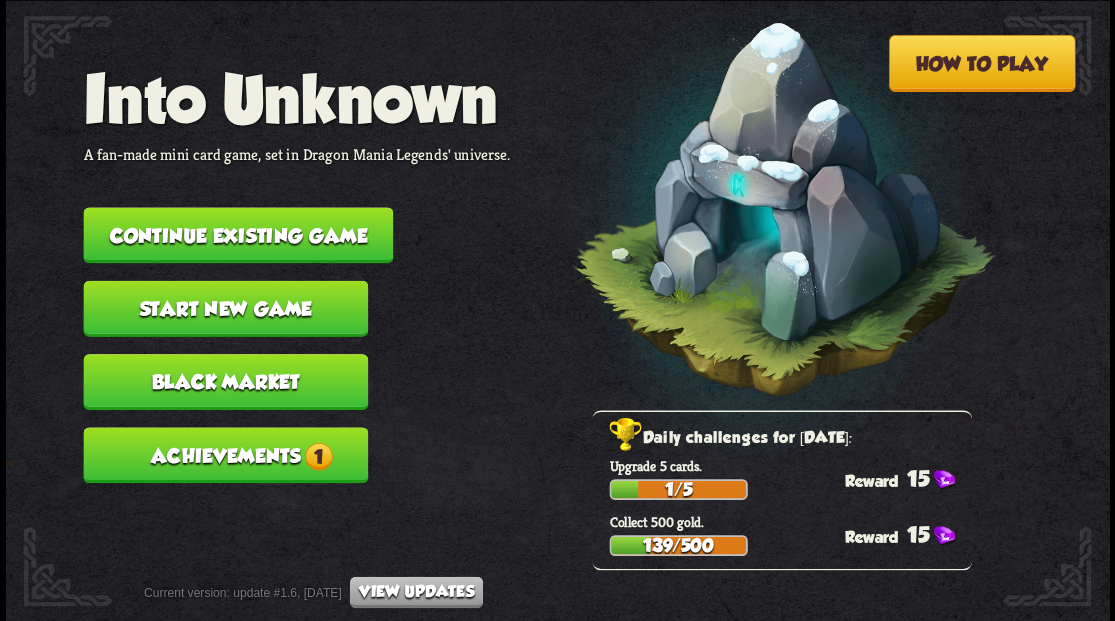scroll, scrollTop: 0, scrollLeft: 0, axis: both 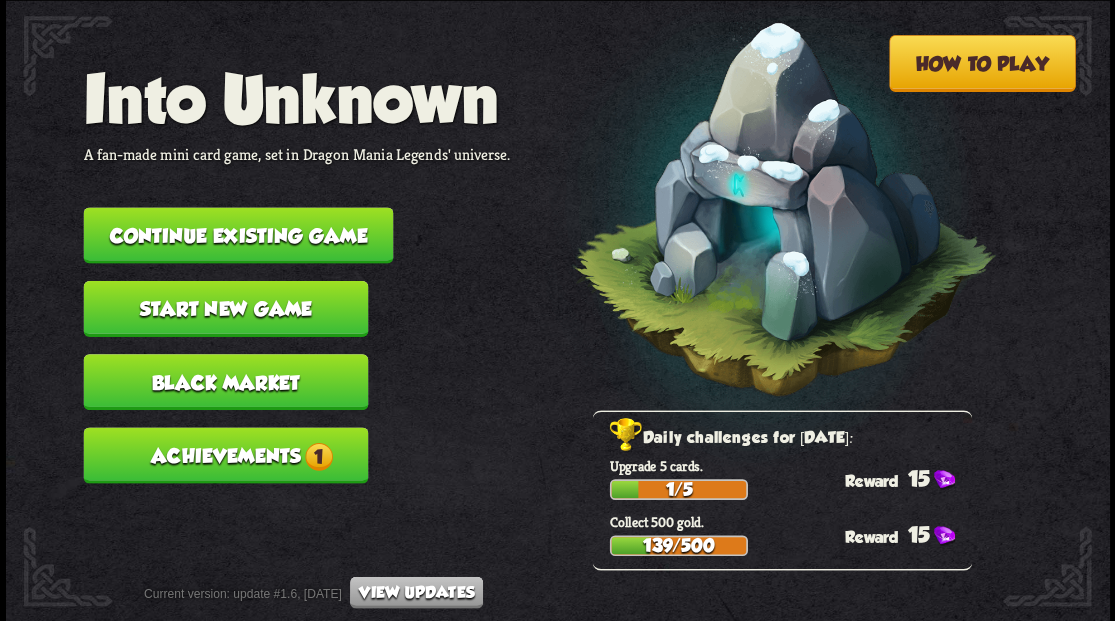 click on "Continue existing game" at bounding box center (238, 235) 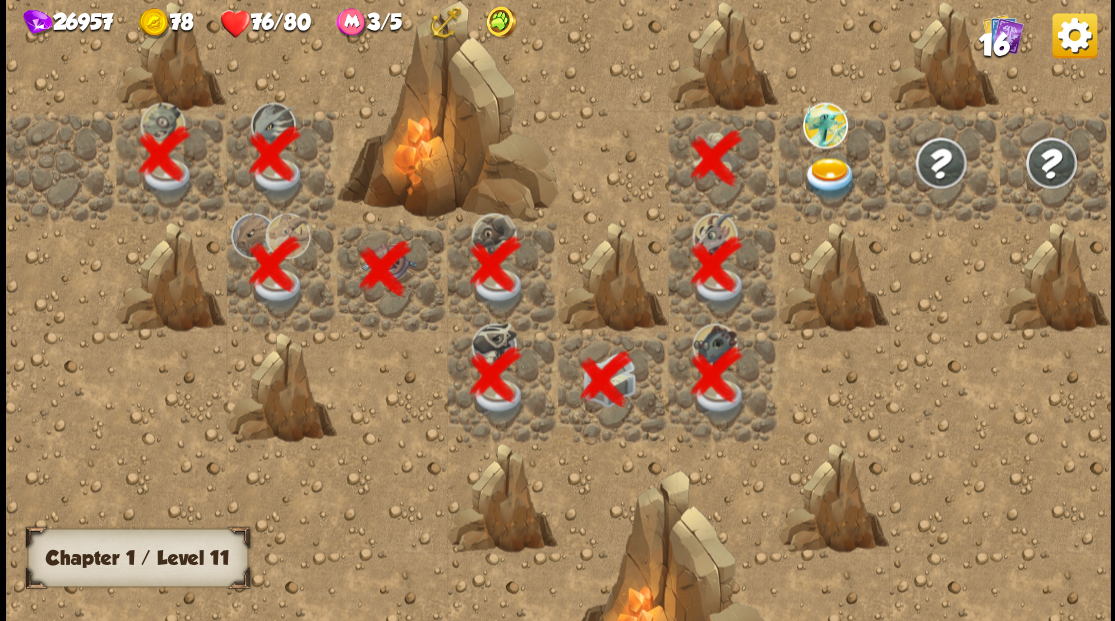 scroll, scrollTop: 0, scrollLeft: 384, axis: horizontal 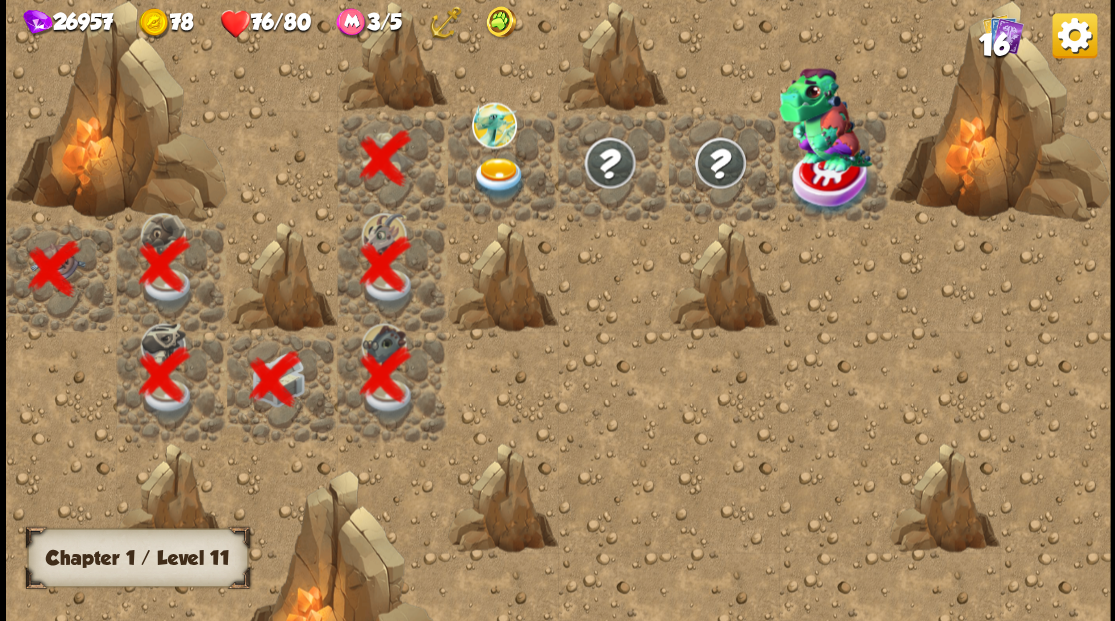 click at bounding box center (498, 178) 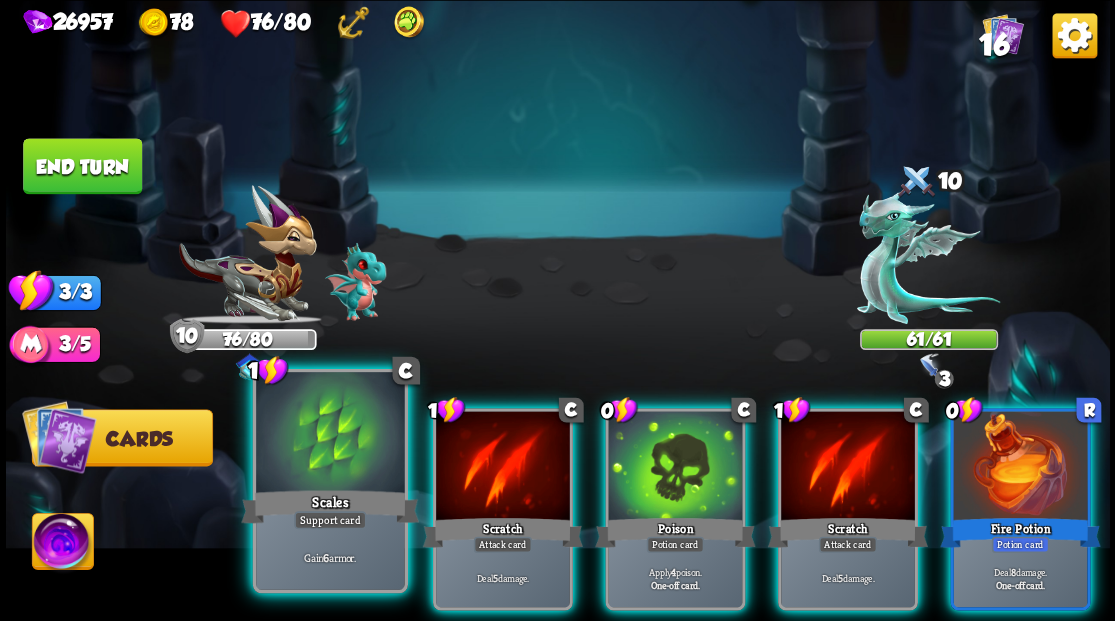 click at bounding box center (330, 434) 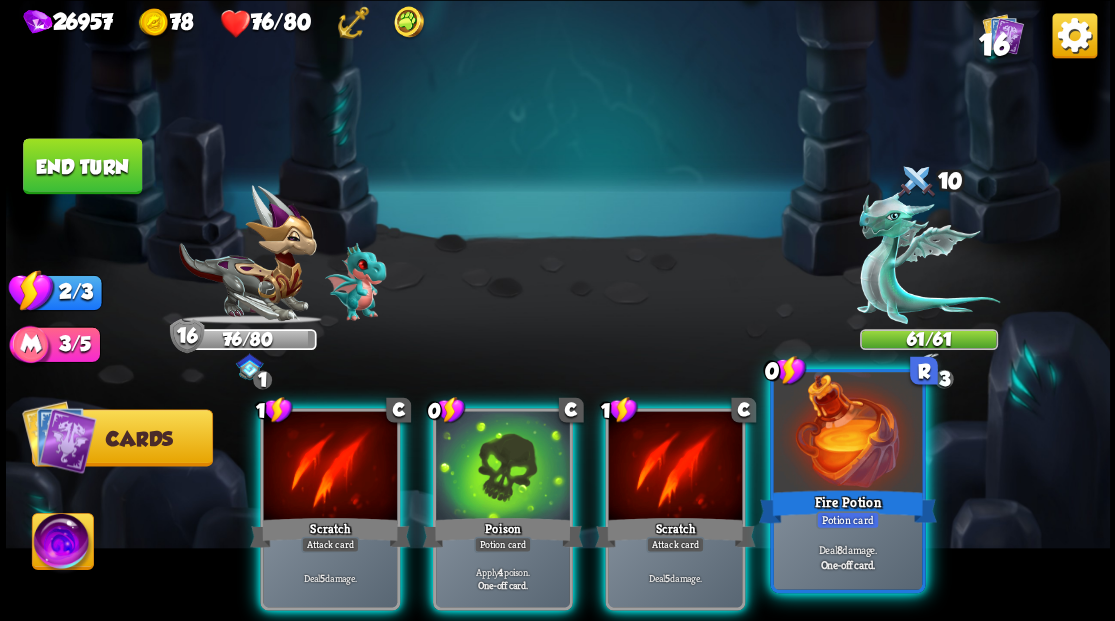 click at bounding box center (847, 434) 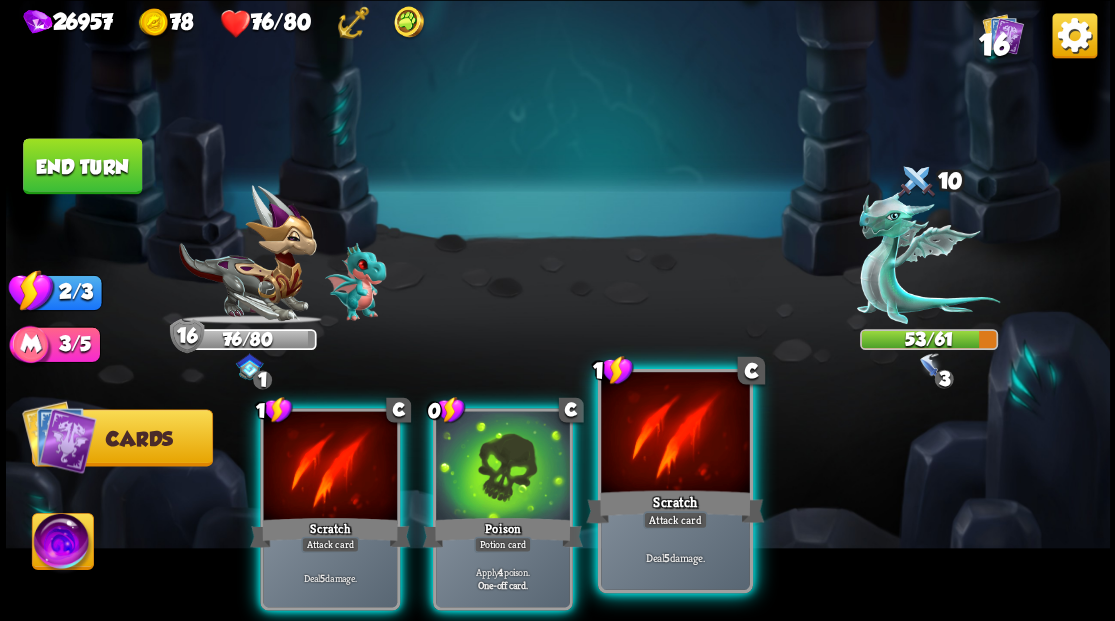 click at bounding box center (675, 434) 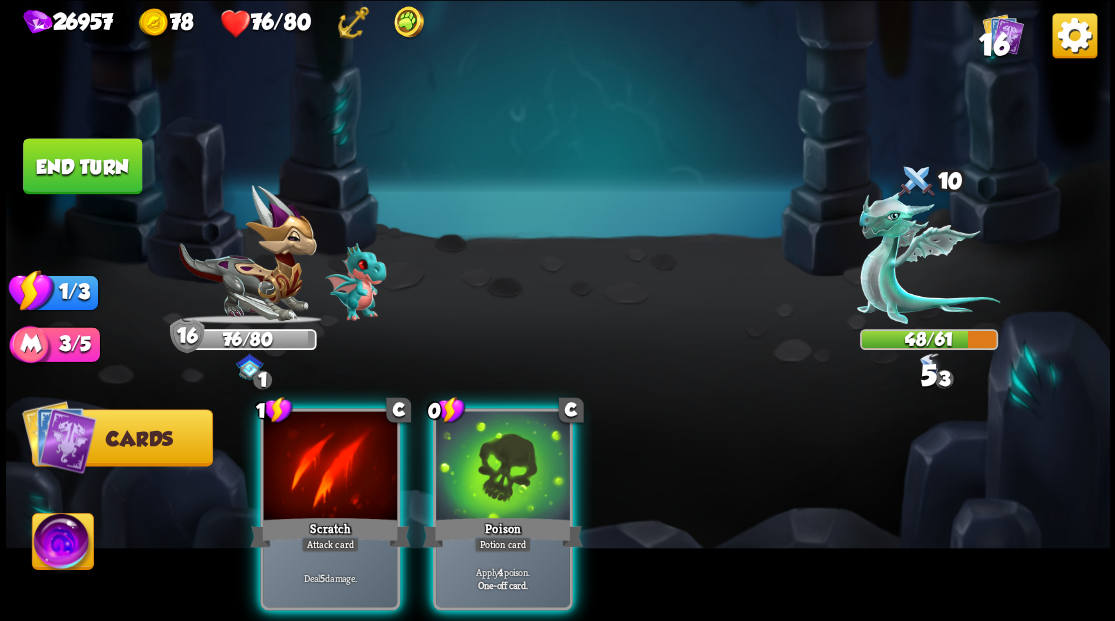 click at bounding box center (503, 467) 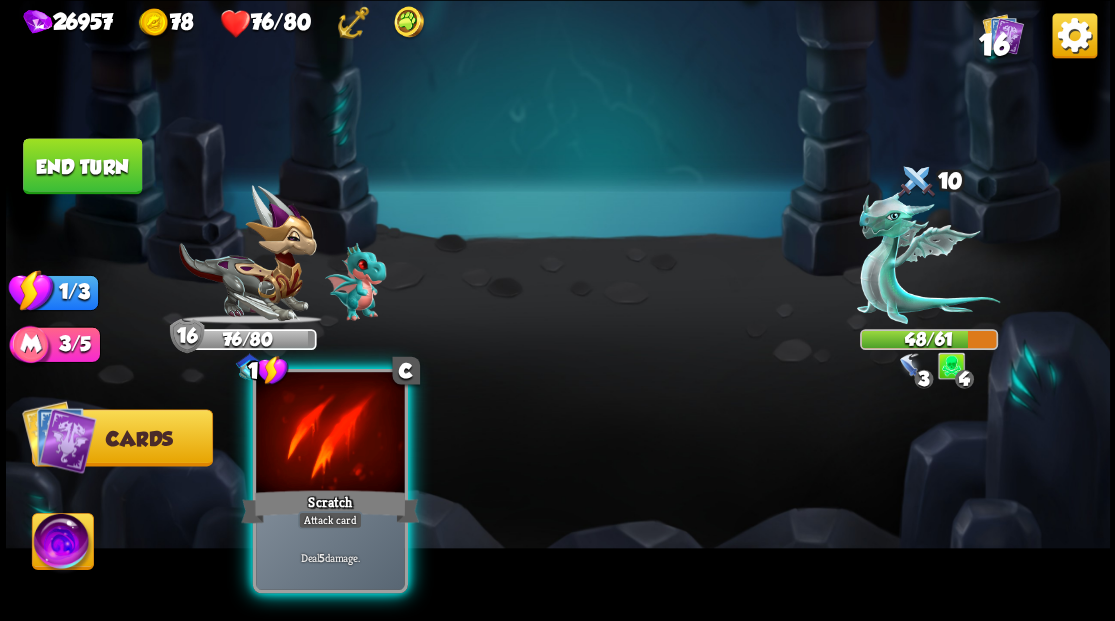 click at bounding box center [330, 434] 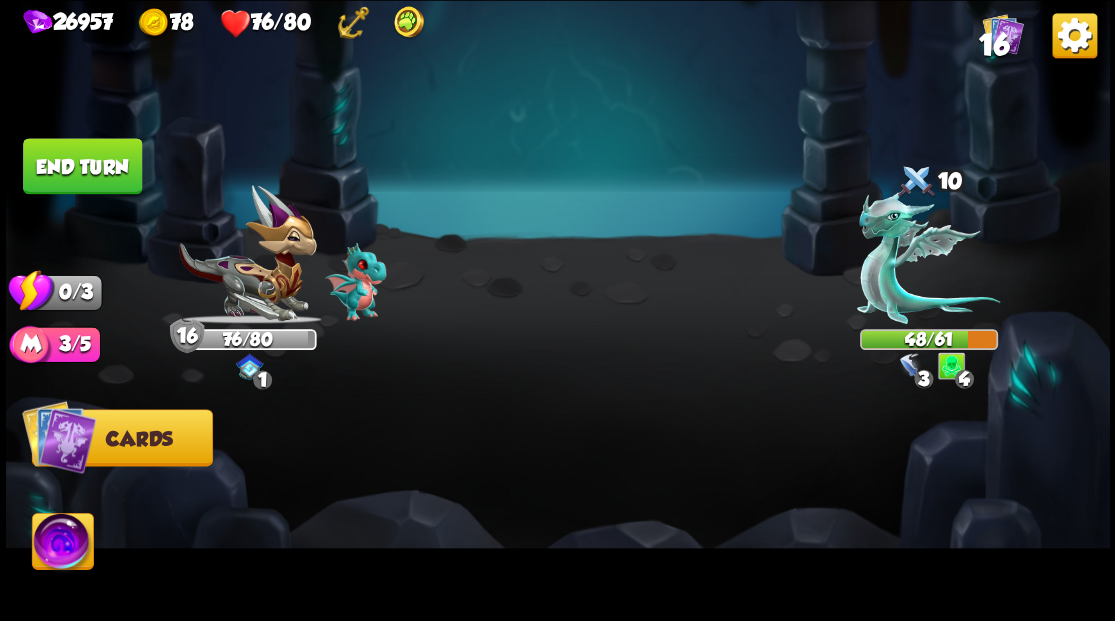 click on "End turn" at bounding box center (82, 166) 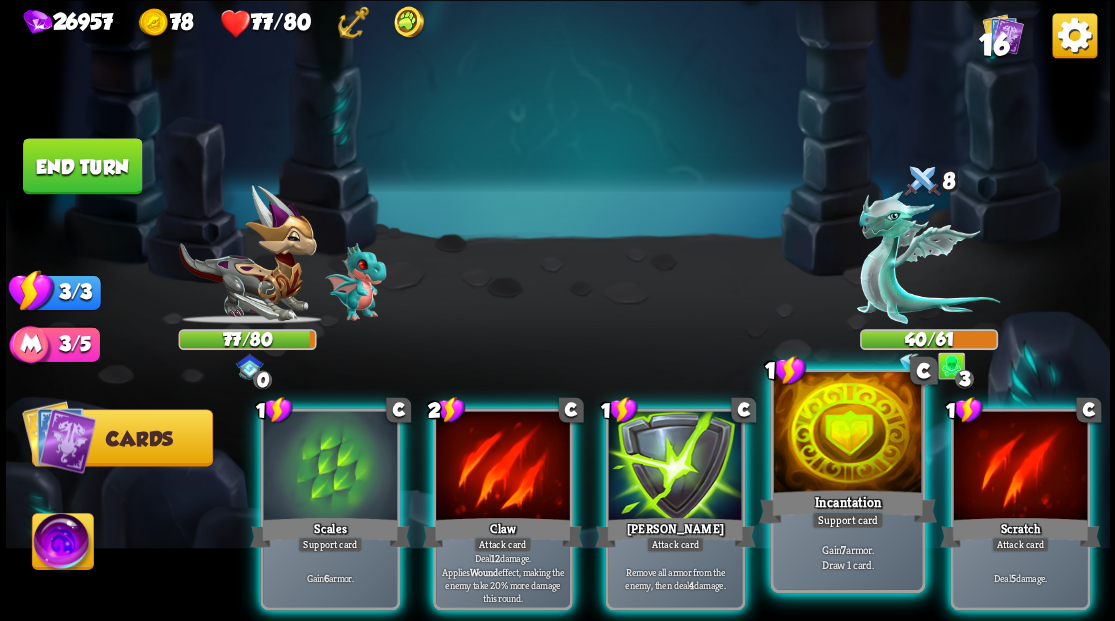 click at bounding box center (847, 434) 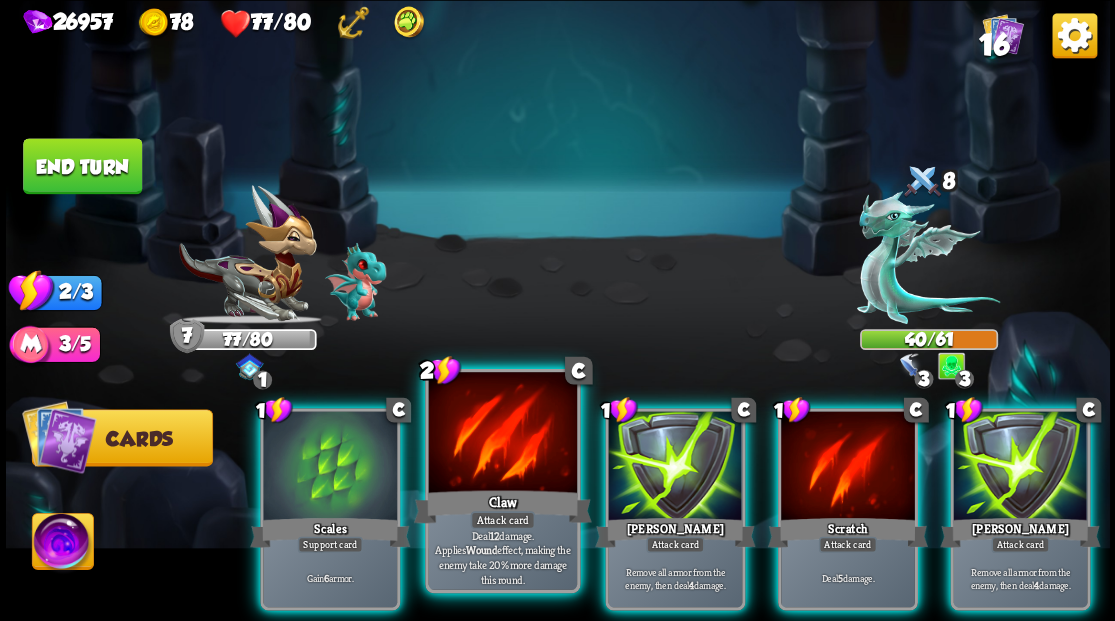 click at bounding box center (502, 434) 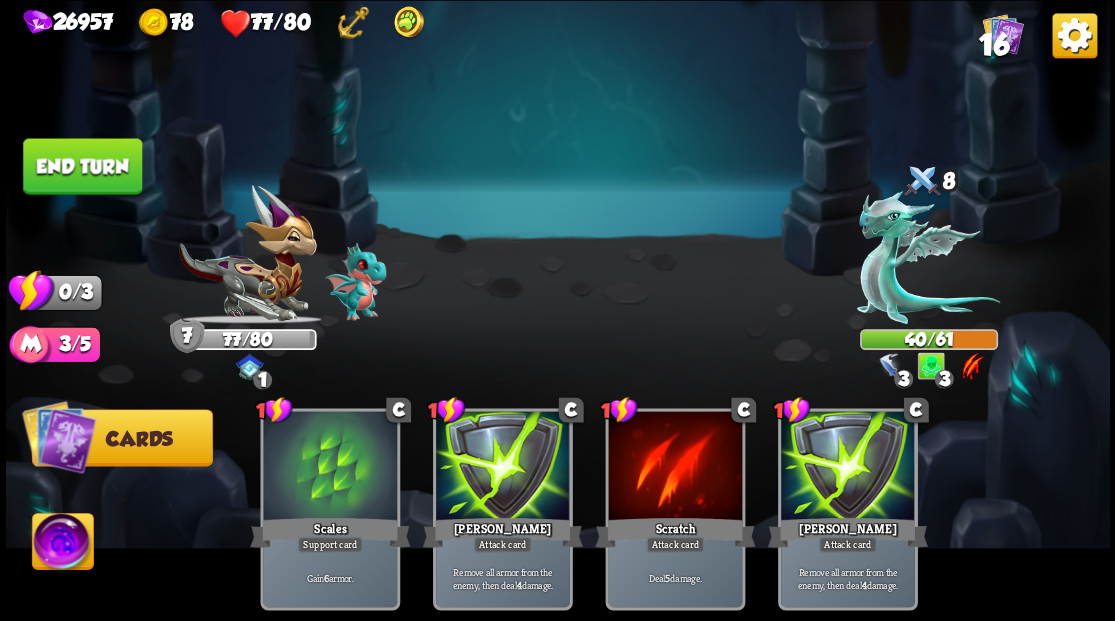 click on "End turn" at bounding box center [82, 166] 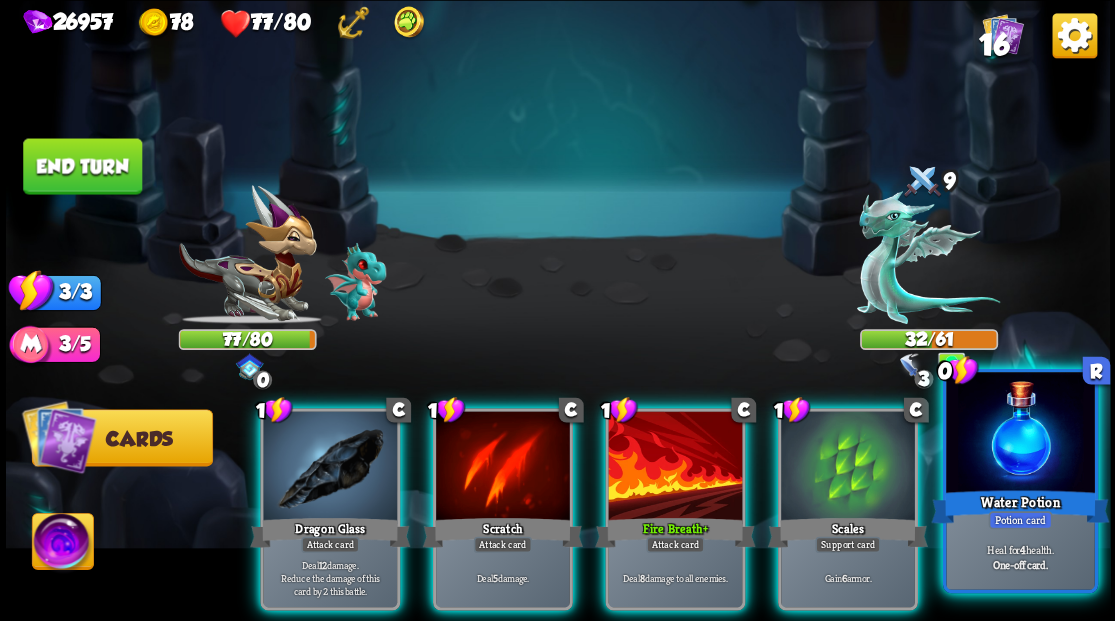 click at bounding box center (1020, 434) 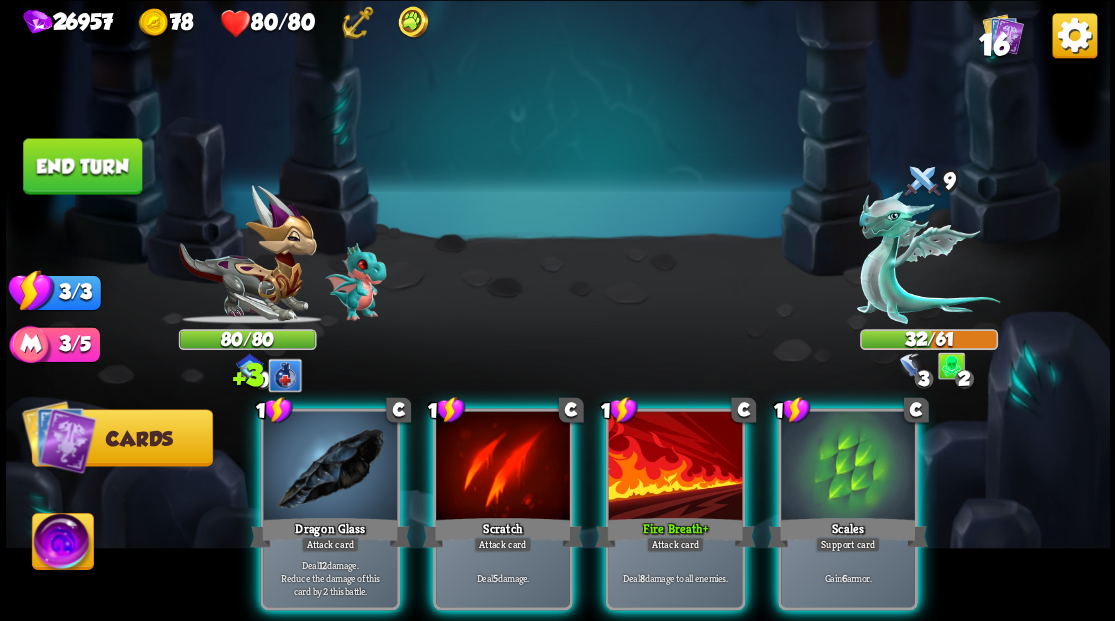 click at bounding box center (848, 467) 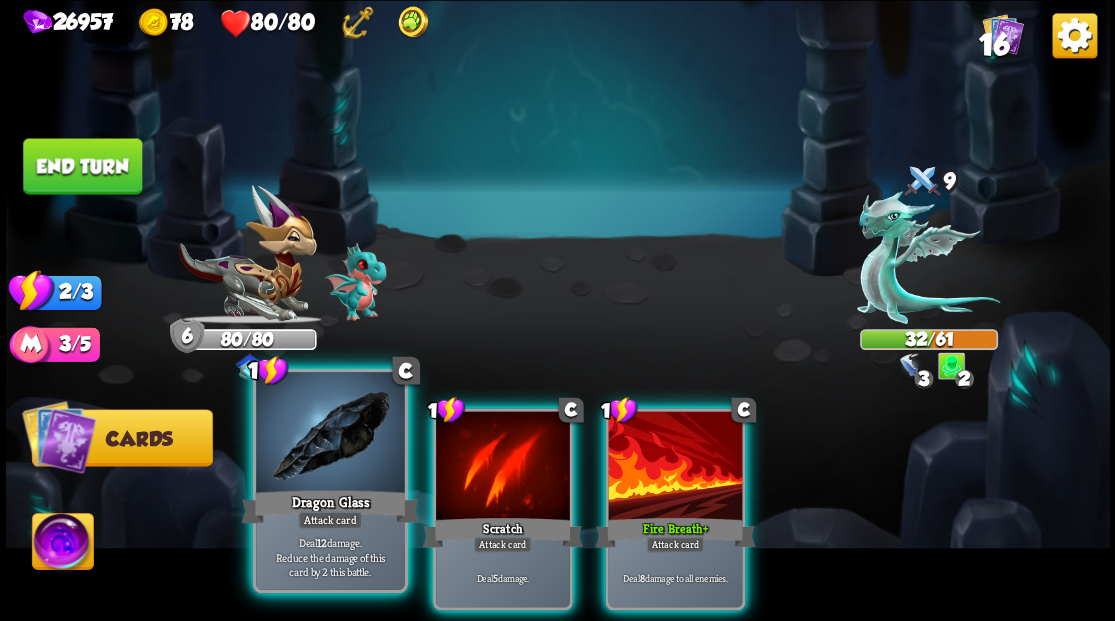 click at bounding box center (330, 434) 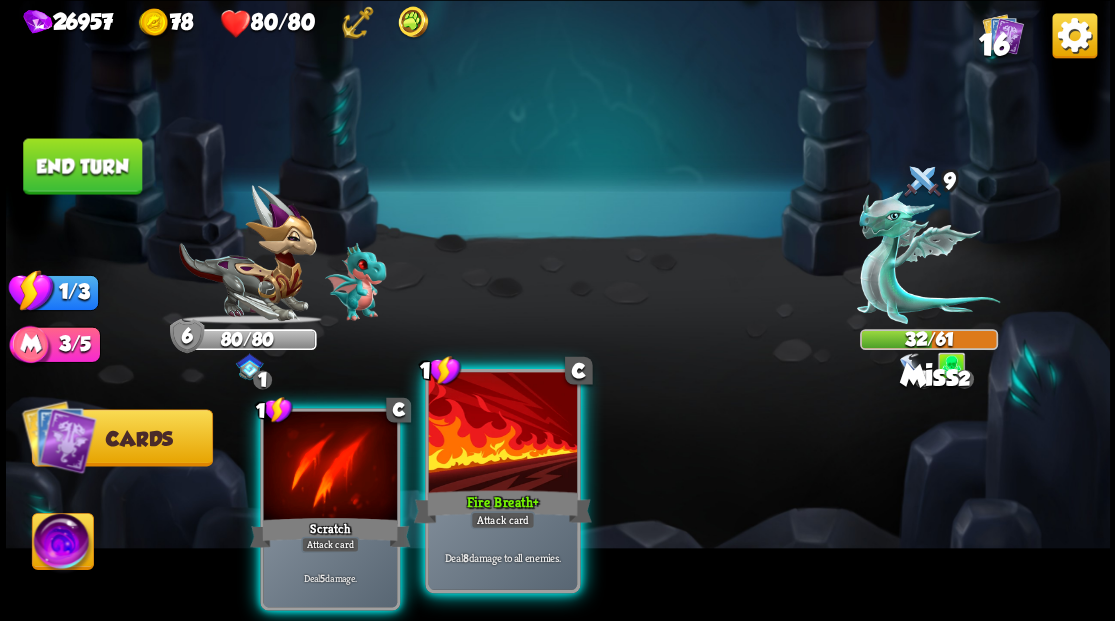 click at bounding box center (502, 434) 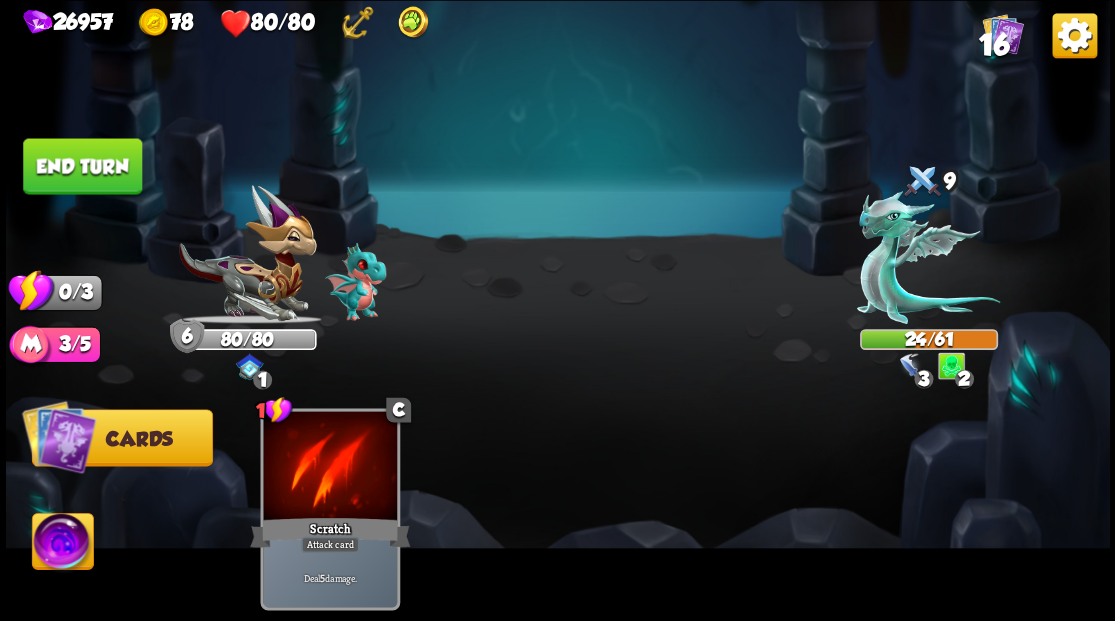click on "End turn" at bounding box center (82, 166) 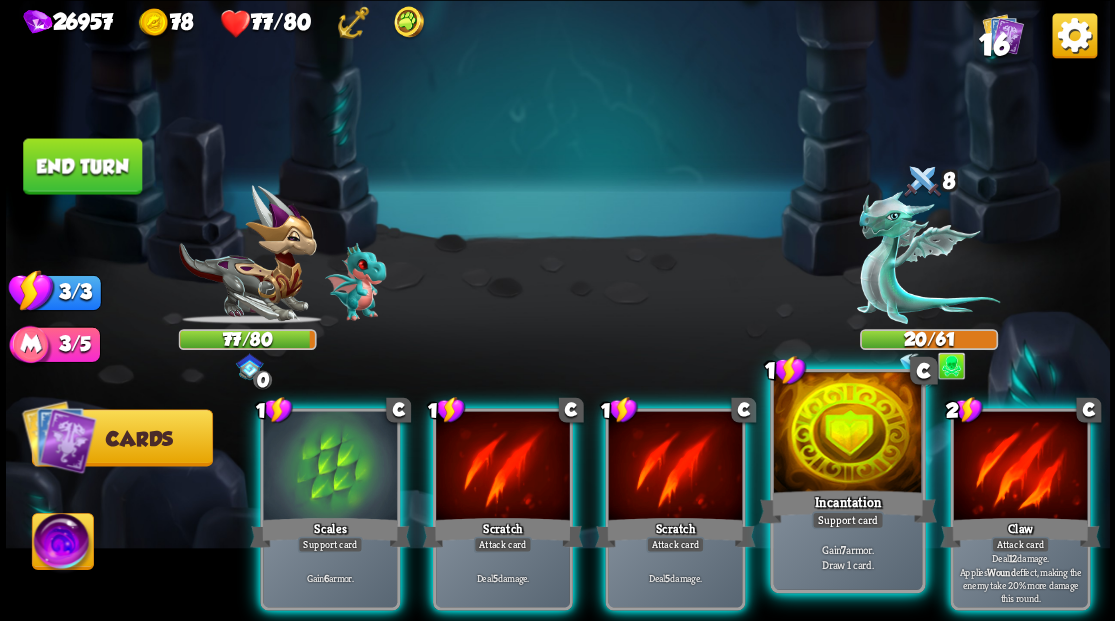 click at bounding box center (847, 434) 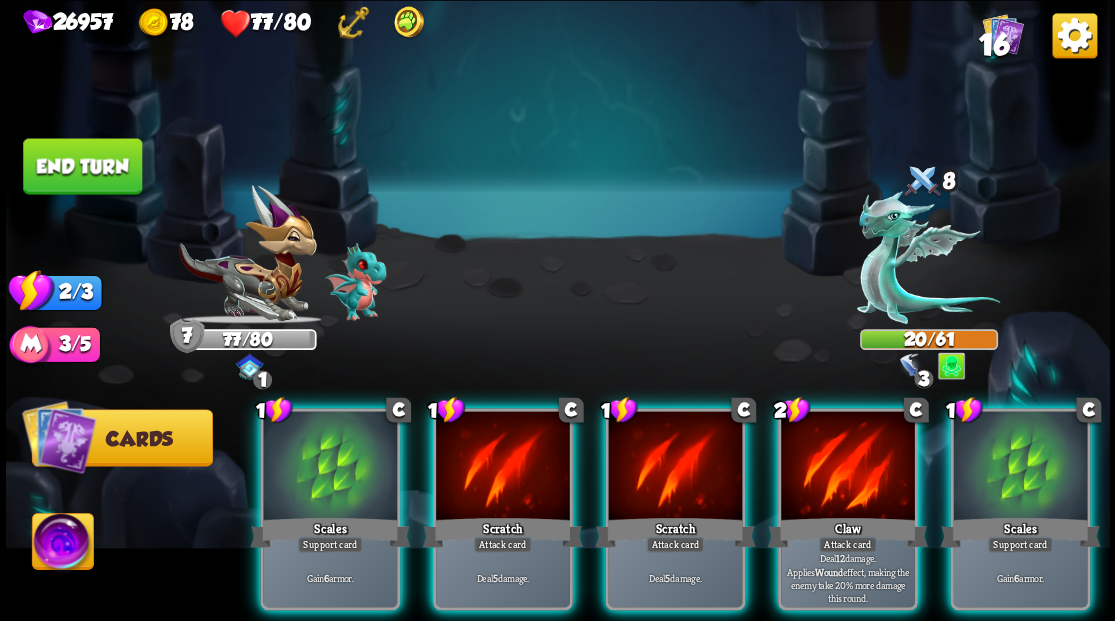 click at bounding box center (848, 467) 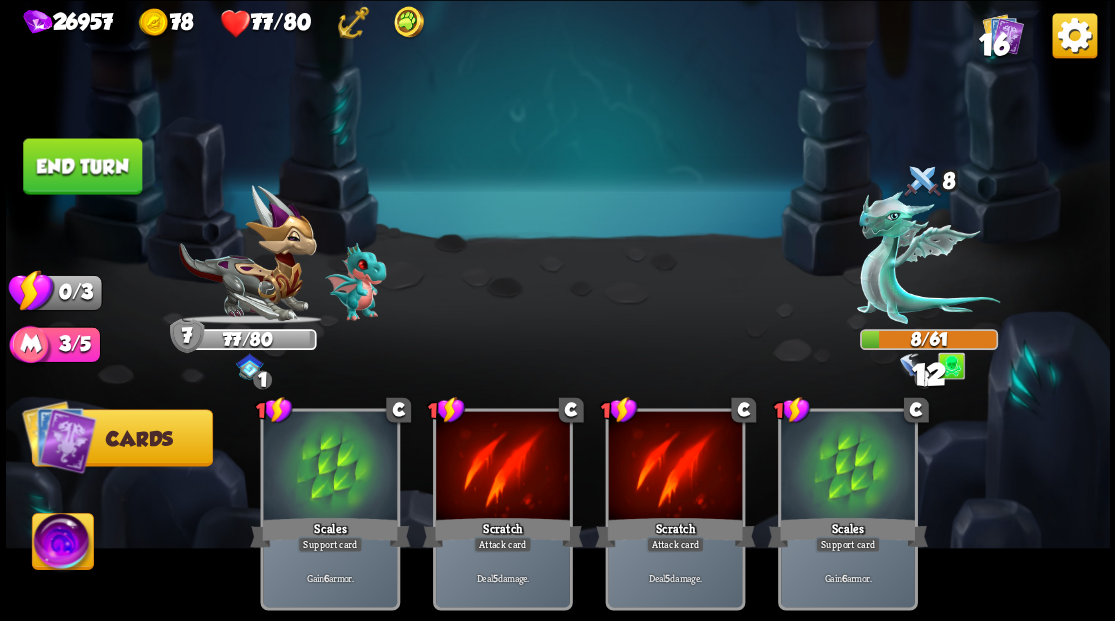 click on "End turn" at bounding box center (82, 166) 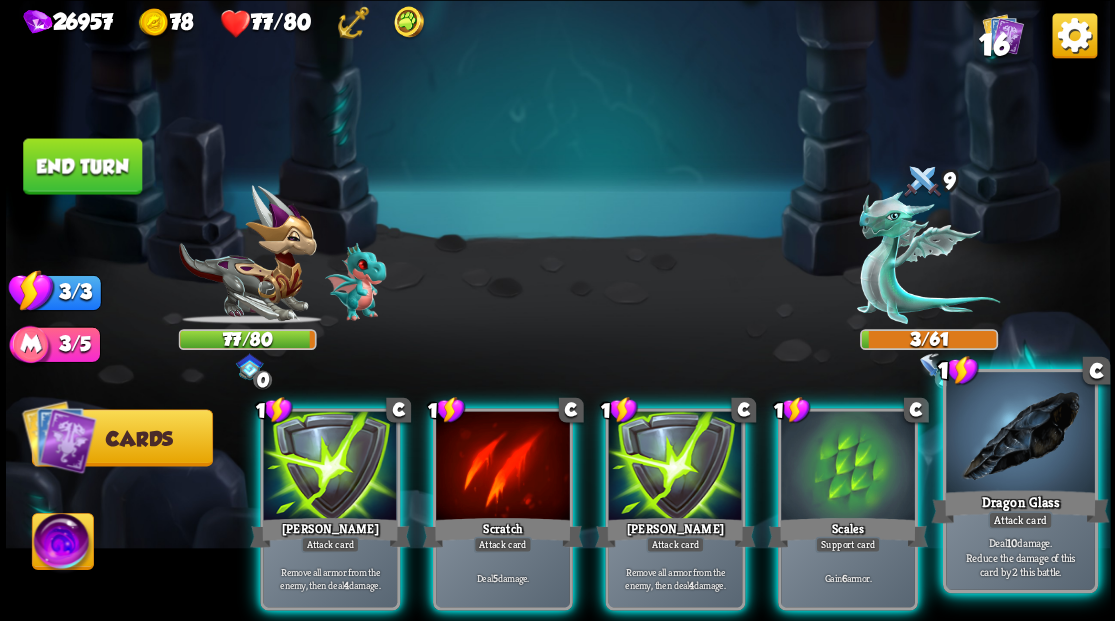 click at bounding box center (1020, 434) 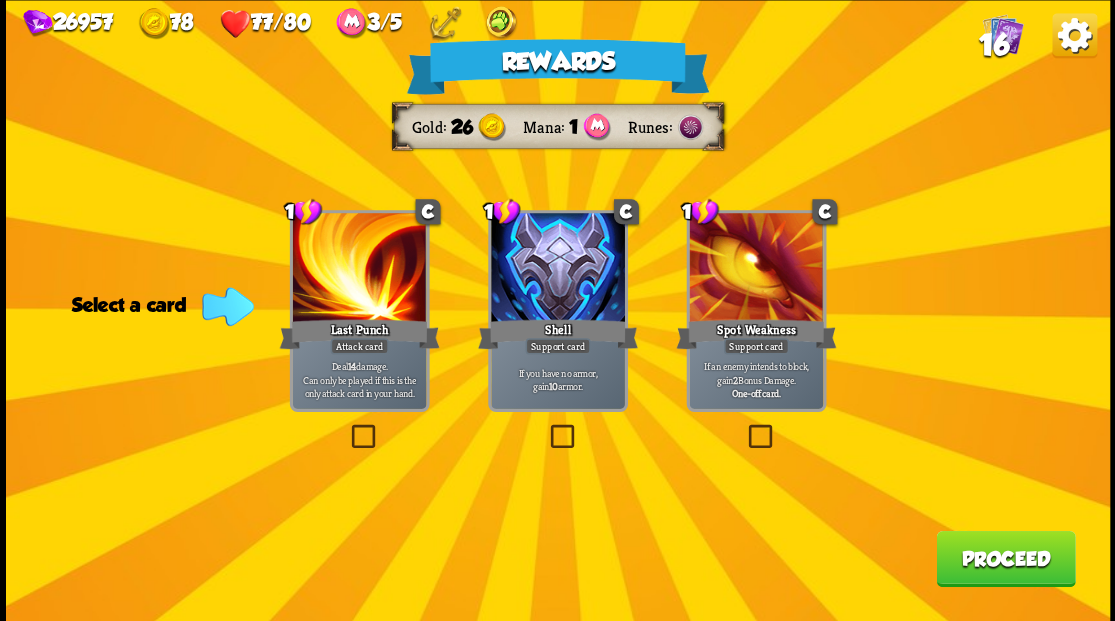 click on "Proceed" at bounding box center (1005, 558) 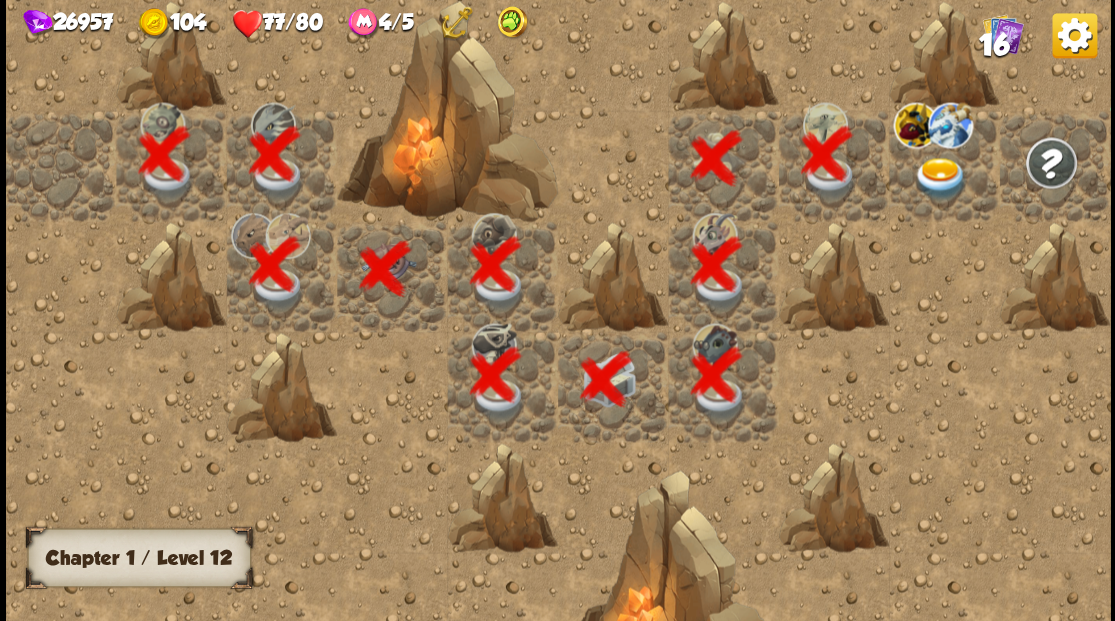 scroll, scrollTop: 0, scrollLeft: 384, axis: horizontal 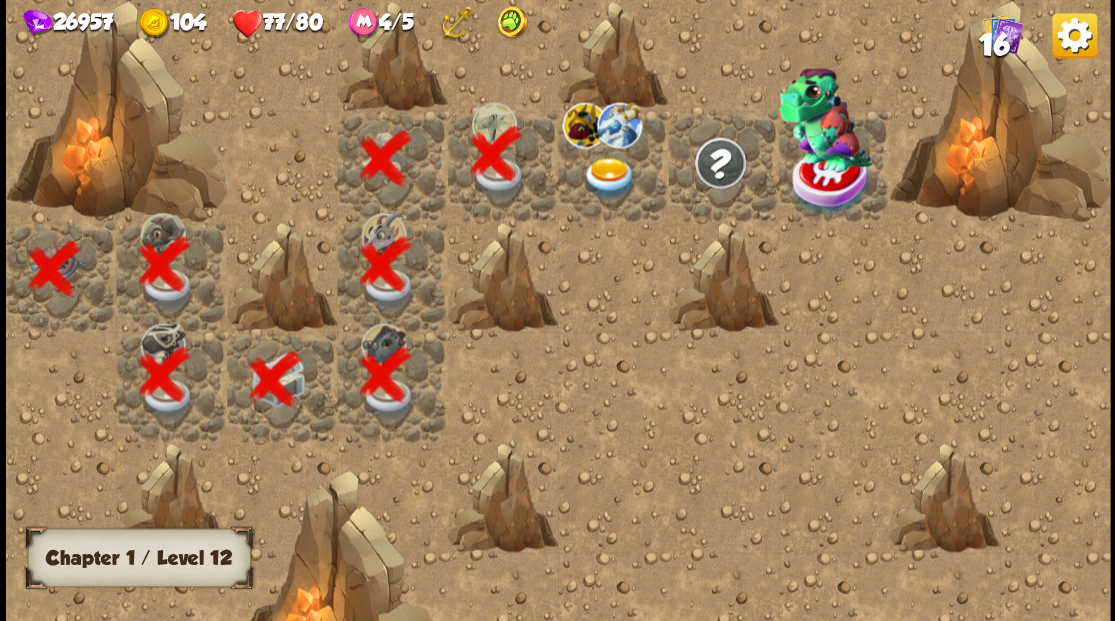 click at bounding box center [609, 178] 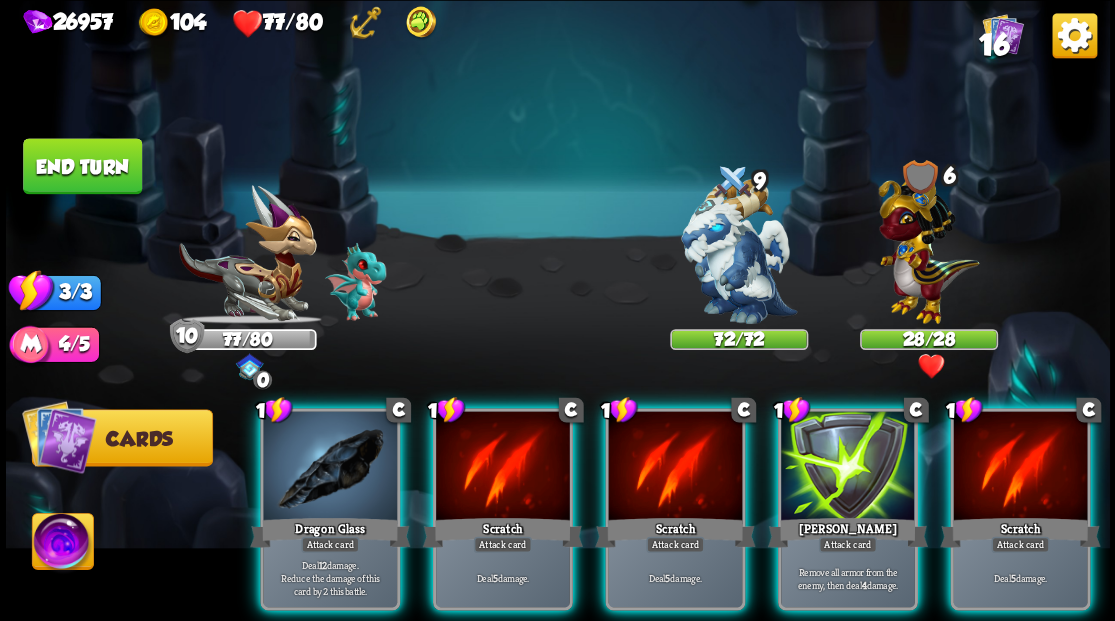 click at bounding box center (739, 263) 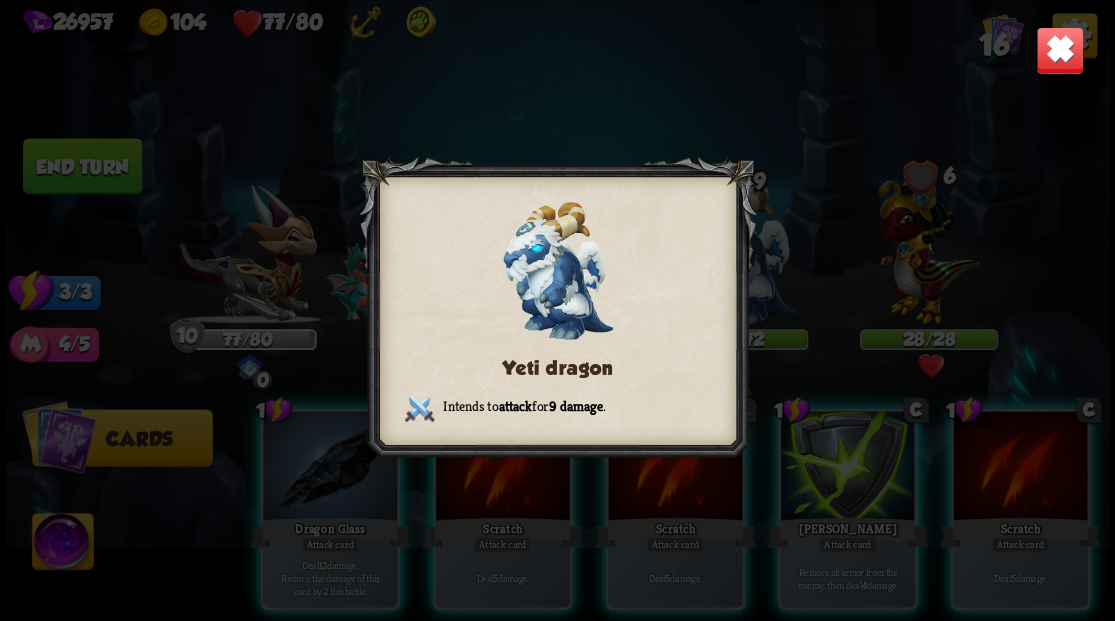 click on "Yeti dragon
Intends to  attack  for  9 damage ." at bounding box center (558, 310) 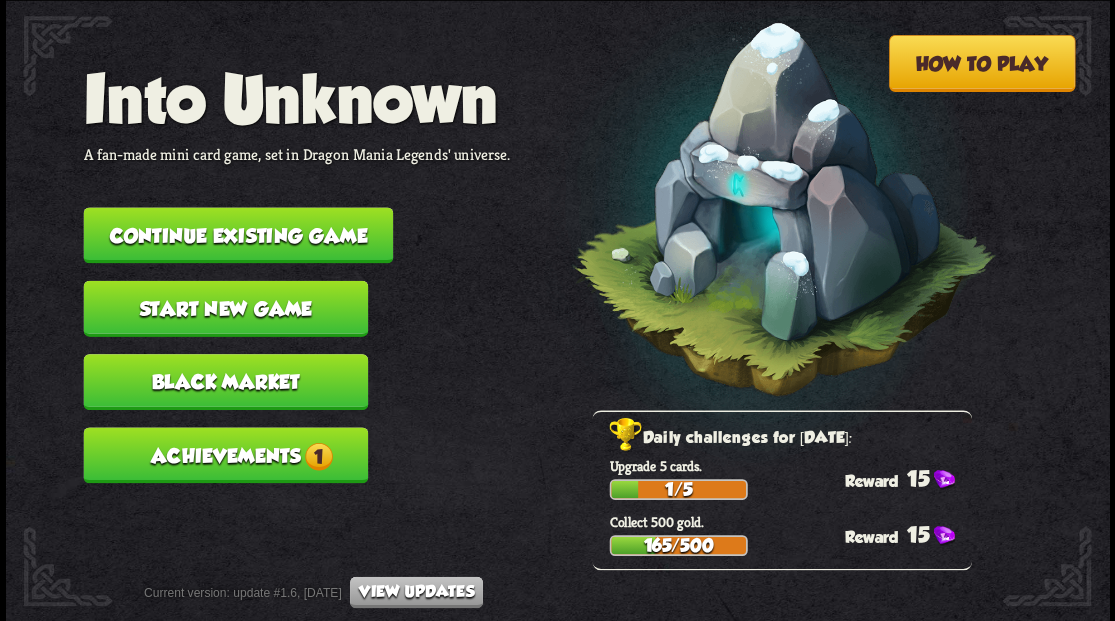 scroll, scrollTop: 0, scrollLeft: 0, axis: both 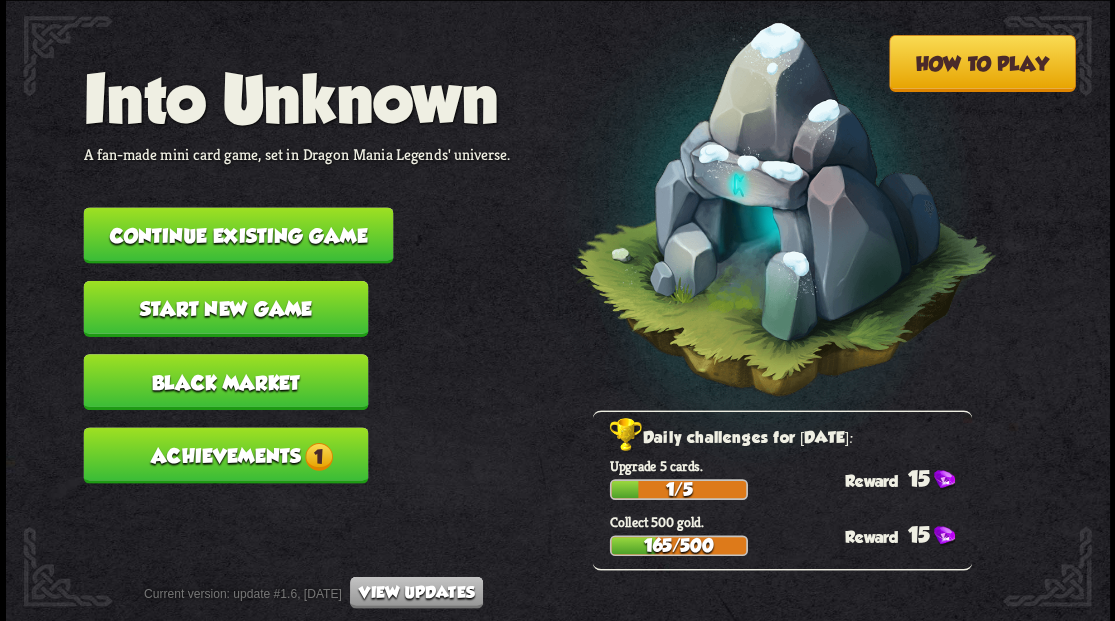 click on "Continue existing game" at bounding box center (238, 235) 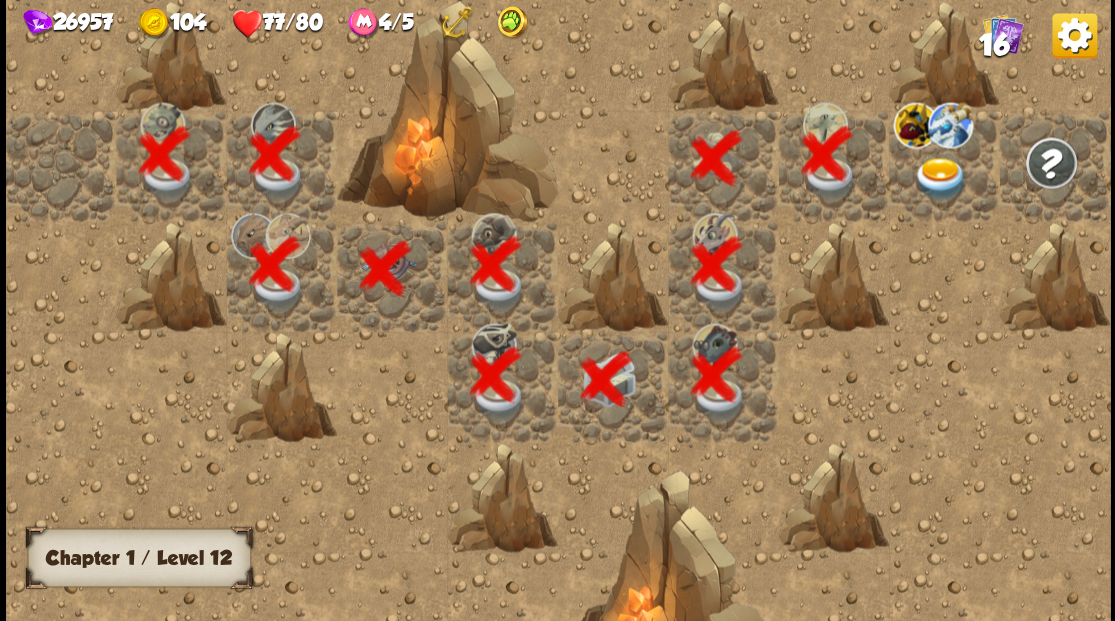 scroll, scrollTop: 0, scrollLeft: 384, axis: horizontal 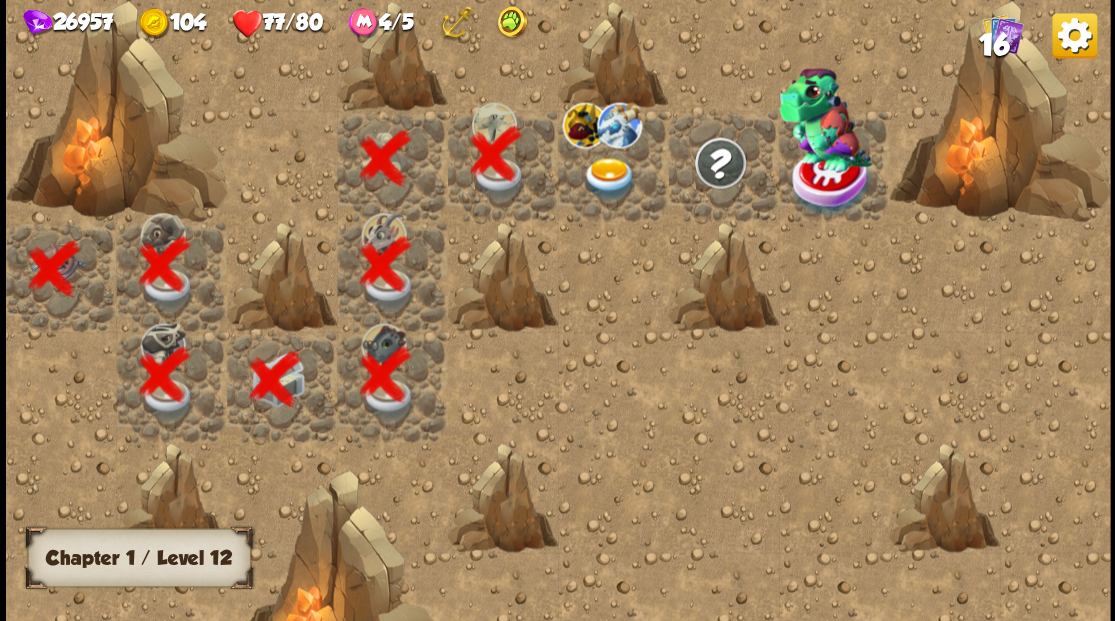 click at bounding box center (609, 178) 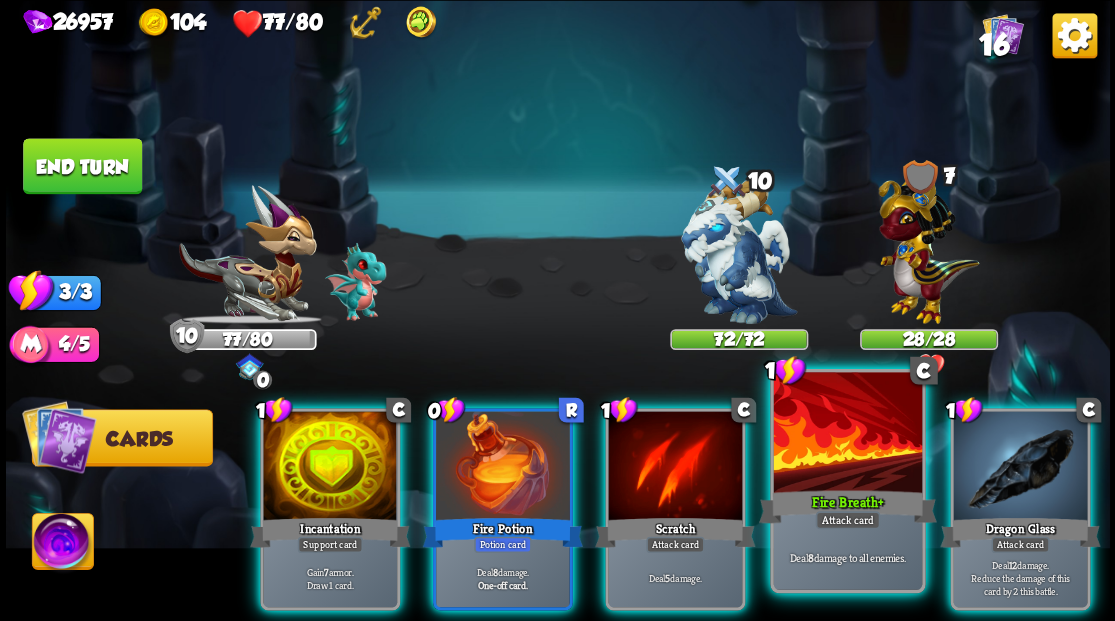 click on "Fire Breath +" at bounding box center (847, 506) 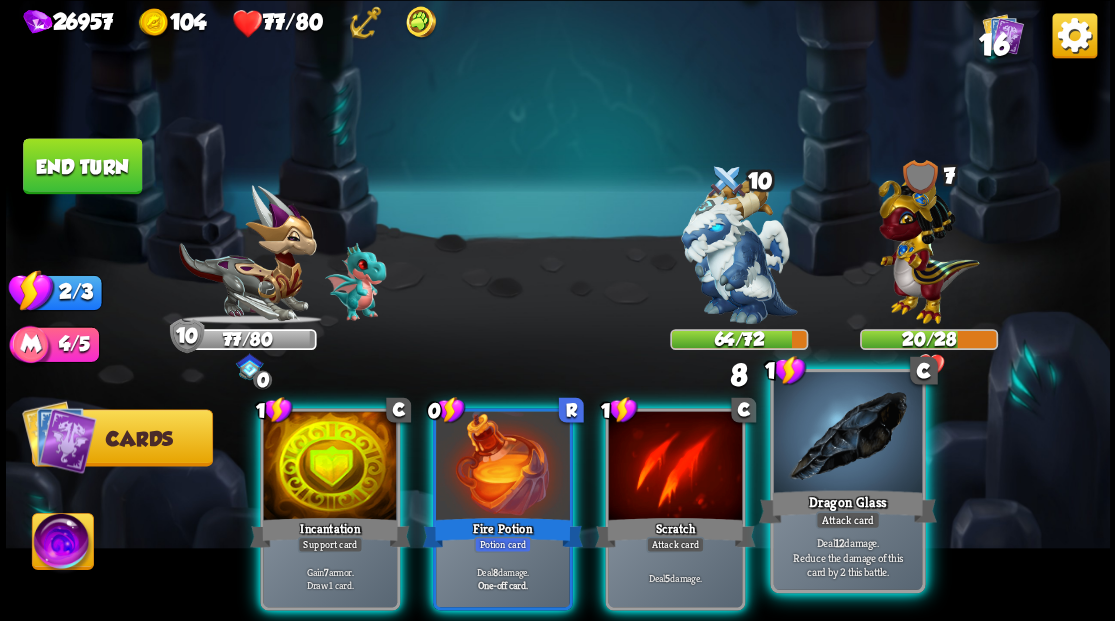 click at bounding box center (847, 434) 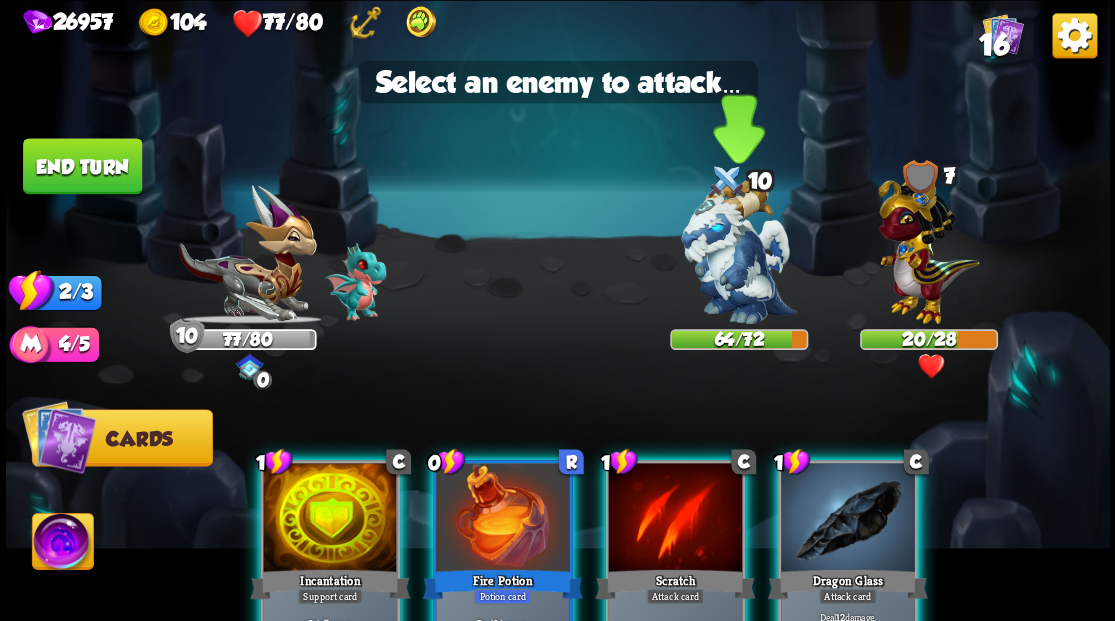 click at bounding box center [739, 251] 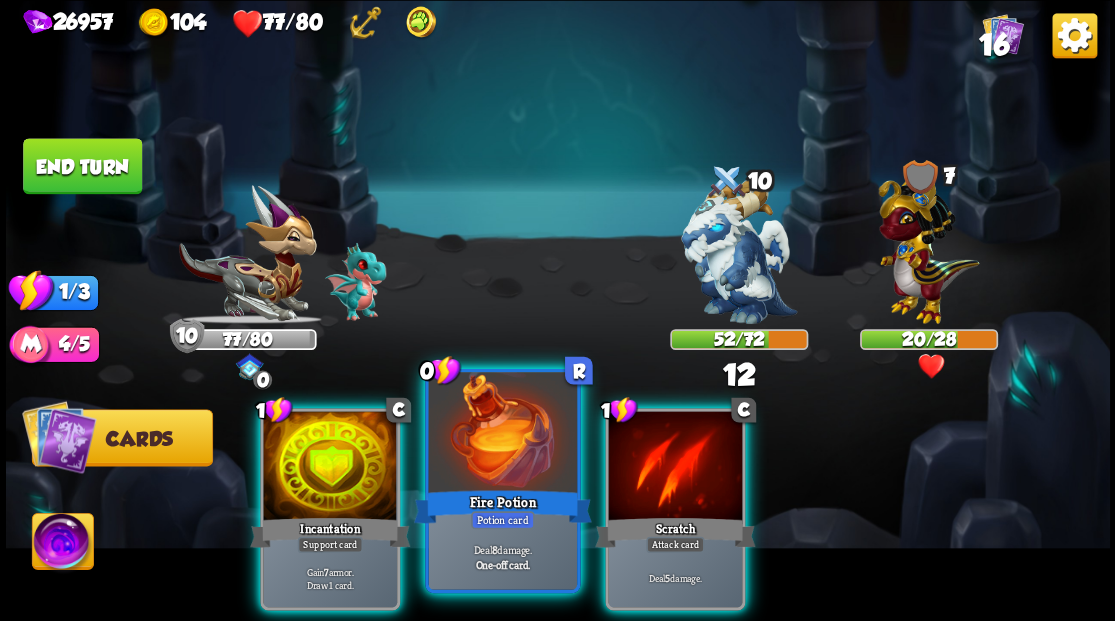click at bounding box center (502, 434) 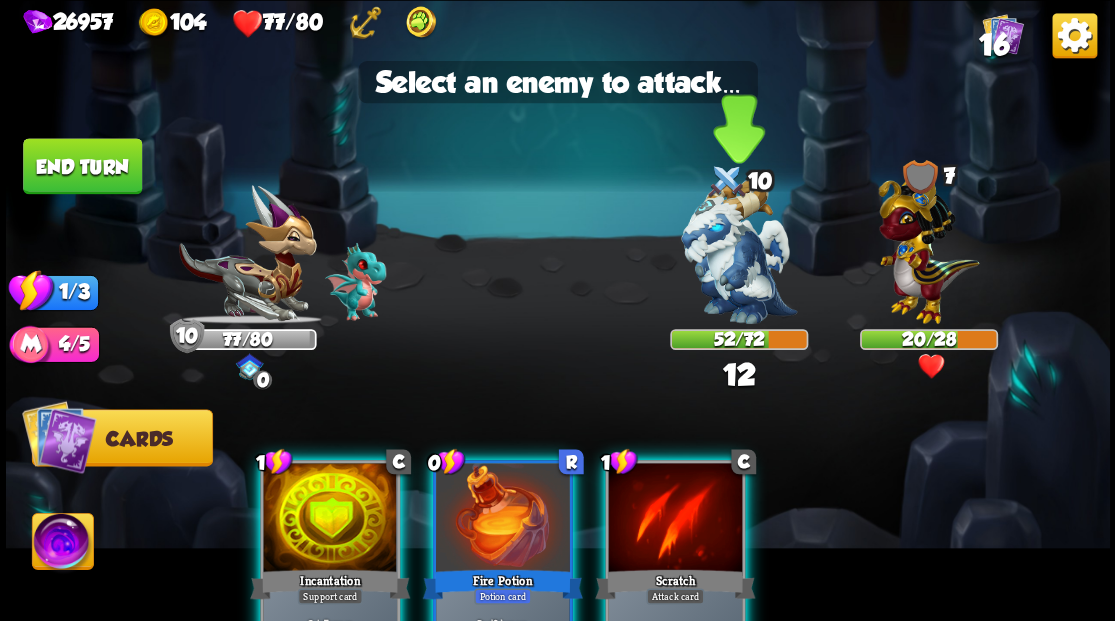 click at bounding box center (739, 251) 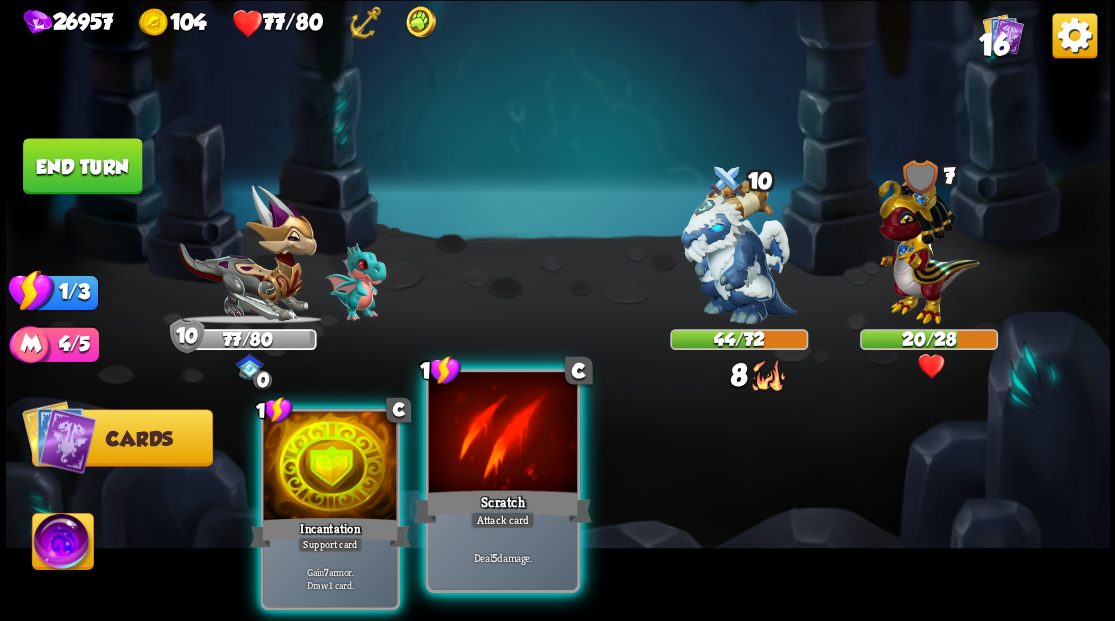 click at bounding box center (502, 434) 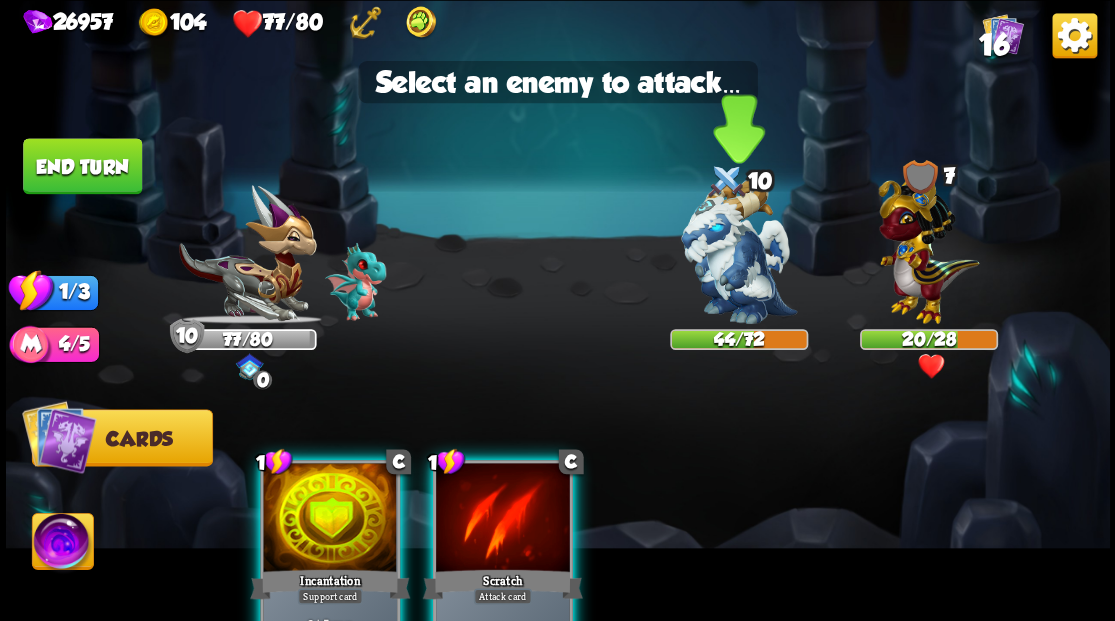 click at bounding box center [739, 251] 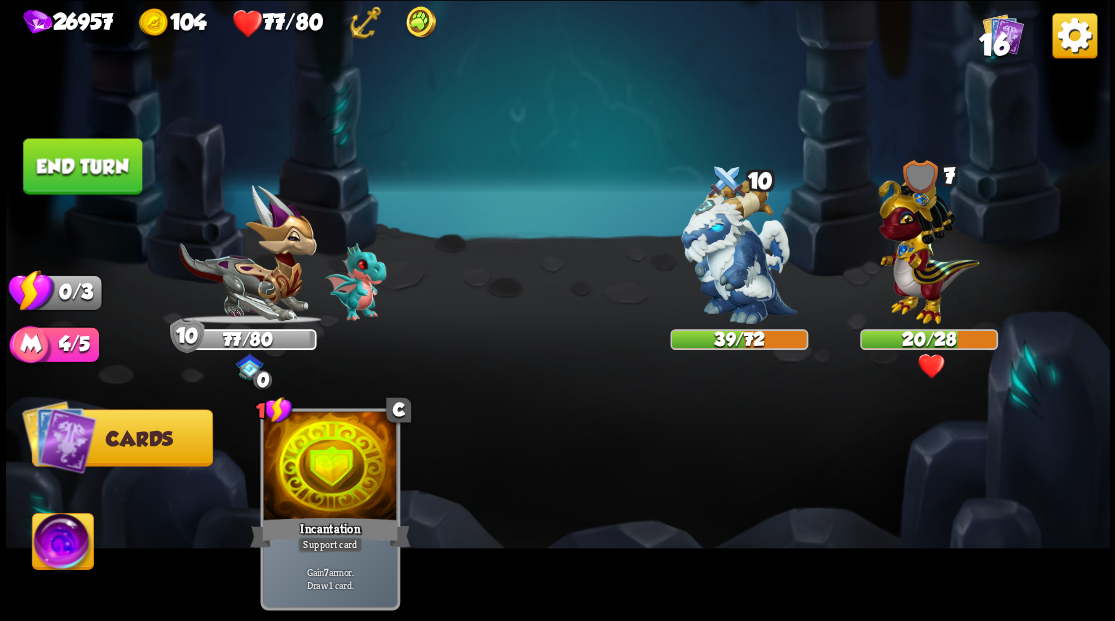click on "End turn" at bounding box center (82, 166) 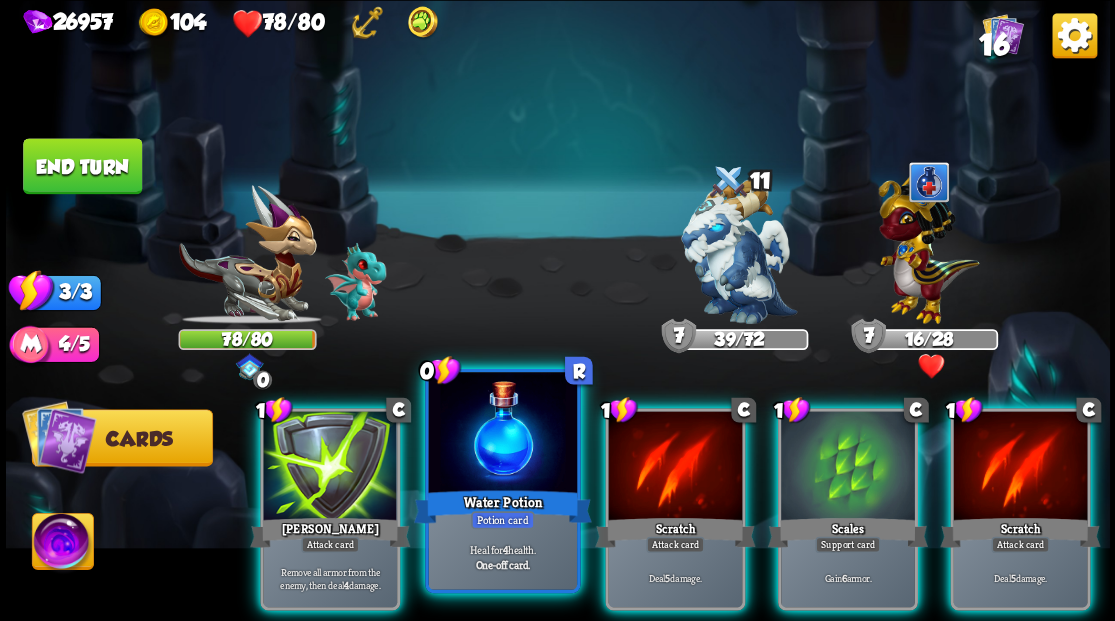 click at bounding box center (502, 434) 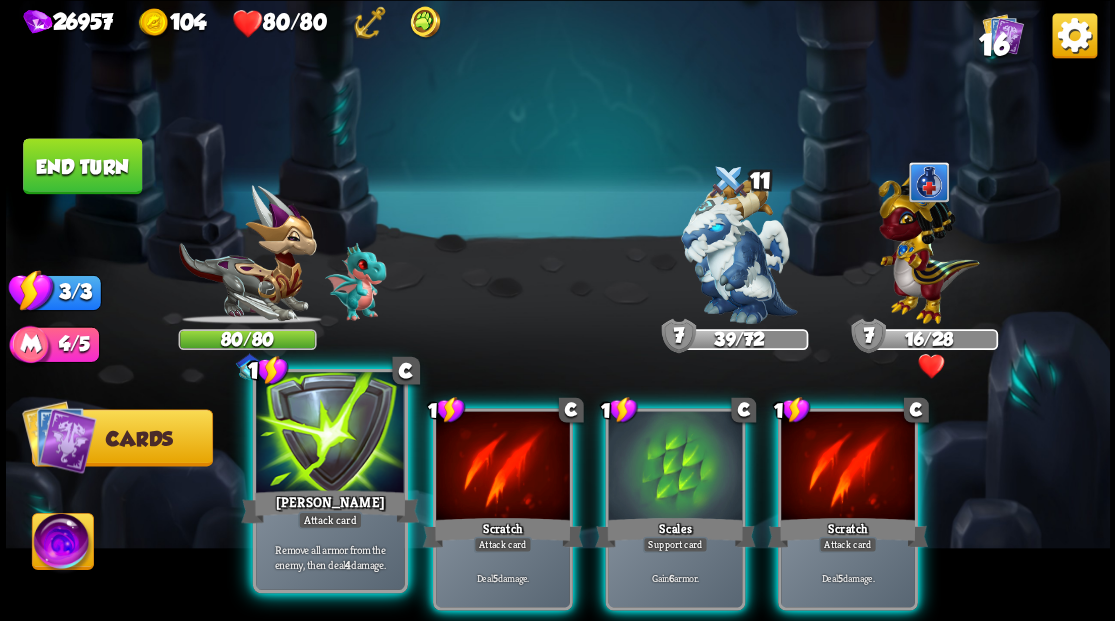 click at bounding box center (330, 434) 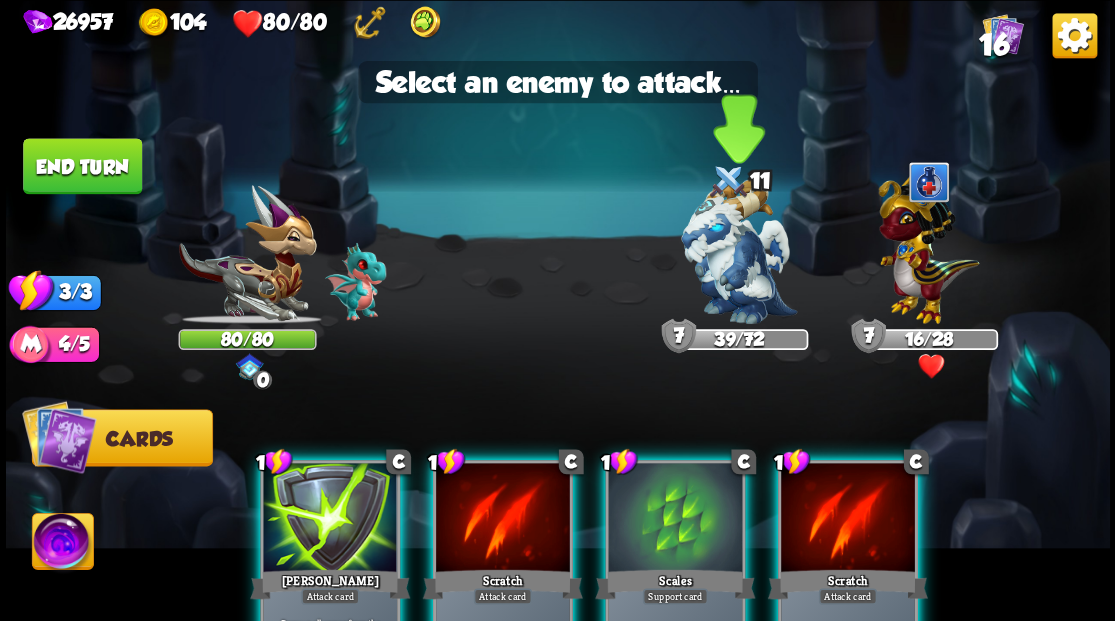 click at bounding box center (739, 251) 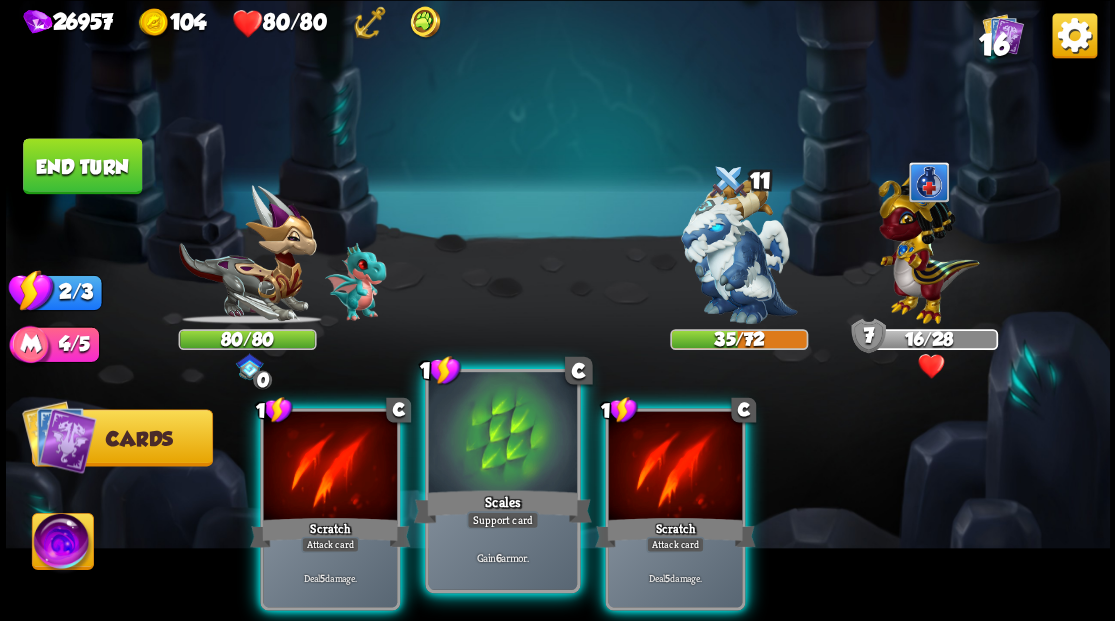 click at bounding box center [502, 434] 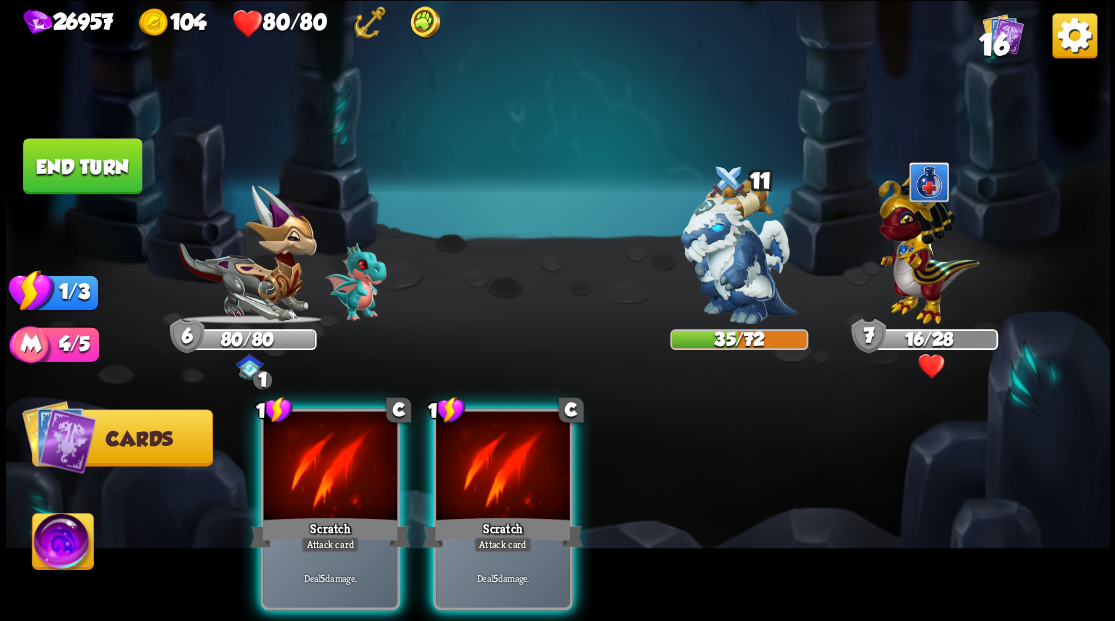 click at bounding box center (503, 467) 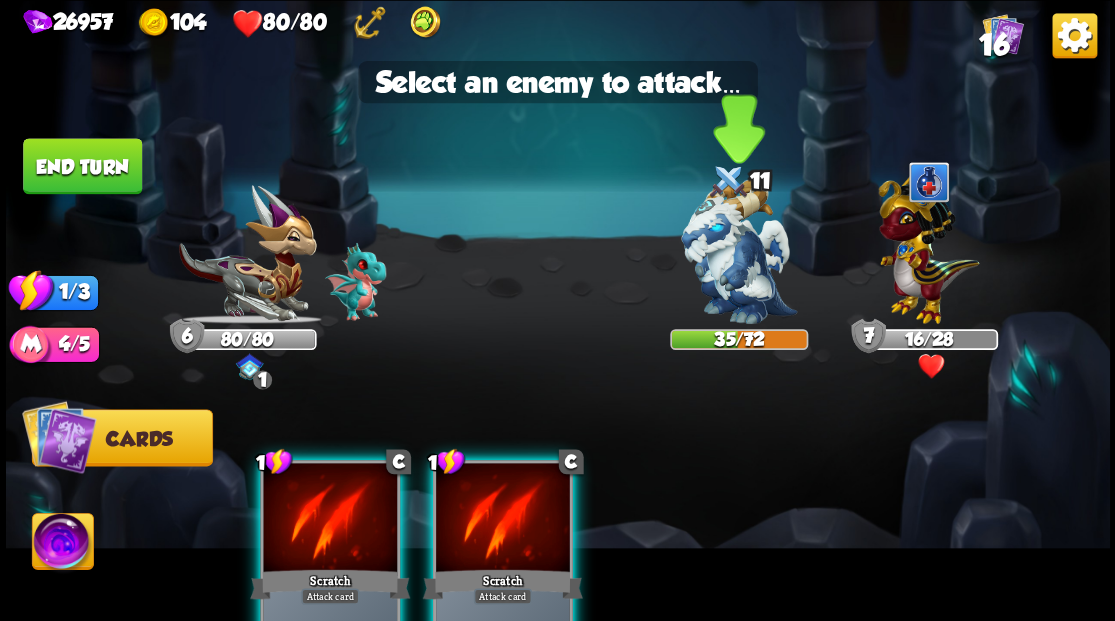 click at bounding box center [739, 251] 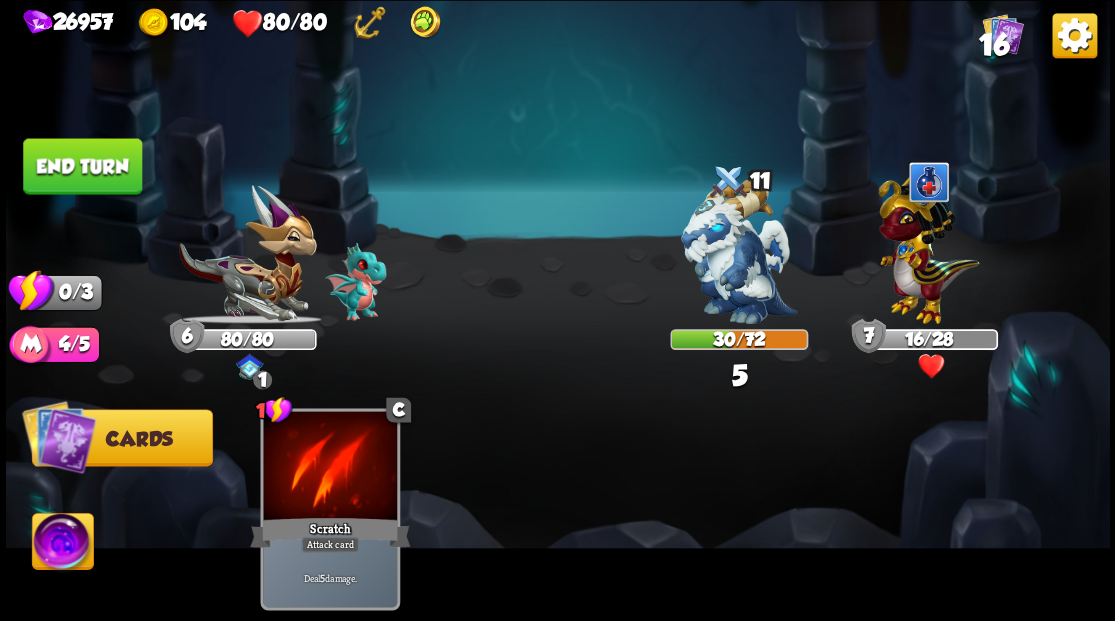 click on "End turn" at bounding box center (82, 166) 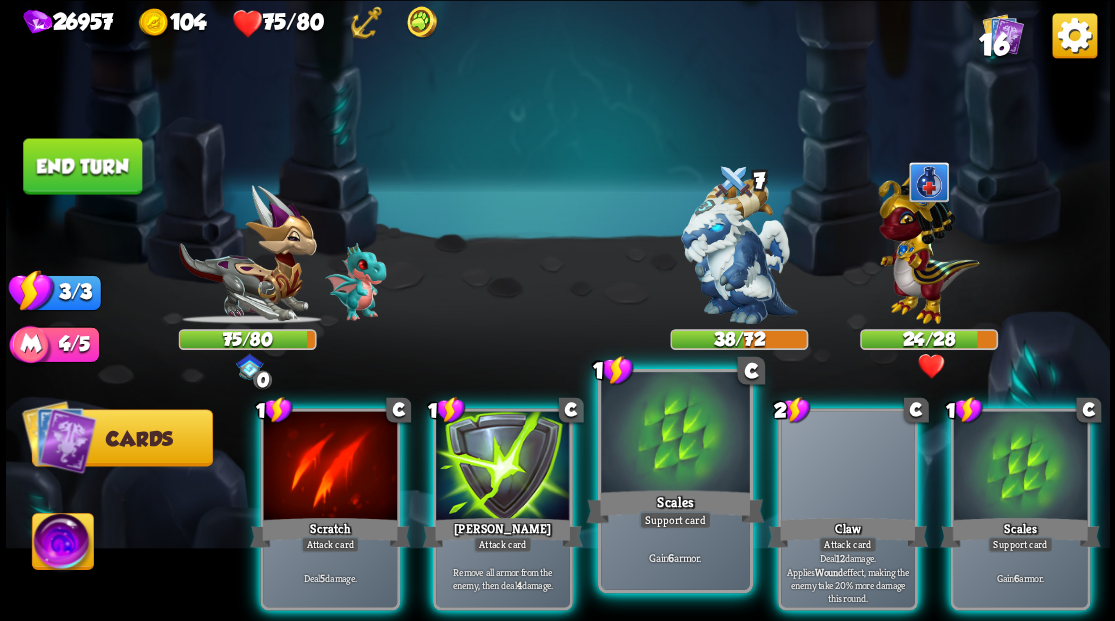click at bounding box center [675, 434] 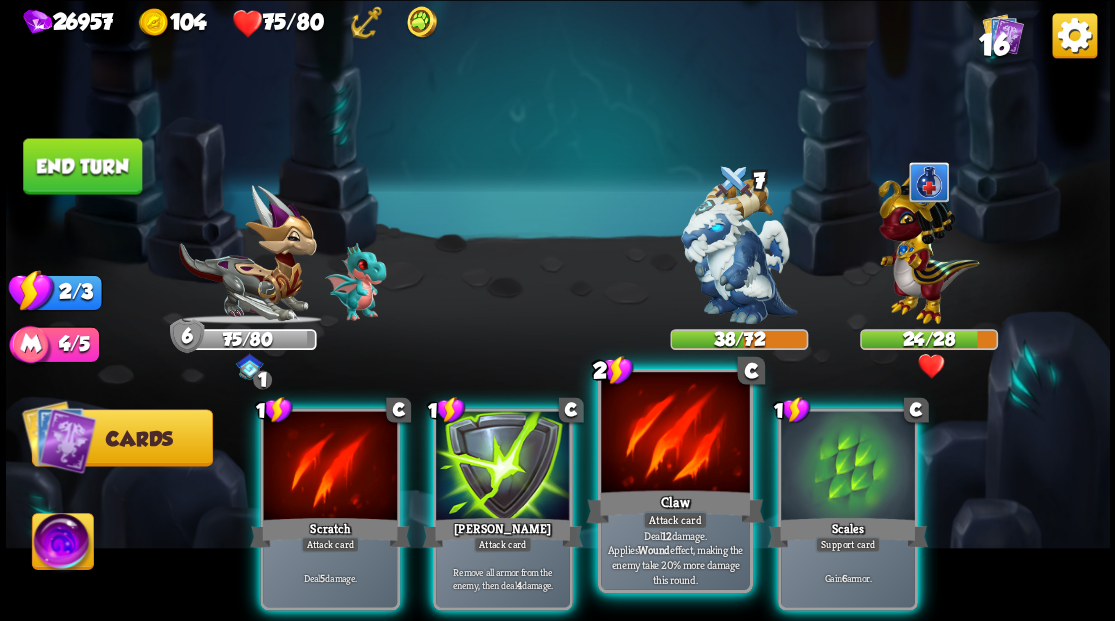 click at bounding box center [675, 434] 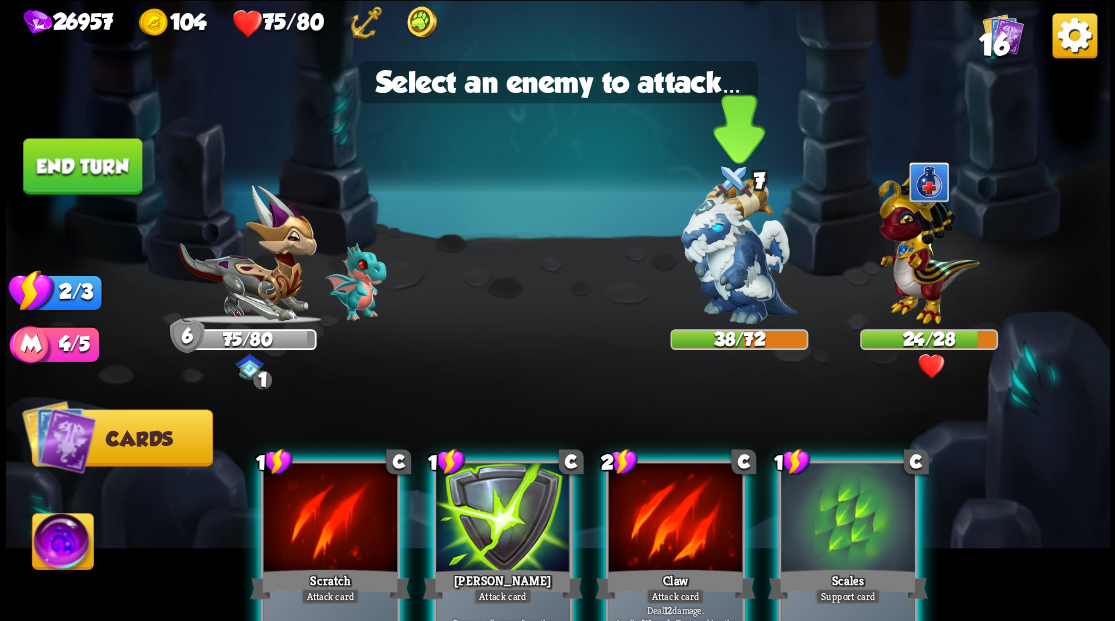 click at bounding box center (739, 251) 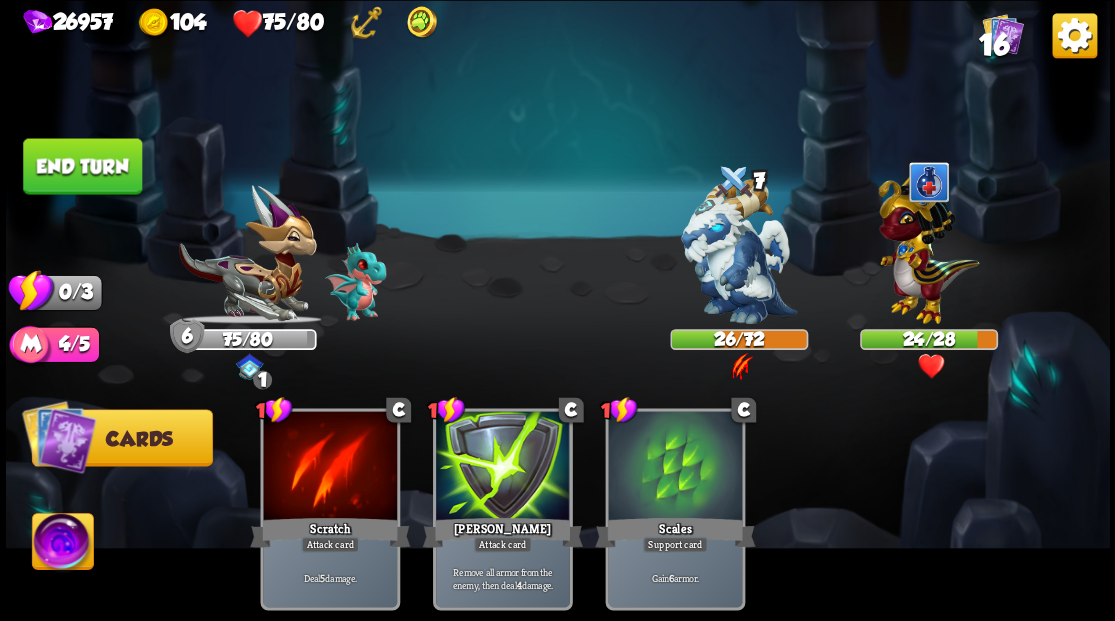 click on "End turn" at bounding box center (82, 166) 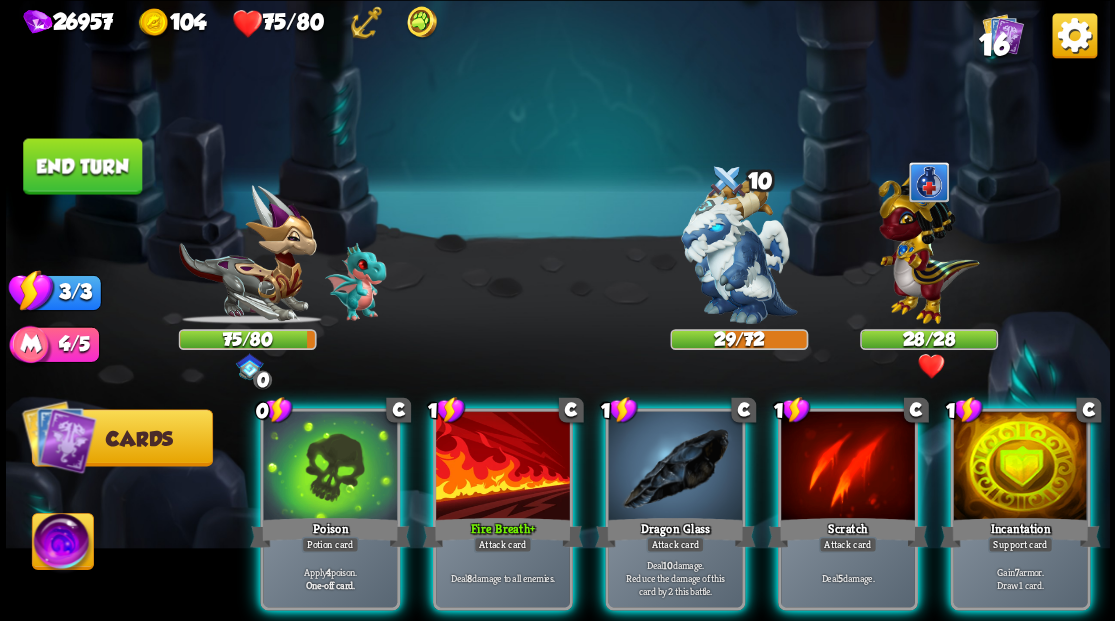 drag, startPoint x: 1018, startPoint y: 494, endPoint x: 977, endPoint y: 491, distance: 41.109608 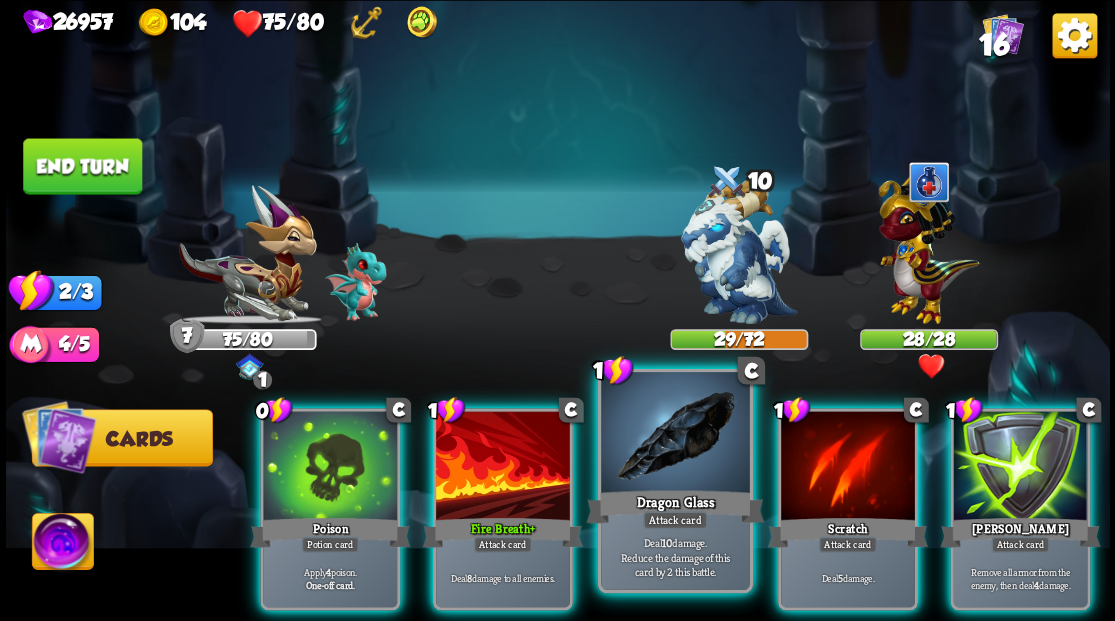 click at bounding box center (675, 434) 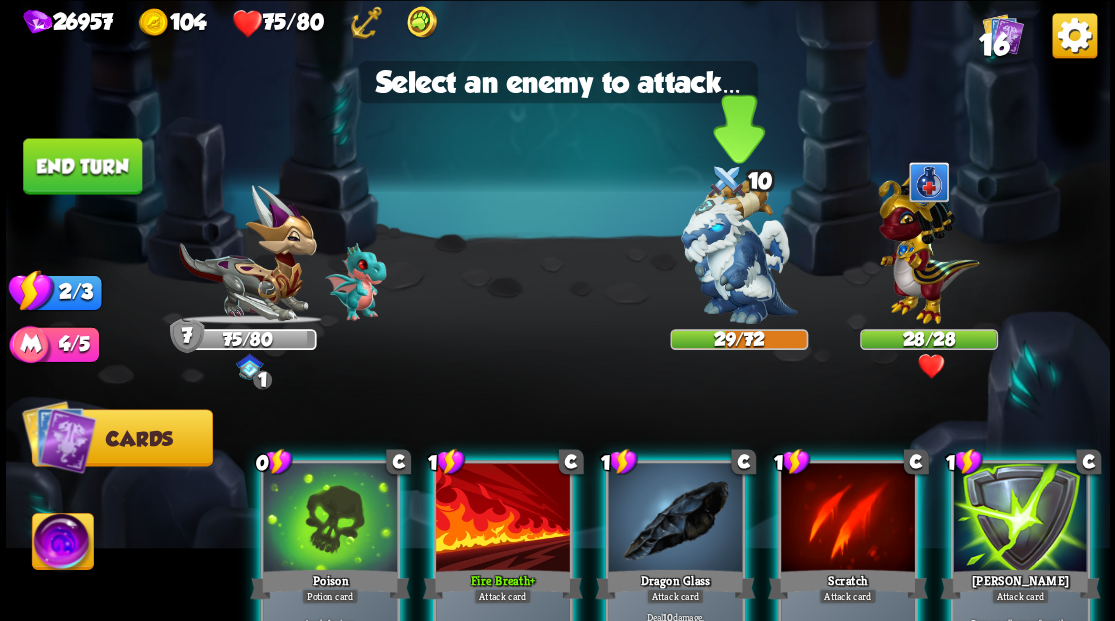 click at bounding box center (739, 251) 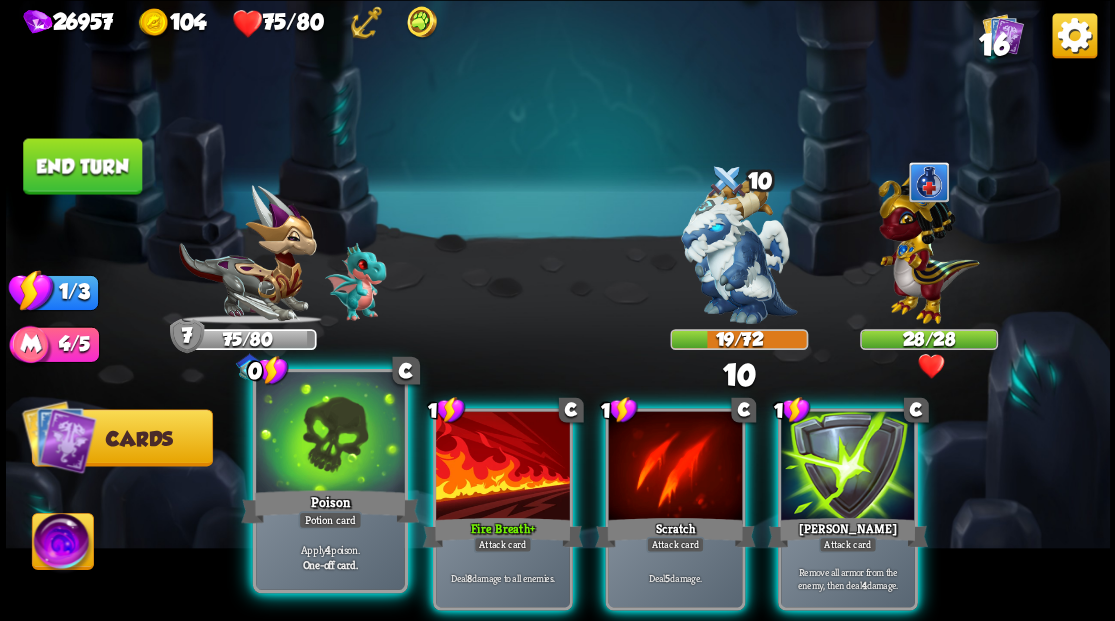 drag, startPoint x: 286, startPoint y: 460, endPoint x: 513, endPoint y: 399, distance: 235.05319 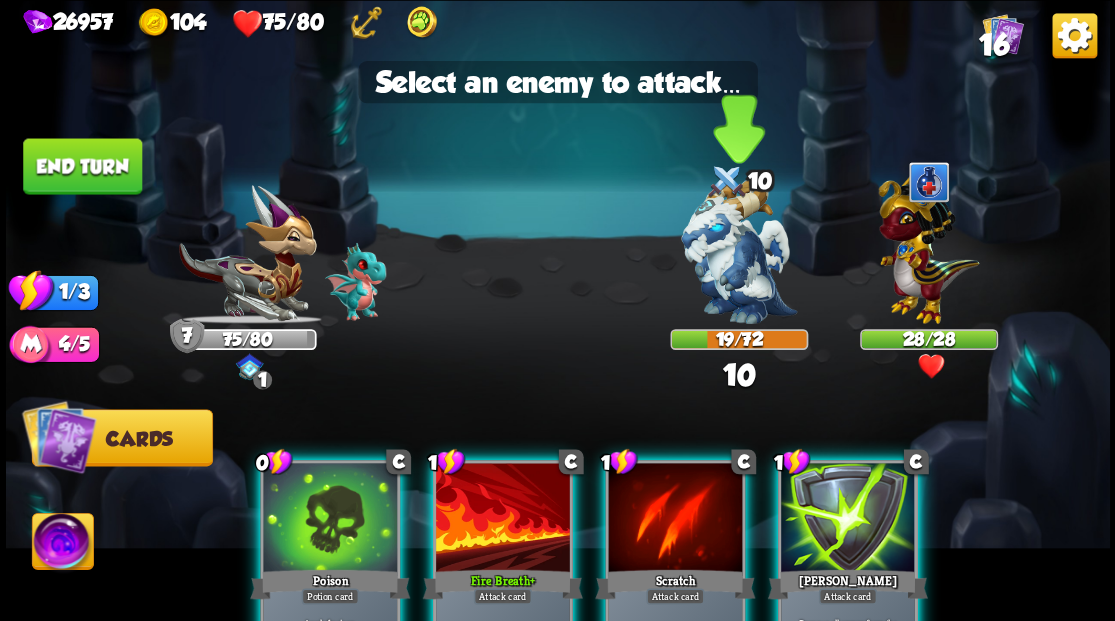 click at bounding box center (739, 251) 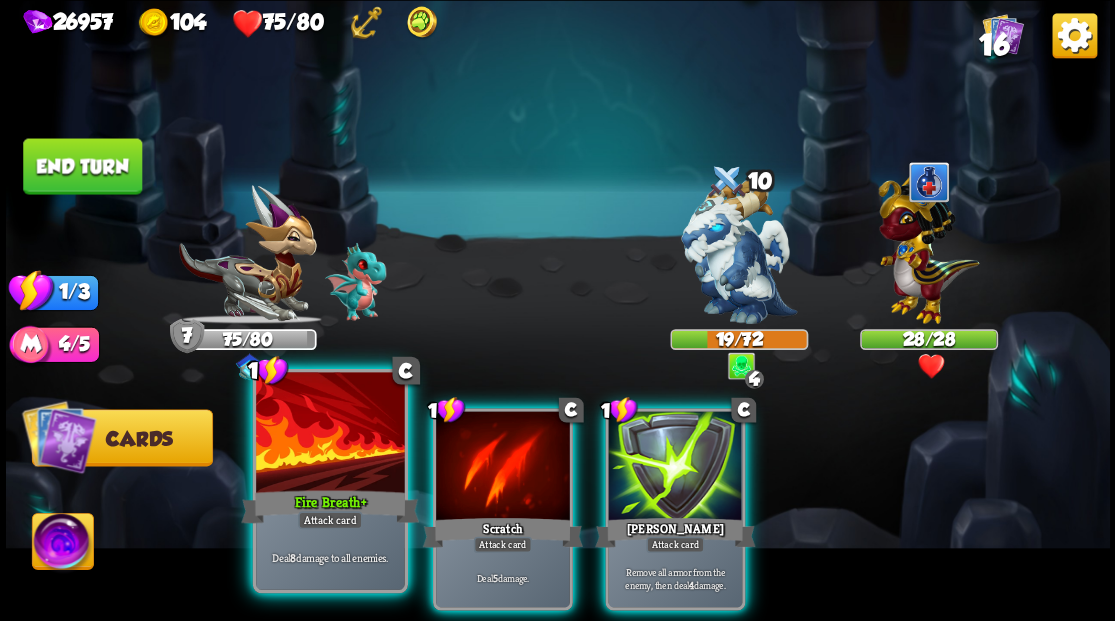 click on "Attack card" at bounding box center (329, 520) 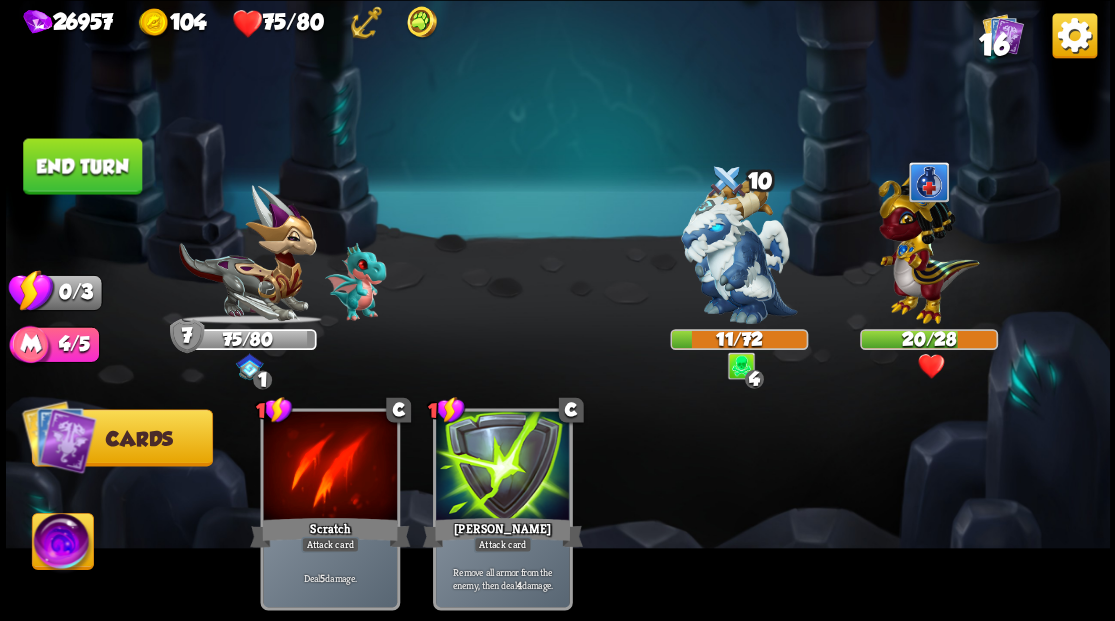 click on "End turn" at bounding box center (82, 166) 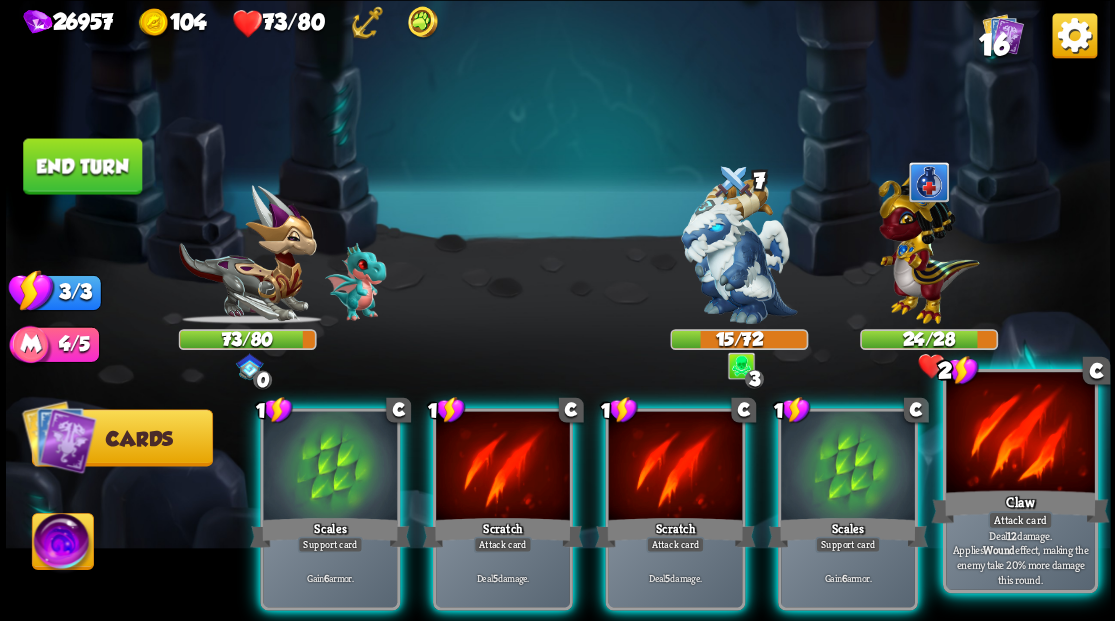 click on "Claw" at bounding box center [1020, 506] 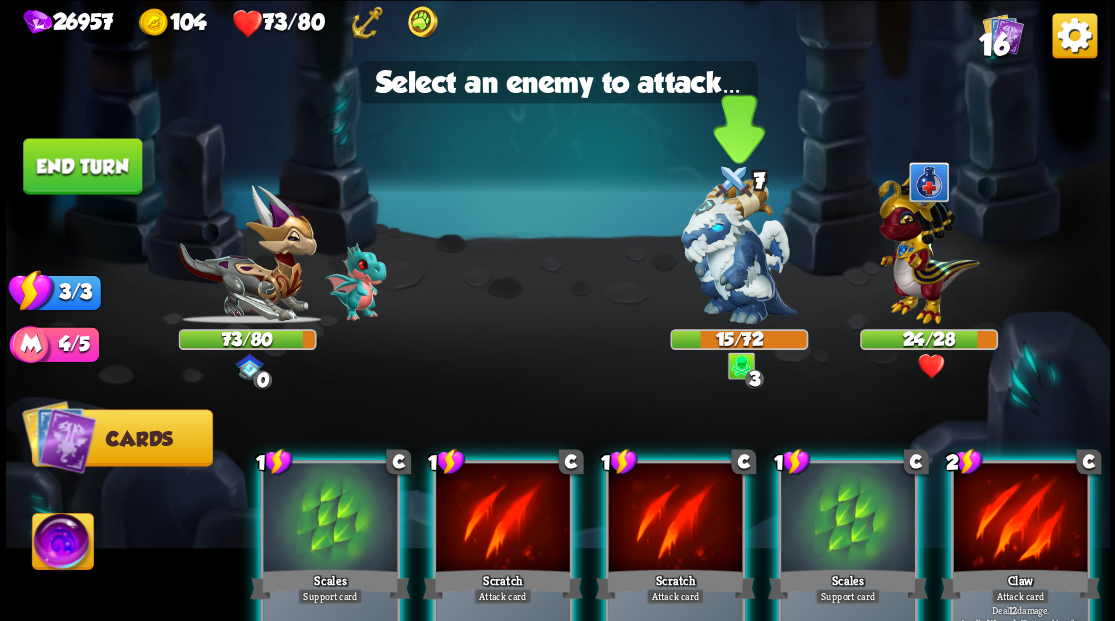 click at bounding box center [739, 251] 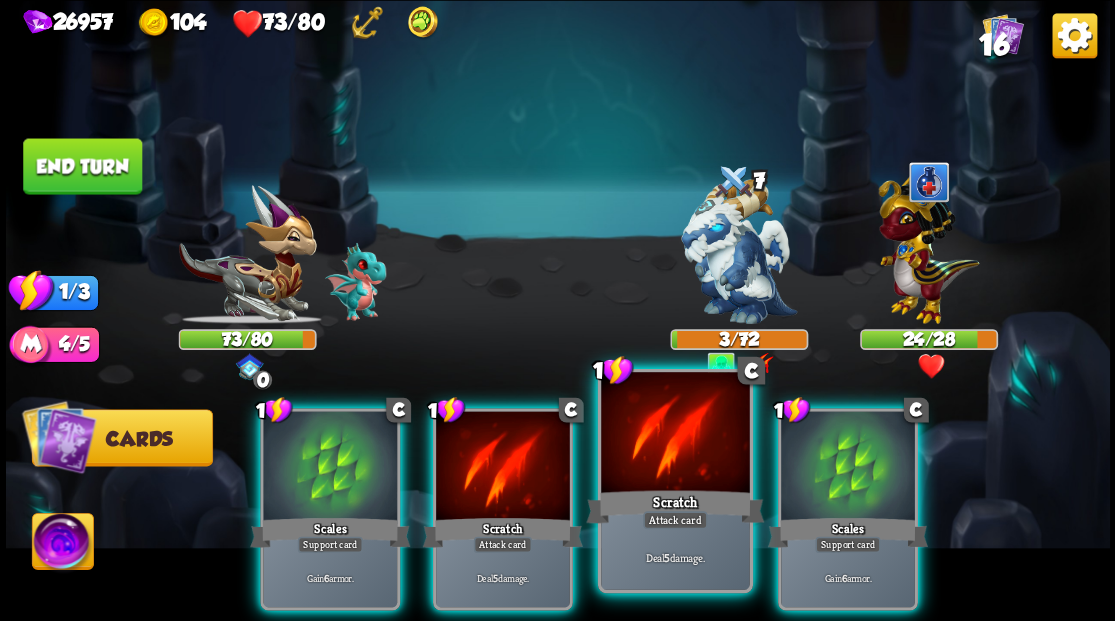 click at bounding box center (675, 434) 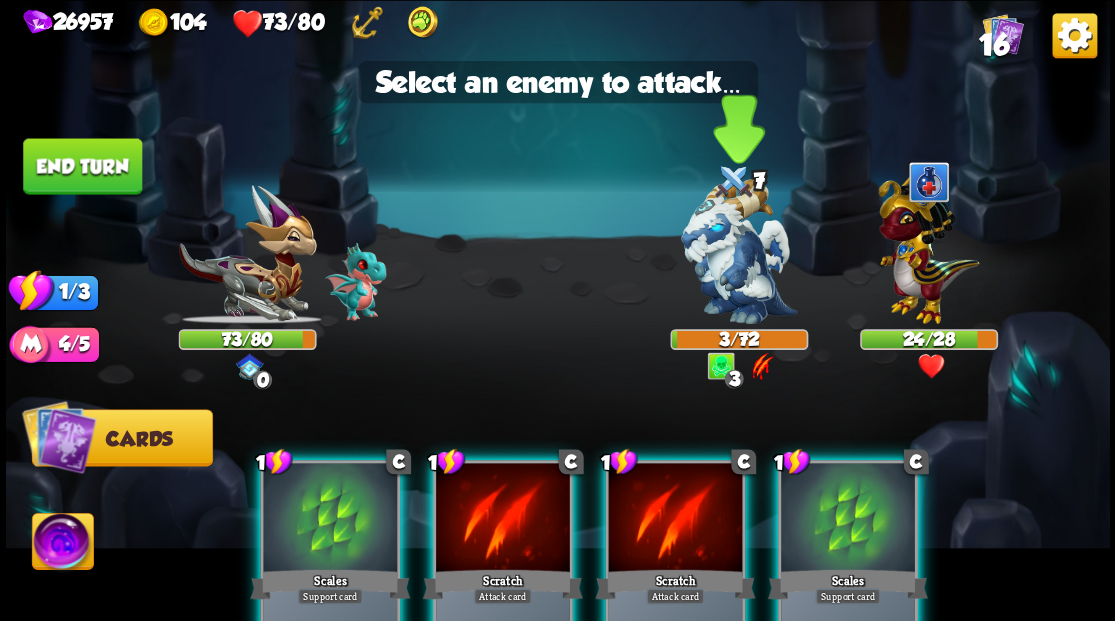 click at bounding box center (739, 251) 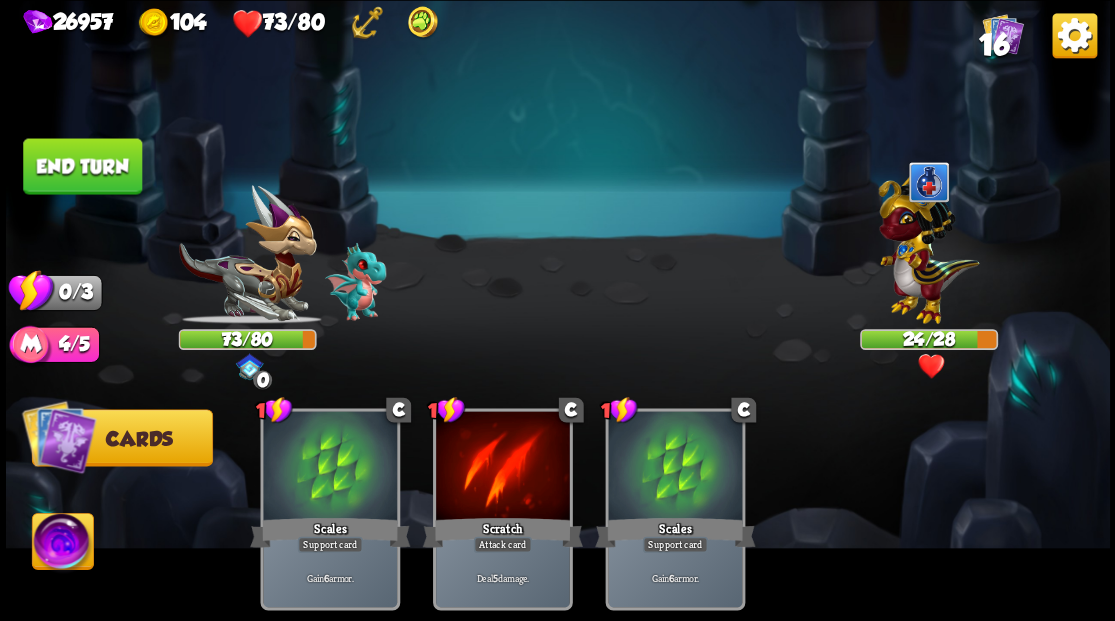 click on "End turn" at bounding box center [82, 166] 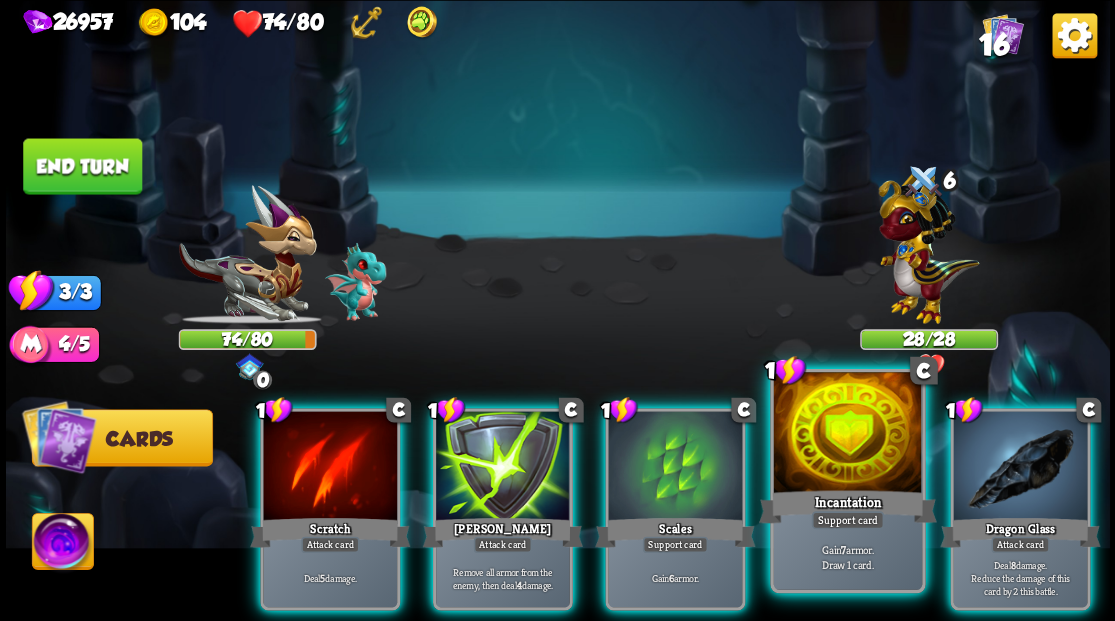 click at bounding box center (847, 434) 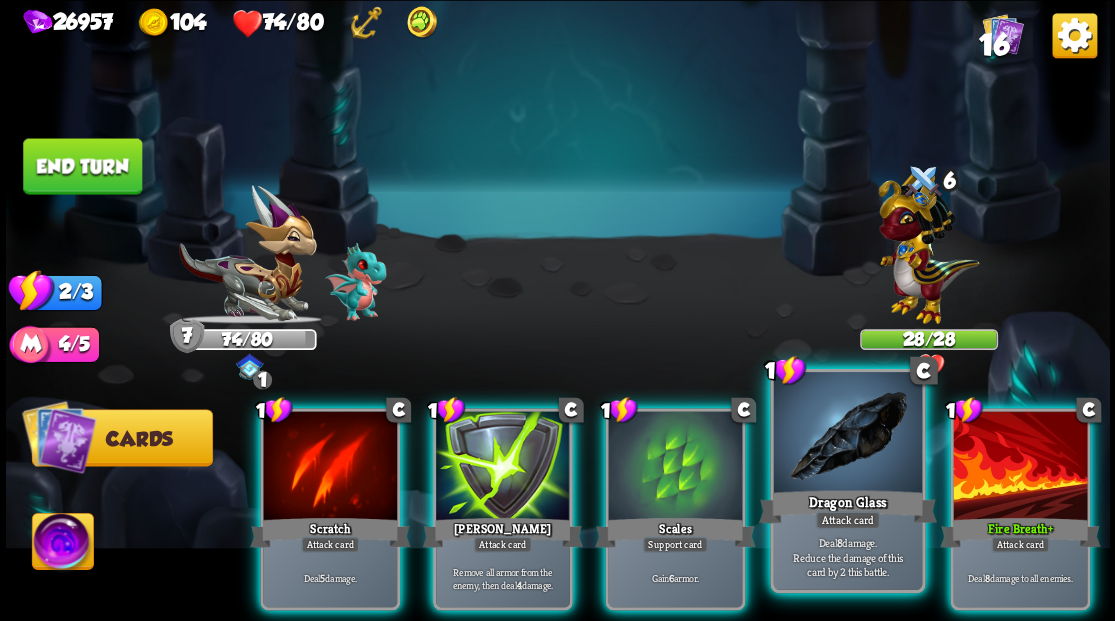 click at bounding box center [847, 434] 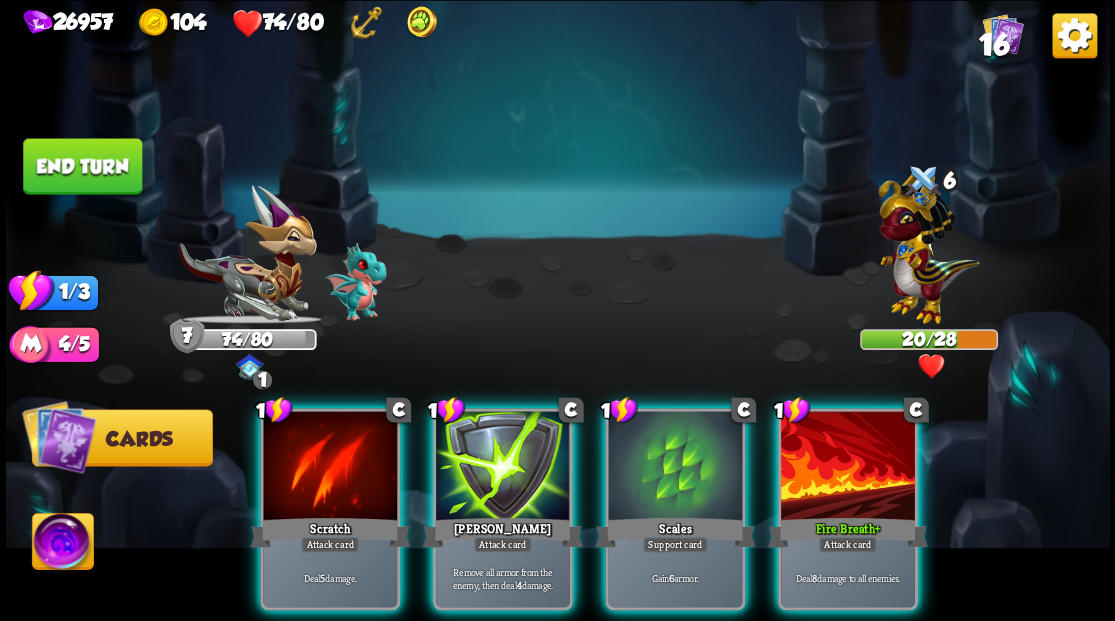 click at bounding box center (848, 467) 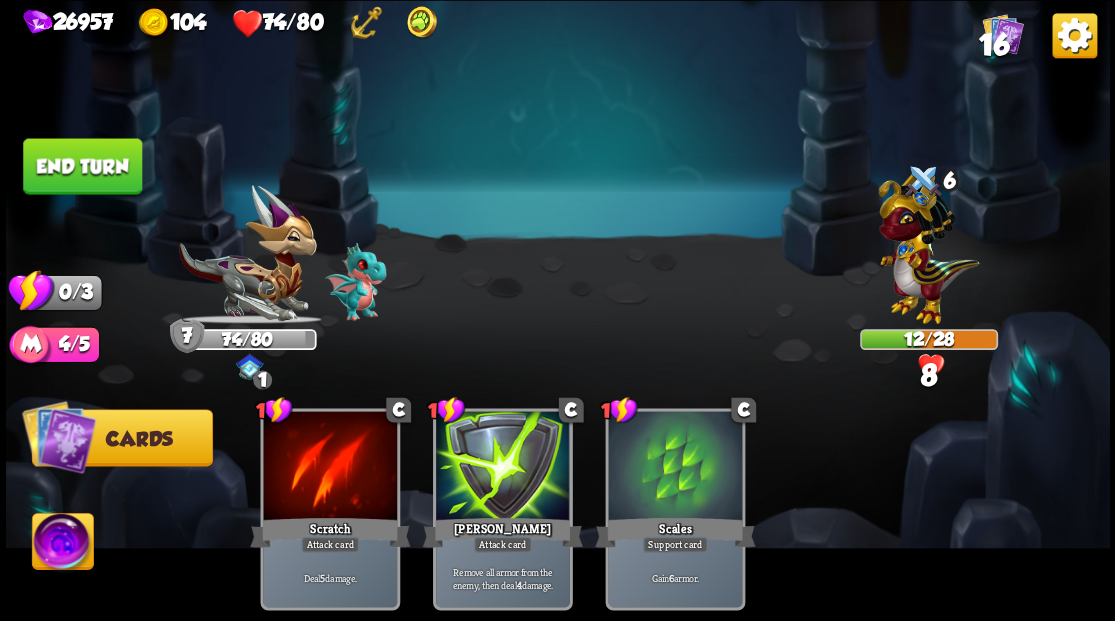 click on "End turn" at bounding box center [82, 166] 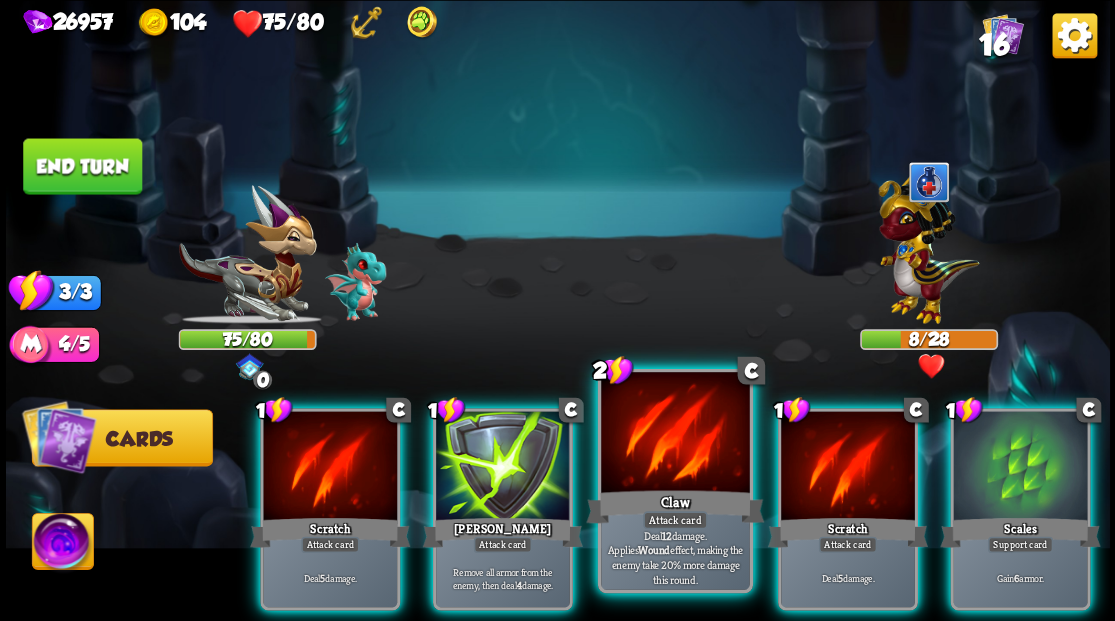 click at bounding box center (675, 434) 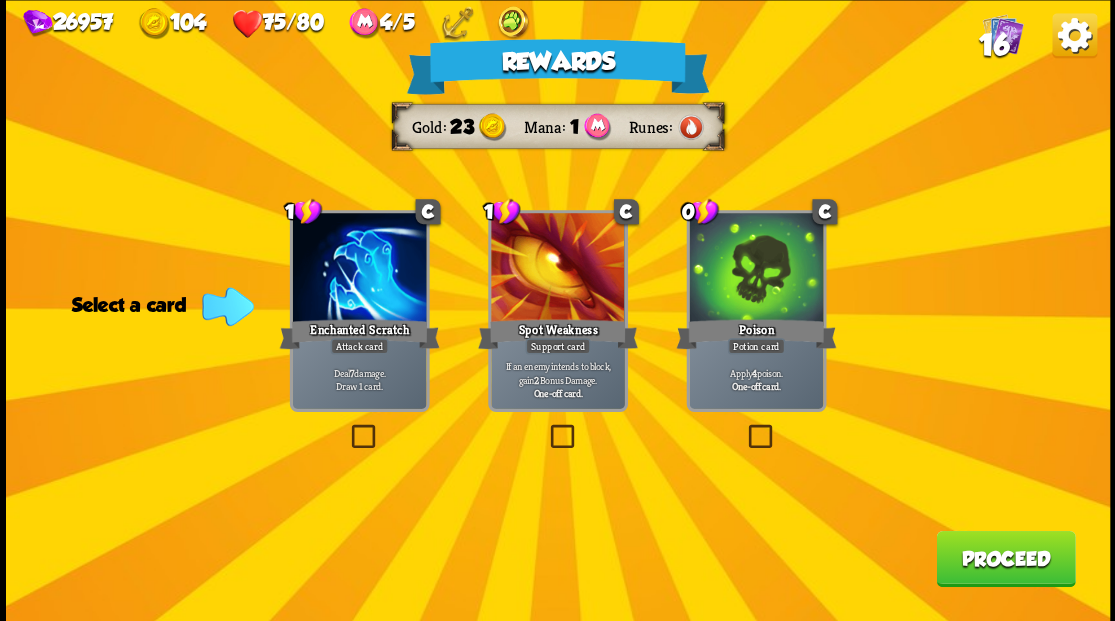 click on "Proceed" at bounding box center (1005, 558) 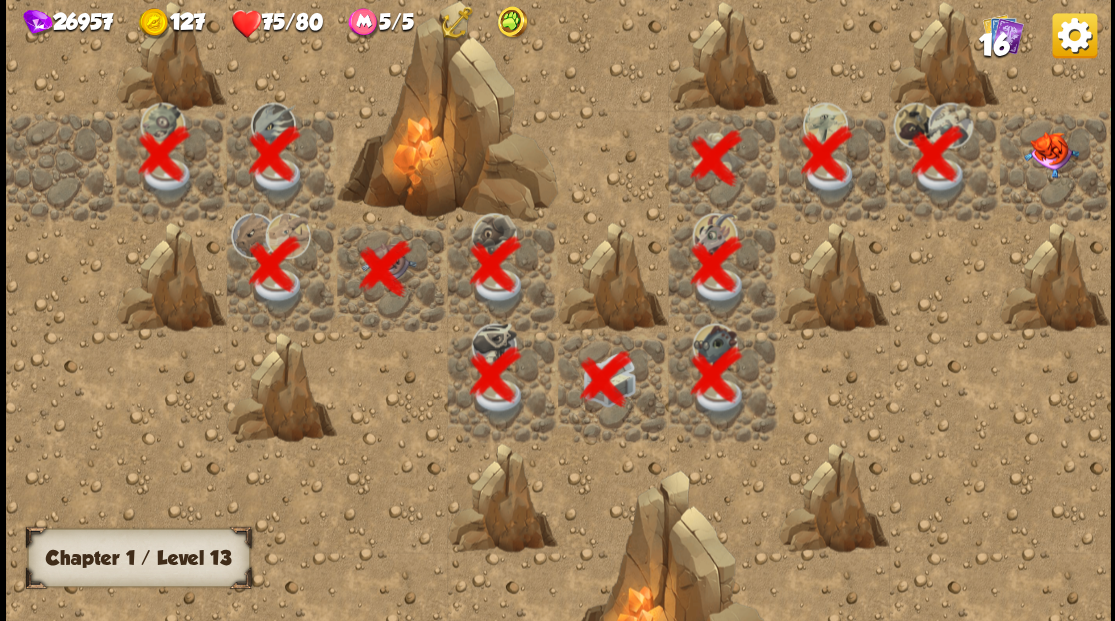 scroll, scrollTop: 0, scrollLeft: 384, axis: horizontal 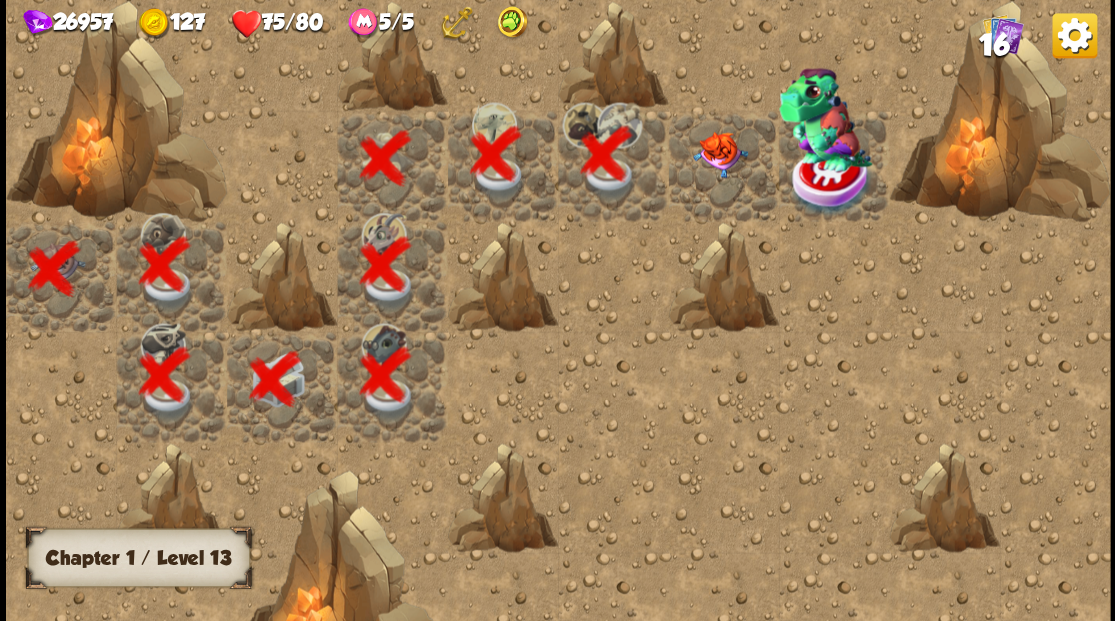 click at bounding box center (719, 154) 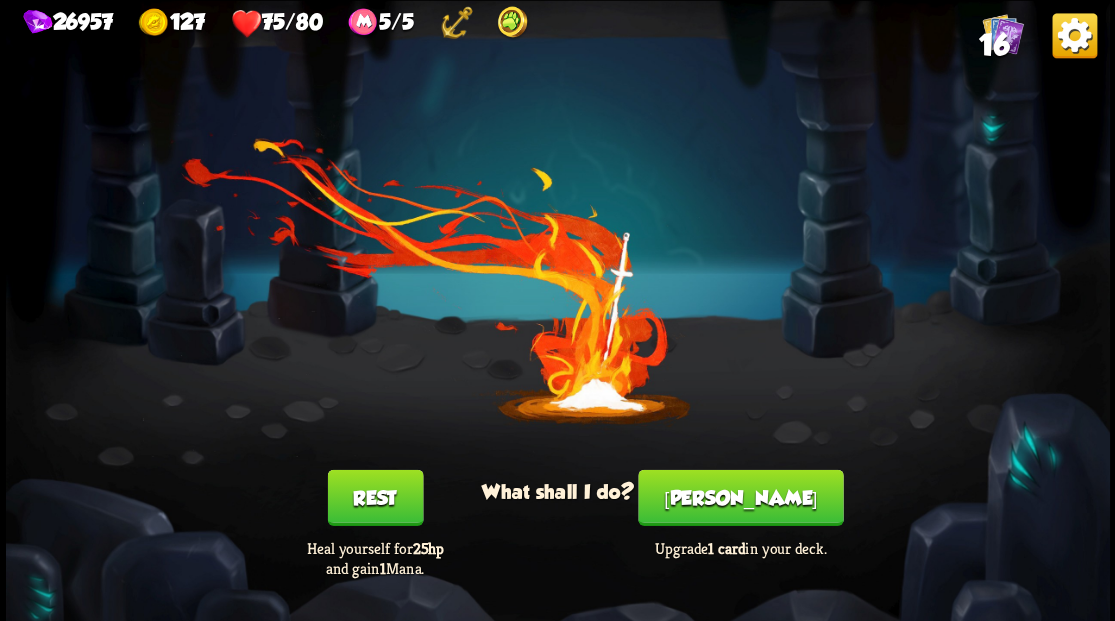 click on "Smith" at bounding box center [740, 497] 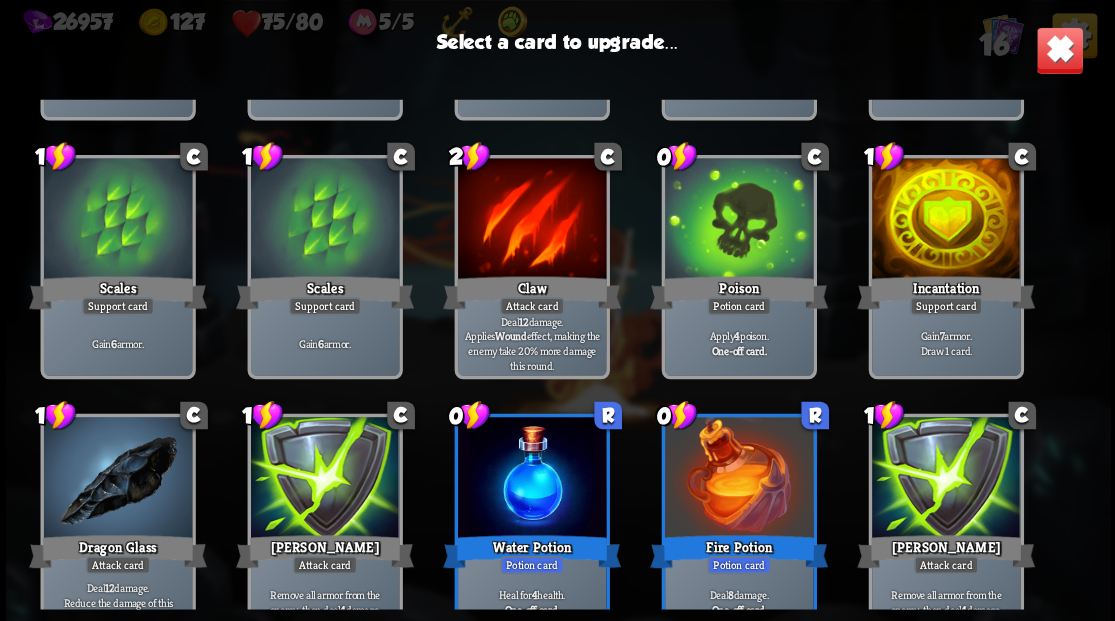 scroll, scrollTop: 329, scrollLeft: 0, axis: vertical 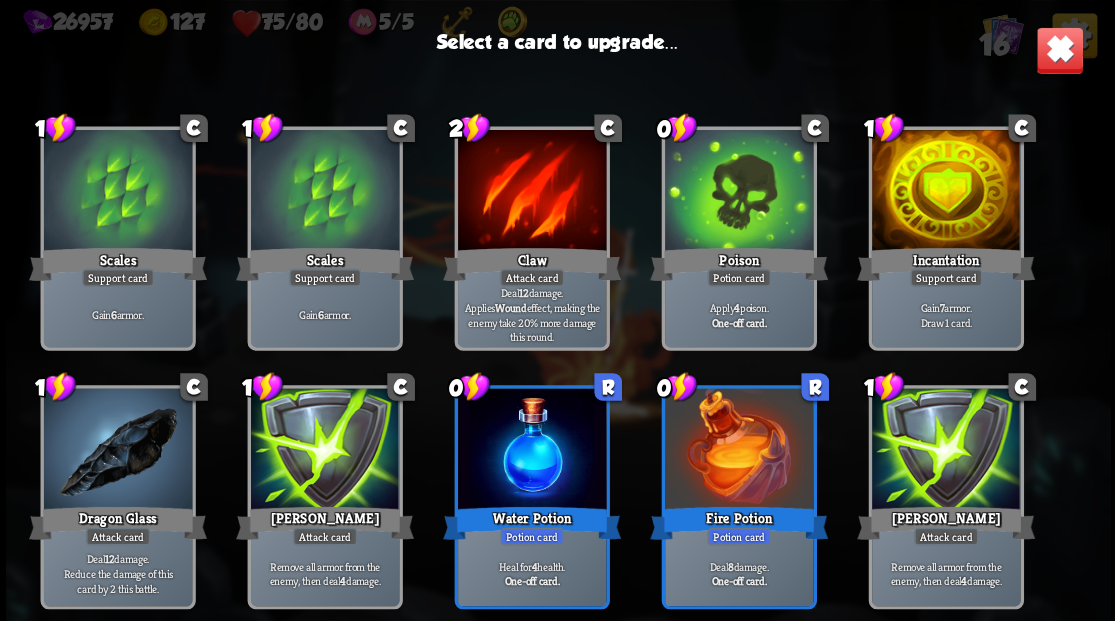 click at bounding box center [945, 450] 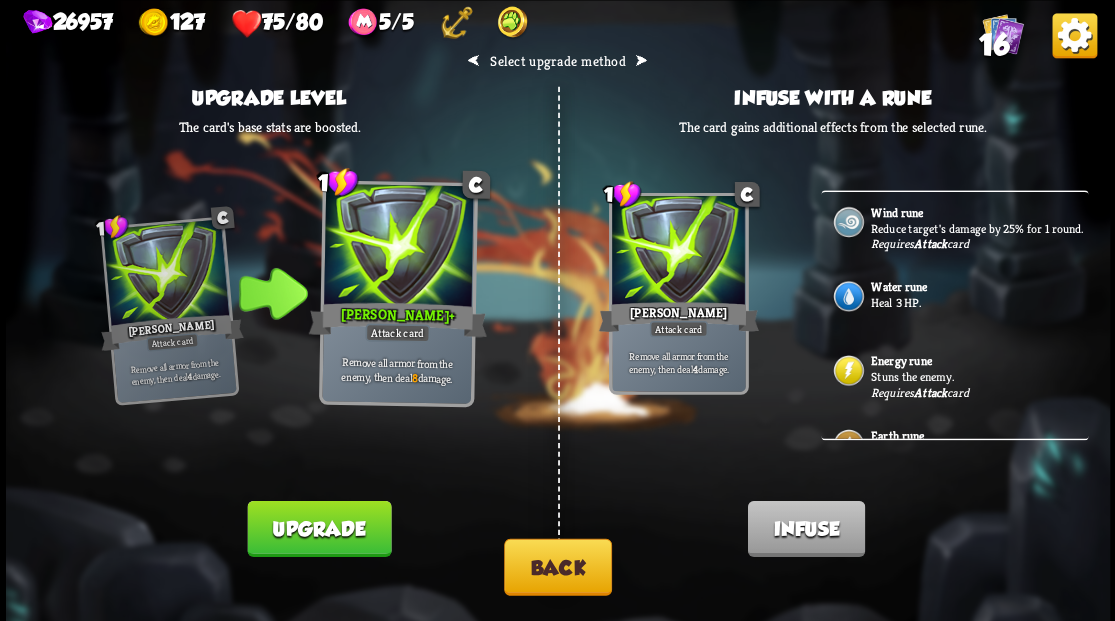 click on "Upgrade" at bounding box center (319, 528) 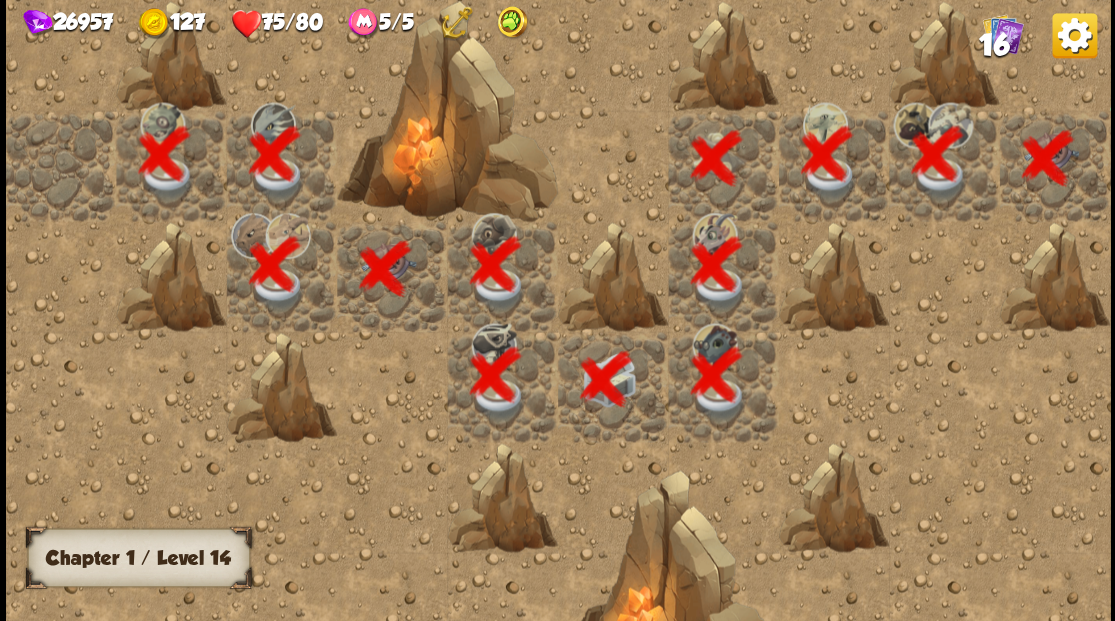 scroll, scrollTop: 0, scrollLeft: 384, axis: horizontal 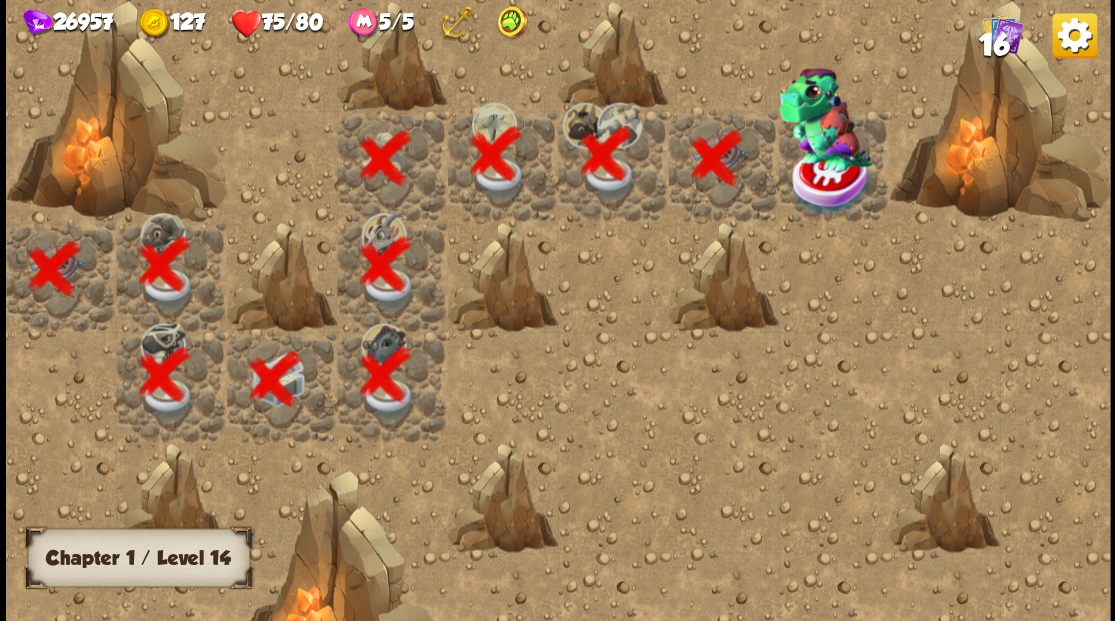 click at bounding box center [833, 165] 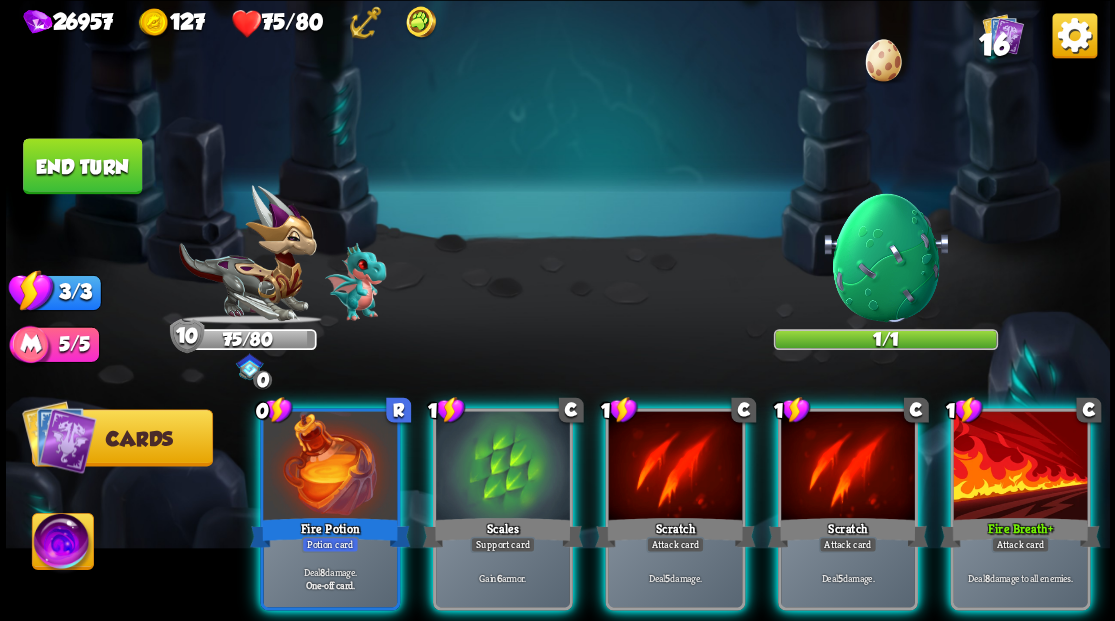 click at bounding box center (885, 203) 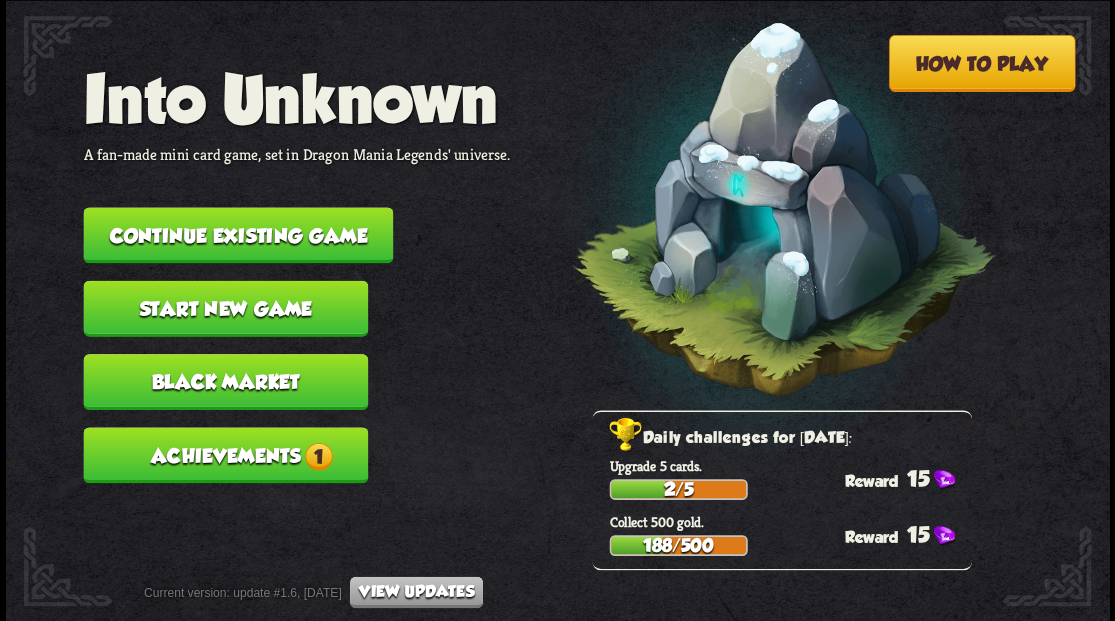 scroll, scrollTop: 0, scrollLeft: 0, axis: both 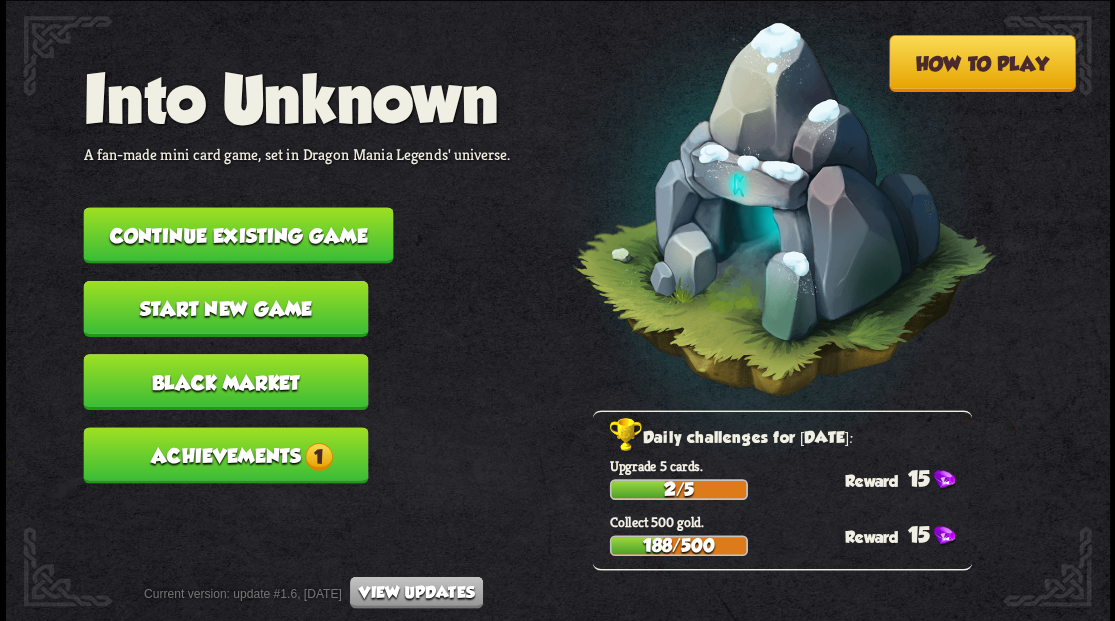 click on "Continue existing game" at bounding box center [238, 235] 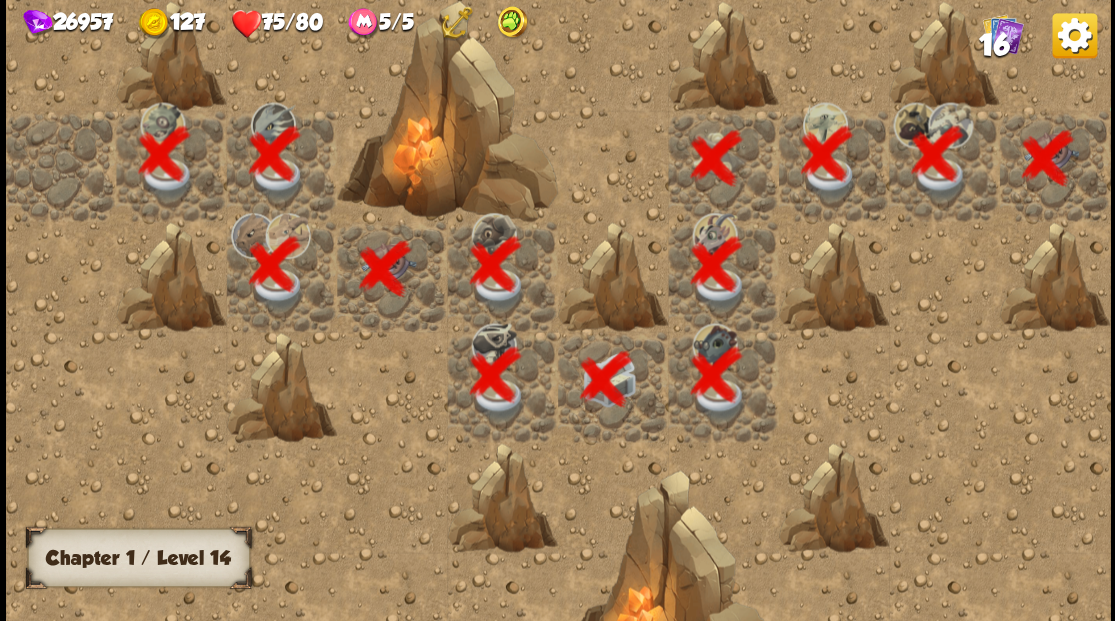 scroll, scrollTop: 0, scrollLeft: 384, axis: horizontal 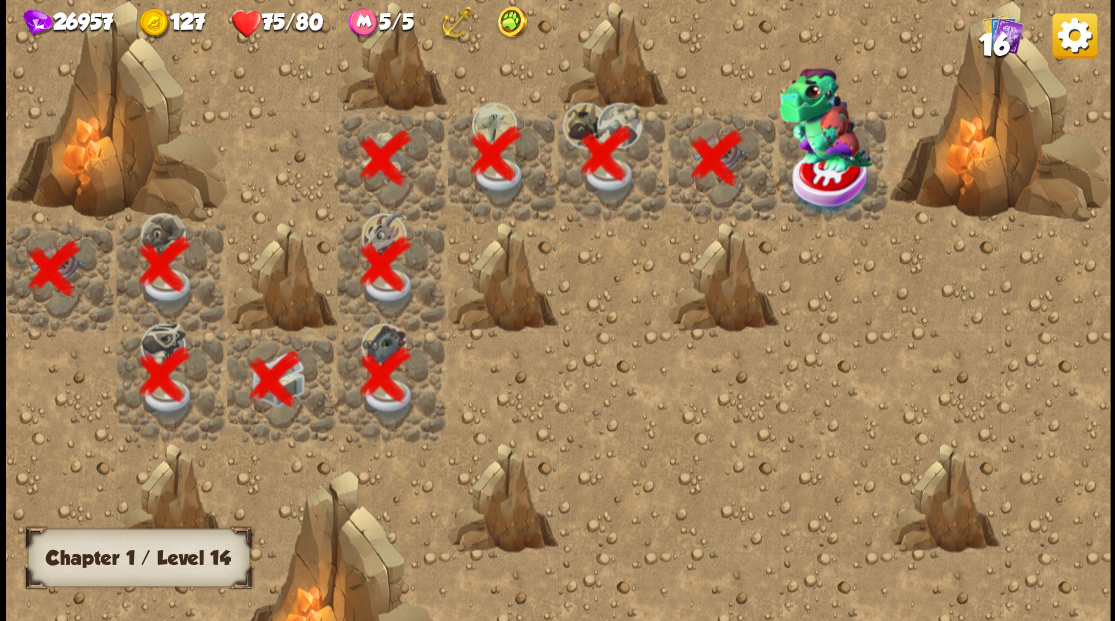 click at bounding box center (824, 119) 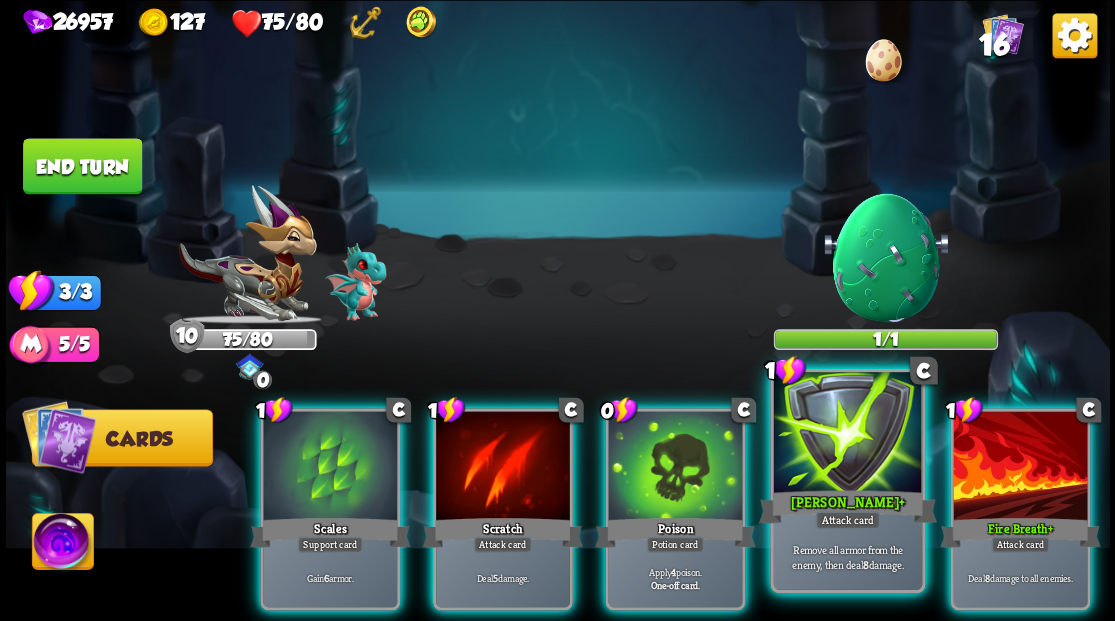 click at bounding box center [847, 434] 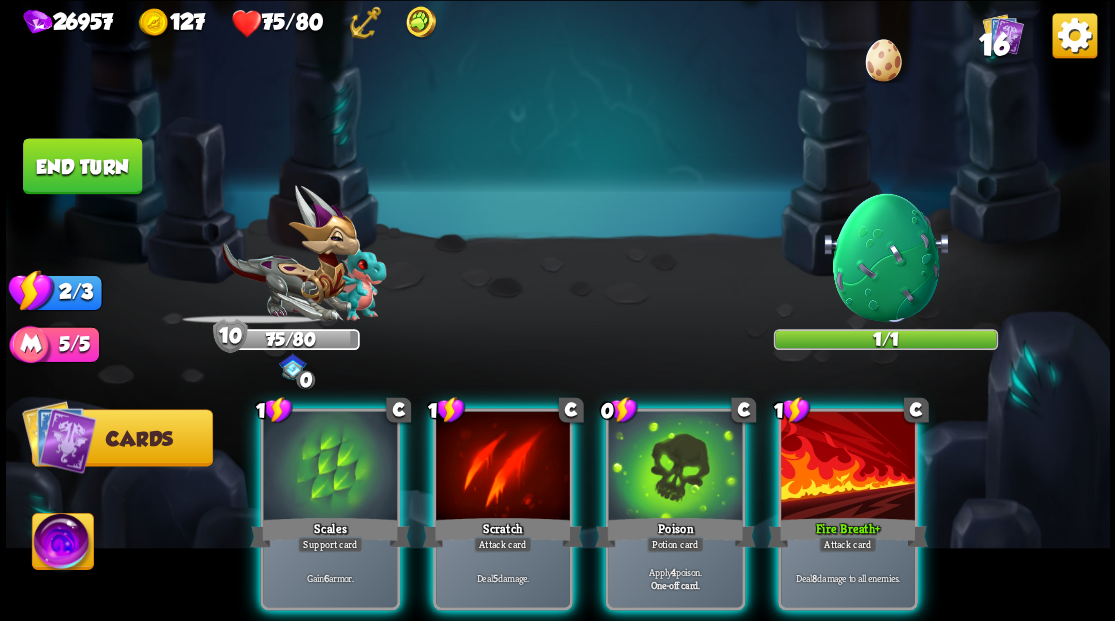 click at bounding box center [848, 467] 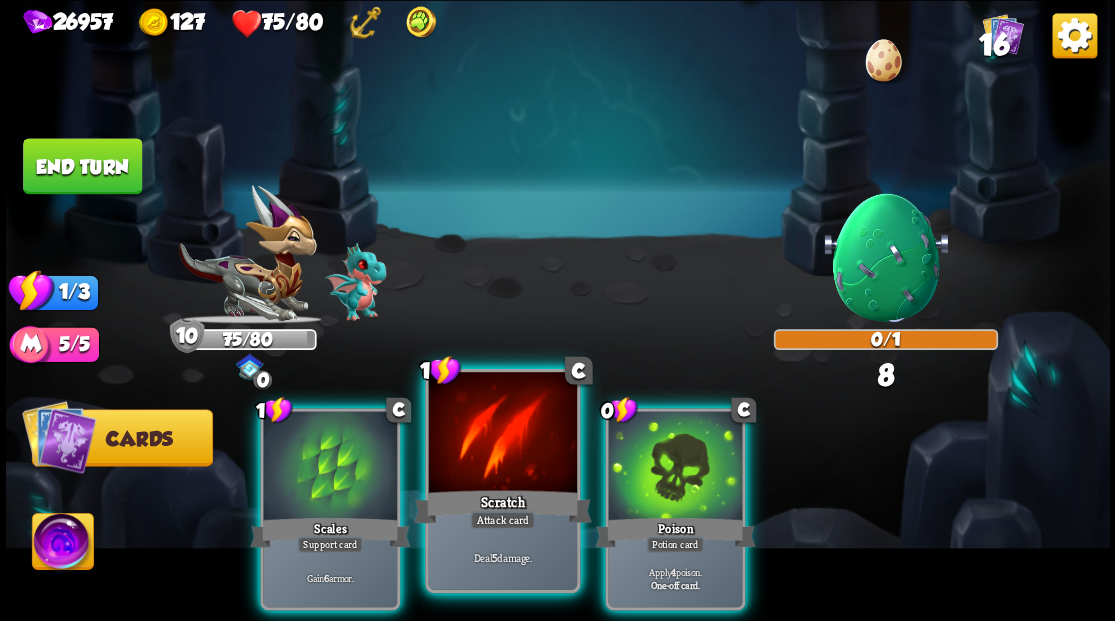 click at bounding box center [502, 434] 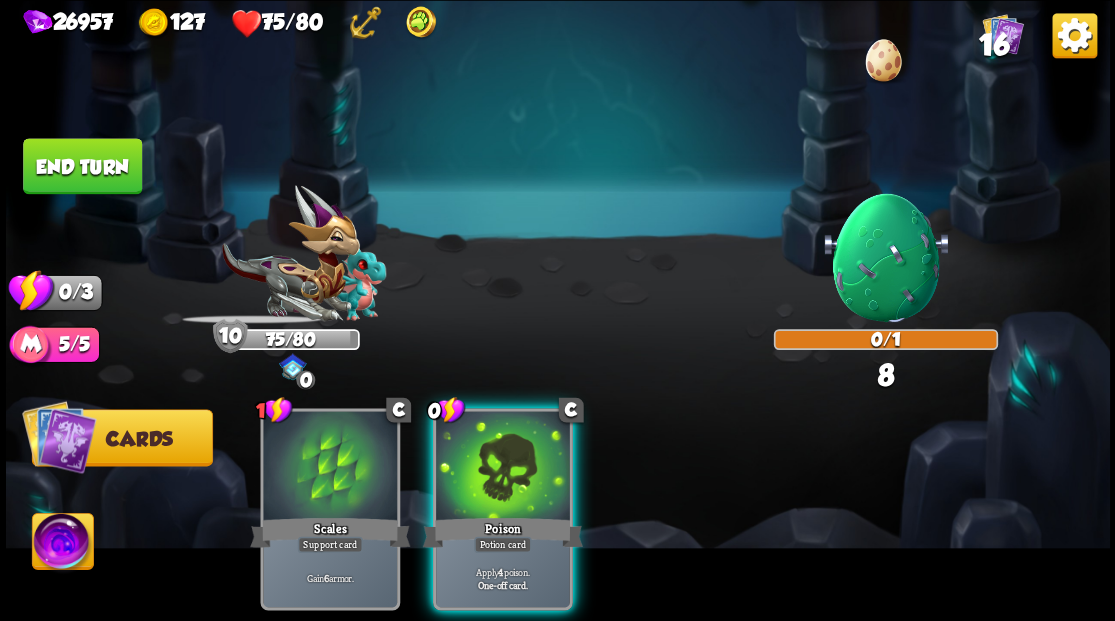 click at bounding box center [503, 467] 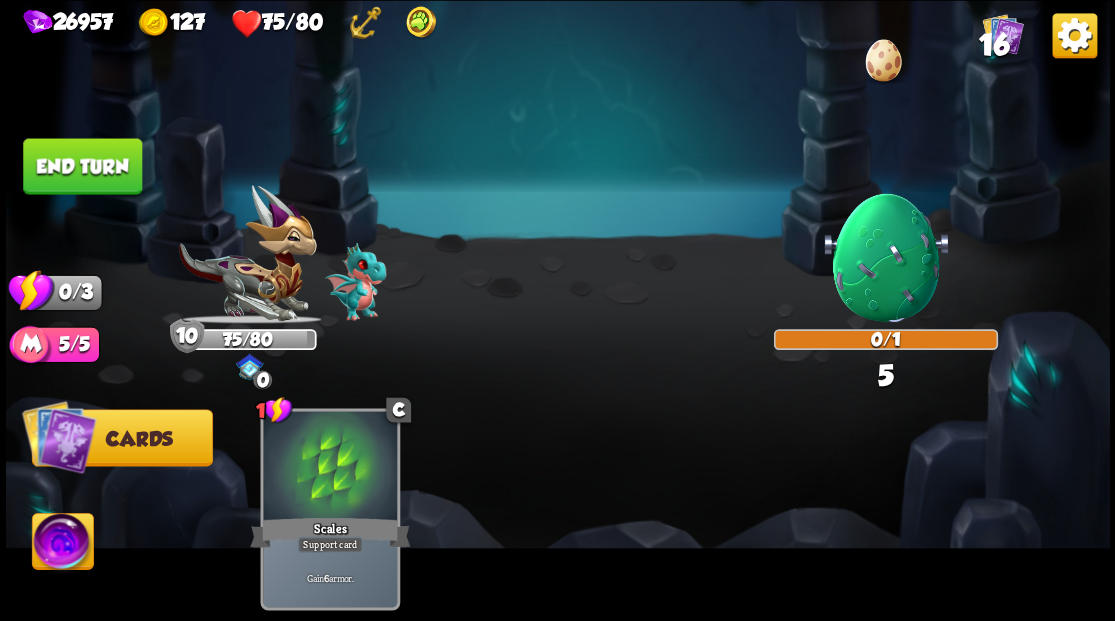 click on "End turn" at bounding box center [82, 166] 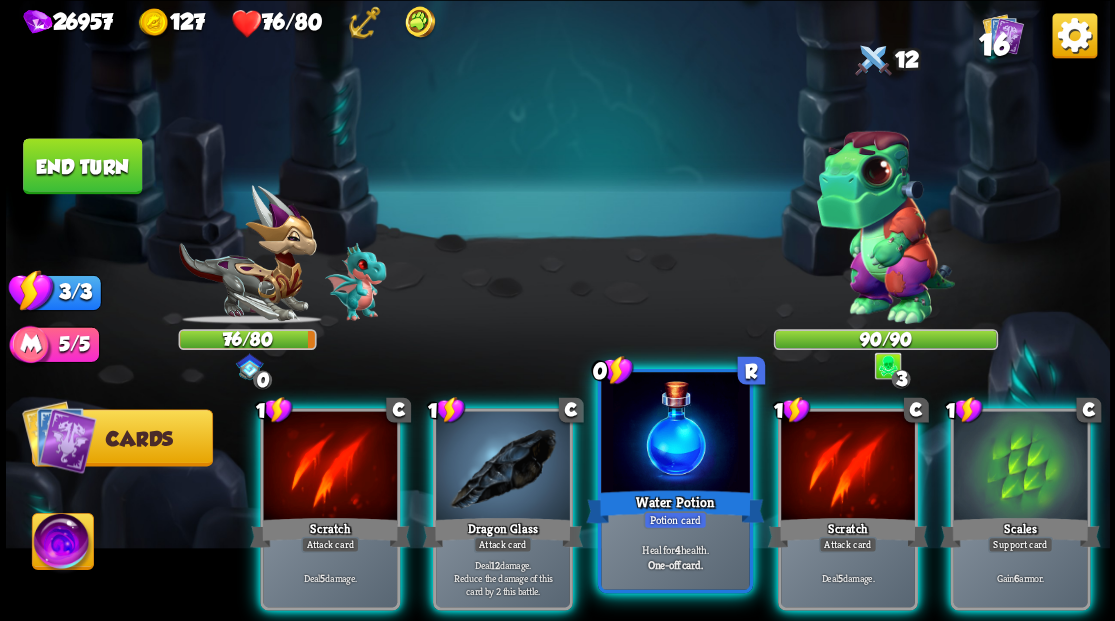 click at bounding box center [675, 434] 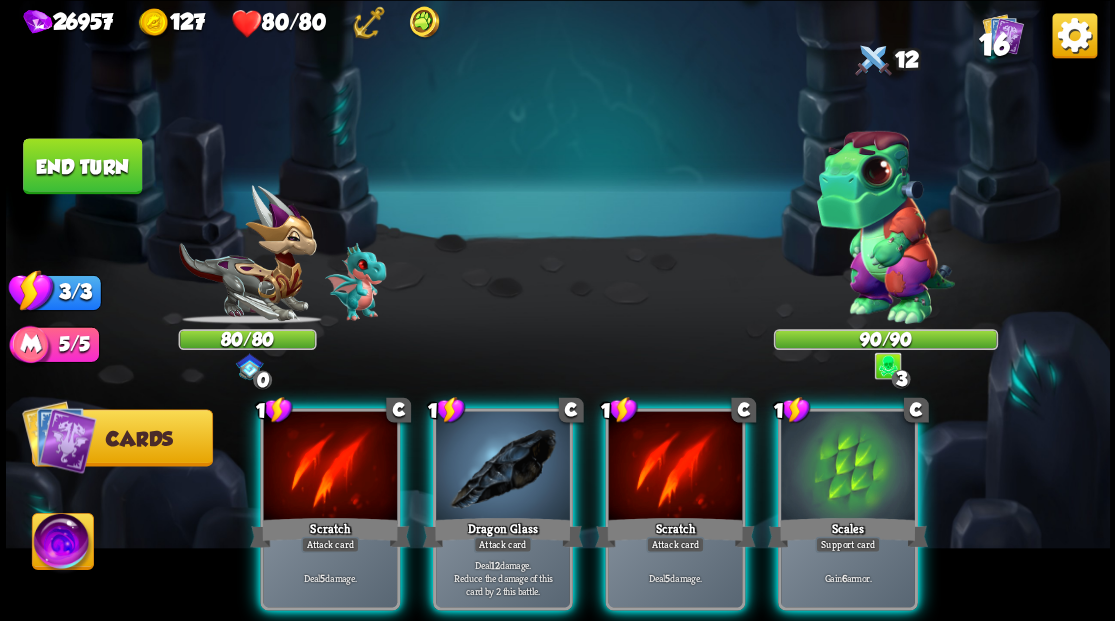 click at bounding box center (848, 467) 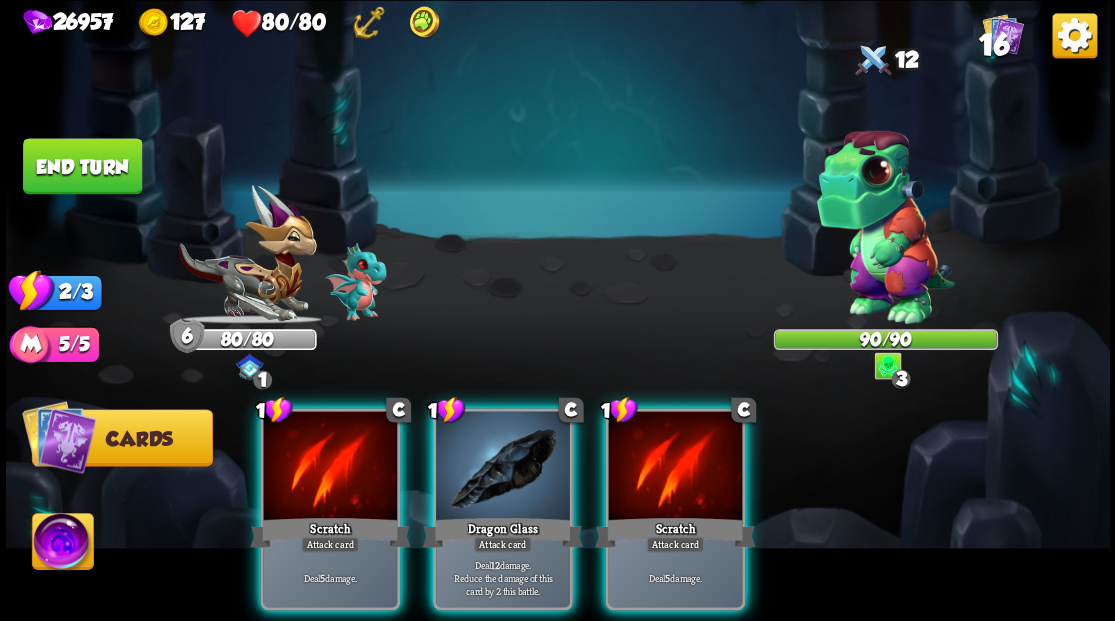 click at bounding box center [62, 544] 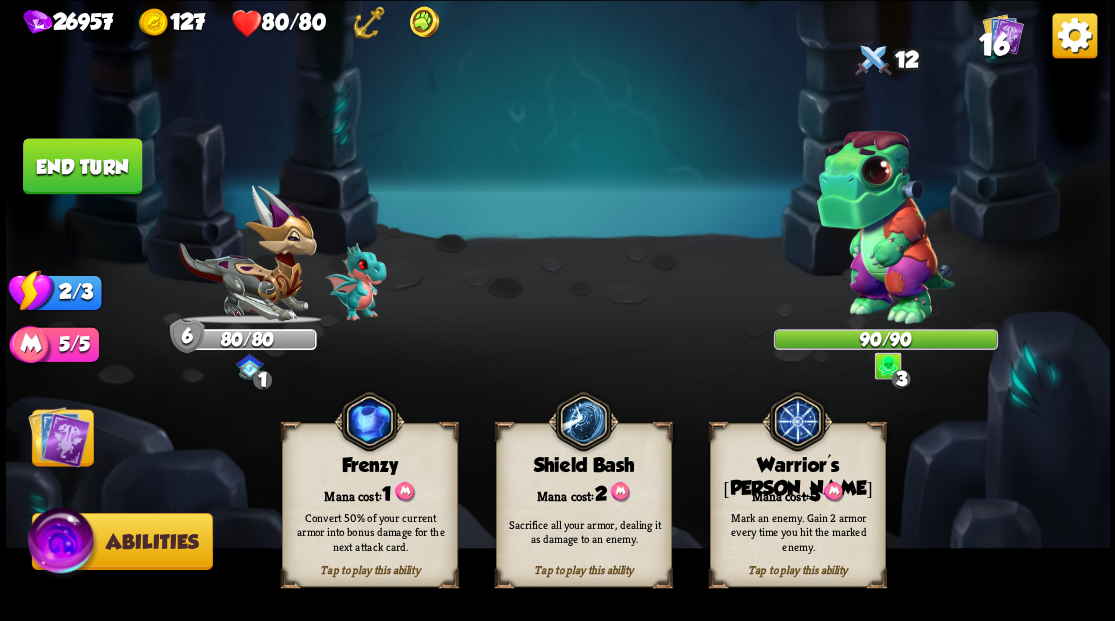 click on "Tap to play this ability   Warrior's [PERSON_NAME] cost:  3       Mark an enemy. Gain 2 armor every time you hit the marked enemy." at bounding box center [797, 505] 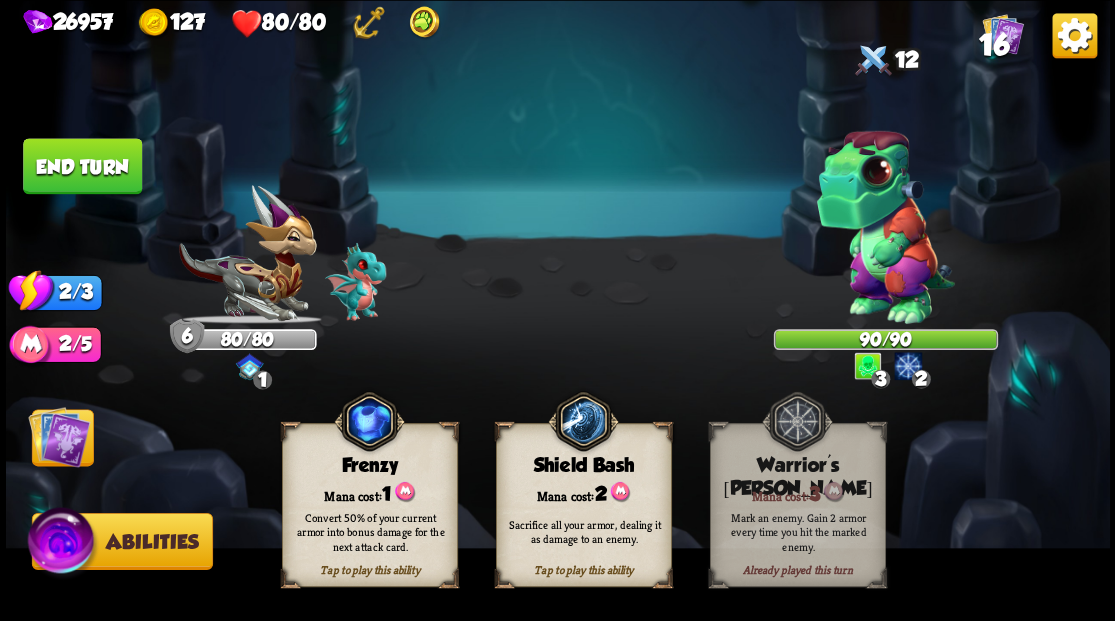click at bounding box center (59, 436) 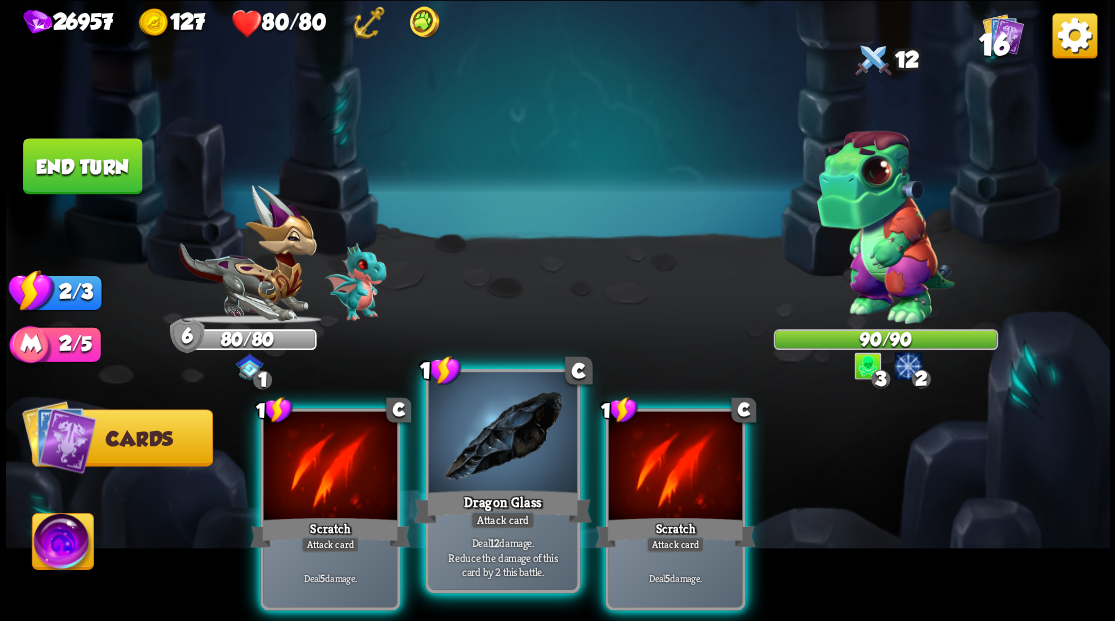 click at bounding box center (502, 434) 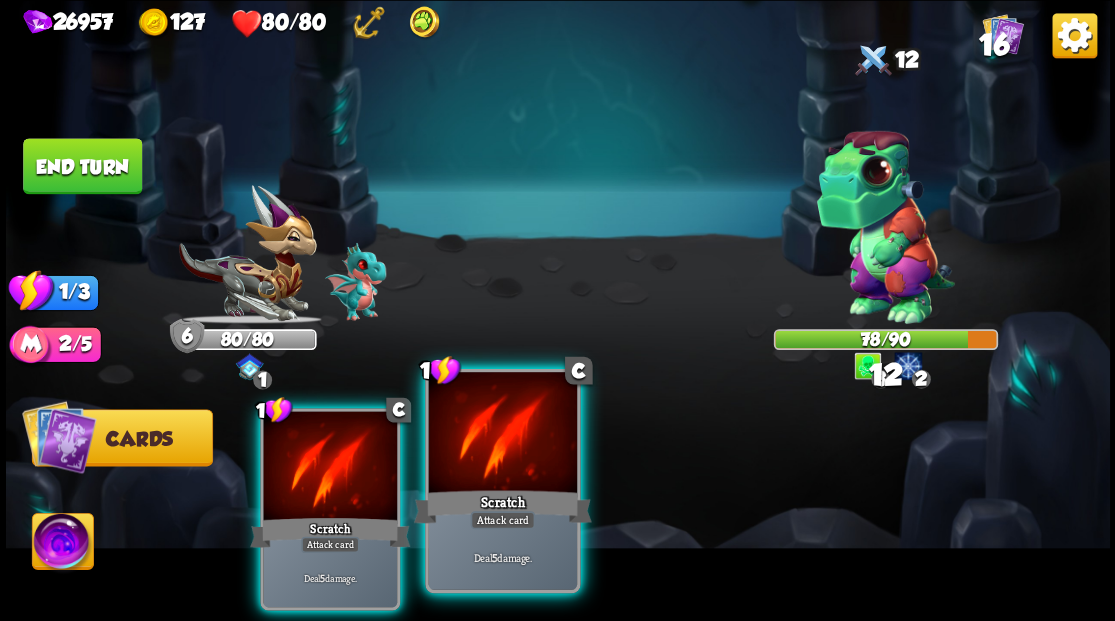 click at bounding box center [502, 434] 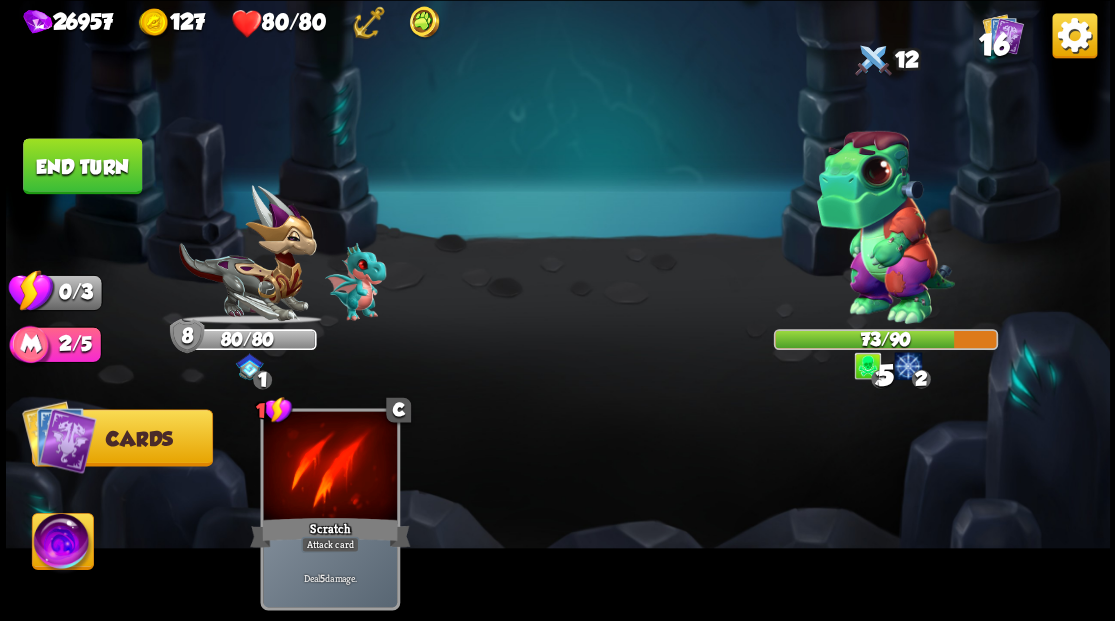 click on "End turn" at bounding box center [82, 166] 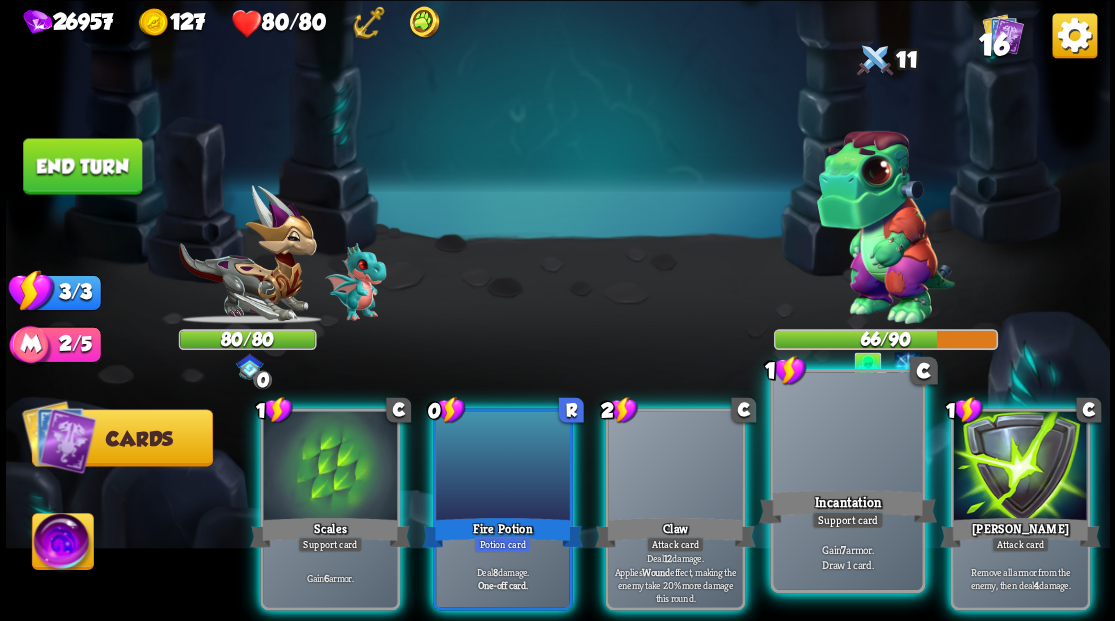 click at bounding box center (847, 434) 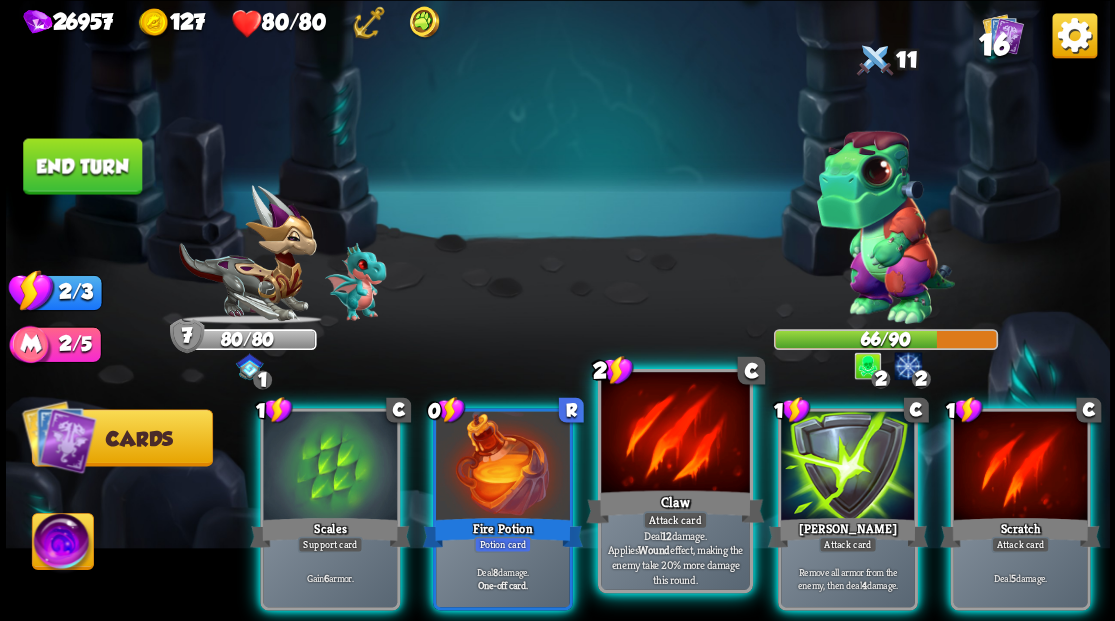 click at bounding box center (675, 434) 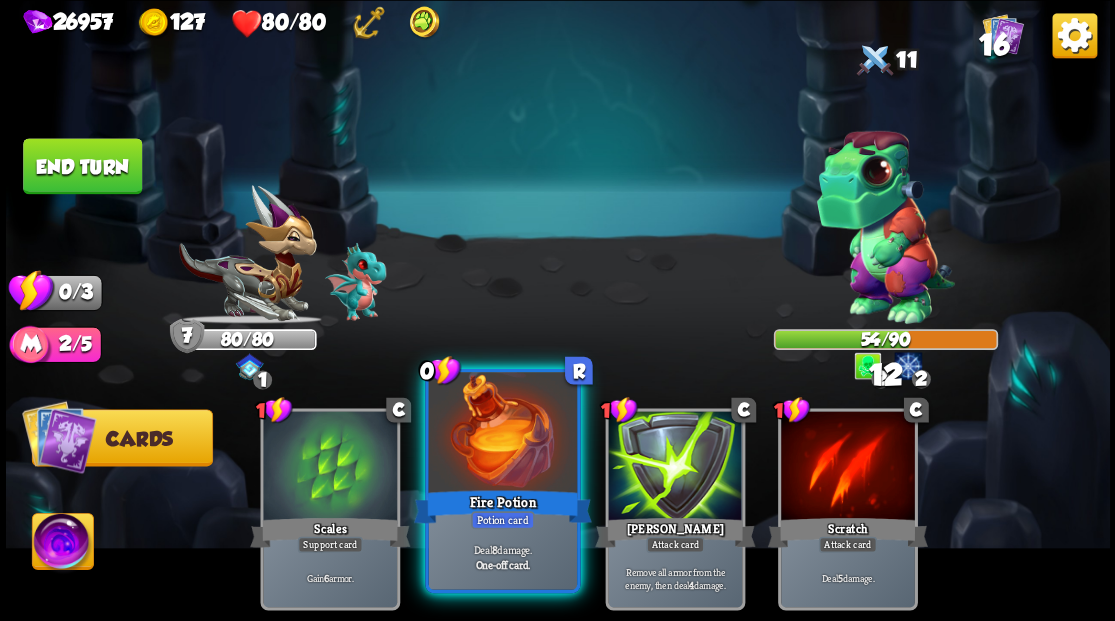 click at bounding box center (502, 434) 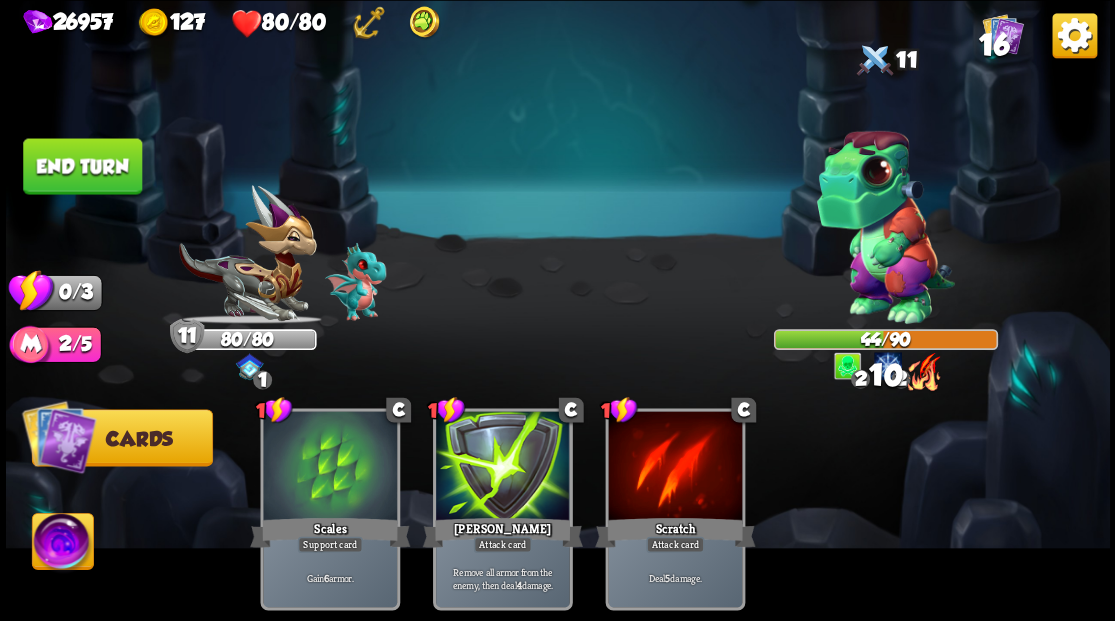 click on "End turn" at bounding box center (82, 166) 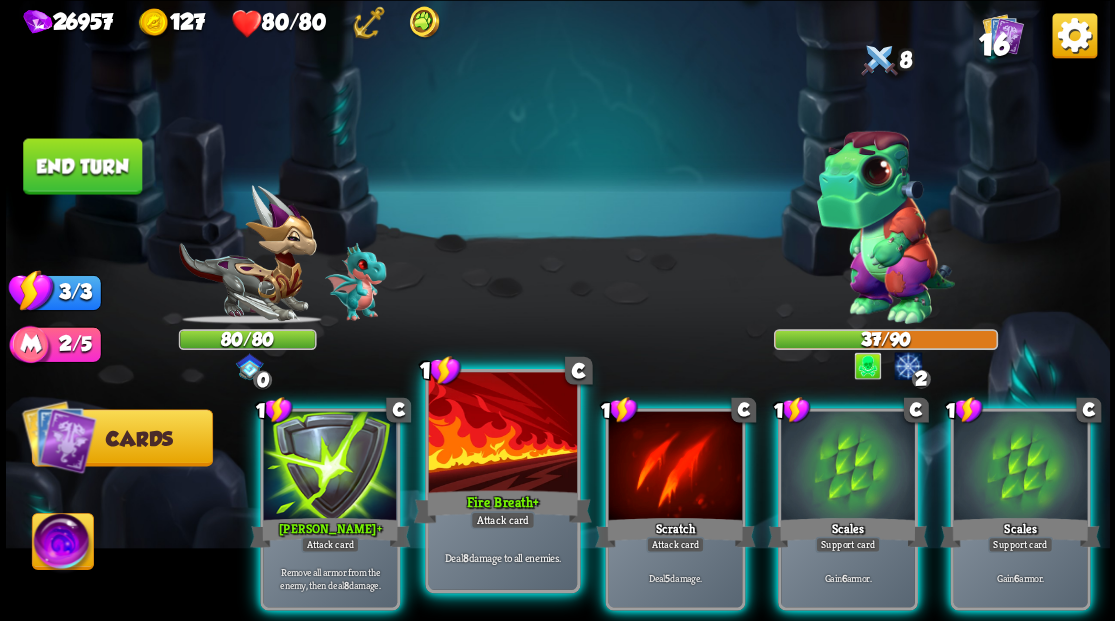 click at bounding box center [502, 434] 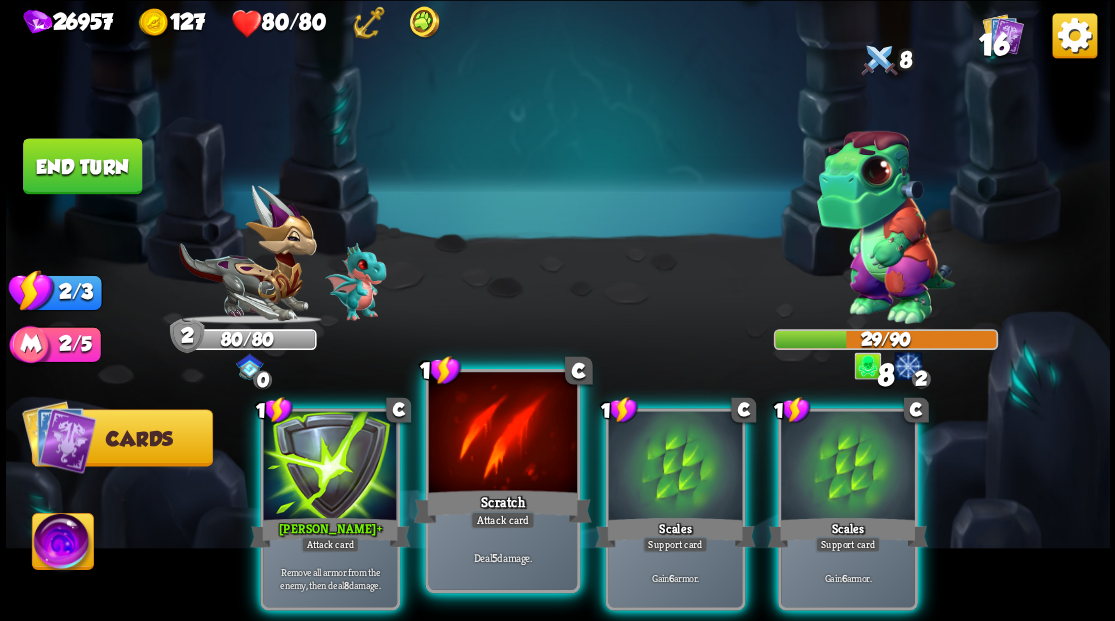 click at bounding box center [502, 434] 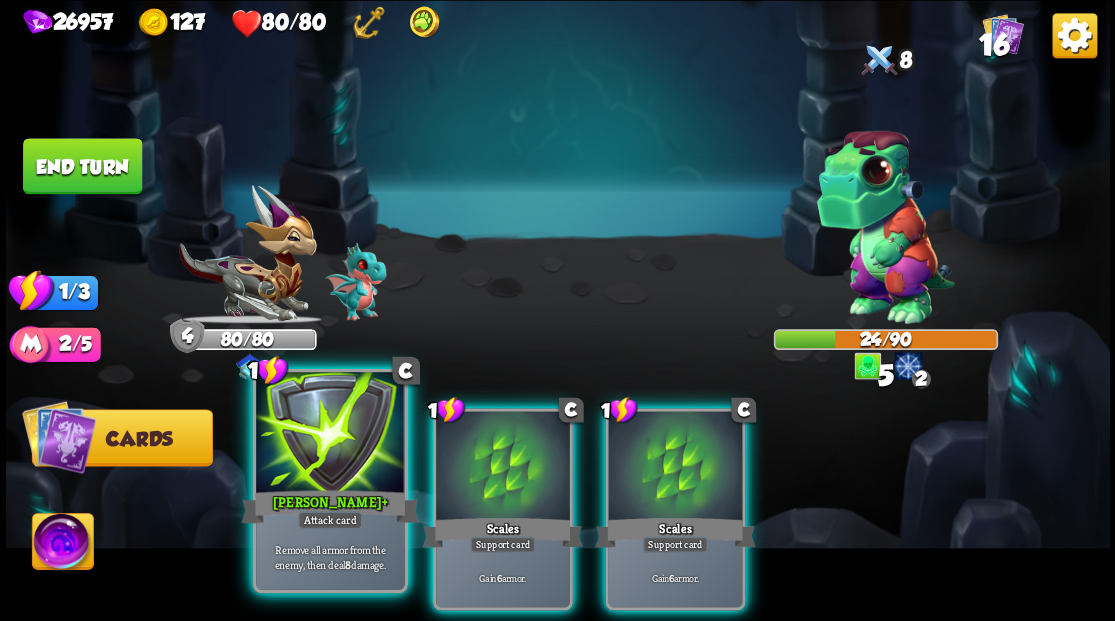 click at bounding box center [330, 434] 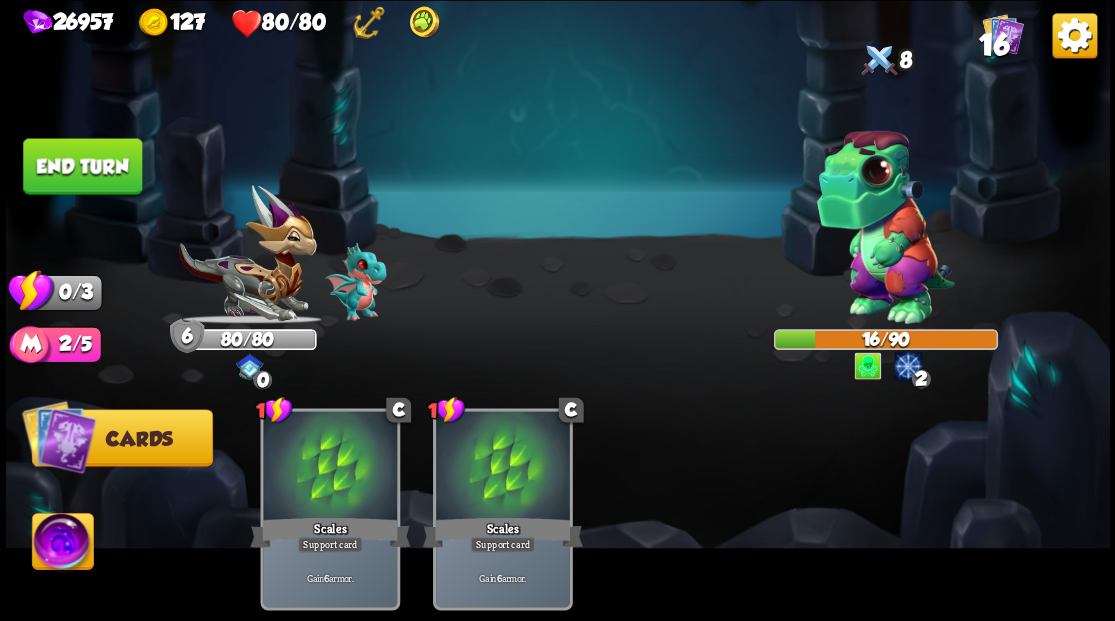 drag, startPoint x: 130, startPoint y: 173, endPoint x: 627, endPoint y: 224, distance: 499.60983 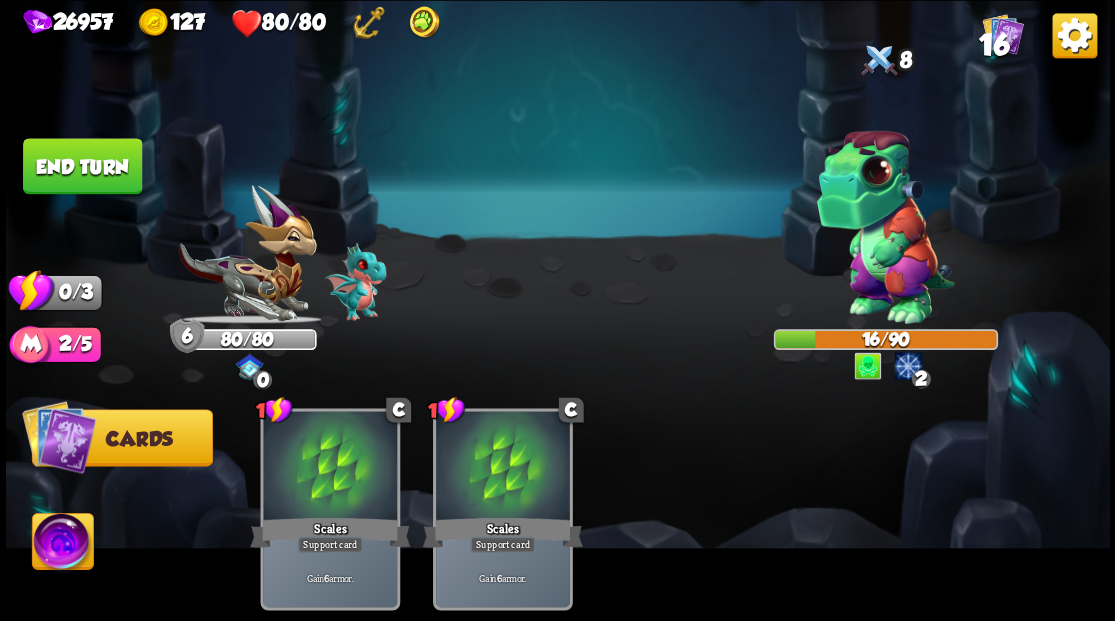 click on "End turn" at bounding box center (82, 166) 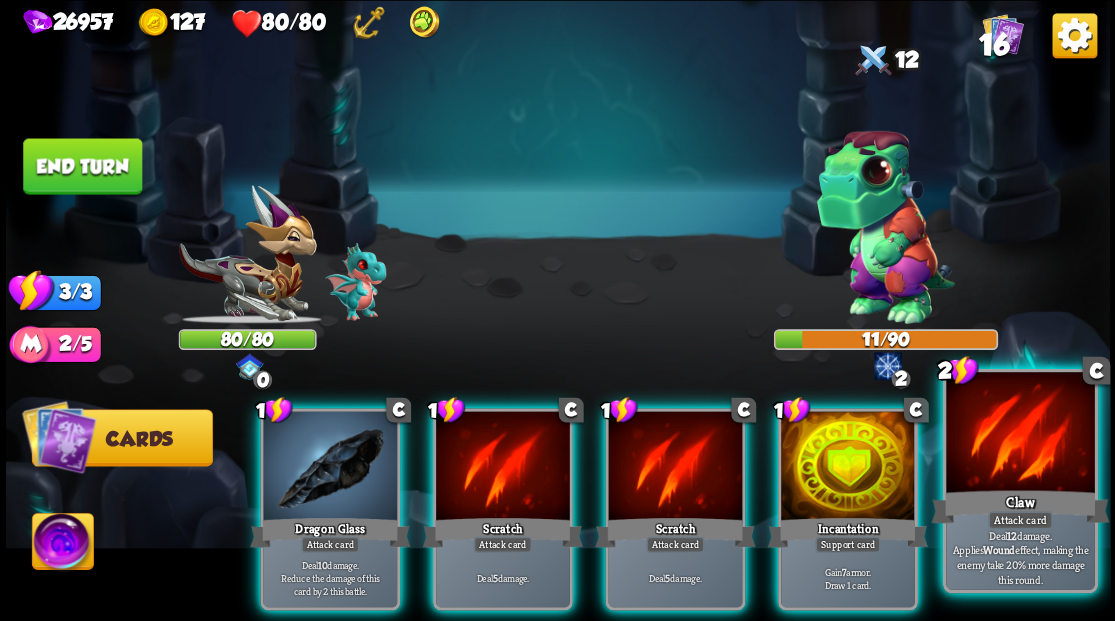 click at bounding box center [1020, 434] 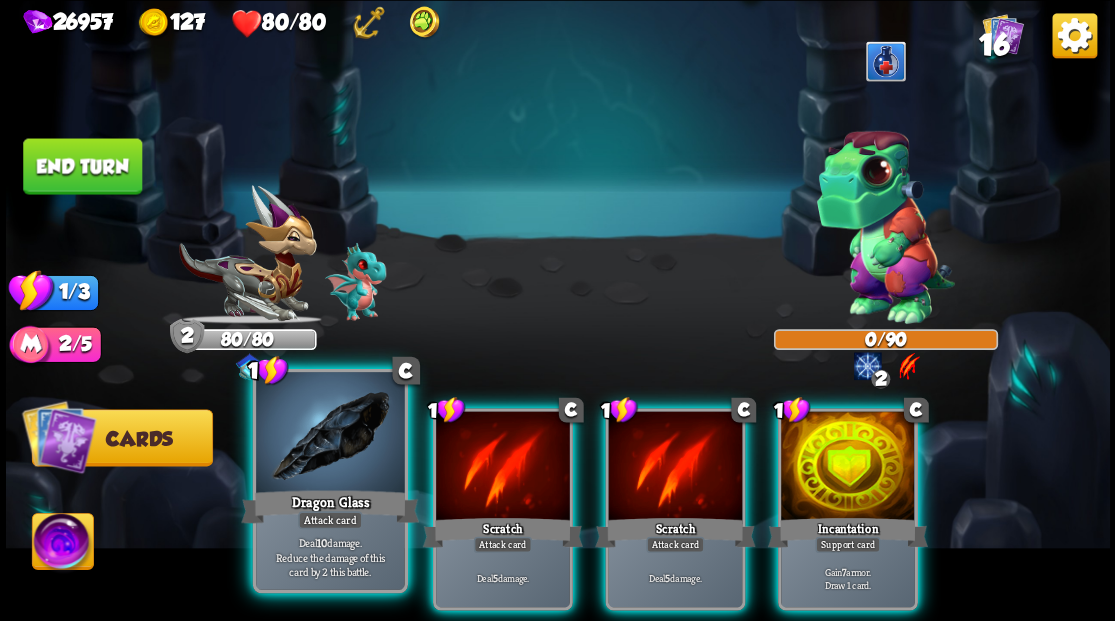 click at bounding box center (330, 434) 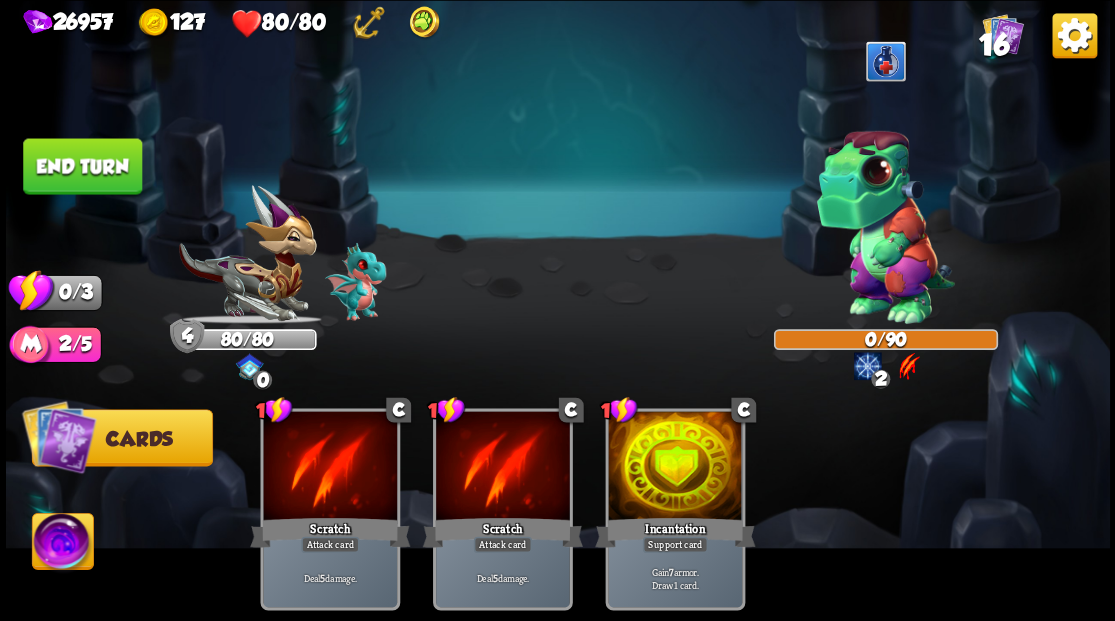 click on "End turn" at bounding box center [82, 166] 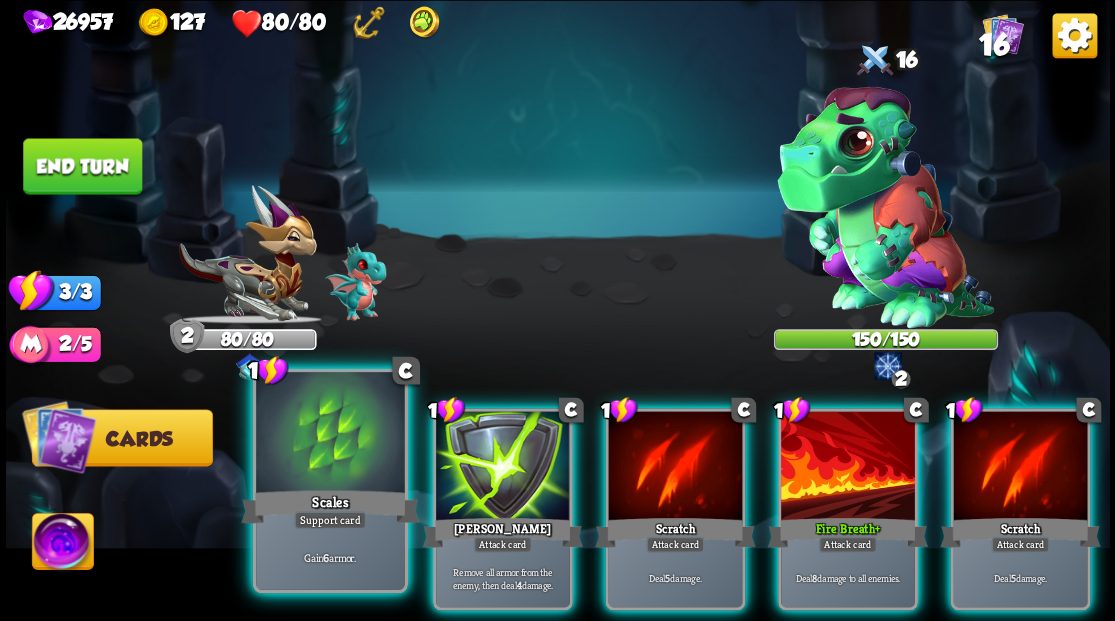 click at bounding box center [330, 434] 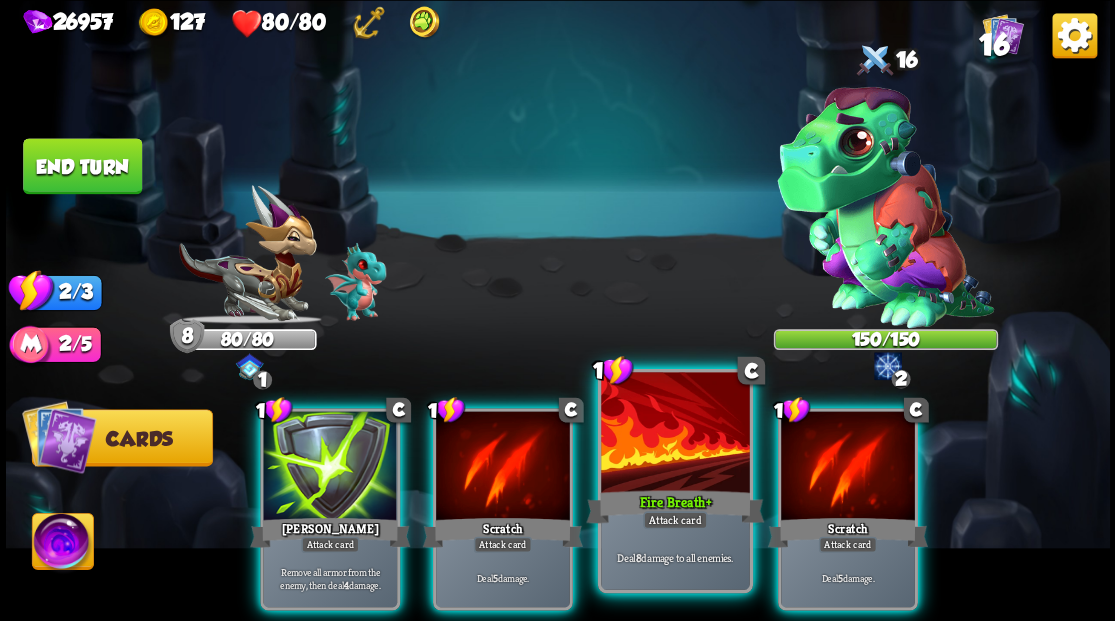 click at bounding box center [675, 434] 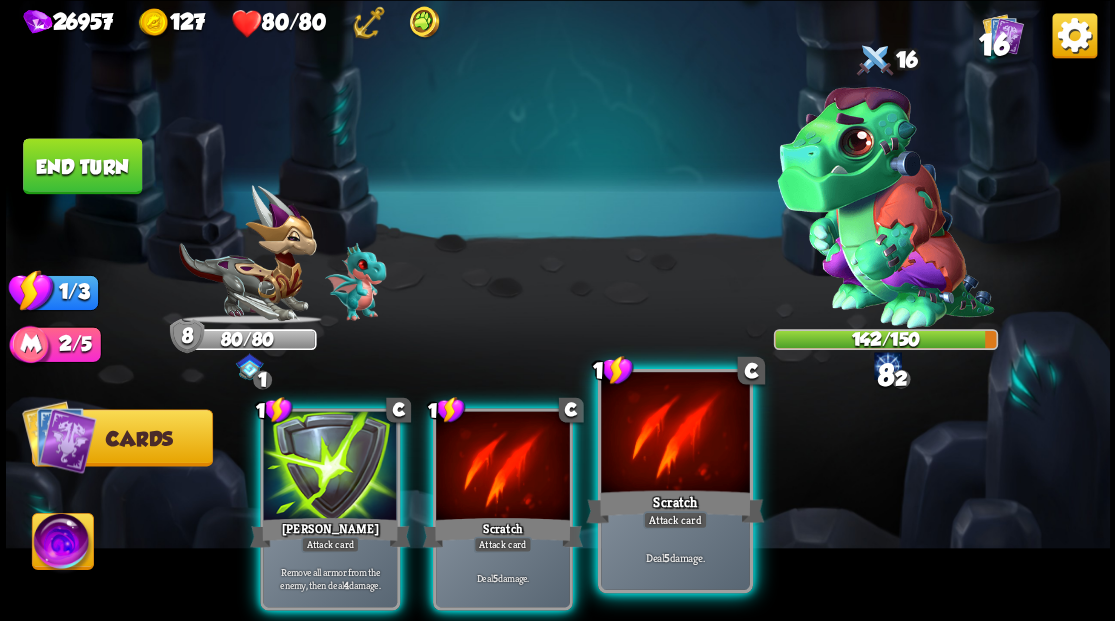 click at bounding box center (675, 434) 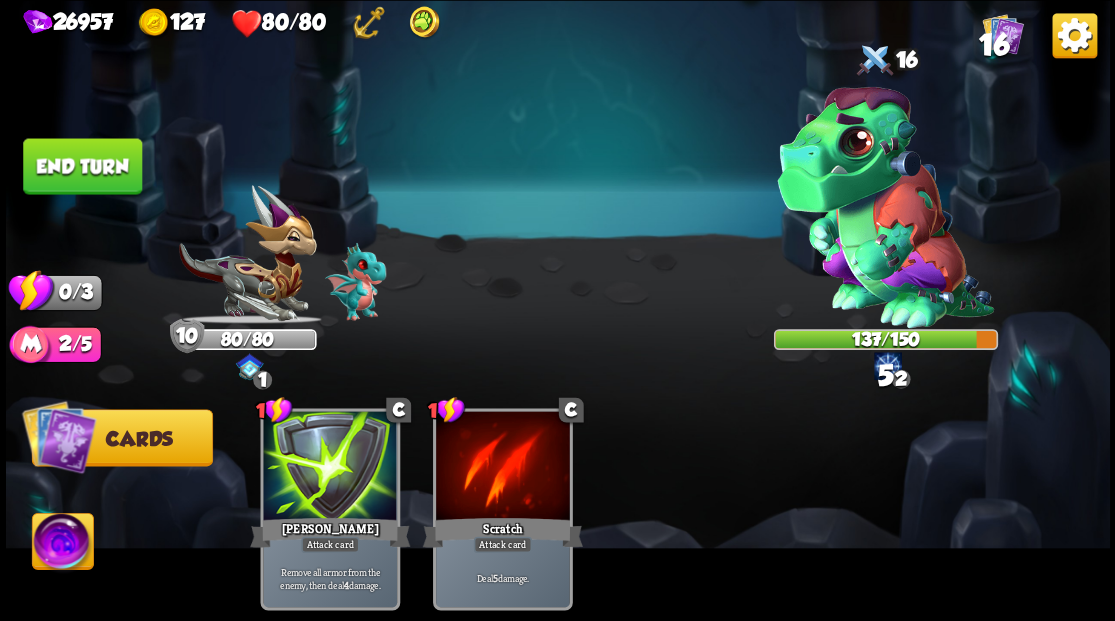 click on "End turn" at bounding box center [82, 166] 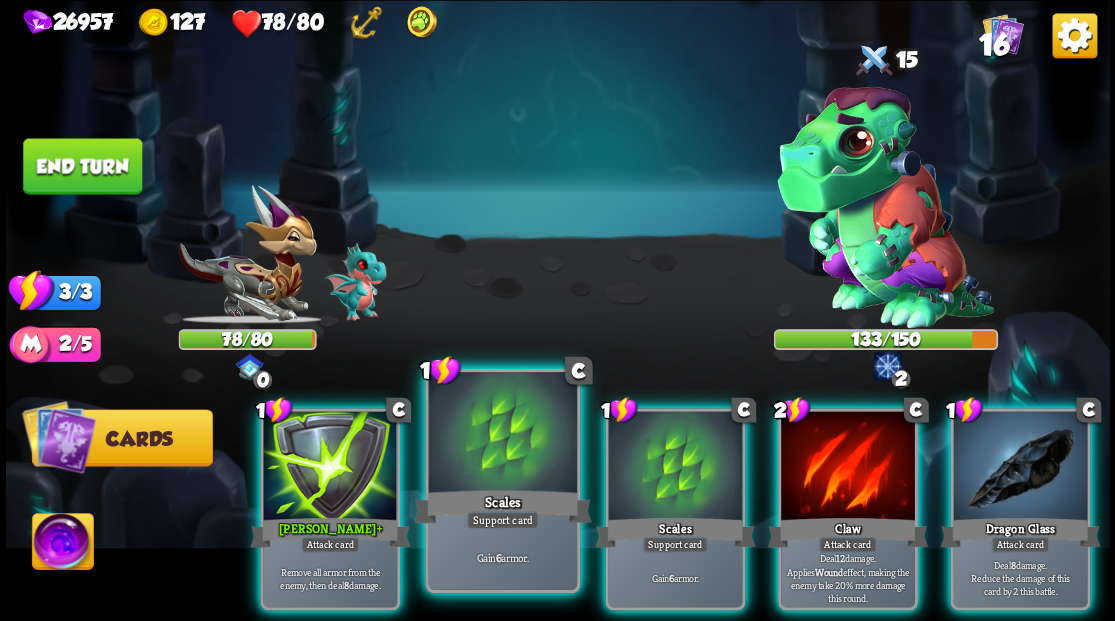 click at bounding box center (502, 434) 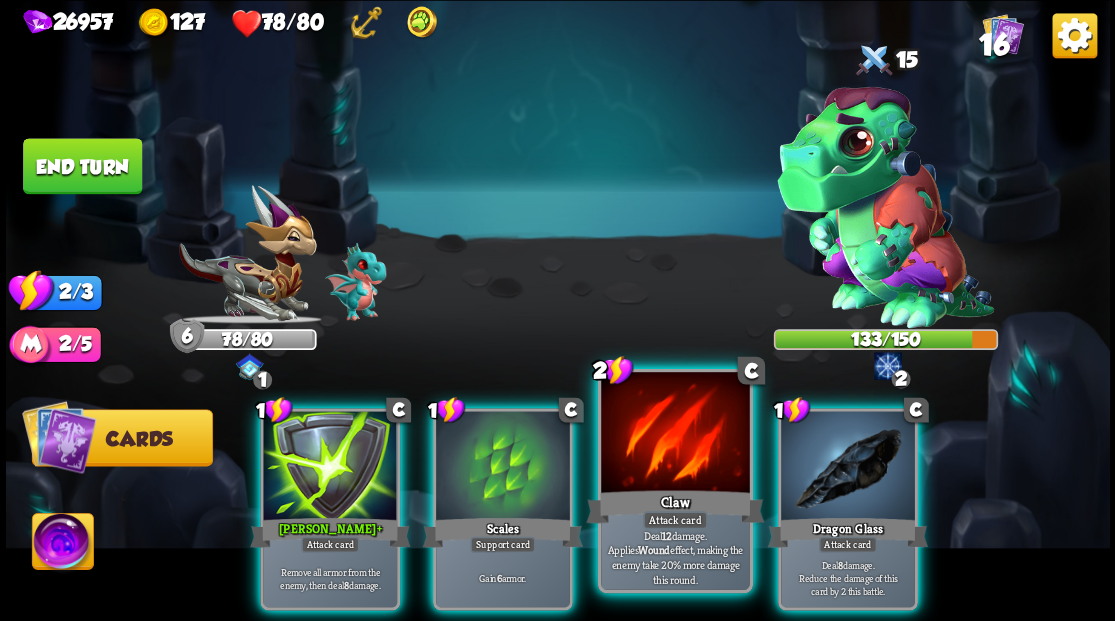 click at bounding box center (675, 434) 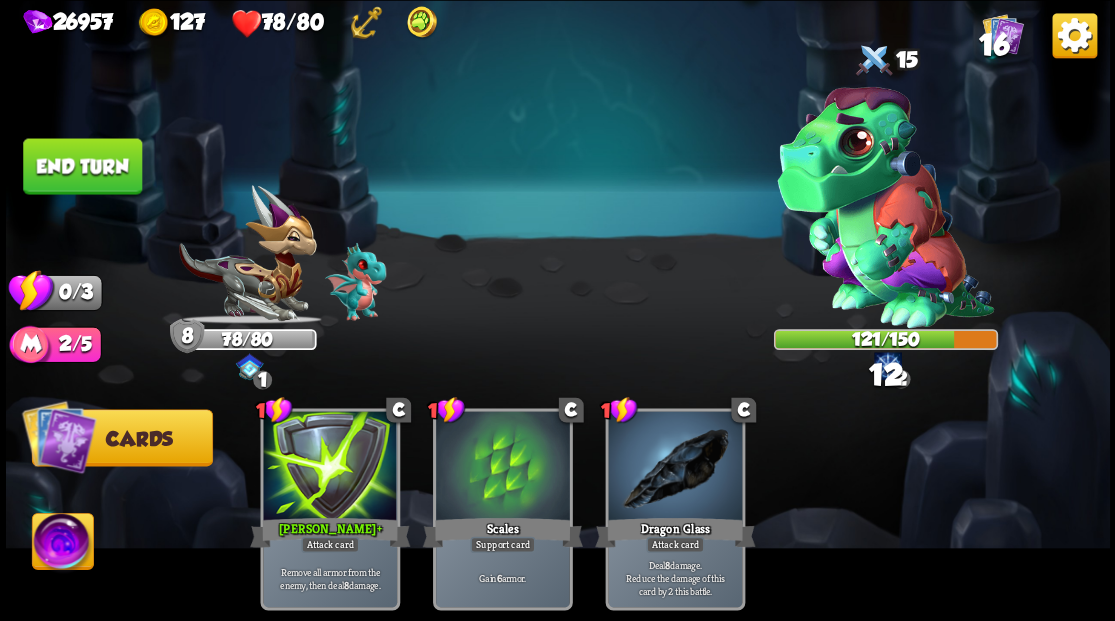 click on "End turn" at bounding box center [82, 166] 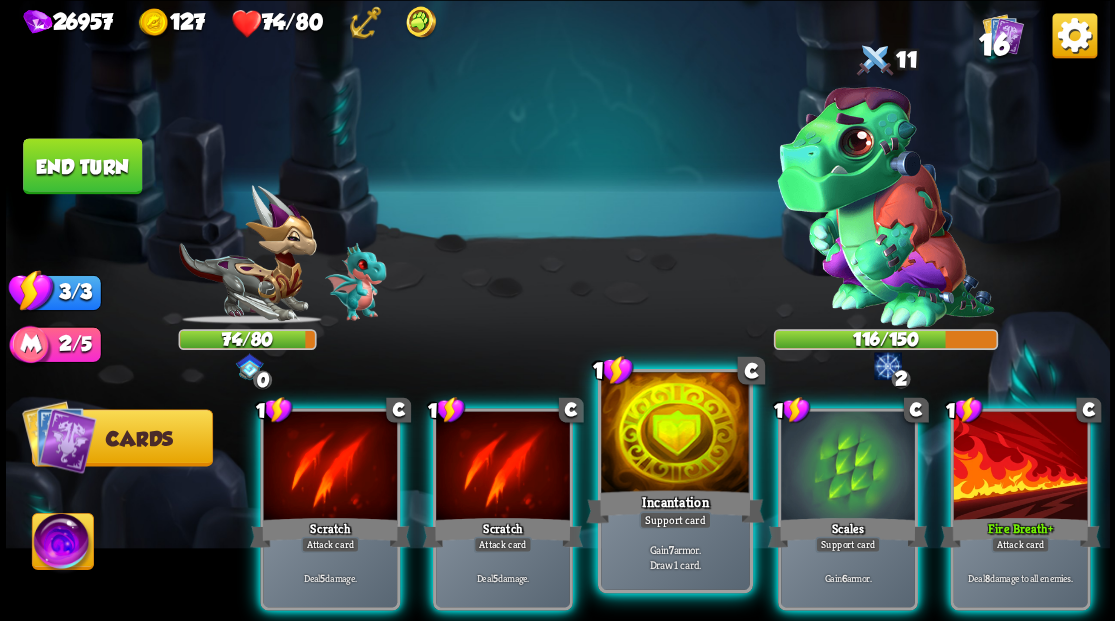 click at bounding box center [675, 434] 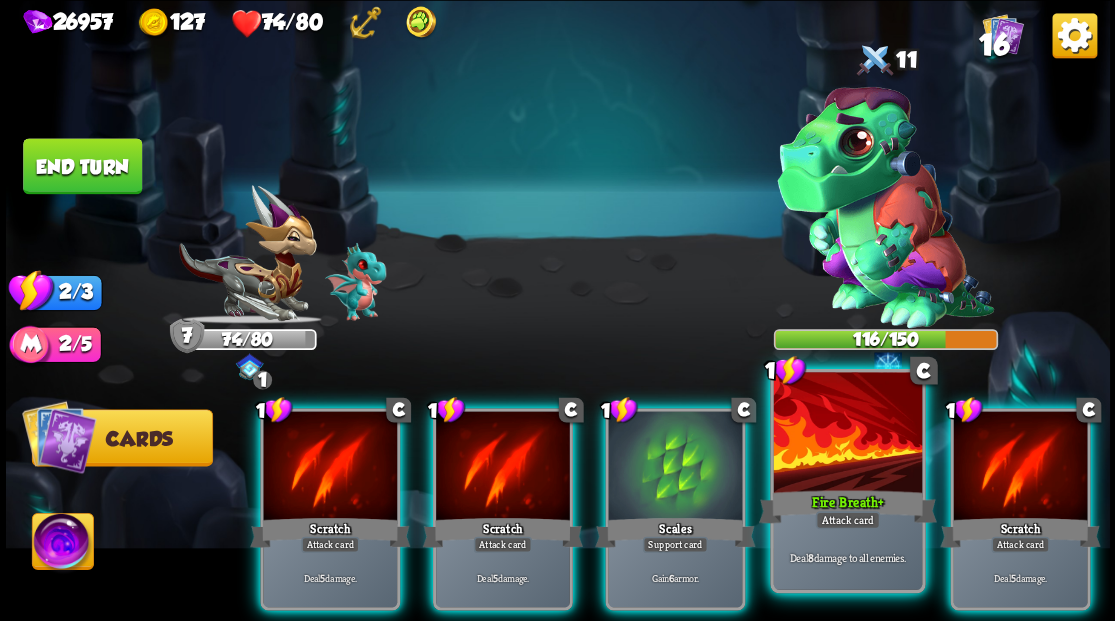 click at bounding box center [847, 434] 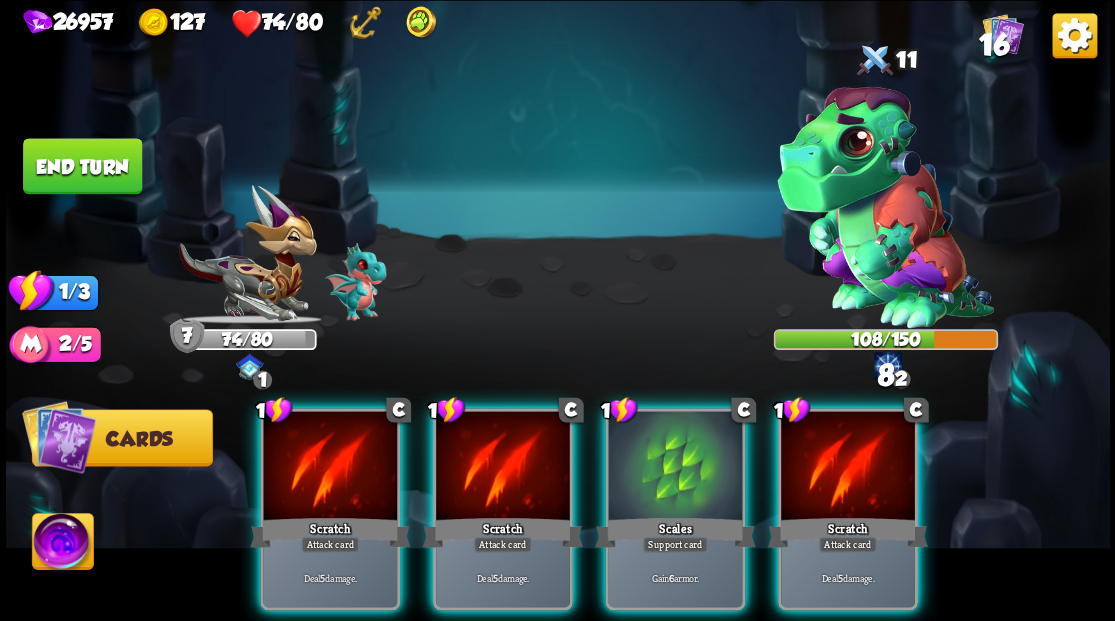 click at bounding box center (848, 467) 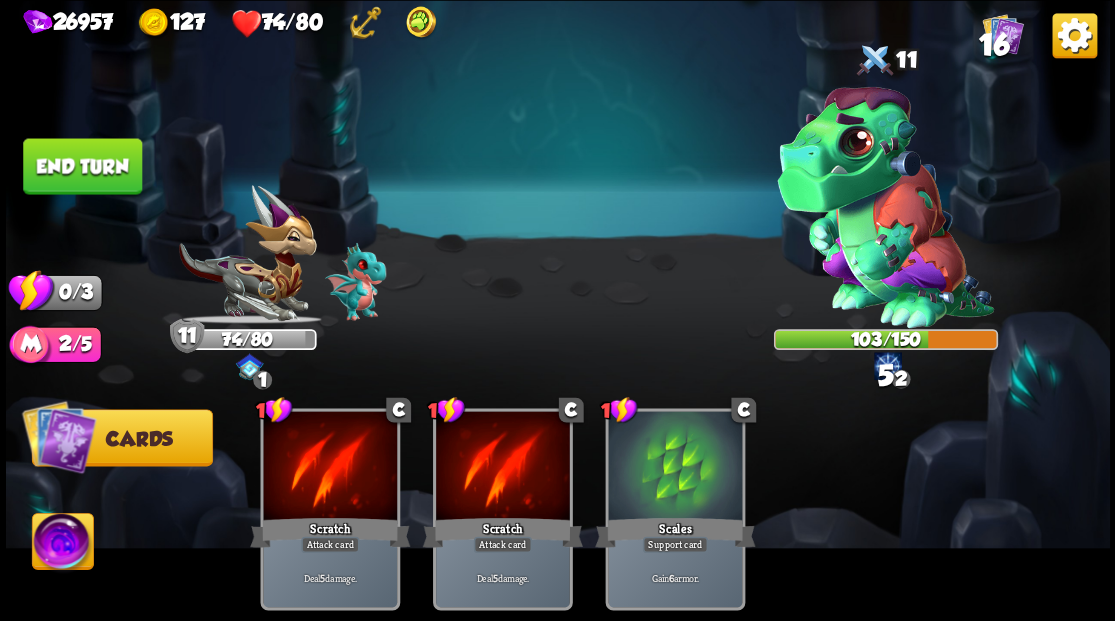 click on "End turn" at bounding box center [82, 166] 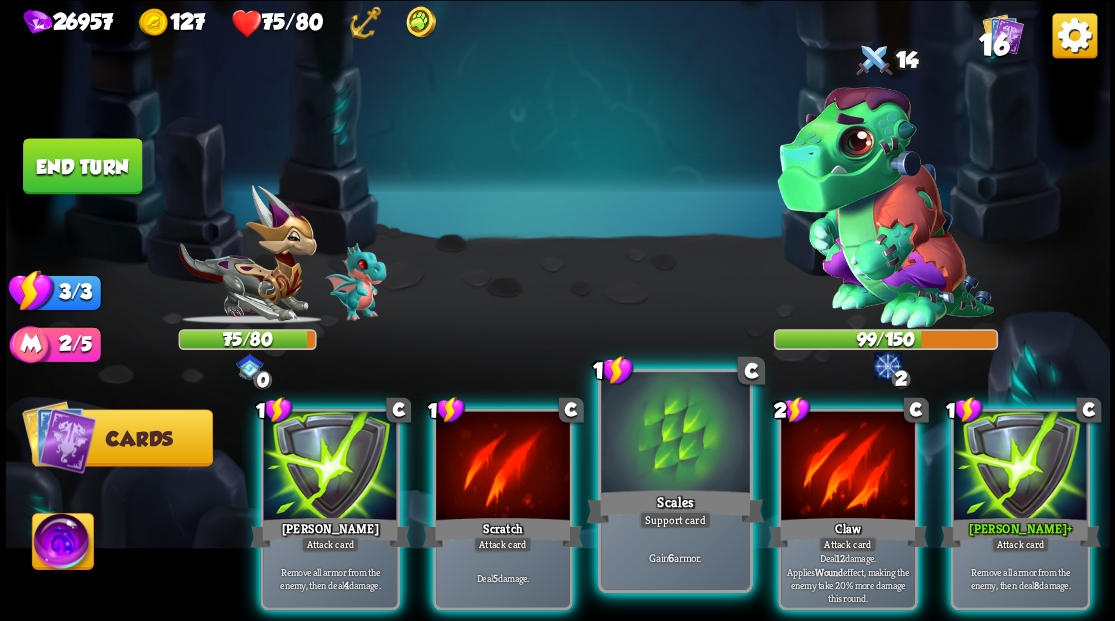 click at bounding box center (675, 434) 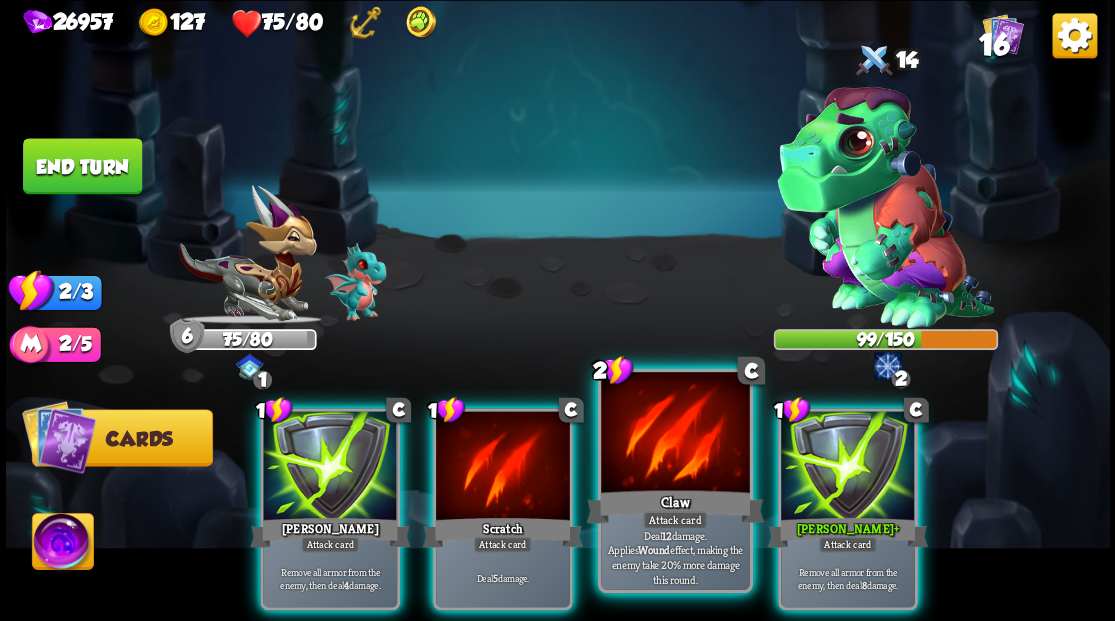 click at bounding box center [675, 434] 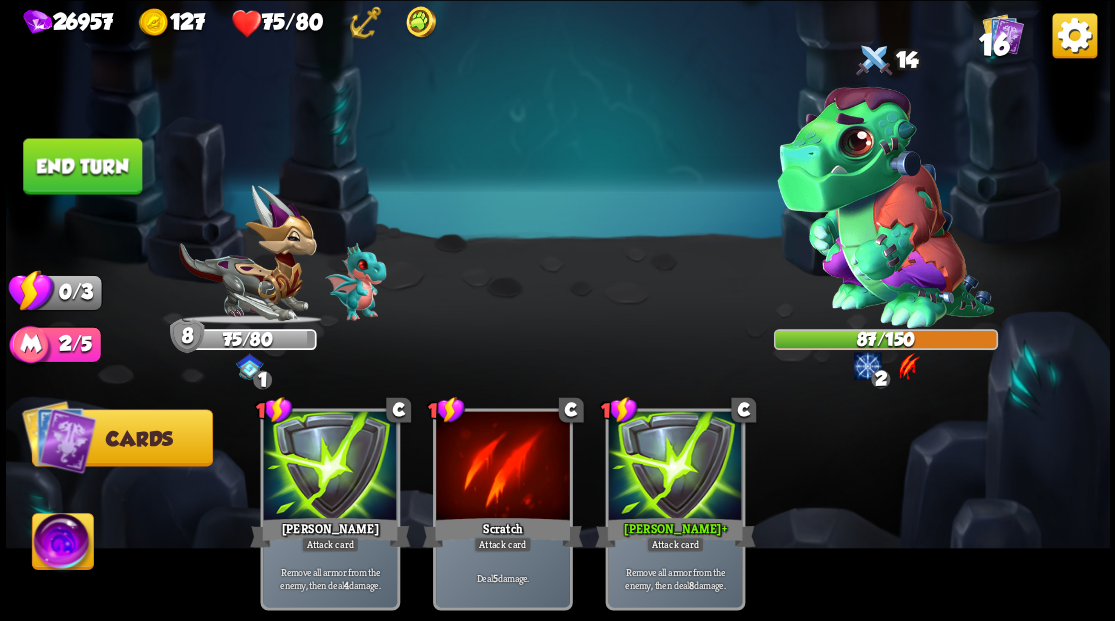 click on "End turn" at bounding box center (82, 166) 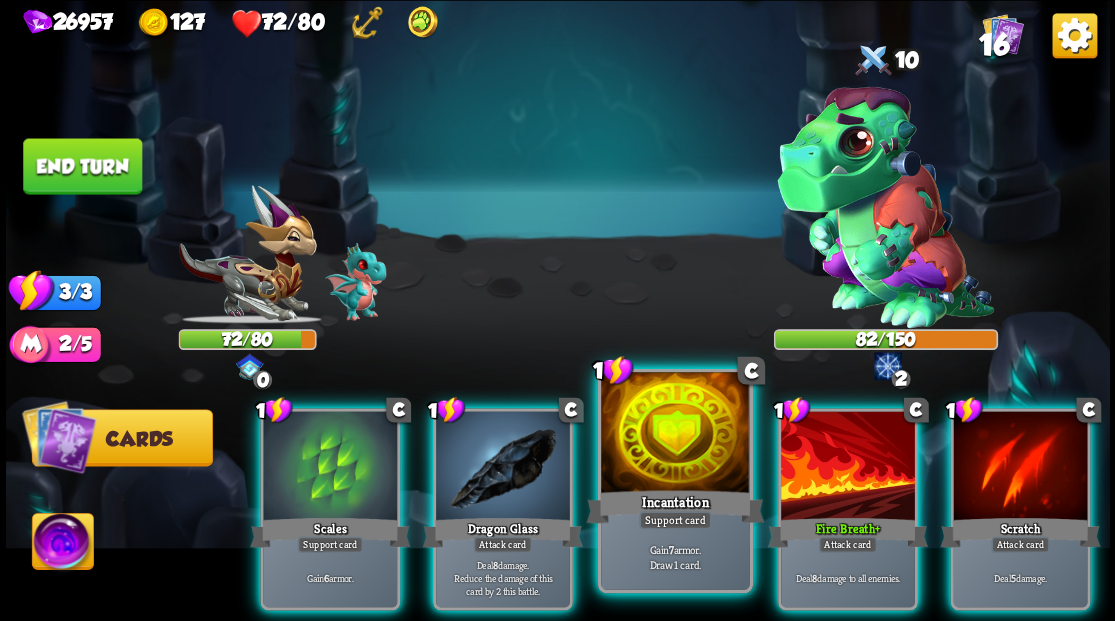 click at bounding box center (675, 434) 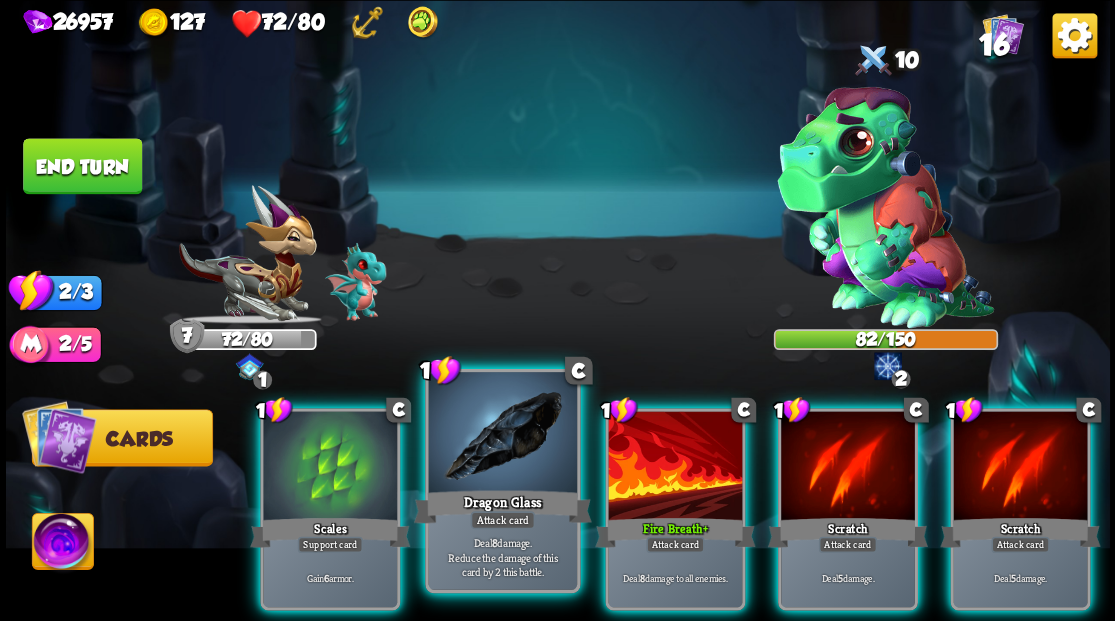 click at bounding box center (502, 434) 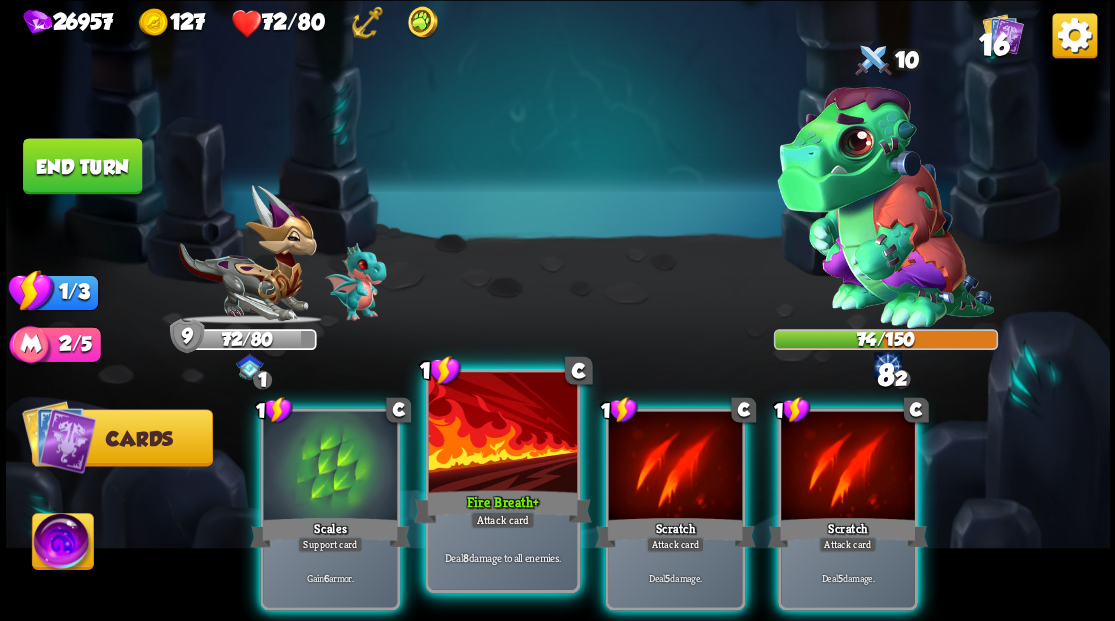 click at bounding box center [502, 434] 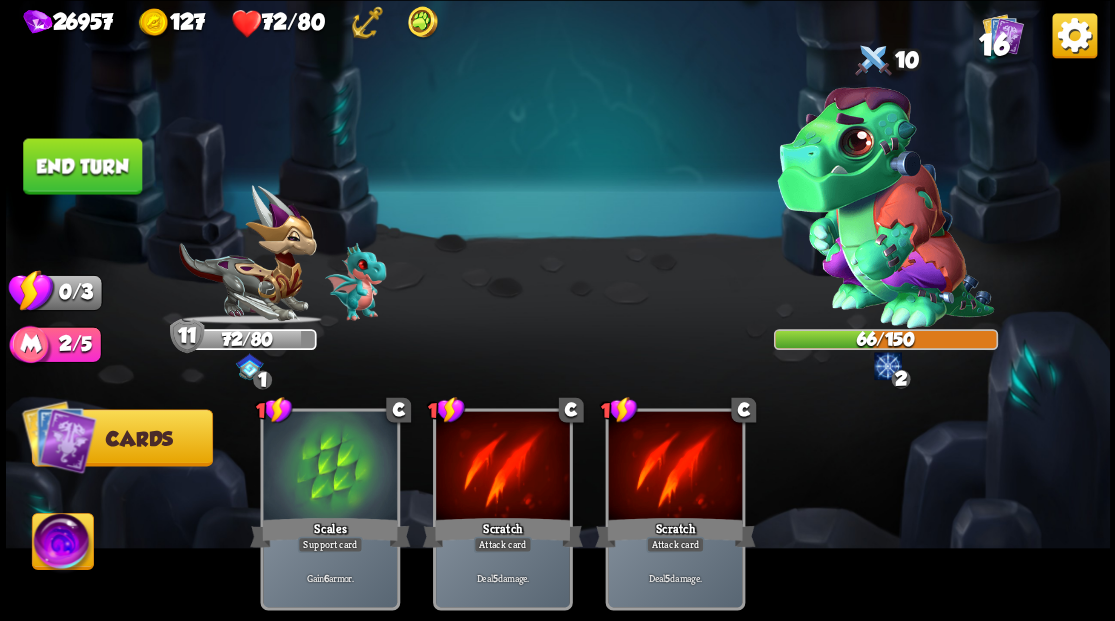 click on "End turn" at bounding box center [82, 166] 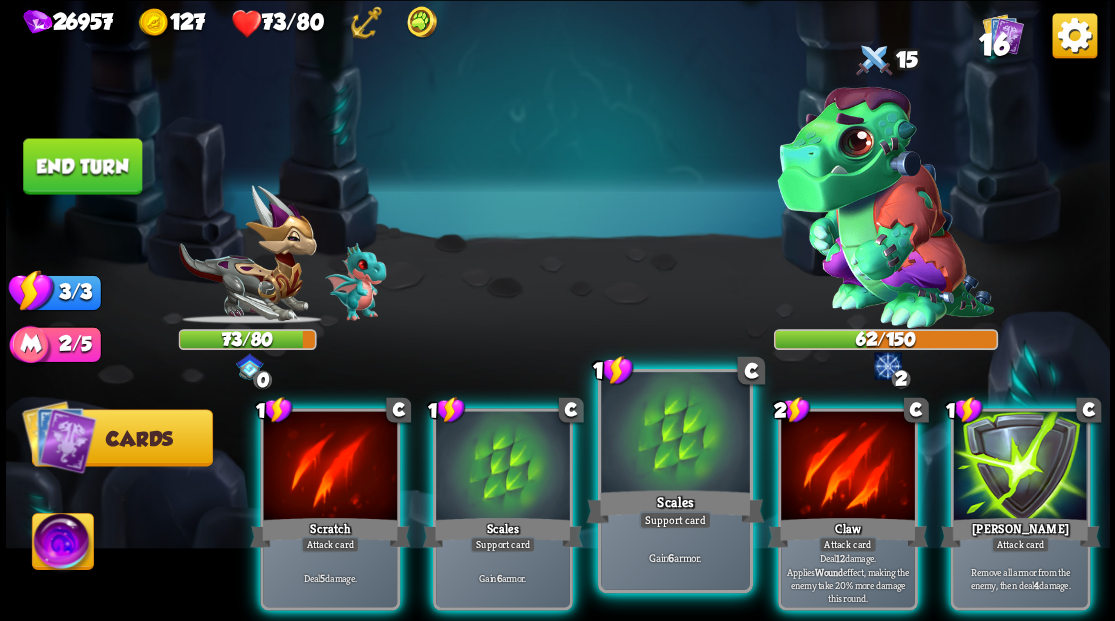 click at bounding box center [675, 434] 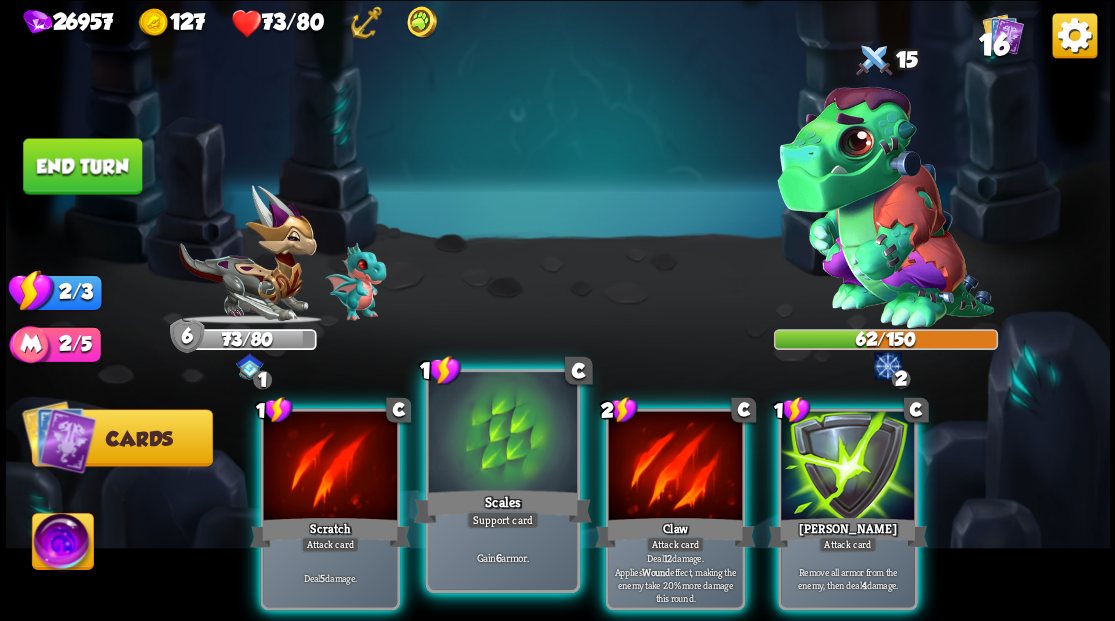 click at bounding box center [502, 434] 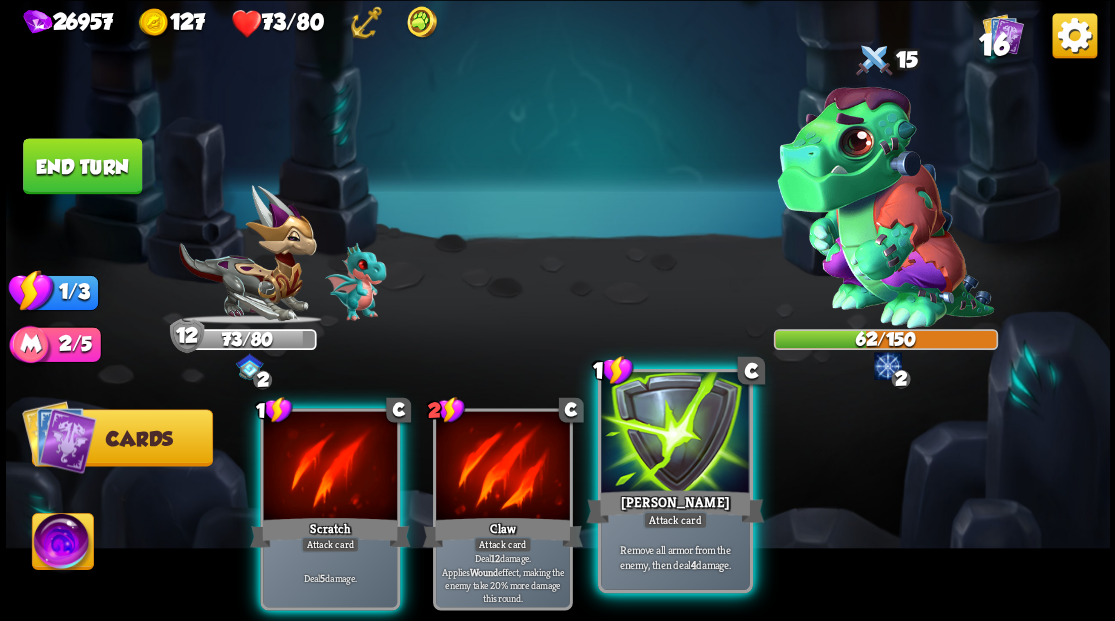 click at bounding box center (675, 434) 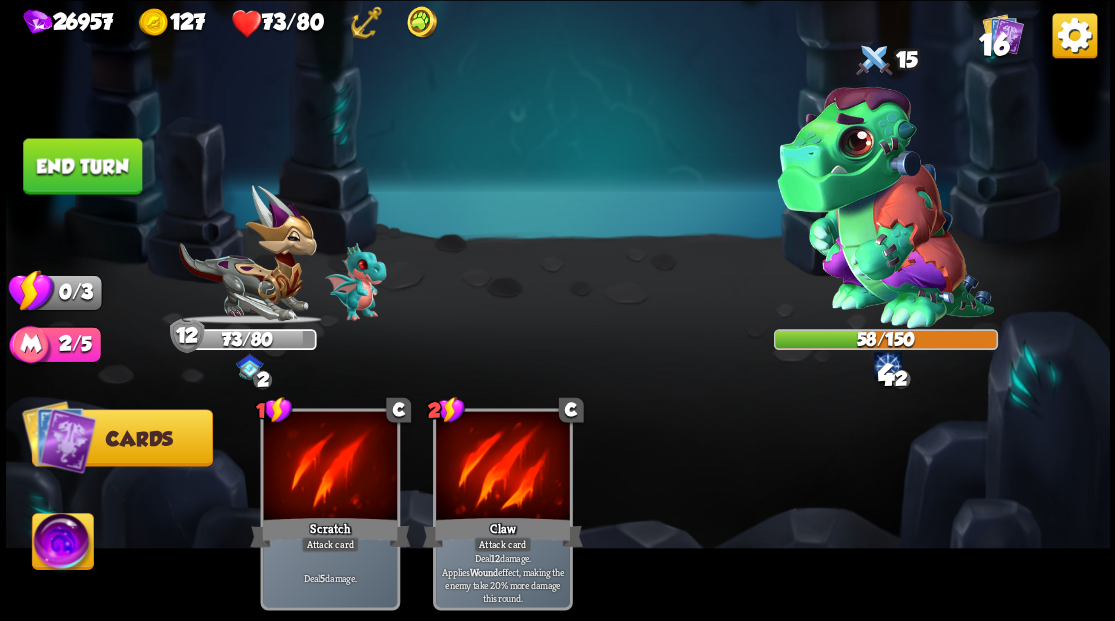 drag, startPoint x: 96, startPoint y: 166, endPoint x: 513, endPoint y: 209, distance: 419.21115 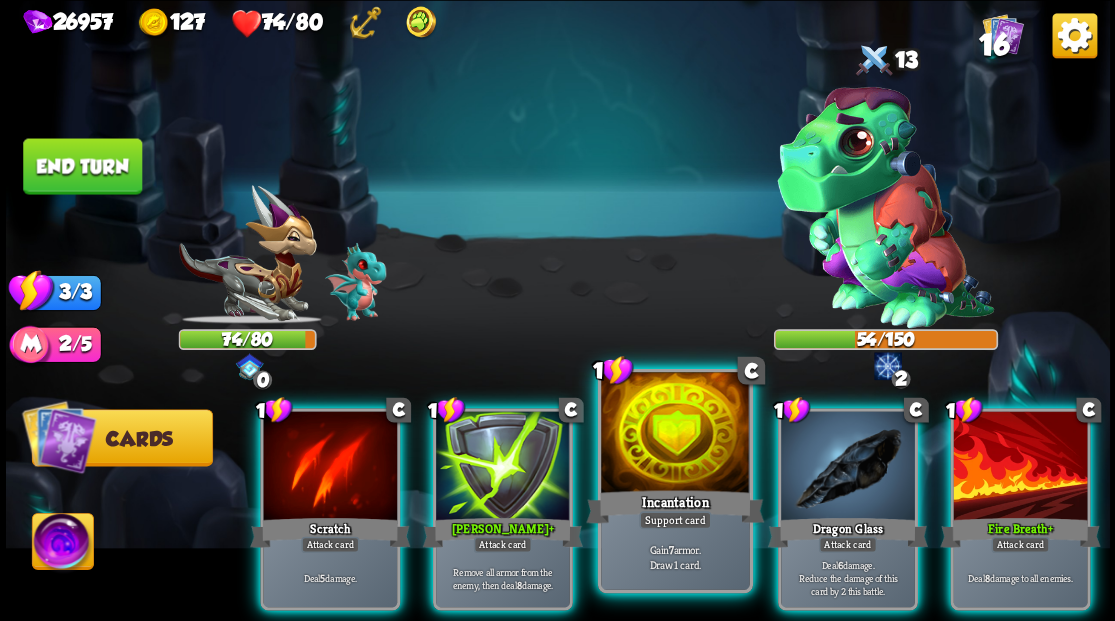 click at bounding box center (675, 434) 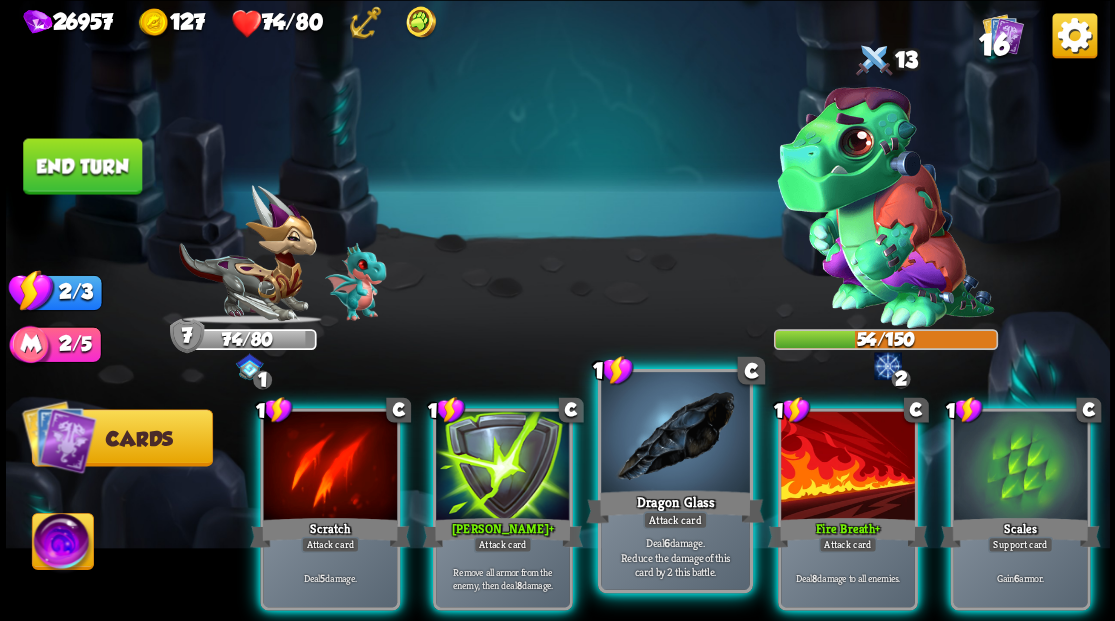 click at bounding box center [675, 434] 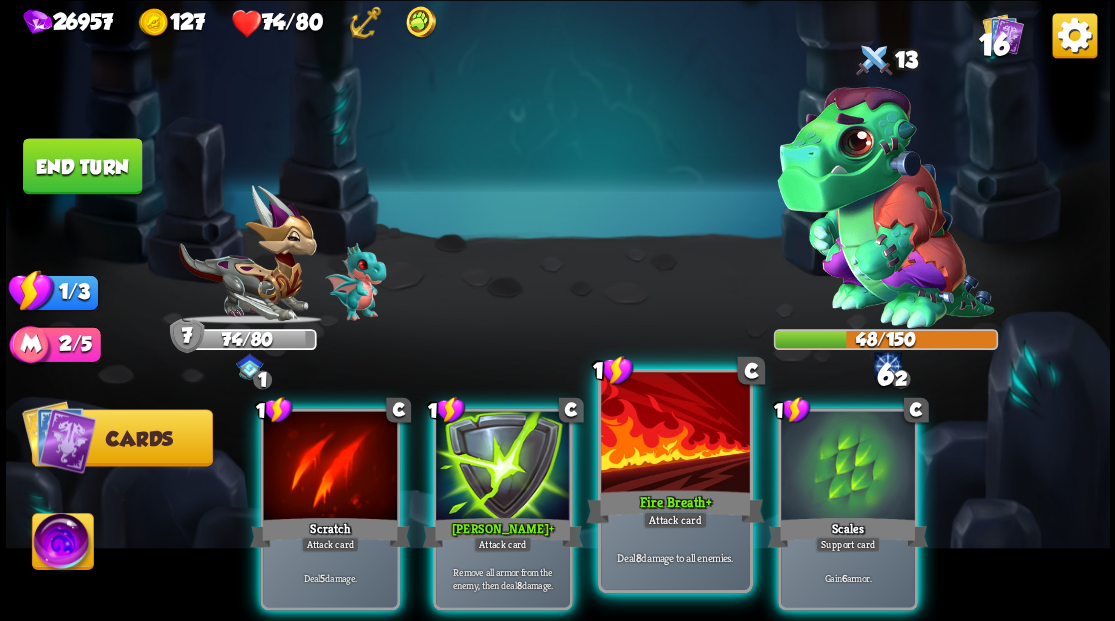 click at bounding box center (675, 434) 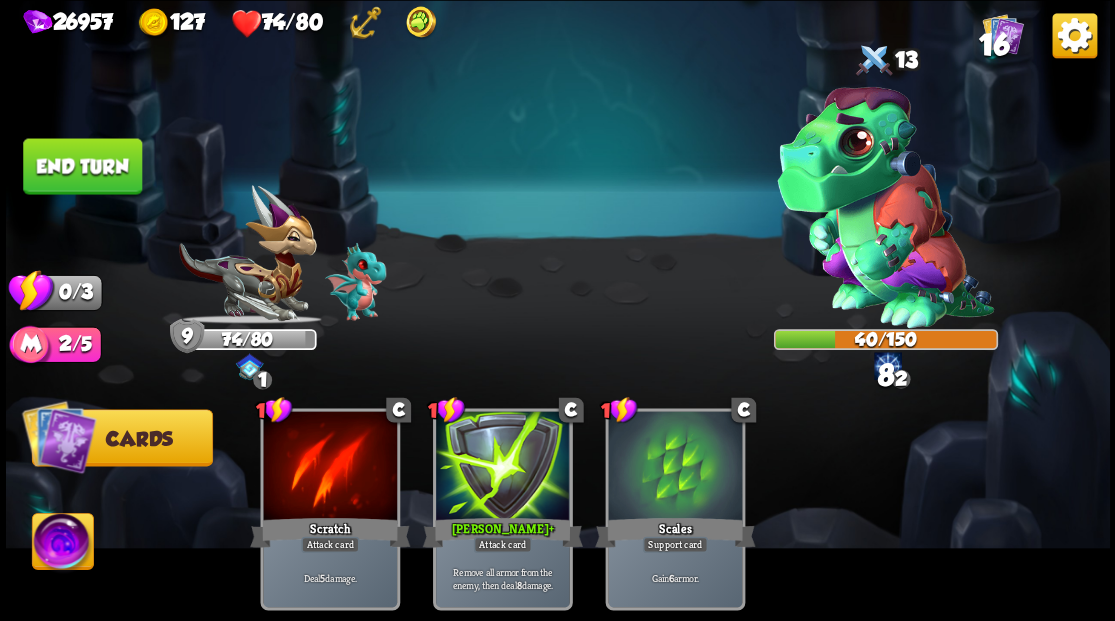 click on "End turn" at bounding box center [82, 166] 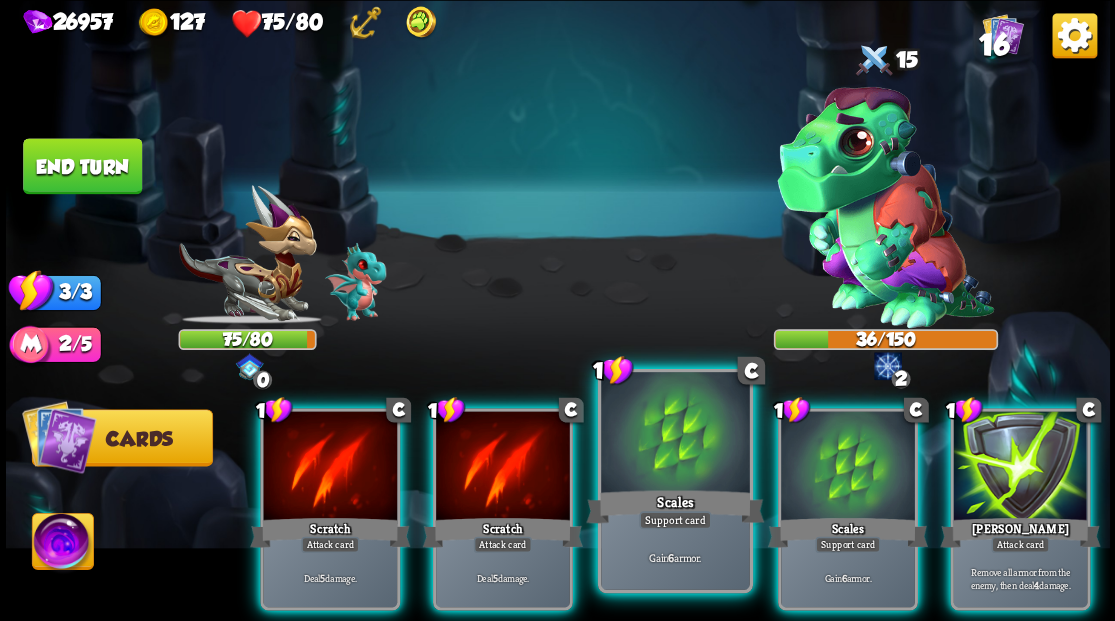 click at bounding box center (675, 434) 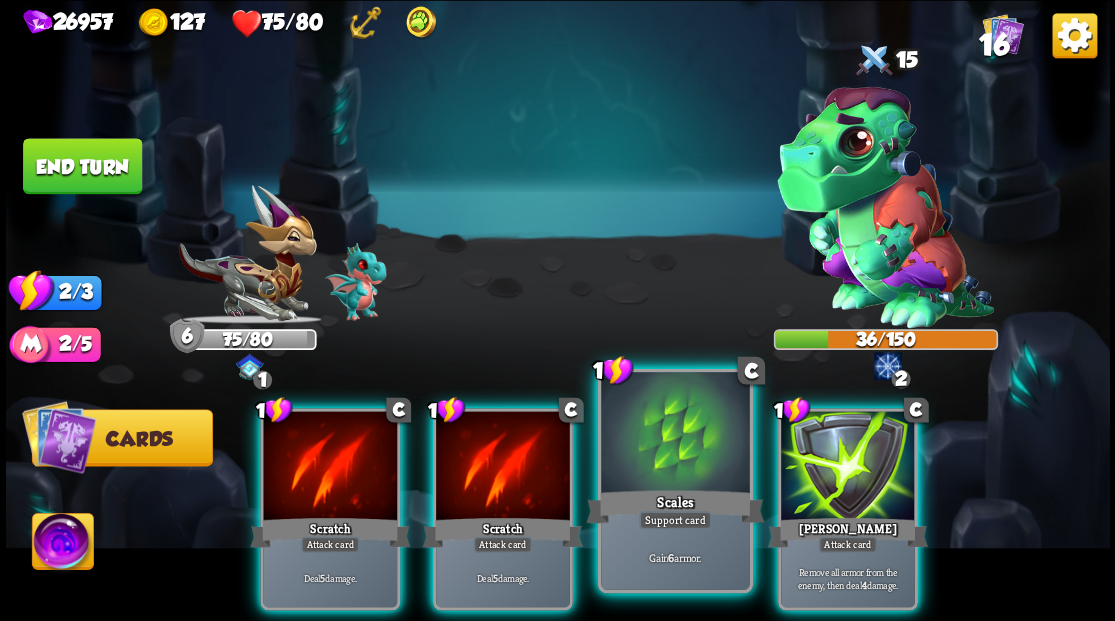 click at bounding box center [675, 434] 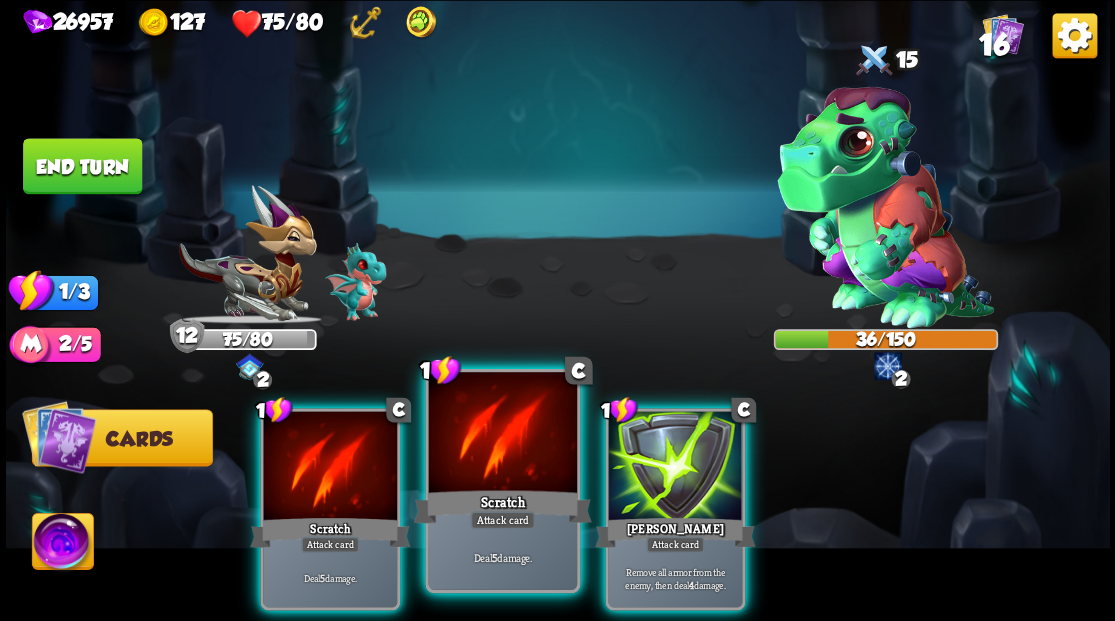 click at bounding box center (502, 434) 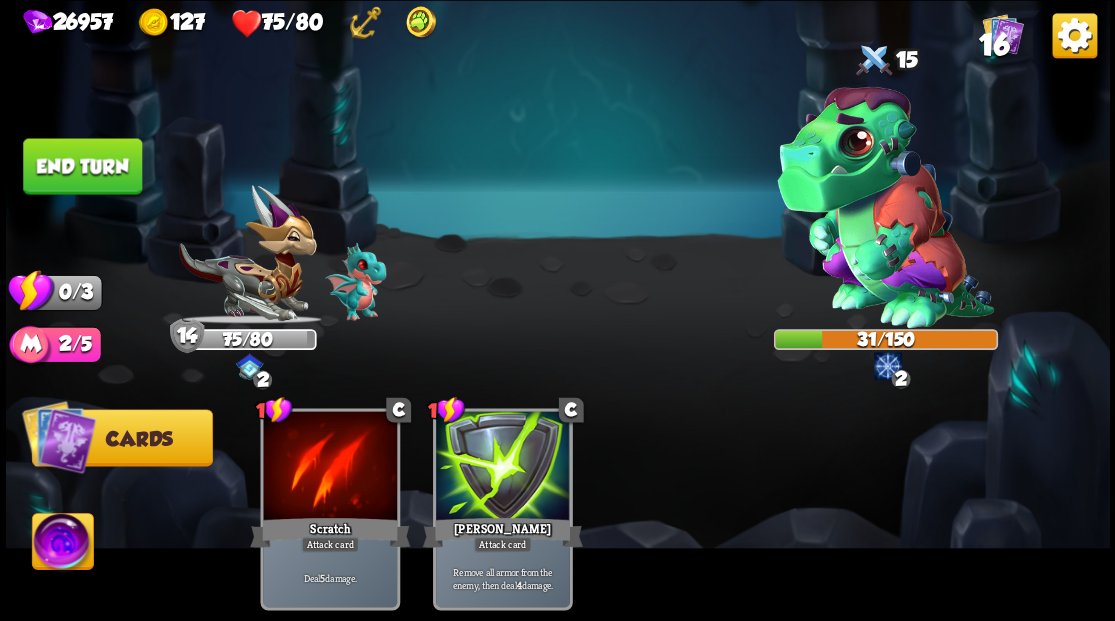 drag, startPoint x: 60, startPoint y: 176, endPoint x: 376, endPoint y: 218, distance: 318.77893 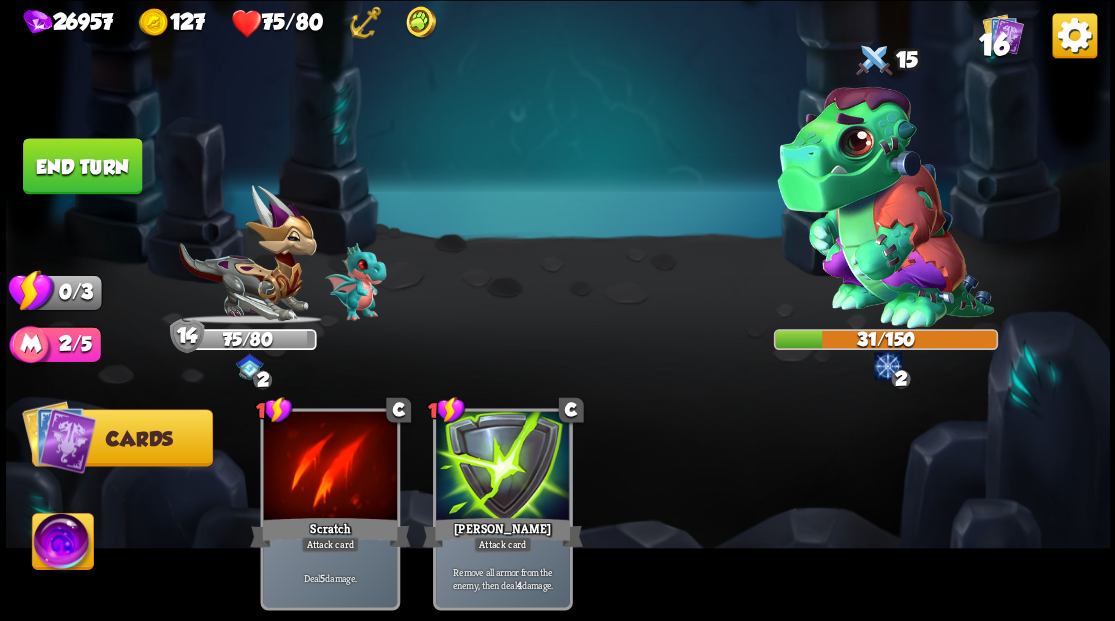 click on "End turn" at bounding box center [82, 166] 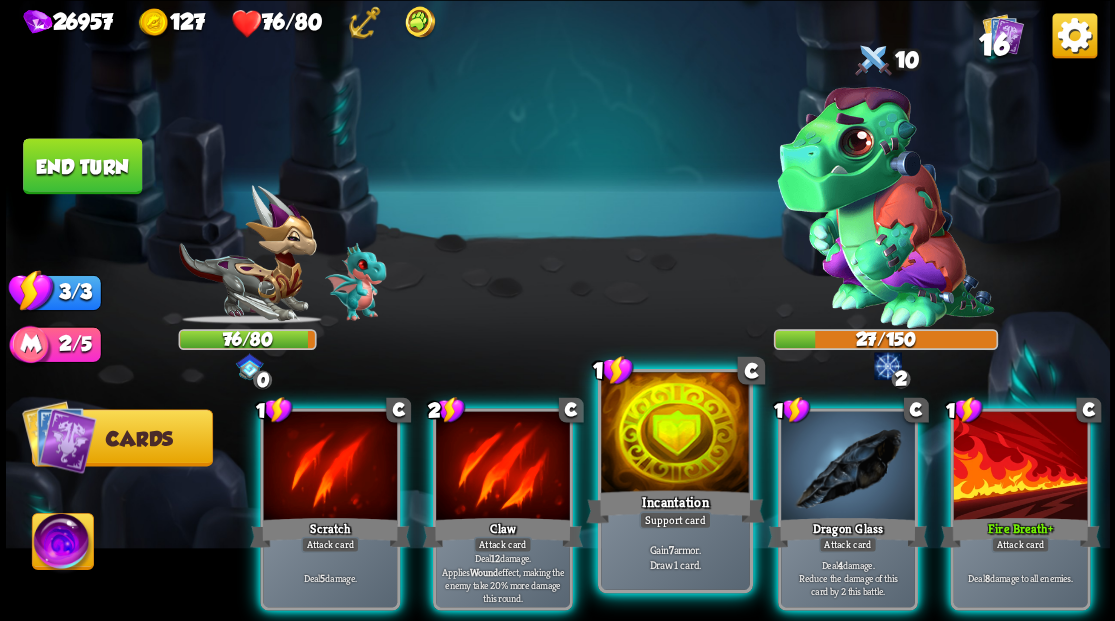 click at bounding box center (675, 434) 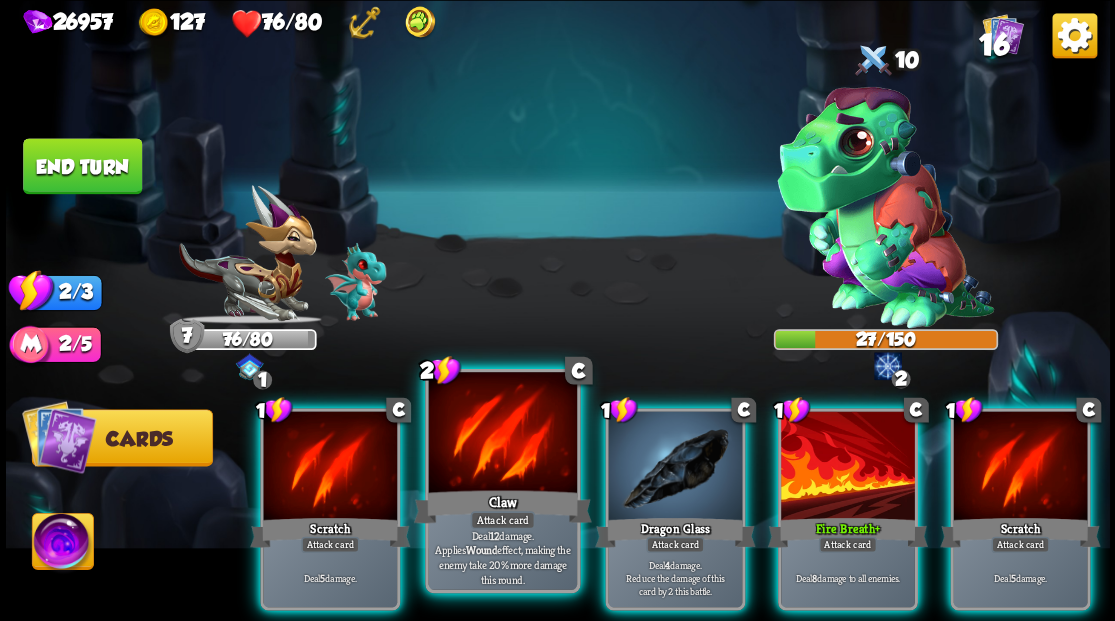 click at bounding box center (502, 434) 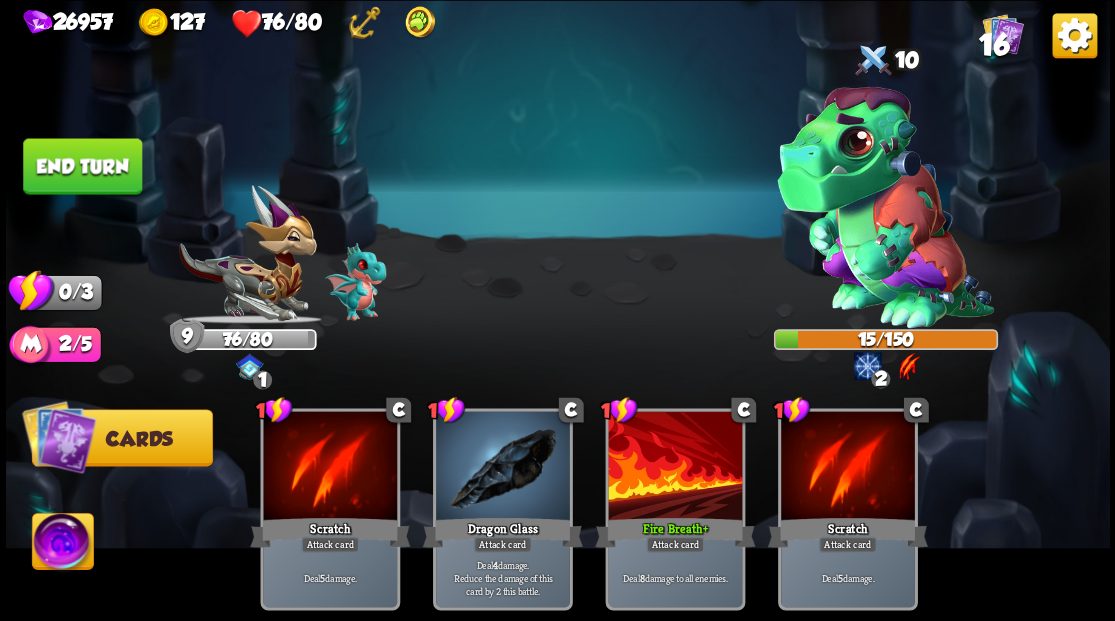 click on "End turn" at bounding box center [82, 166] 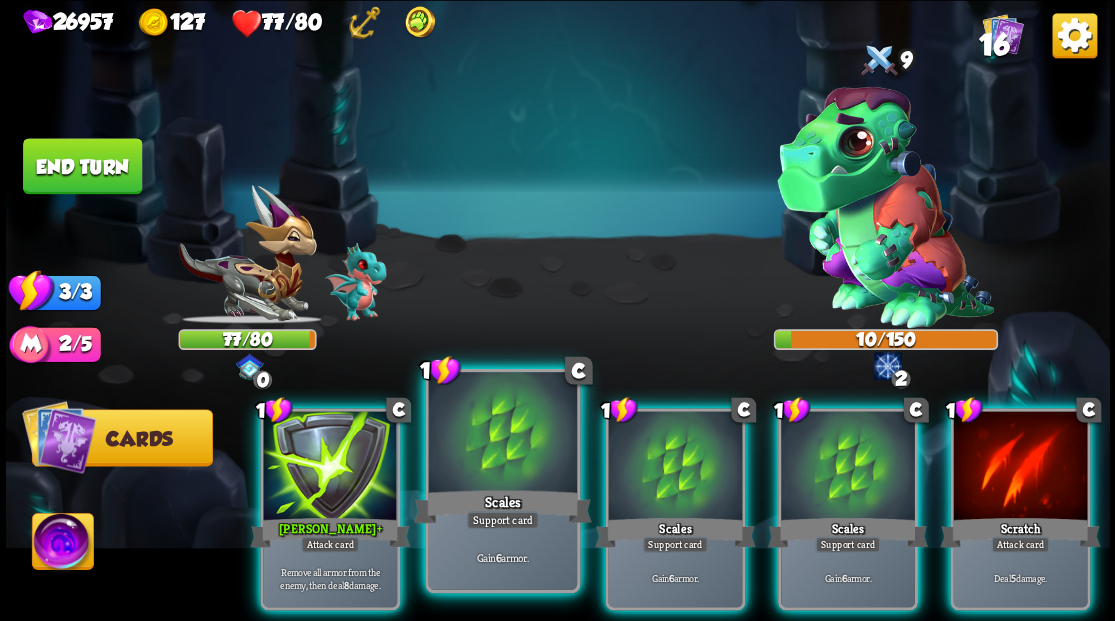 click at bounding box center (502, 434) 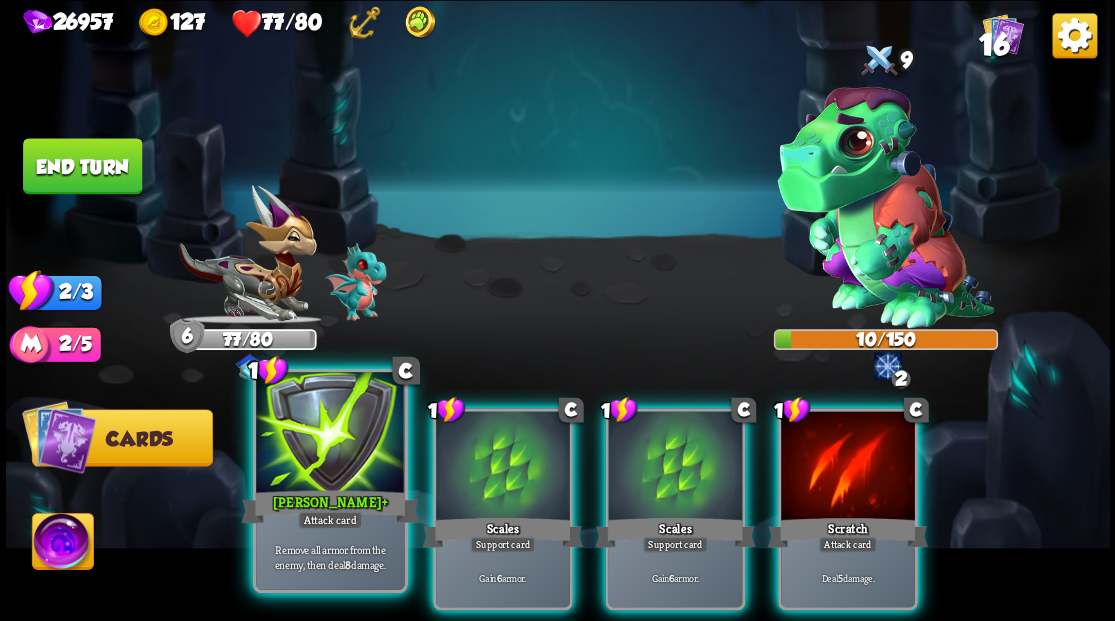 click at bounding box center (330, 434) 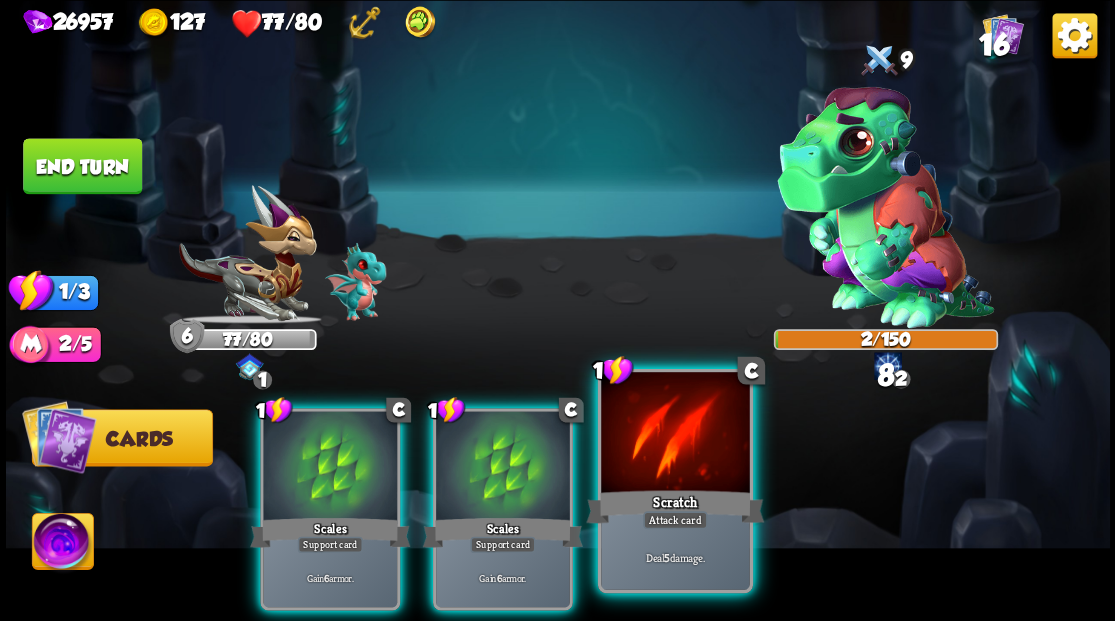 click at bounding box center [675, 434] 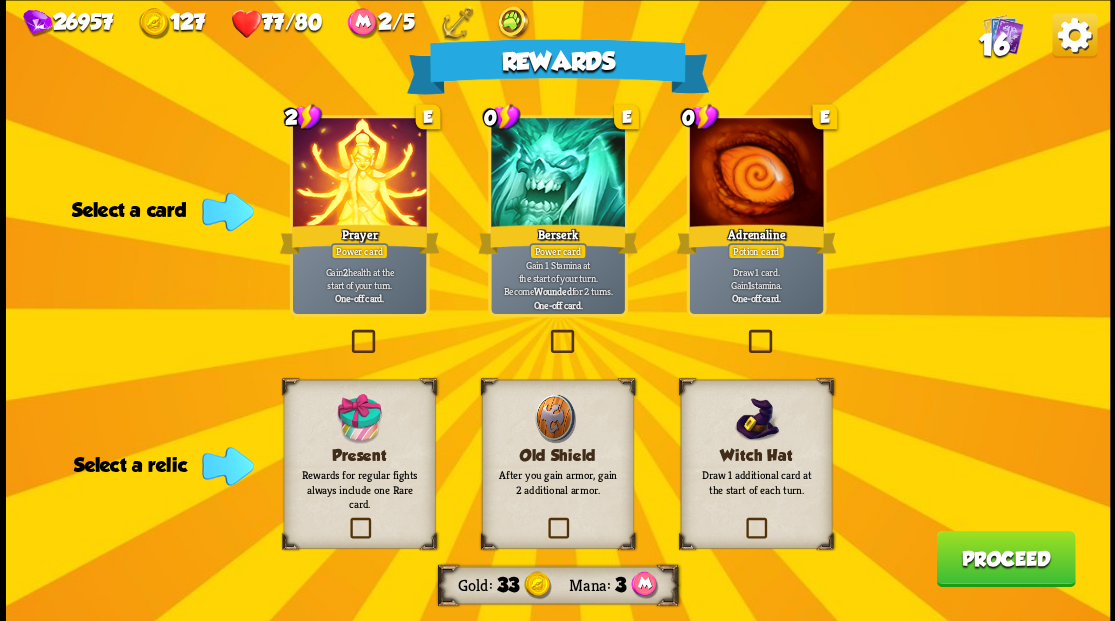 click at bounding box center (744, 332) 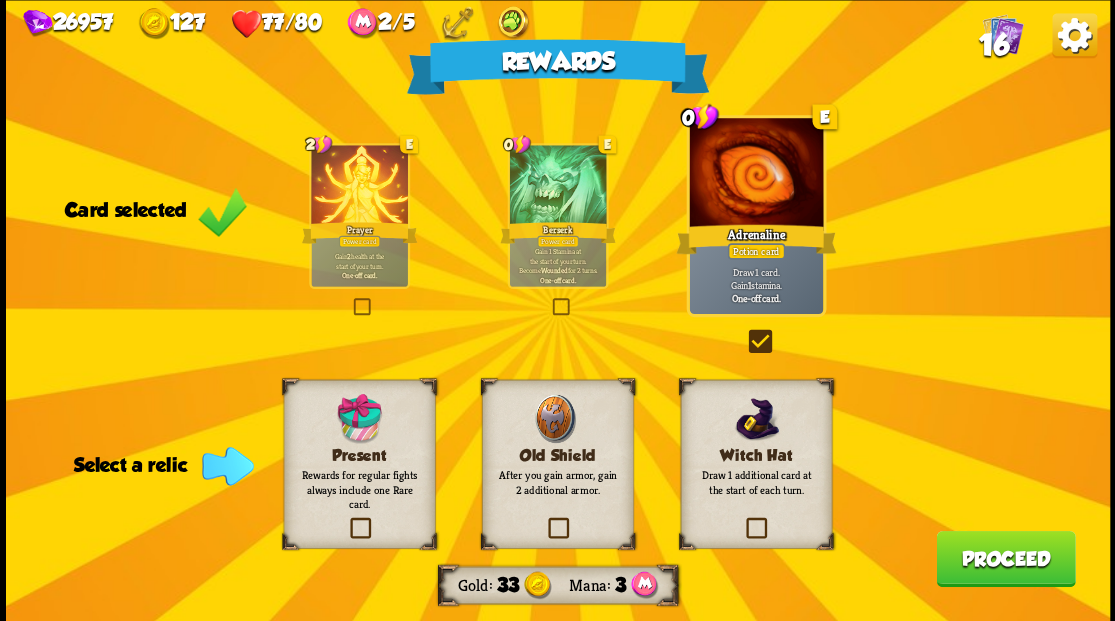 click at bounding box center (346, 520) 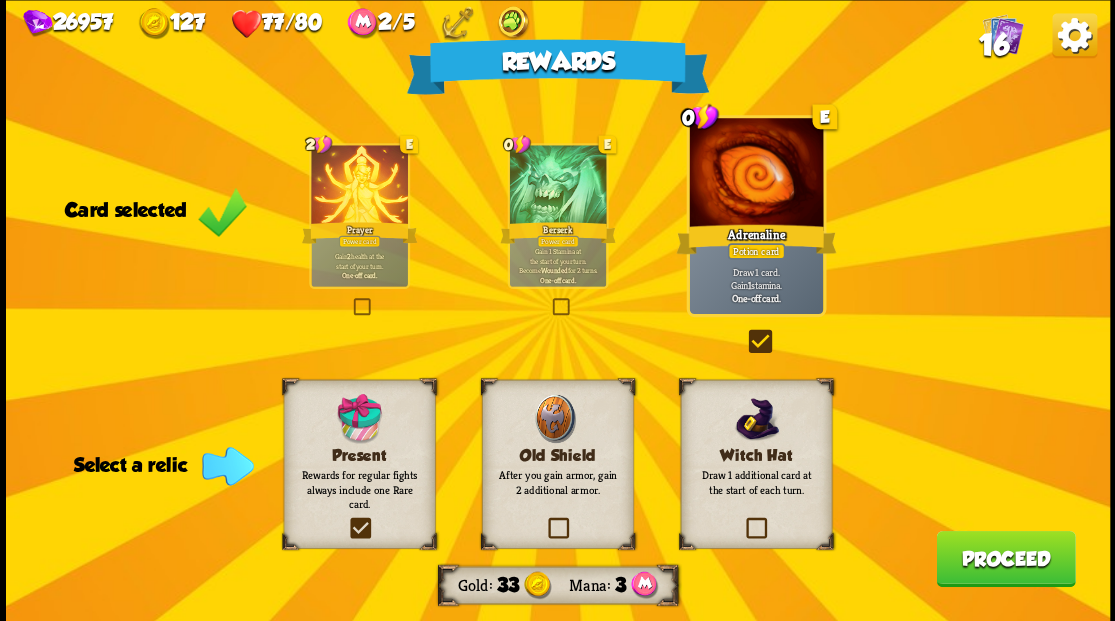 click at bounding box center (0, 0) 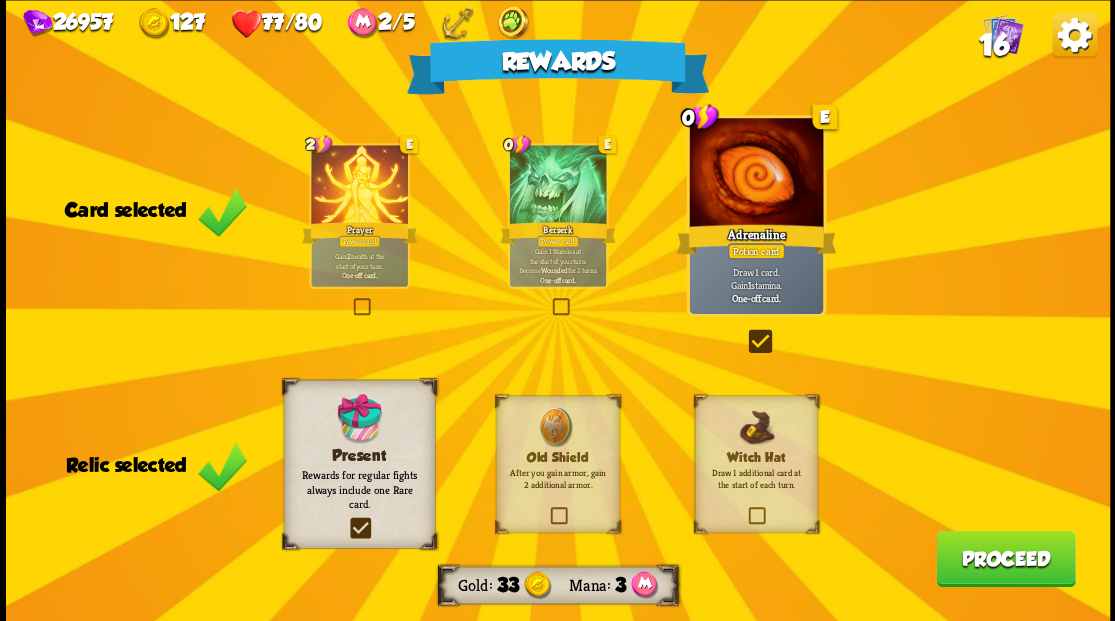 click on "Proceed" at bounding box center (1005, 558) 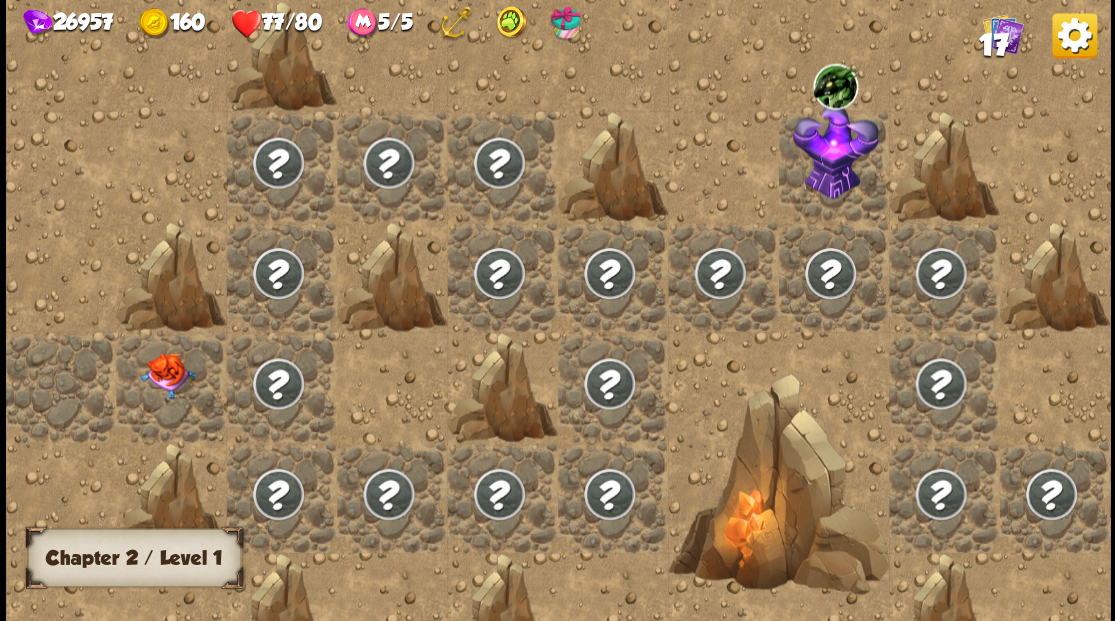 click at bounding box center [167, 375] 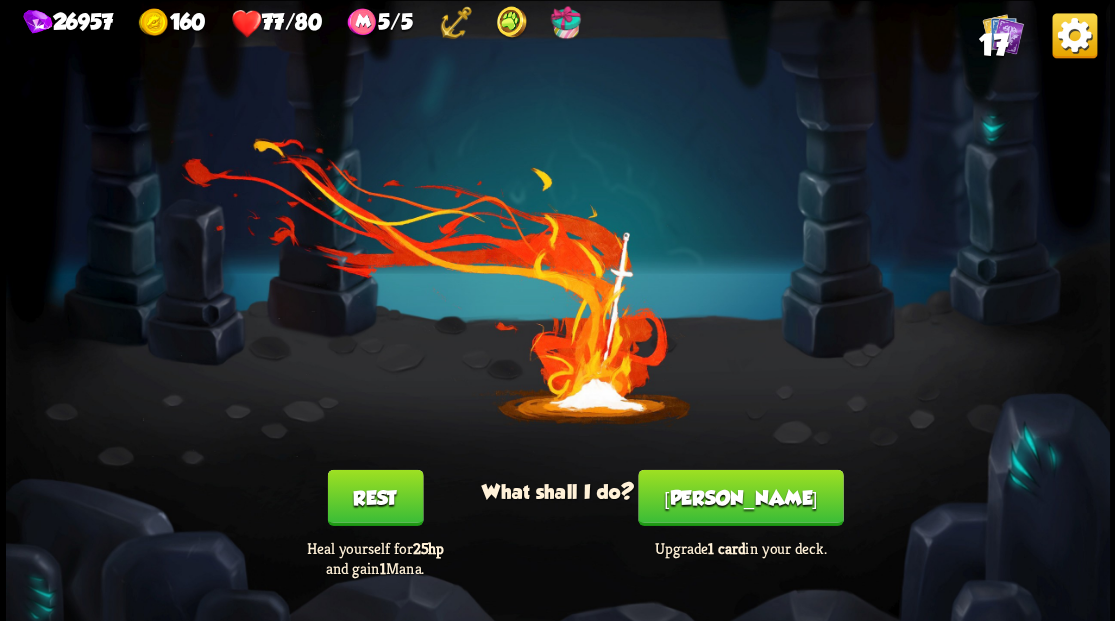 click on "[PERSON_NAME]" at bounding box center (740, 497) 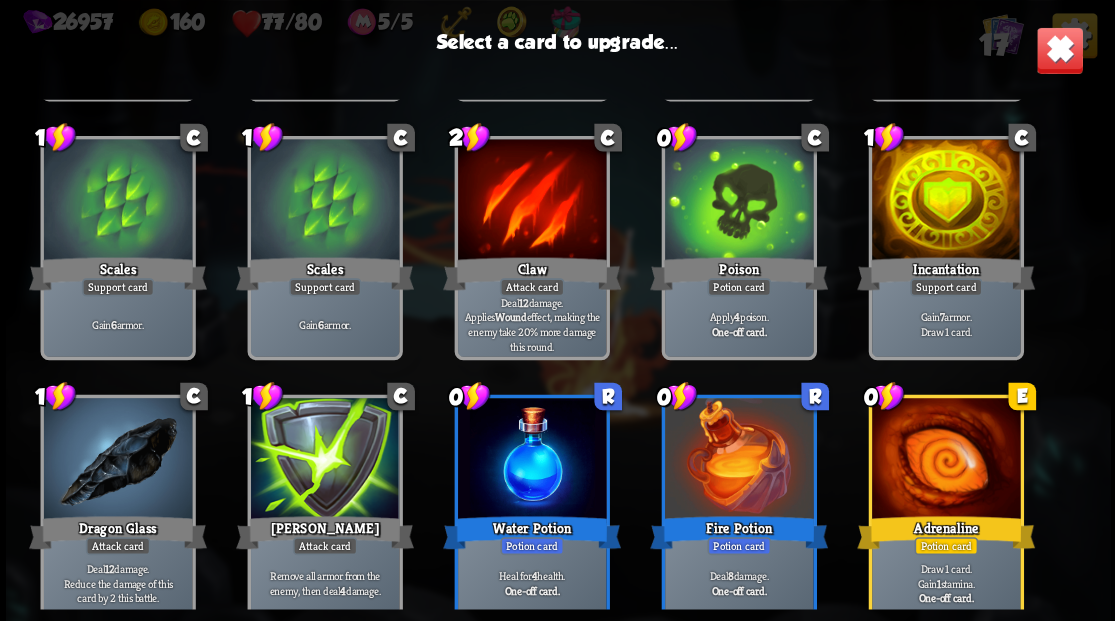 scroll, scrollTop: 329, scrollLeft: 0, axis: vertical 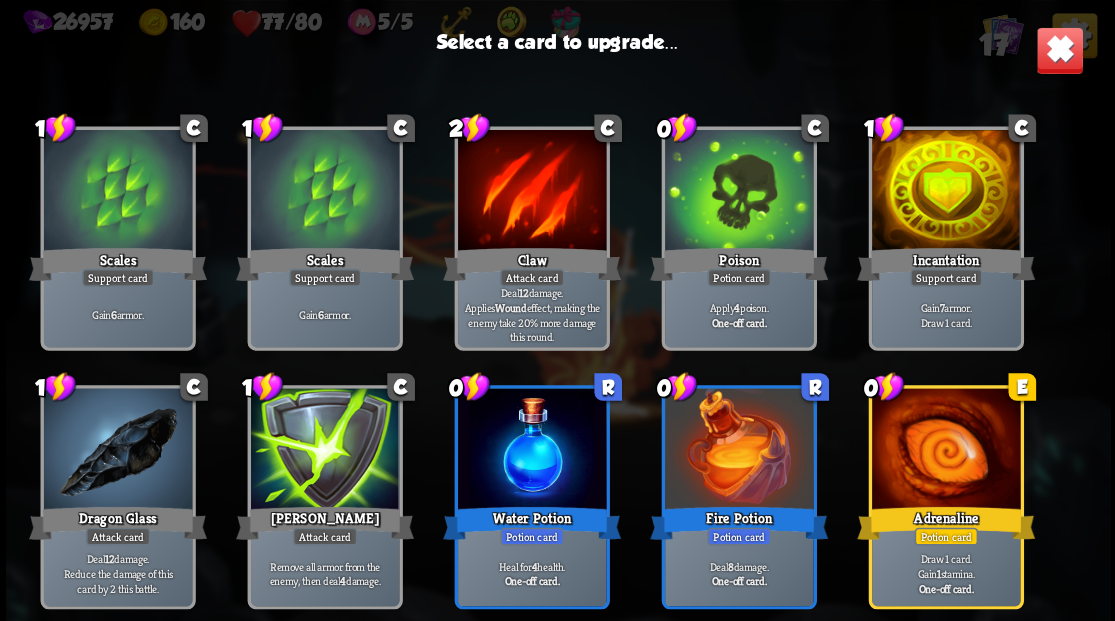 click at bounding box center (324, 450) 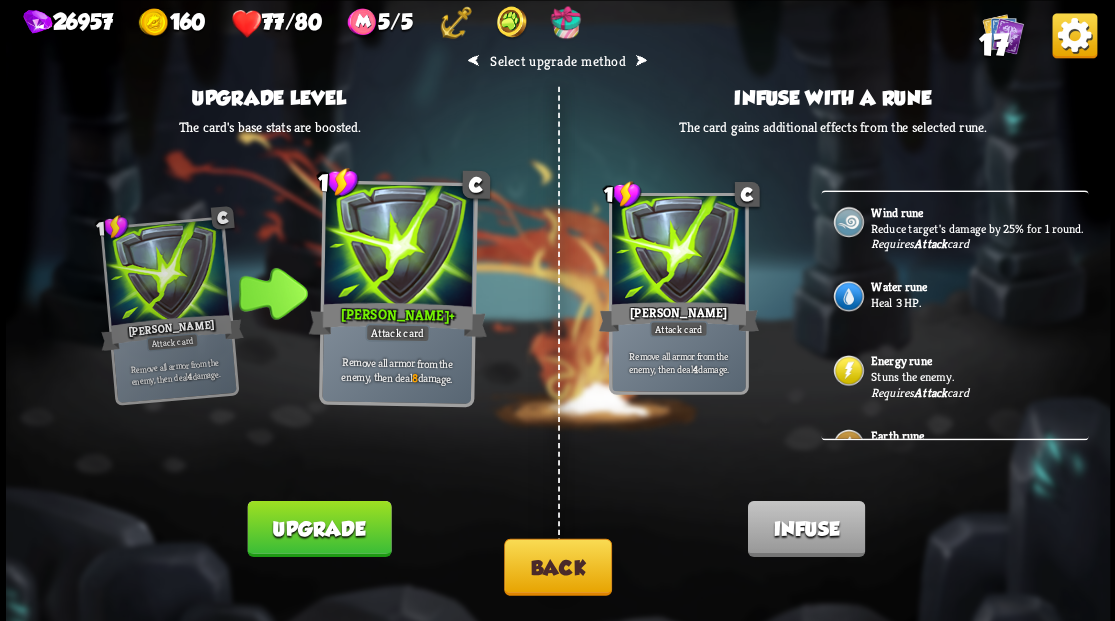 click on "Upgrade" at bounding box center [319, 528] 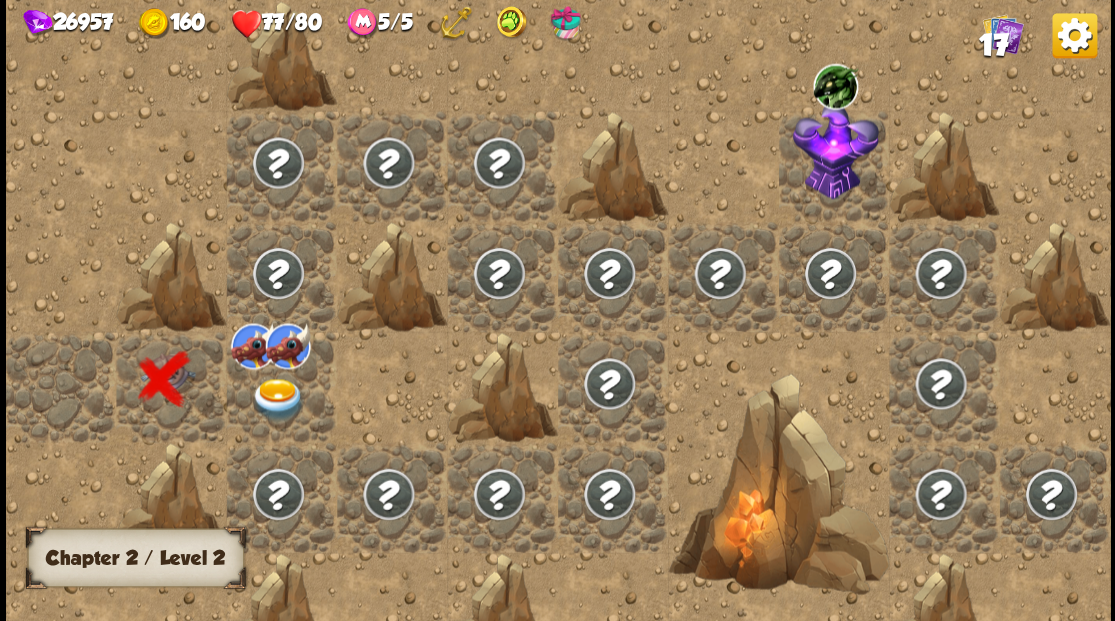 click at bounding box center [277, 399] 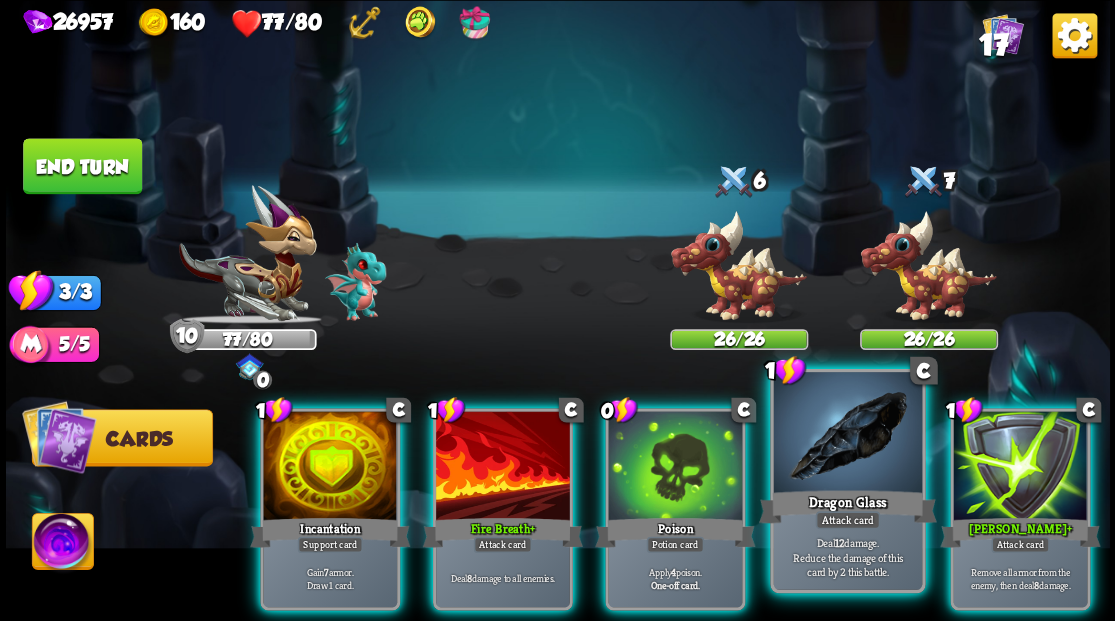 click at bounding box center [847, 434] 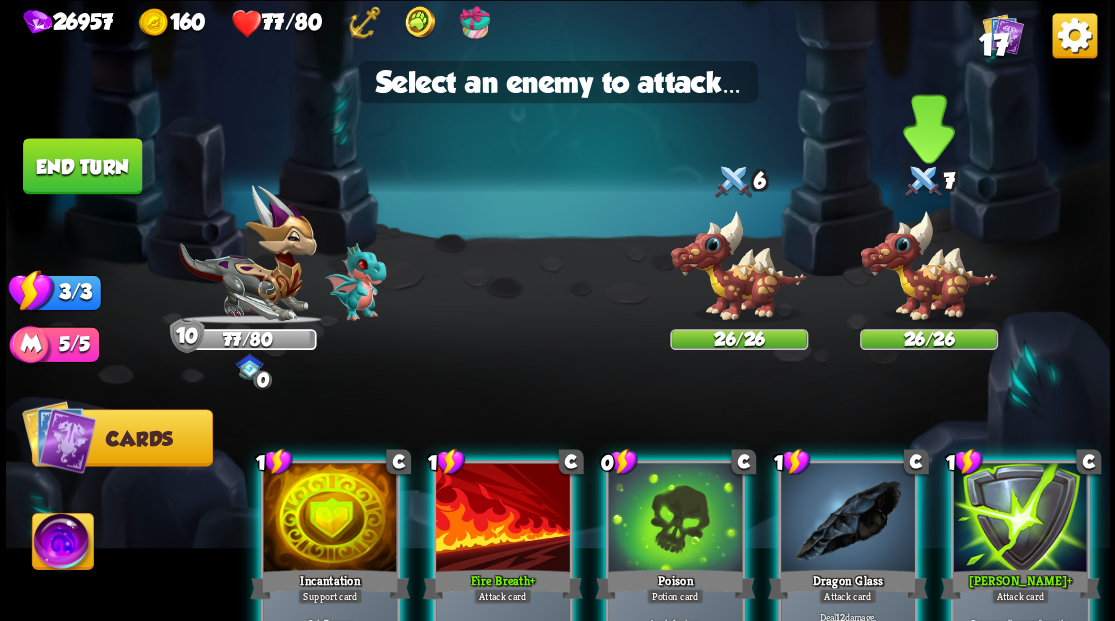 click at bounding box center (928, 266) 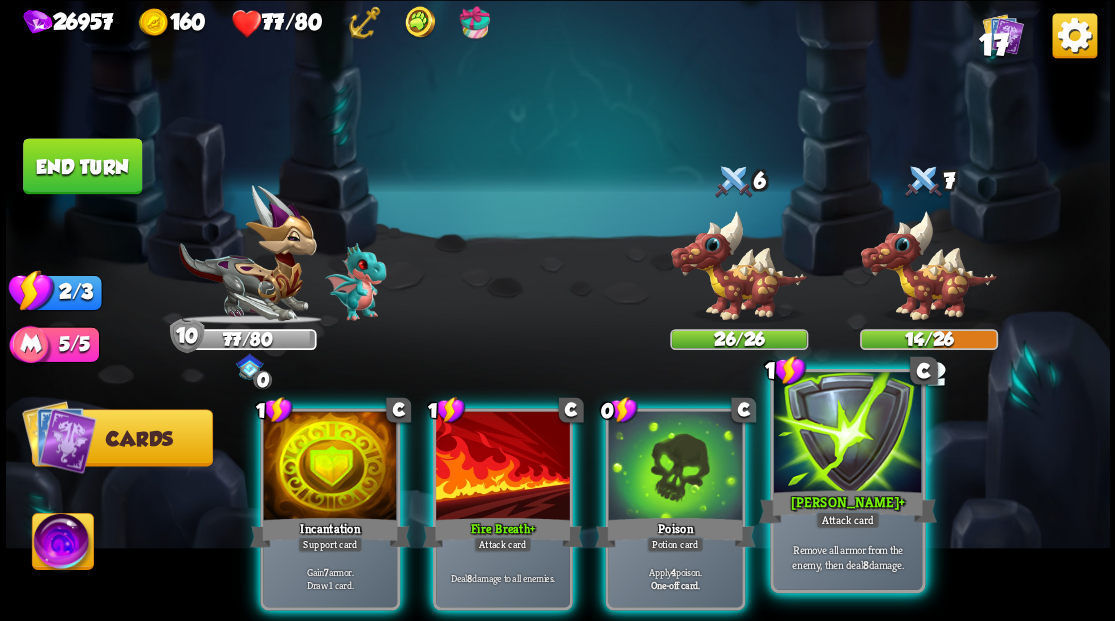 click at bounding box center (847, 434) 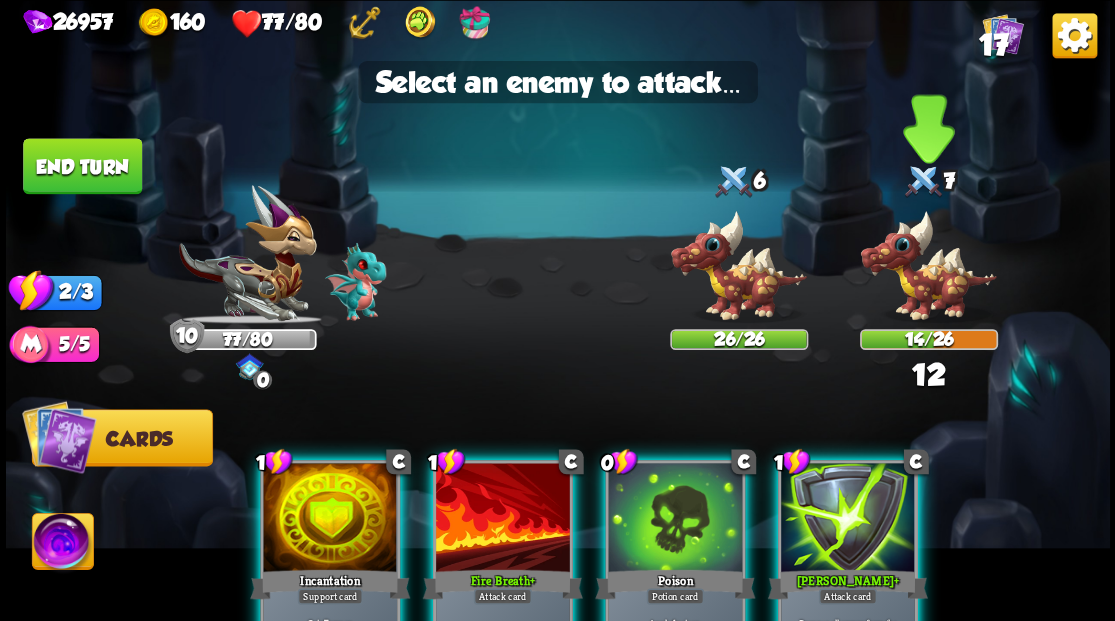 click at bounding box center [928, 266] 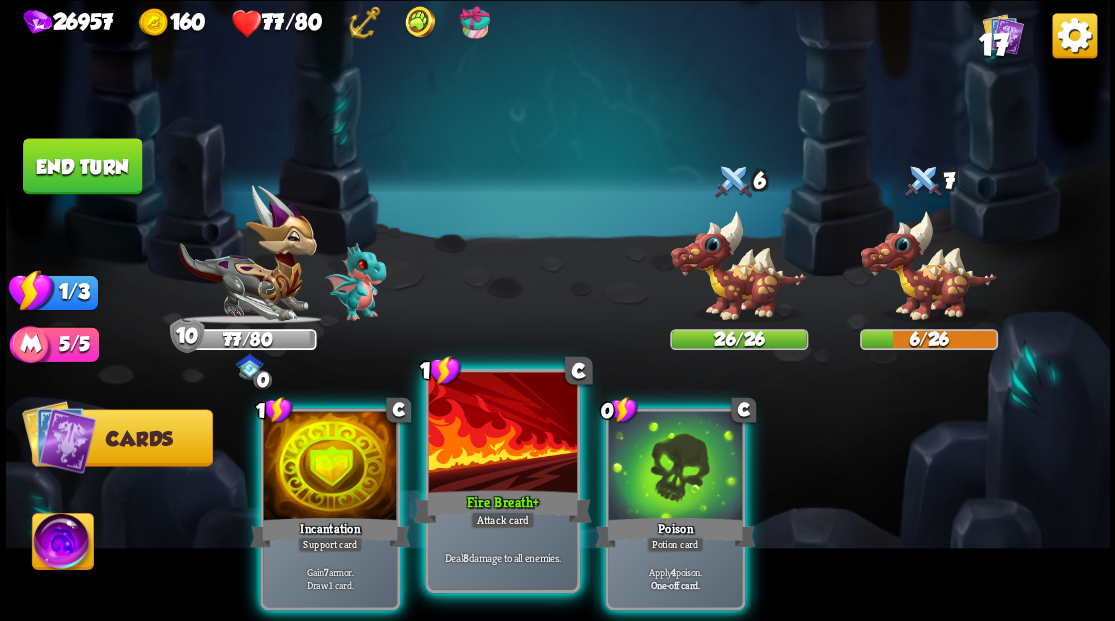 click at bounding box center [502, 434] 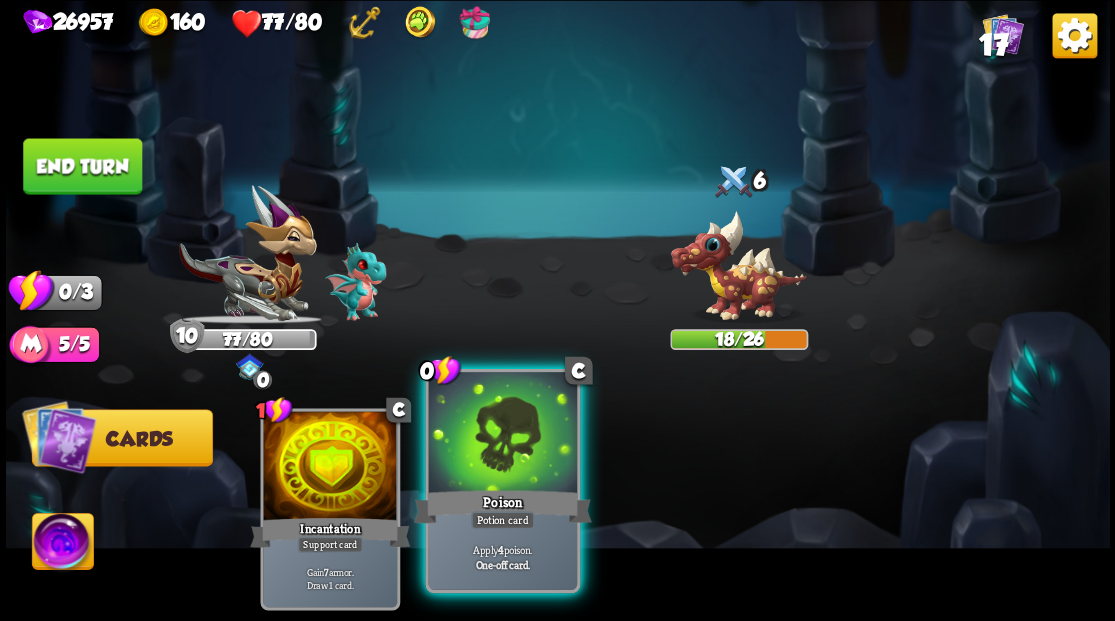 click at bounding box center [502, 434] 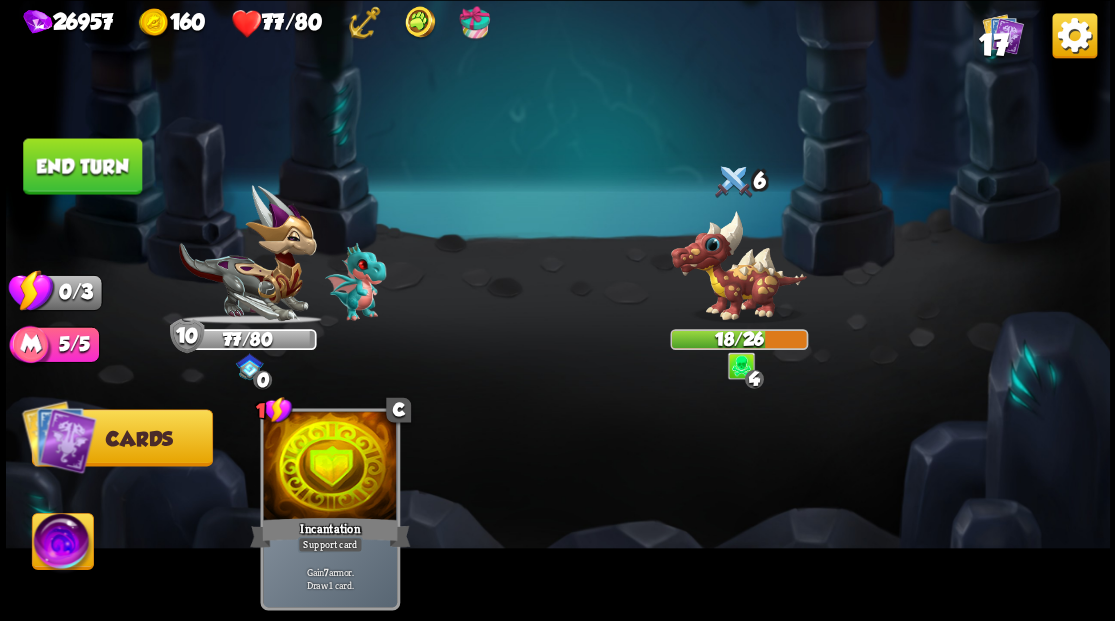 click on "End turn" at bounding box center [82, 166] 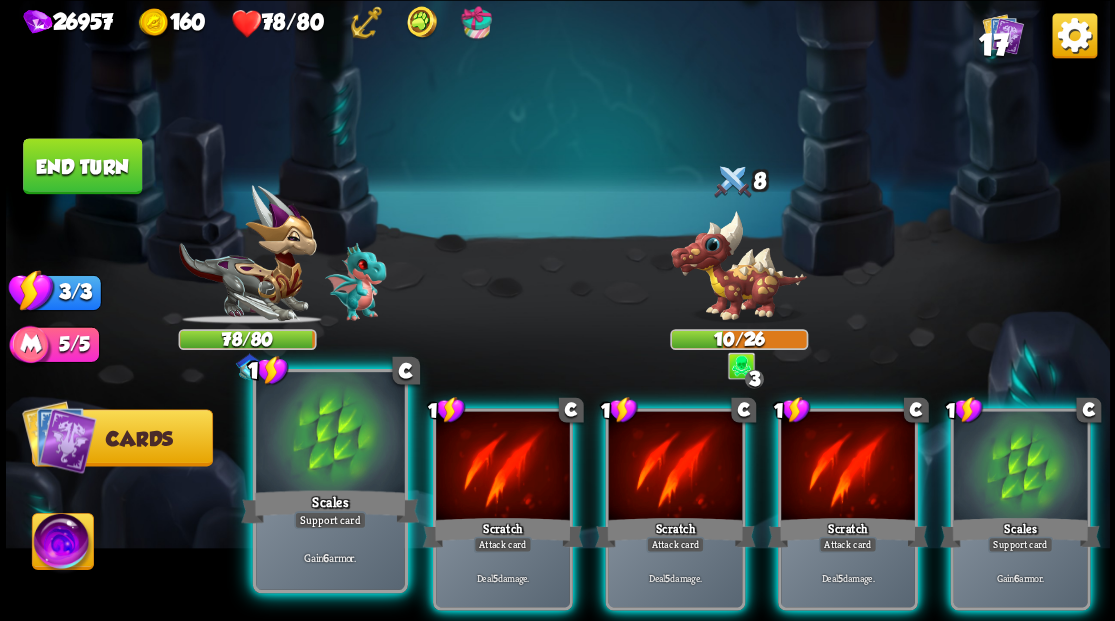 click at bounding box center (330, 434) 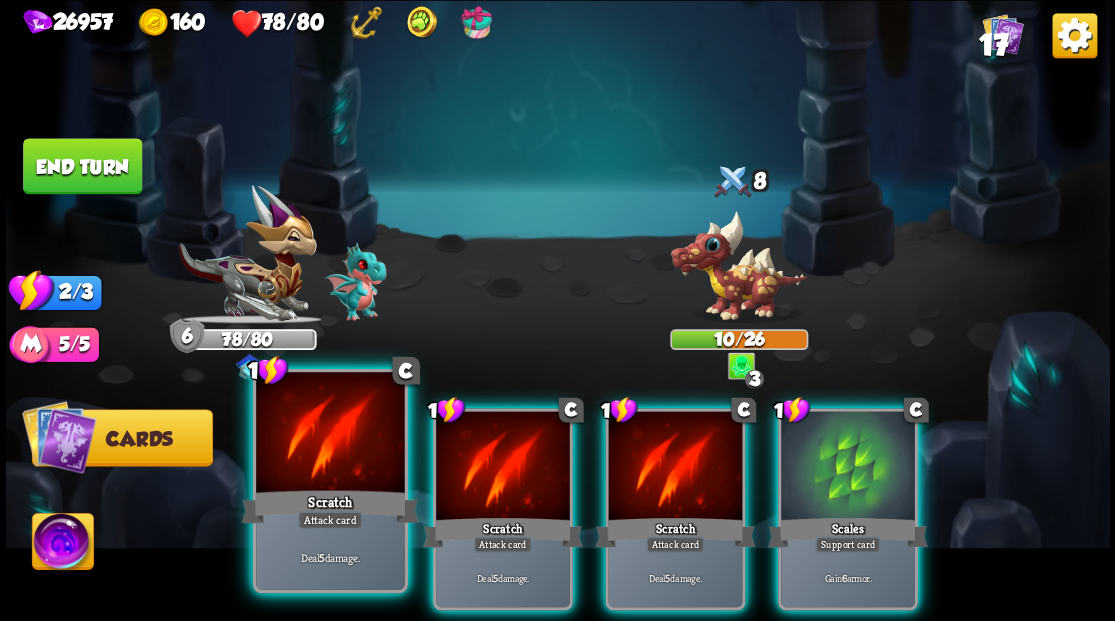 click at bounding box center (330, 434) 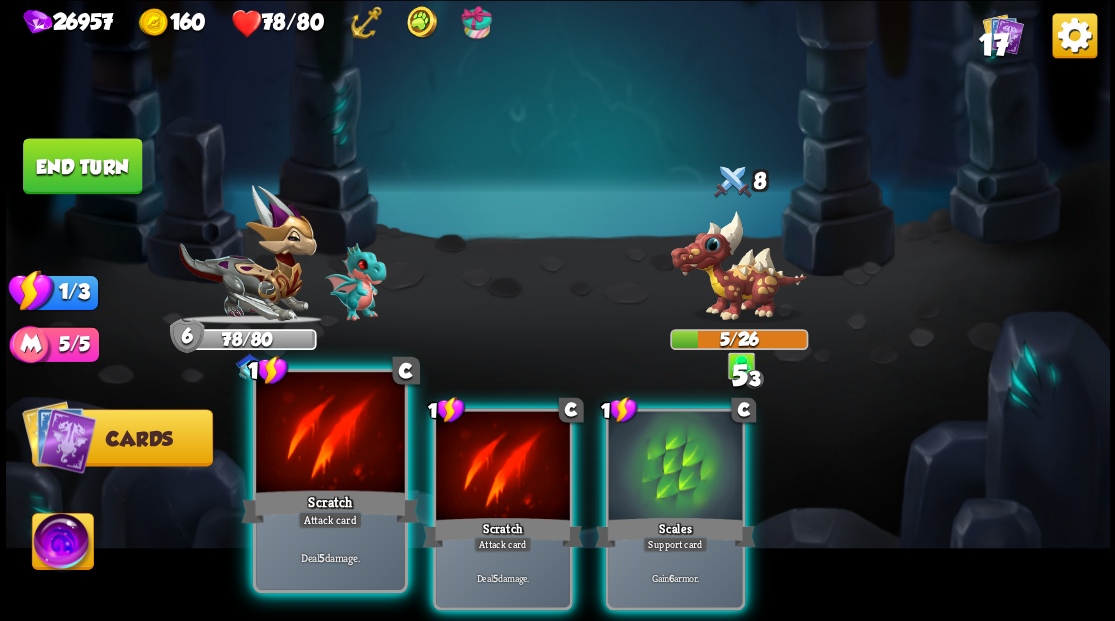 click at bounding box center (330, 434) 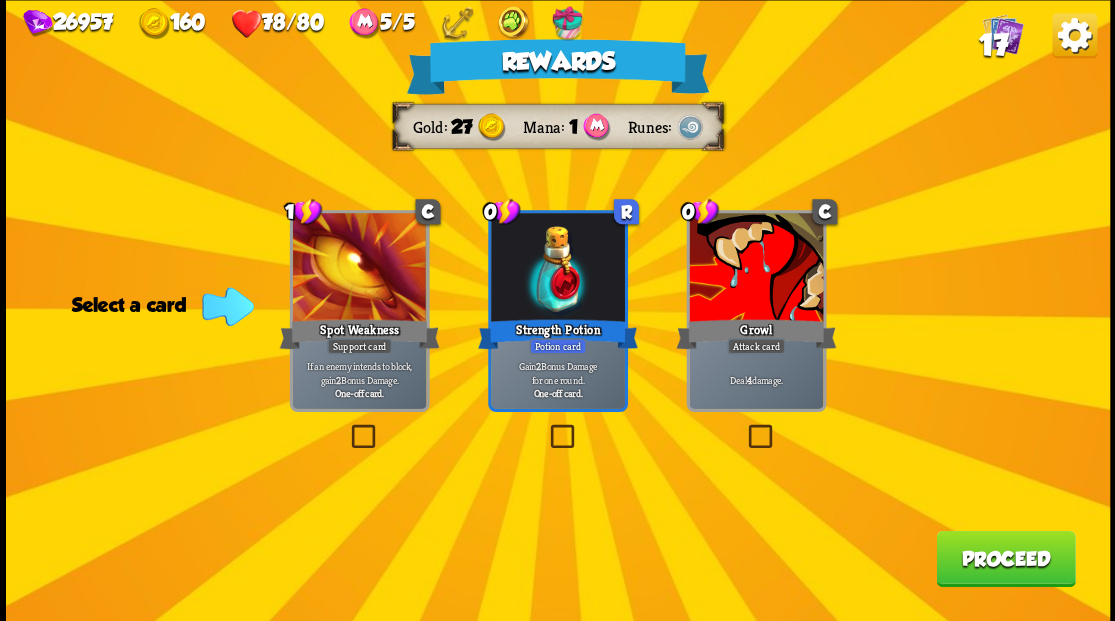 click at bounding box center [744, 427] 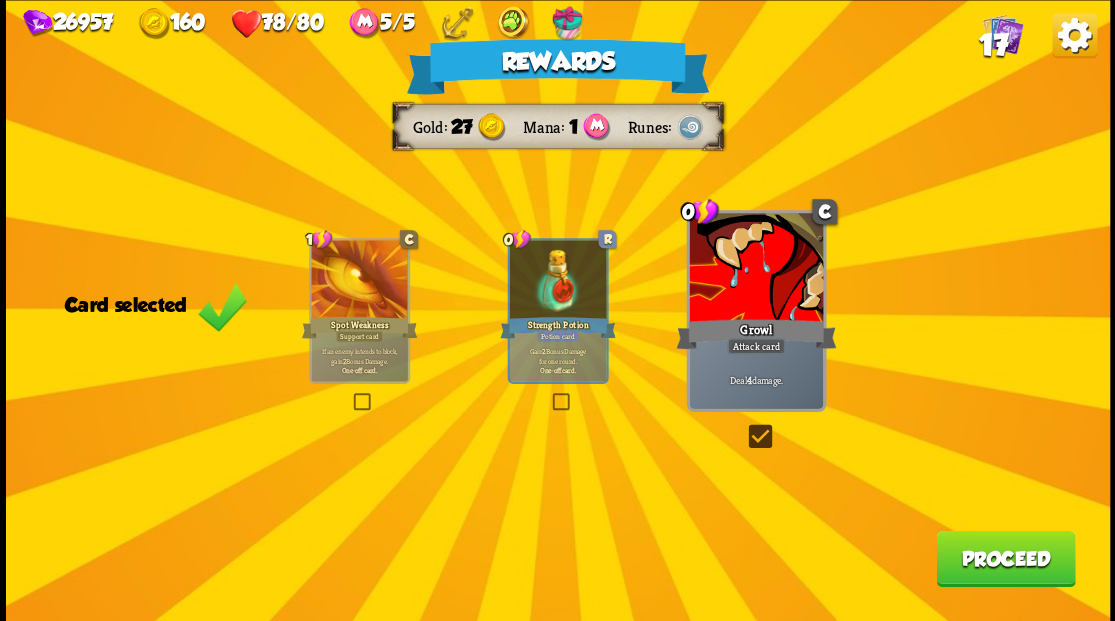 click on "Proceed" at bounding box center (1005, 558) 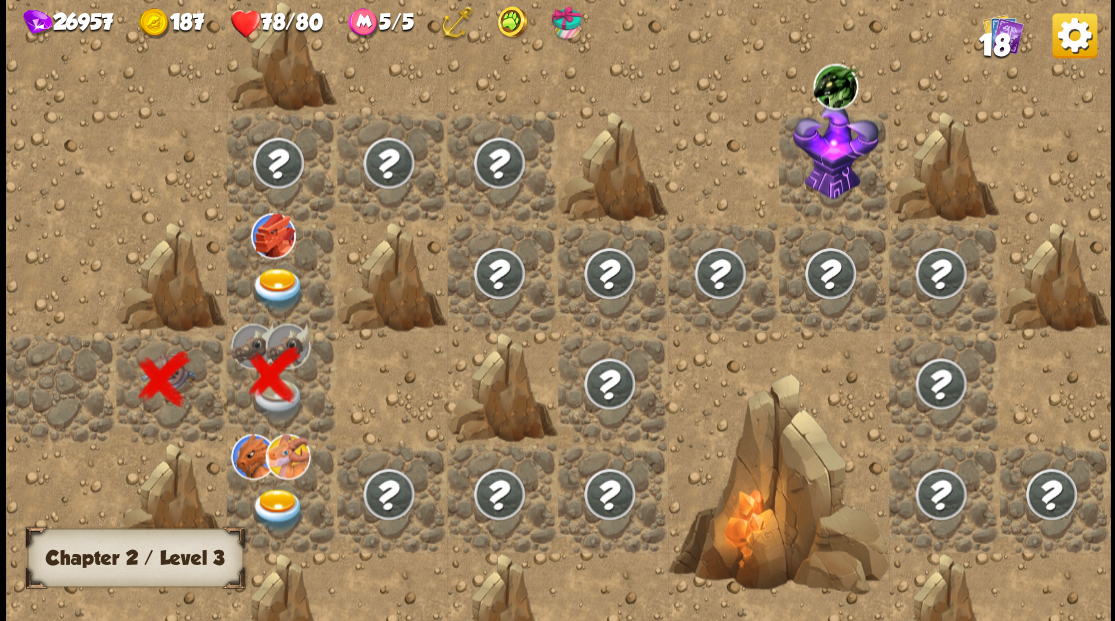 click at bounding box center (277, 509) 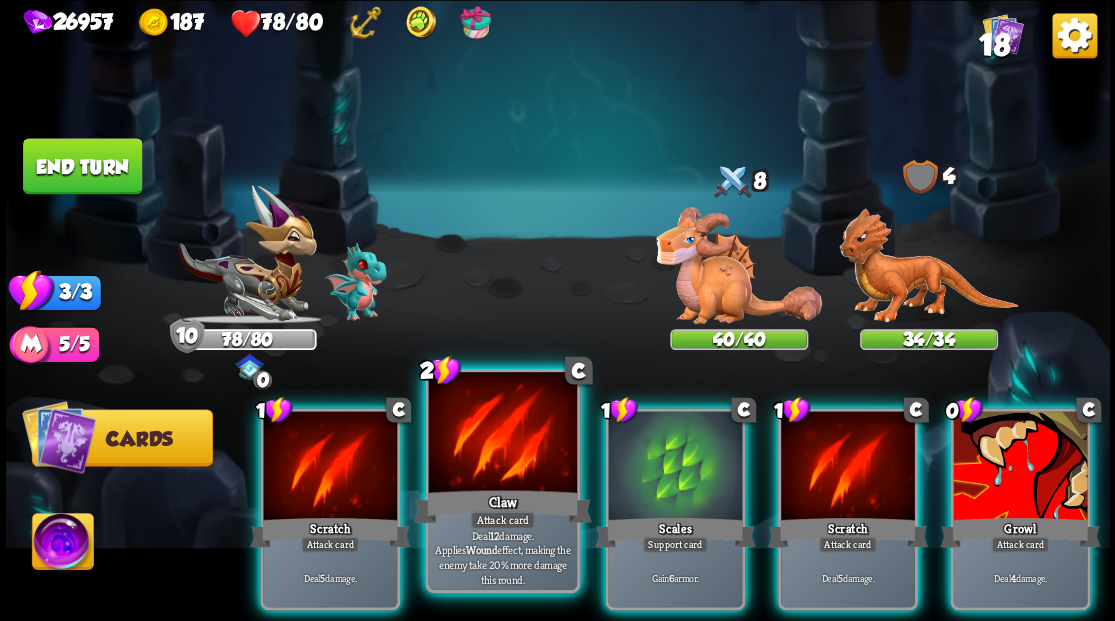 click at bounding box center (502, 434) 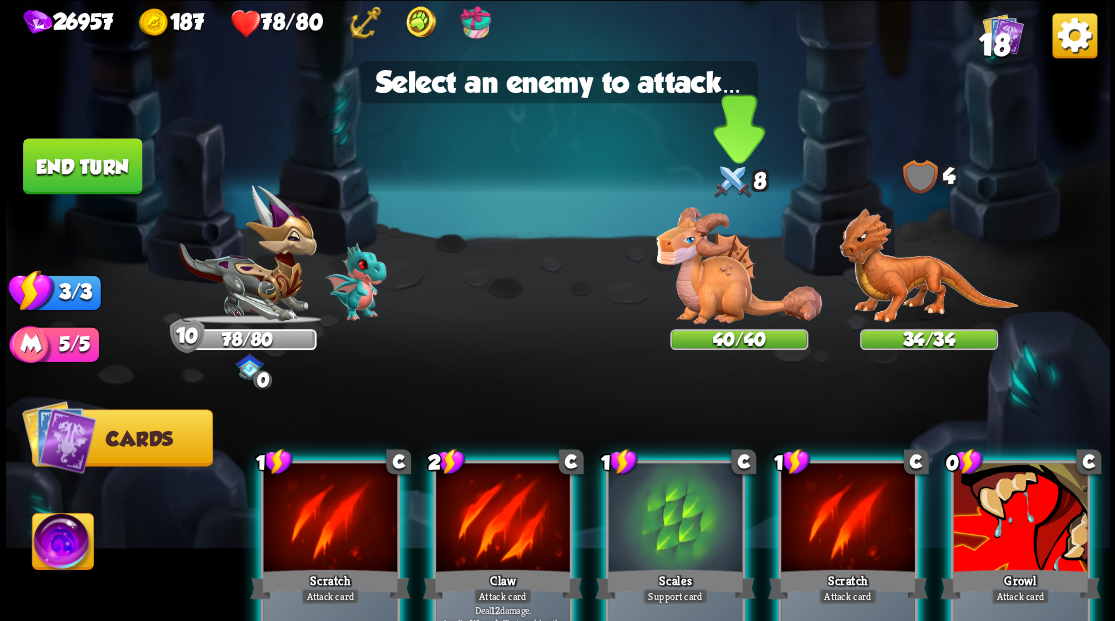 click at bounding box center [739, 265] 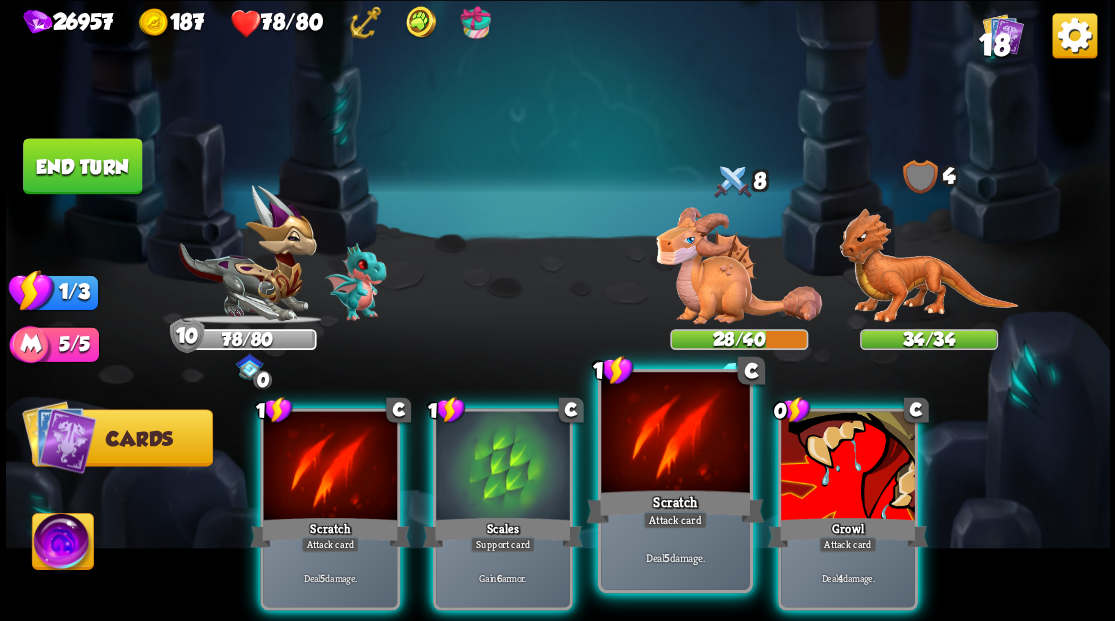 click at bounding box center (675, 434) 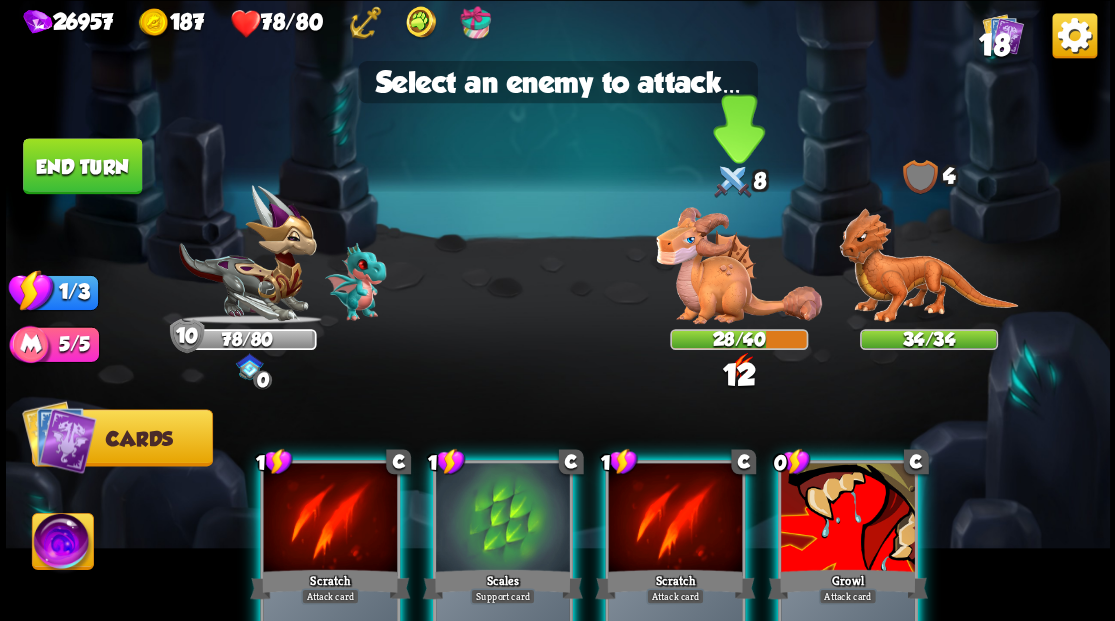 click at bounding box center (739, 265) 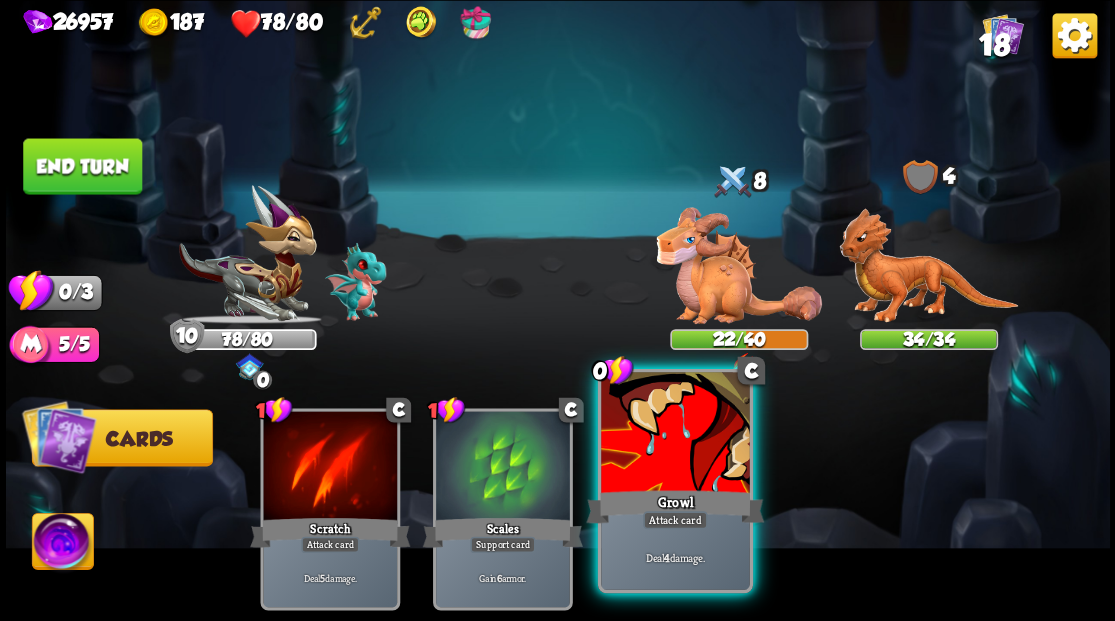 click at bounding box center [675, 434] 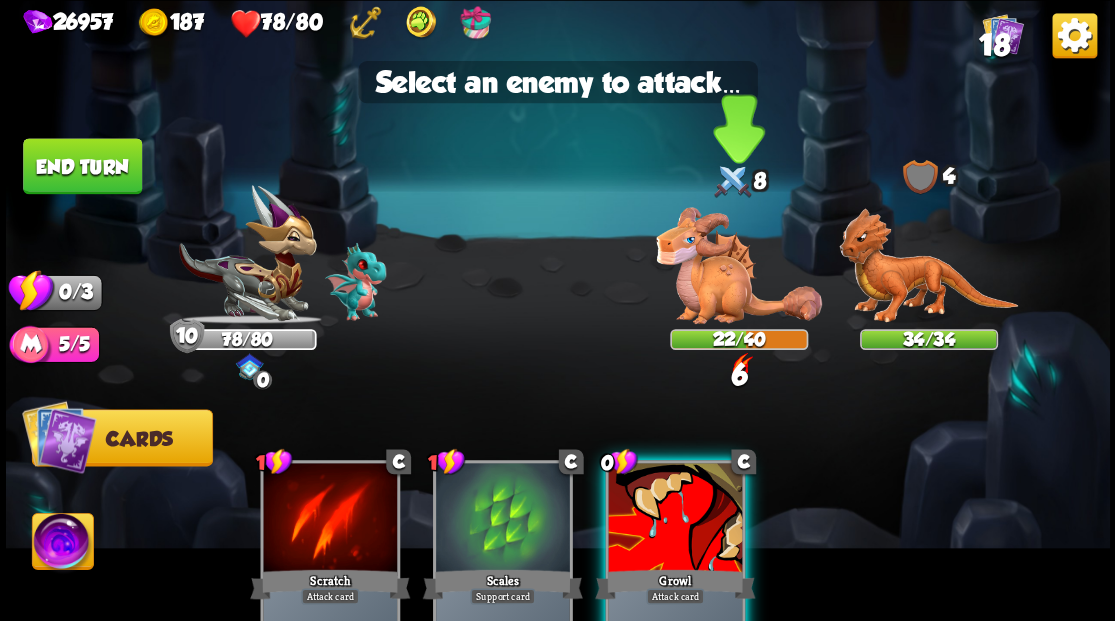 click at bounding box center (739, 265) 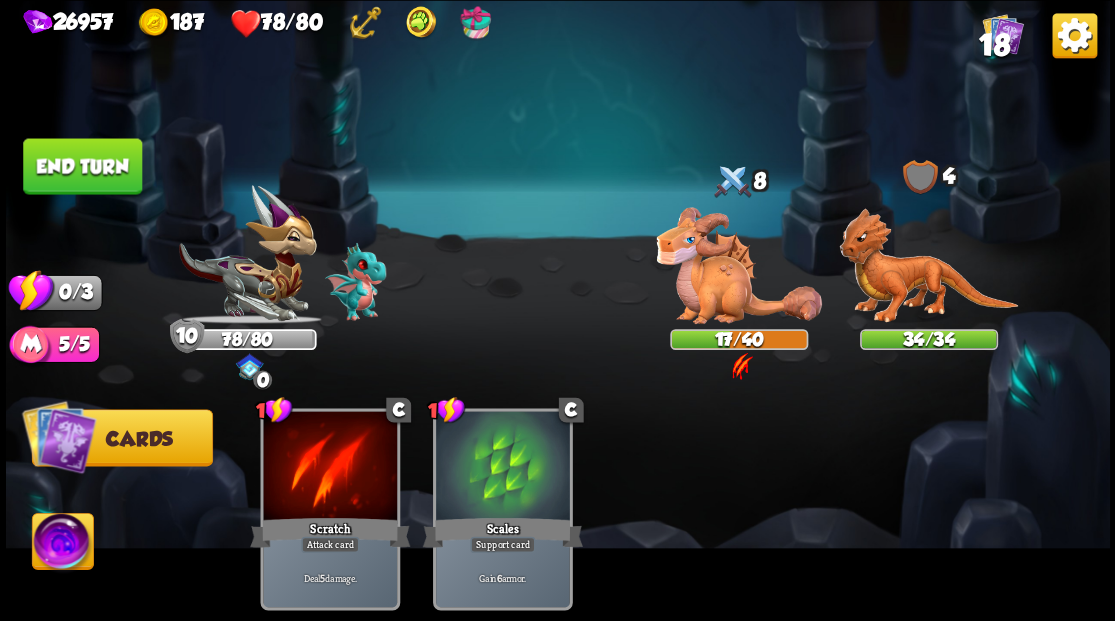 click on "End turn" at bounding box center [82, 166] 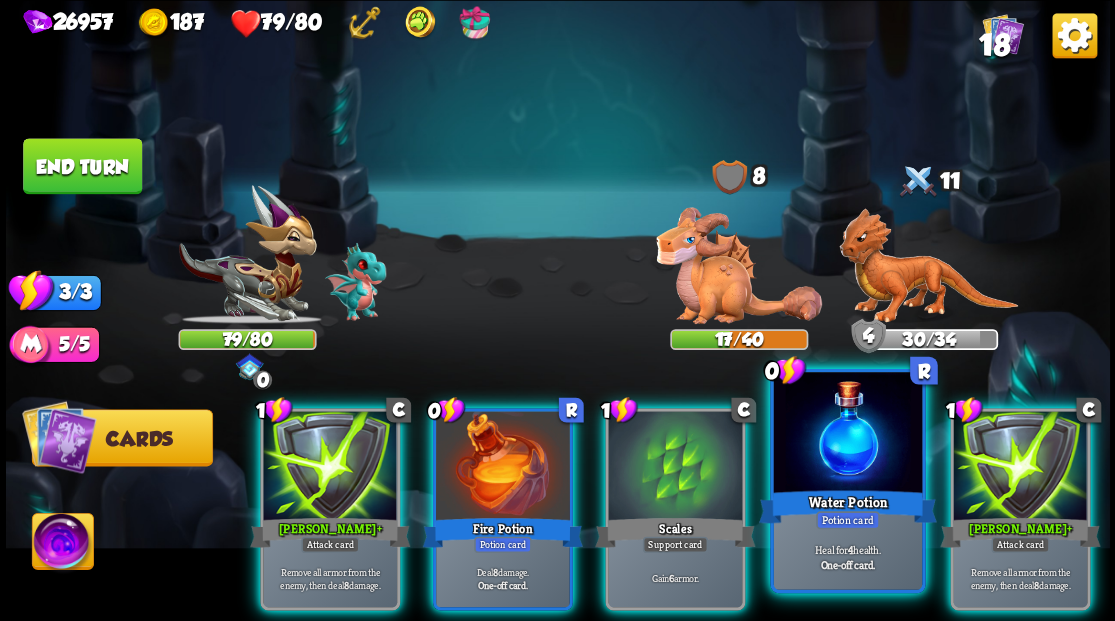 click at bounding box center (847, 434) 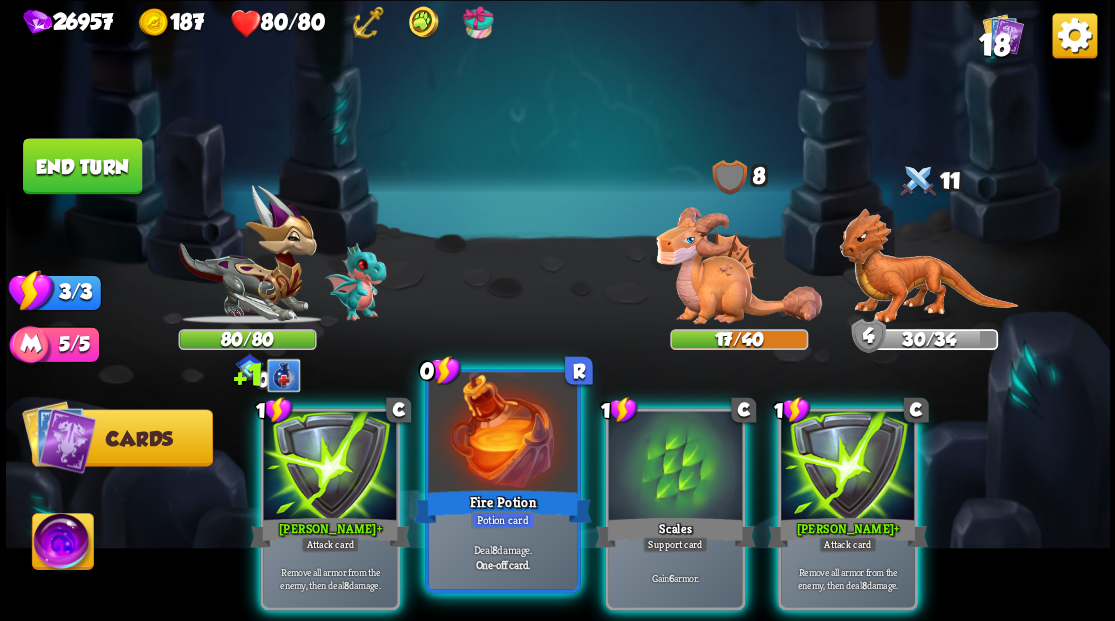 click at bounding box center (502, 434) 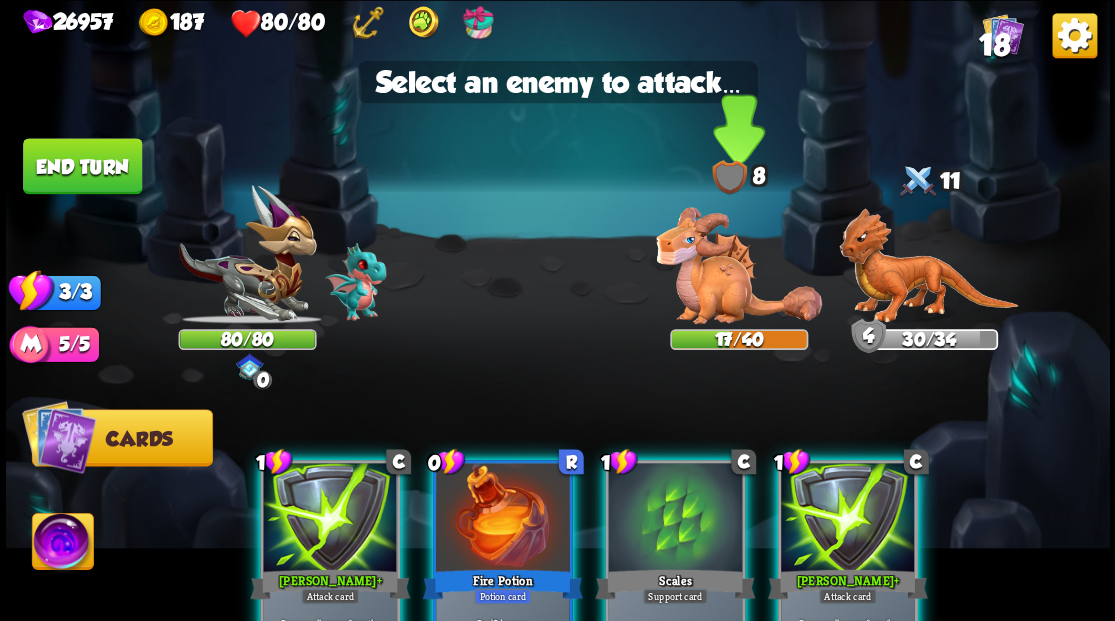 click at bounding box center (739, 265) 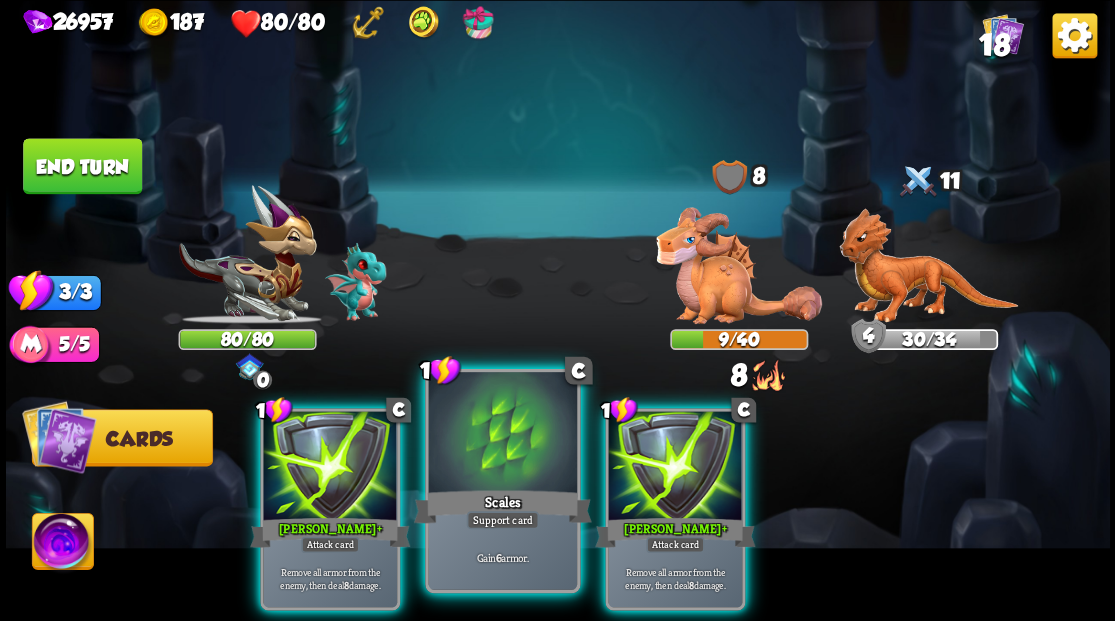 click at bounding box center (502, 434) 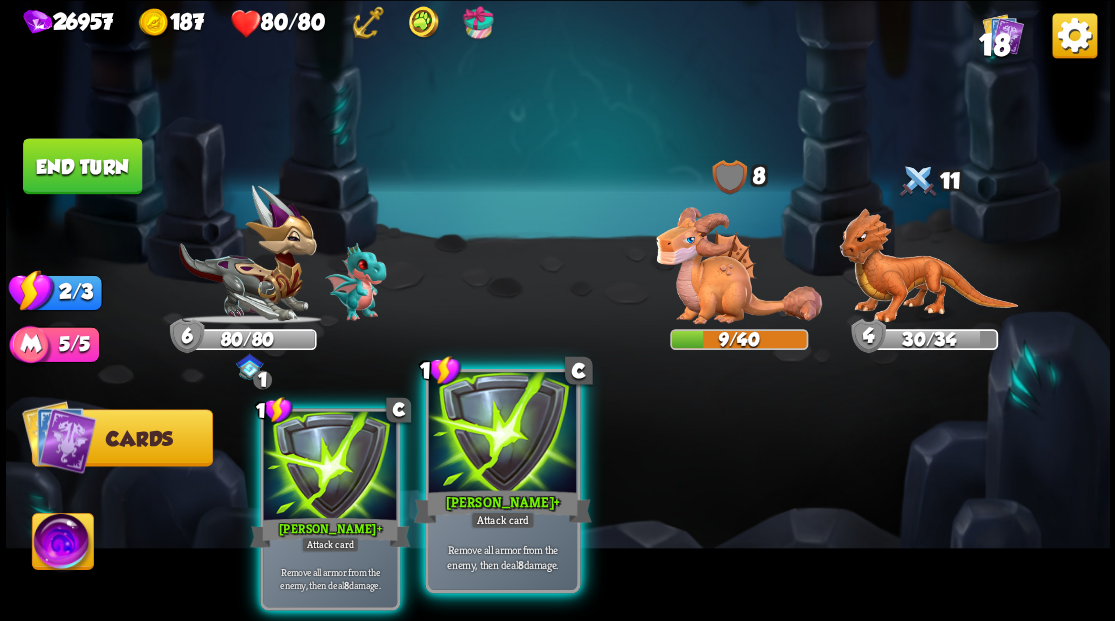 click at bounding box center [502, 434] 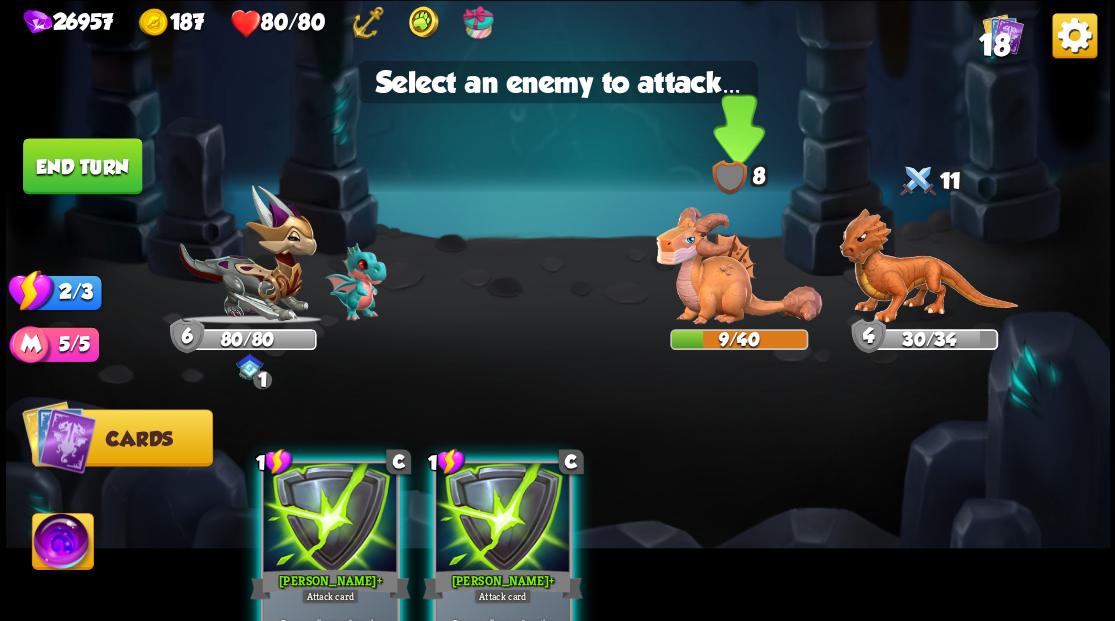 click at bounding box center [739, 265] 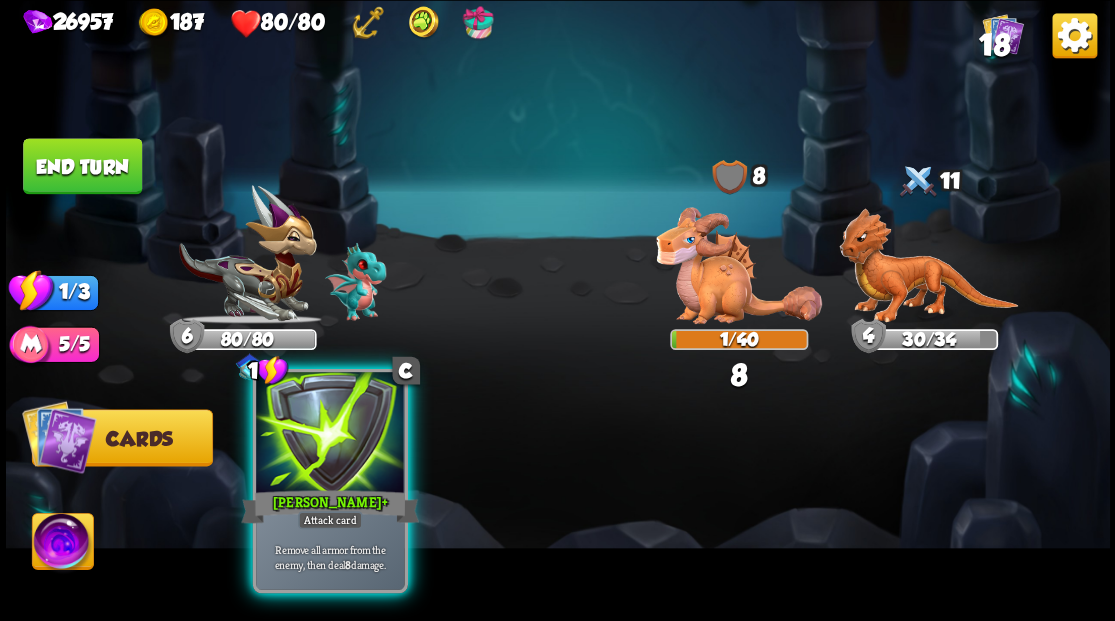 click at bounding box center (330, 434) 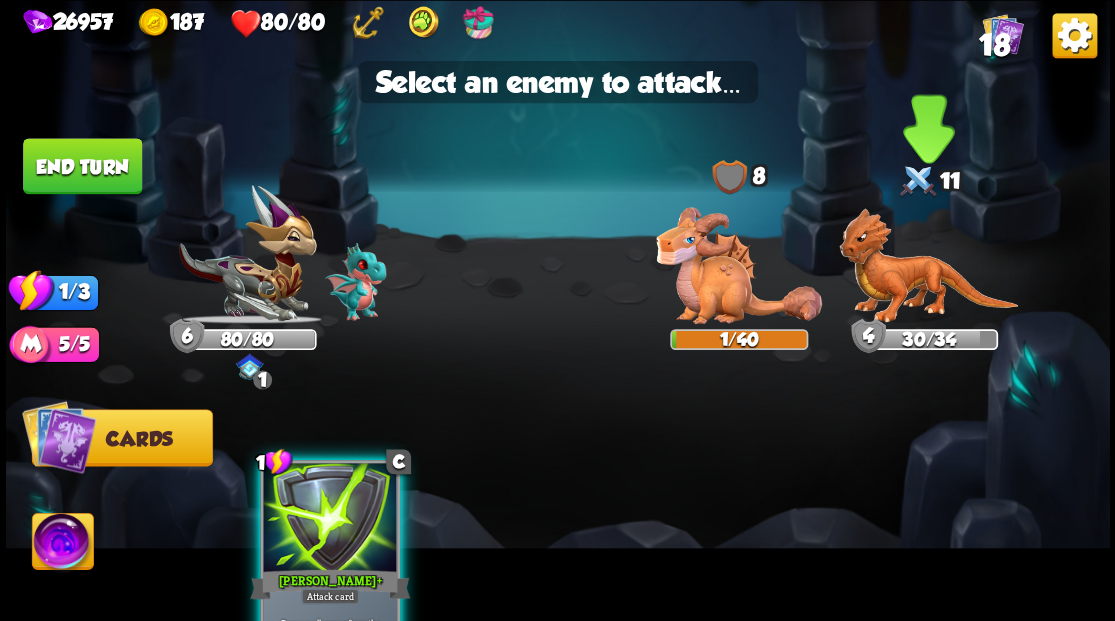 click at bounding box center (928, 266) 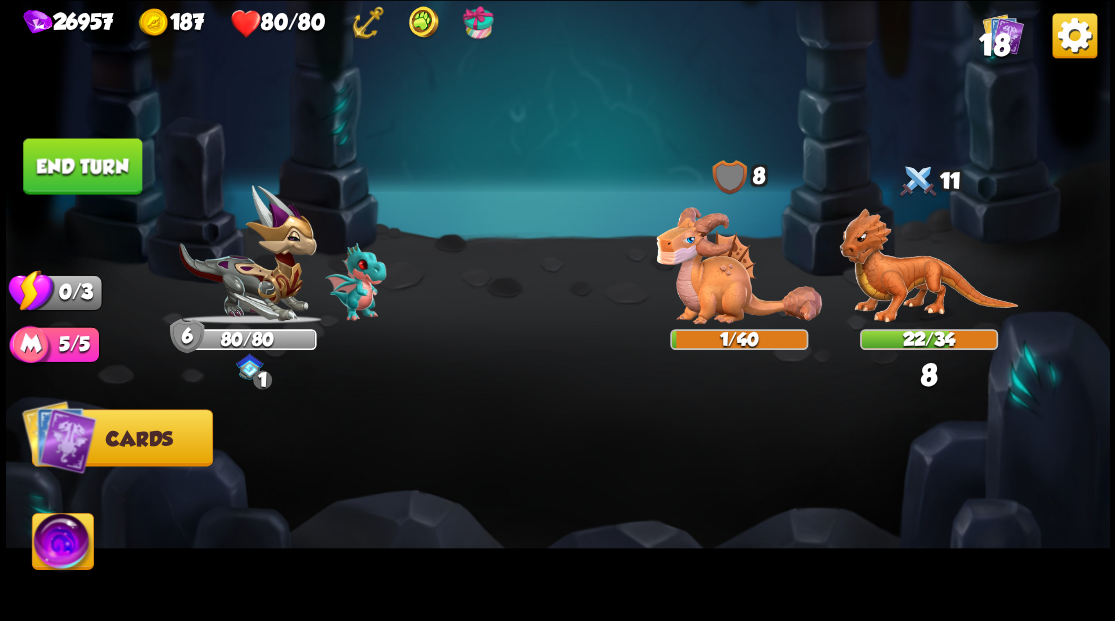 click on "End turn" at bounding box center (82, 166) 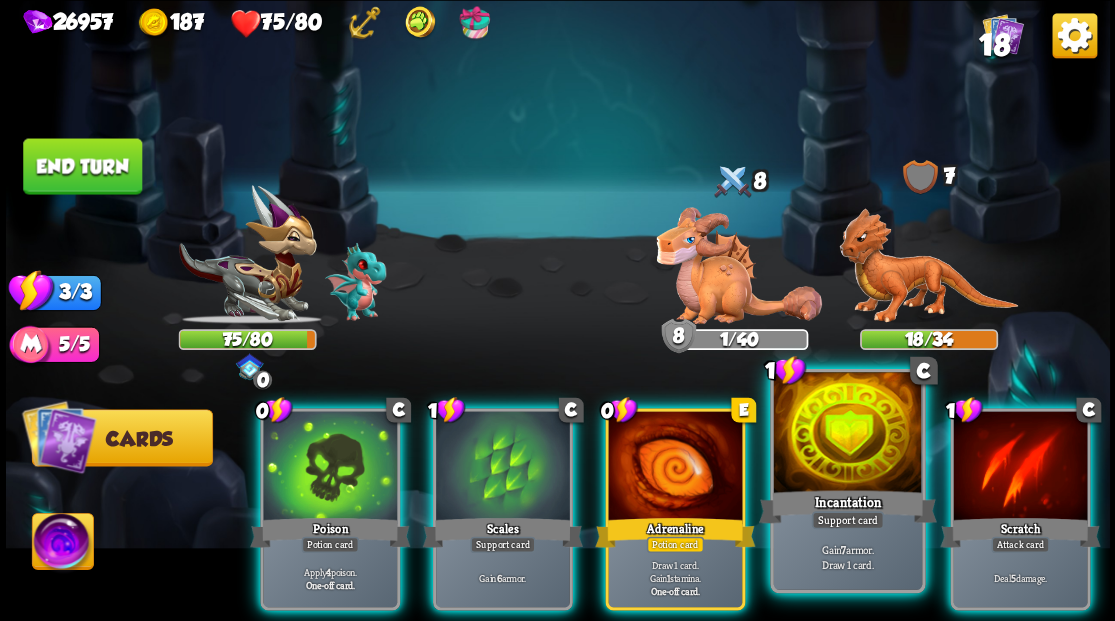 click at bounding box center (847, 434) 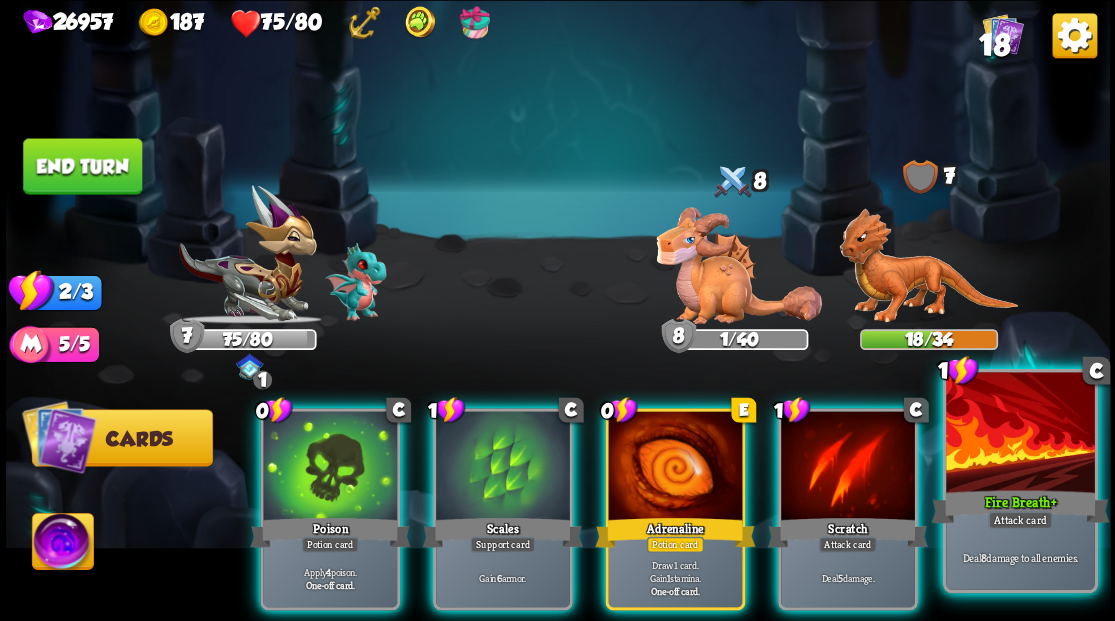 click at bounding box center [1020, 434] 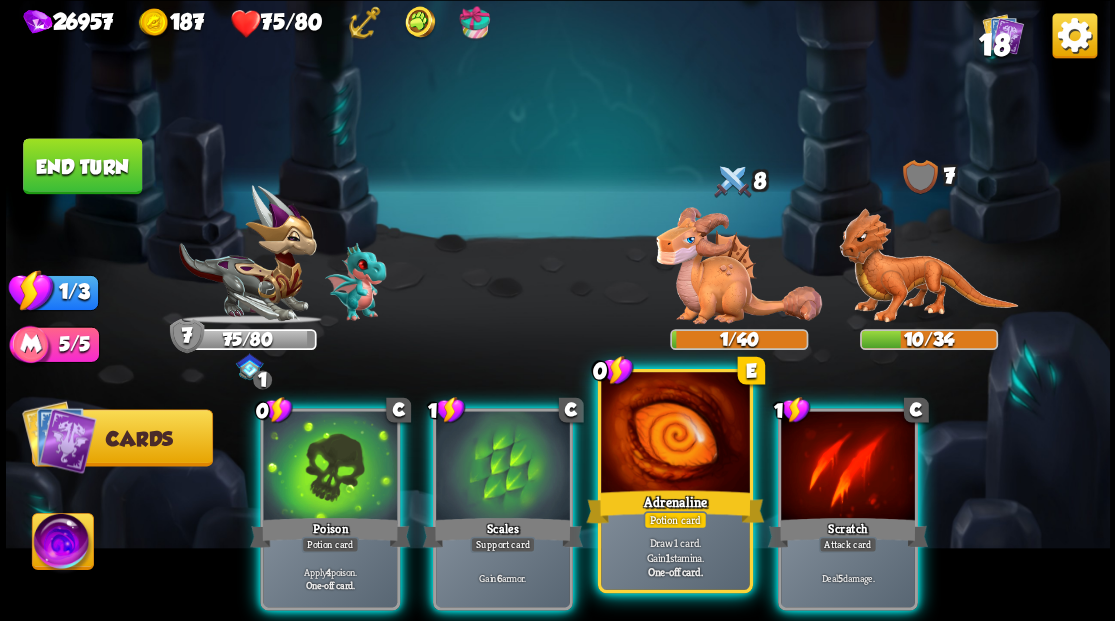 click at bounding box center [675, 434] 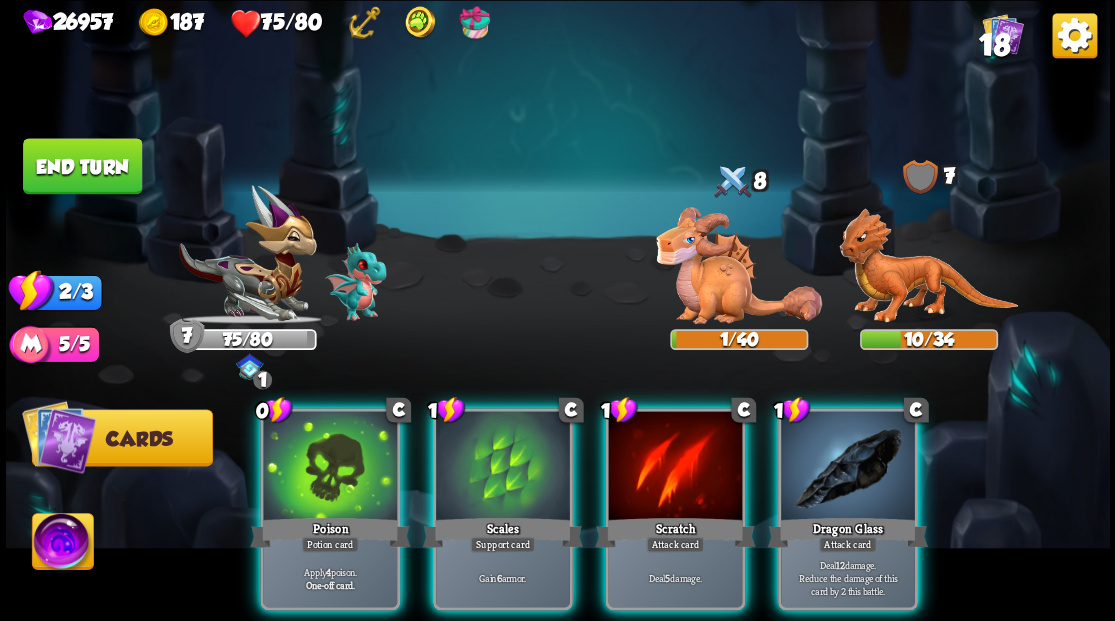 click at bounding box center (675, 467) 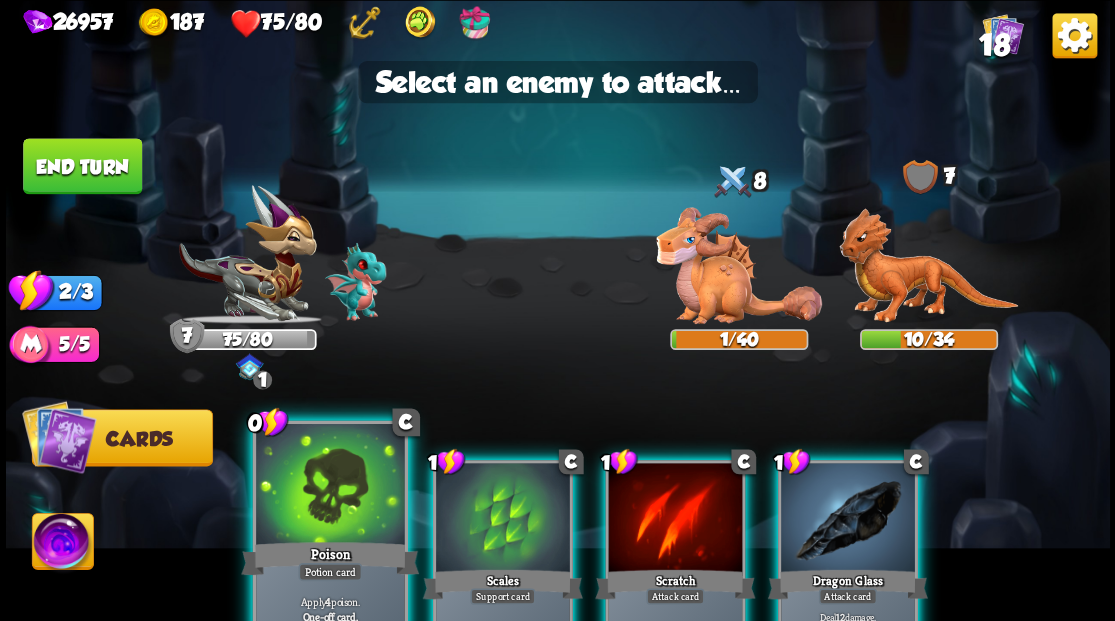 click at bounding box center [330, 485] 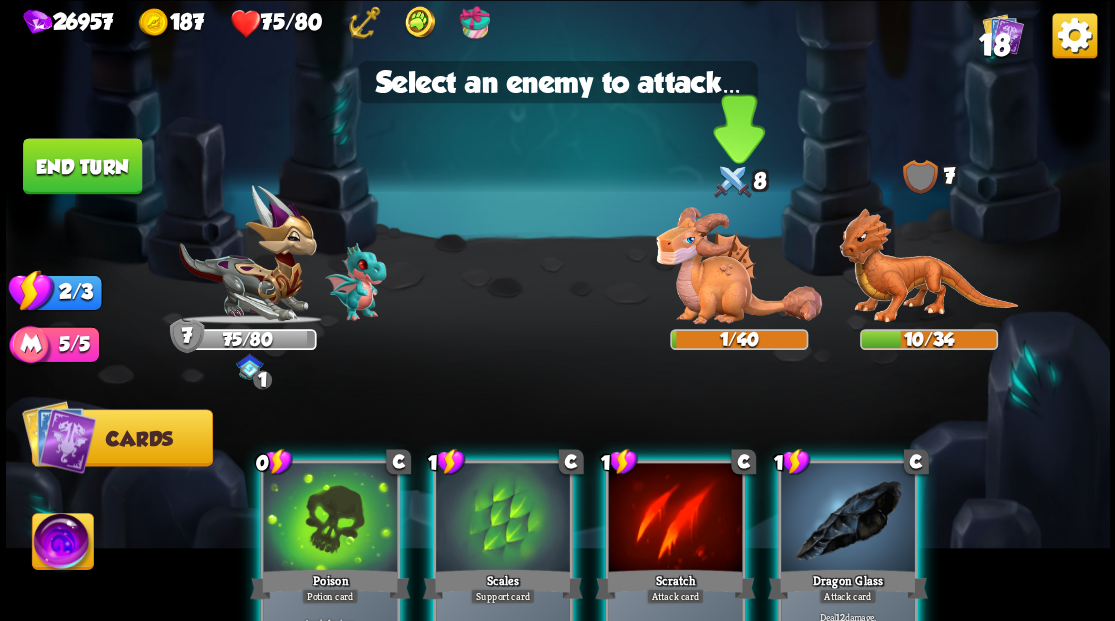 click at bounding box center (739, 265) 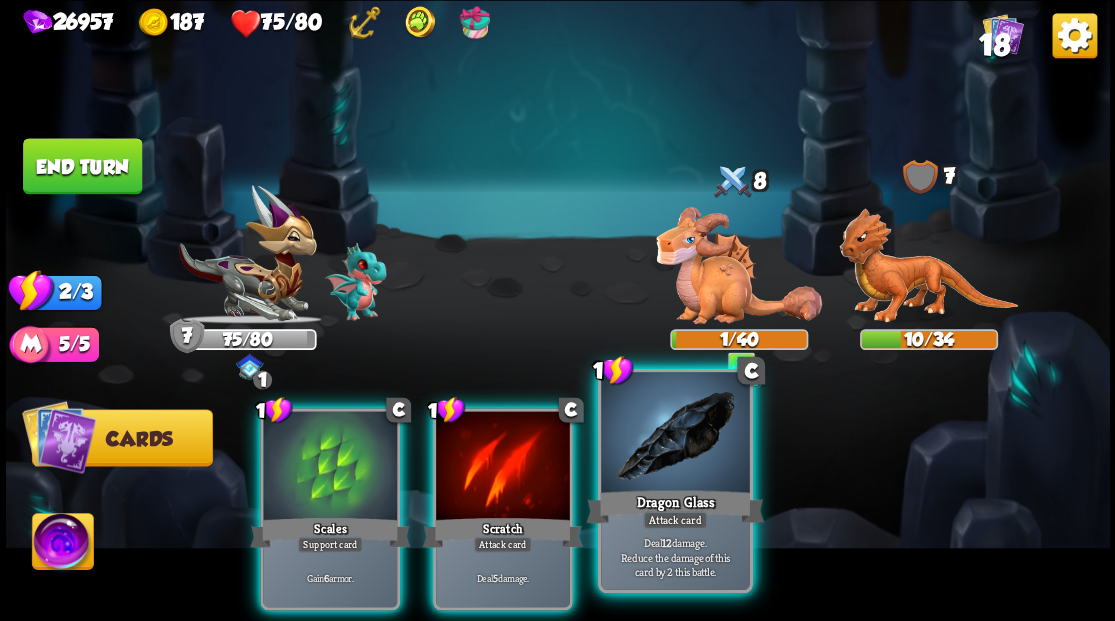 click at bounding box center (675, 434) 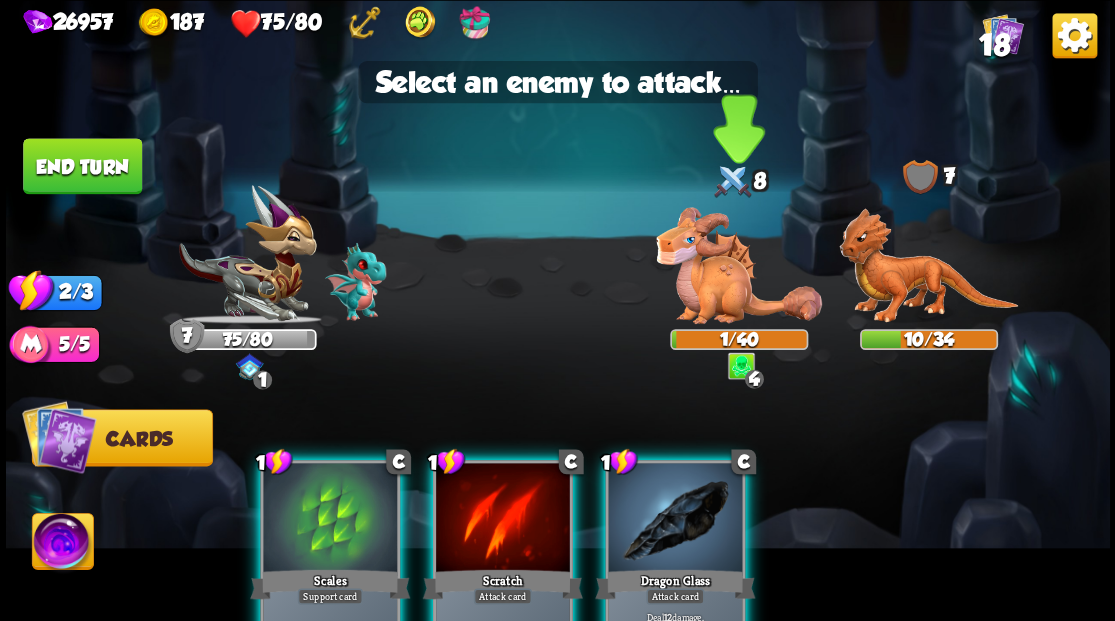drag, startPoint x: 894, startPoint y: 290, endPoint x: 726, endPoint y: 373, distance: 187.38463 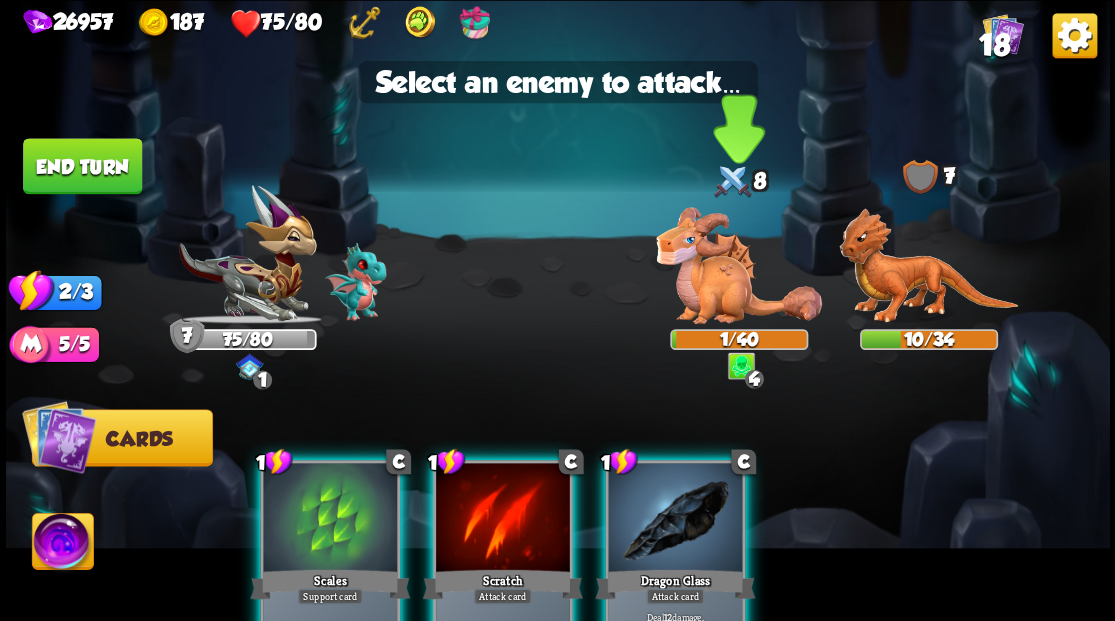 click at bounding box center [928, 266] 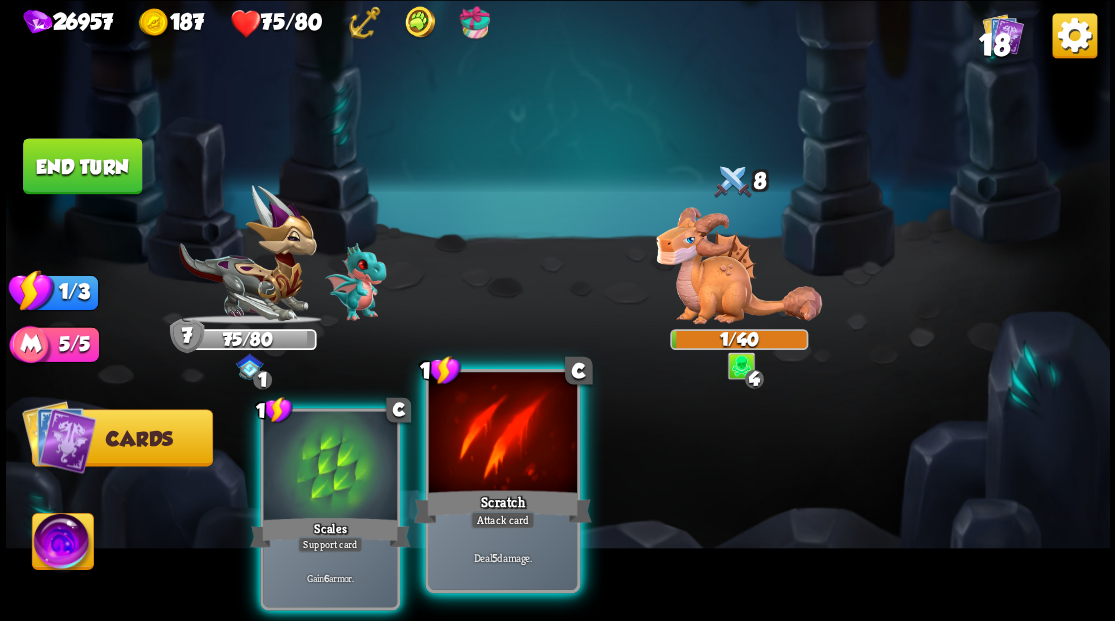 click at bounding box center (502, 434) 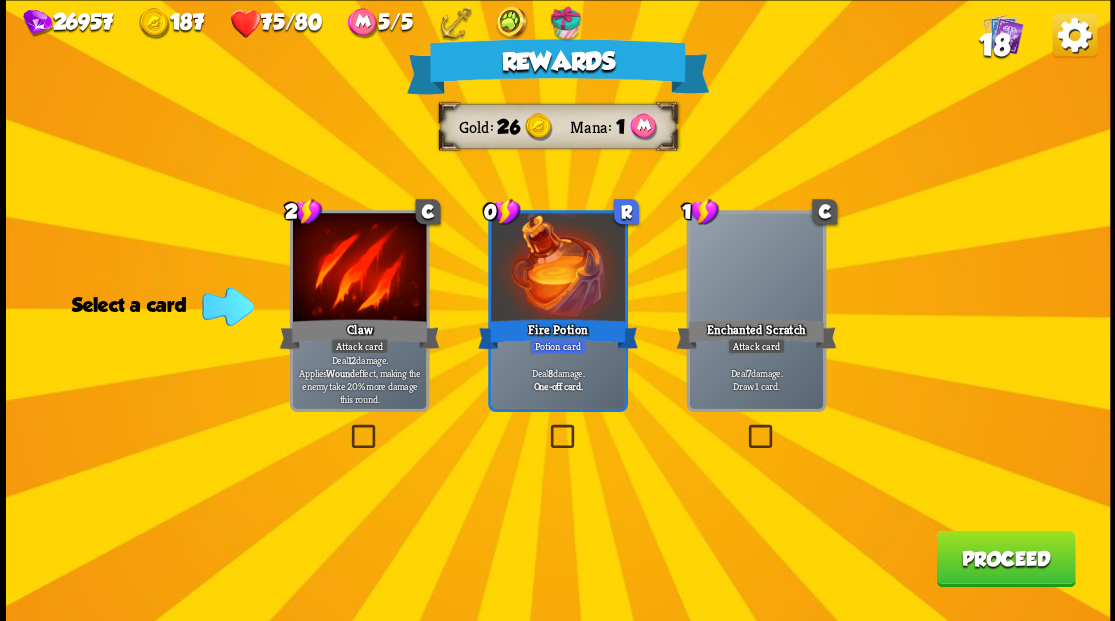 click at bounding box center [744, 427] 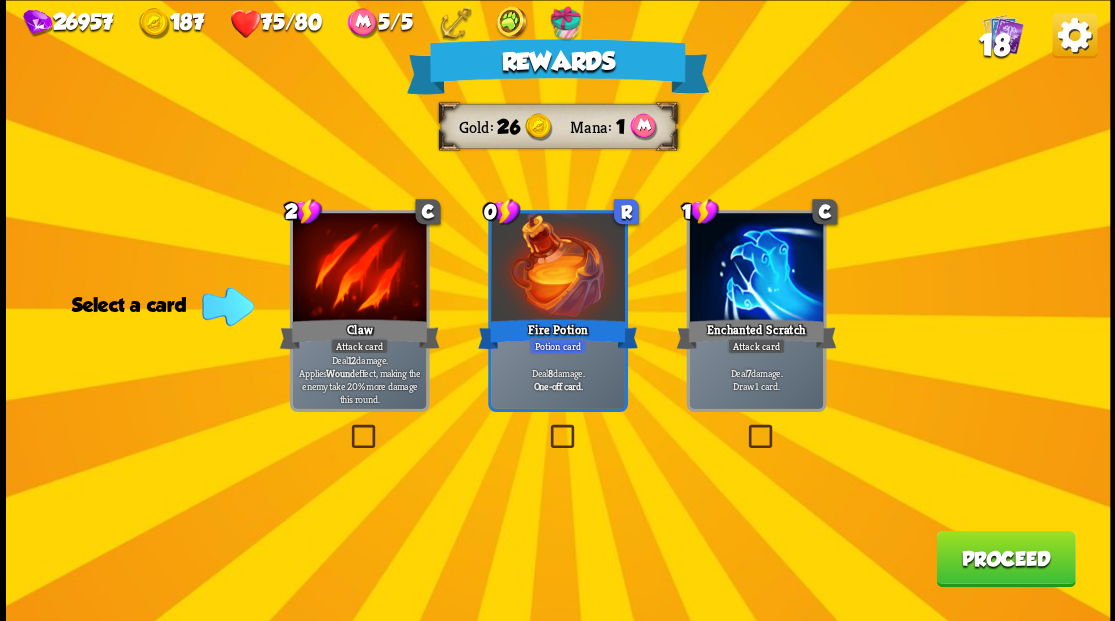click at bounding box center [0, 0] 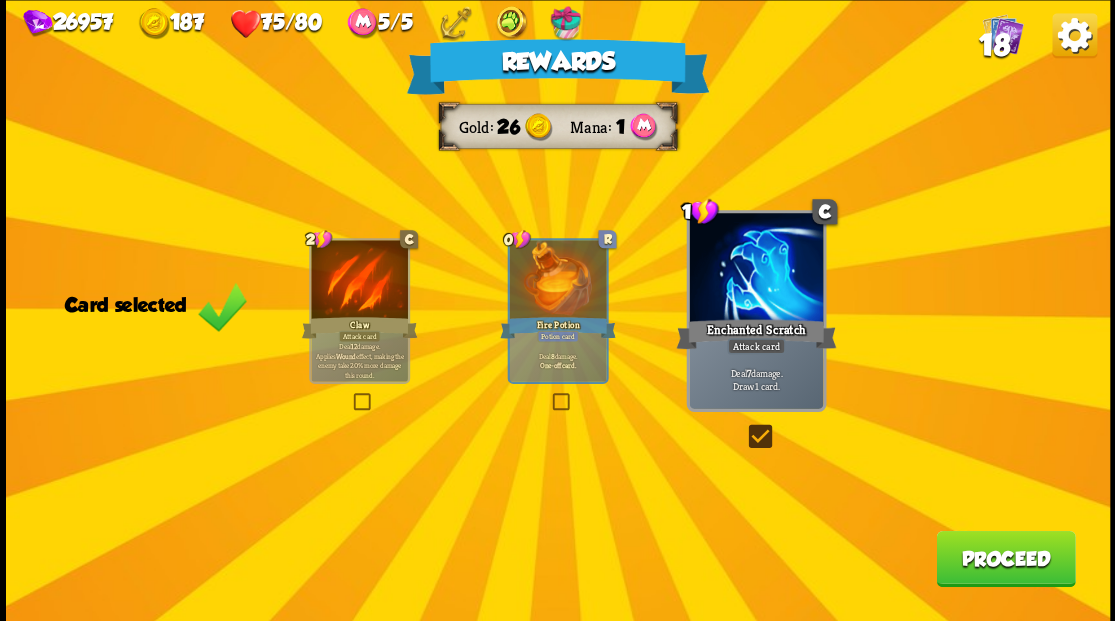 click on "Proceed" at bounding box center (1005, 558) 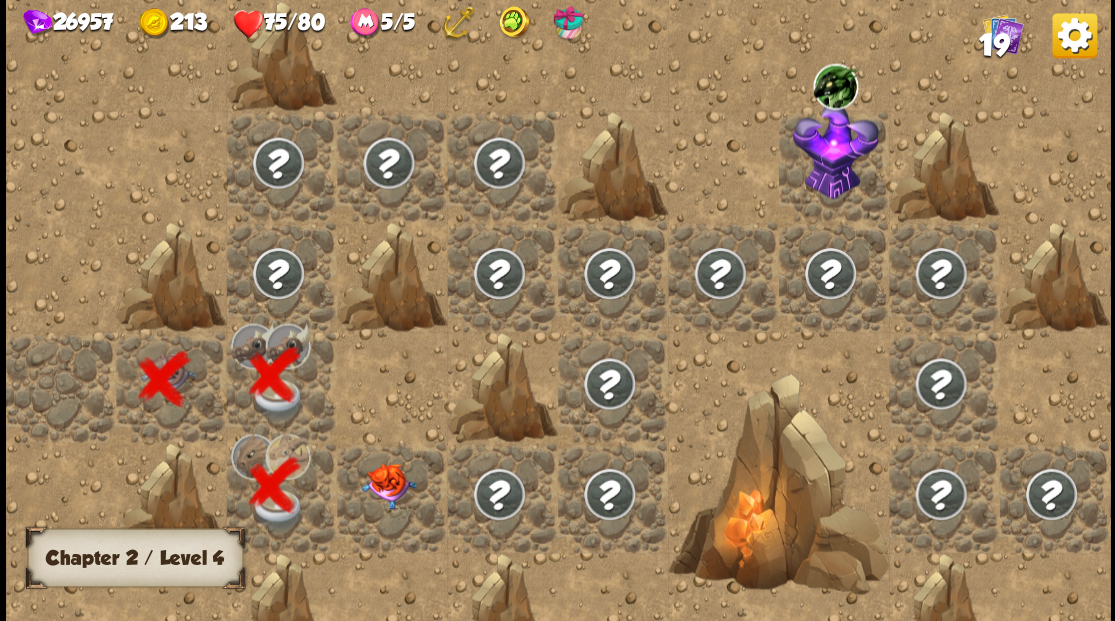 click at bounding box center [388, 485] 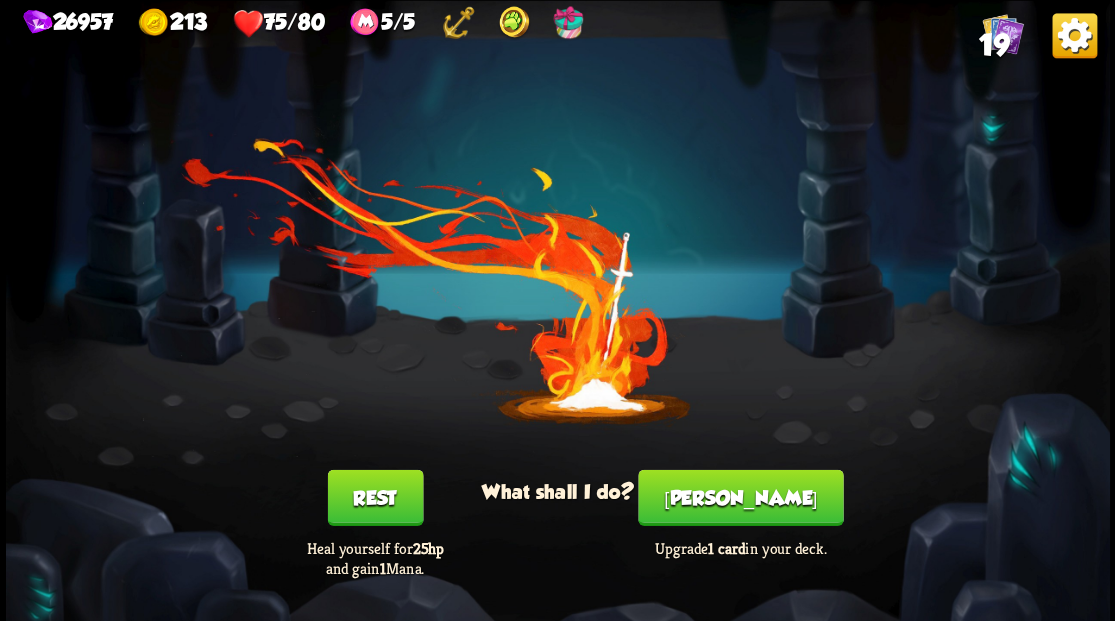 click on "[PERSON_NAME]" at bounding box center [740, 497] 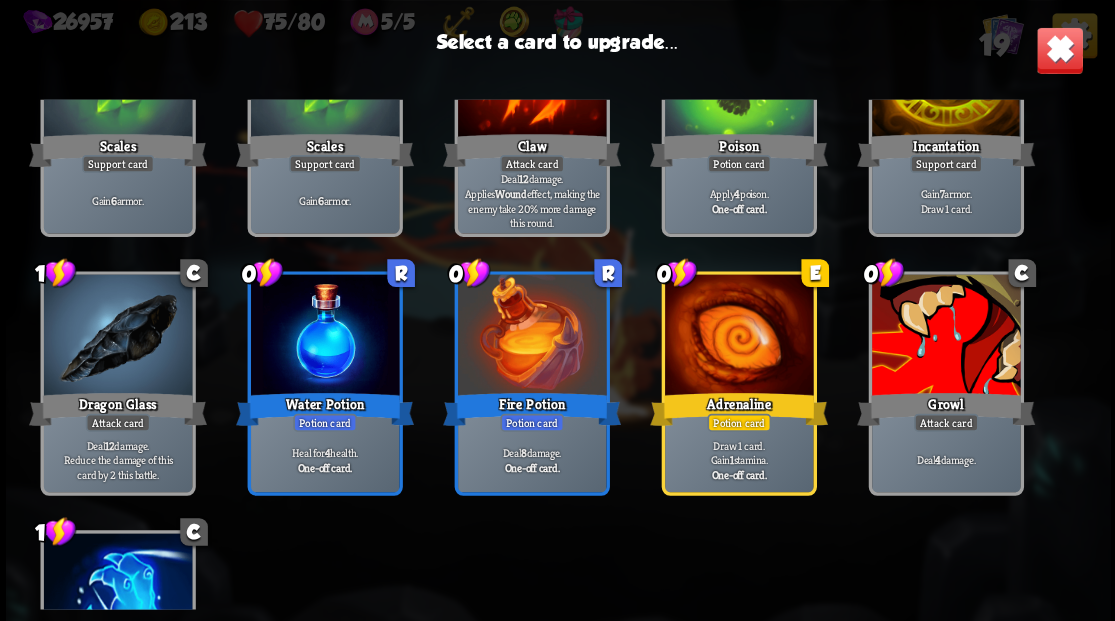 scroll, scrollTop: 466, scrollLeft: 0, axis: vertical 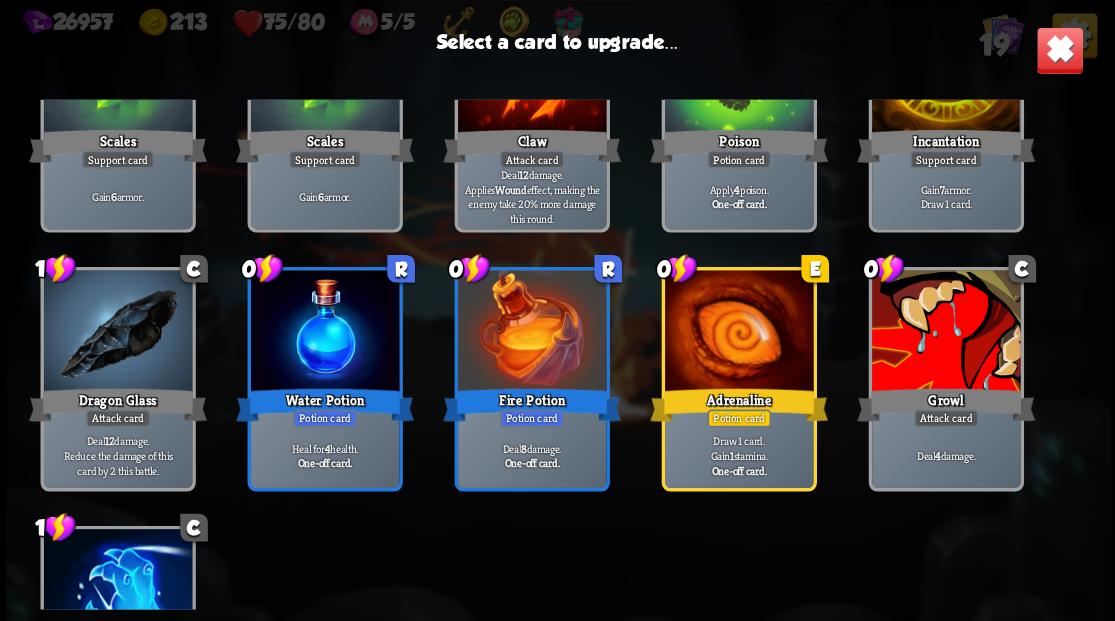 click at bounding box center (945, 332) 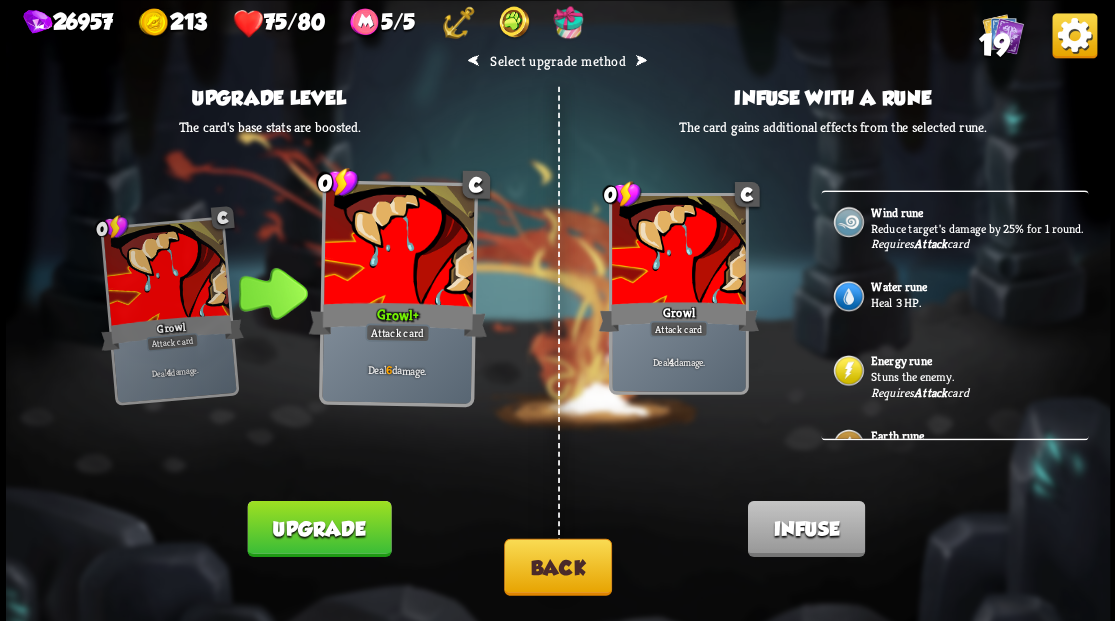 click on "Energy rune   Stuns the enemy.   Requires  Attack  card" at bounding box center [954, 377] 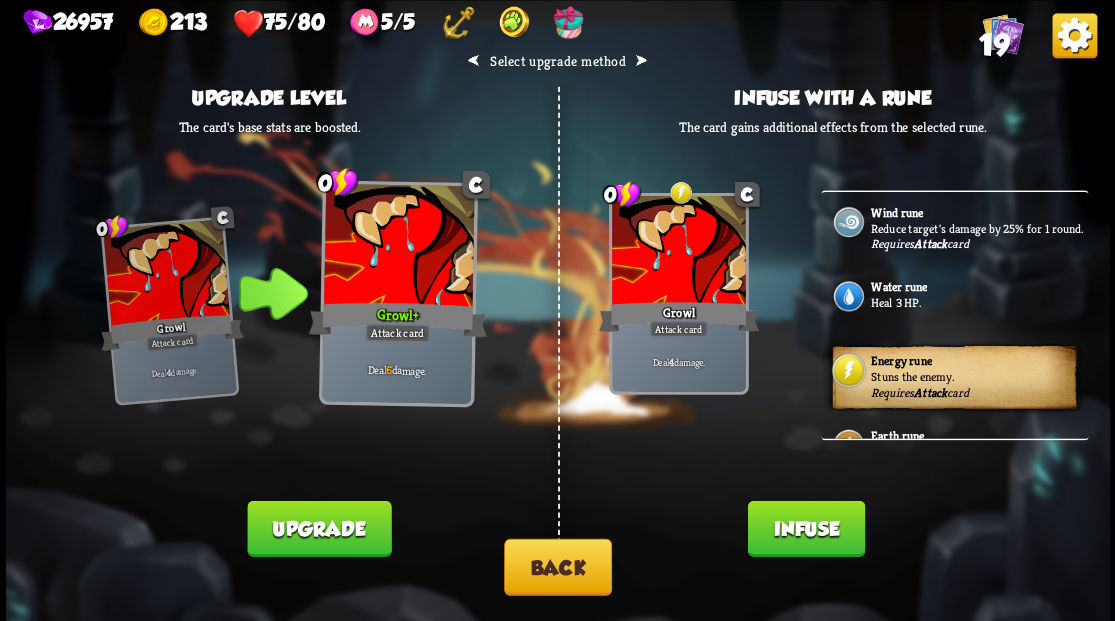 click on "Infuse" at bounding box center [805, 528] 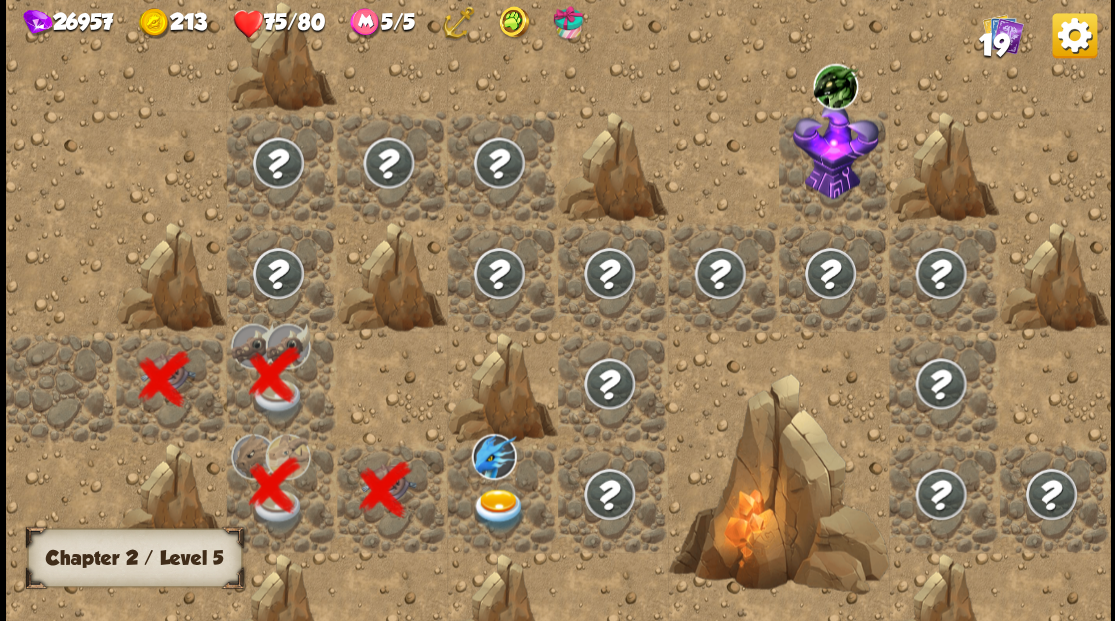 click at bounding box center (498, 509) 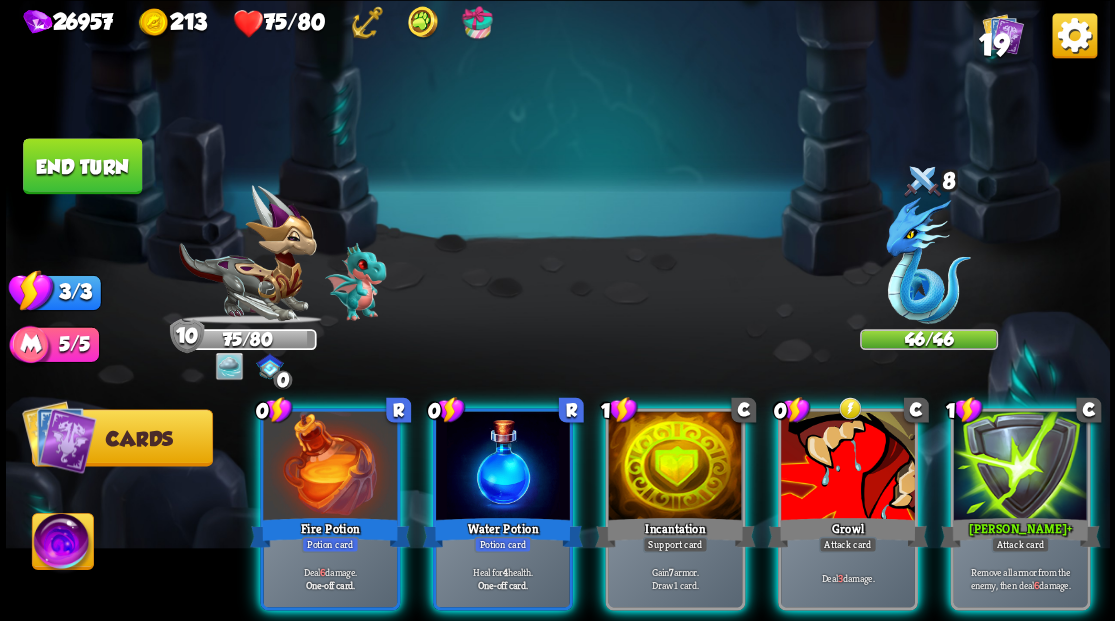 click at bounding box center [928, 263] 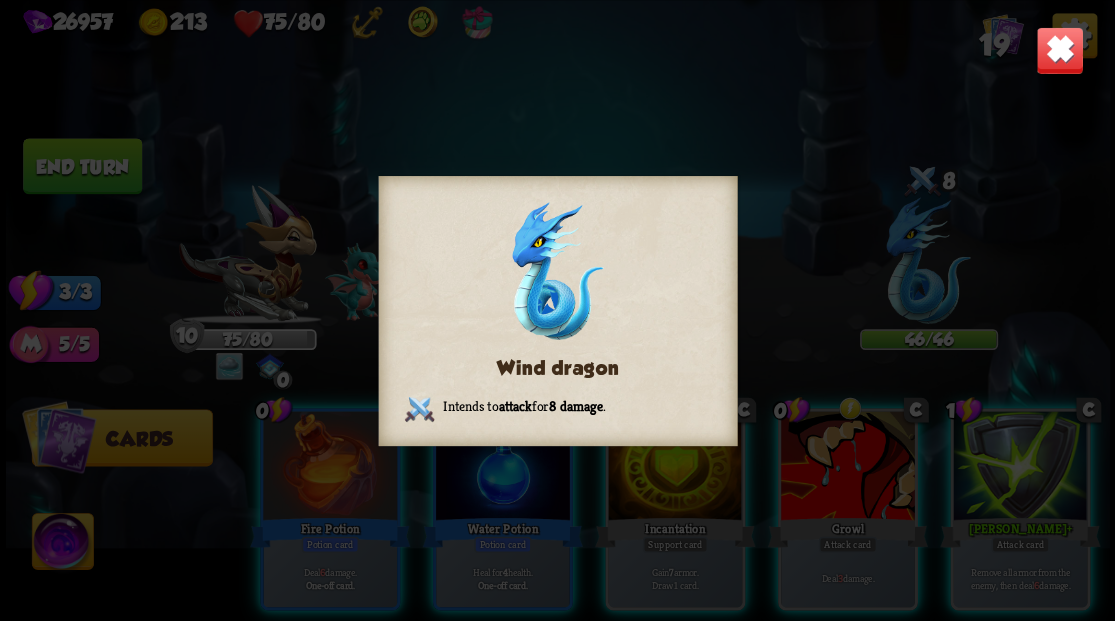 click at bounding box center (1059, 50) 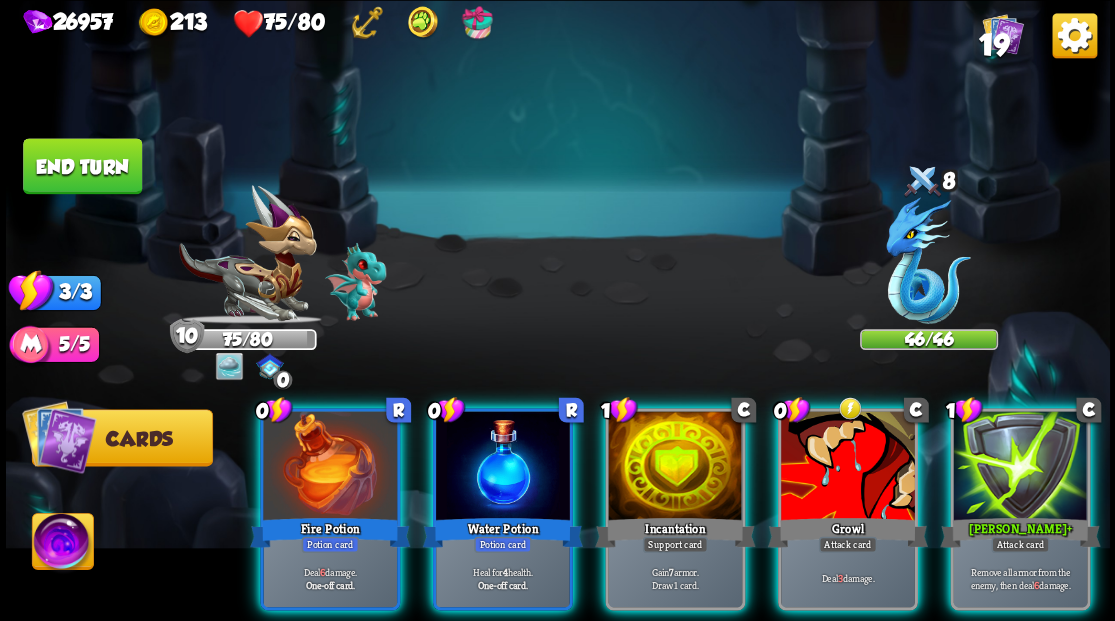 click at bounding box center (928, 263) 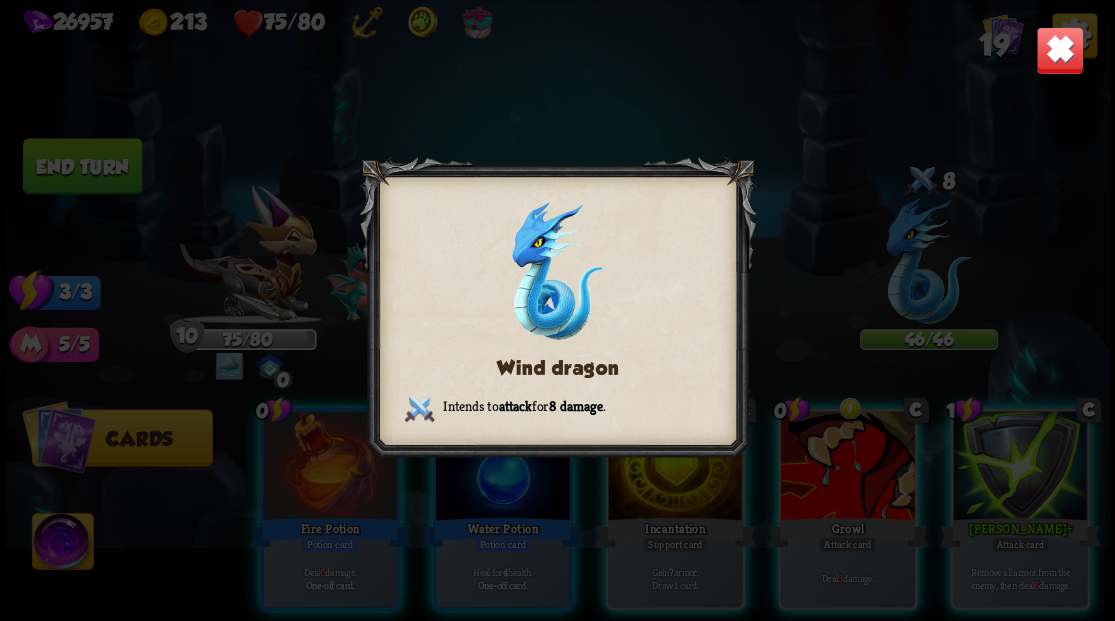 click at bounding box center [1059, 50] 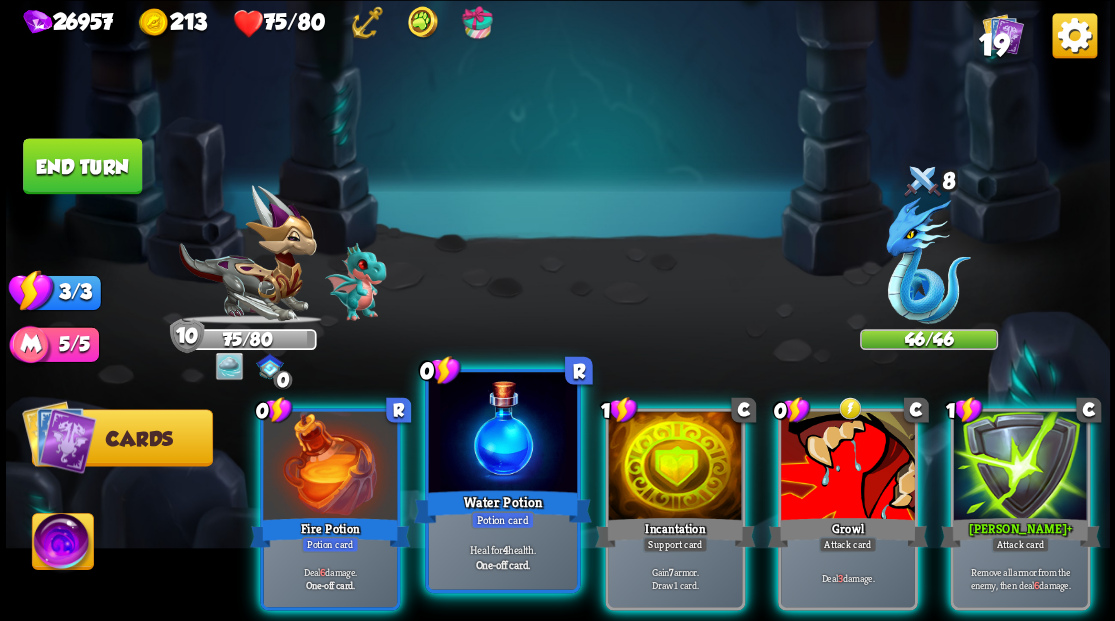 click at bounding box center (502, 434) 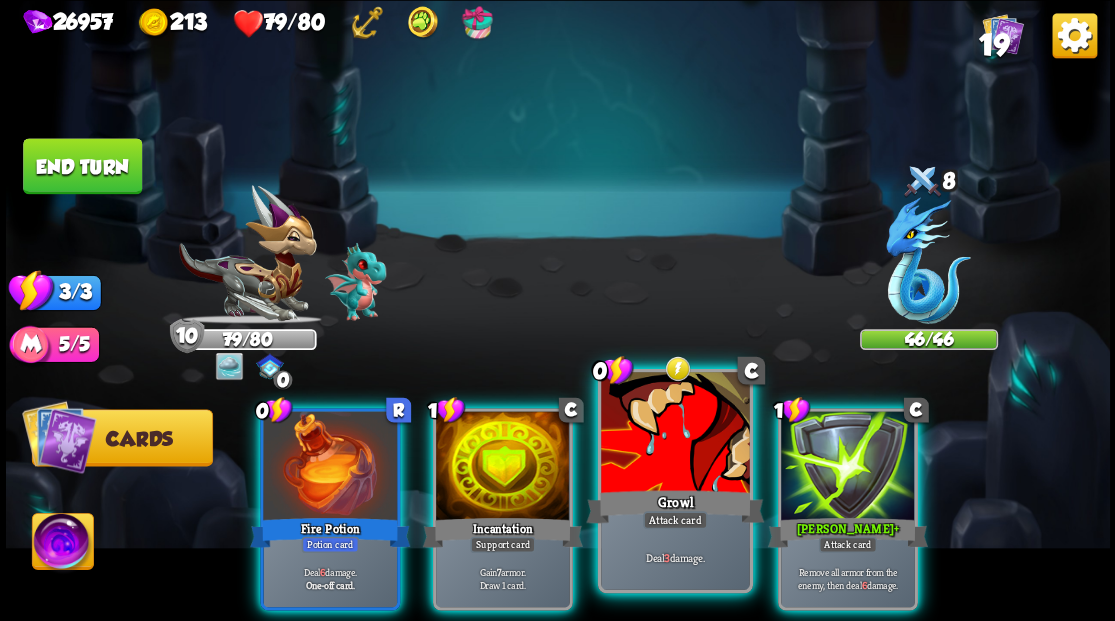 click at bounding box center [675, 434] 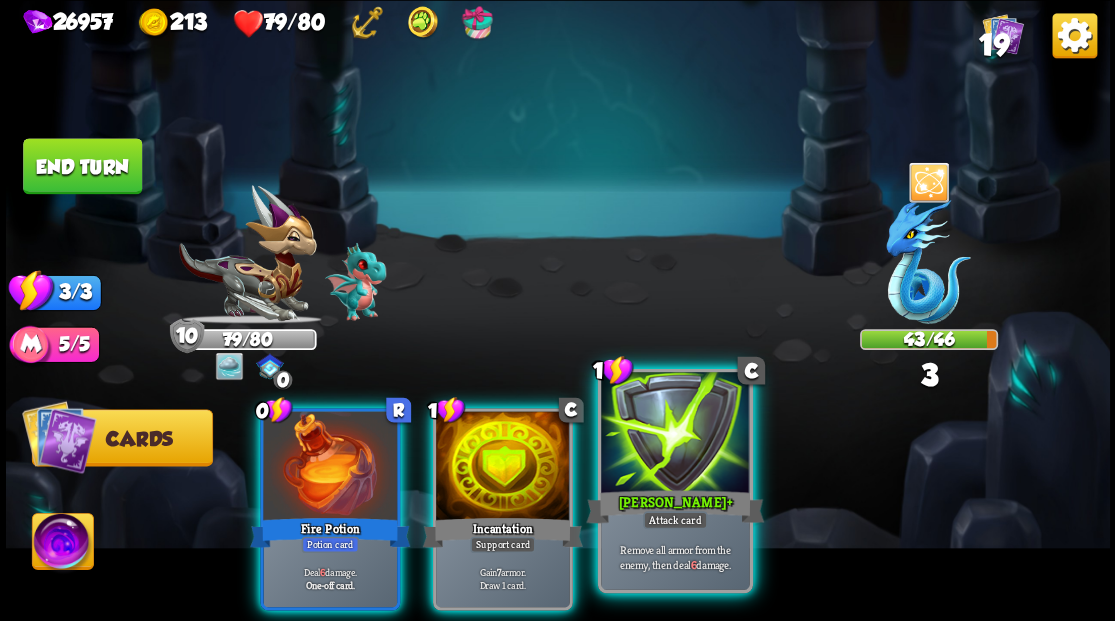 click at bounding box center [675, 434] 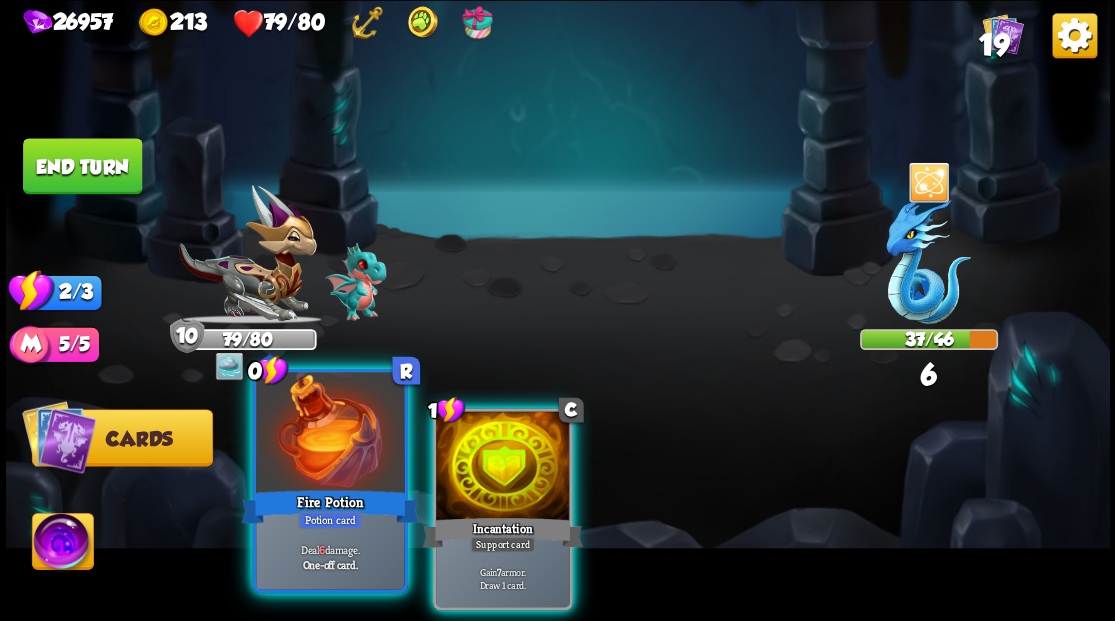 click at bounding box center (330, 434) 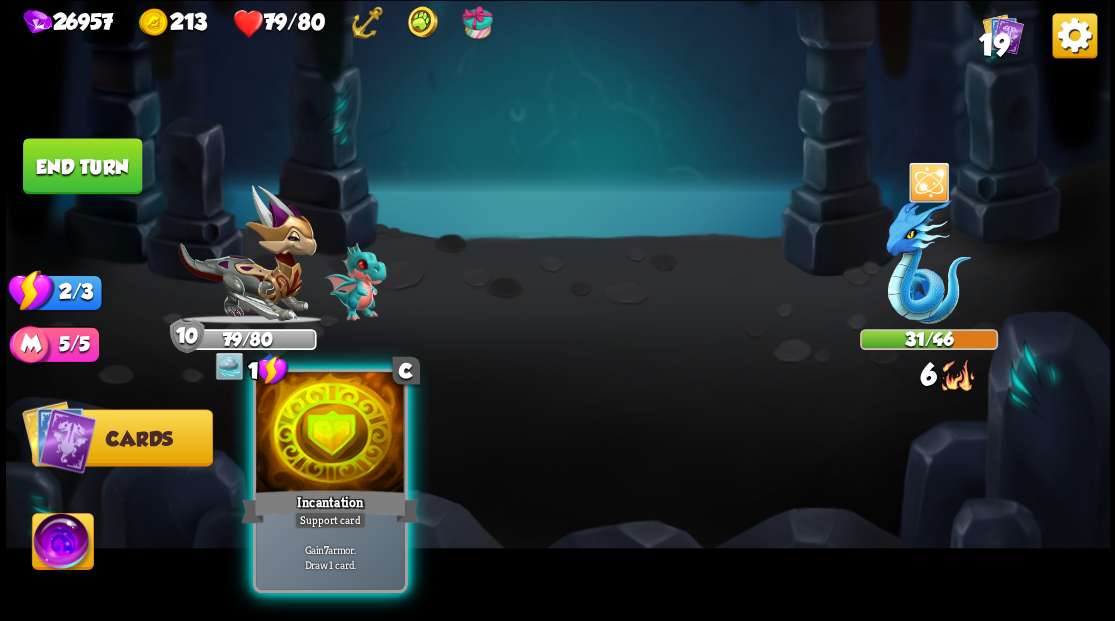 click at bounding box center [330, 434] 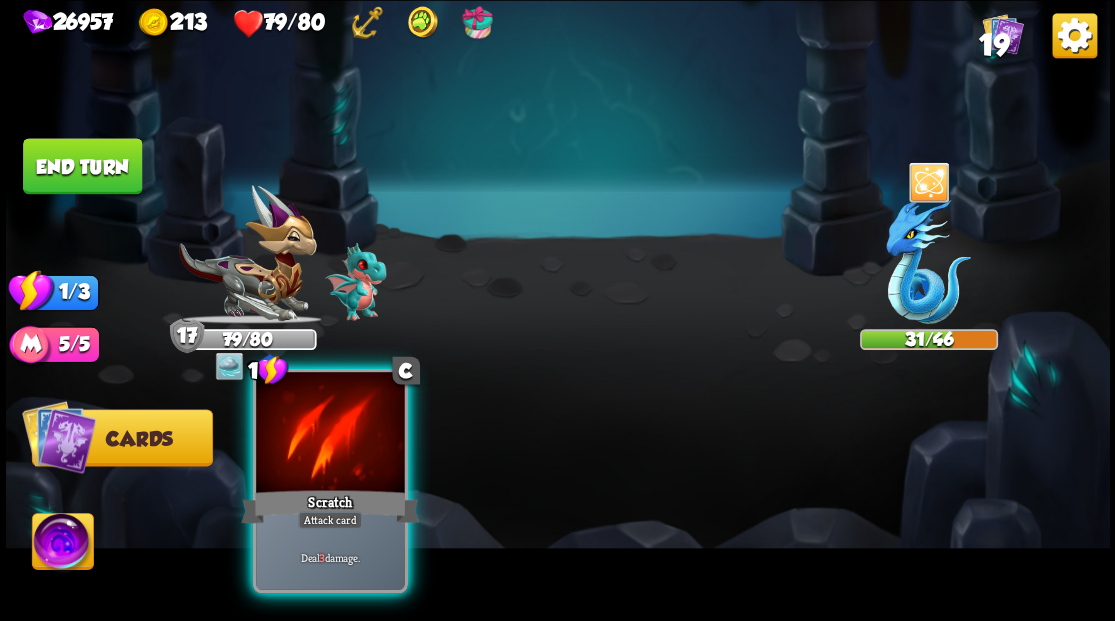 click at bounding box center (330, 434) 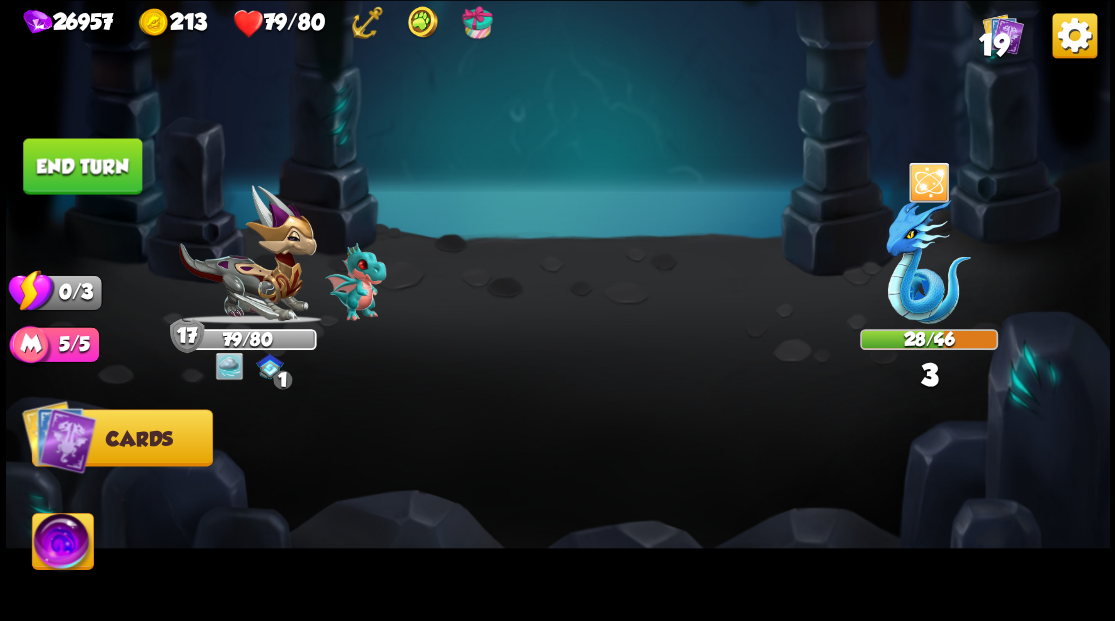 click on "End turn" at bounding box center [82, 166] 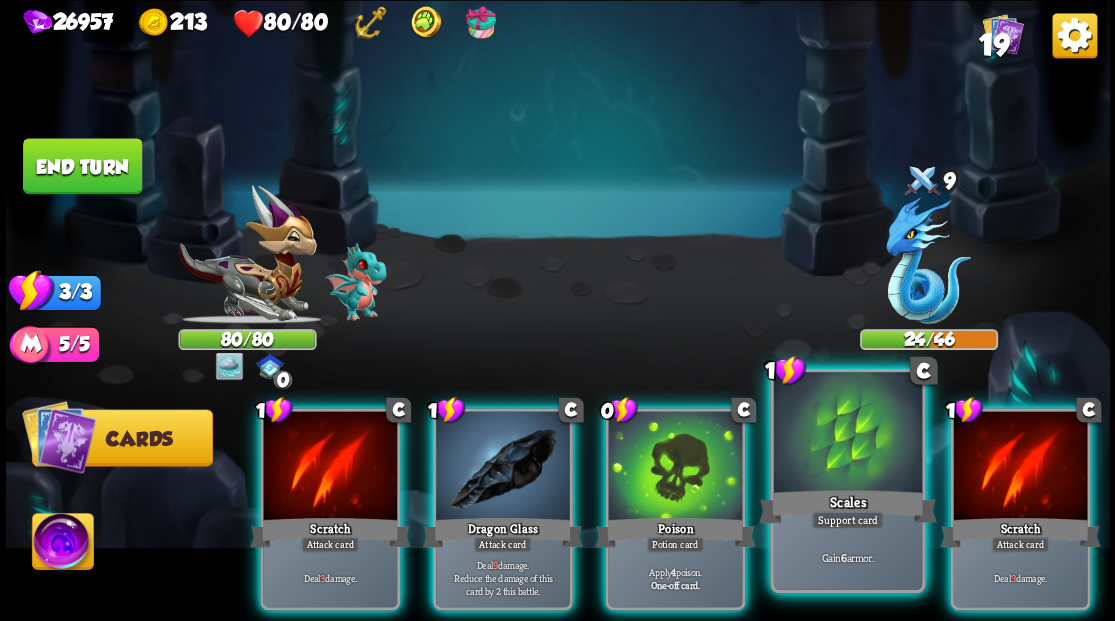 click at bounding box center [847, 434] 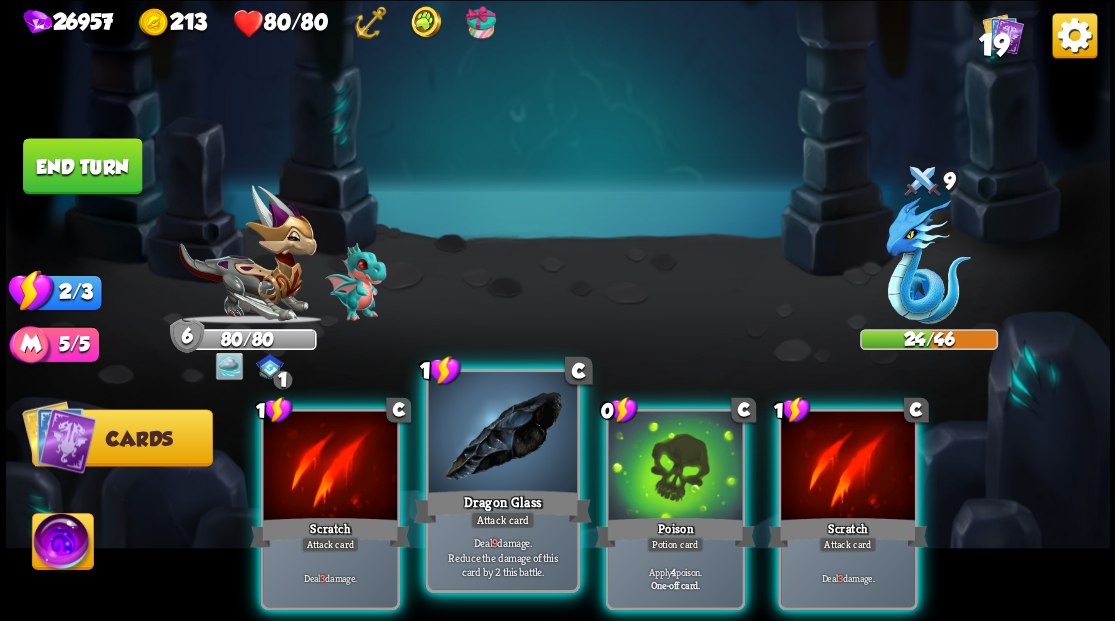 click at bounding box center [502, 434] 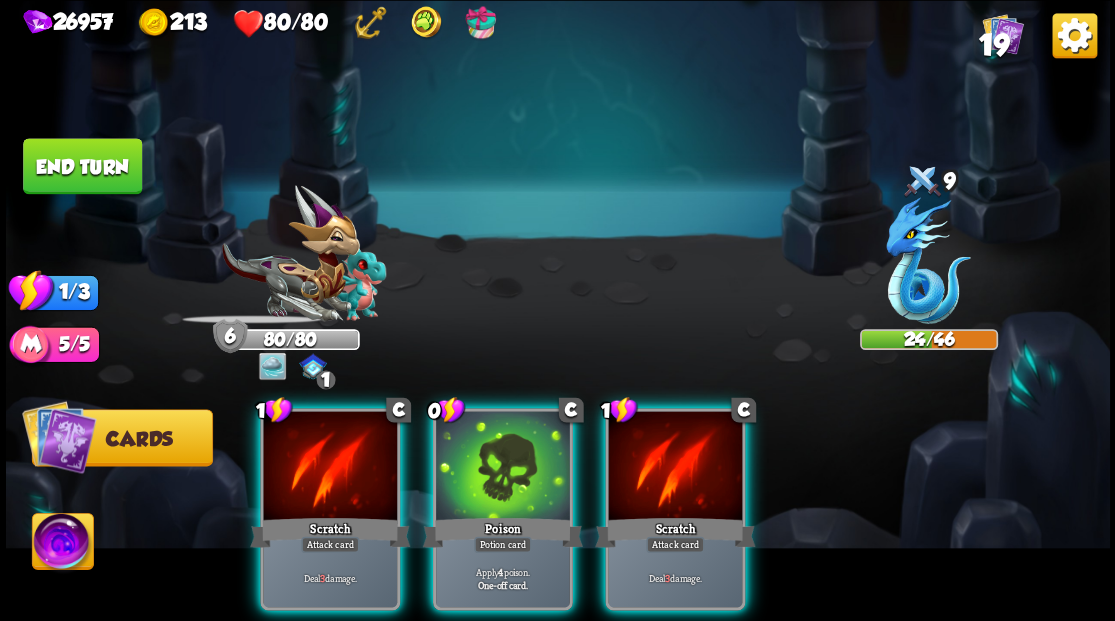 click at bounding box center [503, 467] 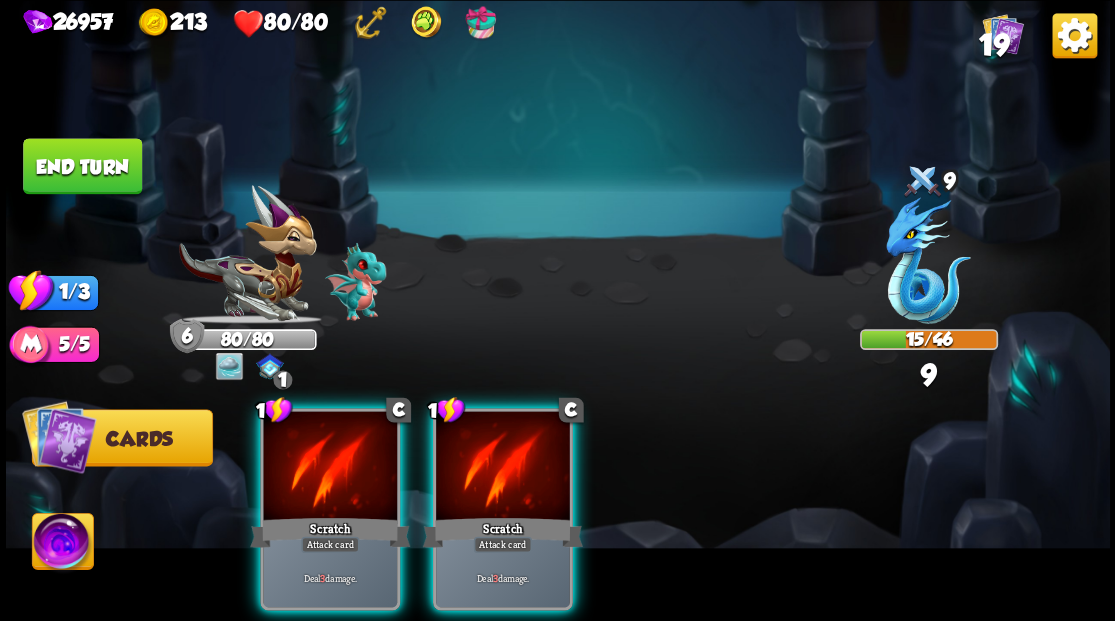 click at bounding box center (503, 467) 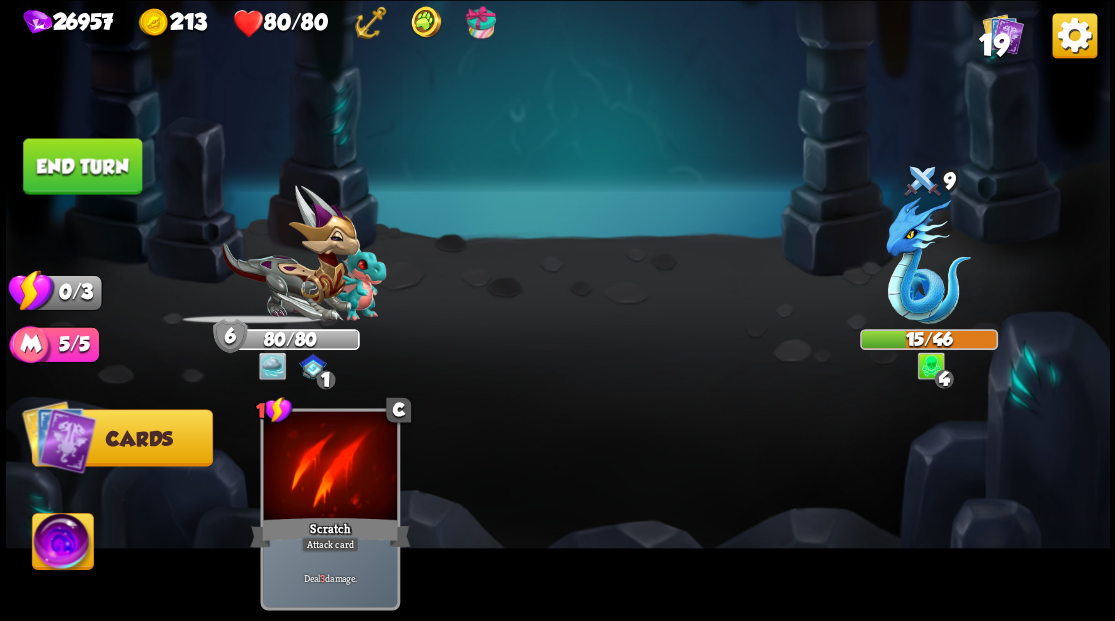 click on "End turn" at bounding box center [82, 166] 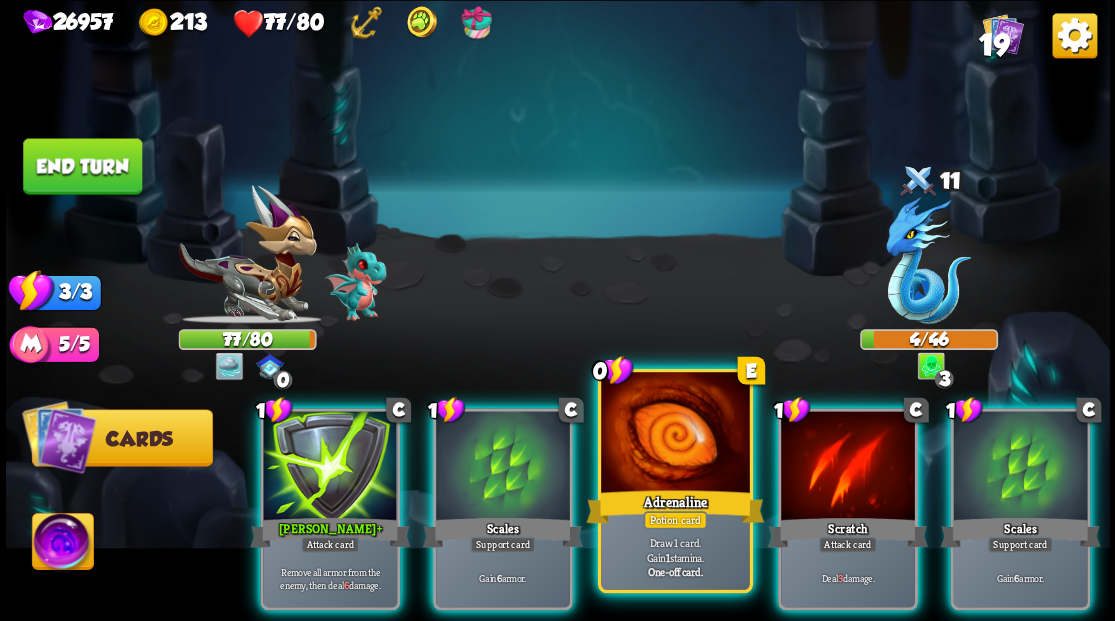 click at bounding box center [675, 434] 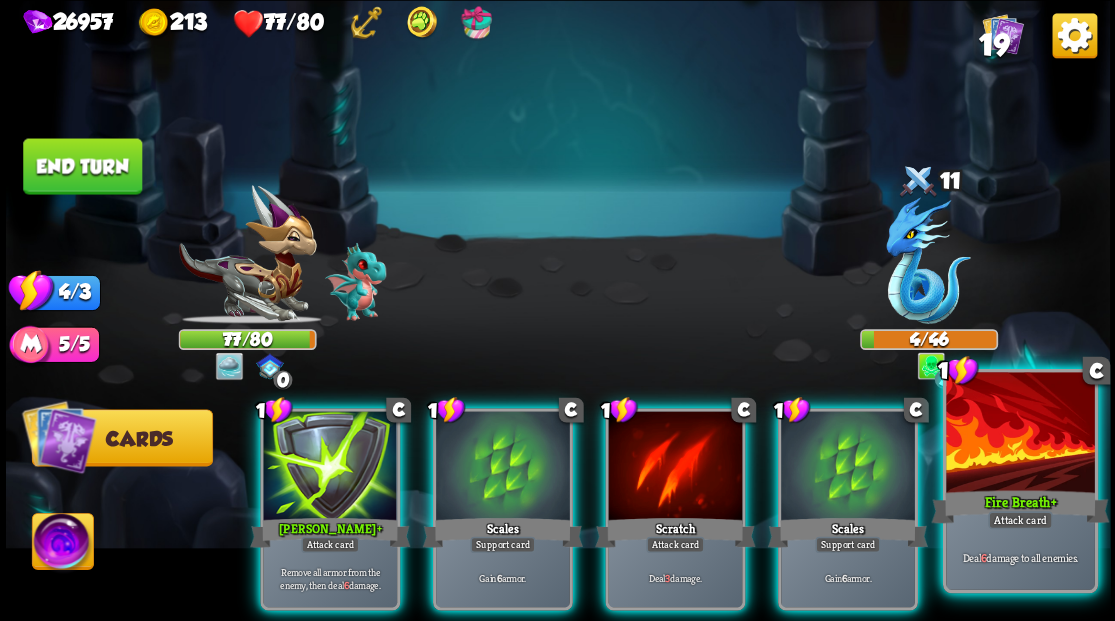 click at bounding box center (1020, 434) 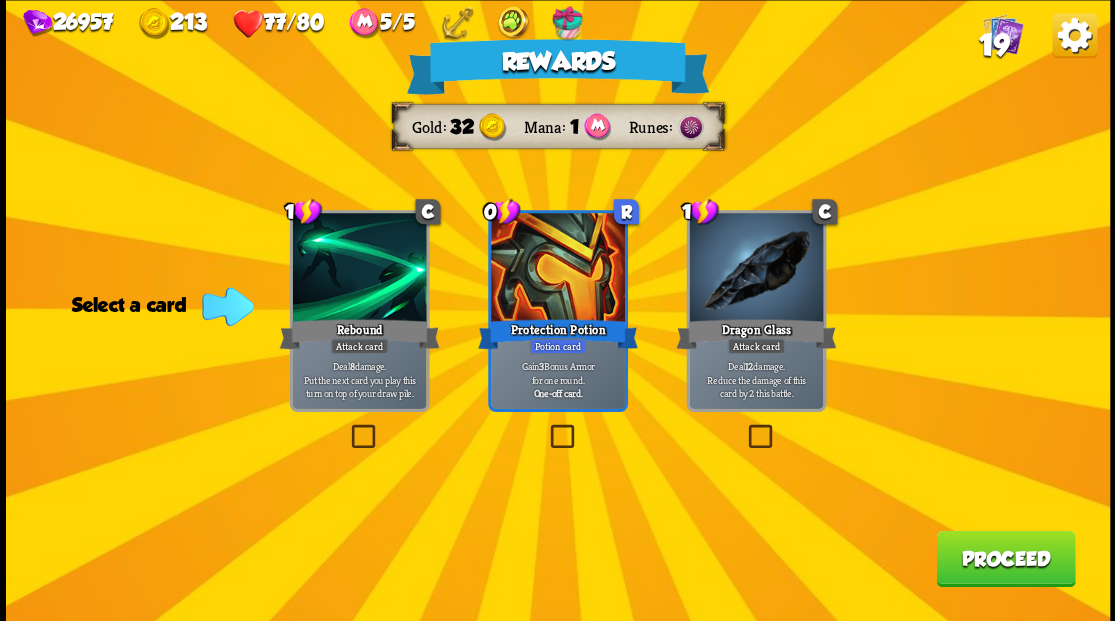 click on "Proceed" at bounding box center [1005, 558] 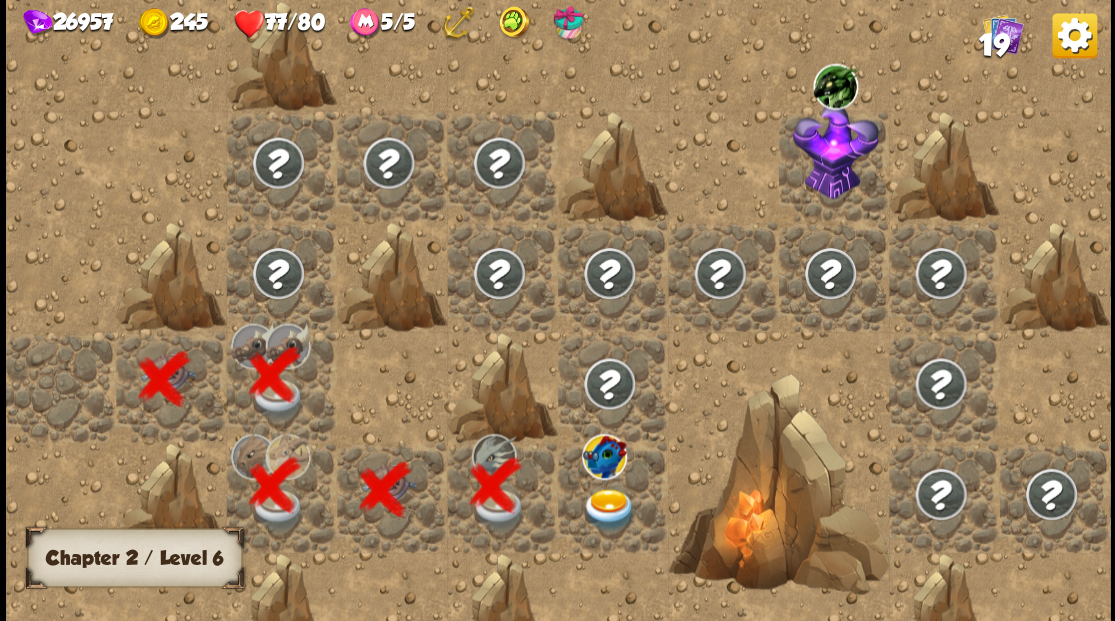 click at bounding box center (609, 509) 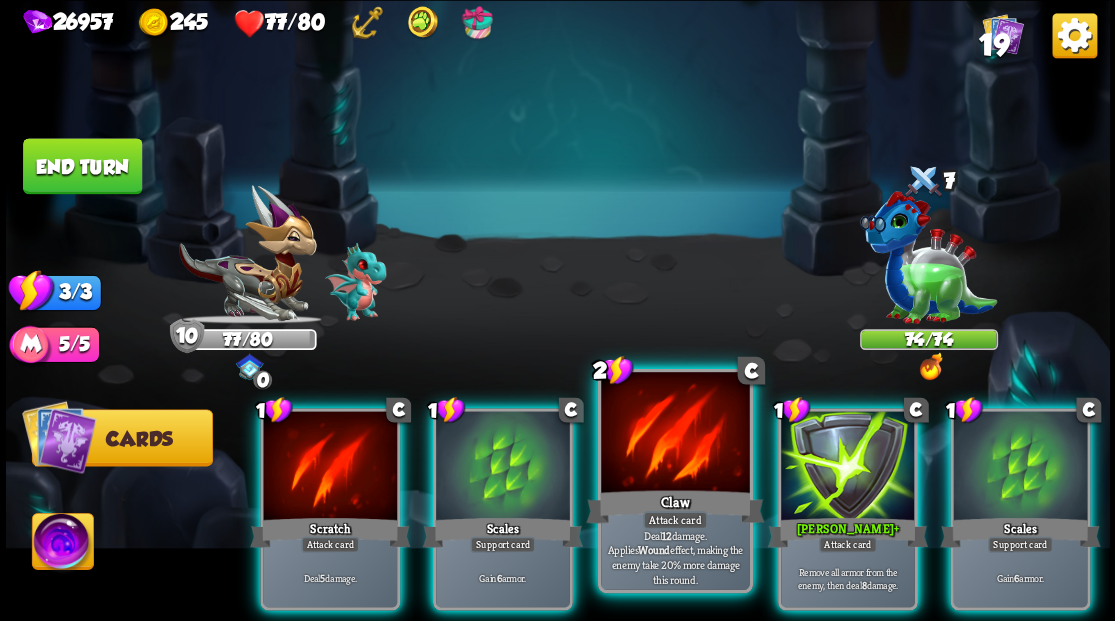 click at bounding box center [675, 434] 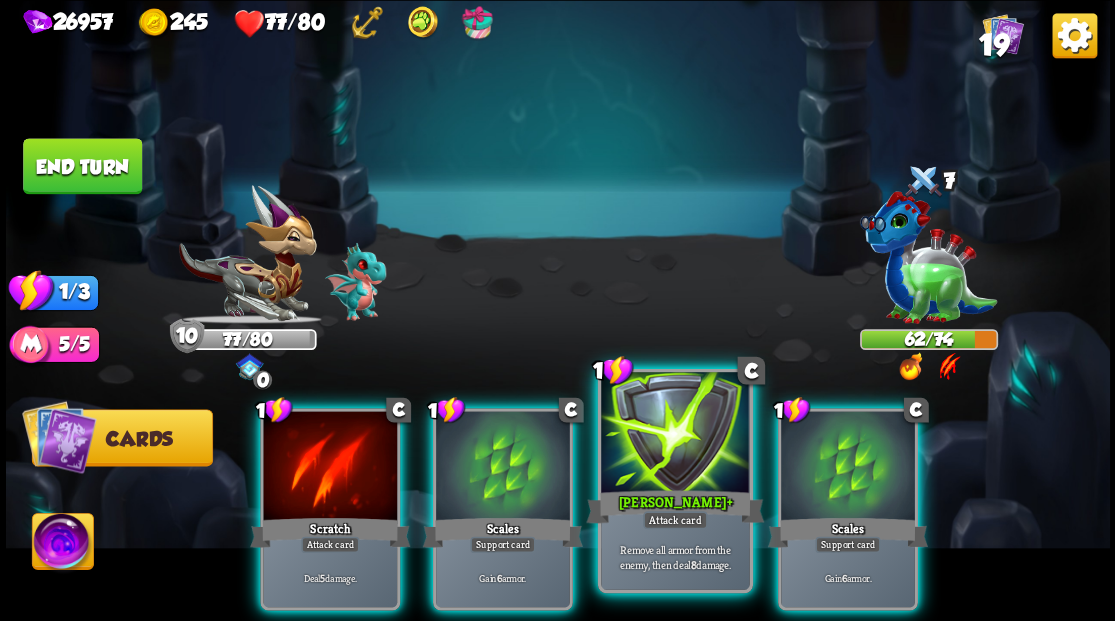 click at bounding box center (675, 434) 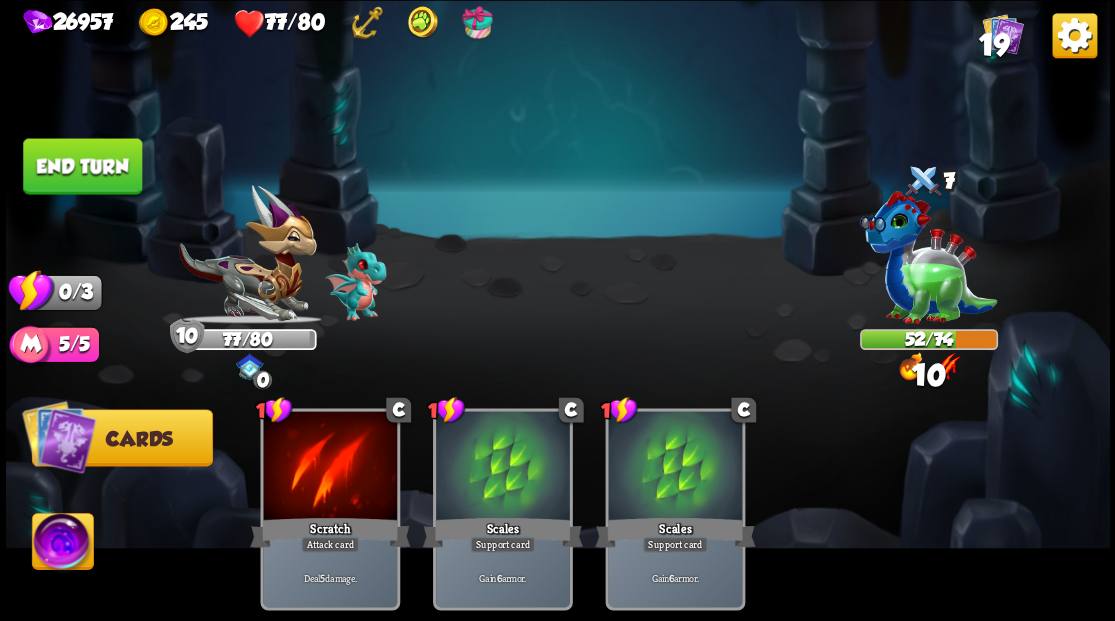 click on "26957
245
77/80
19                         Select an enemy to attack...   You don't have enough   stamina to play that card...
Player turn
10
77/80
0     0     0       Blocked      7      0
52/74
0     0               Blocked 10
0/3
Stamina   Your current stamina count. Cards require stamina to play.
5/5
Mana   Your current mana count. Used for activating abilities. Earn mana by defeating enemies.       Cards     Abilities
1
C   Scratch     Attack card   Deal  5  damage.
1
C   Scales     Support card   Gain  6  armor.
1
C   Scales     Support card   Gain  6  armor.
End turn
End your turn" at bounding box center (557, 310) 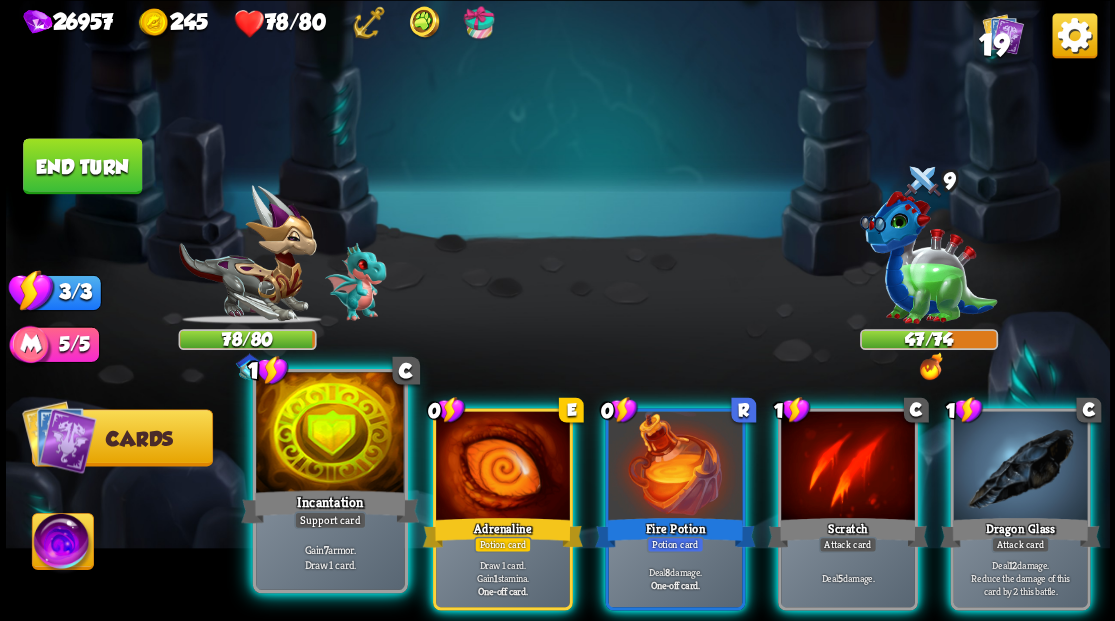 click at bounding box center (330, 434) 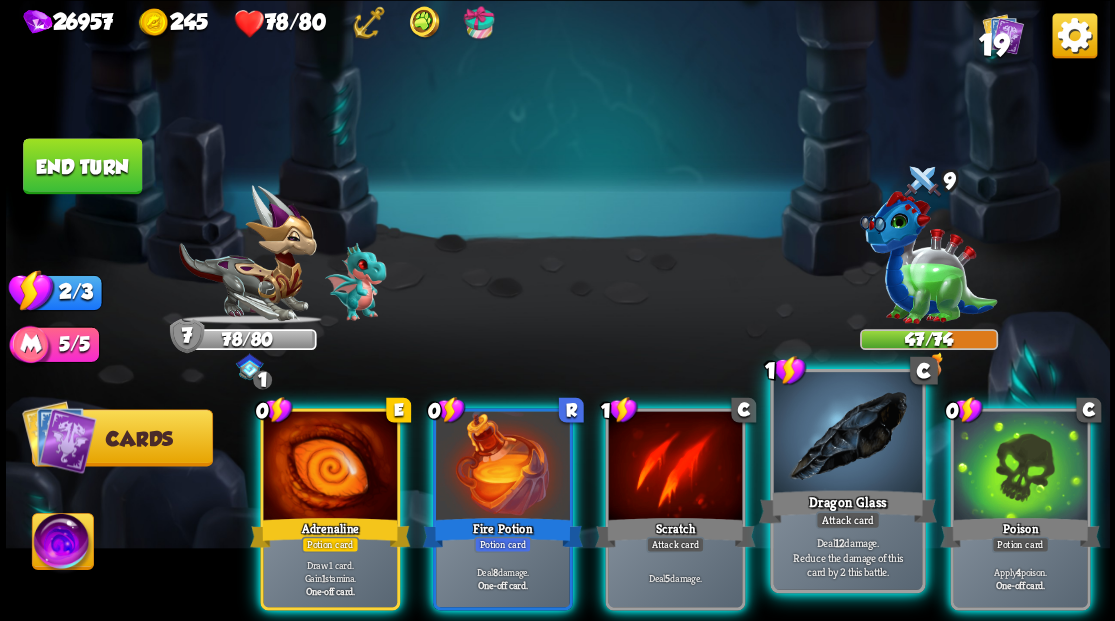 click at bounding box center [847, 434] 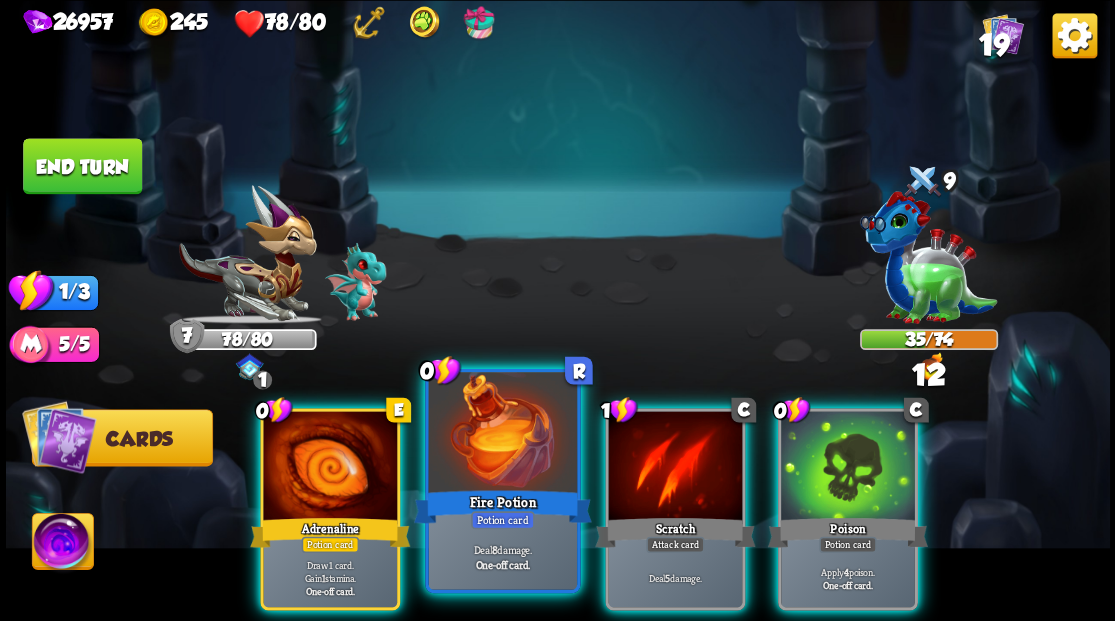 click at bounding box center (502, 434) 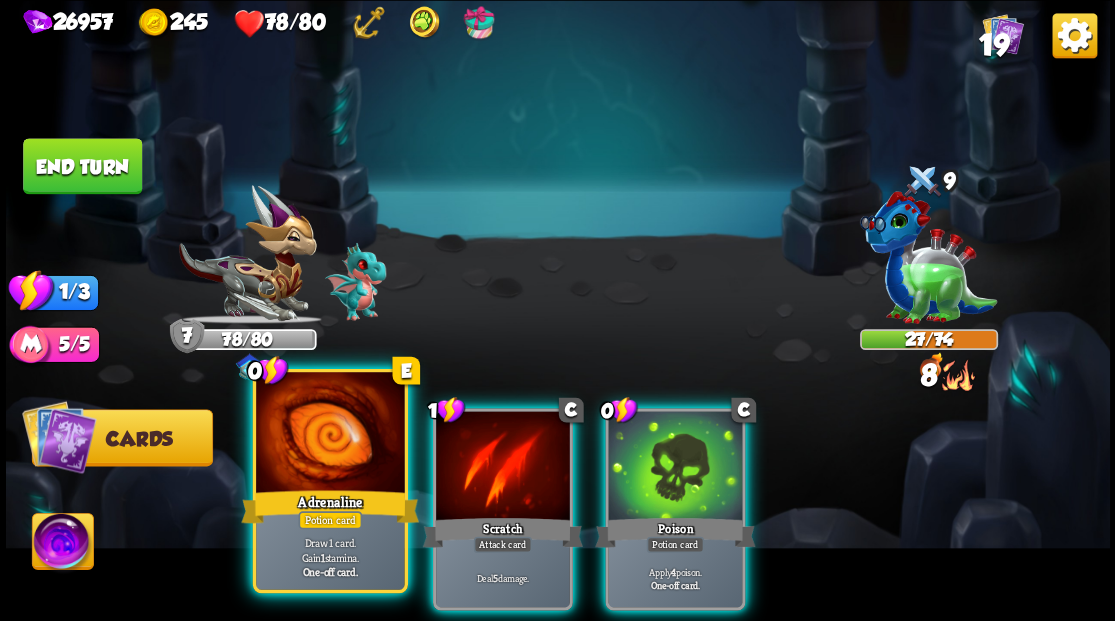 click at bounding box center (330, 434) 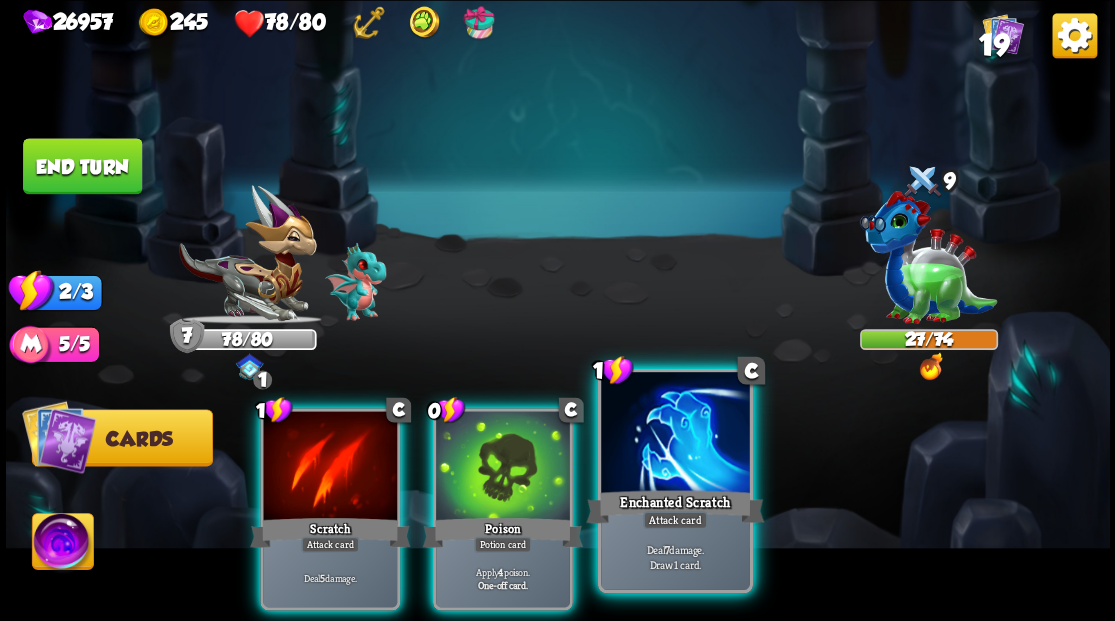 click at bounding box center [675, 434] 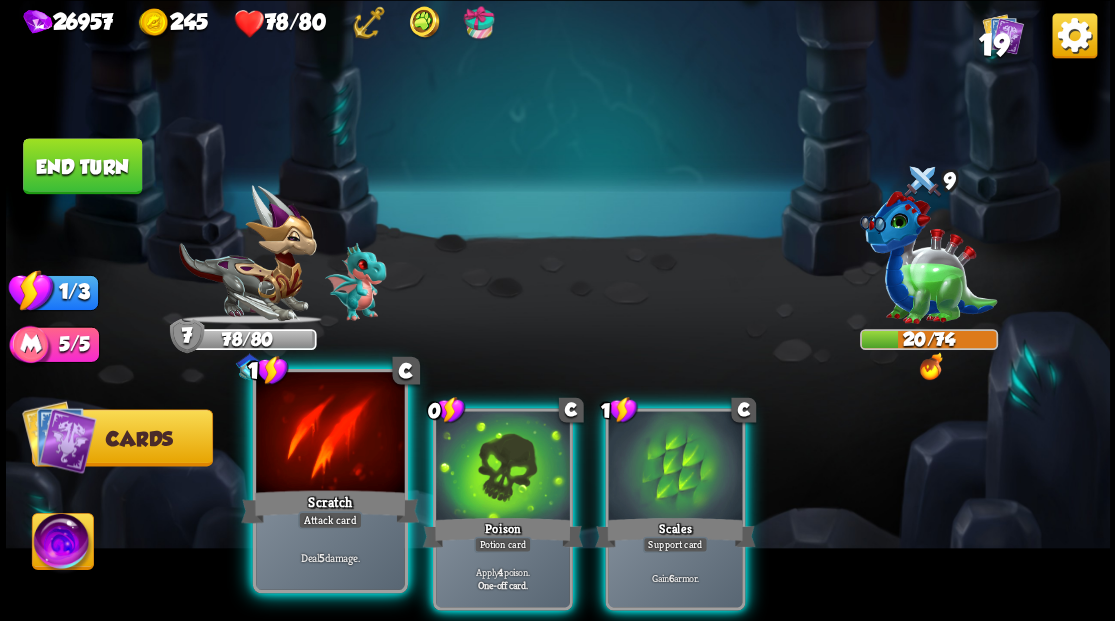 click at bounding box center [330, 434] 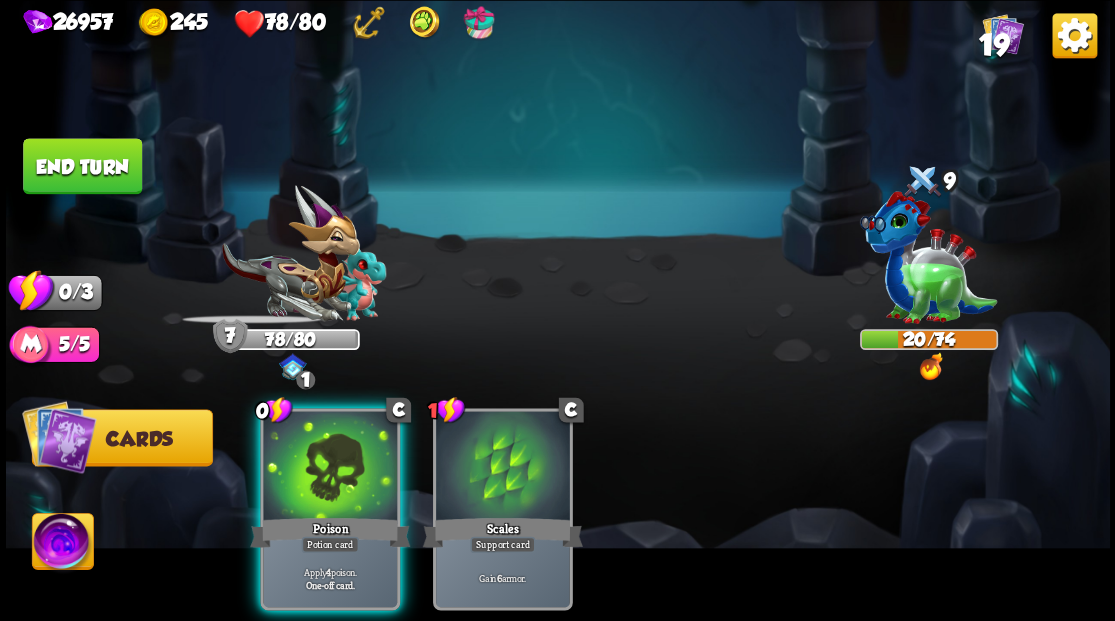 click at bounding box center [330, 467] 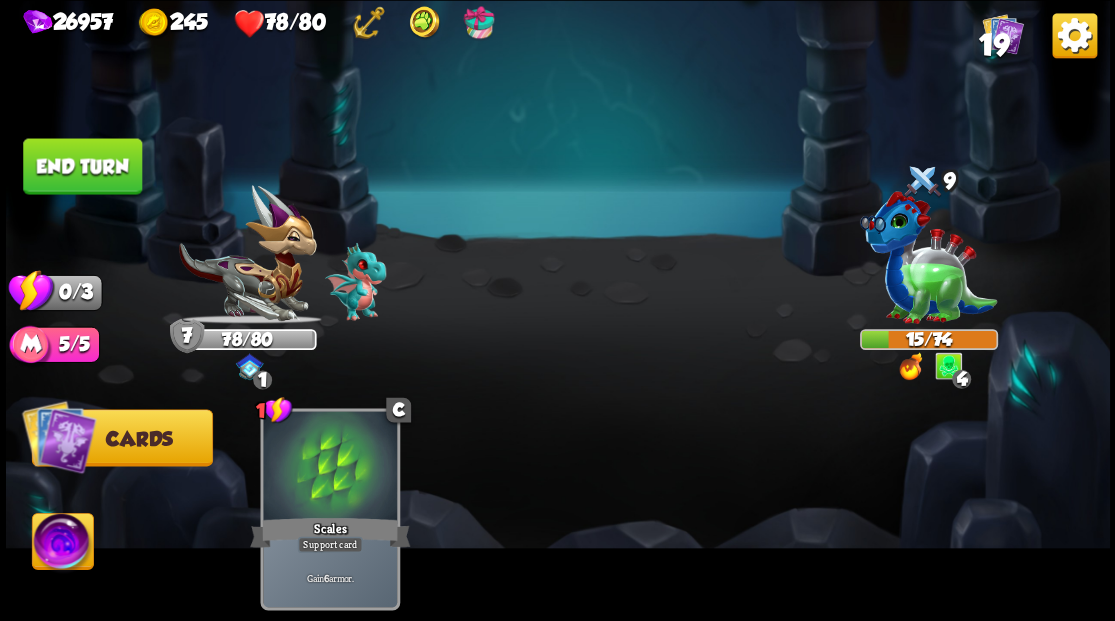 click on "End turn" at bounding box center [82, 166] 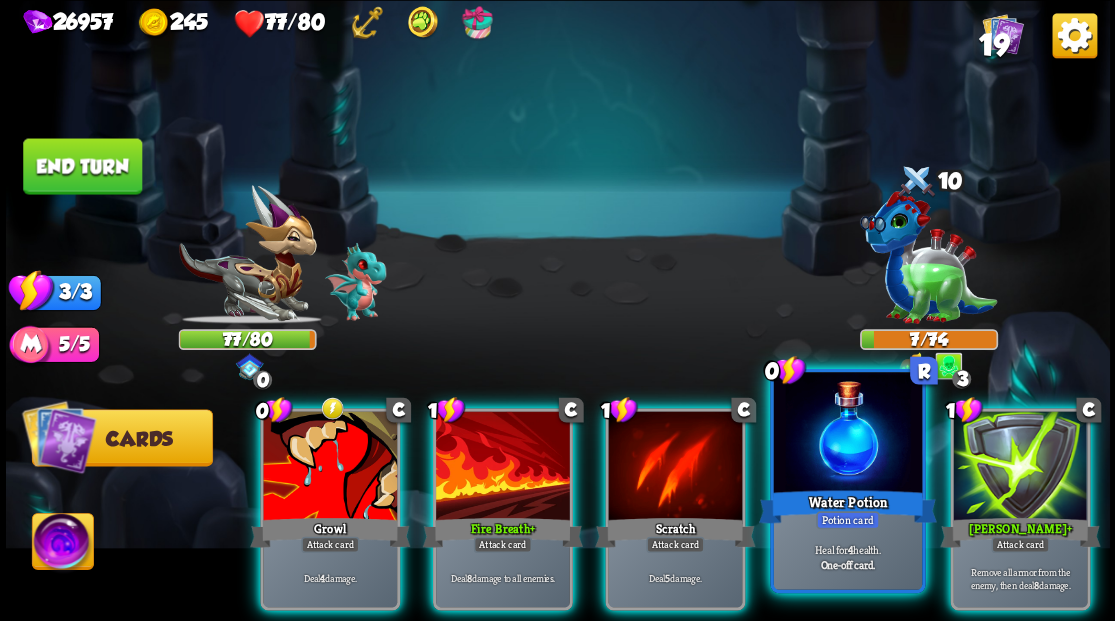 click at bounding box center (847, 434) 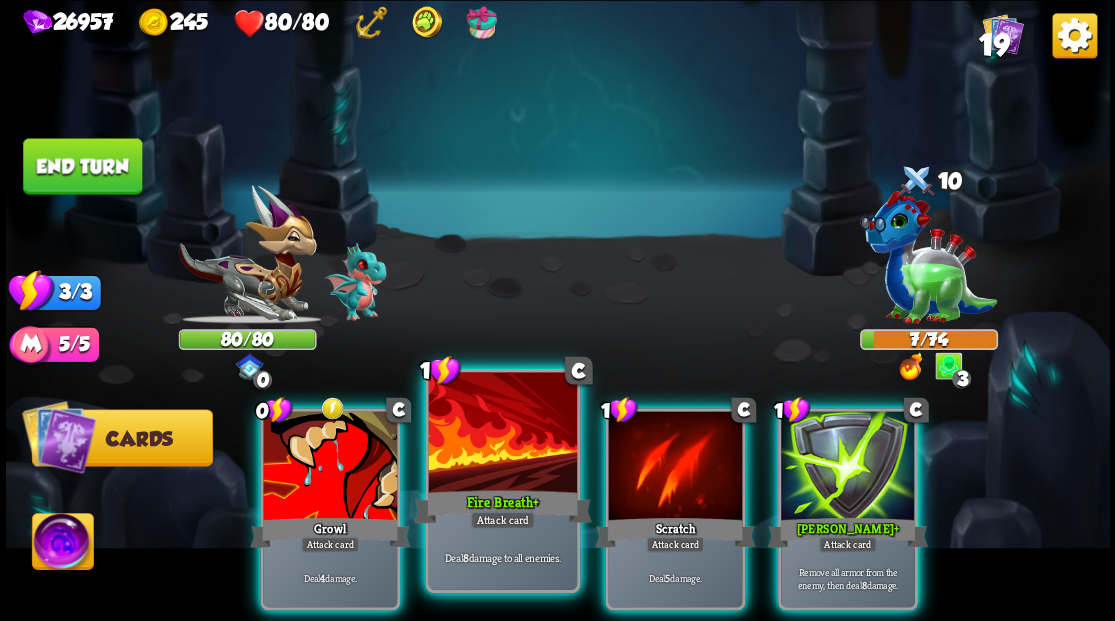 click at bounding box center (502, 434) 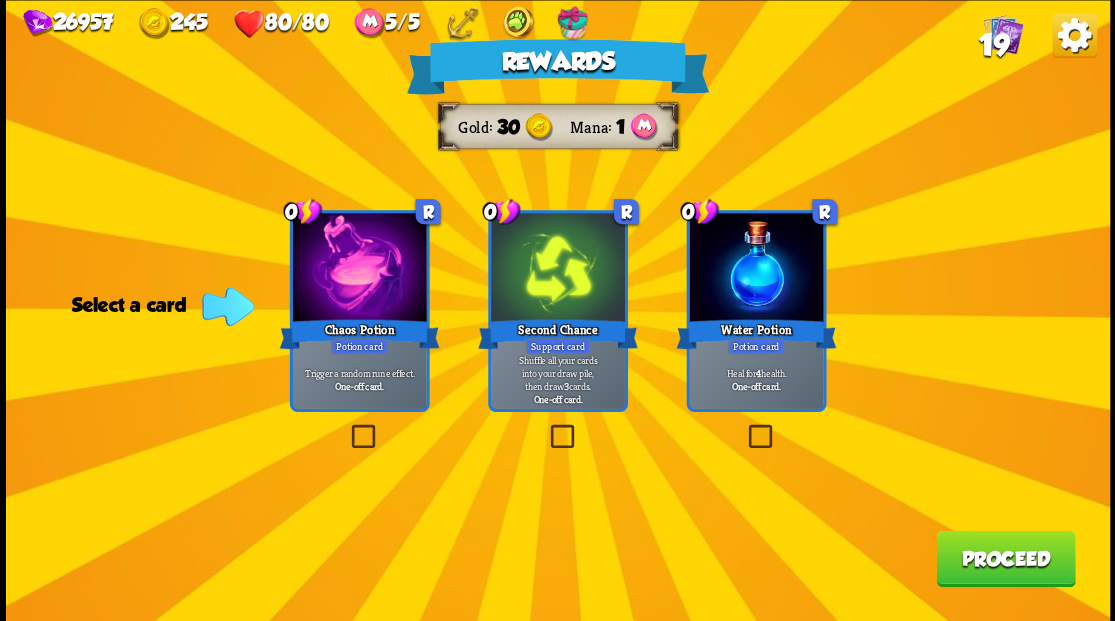 click at bounding box center [546, 427] 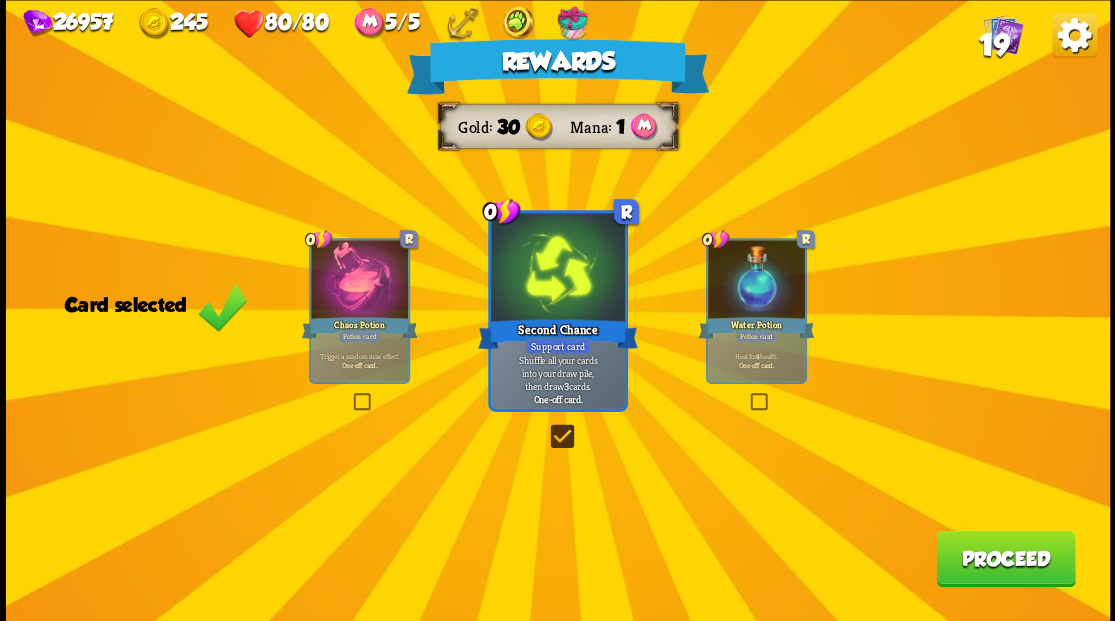 click on "Proceed" at bounding box center (1005, 558) 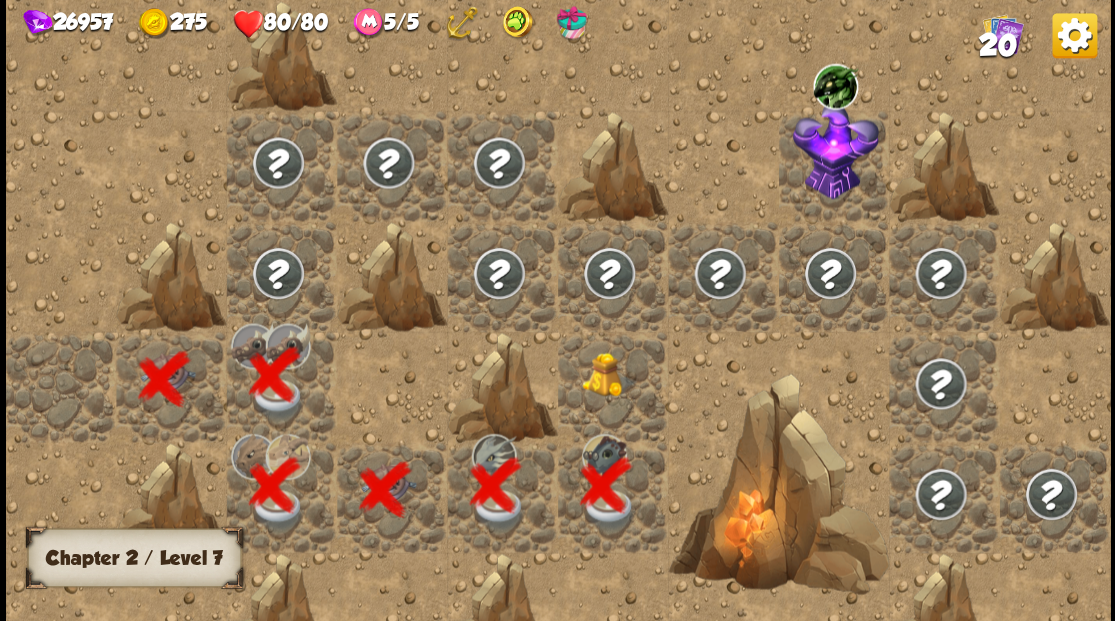 click at bounding box center [609, 374] 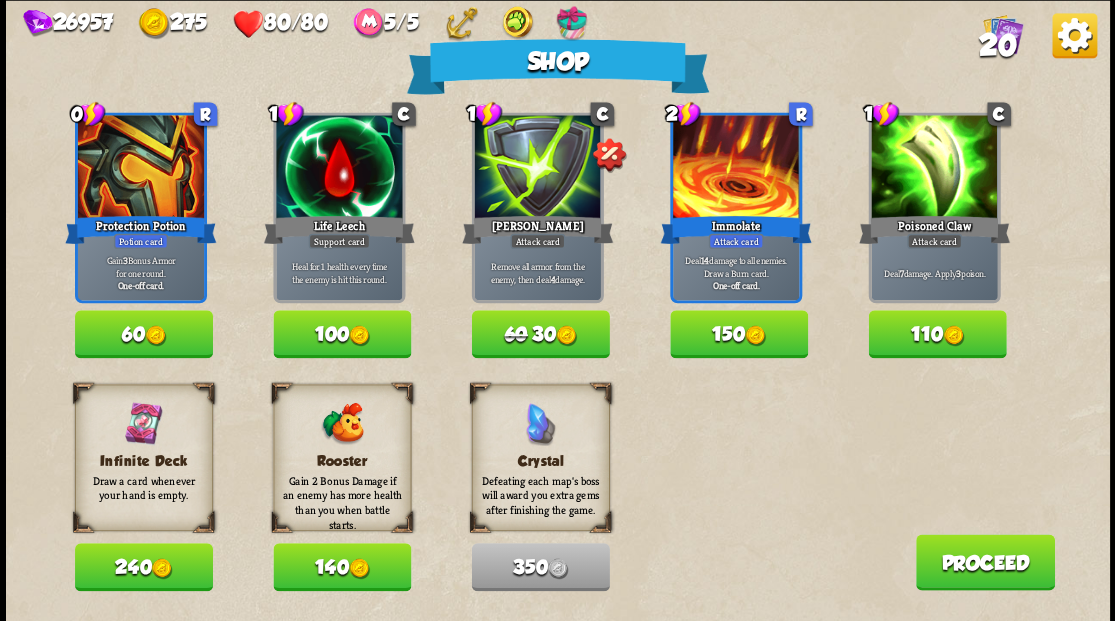 click on "Proceed" at bounding box center [984, 562] 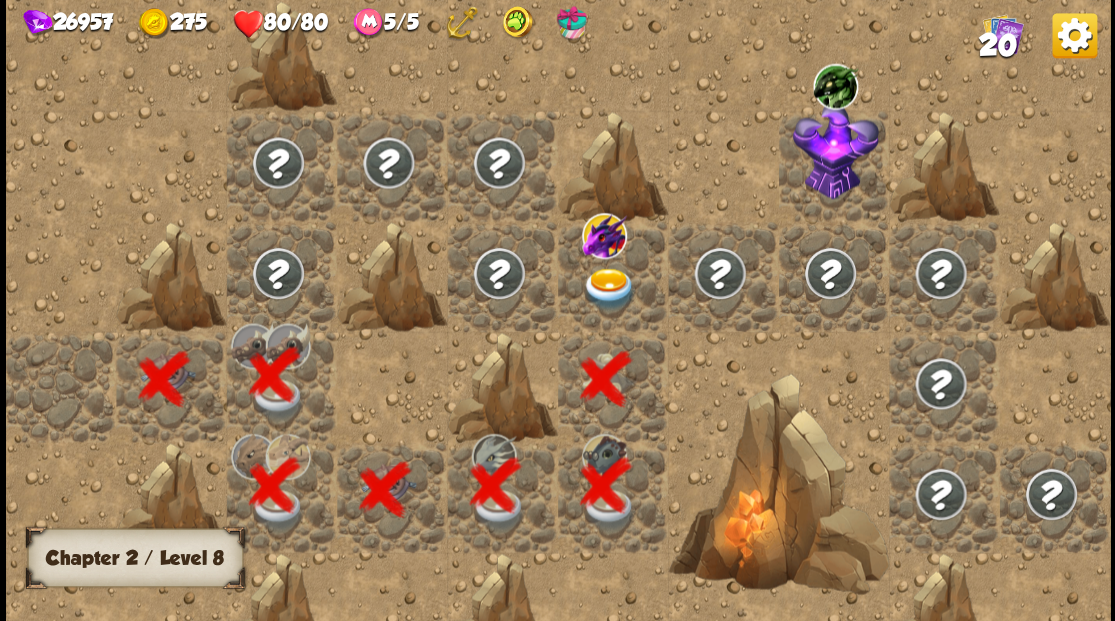 click at bounding box center (609, 288) 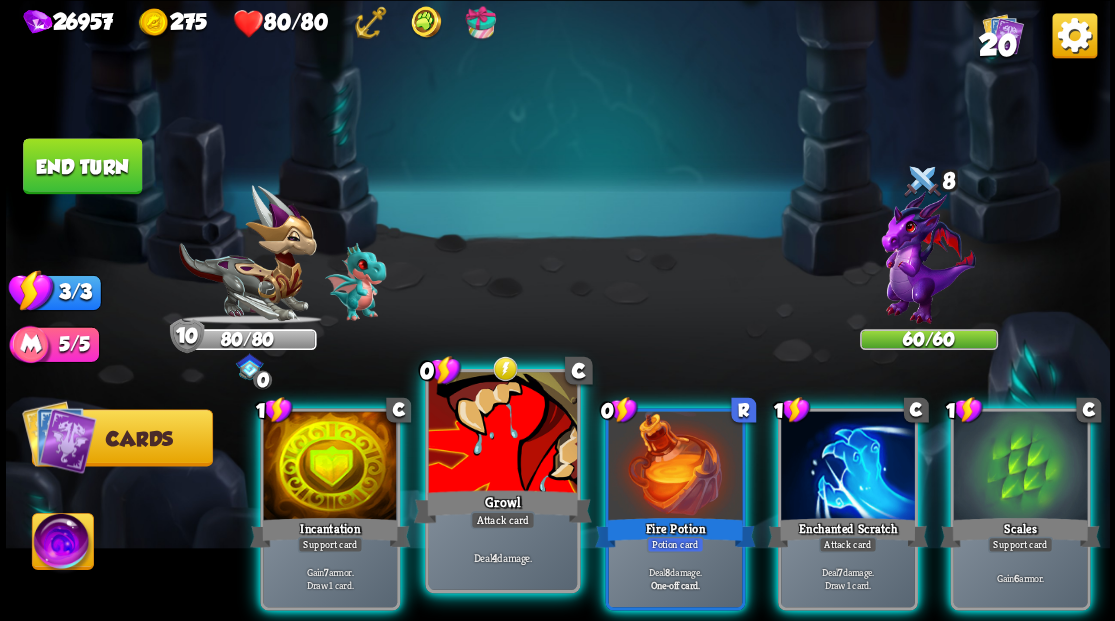 click on "Growl" at bounding box center [502, 506] 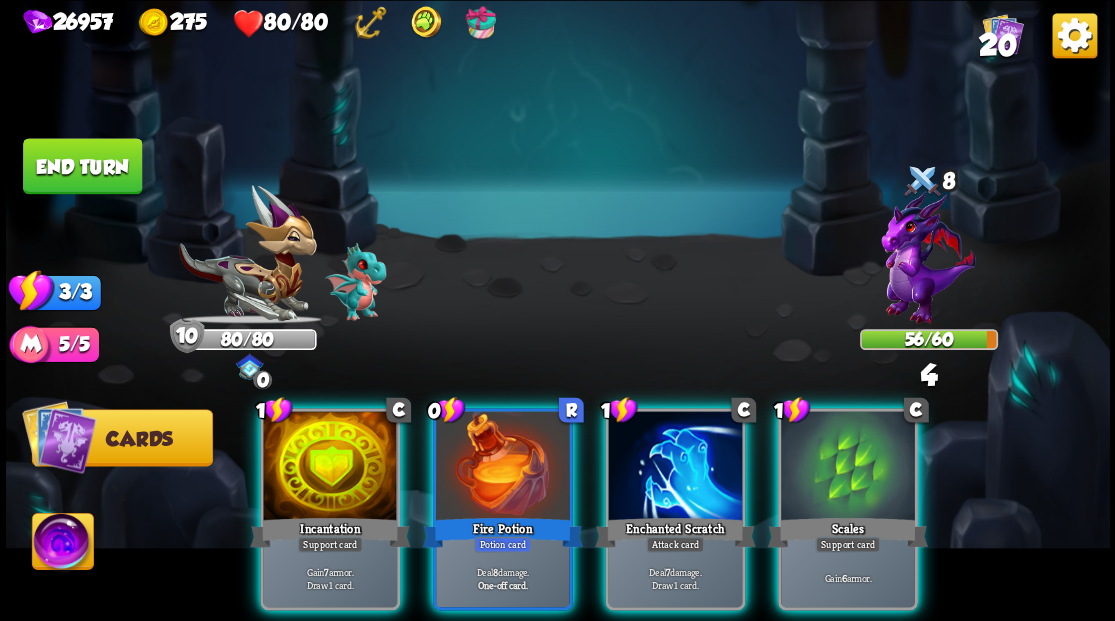 click on "Fire Potion" at bounding box center (502, 532) 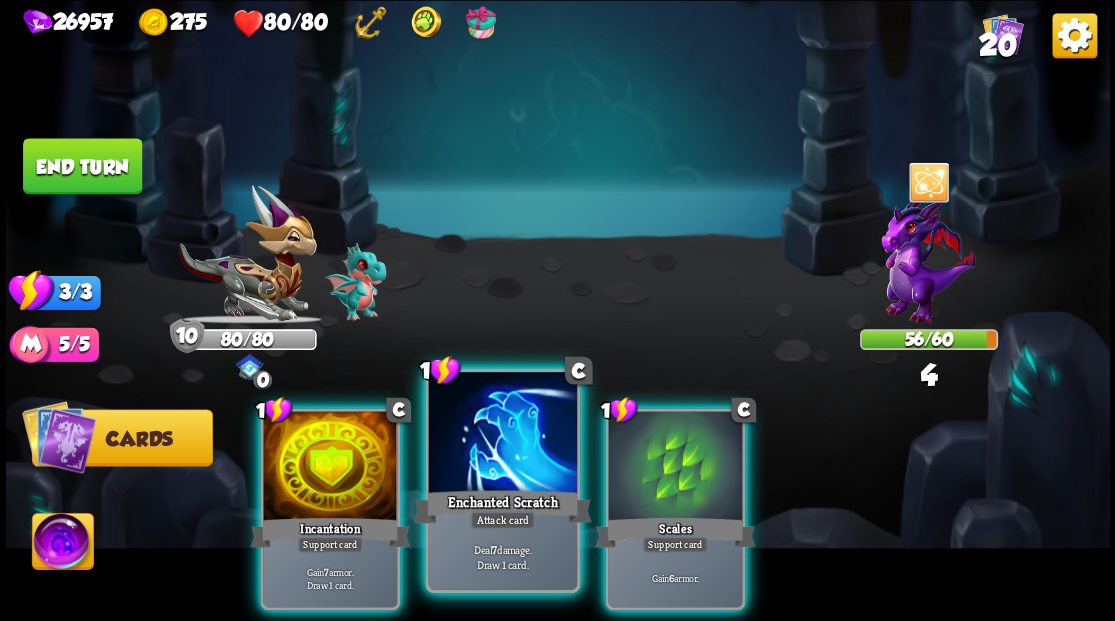 click on "Enchanted Scratch" at bounding box center [502, 506] 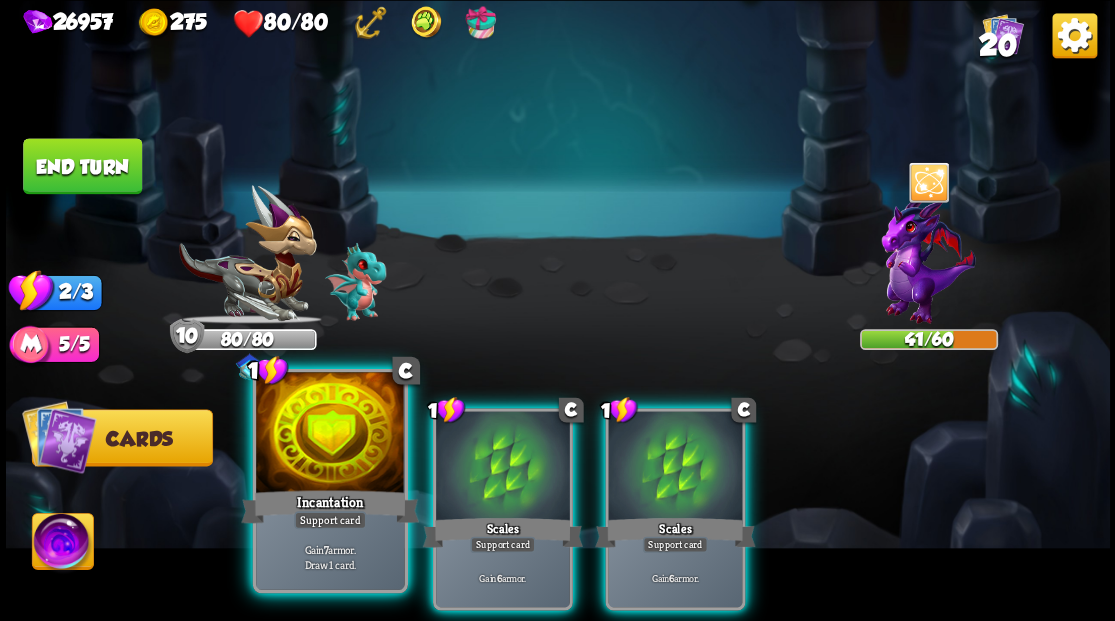 click at bounding box center (330, 434) 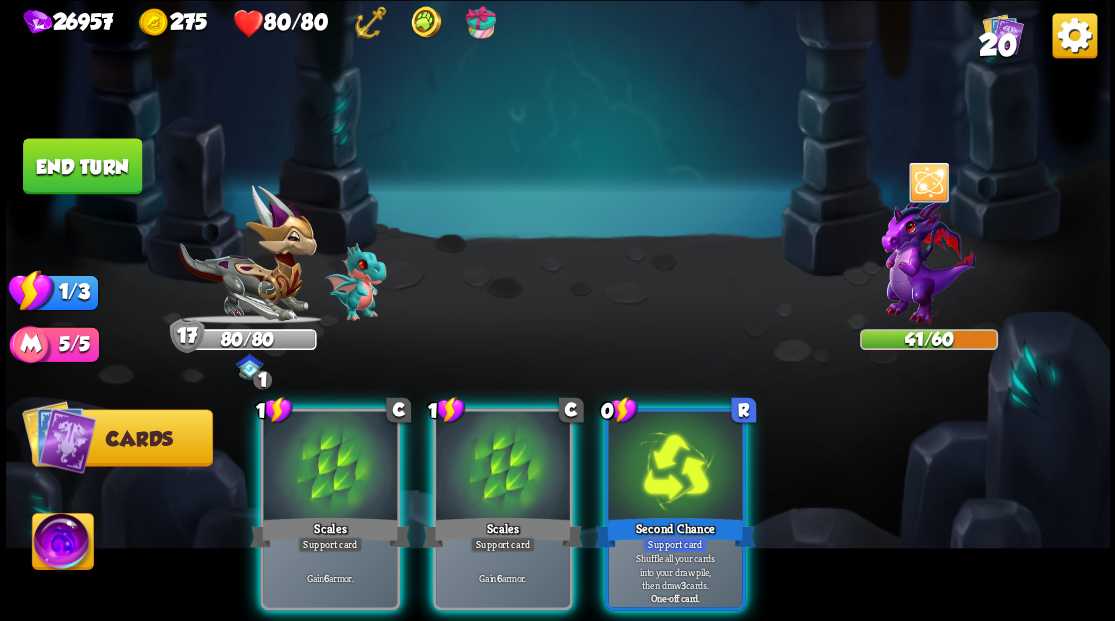 drag, startPoint x: 682, startPoint y: 462, endPoint x: 706, endPoint y: 464, distance: 24.083189 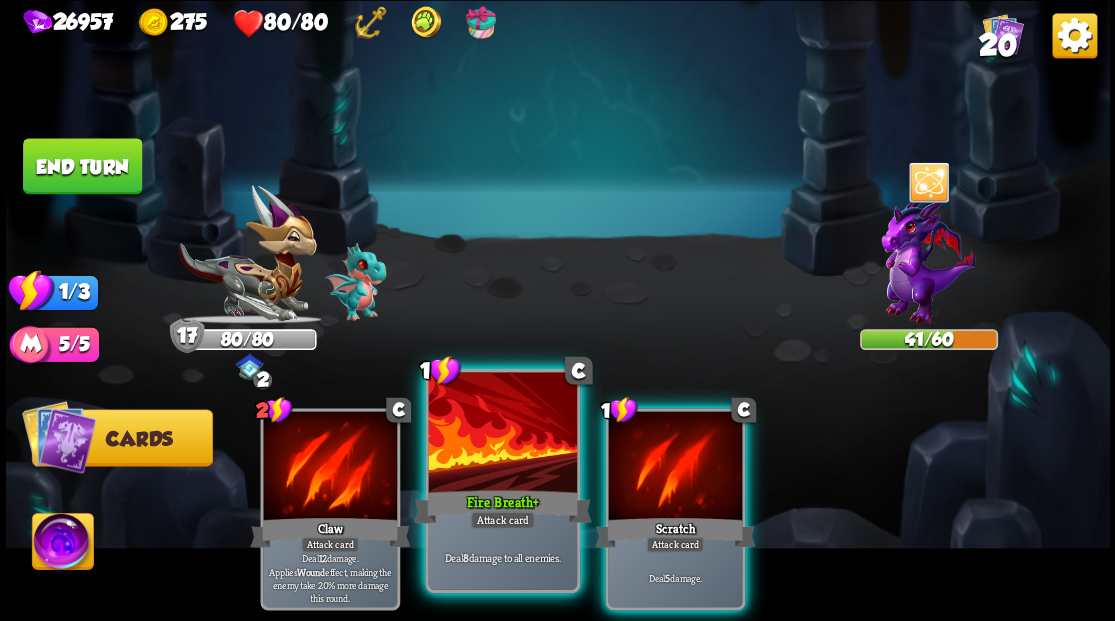 click at bounding box center [502, 434] 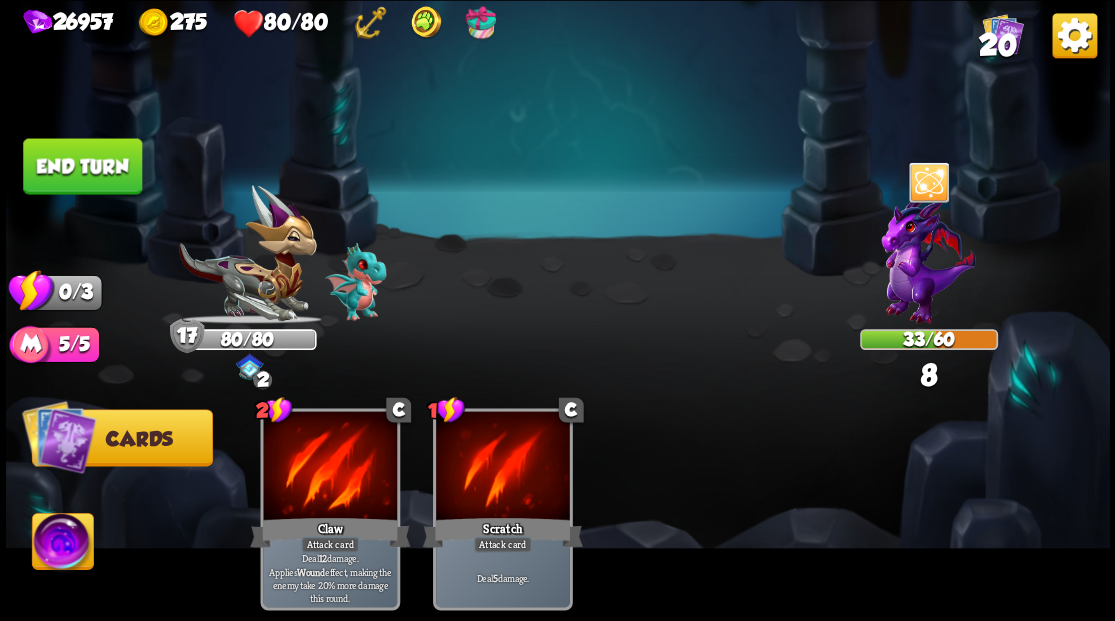 click on "End turn" at bounding box center [82, 166] 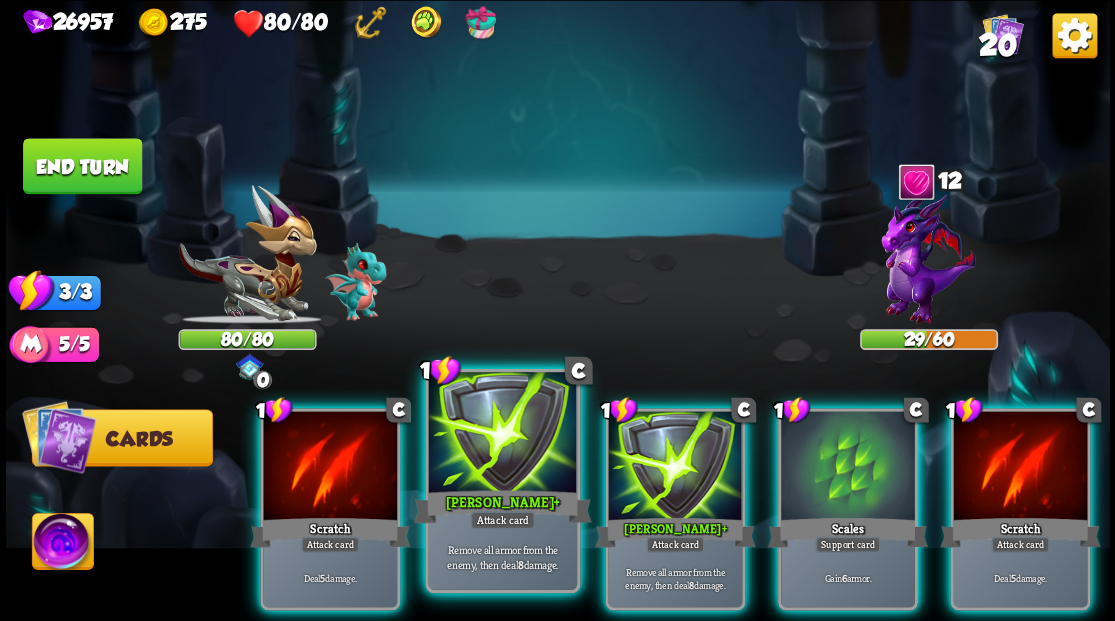 click at bounding box center (502, 434) 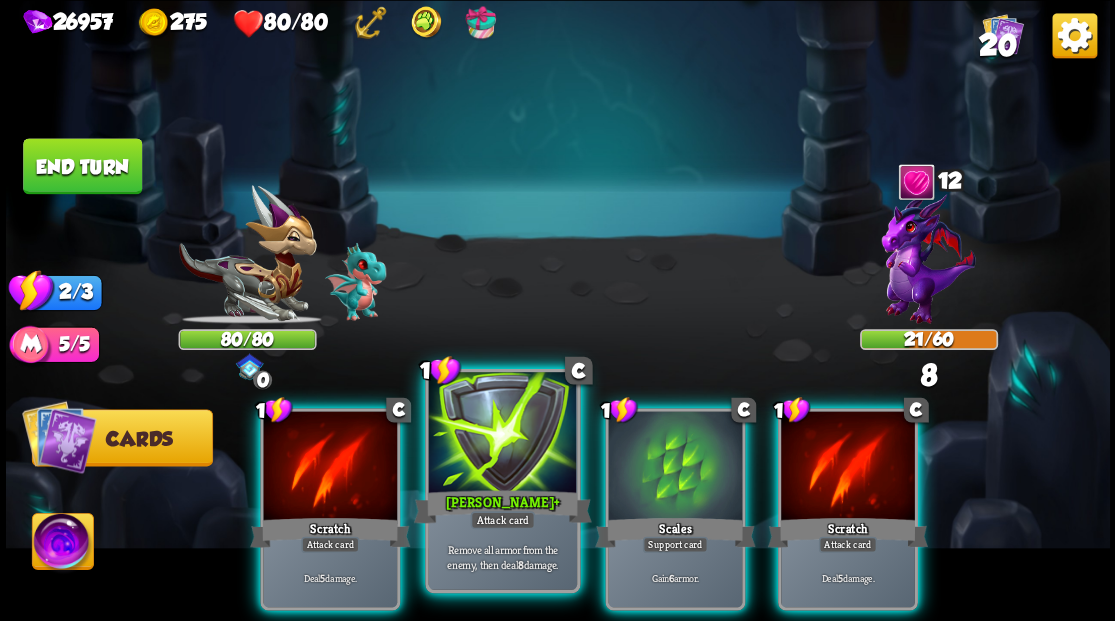 click at bounding box center (502, 434) 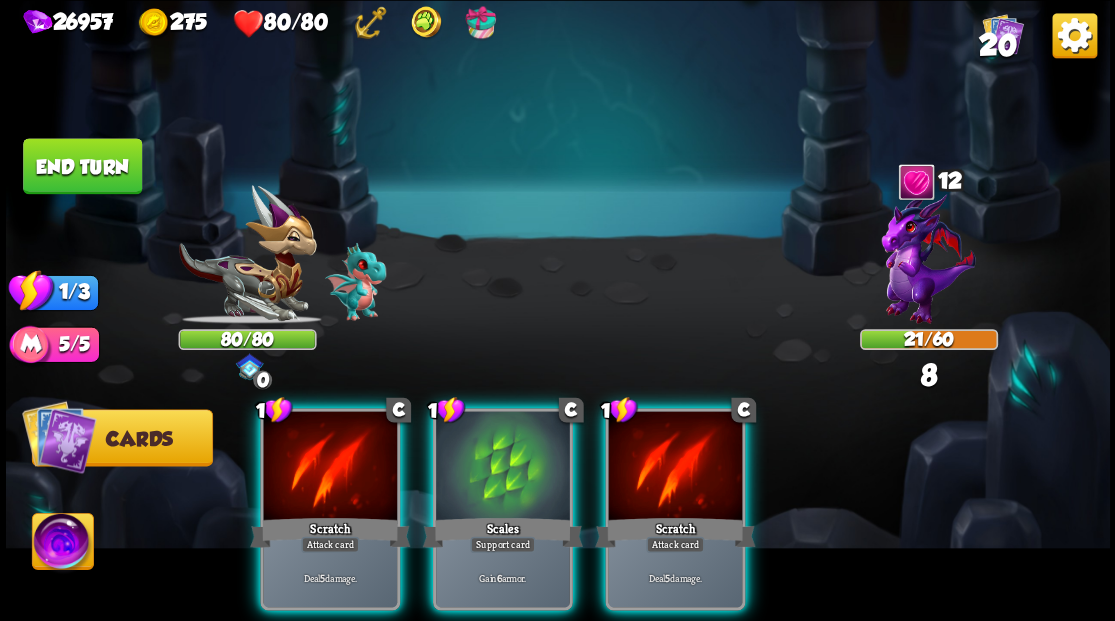 click at bounding box center (503, 467) 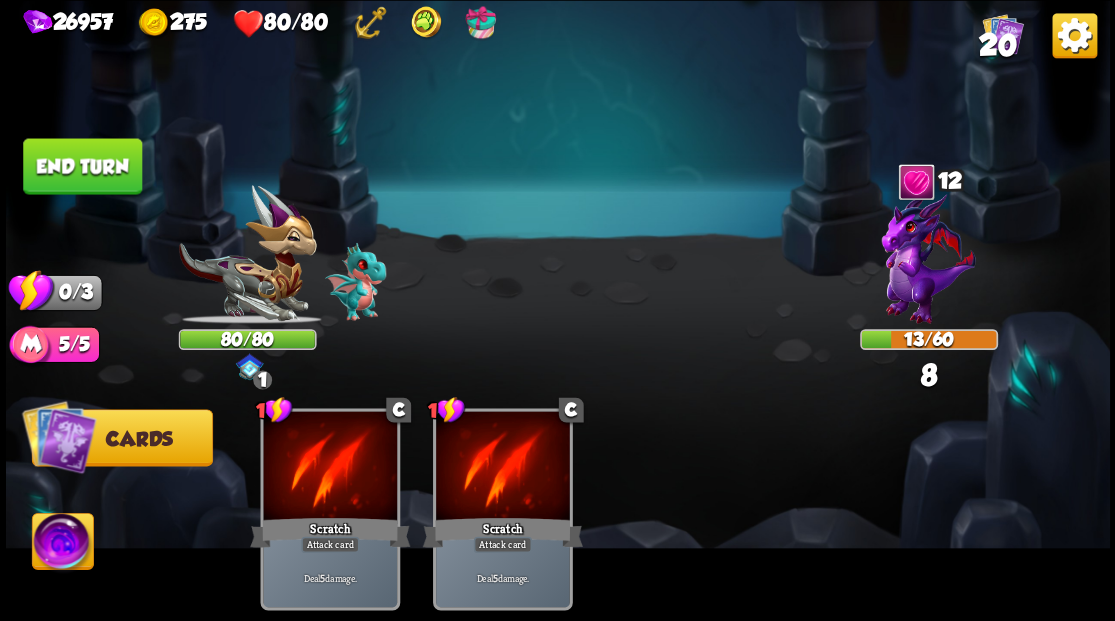 click on "End turn" at bounding box center (82, 166) 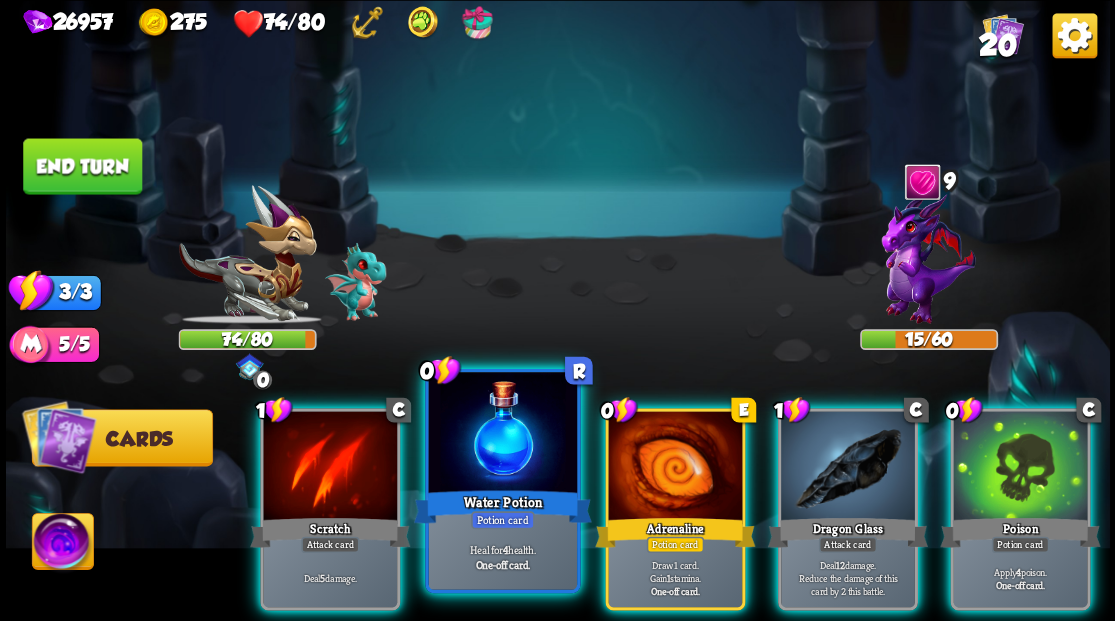 click at bounding box center [502, 434] 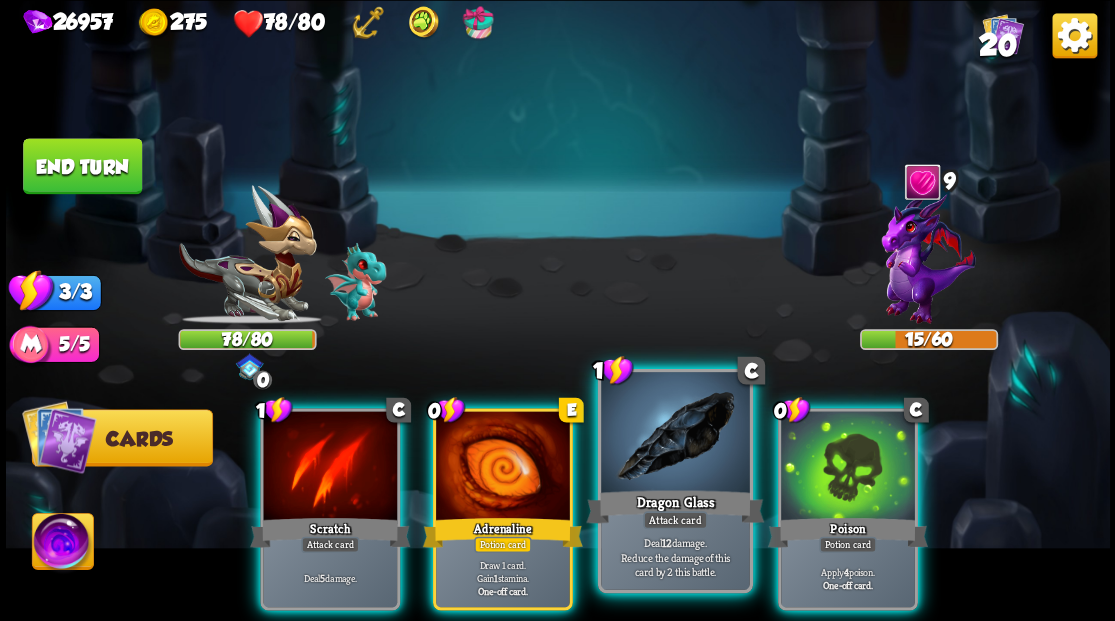 click at bounding box center (675, 434) 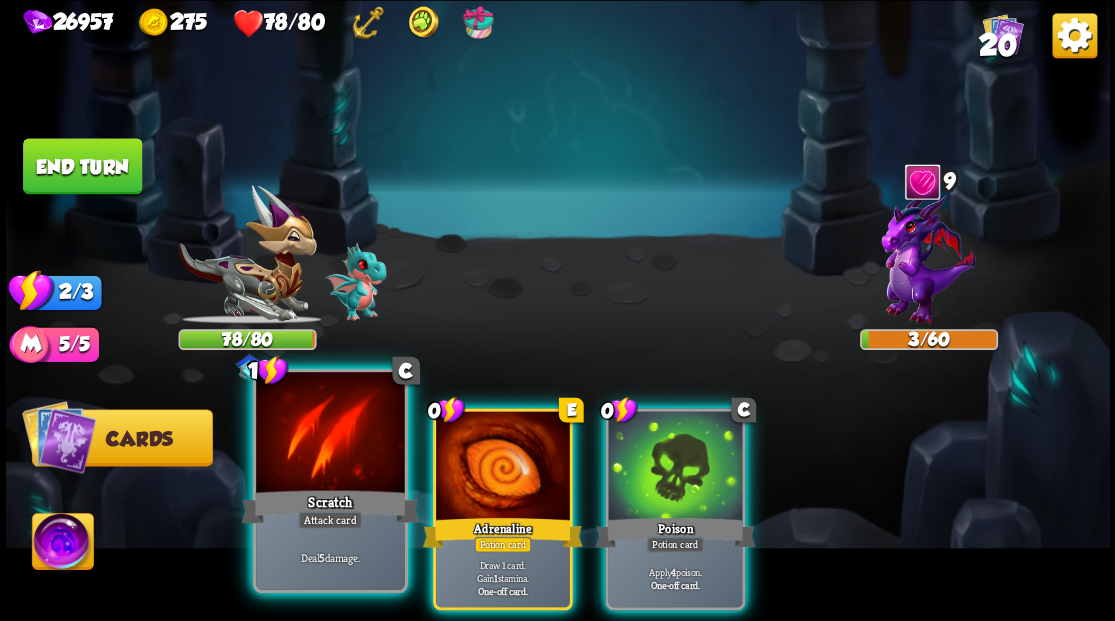 click at bounding box center [330, 434] 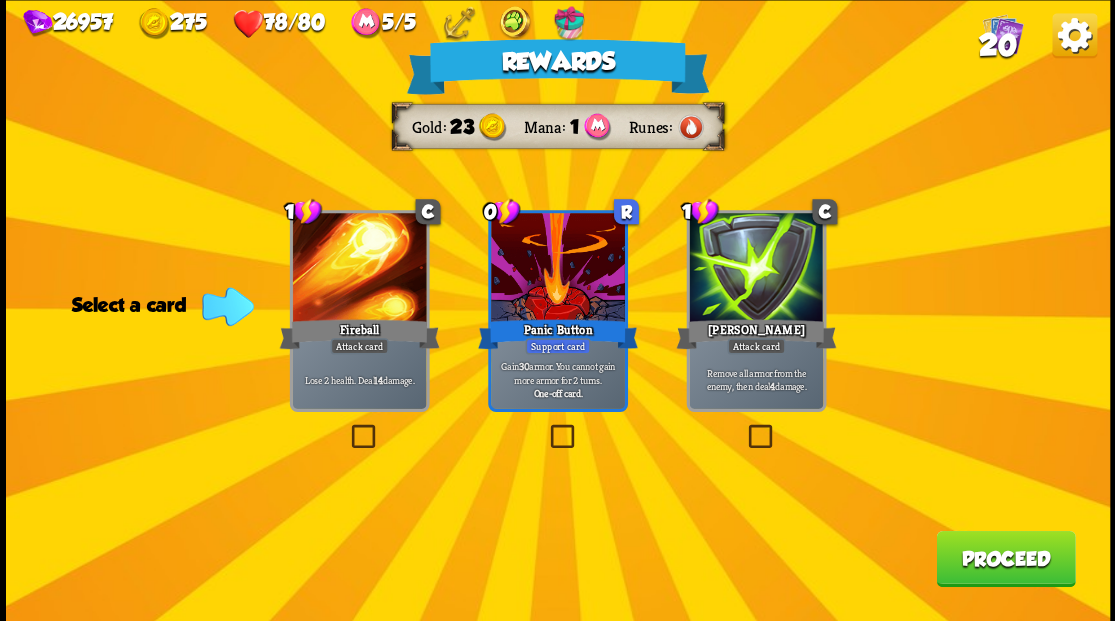 click on "Proceed" at bounding box center (1005, 558) 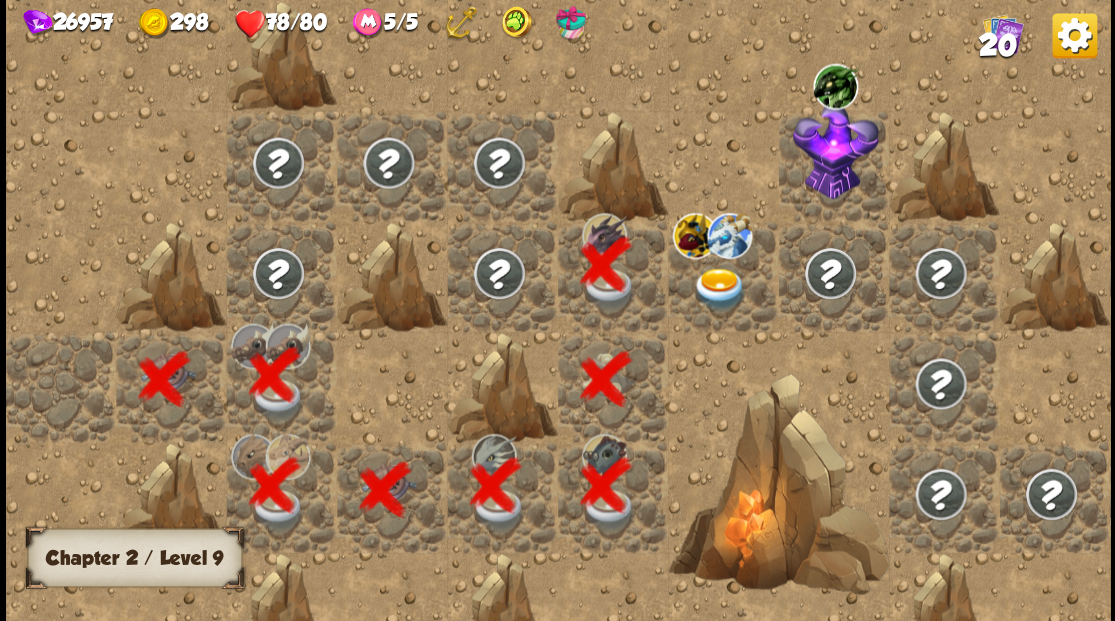 click at bounding box center [613, 276] 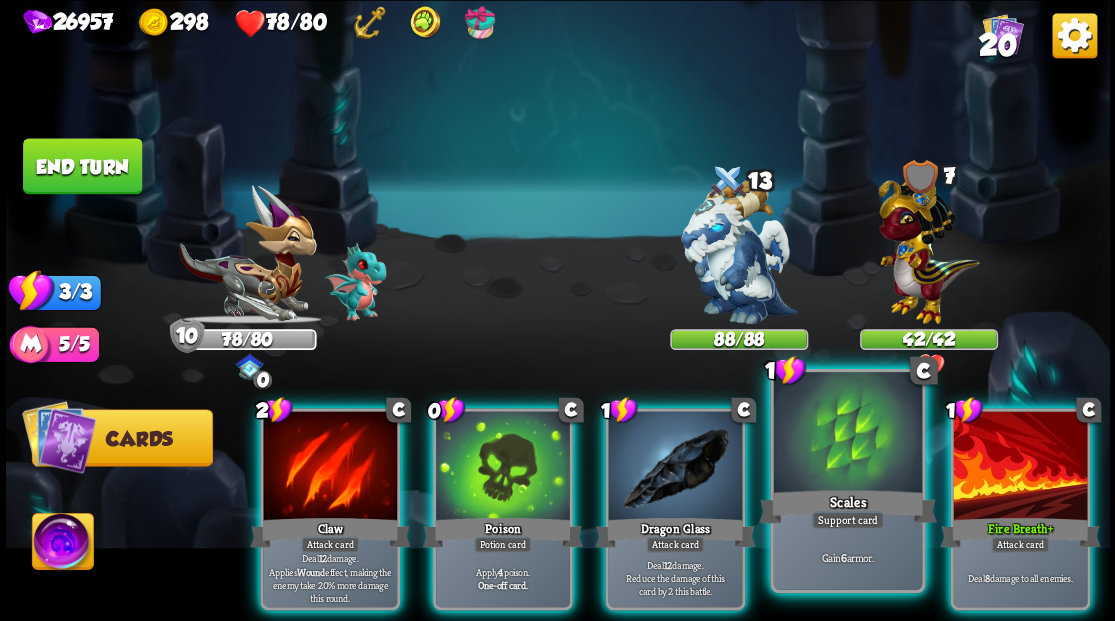 click at bounding box center [847, 434] 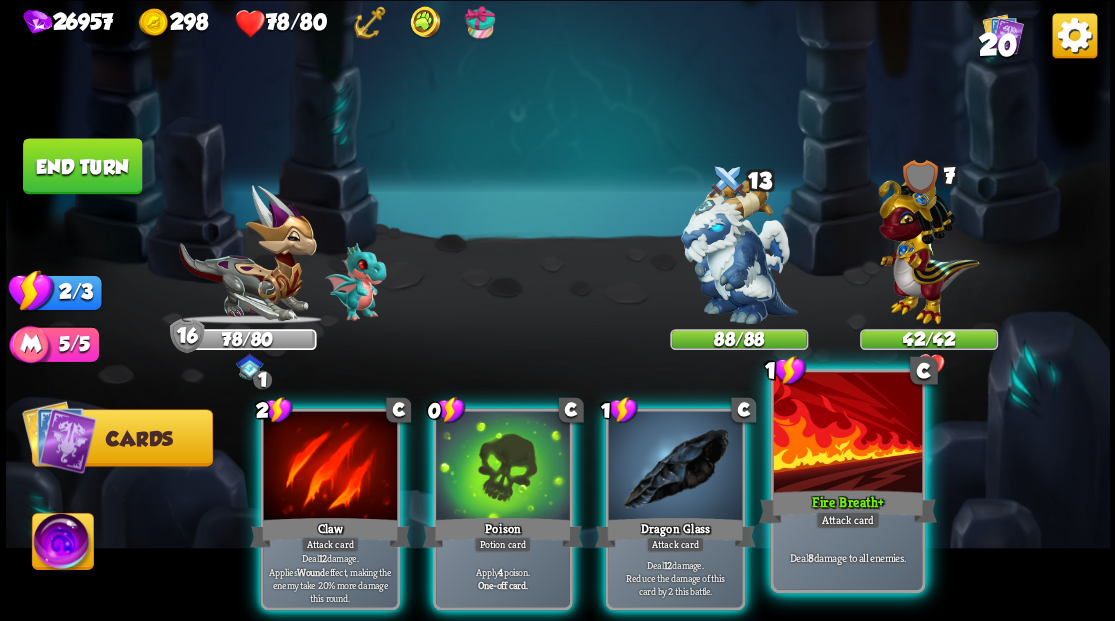 click at bounding box center (847, 434) 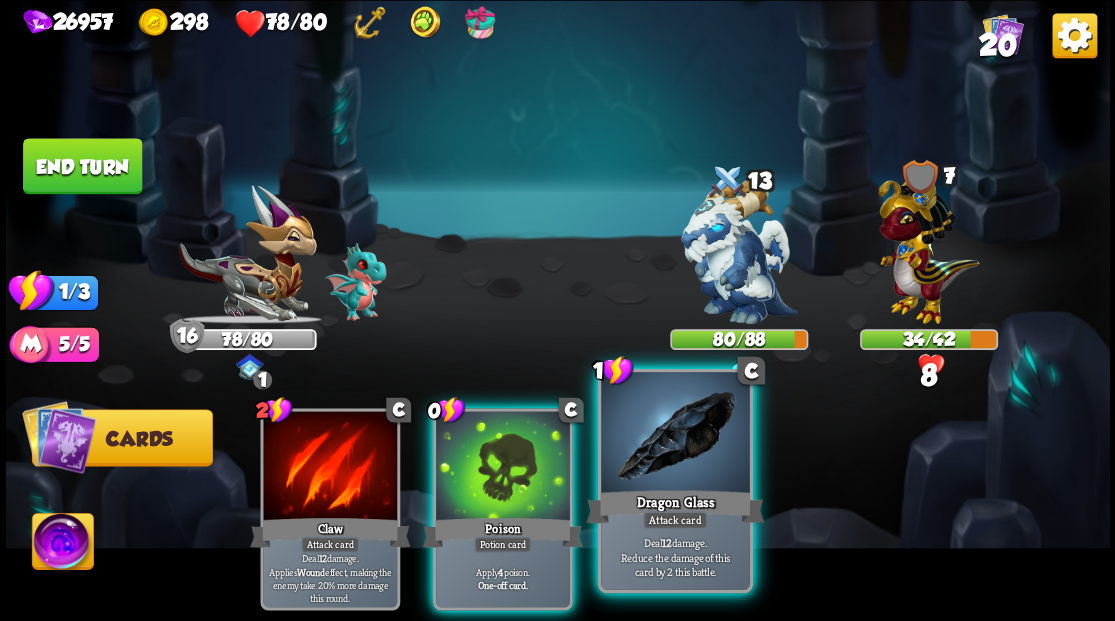click at bounding box center [675, 434] 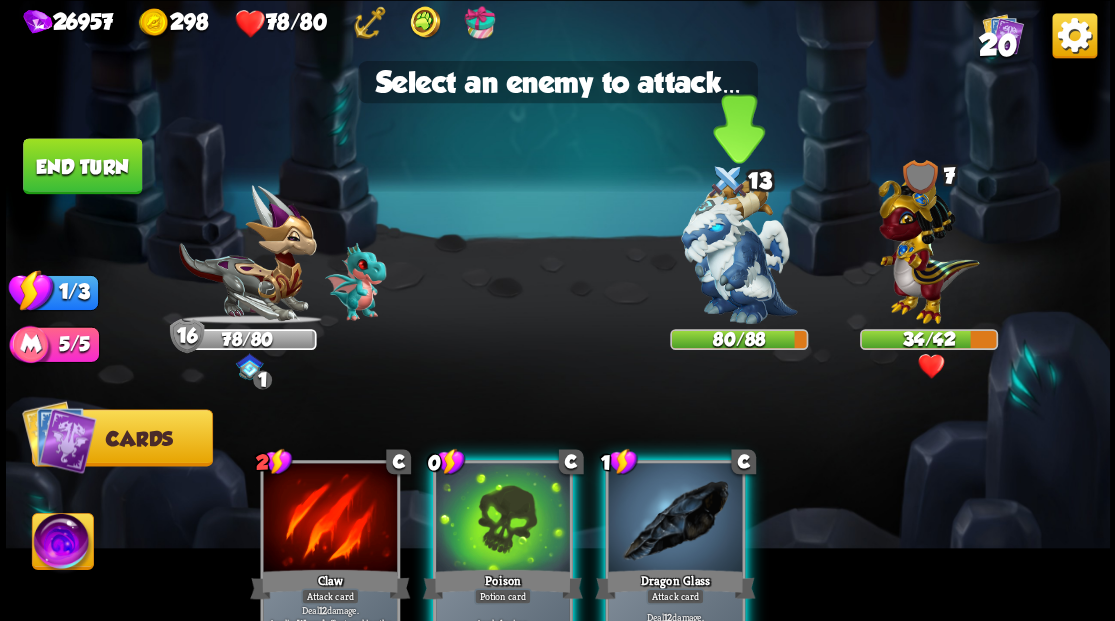 click at bounding box center (739, 251) 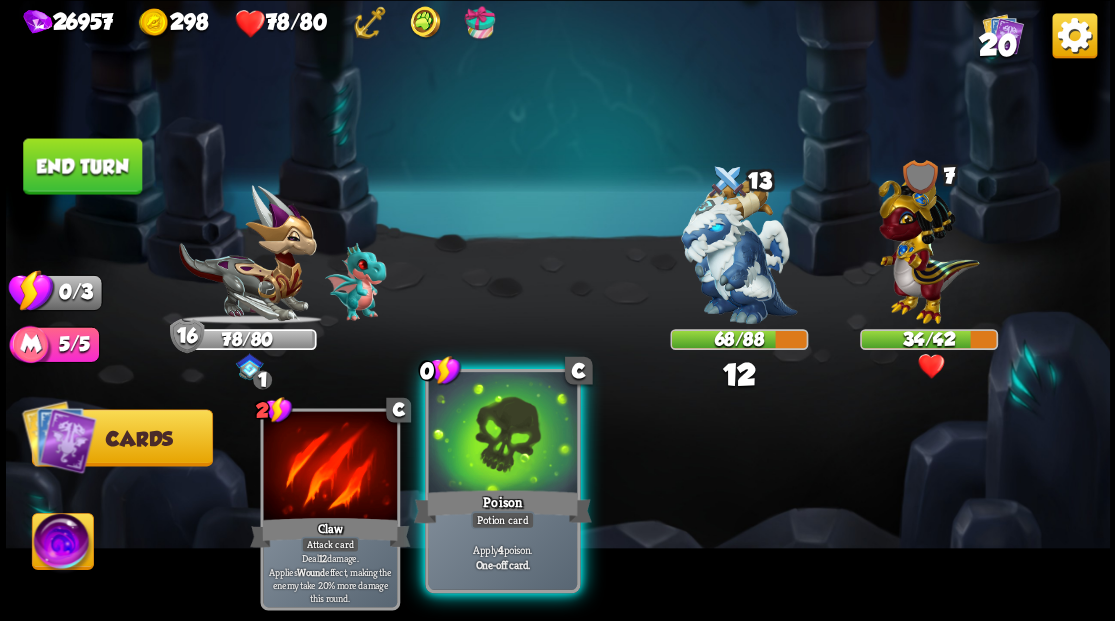 click at bounding box center [502, 434] 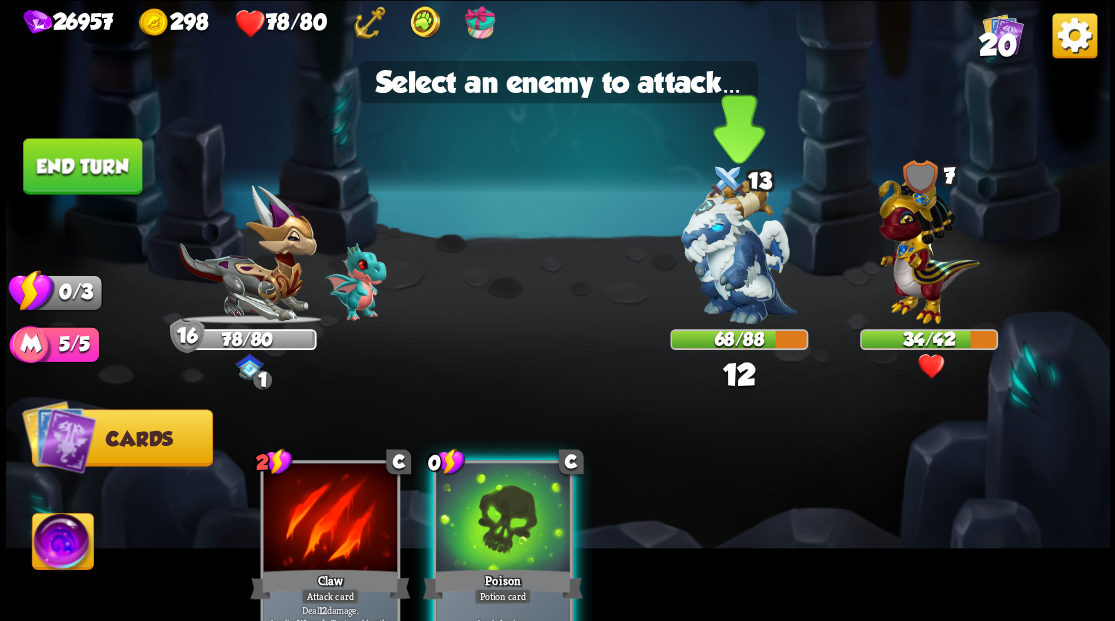 click at bounding box center (739, 251) 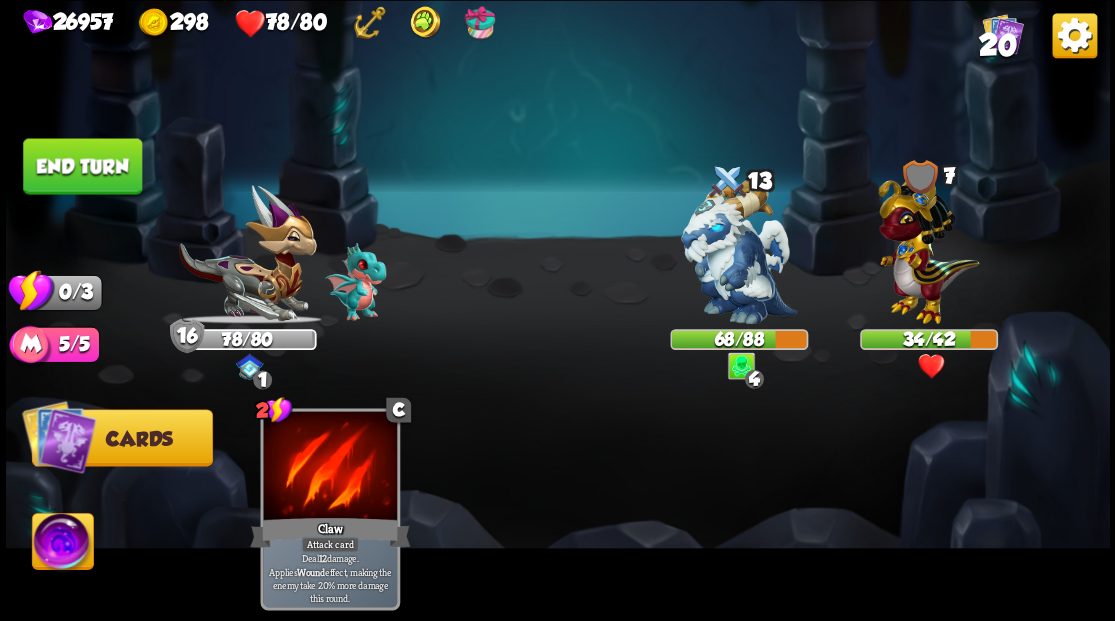 click on "End turn" at bounding box center (82, 166) 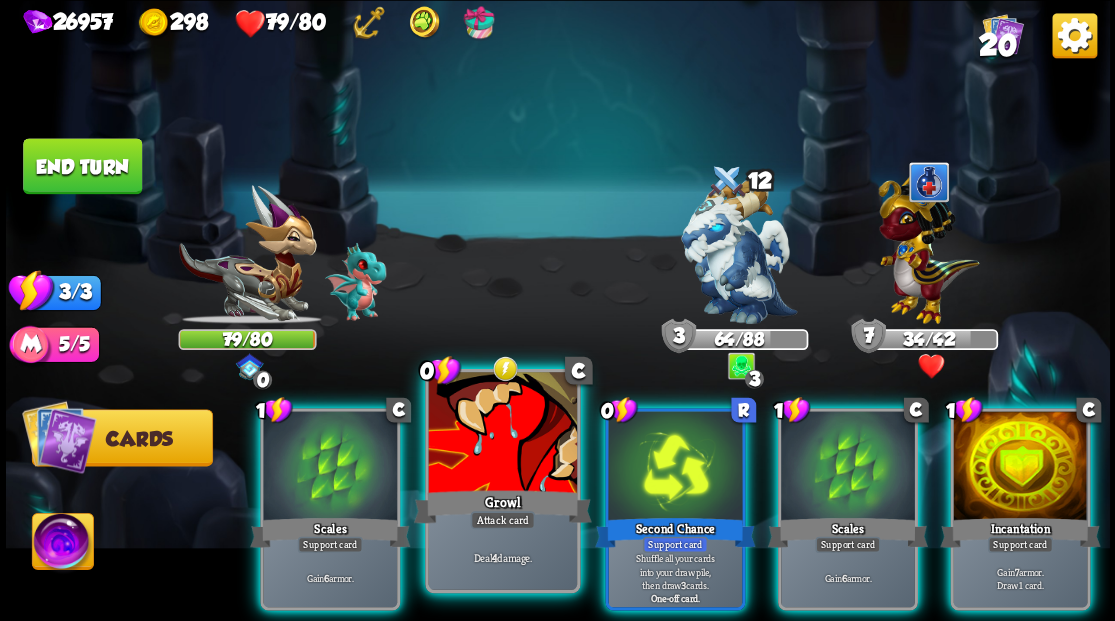click at bounding box center [502, 434] 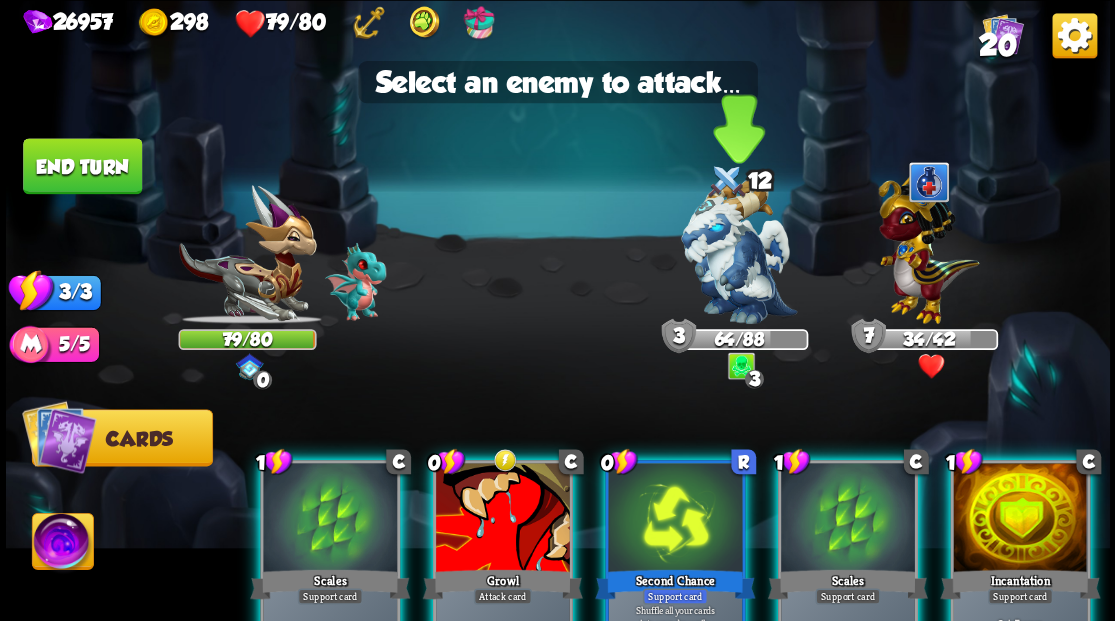 click at bounding box center (739, 251) 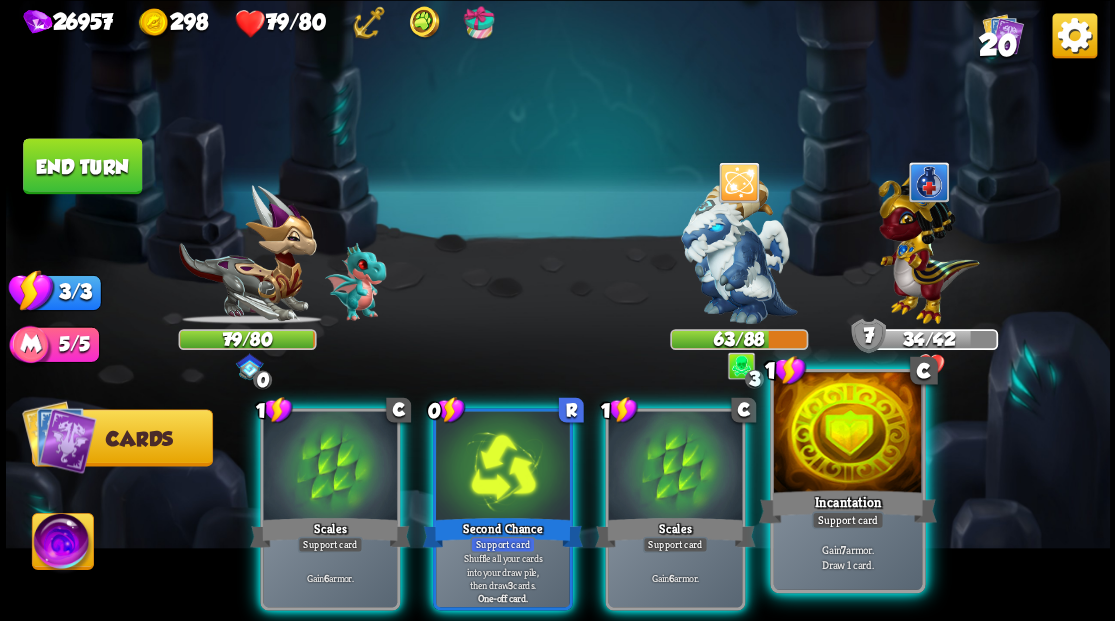 click at bounding box center [847, 434] 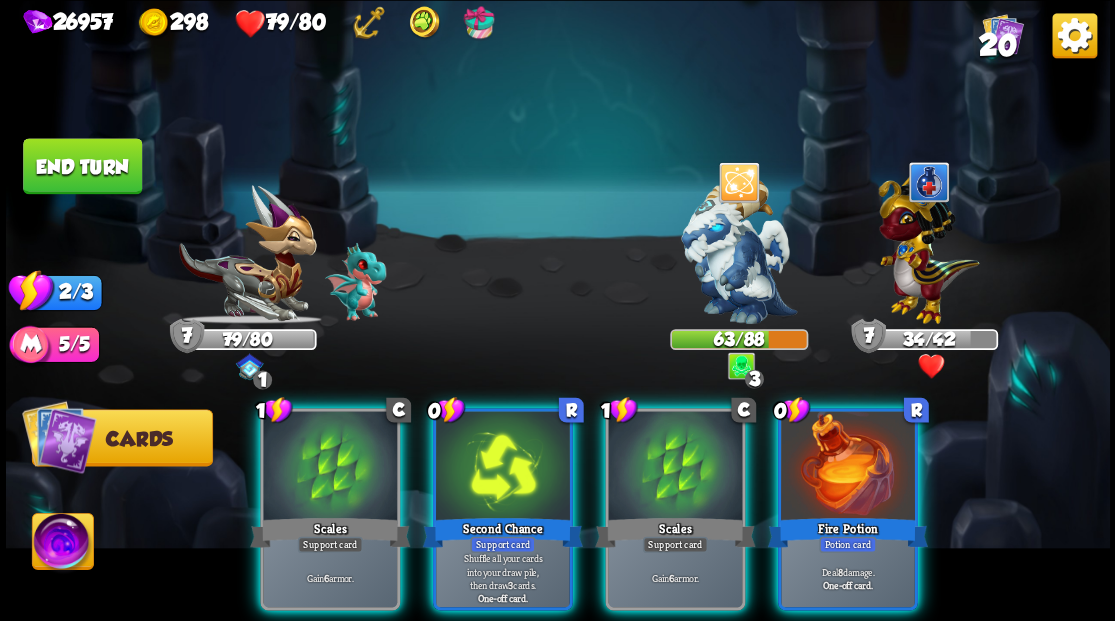 click at bounding box center (848, 467) 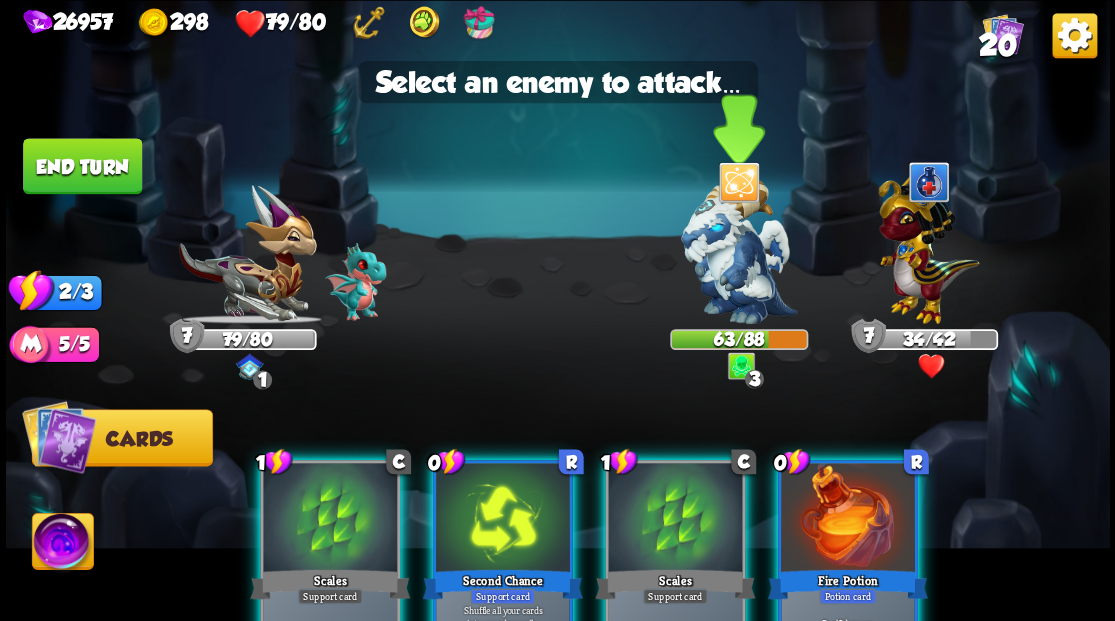 click at bounding box center [739, 251] 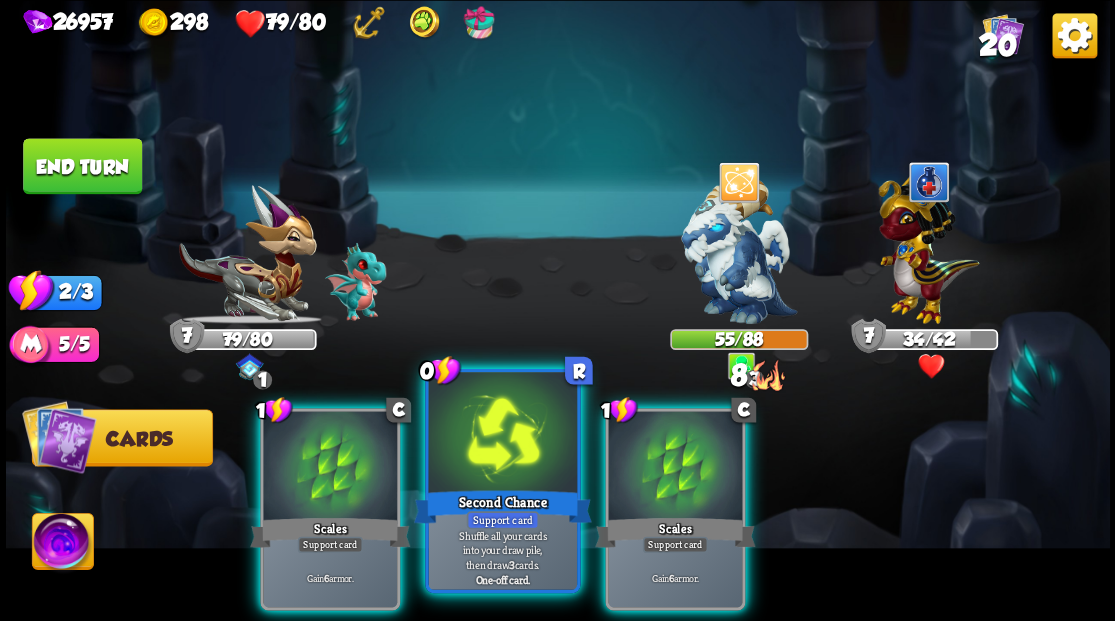click at bounding box center (502, 434) 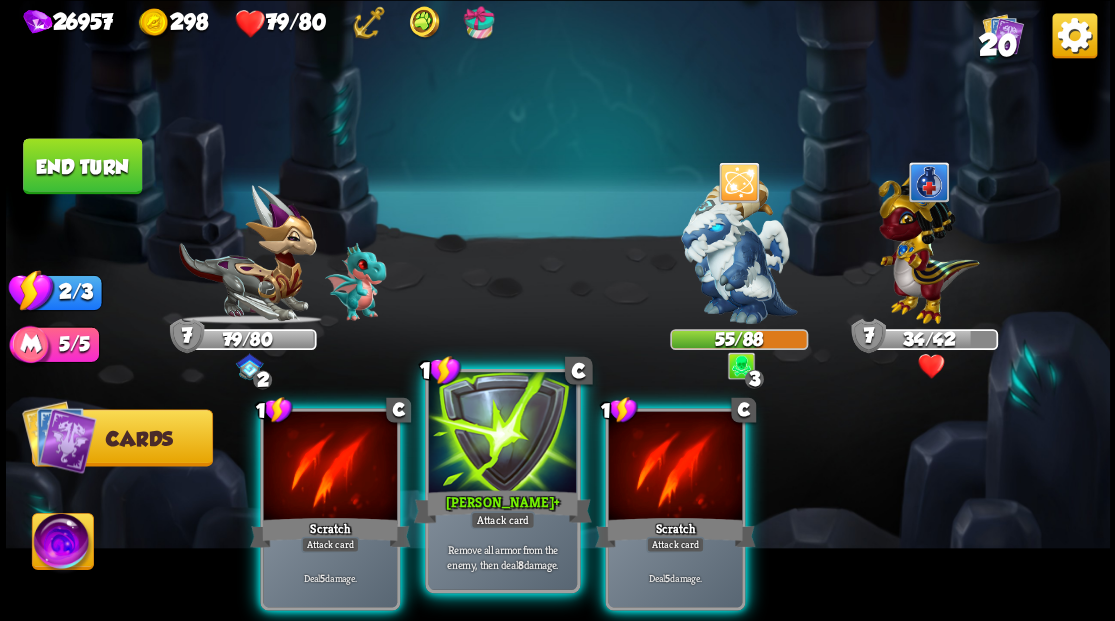 click at bounding box center [502, 434] 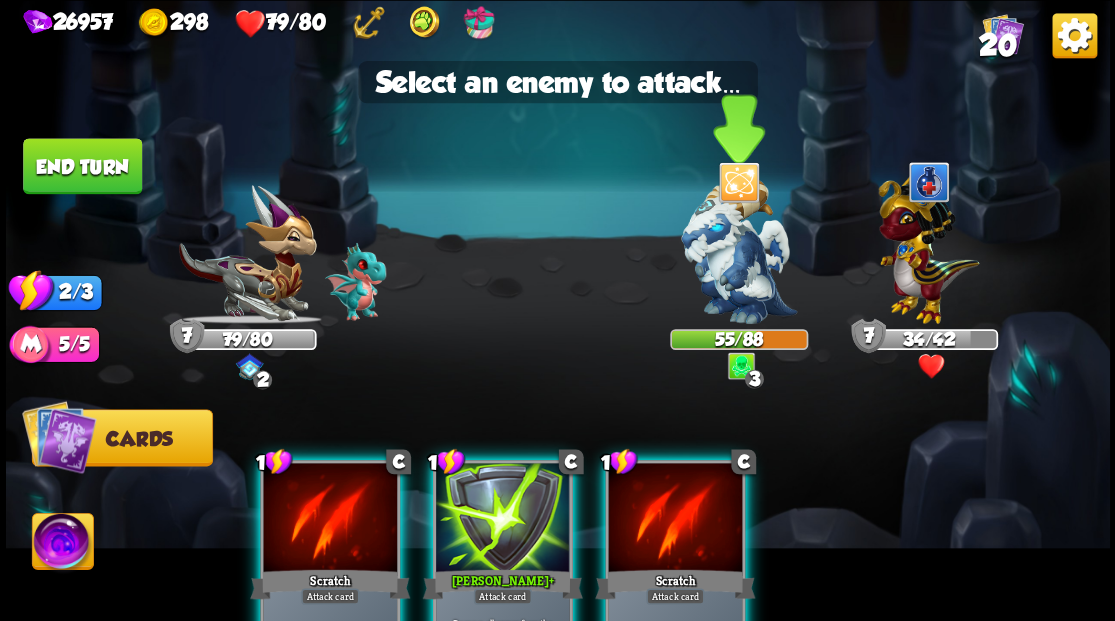 click at bounding box center [739, 251] 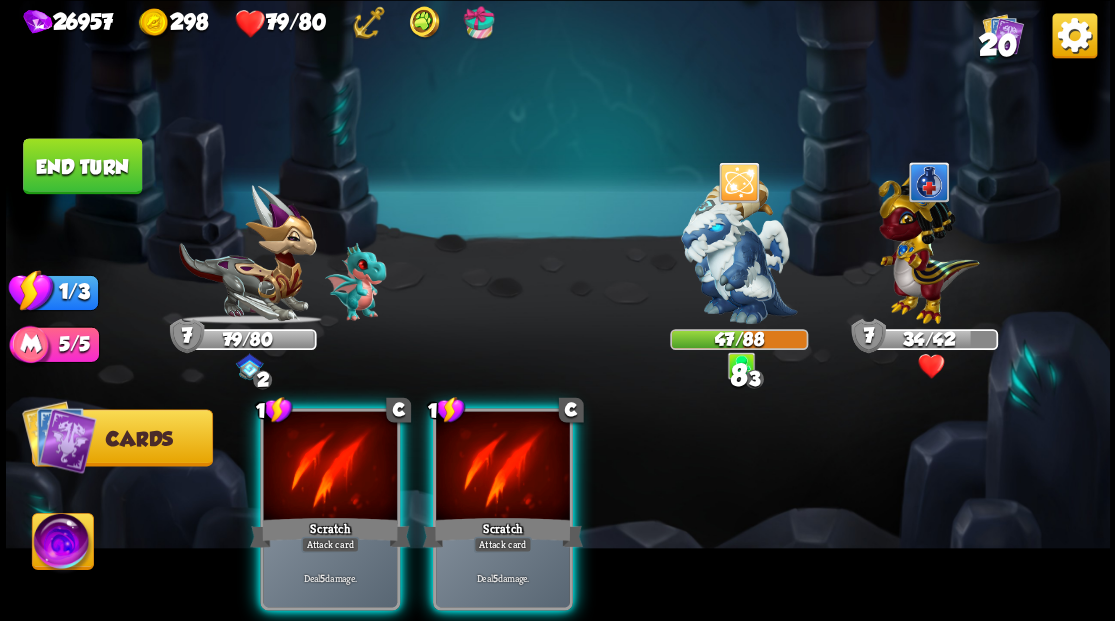 drag, startPoint x: 508, startPoint y: 504, endPoint x: 618, endPoint y: 398, distance: 152.76125 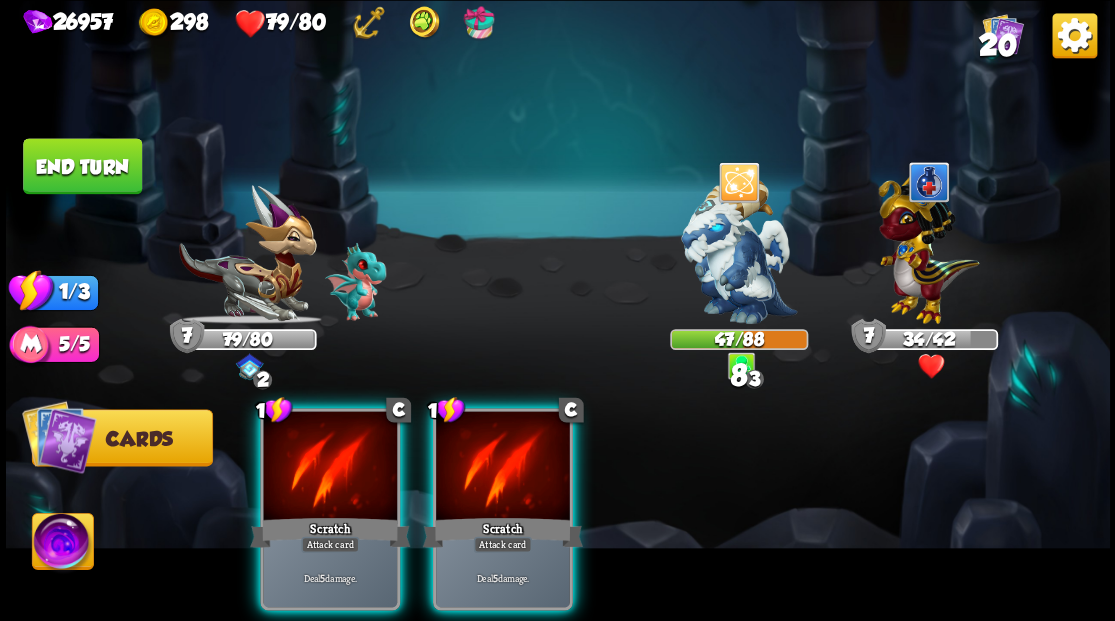 click on "Scratch" at bounding box center (502, 532) 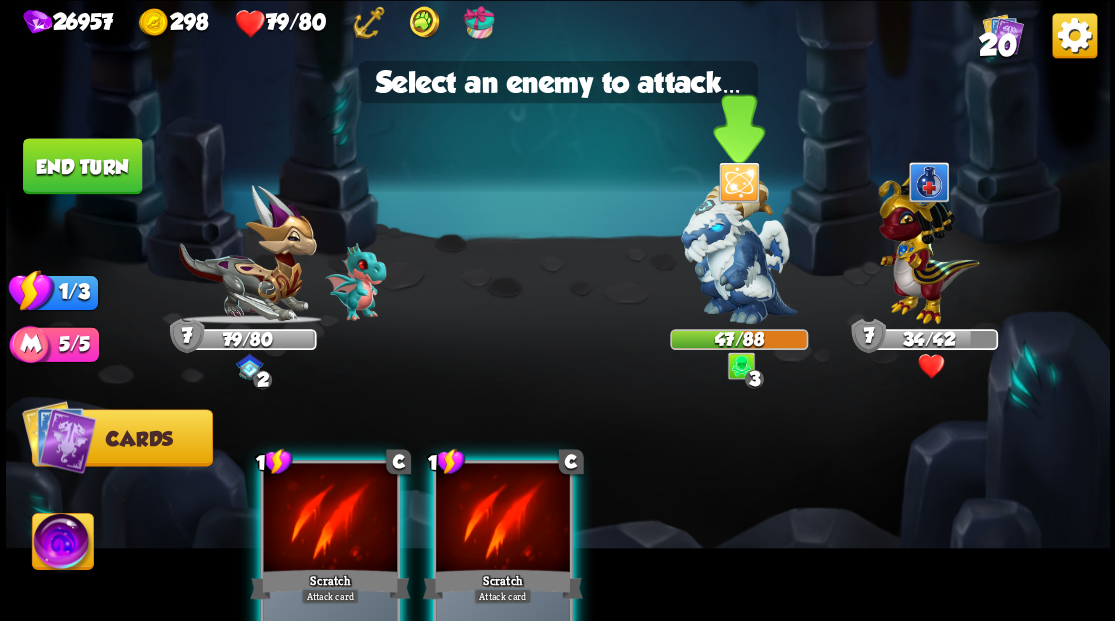 click at bounding box center (739, 251) 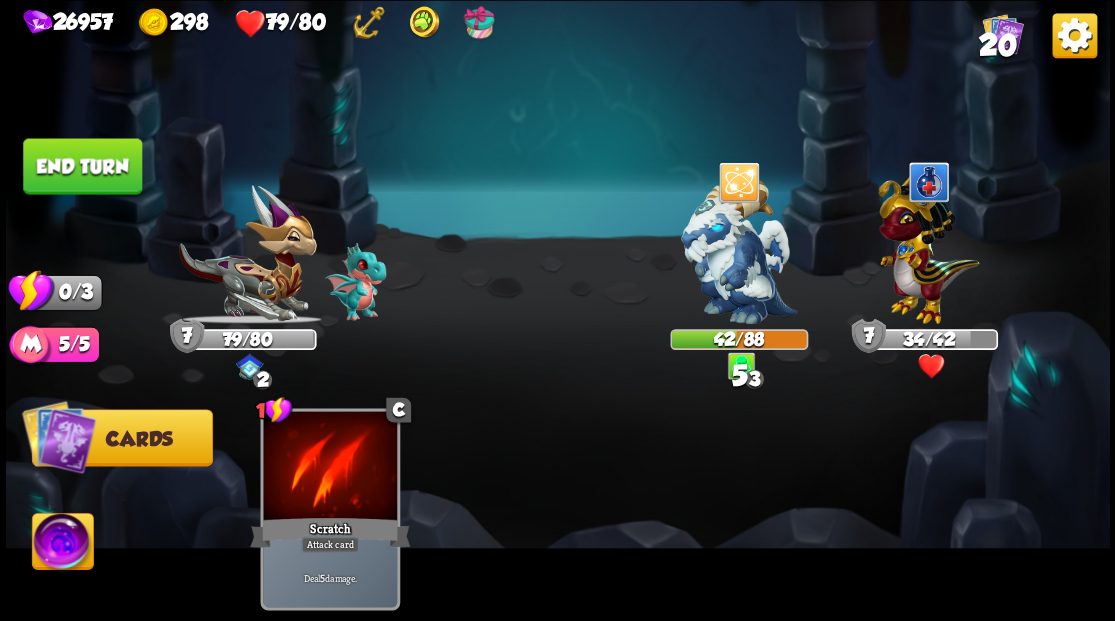 click on "End turn" at bounding box center (82, 166) 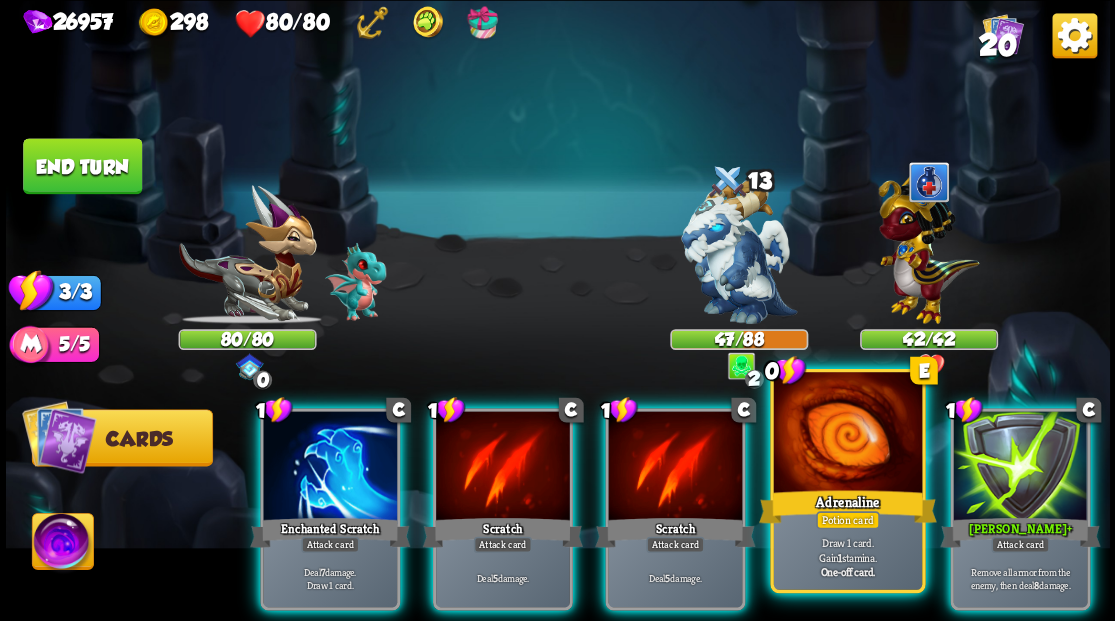 click at bounding box center [847, 434] 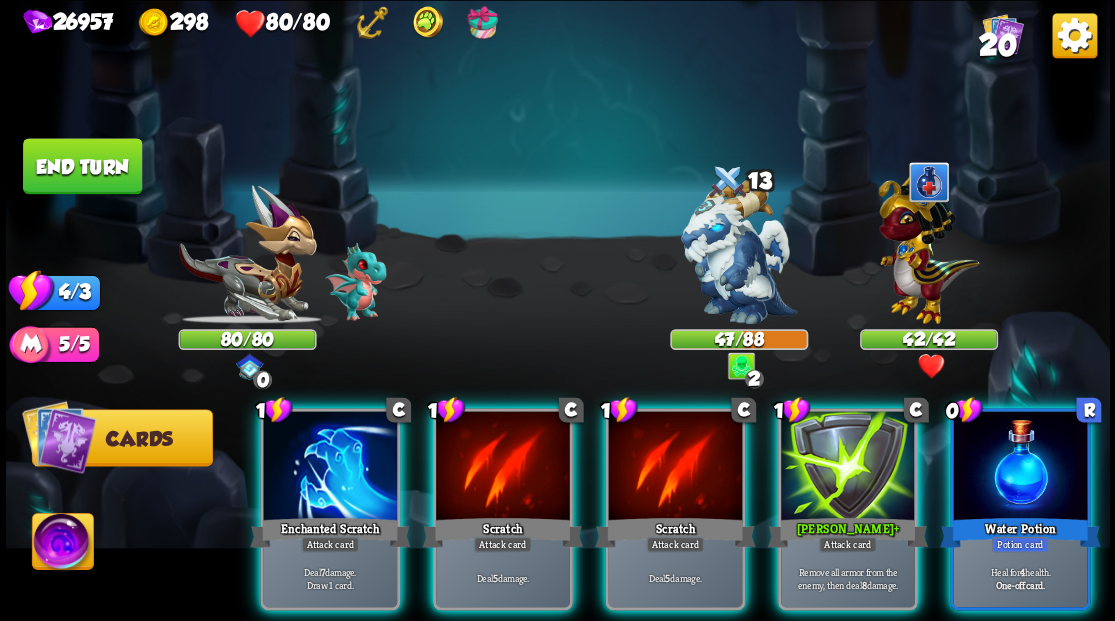 click at bounding box center [1020, 467] 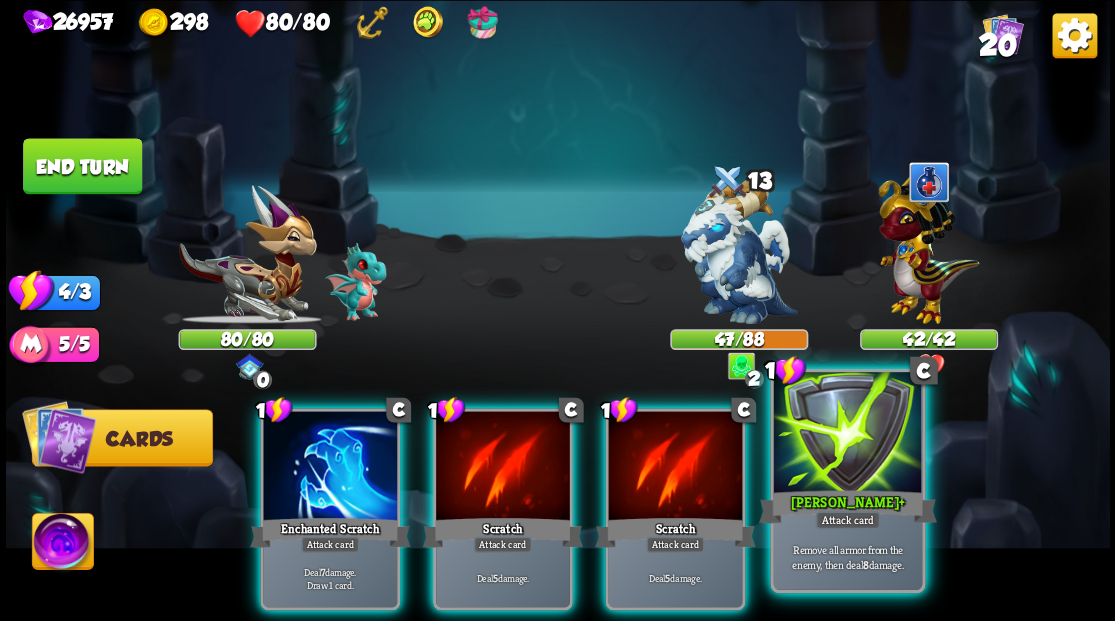 click at bounding box center (847, 434) 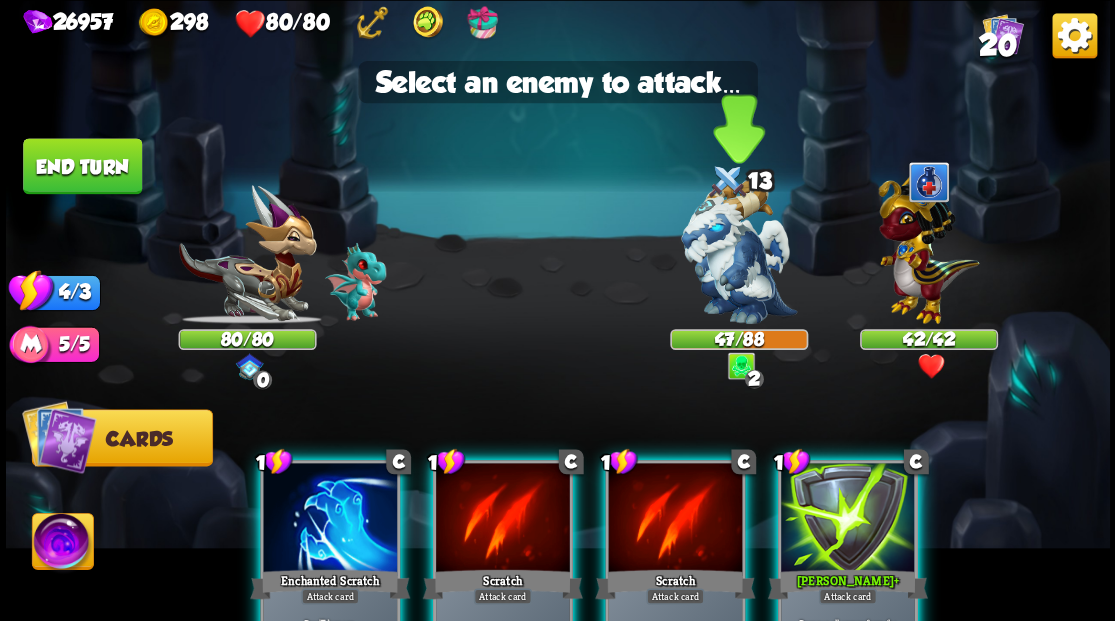 click at bounding box center (739, 251) 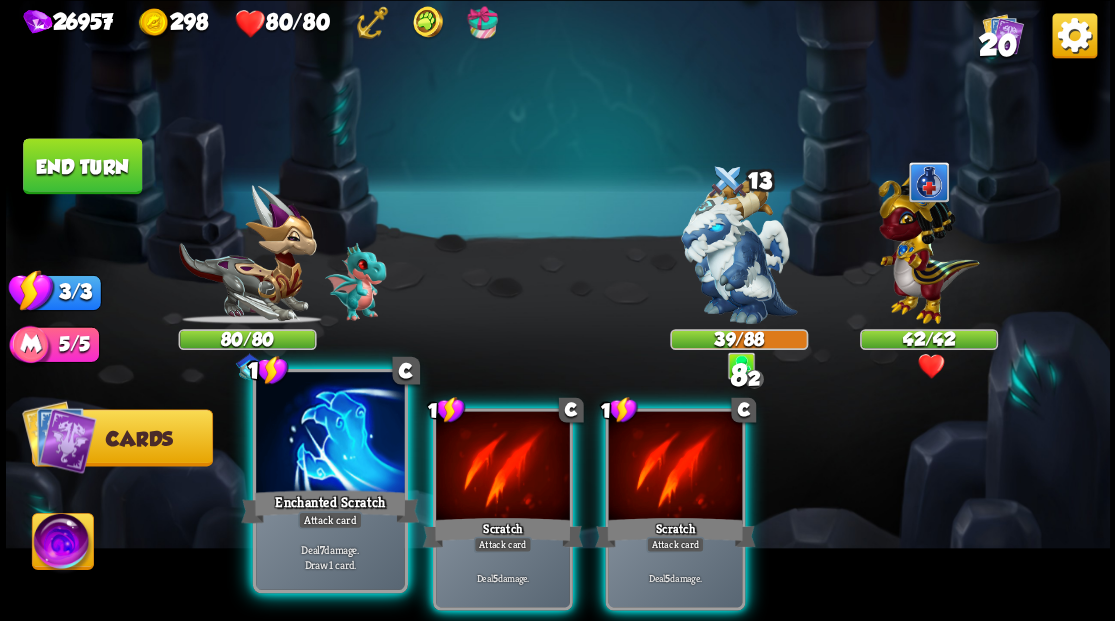 click on "Enchanted Scratch" at bounding box center (330, 506) 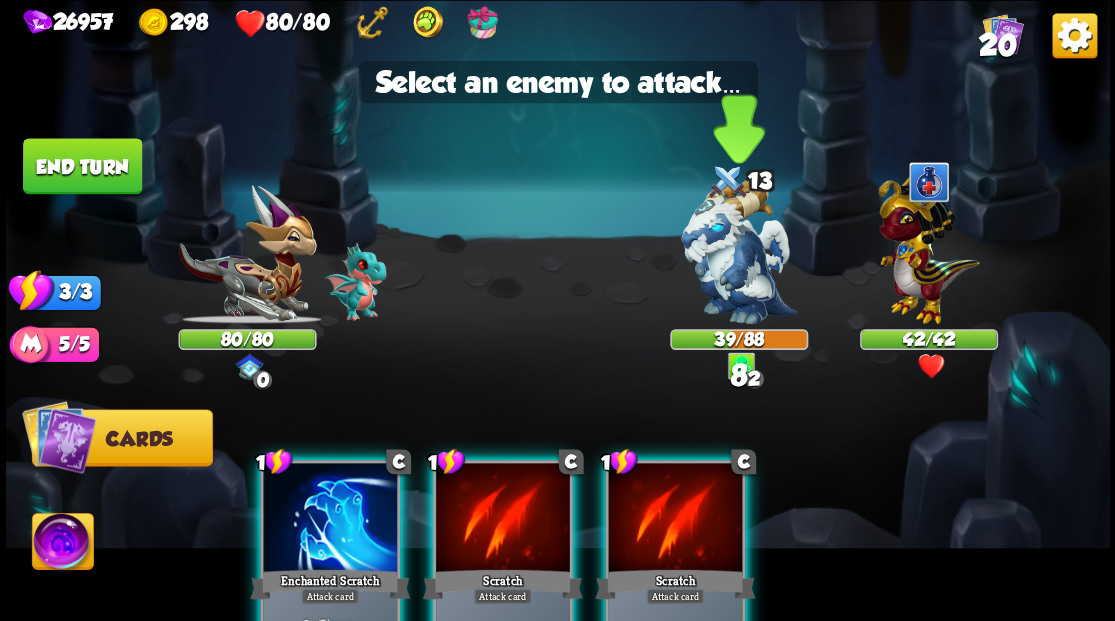 drag, startPoint x: 730, startPoint y: 279, endPoint x: 716, endPoint y: 283, distance: 14.56022 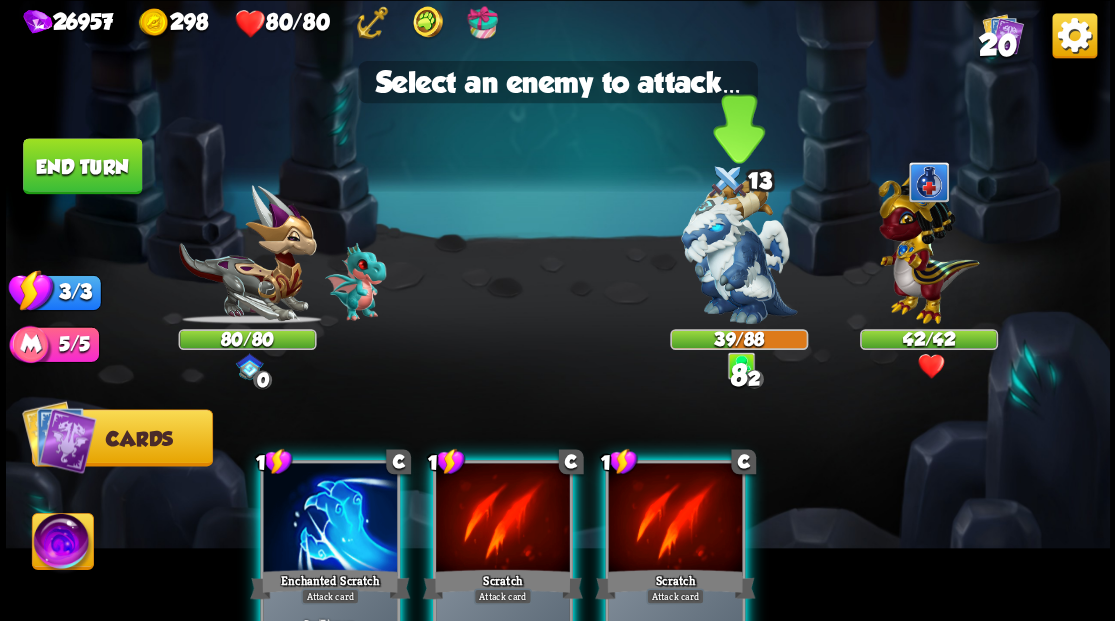 click at bounding box center (739, 251) 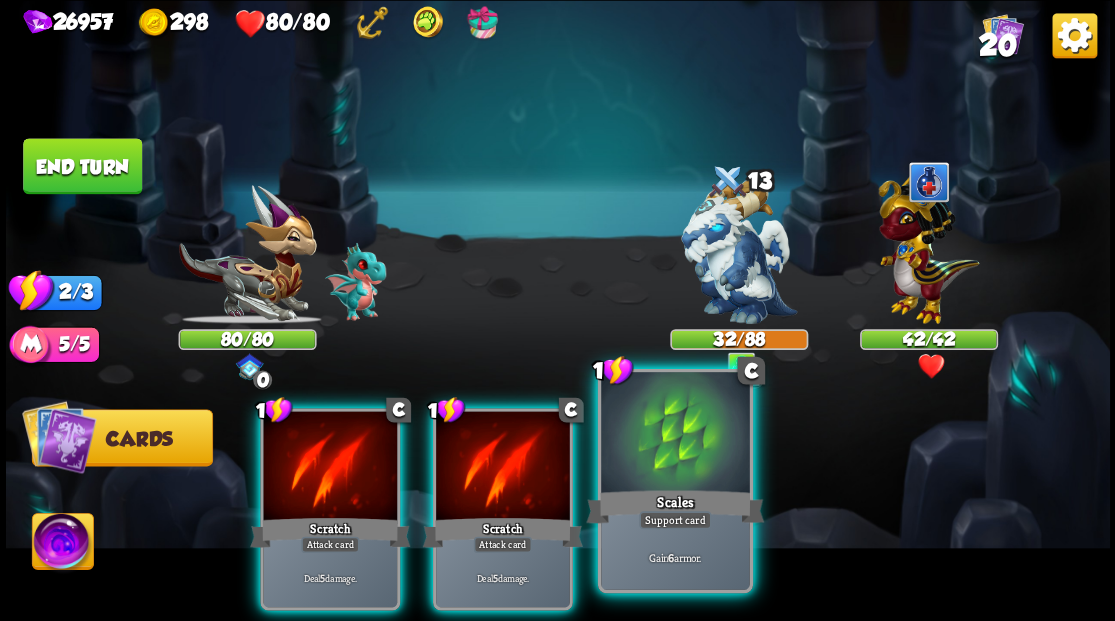 click on "Scales" at bounding box center [675, 506] 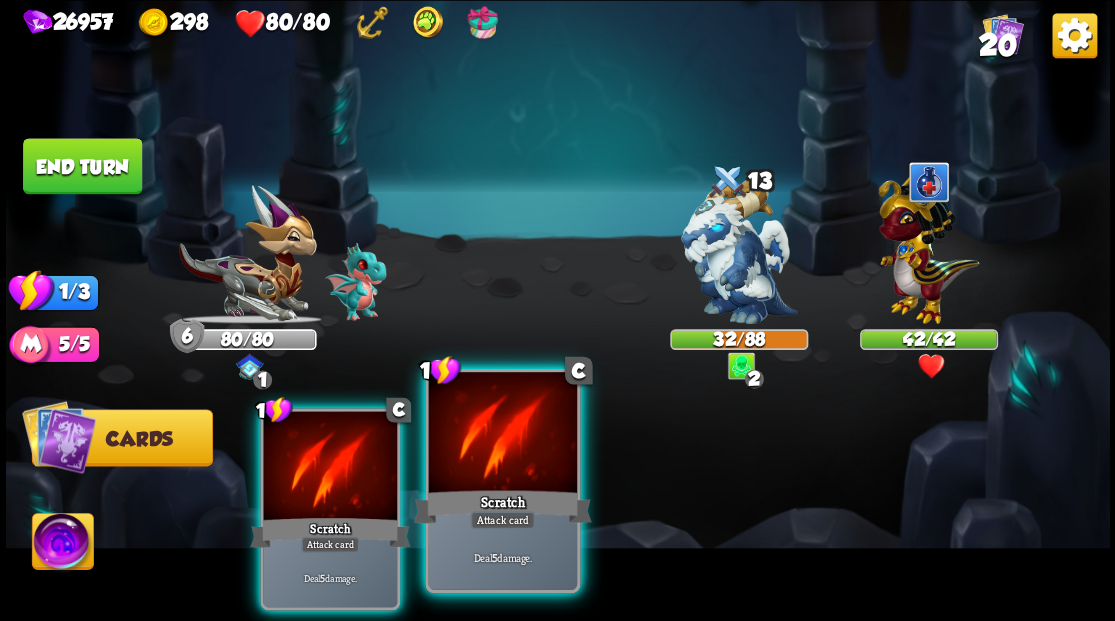 click at bounding box center (502, 434) 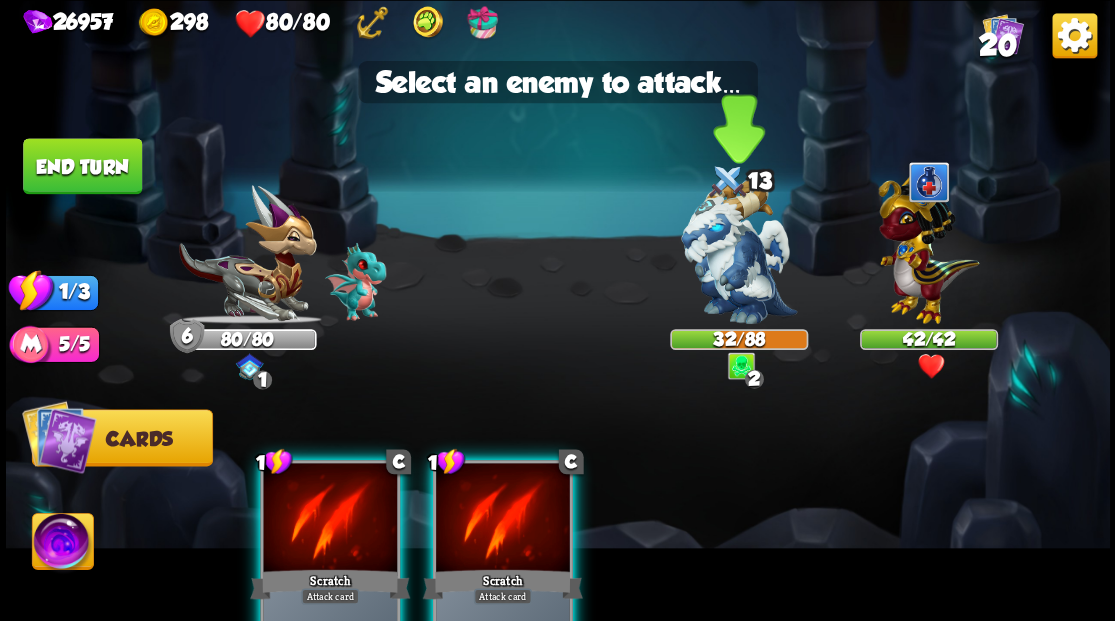 click at bounding box center [739, 251] 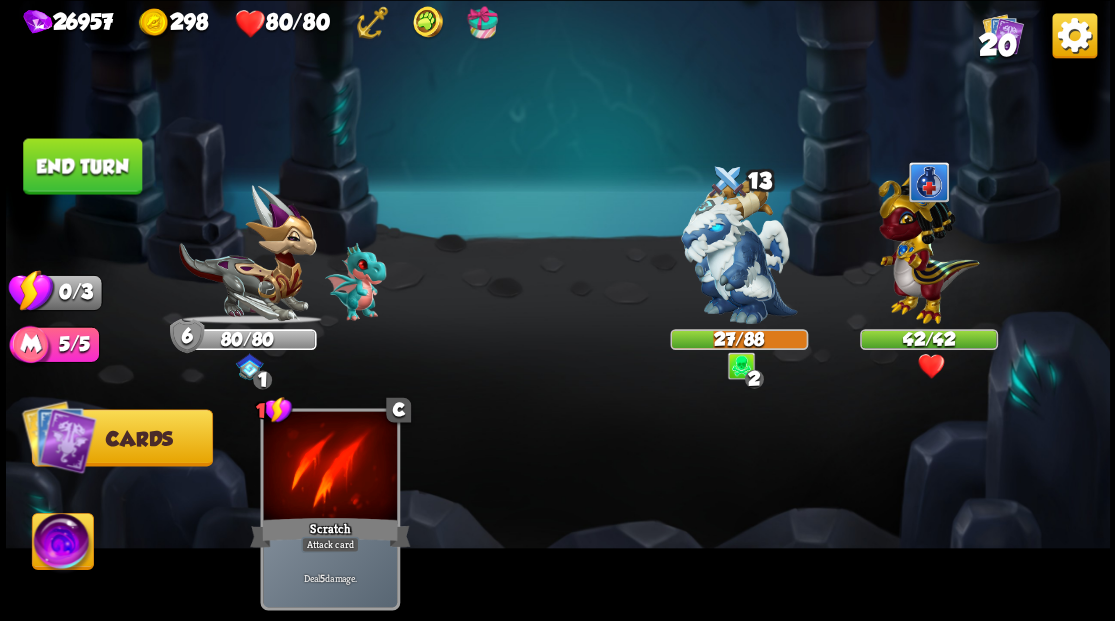 click on "End turn" at bounding box center [82, 166] 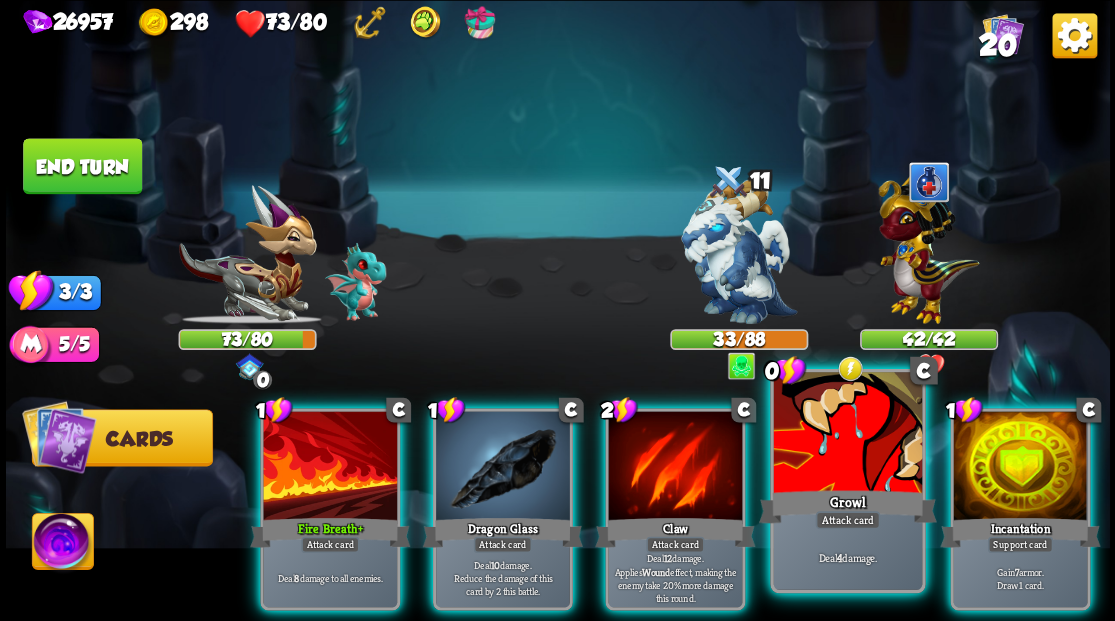 click at bounding box center (847, 434) 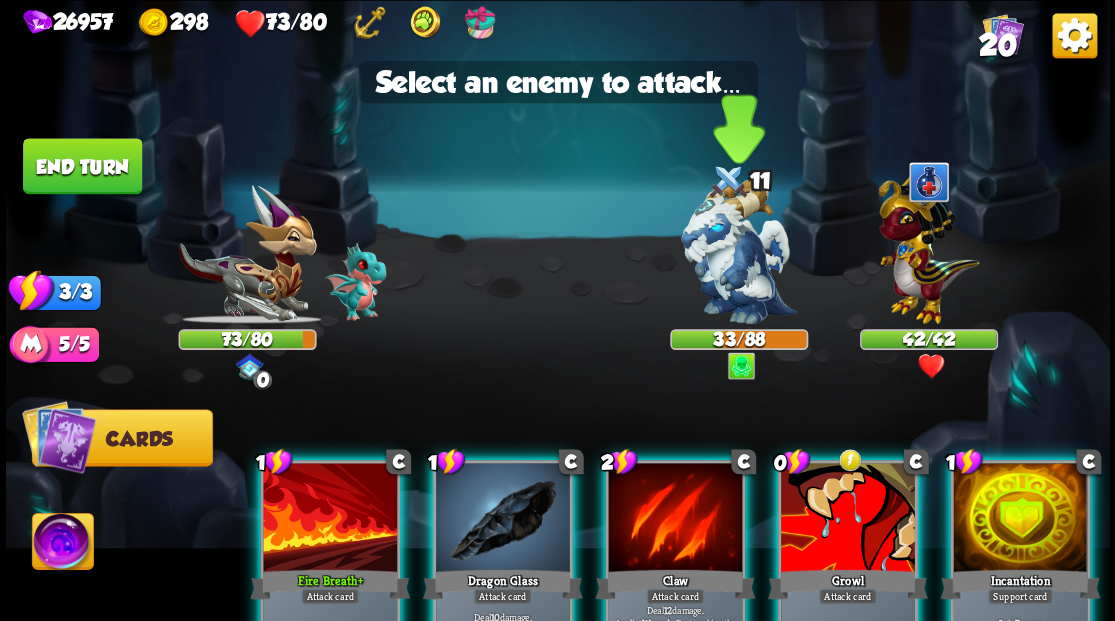 click at bounding box center (739, 251) 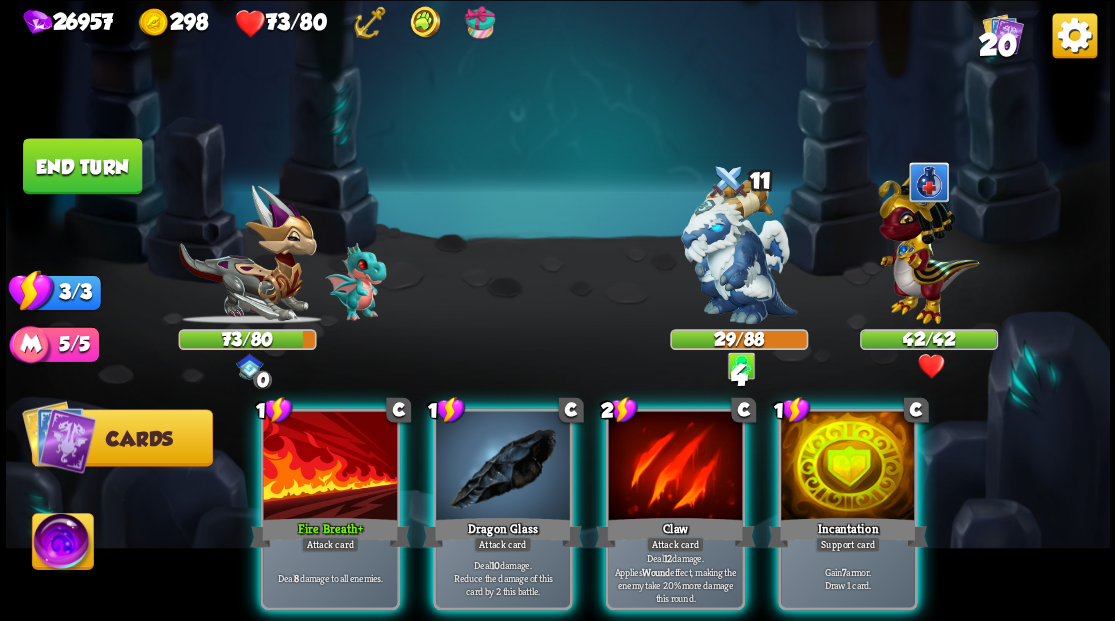click at bounding box center (928, 244) 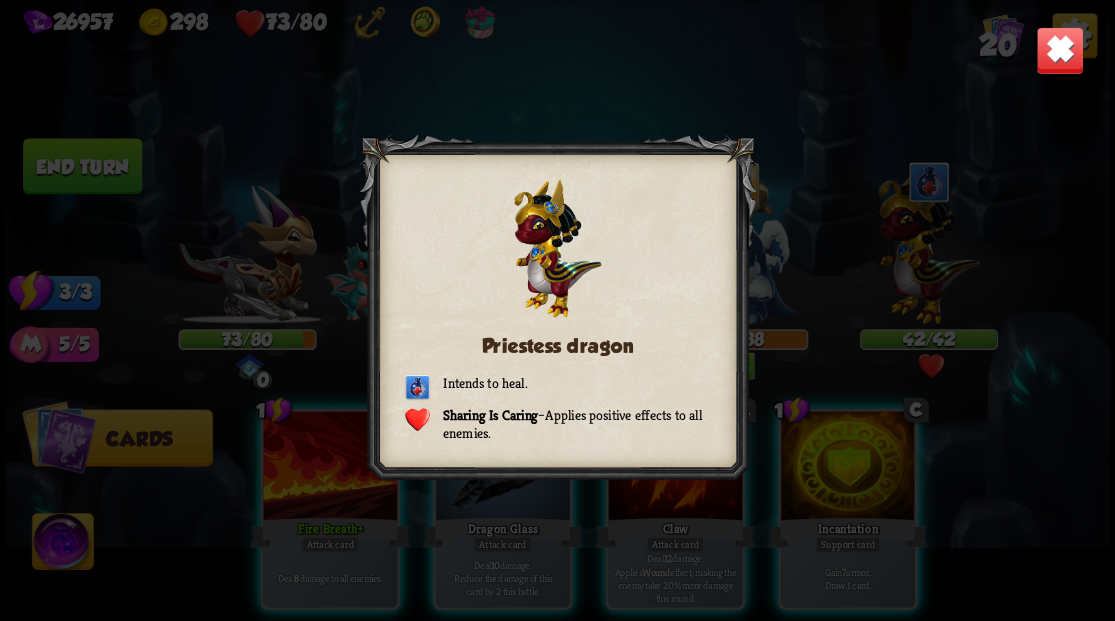 click at bounding box center [1059, 50] 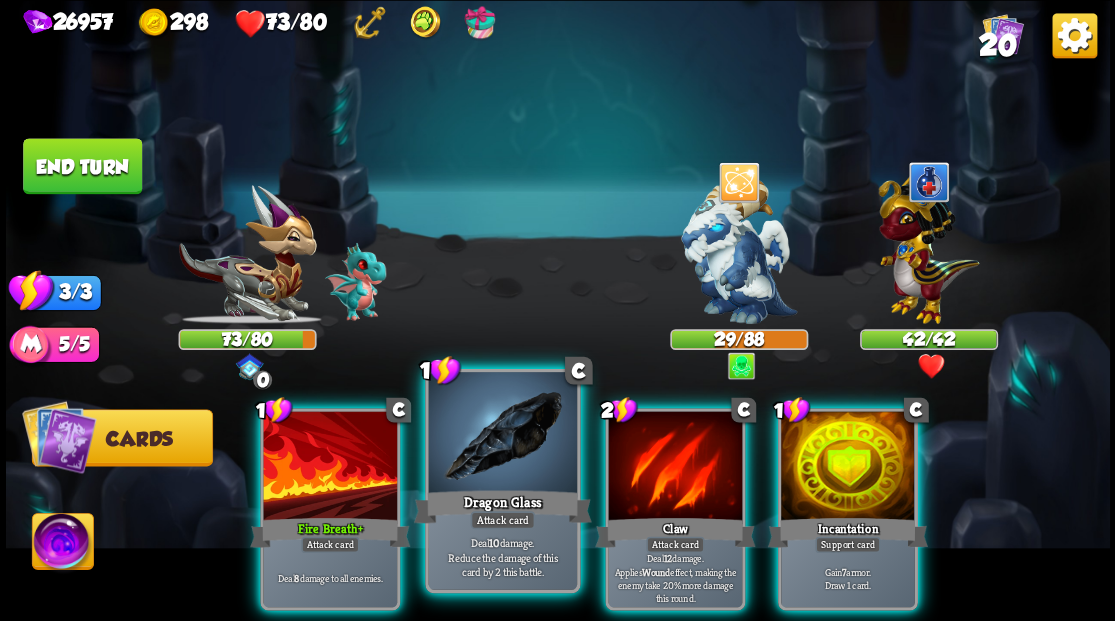 click at bounding box center [502, 434] 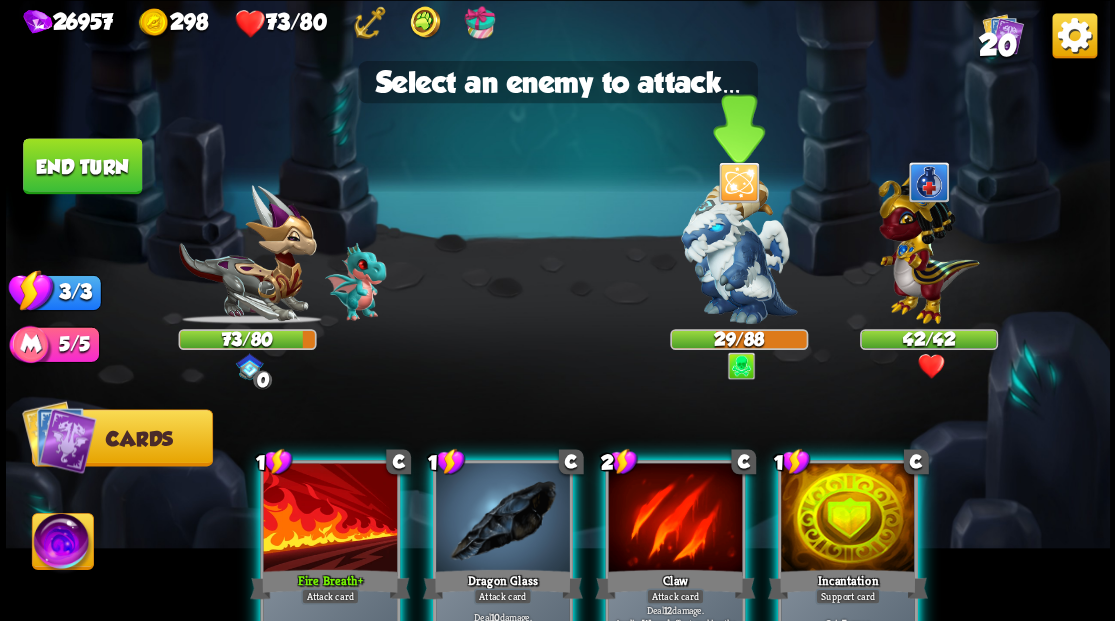 click at bounding box center [739, 251] 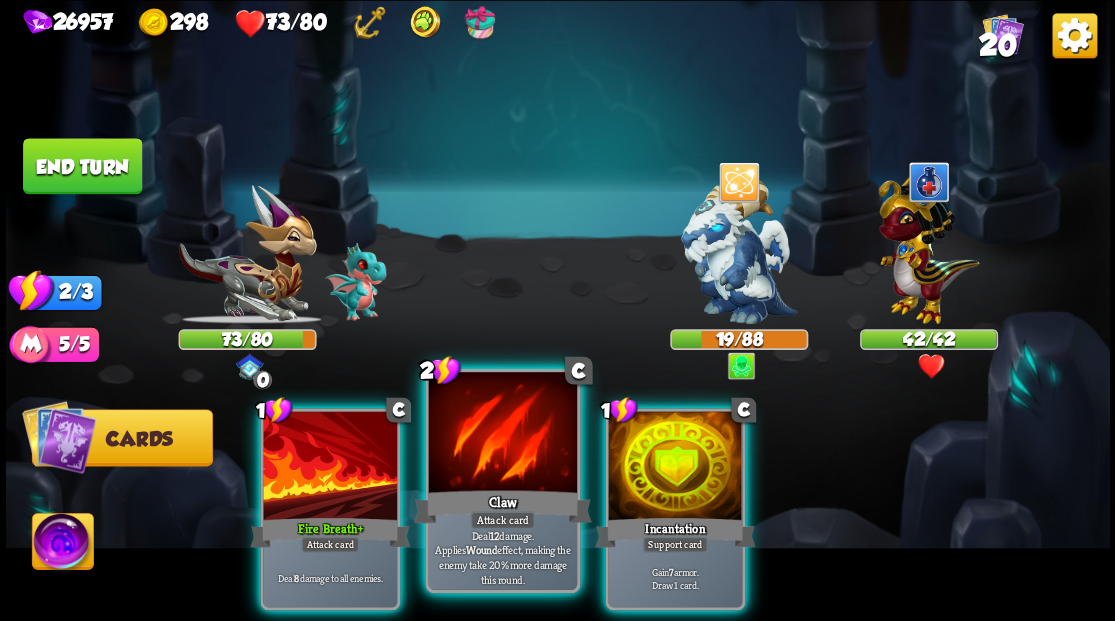 click at bounding box center [502, 434] 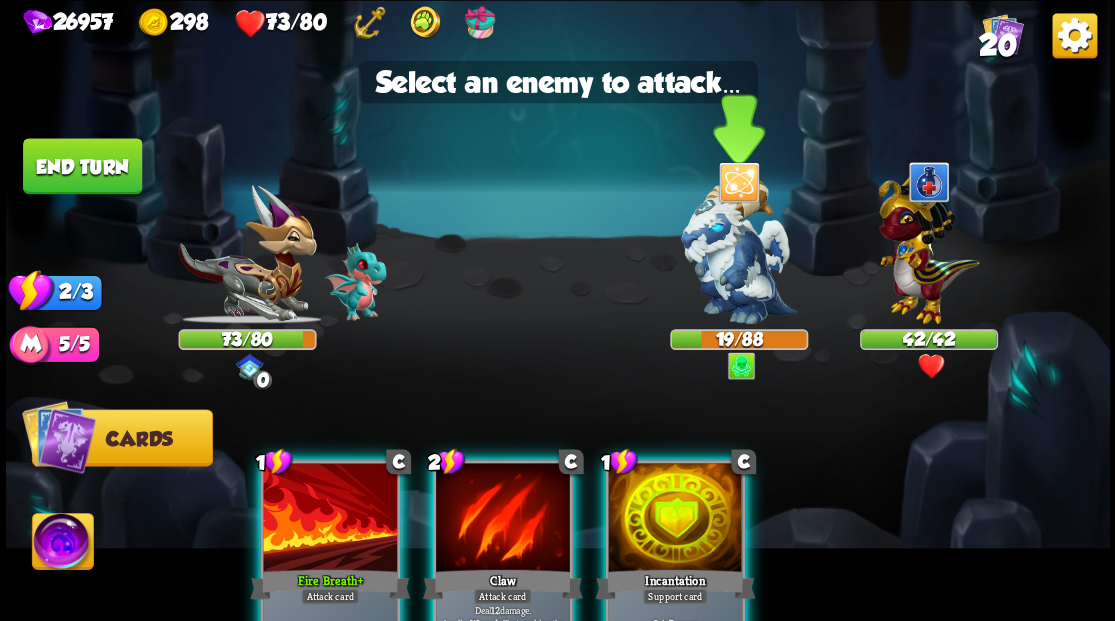 click at bounding box center (739, 251) 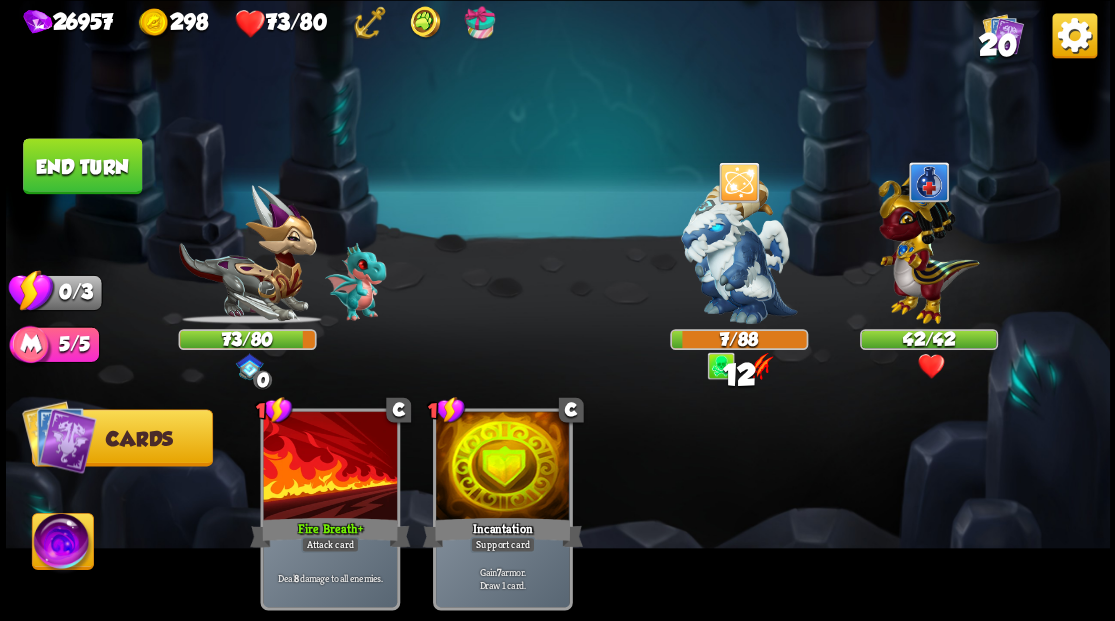 click on "End turn" at bounding box center [82, 166] 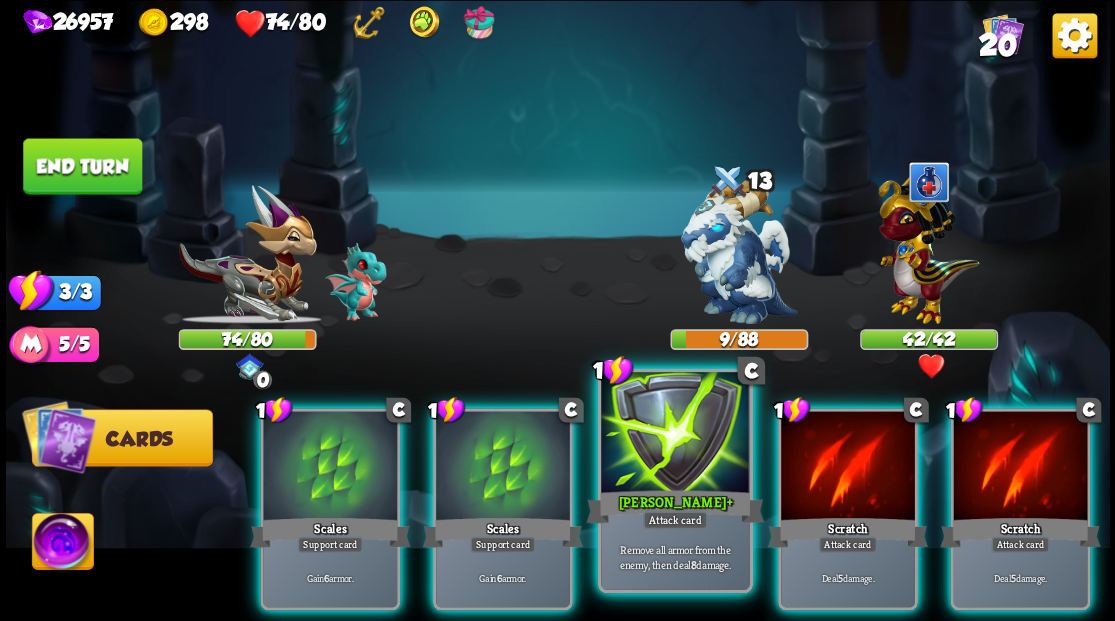 click at bounding box center (675, 434) 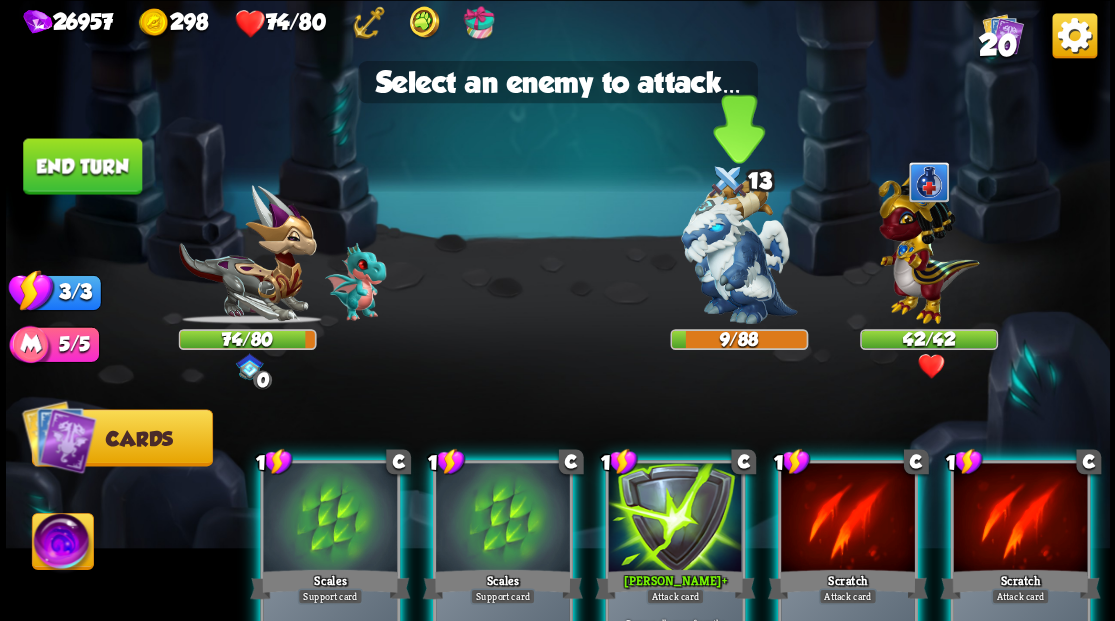 click at bounding box center [739, 251] 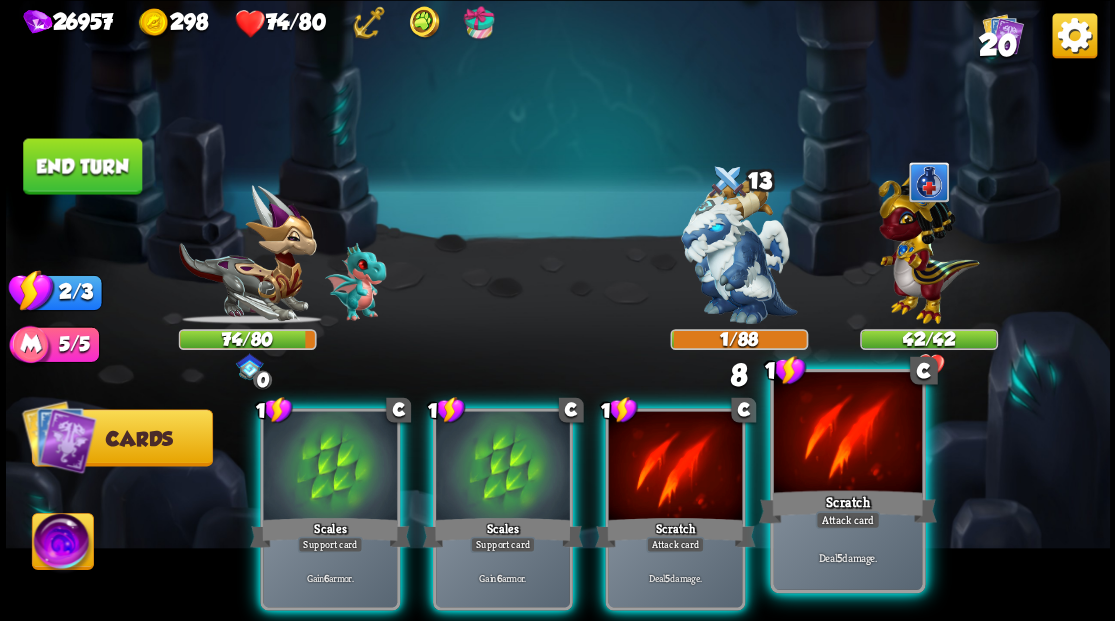 drag, startPoint x: 849, startPoint y: 460, endPoint x: 839, endPoint y: 454, distance: 11.661903 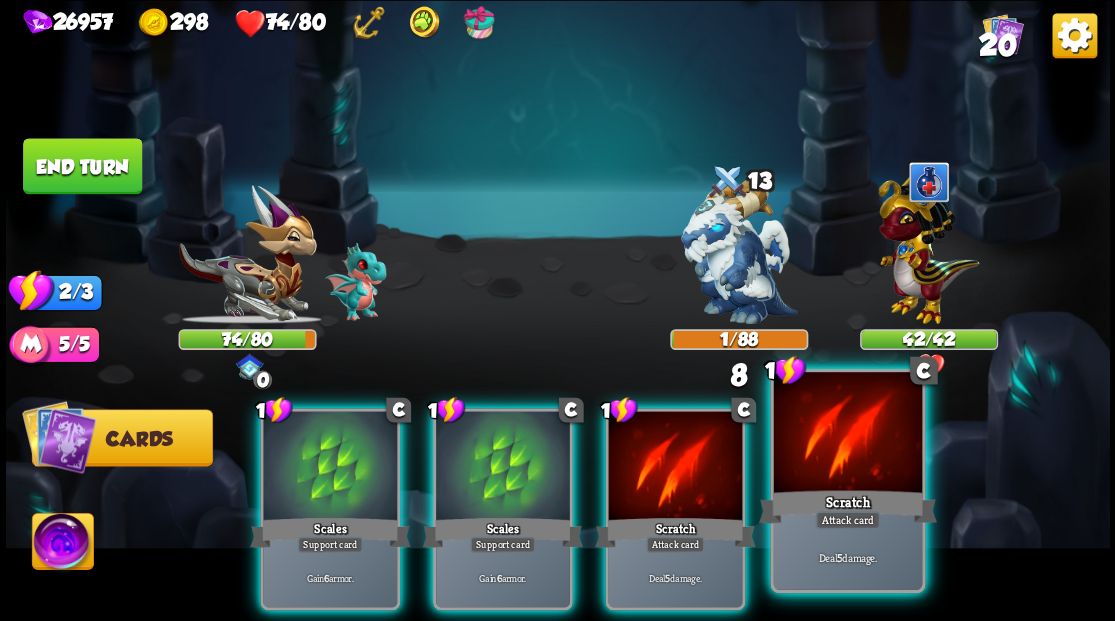 click at bounding box center [847, 434] 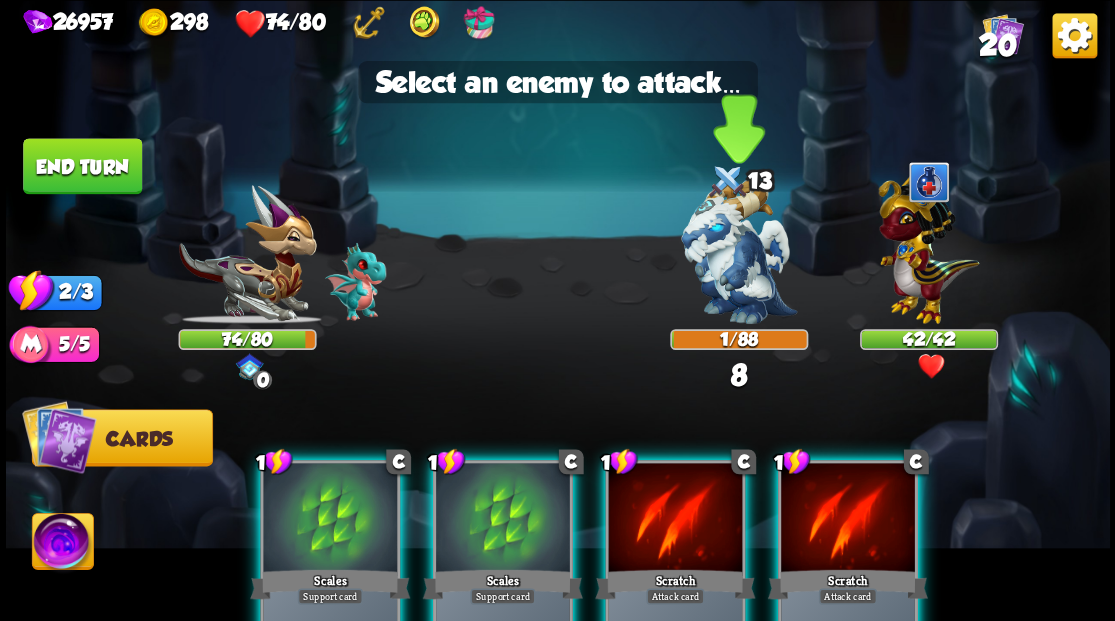 click at bounding box center (739, 251) 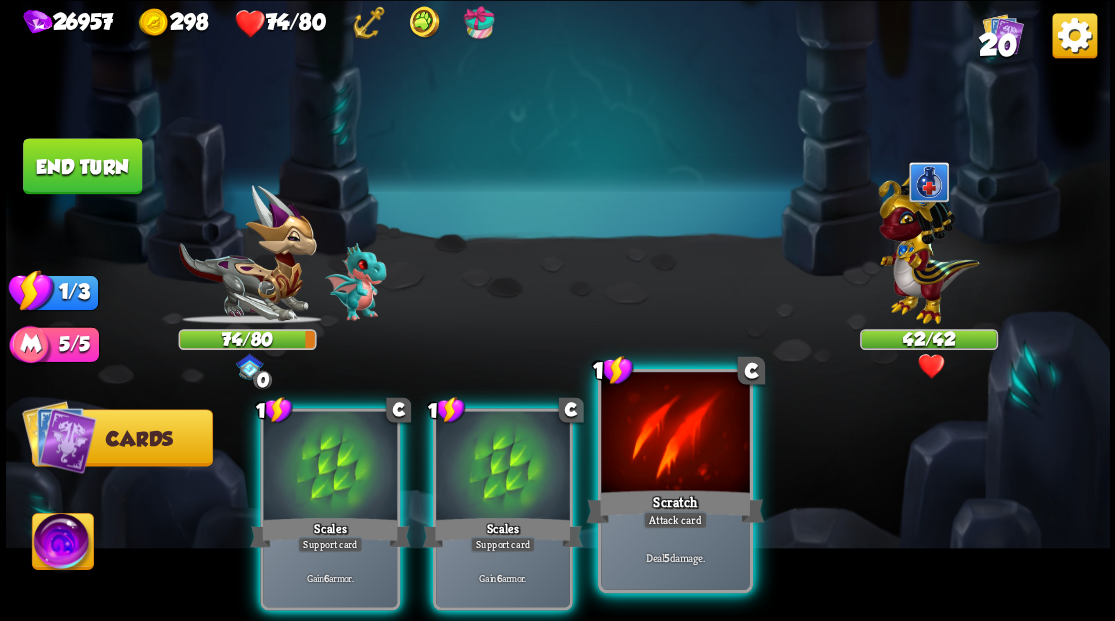 click at bounding box center [675, 434] 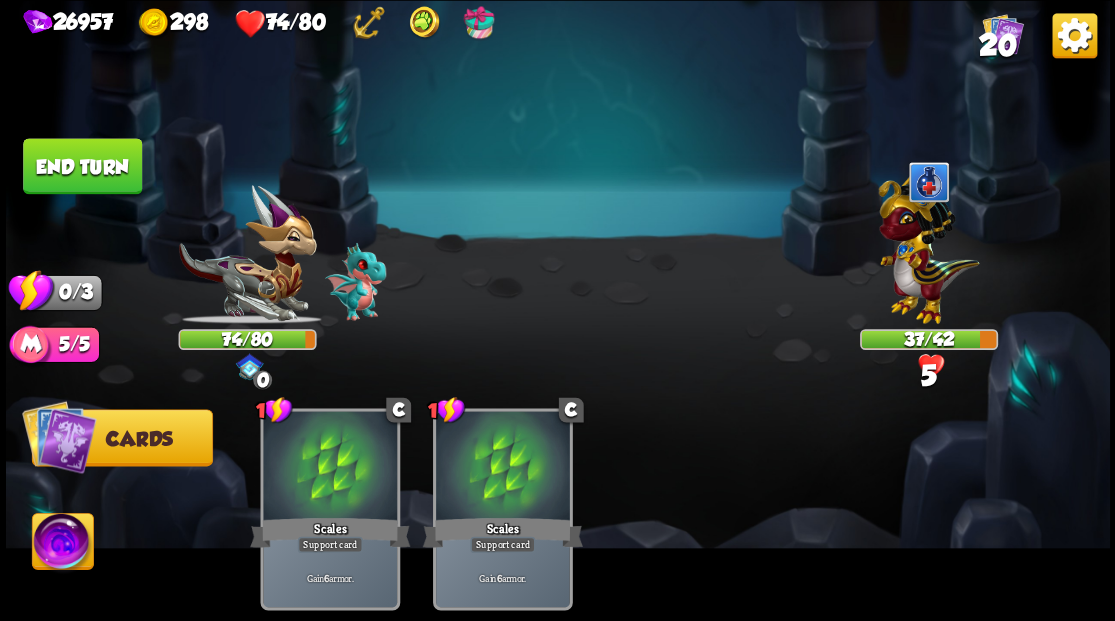 click at bounding box center (928, 244) 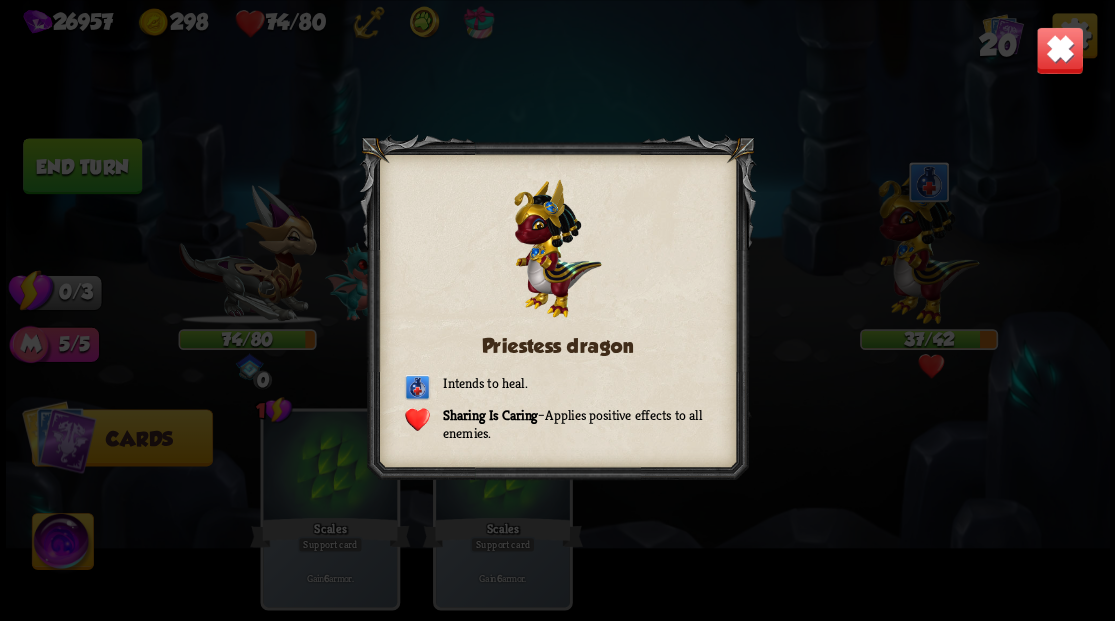click at bounding box center (1059, 50) 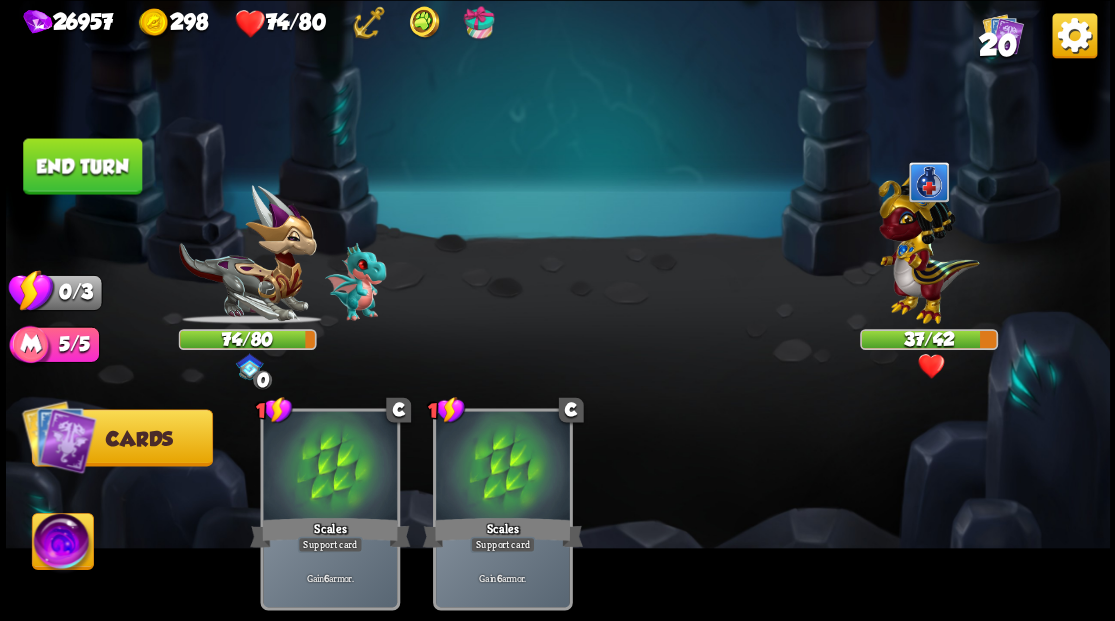 drag, startPoint x: 70, startPoint y: 169, endPoint x: 522, endPoint y: 260, distance: 461.0694 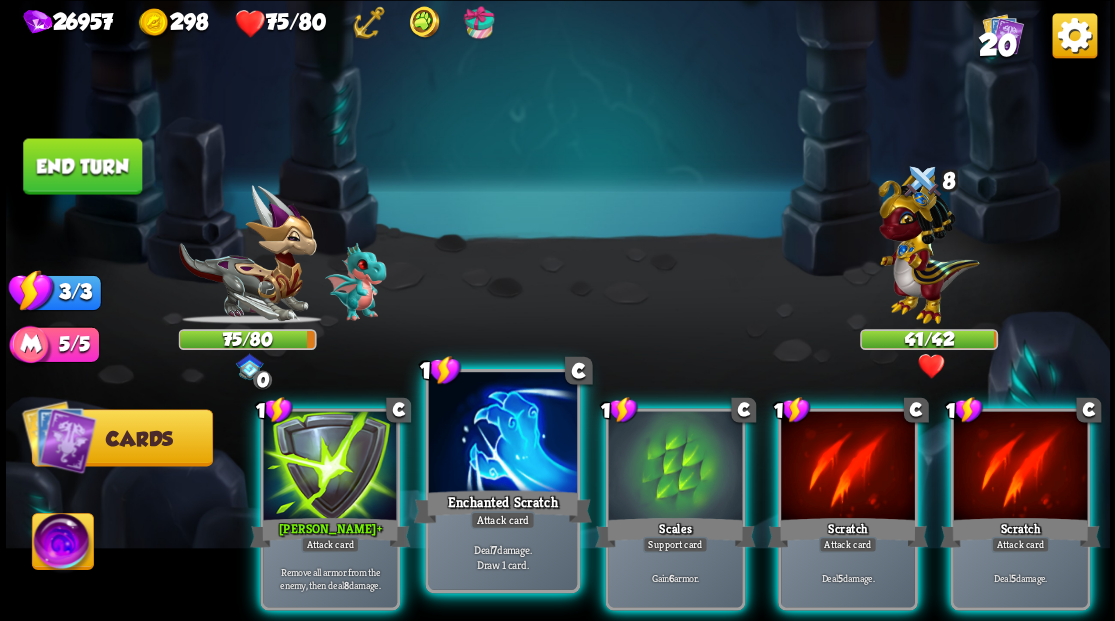 click at bounding box center [502, 434] 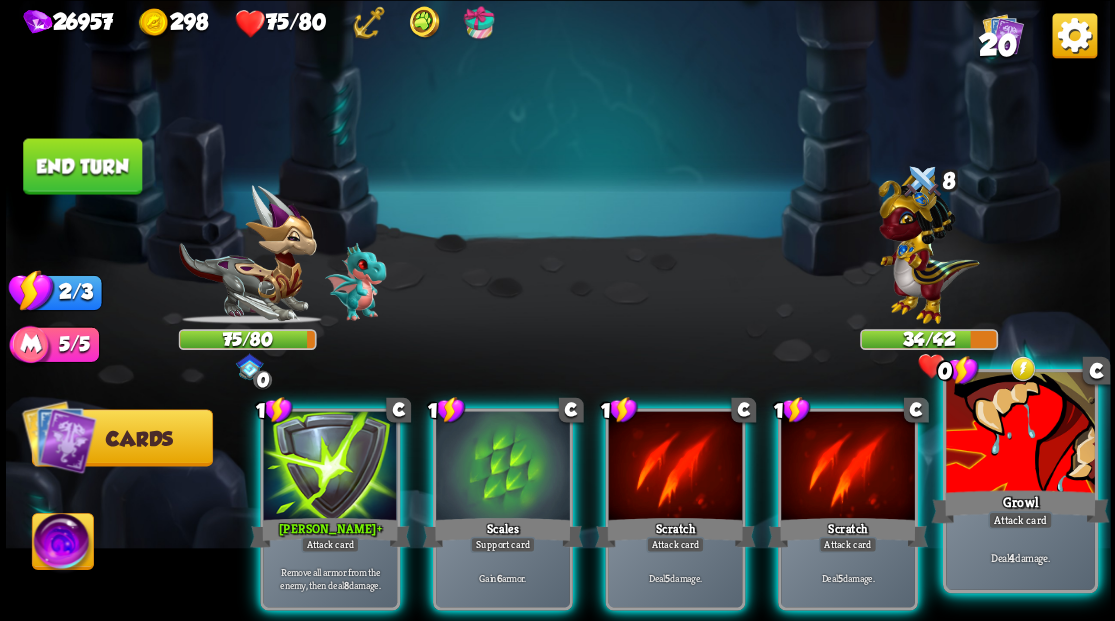 click at bounding box center (1020, 434) 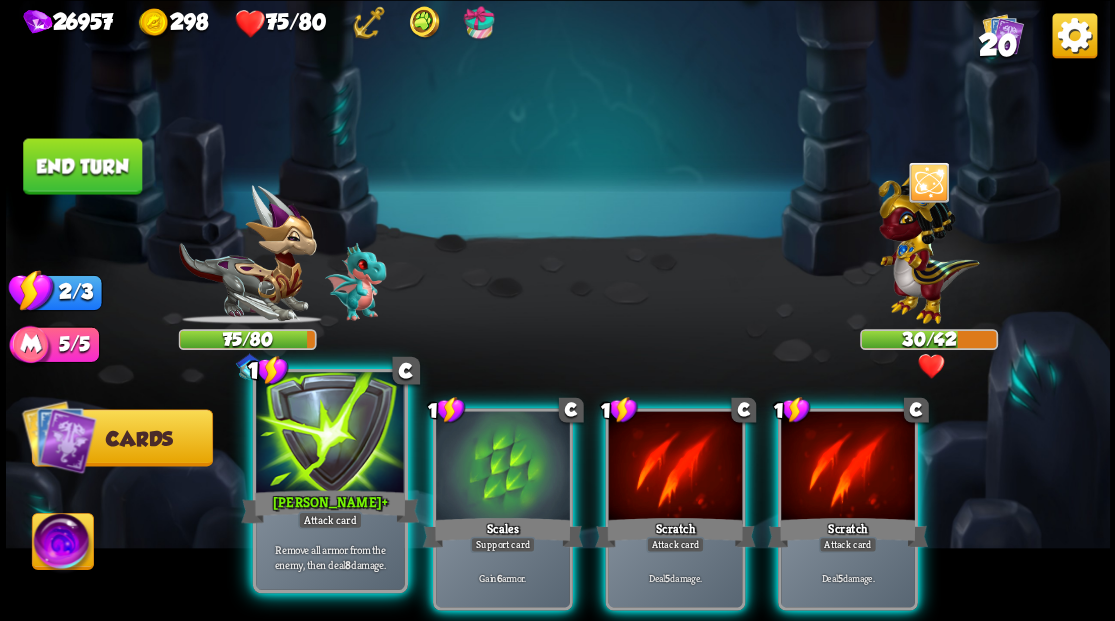 click at bounding box center (330, 434) 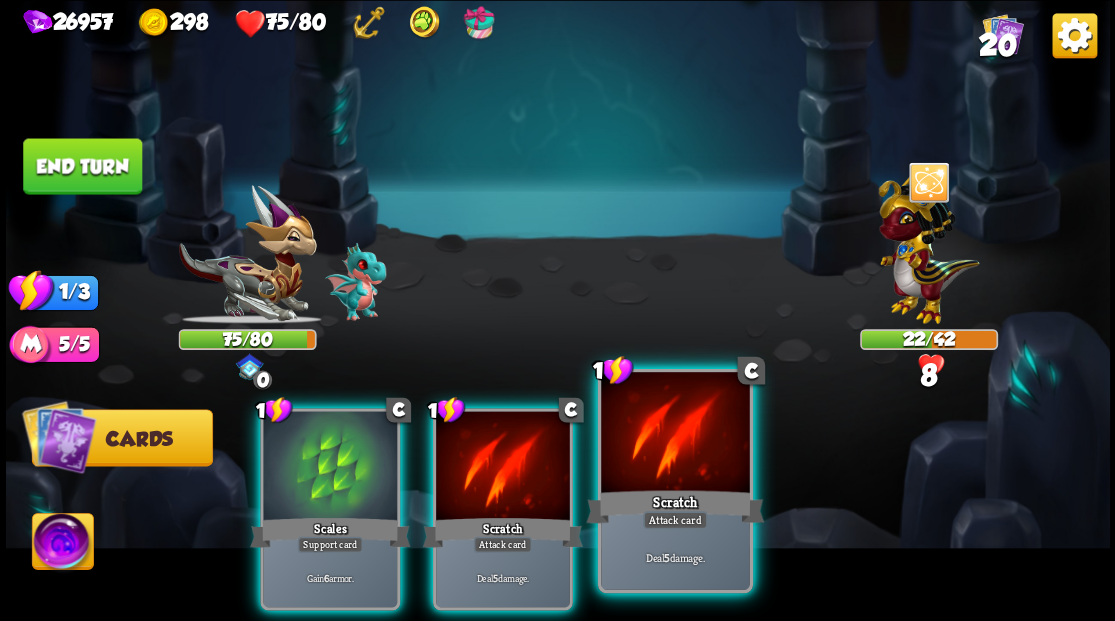 click on "Attack card" at bounding box center [674, 520] 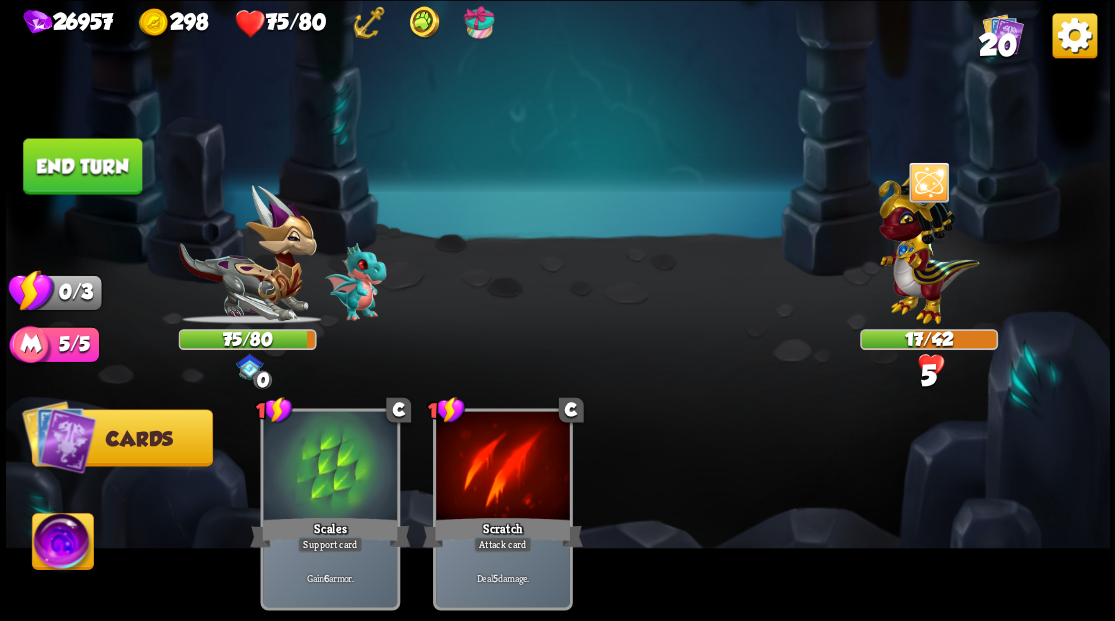 click on "End turn" at bounding box center (82, 166) 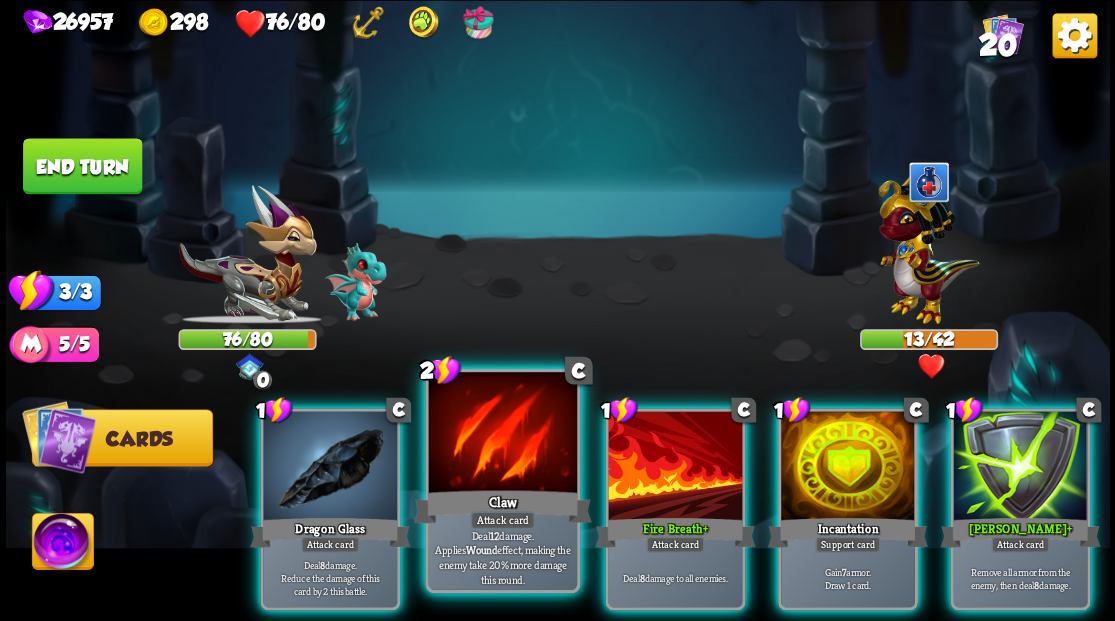 click at bounding box center (502, 434) 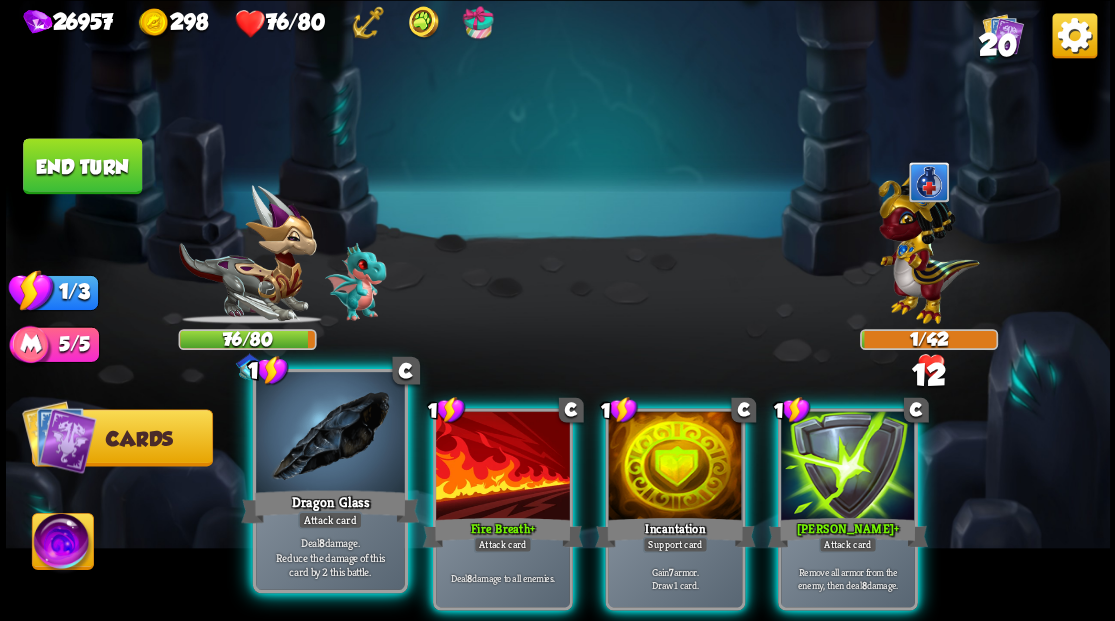 click at bounding box center (330, 434) 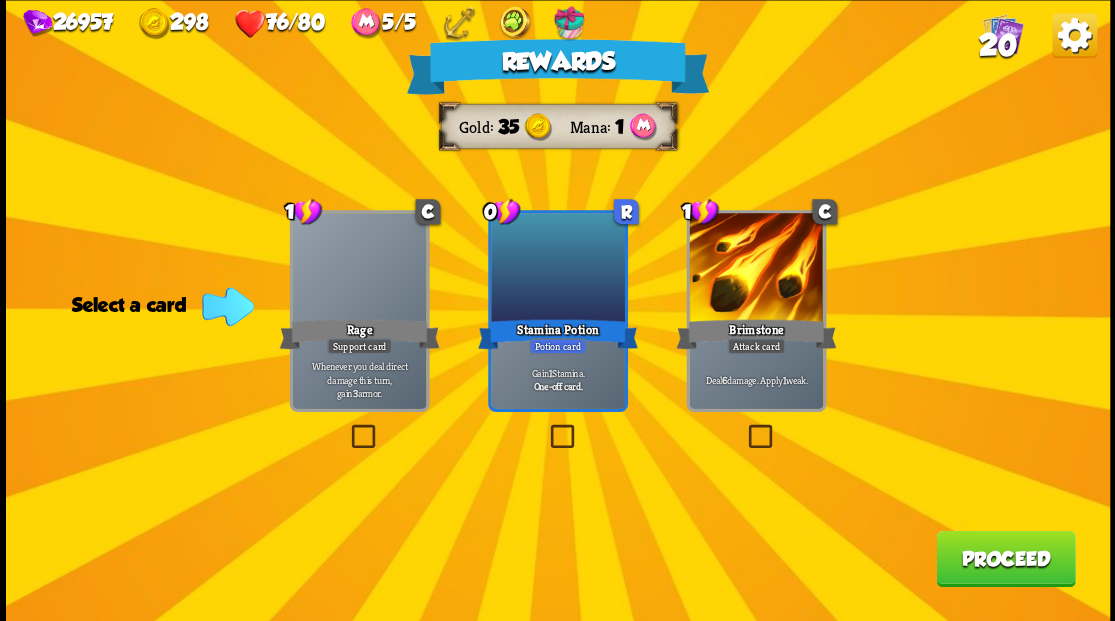 click at bounding box center (744, 427) 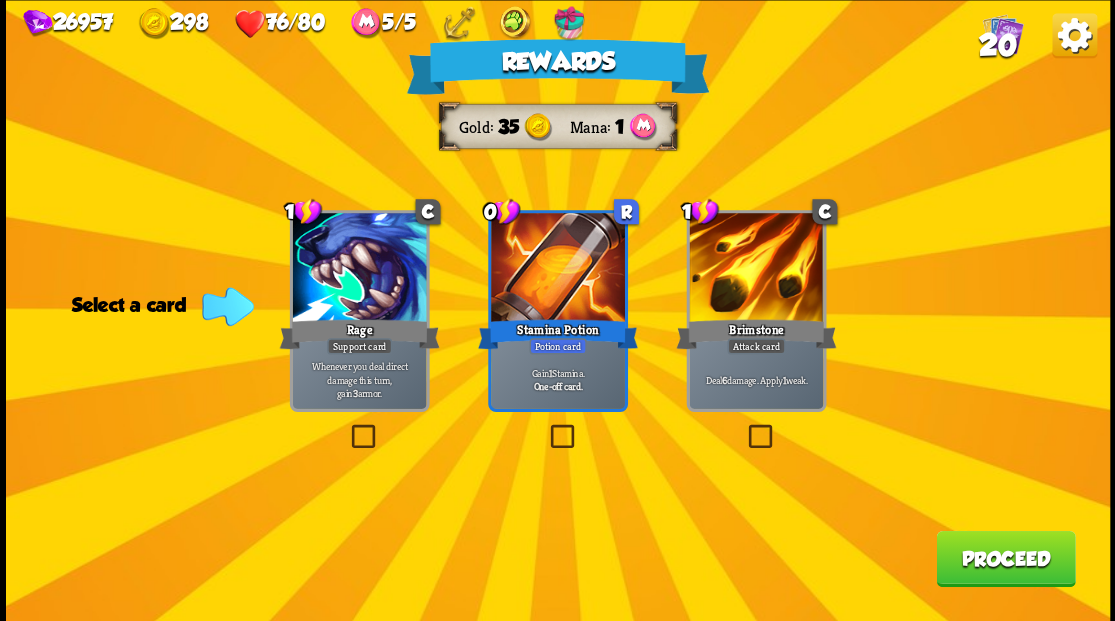 click at bounding box center [0, 0] 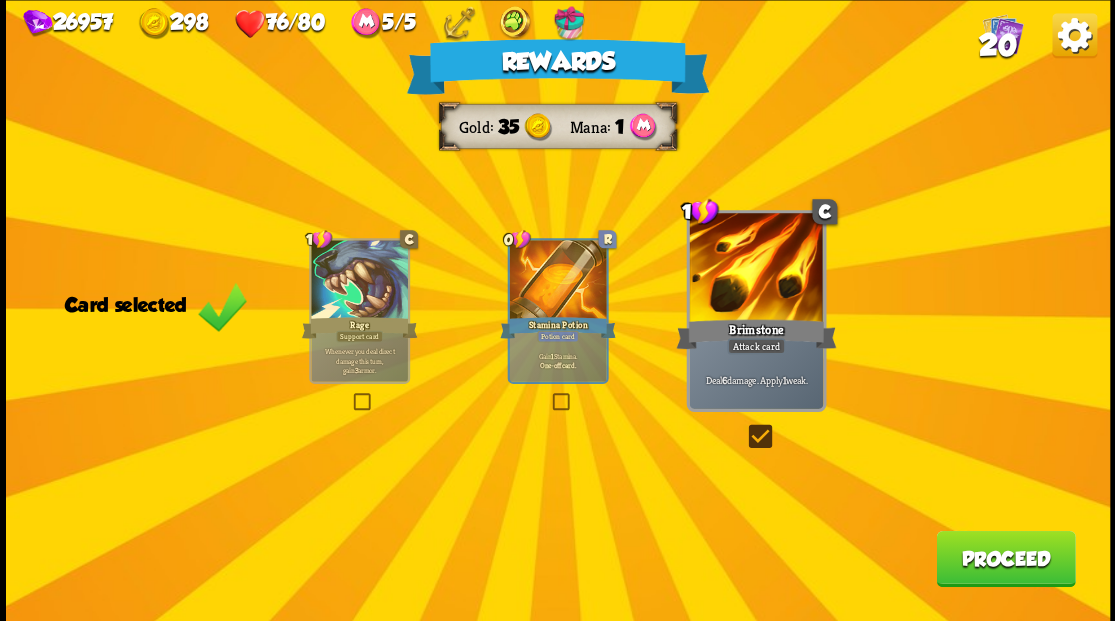 click on "Proceed" at bounding box center (1005, 558) 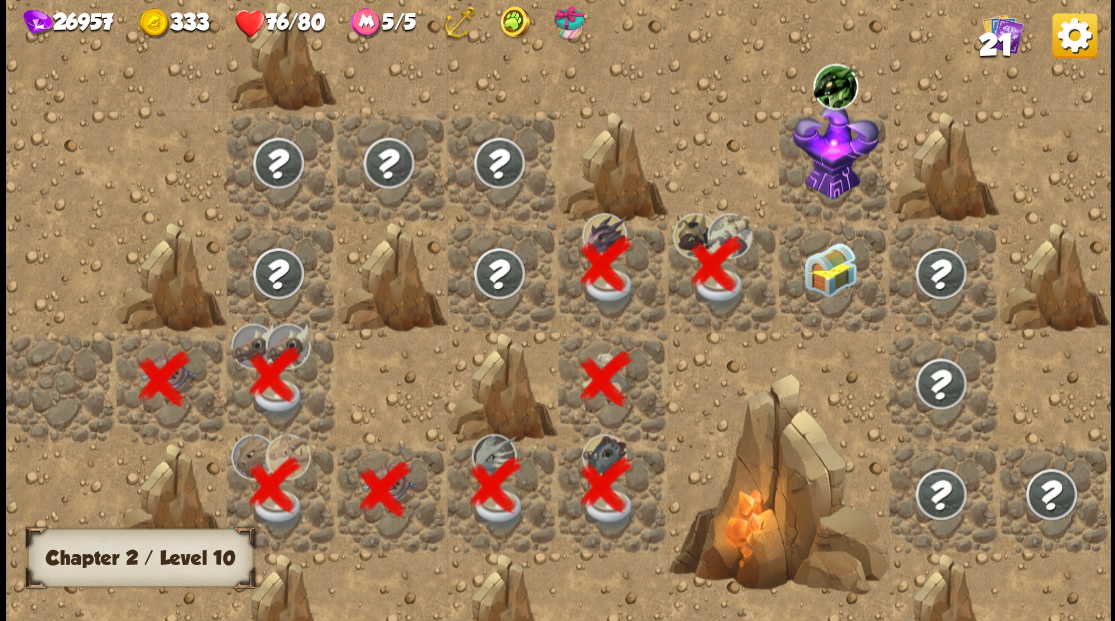 click at bounding box center (829, 269) 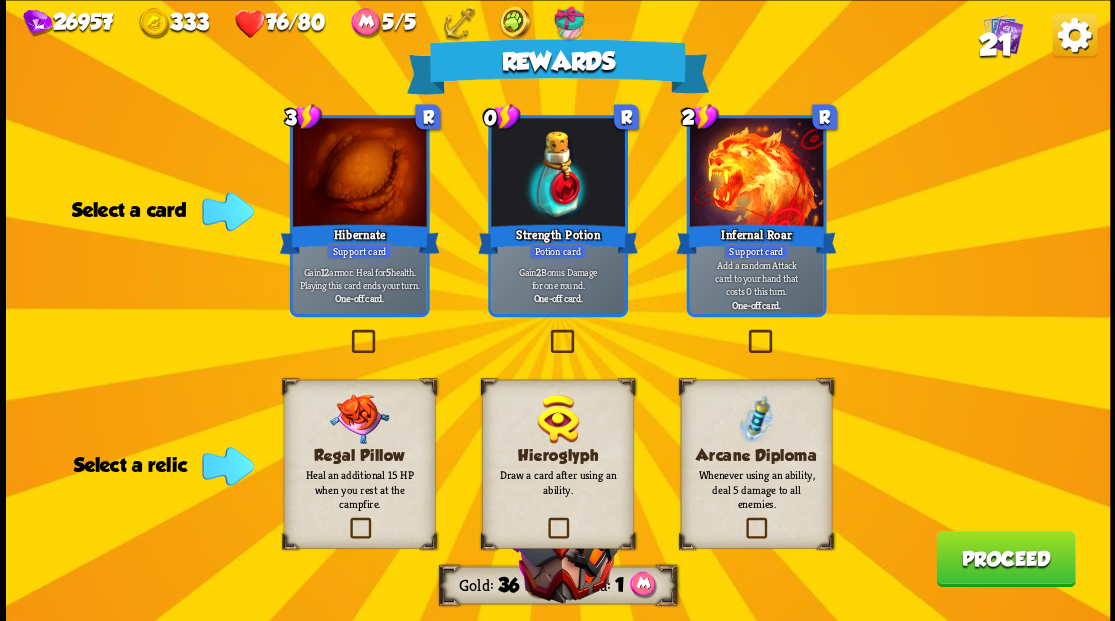 click at bounding box center (546, 332) 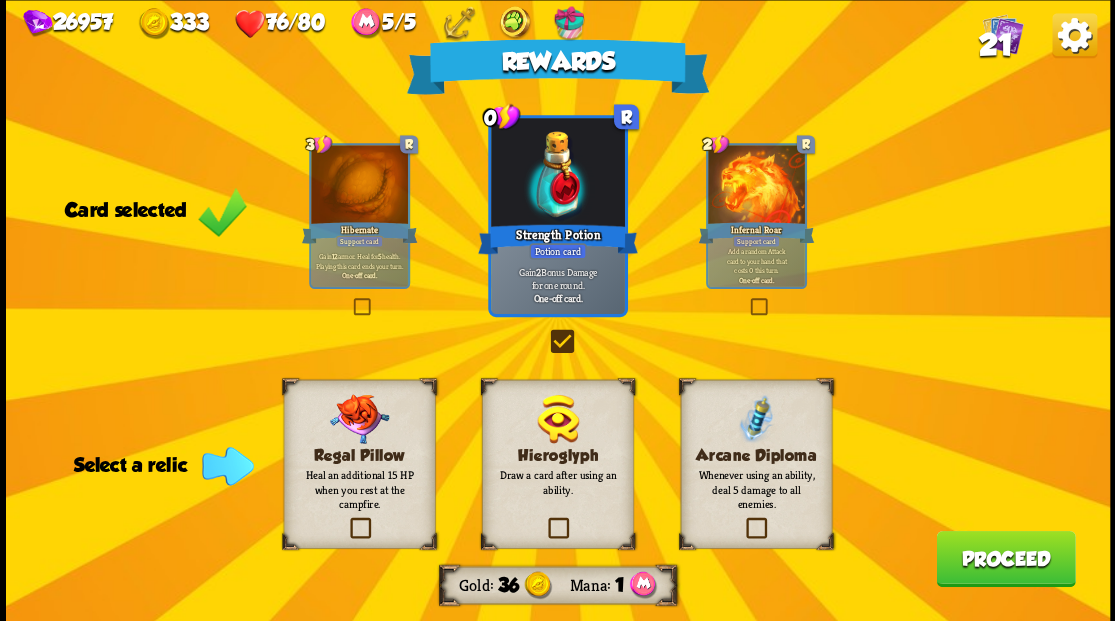 click at bounding box center [544, 520] 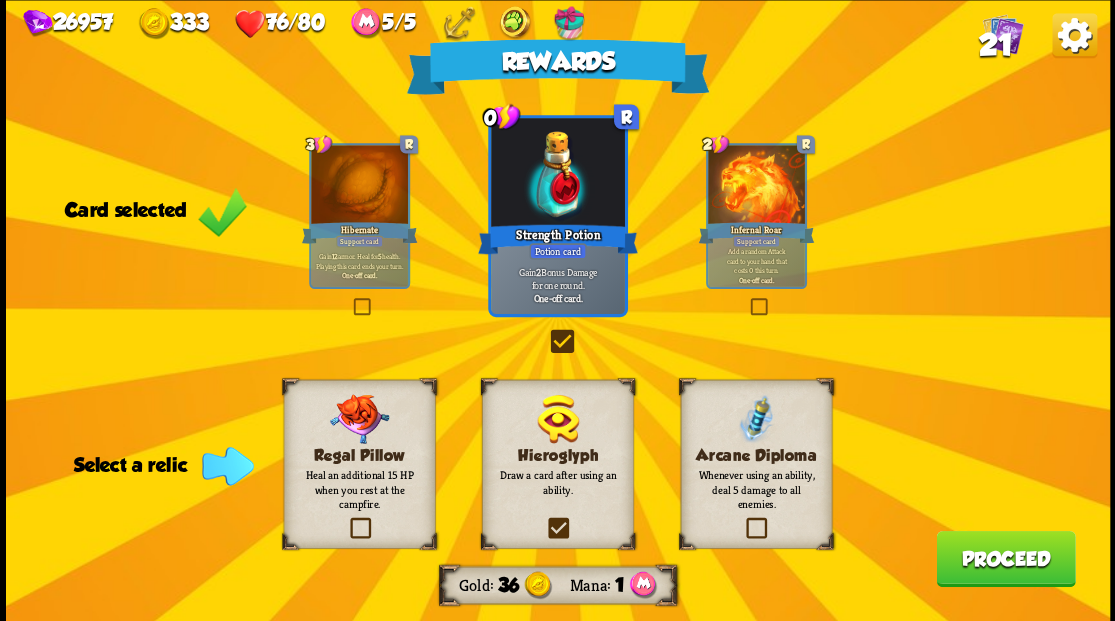 click at bounding box center [0, 0] 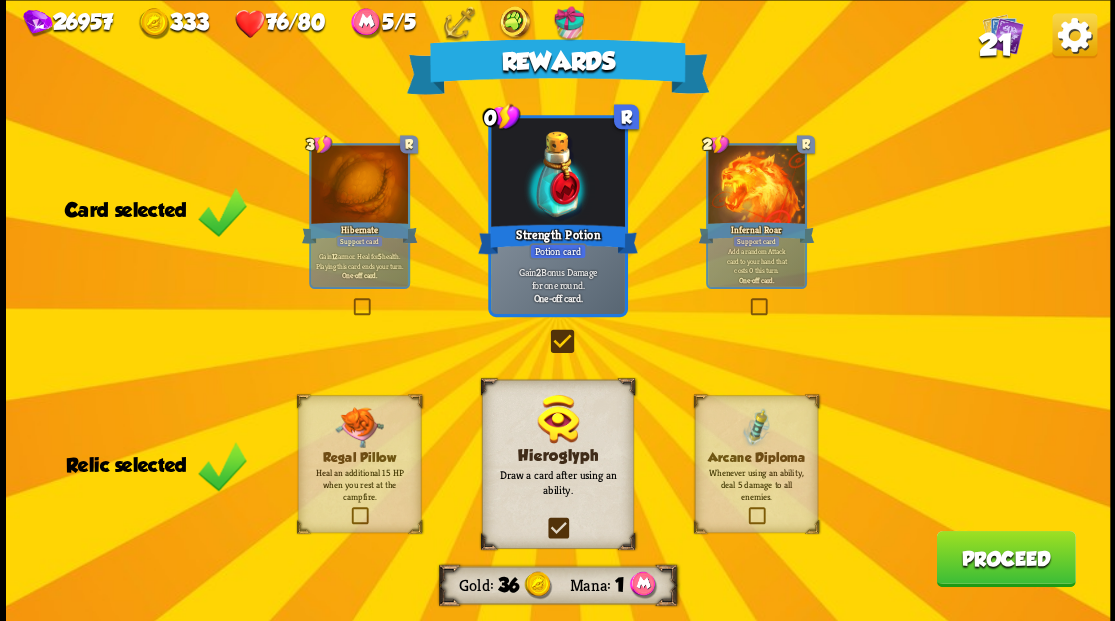 click at bounding box center [544, 520] 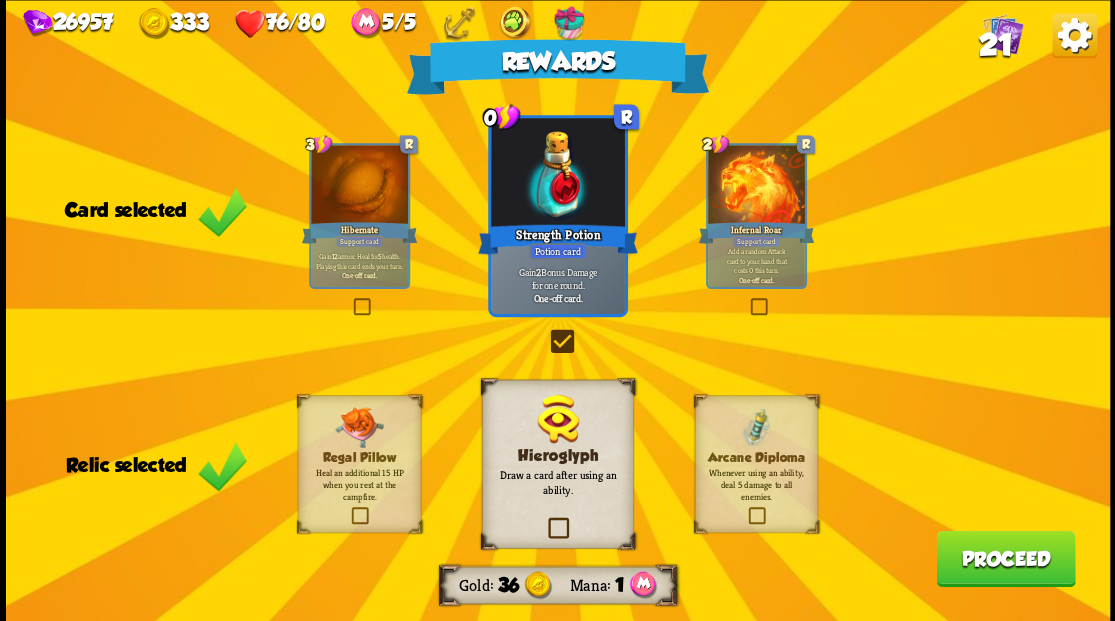 click at bounding box center [0, 0] 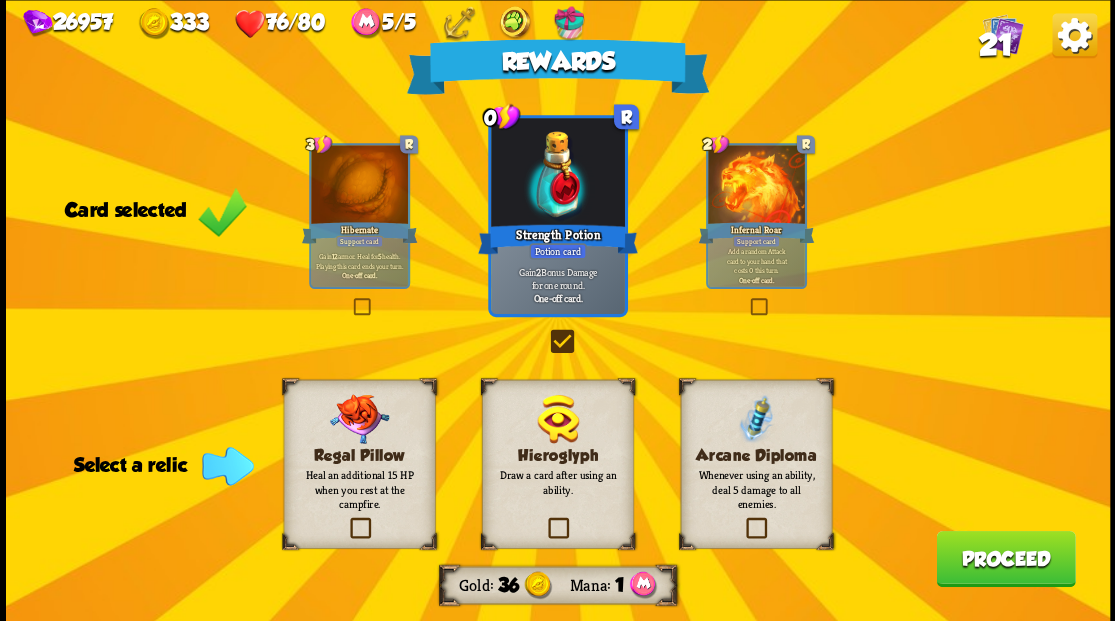 click at bounding box center (346, 520) 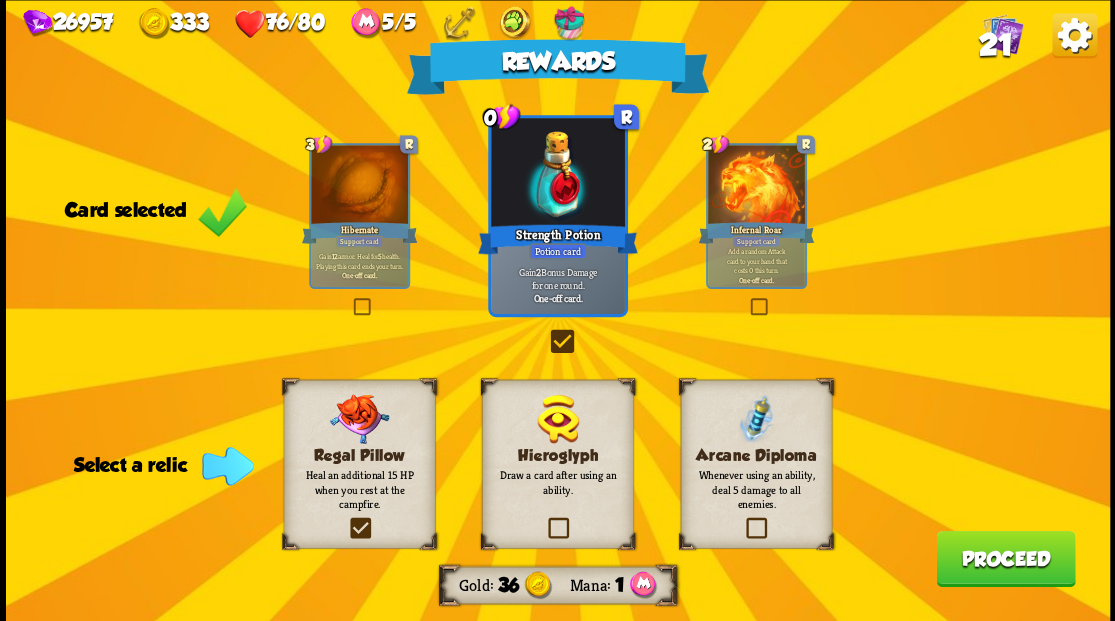 click at bounding box center [0, 0] 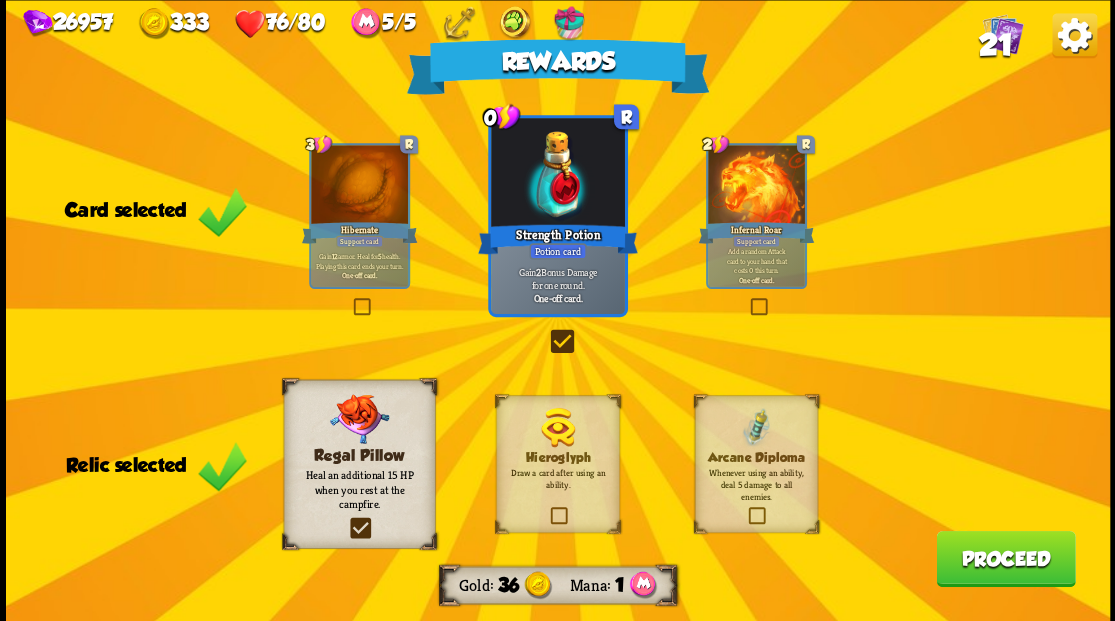 click on "Proceed" at bounding box center (1005, 558) 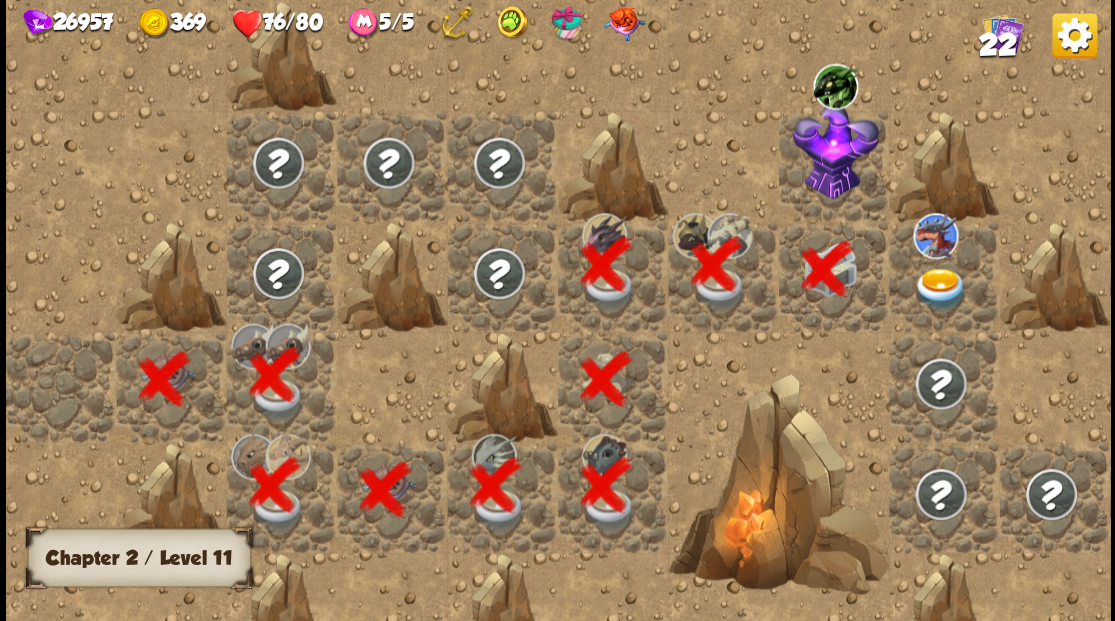 scroll, scrollTop: 0, scrollLeft: 384, axis: horizontal 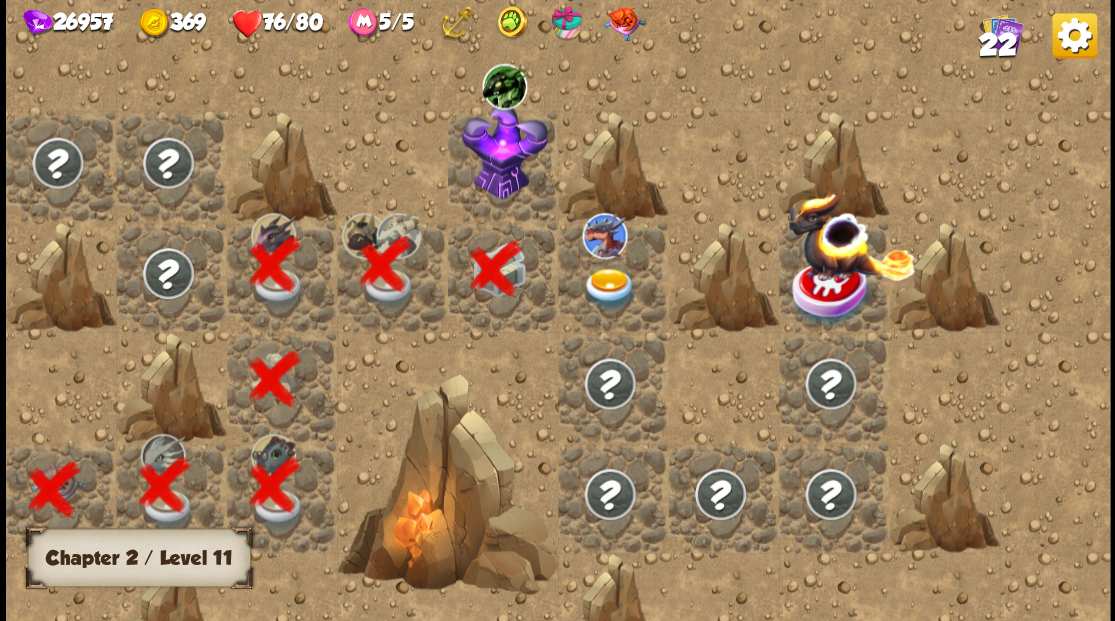 click at bounding box center (504, 150) 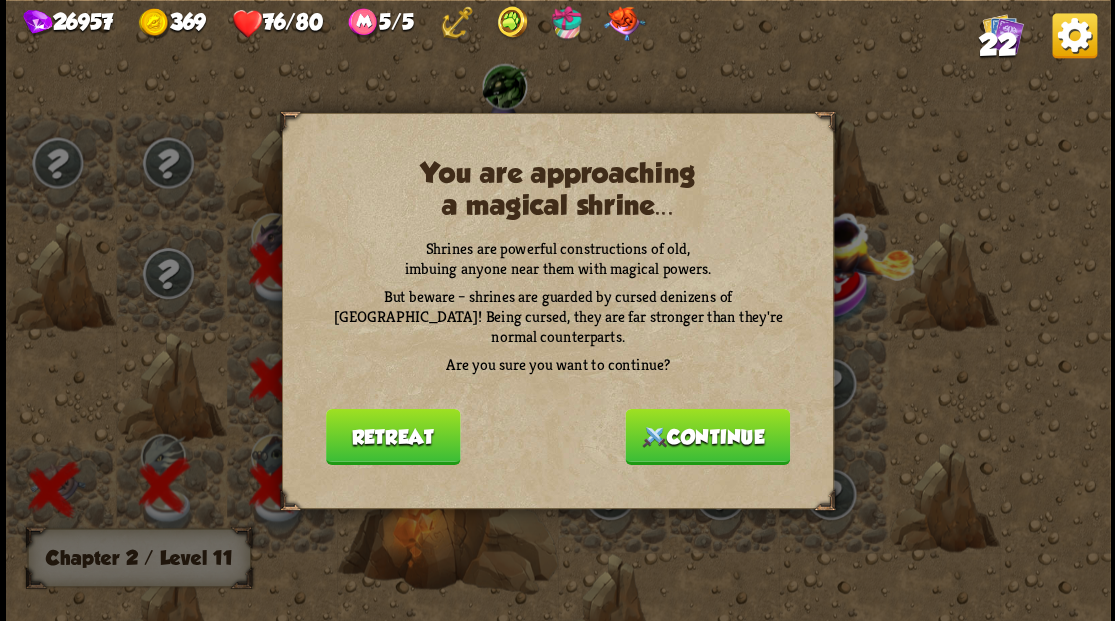 click on "Continue" at bounding box center (707, 436) 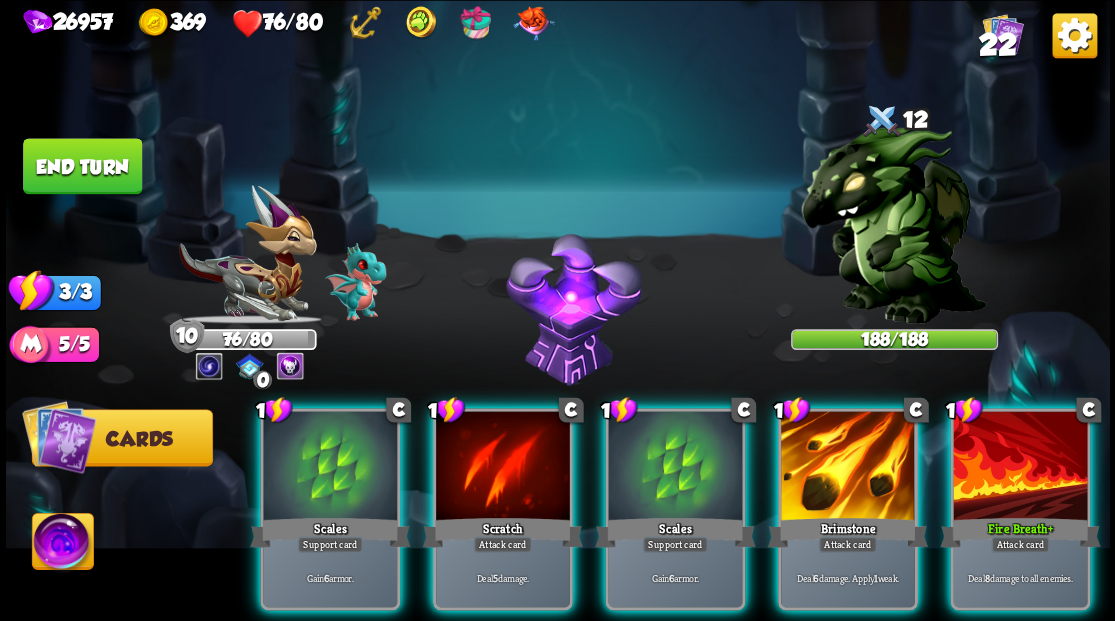 click at bounding box center [62, 544] 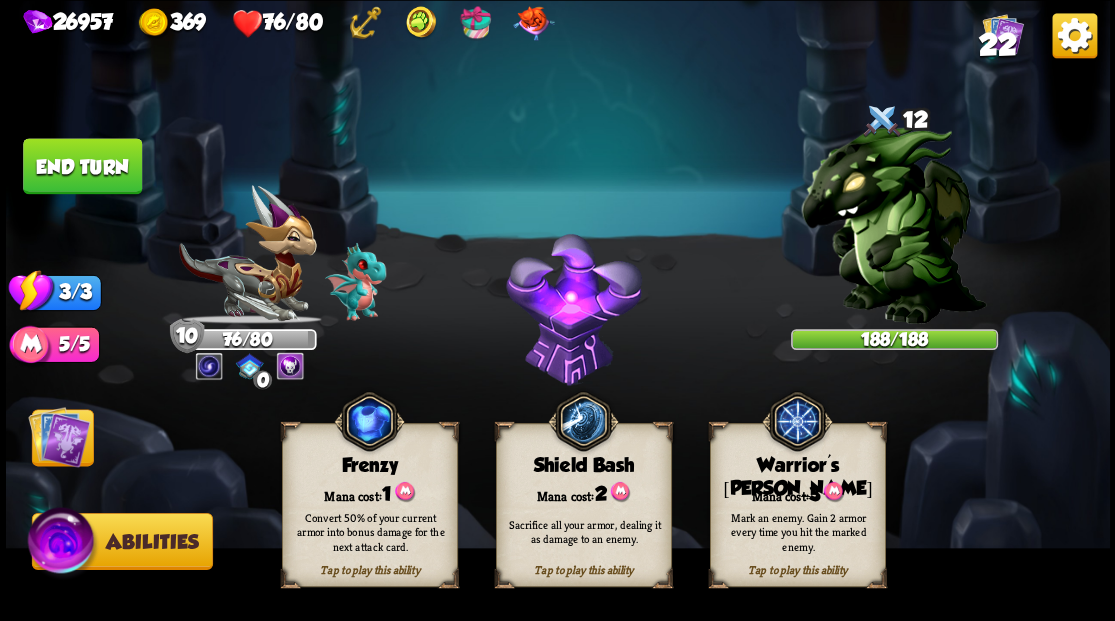 click at bounding box center (59, 436) 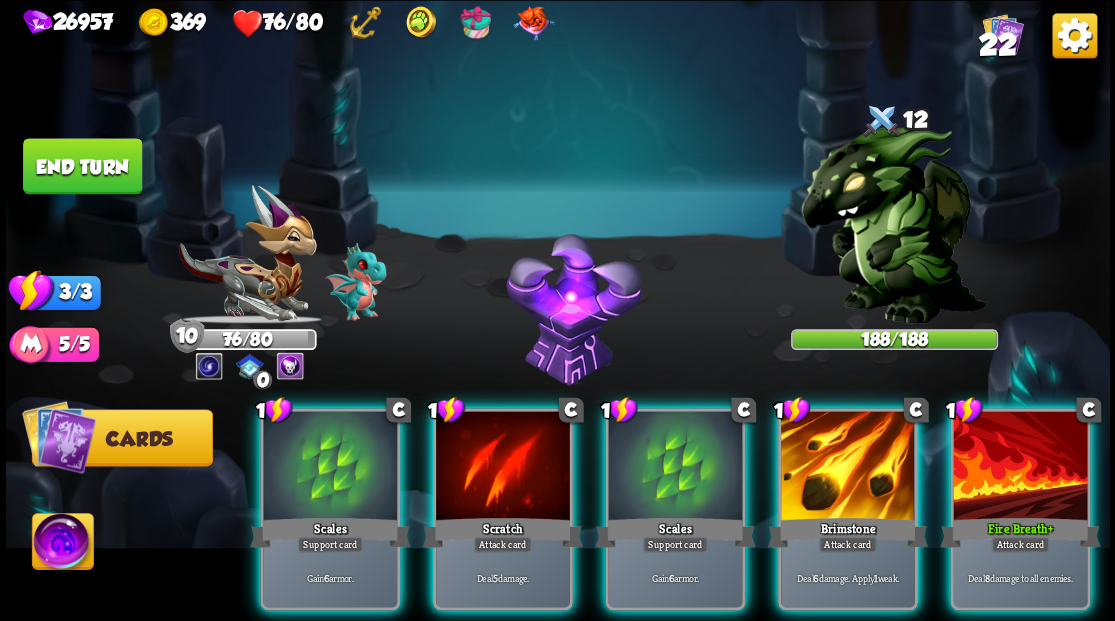 click at bounding box center (62, 544) 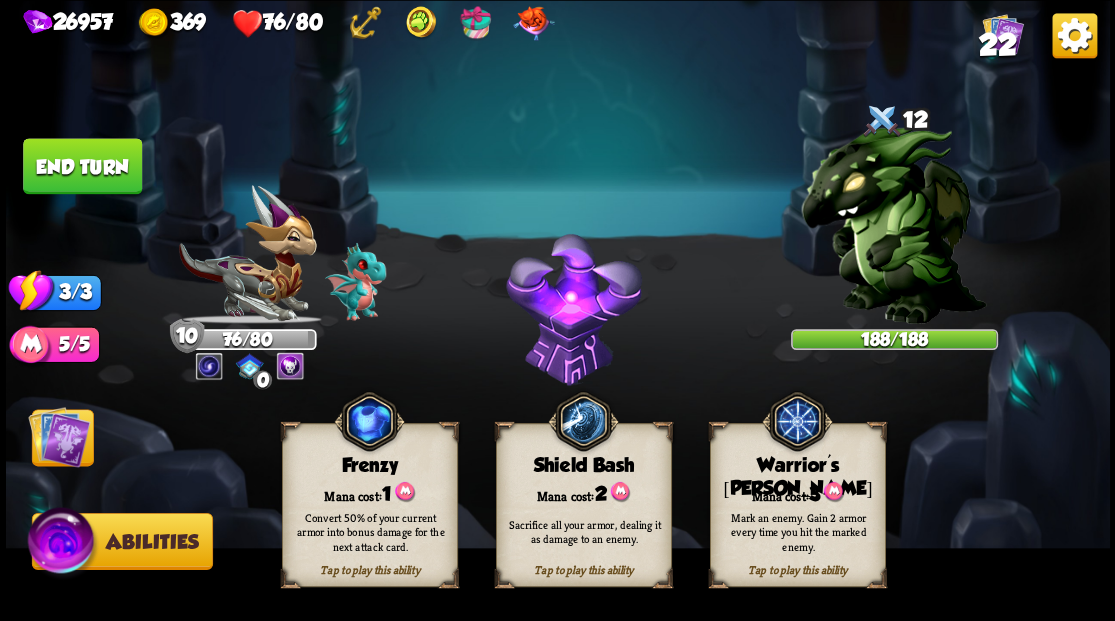 click on "Mark an enemy. Gain 2 armor every time you hit the marked enemy." at bounding box center [798, 531] 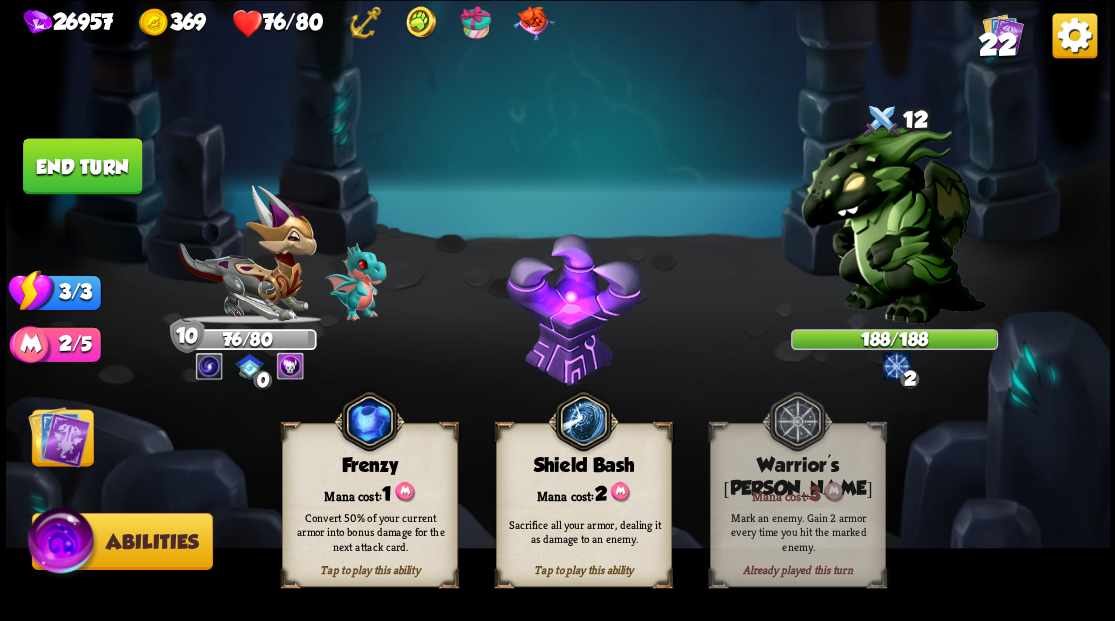 click at bounding box center (59, 436) 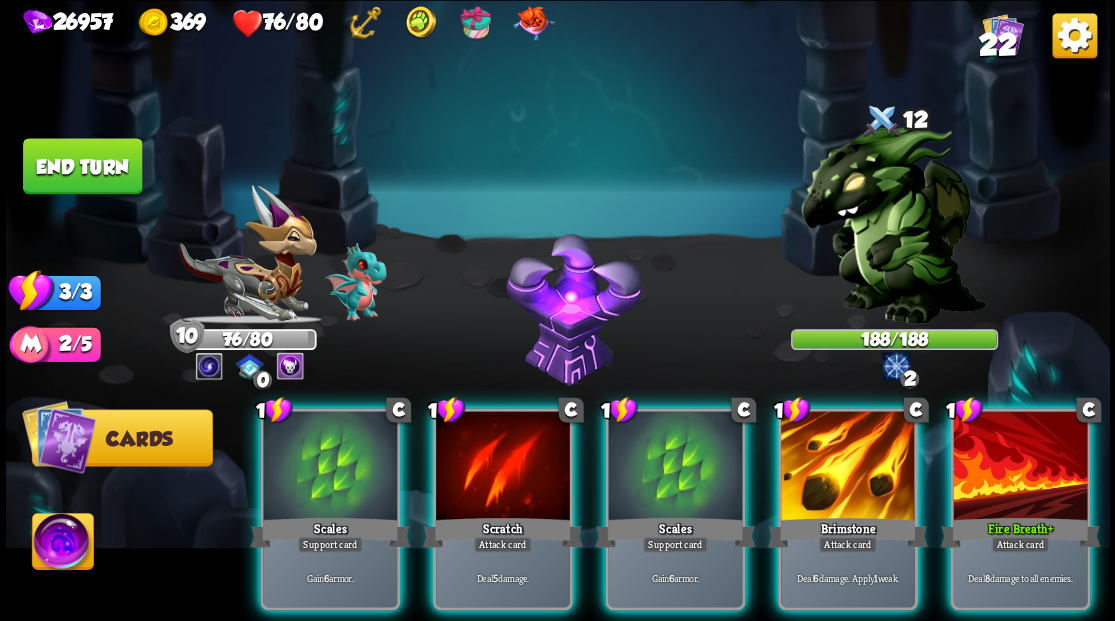 click at bounding box center (893, 232) 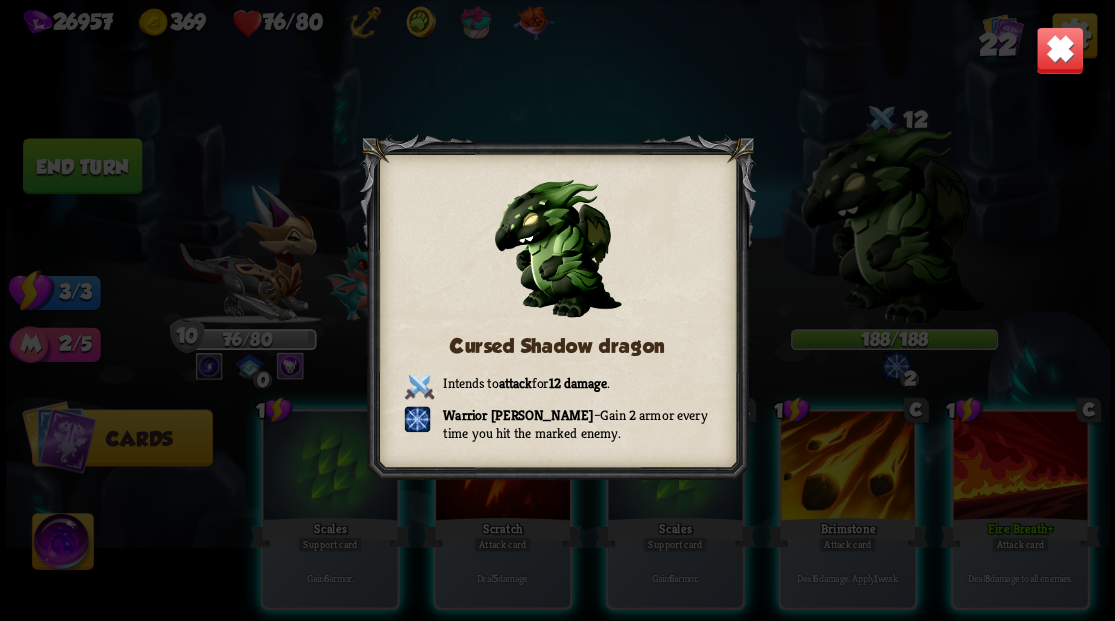 click at bounding box center (1059, 50) 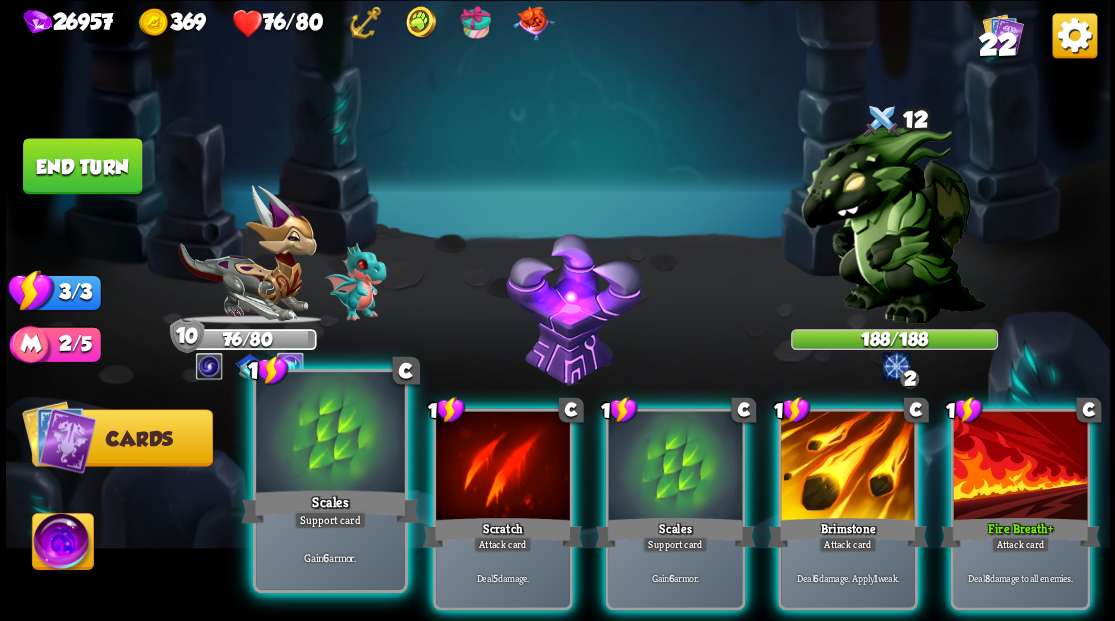 click at bounding box center (330, 434) 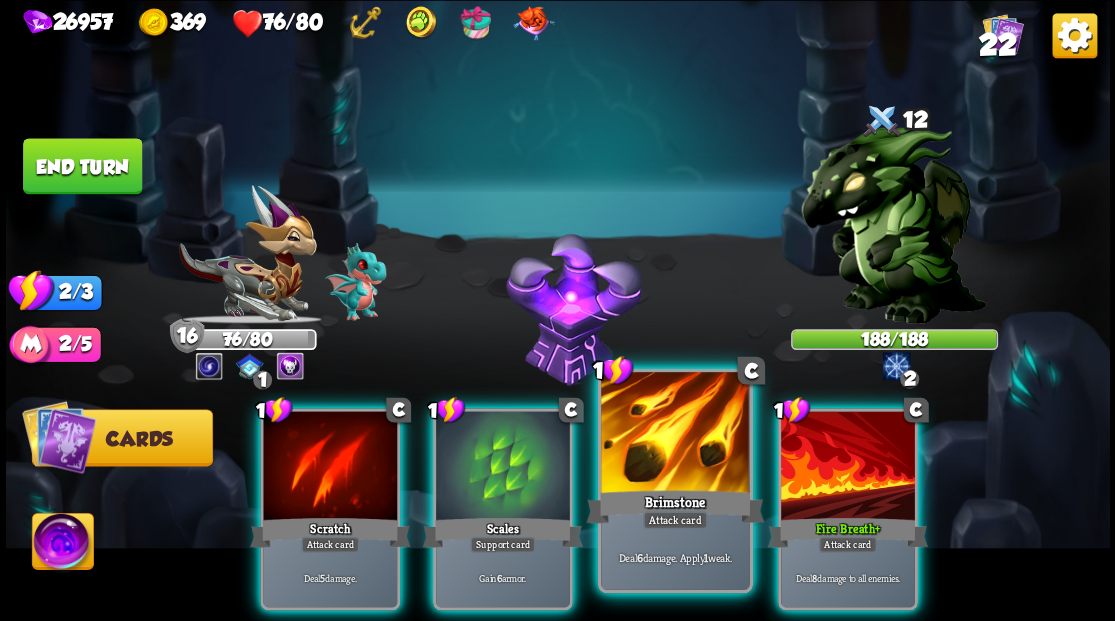 click at bounding box center [675, 434] 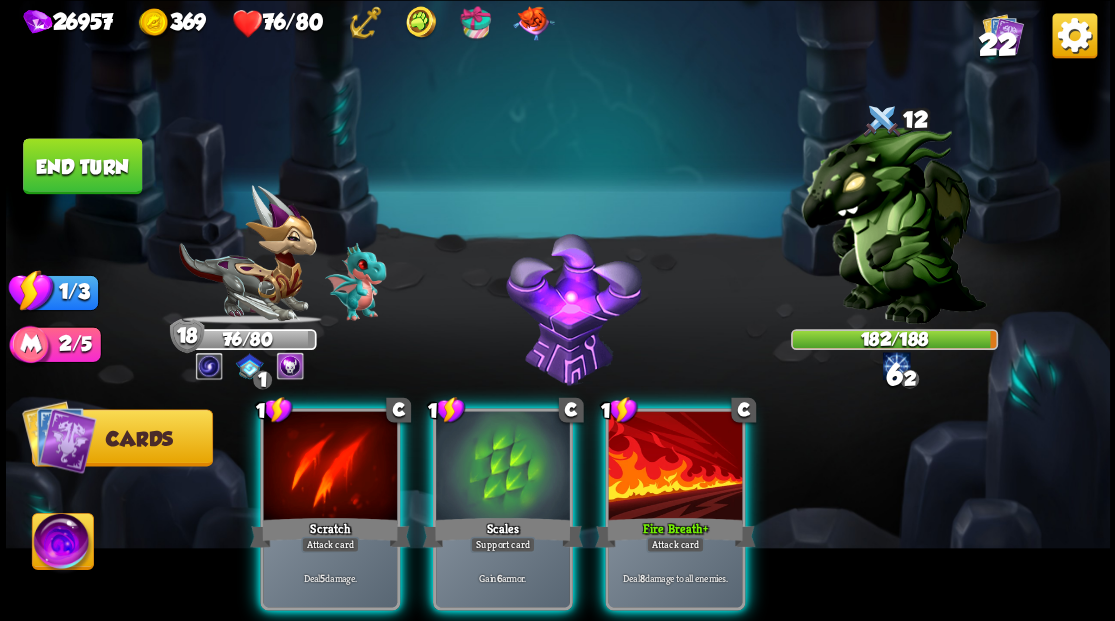 click at bounding box center (675, 467) 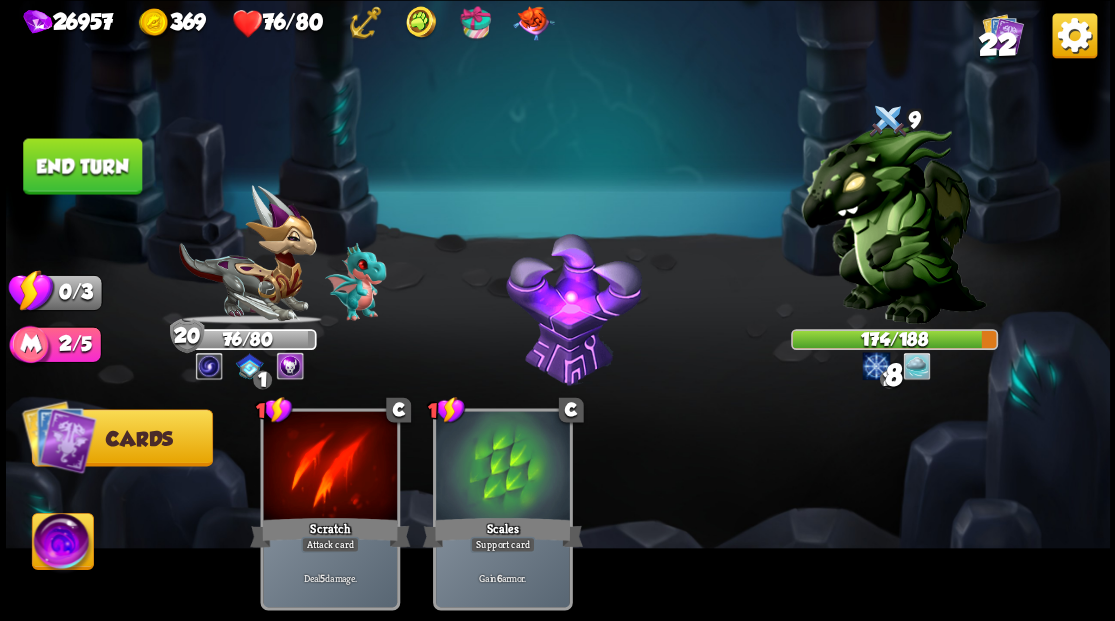 click on "End turn" at bounding box center [82, 166] 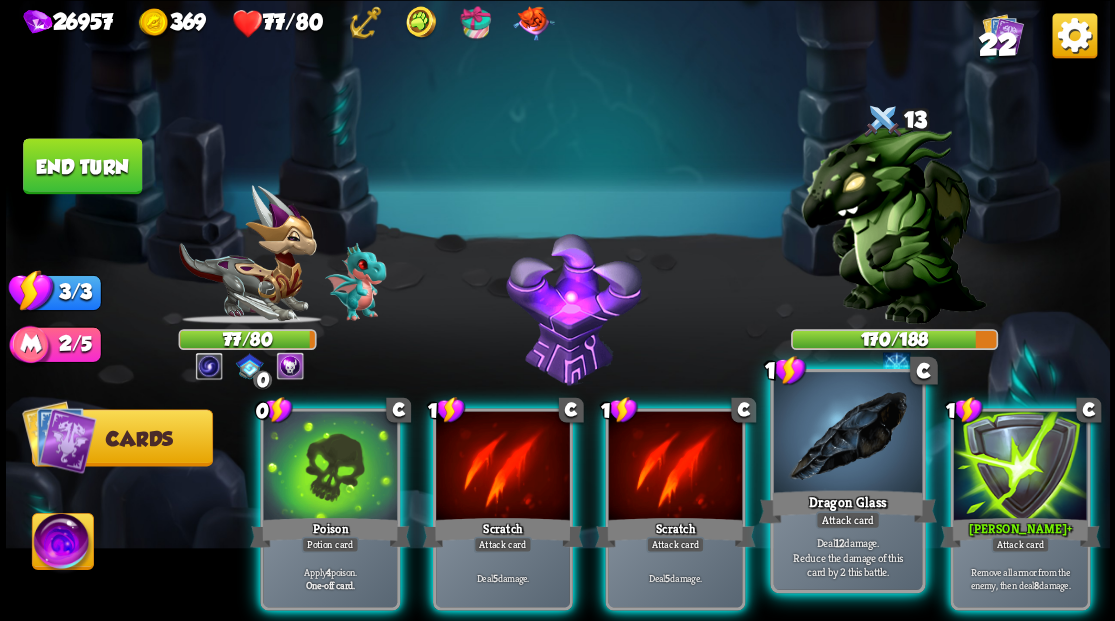 click at bounding box center (847, 434) 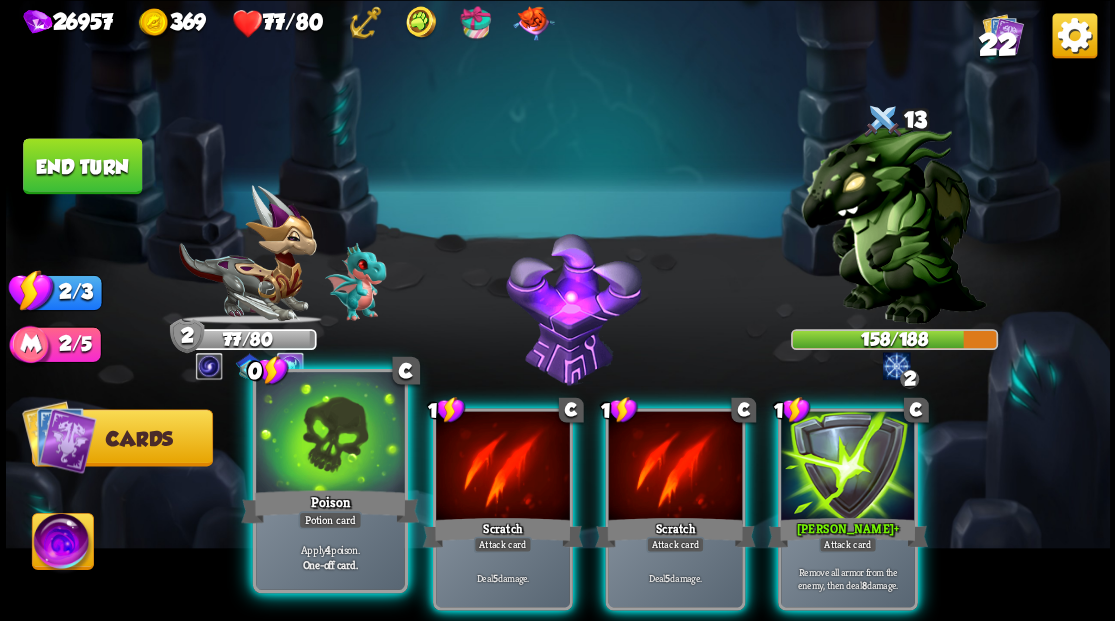 click at bounding box center [330, 434] 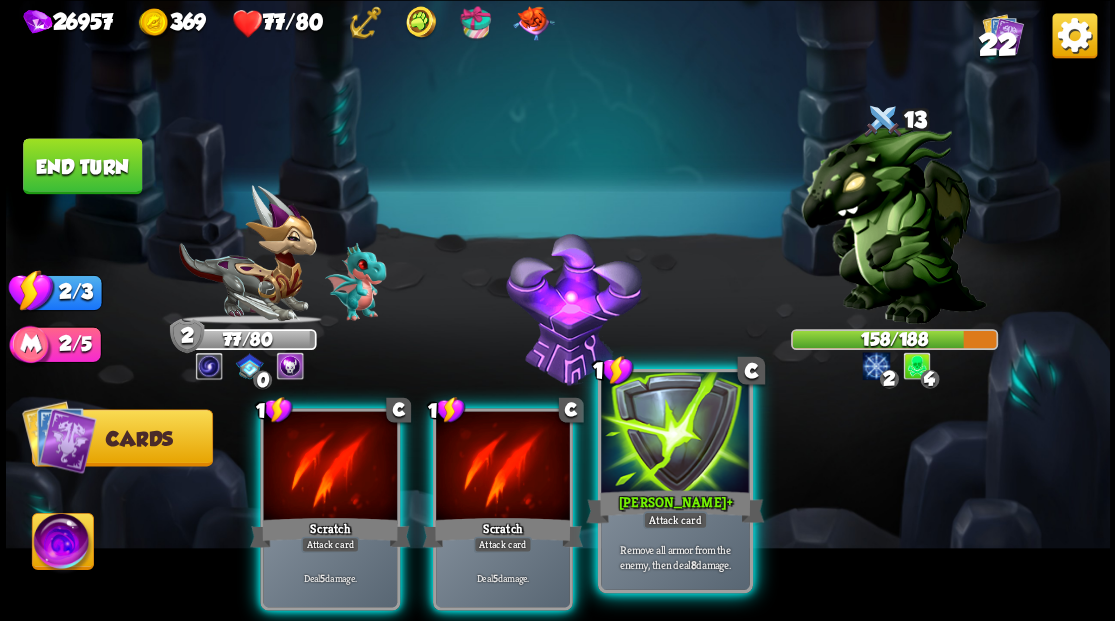 click at bounding box center [675, 434] 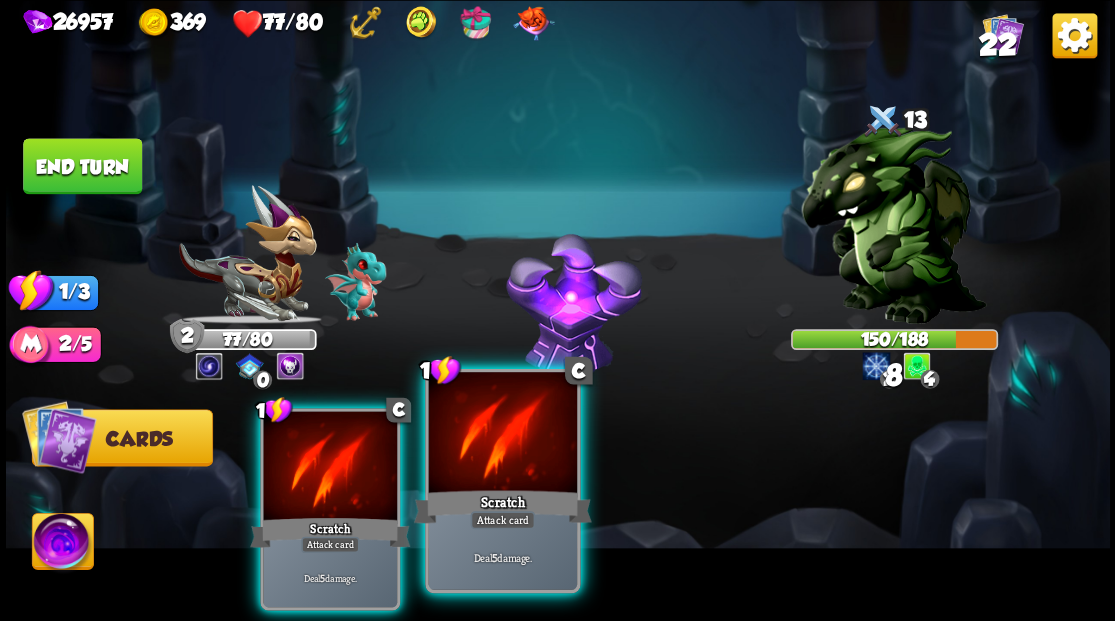 click at bounding box center (502, 434) 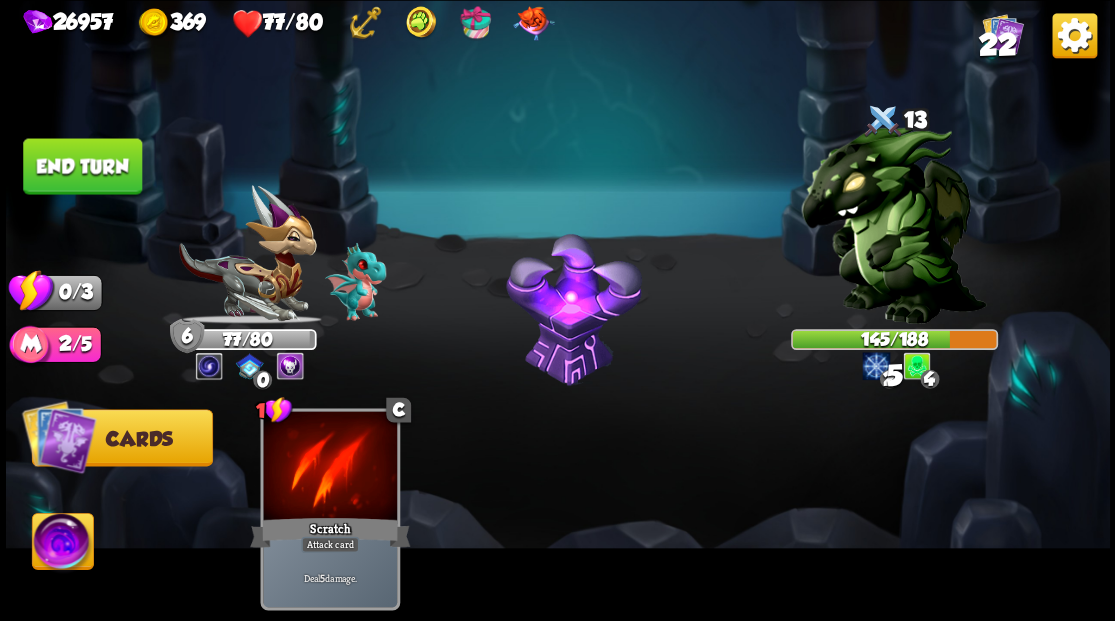 click on "End turn" at bounding box center (82, 166) 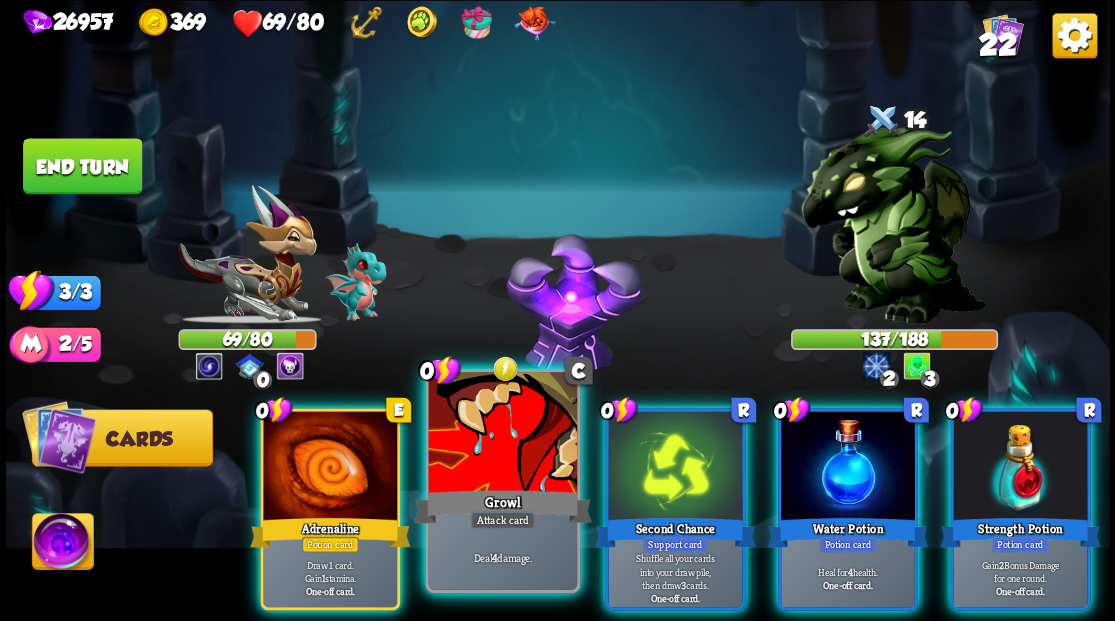 click at bounding box center [502, 434] 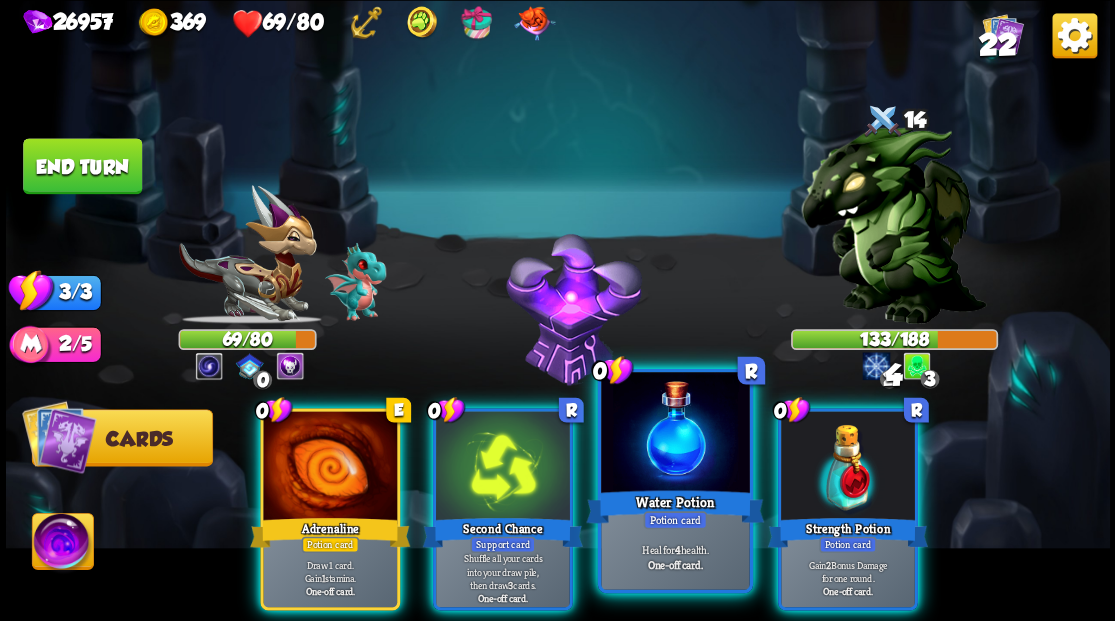 click at bounding box center (675, 434) 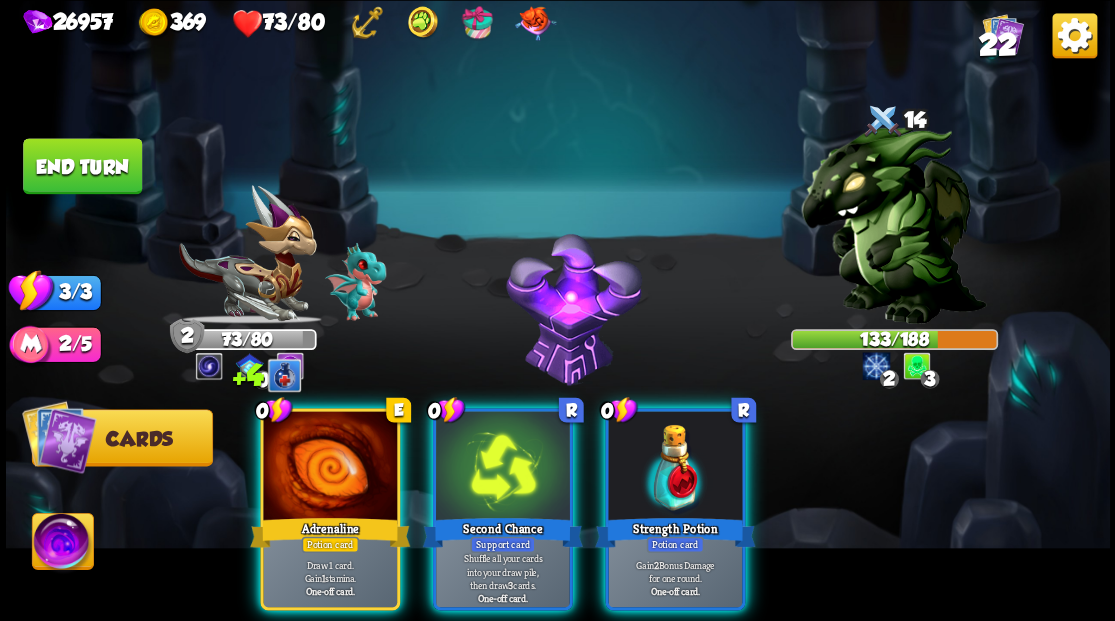 click at bounding box center (675, 467) 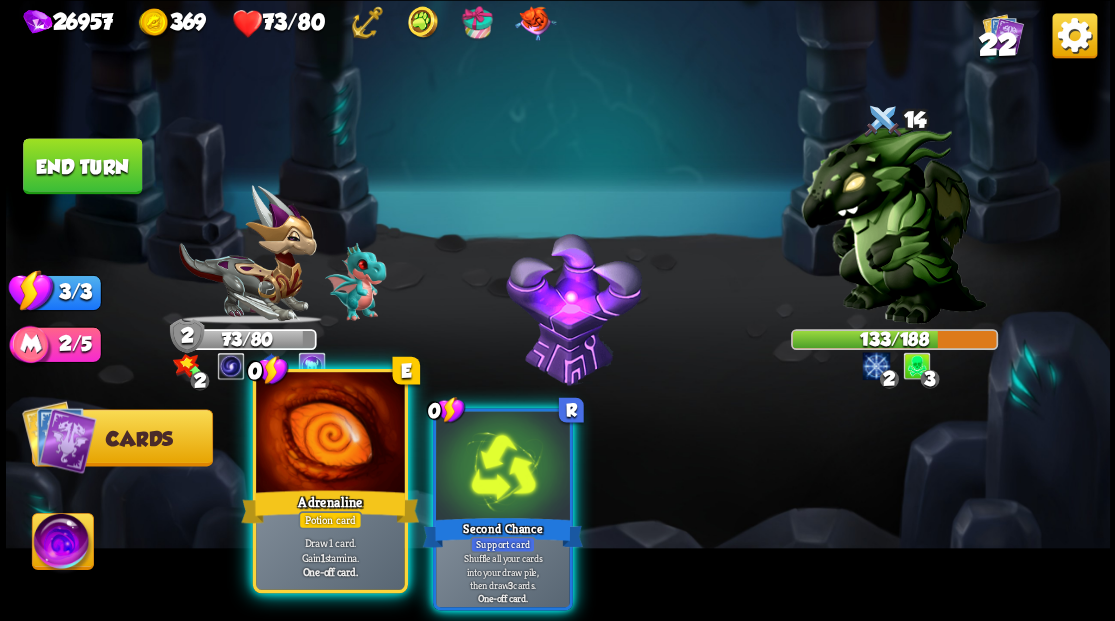 click at bounding box center [330, 434] 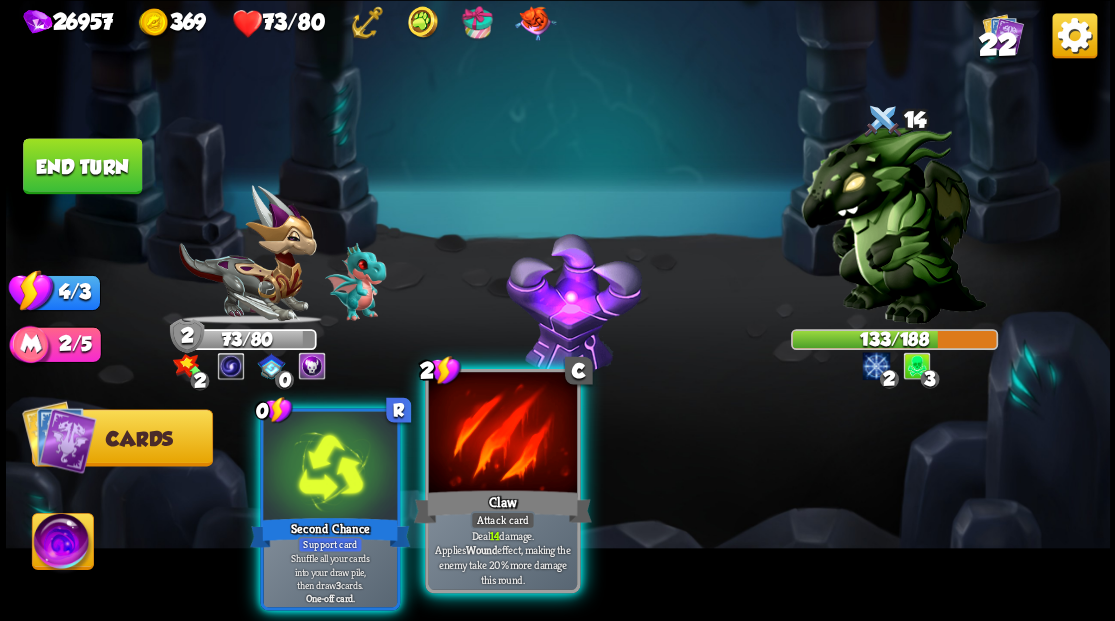 click at bounding box center (502, 434) 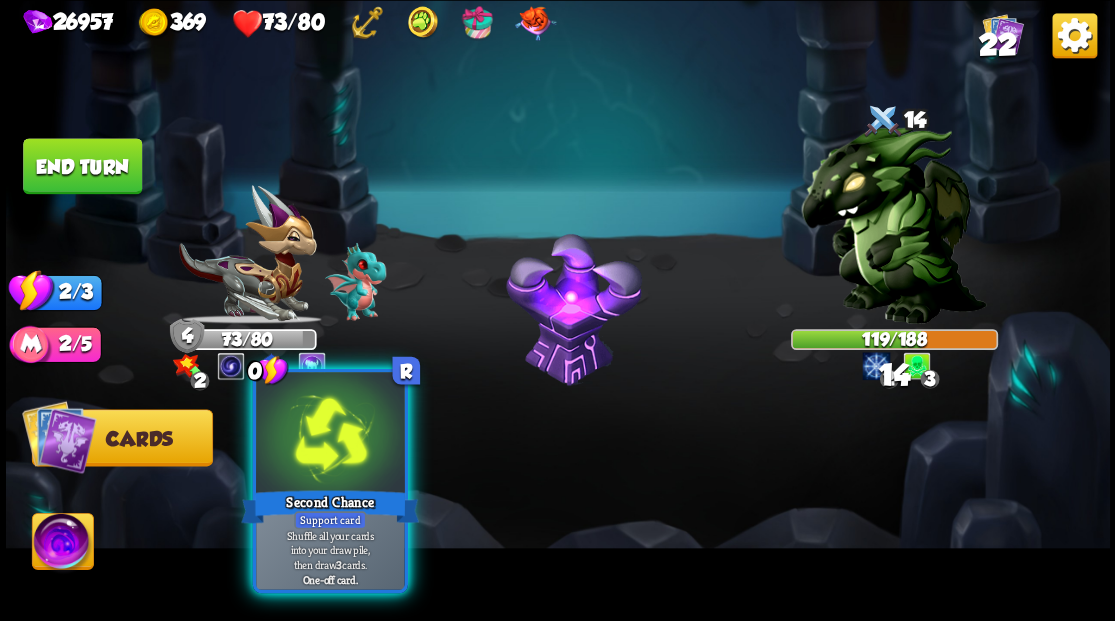 click at bounding box center (330, 434) 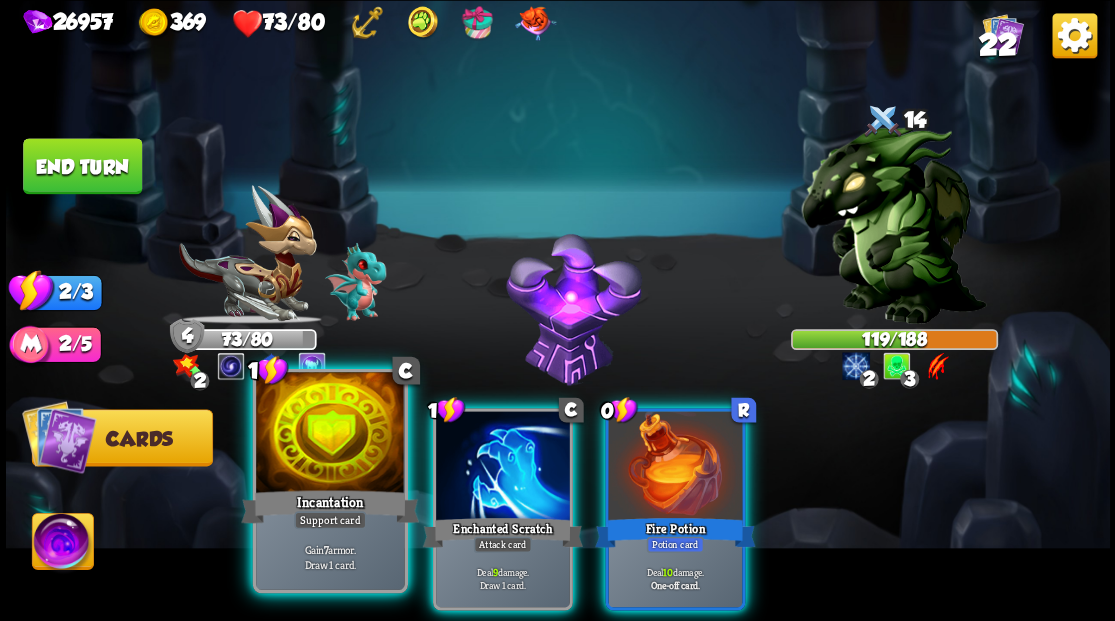 click at bounding box center [330, 434] 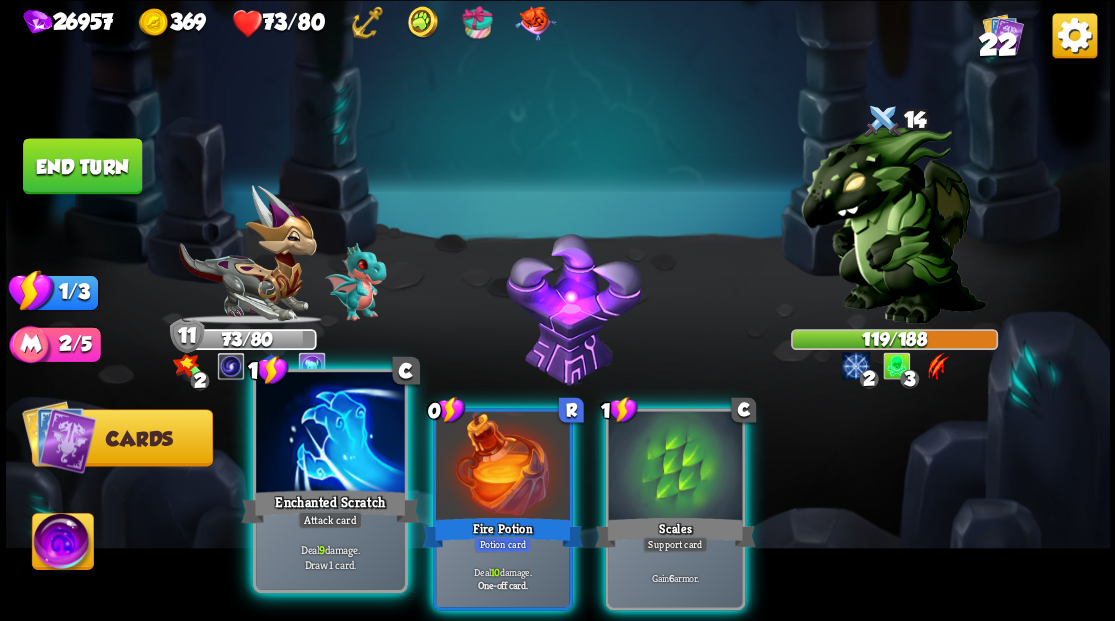 click at bounding box center (330, 434) 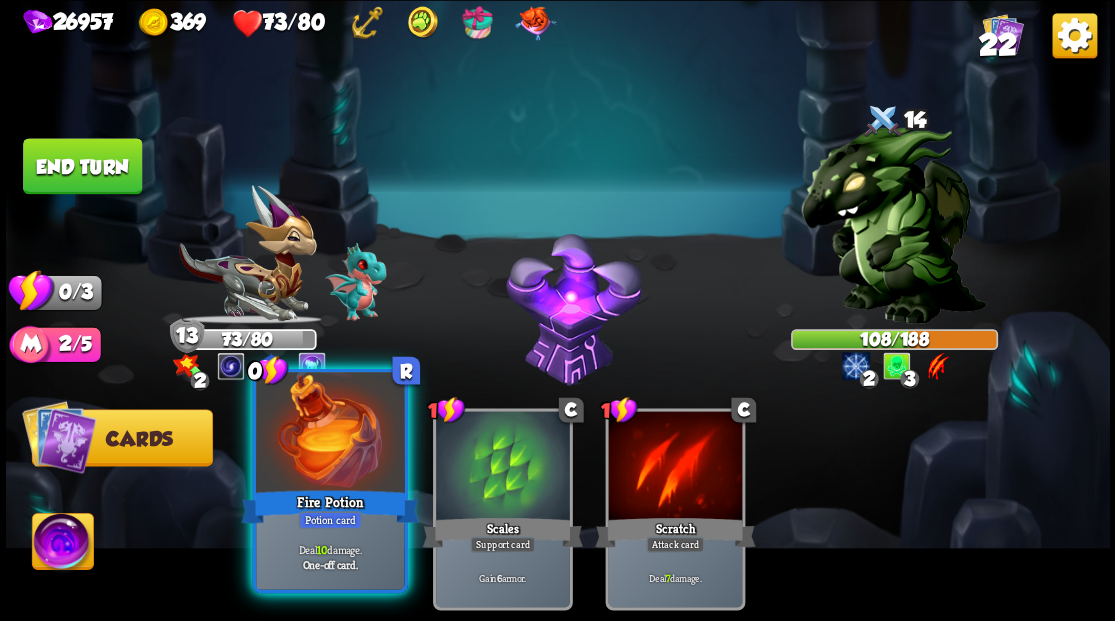 click at bounding box center [330, 434] 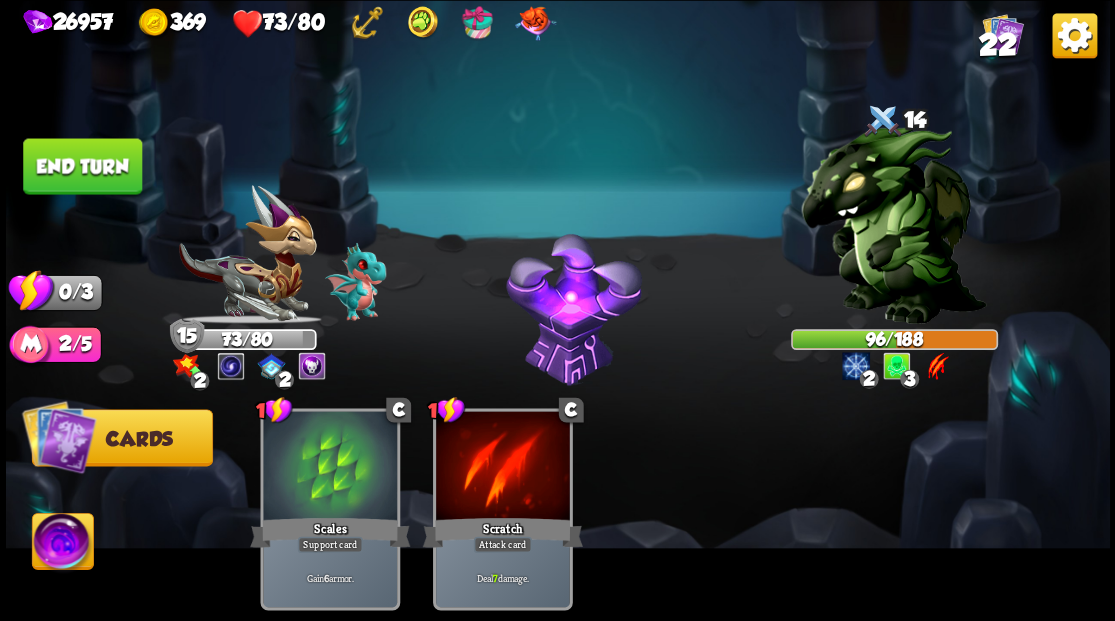 drag, startPoint x: 110, startPoint y: 162, endPoint x: 540, endPoint y: 170, distance: 430.0744 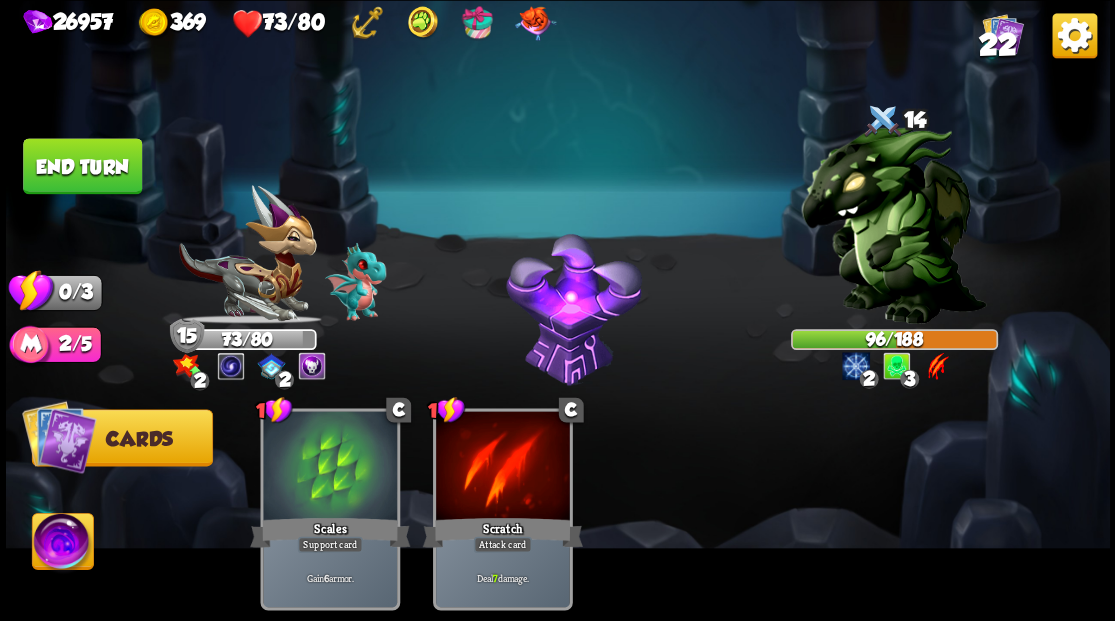 click on "End turn" at bounding box center (82, 166) 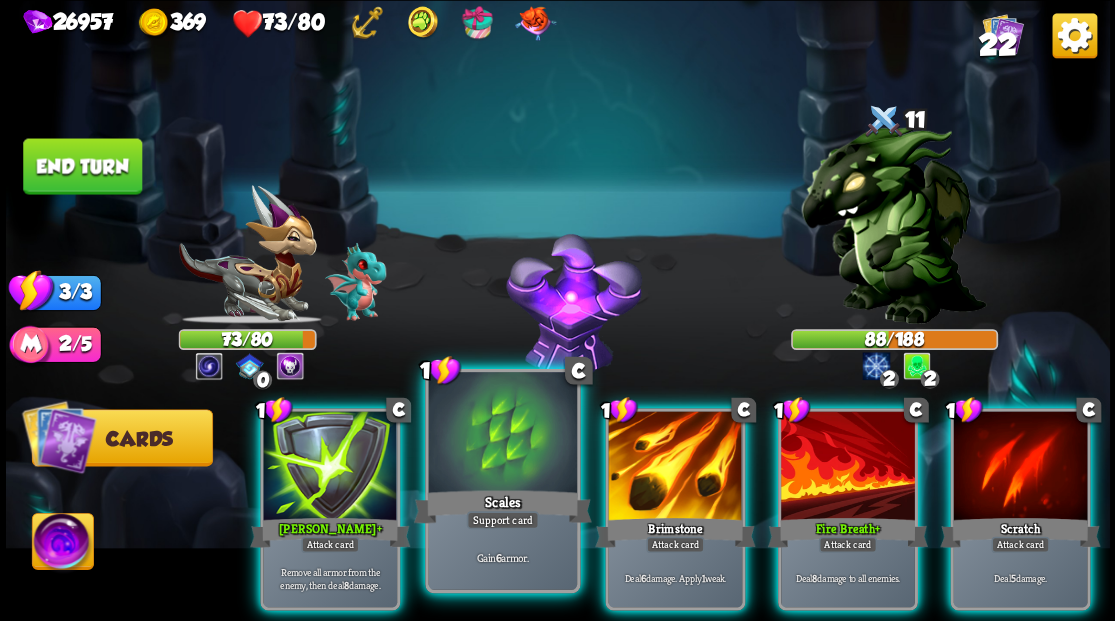 click at bounding box center [502, 434] 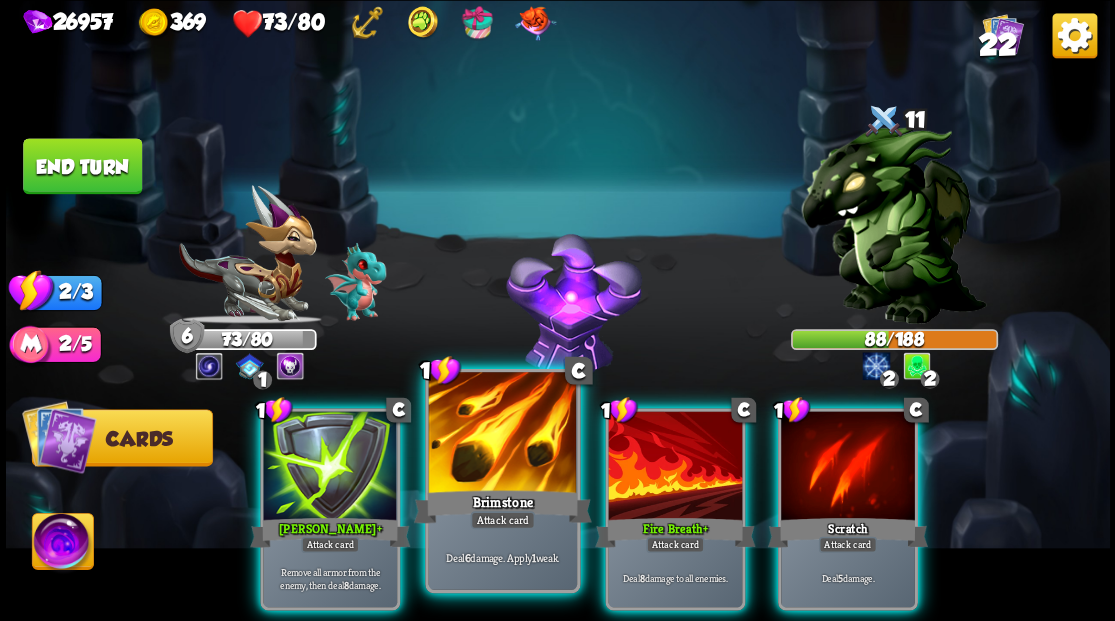 click at bounding box center [502, 434] 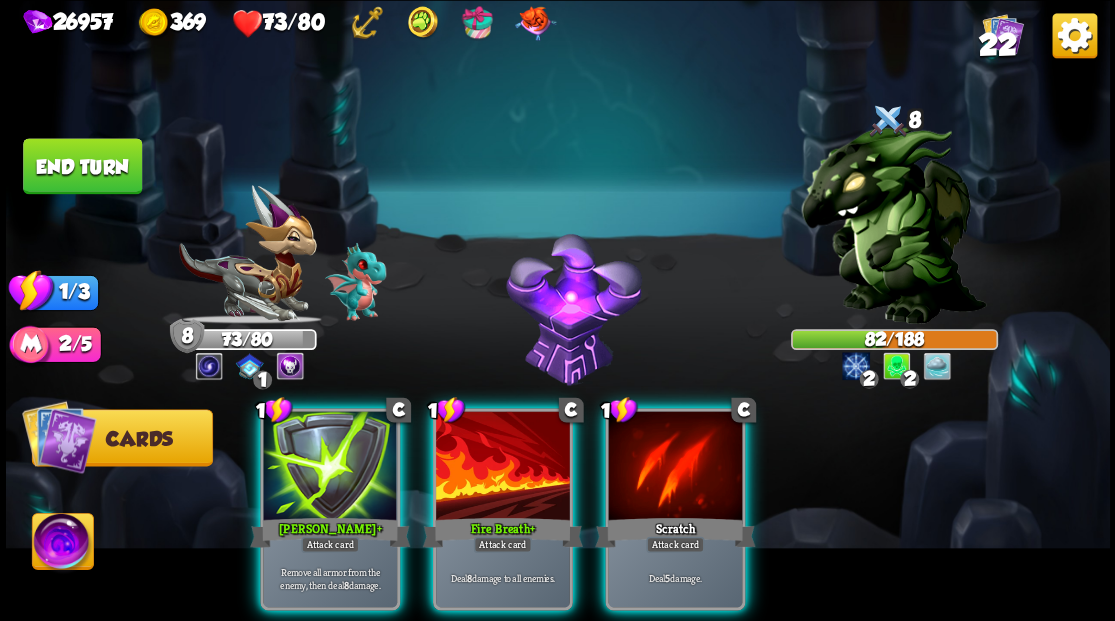 click at bounding box center [503, 467] 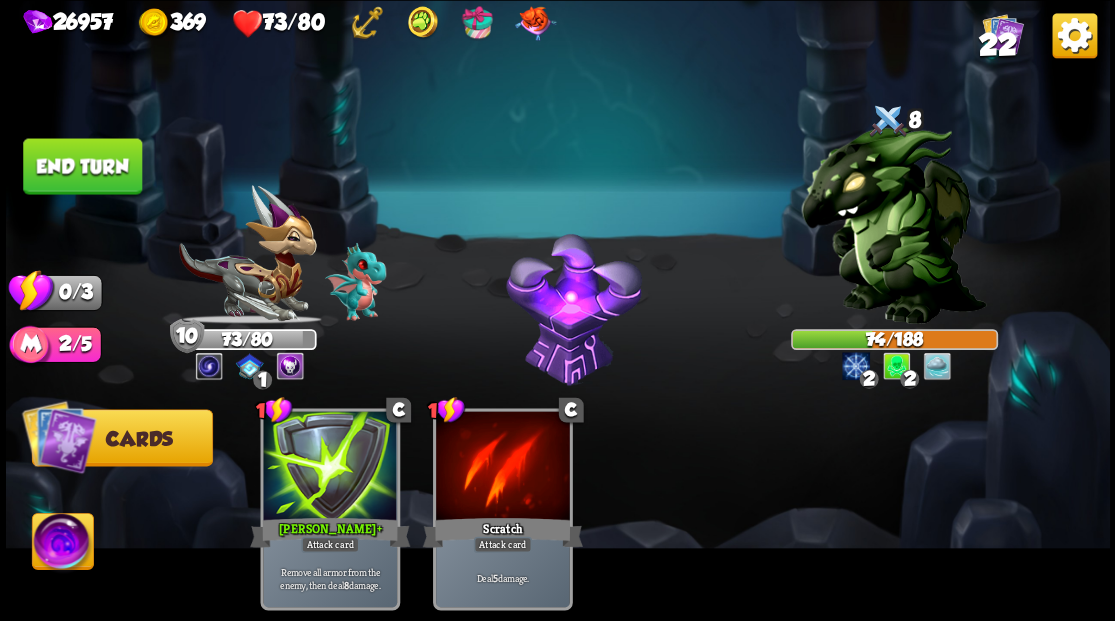 click on "End turn" at bounding box center [82, 166] 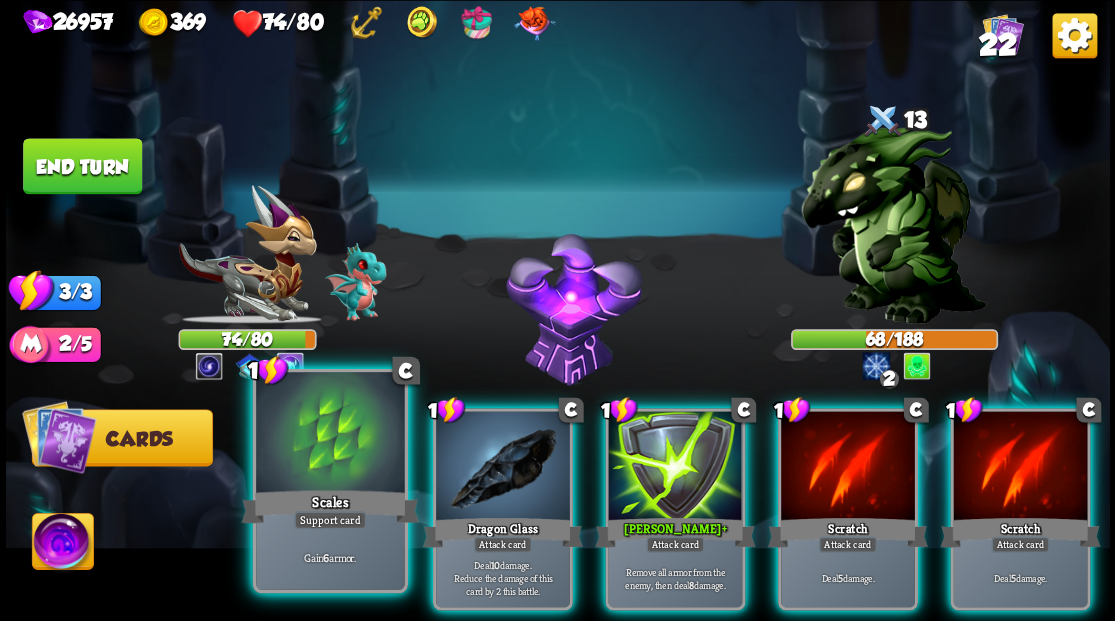 click at bounding box center [330, 434] 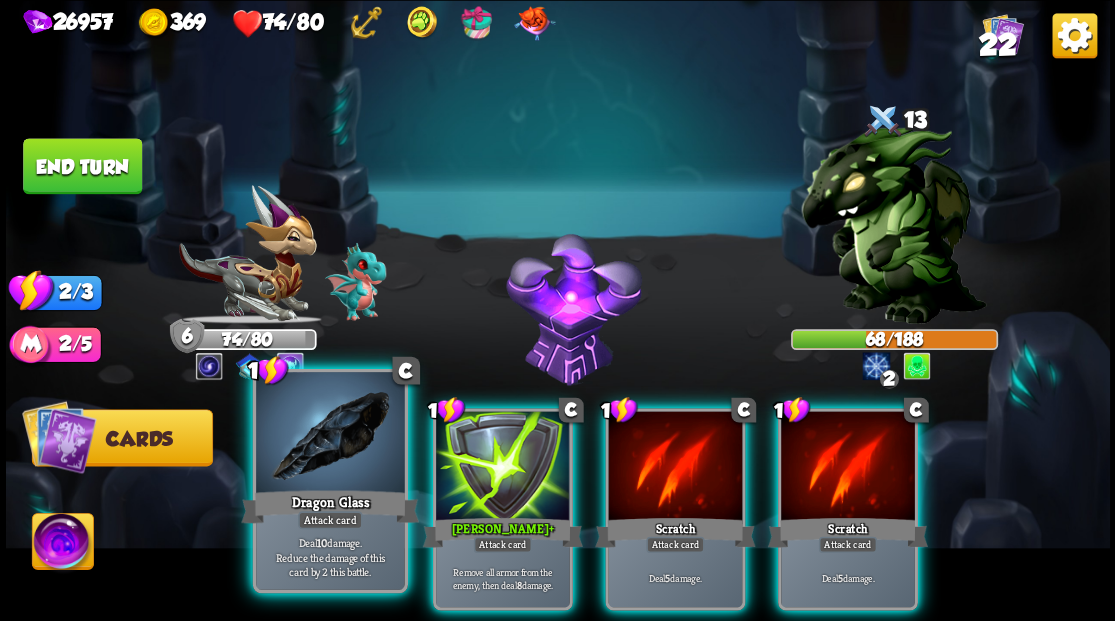 click at bounding box center [330, 434] 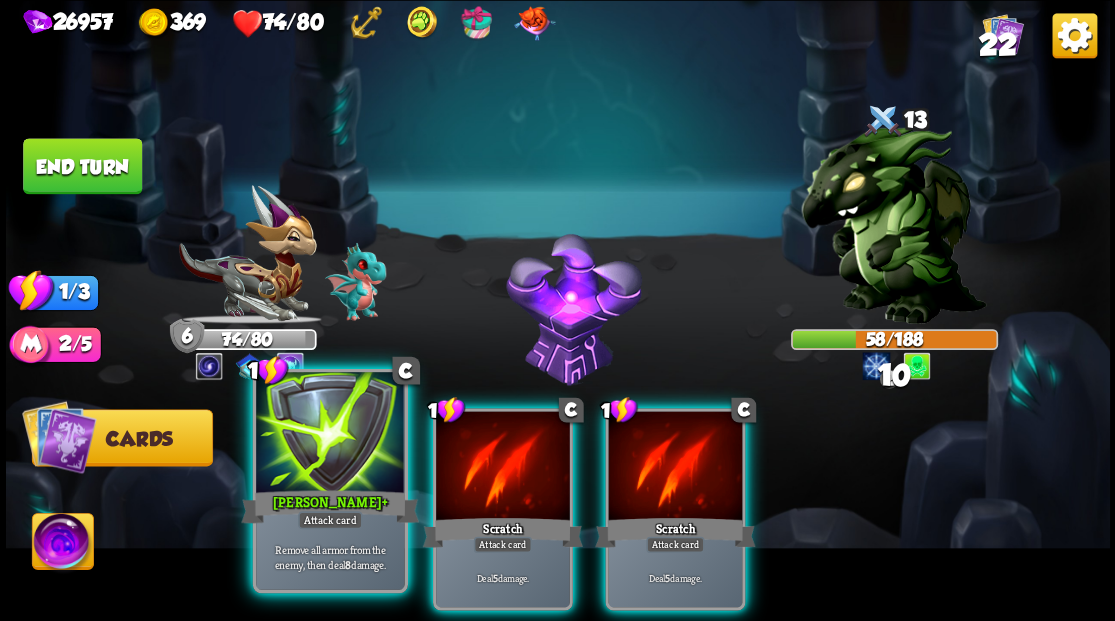 click at bounding box center (330, 434) 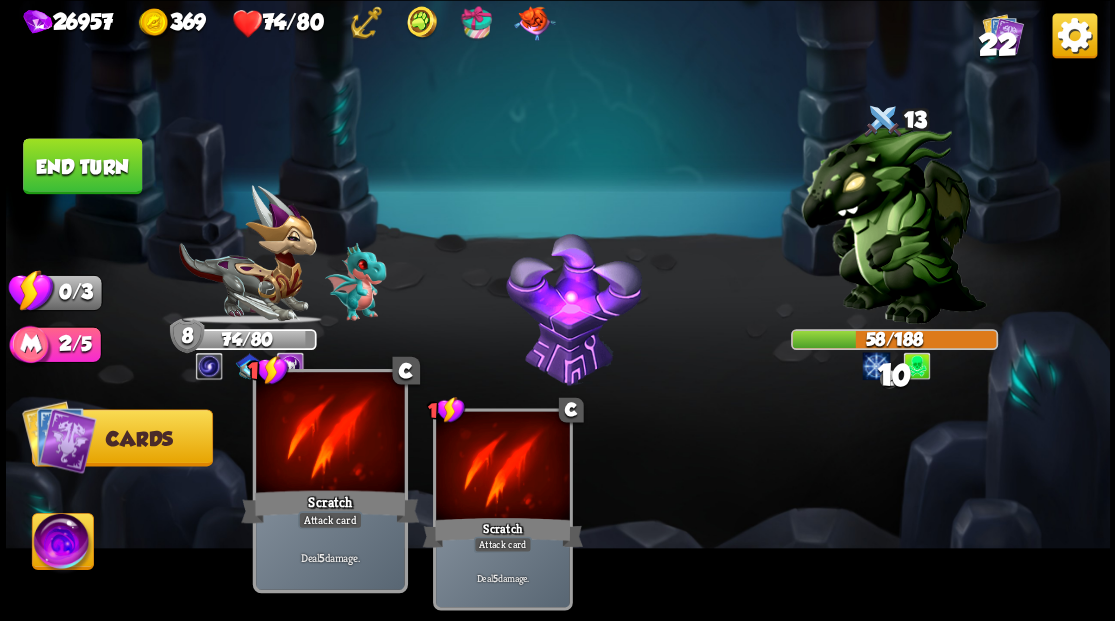 click at bounding box center [330, 434] 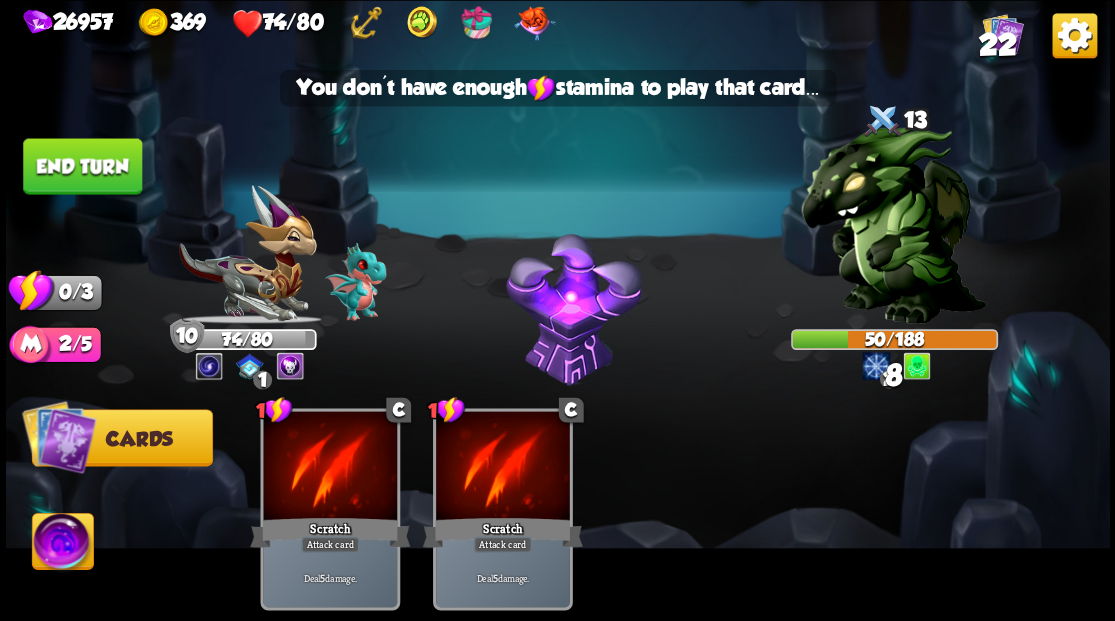 click on "End turn" at bounding box center [82, 166] 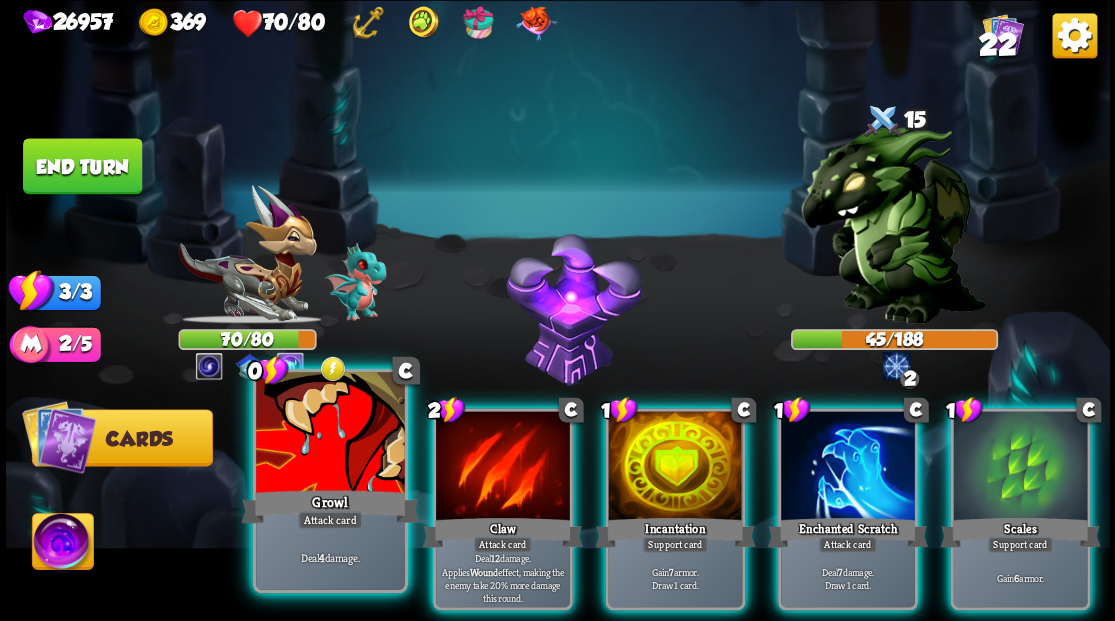 click at bounding box center [330, 434] 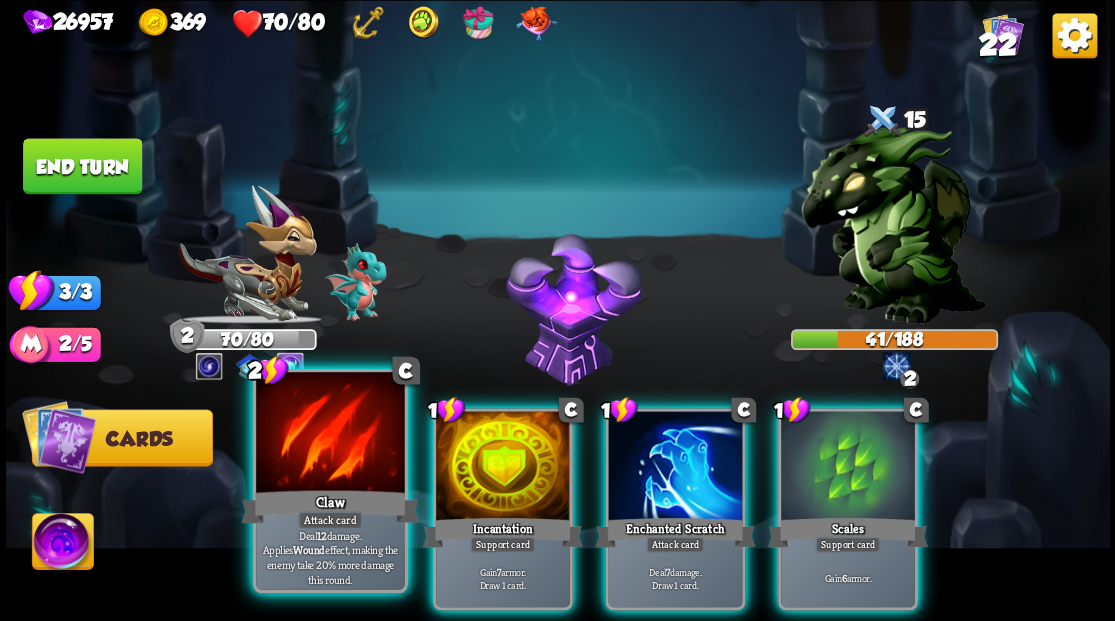 click at bounding box center (330, 434) 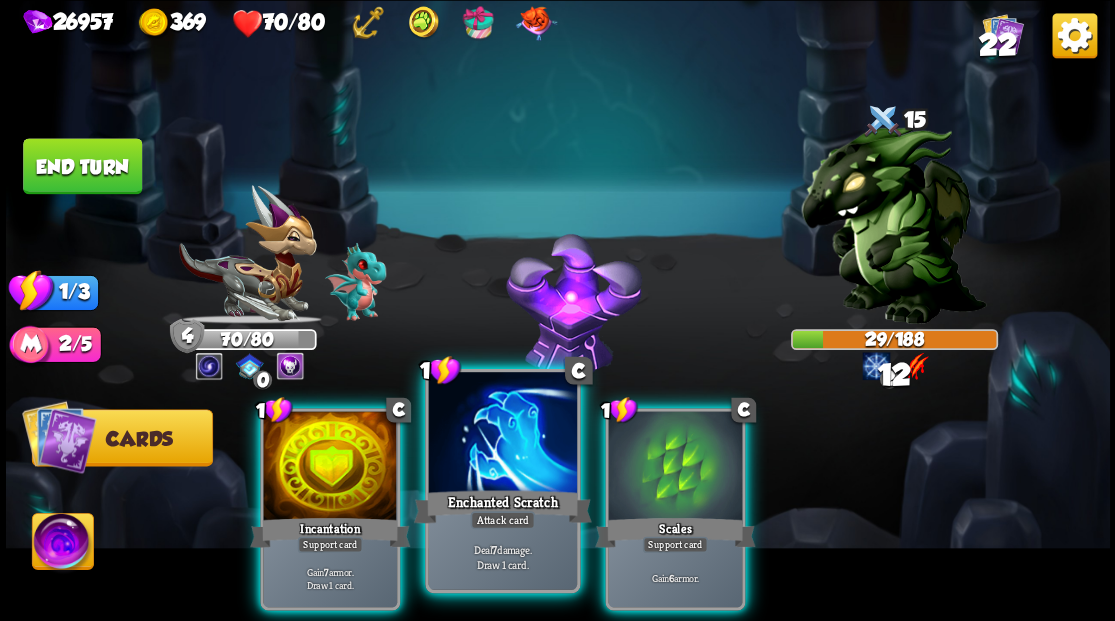 click at bounding box center [502, 434] 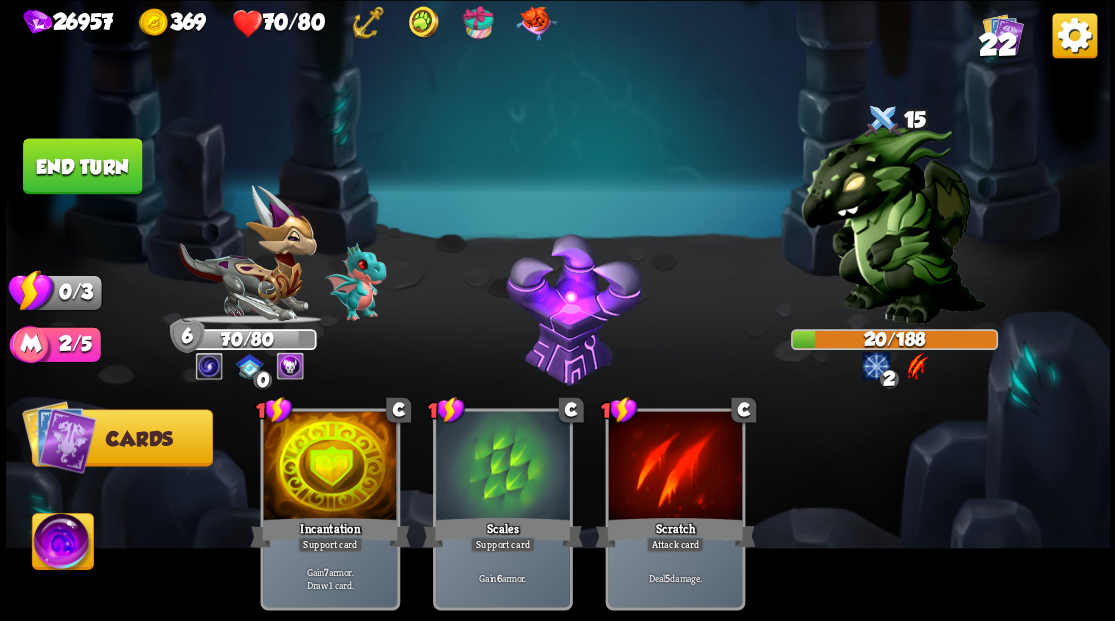 click on "End turn" at bounding box center (82, 166) 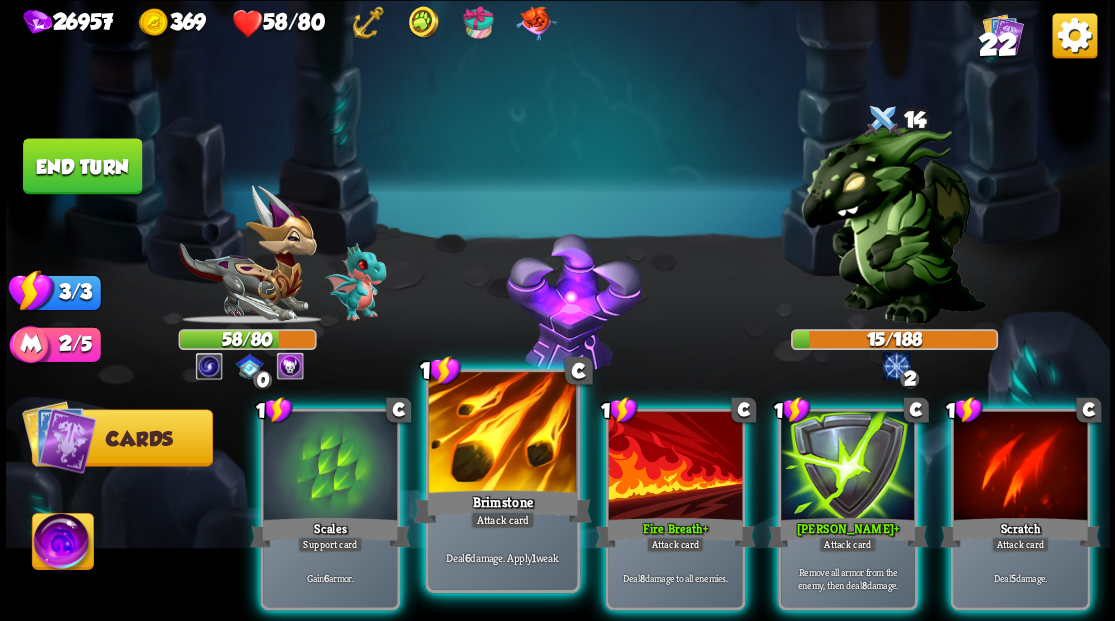 click at bounding box center [502, 434] 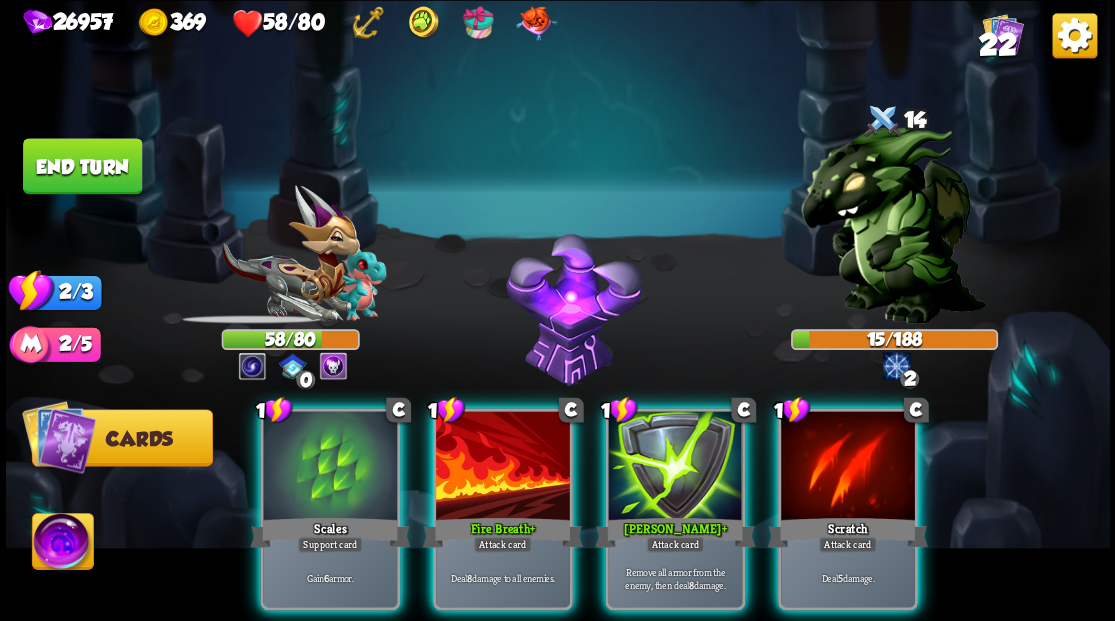 click at bounding box center (503, 467) 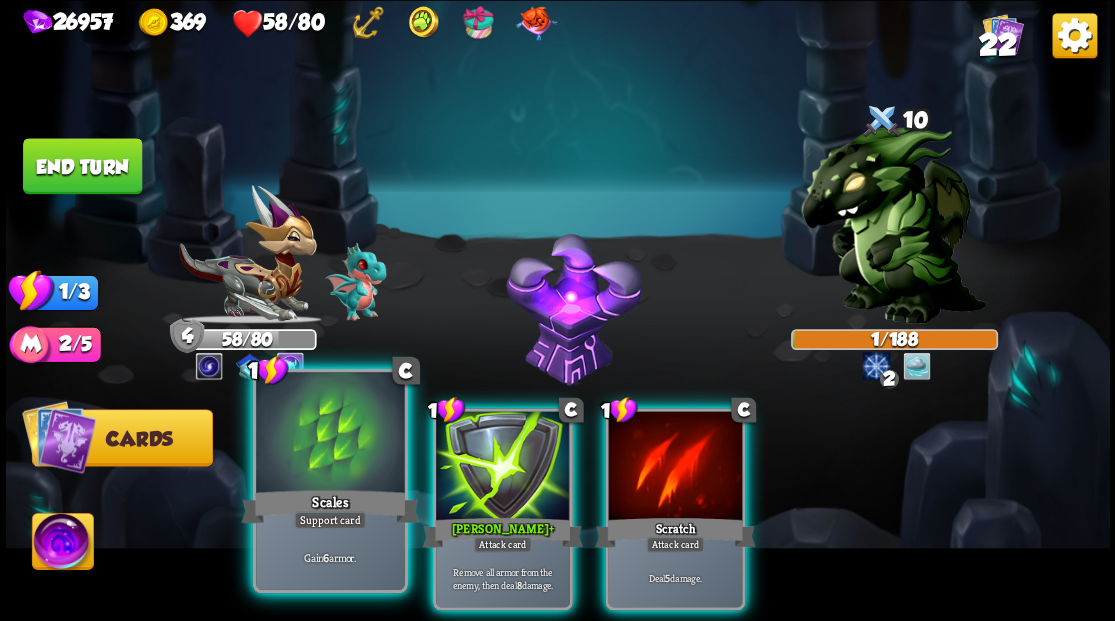 click at bounding box center [330, 434] 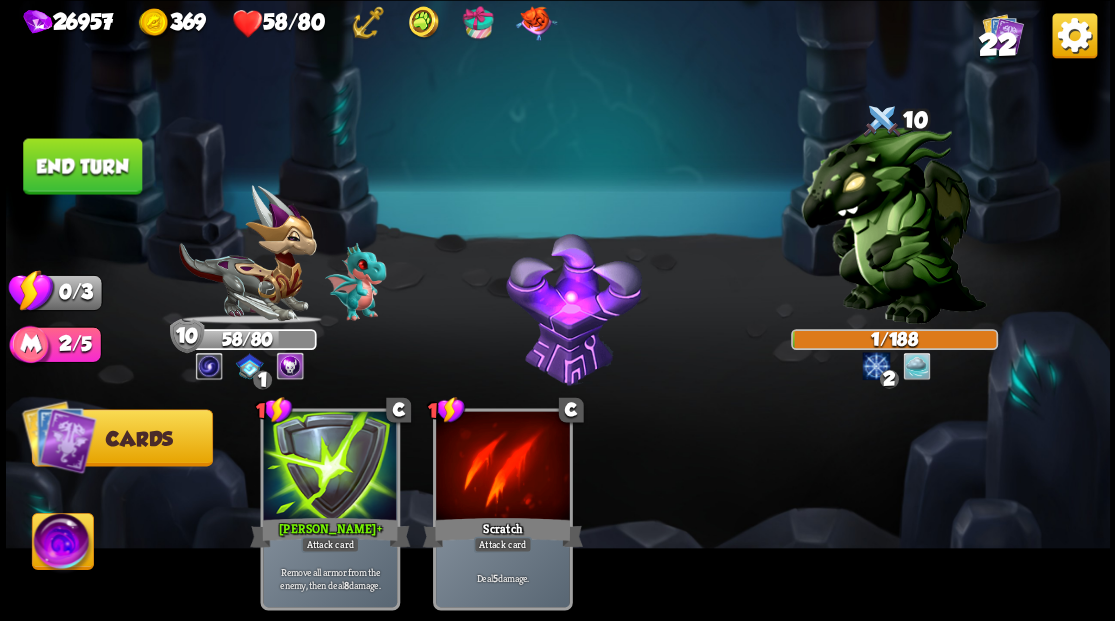 click on "End turn" at bounding box center (82, 166) 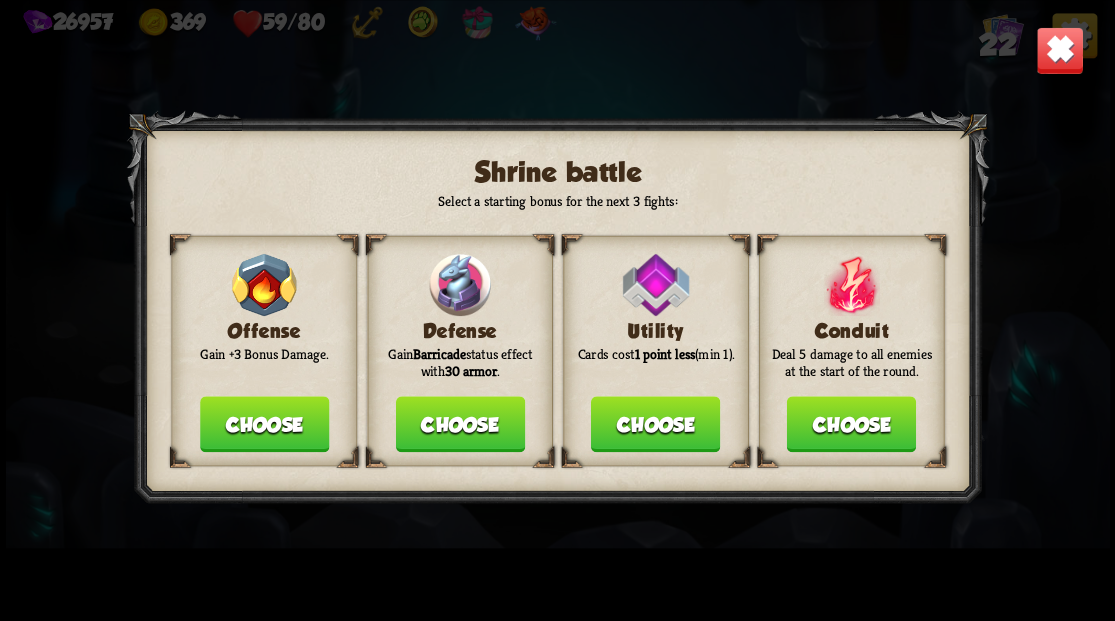 drag, startPoint x: 430, startPoint y: 416, endPoint x: 447, endPoint y: 429, distance: 21.400934 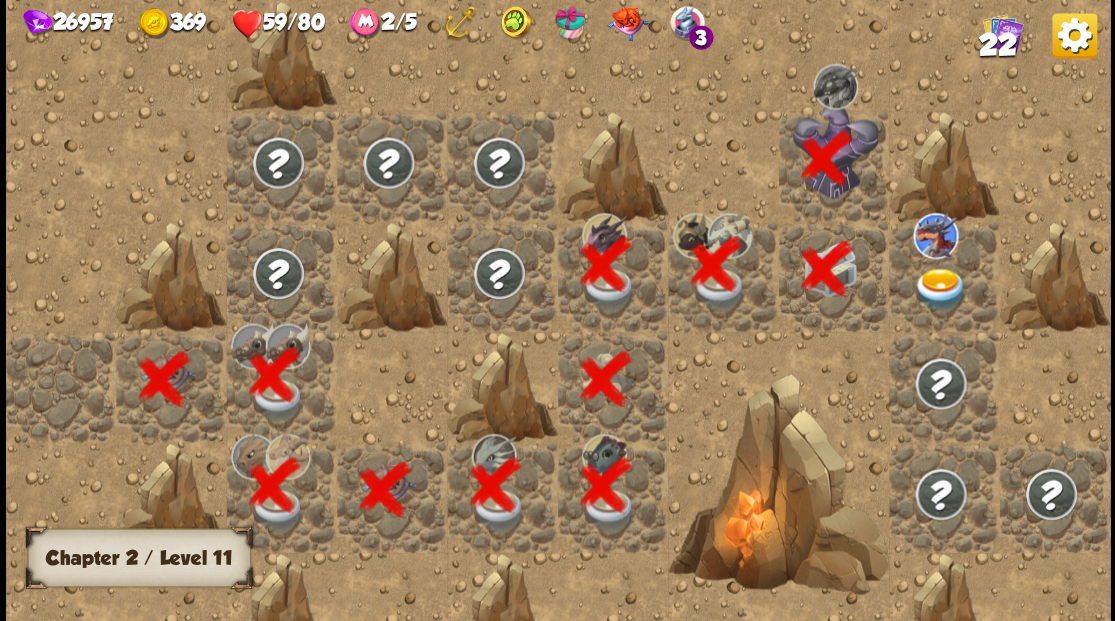 scroll, scrollTop: 0, scrollLeft: 384, axis: horizontal 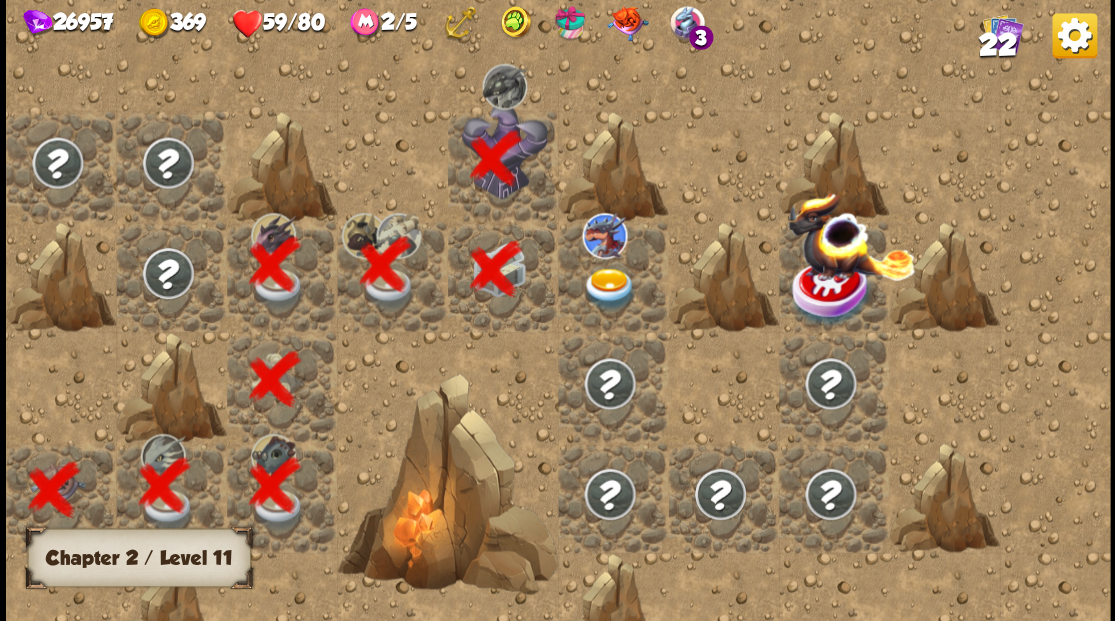 click at bounding box center [609, 288] 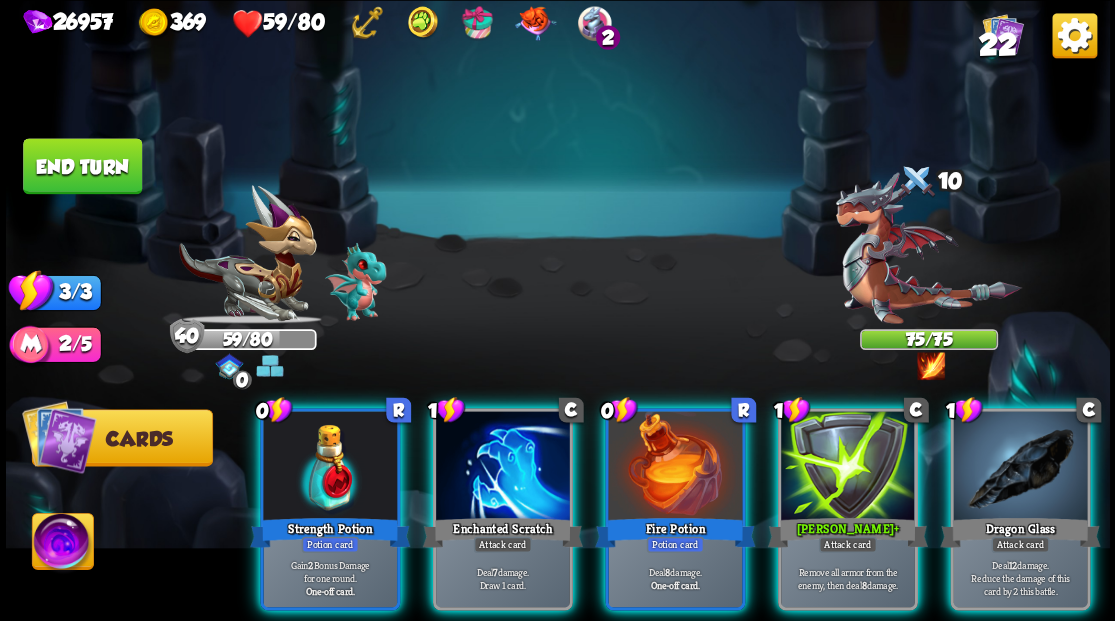 click at bounding box center (928, 263) 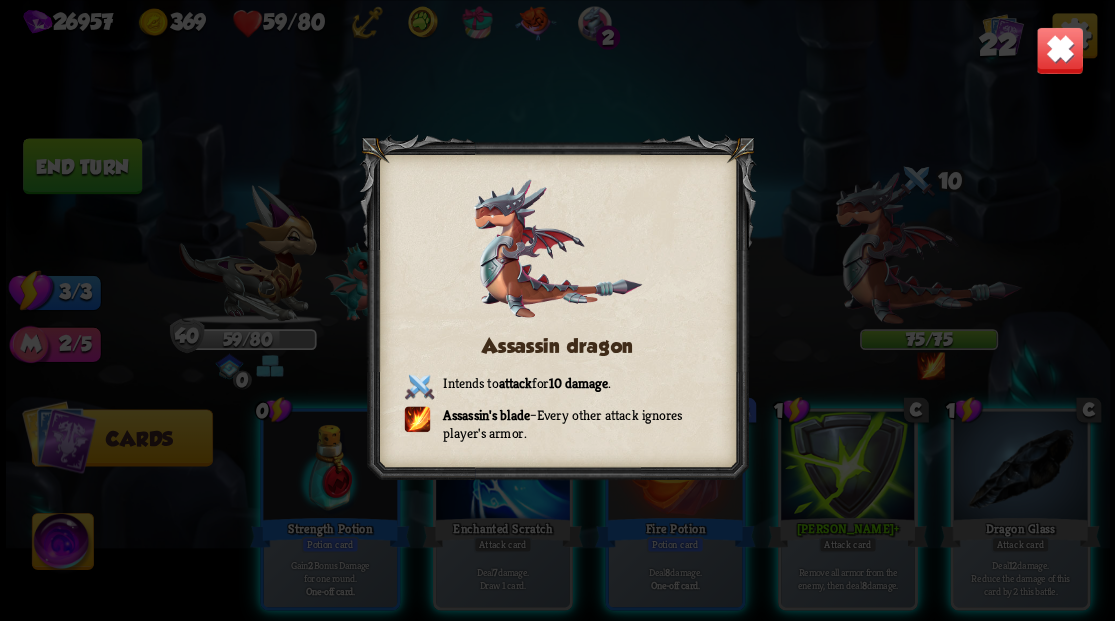 click at bounding box center [1059, 50] 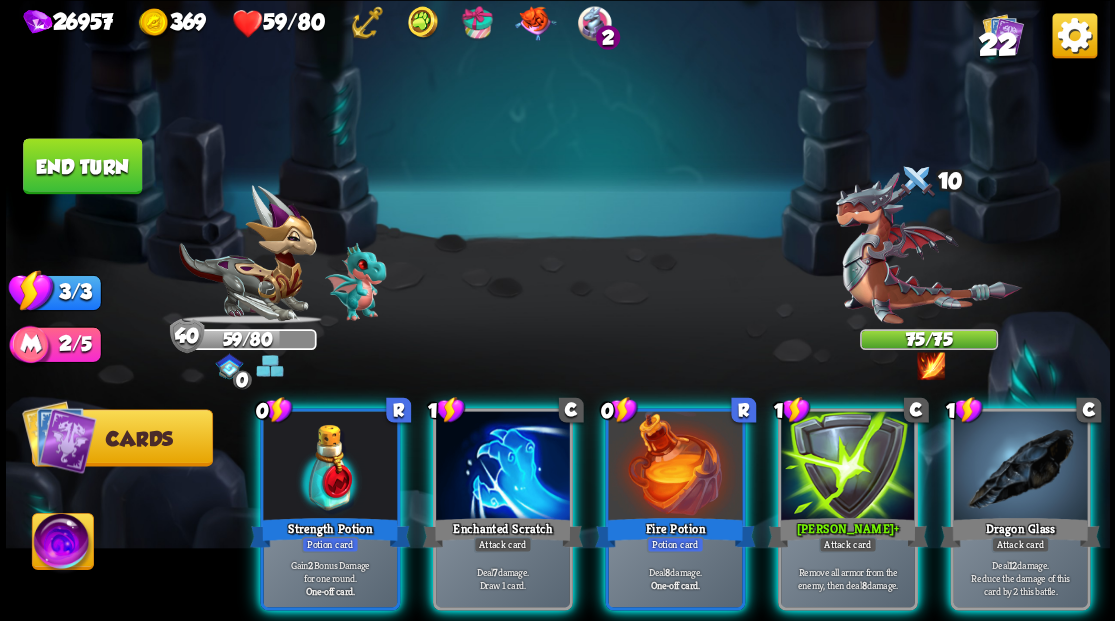 click at bounding box center (928, 263) 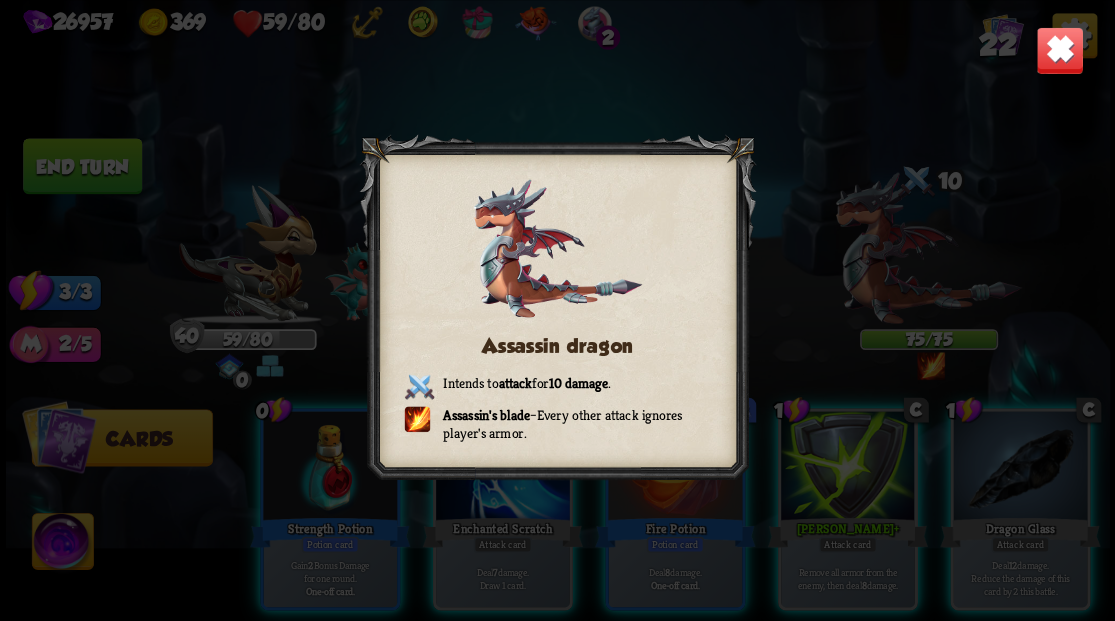 click at bounding box center (1059, 50) 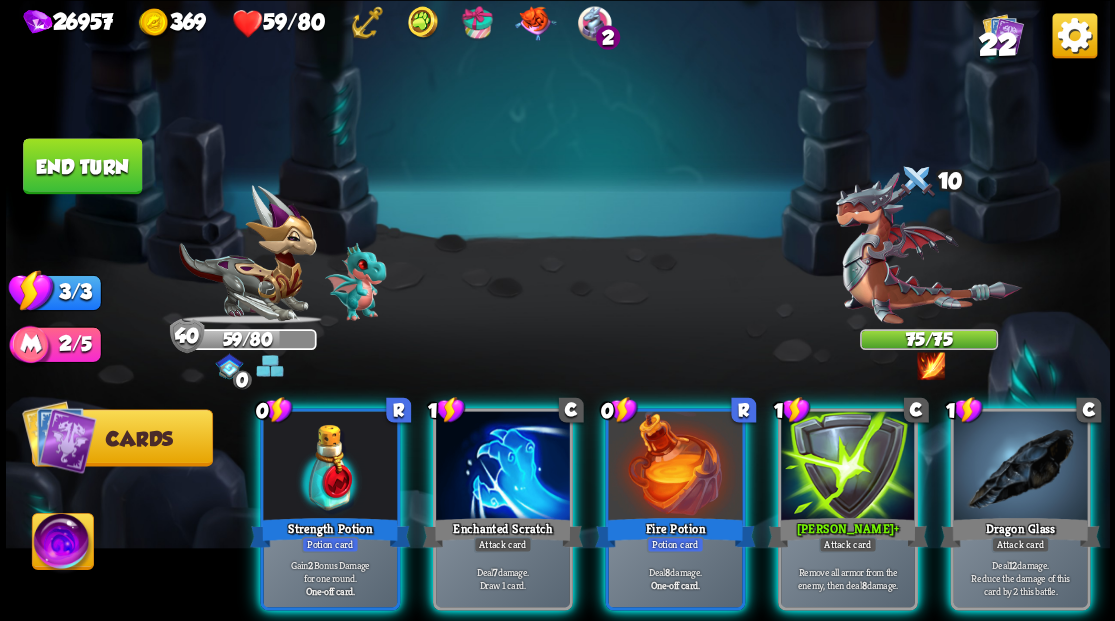 click at bounding box center (928, 263) 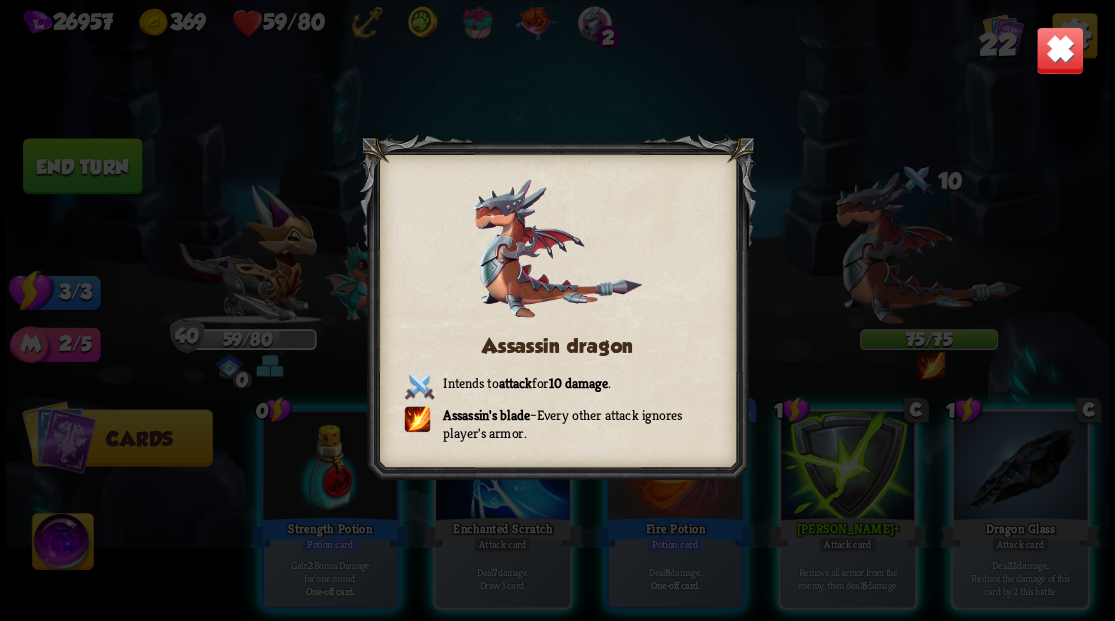 click at bounding box center [1059, 50] 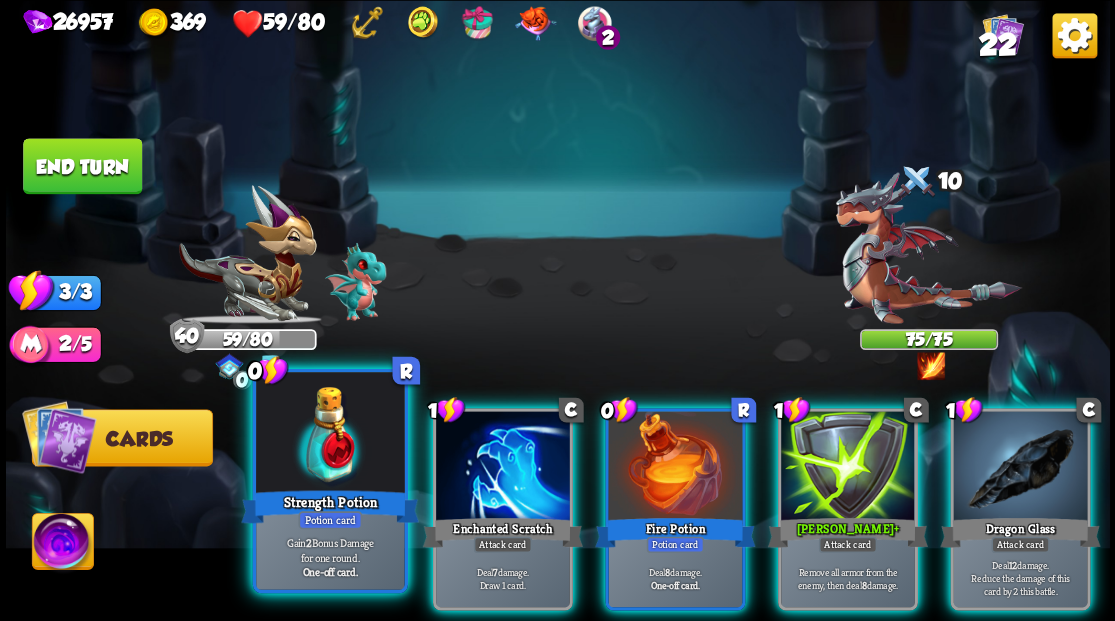 click at bounding box center (330, 434) 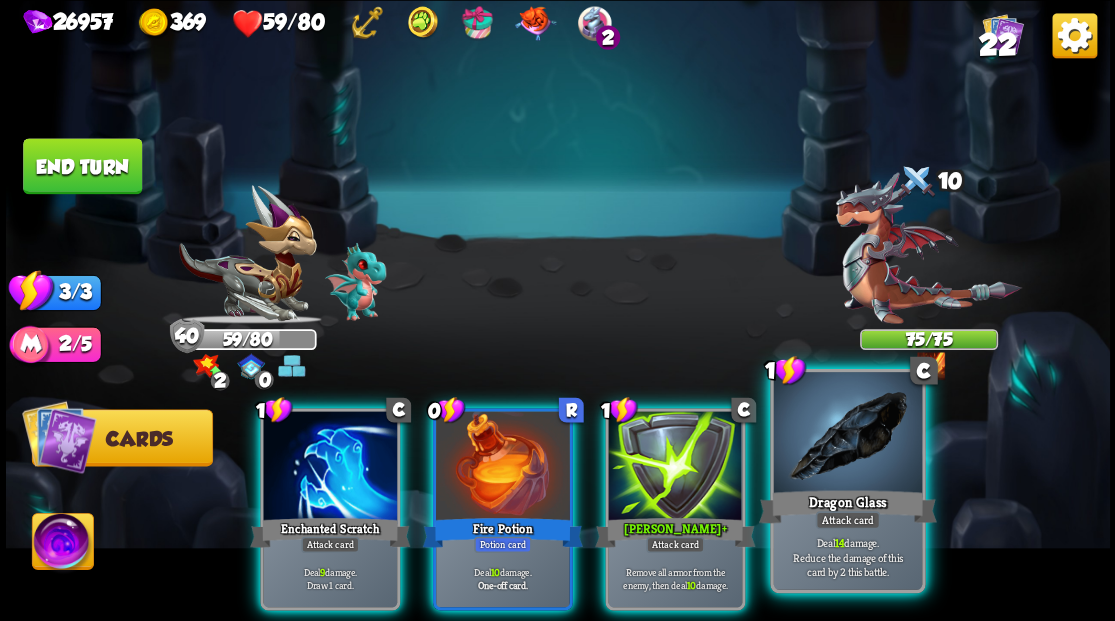 click at bounding box center (847, 434) 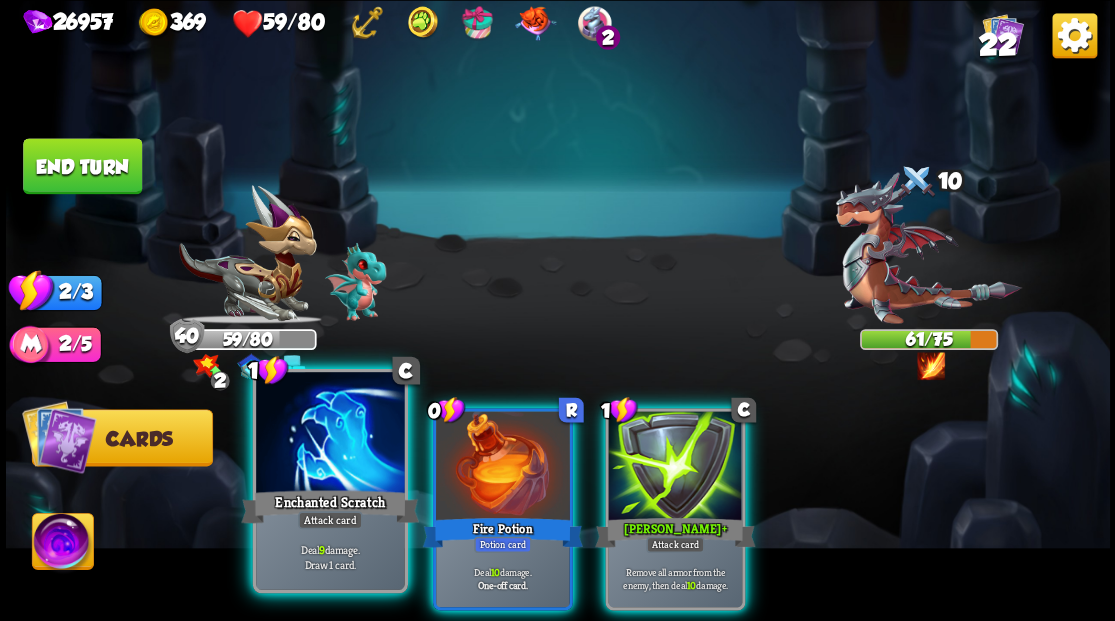 click at bounding box center (330, 434) 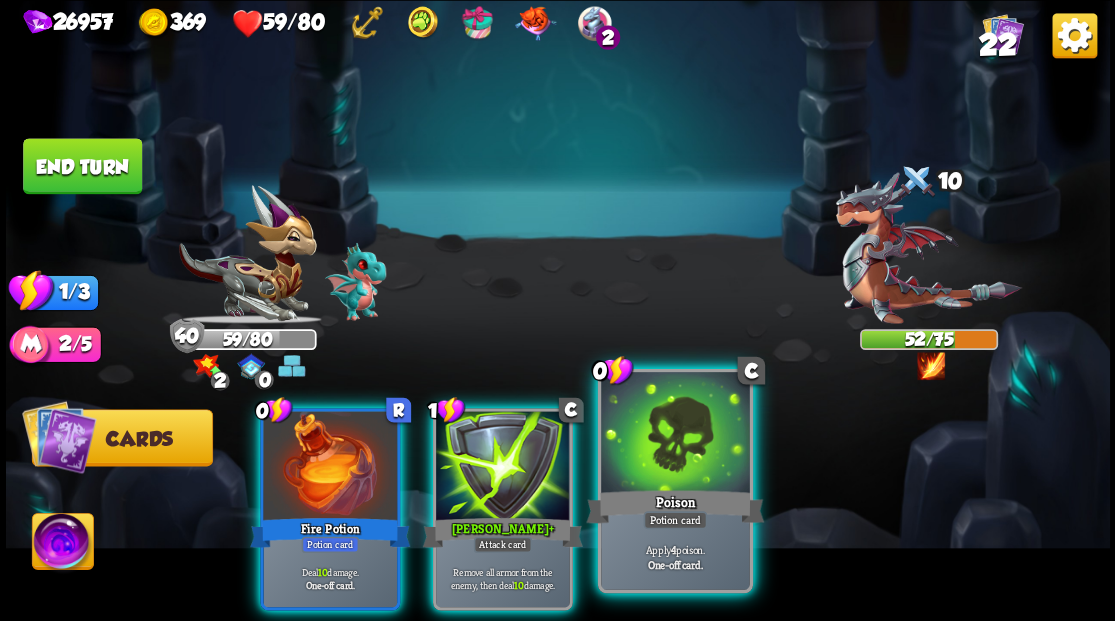 click at bounding box center (675, 434) 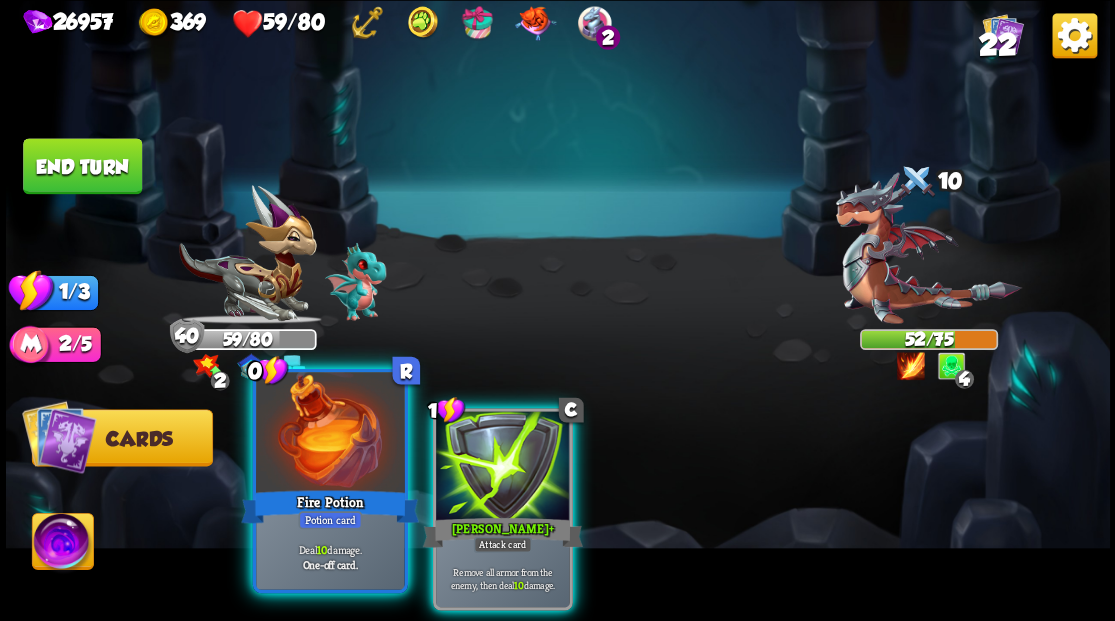 click at bounding box center [330, 434] 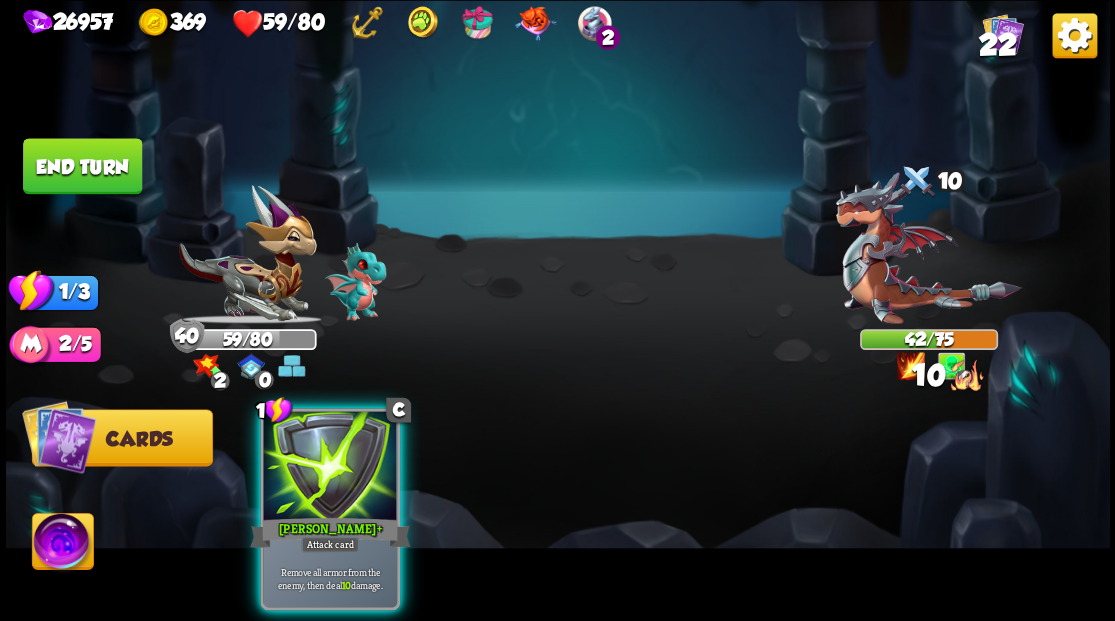 click at bounding box center [330, 467] 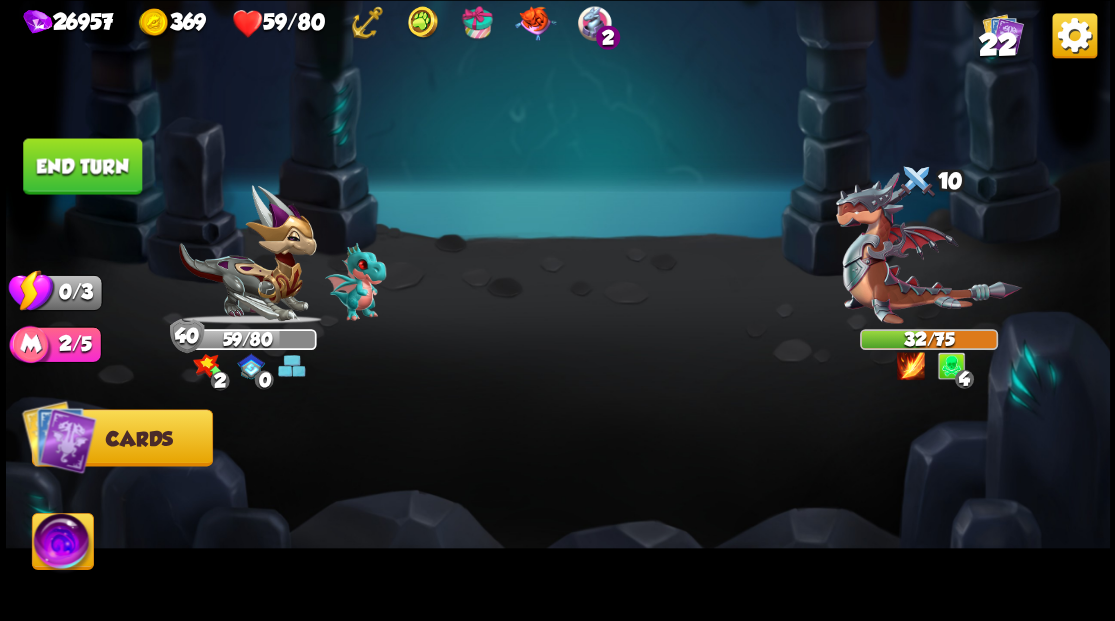click on "End turn" at bounding box center (82, 166) 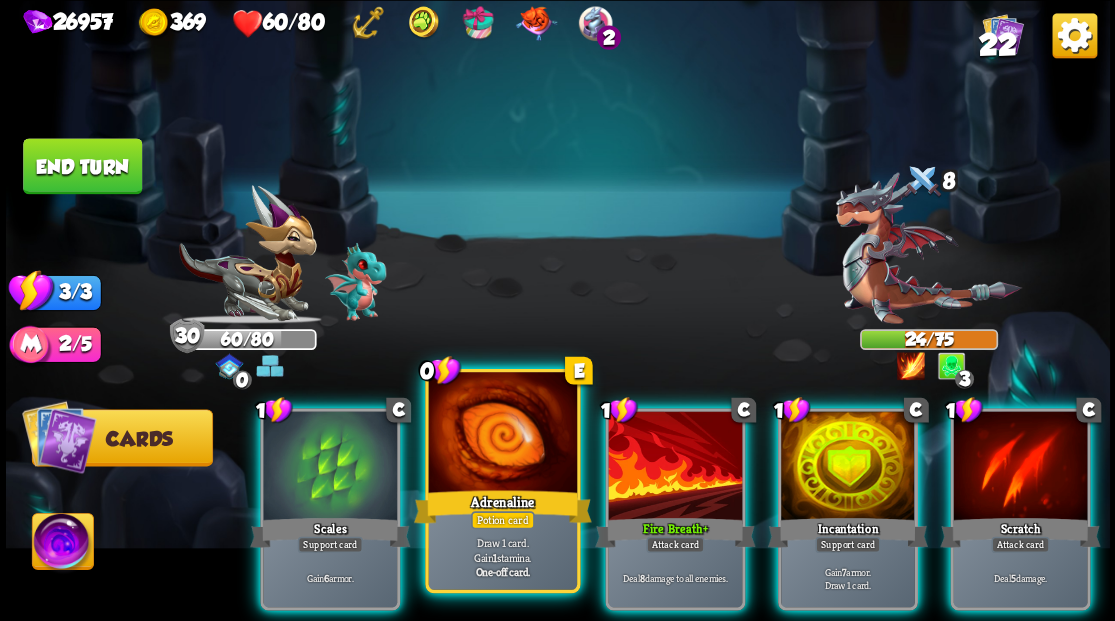 click at bounding box center (502, 434) 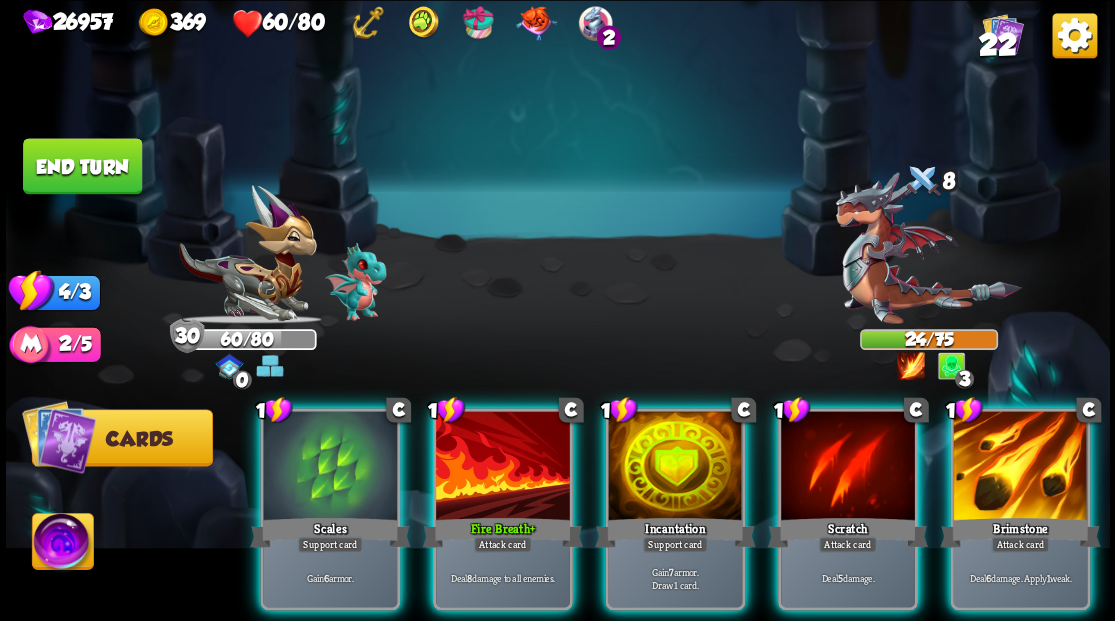 click at bounding box center (1020, 467) 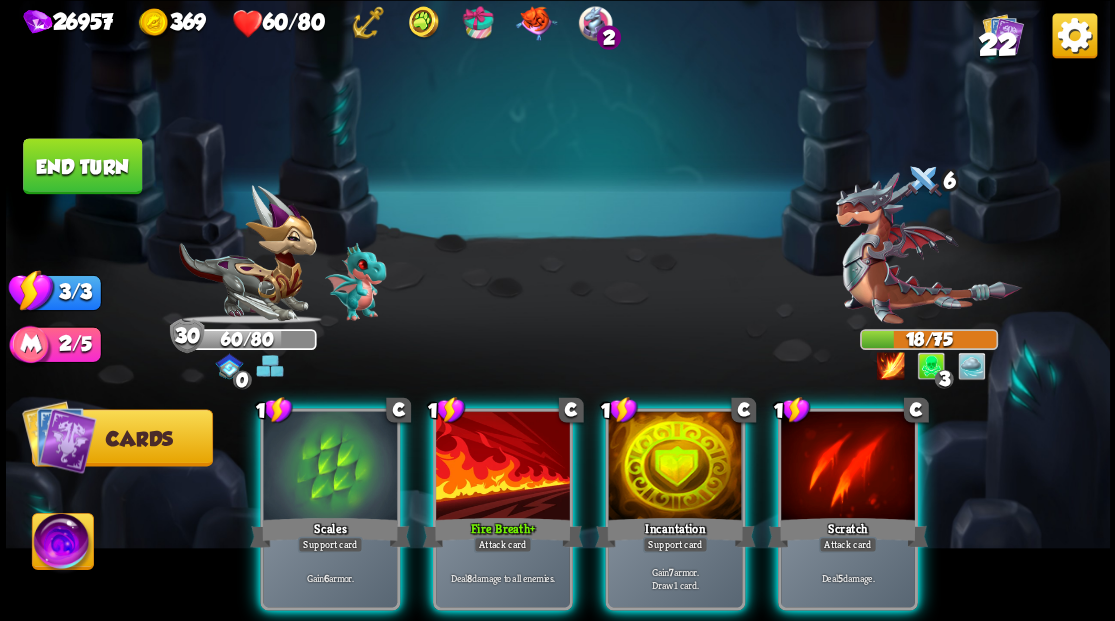 drag, startPoint x: 474, startPoint y: 460, endPoint x: 520, endPoint y: 365, distance: 105.550934 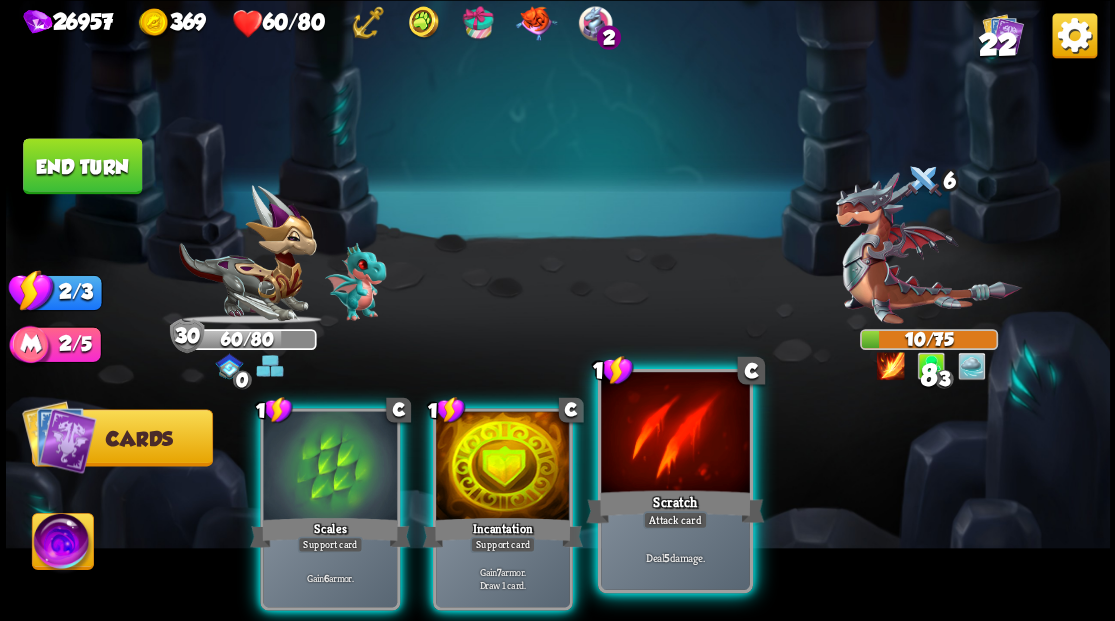 click at bounding box center (675, 434) 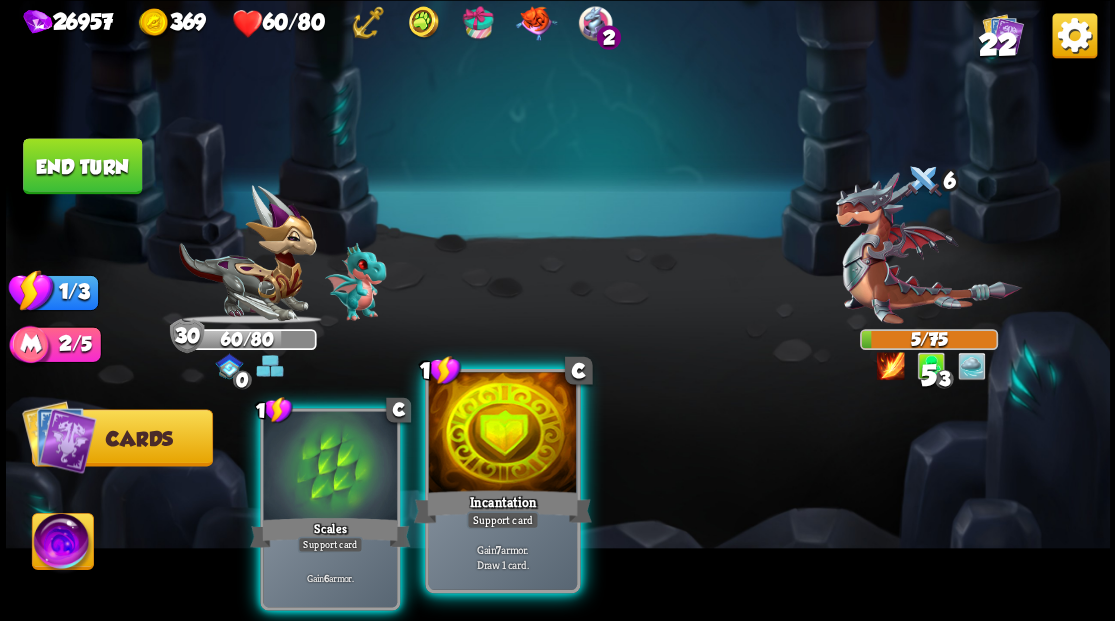 click at bounding box center (502, 434) 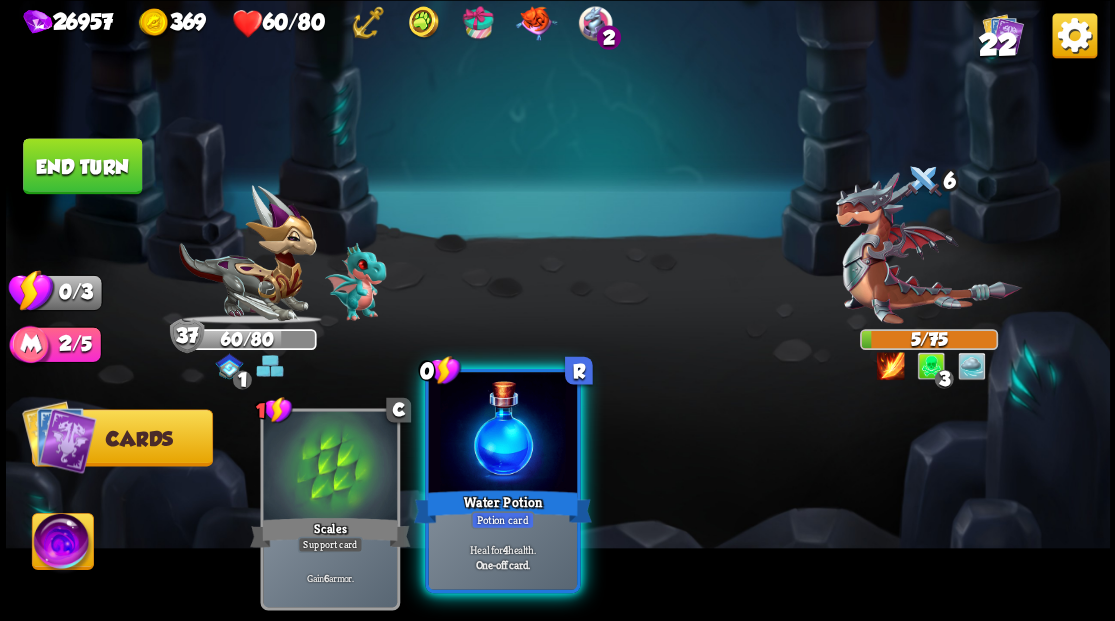 click at bounding box center (502, 434) 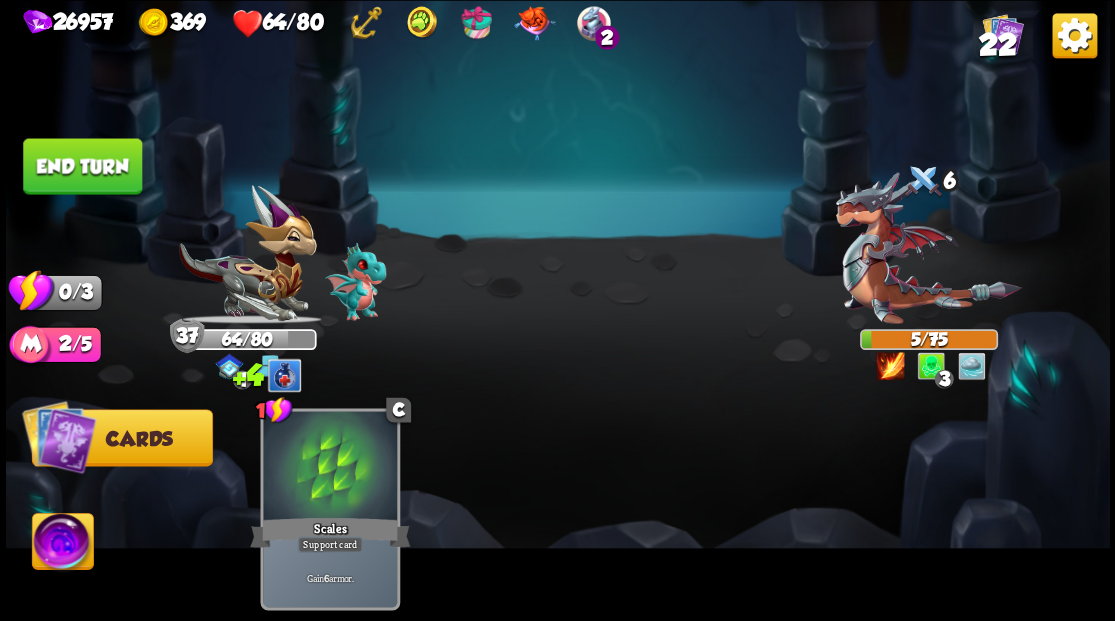 click on "End turn" at bounding box center [82, 166] 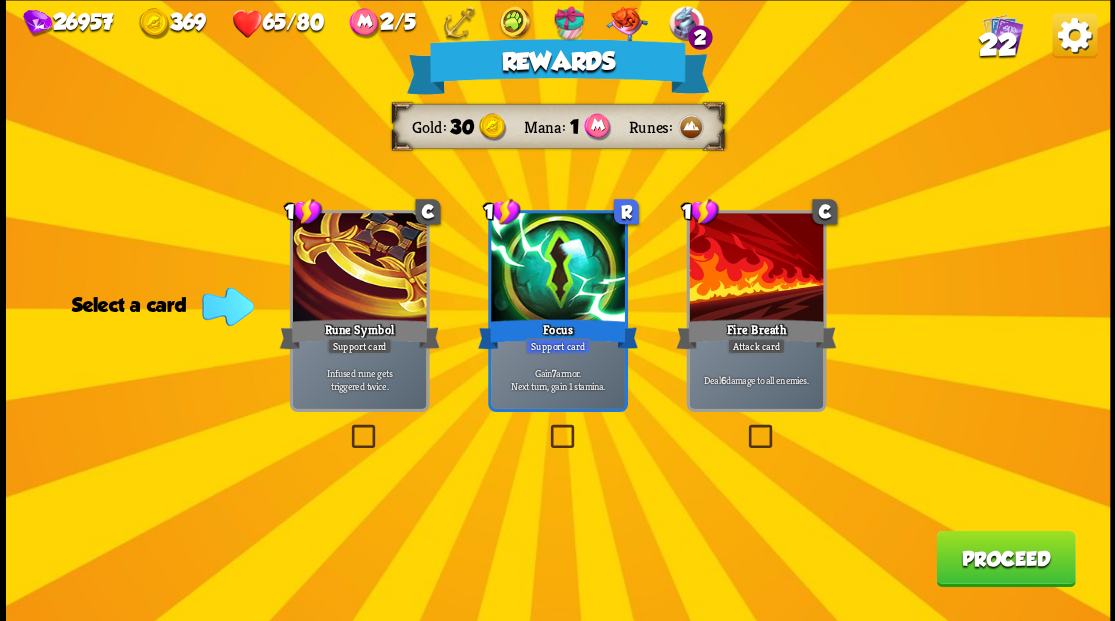 click at bounding box center [744, 427] 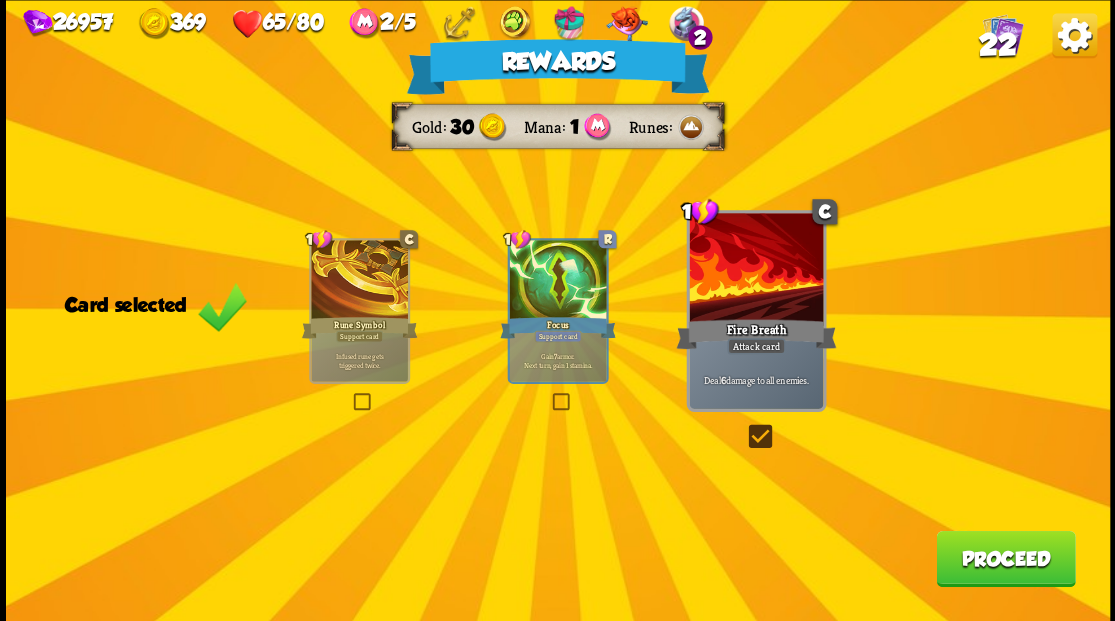 click on "Proceed" at bounding box center [1005, 558] 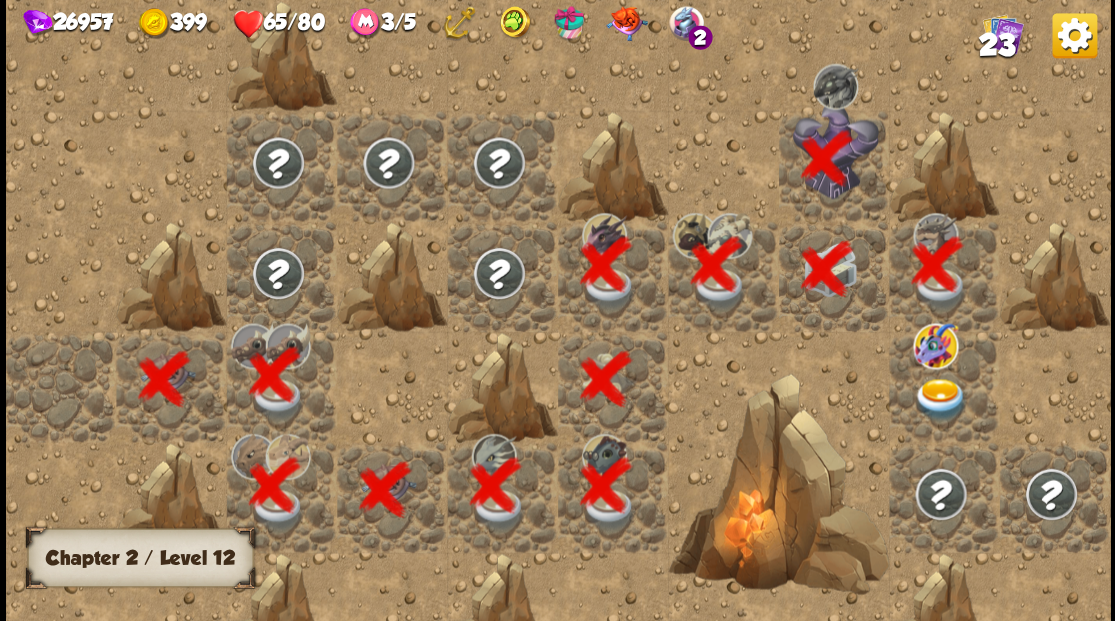 scroll, scrollTop: 0, scrollLeft: 384, axis: horizontal 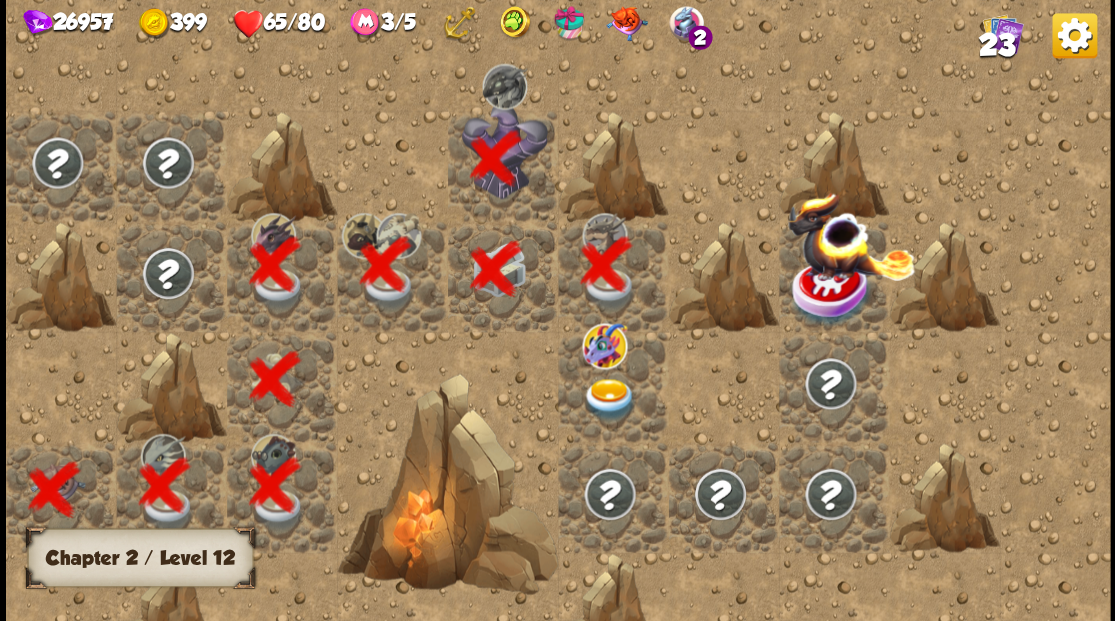 click at bounding box center [609, 399] 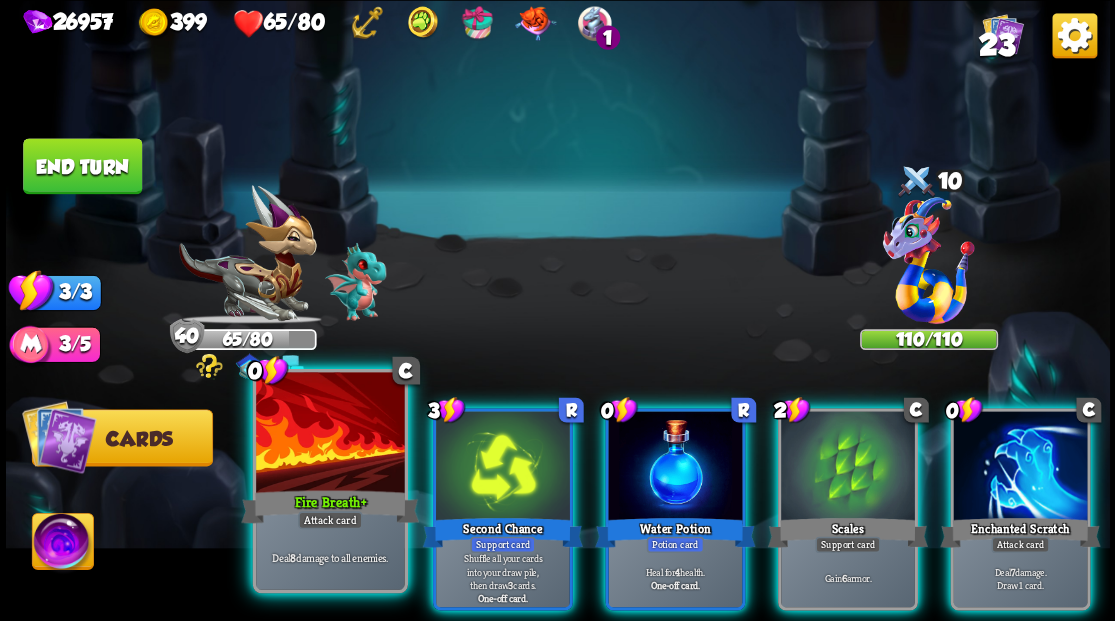 click at bounding box center (330, 434) 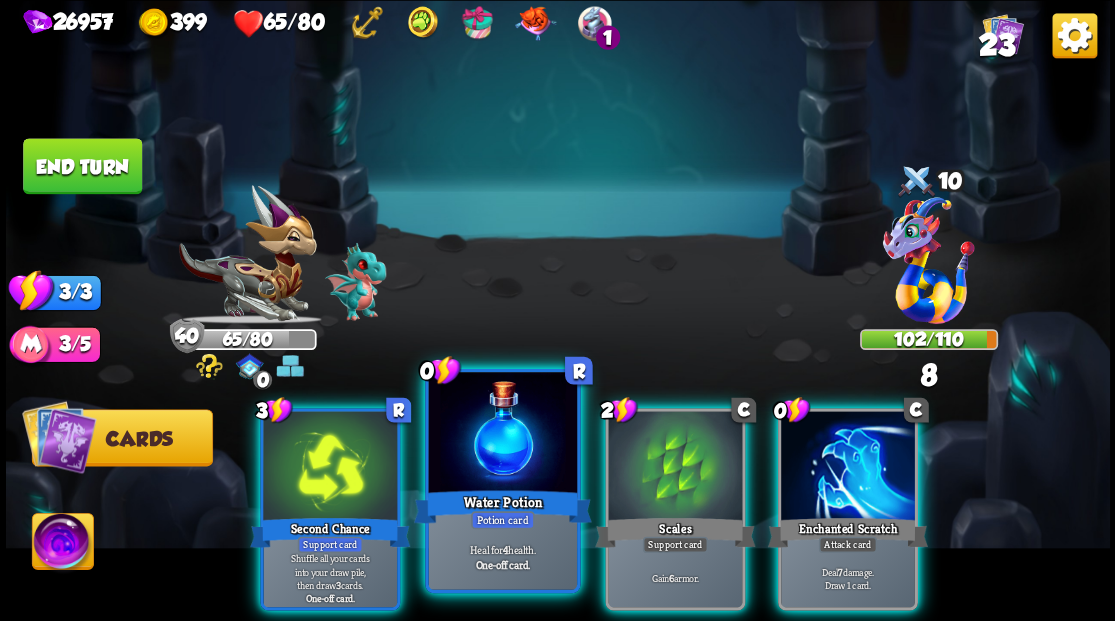 click at bounding box center (502, 434) 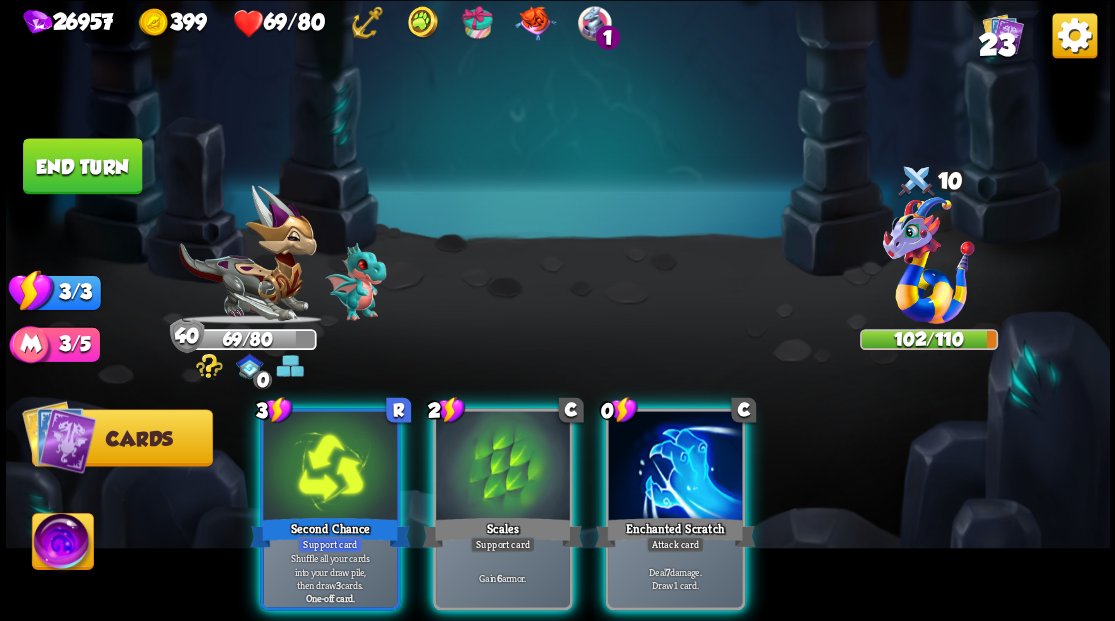 click at bounding box center (675, 467) 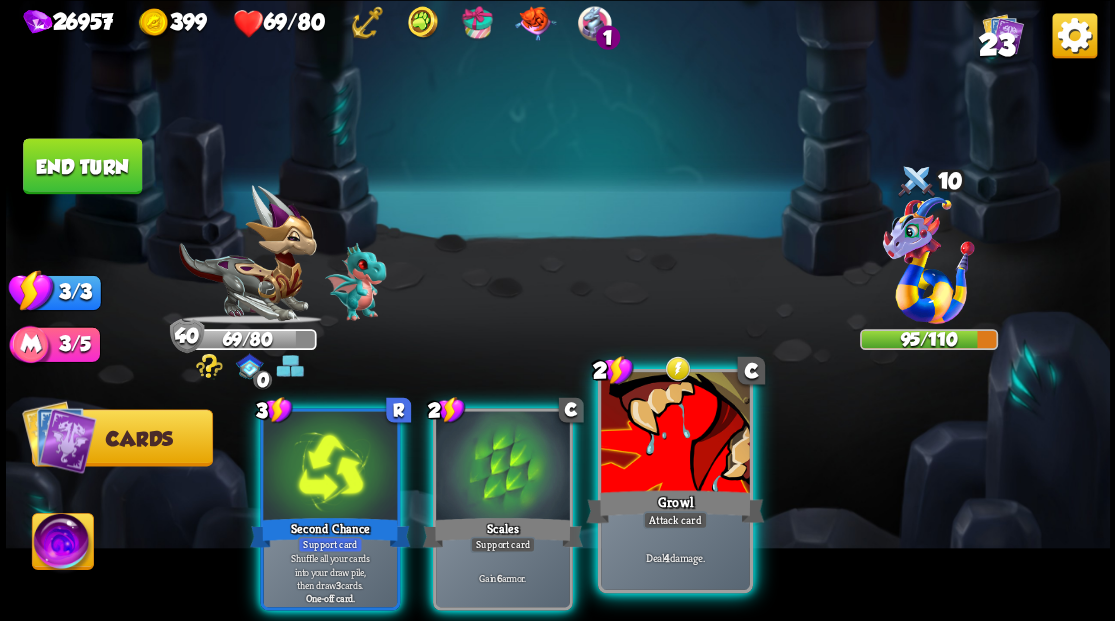 click at bounding box center [675, 434] 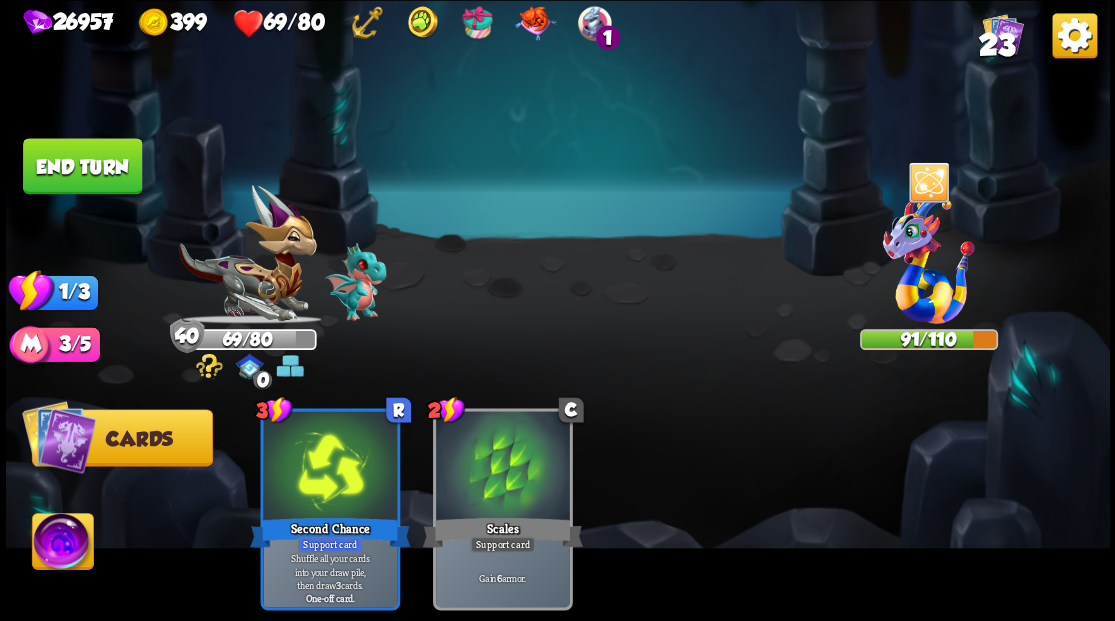 click on "End turn" at bounding box center (82, 166) 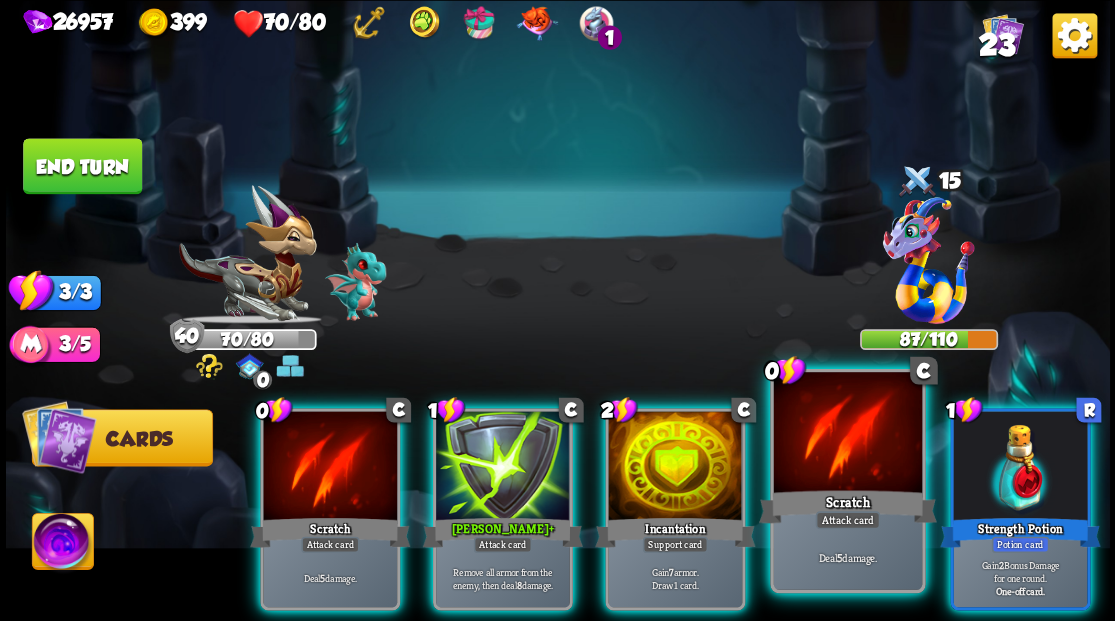 click at bounding box center [847, 434] 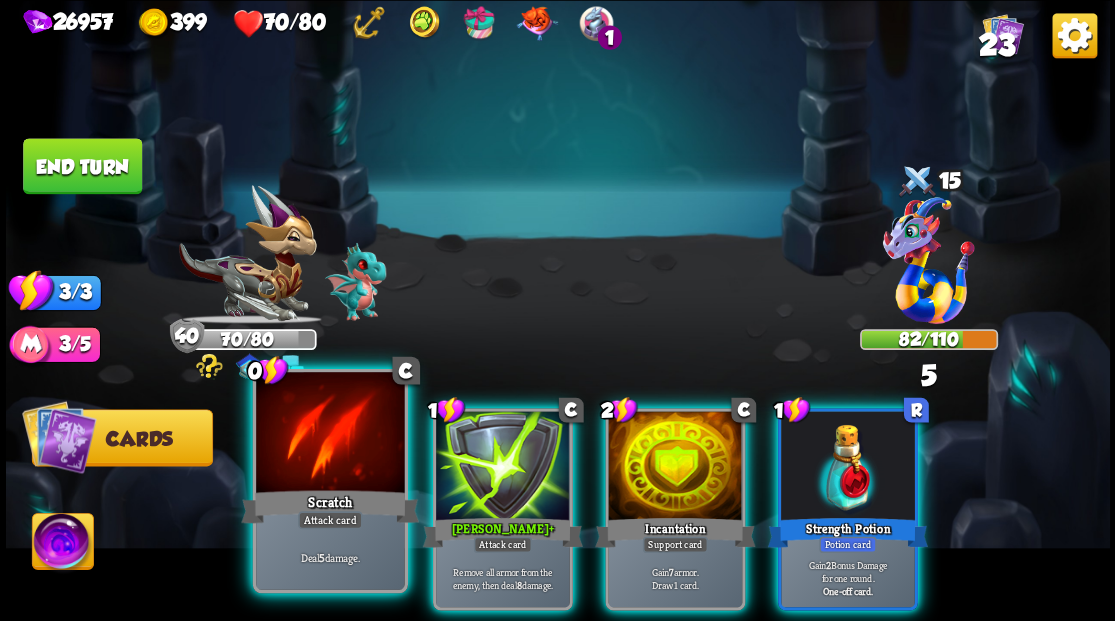 click at bounding box center (330, 434) 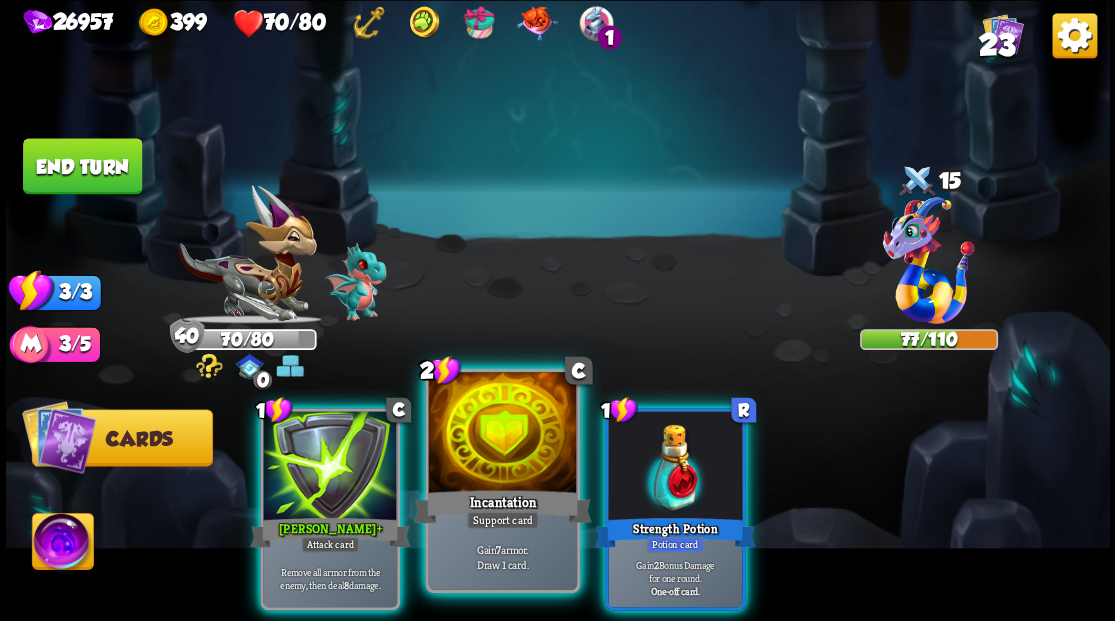 click at bounding box center (502, 434) 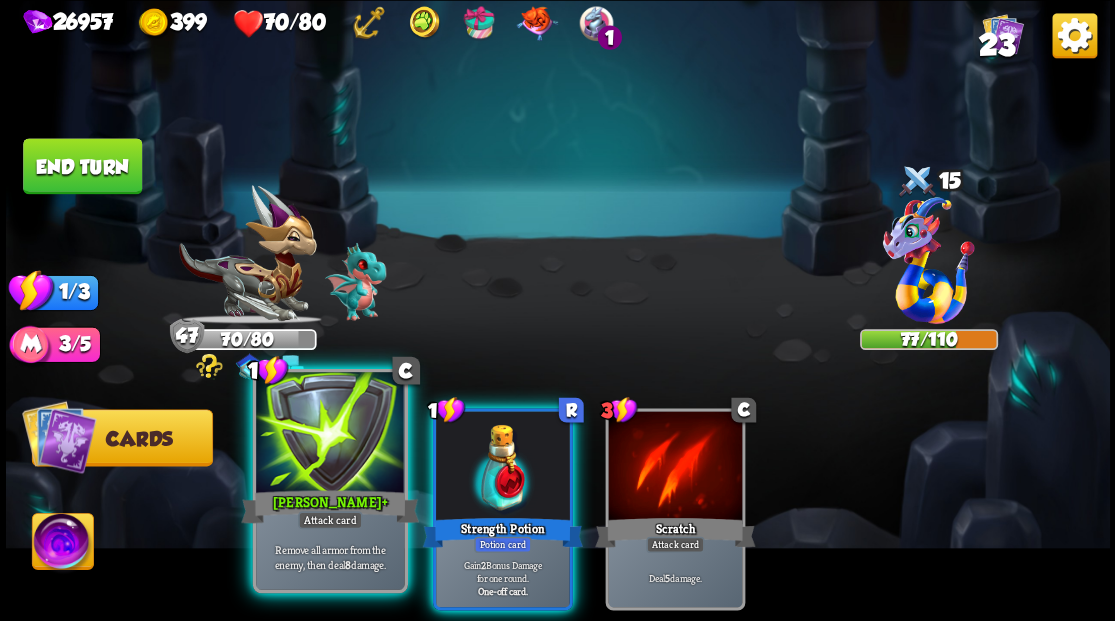 click at bounding box center [330, 434] 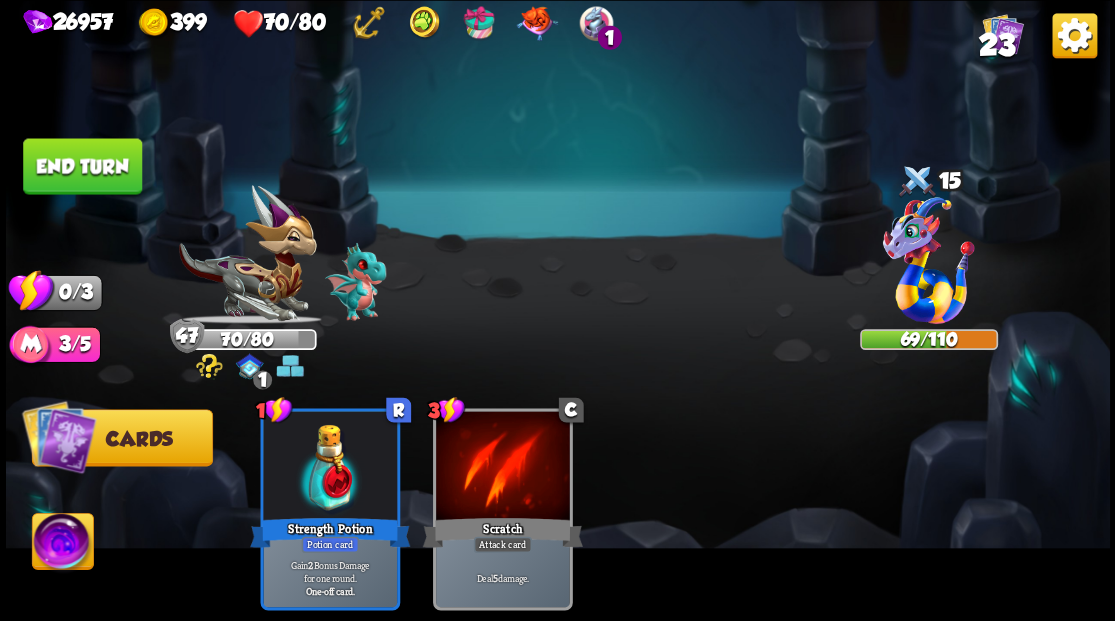 click on "End turn" at bounding box center (82, 166) 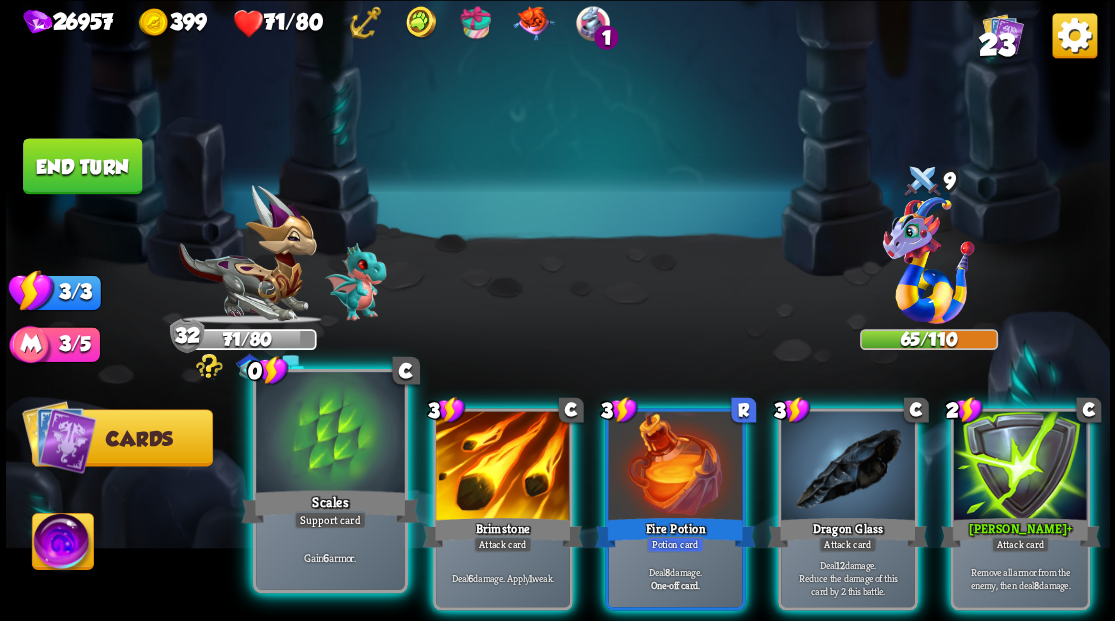 click at bounding box center (330, 434) 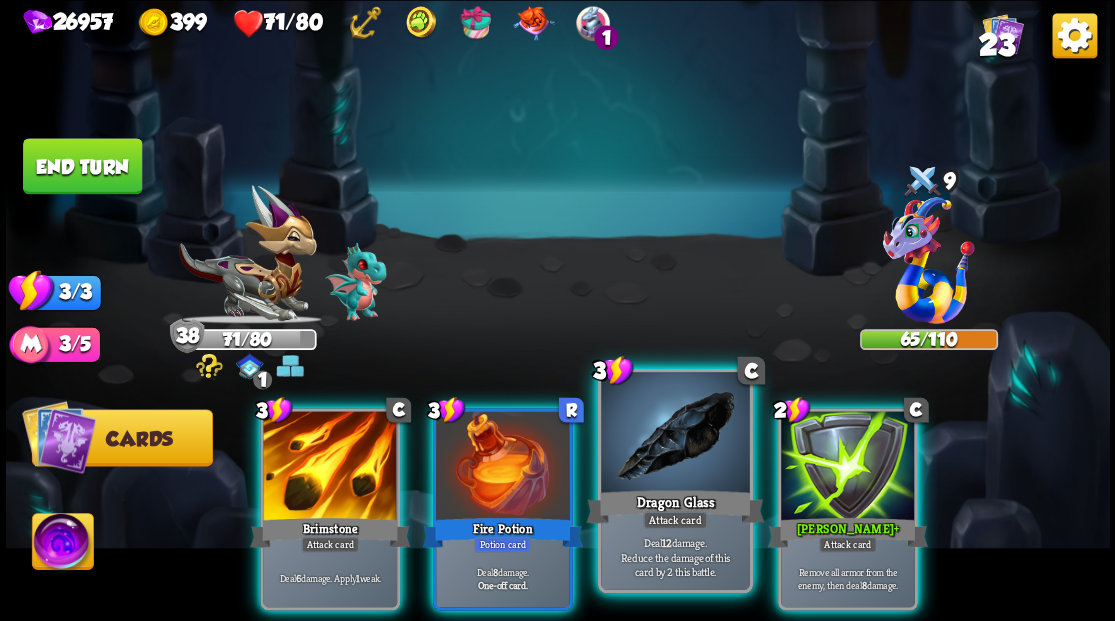 click at bounding box center (675, 434) 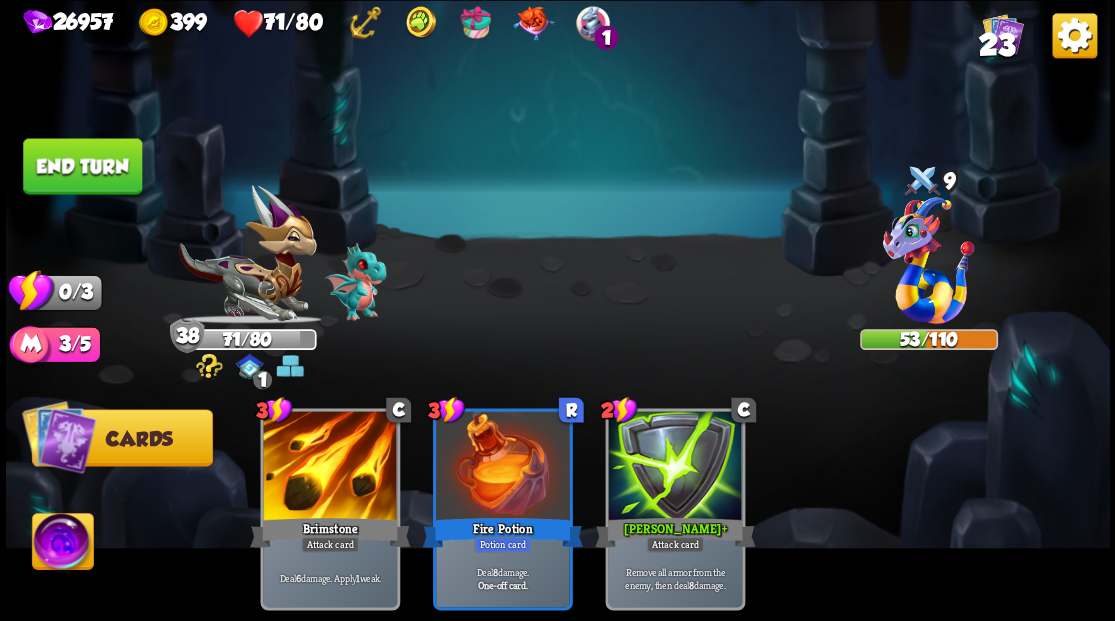 click on "End turn" at bounding box center (82, 166) 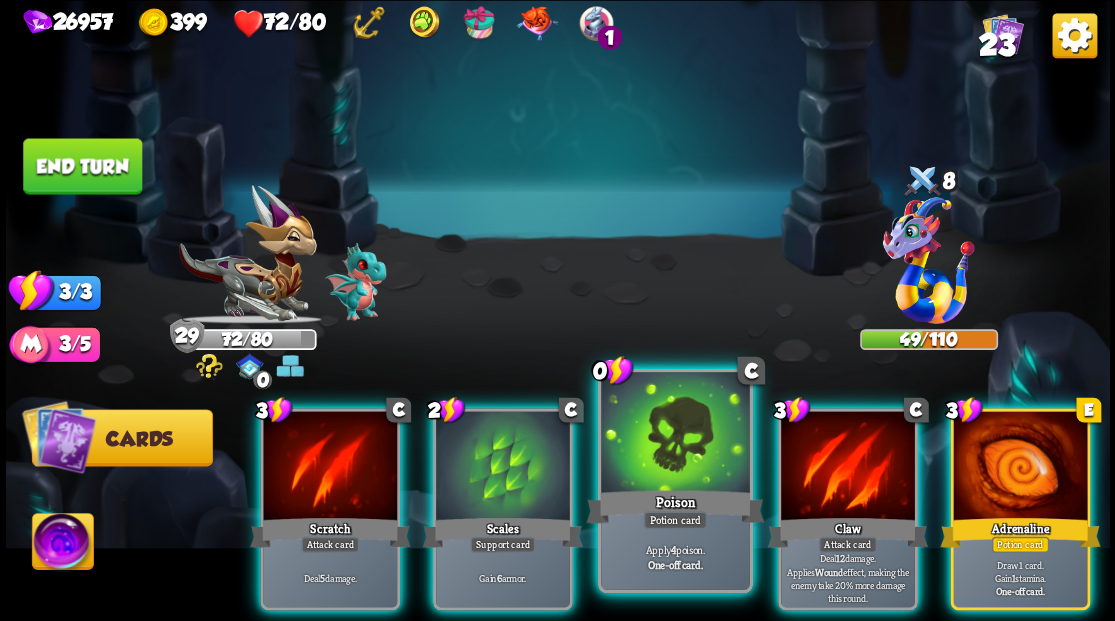 click at bounding box center (675, 434) 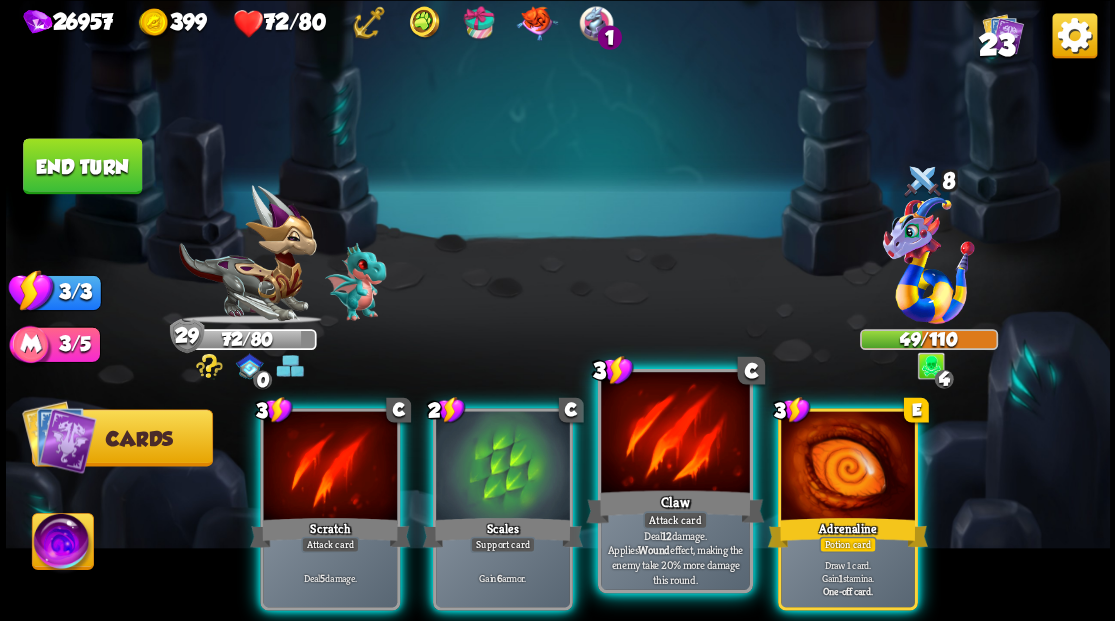 click at bounding box center (675, 434) 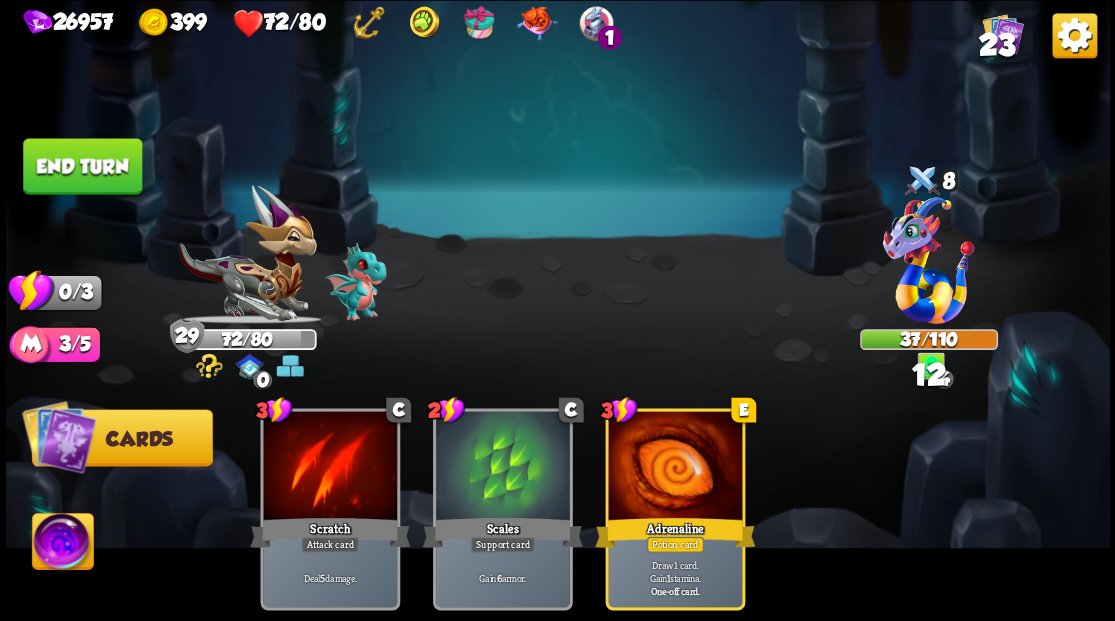 click on "End turn" at bounding box center [82, 166] 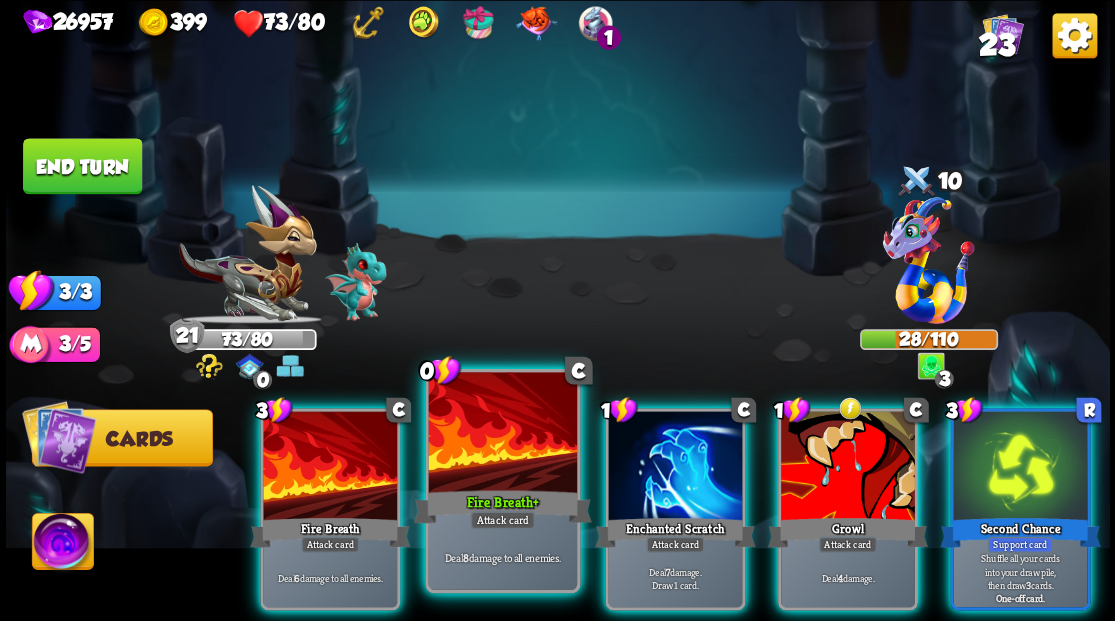 click at bounding box center (502, 434) 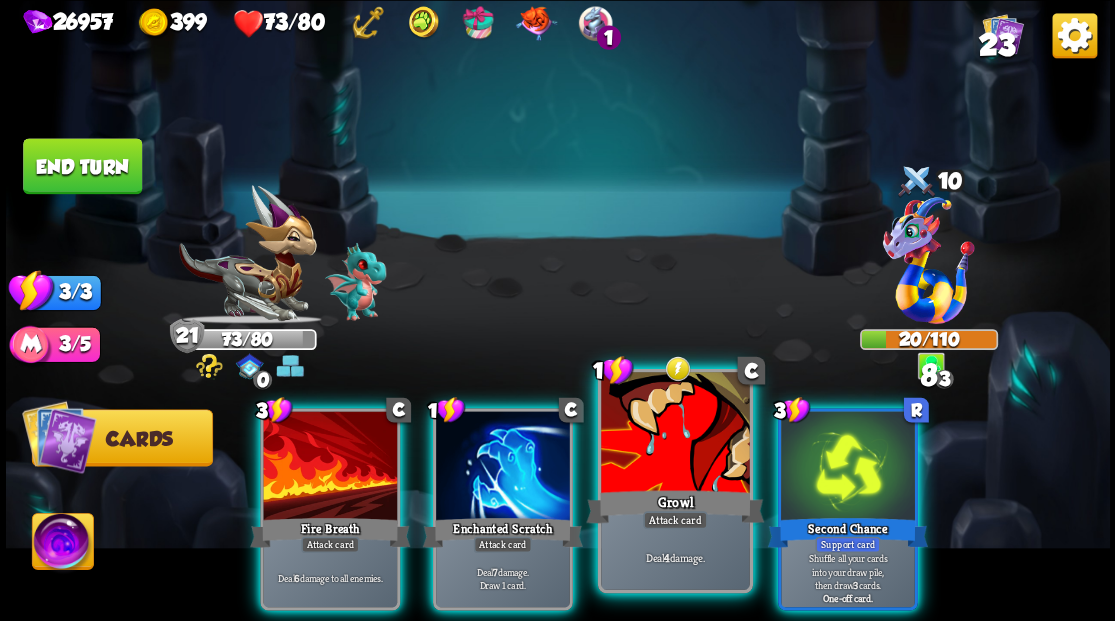 click at bounding box center [675, 434] 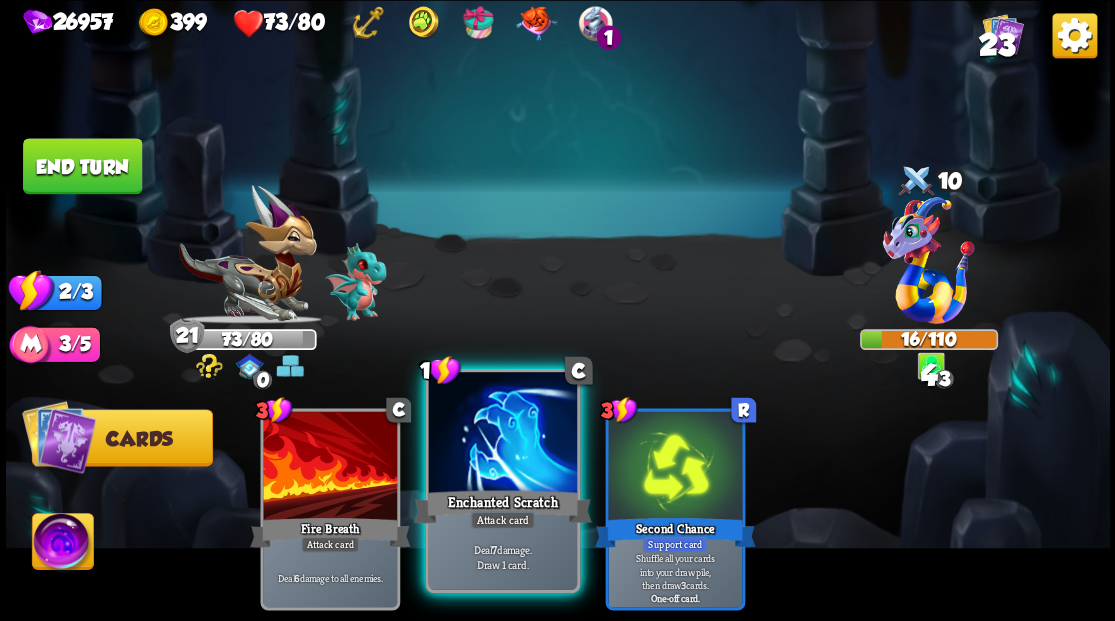 click at bounding box center [502, 434] 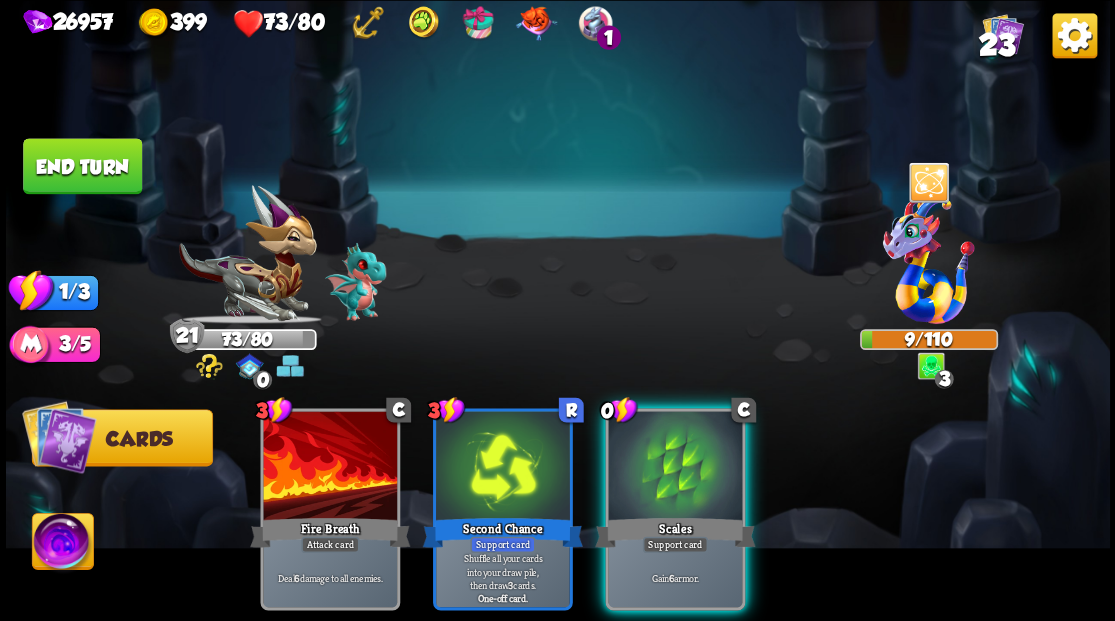 click at bounding box center (675, 467) 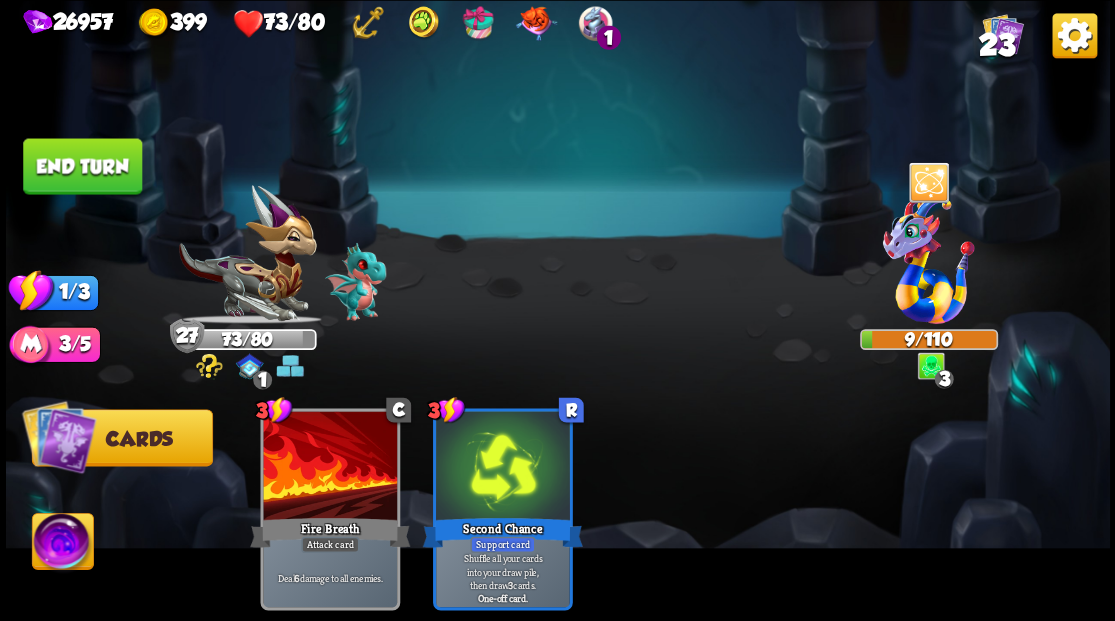 click on "End turn" at bounding box center [82, 166] 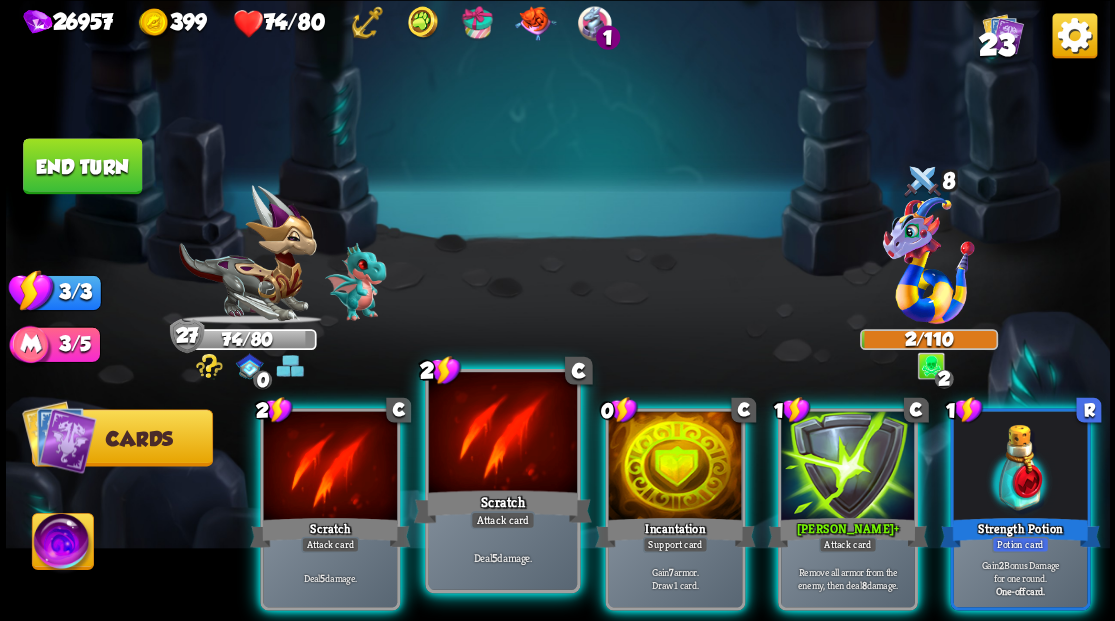 click at bounding box center [502, 434] 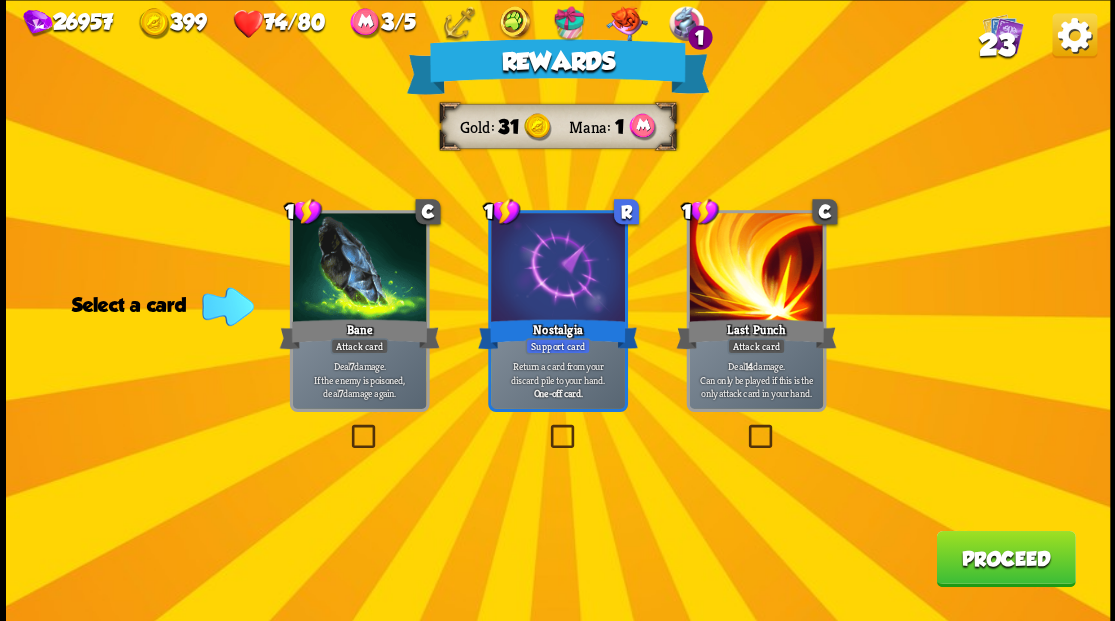 click at bounding box center [347, 427] 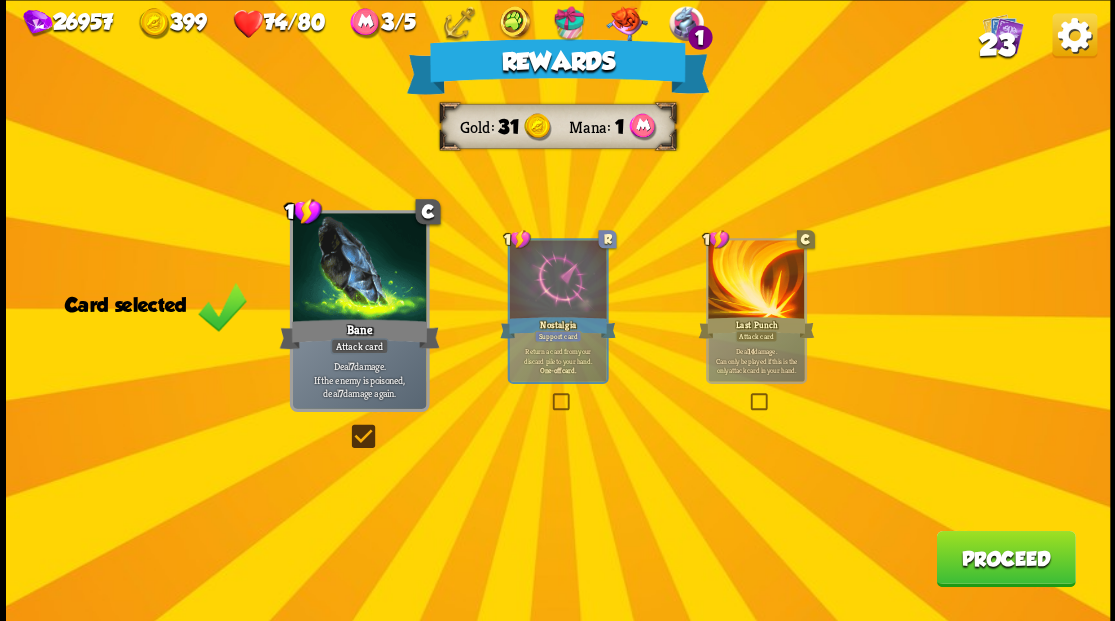 click on "Proceed" at bounding box center (1005, 558) 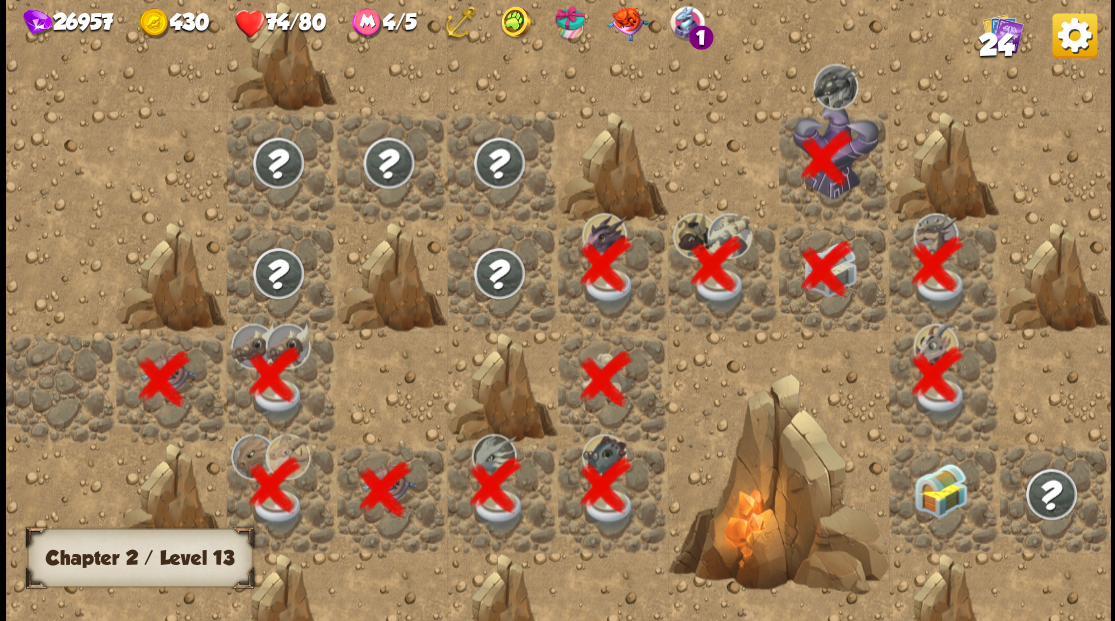 scroll, scrollTop: 0, scrollLeft: 384, axis: horizontal 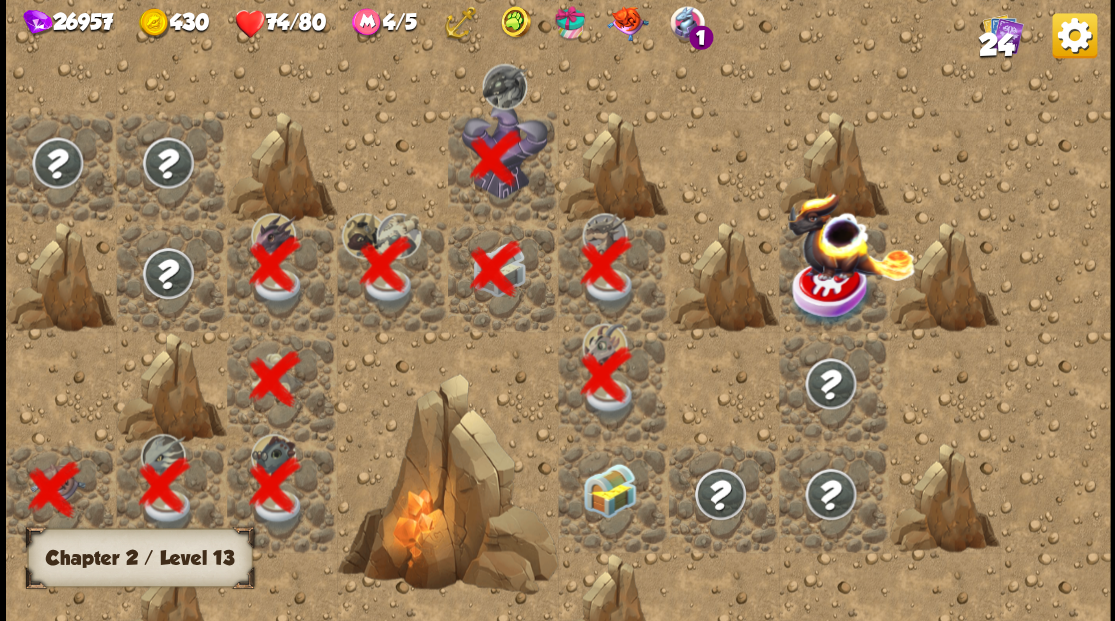 click at bounding box center (609, 489) 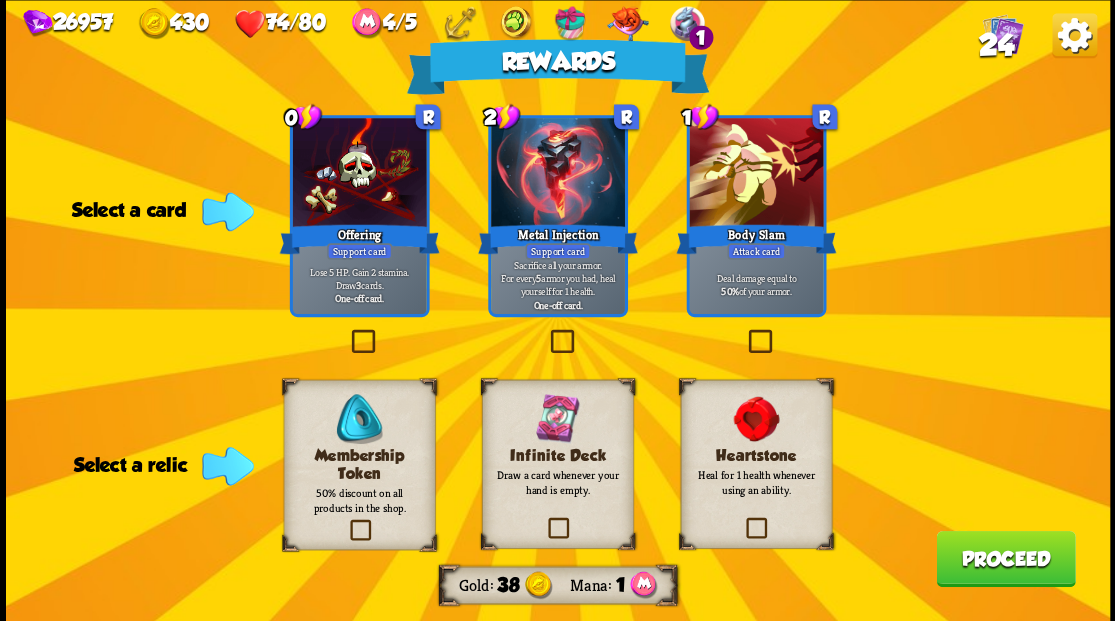click at bounding box center (346, 521) 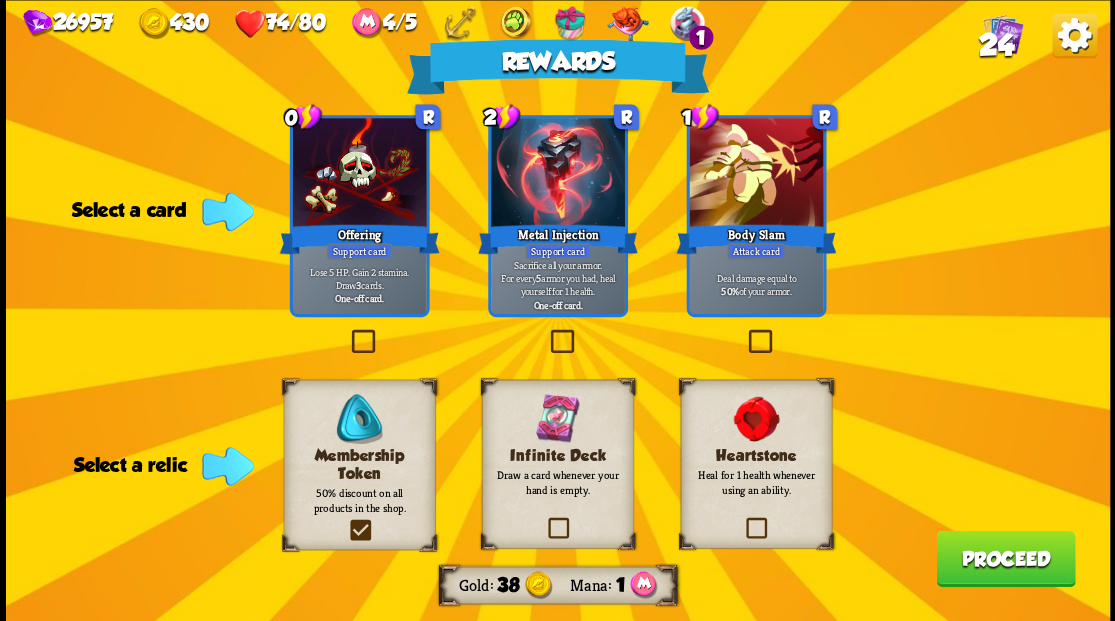 click at bounding box center [0, 0] 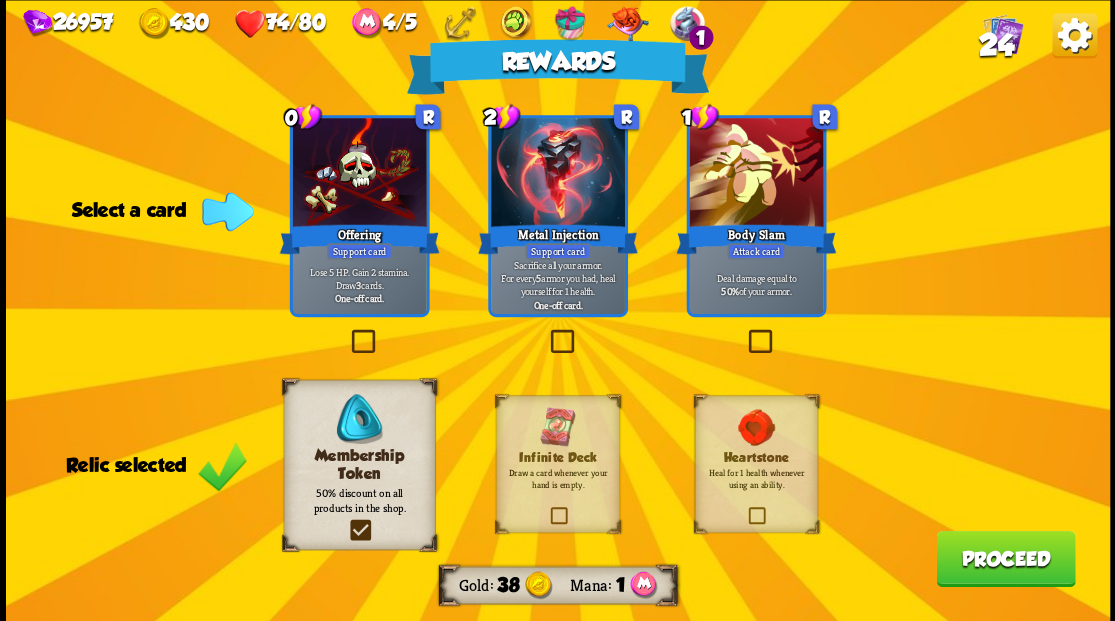 click on "Proceed" at bounding box center (1005, 558) 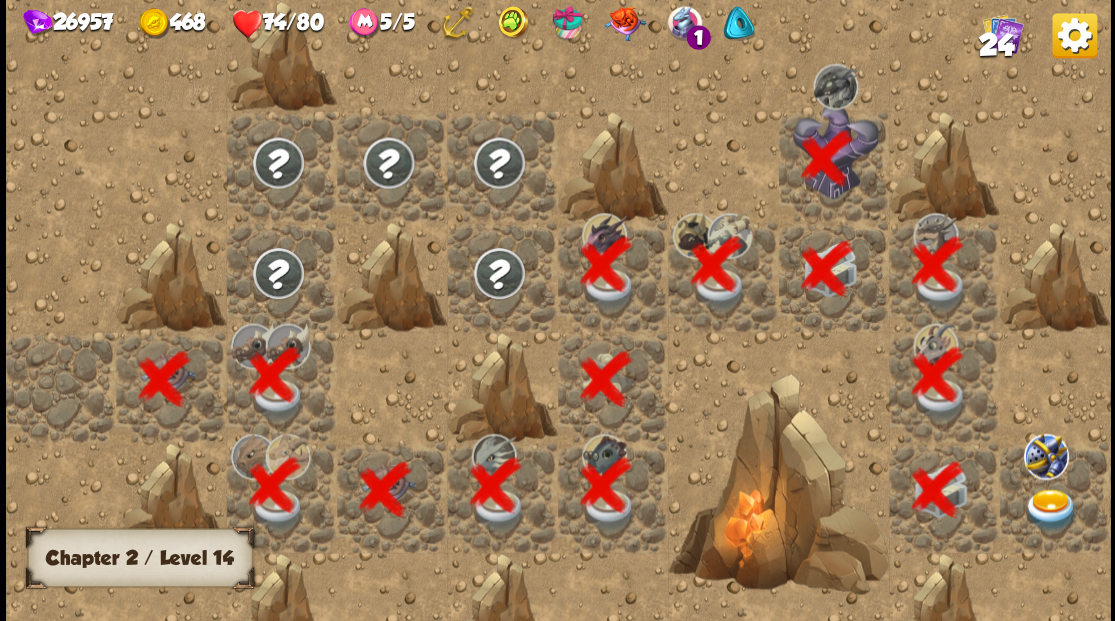 scroll, scrollTop: 0, scrollLeft: 384, axis: horizontal 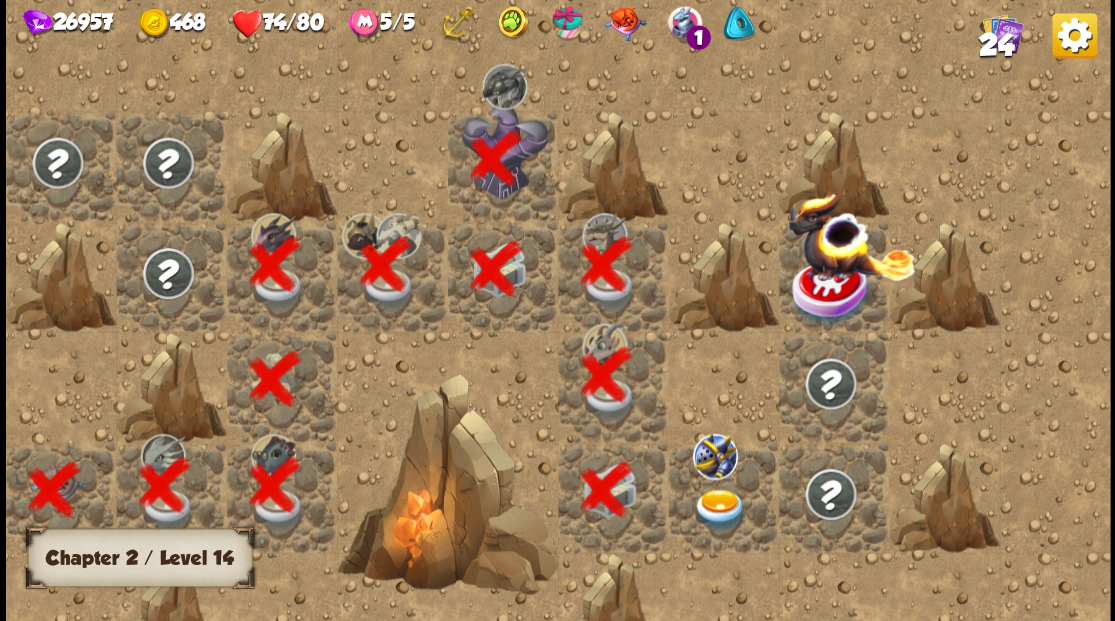 click at bounding box center (719, 509) 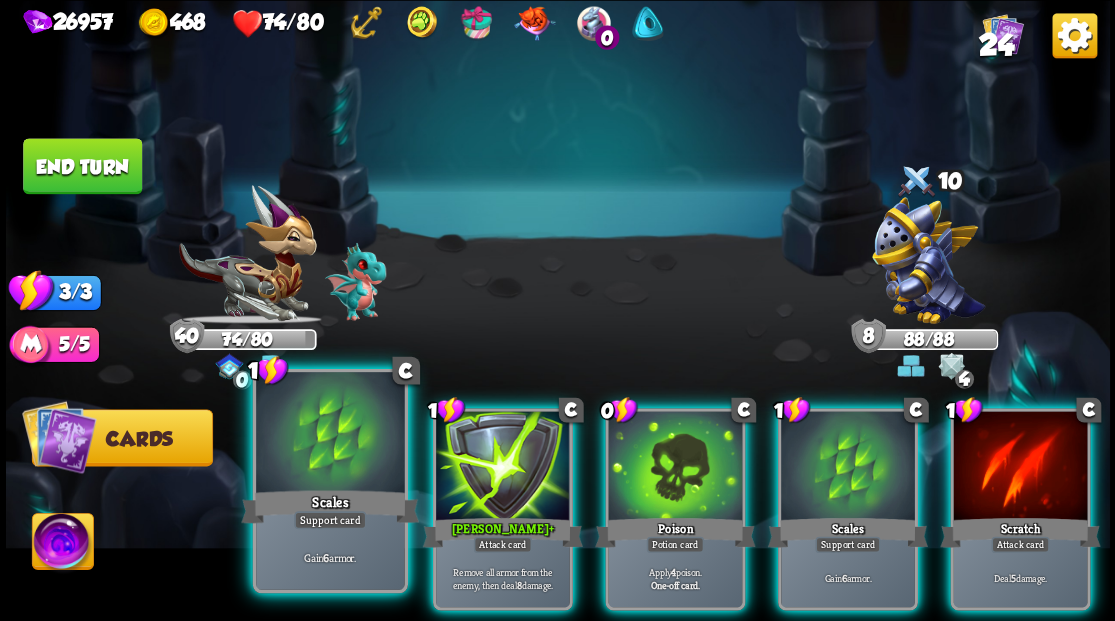 click at bounding box center (330, 434) 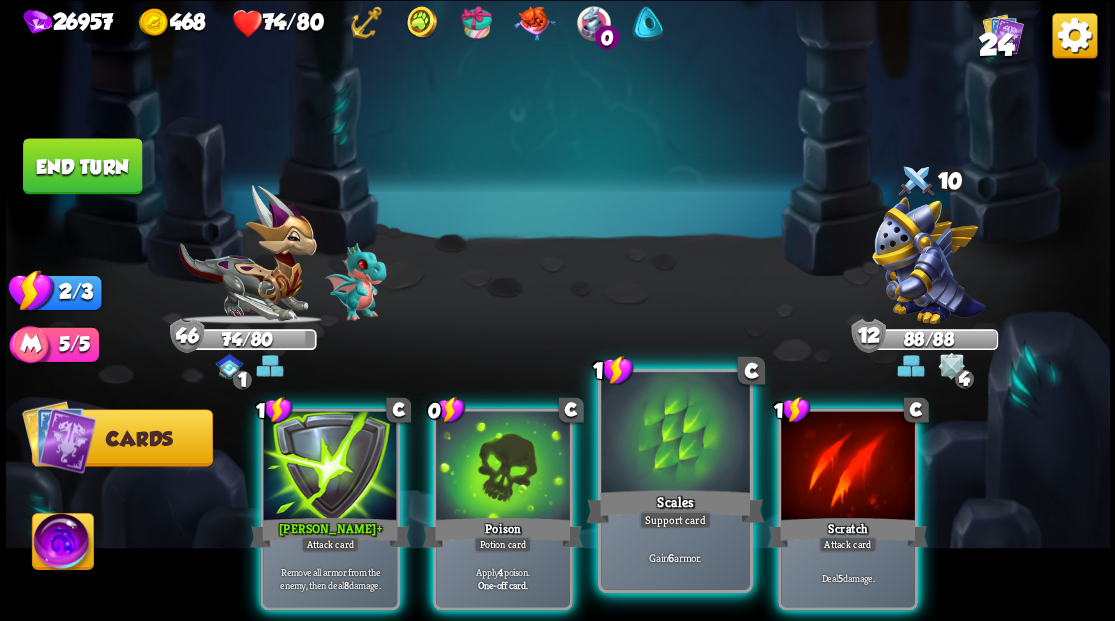click at bounding box center (675, 434) 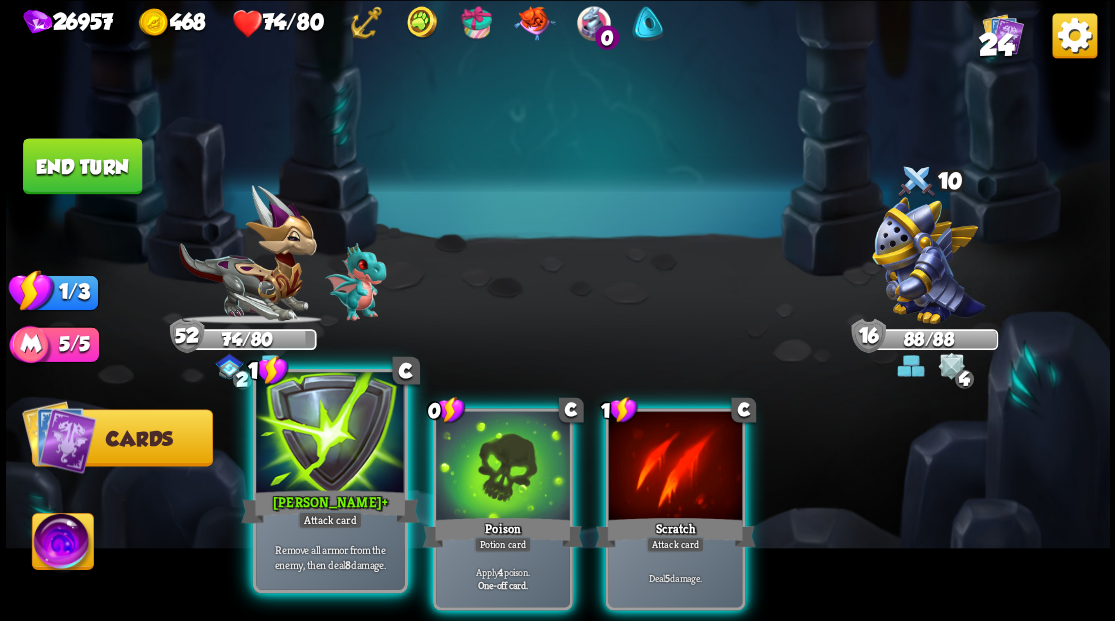 click at bounding box center [330, 434] 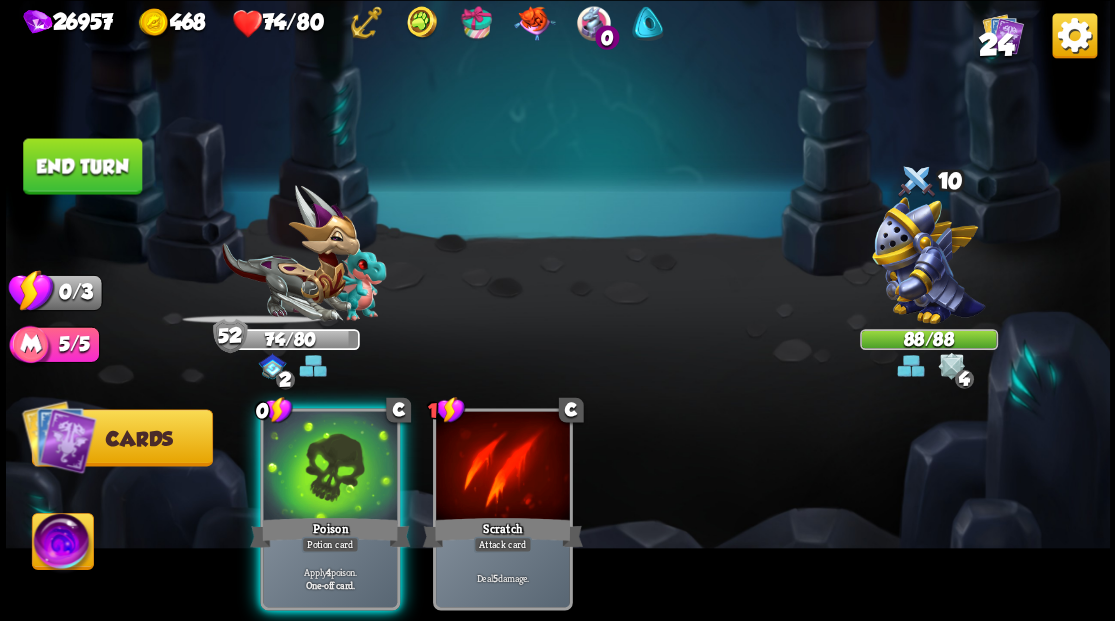 click at bounding box center [330, 467] 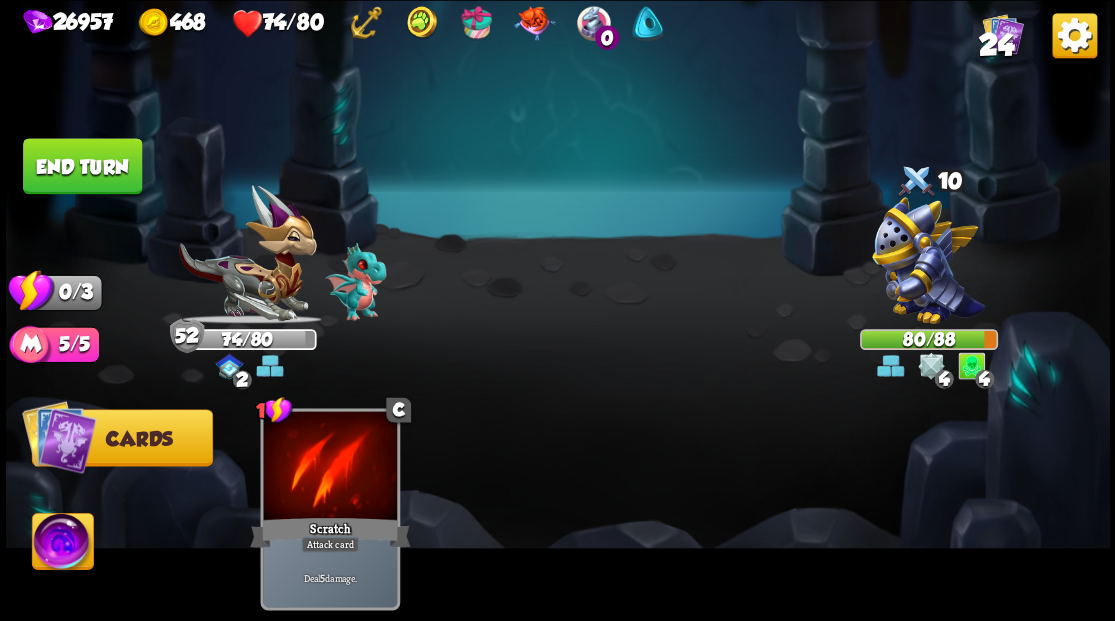 click on "End turn" at bounding box center (82, 166) 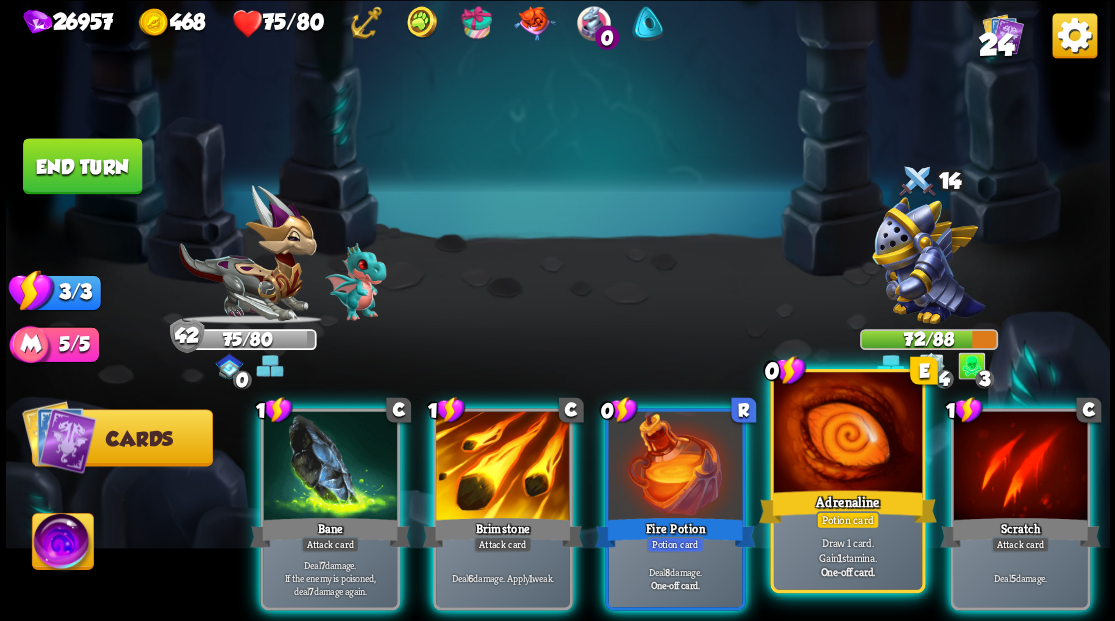 click at bounding box center [847, 434] 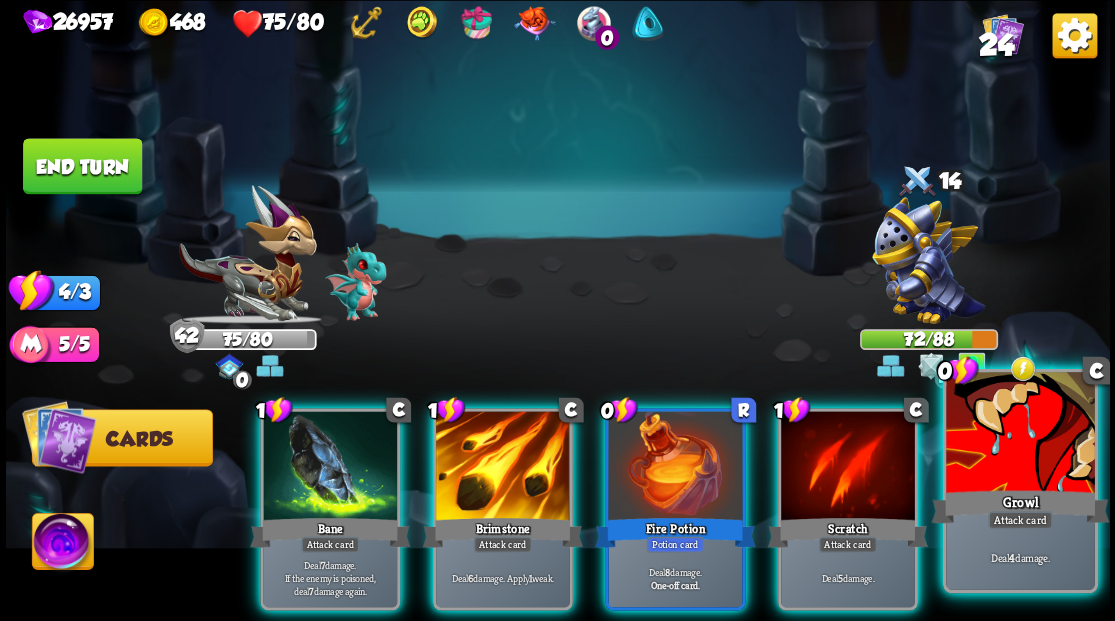 click at bounding box center [1020, 434] 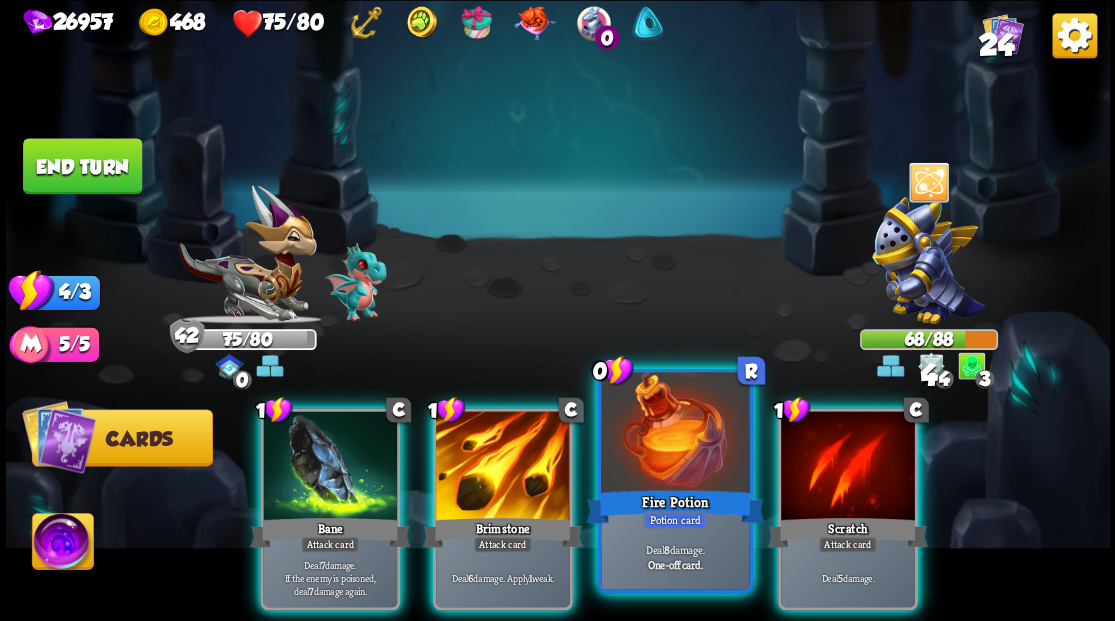 click at bounding box center [675, 434] 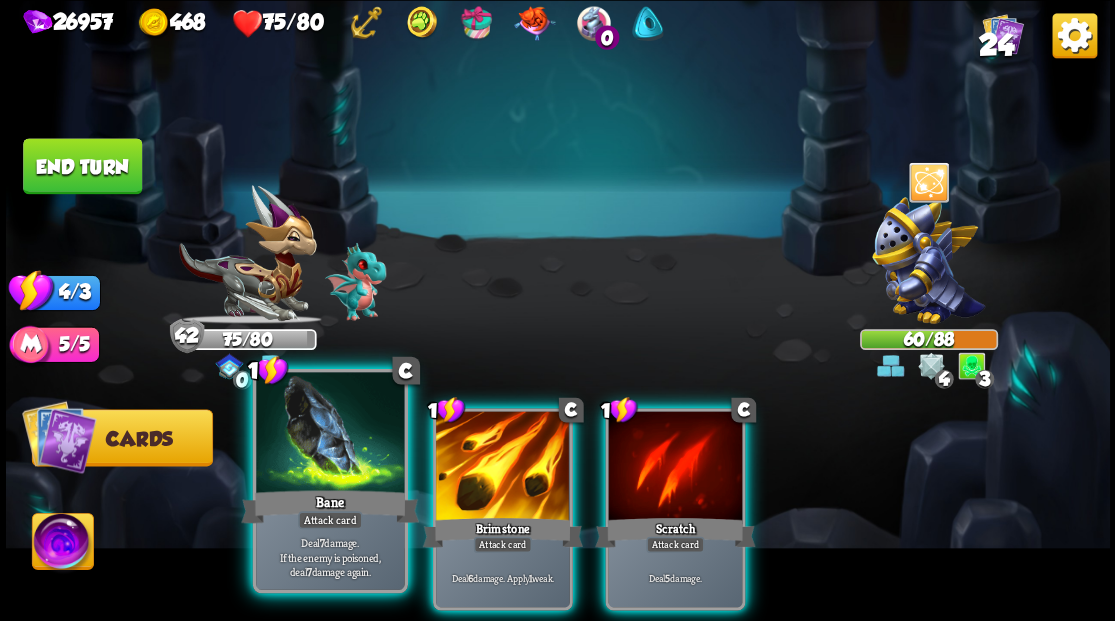 click at bounding box center (330, 434) 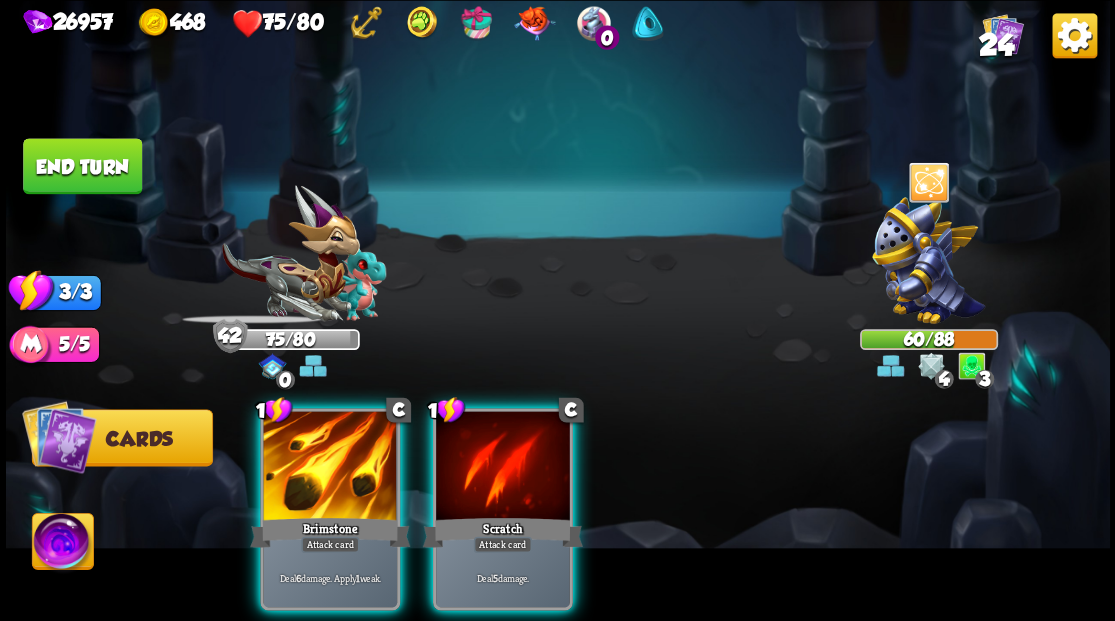 click at bounding box center [330, 467] 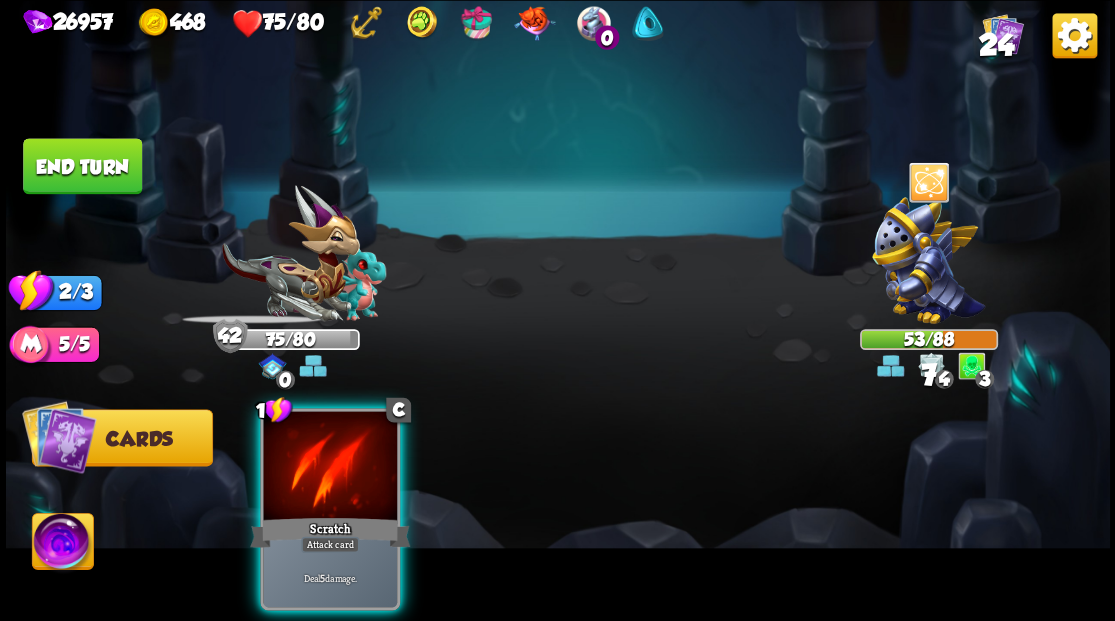 click at bounding box center (330, 467) 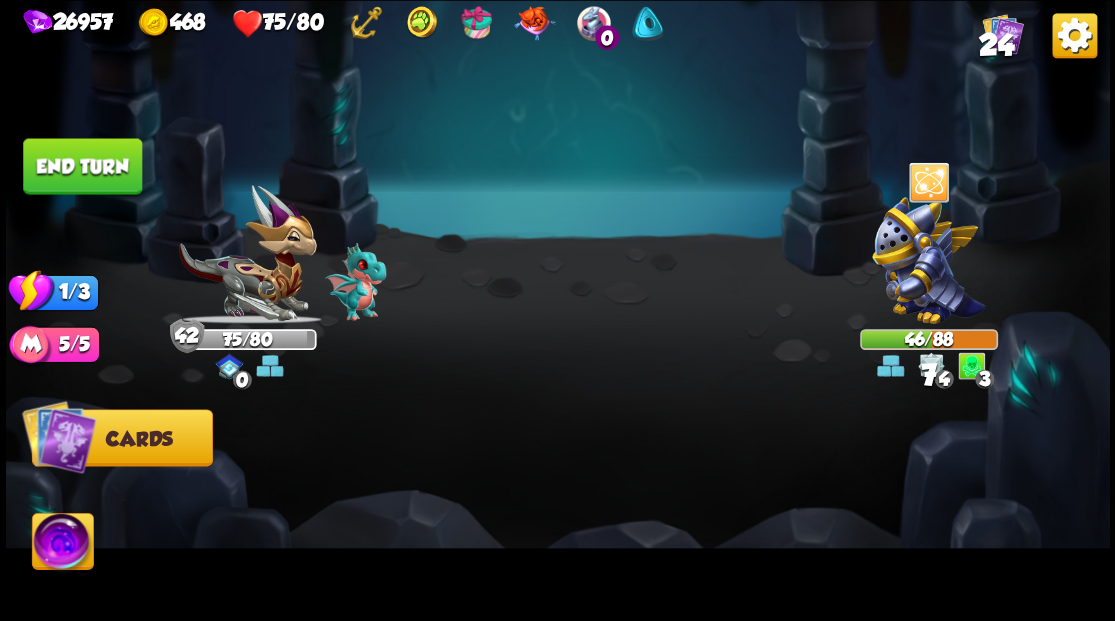 click on "End turn" at bounding box center [82, 166] 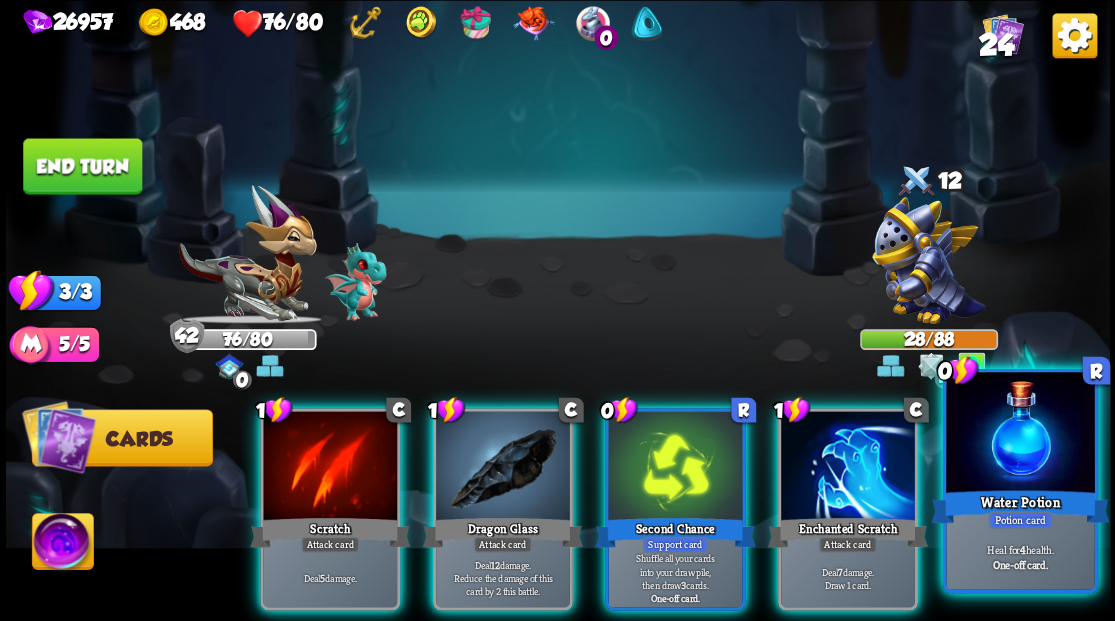 click at bounding box center (1020, 434) 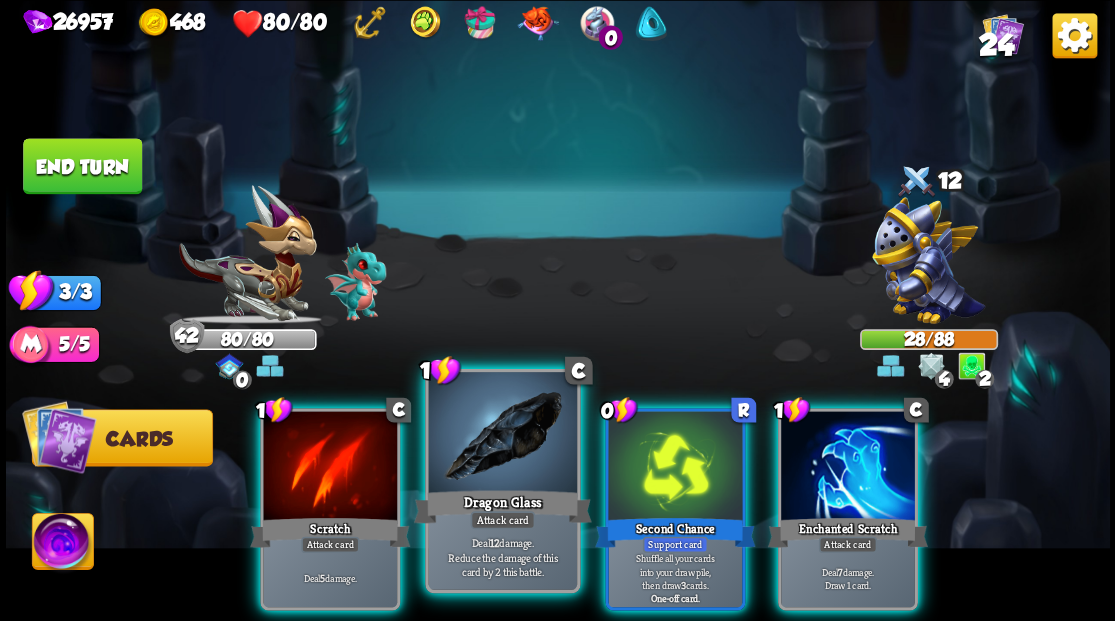 click at bounding box center (502, 434) 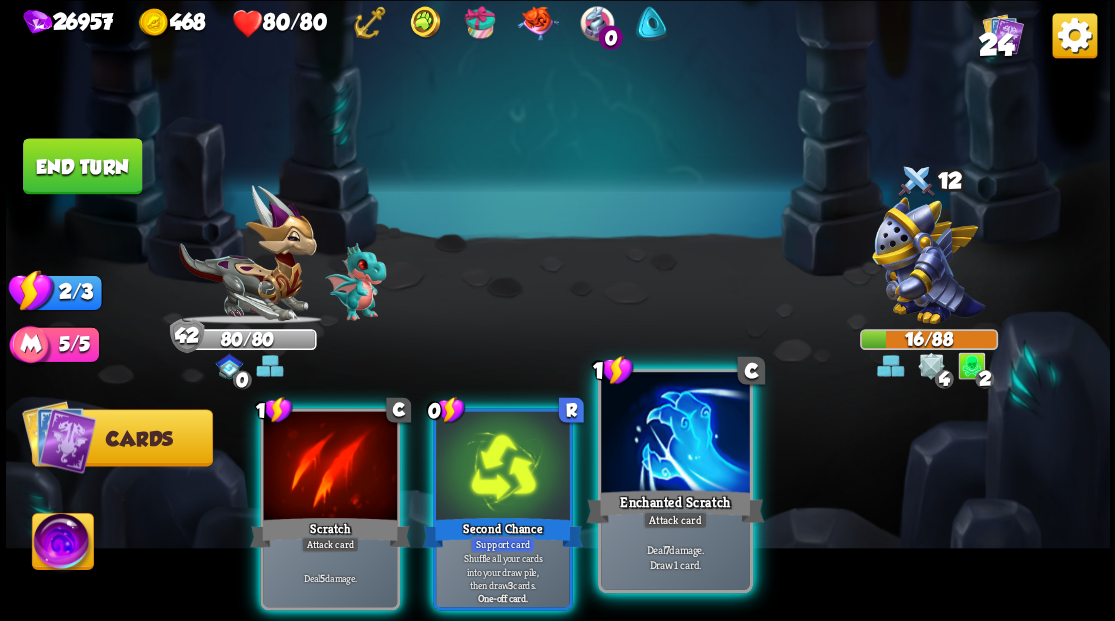 click at bounding box center (675, 434) 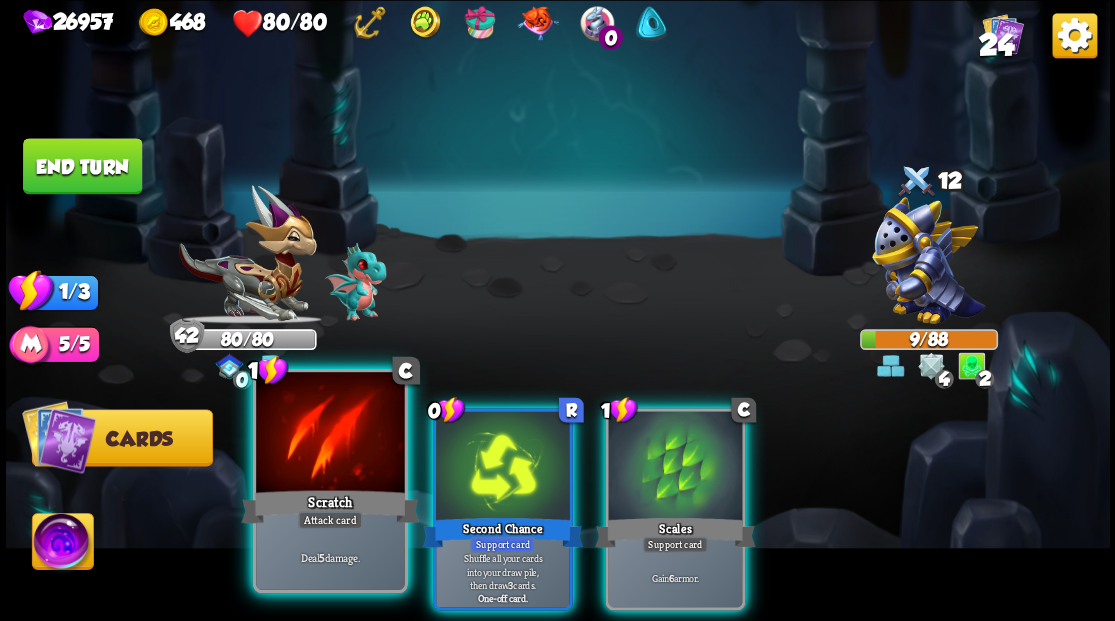 click at bounding box center [330, 434] 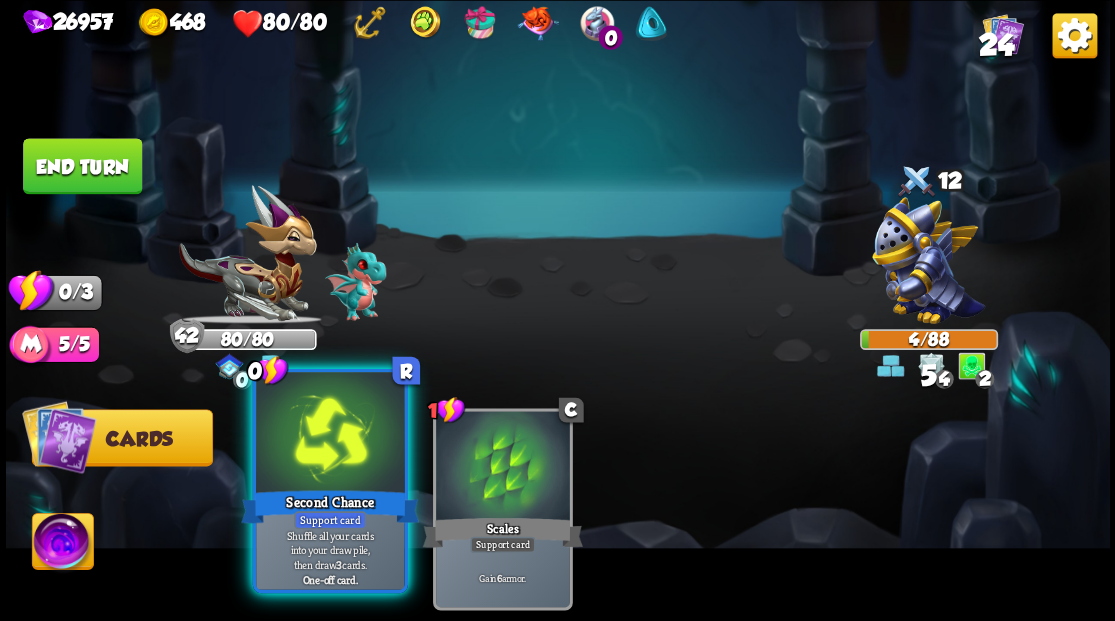click at bounding box center [330, 434] 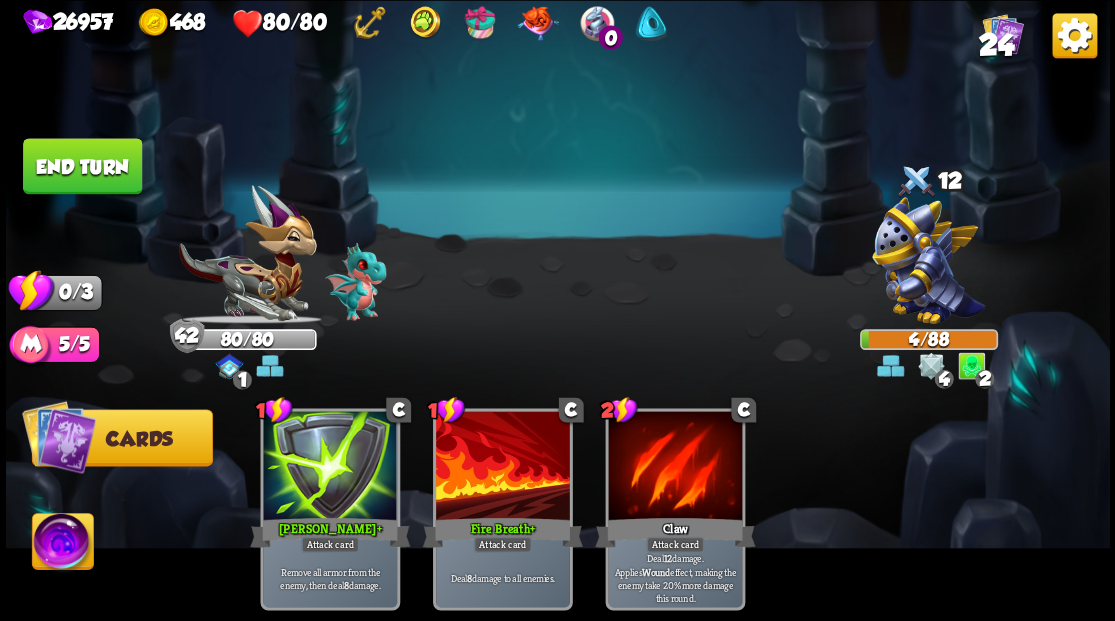click on "End turn" at bounding box center (82, 166) 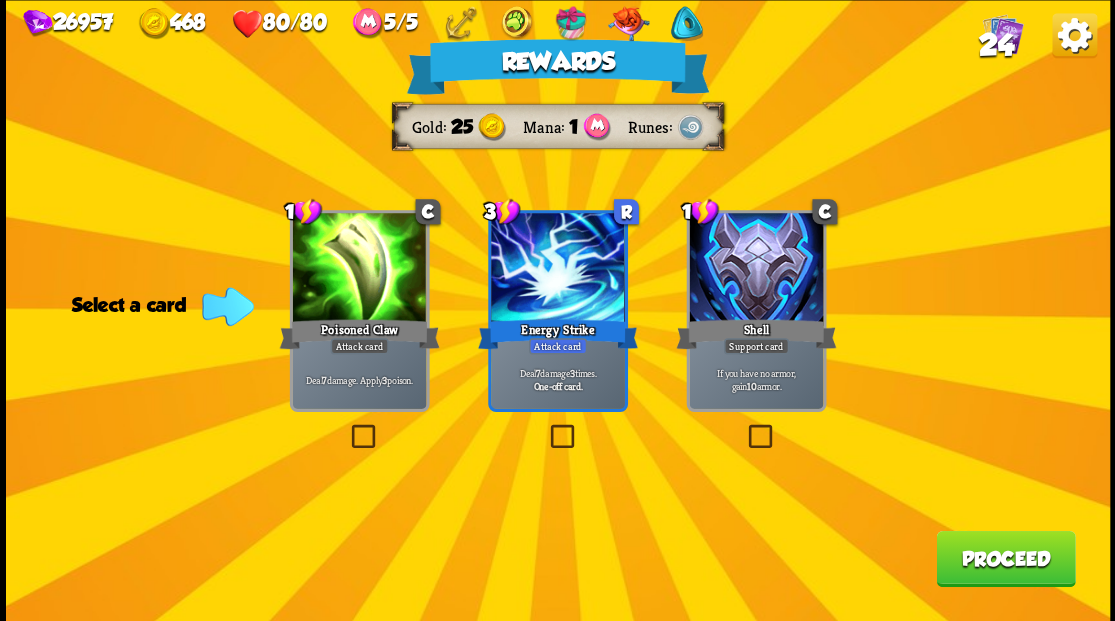 click at bounding box center [347, 427] 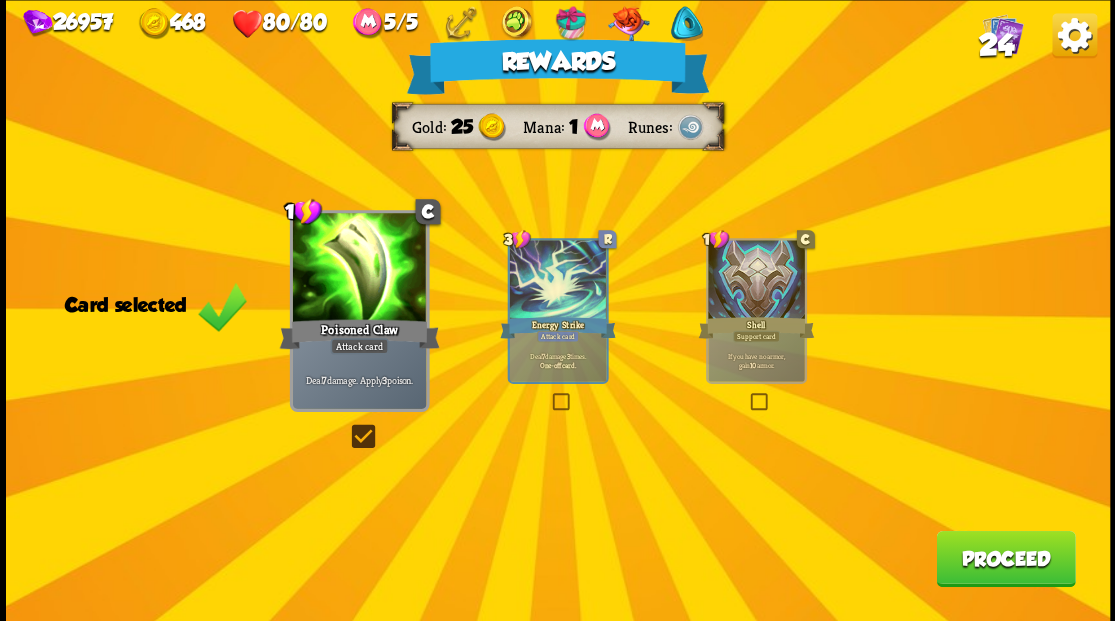click on "Proceed" at bounding box center [1005, 558] 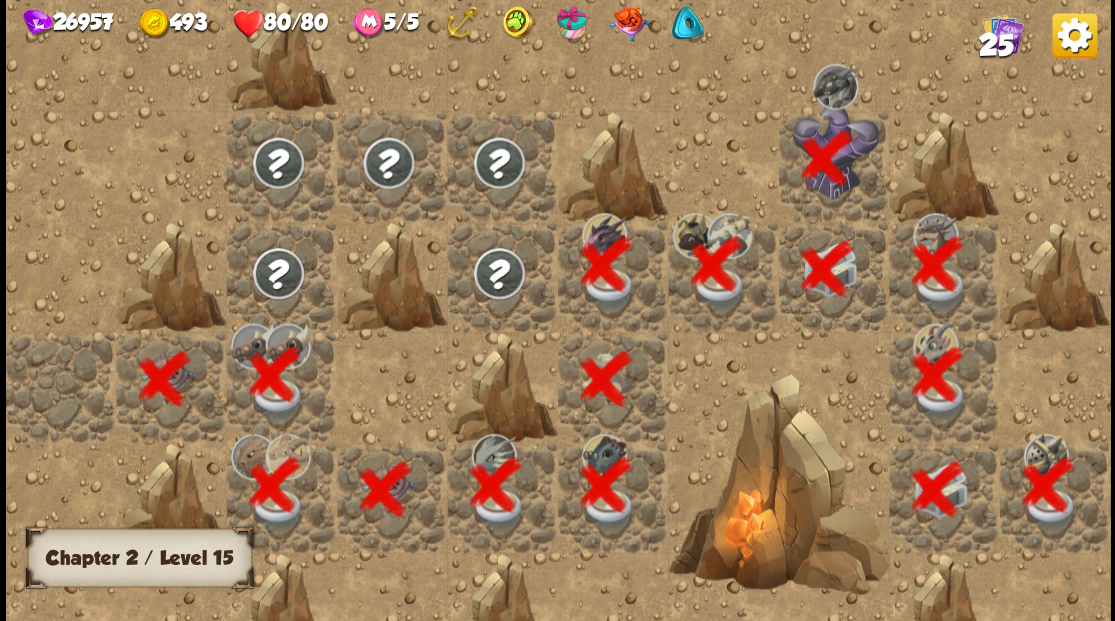 scroll, scrollTop: 0, scrollLeft: 384, axis: horizontal 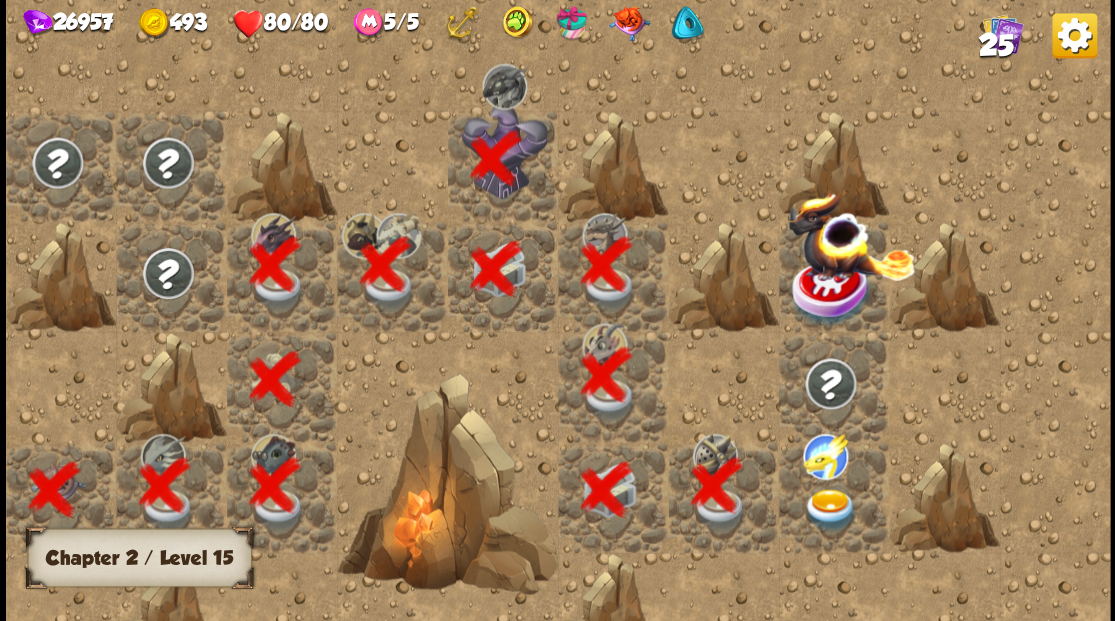 click at bounding box center (829, 509) 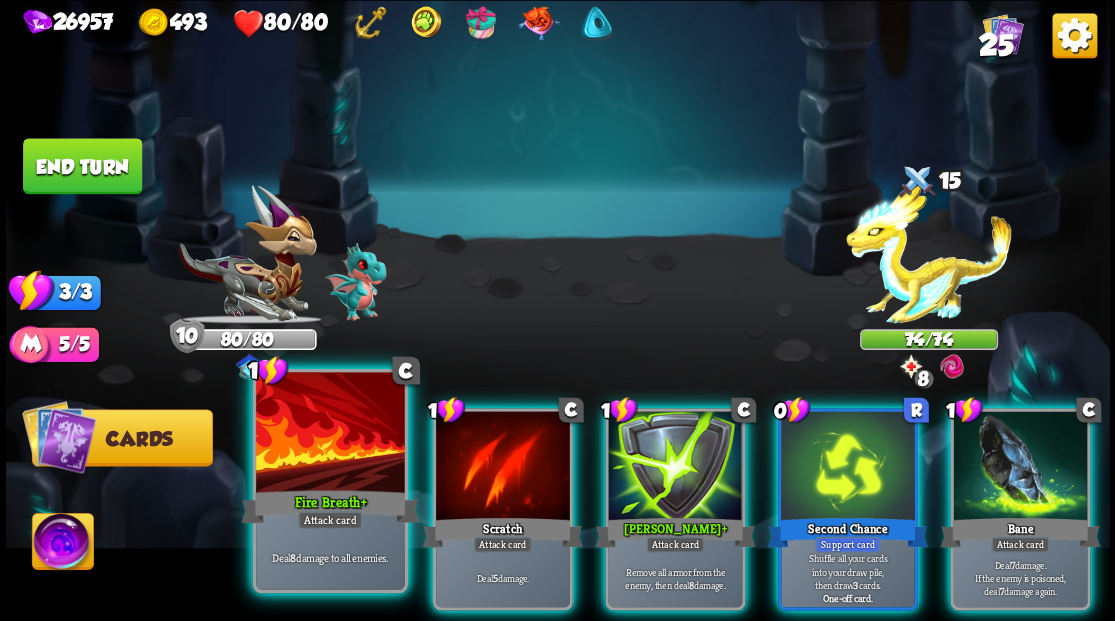 click on "Fire Breath +" at bounding box center (330, 506) 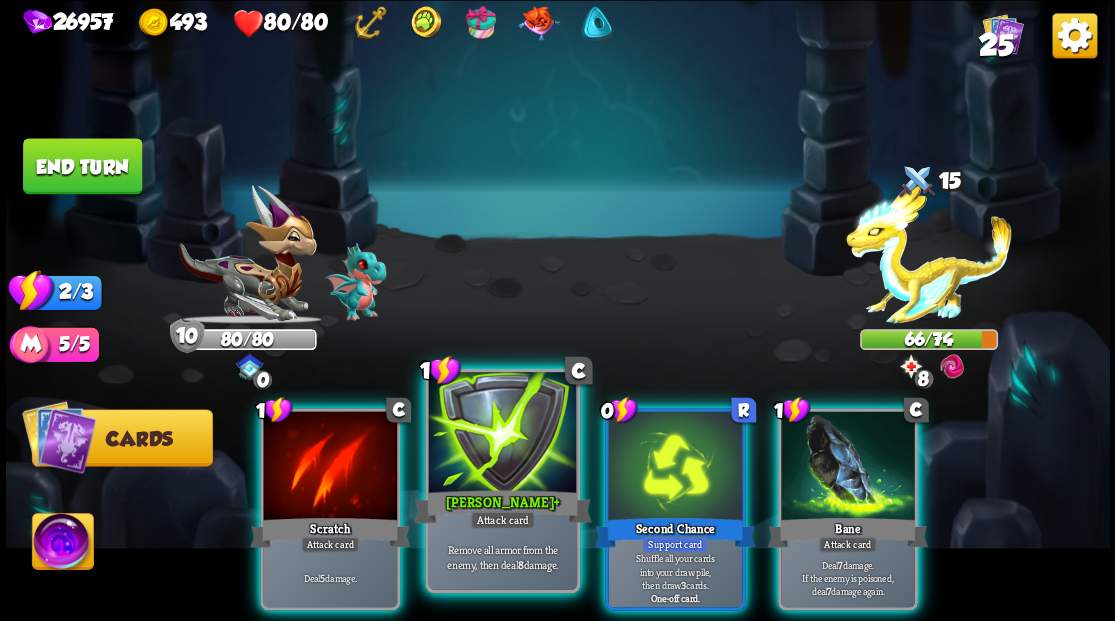click on "[PERSON_NAME] +" at bounding box center (502, 506) 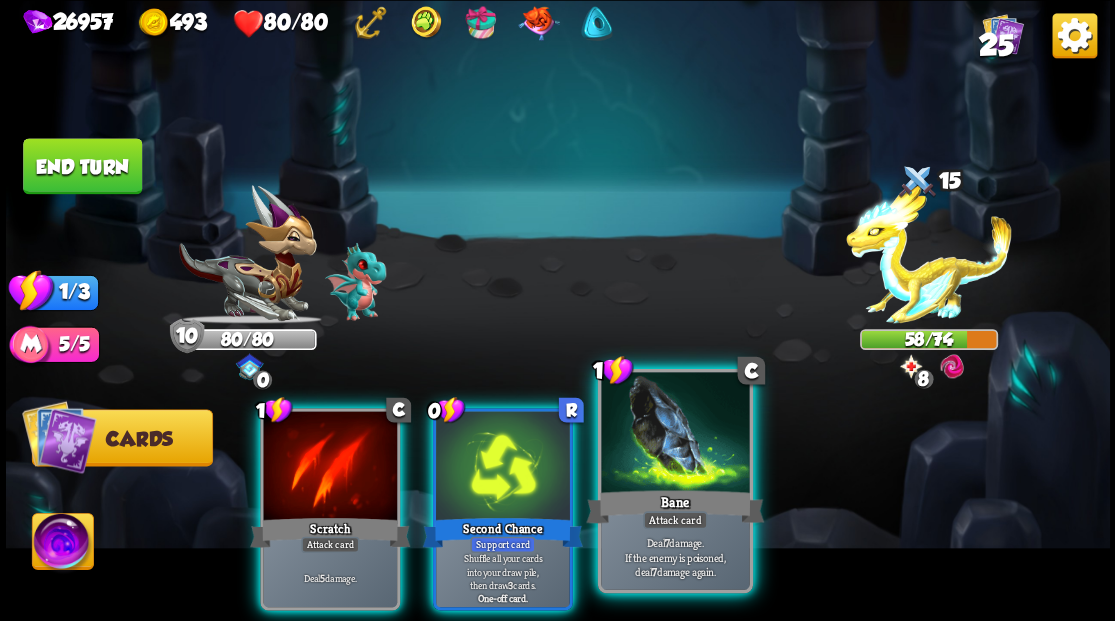click at bounding box center (675, 434) 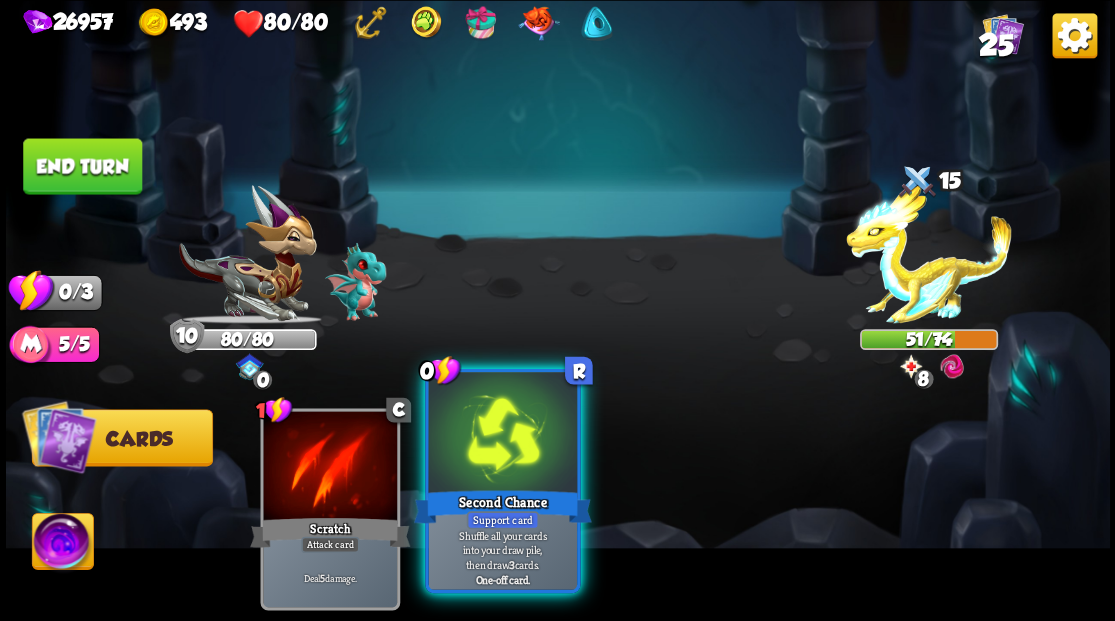 click at bounding box center [502, 434] 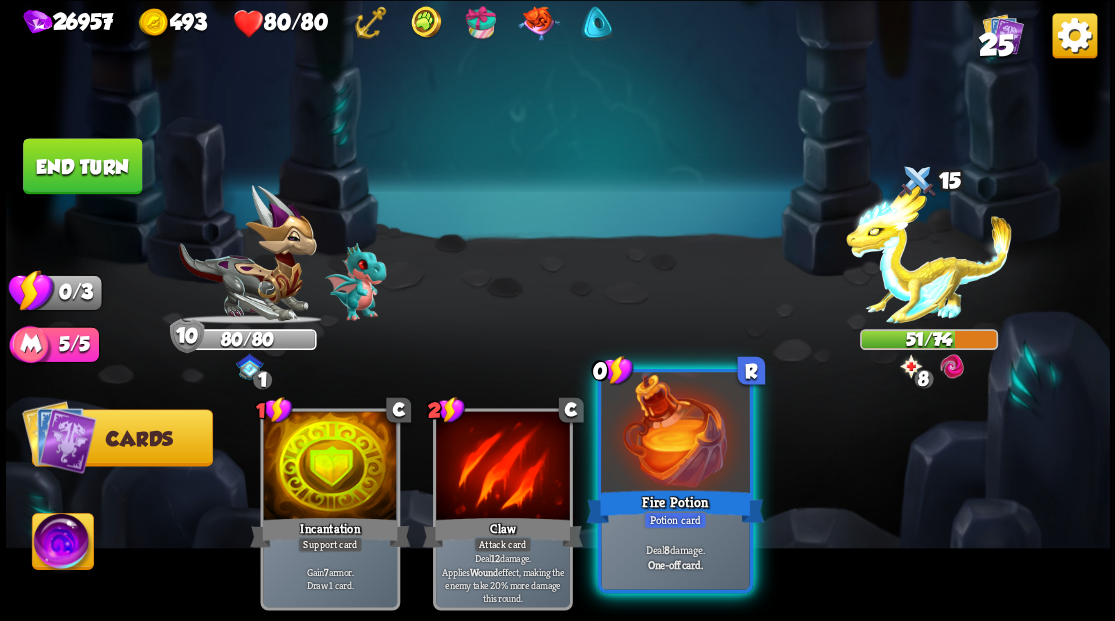 click on "Fire Potion" at bounding box center (675, 506) 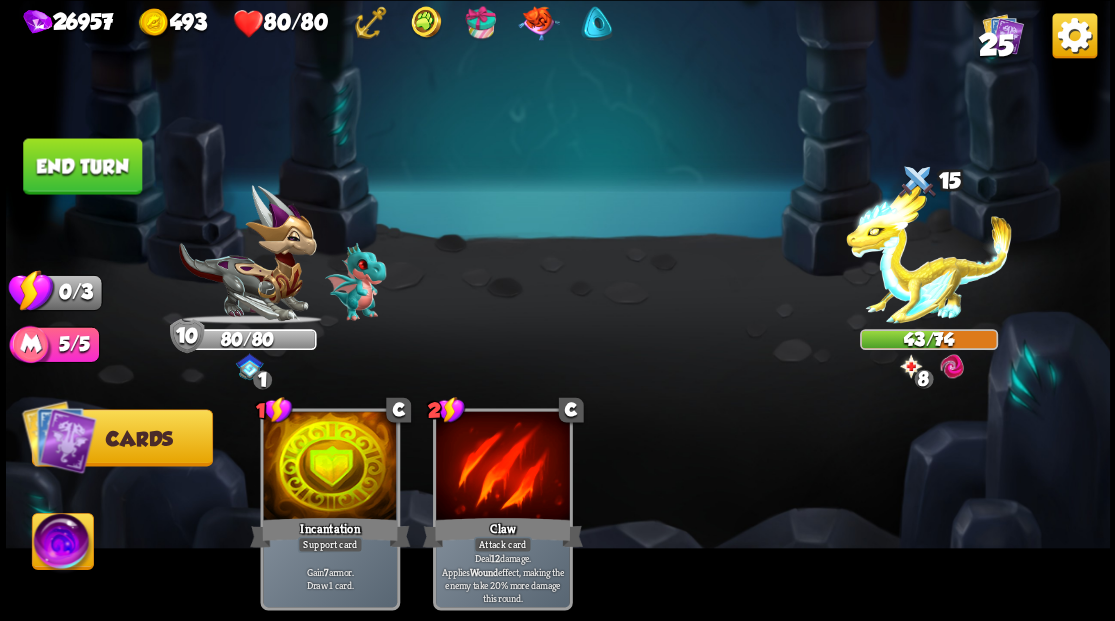 click on "End turn" at bounding box center [82, 166] 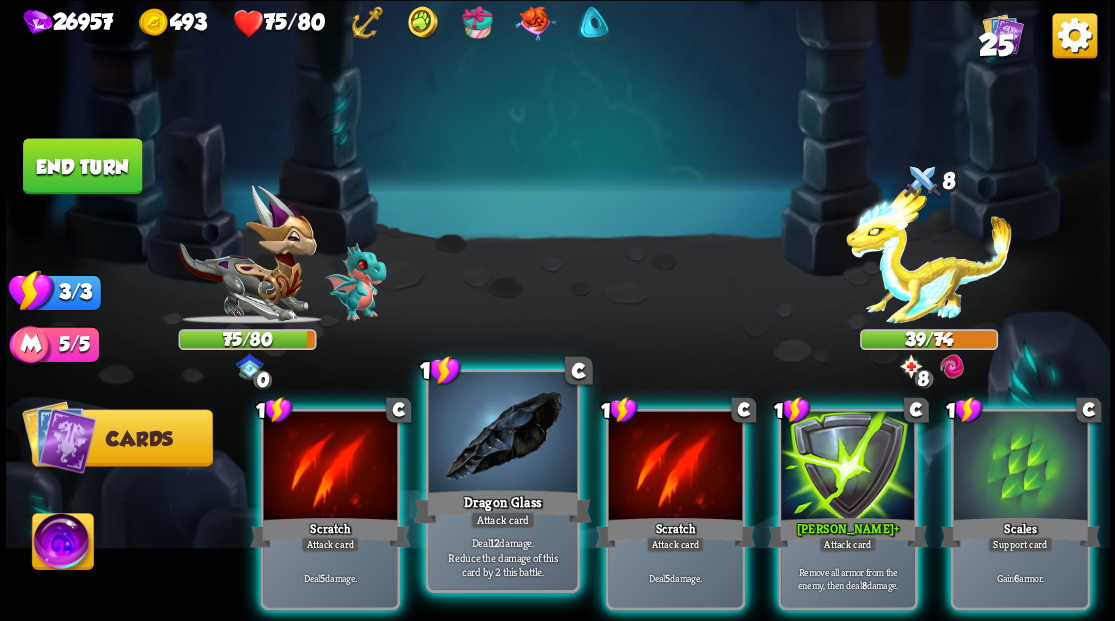 click at bounding box center (502, 434) 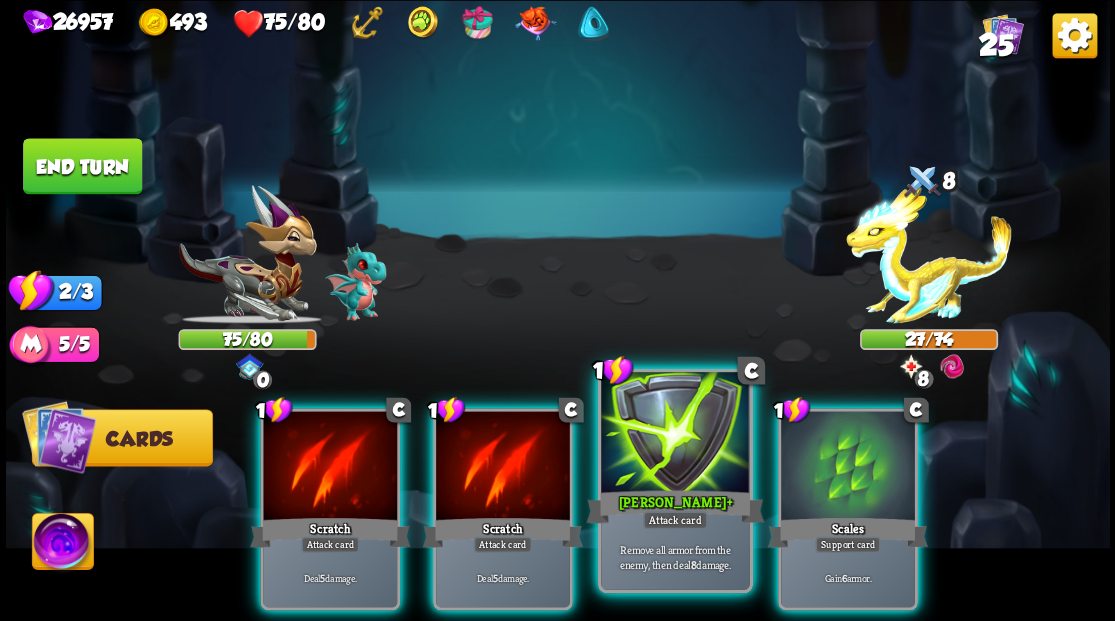 click at bounding box center (675, 434) 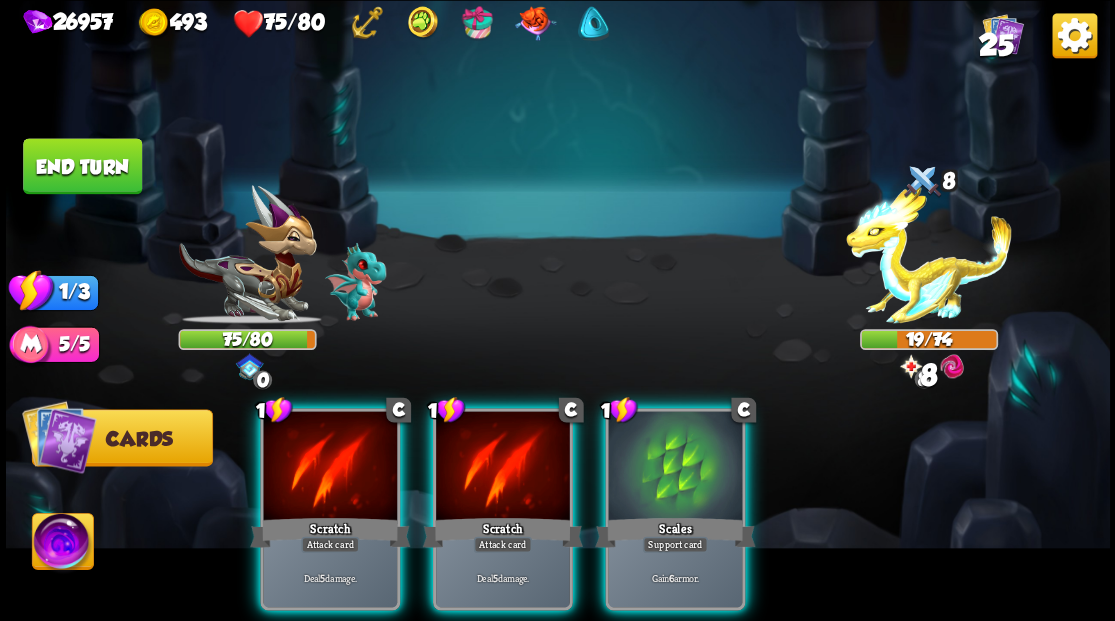 click at bounding box center [675, 467] 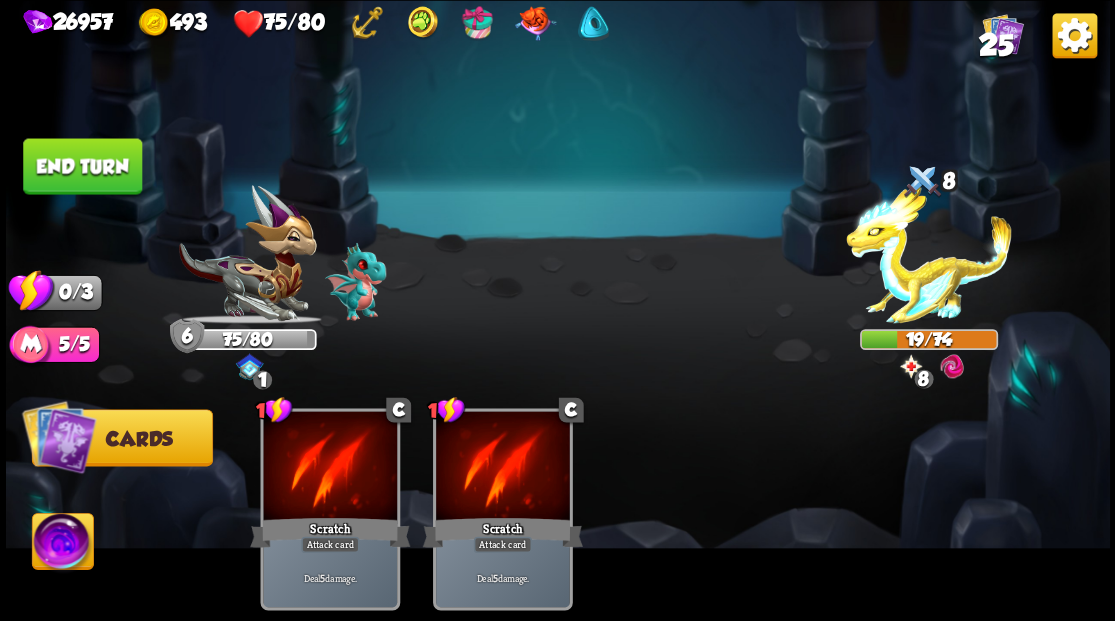 click on "End turn" at bounding box center (82, 166) 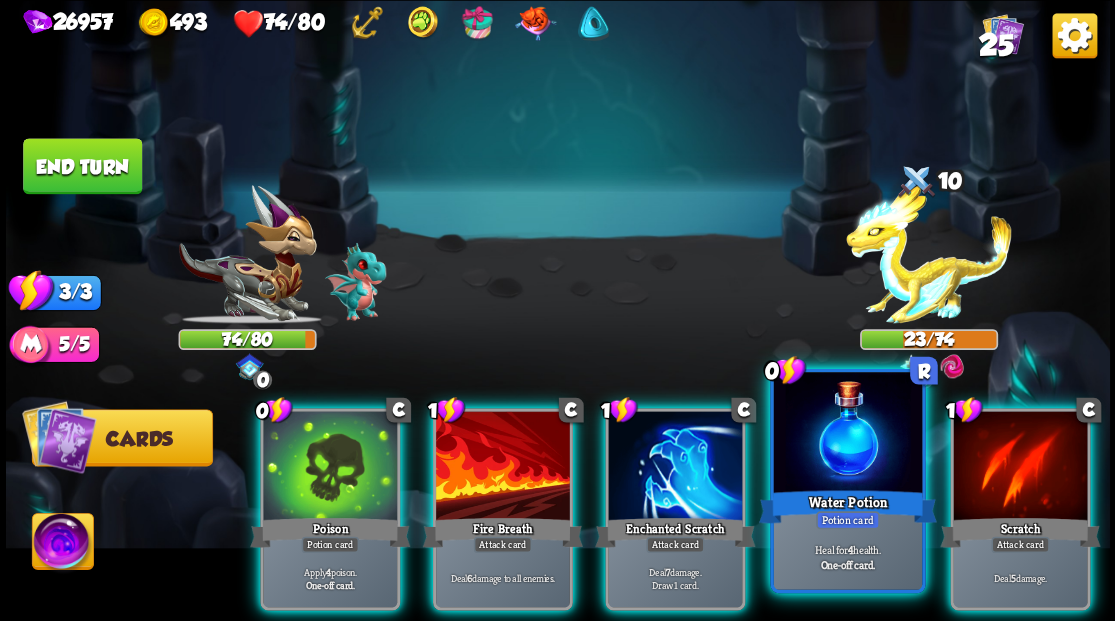click at bounding box center (847, 434) 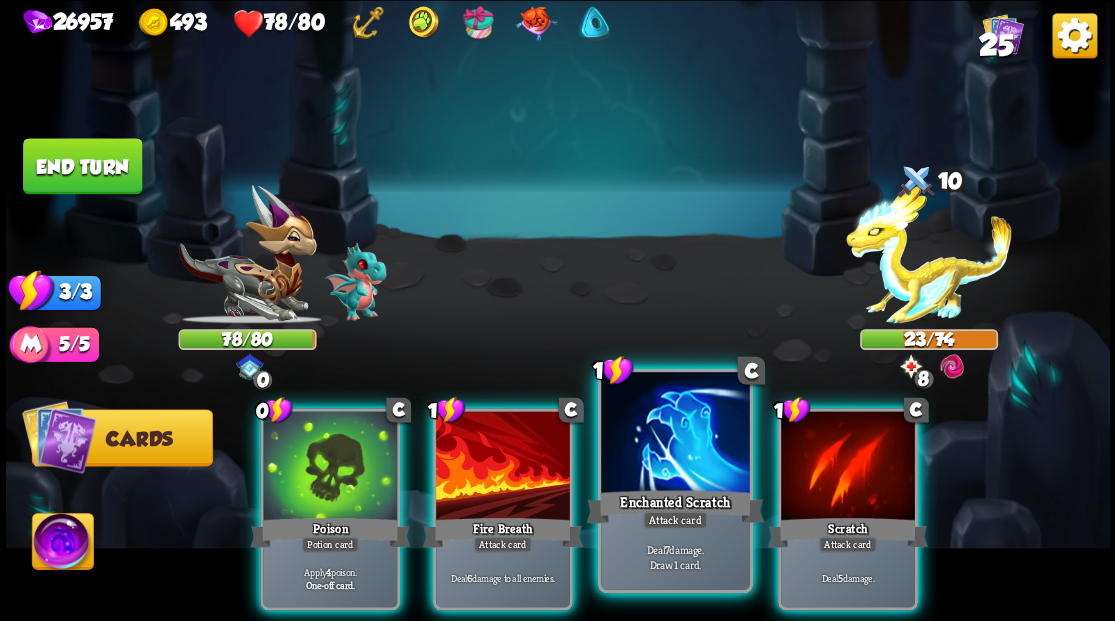 click at bounding box center (675, 434) 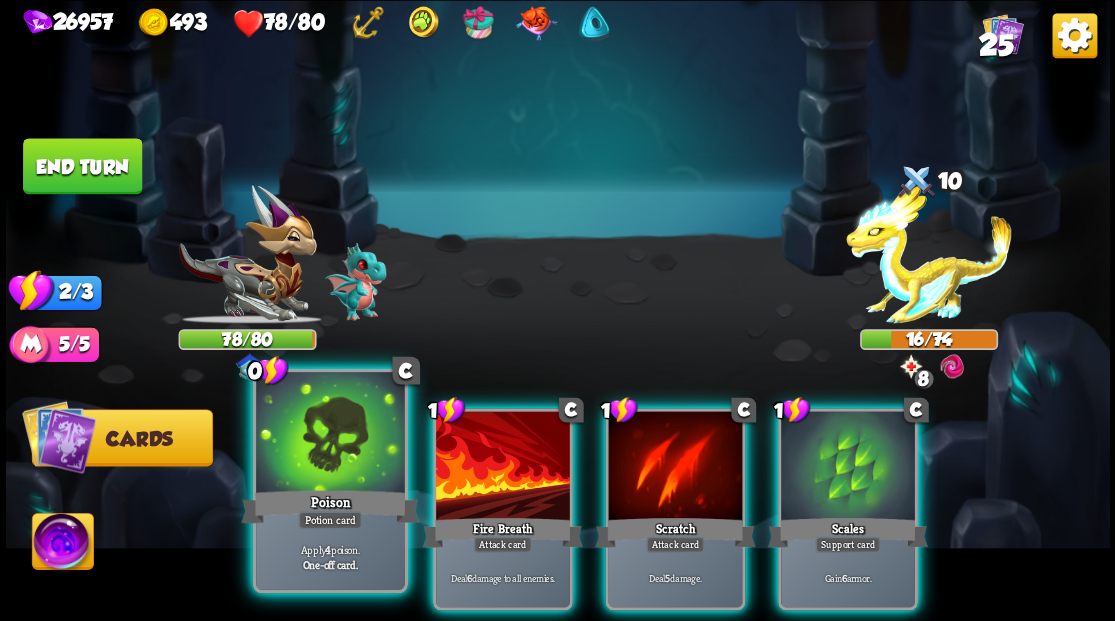 click at bounding box center [330, 434] 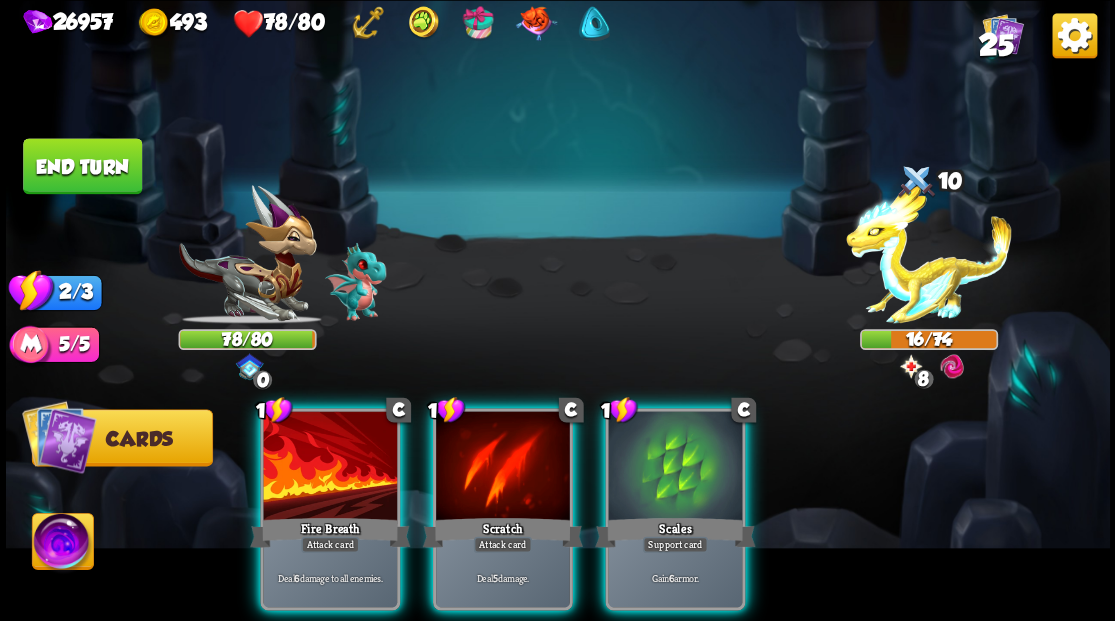 click at bounding box center (330, 467) 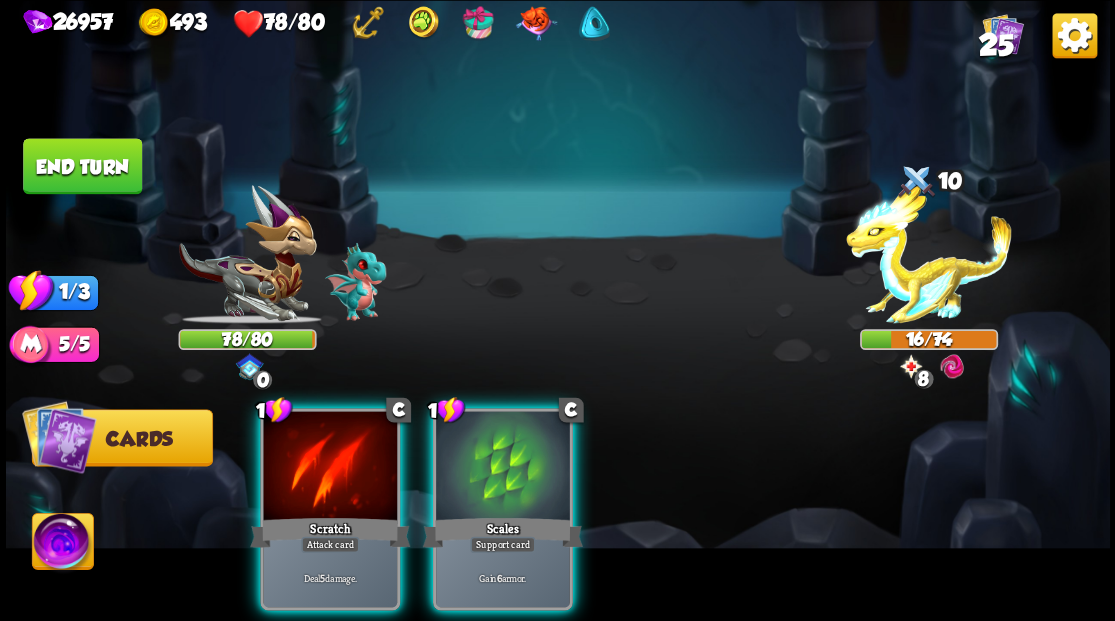 click at bounding box center [330, 467] 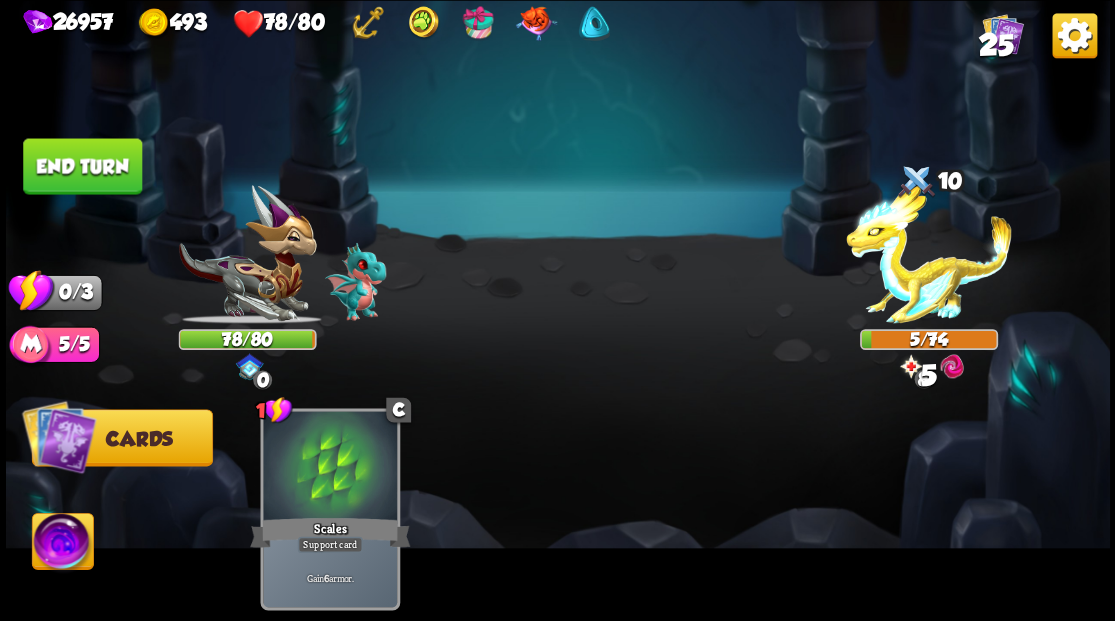 drag, startPoint x: 89, startPoint y: 153, endPoint x: 822, endPoint y: 171, distance: 733.22095 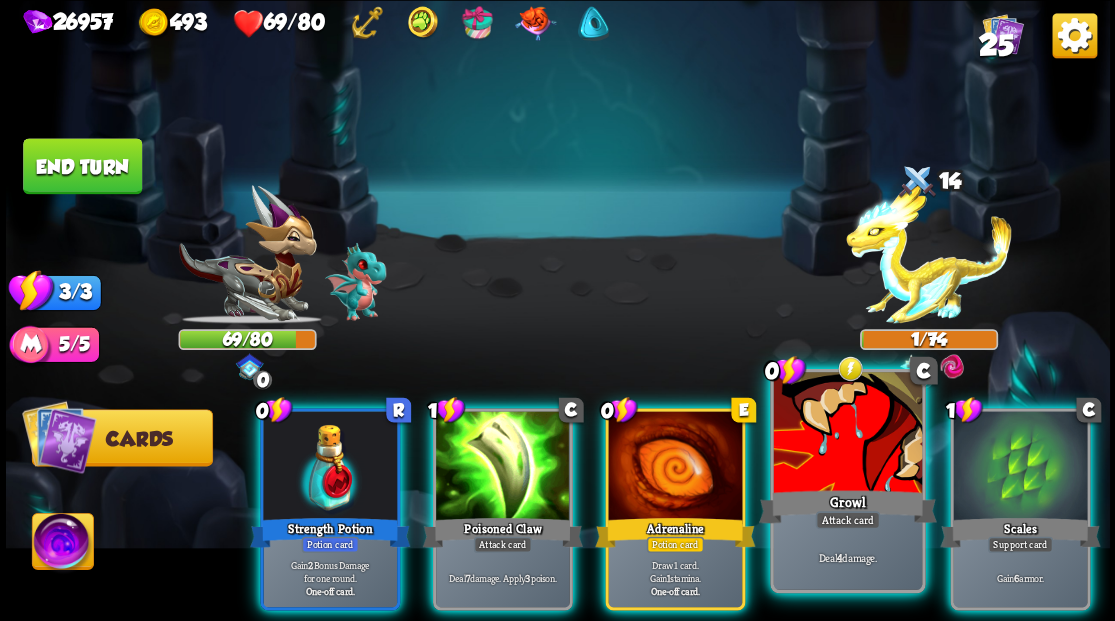 click at bounding box center [847, 434] 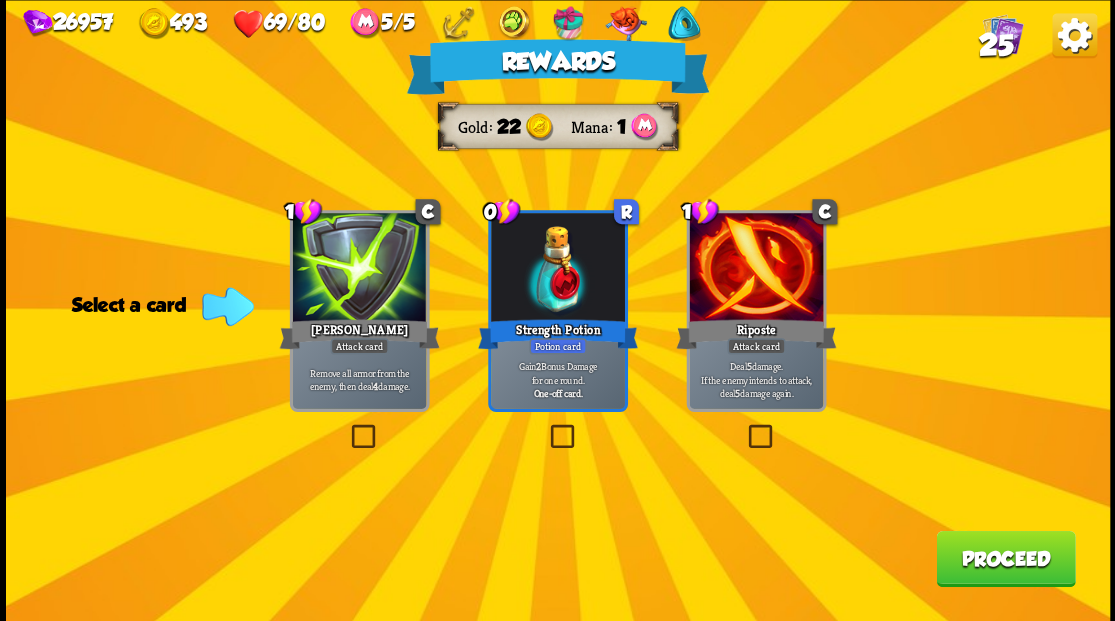 click at bounding box center (546, 427) 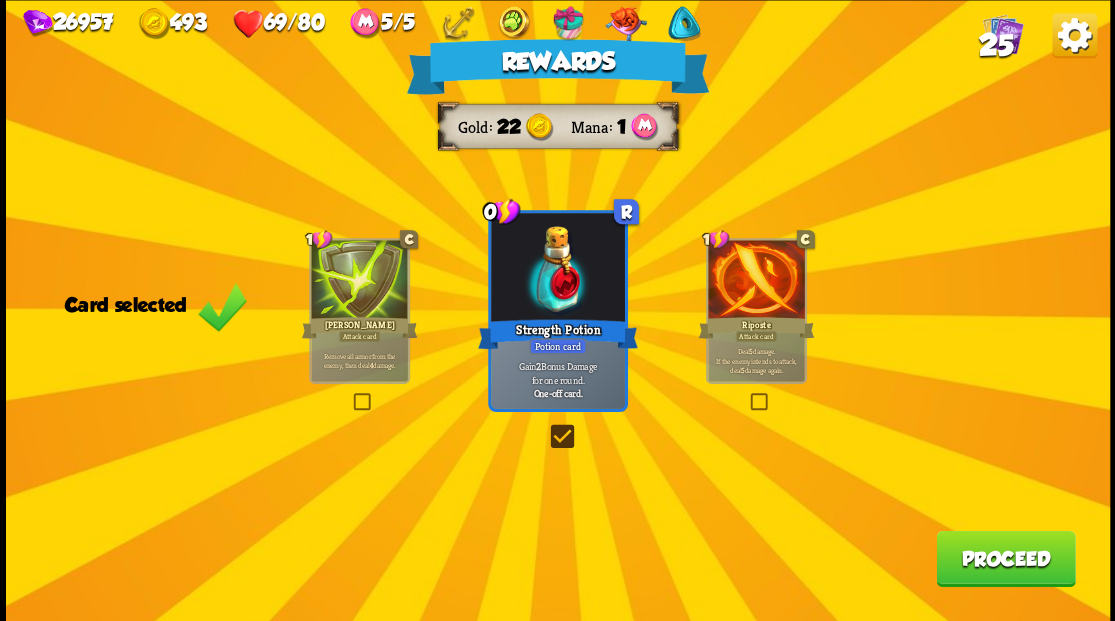 click on "Proceed" at bounding box center (1005, 558) 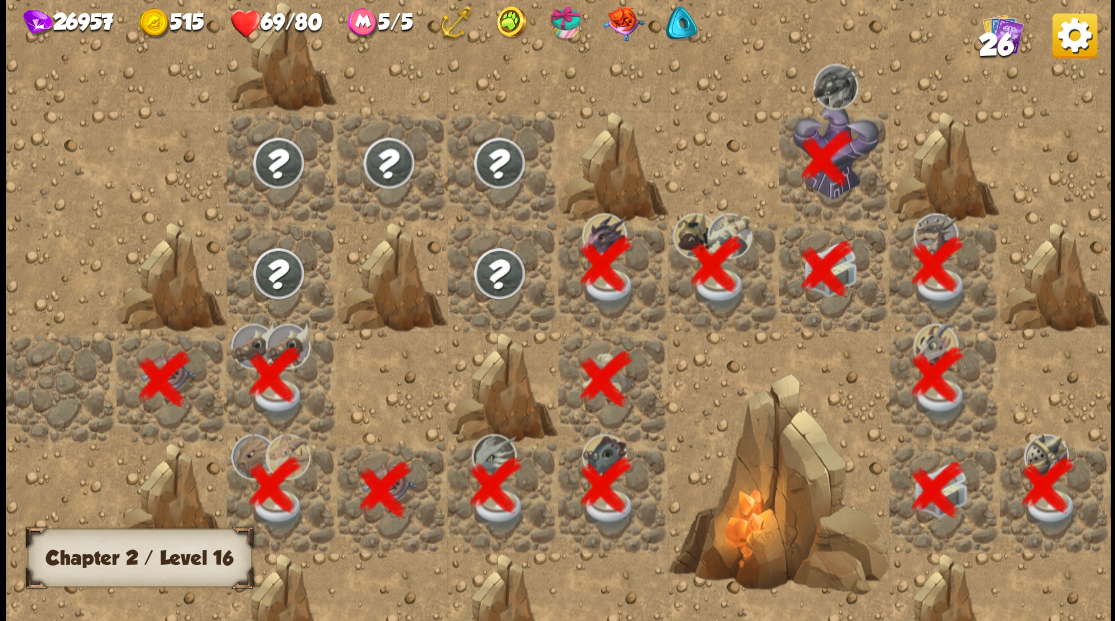 scroll, scrollTop: 0, scrollLeft: 384, axis: horizontal 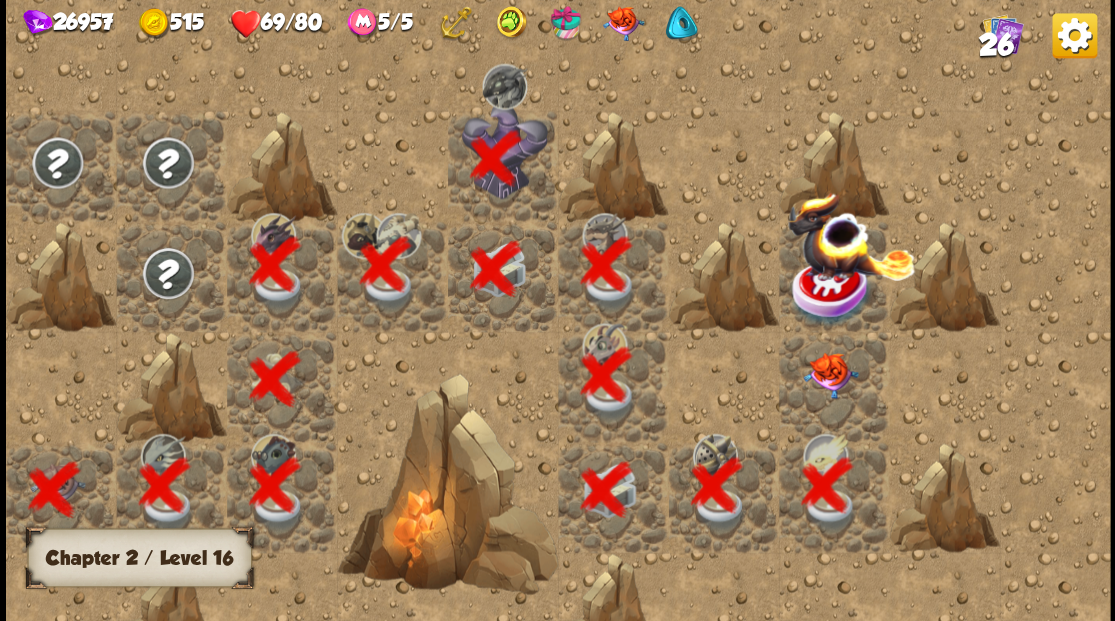 click at bounding box center (829, 375) 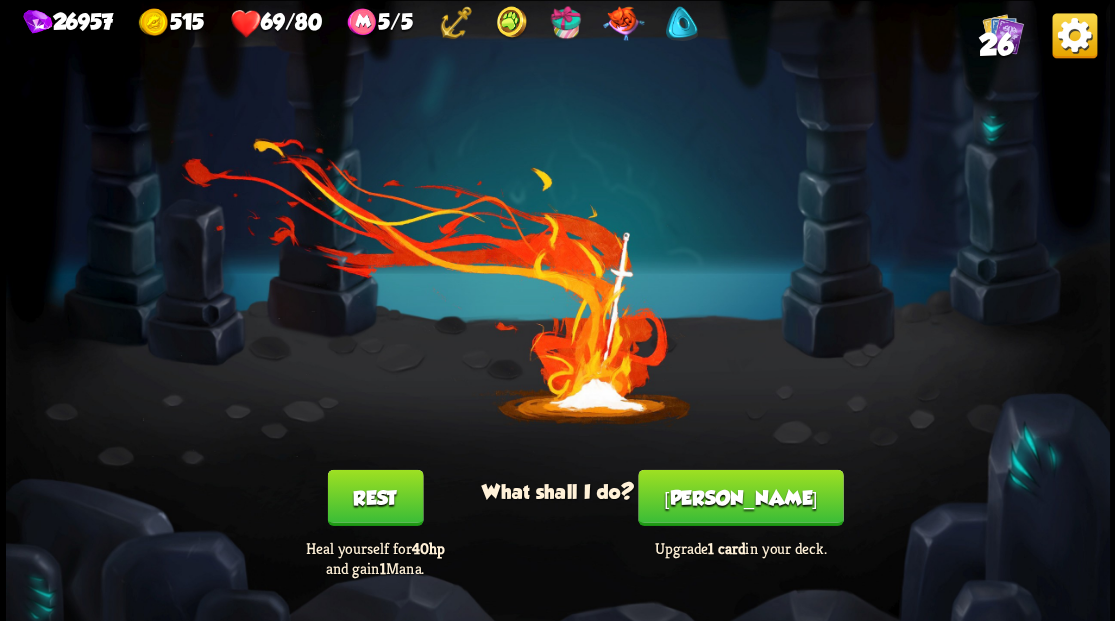 click on "[PERSON_NAME]" at bounding box center [740, 497] 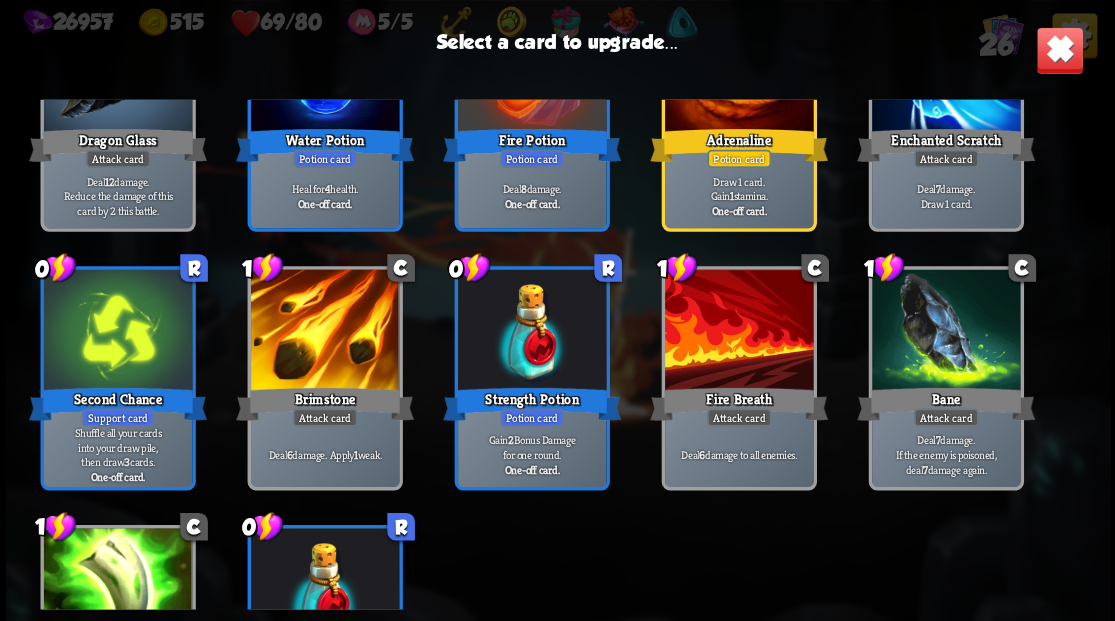 scroll, scrollTop: 800, scrollLeft: 0, axis: vertical 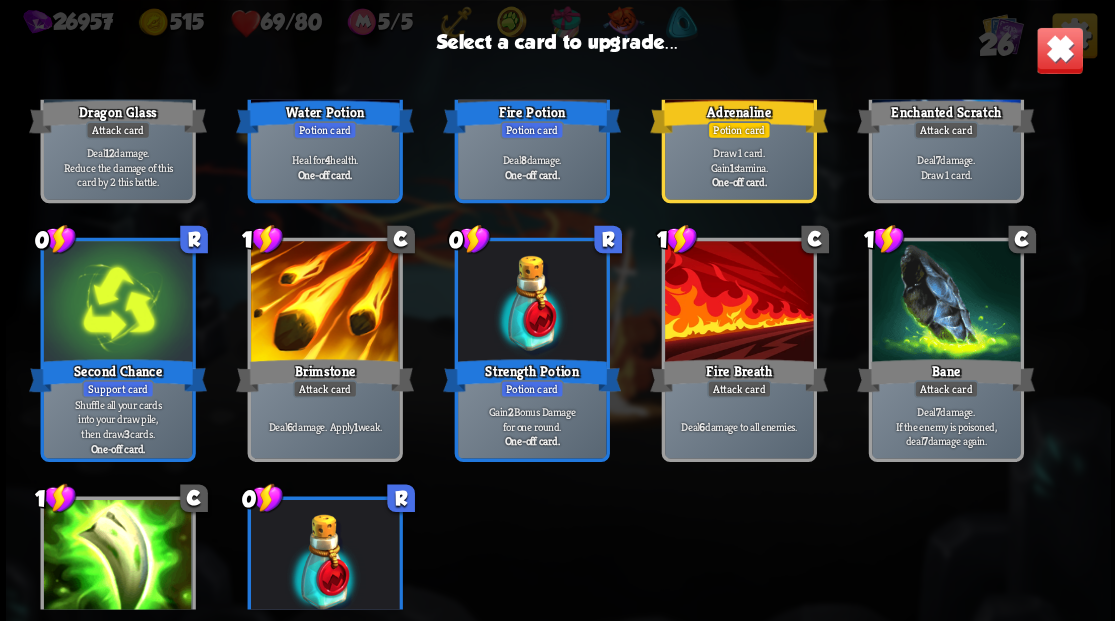 click at bounding box center (738, 303) 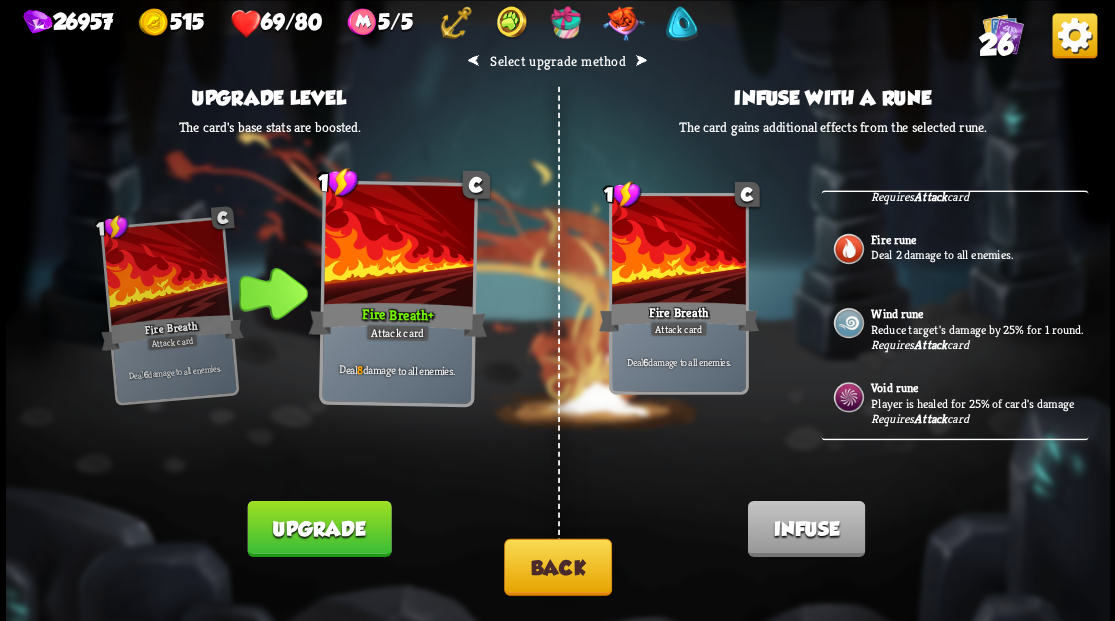 scroll, scrollTop: 400, scrollLeft: 0, axis: vertical 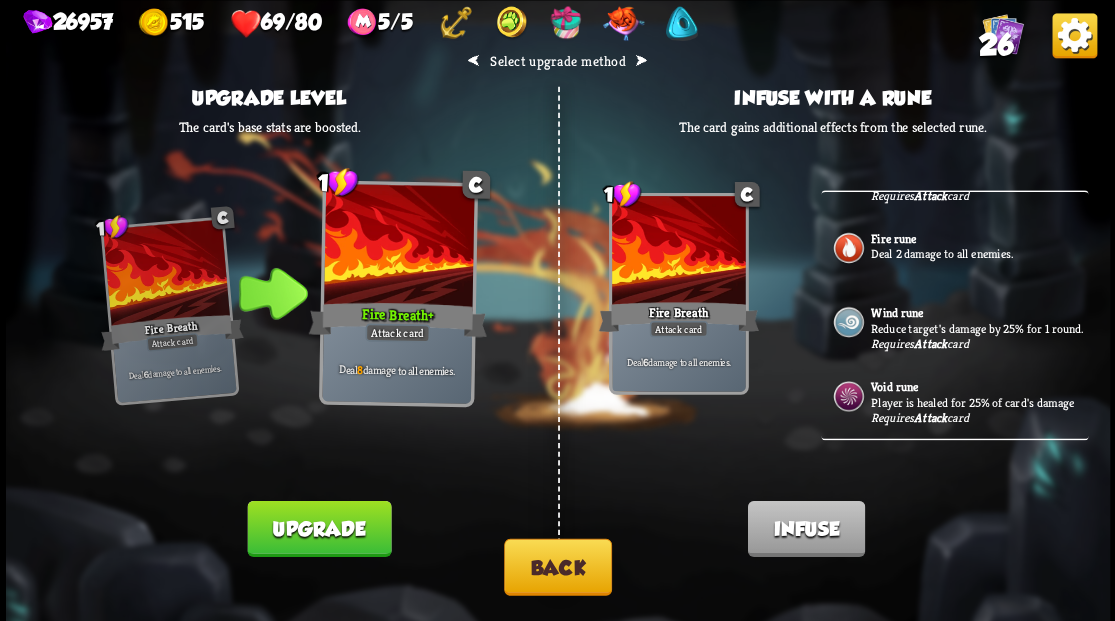 click on "Deal 2 damage to all enemies." at bounding box center (977, 254) 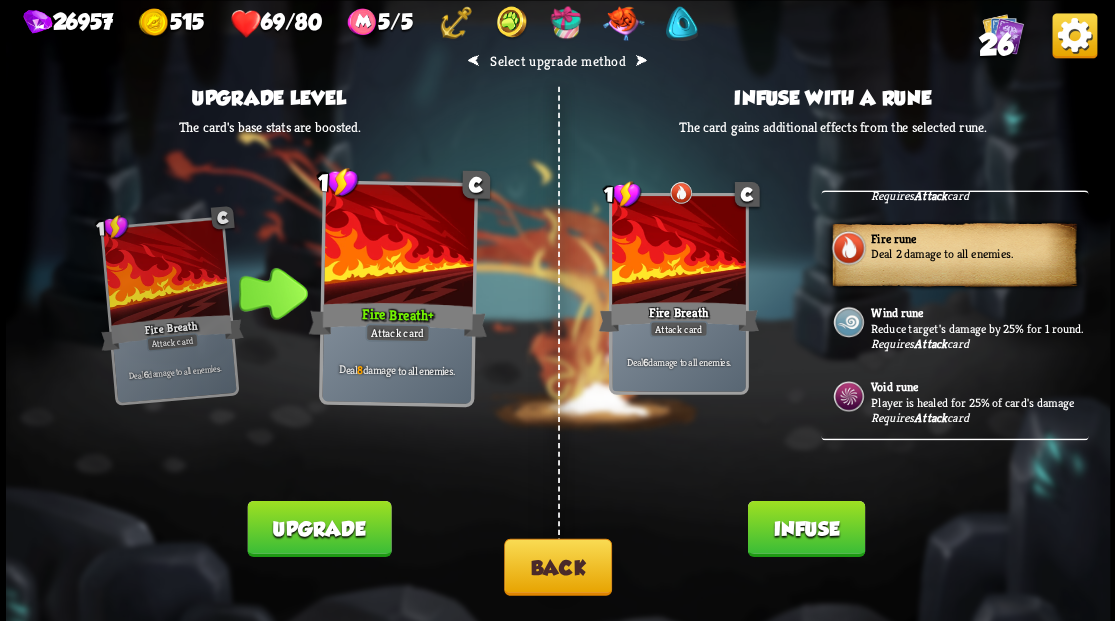 click on "Infuse" at bounding box center (805, 528) 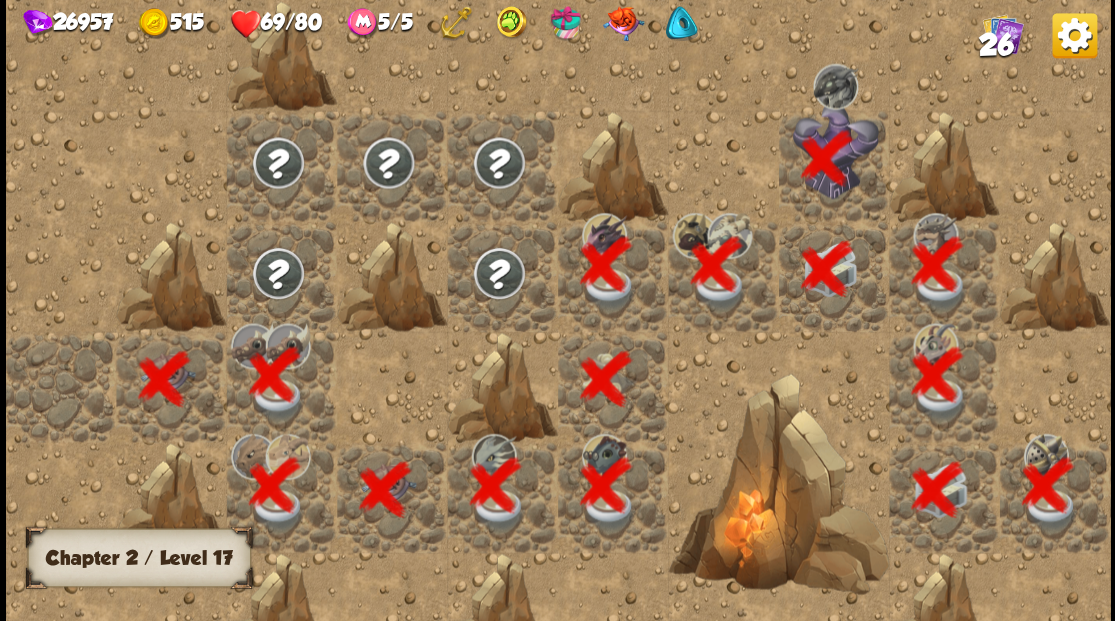 scroll, scrollTop: 0, scrollLeft: 384, axis: horizontal 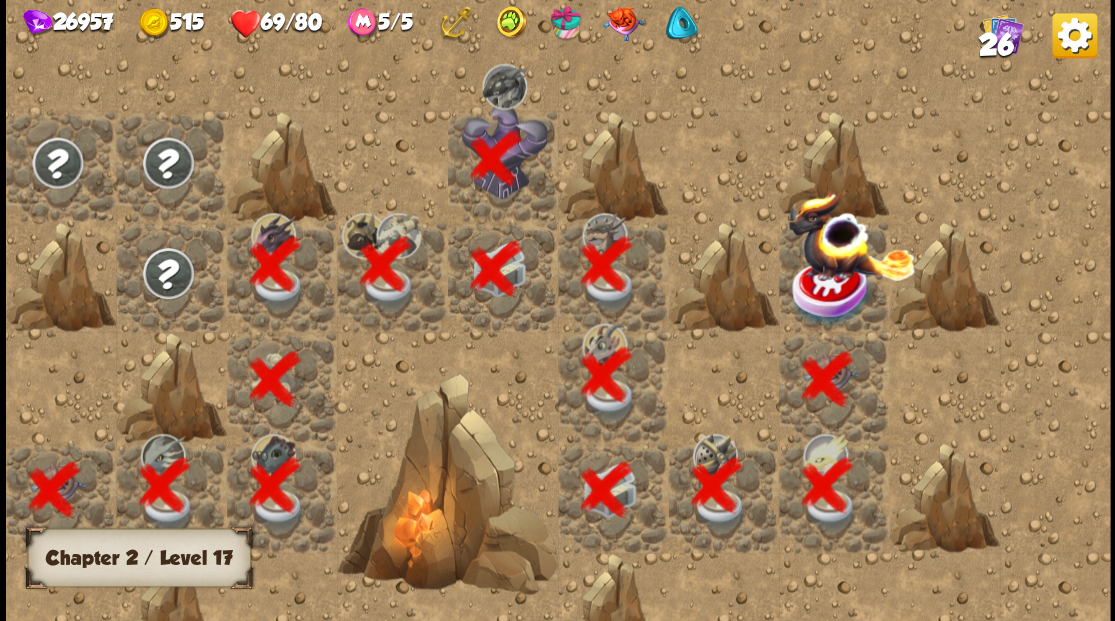 click at bounding box center [831, 291] 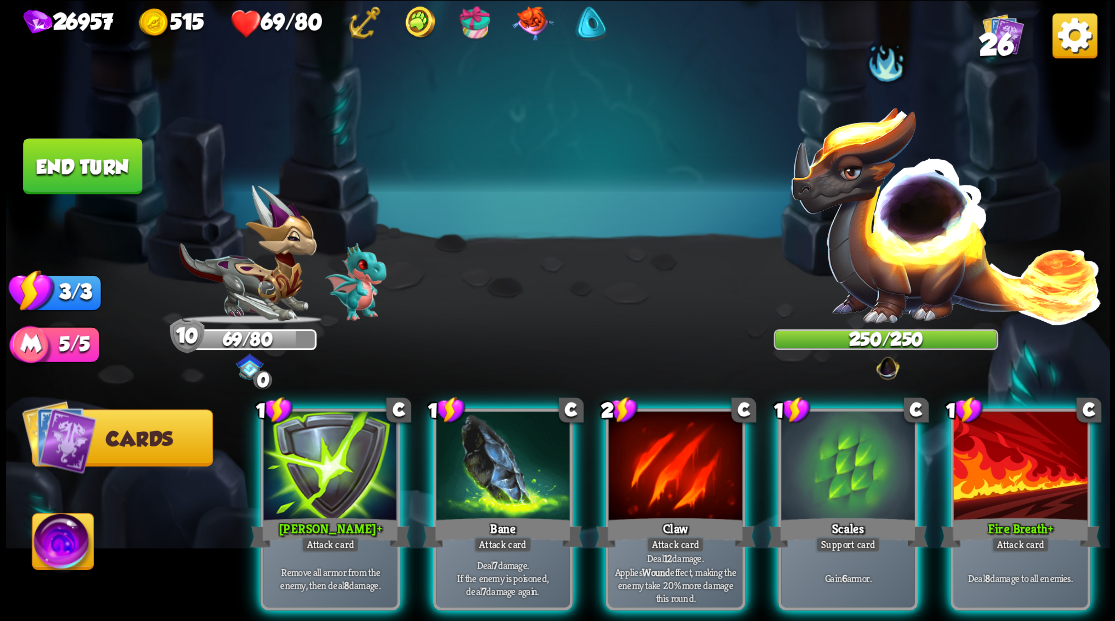 click at bounding box center [62, 544] 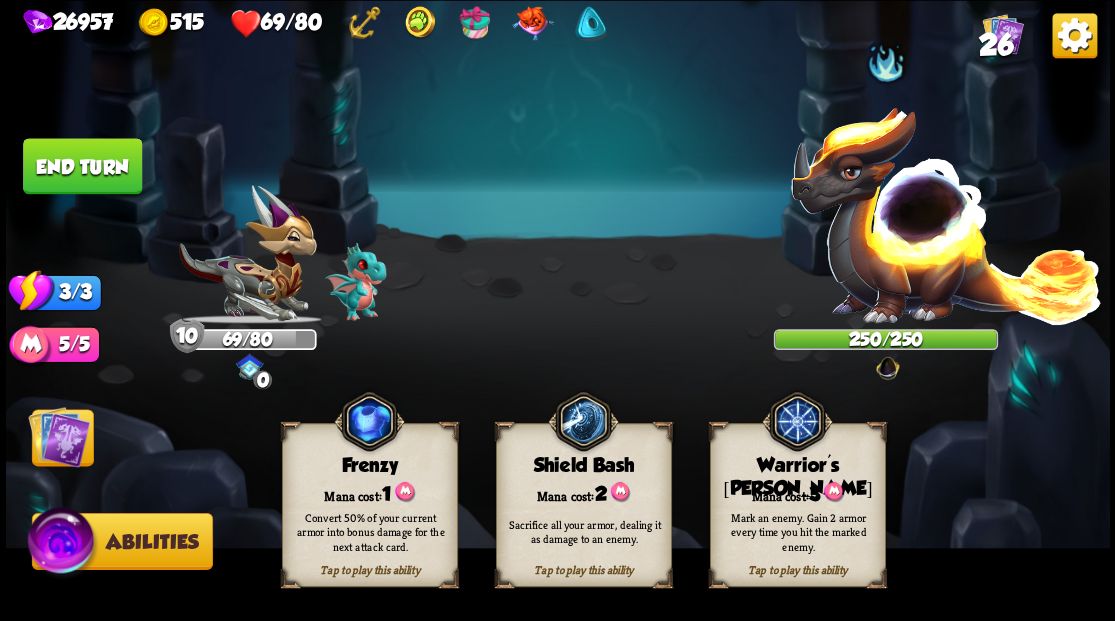 click on "Mana cost:  3" at bounding box center (797, 492) 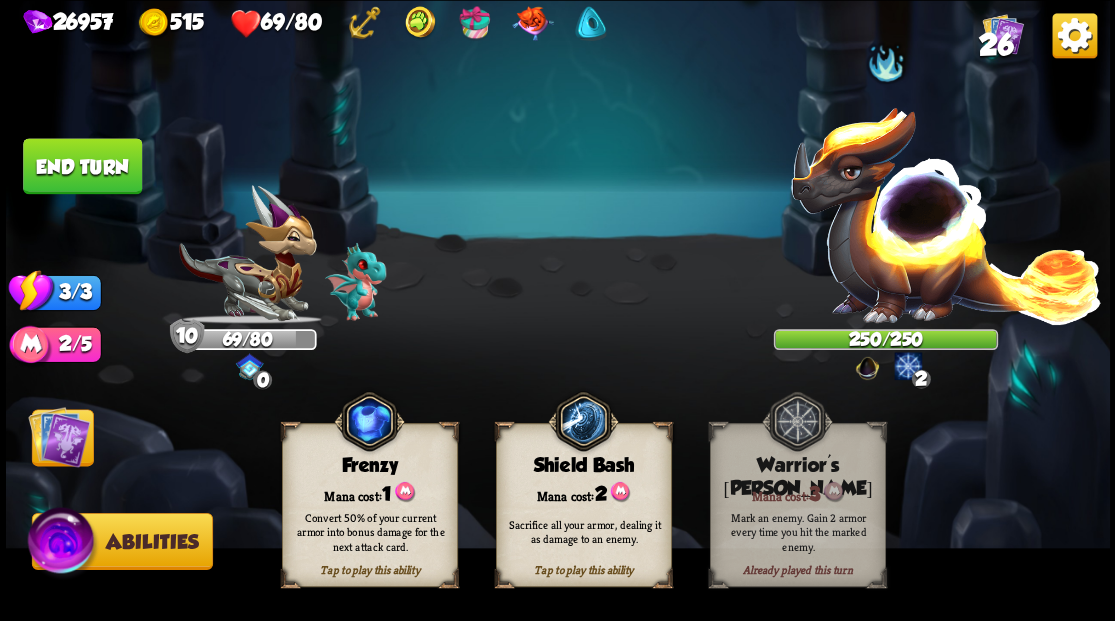 click at bounding box center (59, 436) 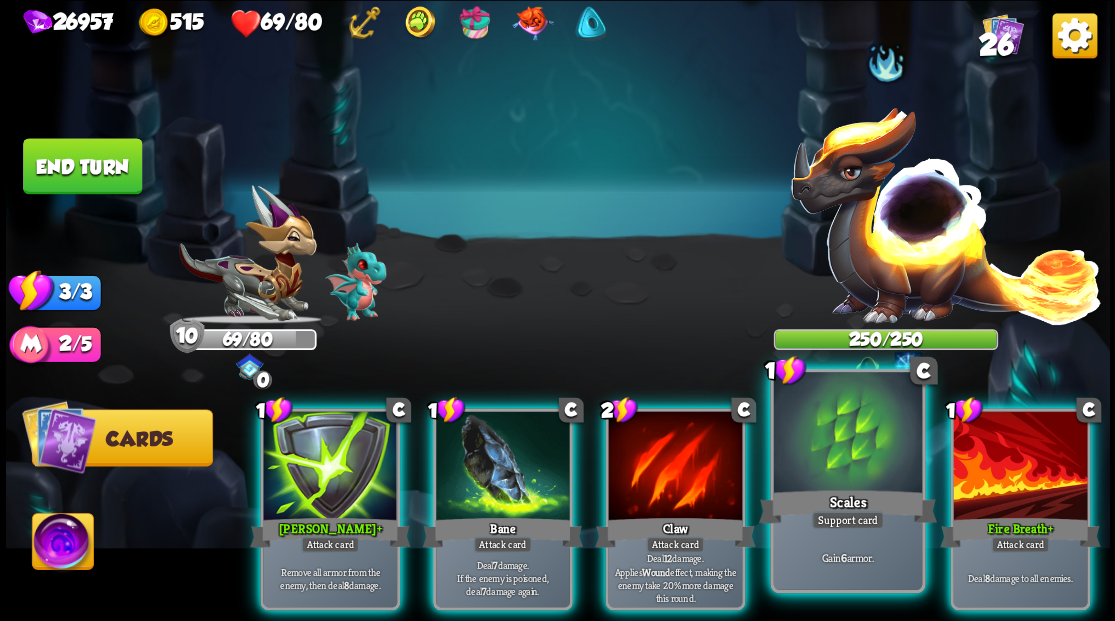 click at bounding box center (847, 434) 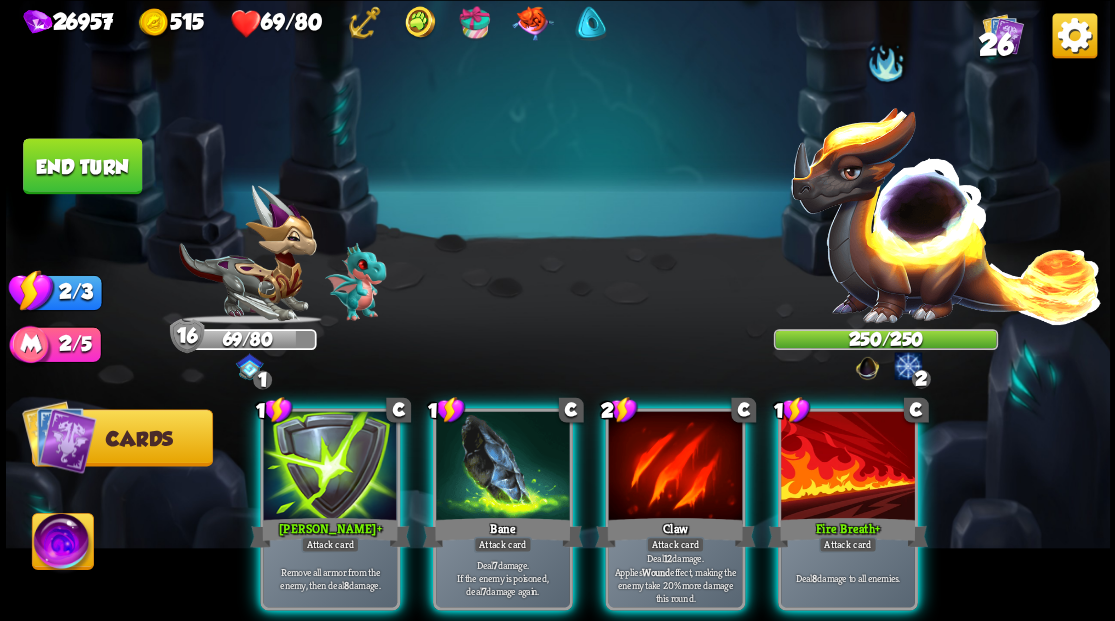 click at bounding box center [848, 467] 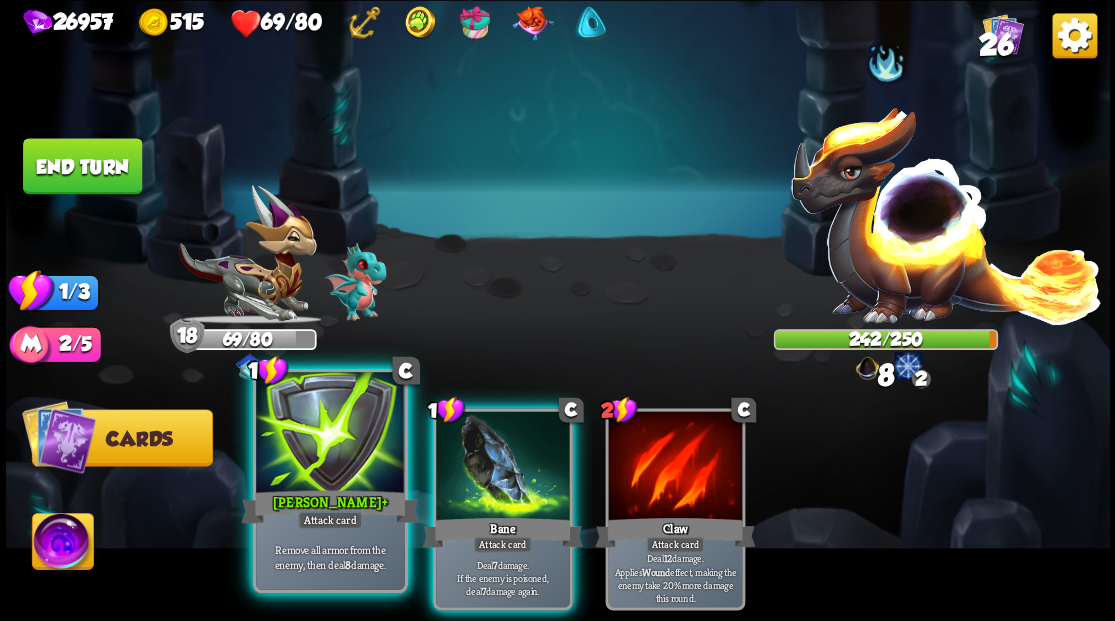 drag, startPoint x: 468, startPoint y: 475, endPoint x: 346, endPoint y: 440, distance: 126.921234 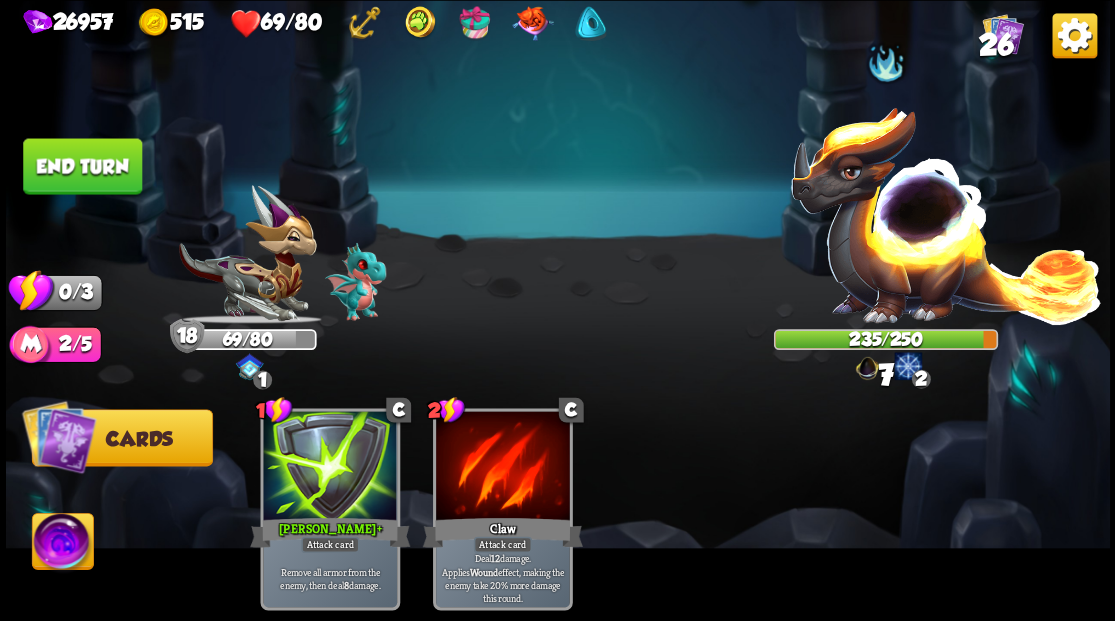 click on "End turn" at bounding box center [82, 166] 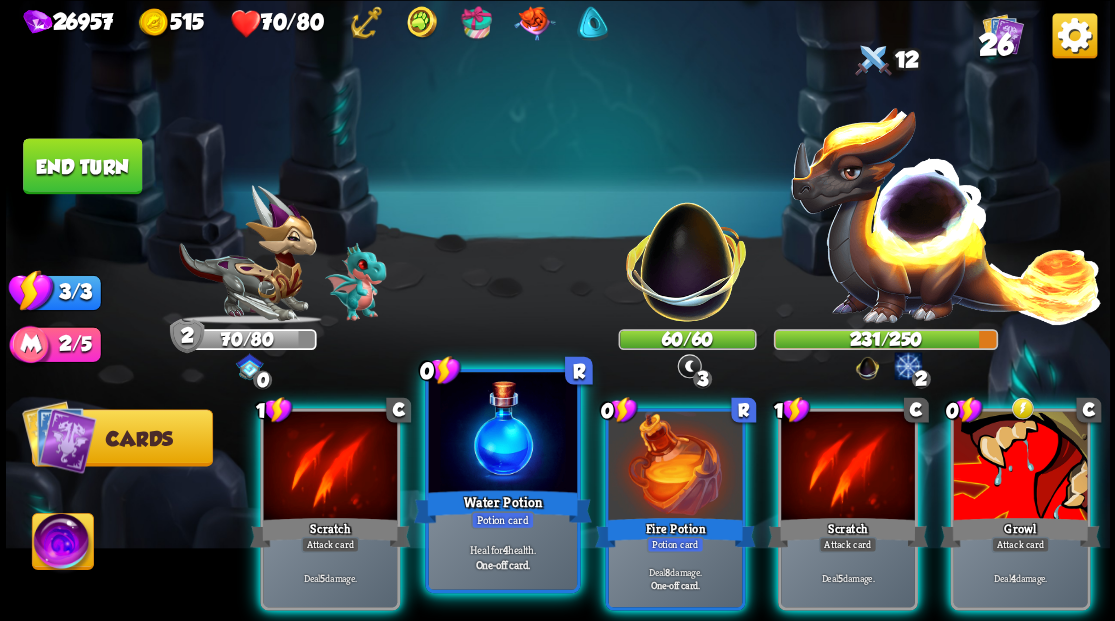 click at bounding box center (502, 434) 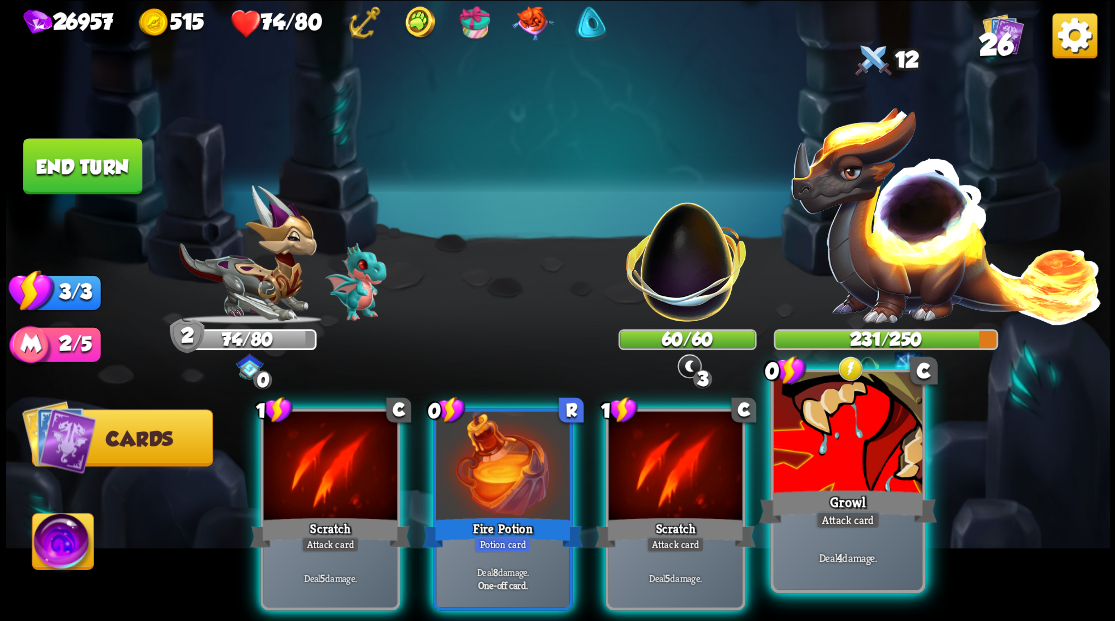 click at bounding box center [847, 434] 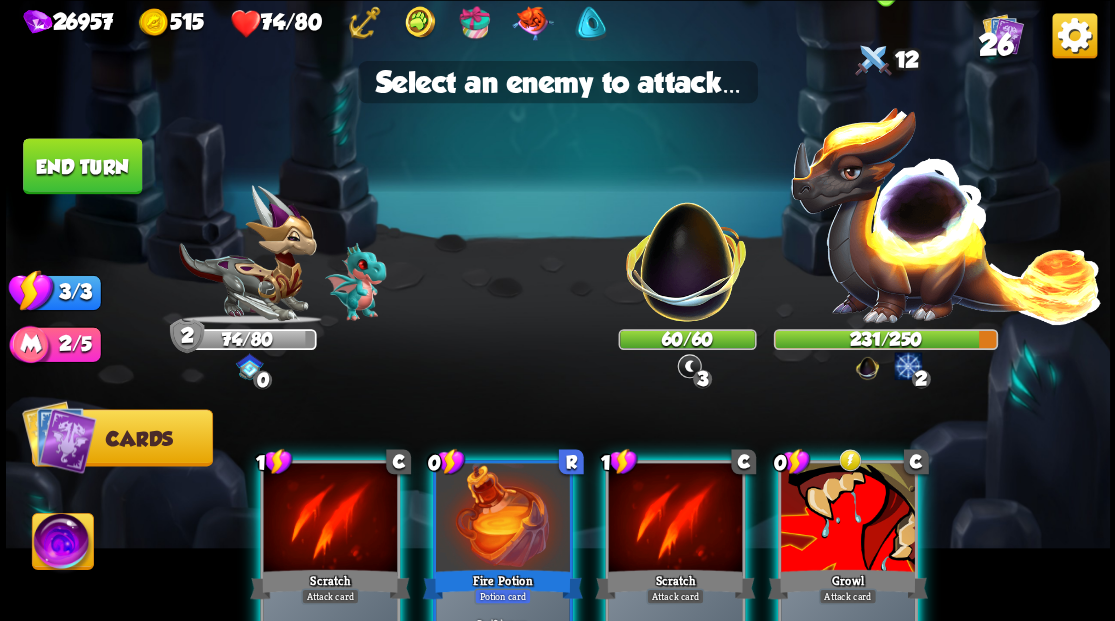 click at bounding box center [946, 213] 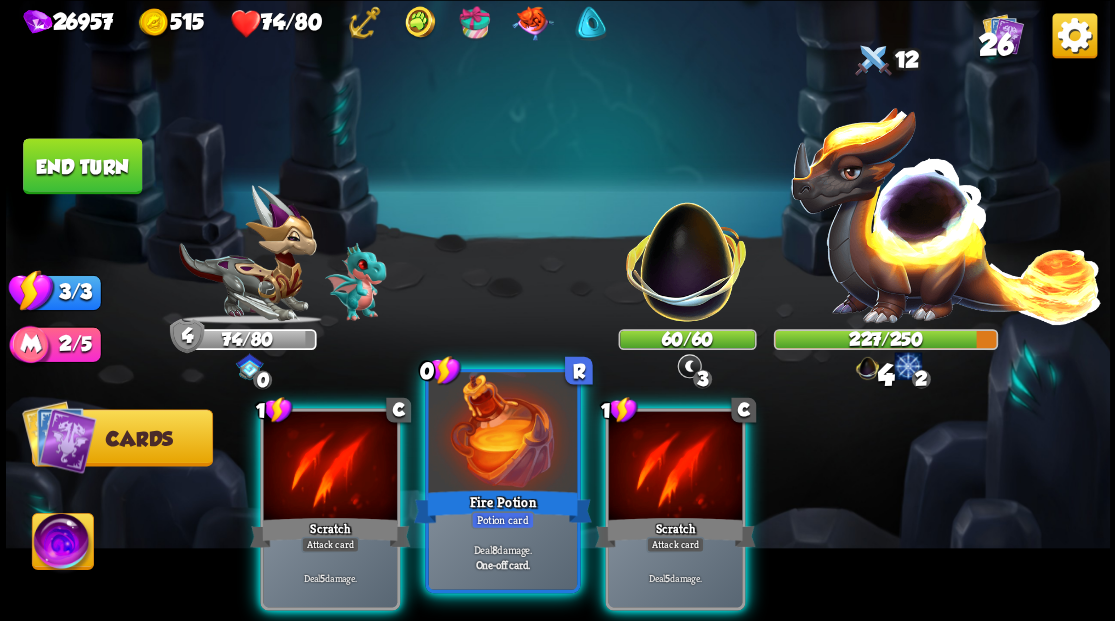 click at bounding box center [502, 434] 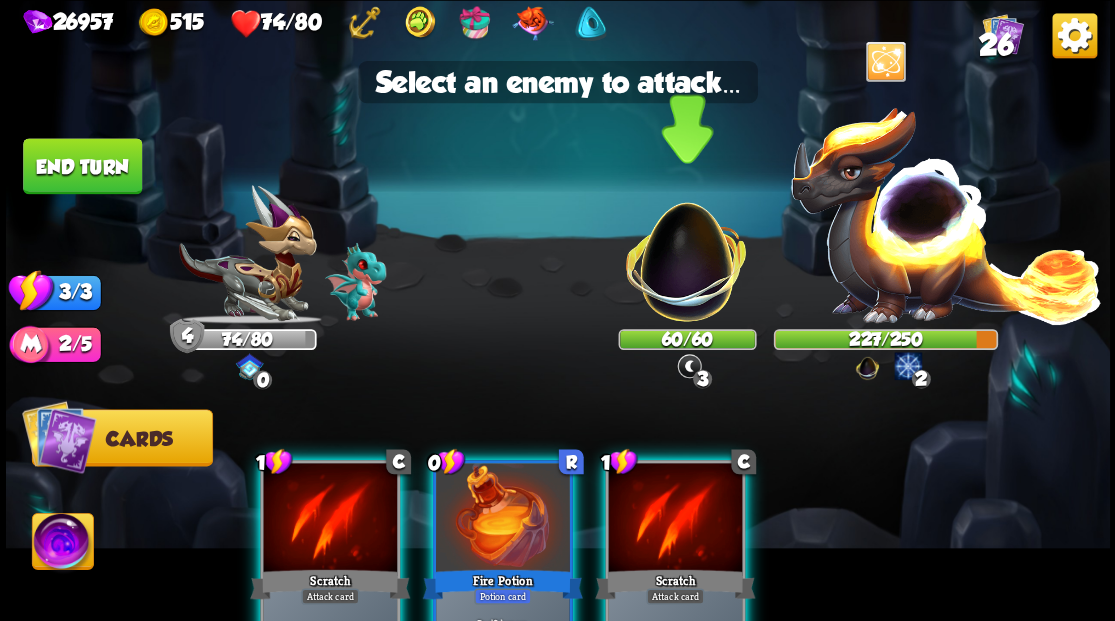 click at bounding box center [686, 251] 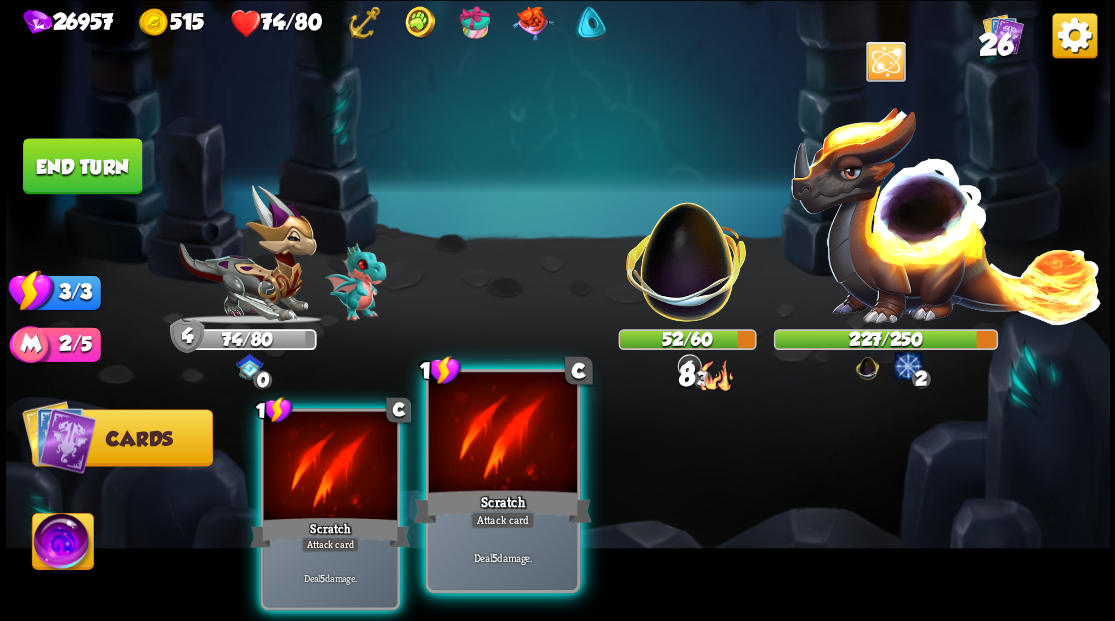 click on "Scratch" at bounding box center (502, 506) 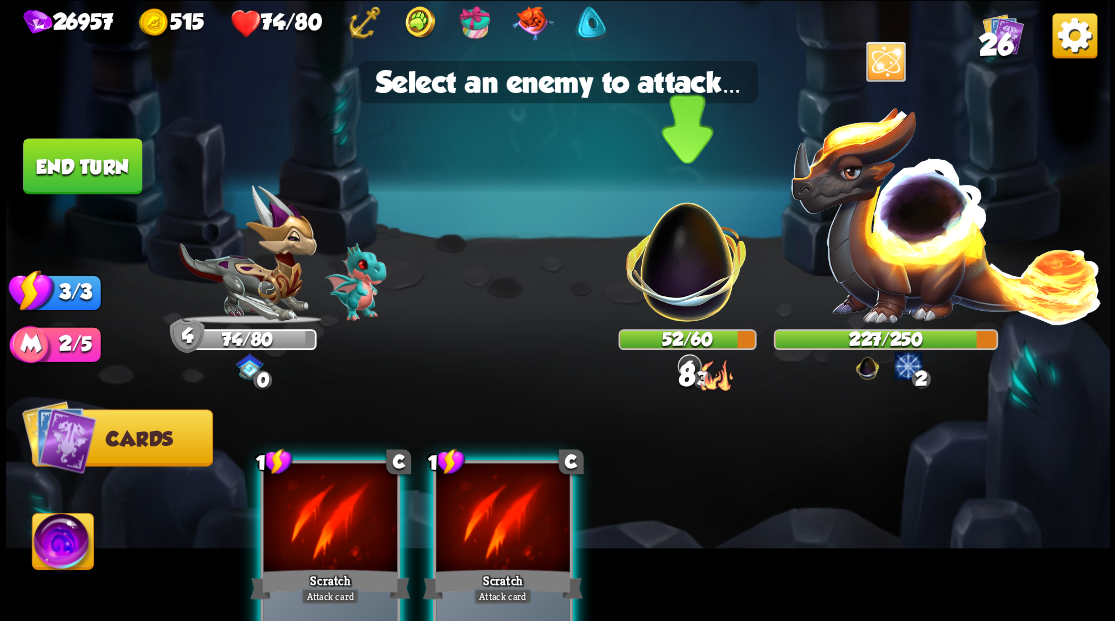 click at bounding box center [686, 251] 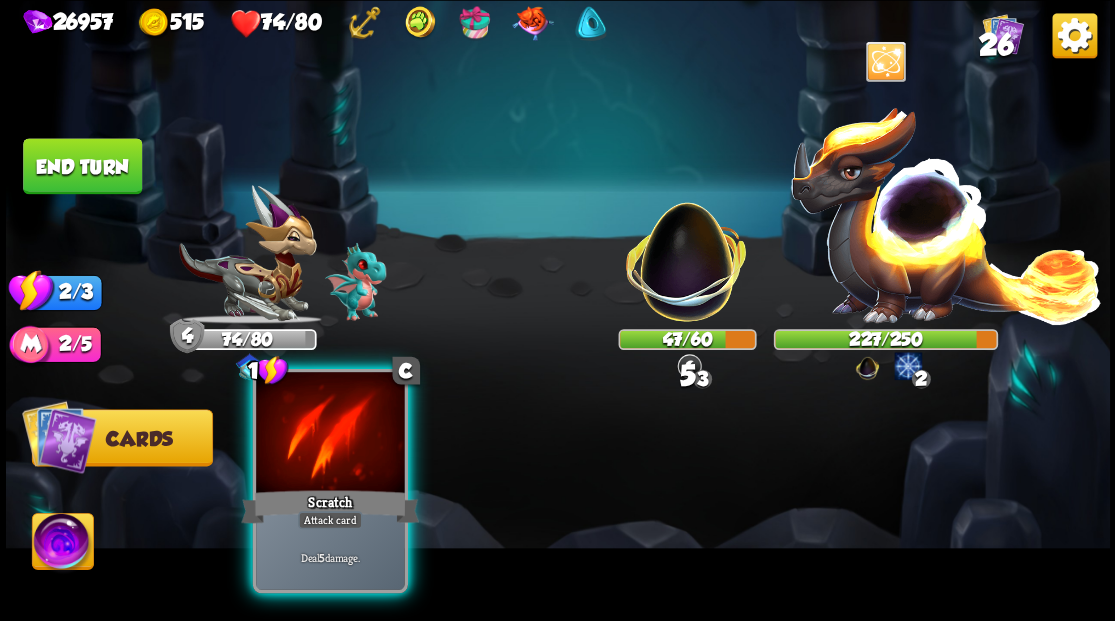 drag, startPoint x: 315, startPoint y: 450, endPoint x: 344, endPoint y: 440, distance: 30.675724 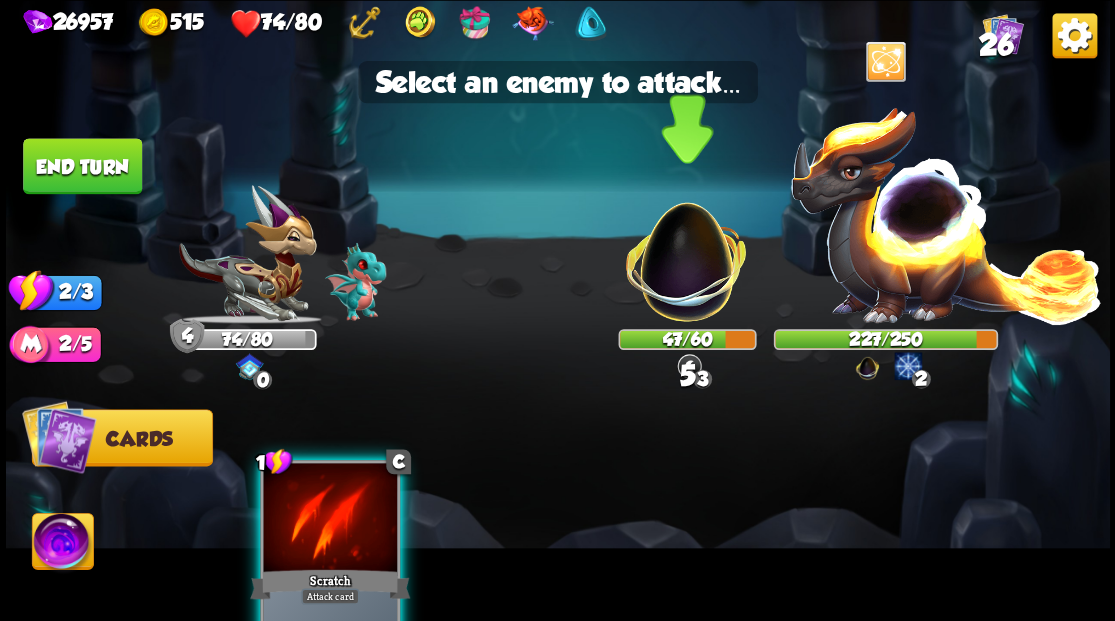 click at bounding box center [686, 251] 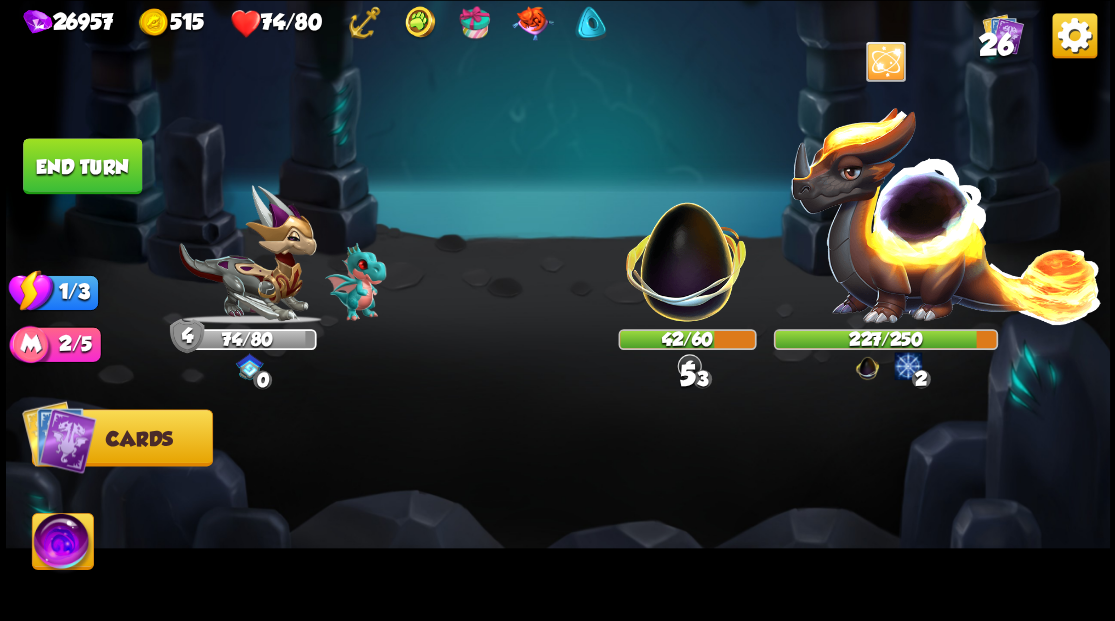 click on "End turn" at bounding box center (82, 166) 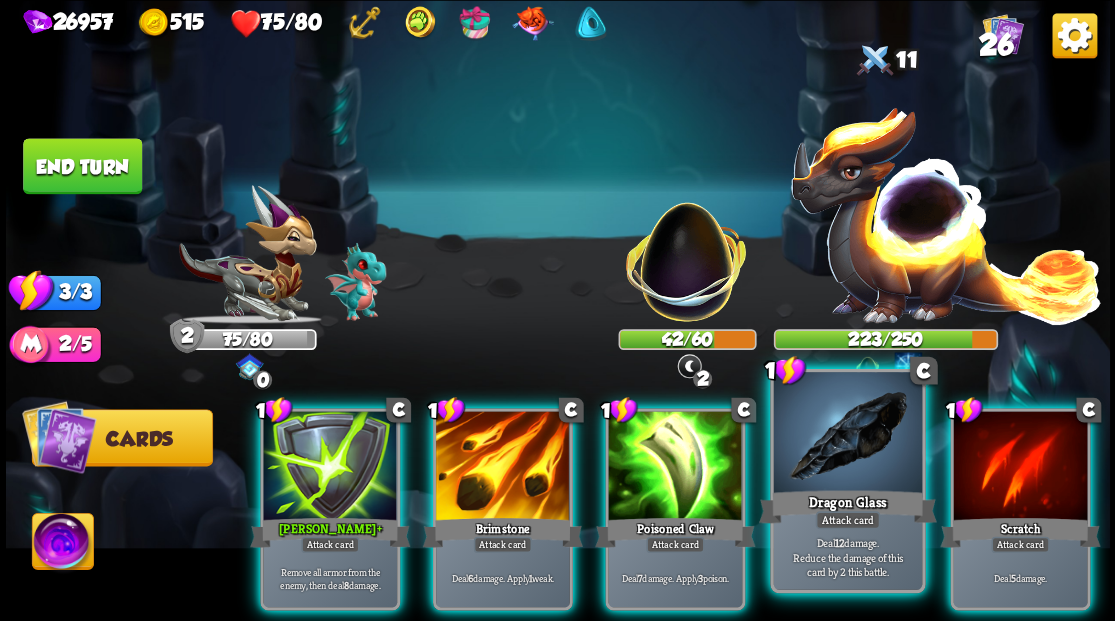 click at bounding box center (847, 434) 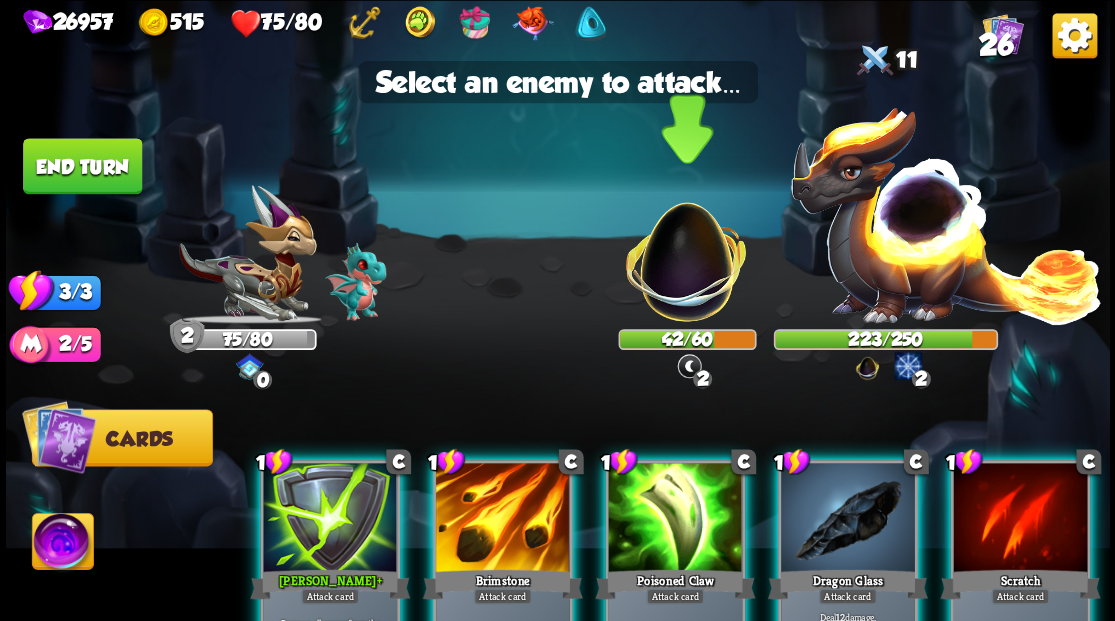 click at bounding box center [686, 251] 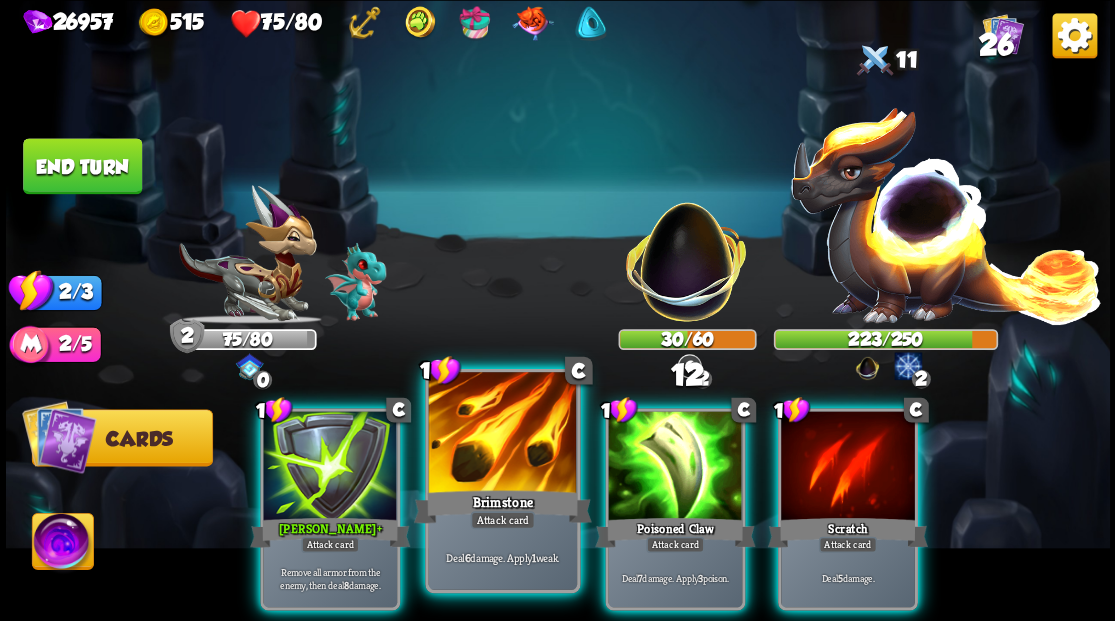 click at bounding box center (502, 434) 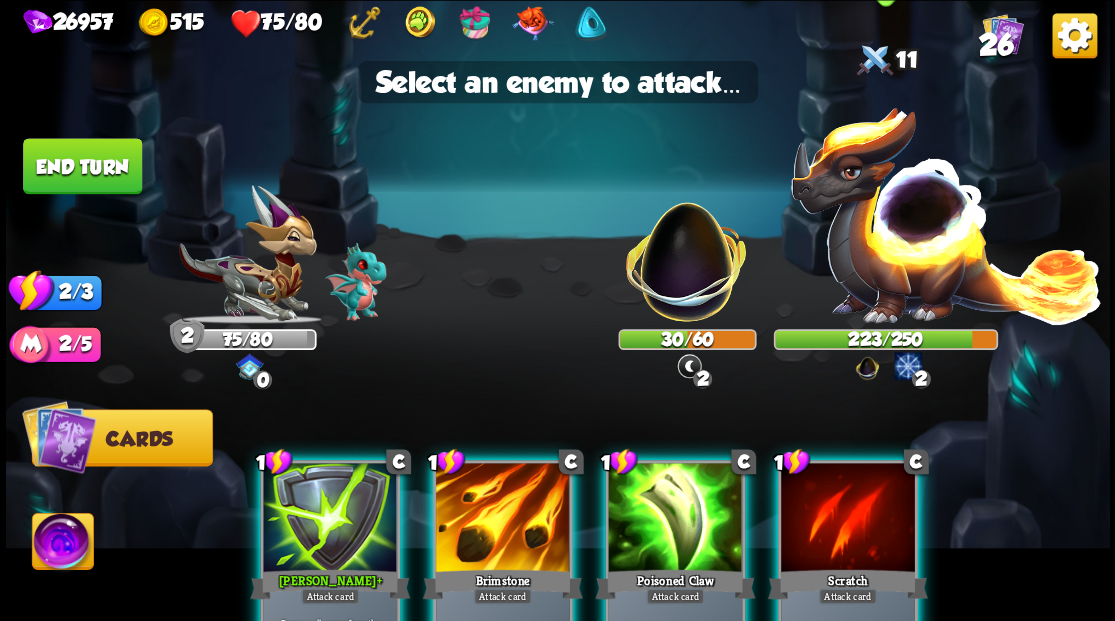 click at bounding box center [946, 213] 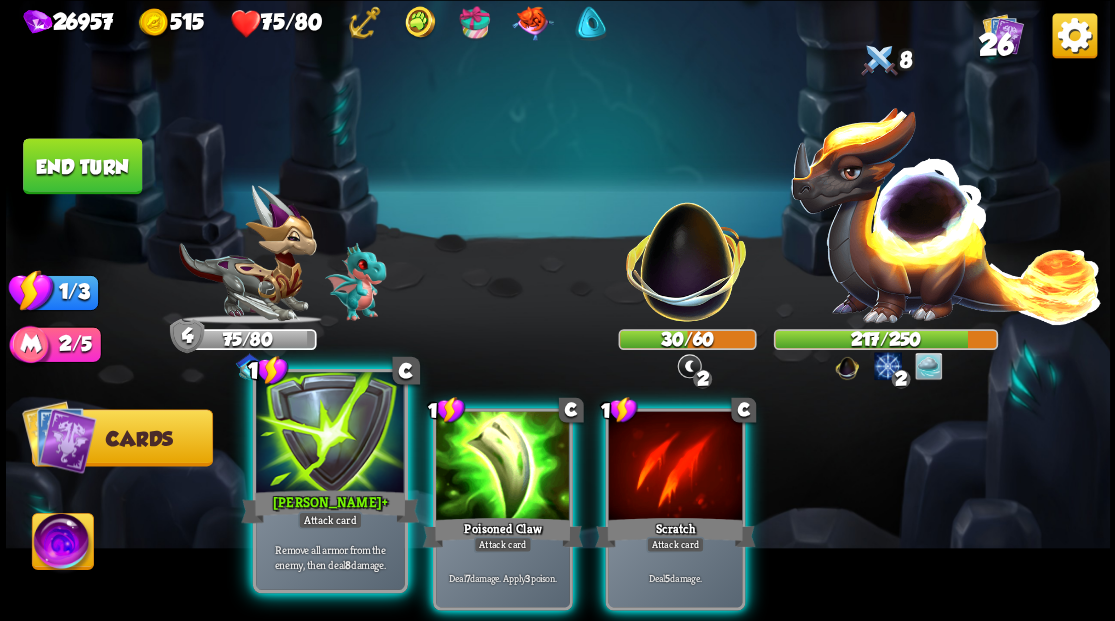 click at bounding box center (330, 434) 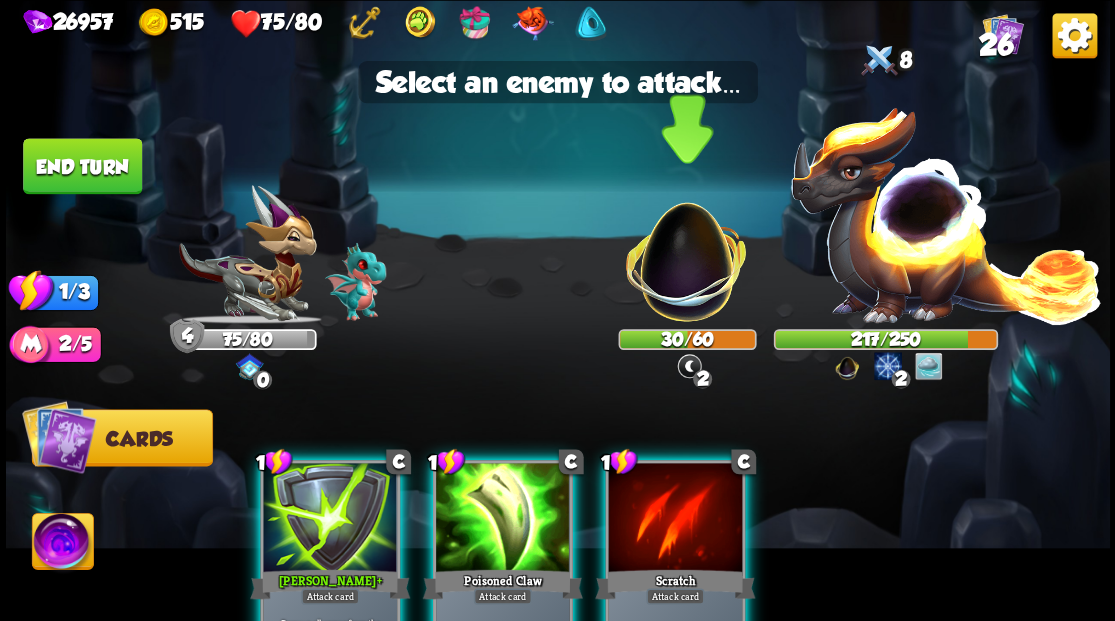click at bounding box center [686, 251] 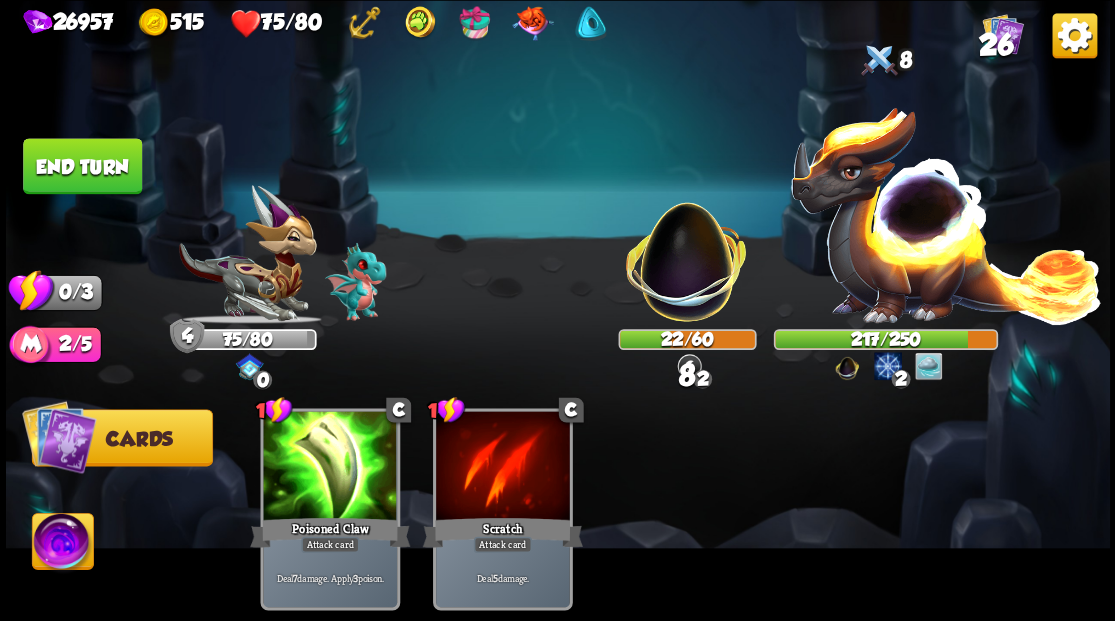 click on "End turn" at bounding box center [82, 166] 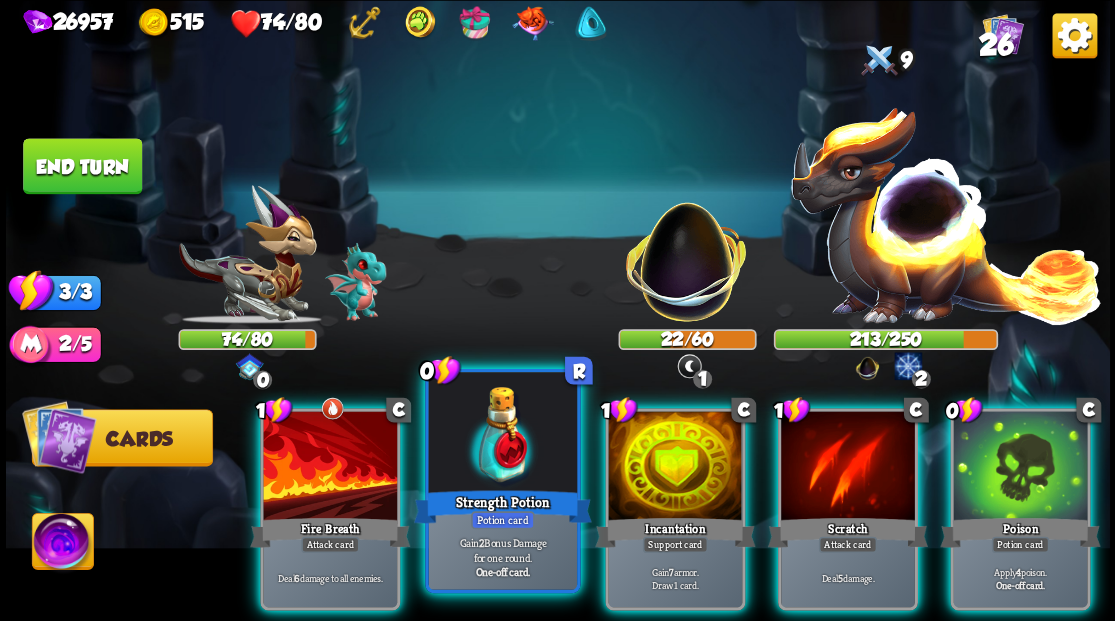 click at bounding box center (502, 434) 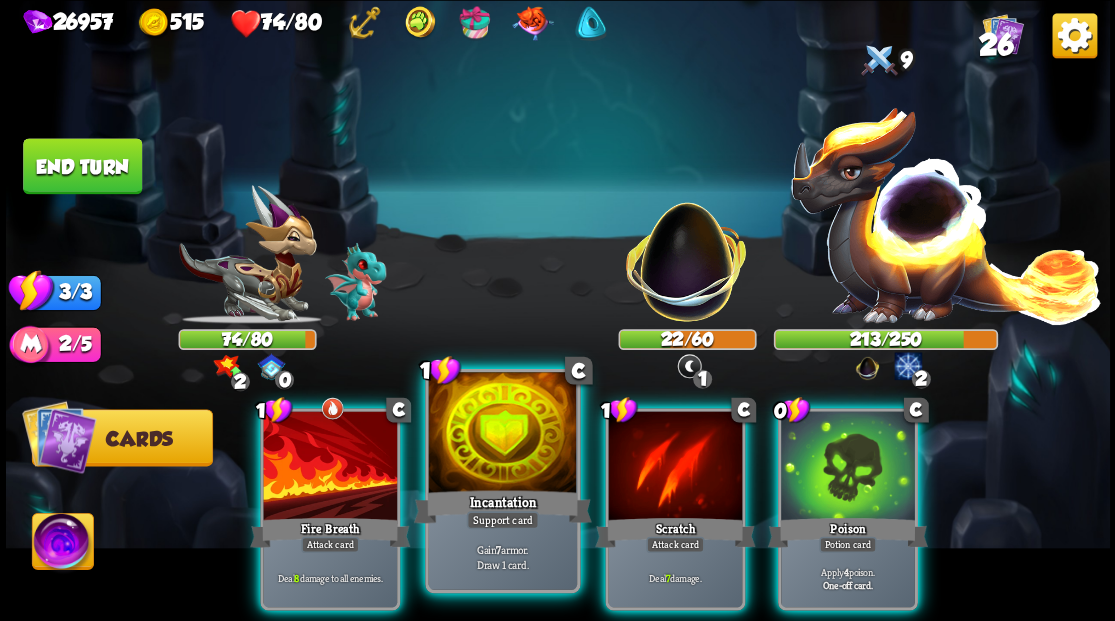 click at bounding box center [502, 434] 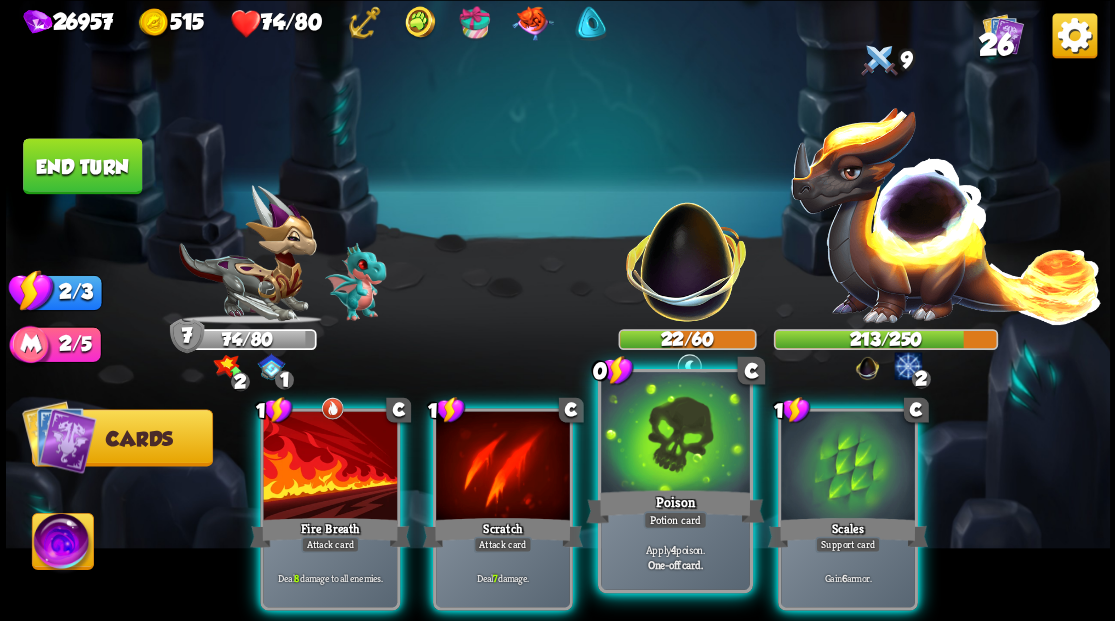 click at bounding box center (675, 434) 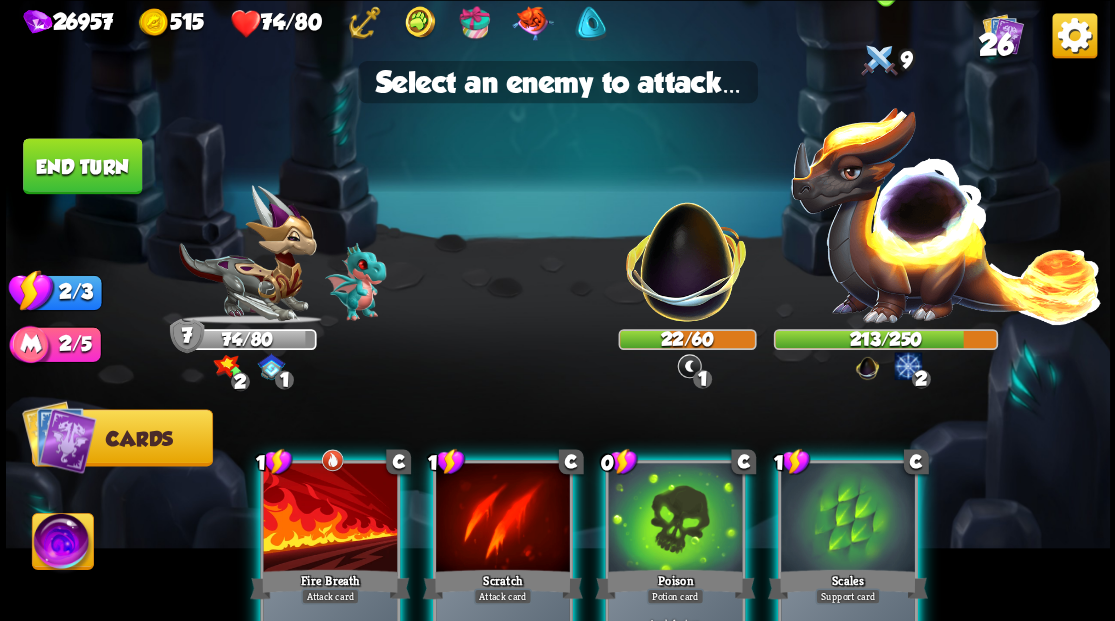 click at bounding box center [946, 213] 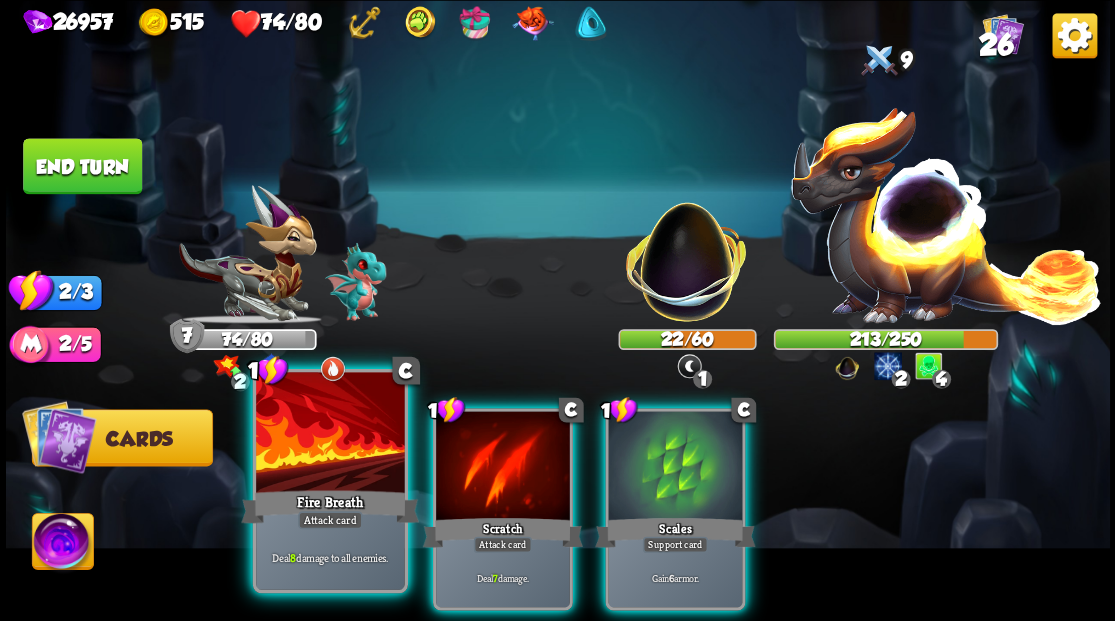click at bounding box center (330, 434) 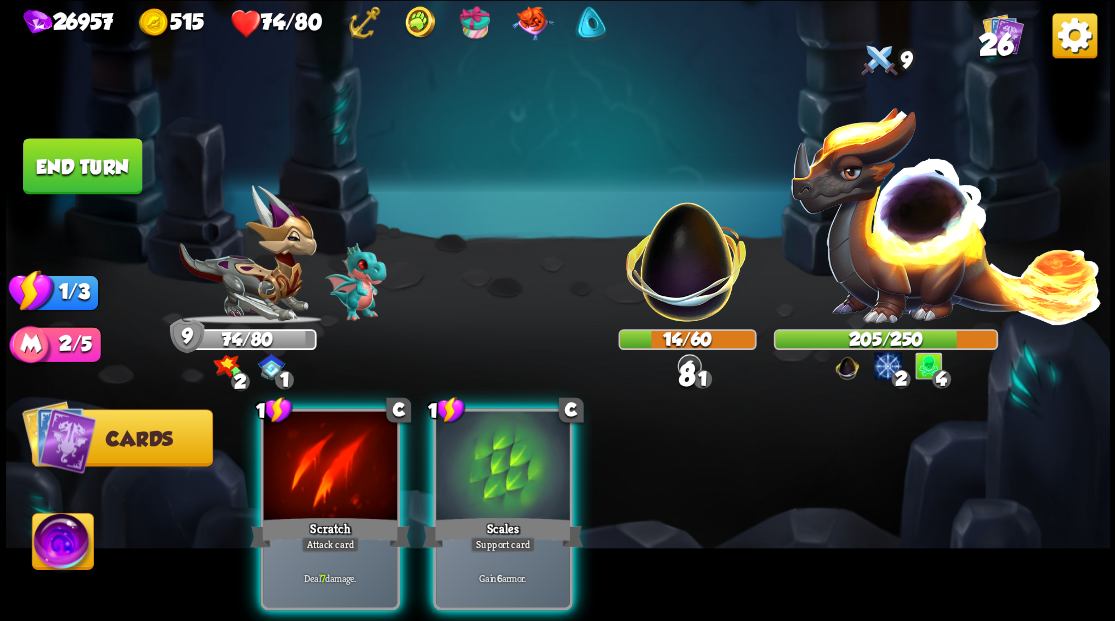 click at bounding box center (330, 467) 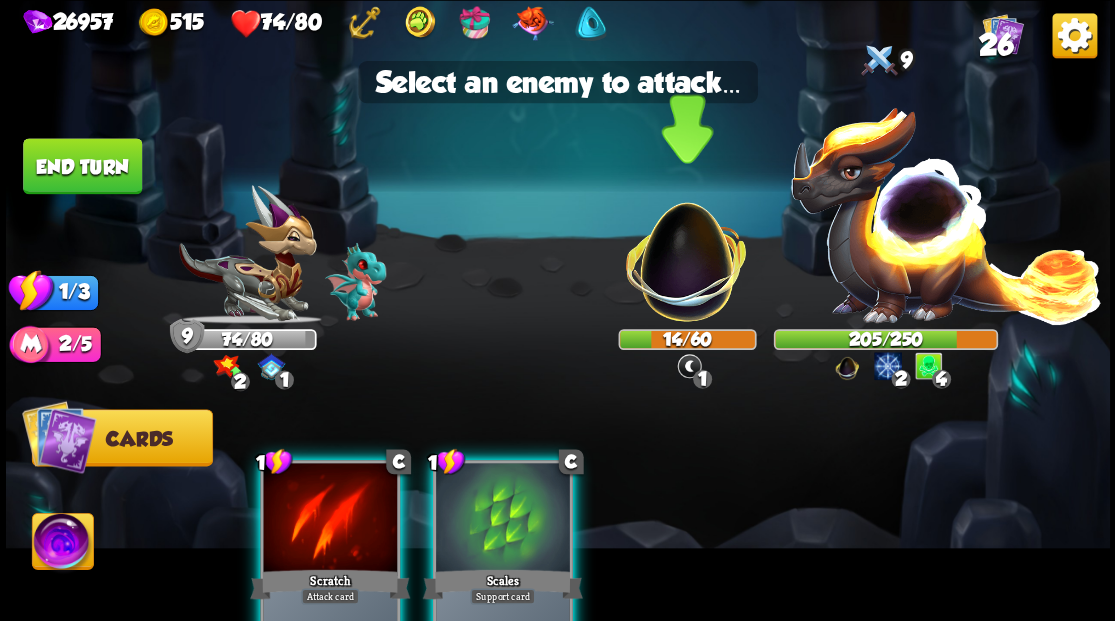 click at bounding box center (686, 251) 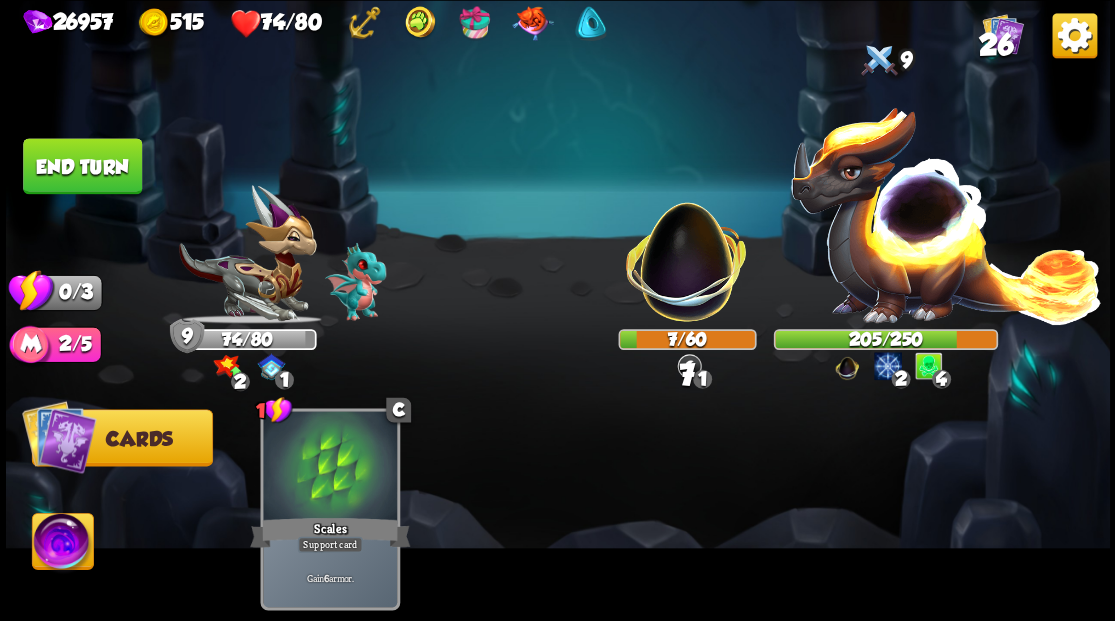 click on "End turn" at bounding box center (82, 166) 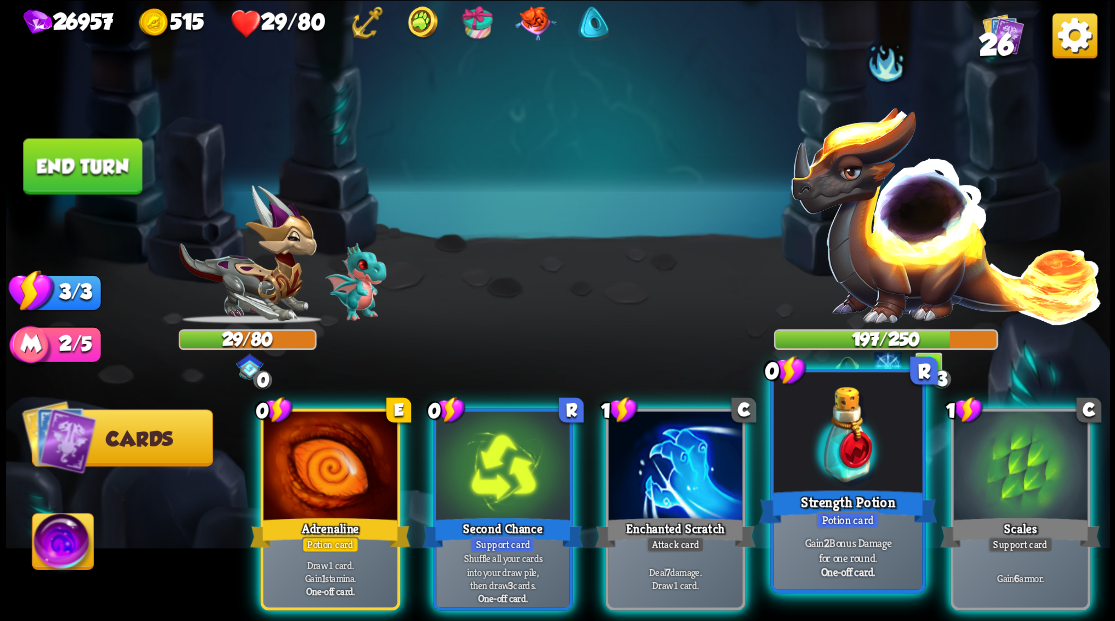 click at bounding box center [847, 434] 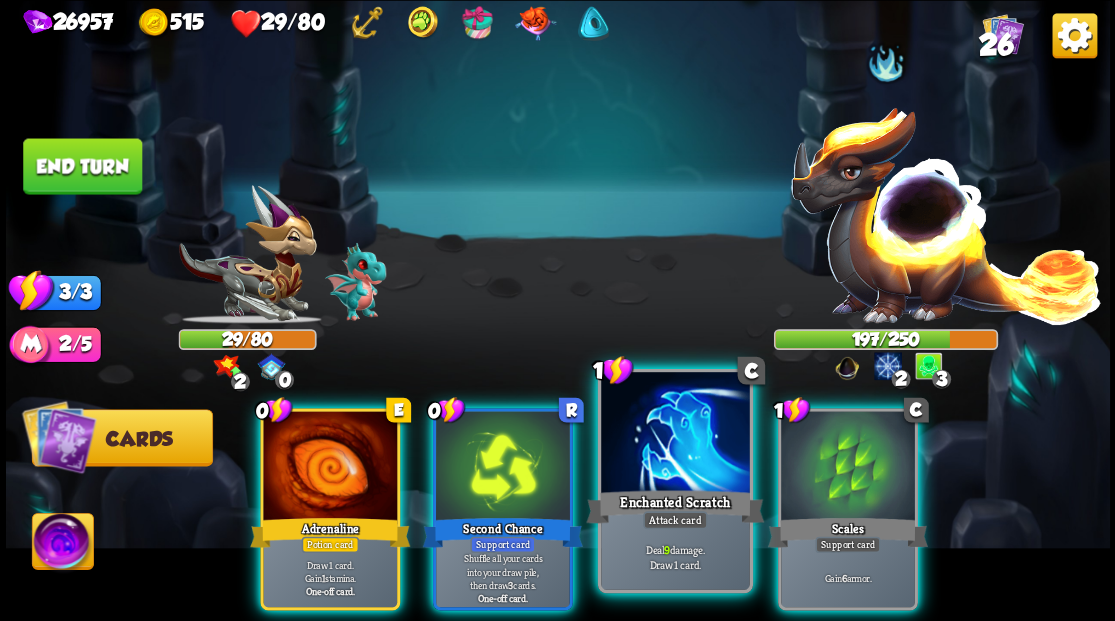 click at bounding box center [675, 434] 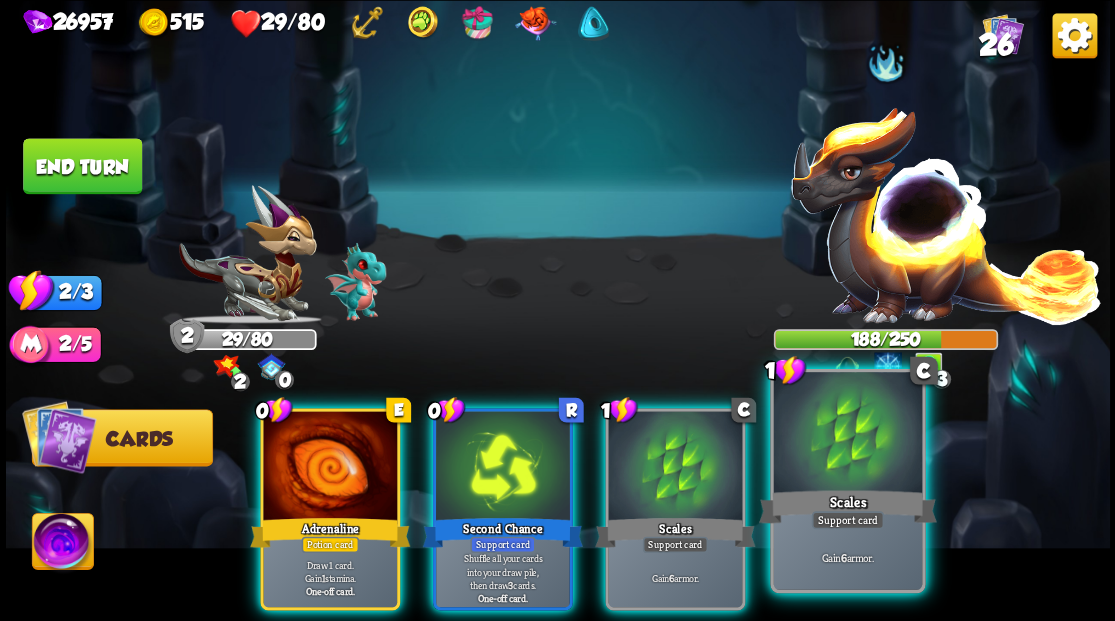 click at bounding box center [847, 434] 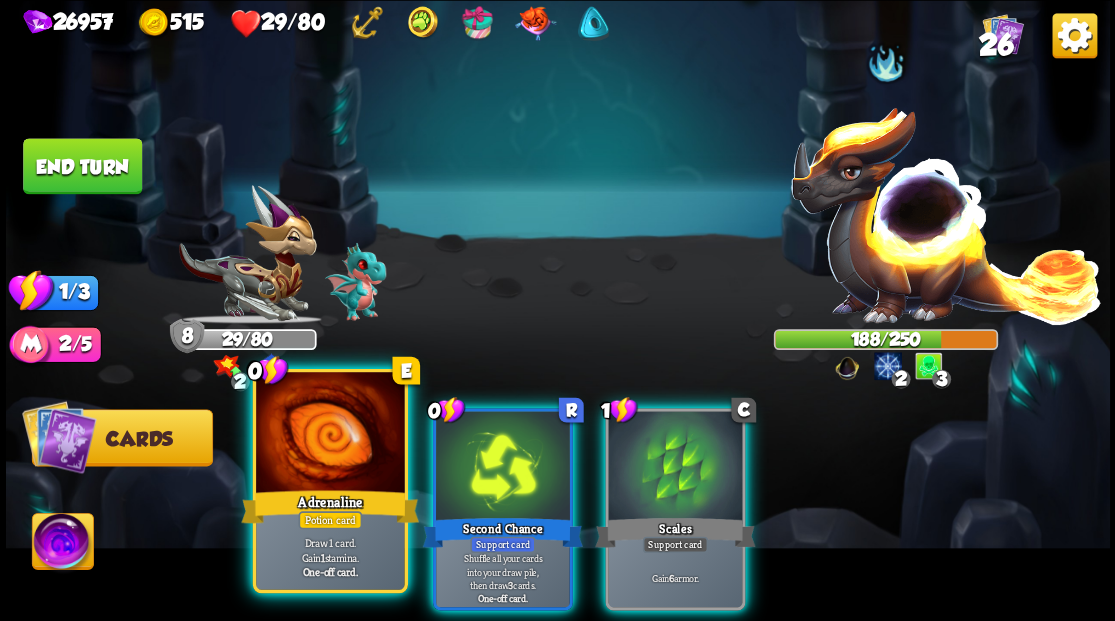 click at bounding box center [330, 434] 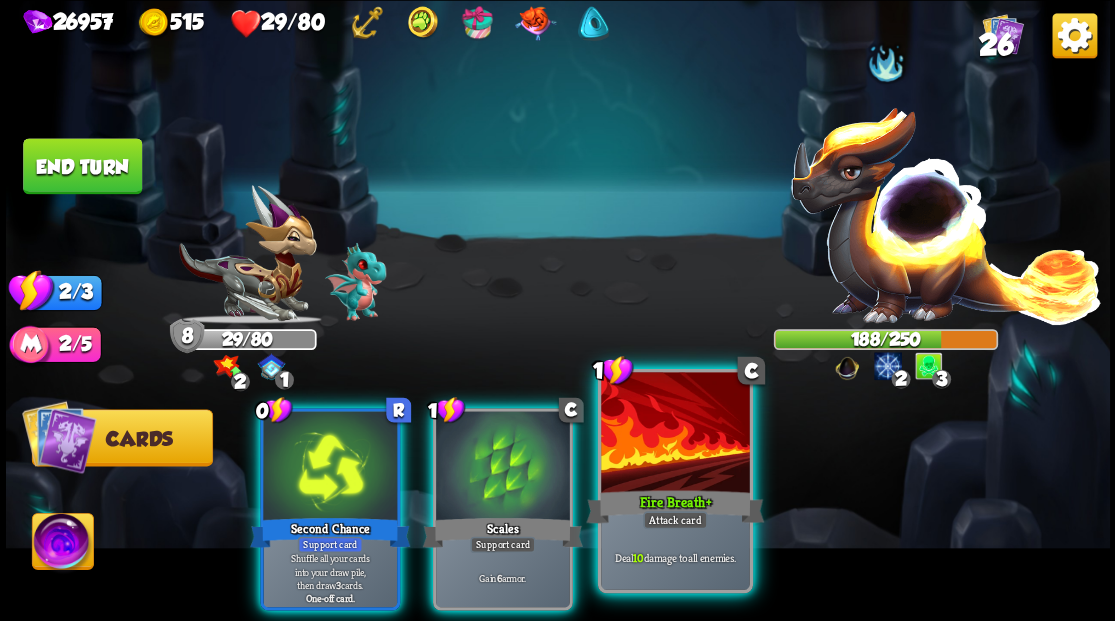 click at bounding box center [675, 434] 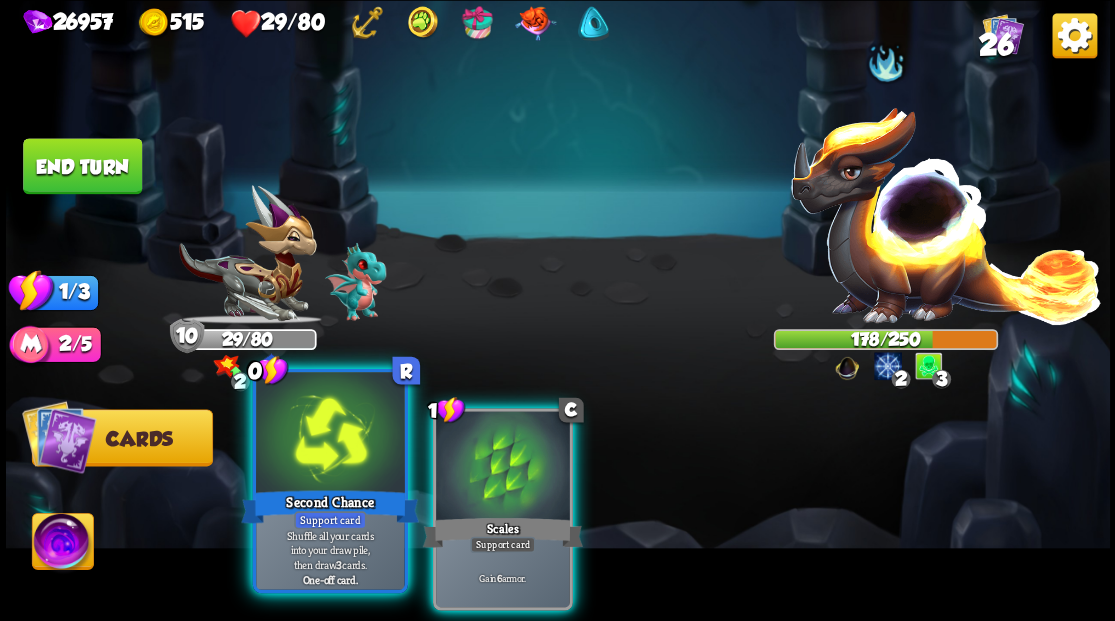 click at bounding box center [330, 434] 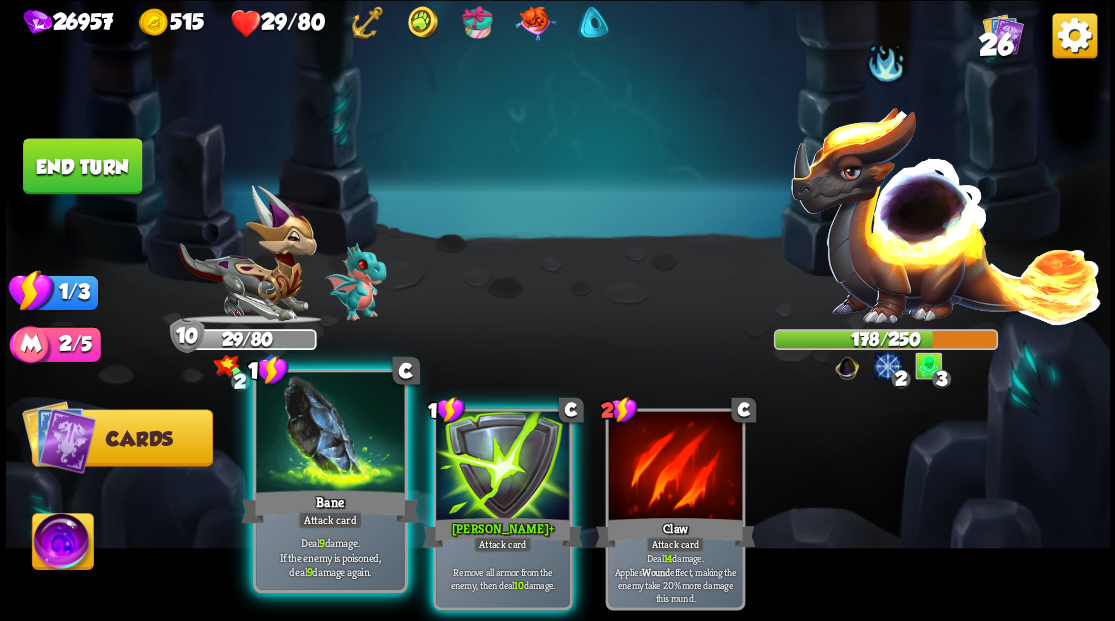 click at bounding box center (330, 434) 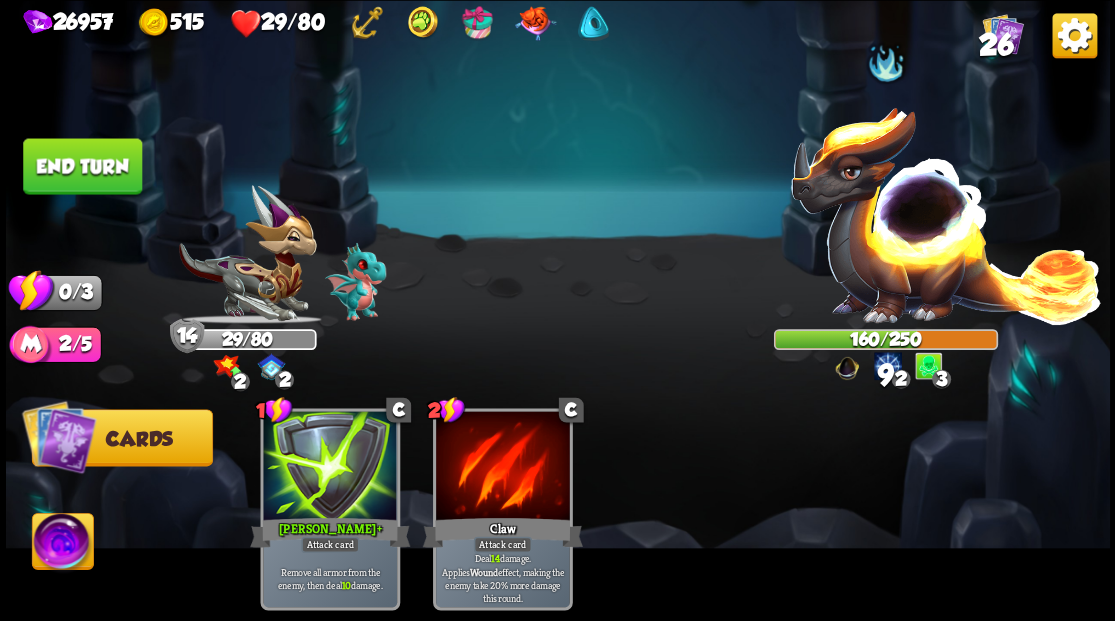 click on "End turn" at bounding box center (82, 166) 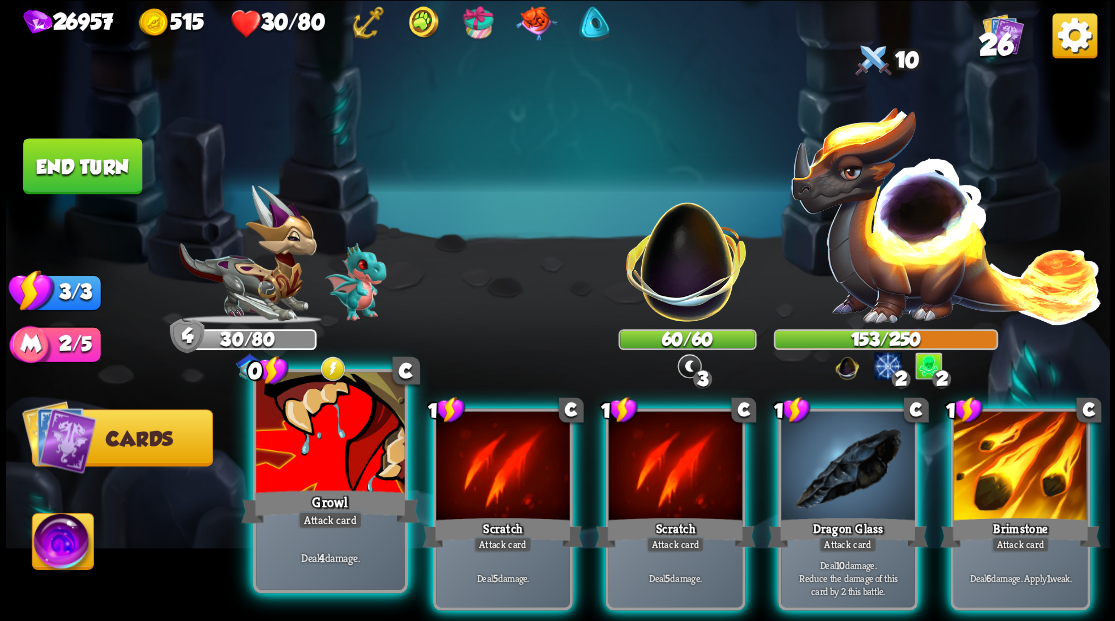 click at bounding box center (330, 434) 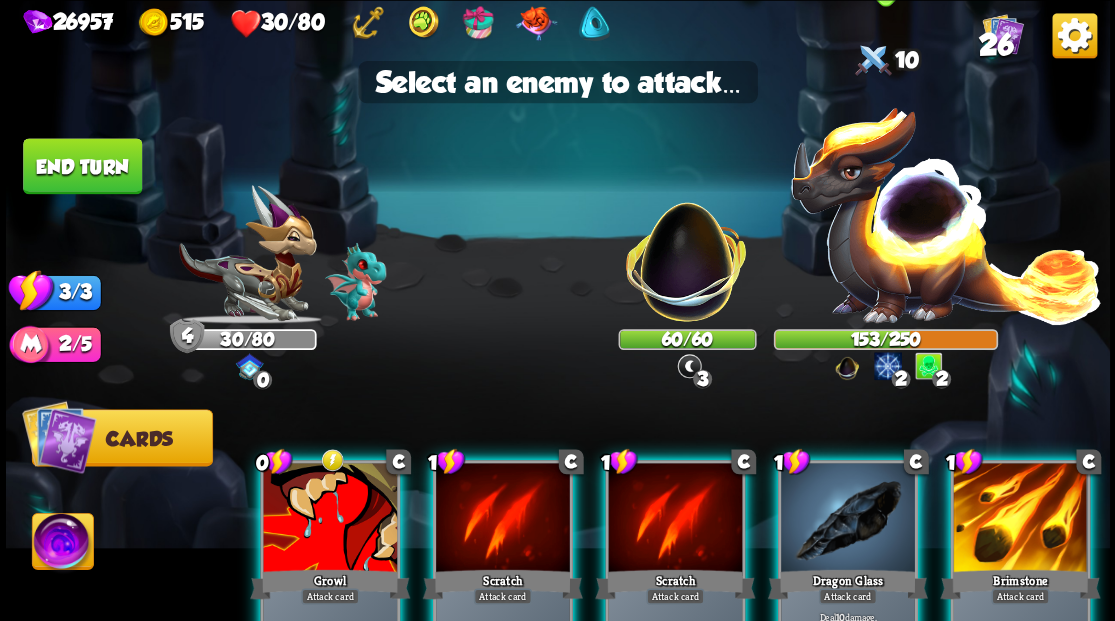 click at bounding box center (946, 213) 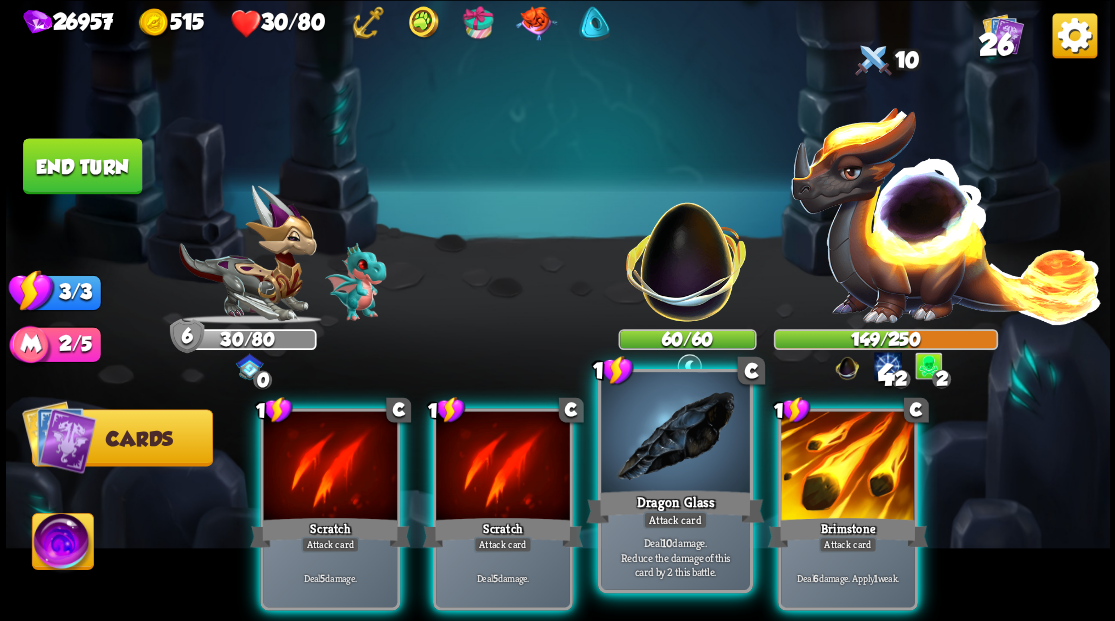 click at bounding box center (675, 434) 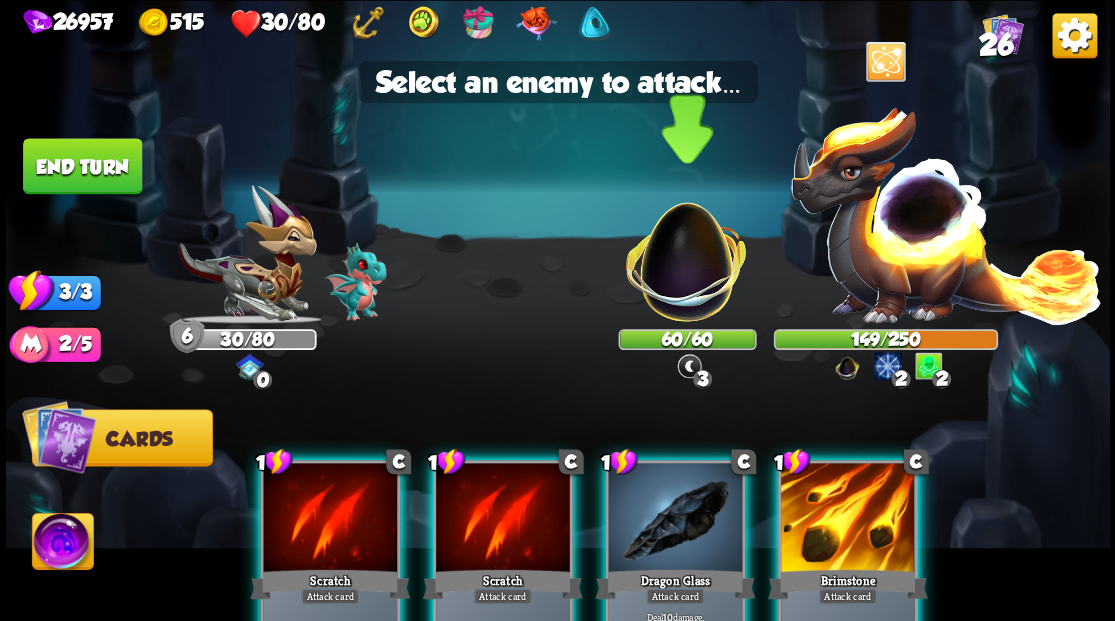 click at bounding box center (686, 251) 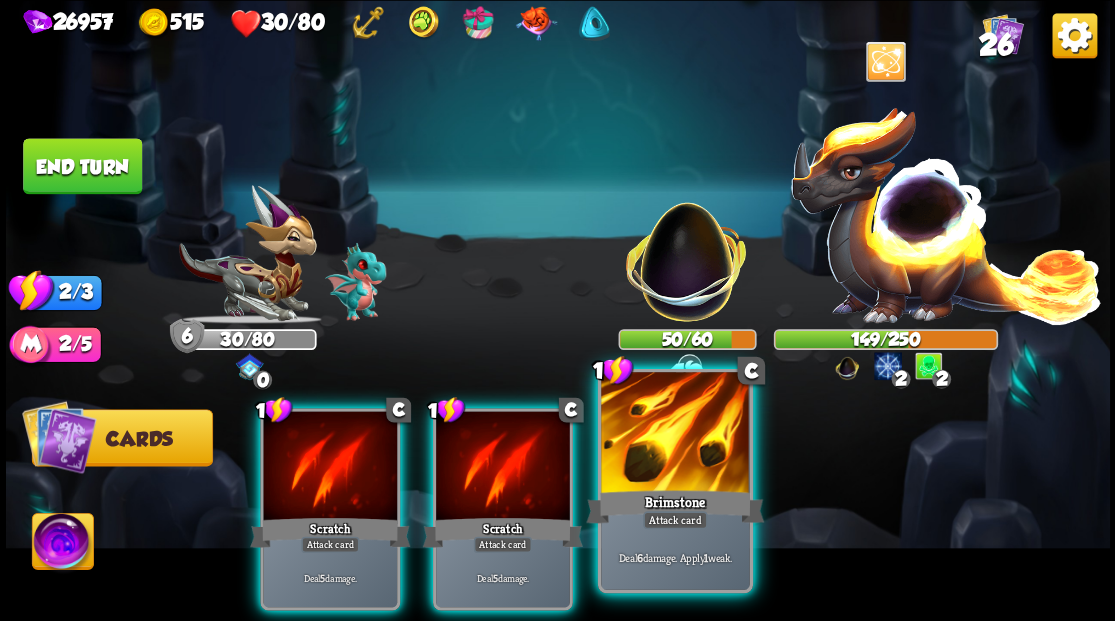 click on "Brimstone" at bounding box center (675, 506) 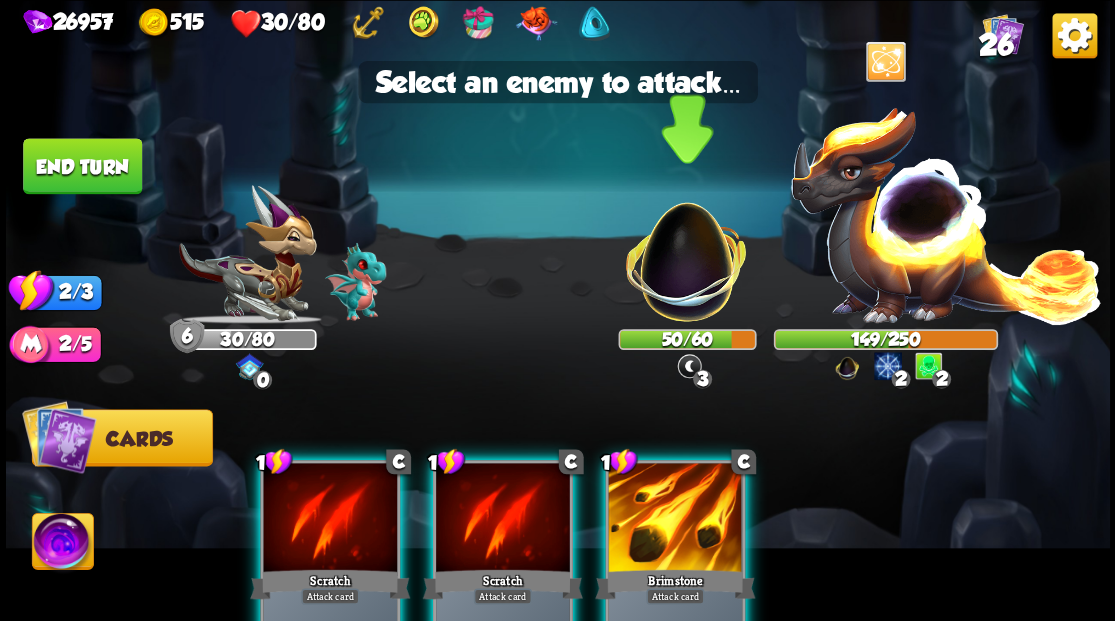 click at bounding box center [686, 251] 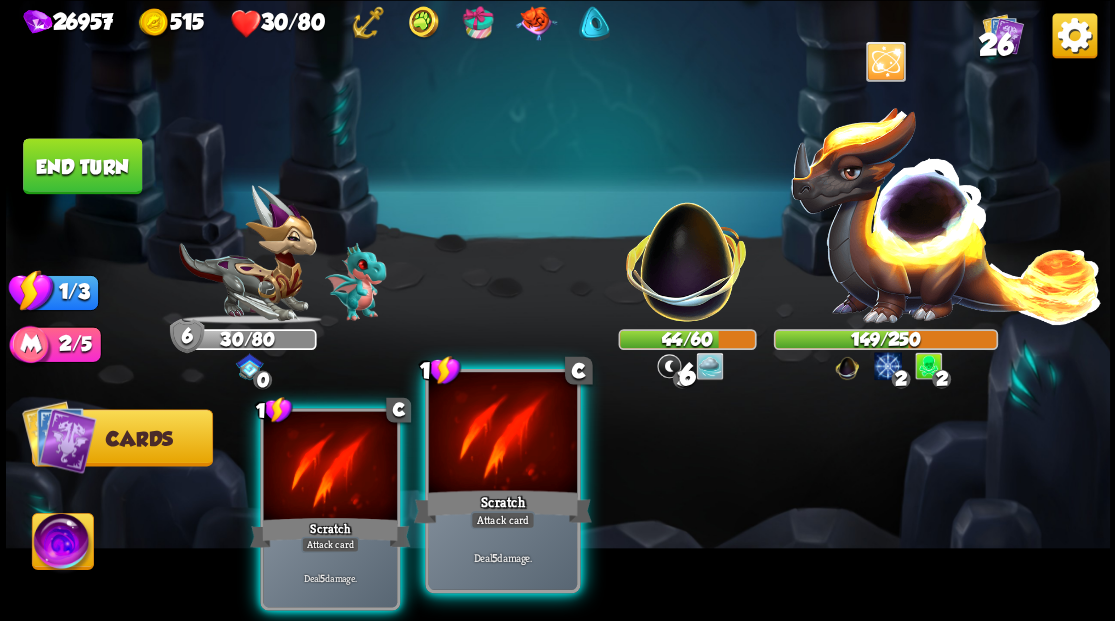 click at bounding box center [502, 434] 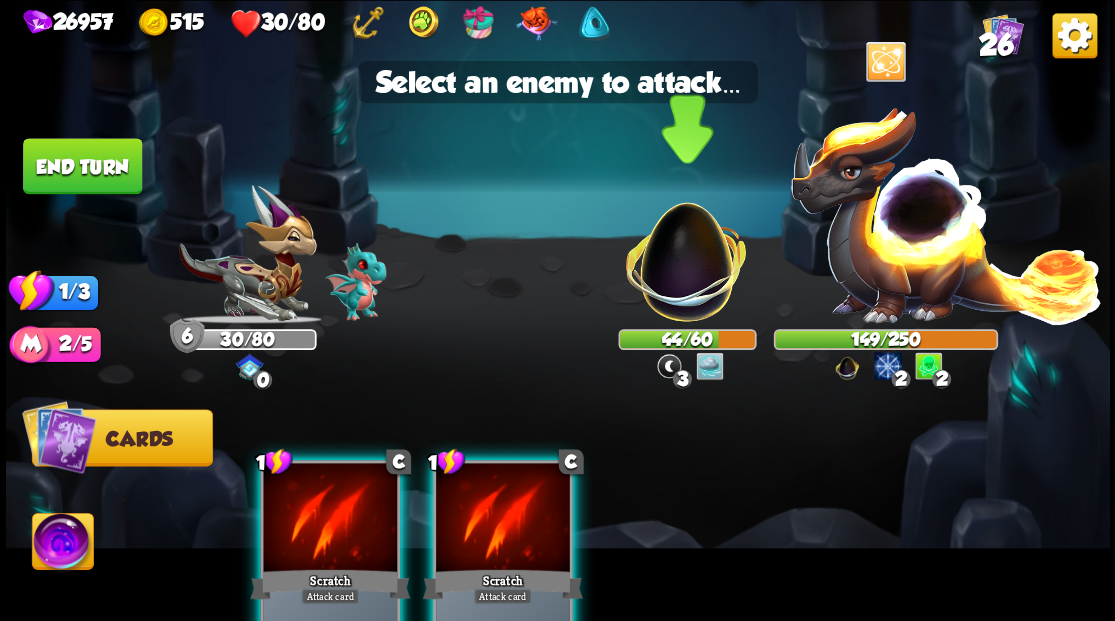 click at bounding box center (686, 251) 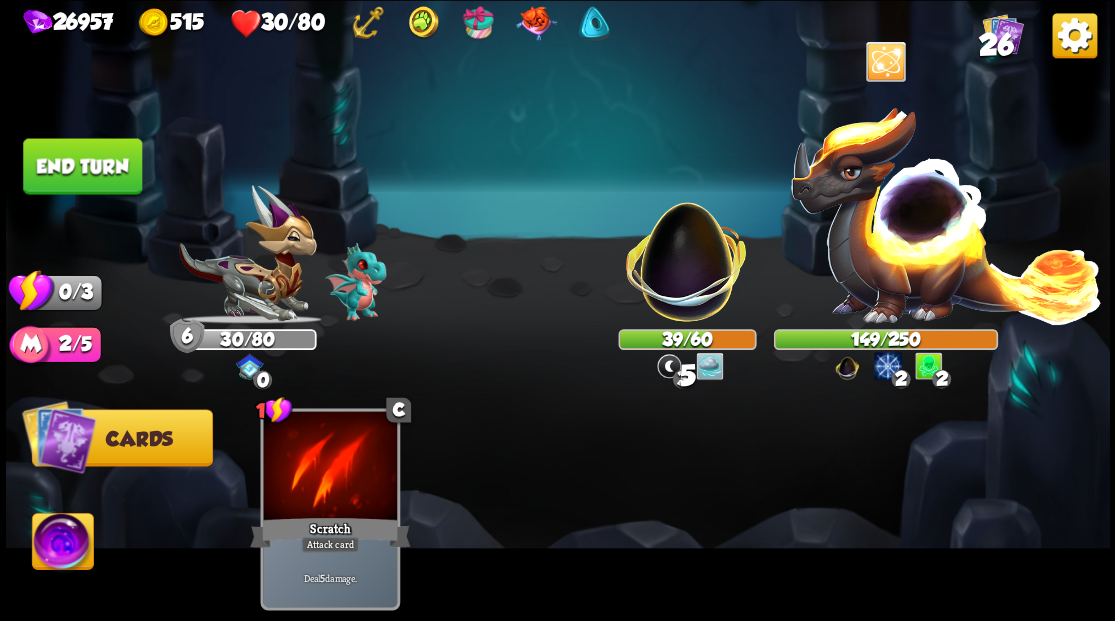 click on "End turn" at bounding box center (82, 166) 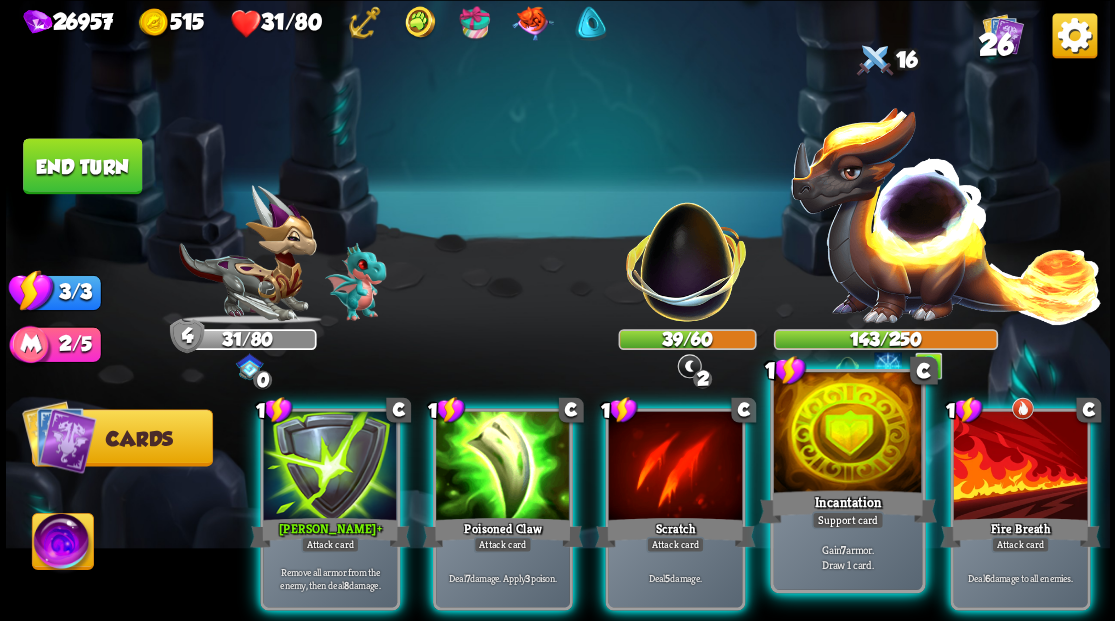 click at bounding box center (847, 434) 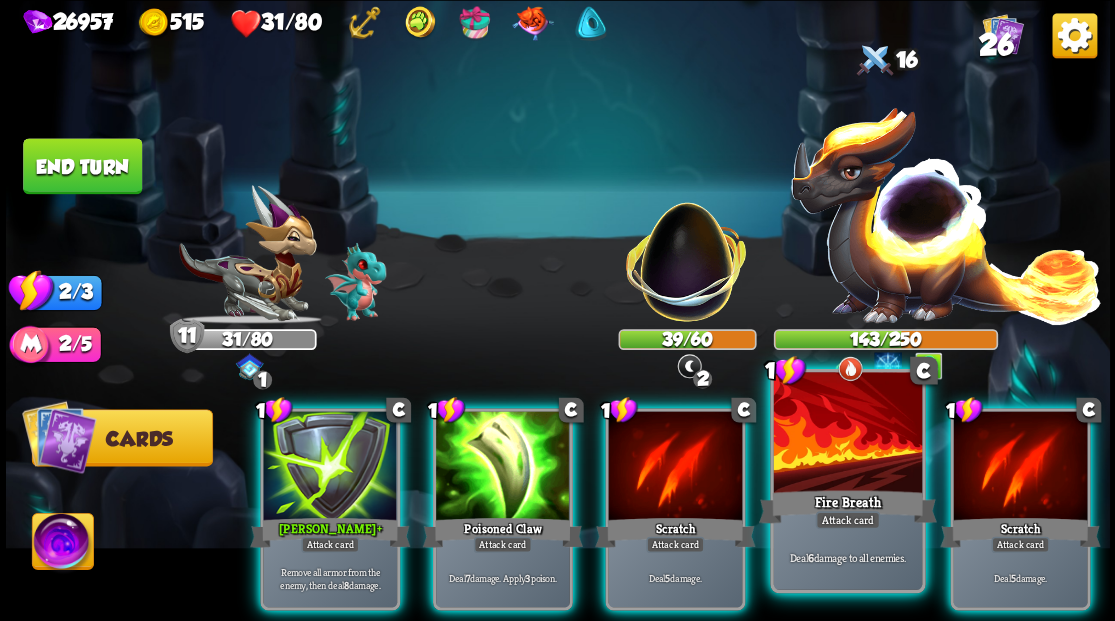 click at bounding box center (847, 434) 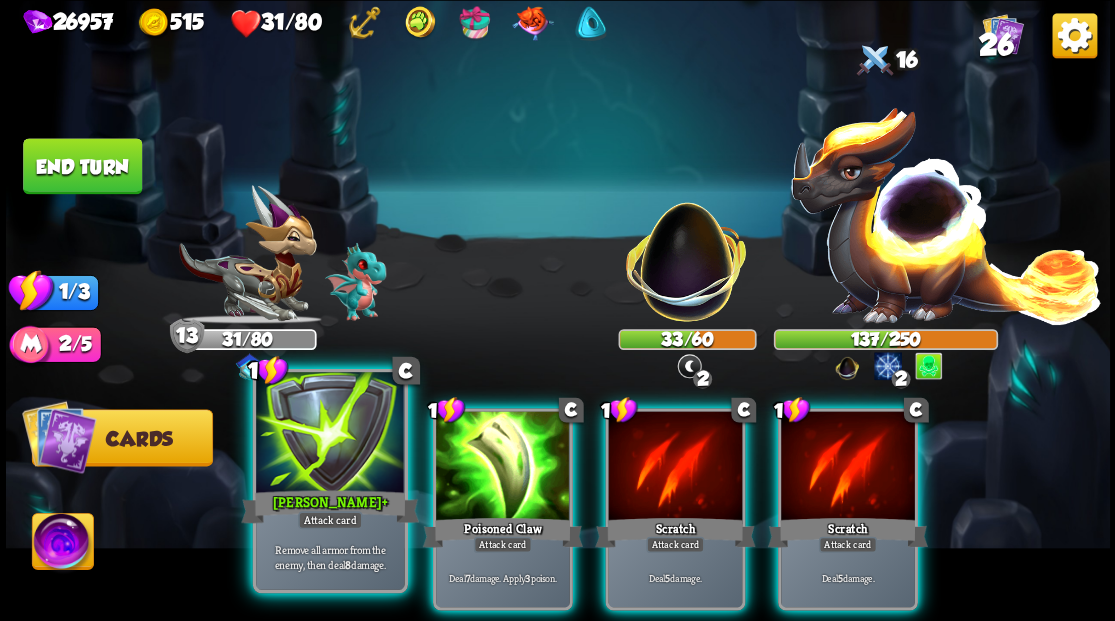 click at bounding box center [330, 434] 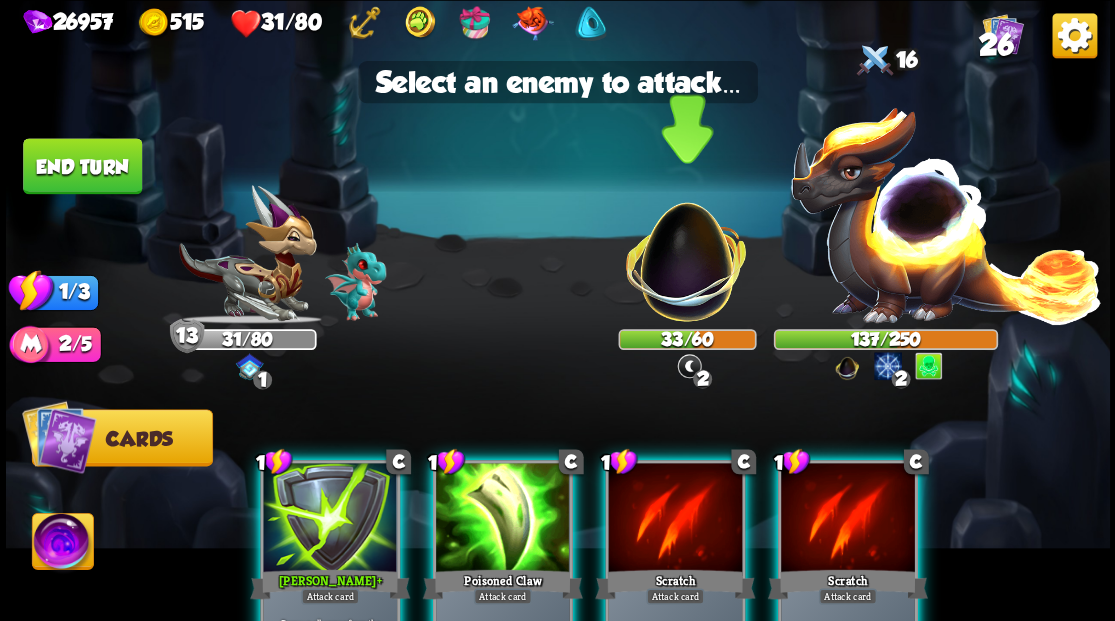 click at bounding box center (686, 251) 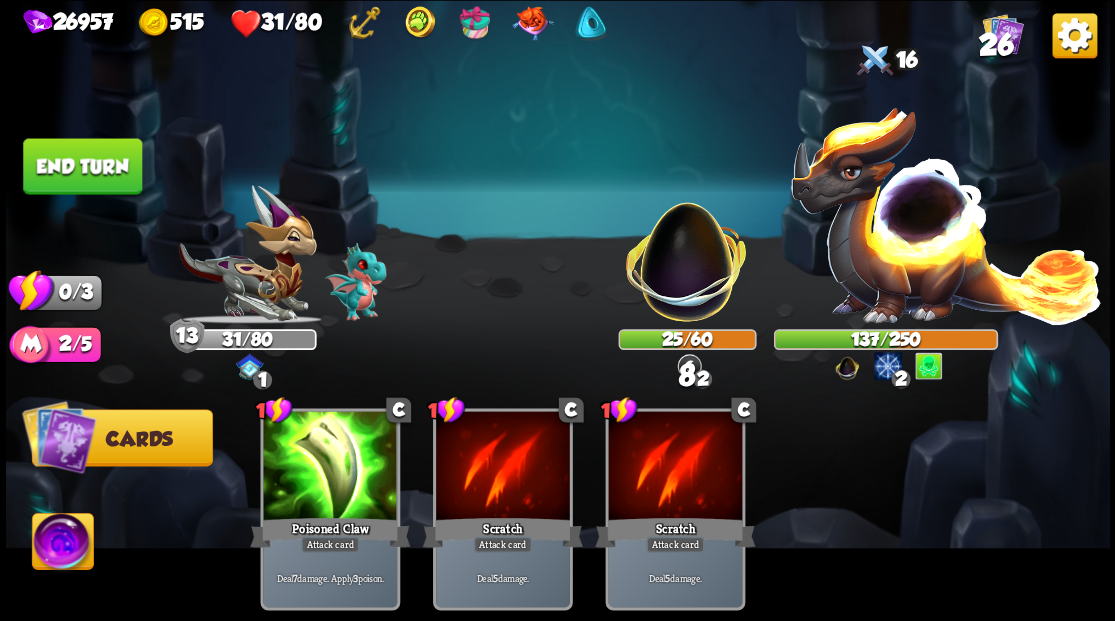 click on "End turn" at bounding box center [82, 166] 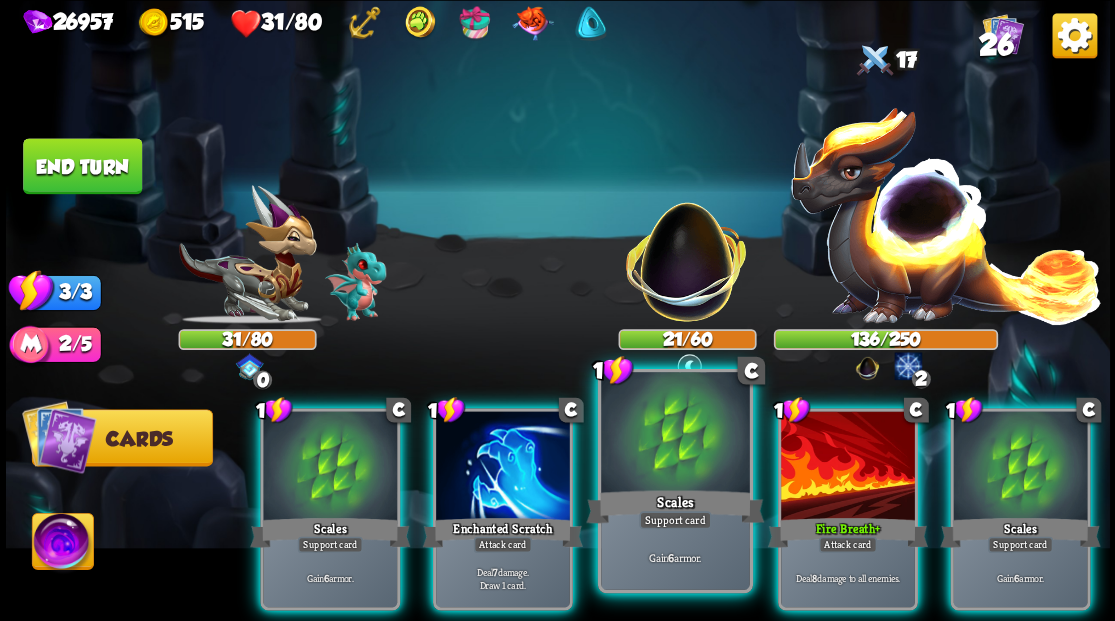 click at bounding box center (675, 434) 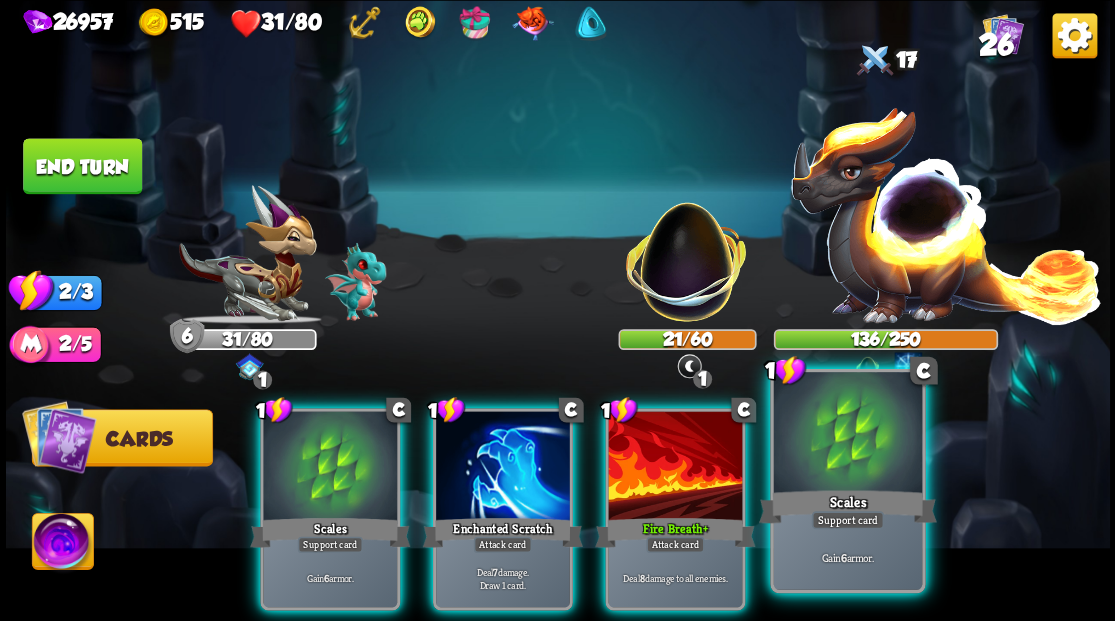 click at bounding box center (847, 434) 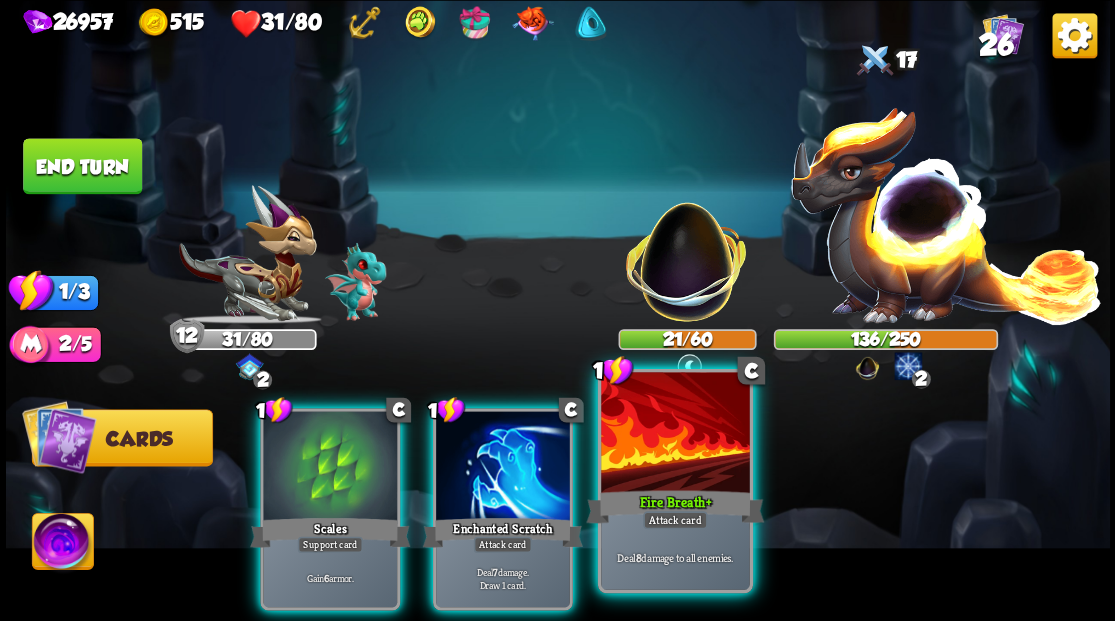 click at bounding box center (675, 434) 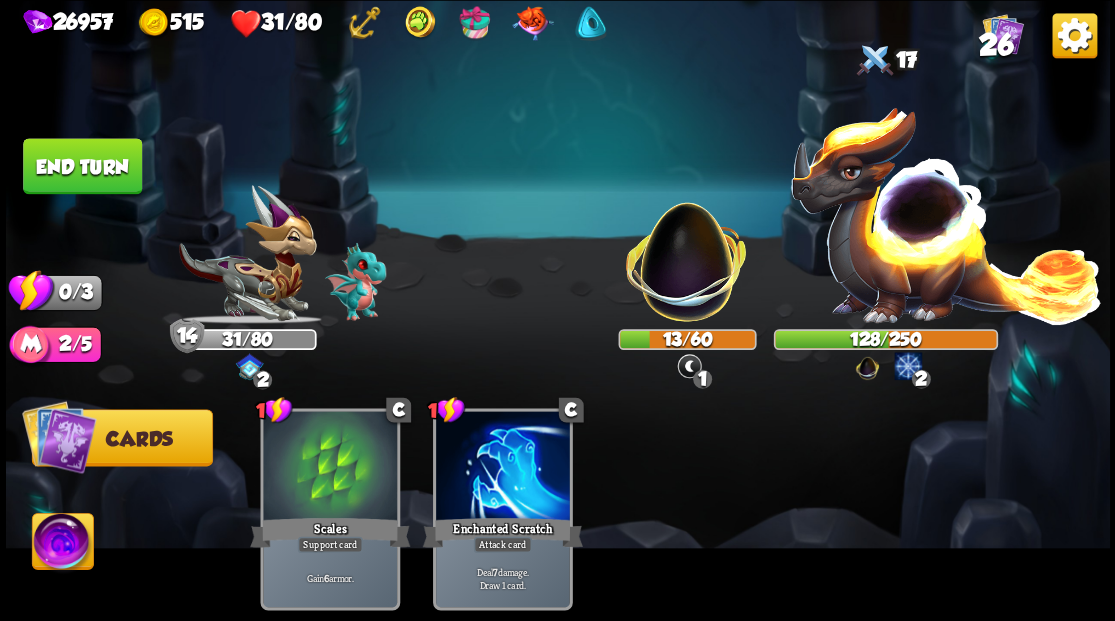 drag, startPoint x: 70, startPoint y: 170, endPoint x: 149, endPoint y: 213, distance: 89.94443 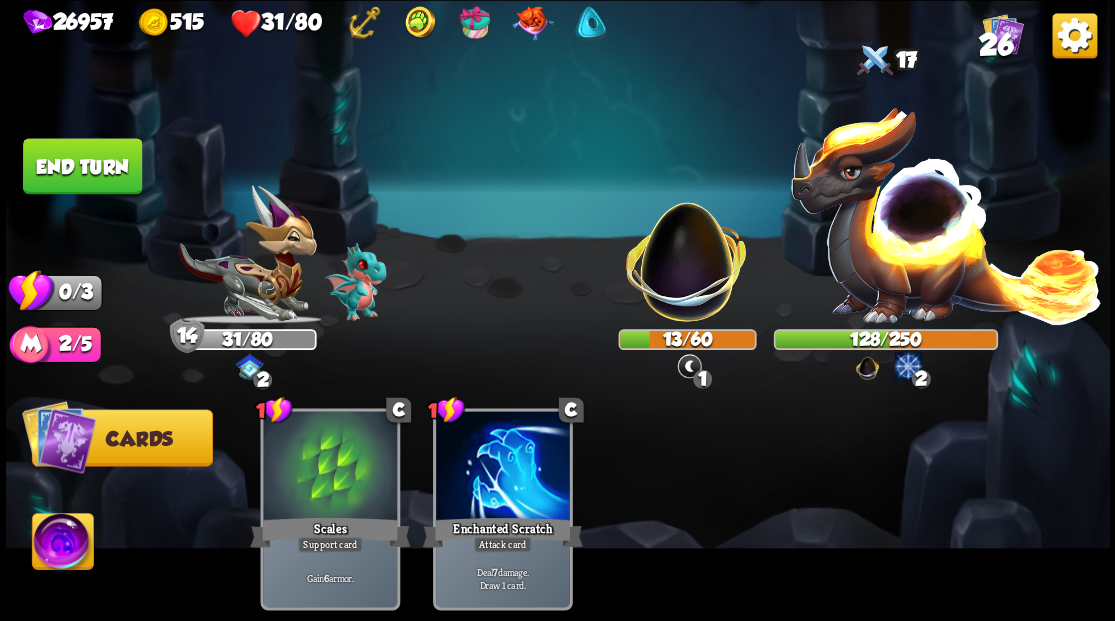 click on "End turn" at bounding box center [82, 166] 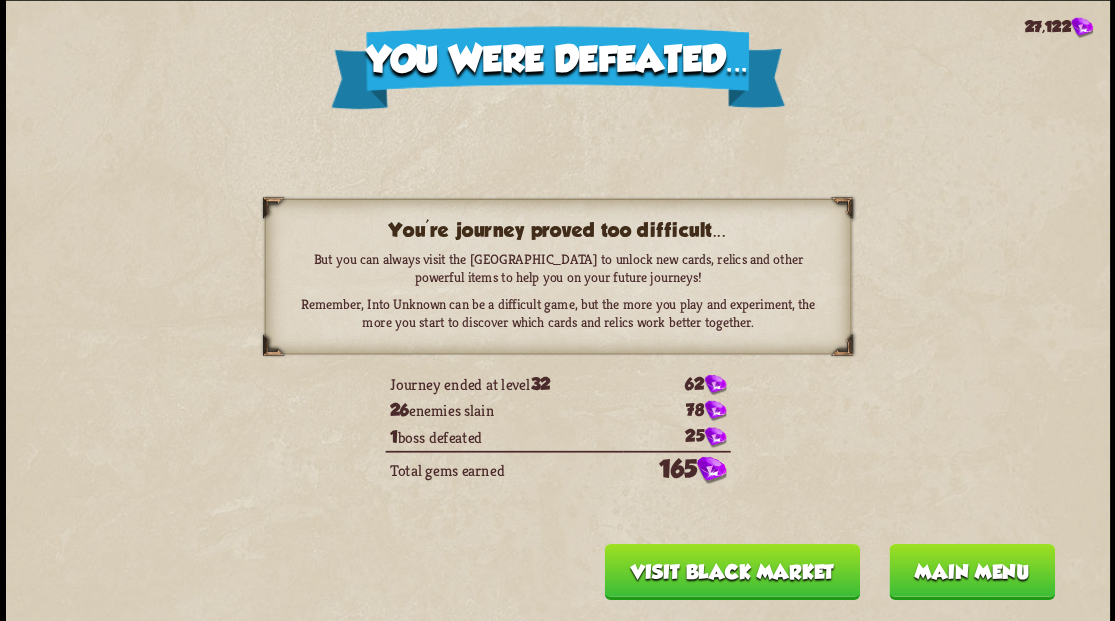 click on "Main menu" at bounding box center [971, 571] 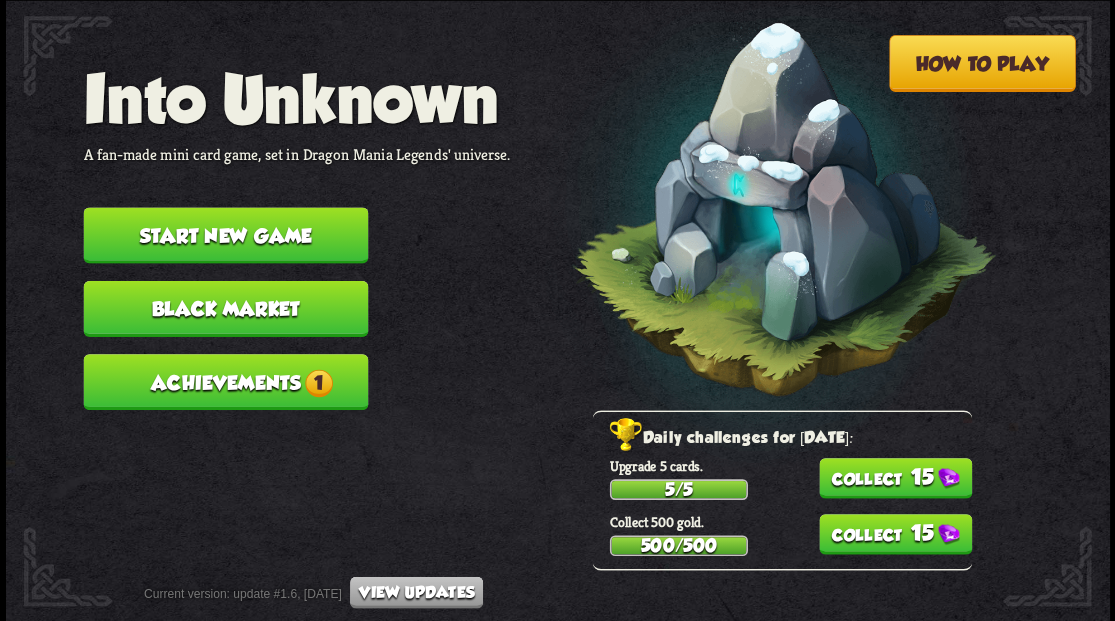 click on "Start new game" at bounding box center [225, 235] 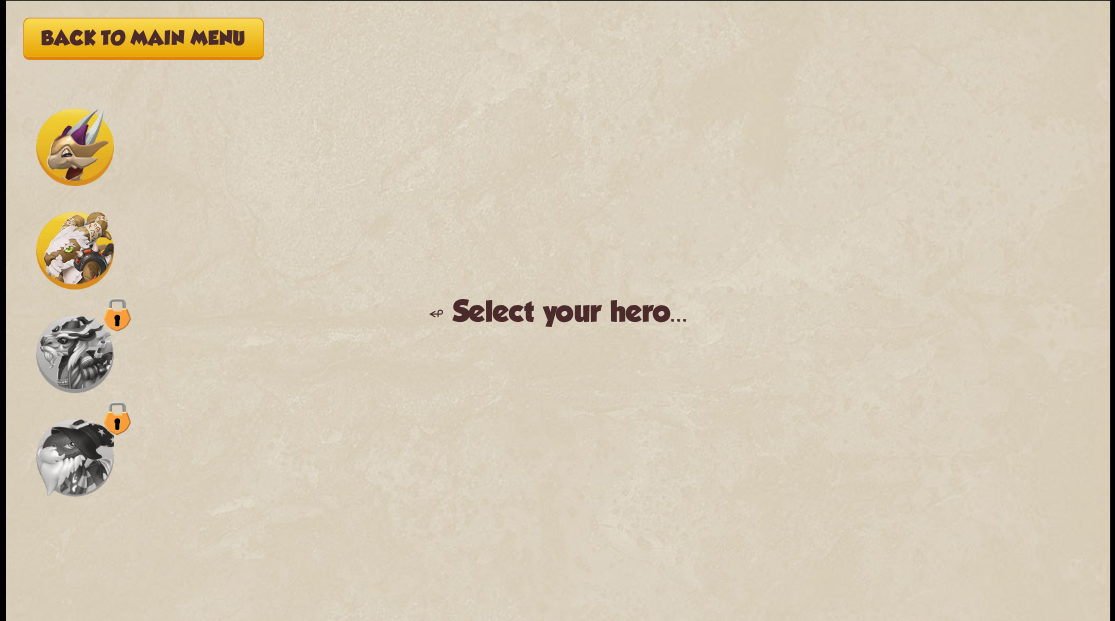 click at bounding box center (75, 147) 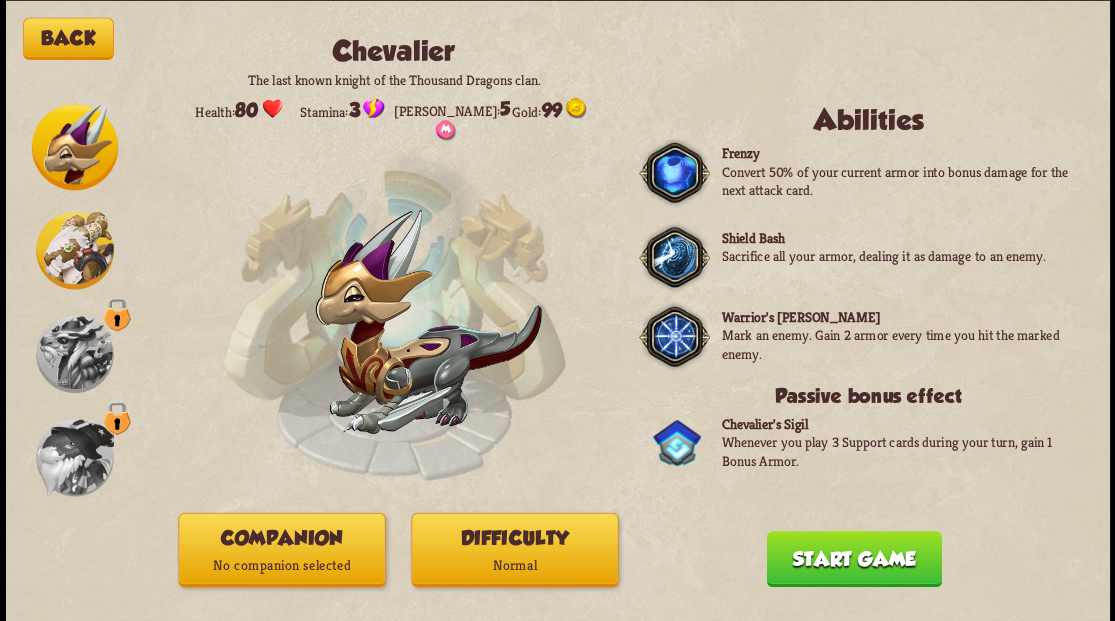 click on "No companion selected" at bounding box center (281, 565) 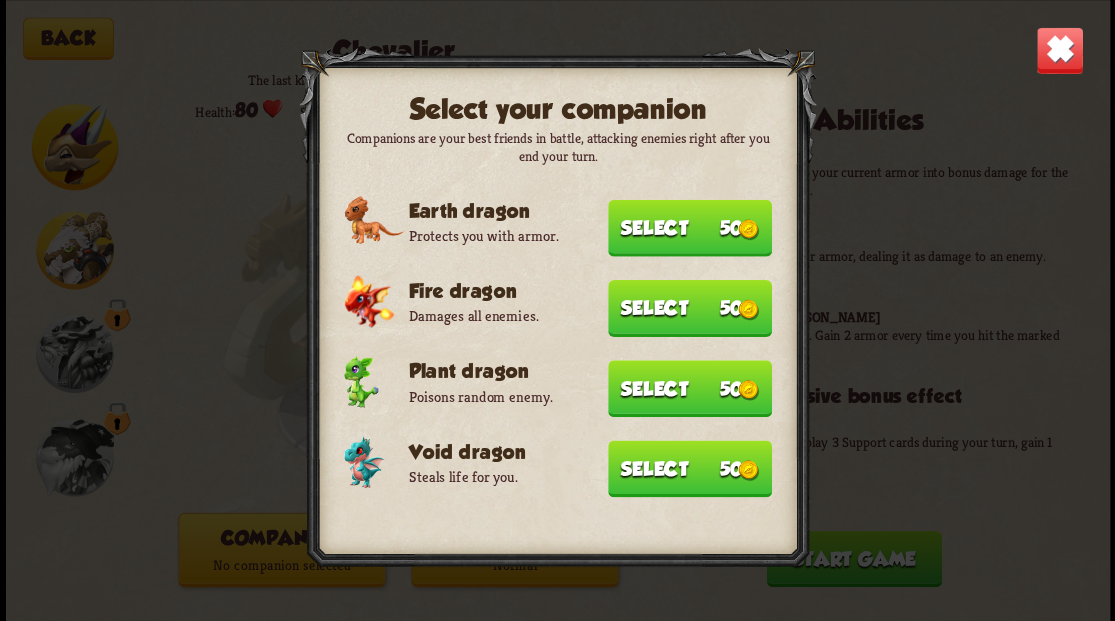 click on "Select
50" at bounding box center (690, 468) 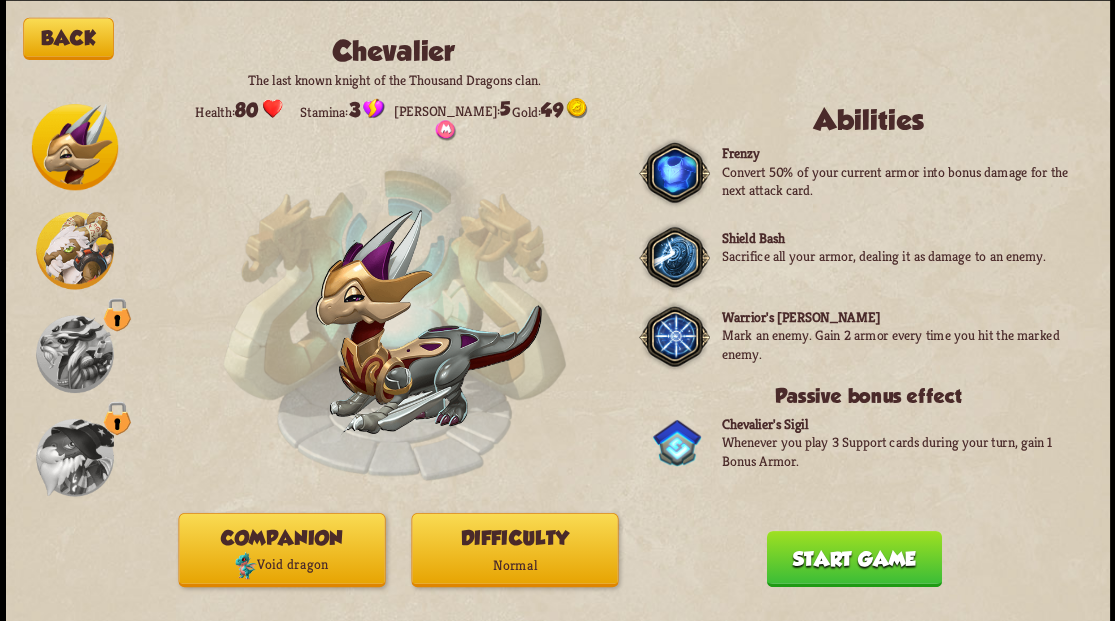 drag, startPoint x: 824, startPoint y: 560, endPoint x: 628, endPoint y: 360, distance: 280.02856 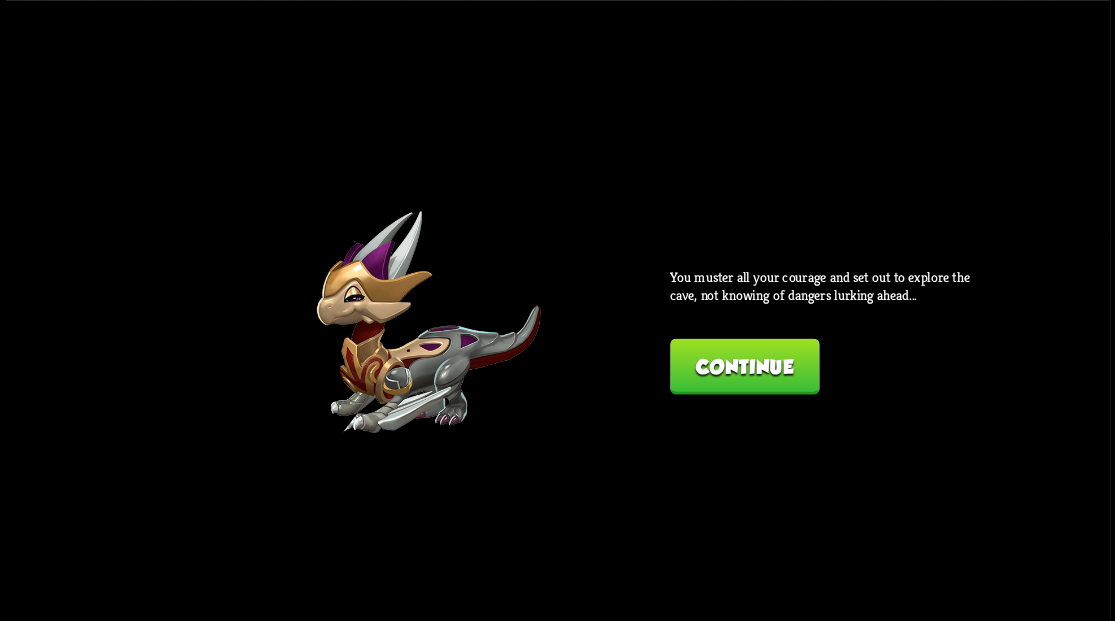 click on "Continue" at bounding box center [744, 366] 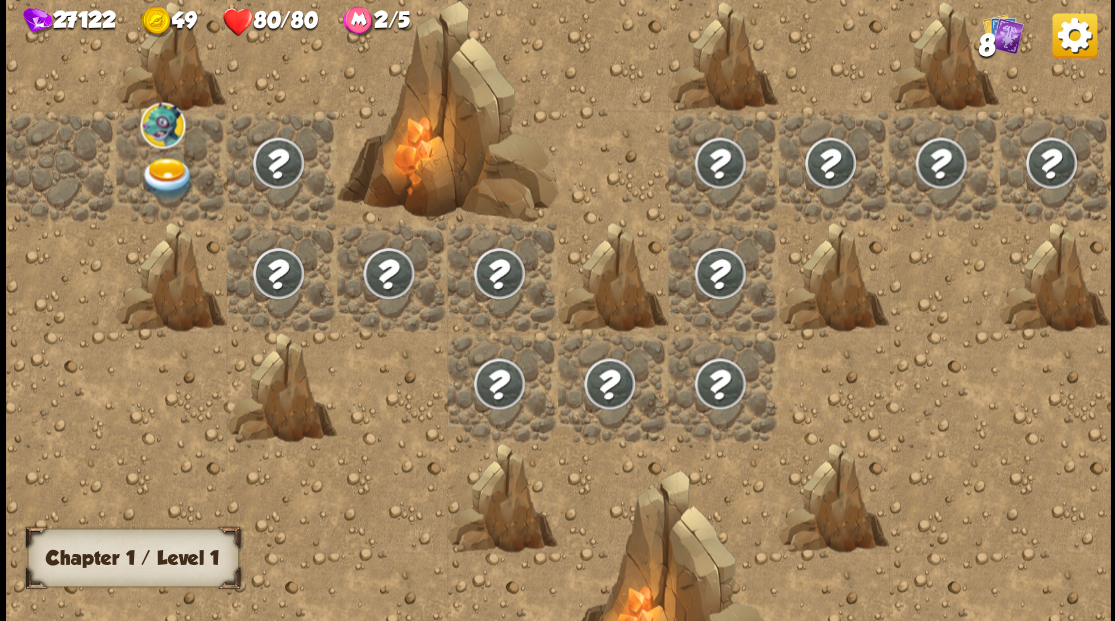 click at bounding box center [167, 178] 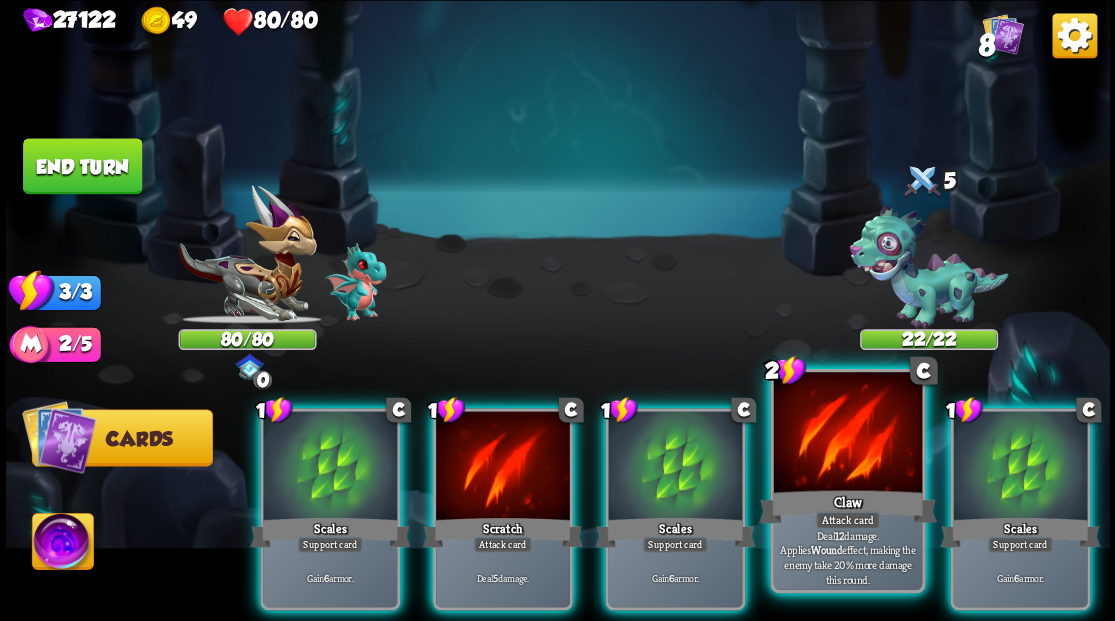 click at bounding box center [847, 434] 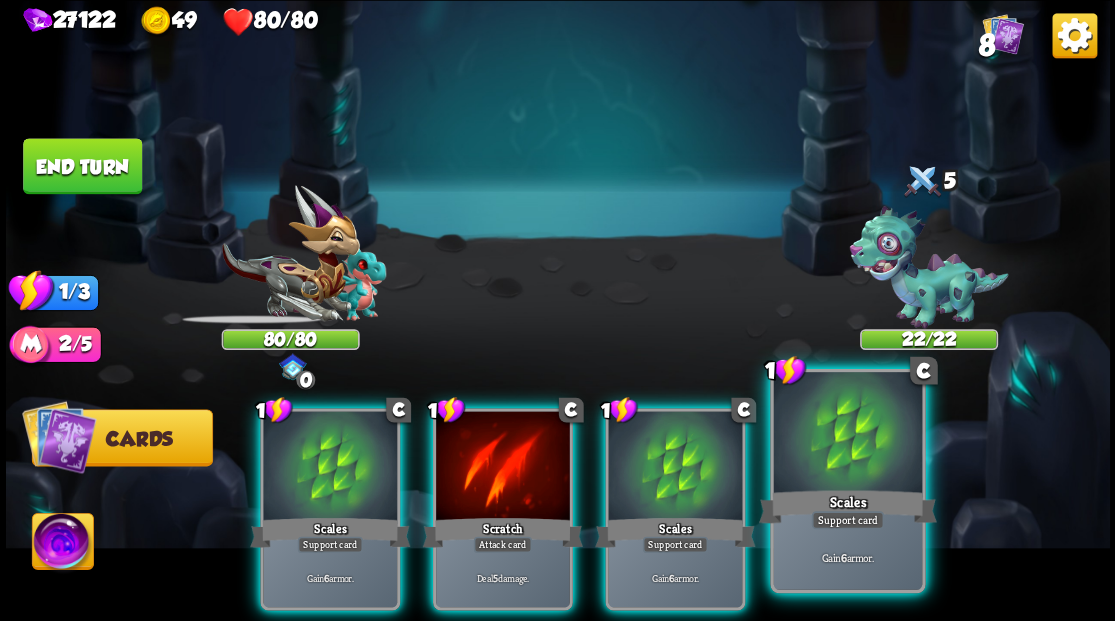 click at bounding box center (847, 434) 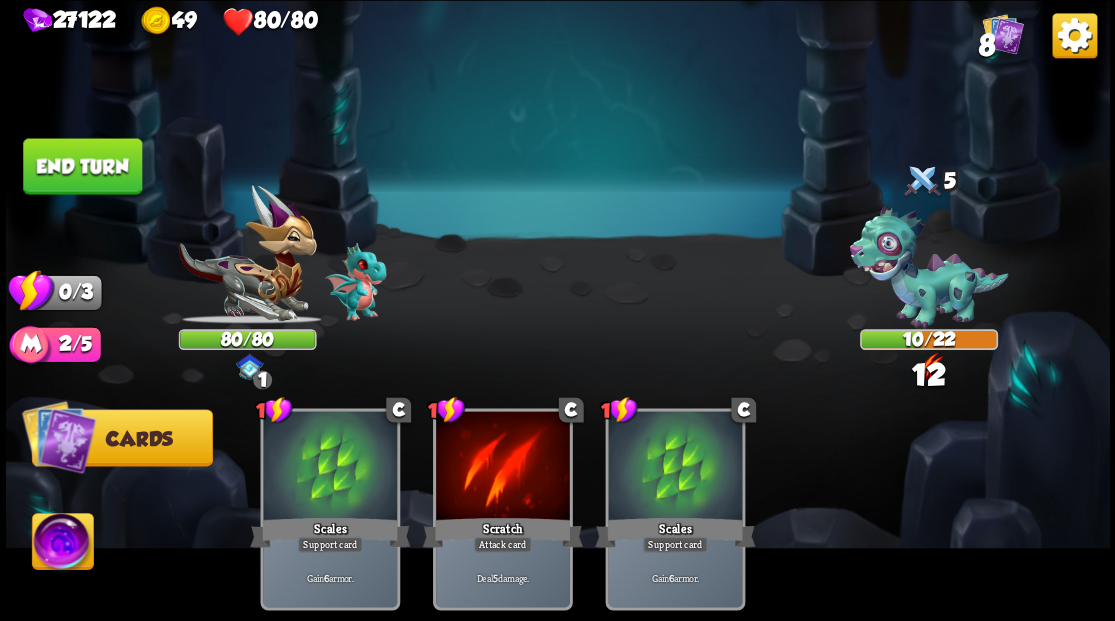 click on "End turn" at bounding box center [82, 166] 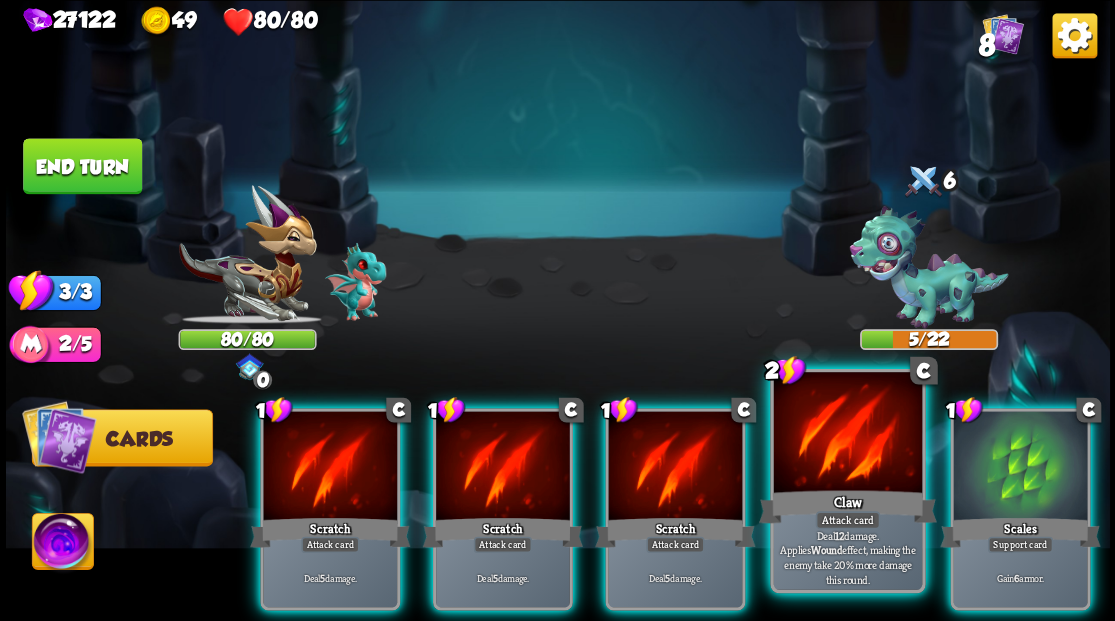 click at bounding box center [847, 434] 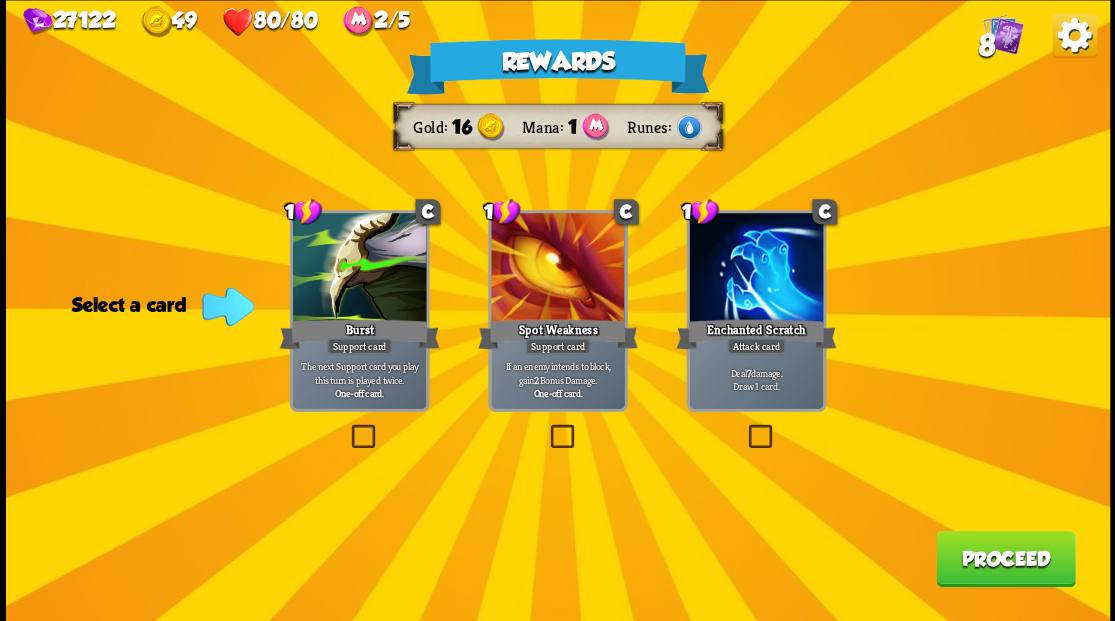 click at bounding box center (744, 427) 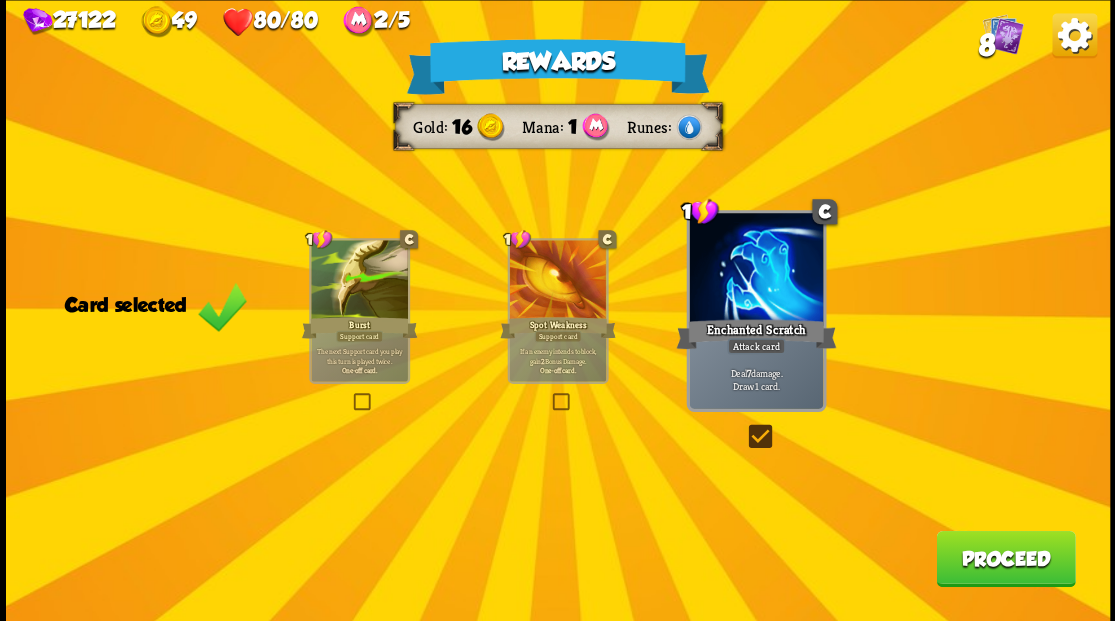 click on "Proceed" at bounding box center (1005, 558) 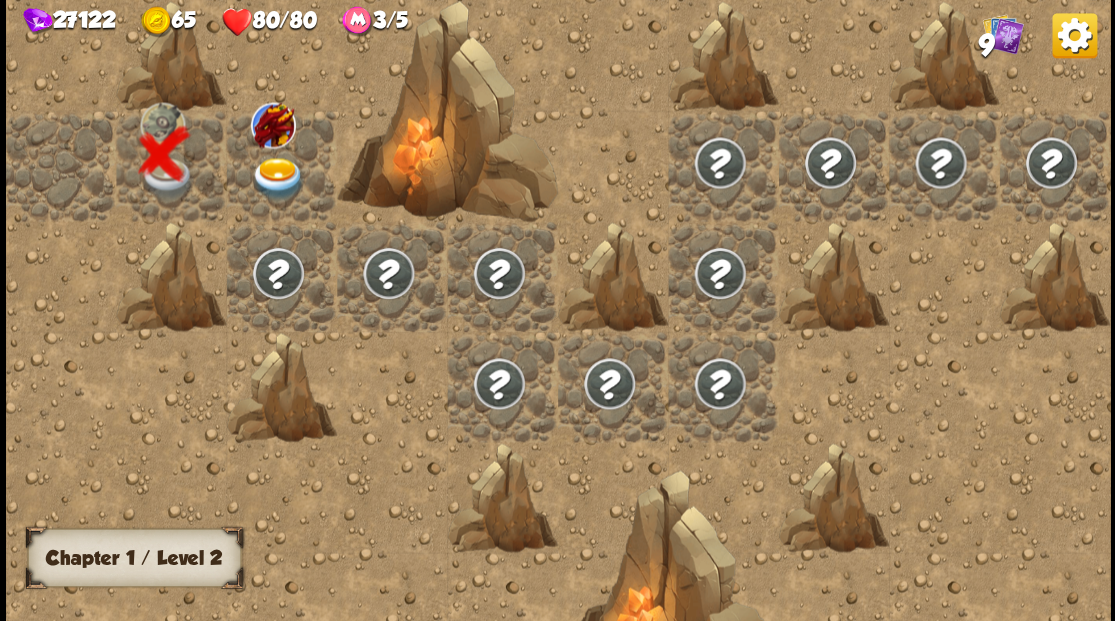 click at bounding box center (277, 178) 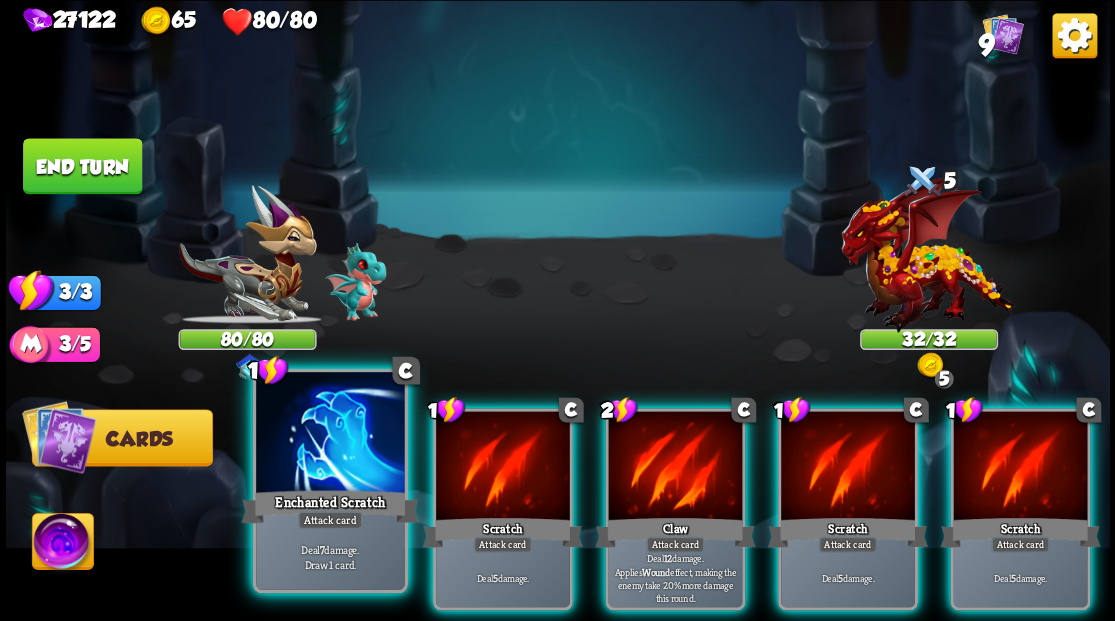 click at bounding box center (330, 434) 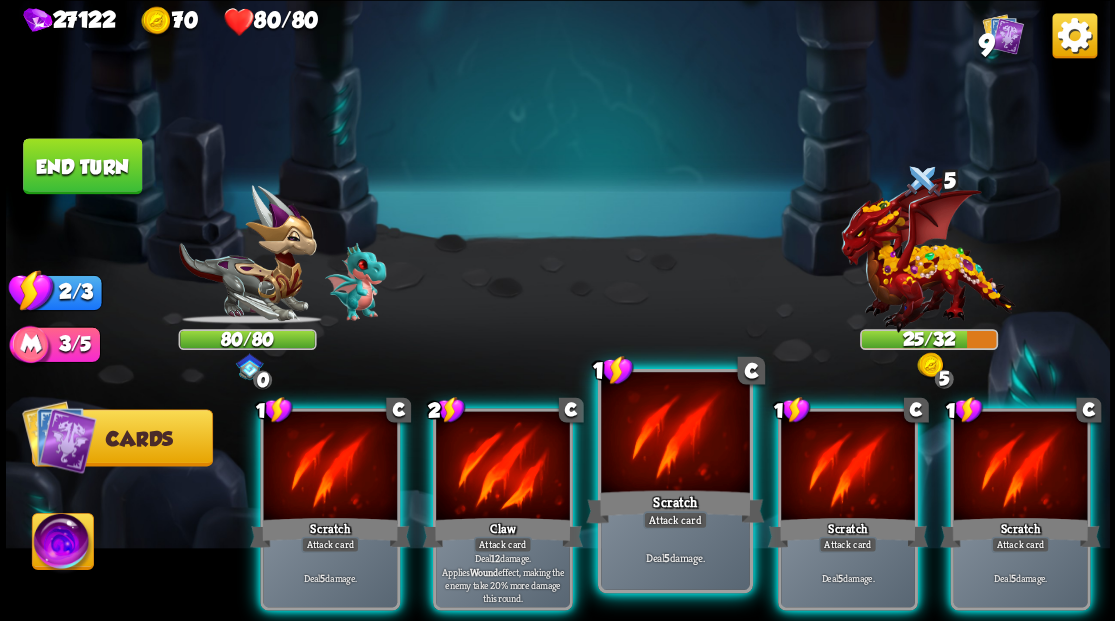 click at bounding box center [675, 434] 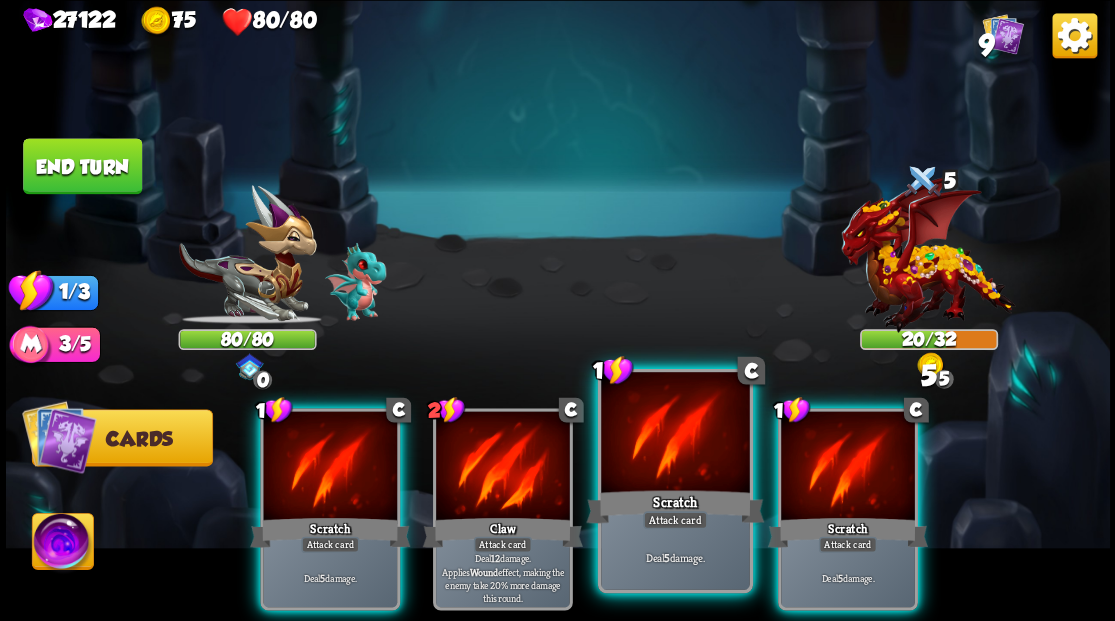 click at bounding box center (675, 434) 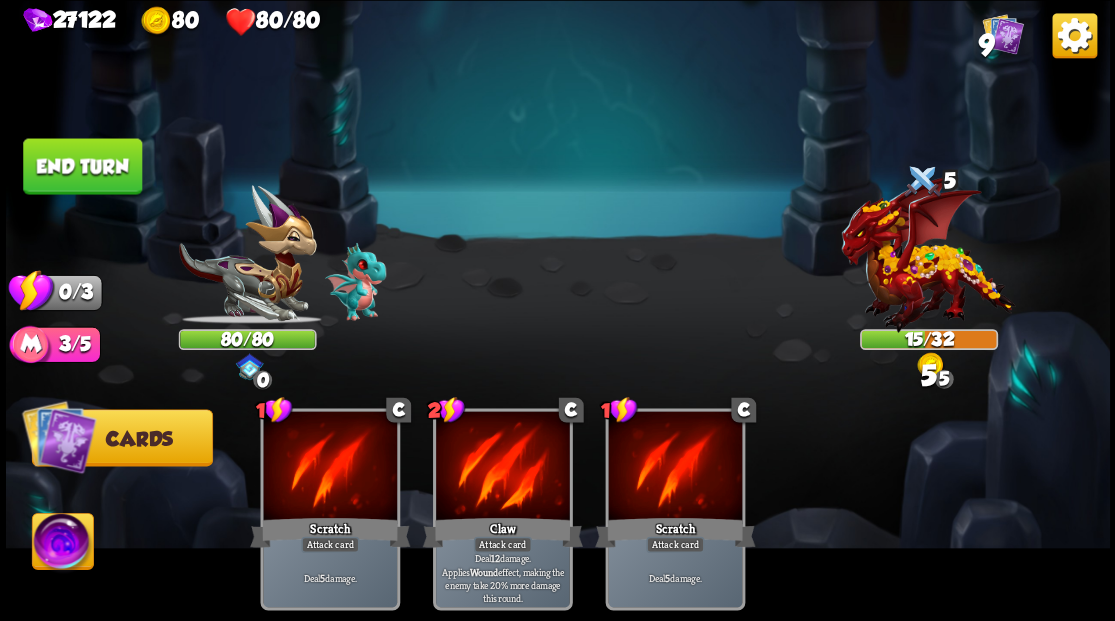 click on "End turn" at bounding box center [82, 166] 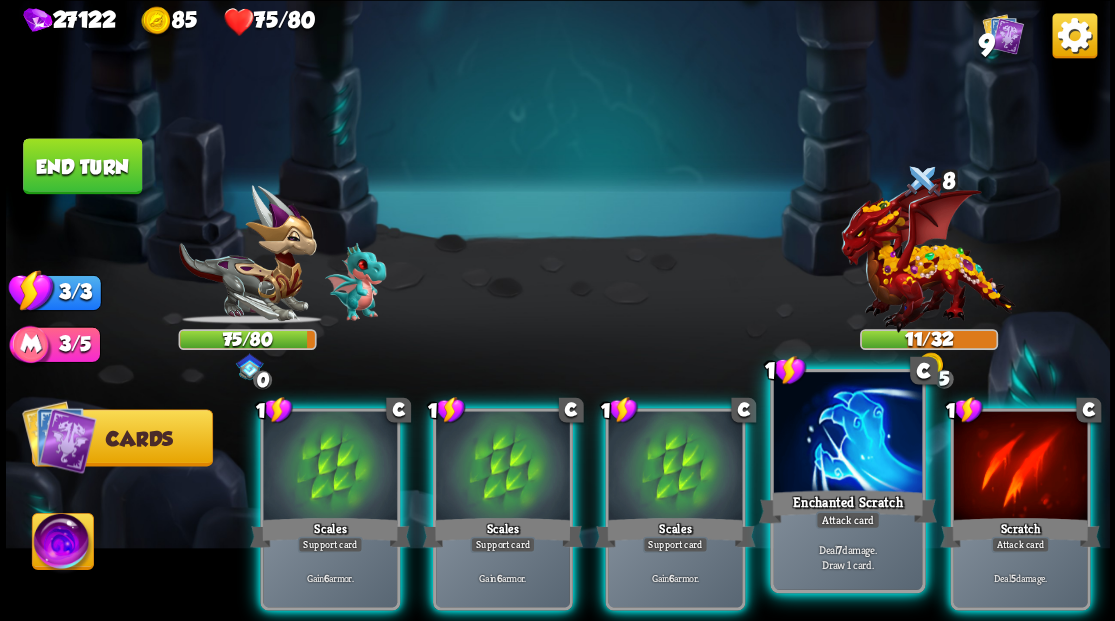 click at bounding box center [847, 434] 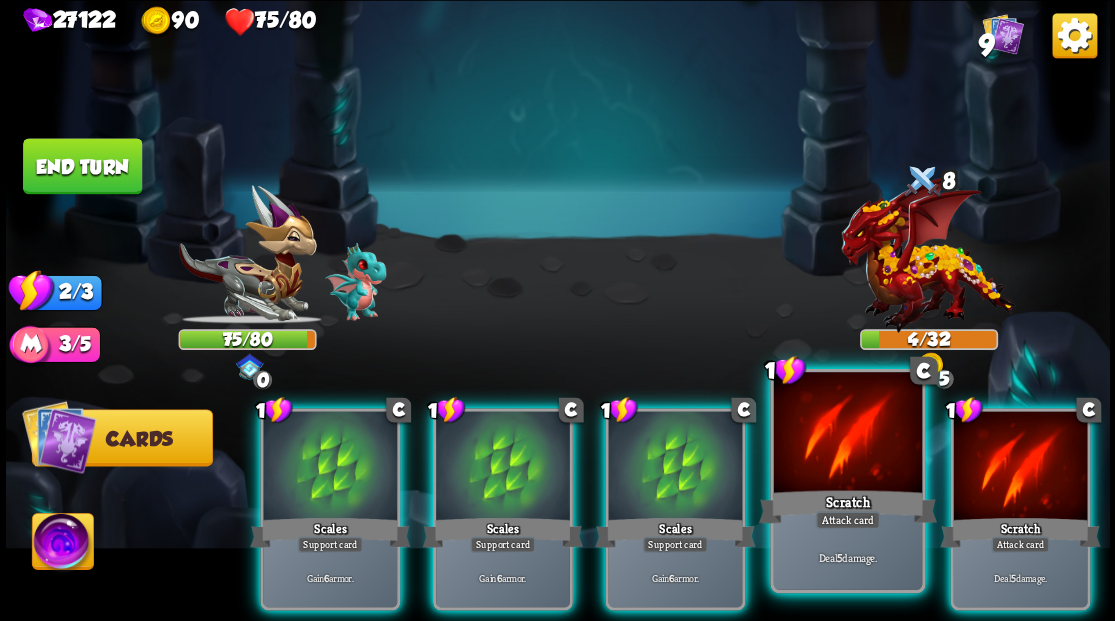 click at bounding box center (847, 434) 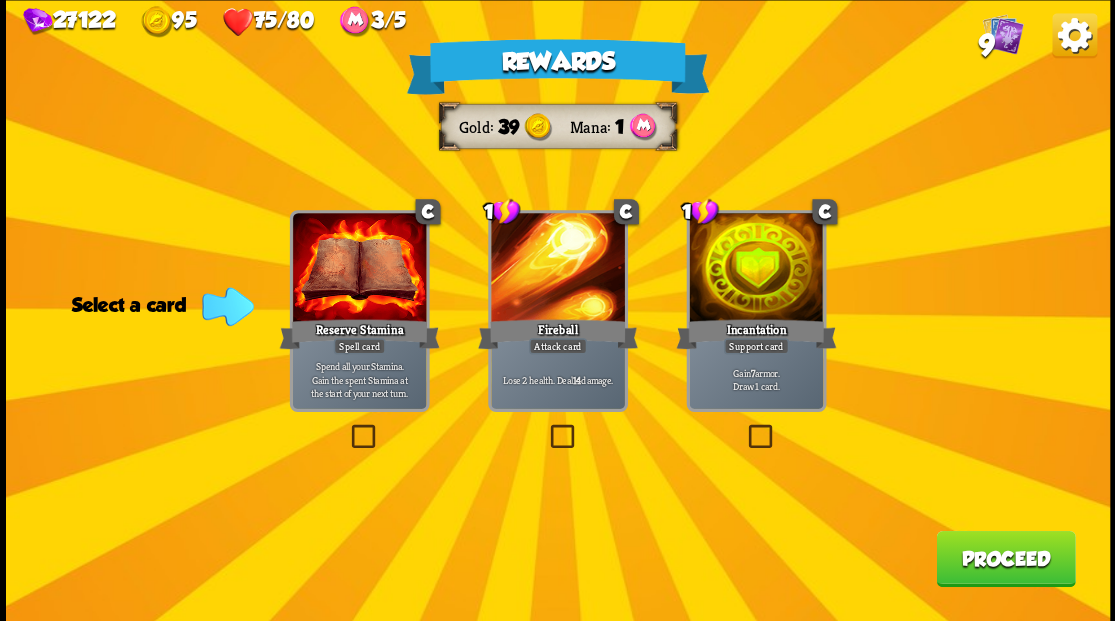 click at bounding box center (744, 427) 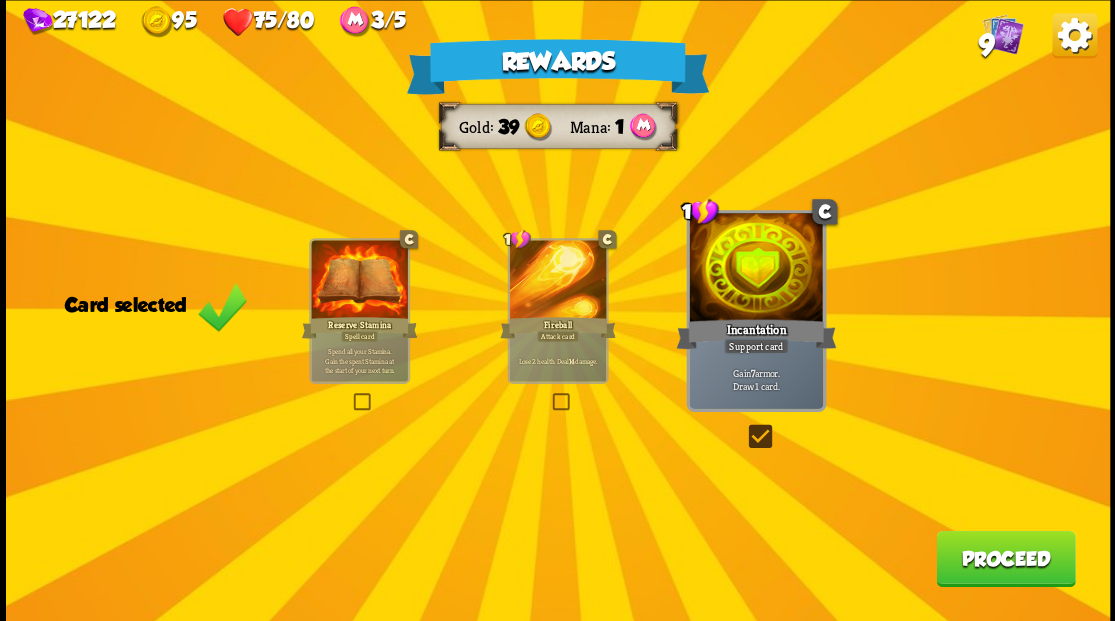 click on "Proceed" at bounding box center (1005, 558) 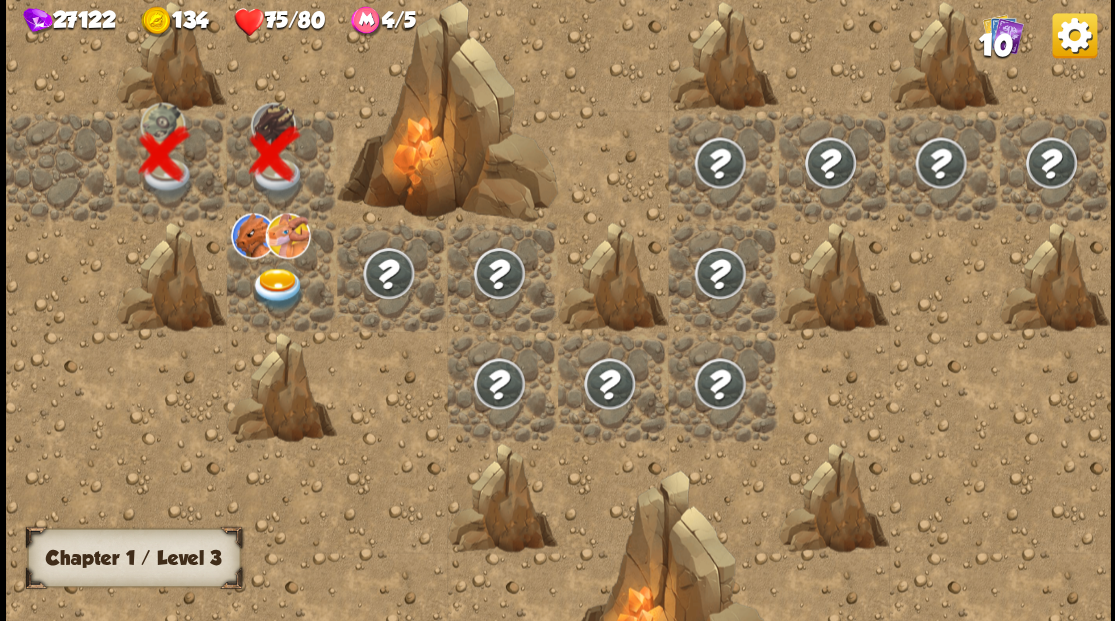 click at bounding box center (277, 288) 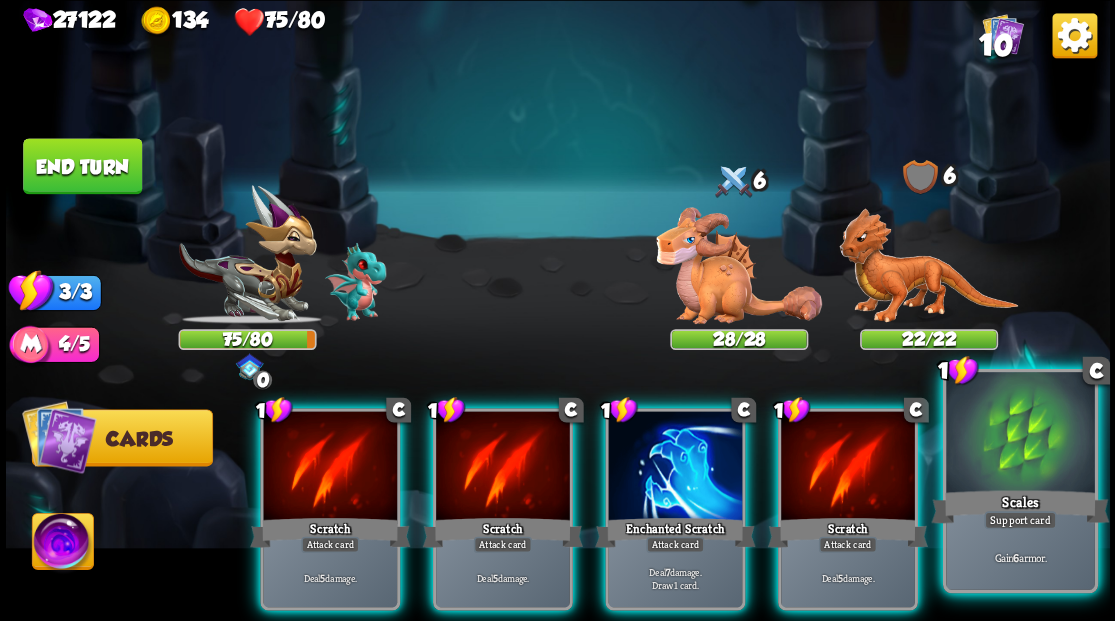 click at bounding box center [1020, 434] 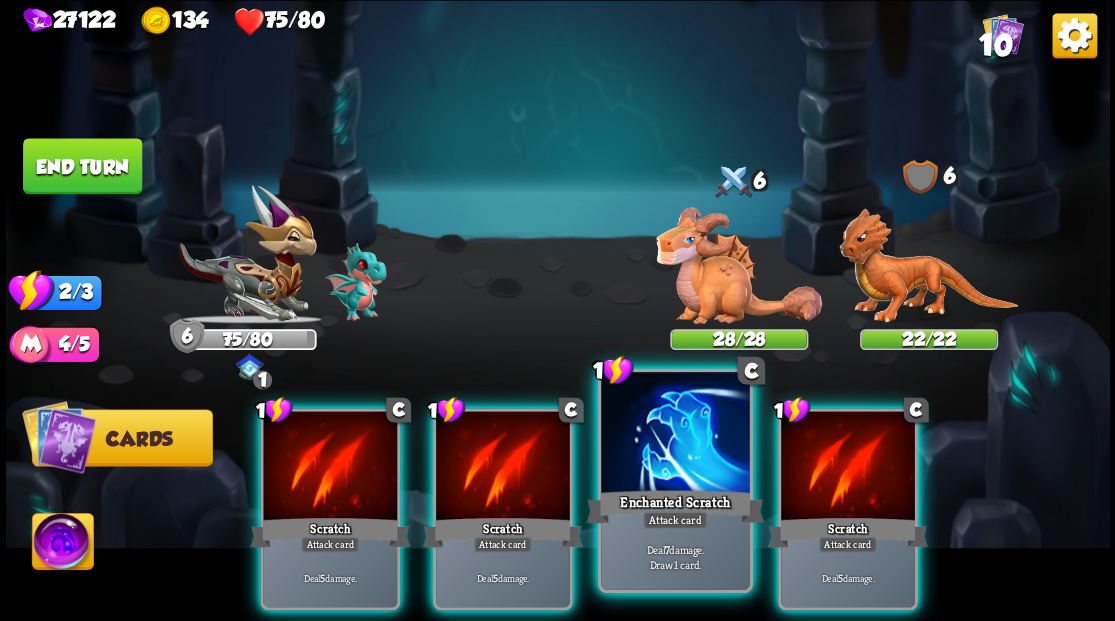 click at bounding box center (675, 434) 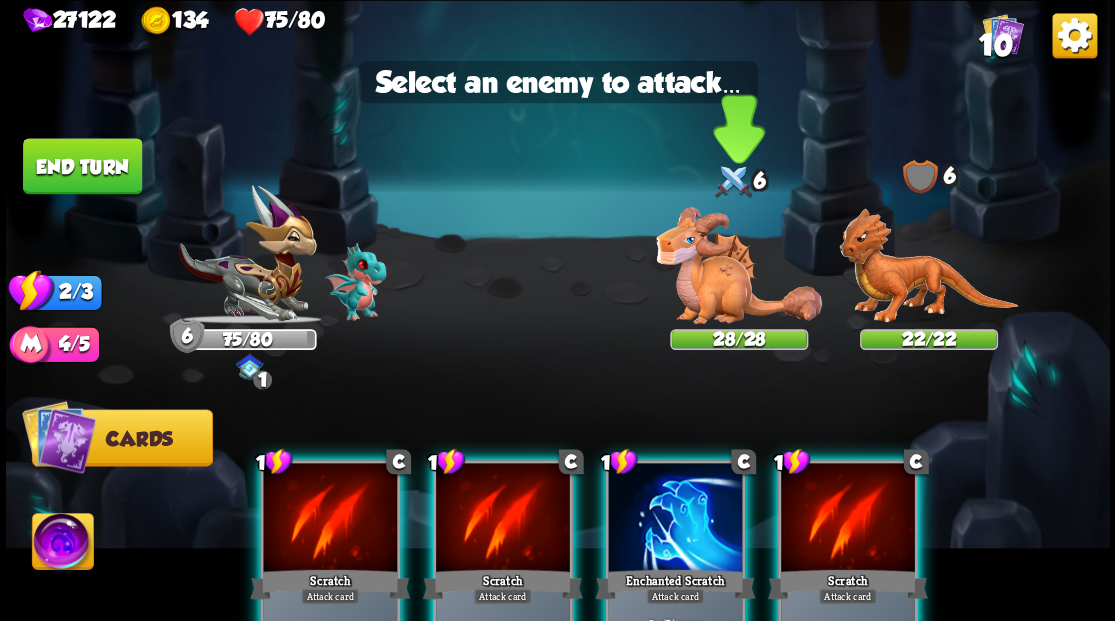 click at bounding box center (739, 265) 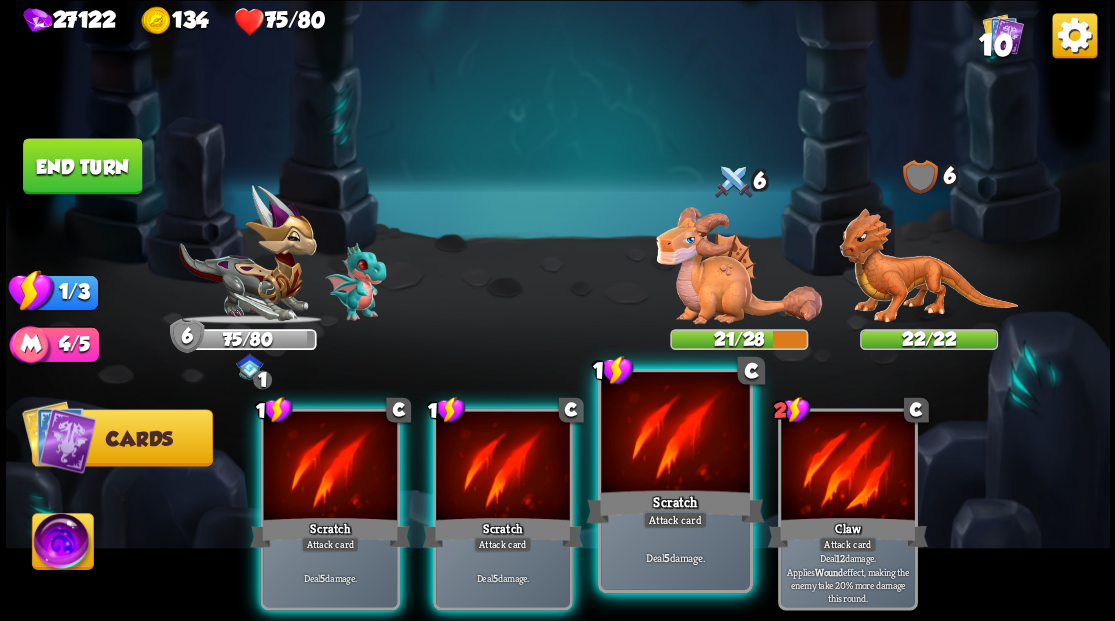 click on "Scratch" at bounding box center [675, 506] 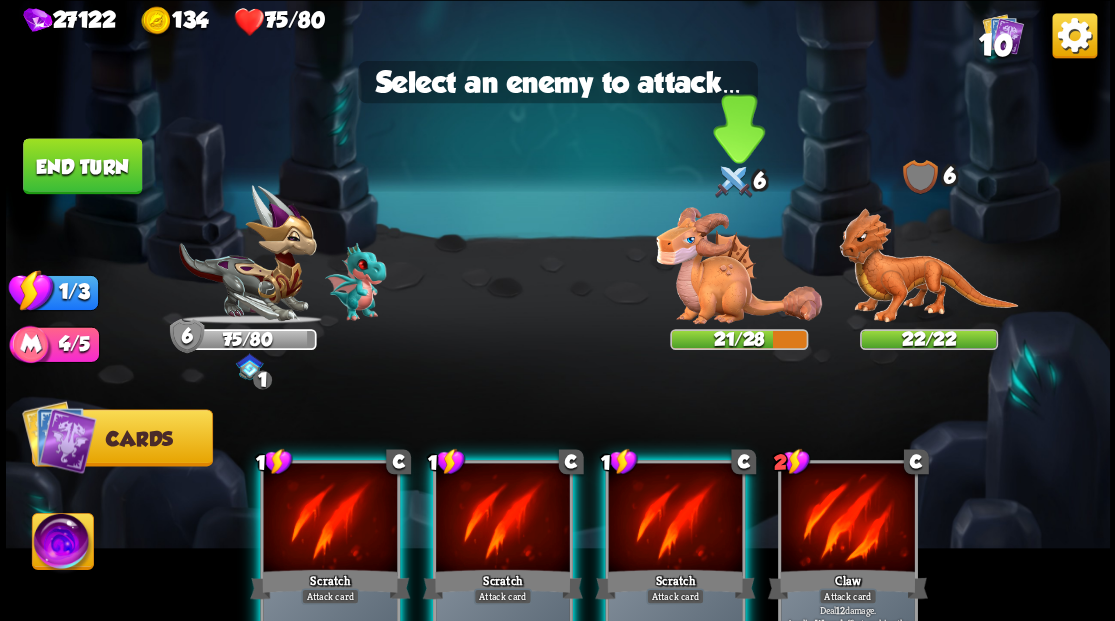 click at bounding box center (739, 265) 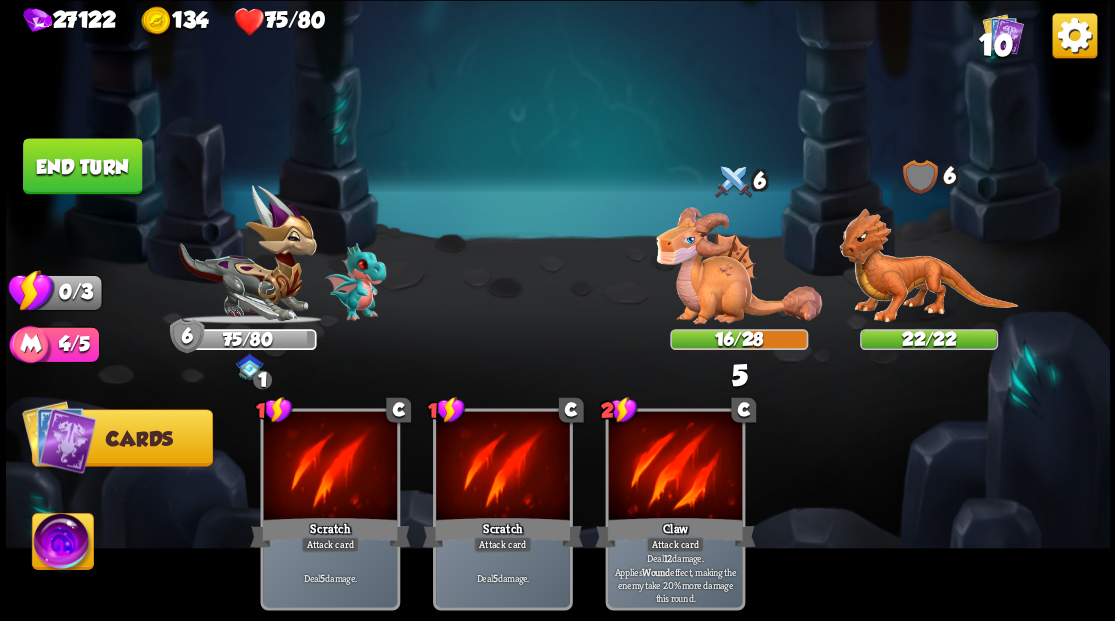 click on "End turn" at bounding box center (82, 166) 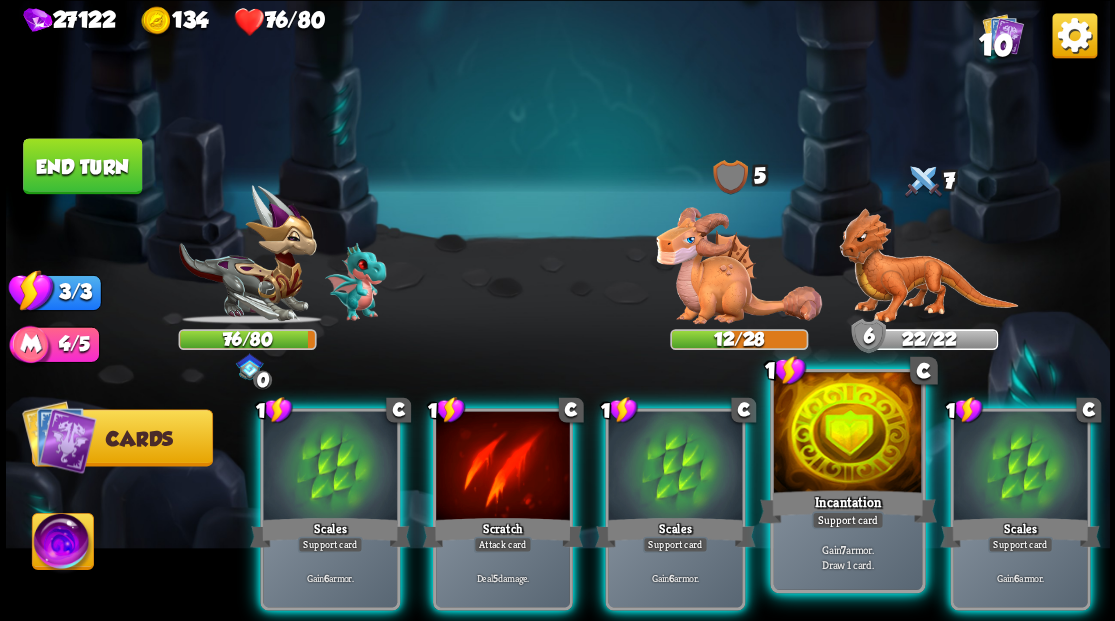 click at bounding box center [847, 434] 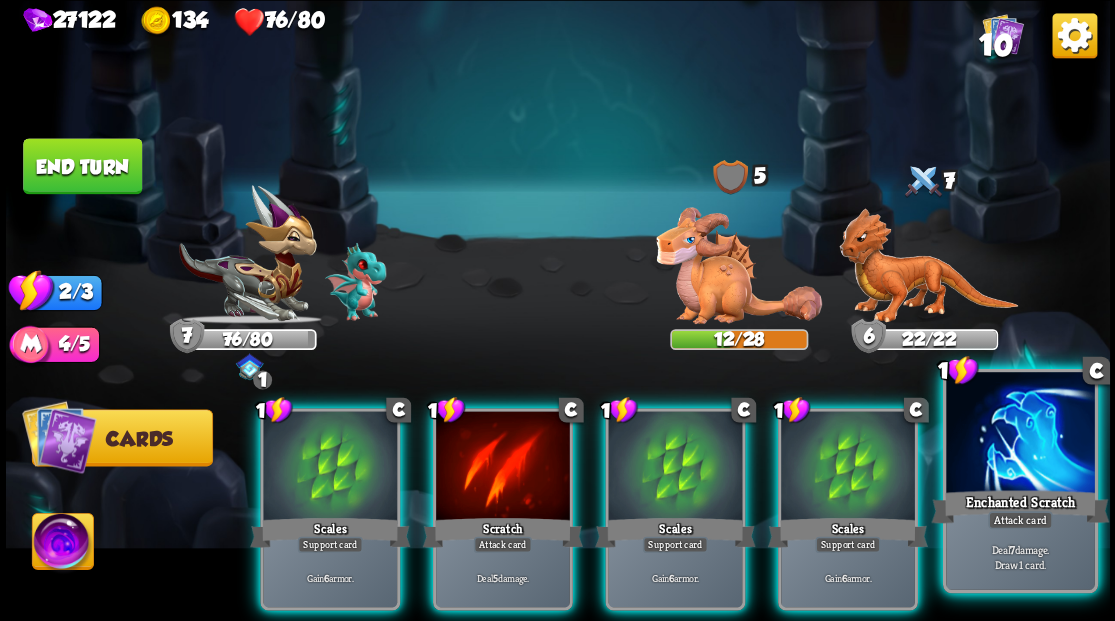 click at bounding box center [1020, 434] 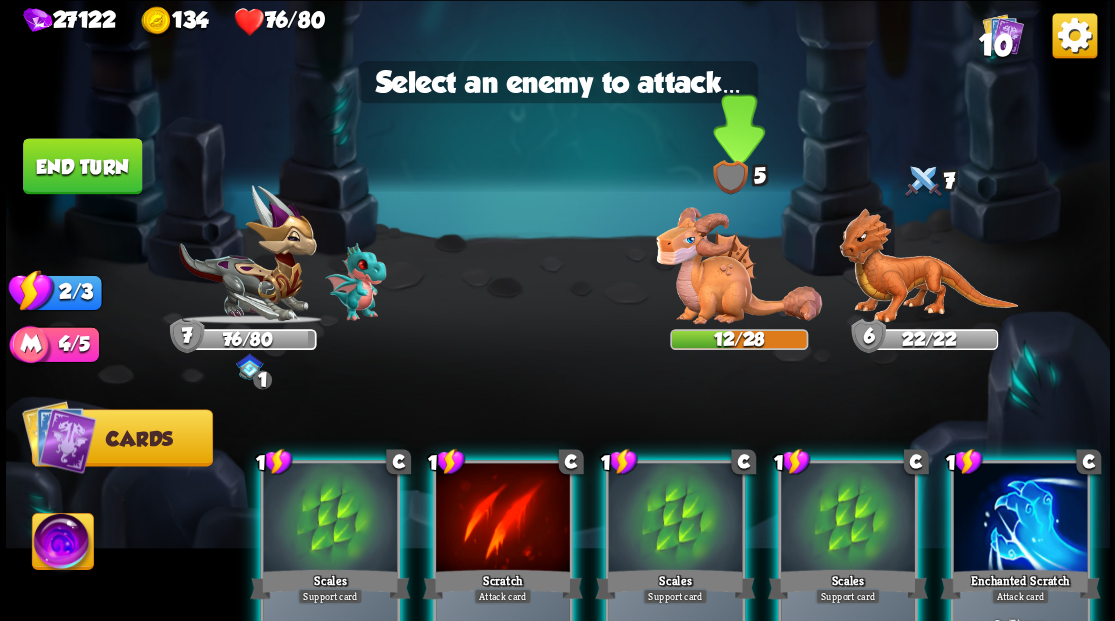 click at bounding box center (739, 265) 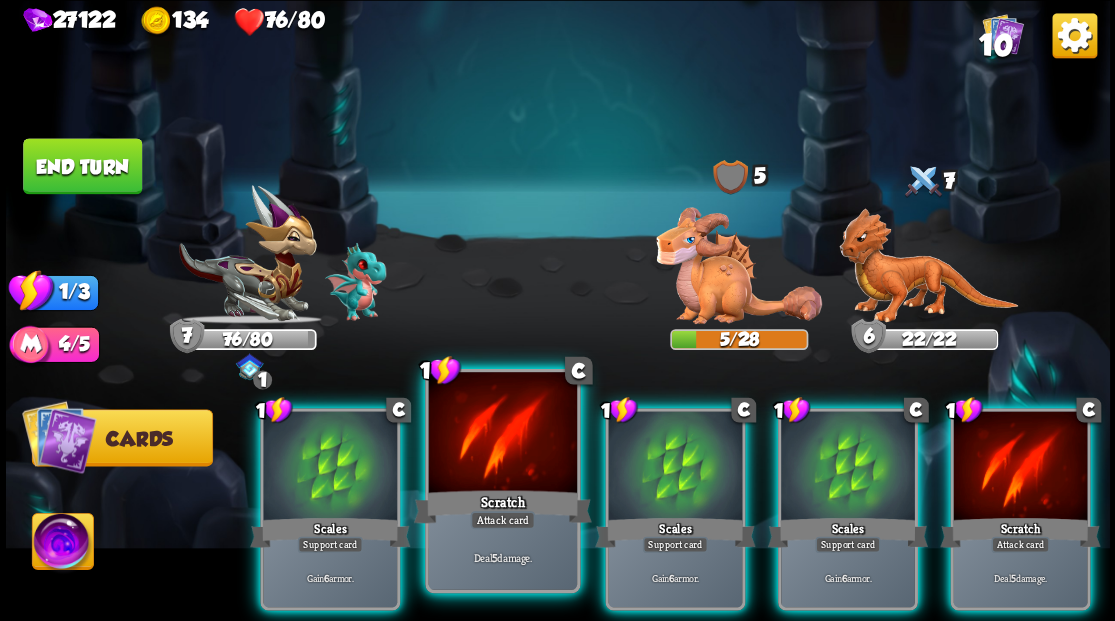 click at bounding box center (502, 434) 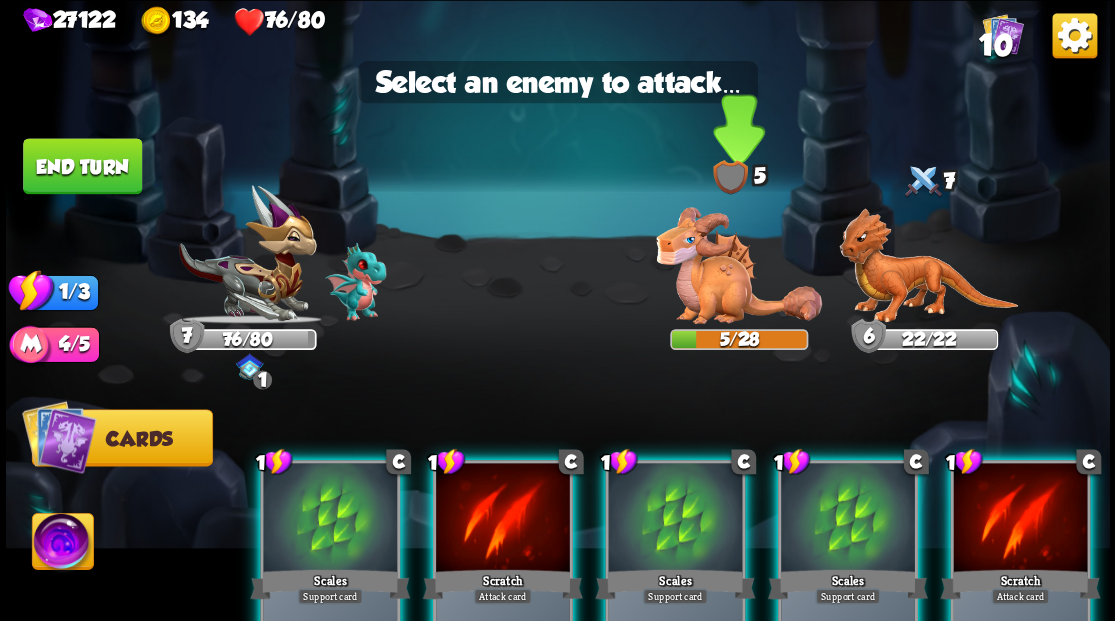 click at bounding box center (739, 265) 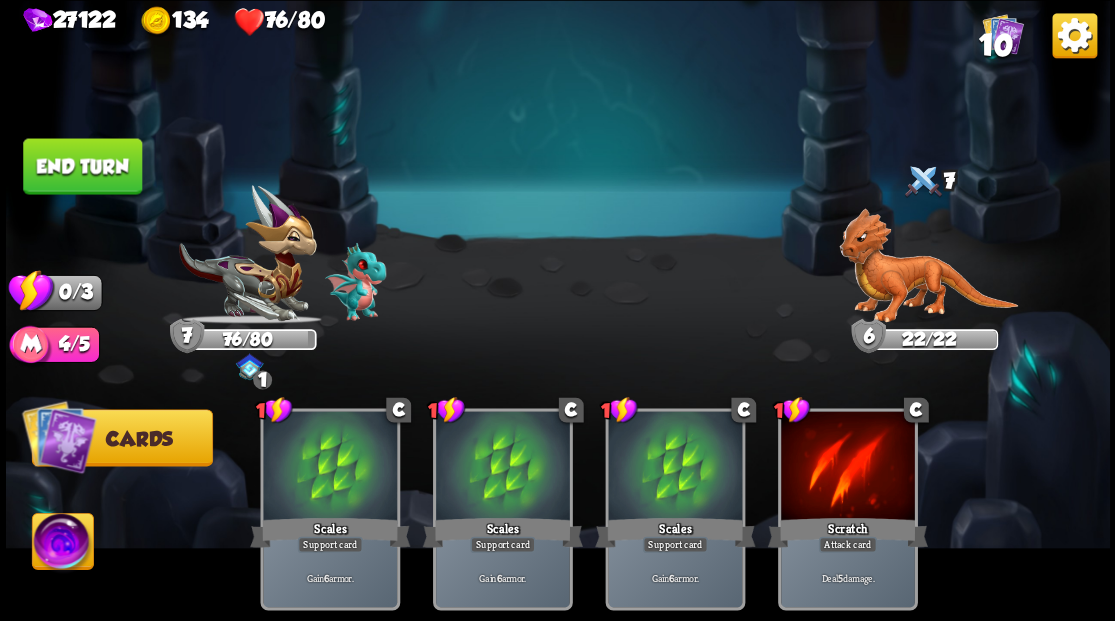 click on "End turn" at bounding box center [82, 166] 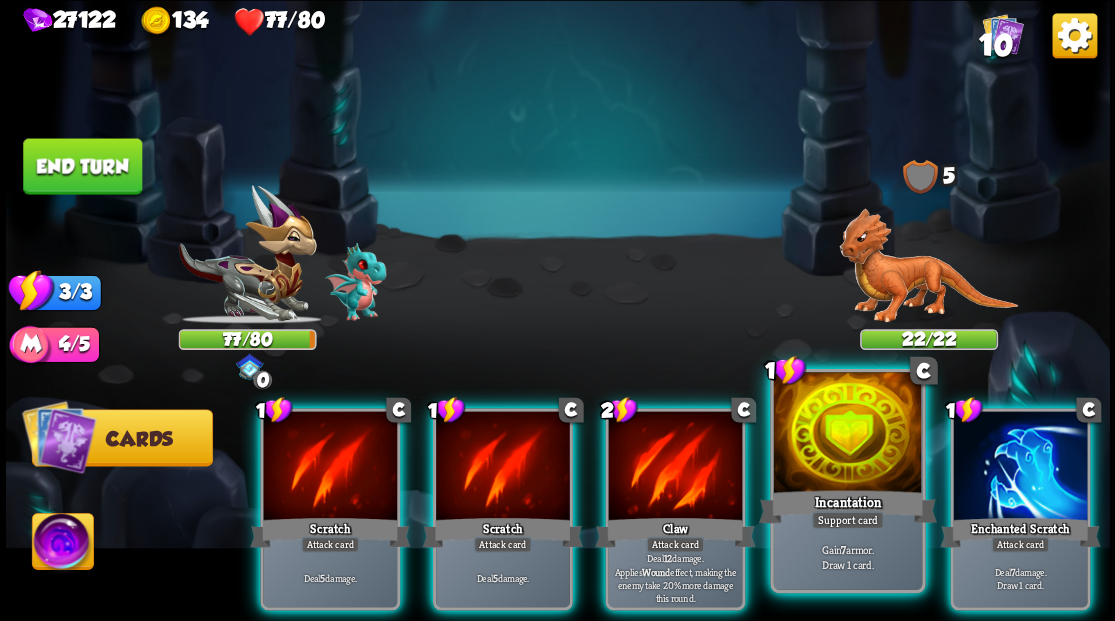 click at bounding box center (847, 434) 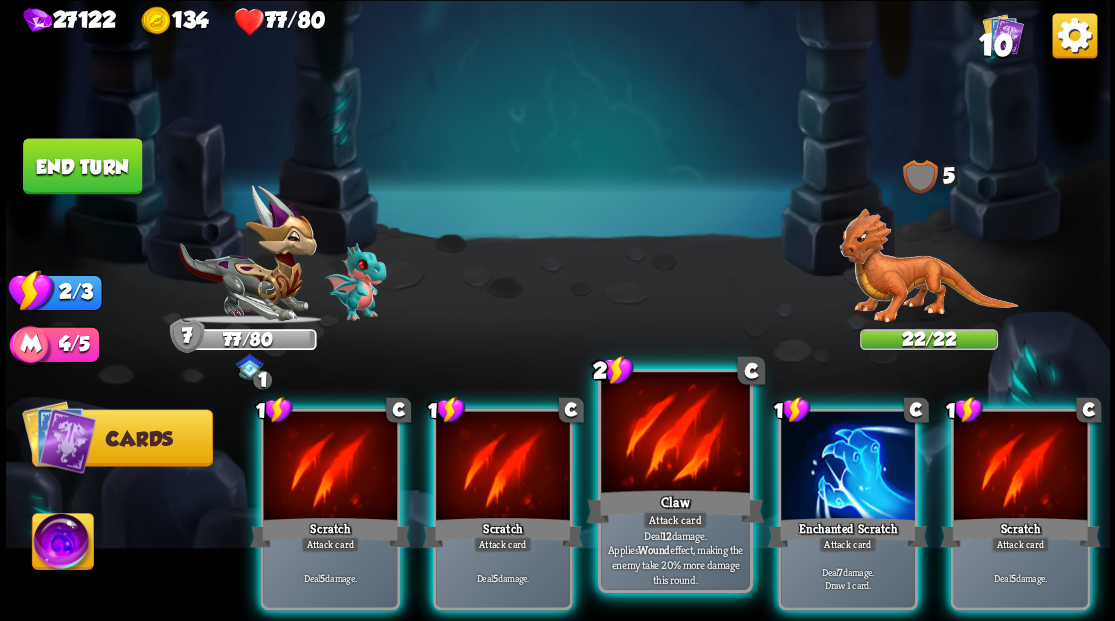 click at bounding box center (675, 434) 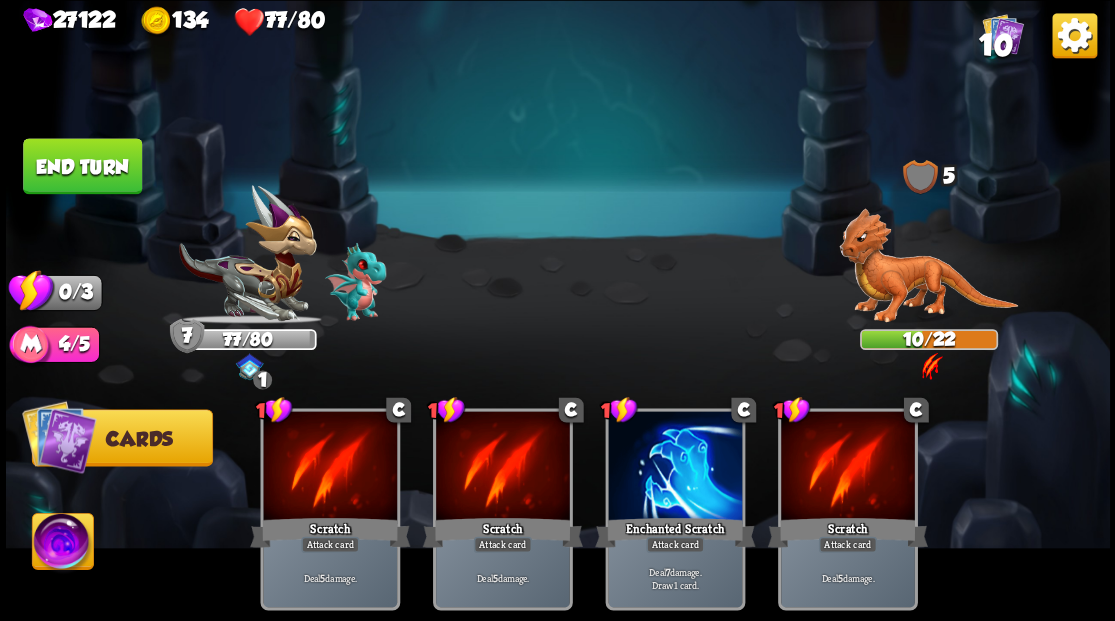 click on "End turn" at bounding box center [82, 166] 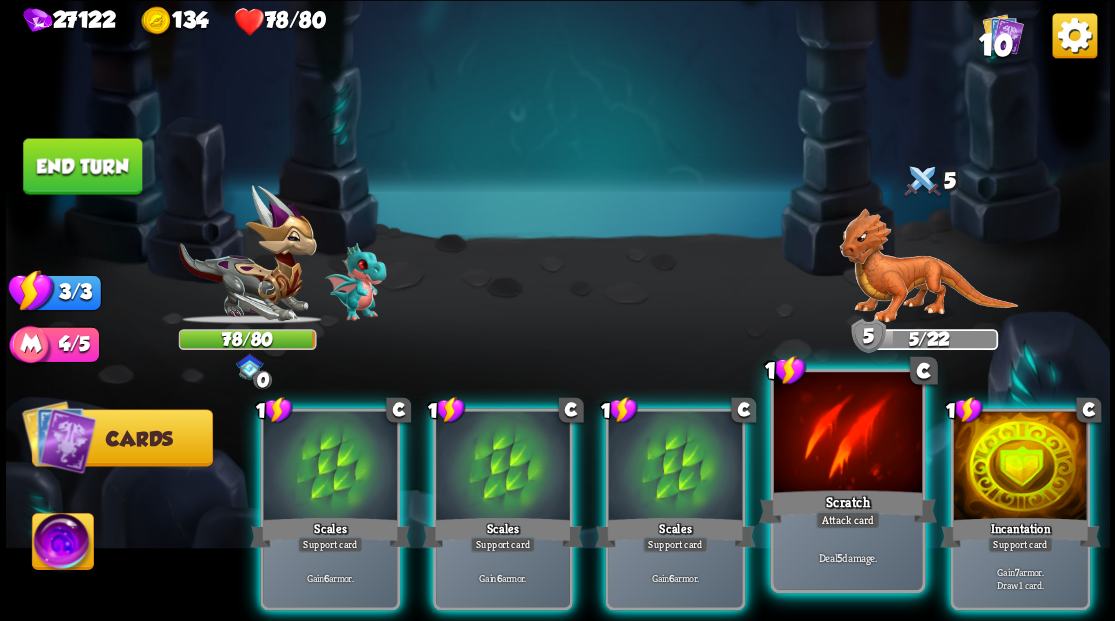 click at bounding box center (847, 434) 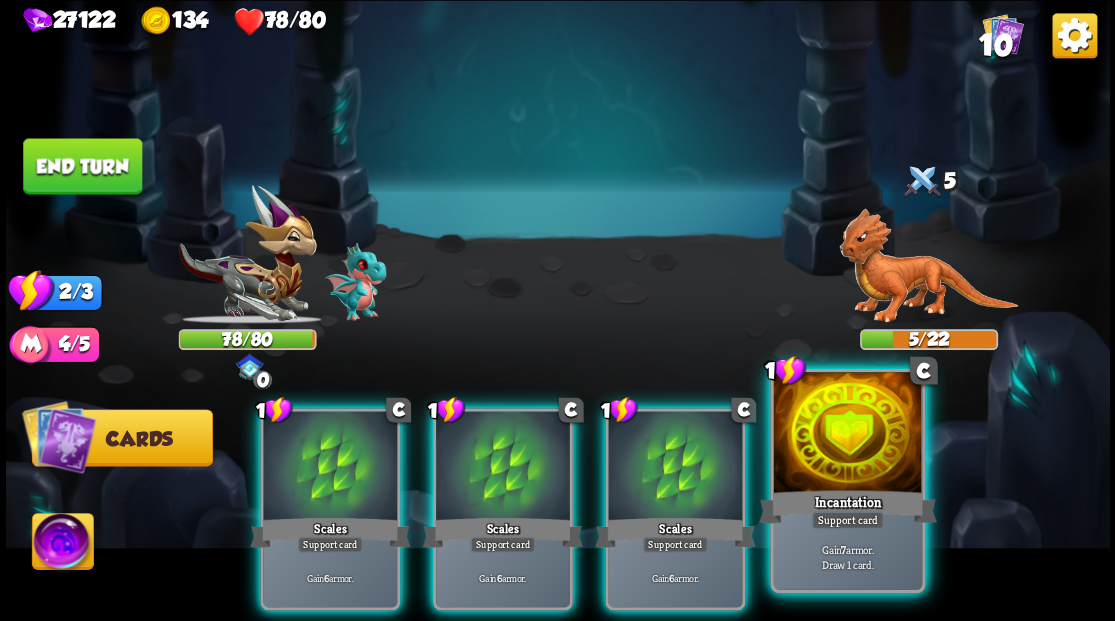 click at bounding box center (847, 434) 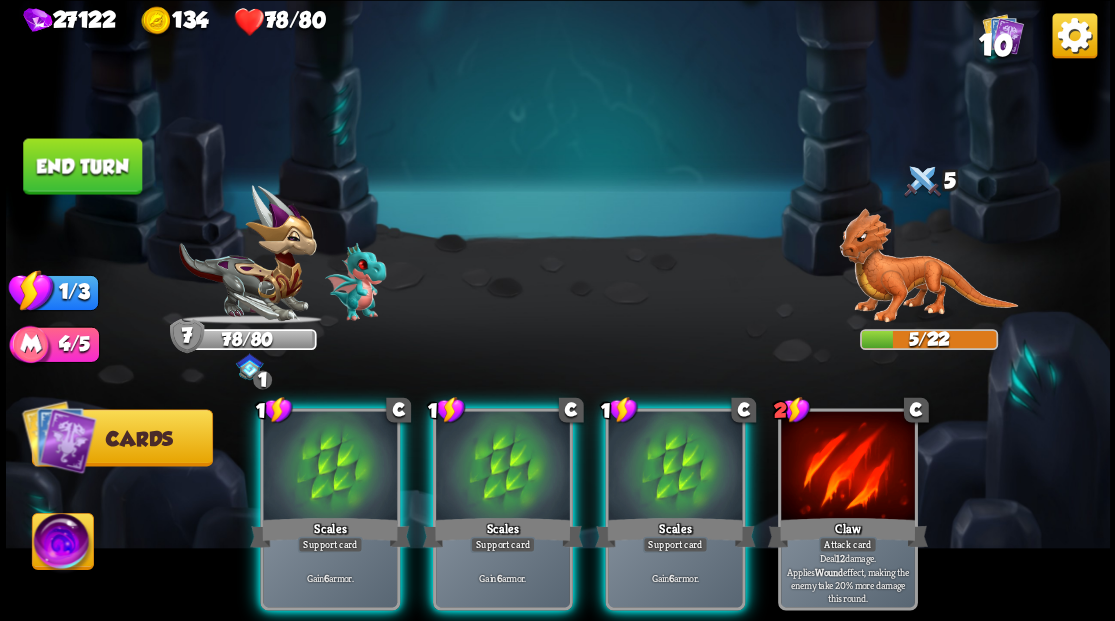 click on "End turn" at bounding box center (82, 166) 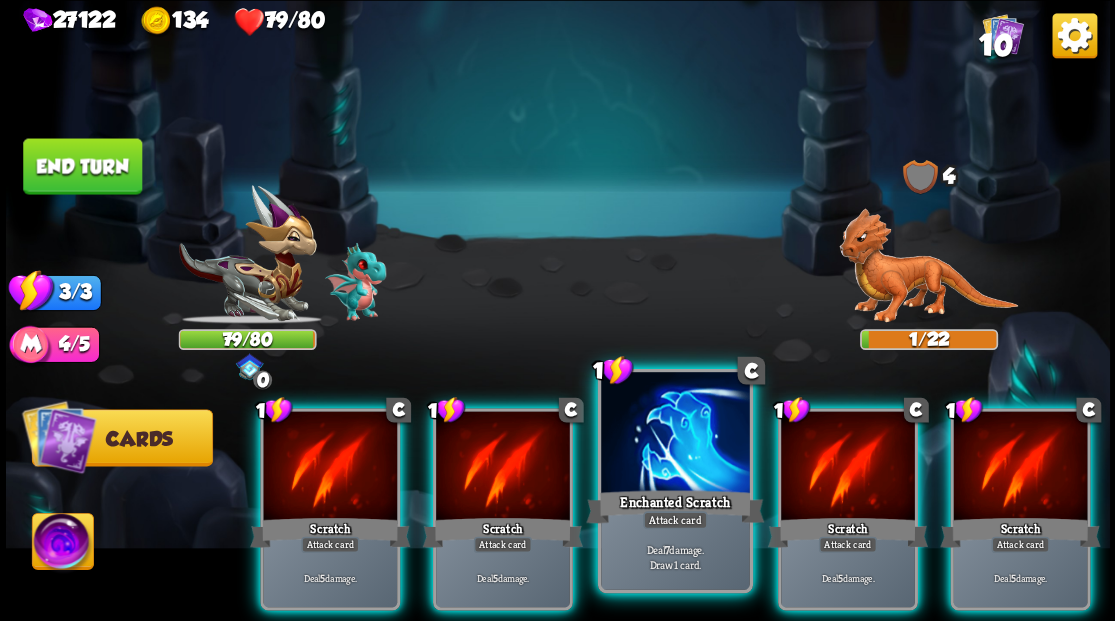 click at bounding box center [675, 434] 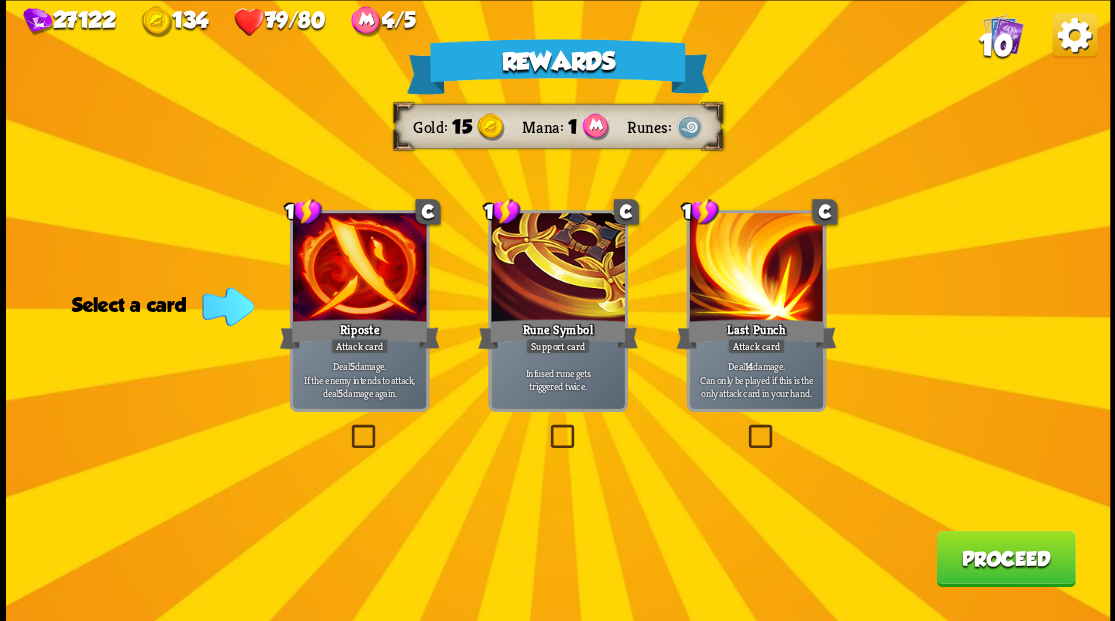 click on "Proceed" at bounding box center (1005, 558) 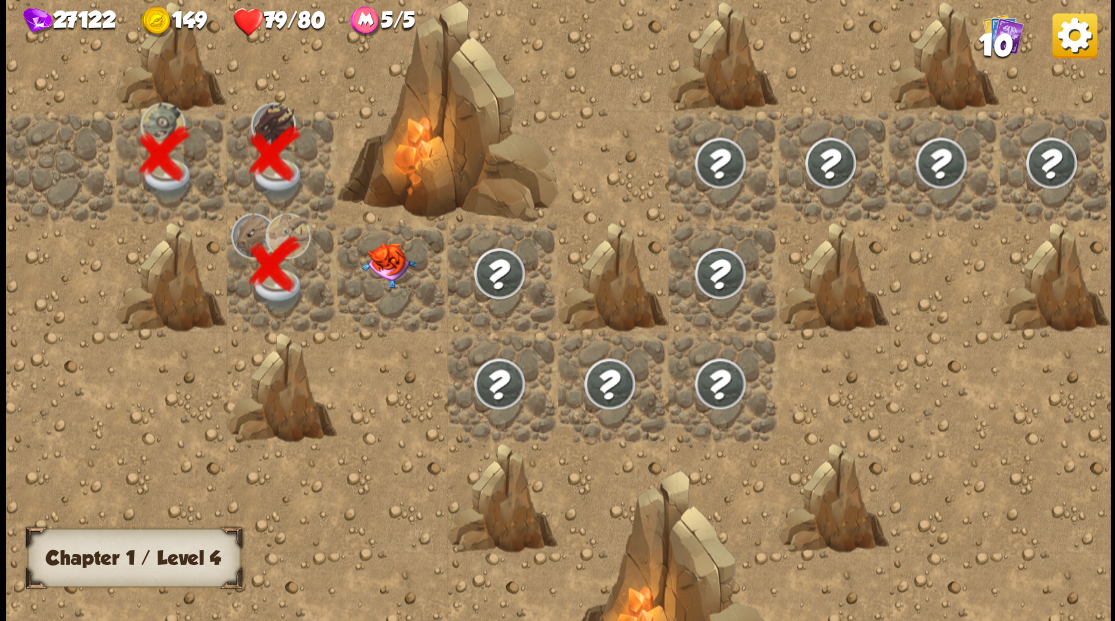 click at bounding box center (388, 265) 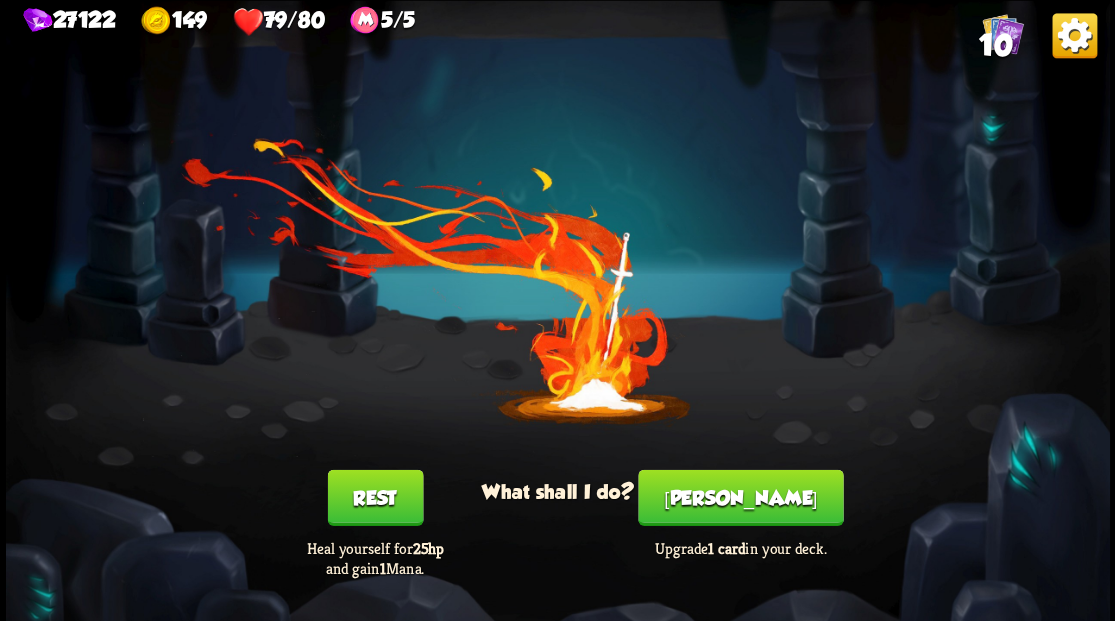 click on "[PERSON_NAME]" at bounding box center [740, 497] 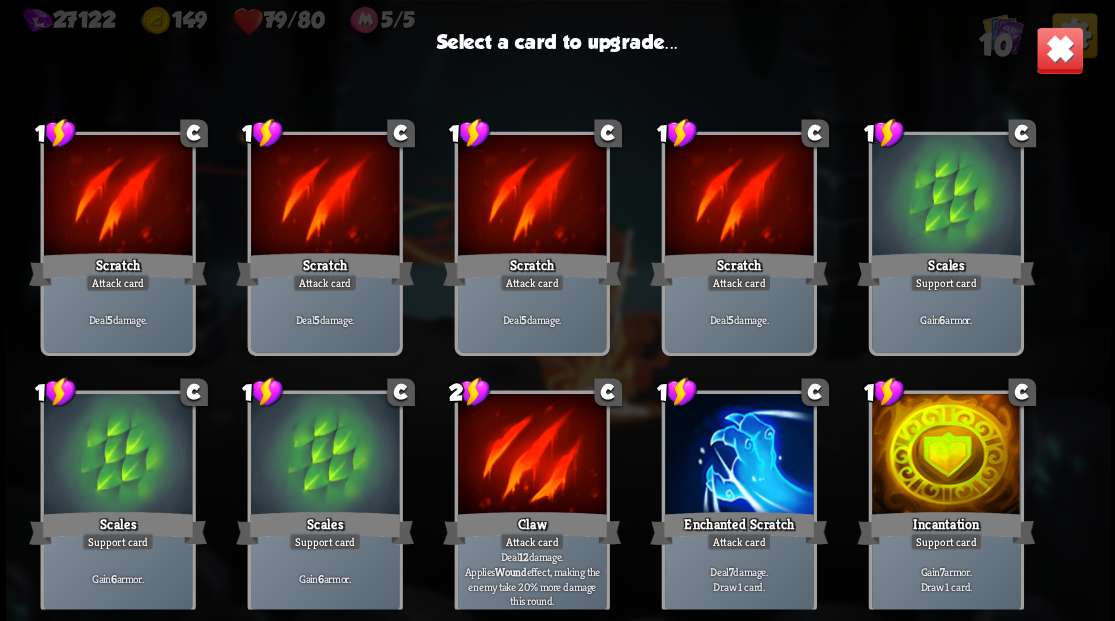 scroll, scrollTop: 29, scrollLeft: 0, axis: vertical 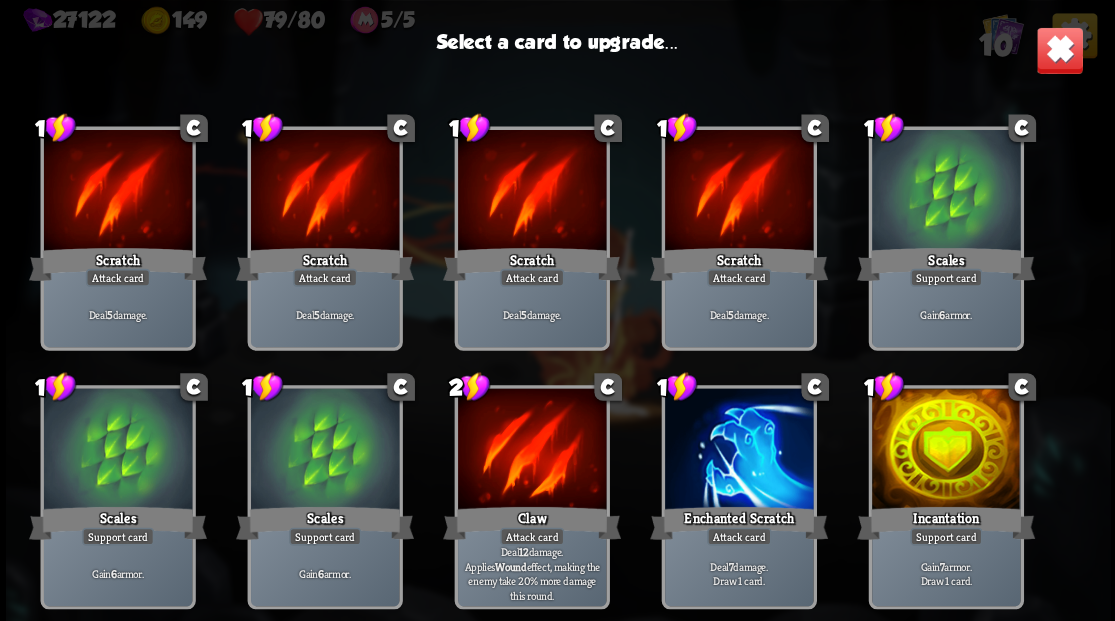 click at bounding box center [738, 450] 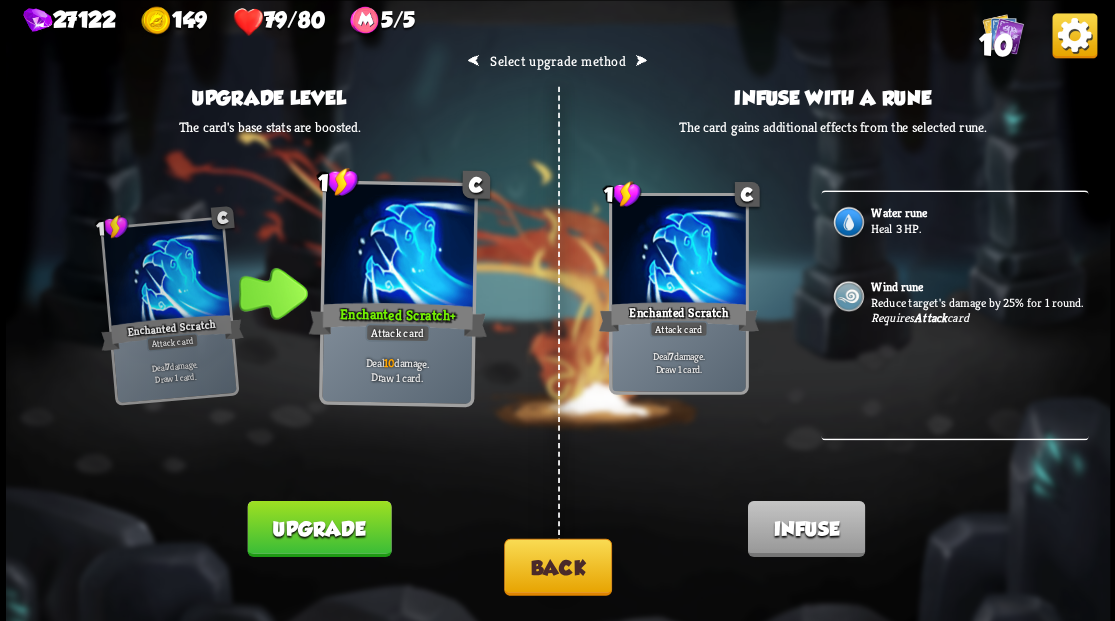 click on "Back" at bounding box center [558, 566] 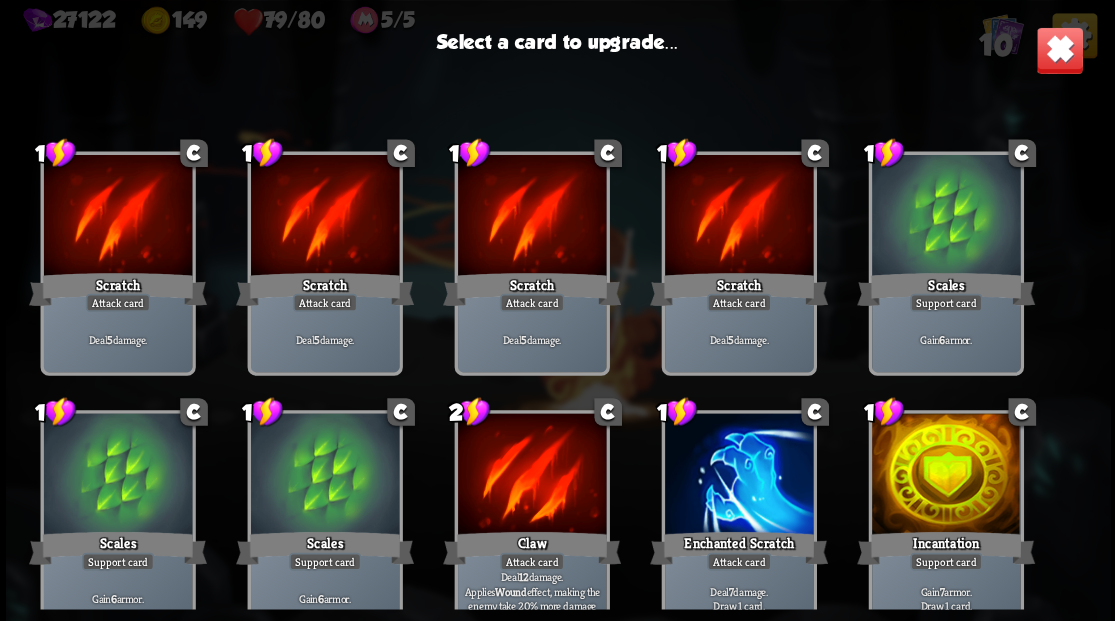 scroll, scrollTop: 29, scrollLeft: 0, axis: vertical 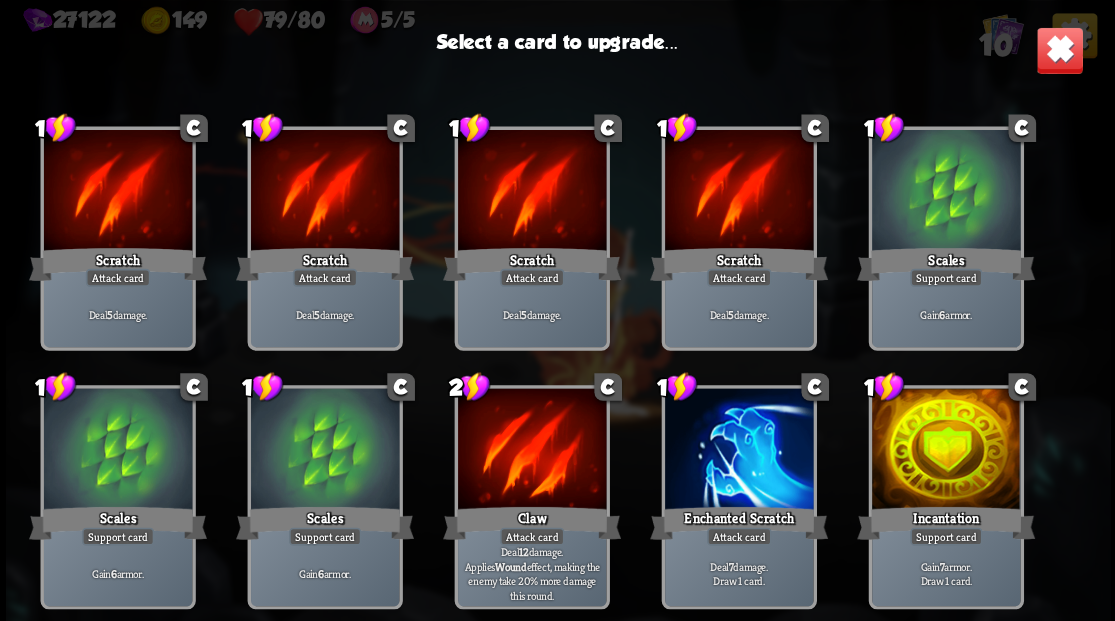 click at bounding box center [738, 450] 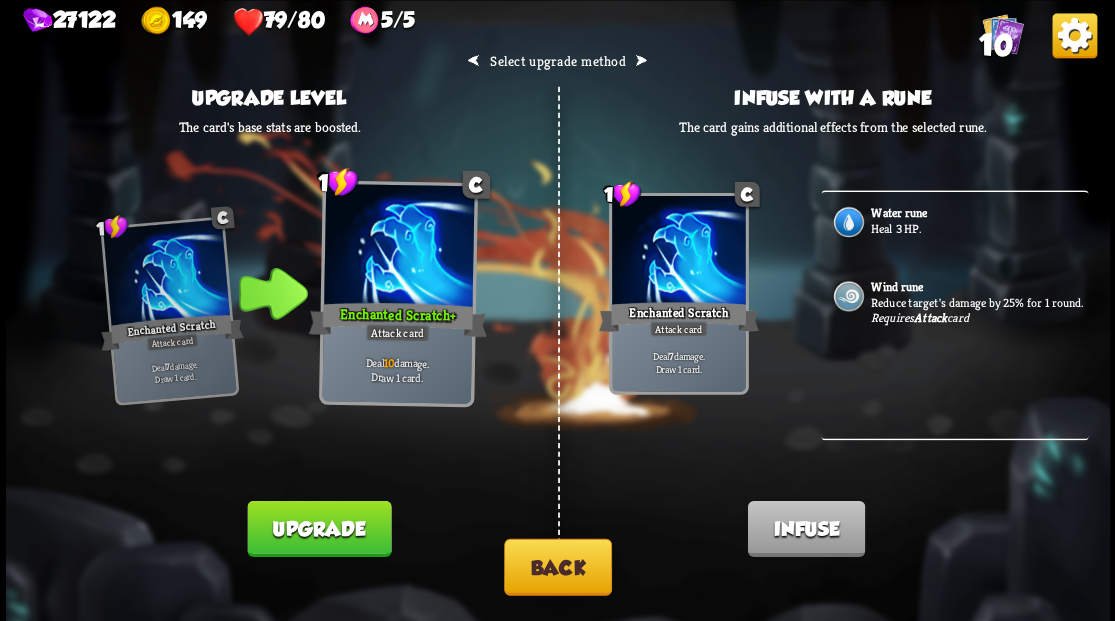 click on "Water rune" at bounding box center [899, 212] 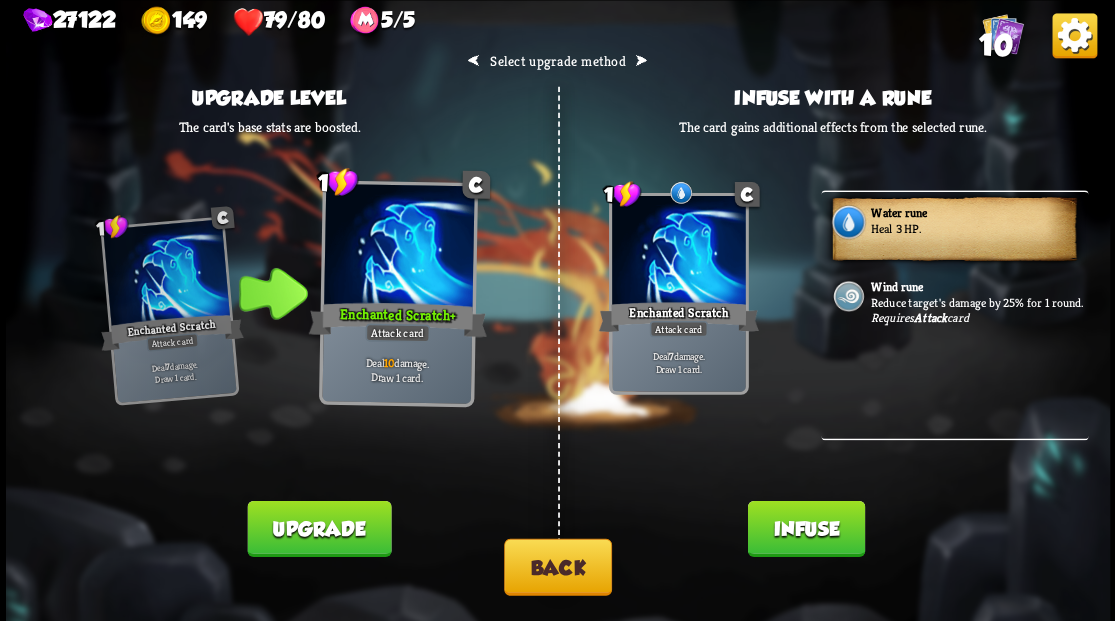 click on "Infuse" at bounding box center (805, 528) 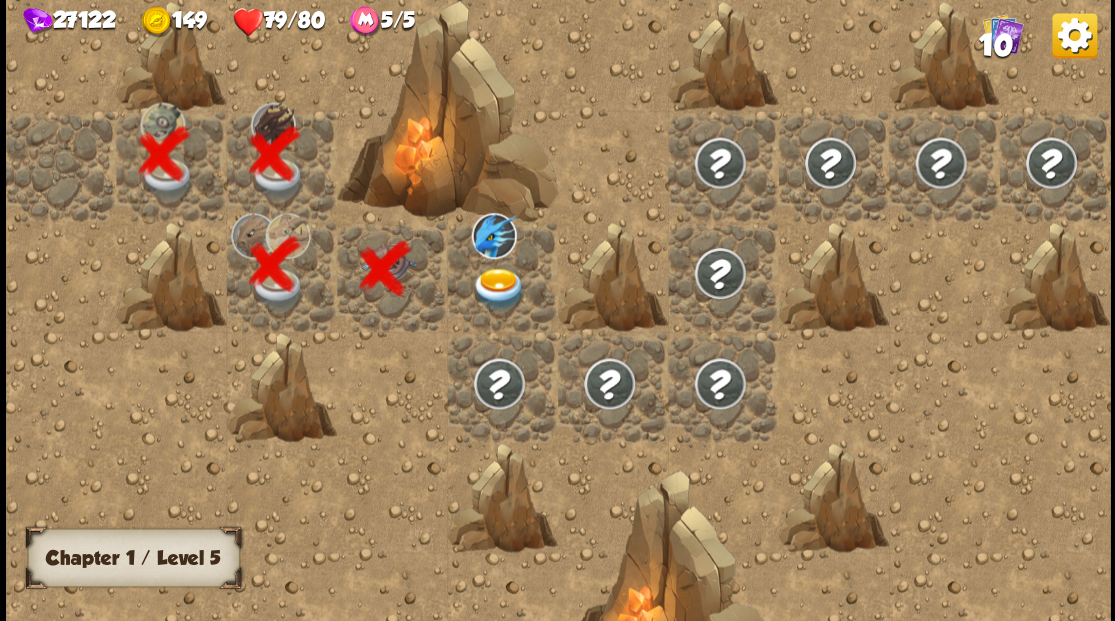 click at bounding box center (498, 288) 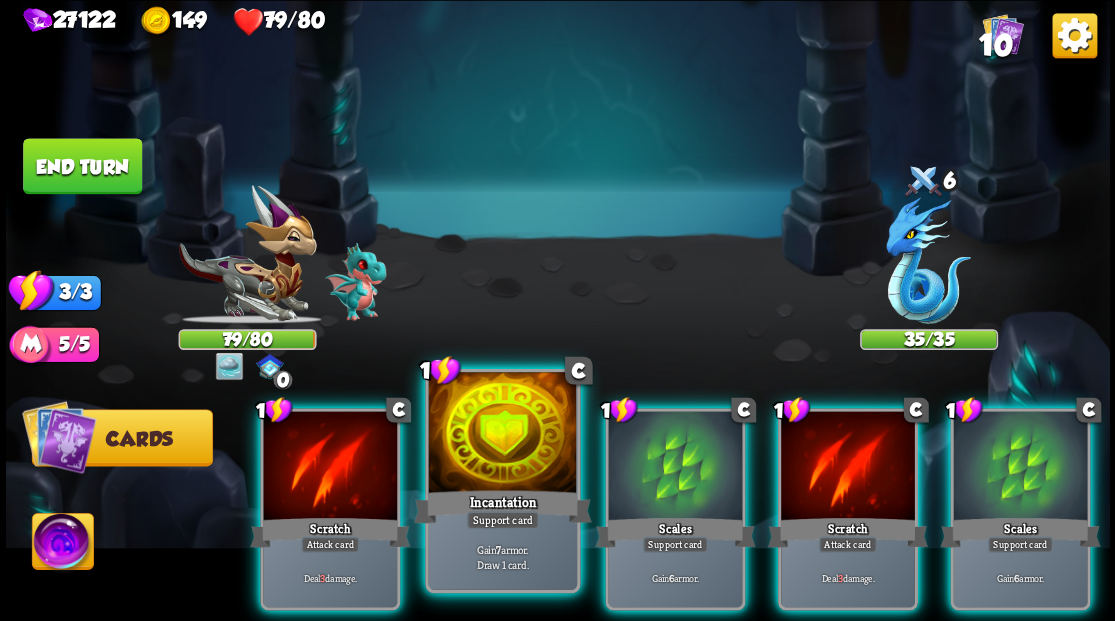 click at bounding box center [502, 434] 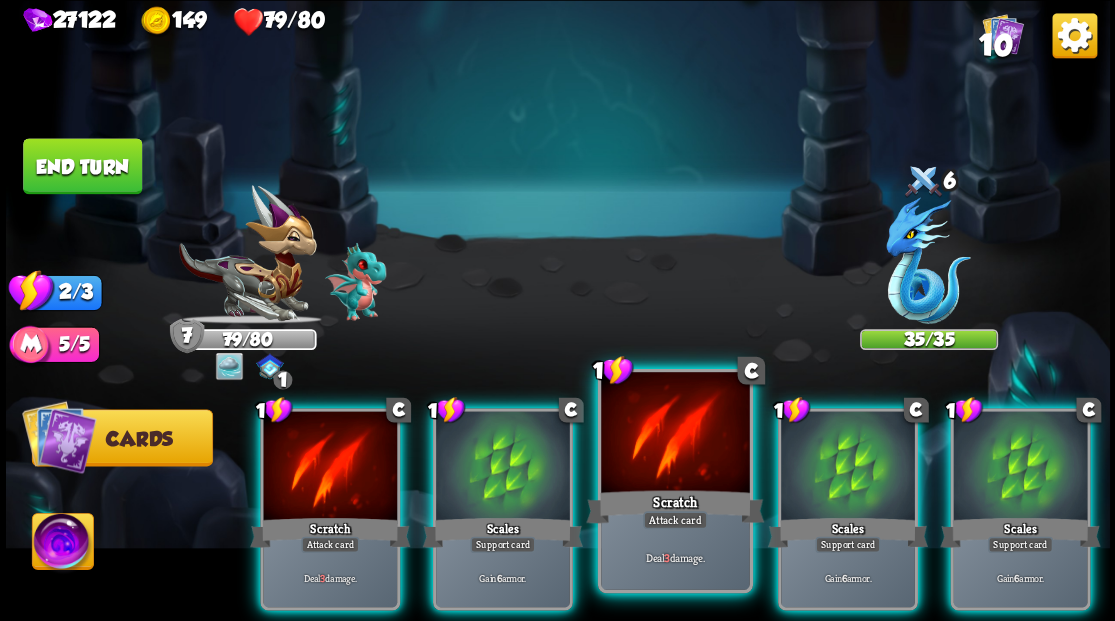 click at bounding box center (675, 434) 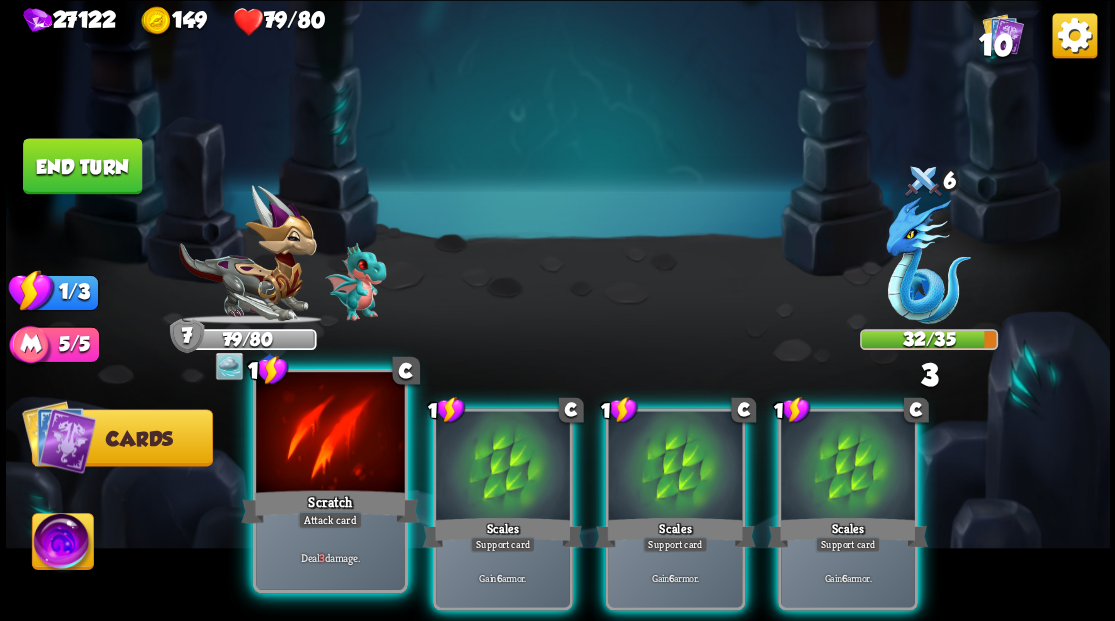 click on "Scratch" at bounding box center [330, 506] 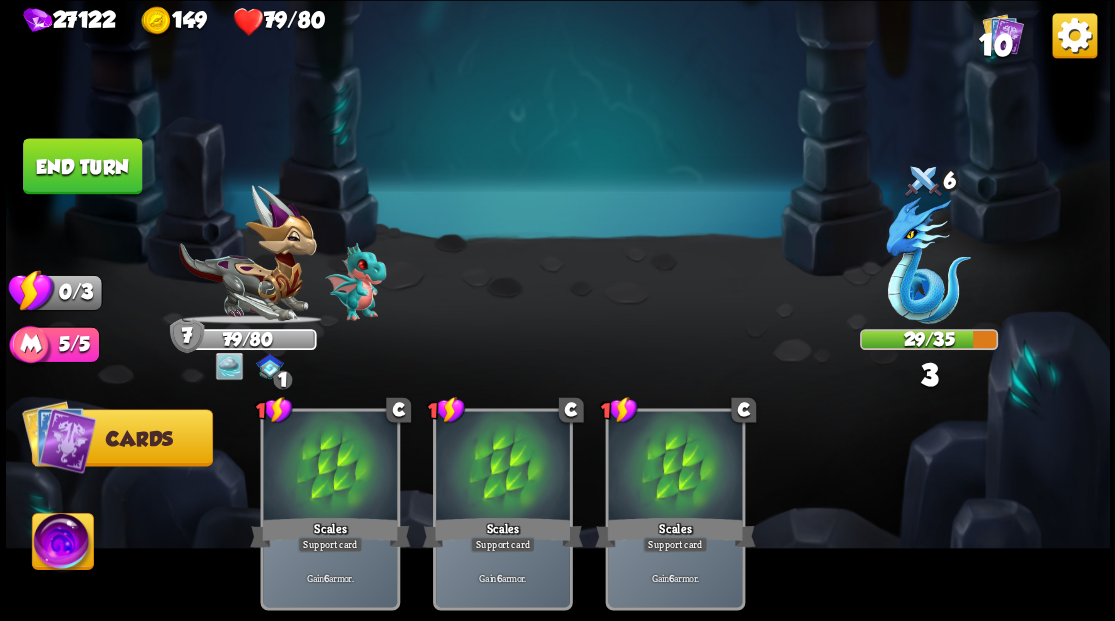 click on "End turn" at bounding box center [82, 166] 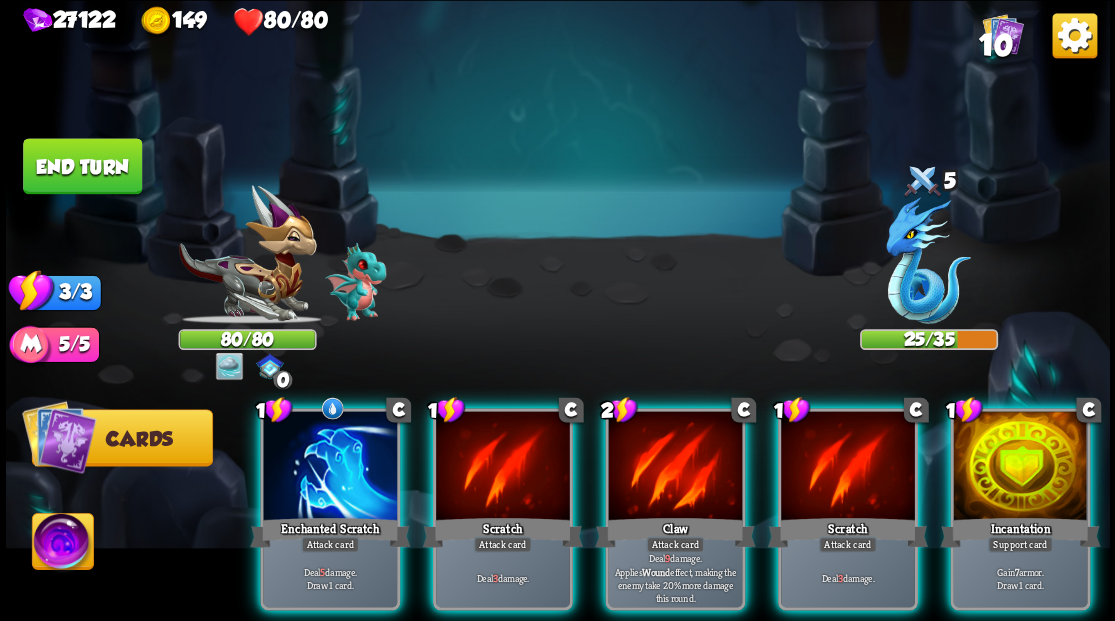 click at bounding box center (1020, 467) 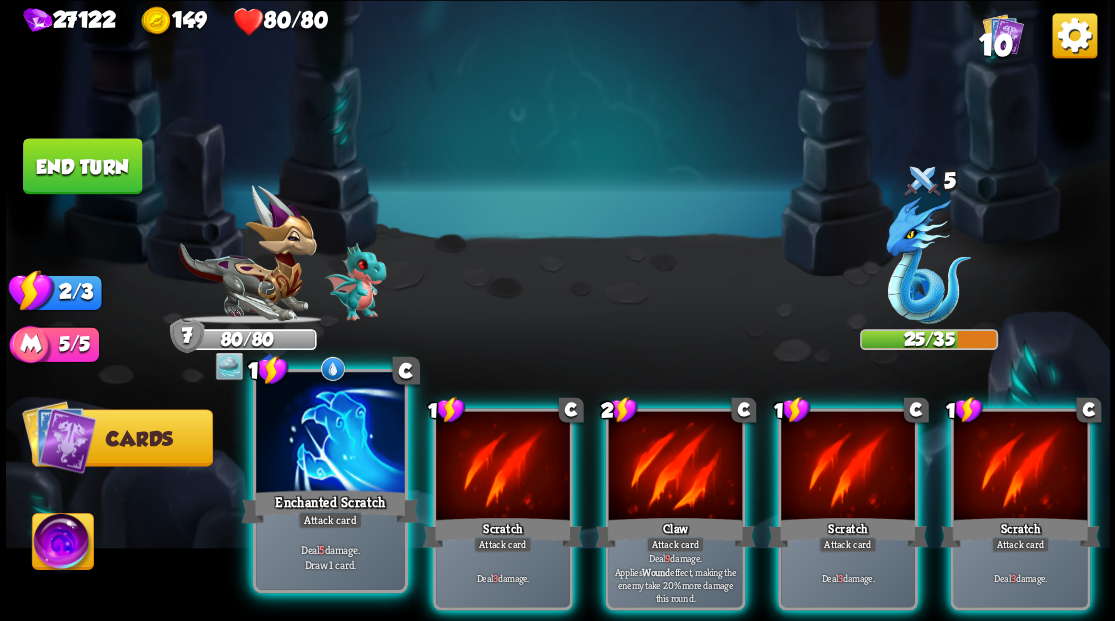 click at bounding box center (330, 434) 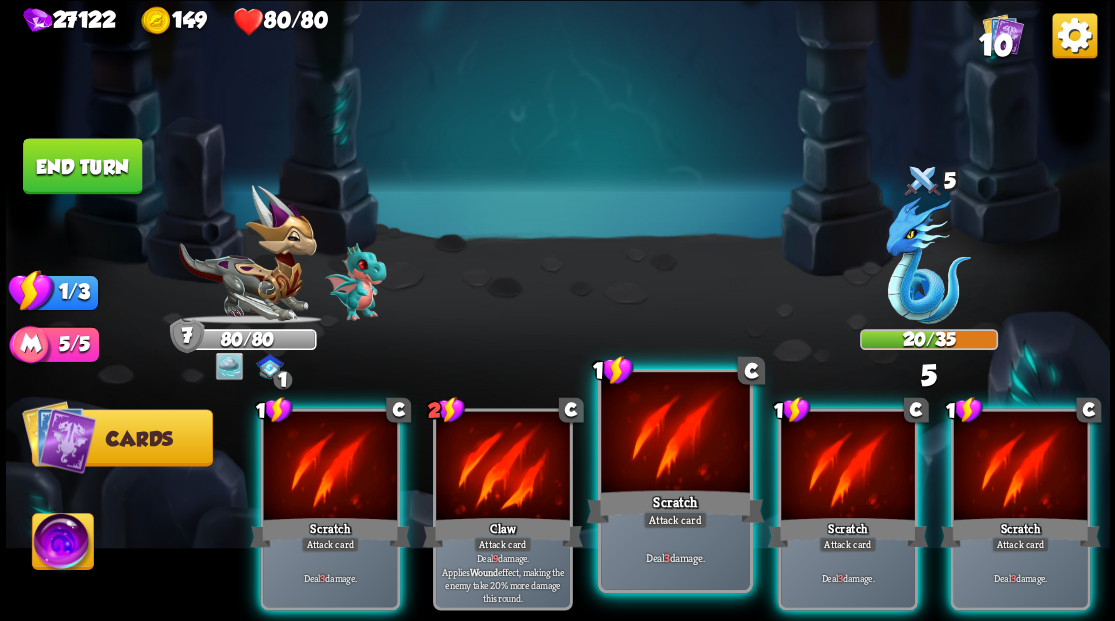 click at bounding box center (675, 434) 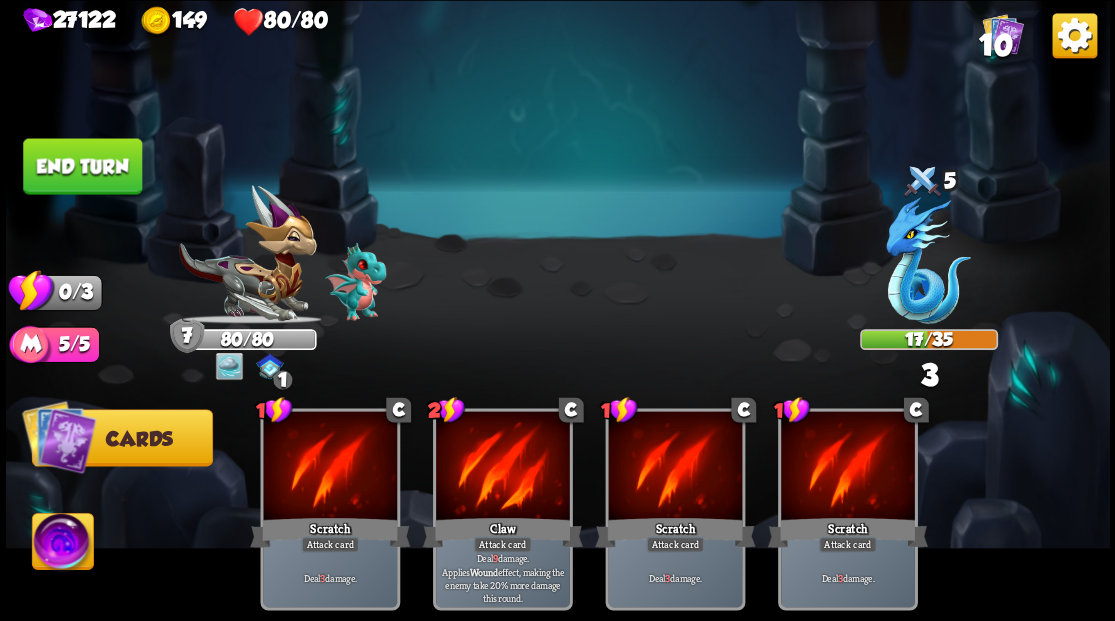 click on "End turn" at bounding box center [82, 166] 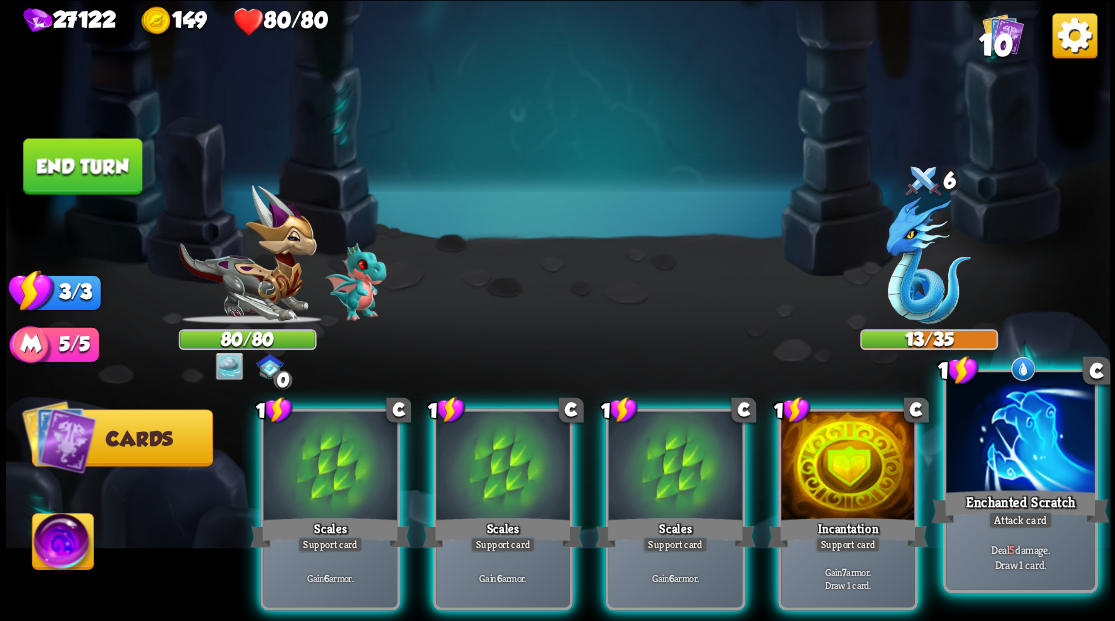 click at bounding box center (1020, 434) 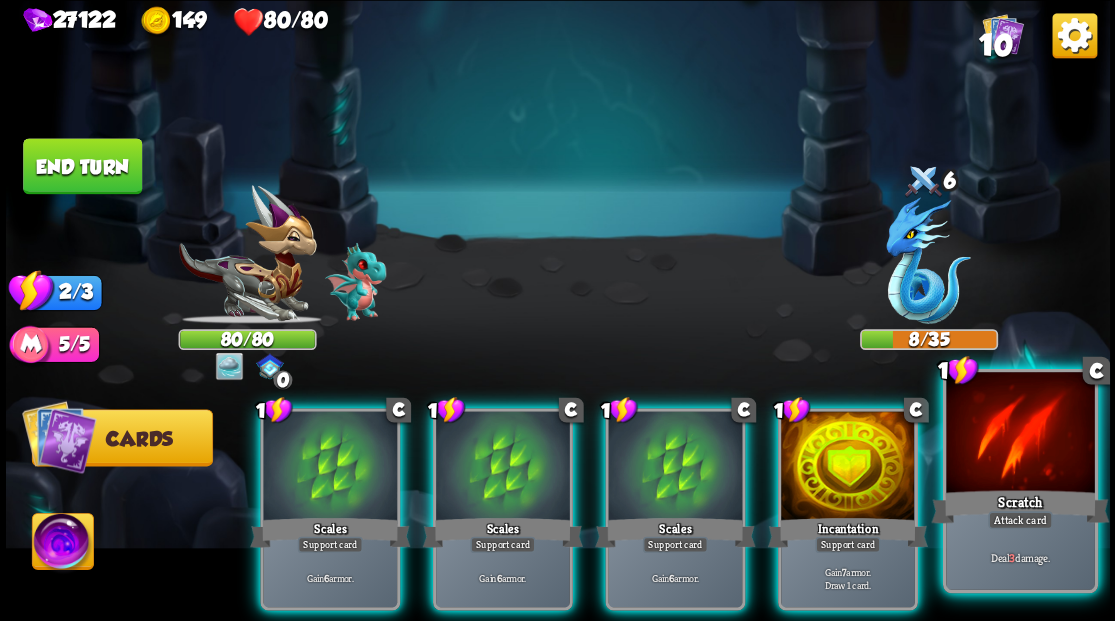 click at bounding box center (1020, 434) 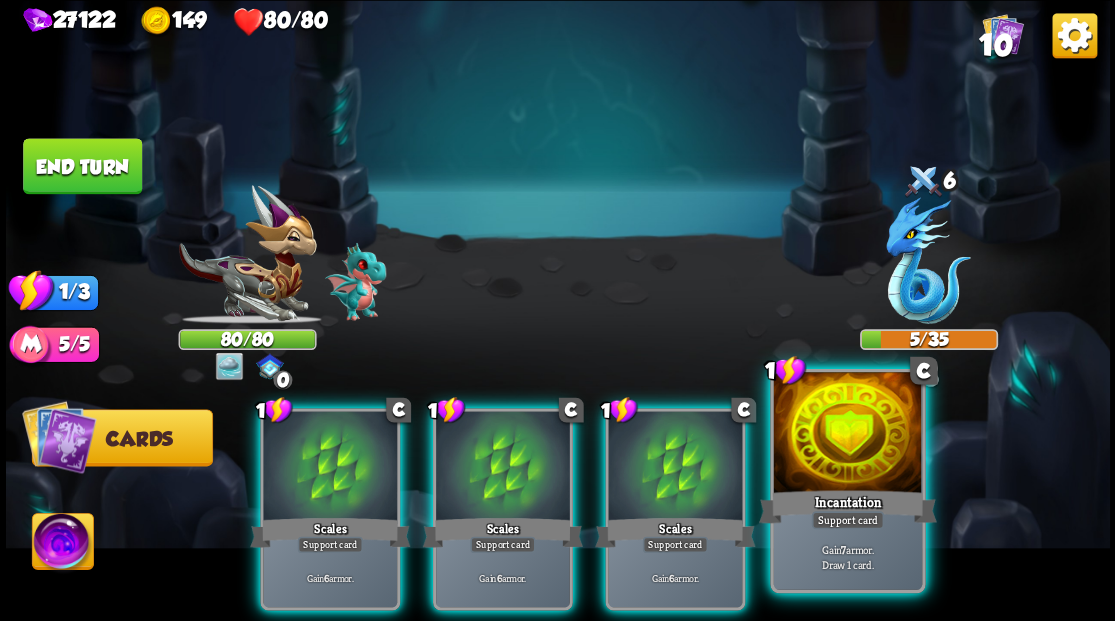 click at bounding box center (847, 434) 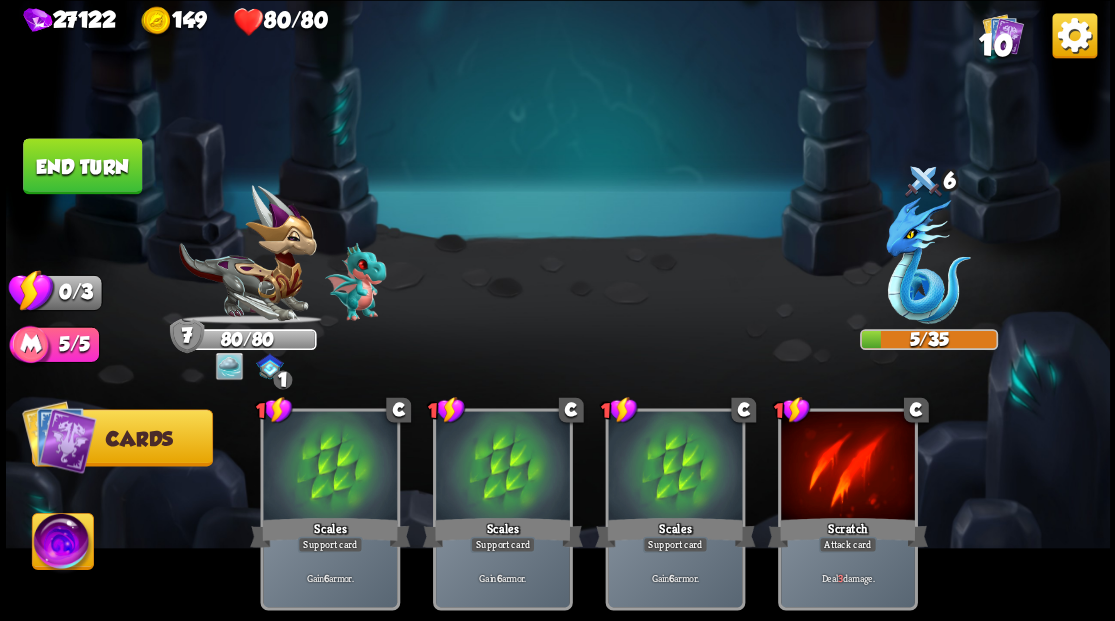 click on "End turn" at bounding box center [82, 166] 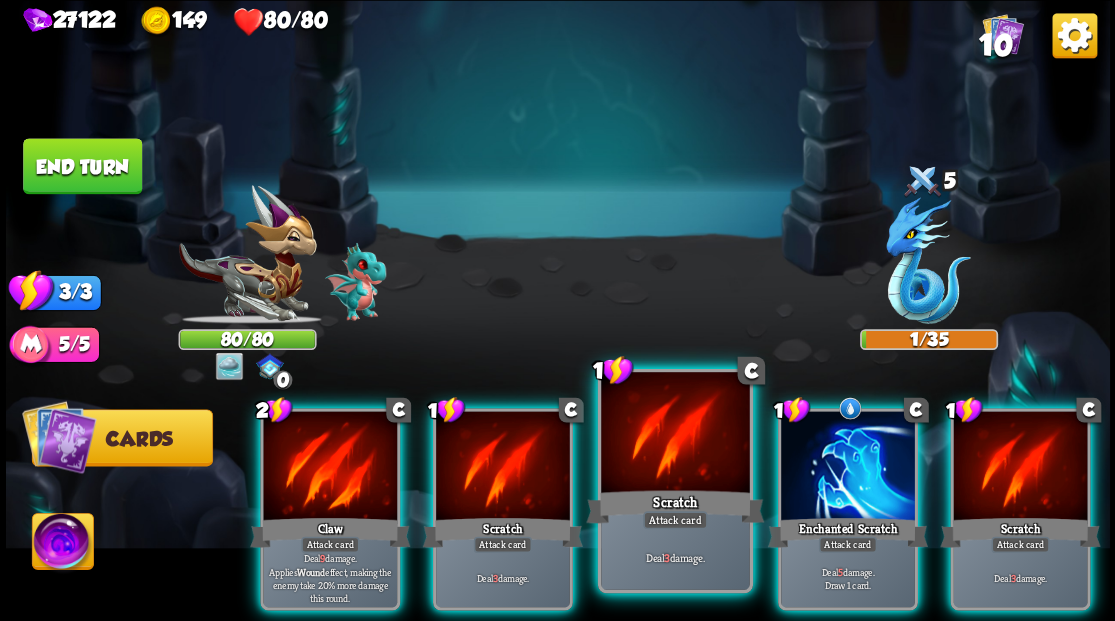 click at bounding box center [675, 434] 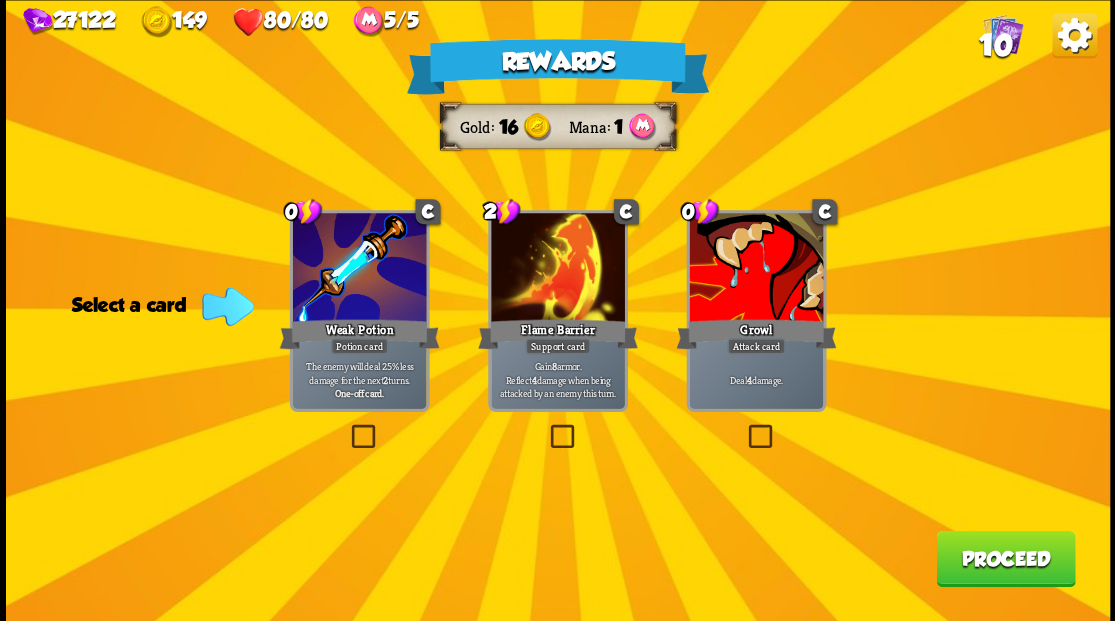 click at bounding box center [744, 427] 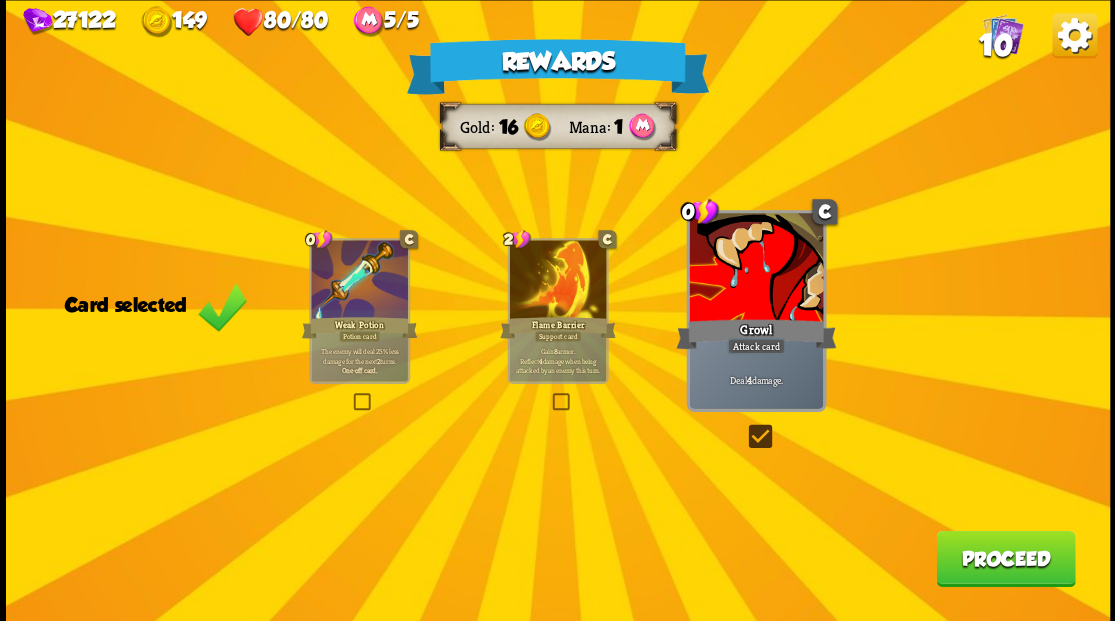 click on "Proceed" at bounding box center [1005, 558] 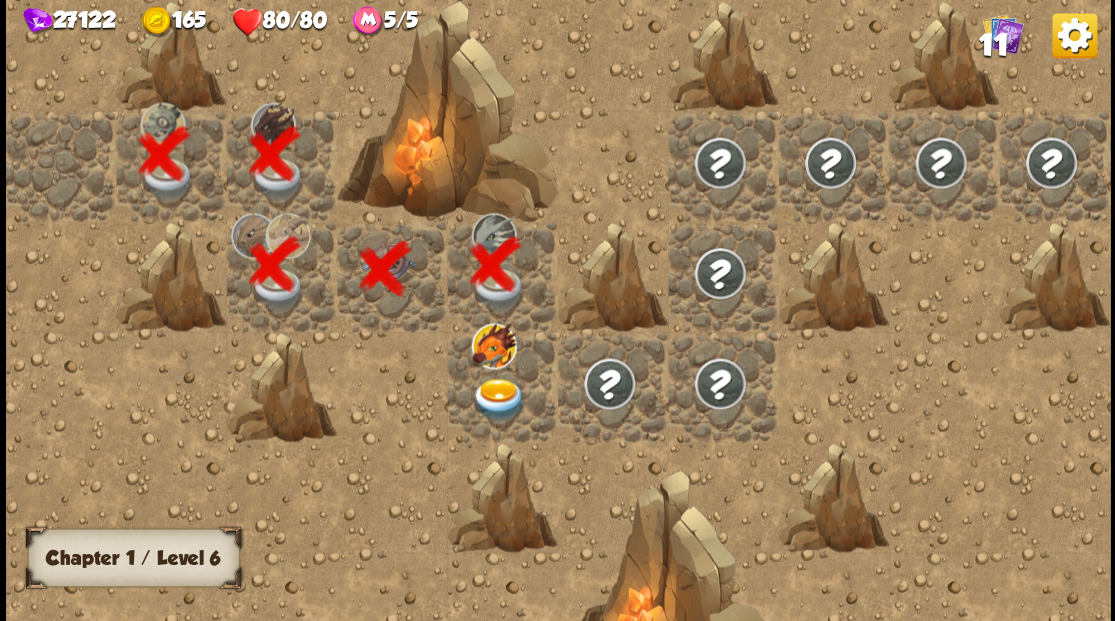 click at bounding box center [498, 399] 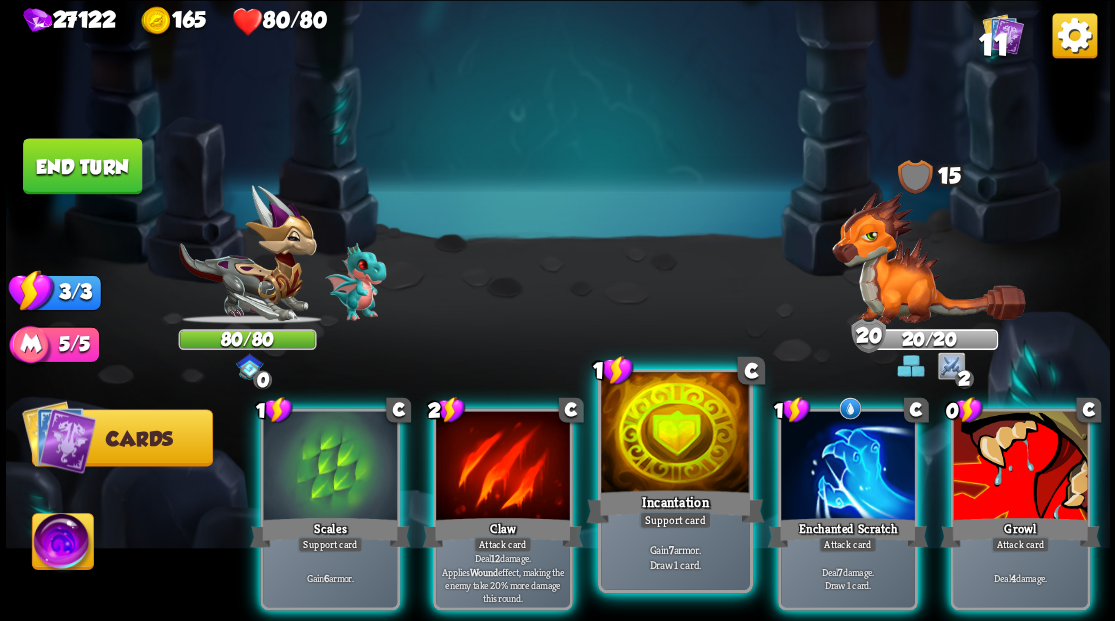click at bounding box center (675, 434) 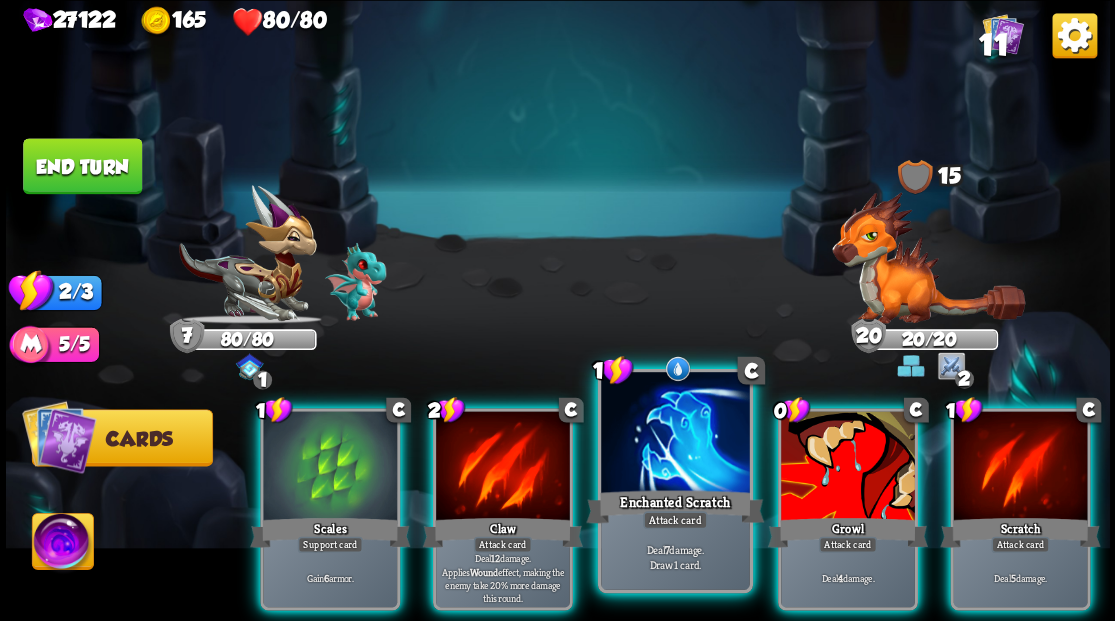 click at bounding box center (675, 434) 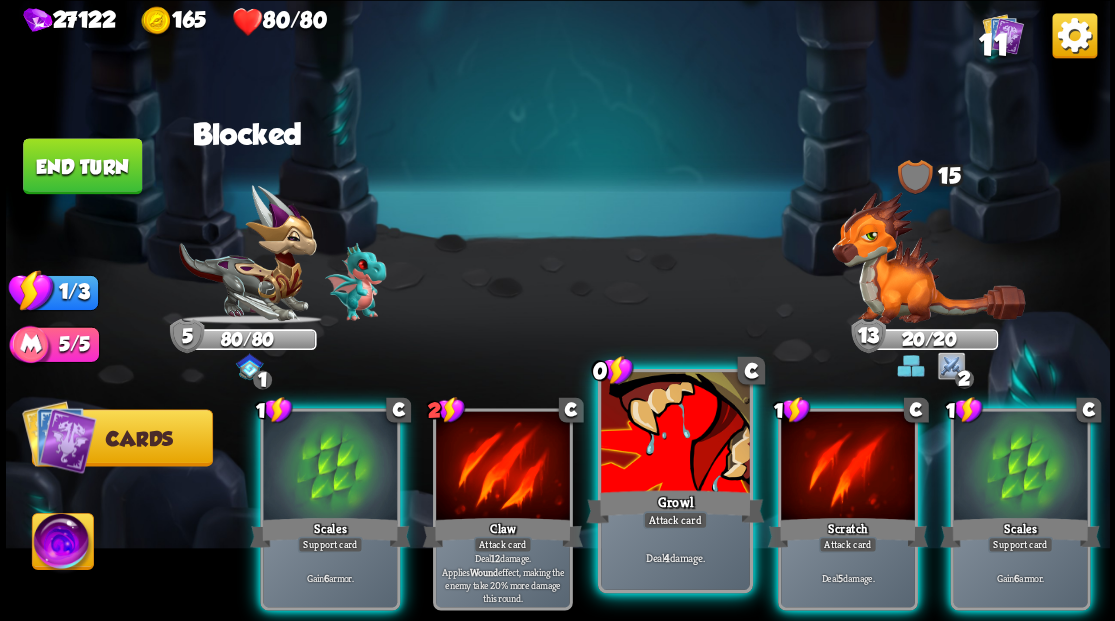 click at bounding box center (675, 434) 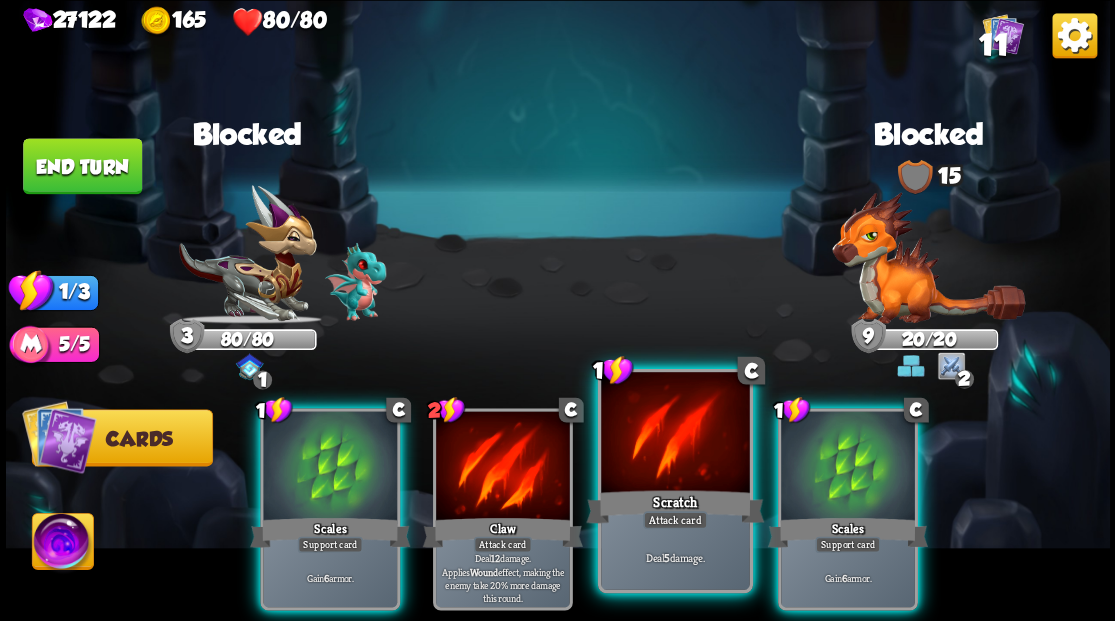 click at bounding box center (675, 434) 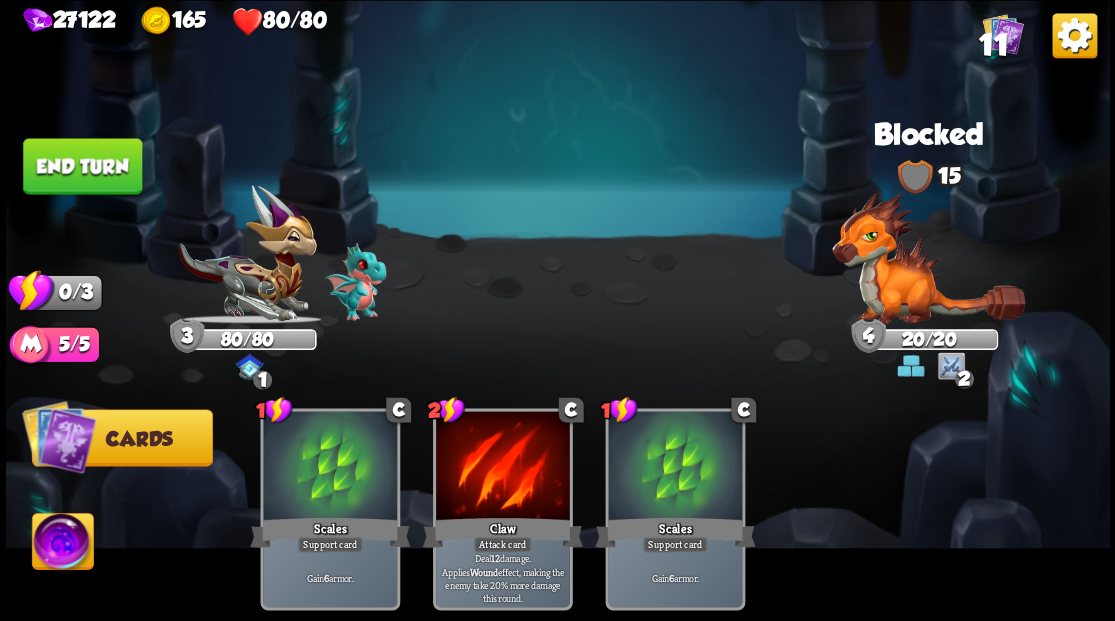 click on "End turn" at bounding box center [82, 166] 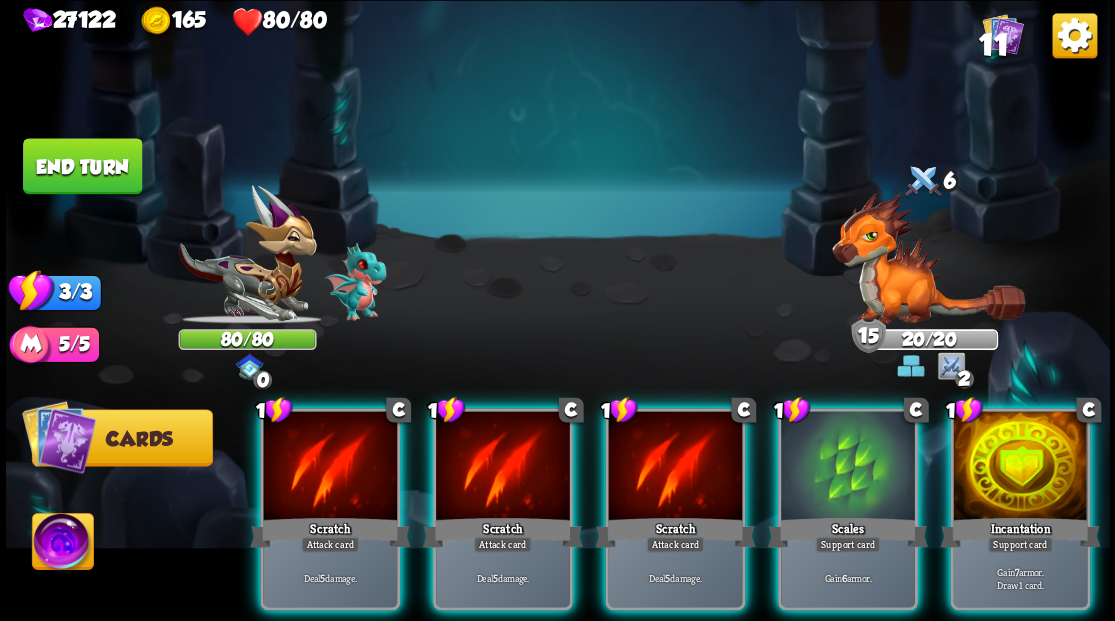 click on "Incantation" at bounding box center (1020, 532) 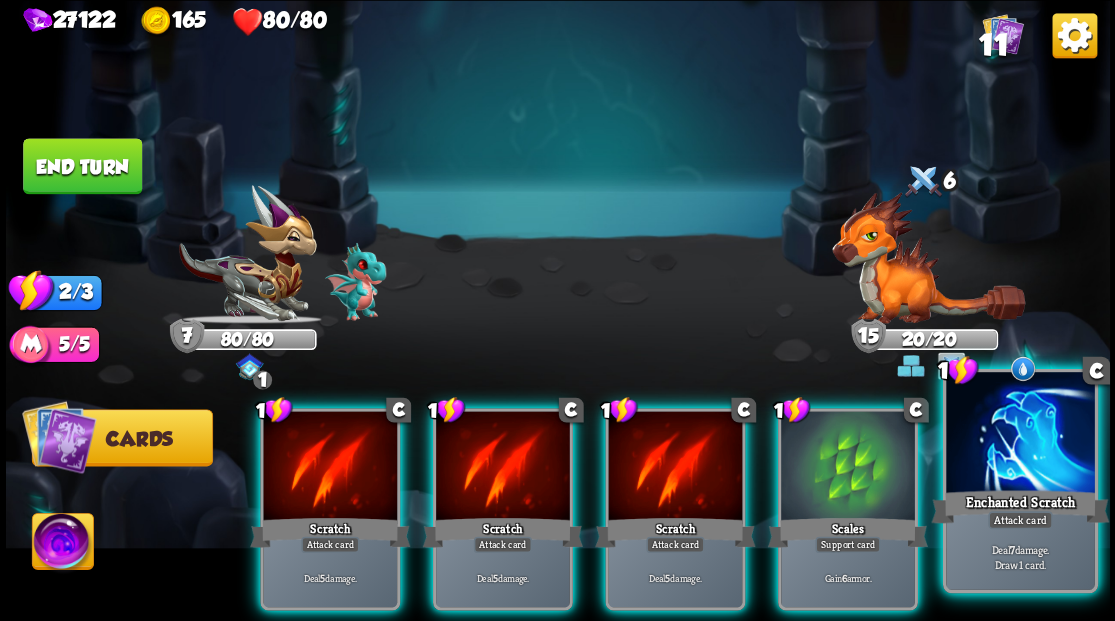 click at bounding box center [1020, 434] 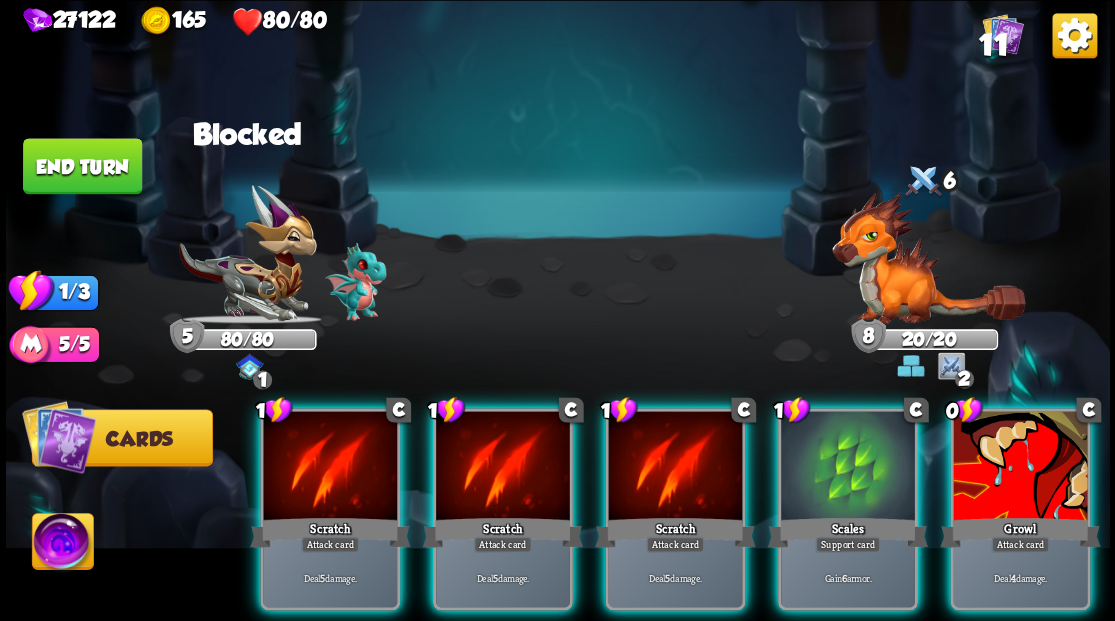 click at bounding box center (1020, 467) 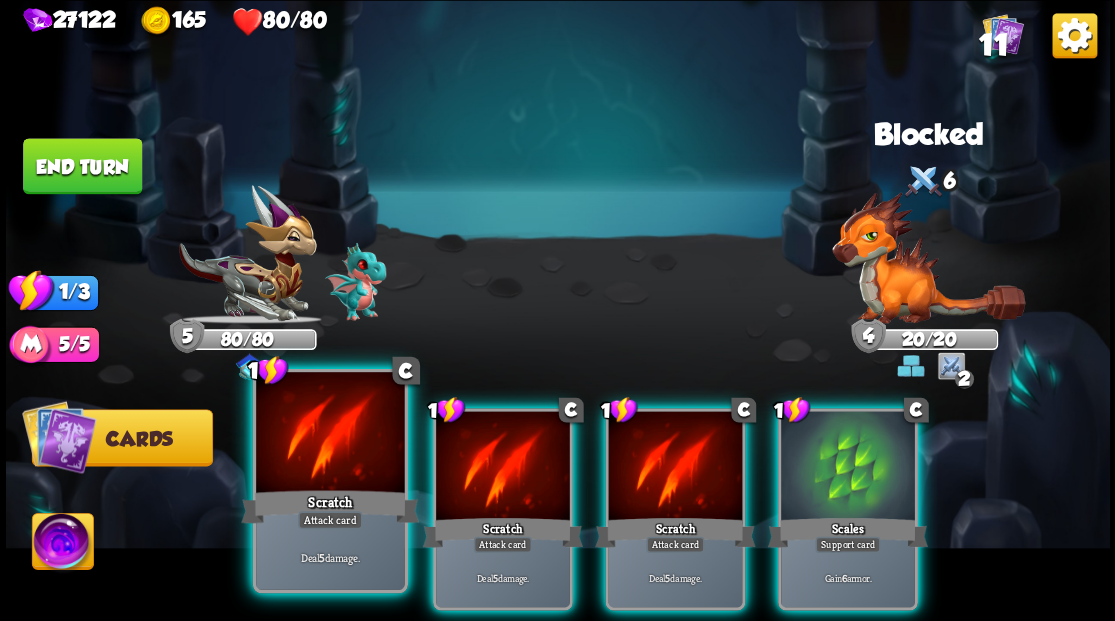 click at bounding box center (330, 434) 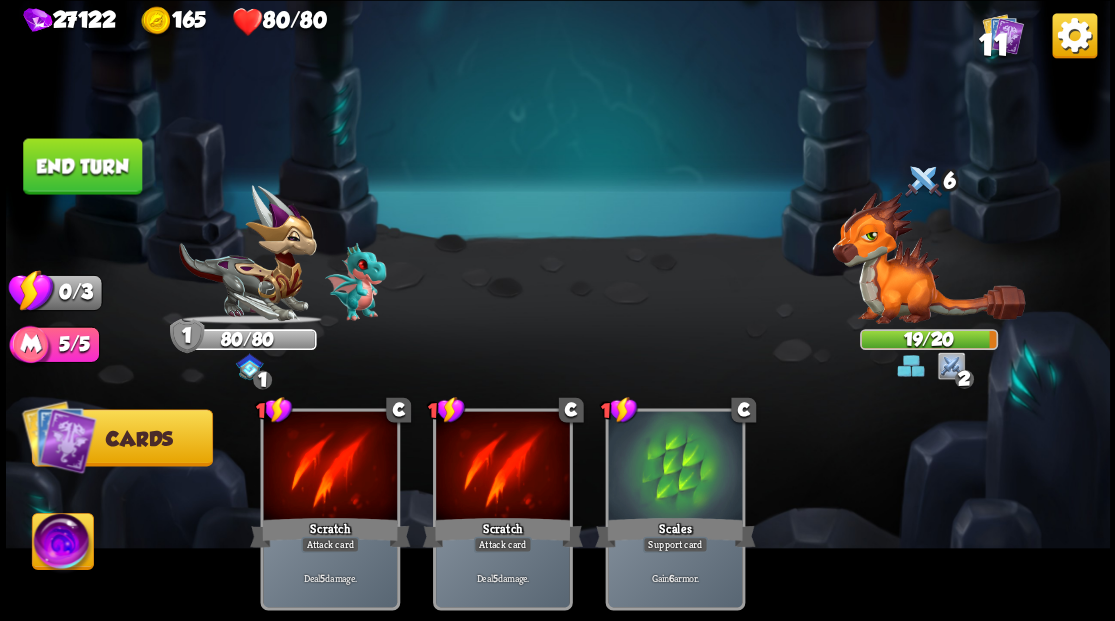 click on "End turn" at bounding box center [82, 166] 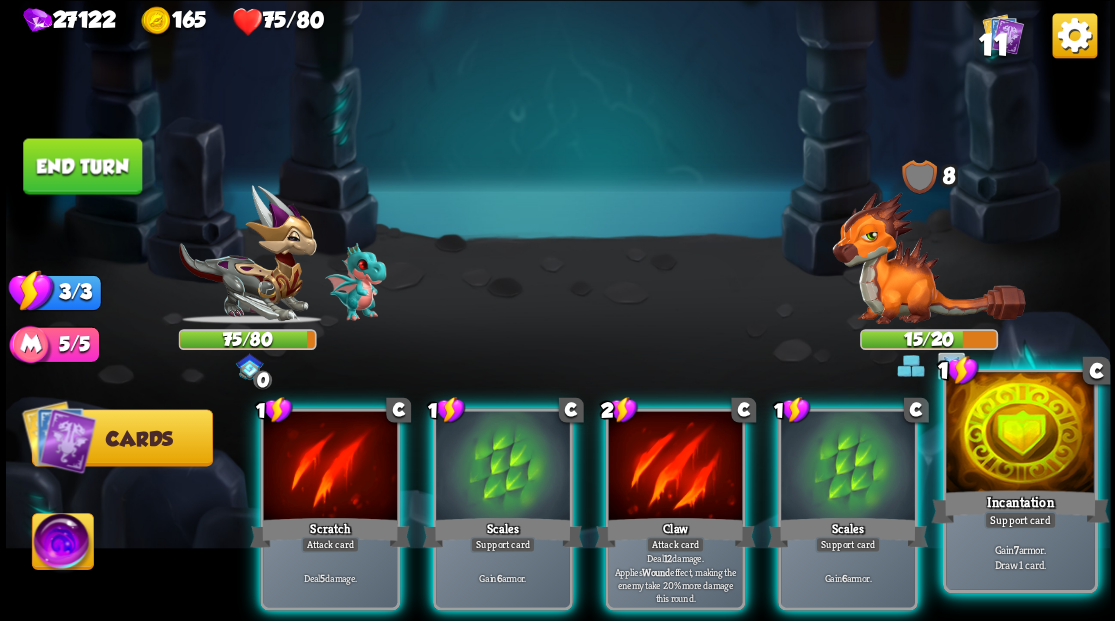 drag, startPoint x: 1065, startPoint y: 452, endPoint x: 1080, endPoint y: 322, distance: 130.86252 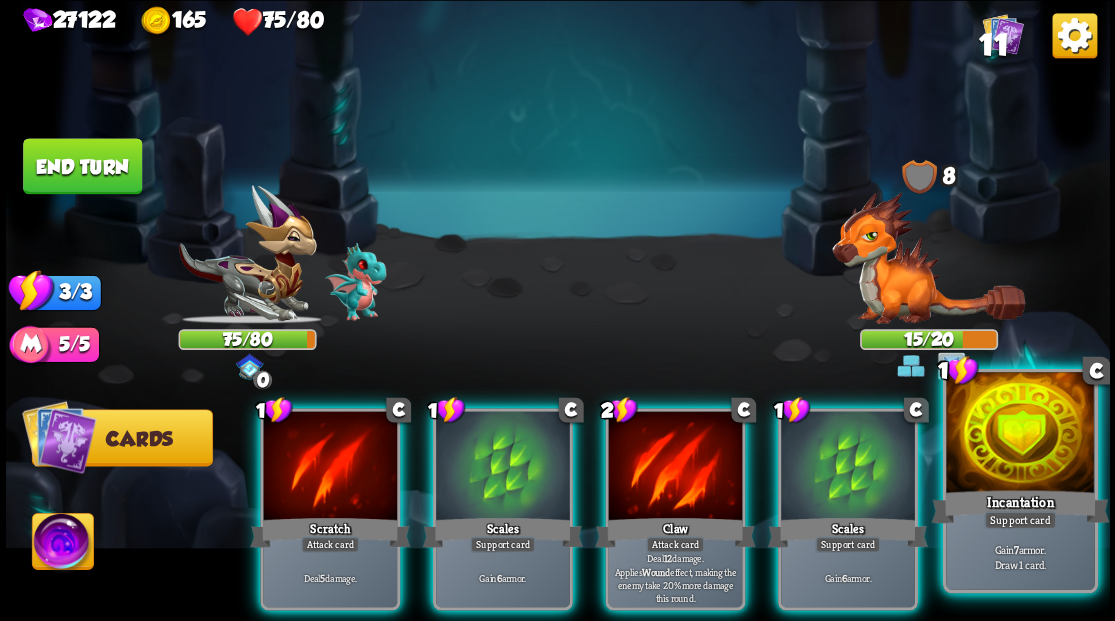 click at bounding box center [1020, 434] 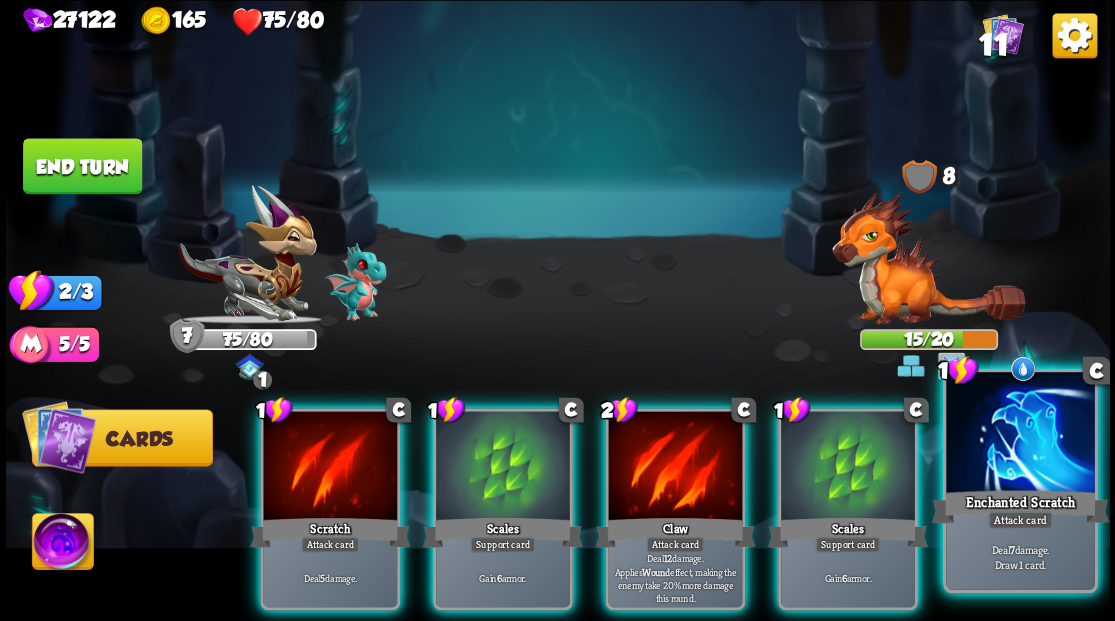 click at bounding box center [1020, 434] 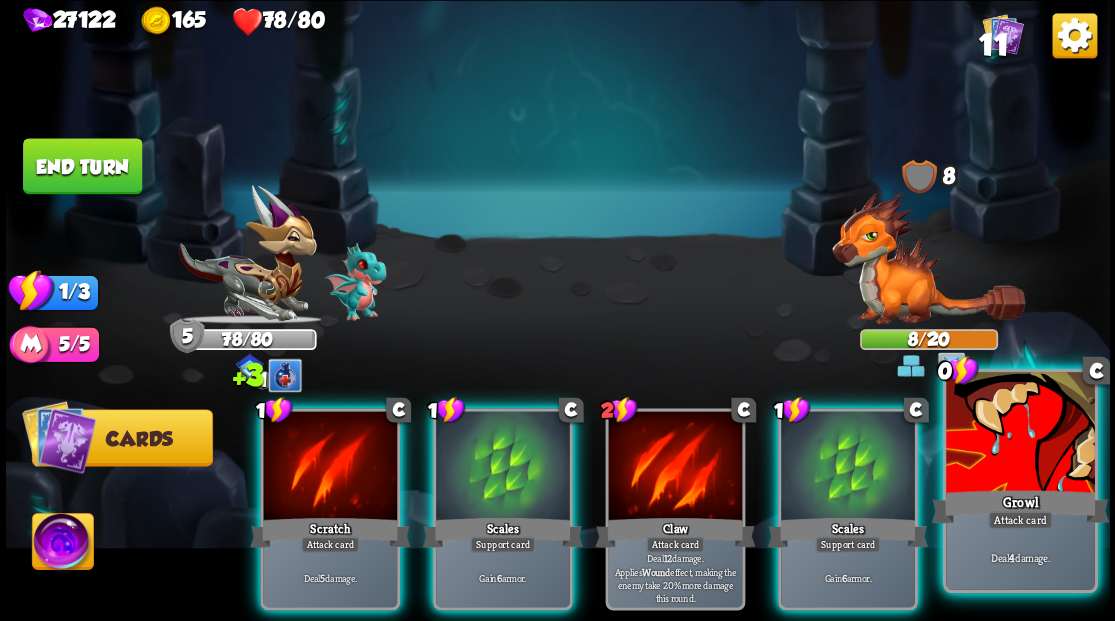 click at bounding box center [1020, 434] 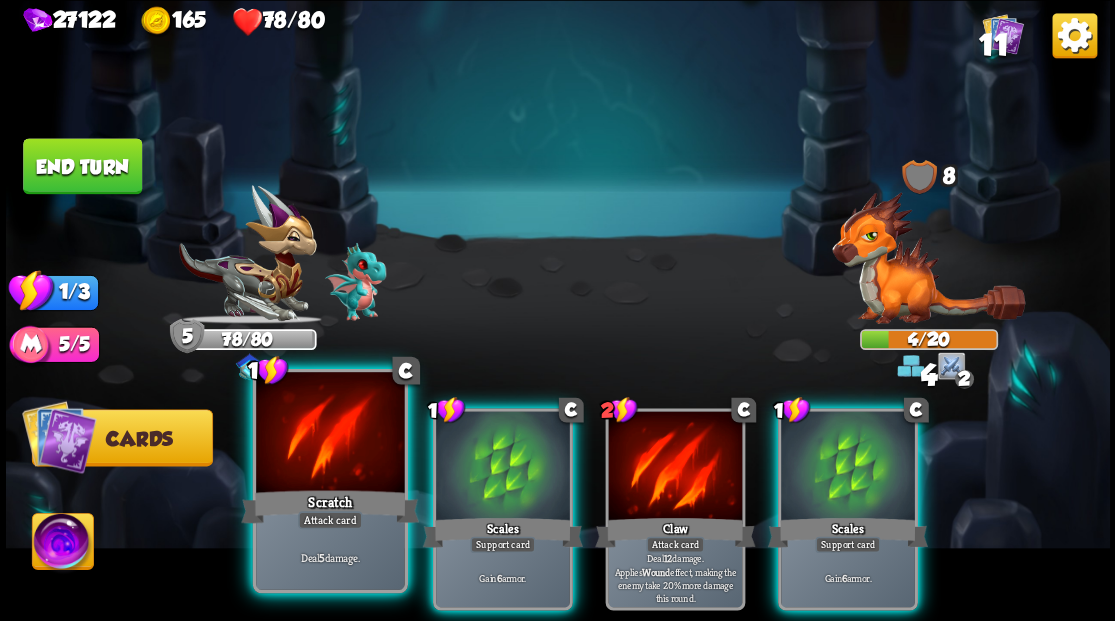 click at bounding box center (330, 434) 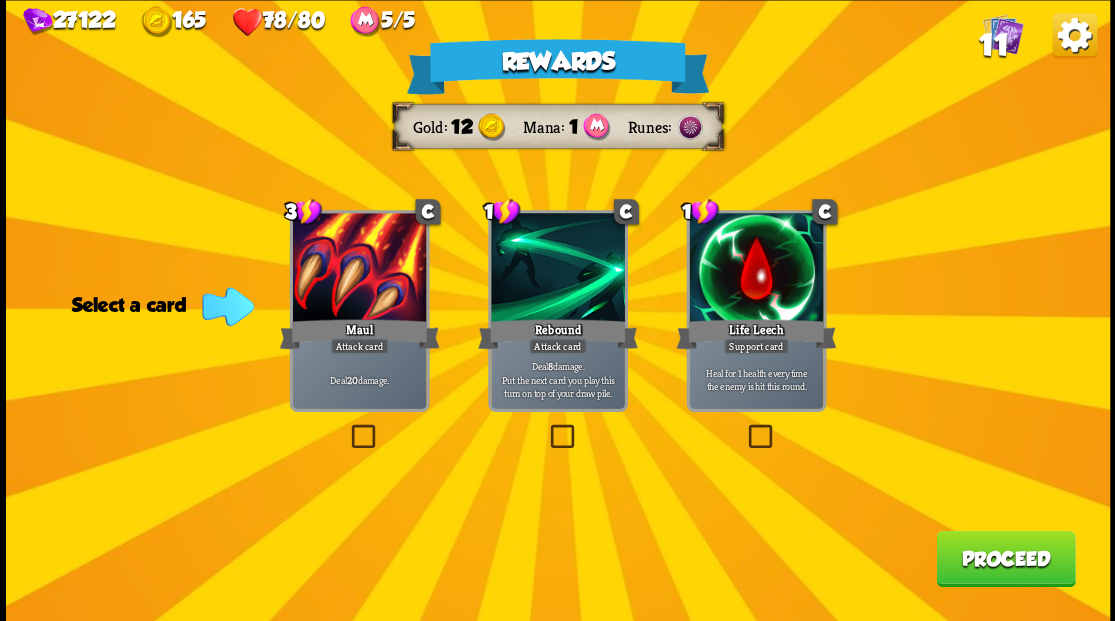 click on "Proceed" at bounding box center (1005, 558) 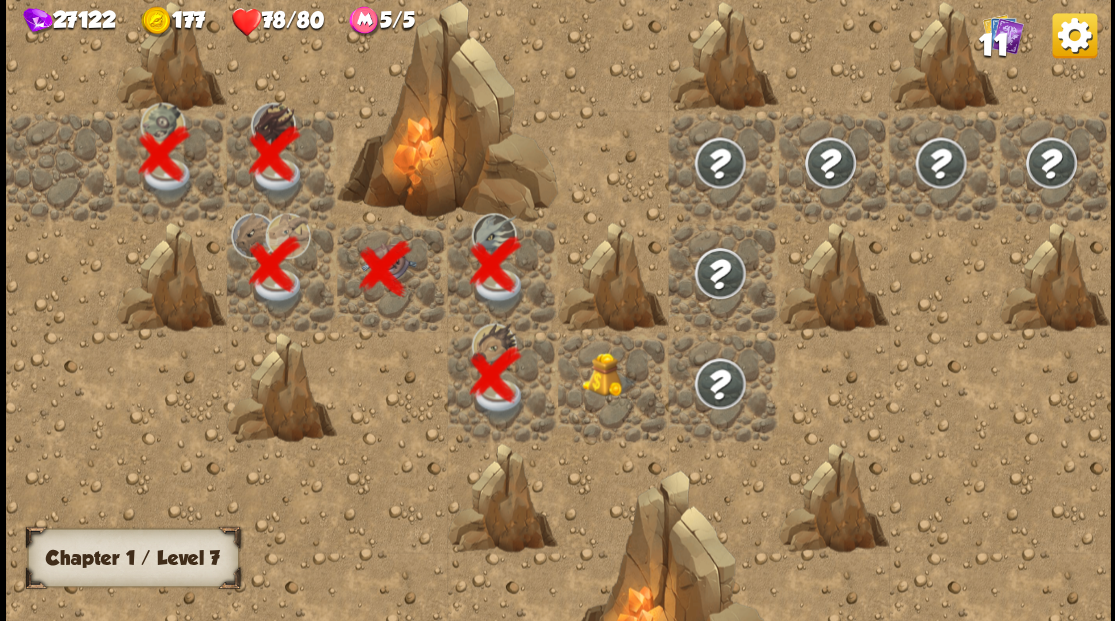 click at bounding box center [609, 374] 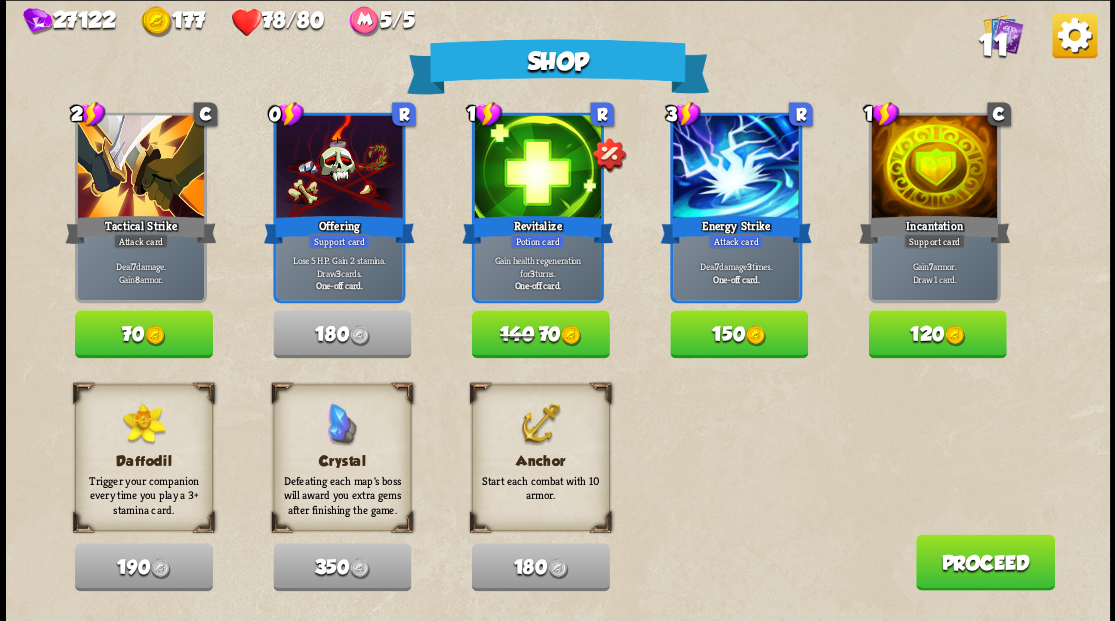 click on "Proceed" at bounding box center (984, 562) 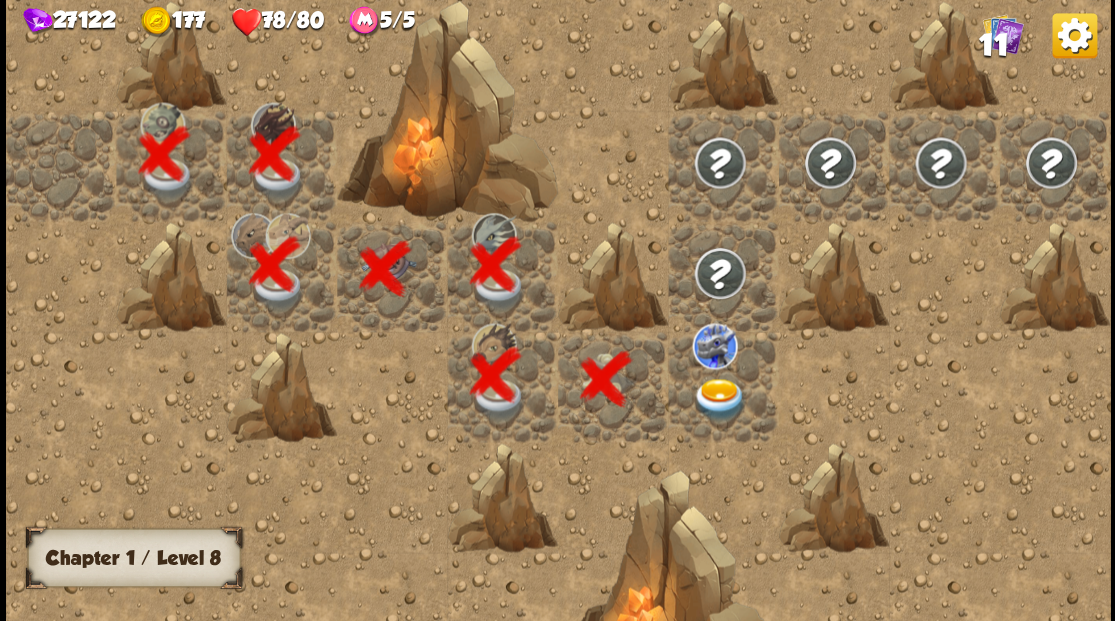 click at bounding box center [719, 399] 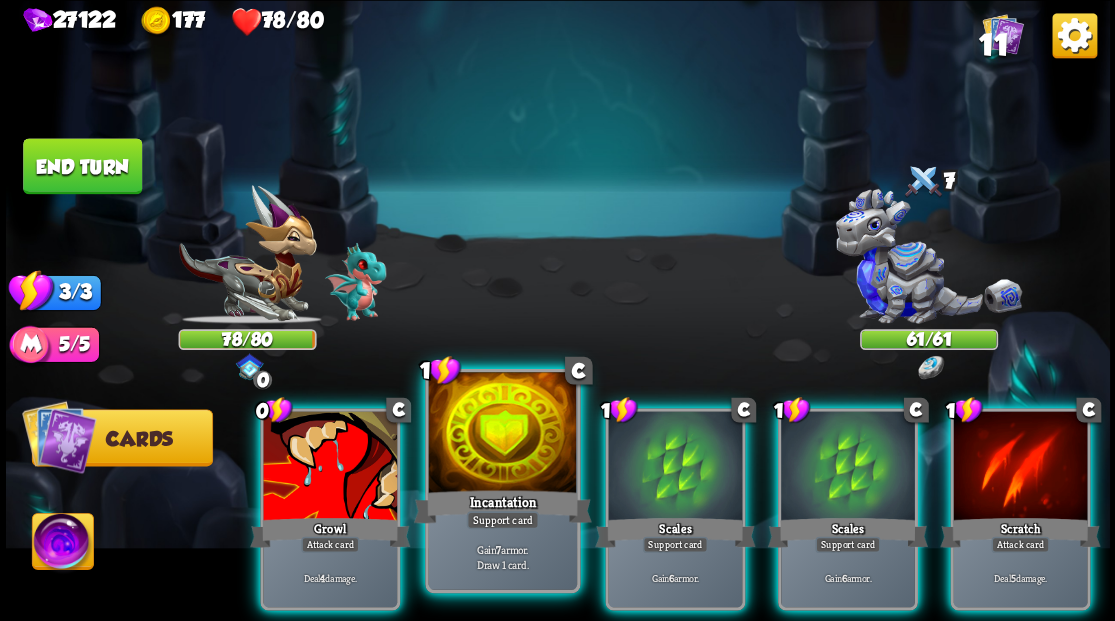 click at bounding box center [502, 434] 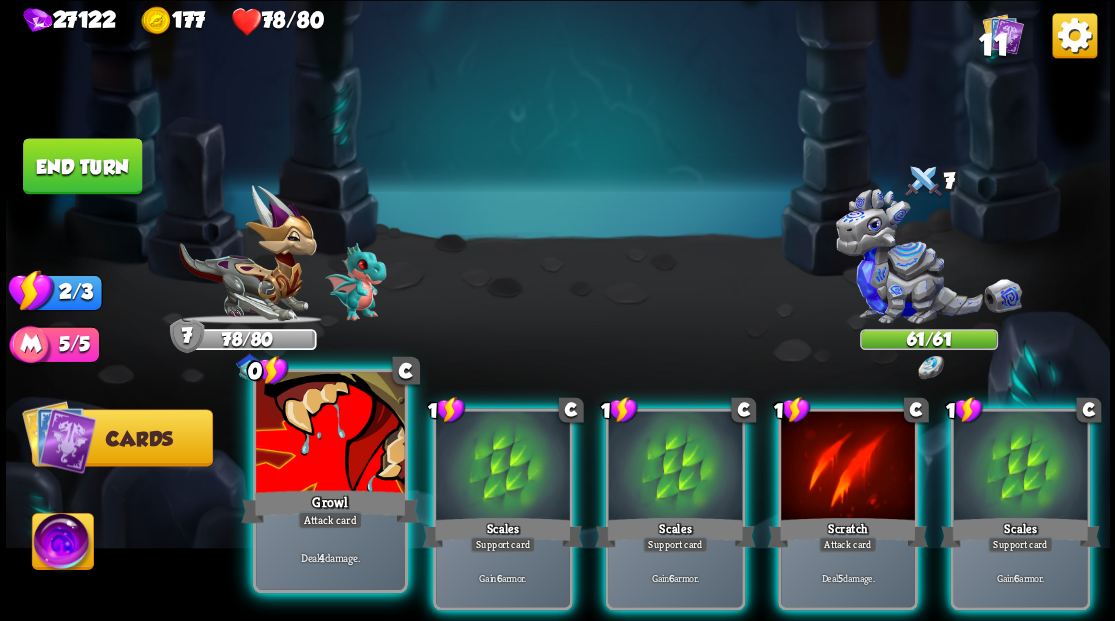 click at bounding box center (330, 434) 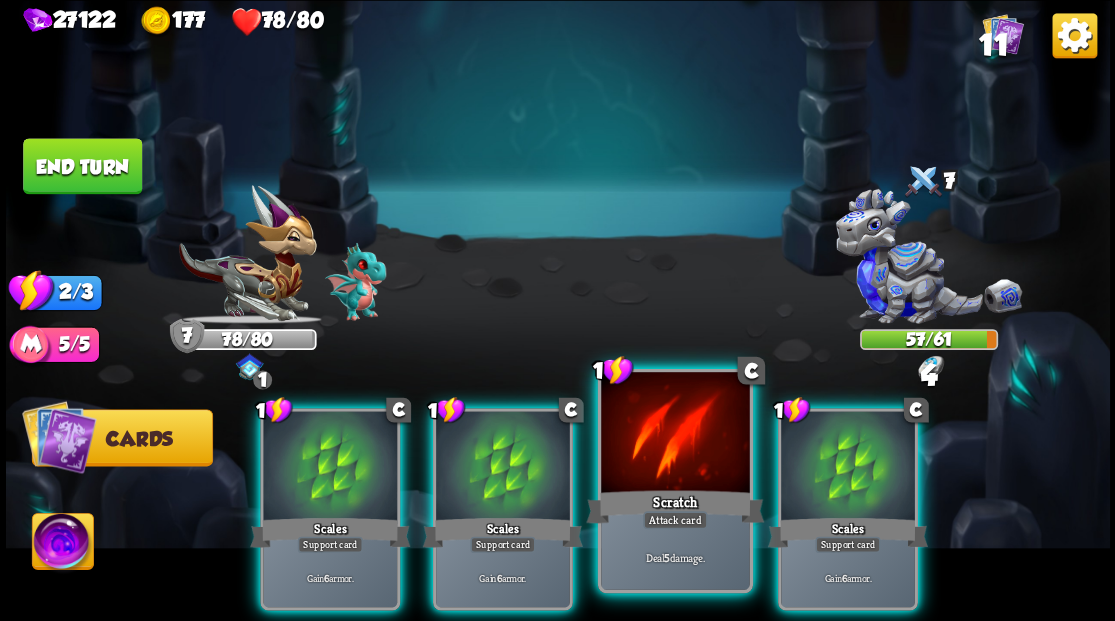 click at bounding box center (675, 434) 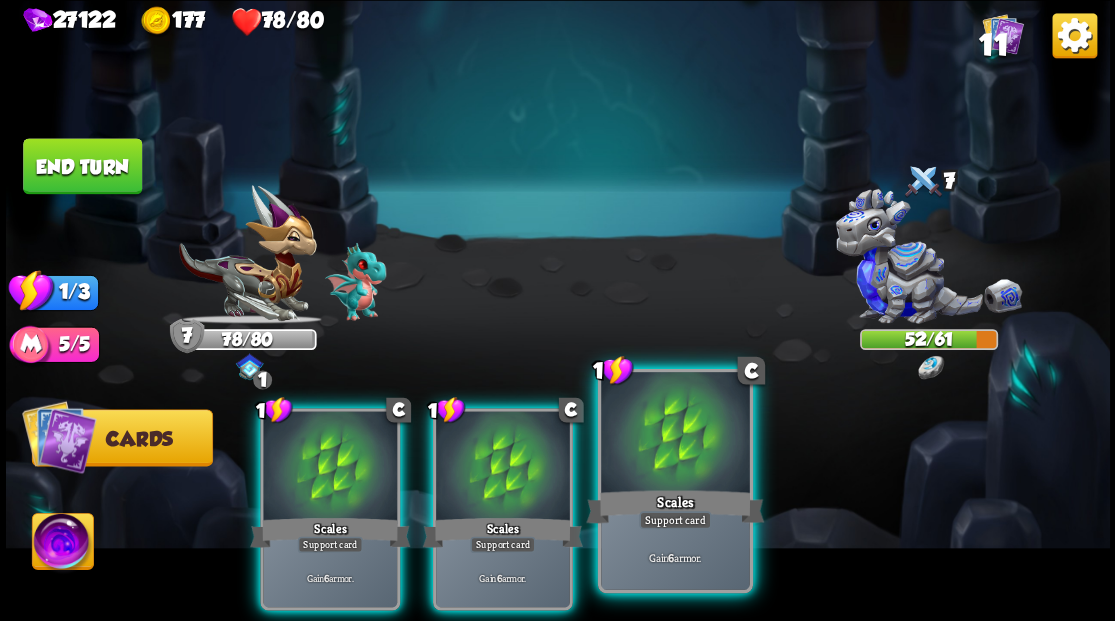 click at bounding box center [675, 434] 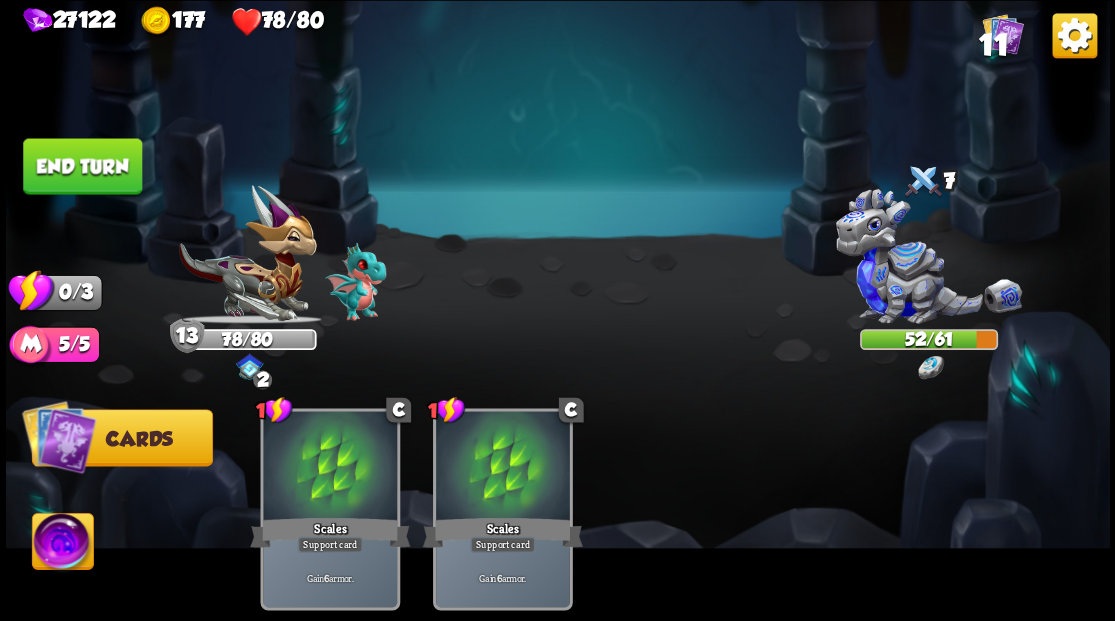 click on "End turn" at bounding box center [82, 166] 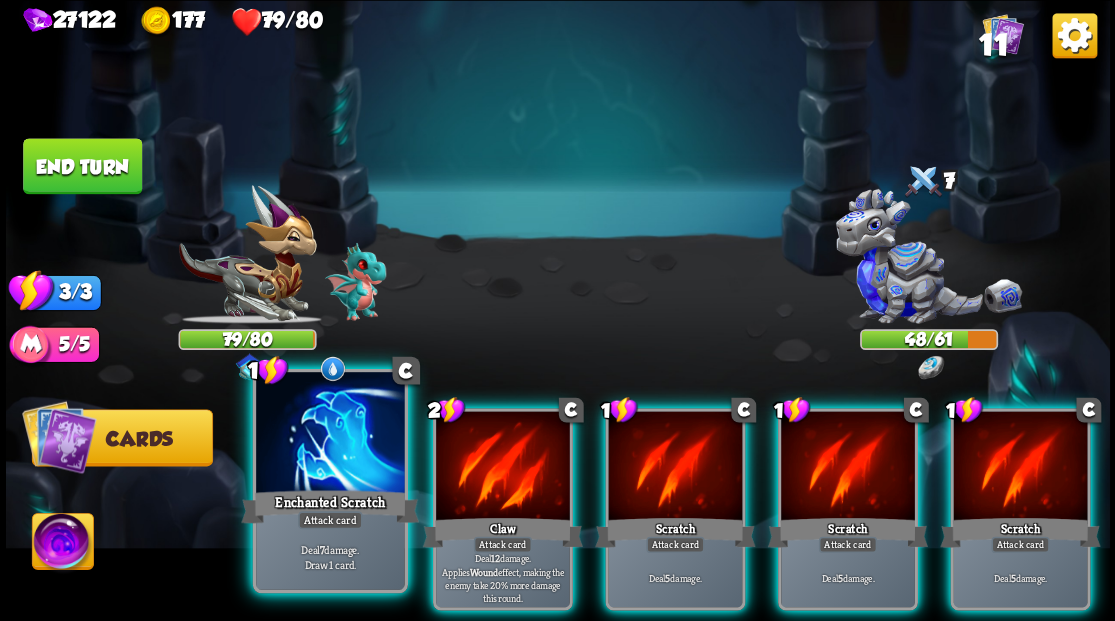 click at bounding box center (330, 434) 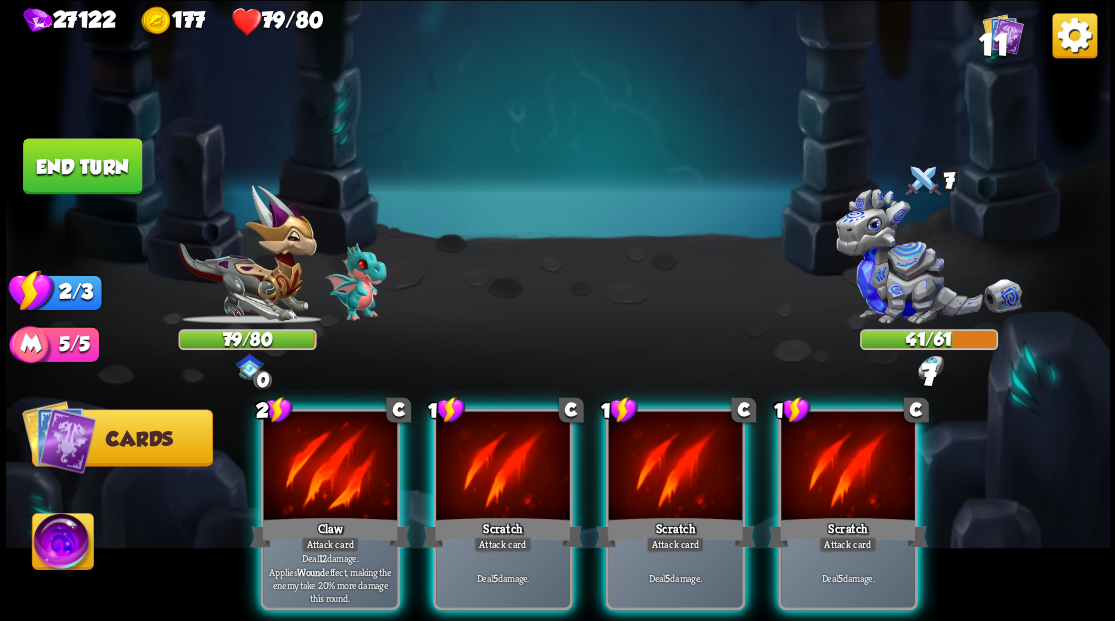 click at bounding box center [330, 467] 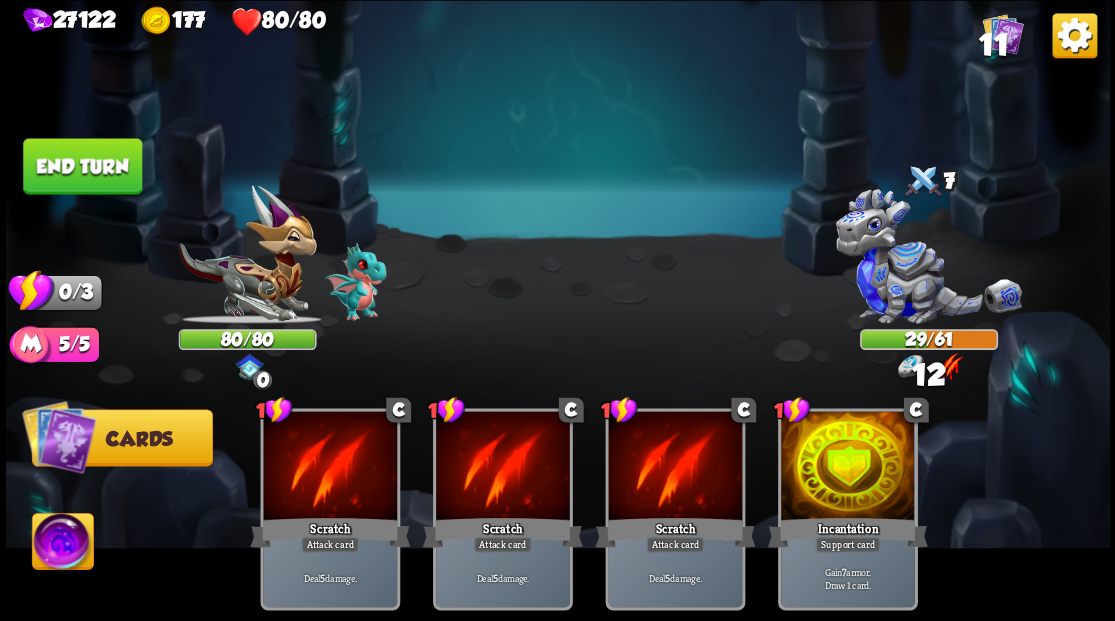 click on "End turn" at bounding box center (82, 166) 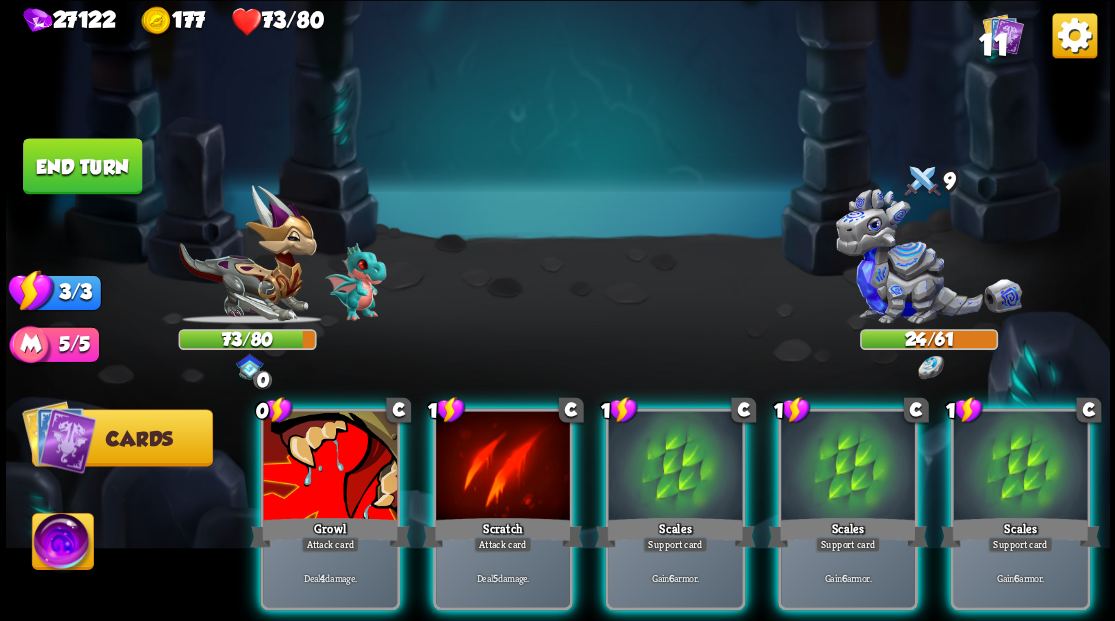 click at bounding box center [1020, 467] 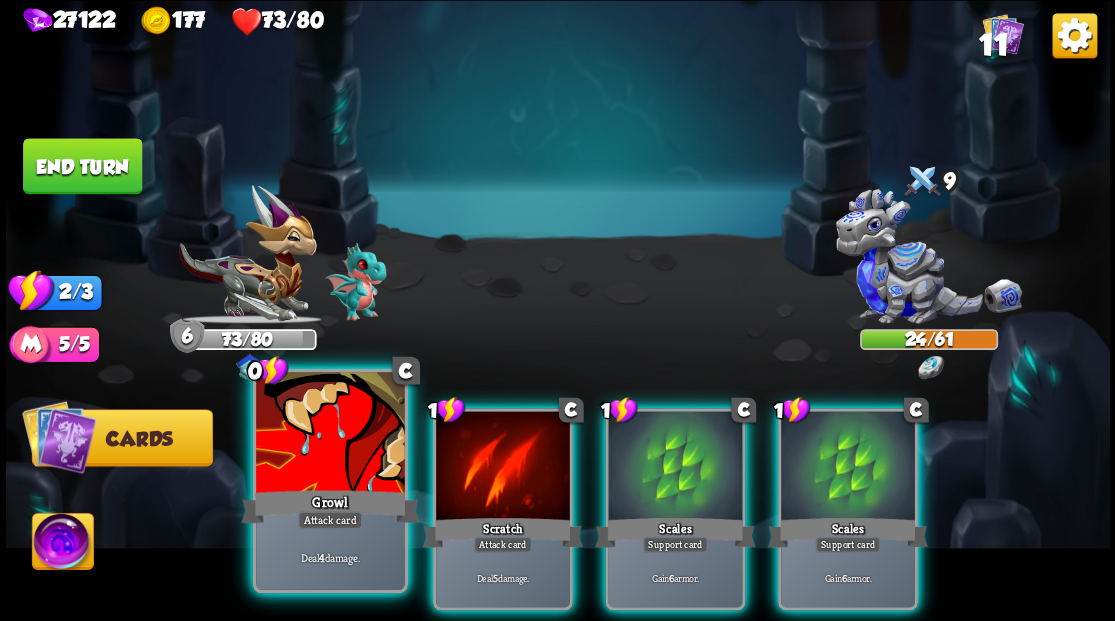 click at bounding box center (330, 434) 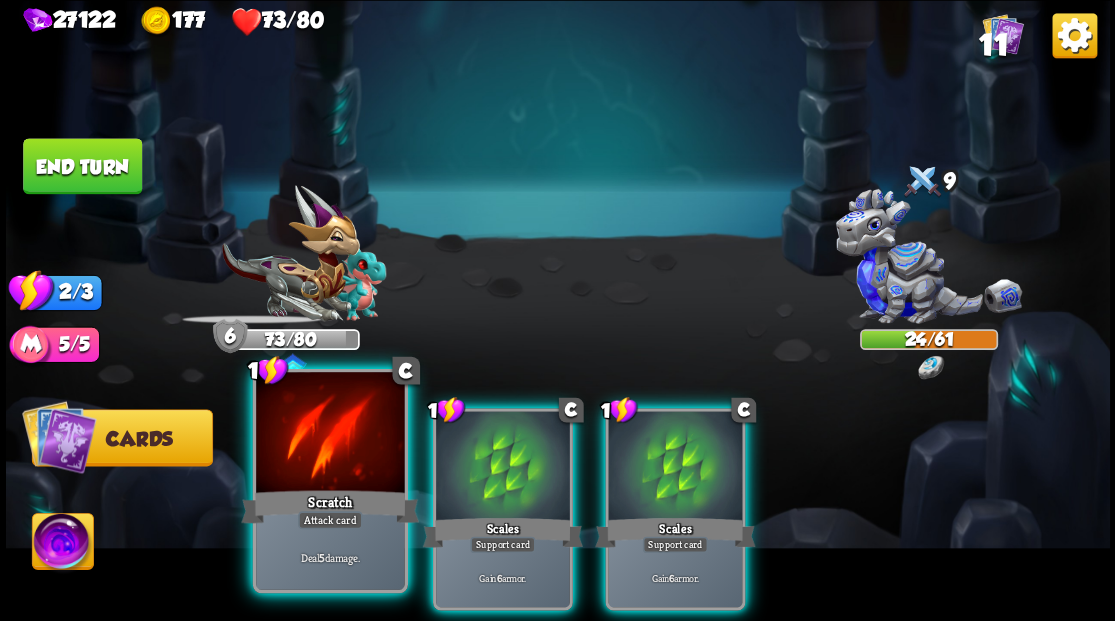 click at bounding box center (330, 434) 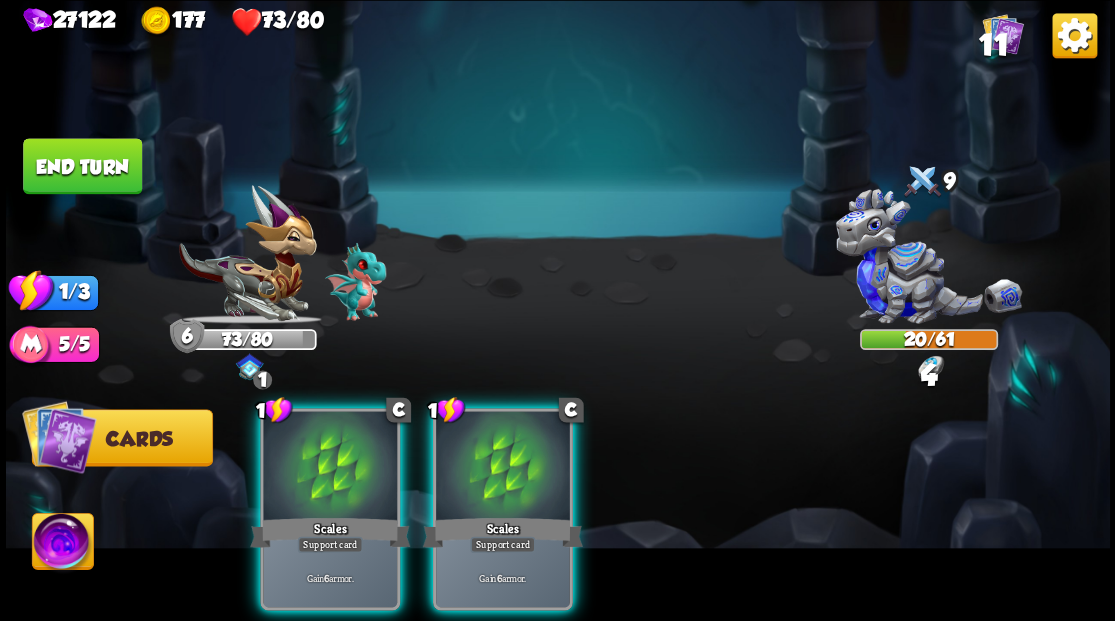 click at bounding box center (330, 467) 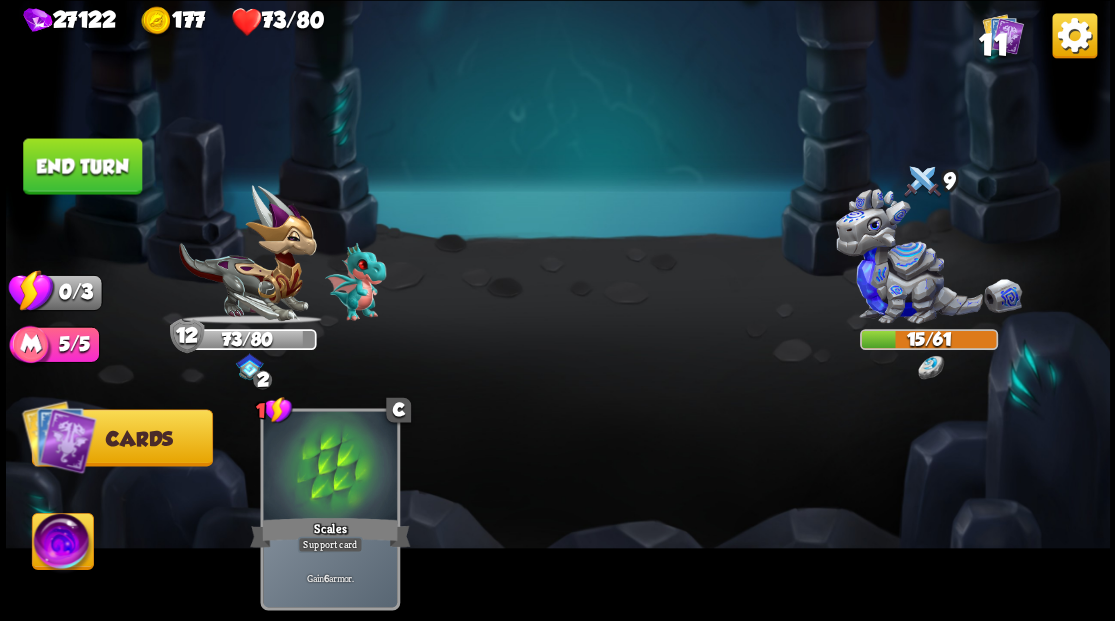 click on "End turn" at bounding box center (82, 166) 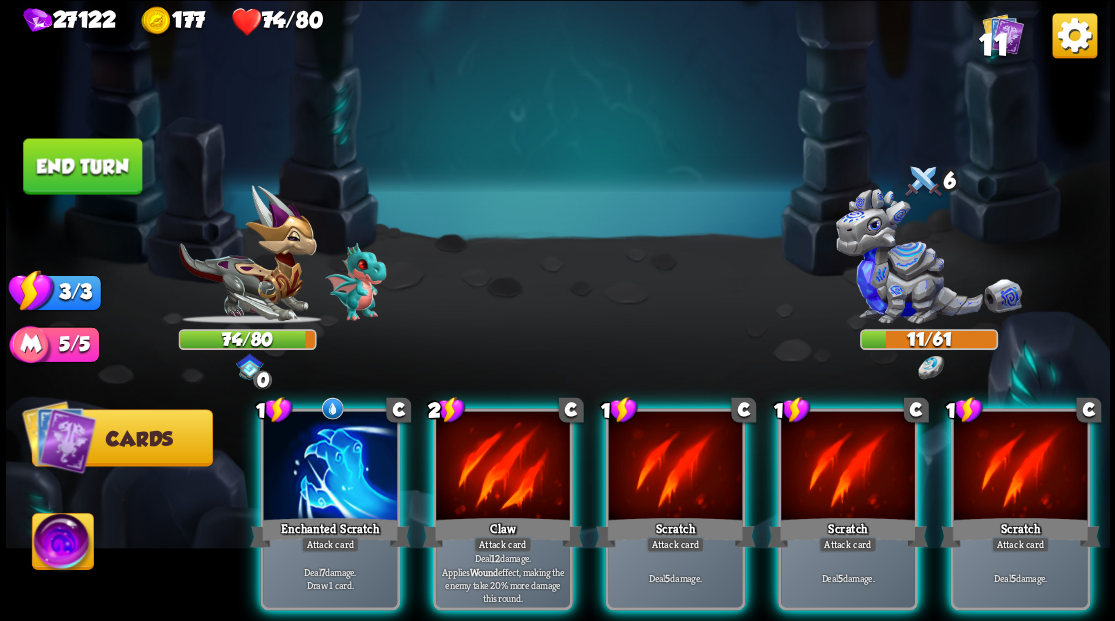 click on "1
C   Enchanted Scratch     Attack card   Deal  7  damage. Draw 1 card.
2
C   Claw     Attack card   Deal  12  damage. Applies  Wound  effect, making the enemy take 20% more damage this round.
1
C   Scratch     Attack card   Deal  5  damage.
1
C   Scratch     Attack card   Deal  5  damage.
1
C   Scratch     Attack card   Deal  5  damage." at bounding box center [667, 483] 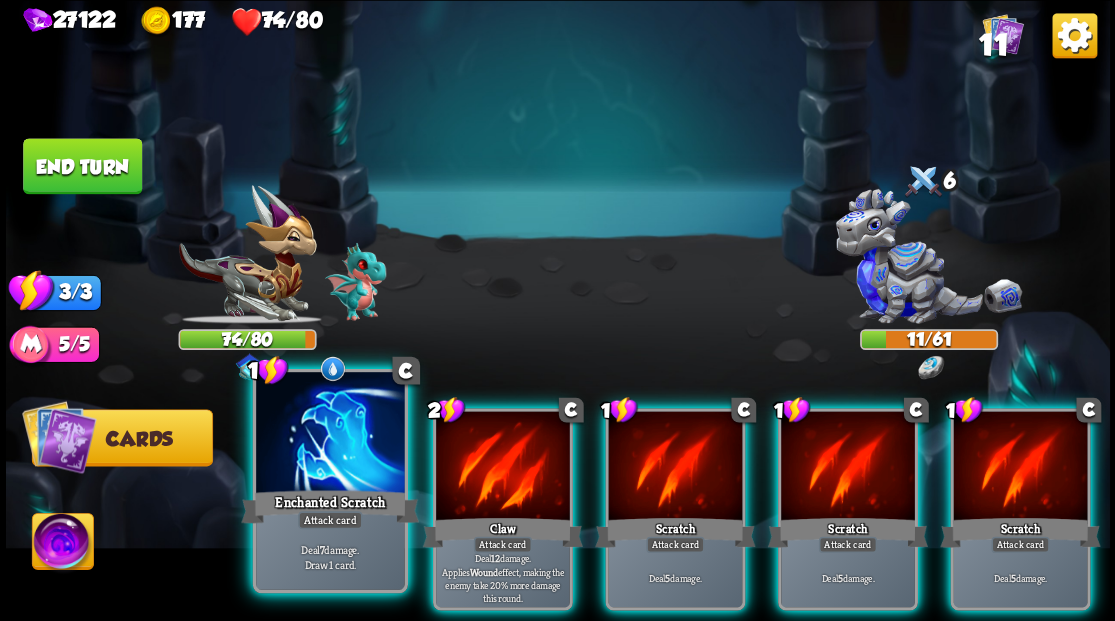 click on "Enchanted Scratch" at bounding box center [330, 506] 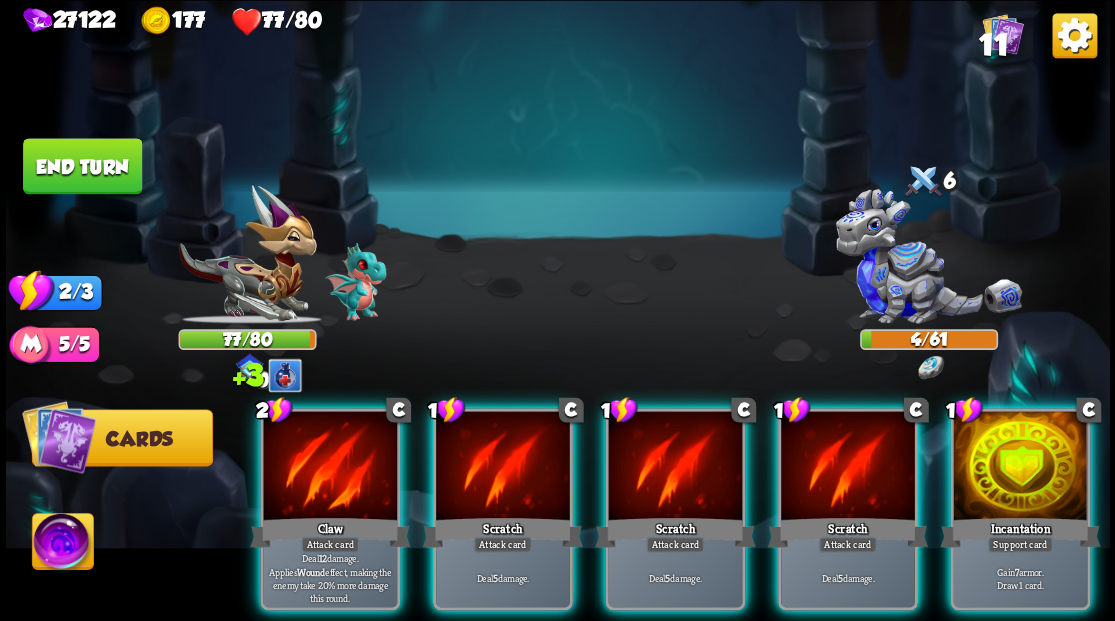 click on "Incantation" at bounding box center (1020, 532) 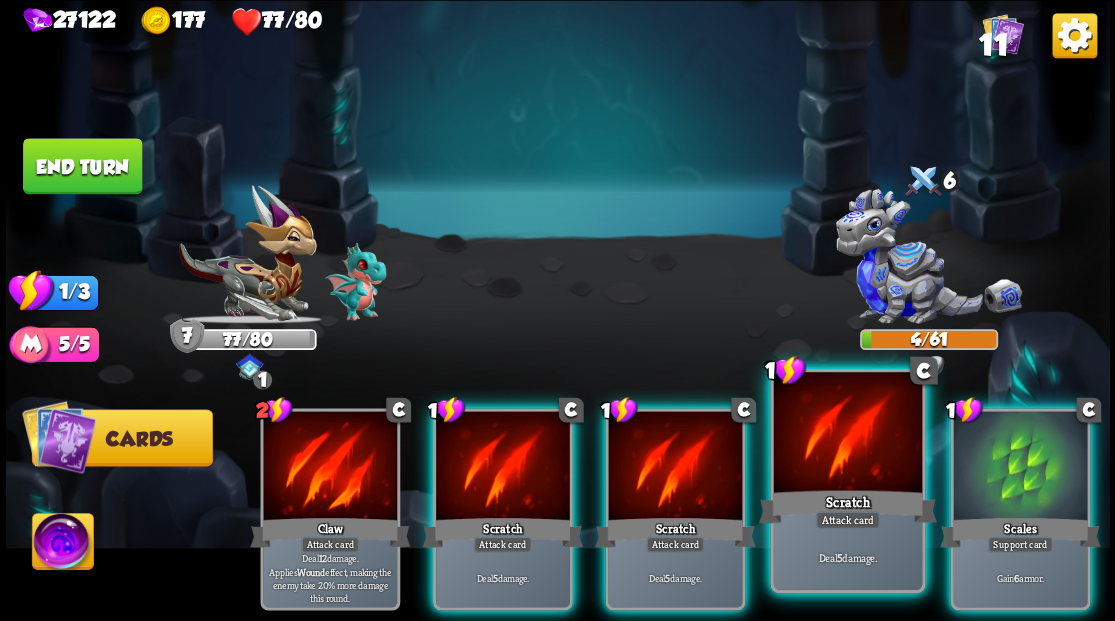 click at bounding box center [847, 434] 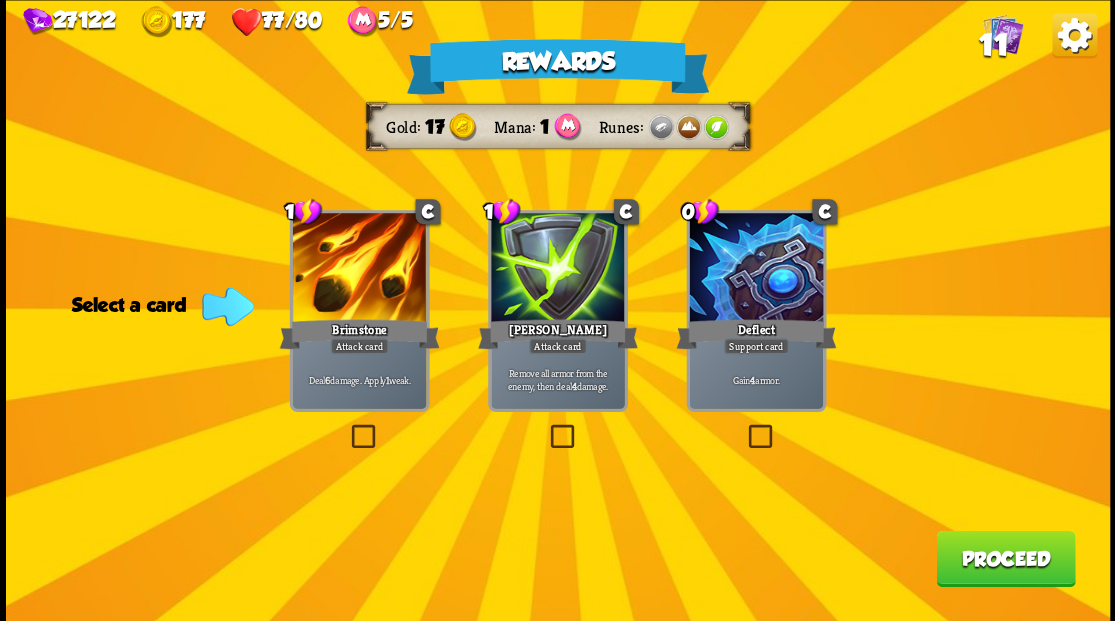 click at bounding box center [1002, 33] 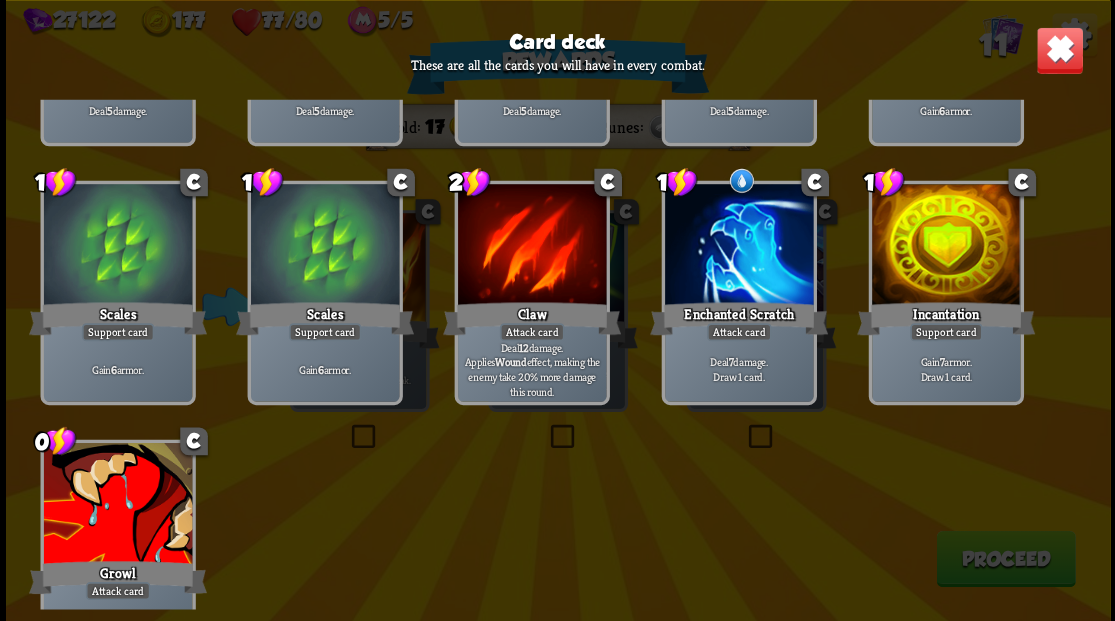 scroll, scrollTop: 329, scrollLeft: 0, axis: vertical 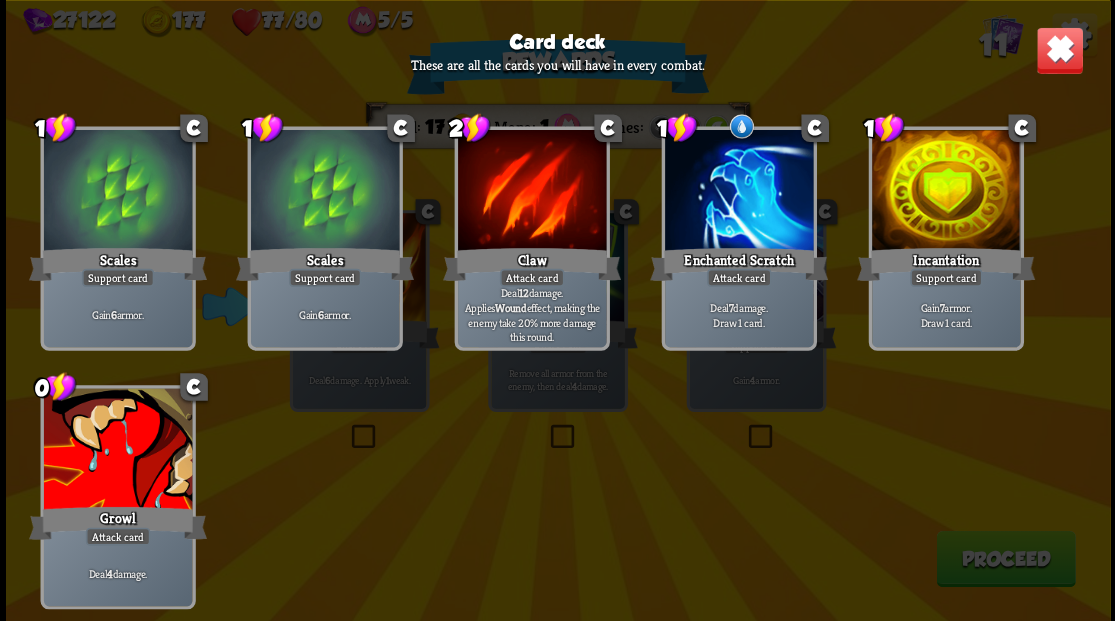 click at bounding box center (1059, 50) 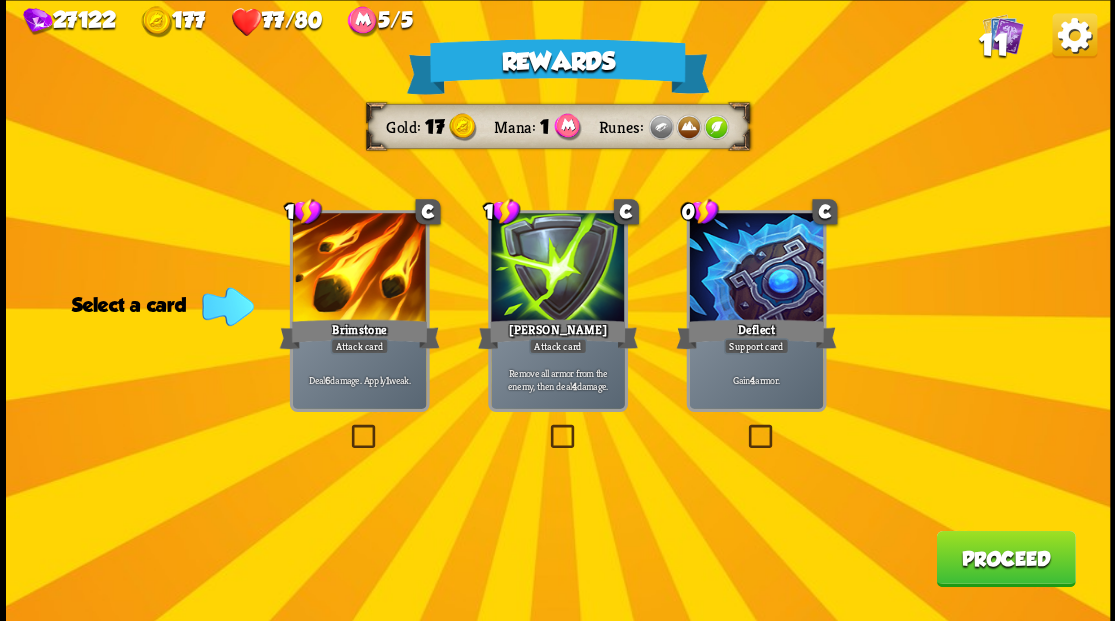 click at bounding box center (546, 427) 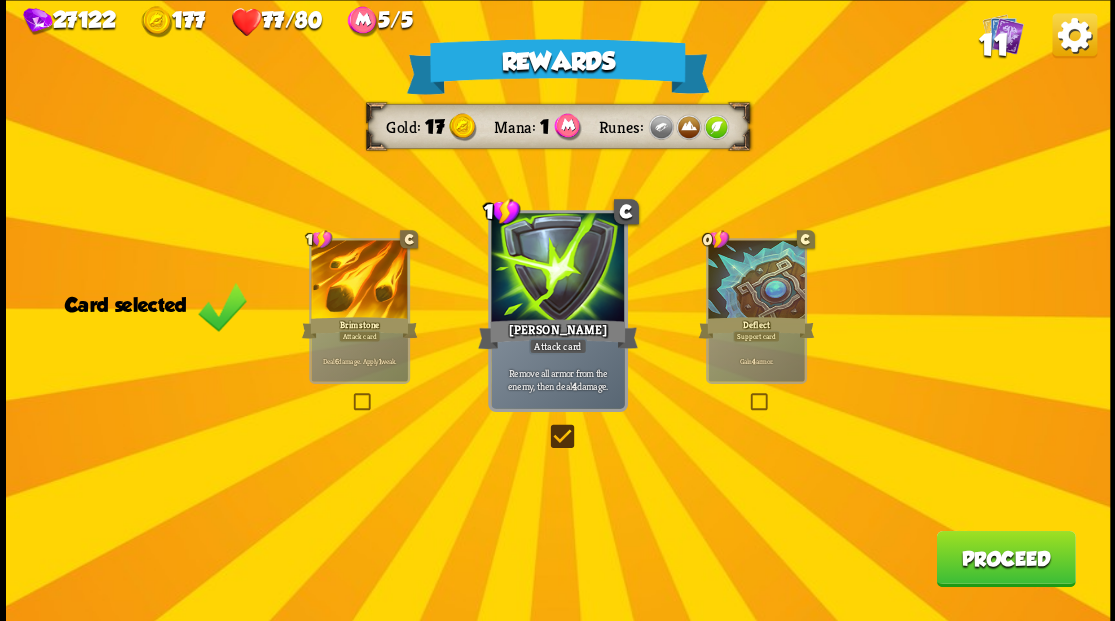 click on "Proceed" at bounding box center [1005, 558] 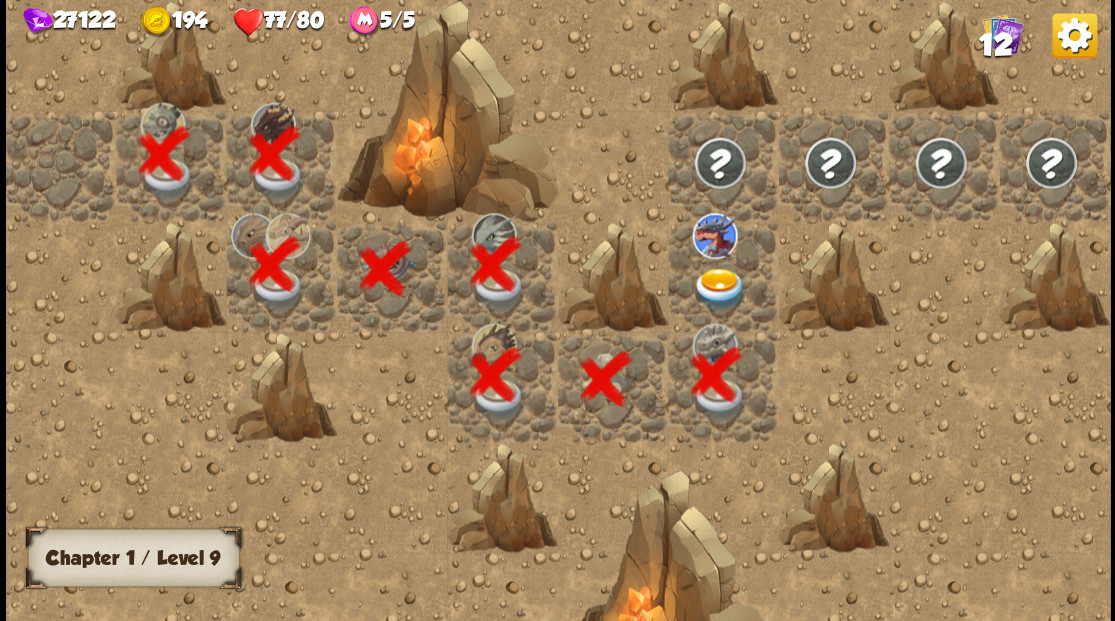click at bounding box center [719, 288] 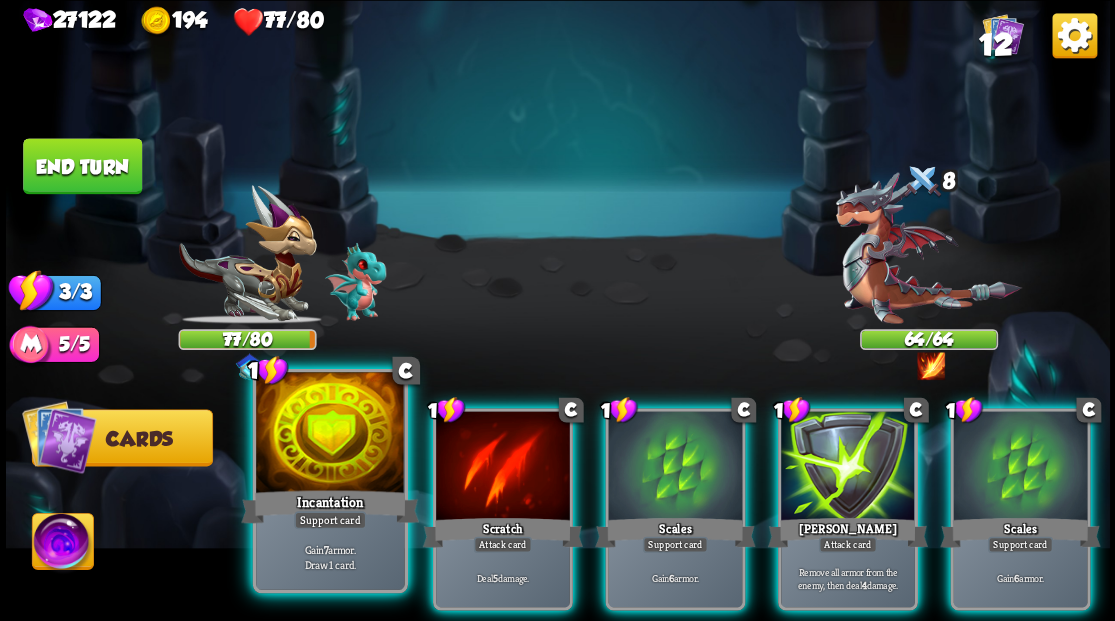 click at bounding box center [330, 434] 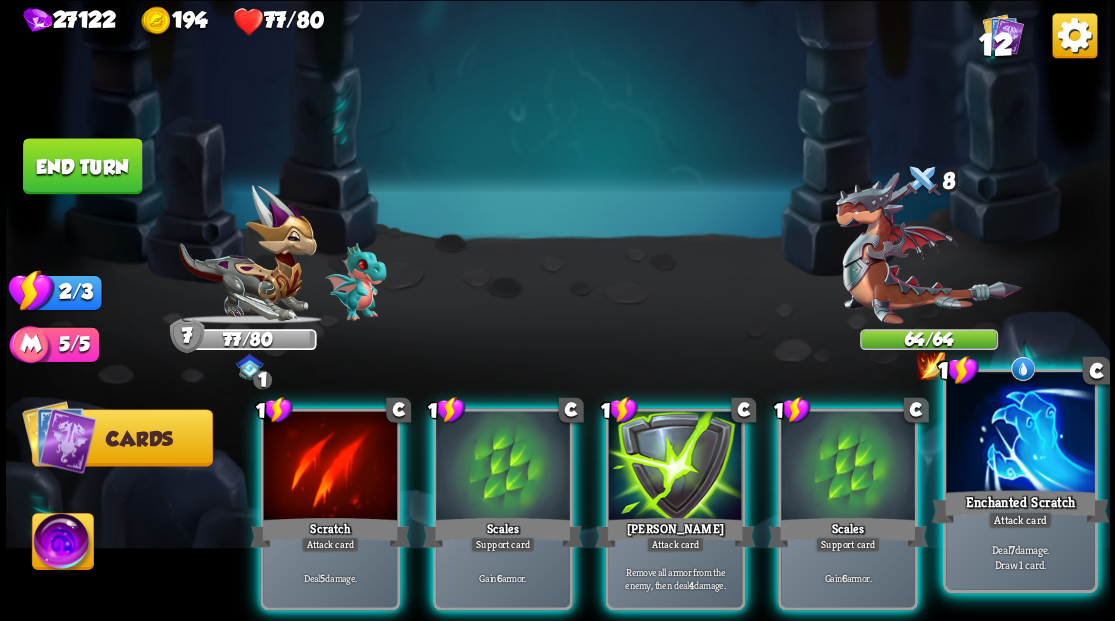 click at bounding box center [1020, 434] 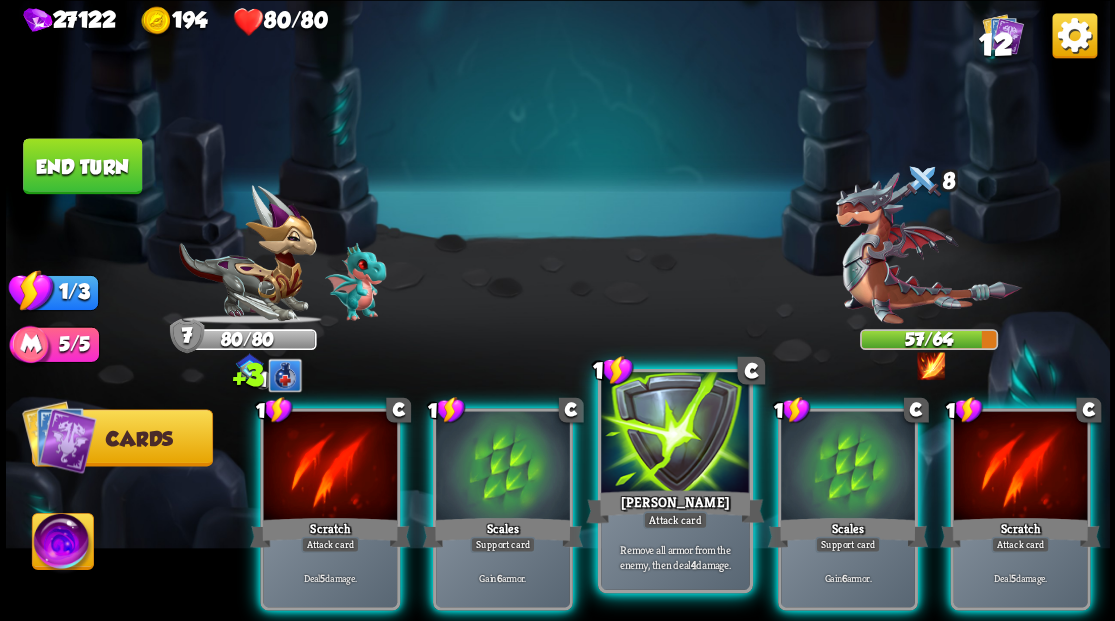 drag, startPoint x: 666, startPoint y: 468, endPoint x: 660, endPoint y: 456, distance: 13.416408 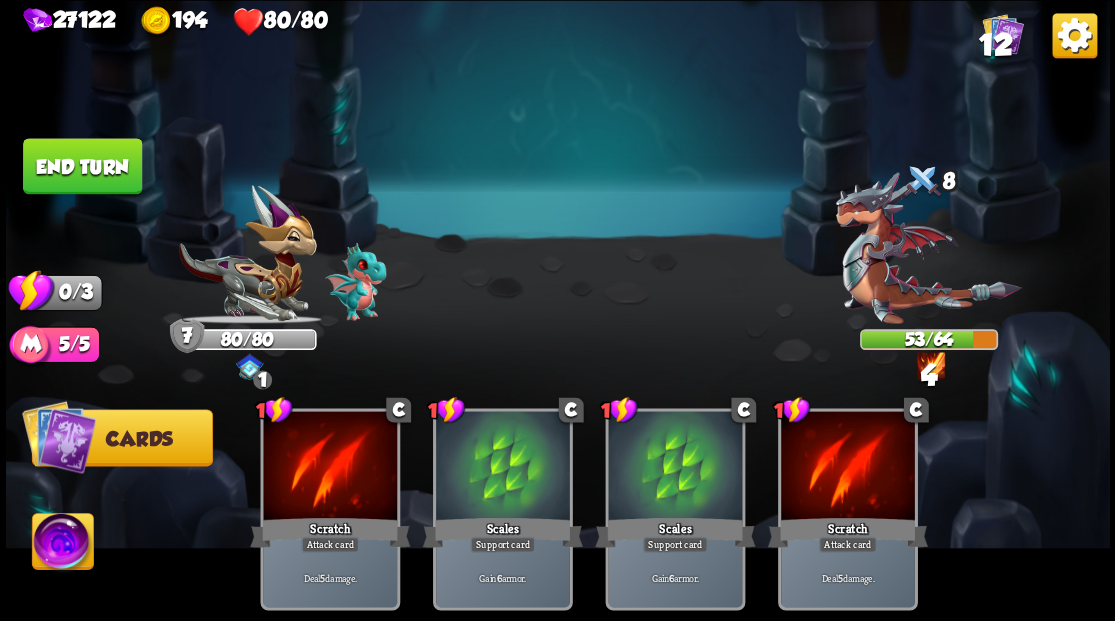 click on "End turn" at bounding box center [82, 166] 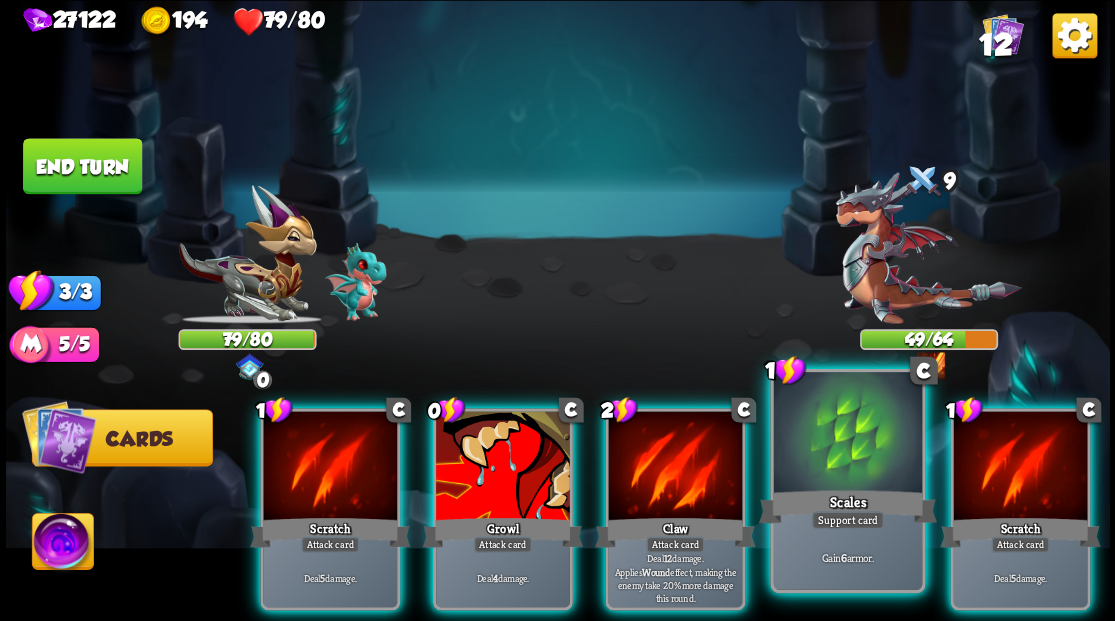 click at bounding box center [847, 434] 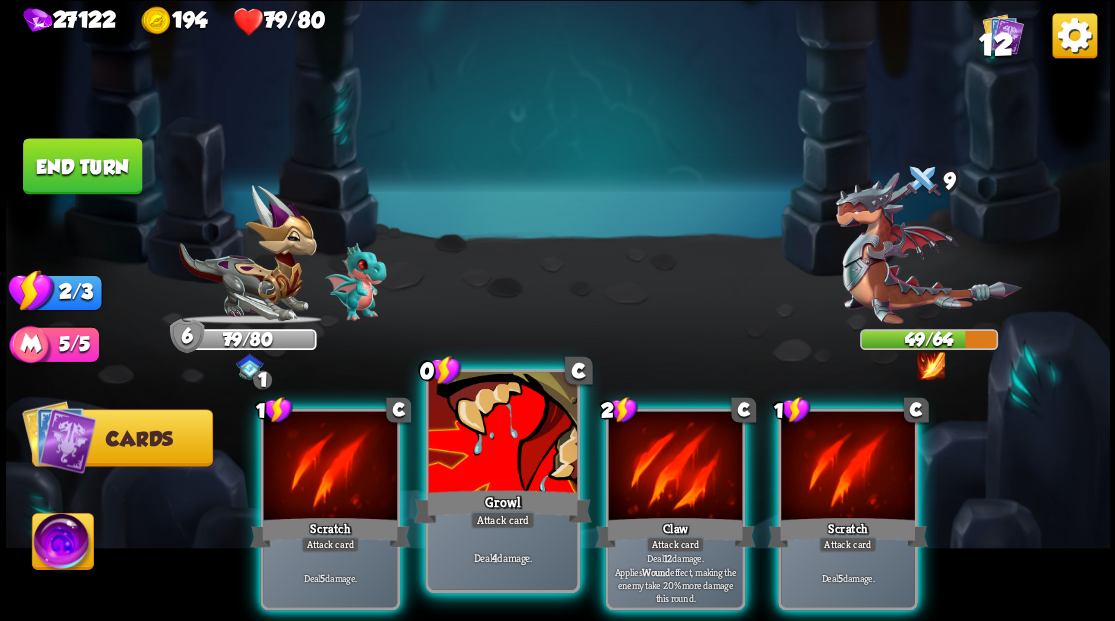 click at bounding box center (502, 434) 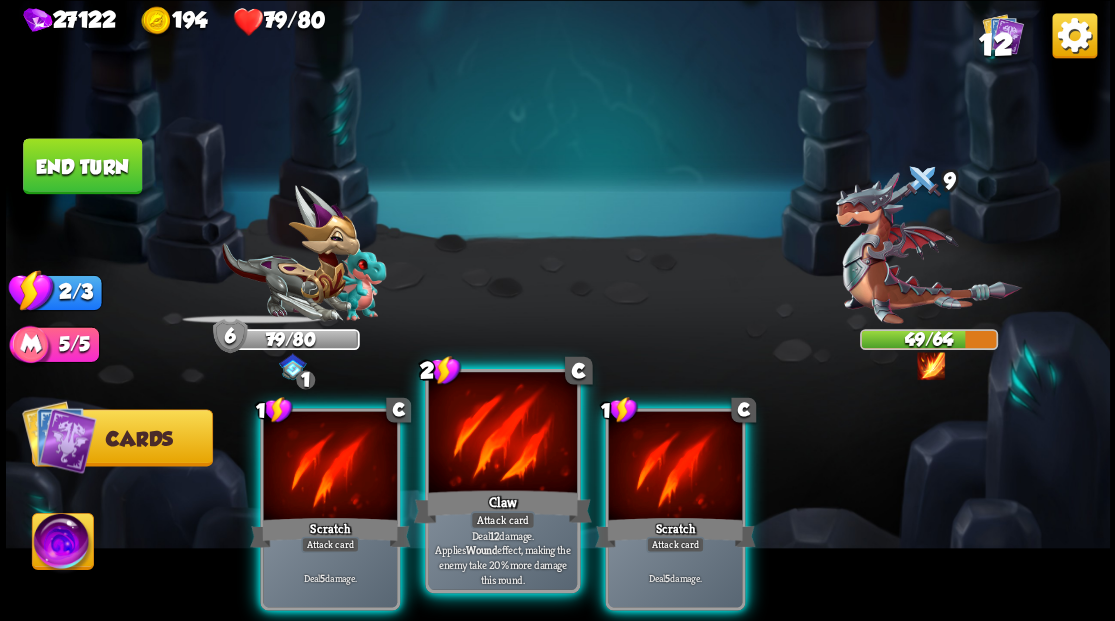 click at bounding box center [502, 434] 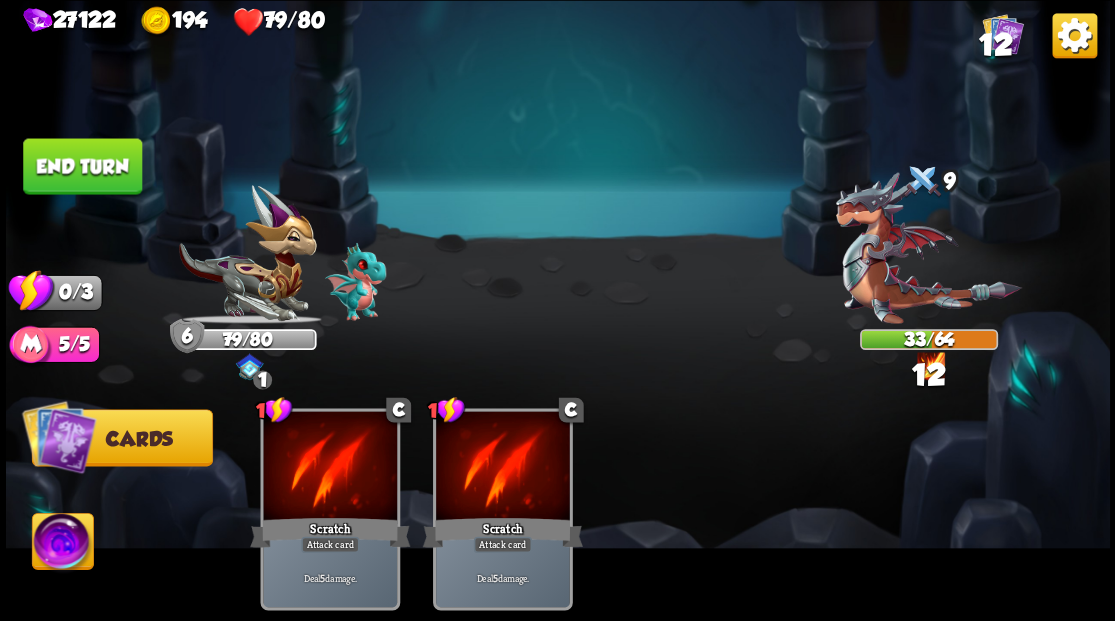 click on "End turn" at bounding box center (82, 166) 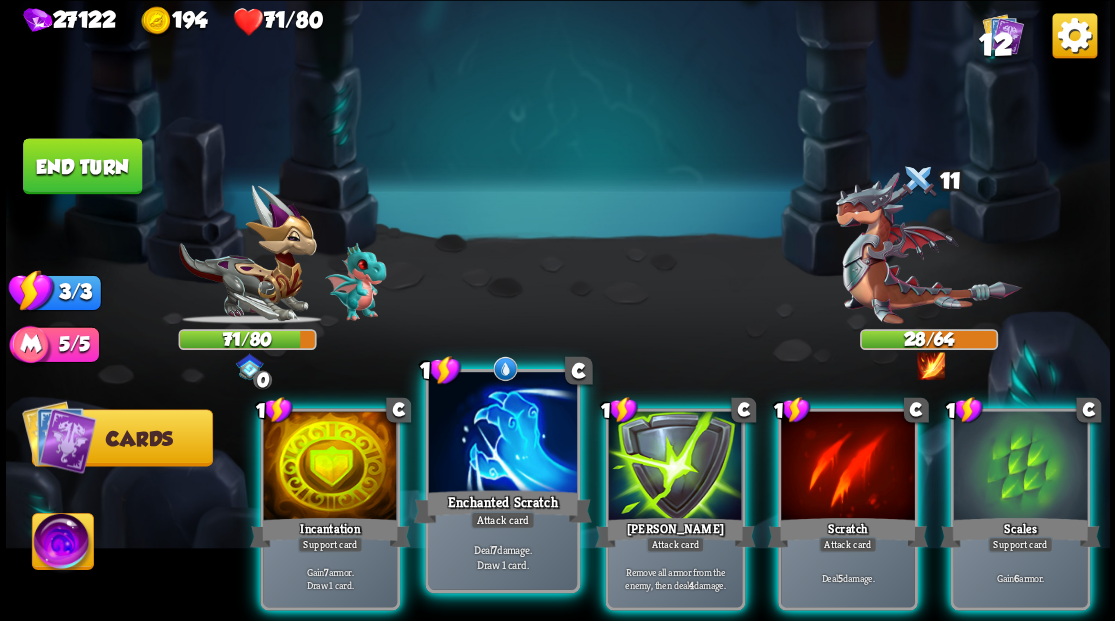 click at bounding box center [502, 434] 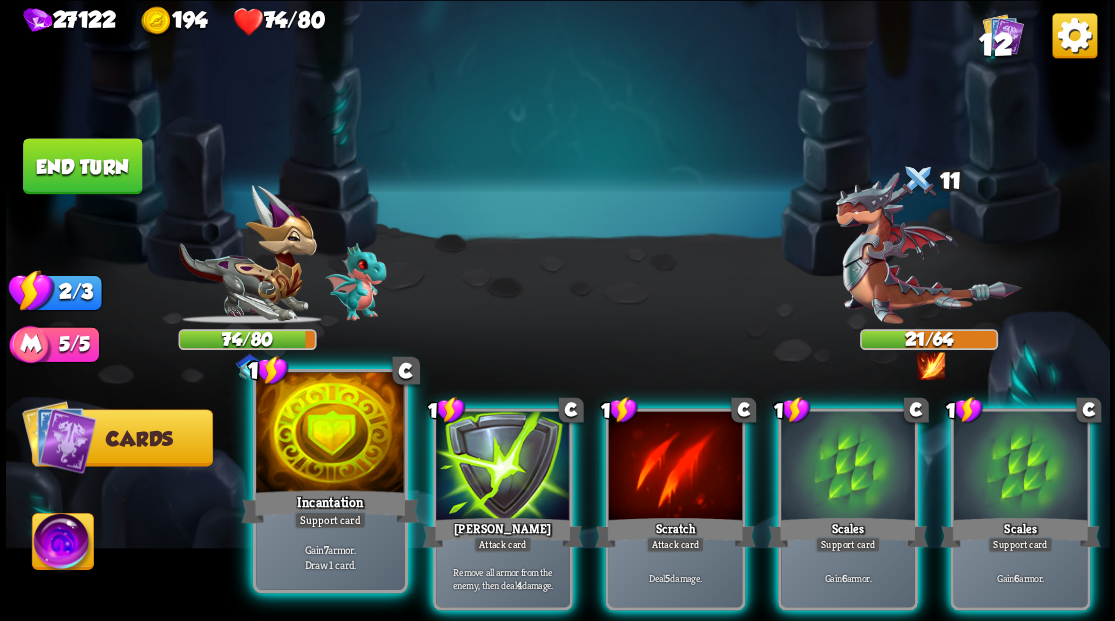 click at bounding box center (330, 434) 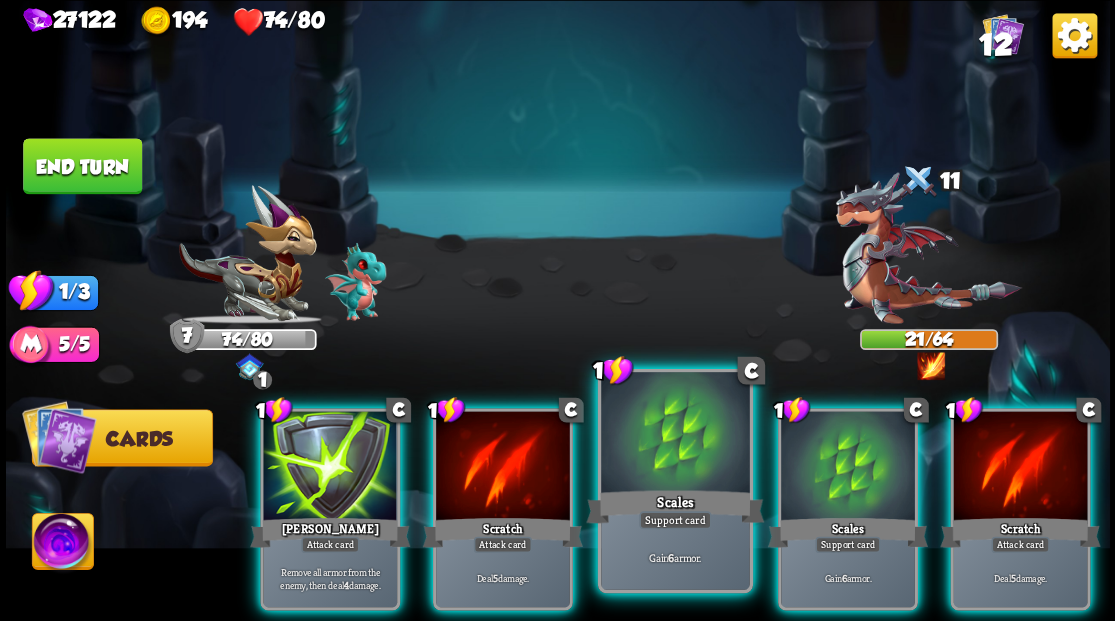 click at bounding box center [675, 434] 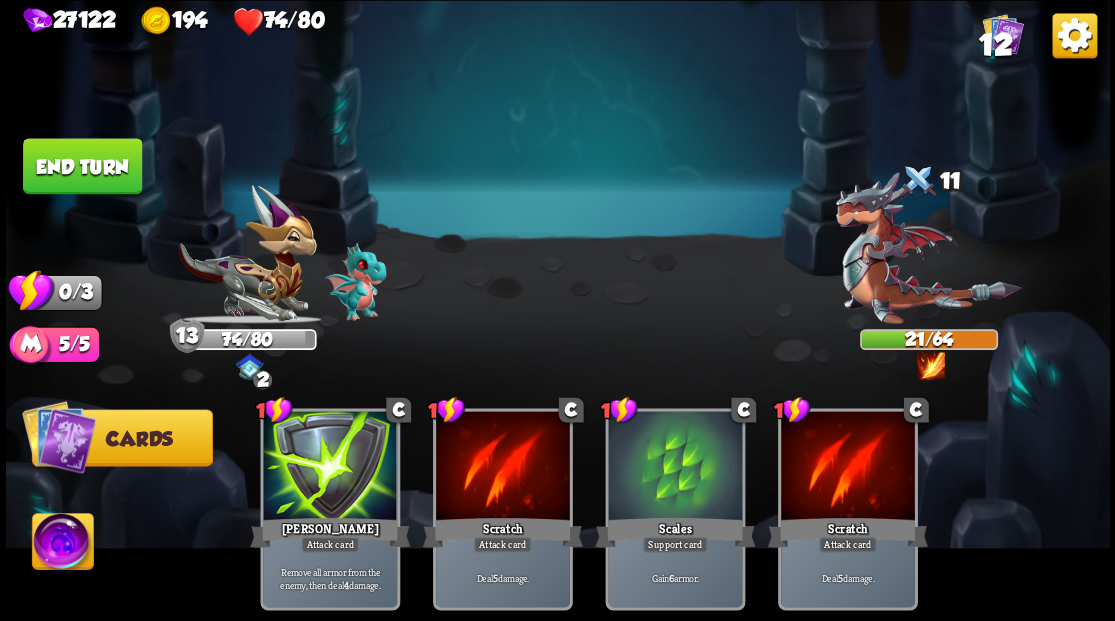 click on "End turn" at bounding box center (82, 166) 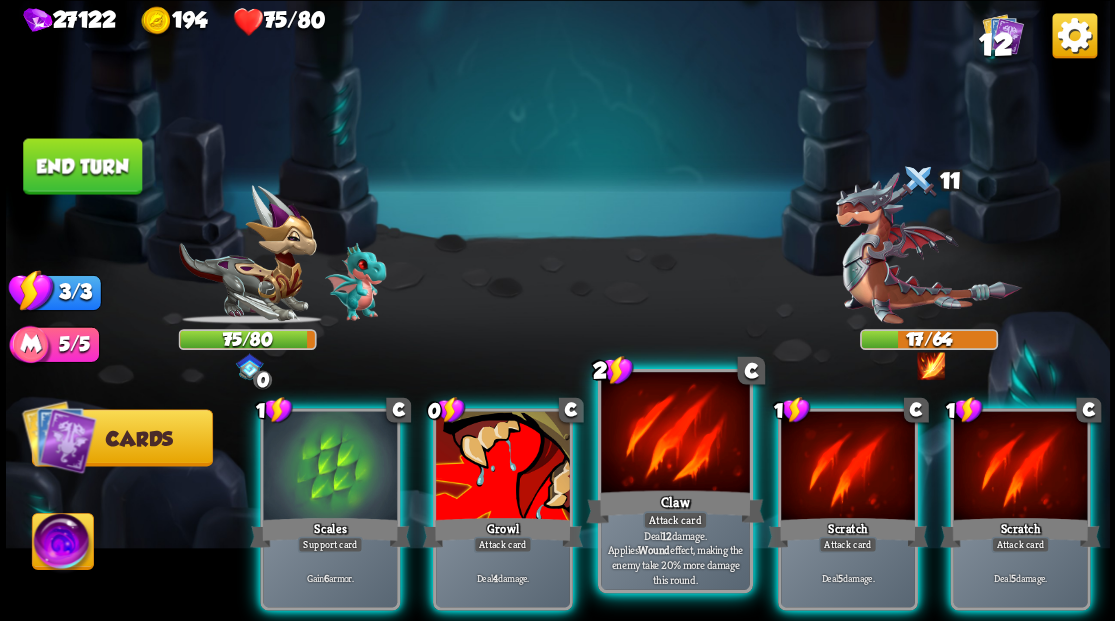 click at bounding box center [675, 434] 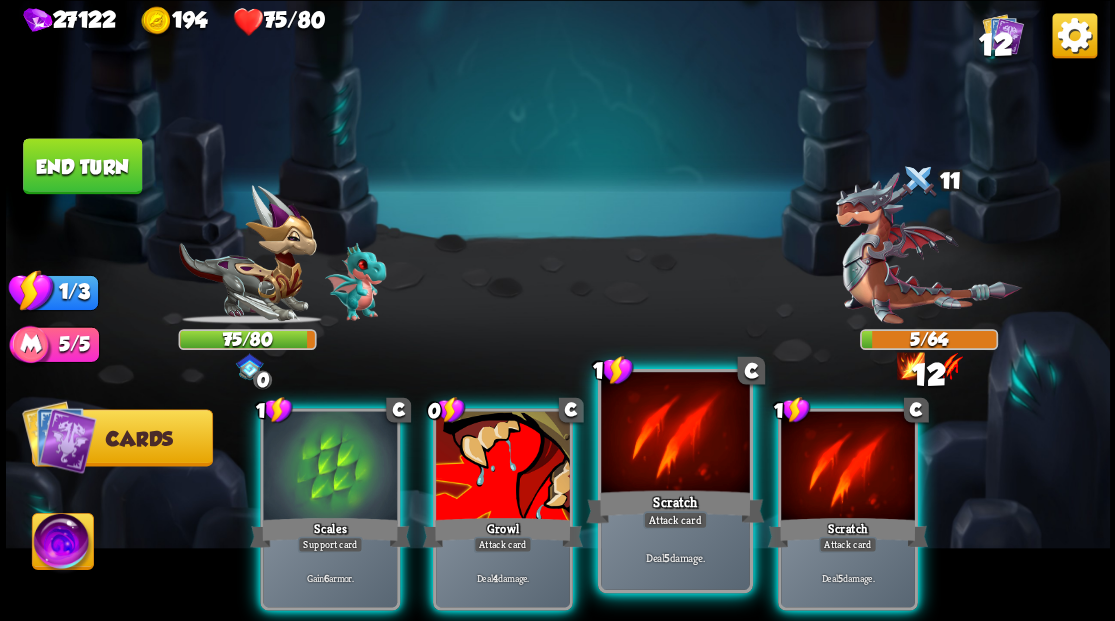 click at bounding box center (675, 434) 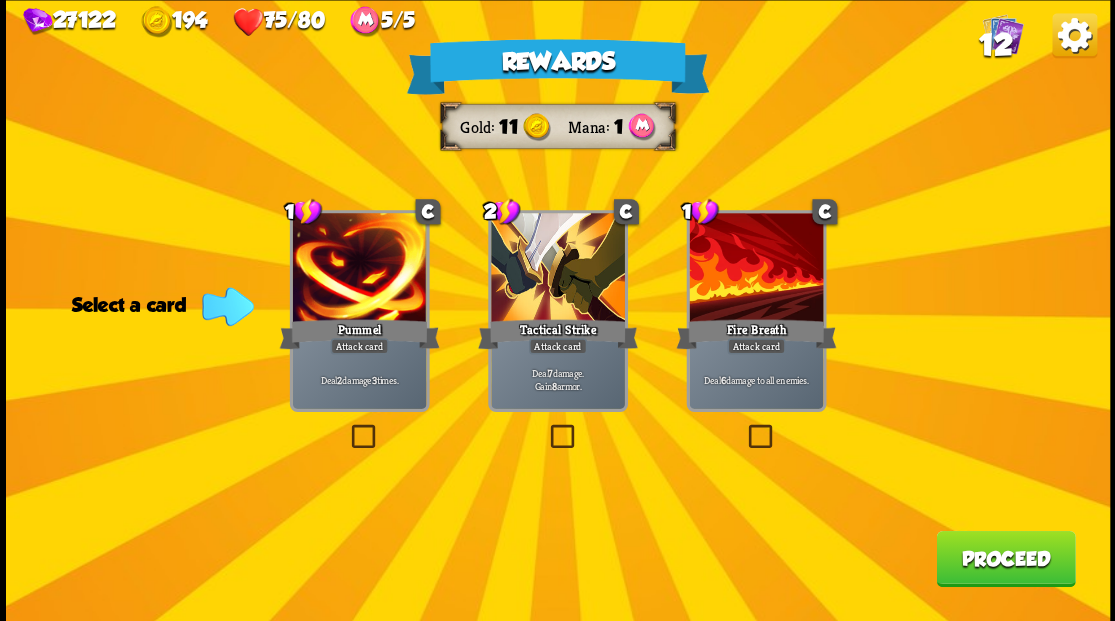 click on "12" at bounding box center (995, 45) 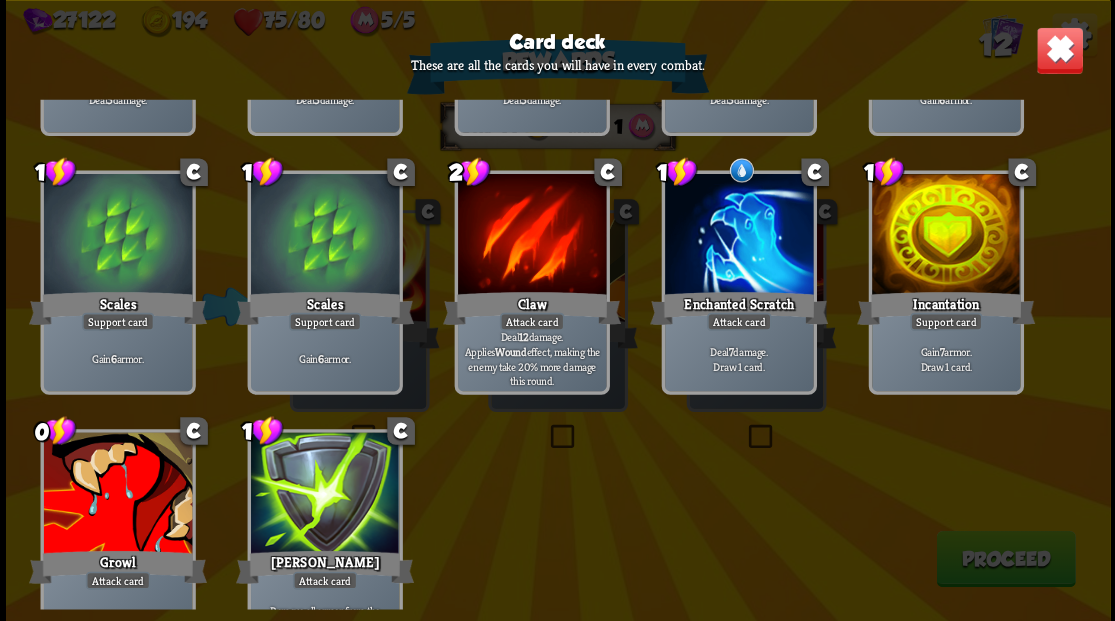 scroll, scrollTop: 329, scrollLeft: 0, axis: vertical 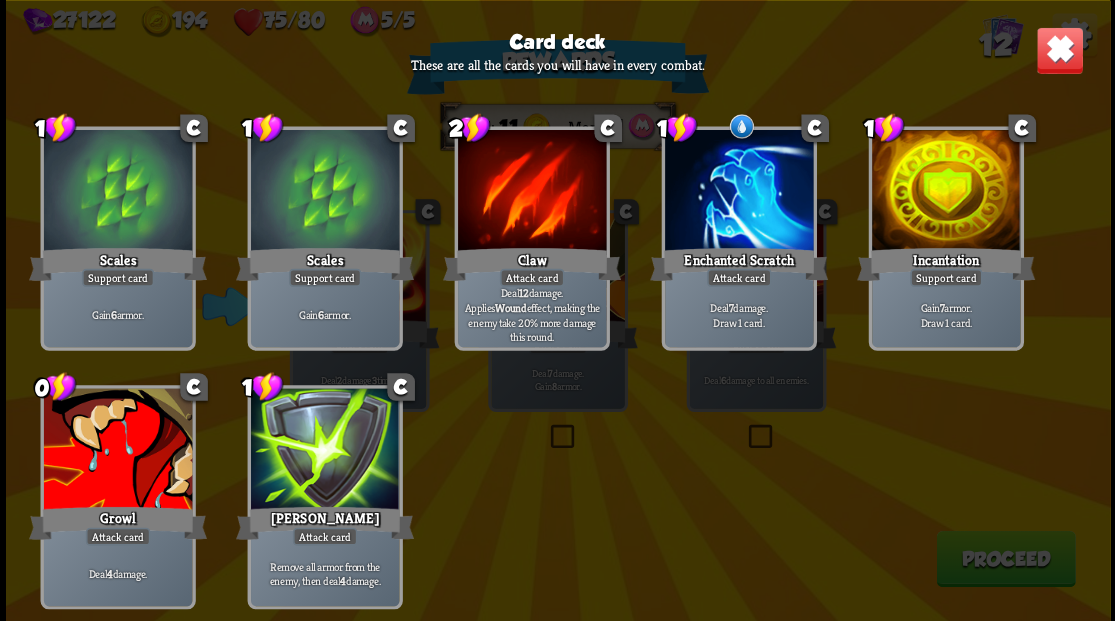 click at bounding box center (1059, 50) 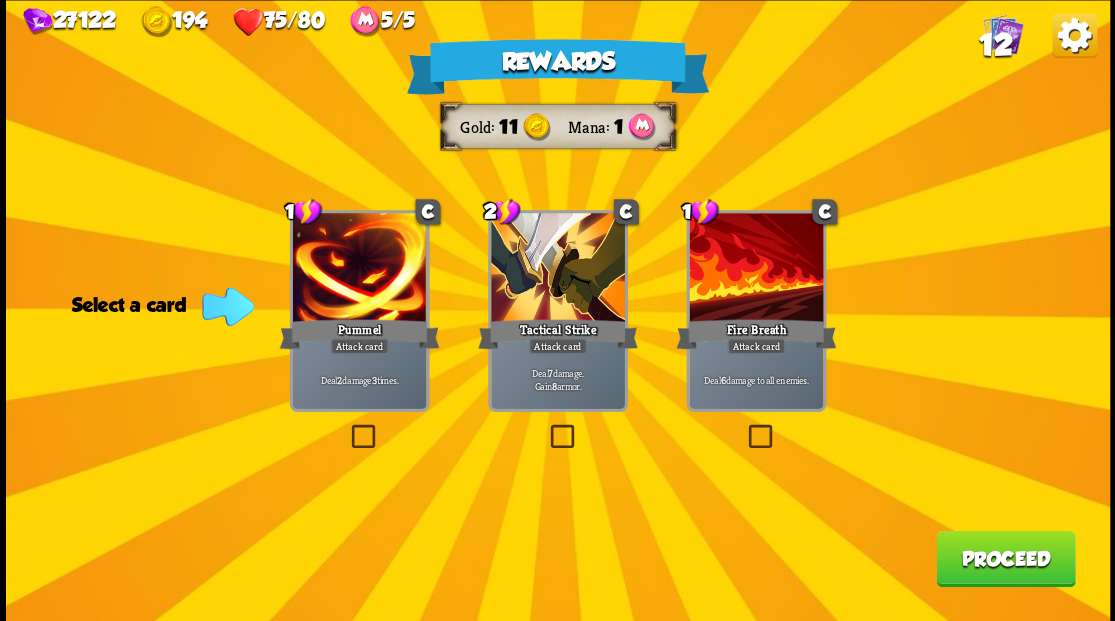 click at bounding box center (744, 427) 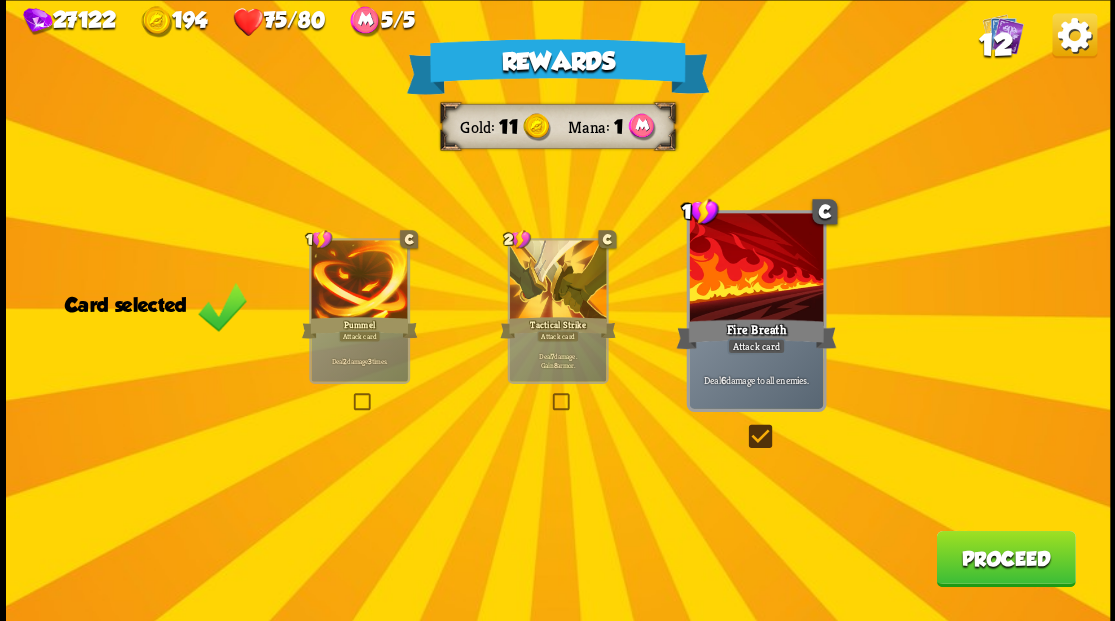 click on "Proceed" at bounding box center [1005, 558] 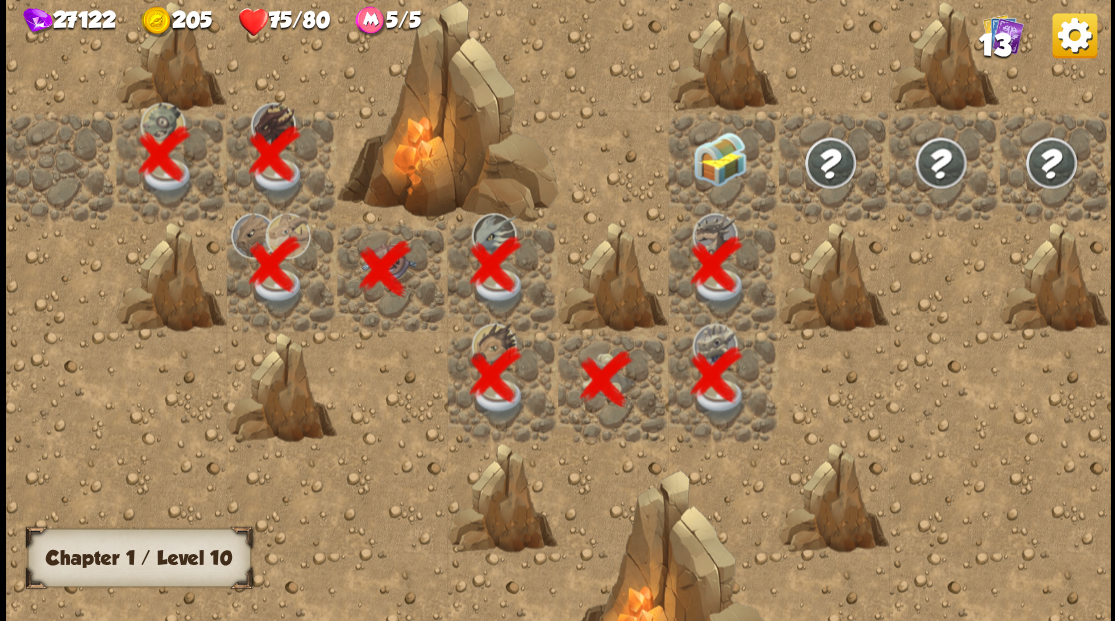 click at bounding box center (719, 158) 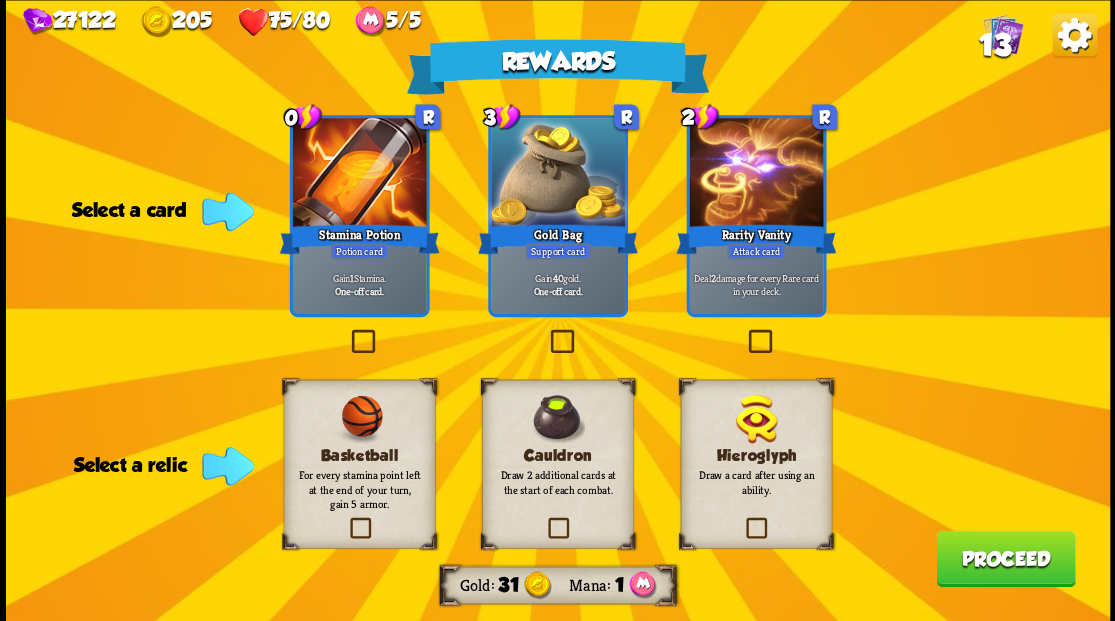 click at bounding box center [544, 520] 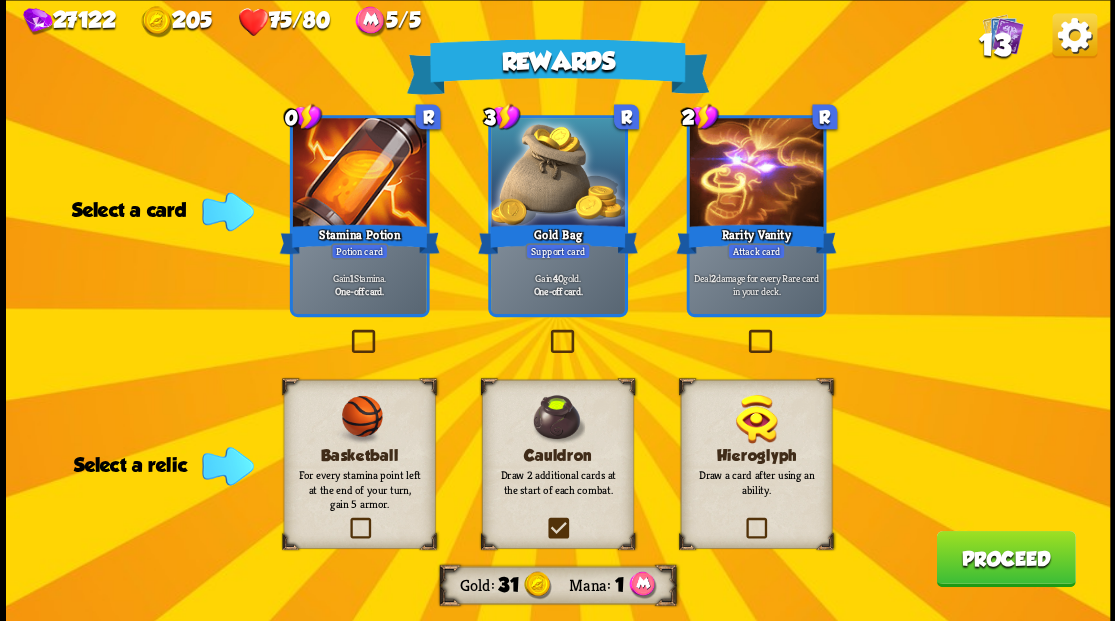 click at bounding box center [0, 0] 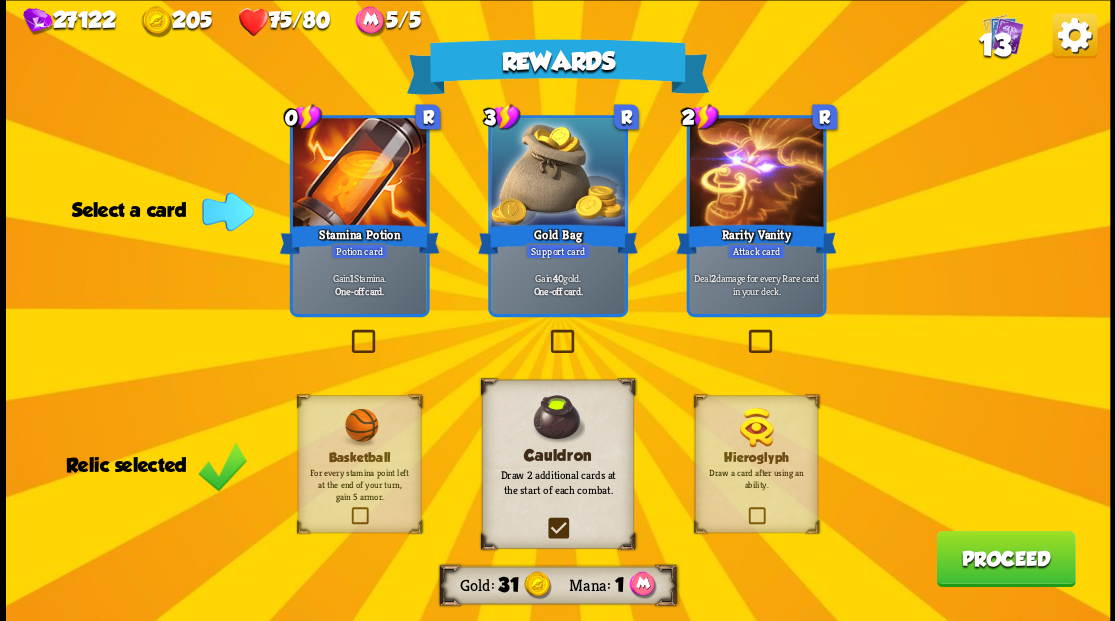 click at bounding box center (347, 332) 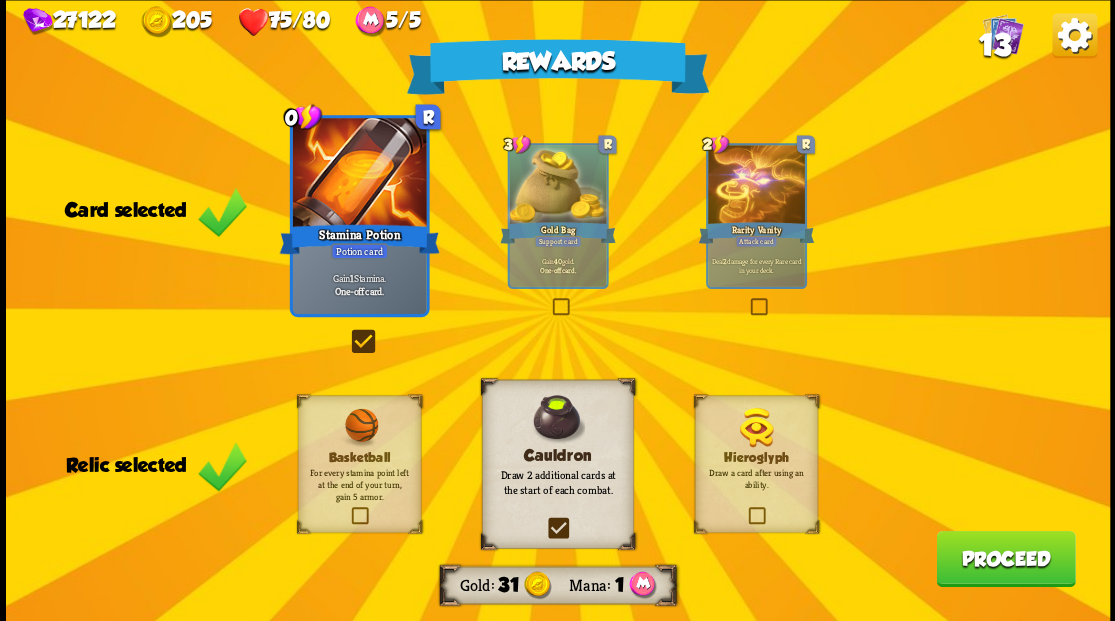 click on "Proceed" at bounding box center [1005, 558] 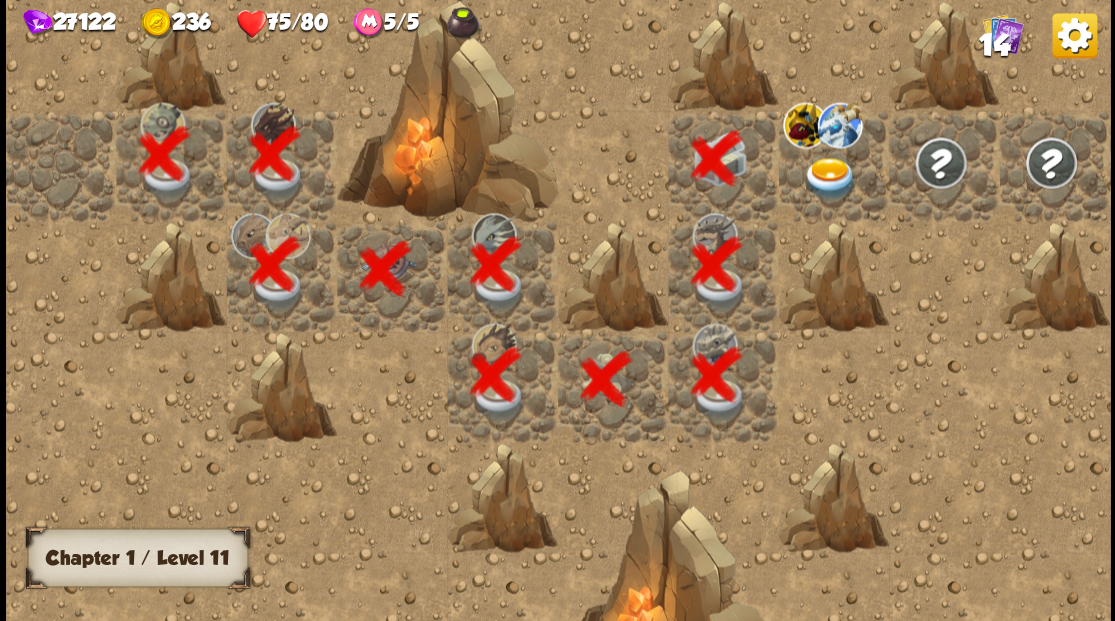 scroll, scrollTop: 0, scrollLeft: 384, axis: horizontal 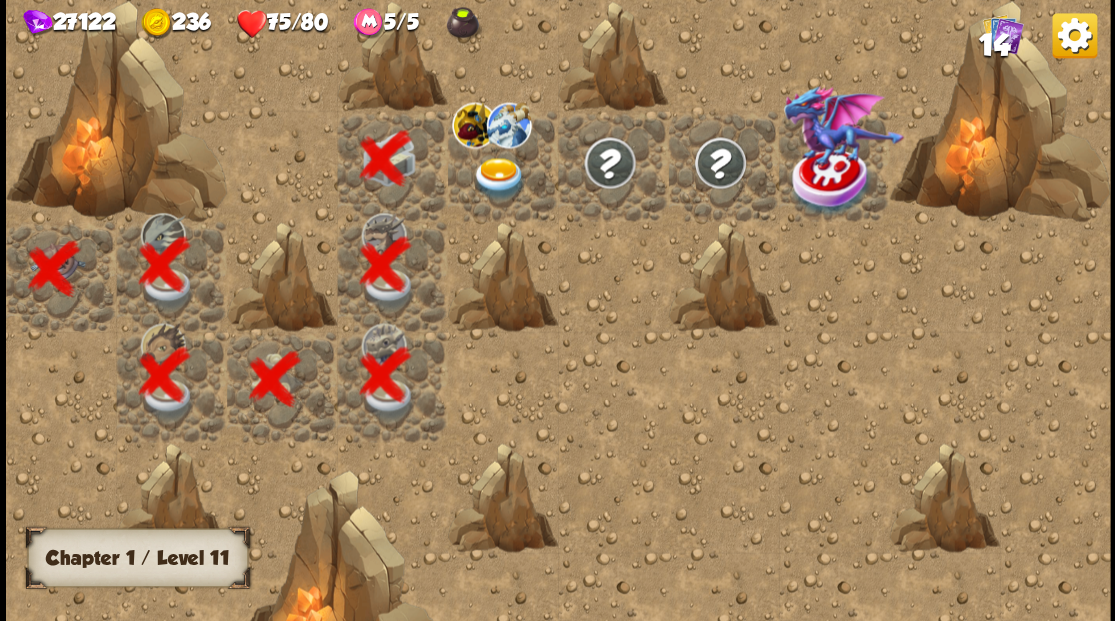 click at bounding box center (498, 178) 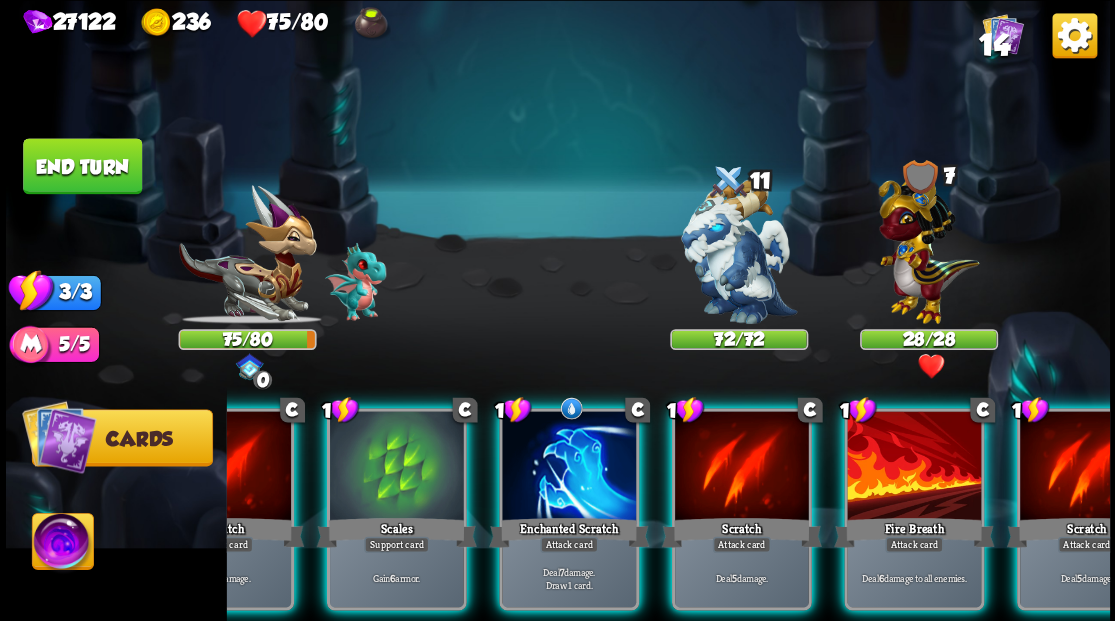 scroll, scrollTop: 0, scrollLeft: 325, axis: horizontal 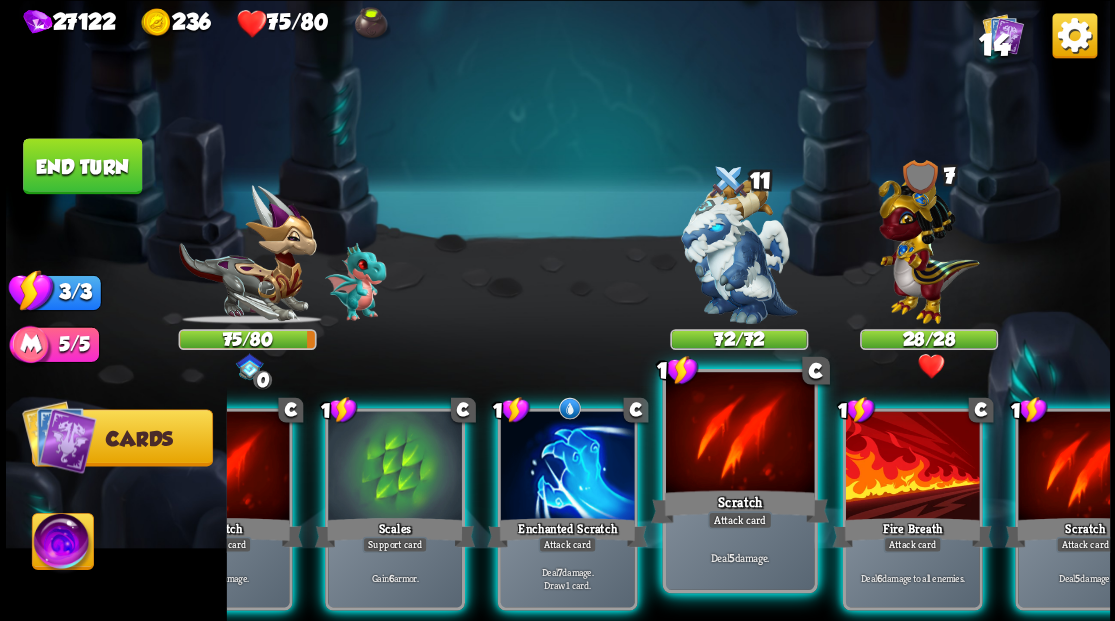 drag, startPoint x: 910, startPoint y: 454, endPoint x: 888, endPoint y: 383, distance: 74.330345 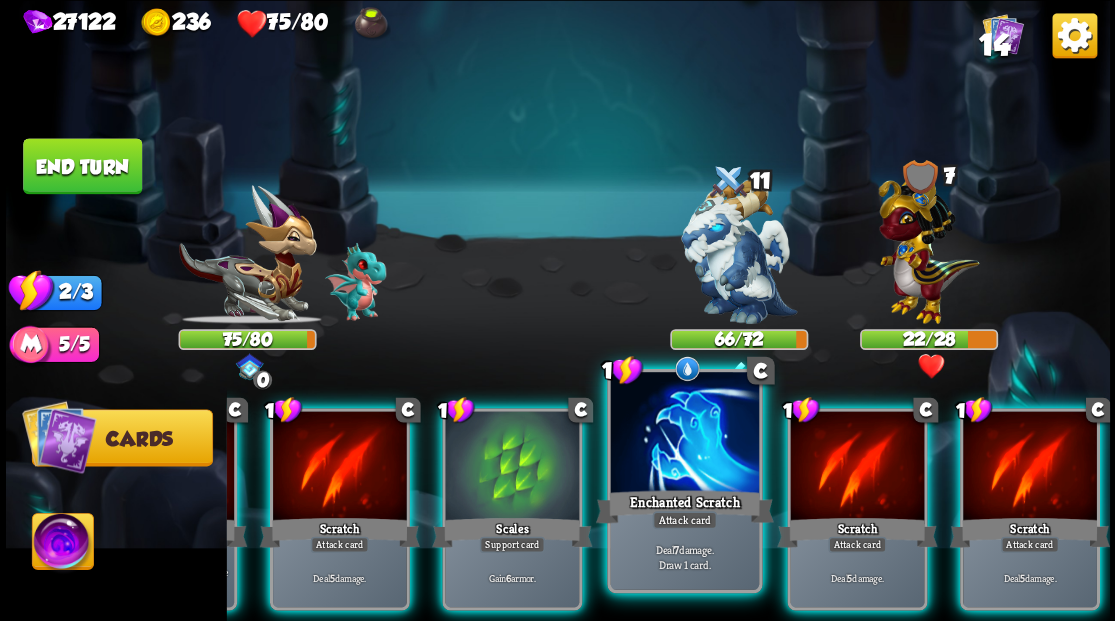 click at bounding box center [684, 434] 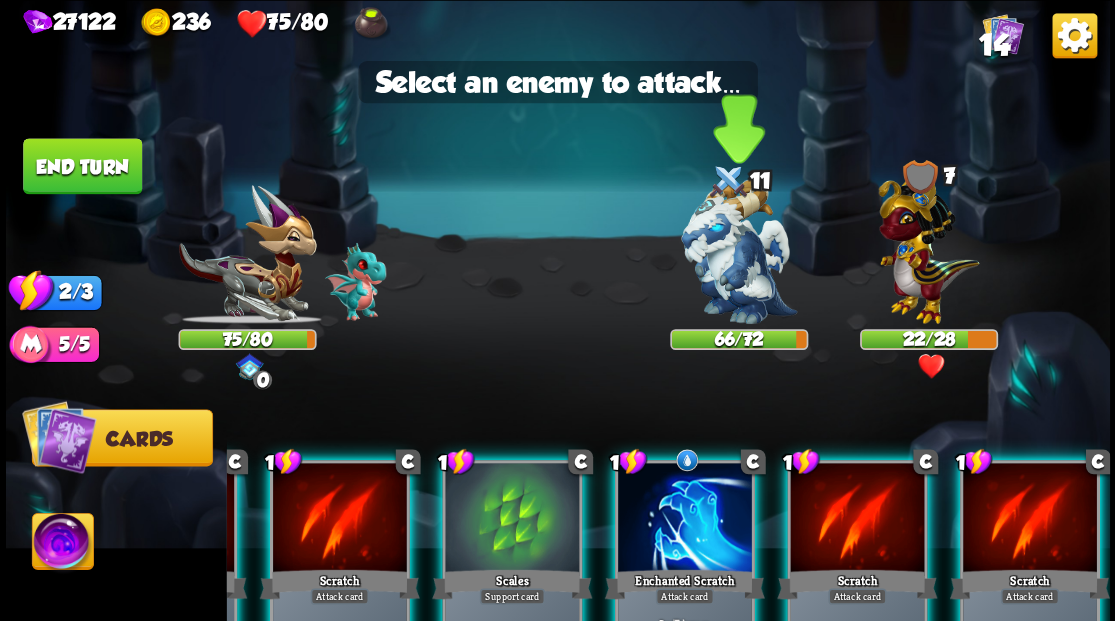 click at bounding box center (739, 251) 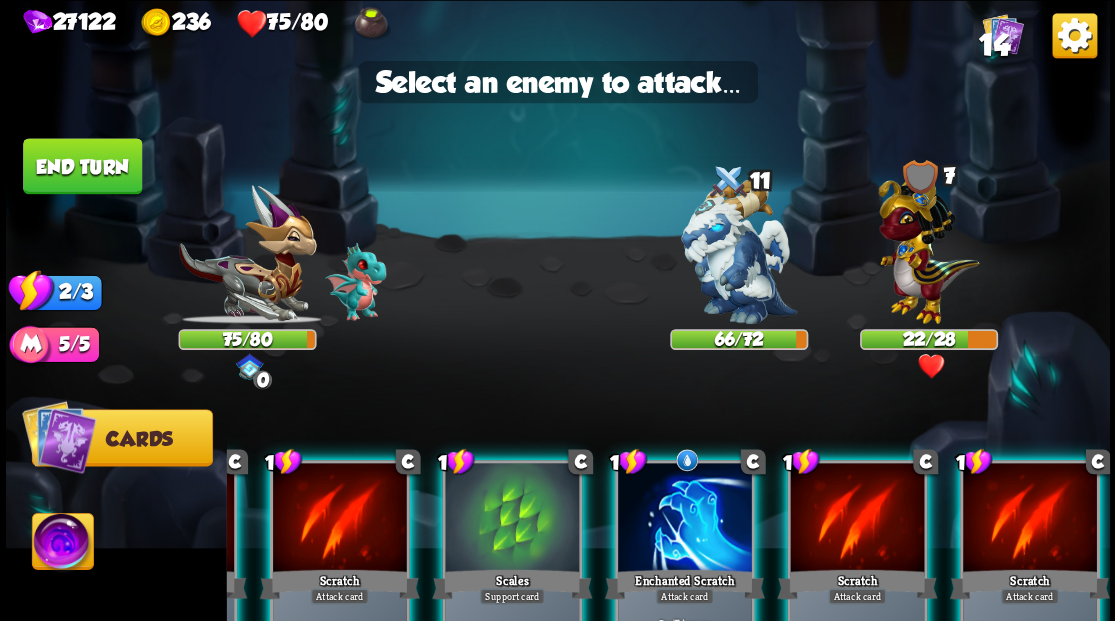 scroll, scrollTop: 0, scrollLeft: 0, axis: both 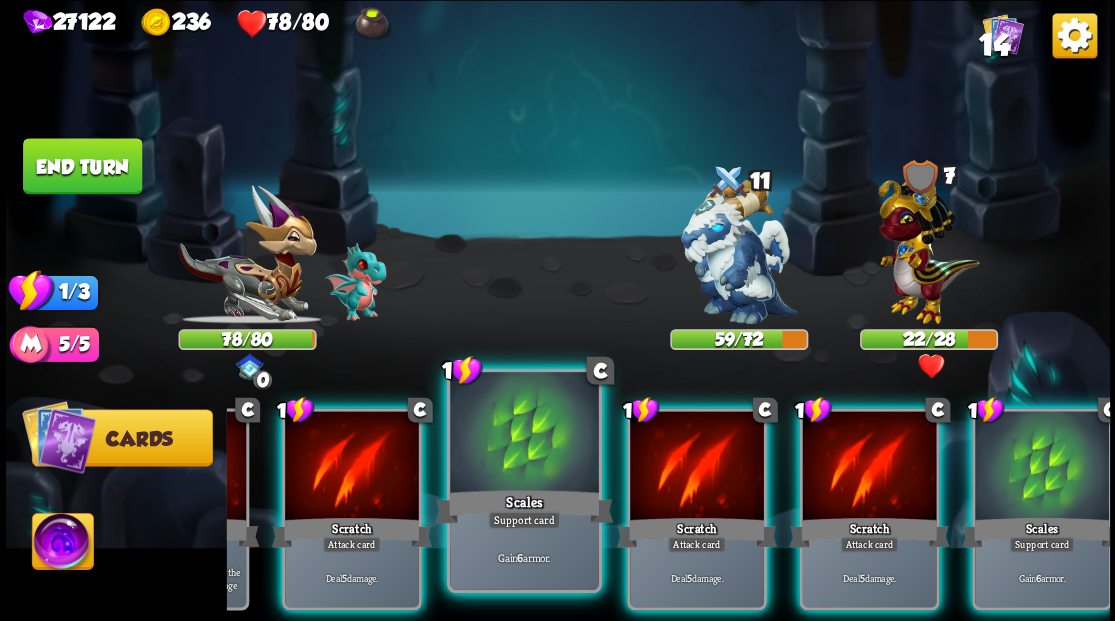 click at bounding box center [524, 434] 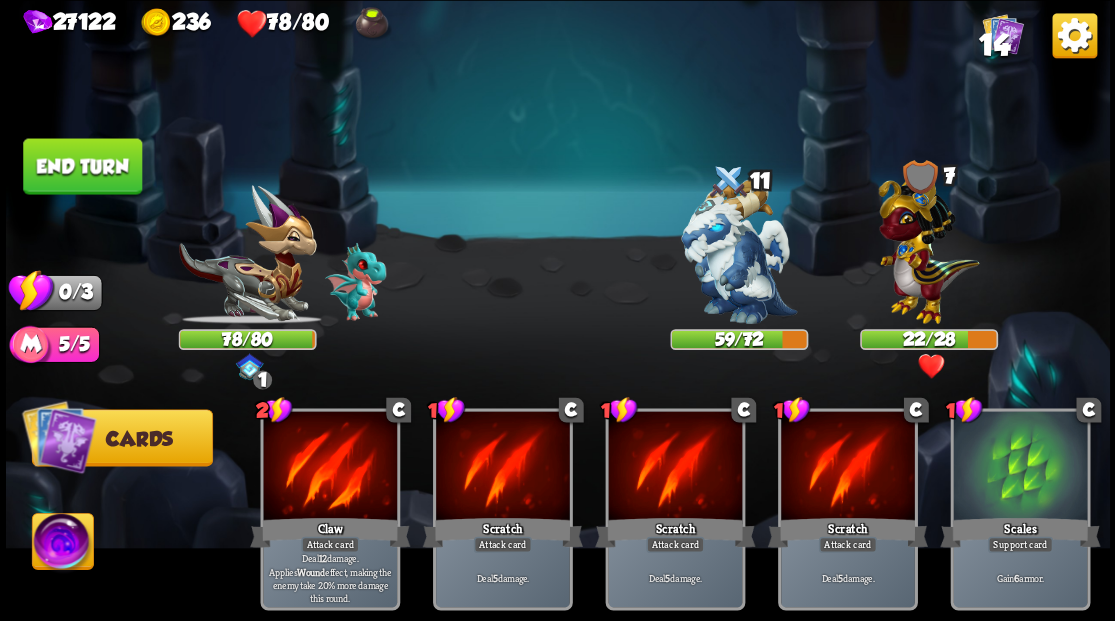 scroll, scrollTop: 0, scrollLeft: 0, axis: both 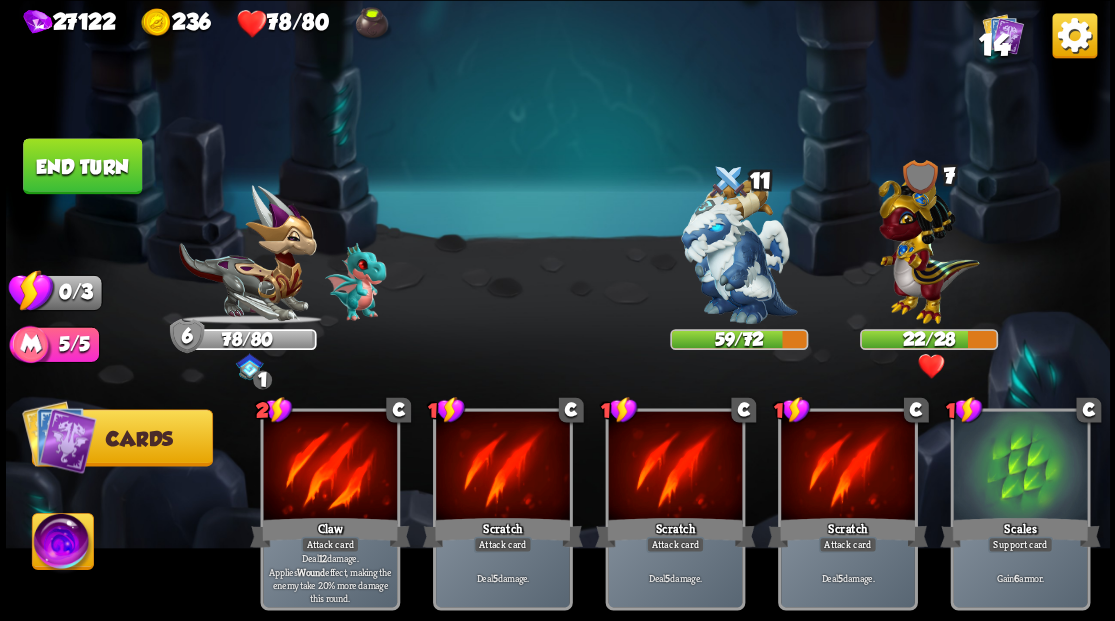 click on "End turn" at bounding box center (82, 166) 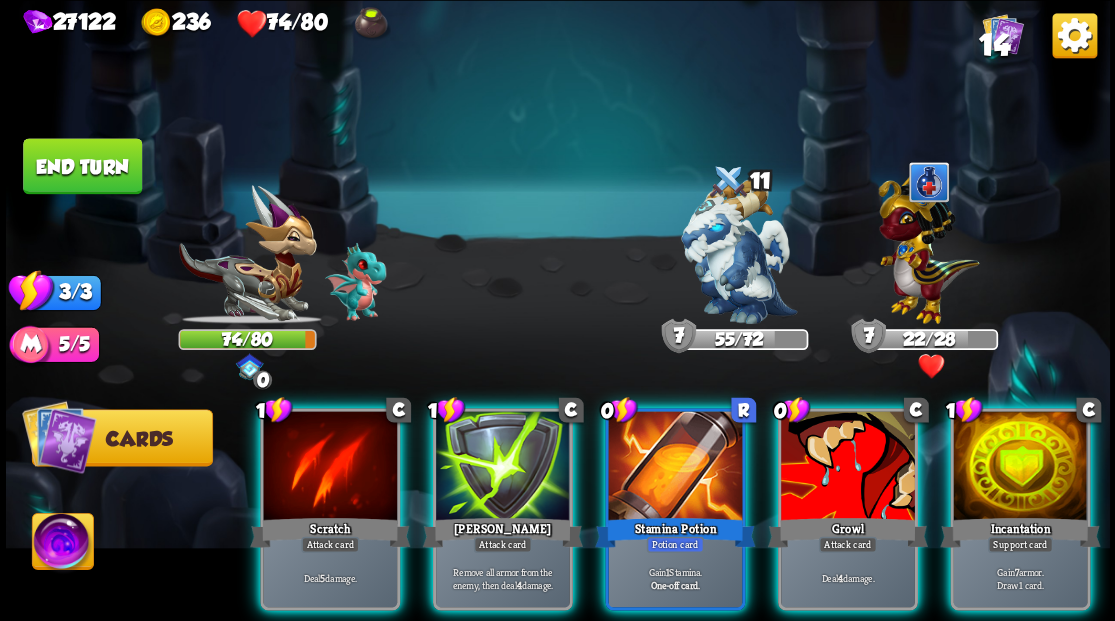click at bounding box center (1020, 467) 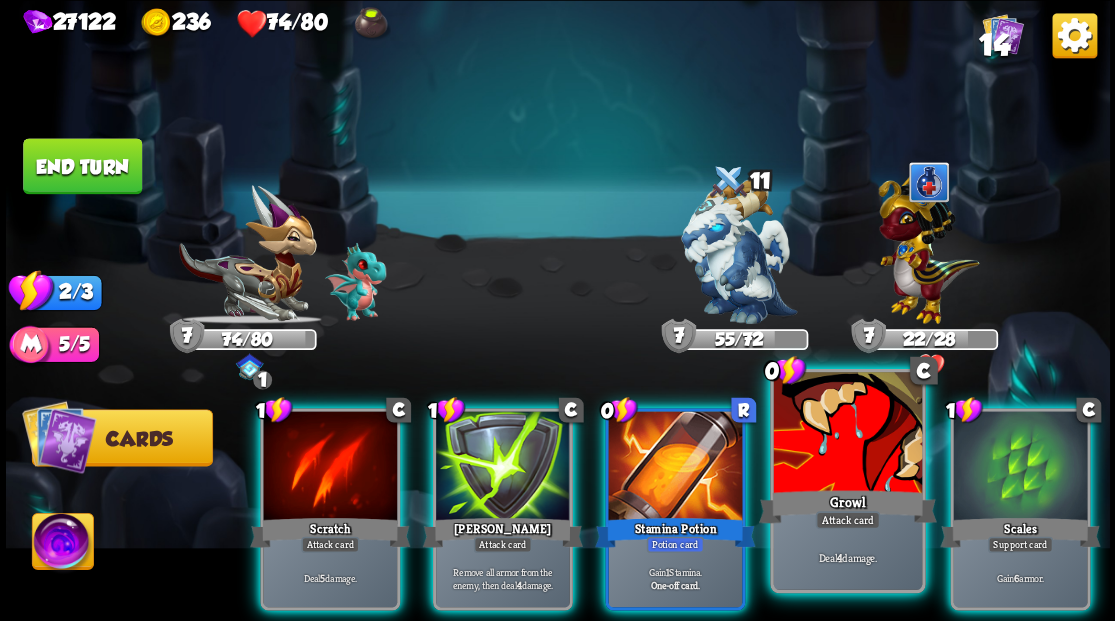 click at bounding box center [847, 434] 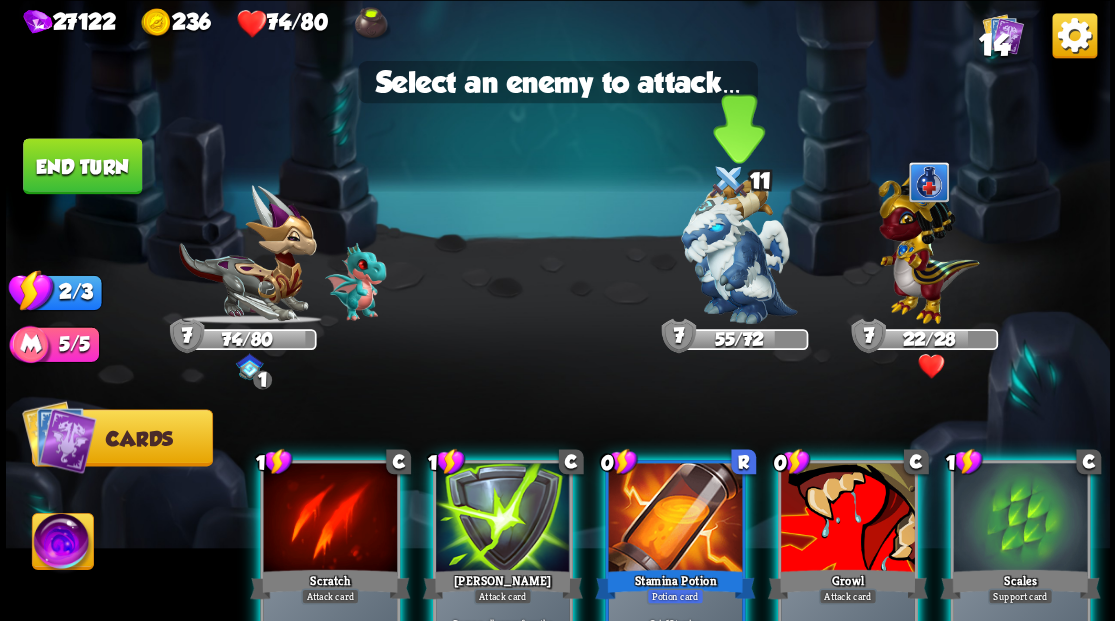 click at bounding box center (739, 251) 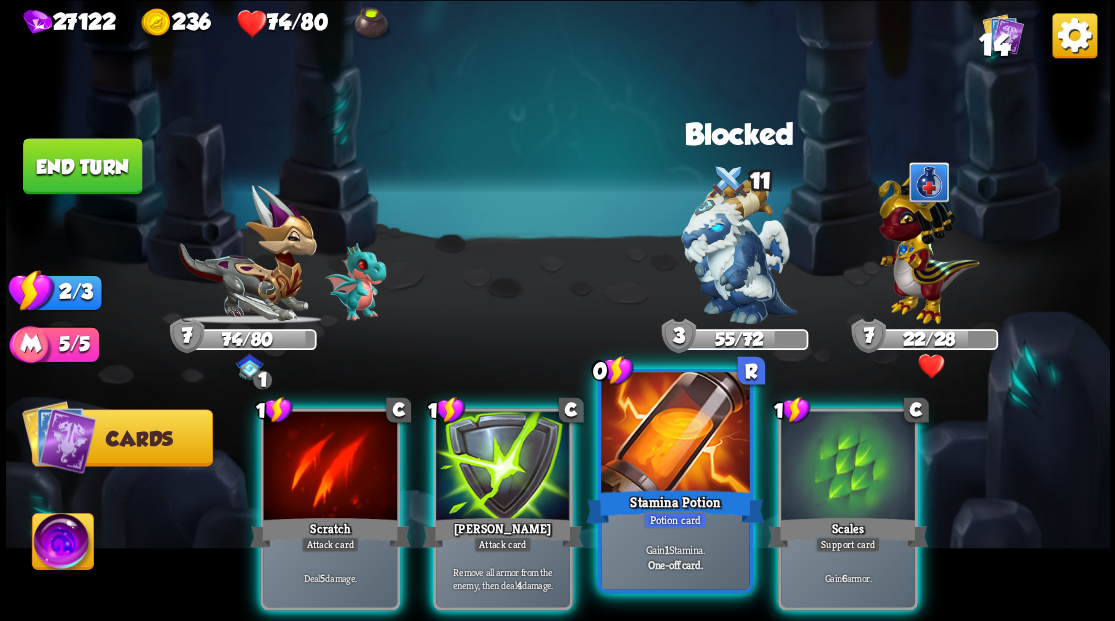 click at bounding box center (675, 434) 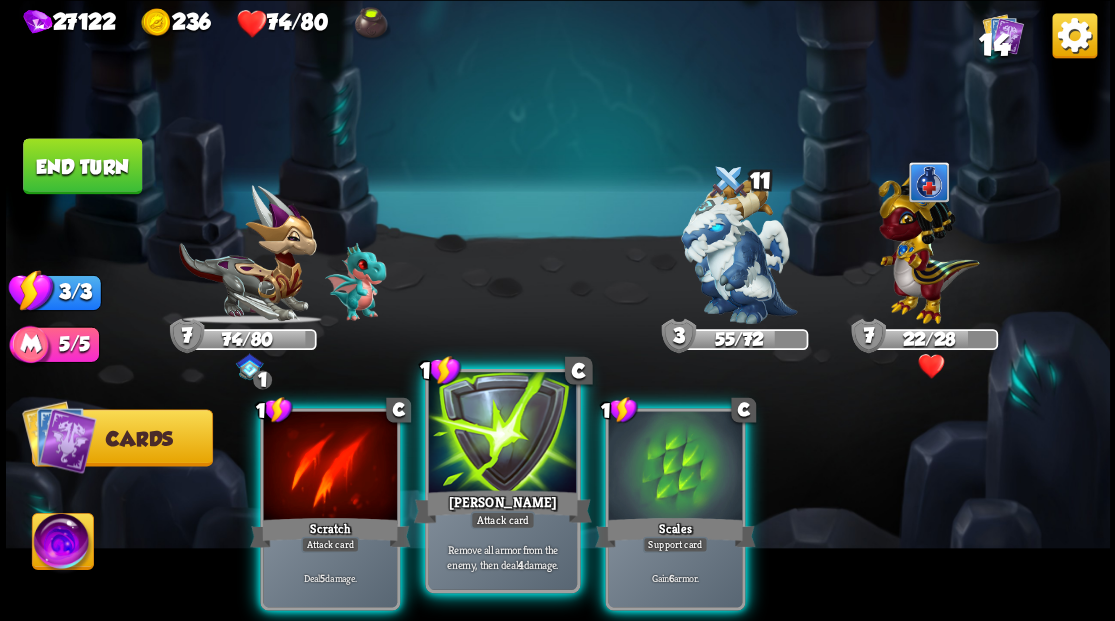 click at bounding box center [502, 434] 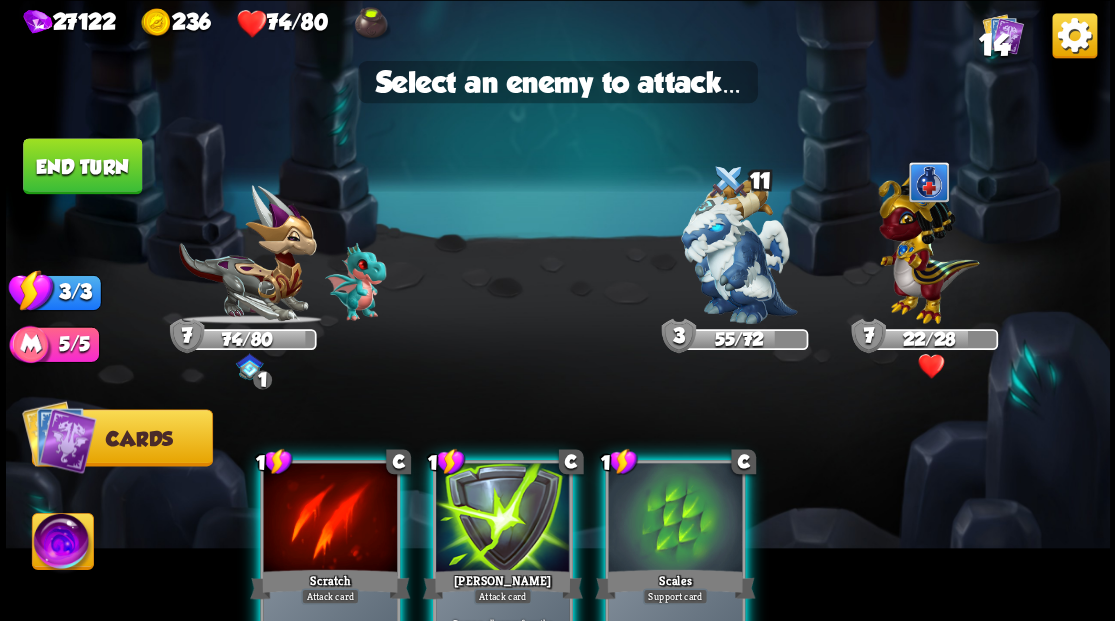 drag, startPoint x: 718, startPoint y: 272, endPoint x: 559, endPoint y: 277, distance: 159.0786 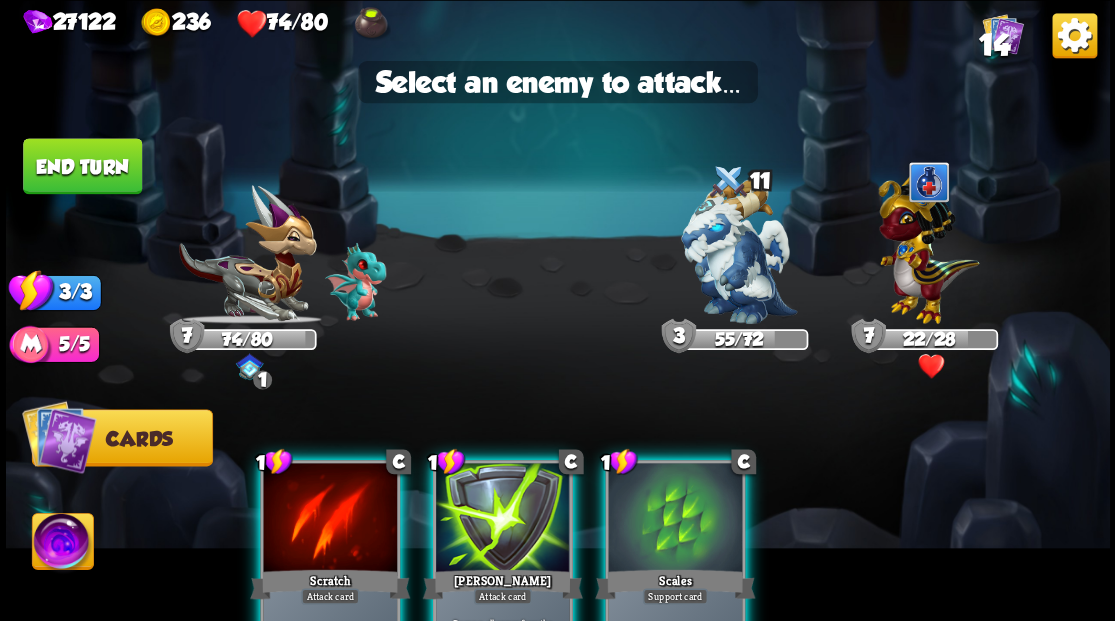click at bounding box center [739, 251] 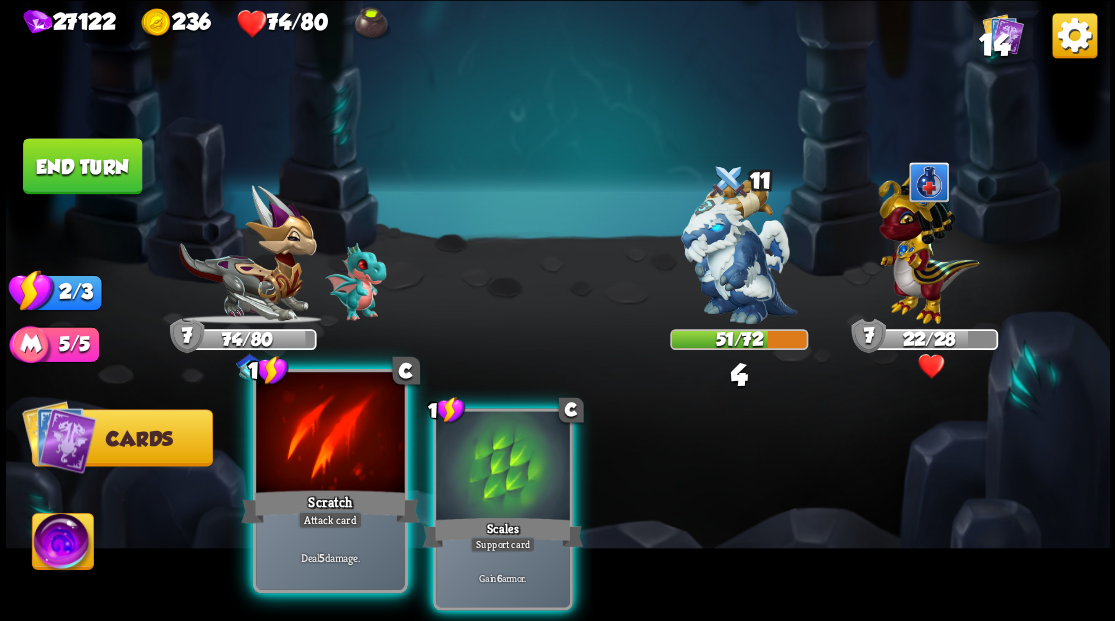 click at bounding box center (330, 434) 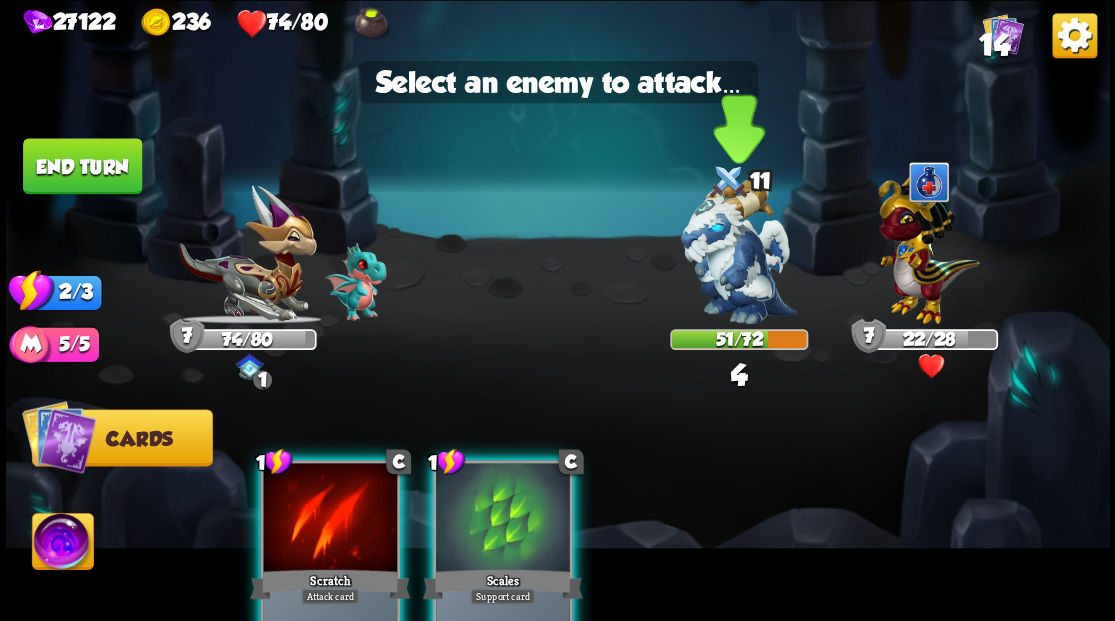 click at bounding box center [739, 251] 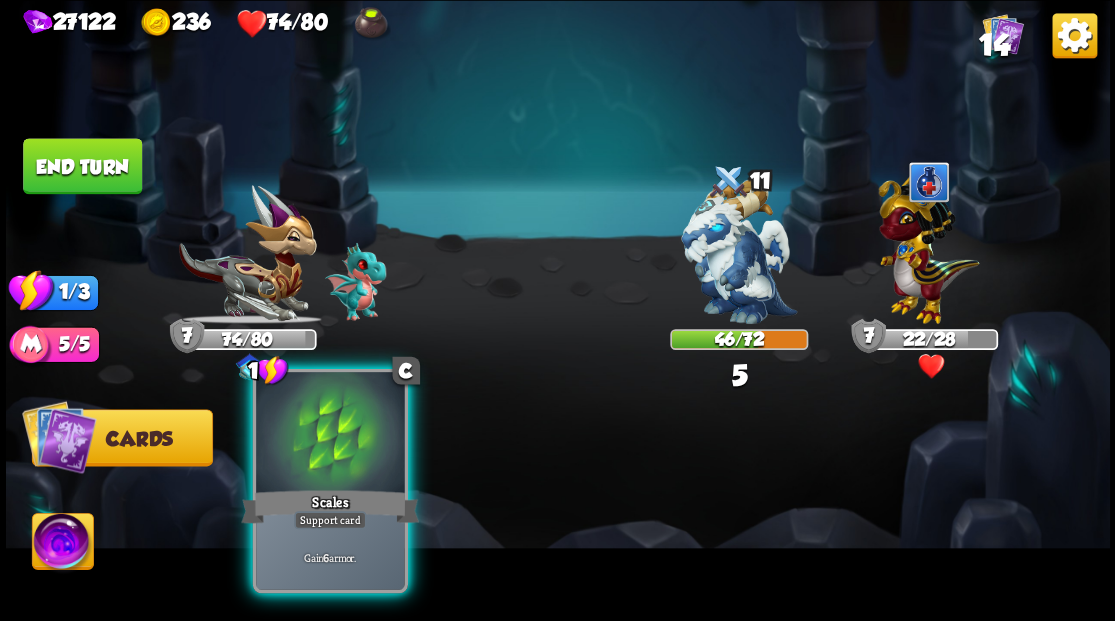 click at bounding box center [330, 434] 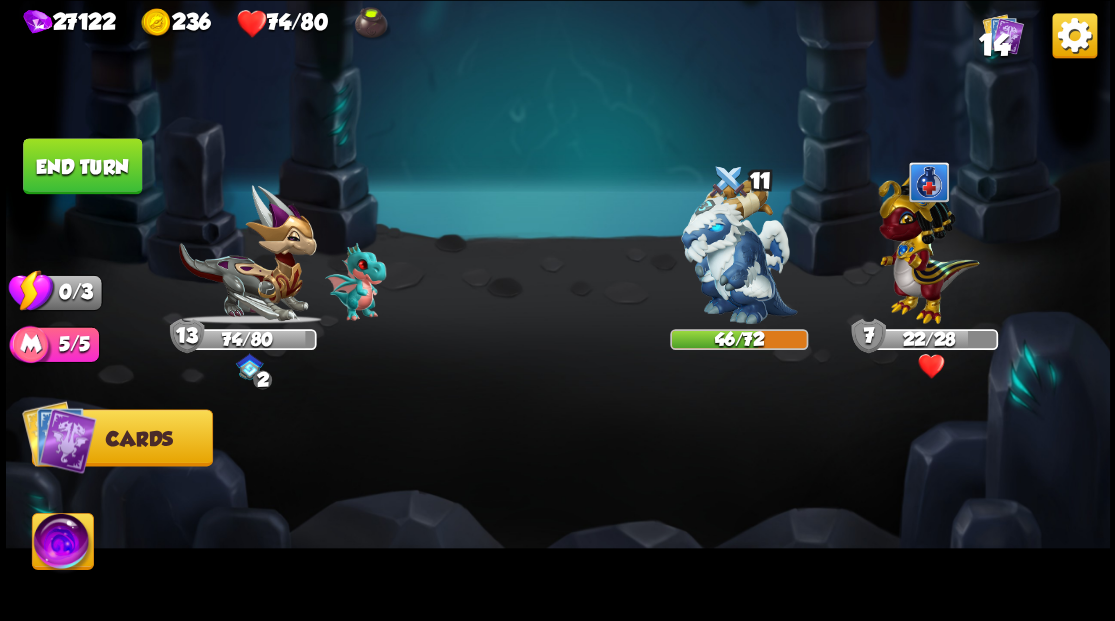 click on "End turn" at bounding box center [82, 166] 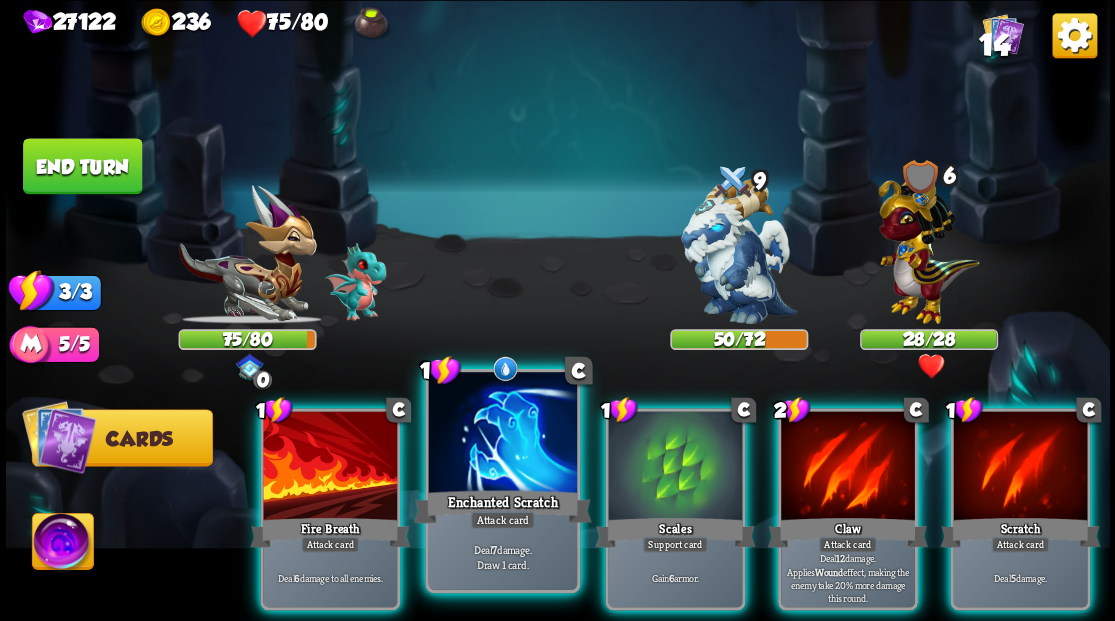 click at bounding box center (502, 434) 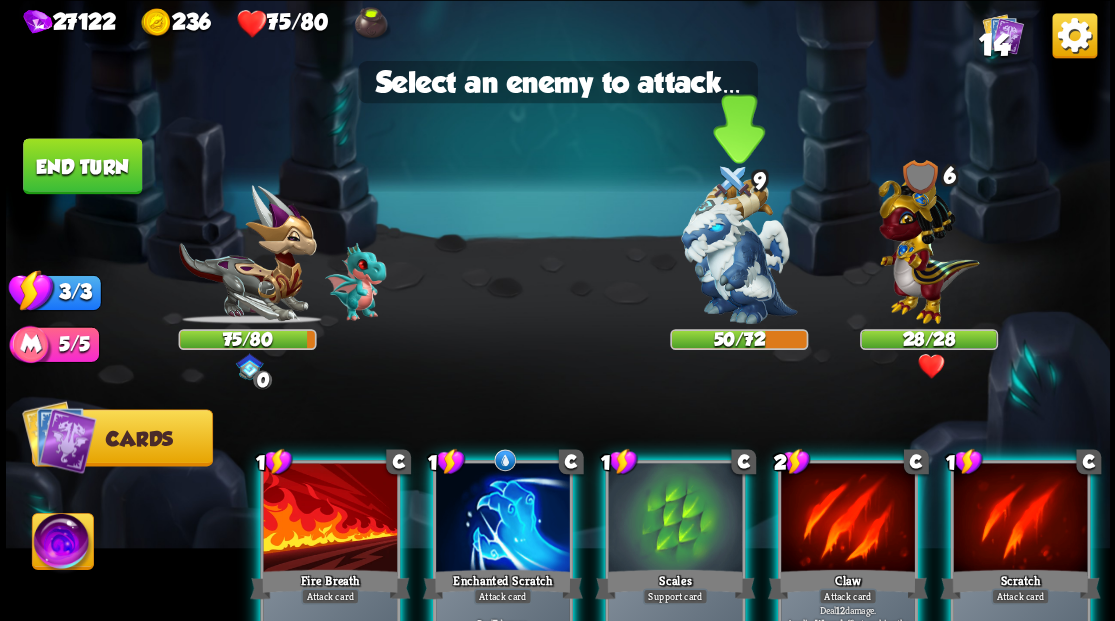 click at bounding box center [739, 251] 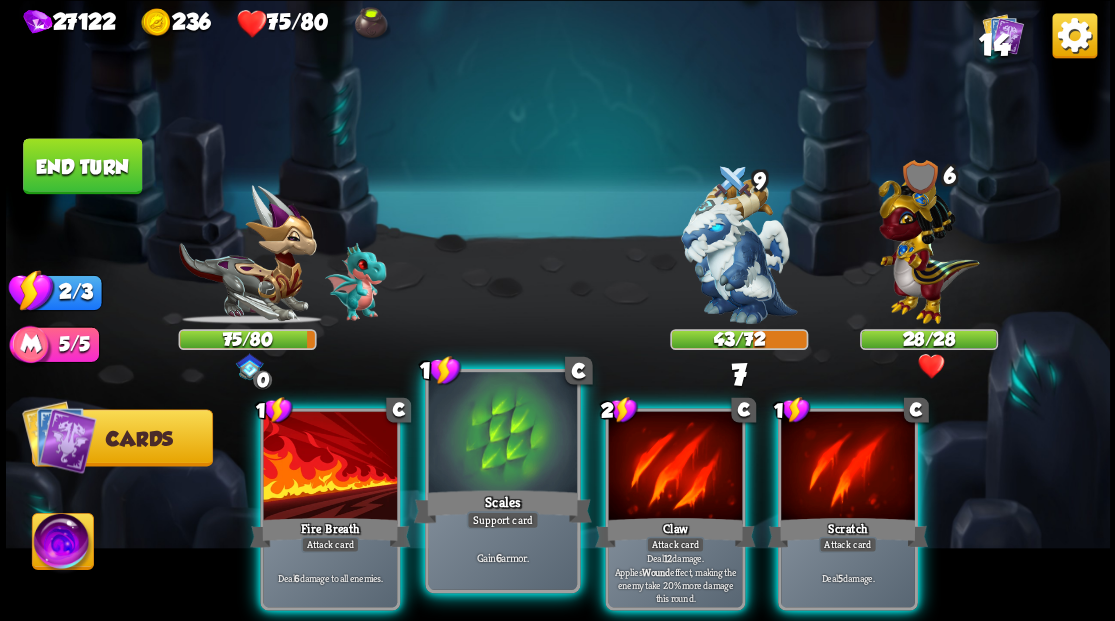 click at bounding box center (502, 434) 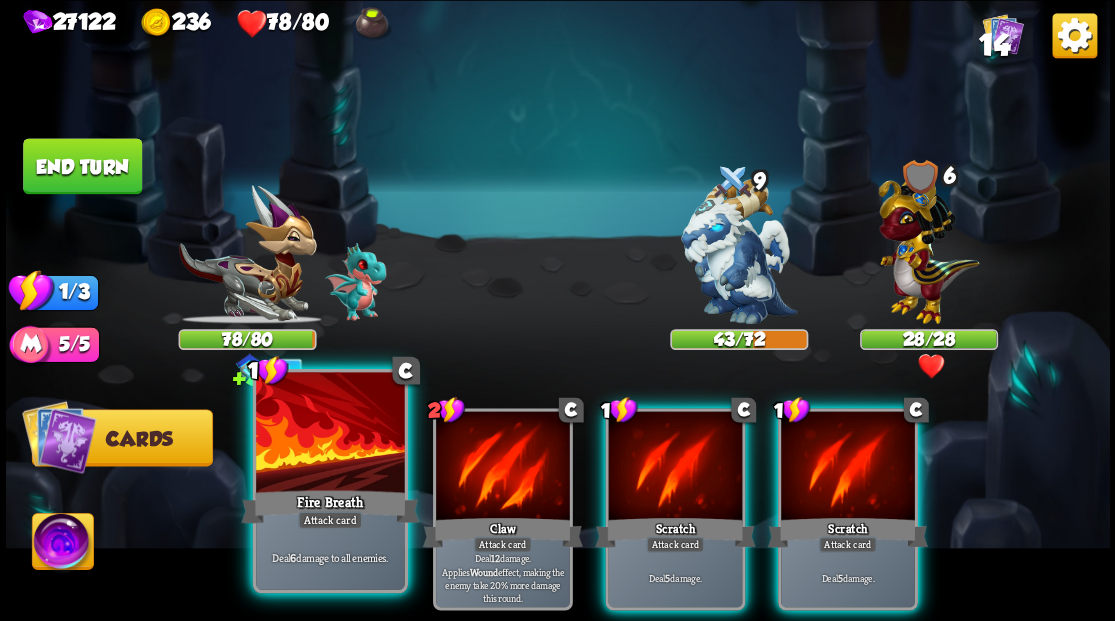 click at bounding box center (330, 434) 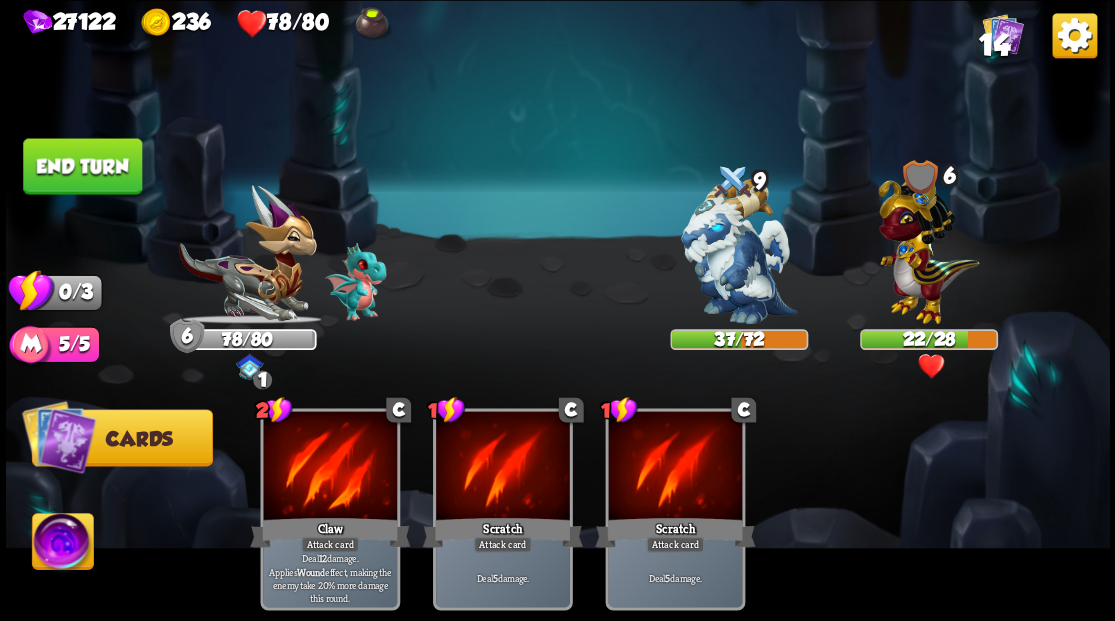 click on "End turn" at bounding box center [82, 166] 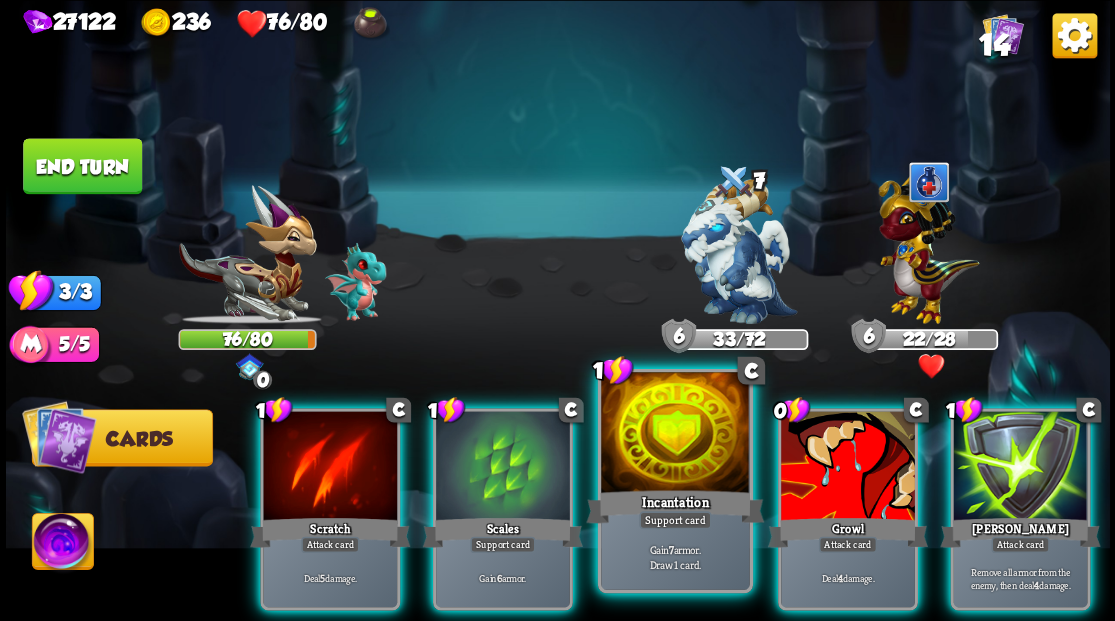 click at bounding box center (675, 434) 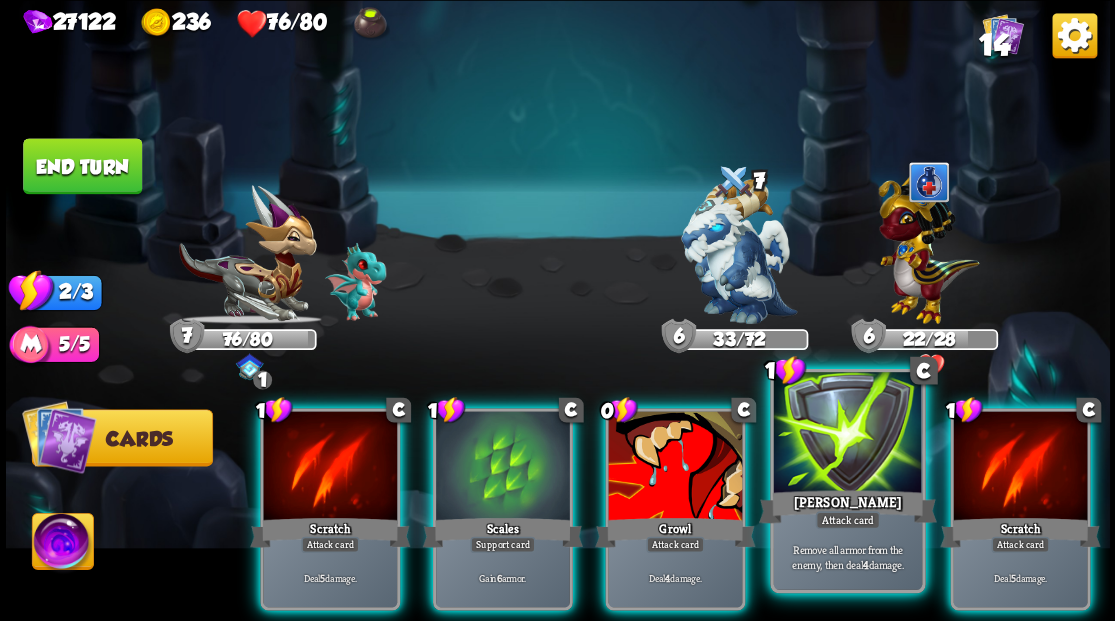 click at bounding box center [847, 434] 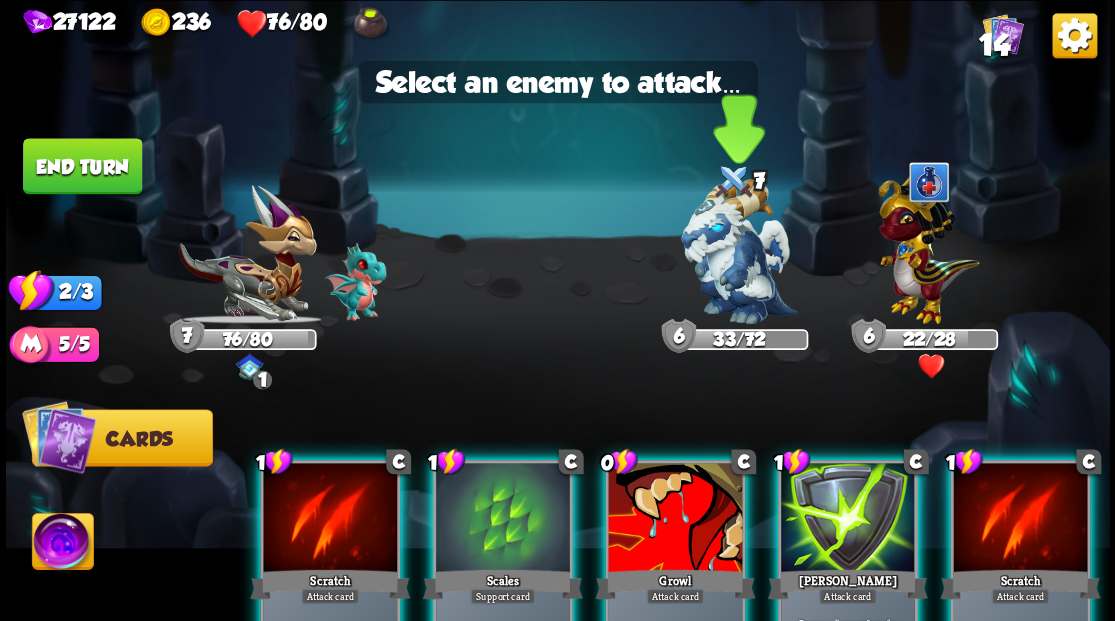 click at bounding box center (739, 251) 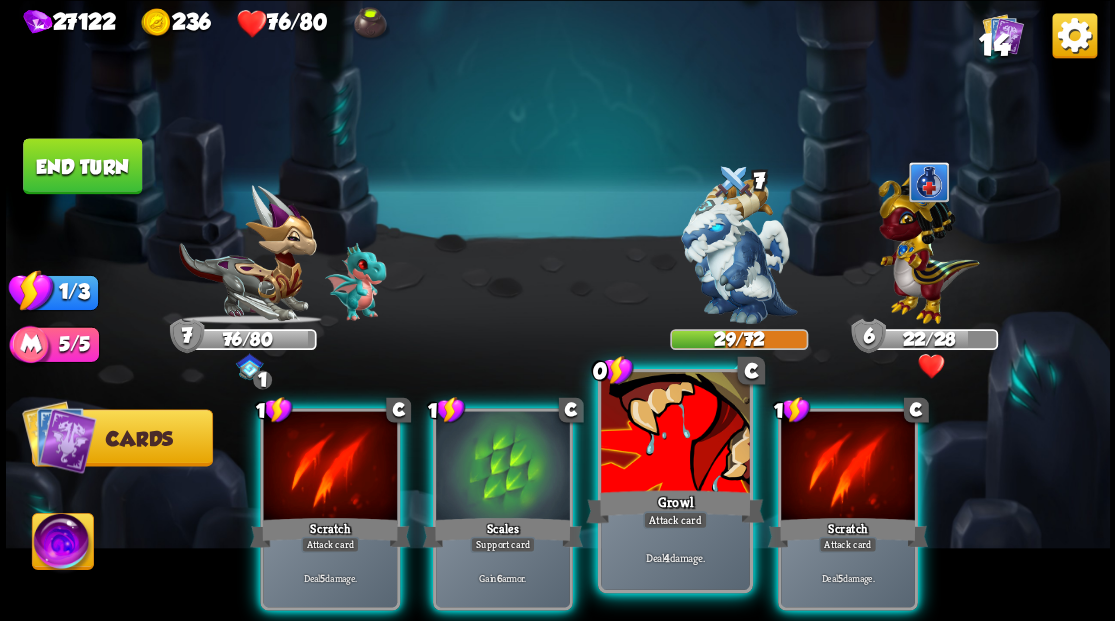 click at bounding box center [675, 434] 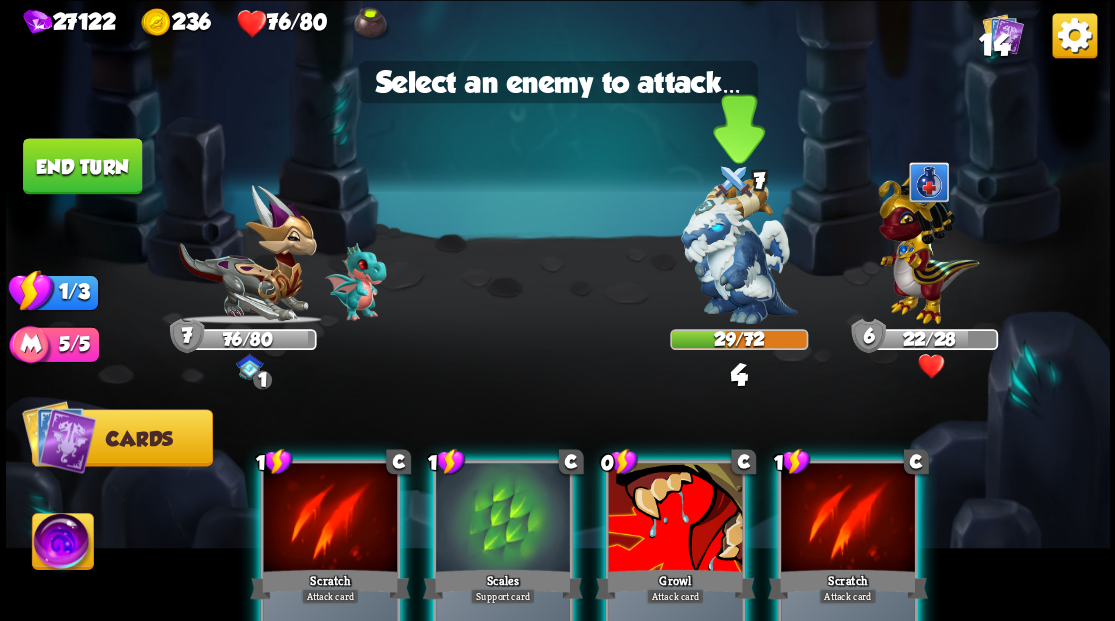 click at bounding box center (739, 251) 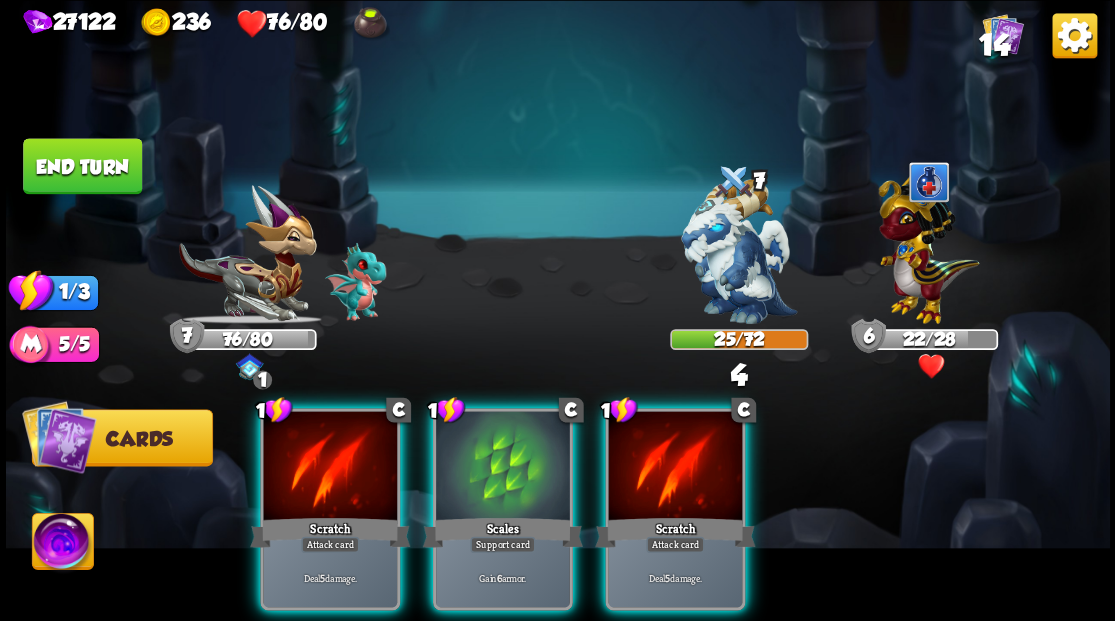 drag, startPoint x: 684, startPoint y: 448, endPoint x: 698, endPoint y: 399, distance: 50.96077 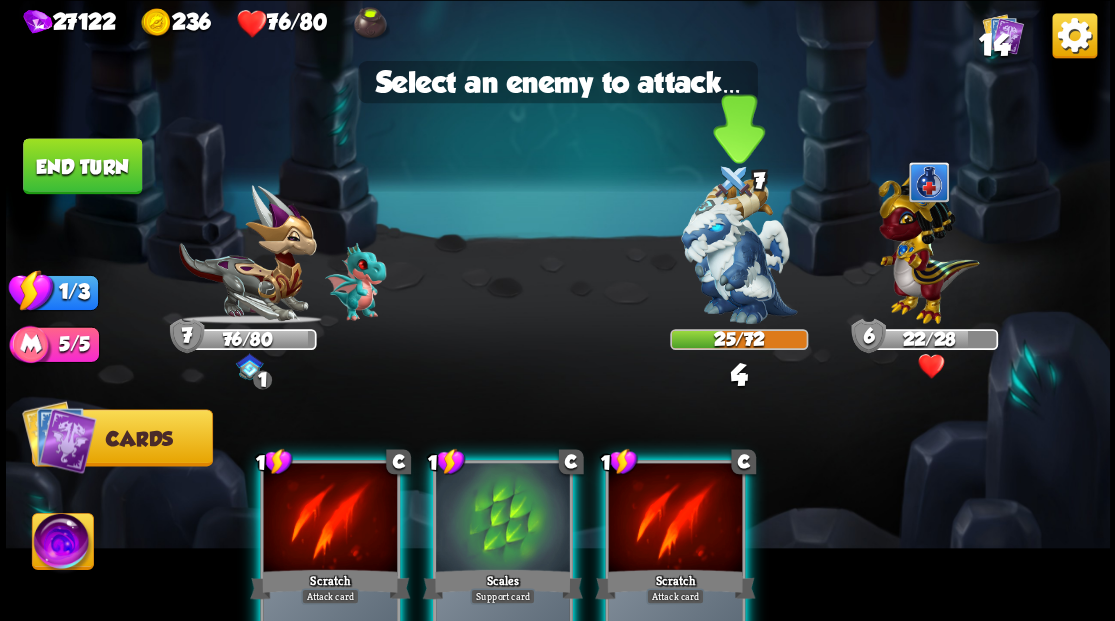 click at bounding box center [739, 251] 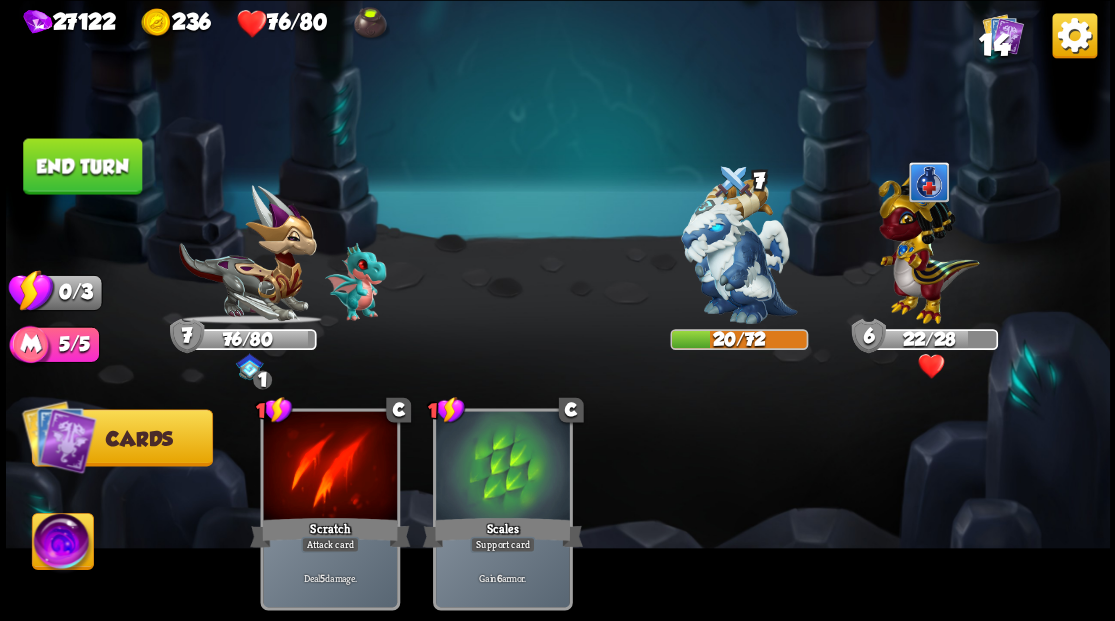 click on "End turn" at bounding box center (82, 166) 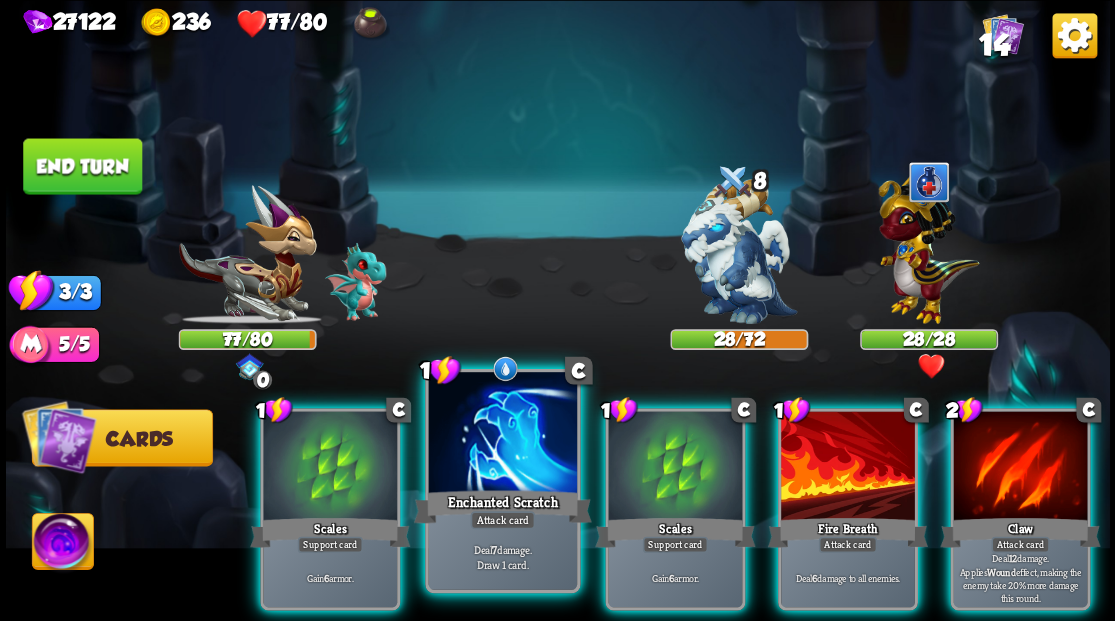 click at bounding box center (502, 434) 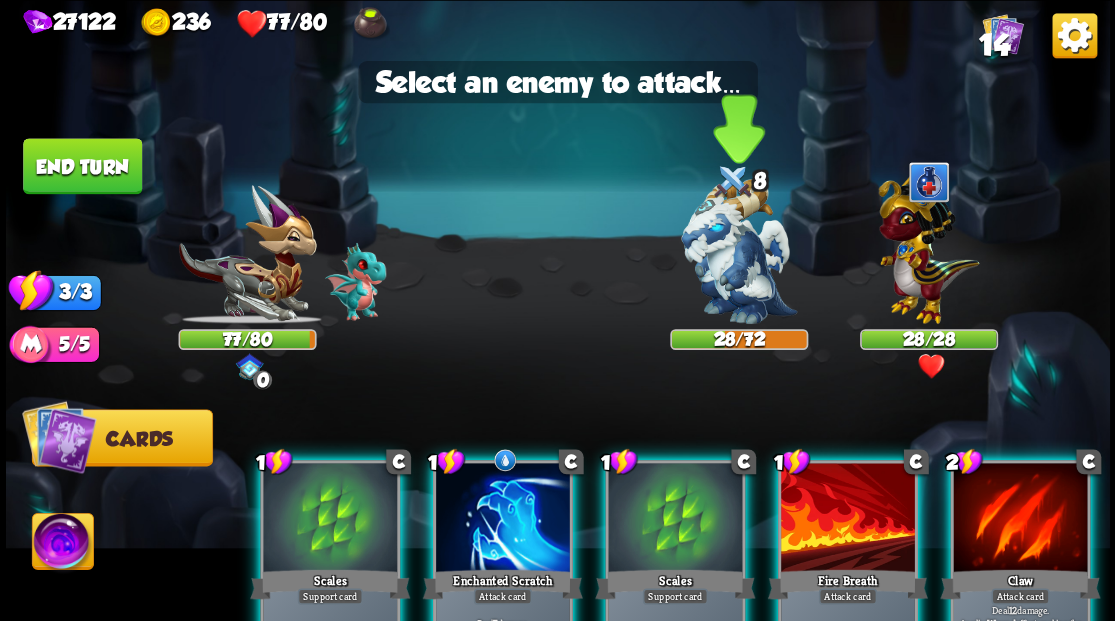 click at bounding box center (739, 251) 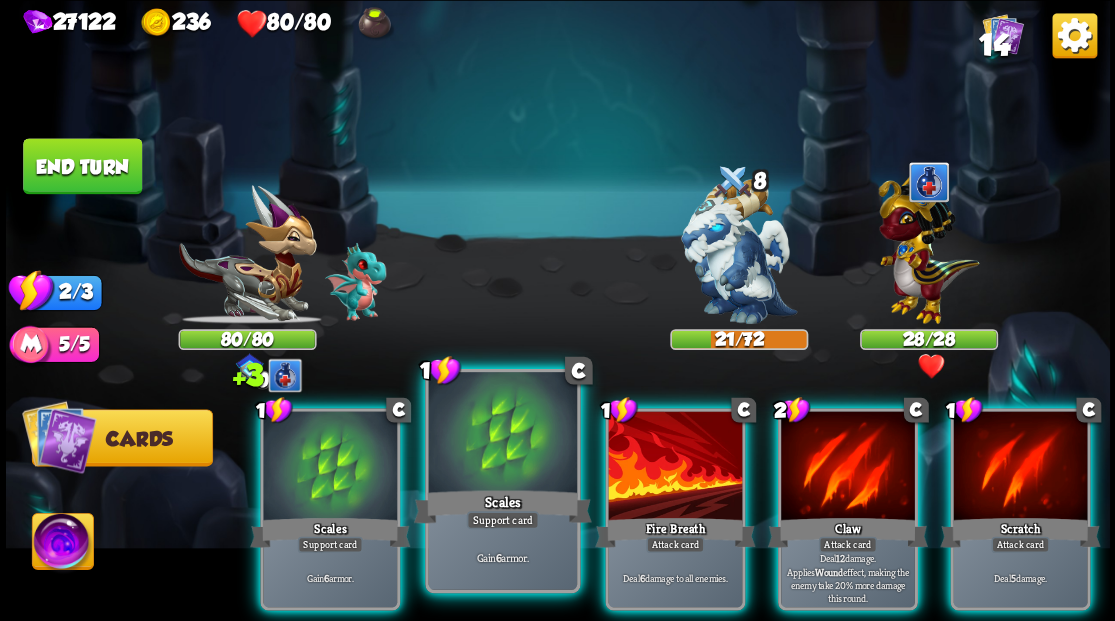 click at bounding box center (502, 434) 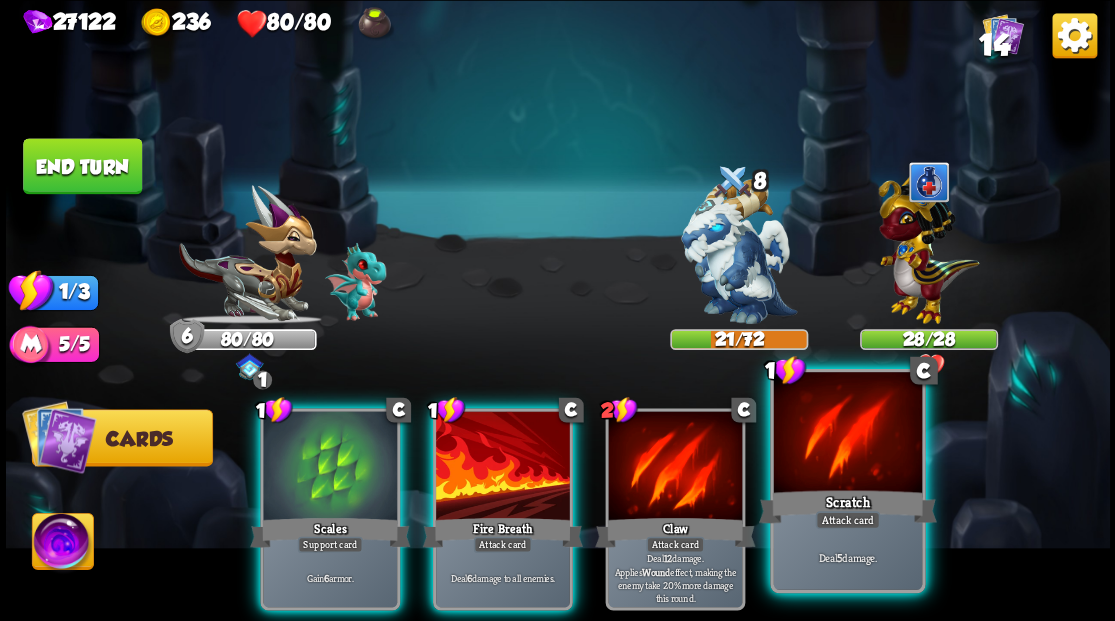 click on "Scratch" at bounding box center (847, 506) 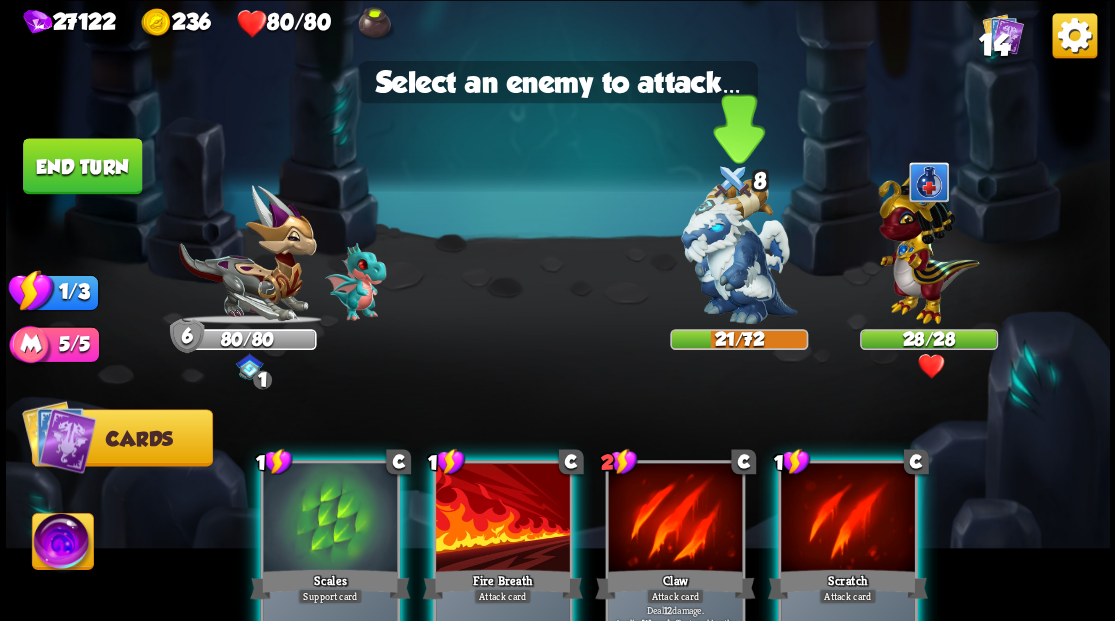 click at bounding box center (739, 251) 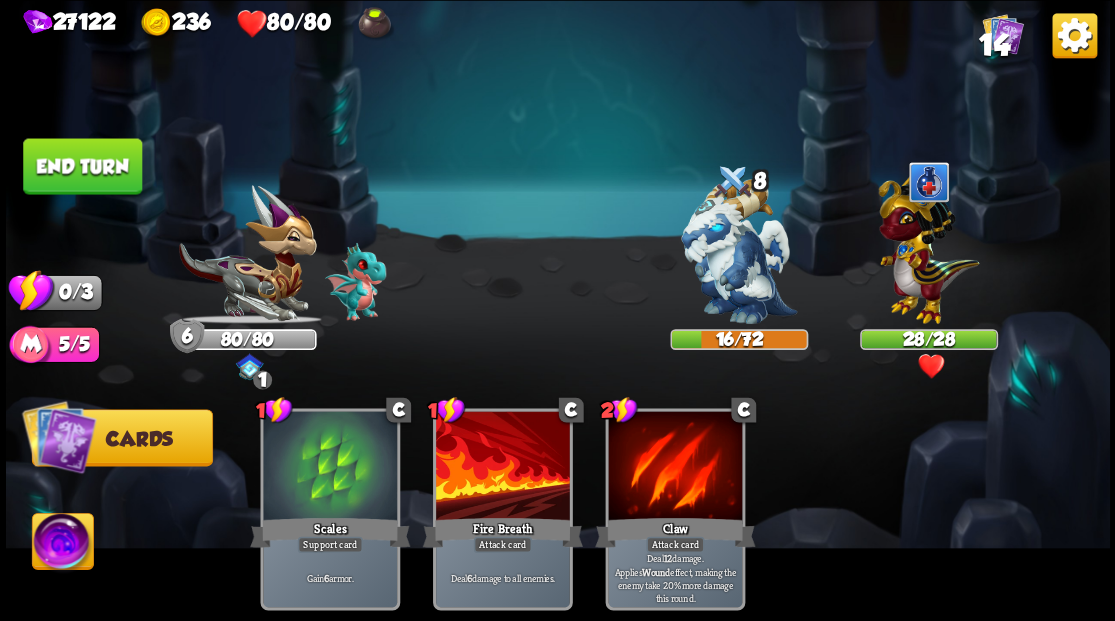 drag, startPoint x: 64, startPoint y: 174, endPoint x: 625, endPoint y: 186, distance: 561.12836 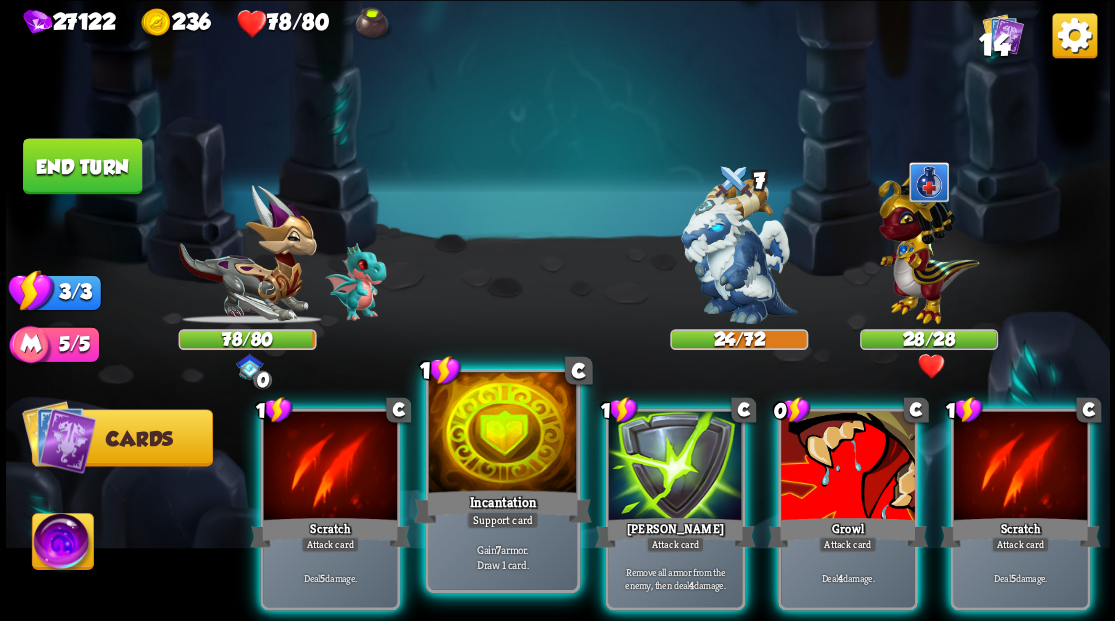 click at bounding box center [502, 434] 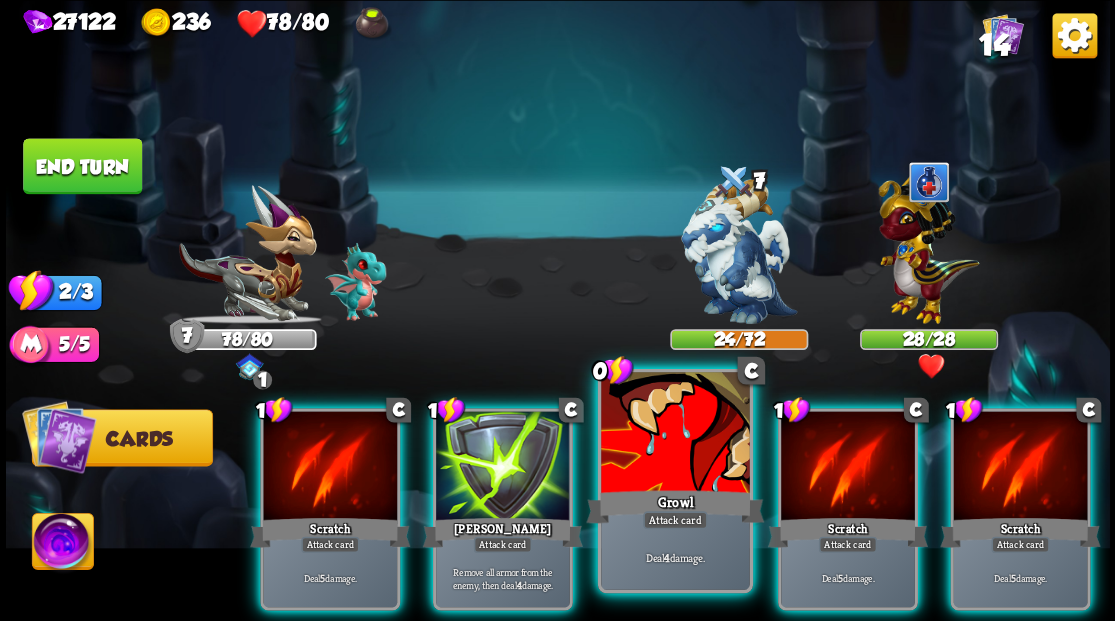 click at bounding box center [675, 434] 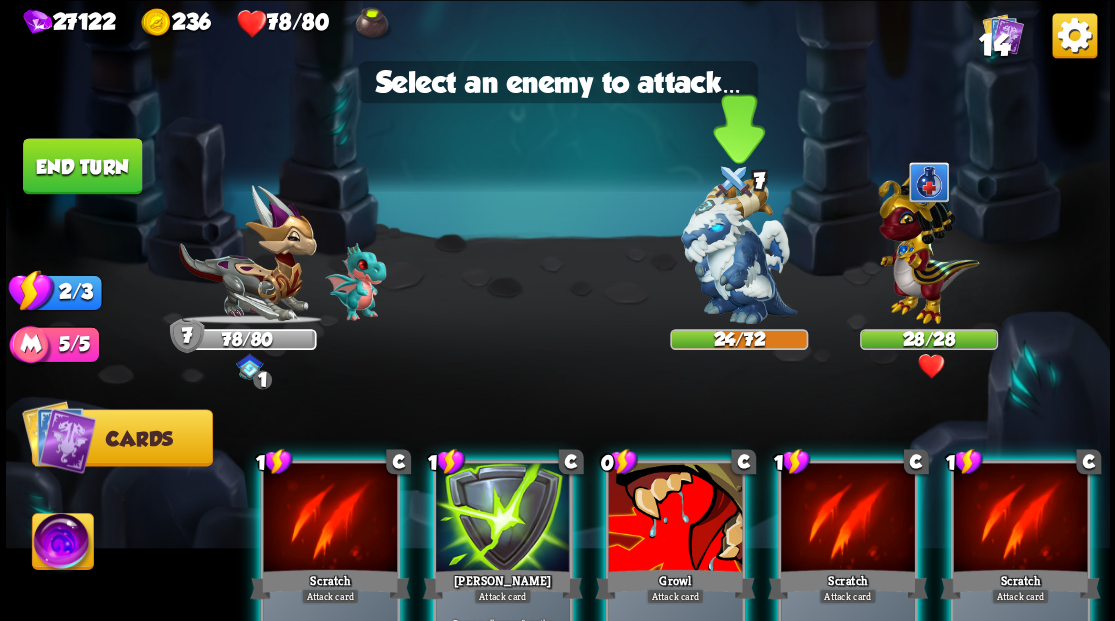 click at bounding box center (739, 251) 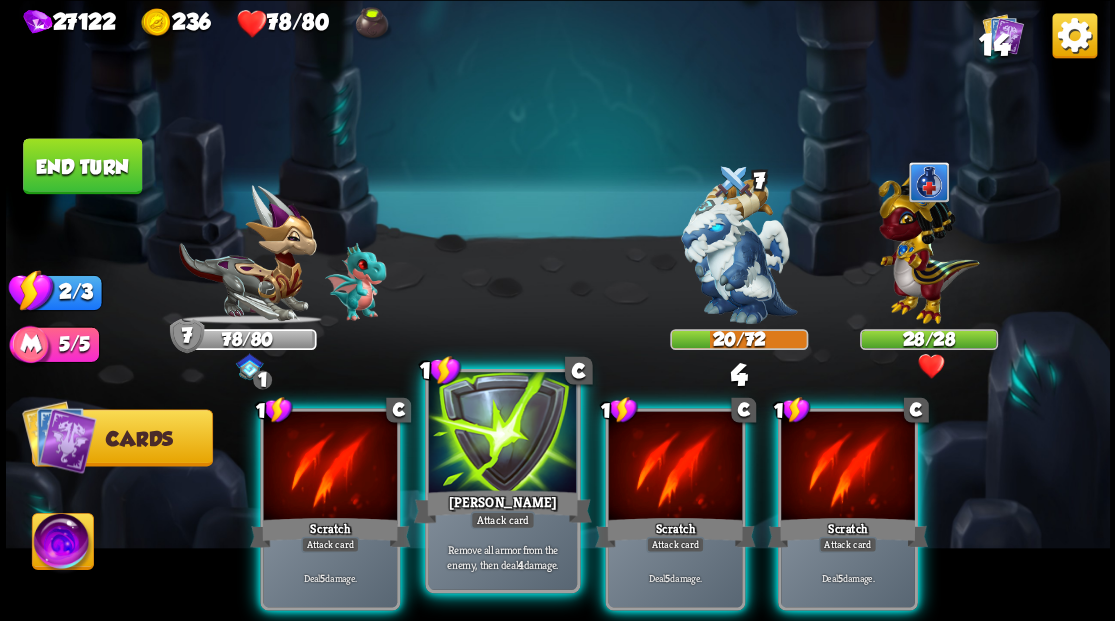 click at bounding box center (502, 434) 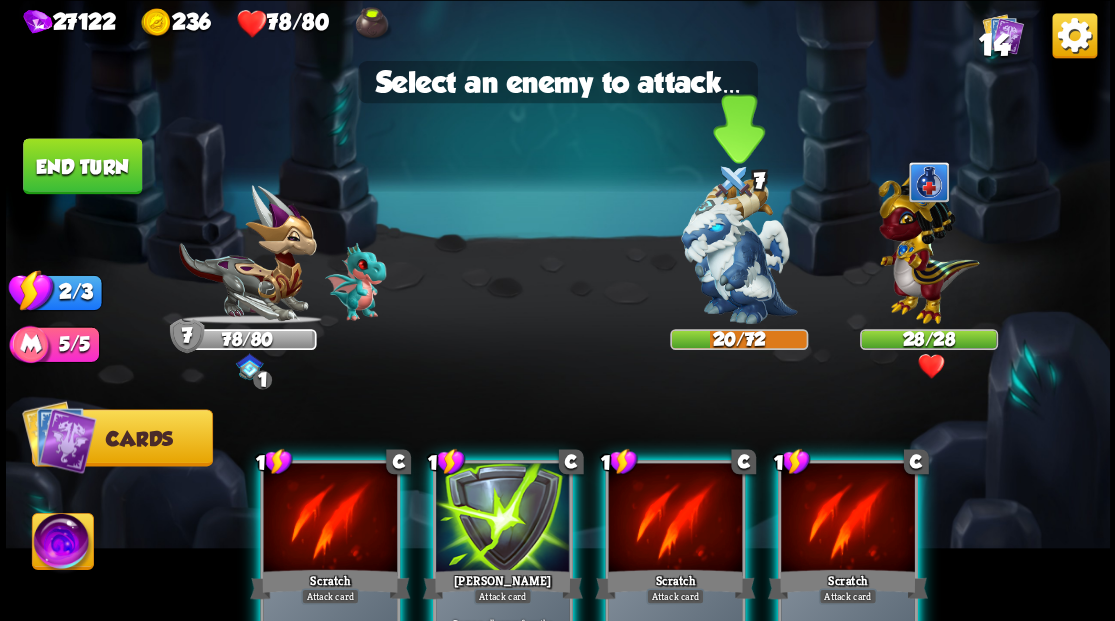 click at bounding box center (739, 251) 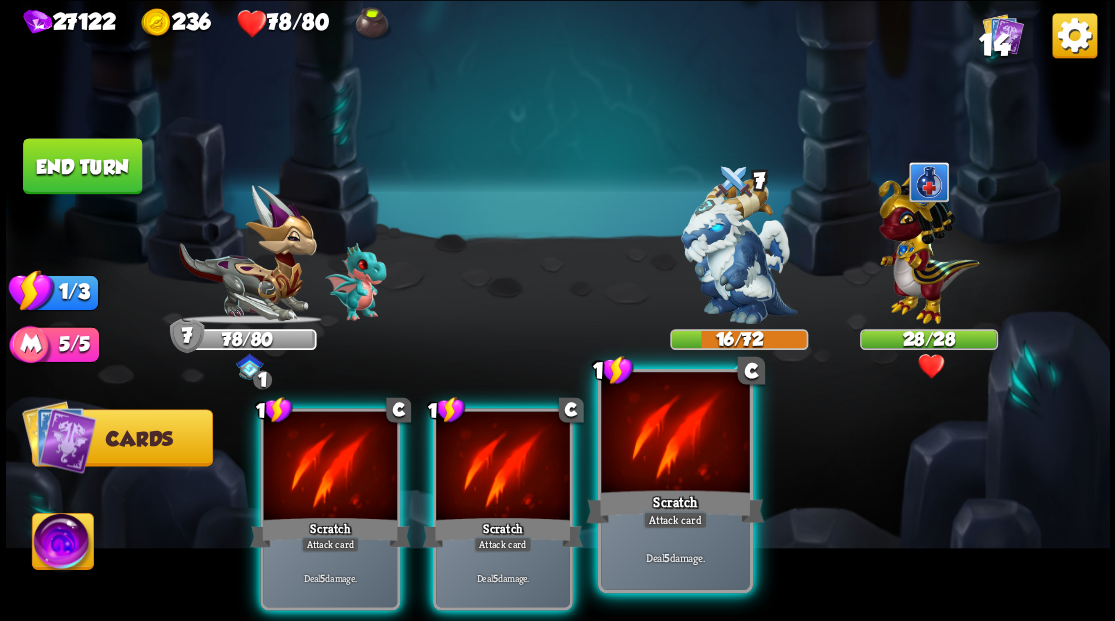 click at bounding box center [675, 434] 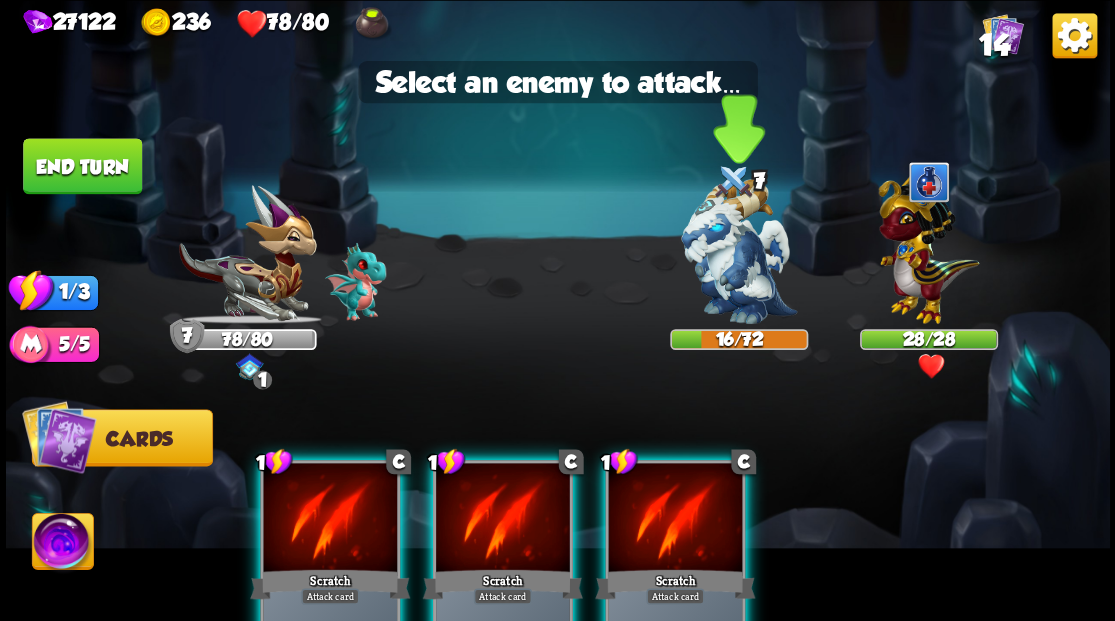 click at bounding box center [739, 251] 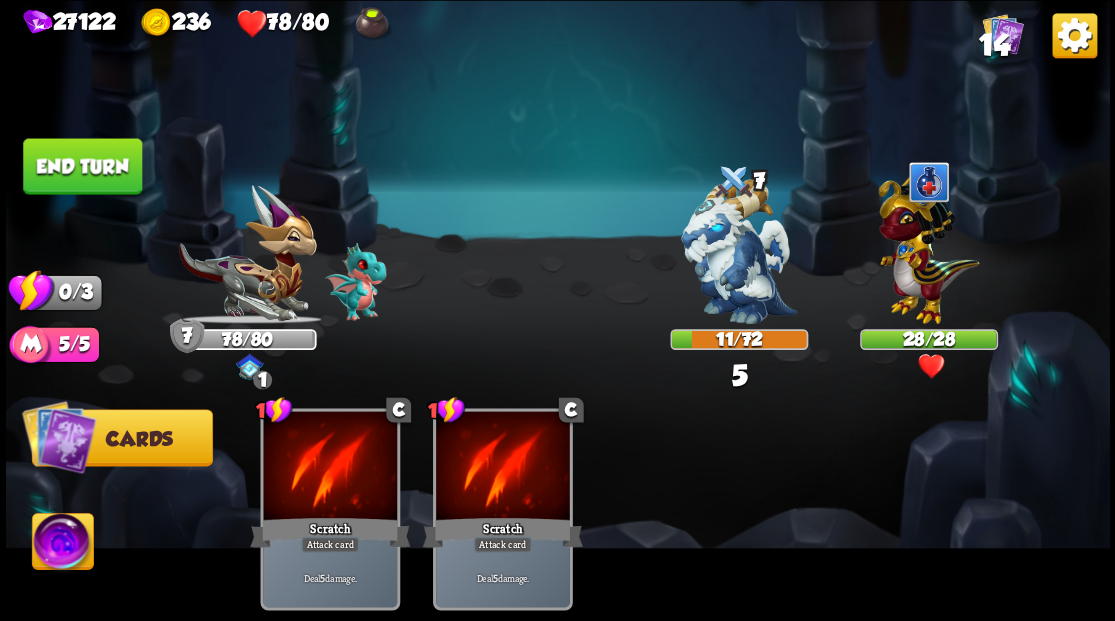 click on "End turn" at bounding box center [82, 166] 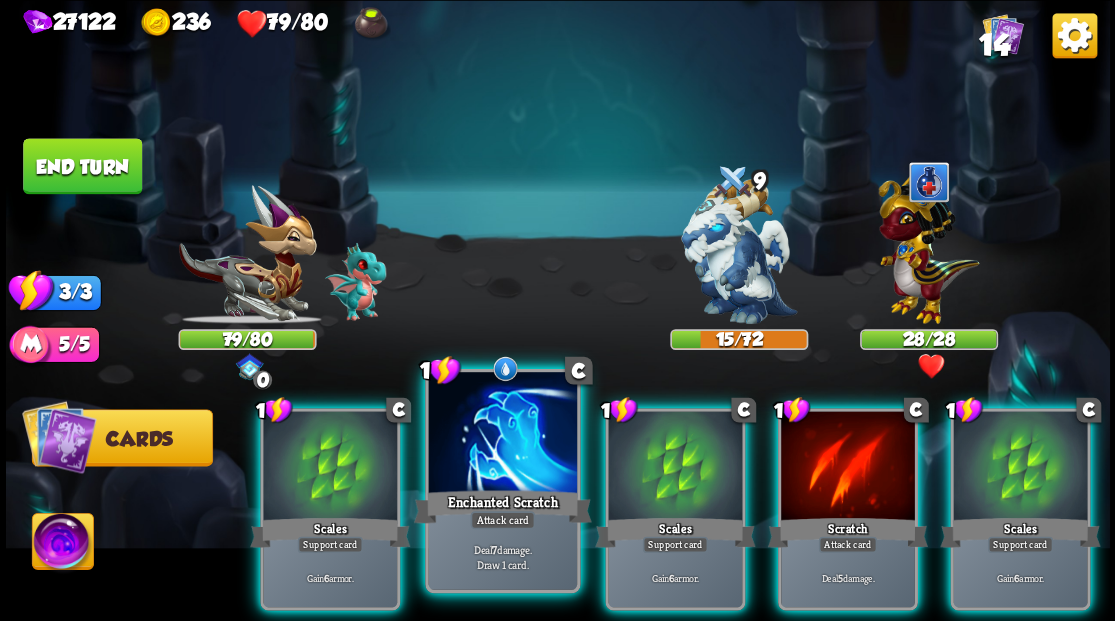 click at bounding box center (502, 434) 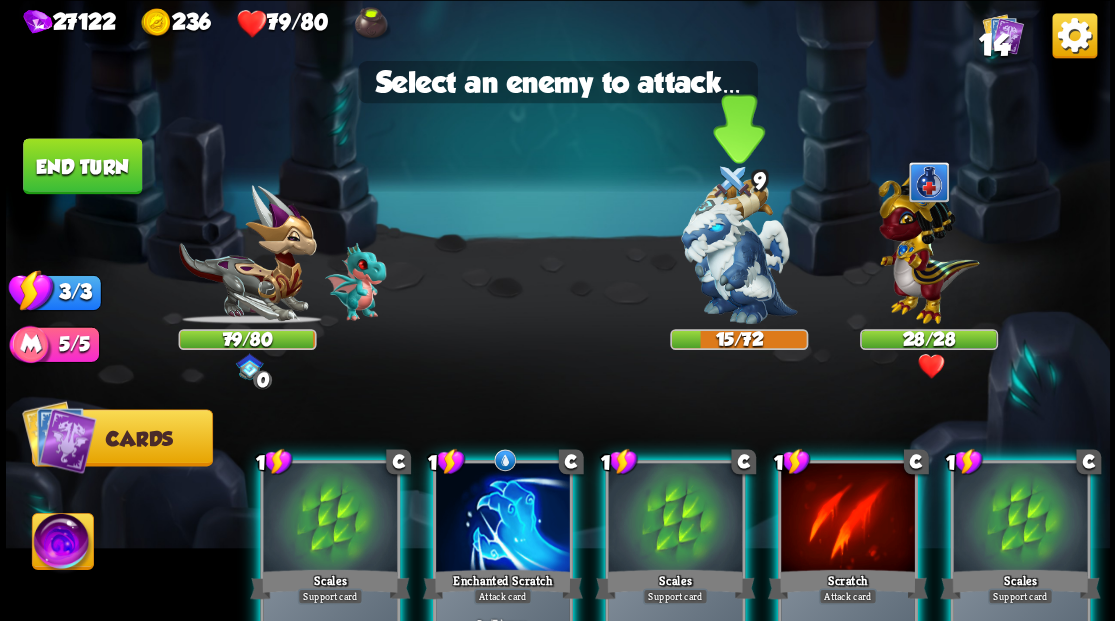 click at bounding box center (739, 251) 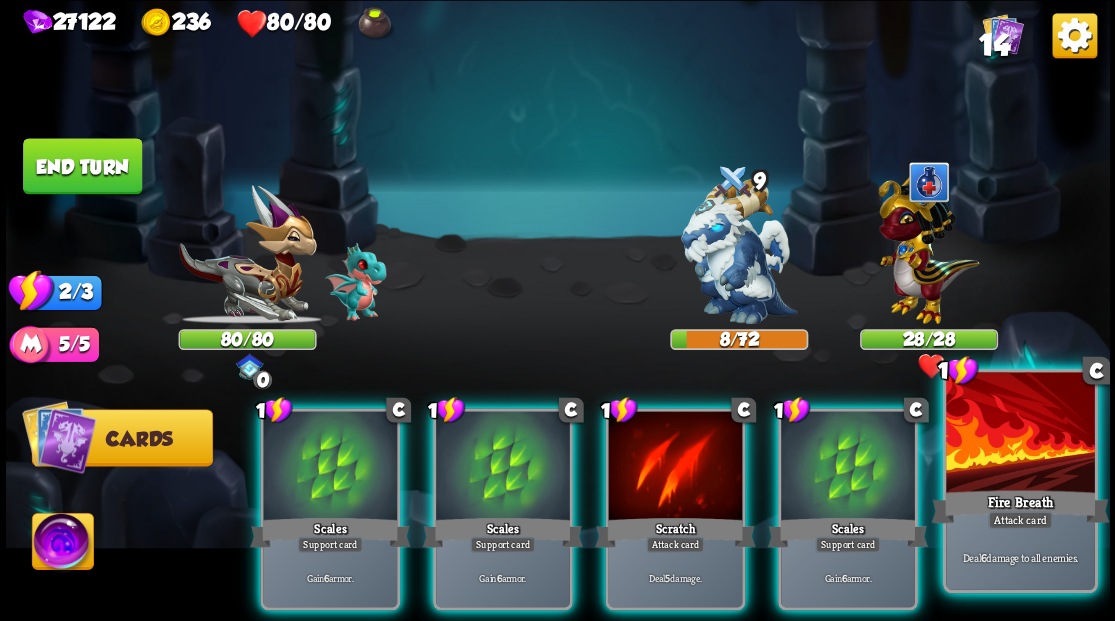 click on "Fire Breath" at bounding box center [1020, 506] 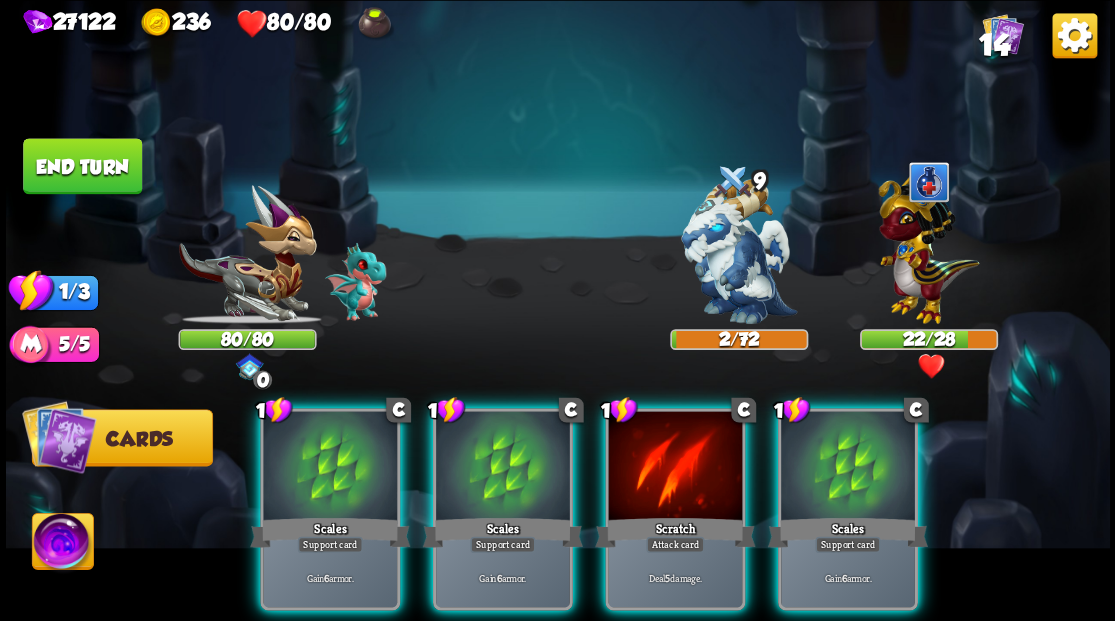 click at bounding box center (928, 244) 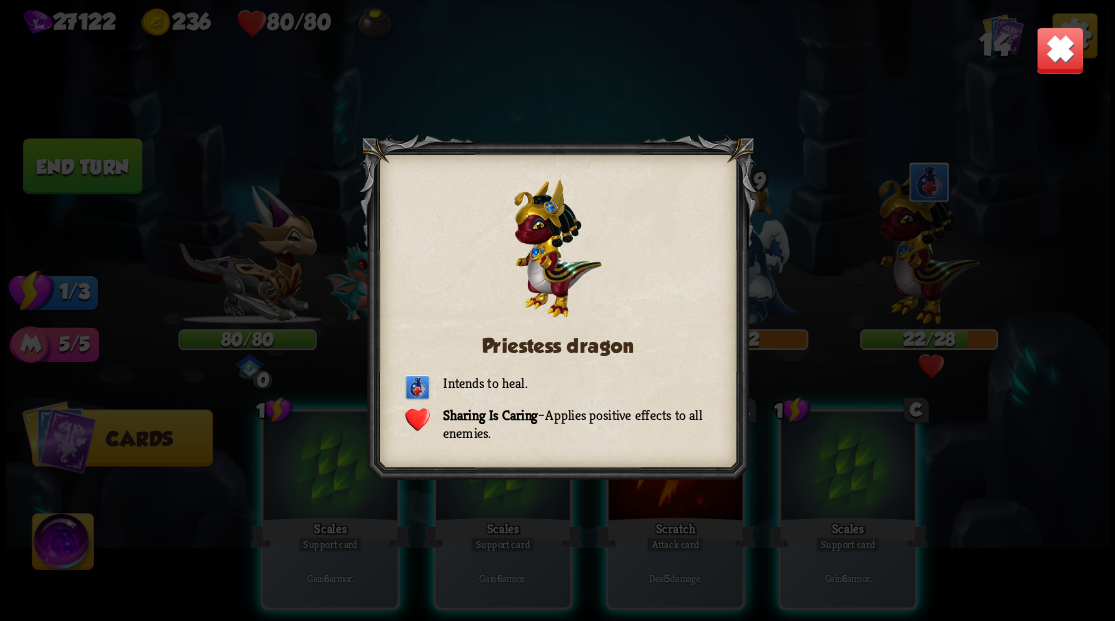 click at bounding box center [1059, 50] 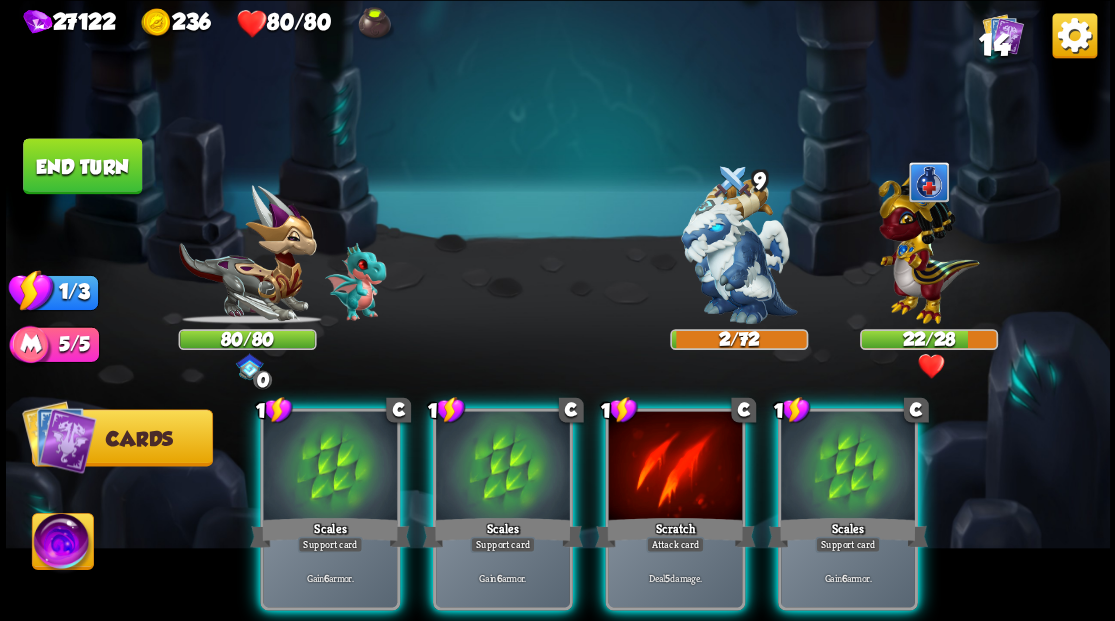 drag, startPoint x: 656, startPoint y: 498, endPoint x: 672, endPoint y: 410, distance: 89.44272 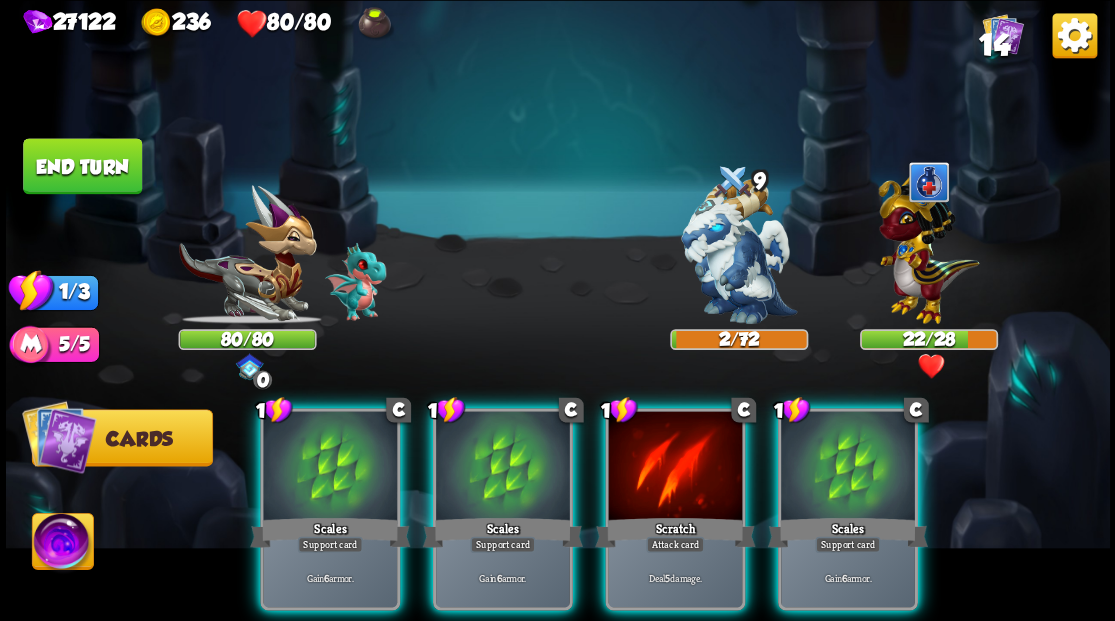 click on "Scratch" at bounding box center [675, 532] 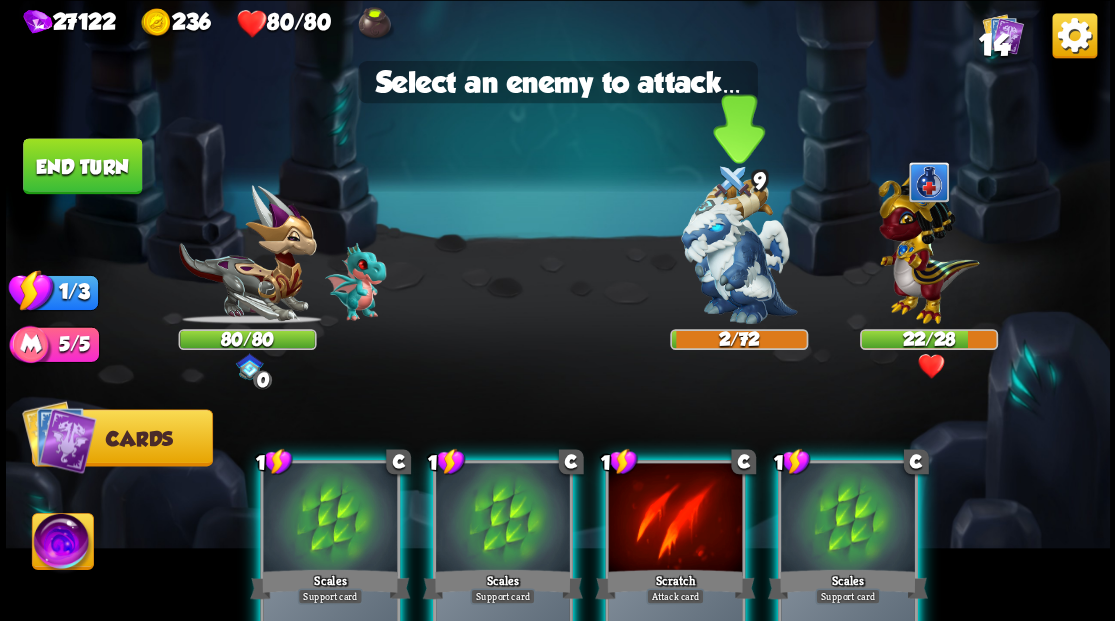 click at bounding box center (739, 251) 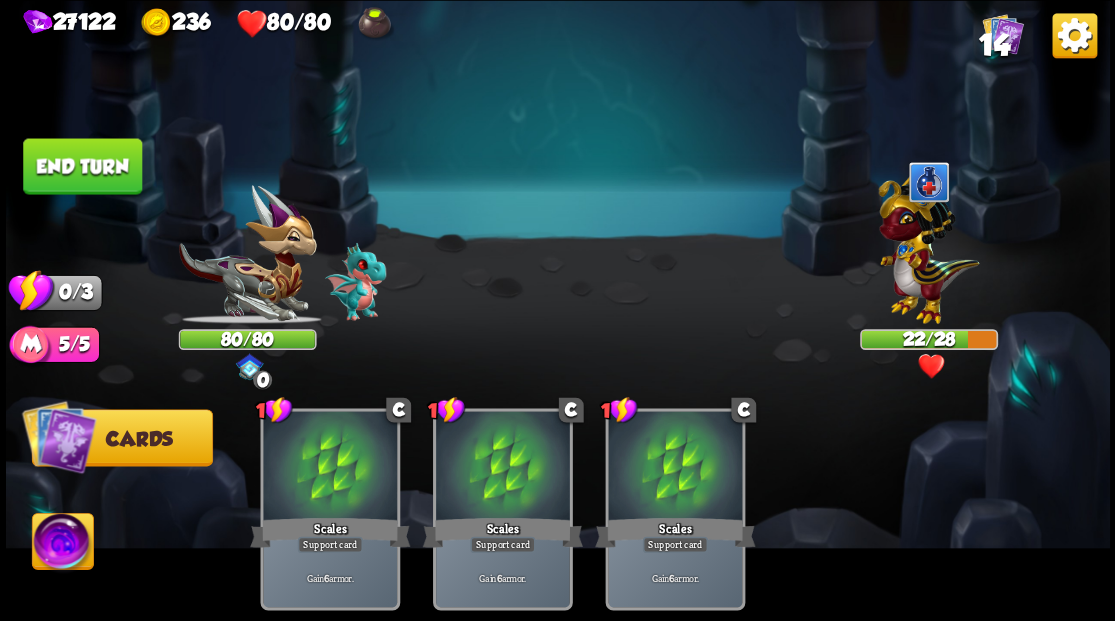 click on "End turn" at bounding box center [82, 166] 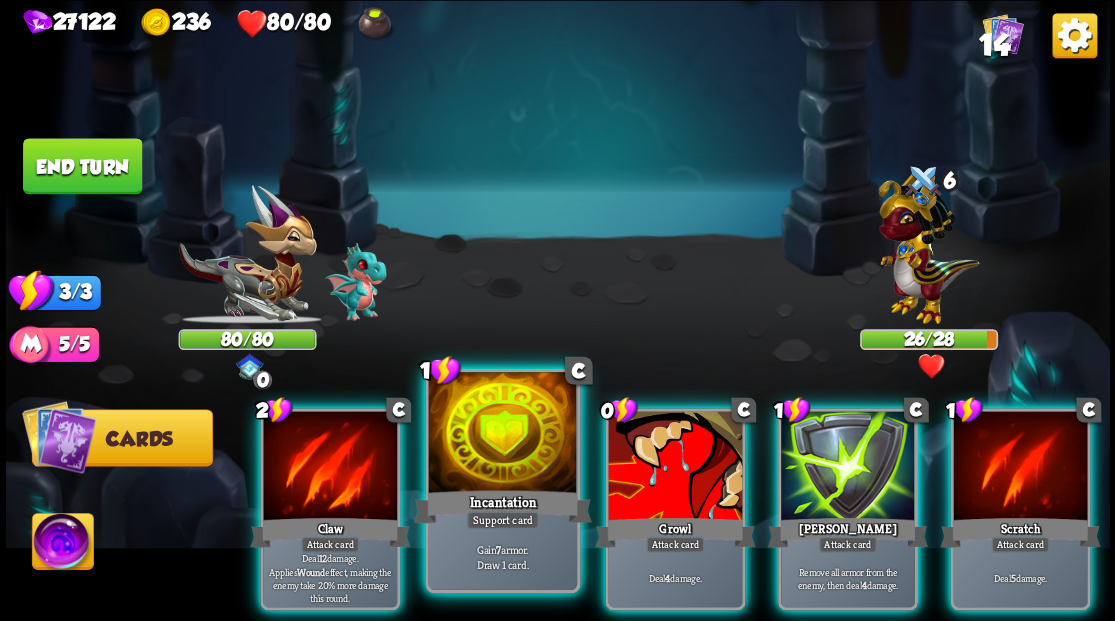 click at bounding box center [502, 434] 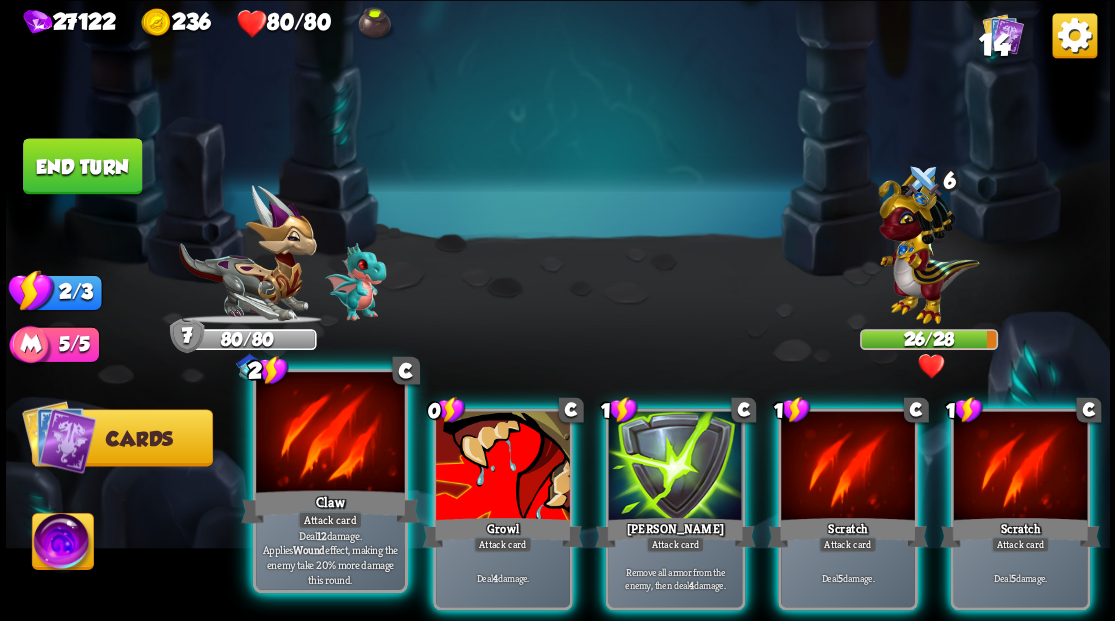 click at bounding box center (330, 434) 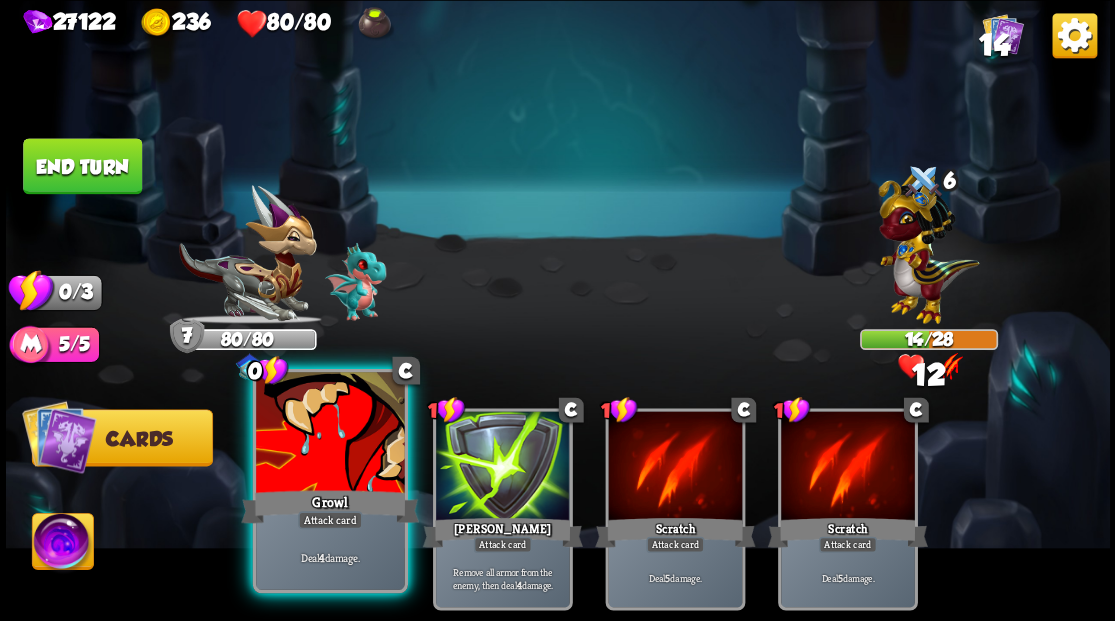 click at bounding box center [330, 434] 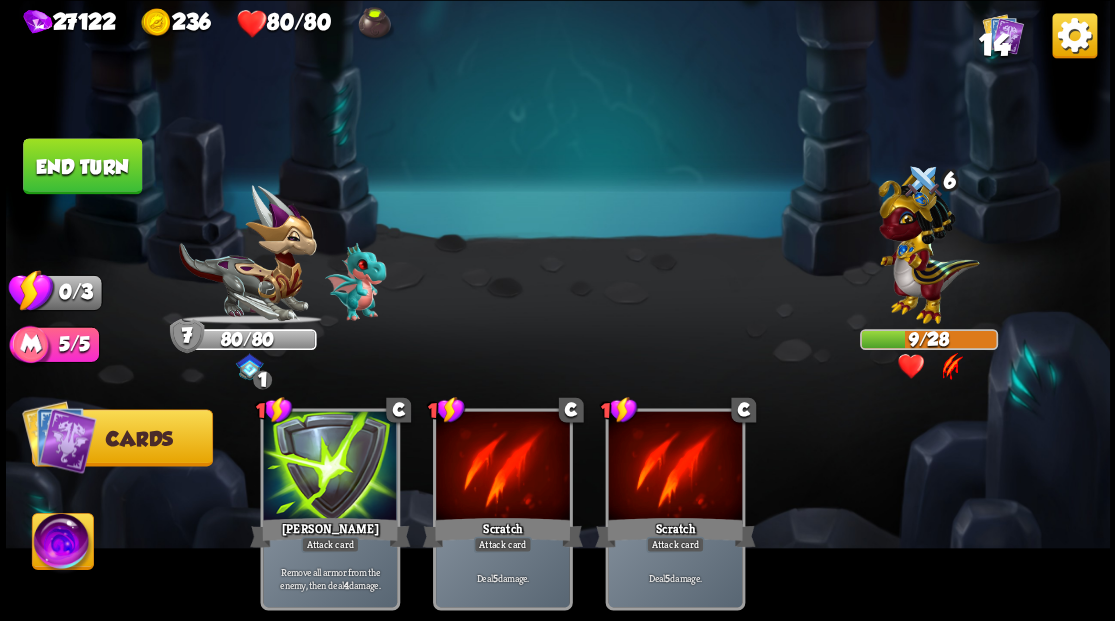 click on "End turn" at bounding box center [82, 166] 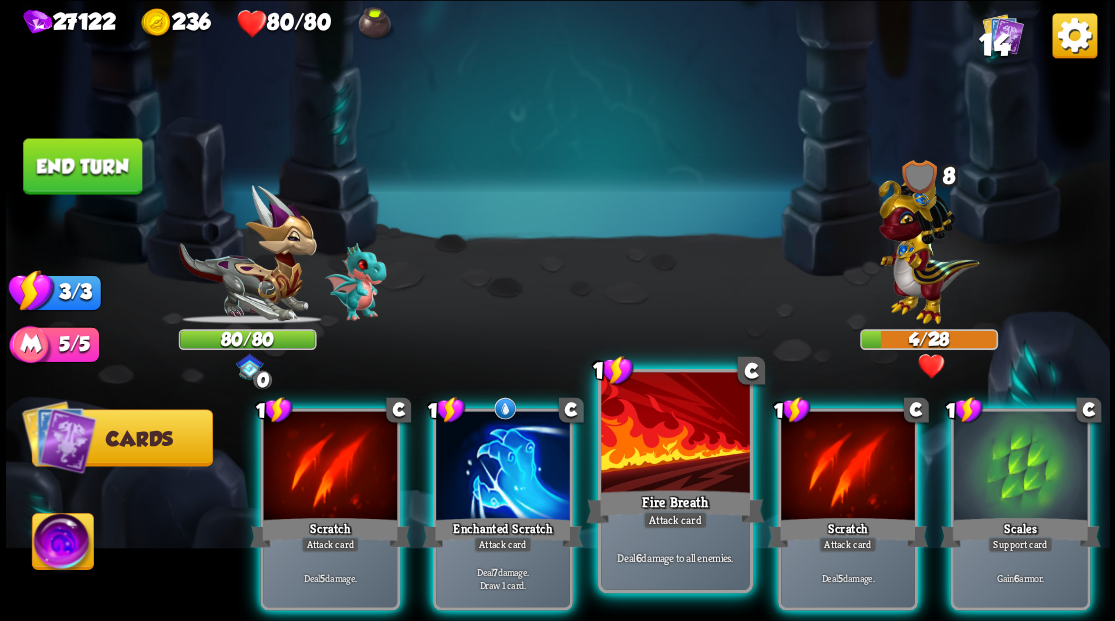 click at bounding box center [675, 434] 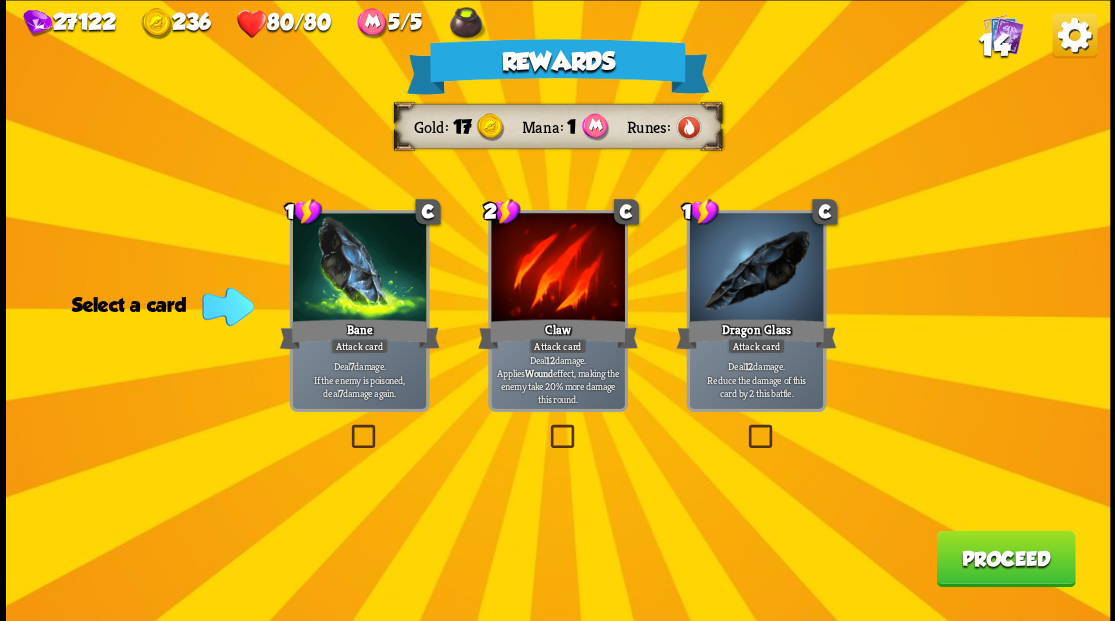 click on "14" at bounding box center (993, 45) 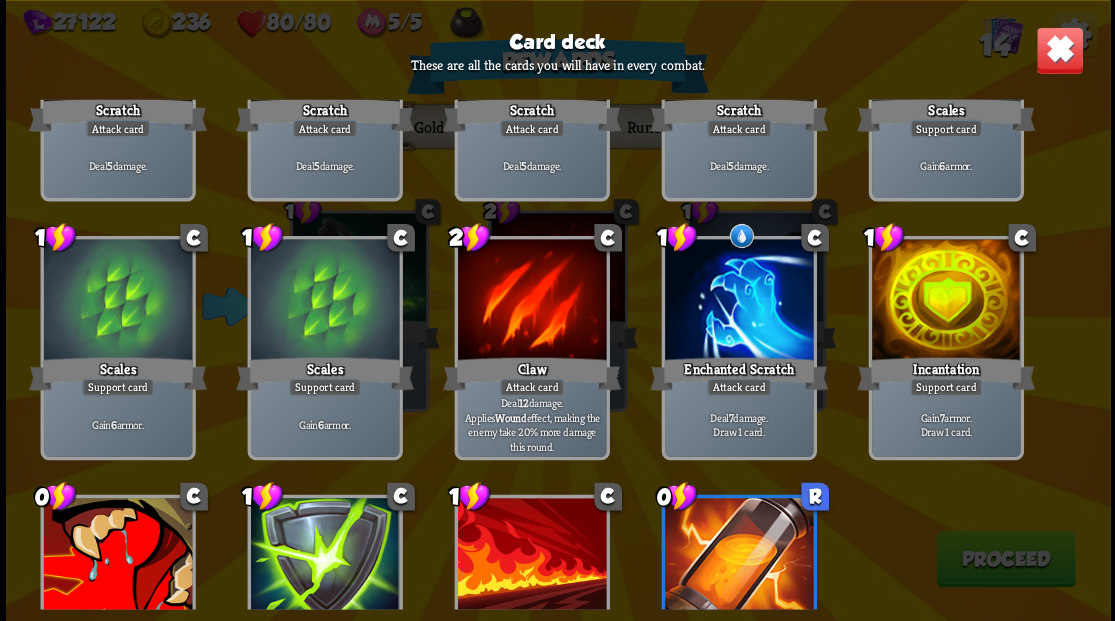 scroll, scrollTop: 196, scrollLeft: 0, axis: vertical 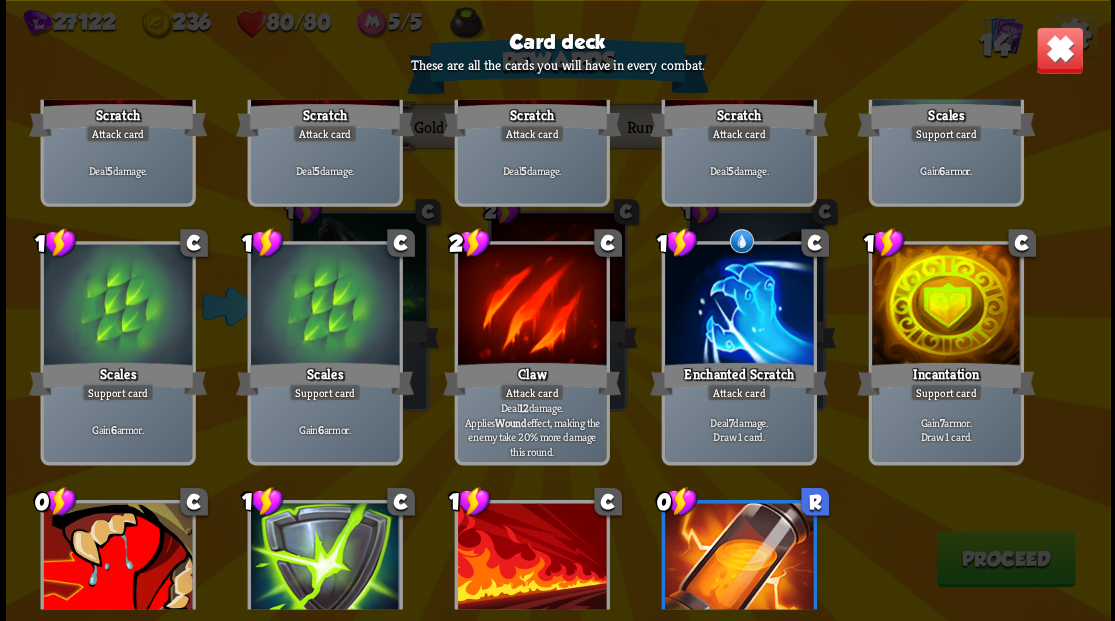 click at bounding box center [1059, 50] 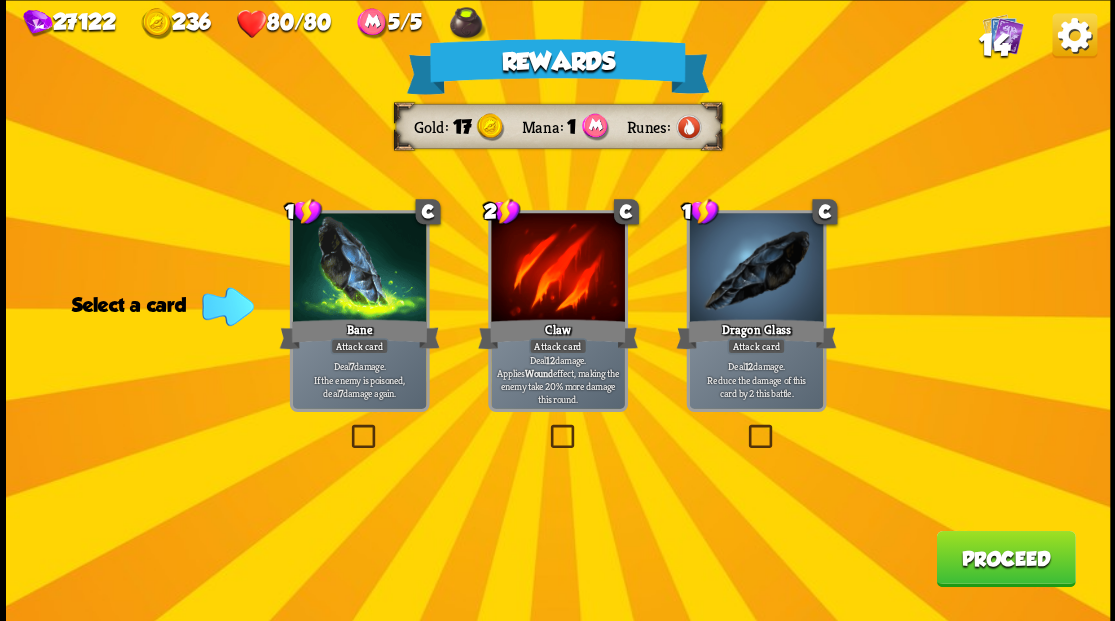 click at bounding box center (744, 427) 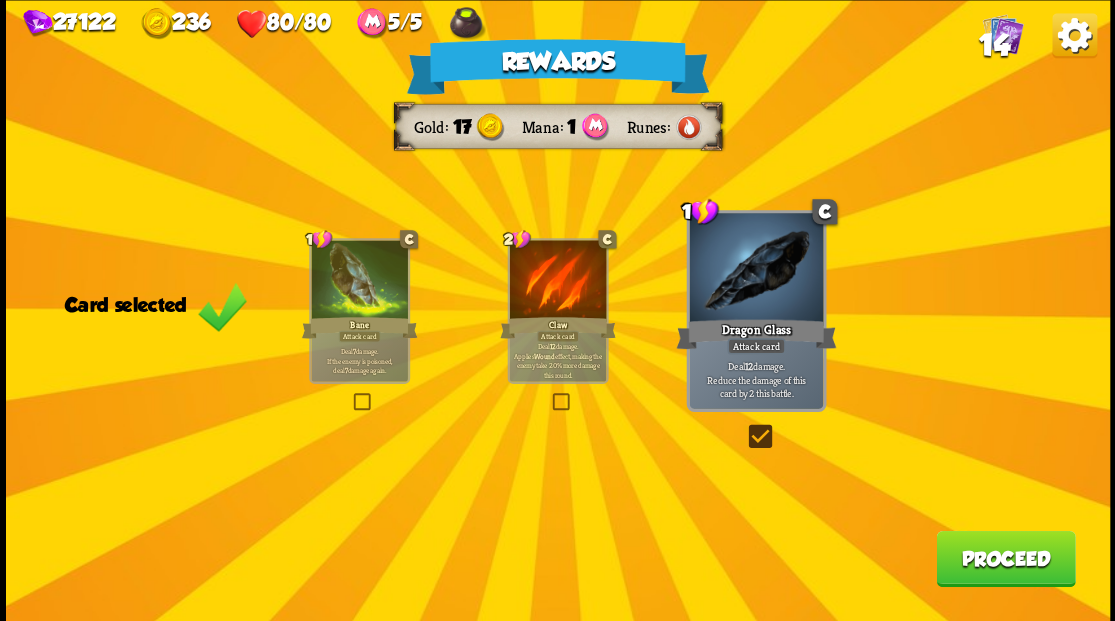 click on "Proceed" at bounding box center (1005, 558) 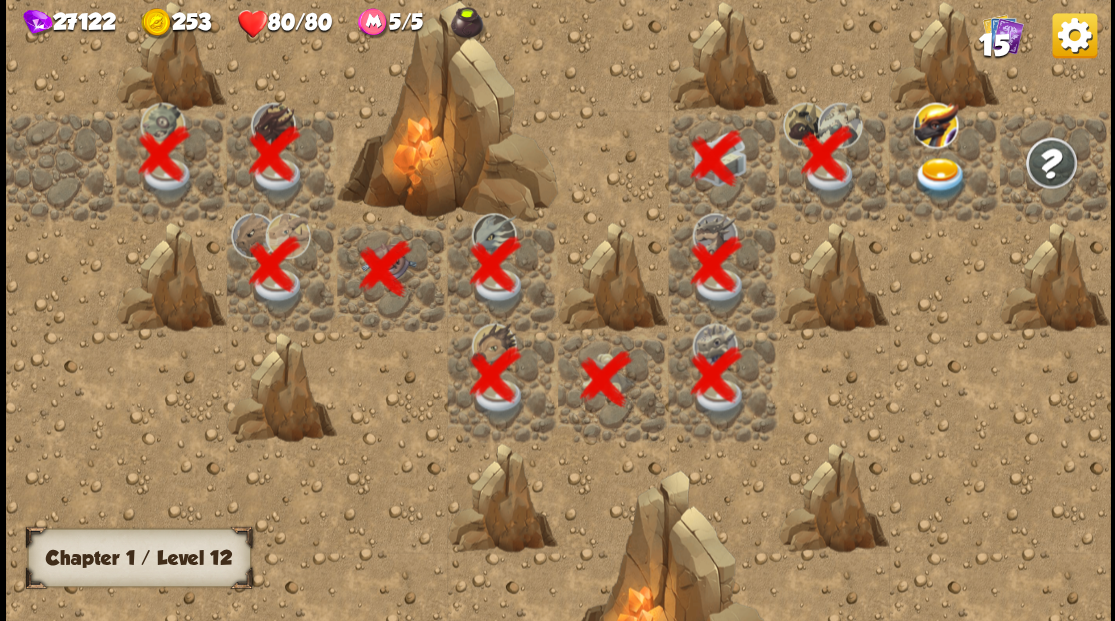 scroll, scrollTop: 0, scrollLeft: 384, axis: horizontal 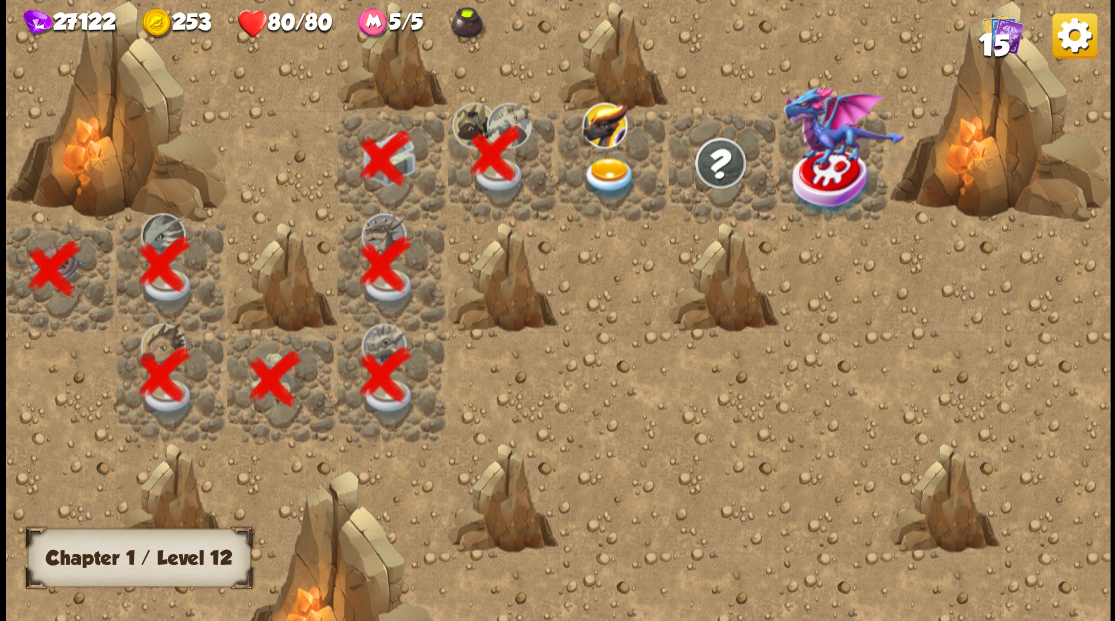 click at bounding box center (609, 178) 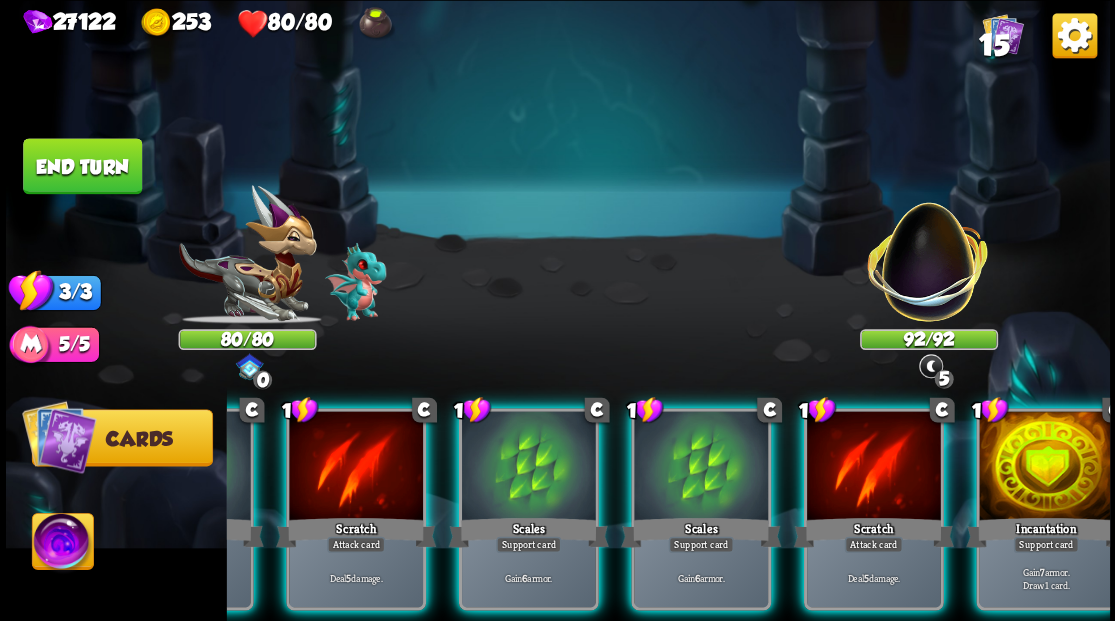 scroll, scrollTop: 0, scrollLeft: 377, axis: horizontal 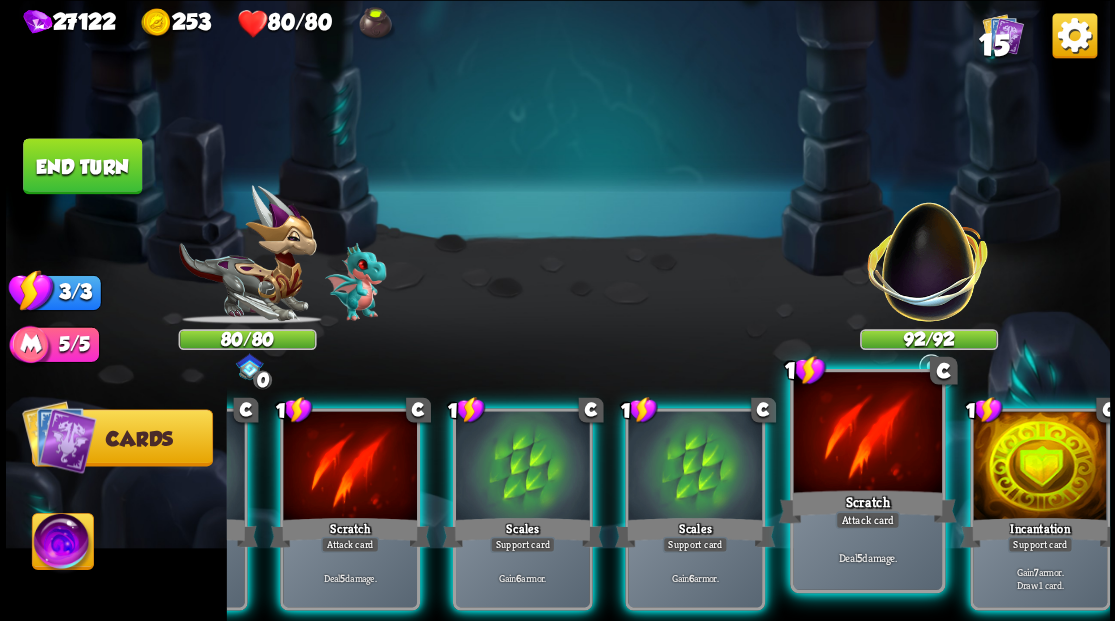 click at bounding box center [867, 434] 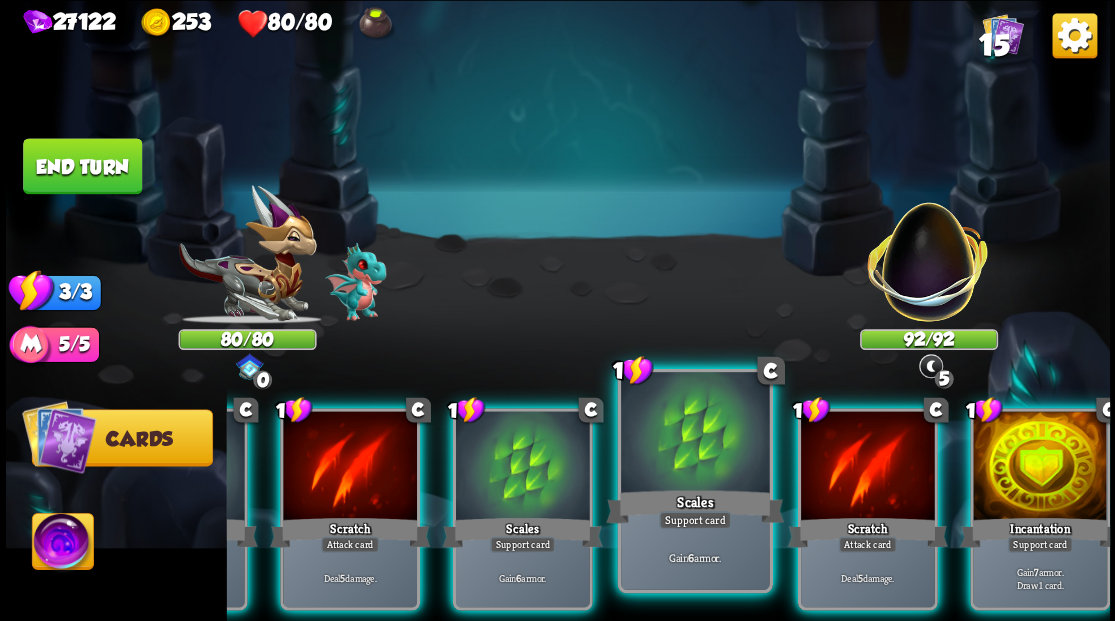 scroll, scrollTop: 0, scrollLeft: 189, axis: horizontal 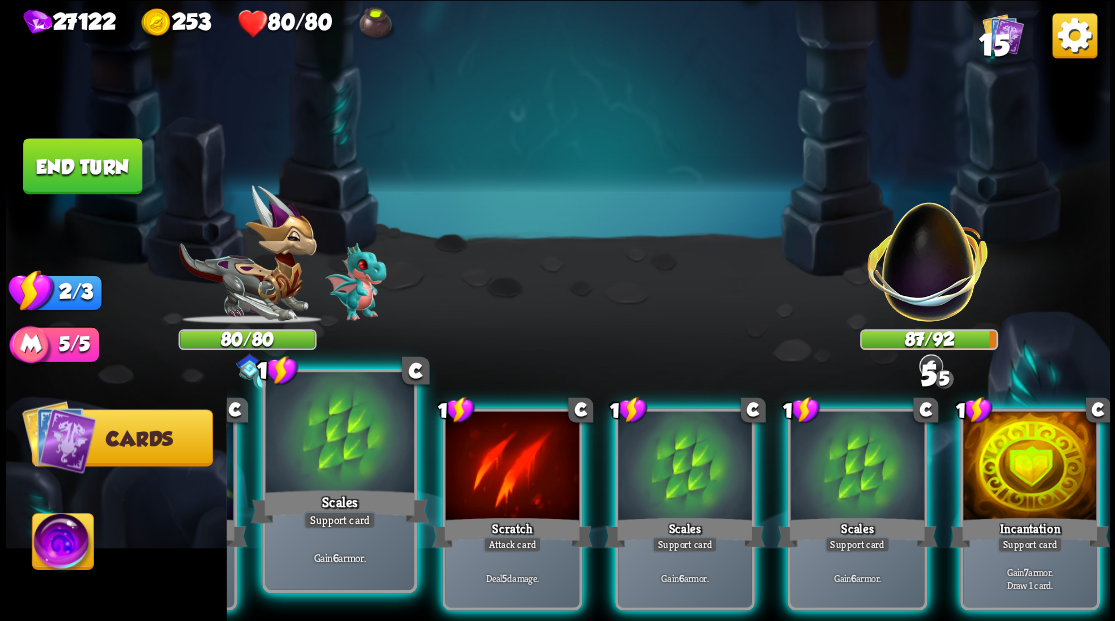 drag, startPoint x: 508, startPoint y: 441, endPoint x: 565, endPoint y: 362, distance: 97.41663 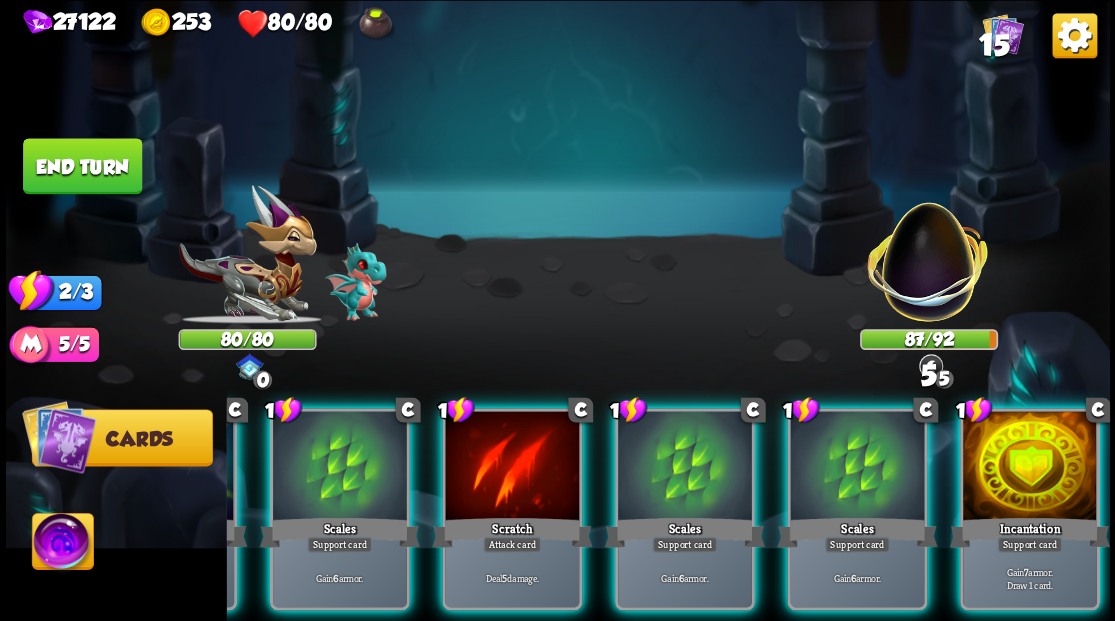 scroll, scrollTop: 0, scrollLeft: 0, axis: both 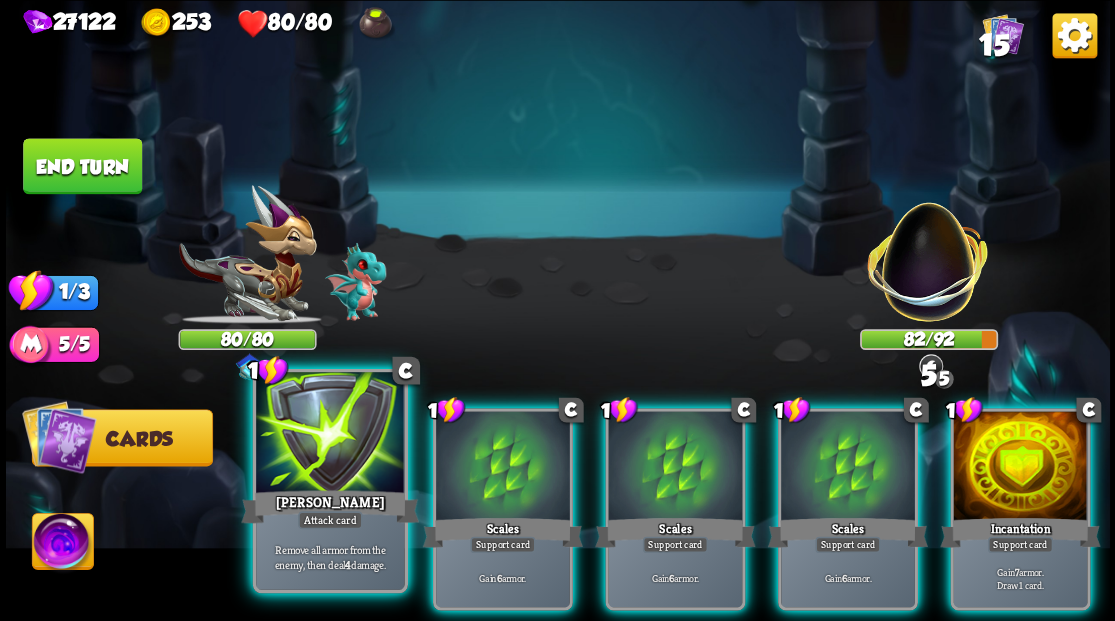 click at bounding box center [330, 434] 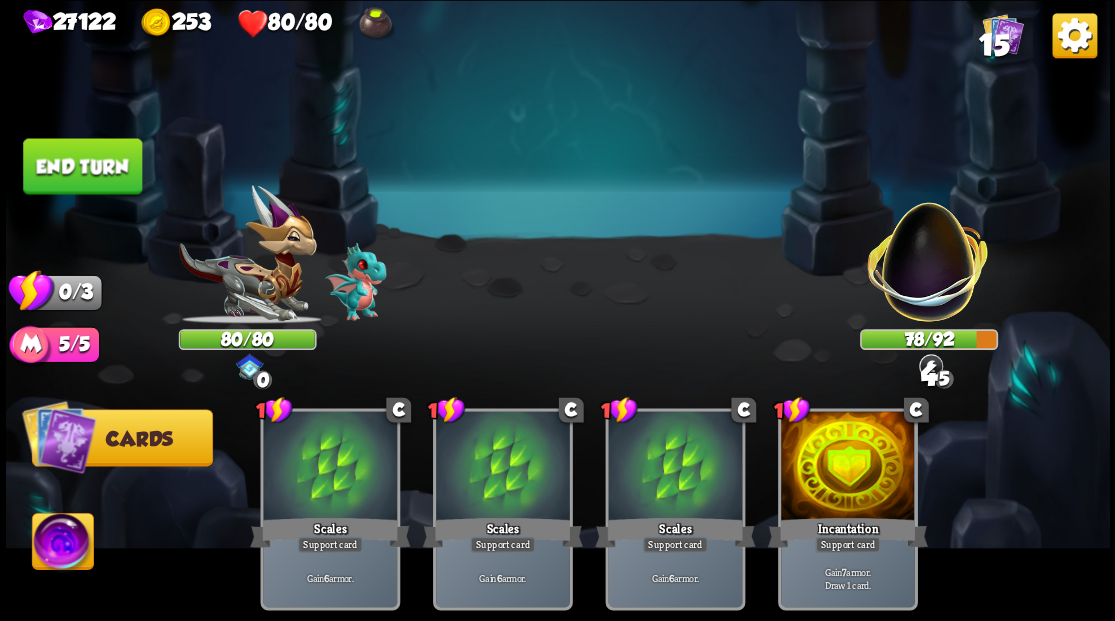 drag, startPoint x: 111, startPoint y: 173, endPoint x: 270, endPoint y: 202, distance: 161.62302 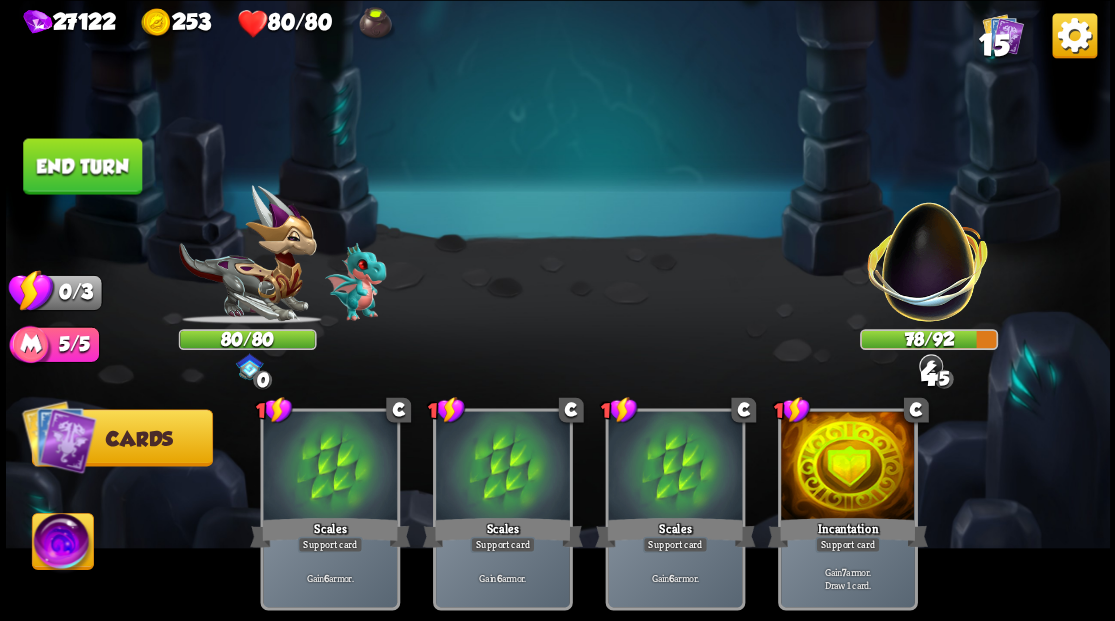 click on "End turn" at bounding box center (82, 166) 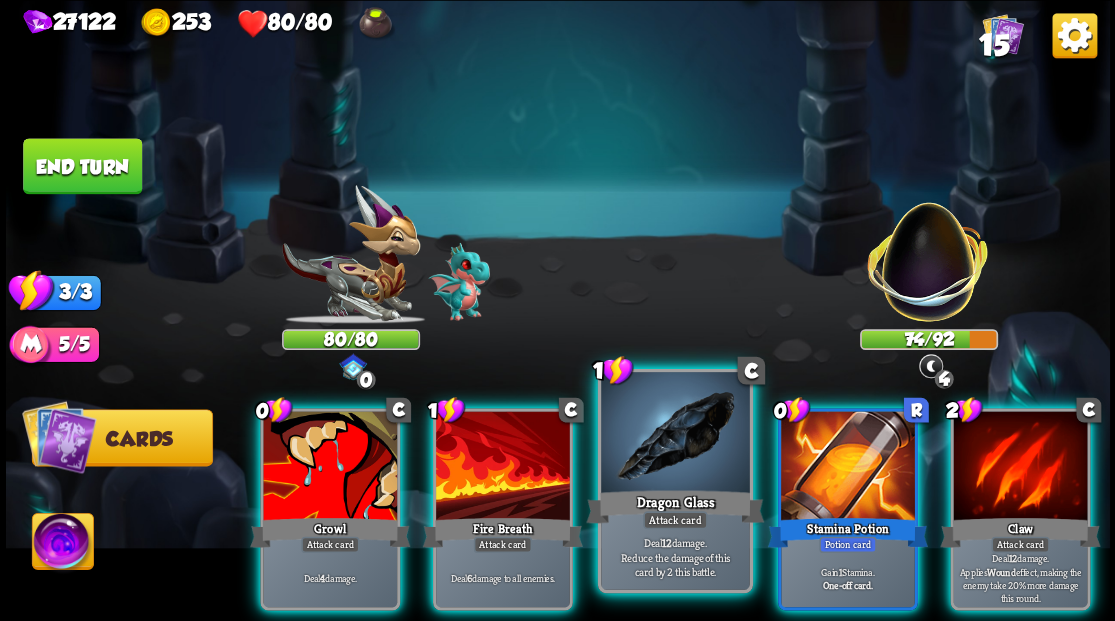 click at bounding box center [675, 434] 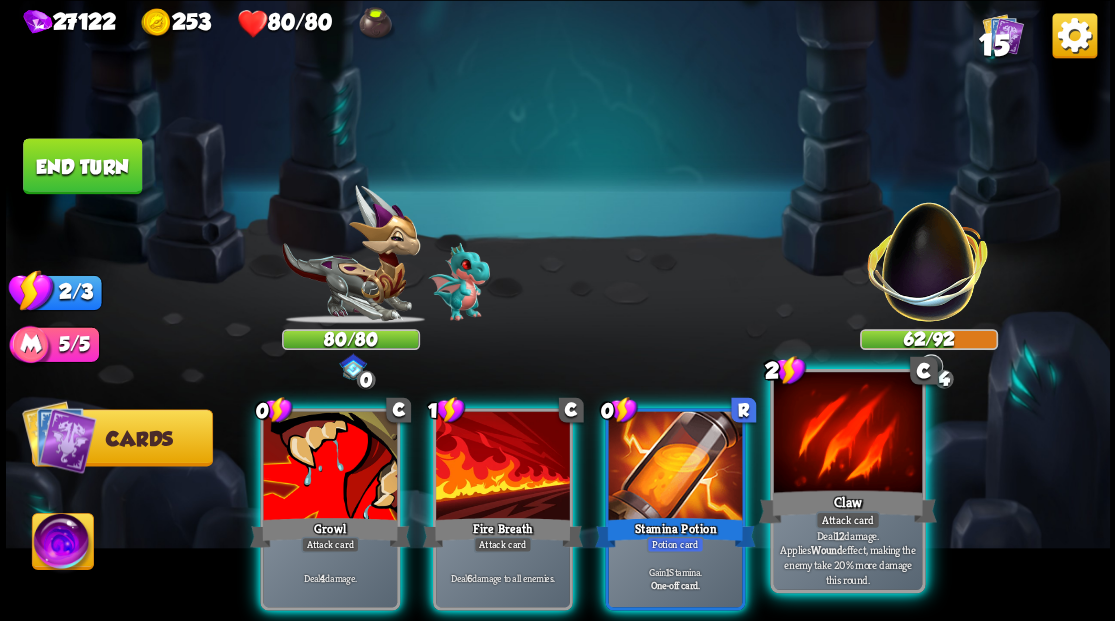 click at bounding box center (847, 434) 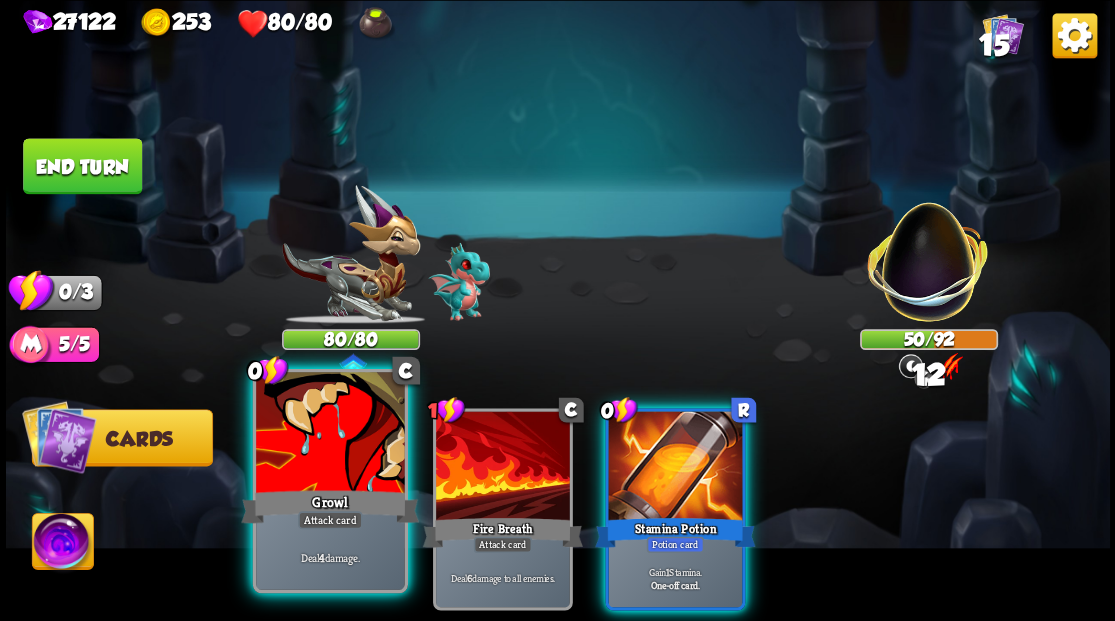 click at bounding box center [330, 434] 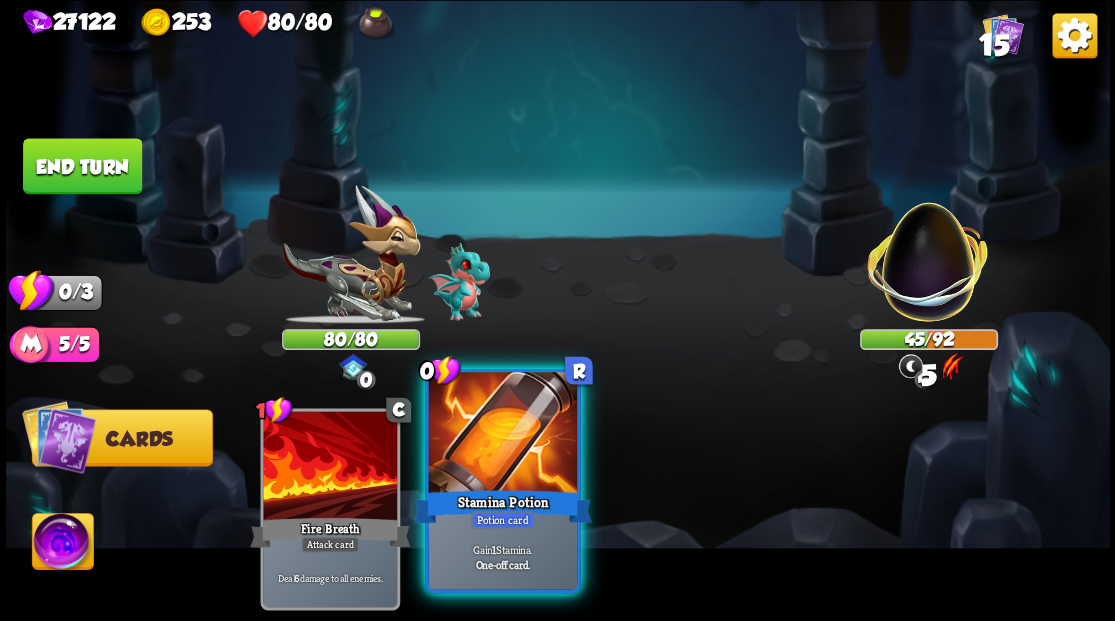 click at bounding box center [502, 434] 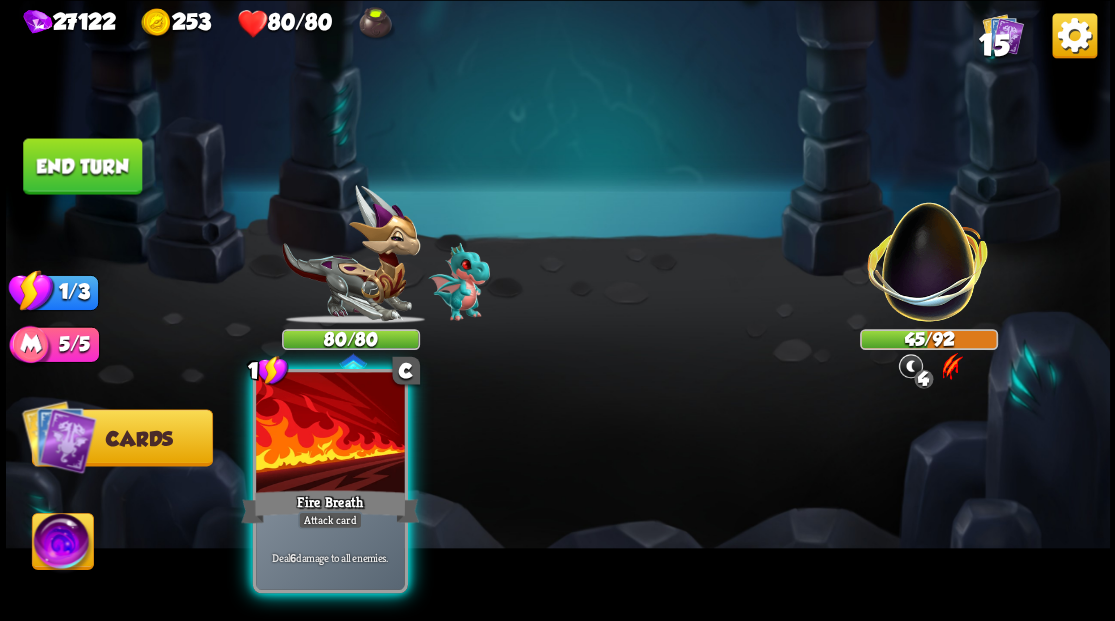 click at bounding box center [330, 434] 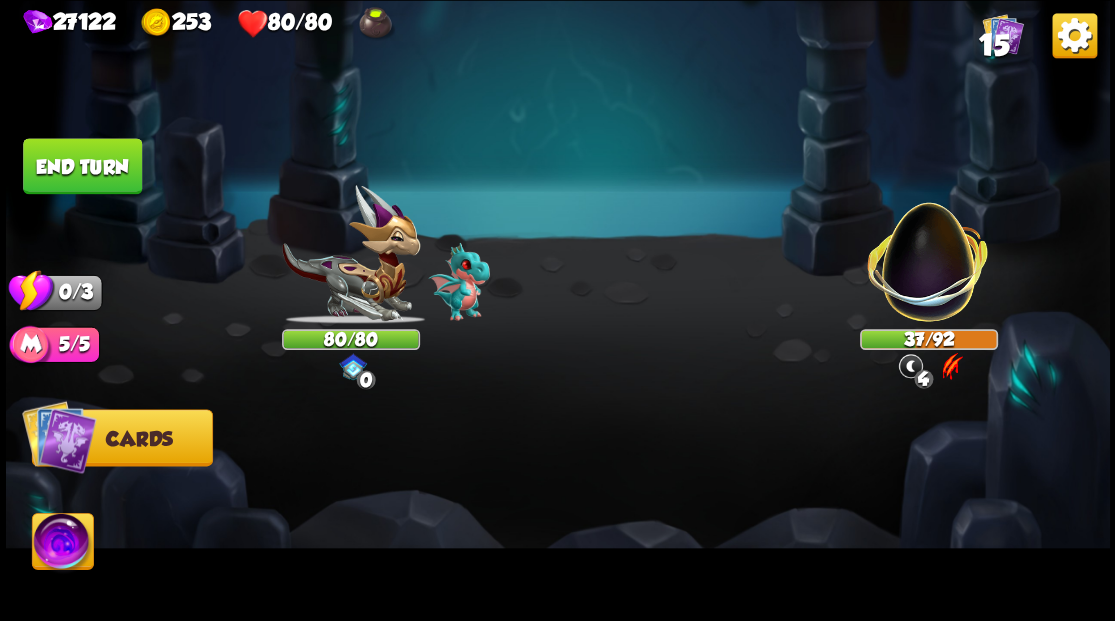 click on "End turn" at bounding box center [82, 166] 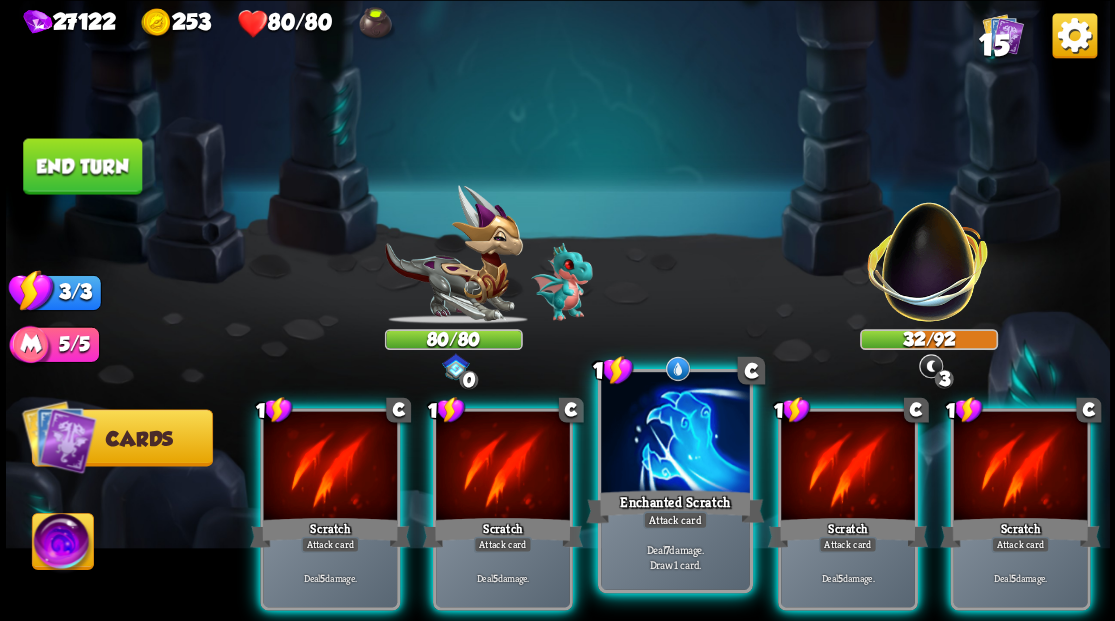 click at bounding box center (675, 434) 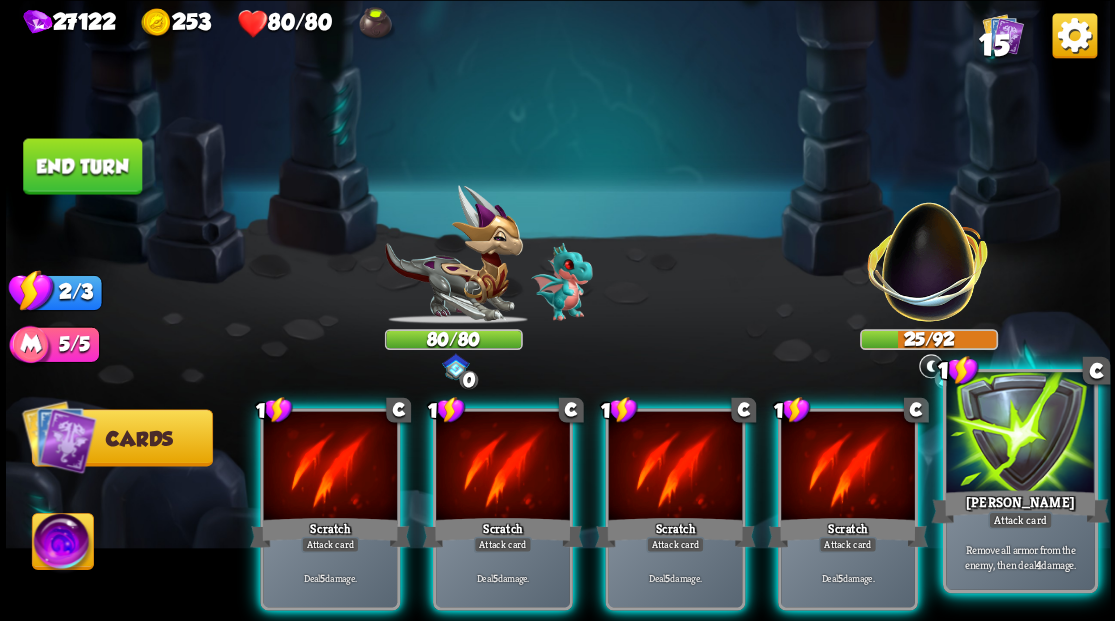 click at bounding box center [1020, 434] 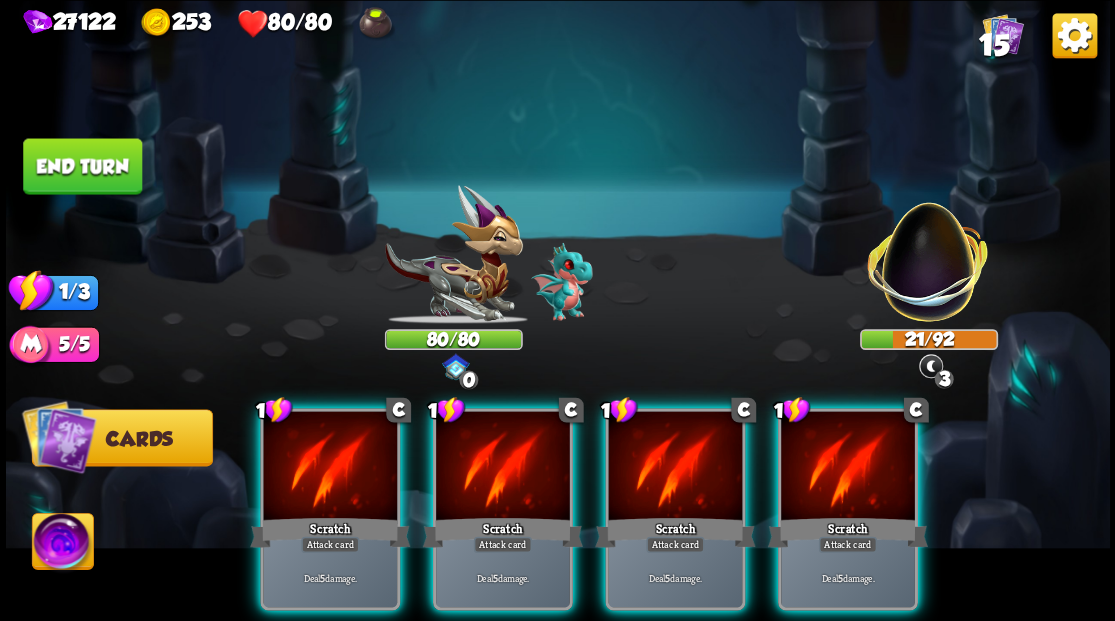 click at bounding box center (848, 467) 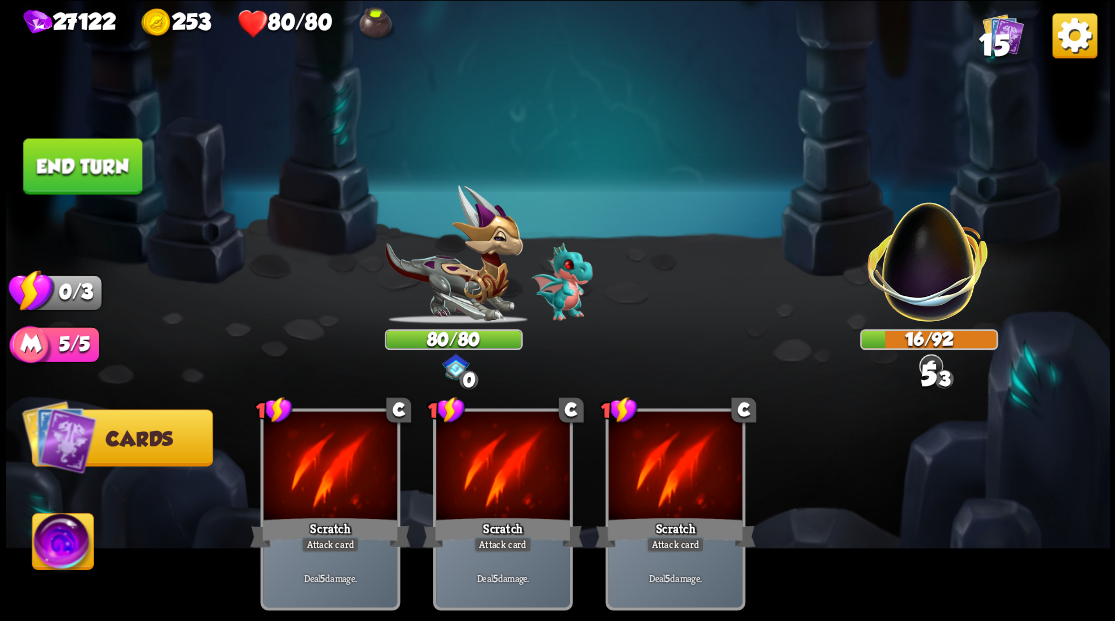 click on "End turn" at bounding box center [82, 166] 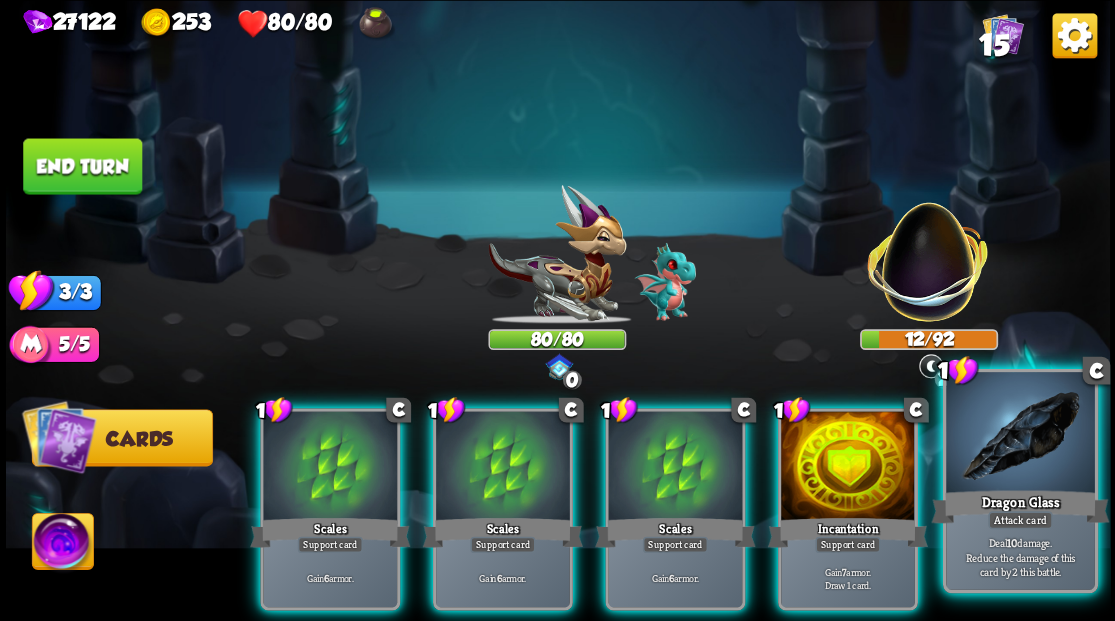 click at bounding box center (1020, 434) 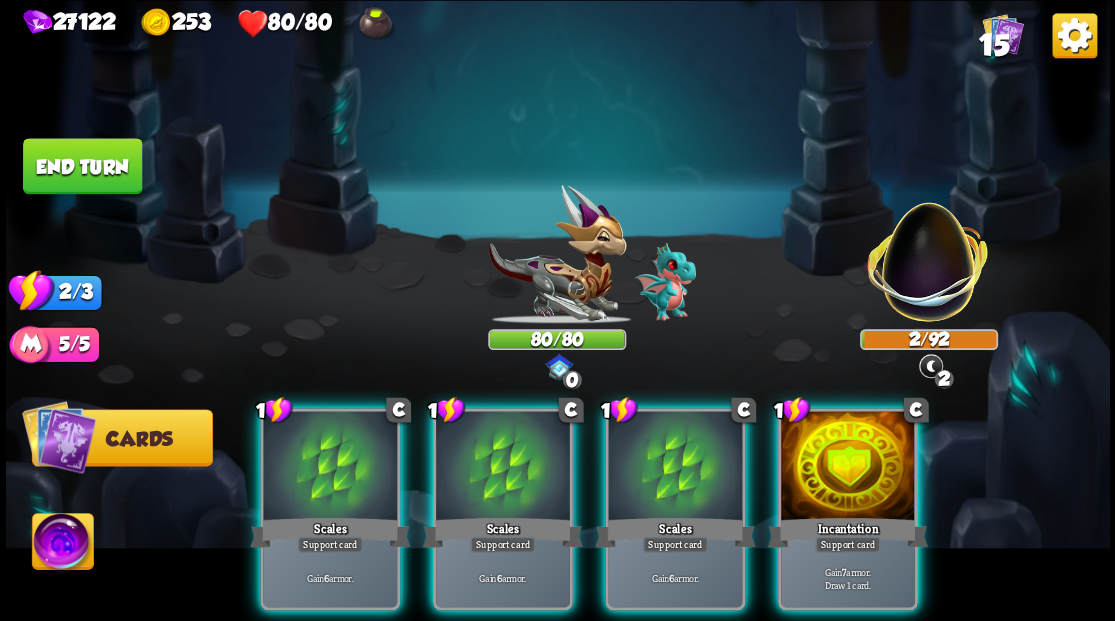 click at bounding box center [848, 467] 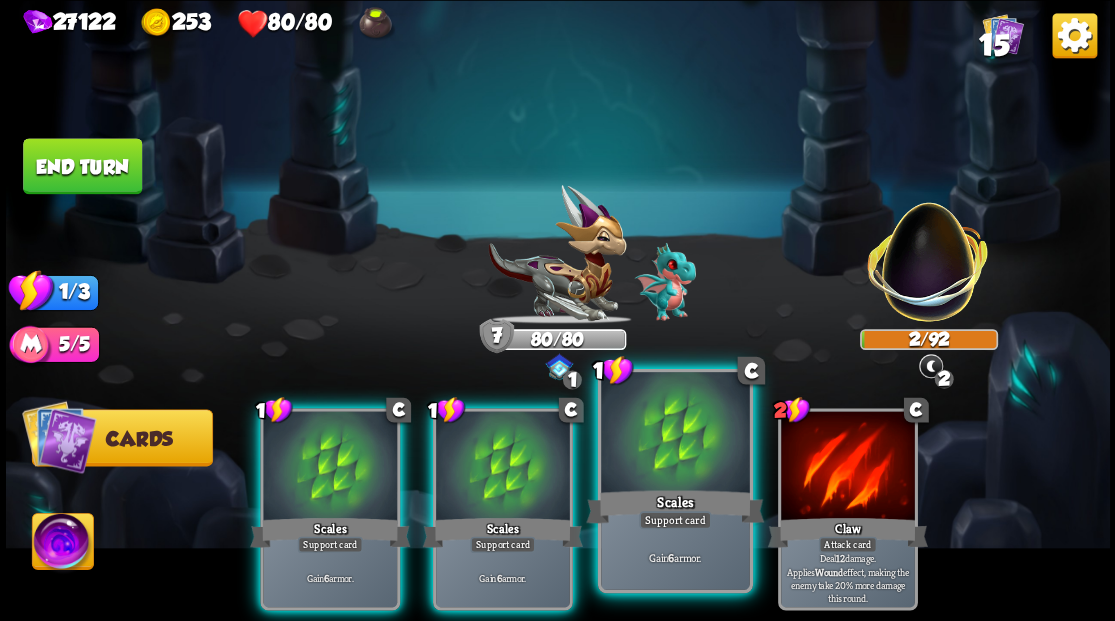 click at bounding box center [675, 434] 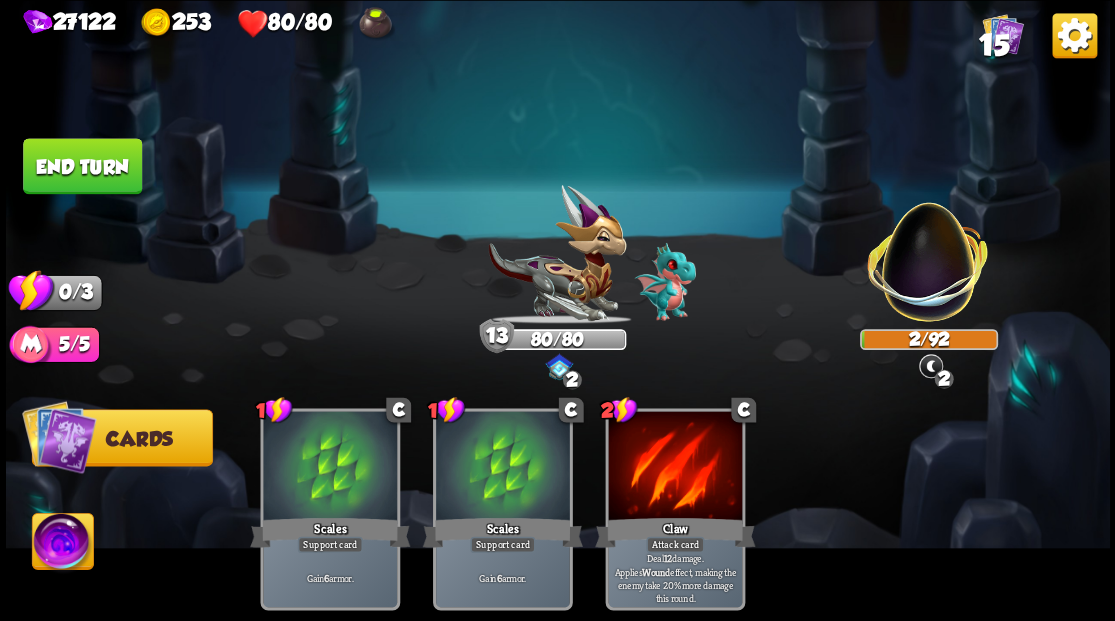 click on "End turn" at bounding box center (82, 166) 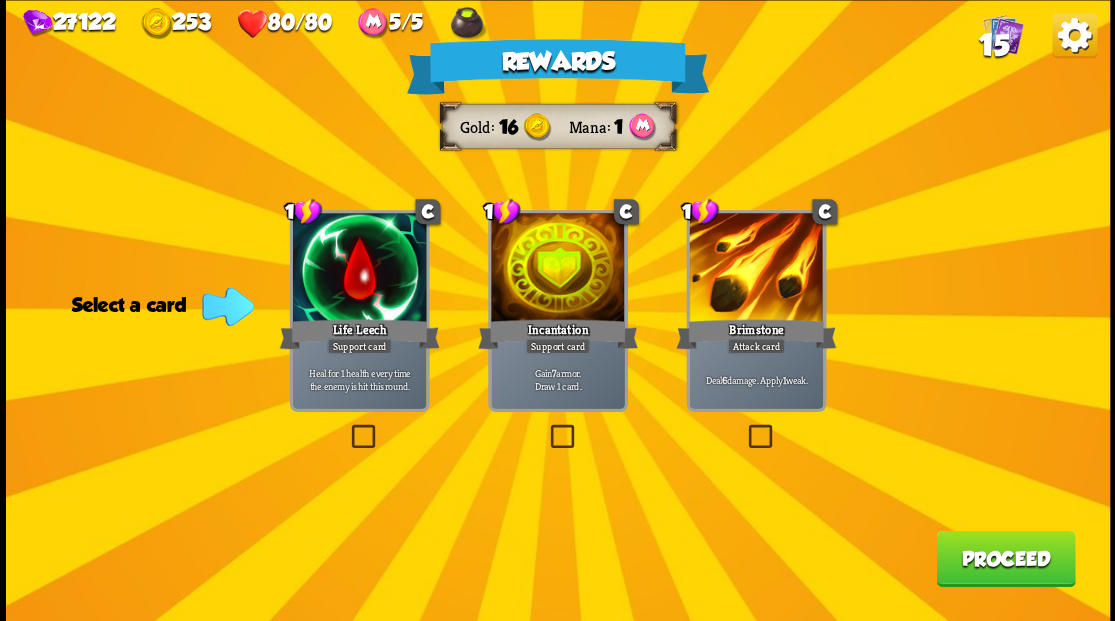 click on "15" at bounding box center (993, 45) 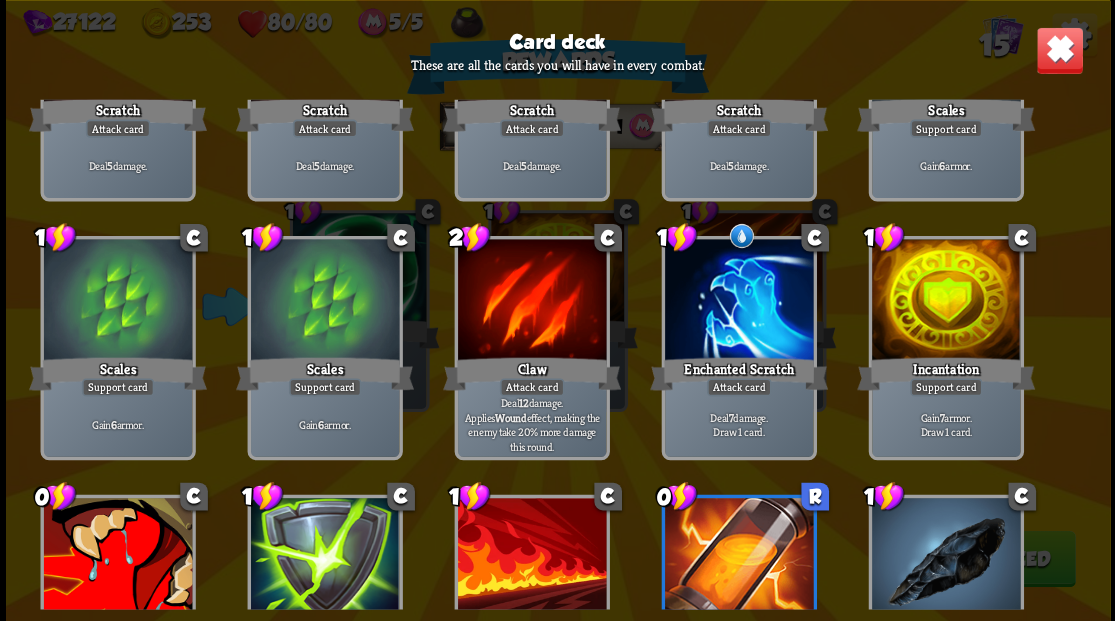scroll, scrollTop: 196, scrollLeft: 0, axis: vertical 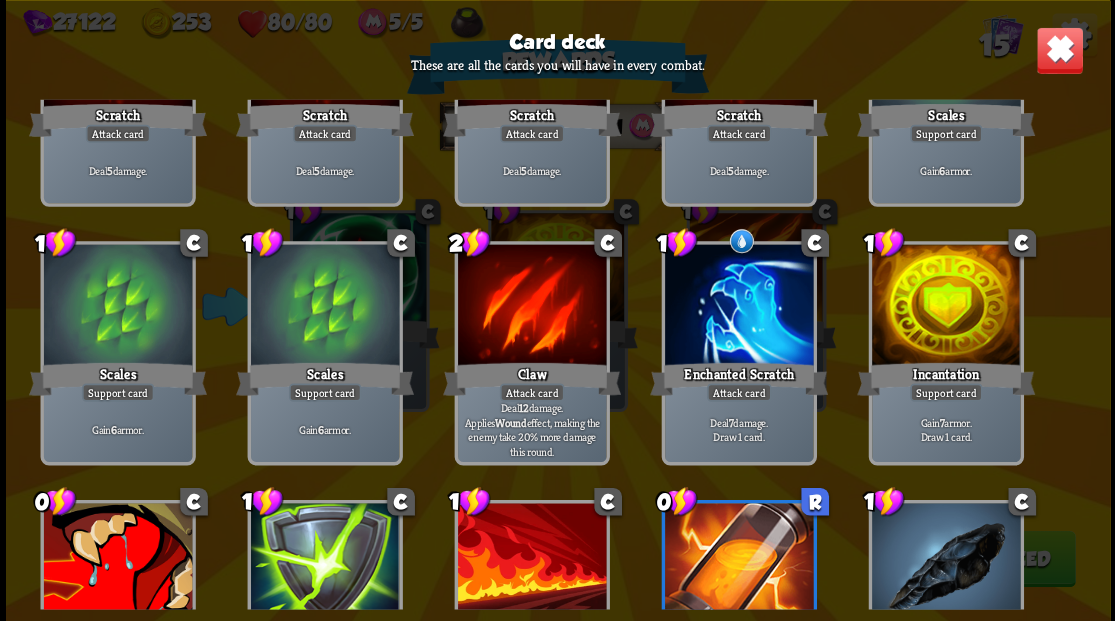 click at bounding box center (1059, 50) 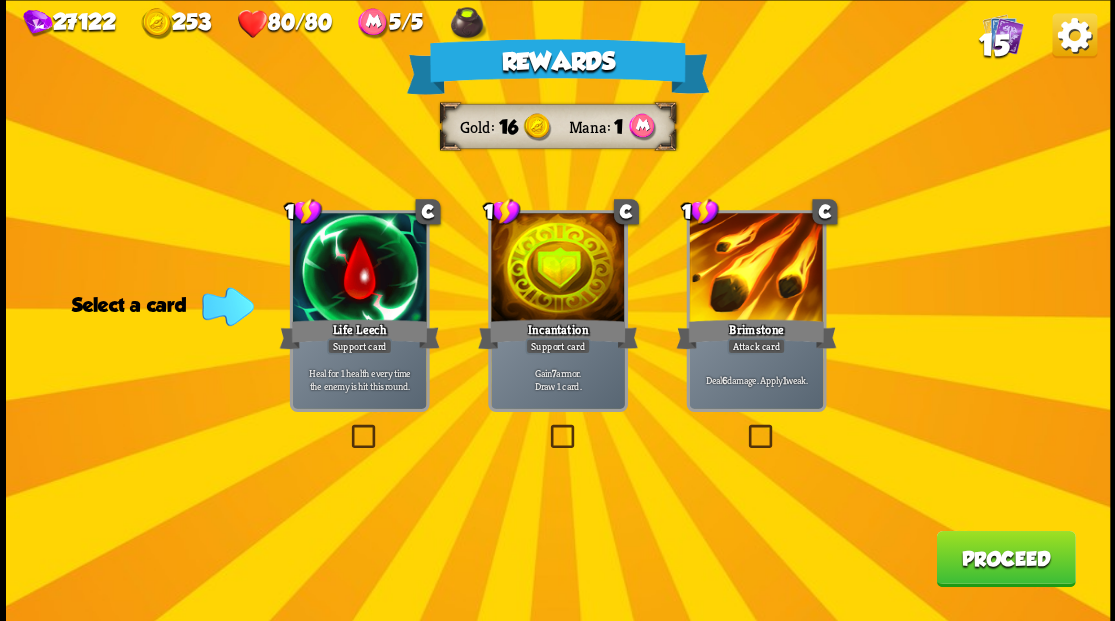 click at bounding box center (744, 427) 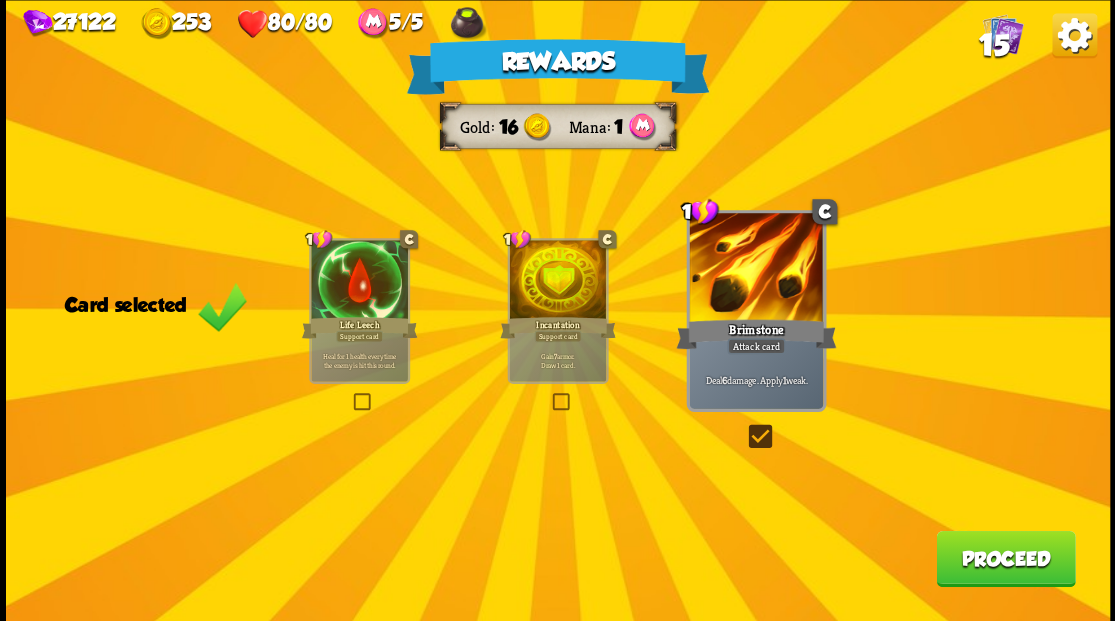 click on "Proceed" at bounding box center [1005, 558] 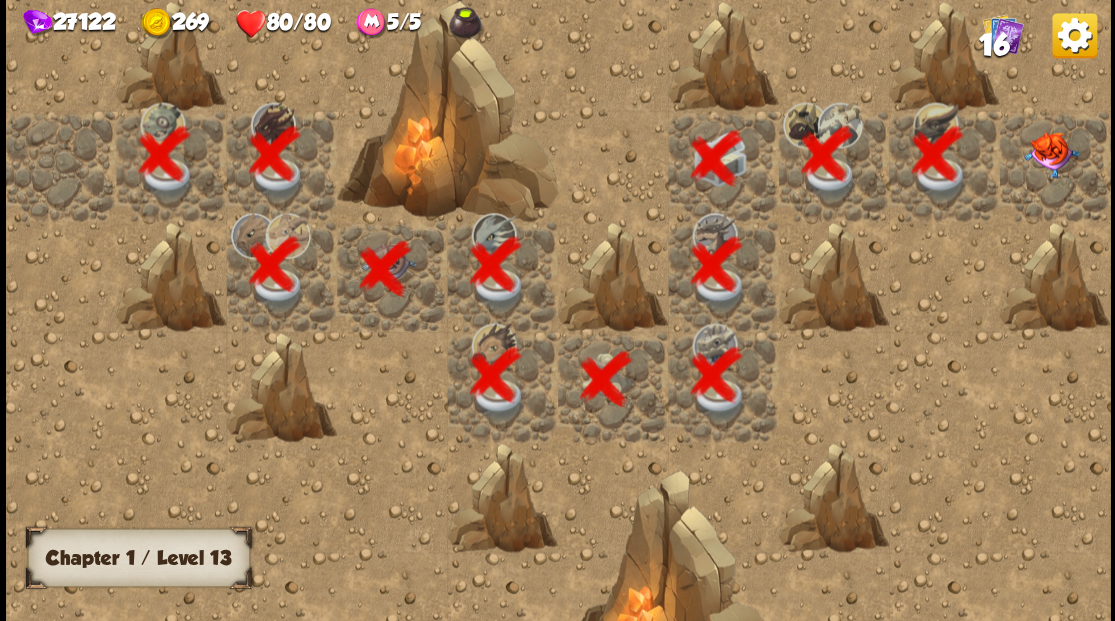scroll, scrollTop: 0, scrollLeft: 384, axis: horizontal 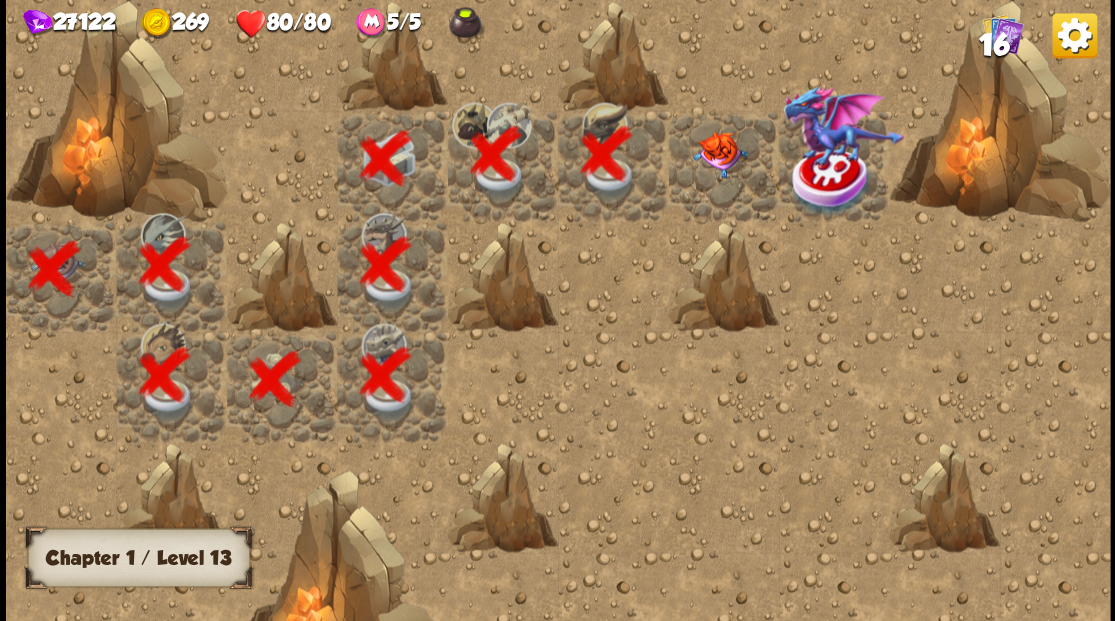 click at bounding box center [719, 154] 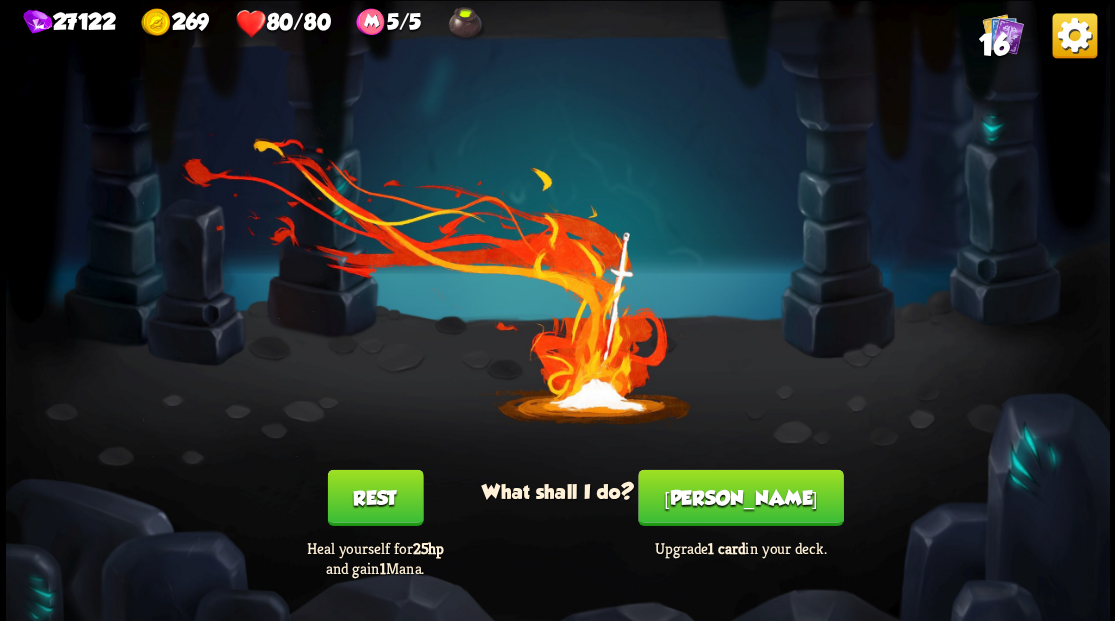 click on "[PERSON_NAME]" at bounding box center (740, 497) 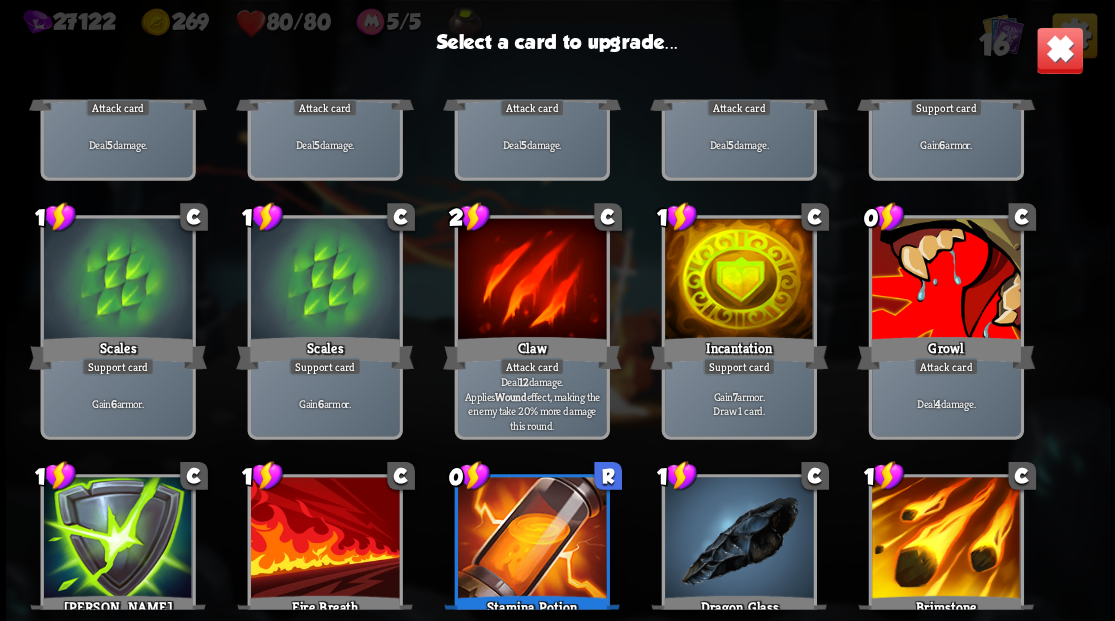 scroll, scrollTop: 130, scrollLeft: 0, axis: vertical 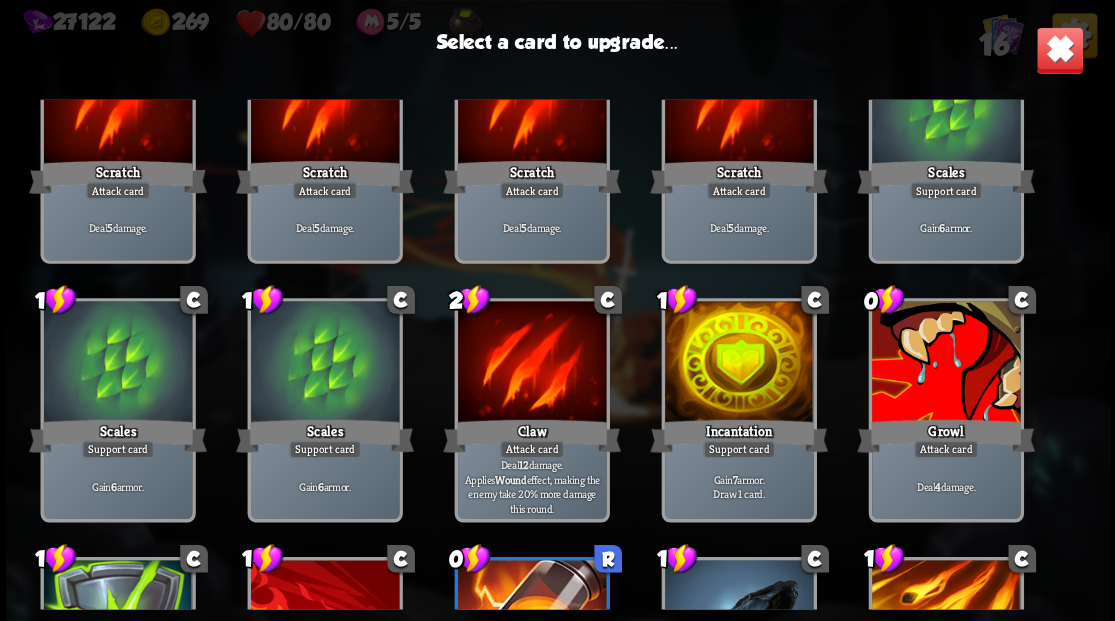 click at bounding box center [945, 363] 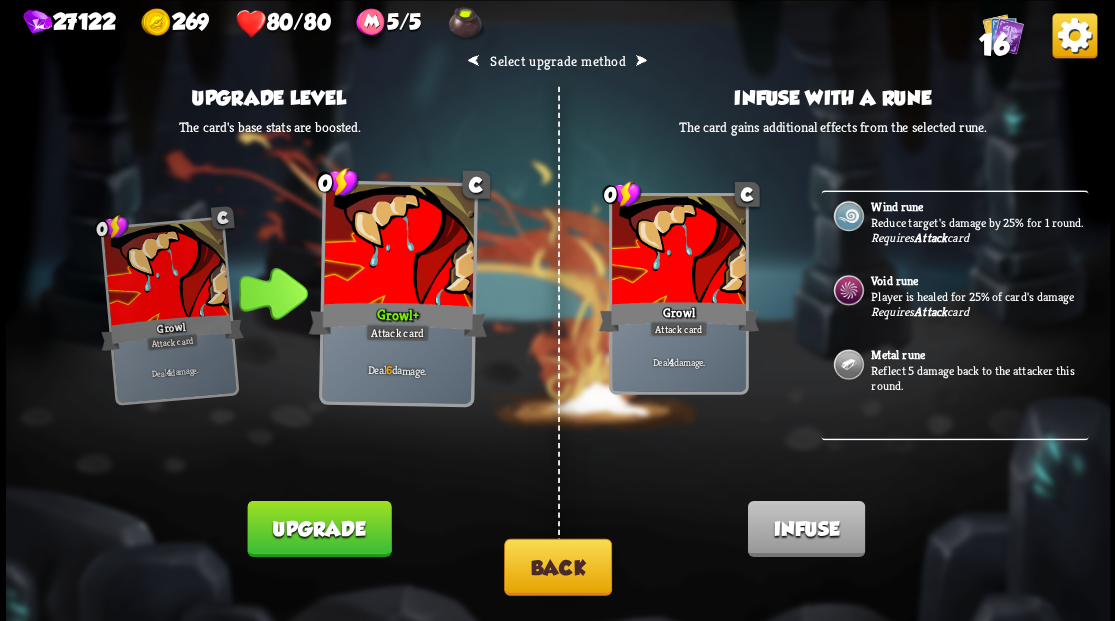 scroll, scrollTop: 0, scrollLeft: 0, axis: both 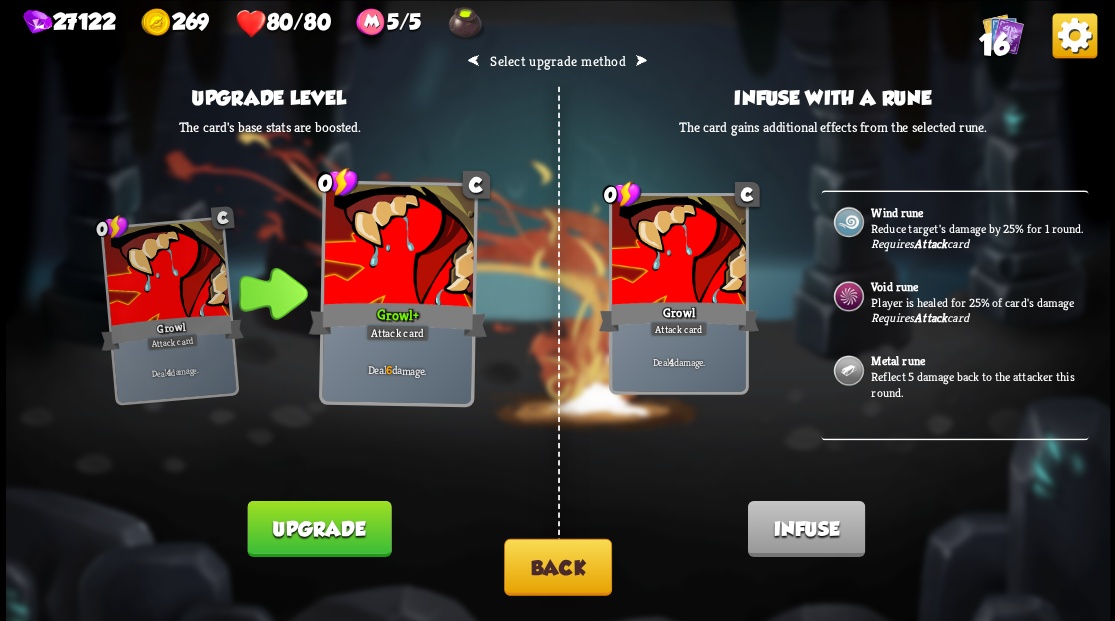 click on "Back" at bounding box center [558, 566] 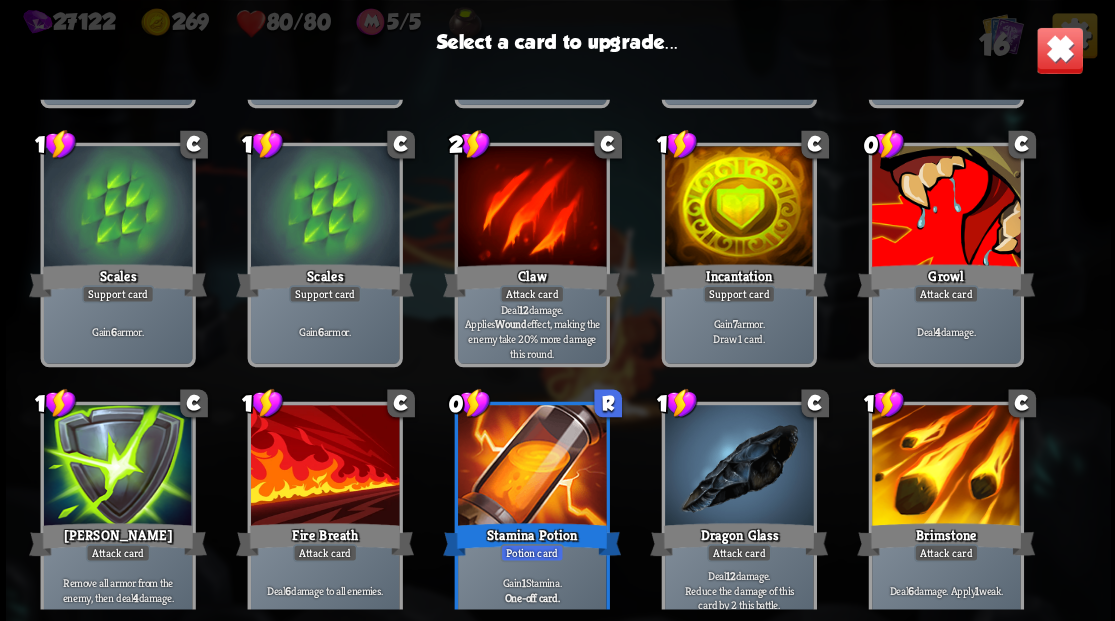 scroll, scrollTop: 329, scrollLeft: 0, axis: vertical 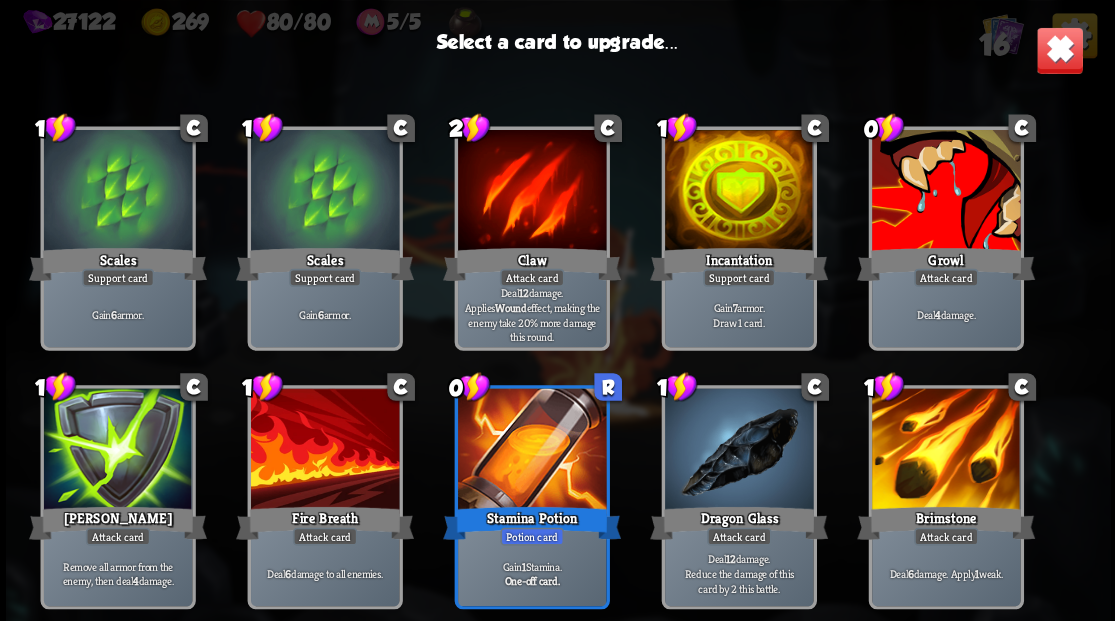 click at bounding box center (324, 450) 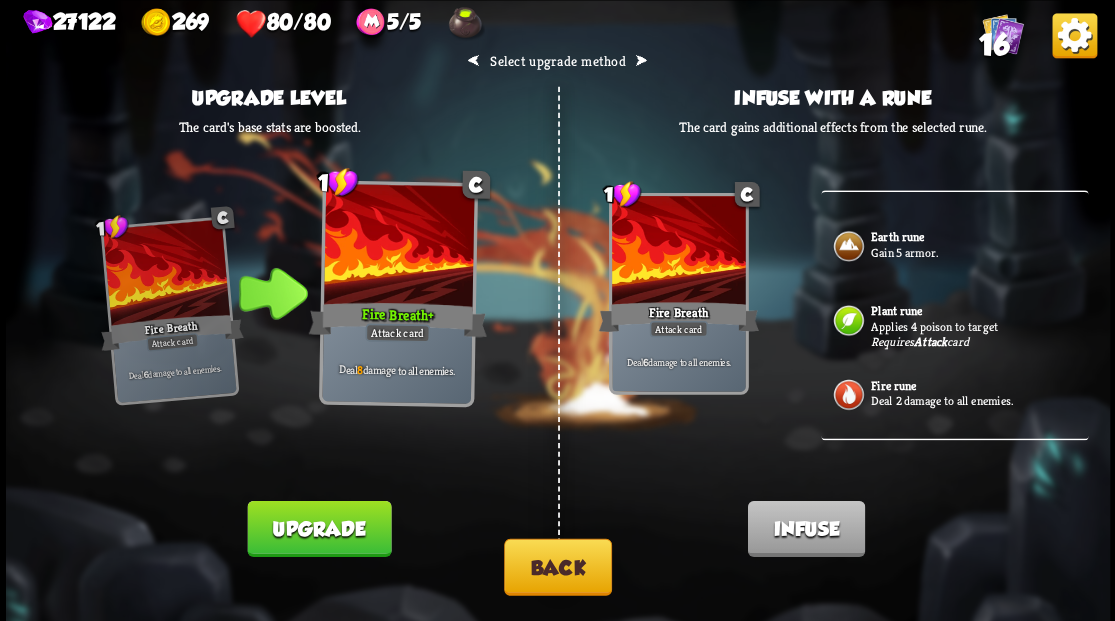 scroll, scrollTop: 274, scrollLeft: 0, axis: vertical 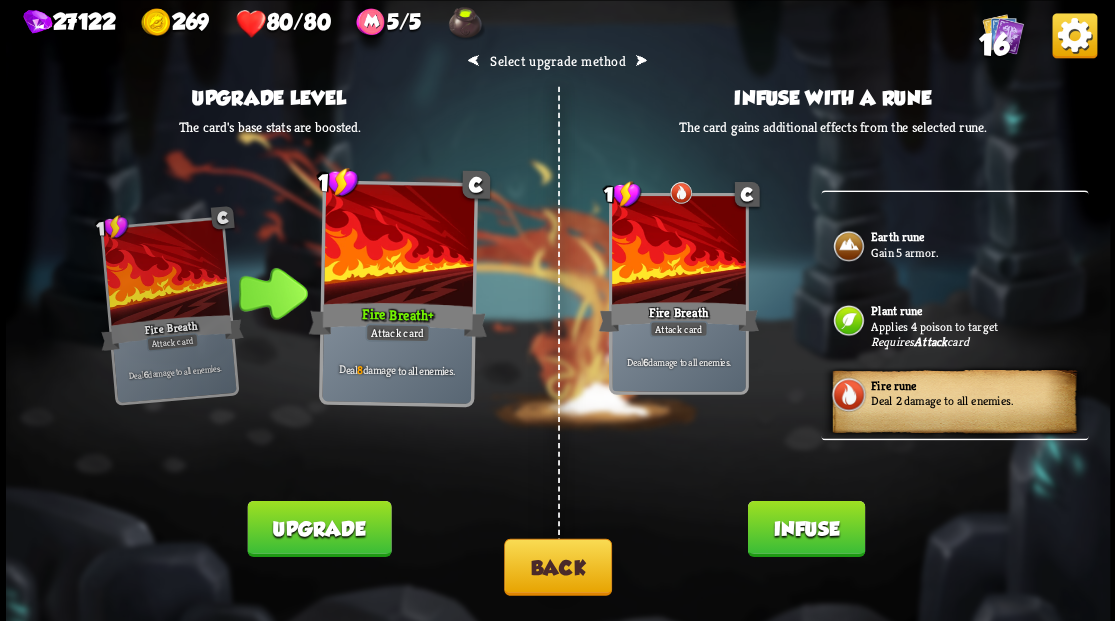 click on "Upgrade" at bounding box center [319, 528] 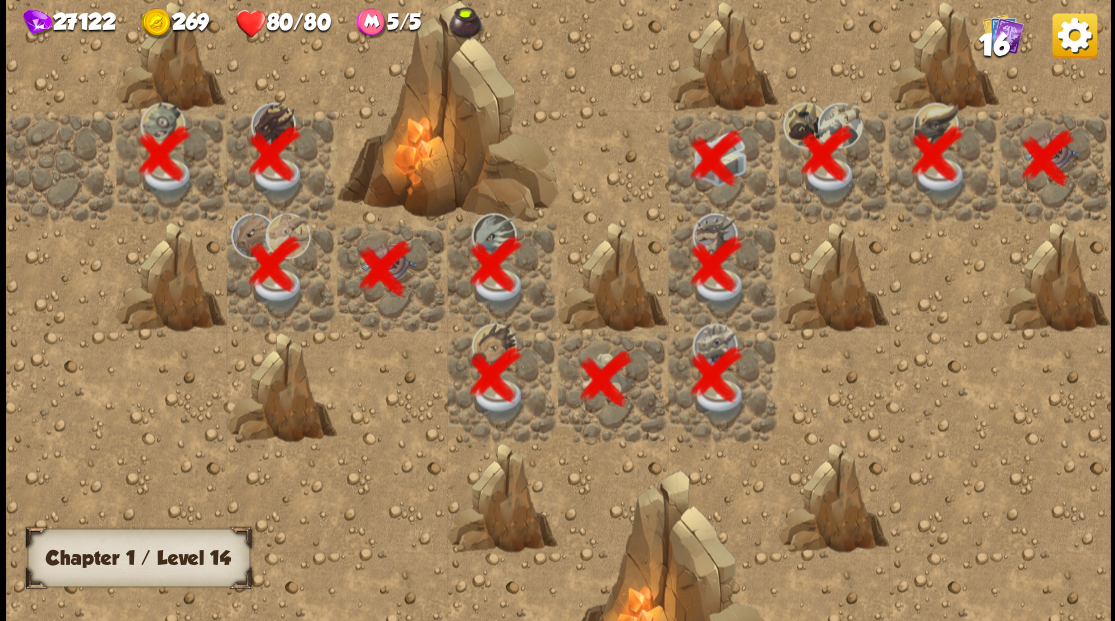 scroll, scrollTop: 0, scrollLeft: 384, axis: horizontal 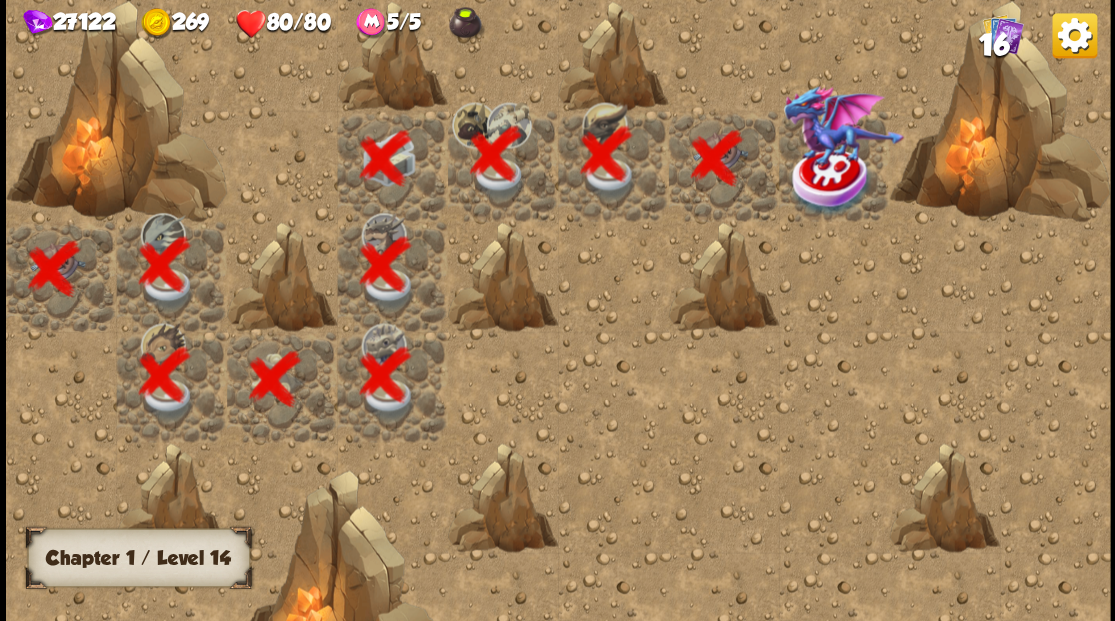 click at bounding box center [831, 181] 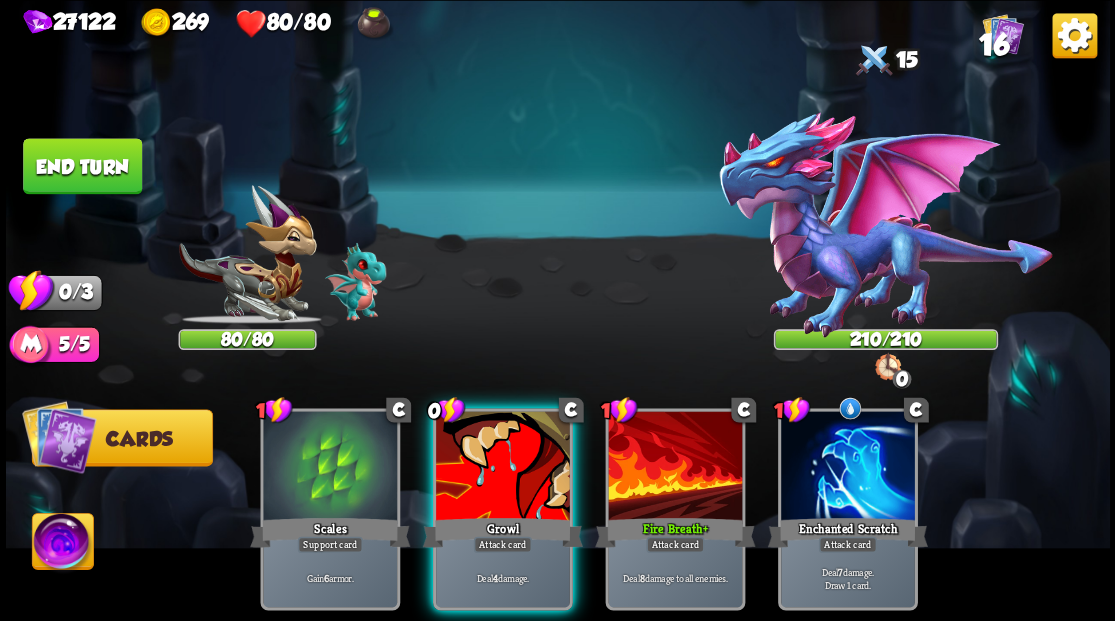 click at bounding box center [62, 544] 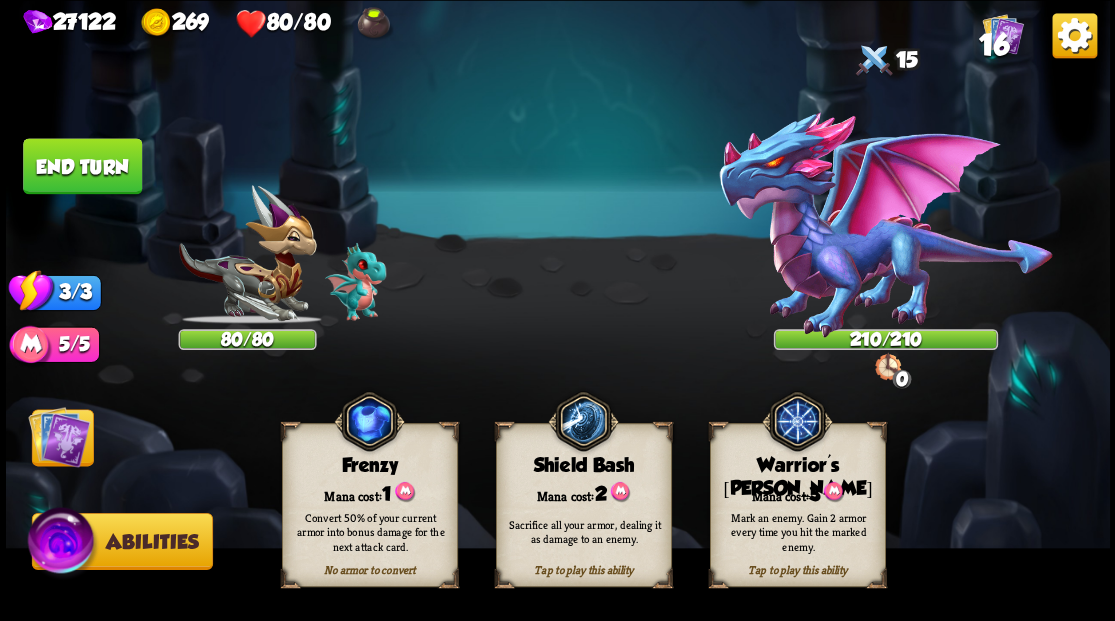 click on "Mana cost:  3" at bounding box center (797, 492) 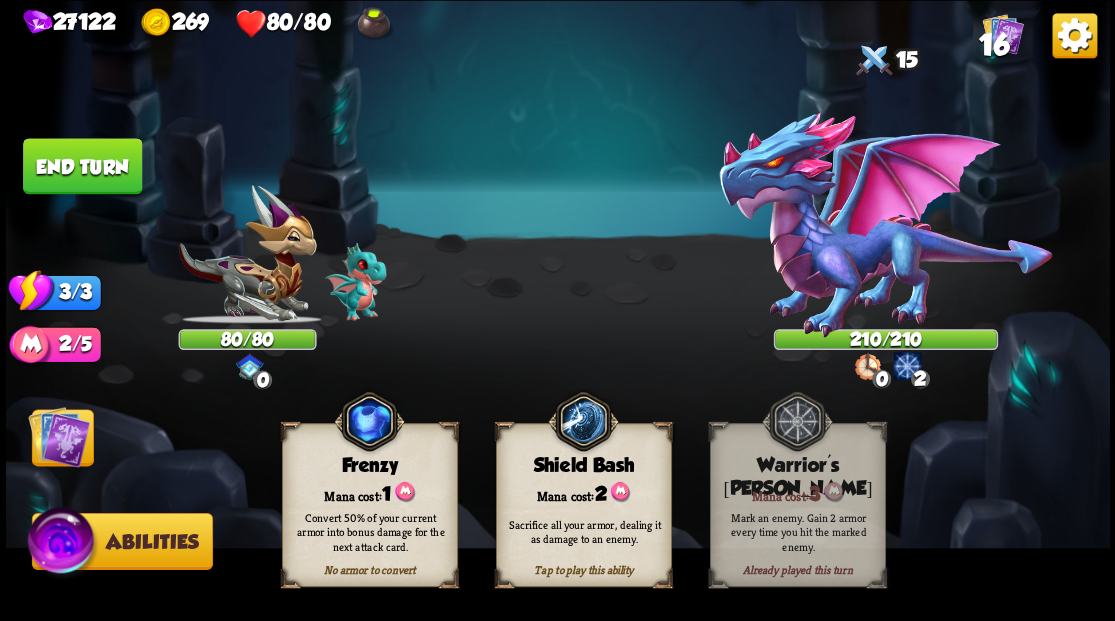 click at bounding box center (59, 436) 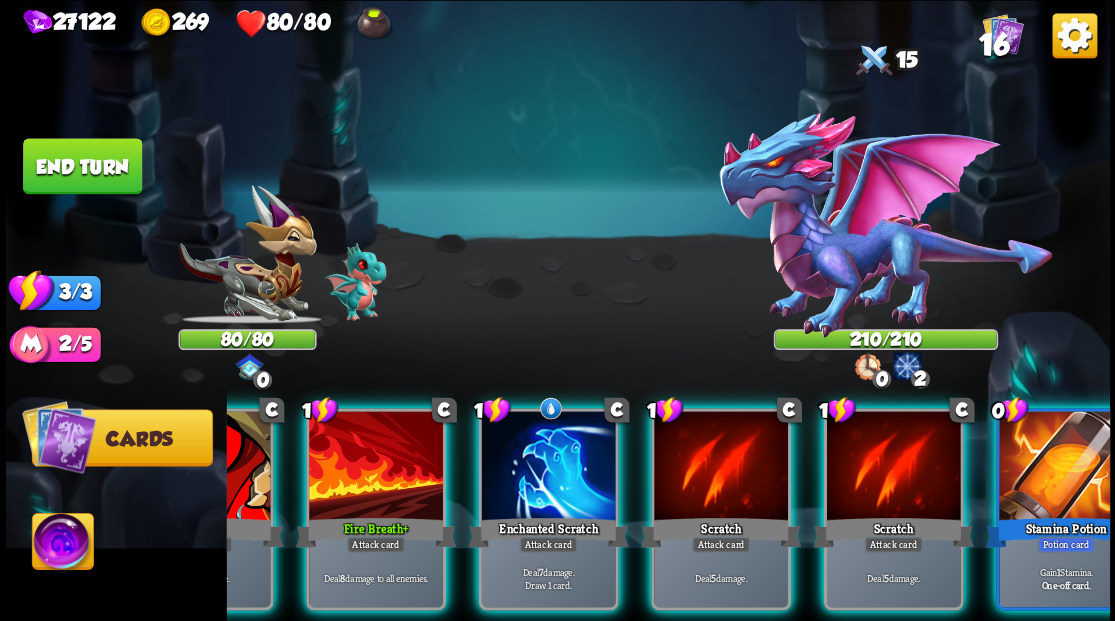 scroll, scrollTop: 0, scrollLeft: 389, axis: horizontal 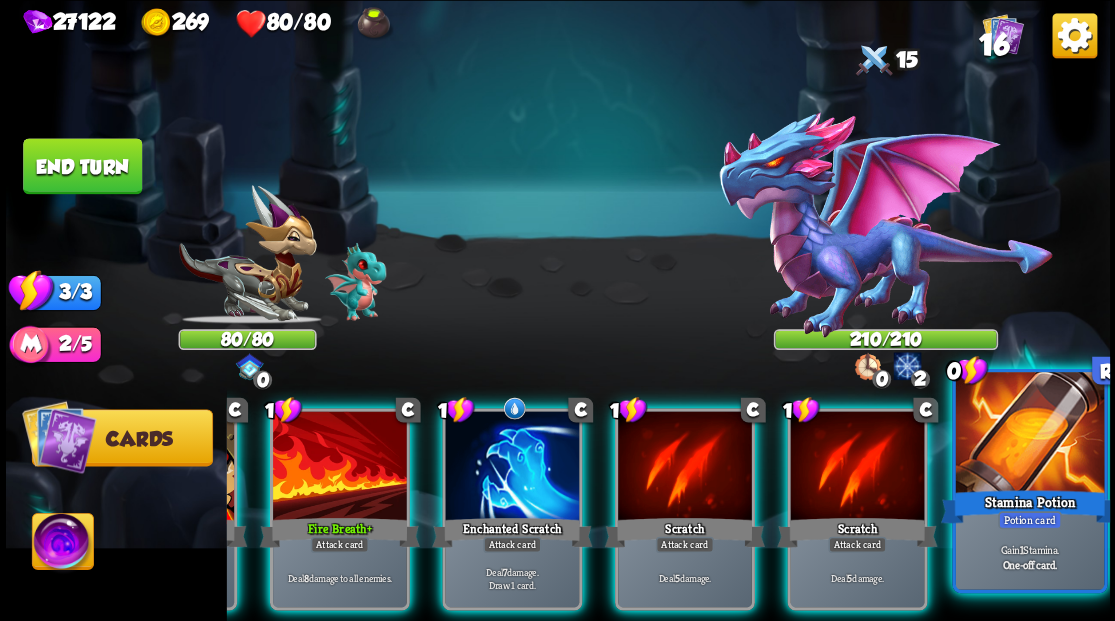 click on "Stamina Potion" at bounding box center [1029, 506] 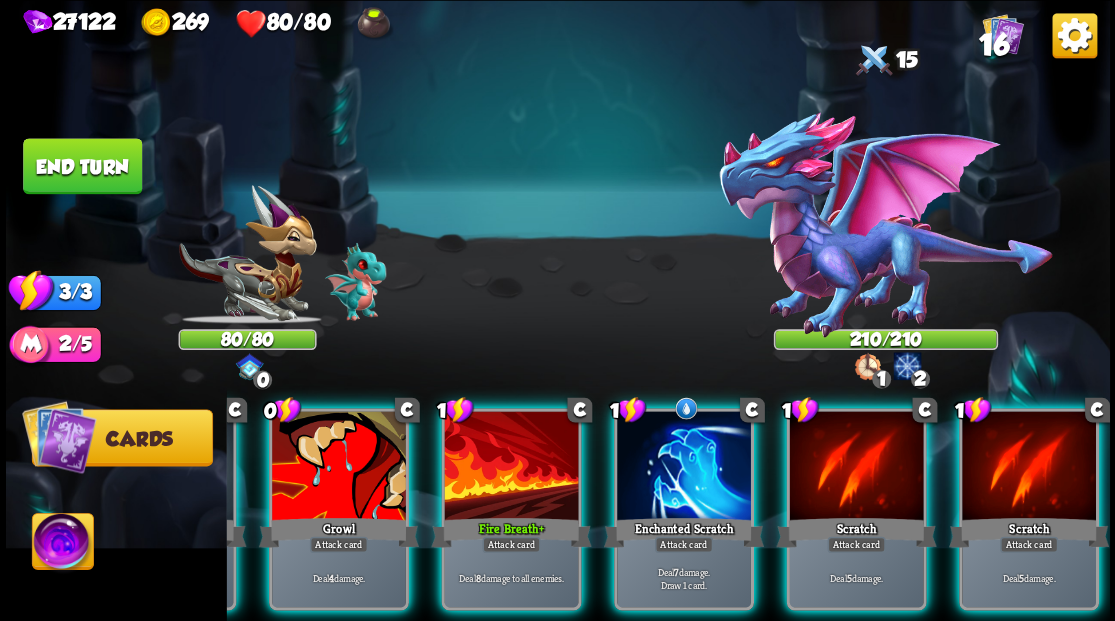 scroll, scrollTop: 0, scrollLeft: 189, axis: horizontal 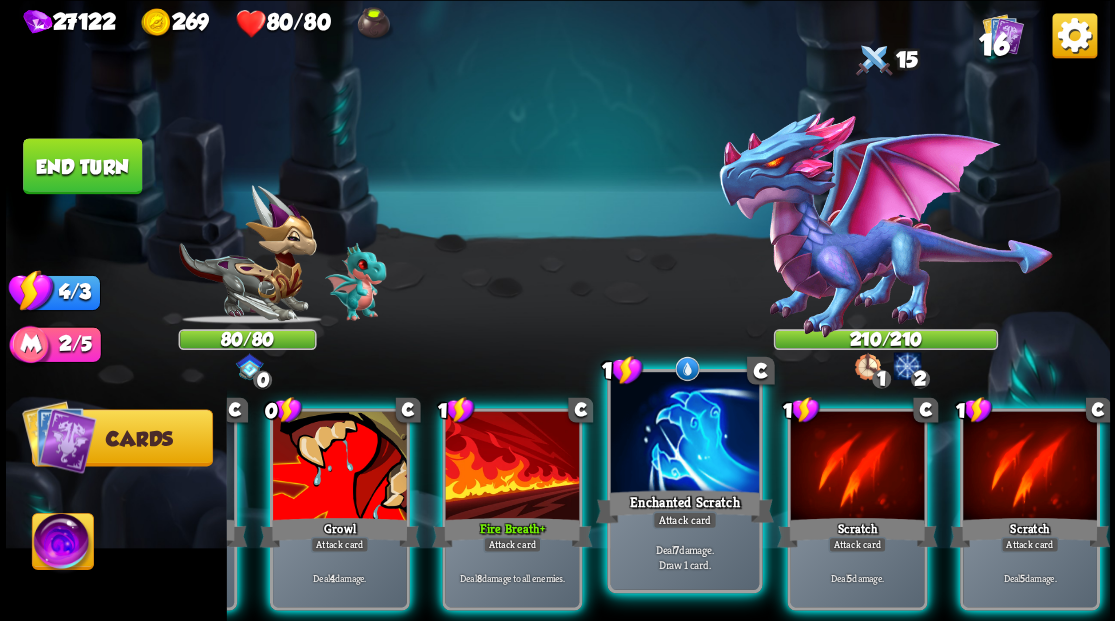 click at bounding box center [684, 434] 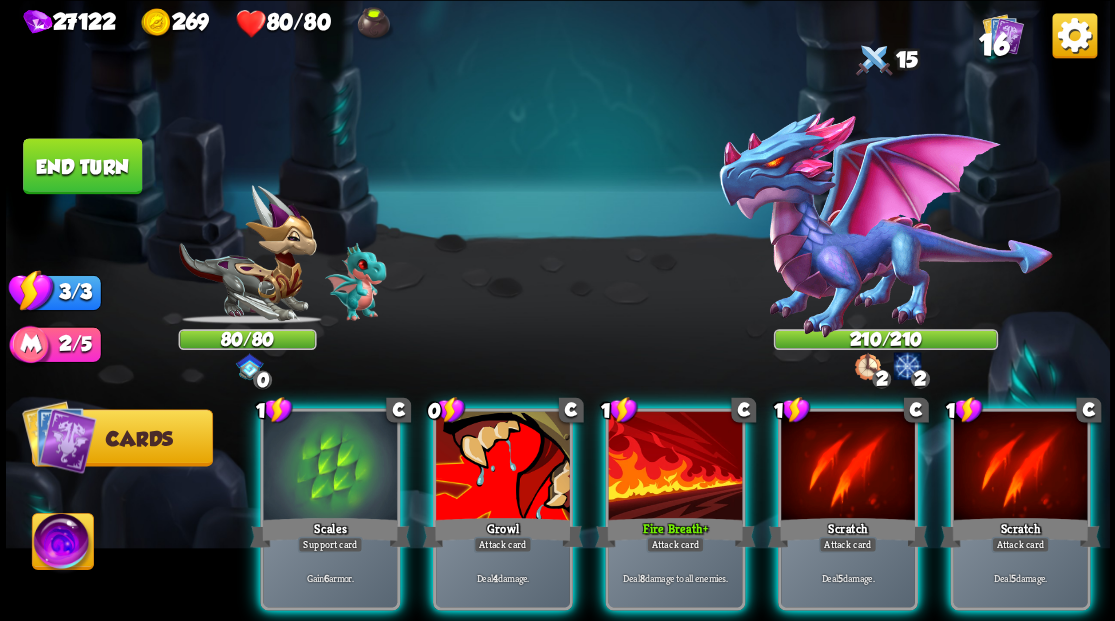 scroll, scrollTop: 0, scrollLeft: 0, axis: both 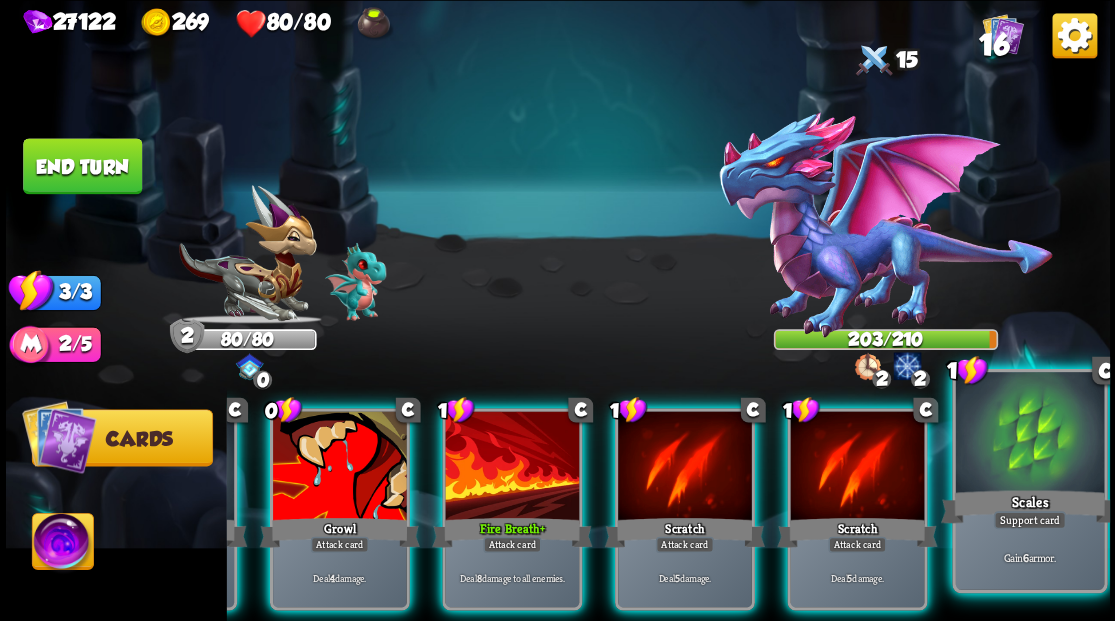 click at bounding box center [1029, 434] 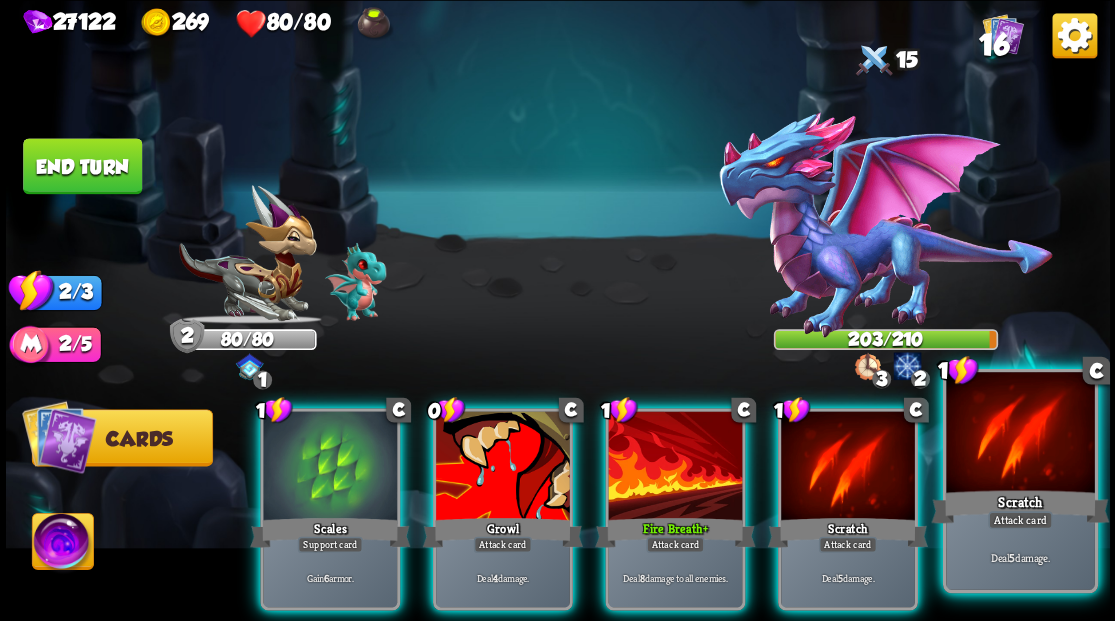 scroll, scrollTop: 0, scrollLeft: 0, axis: both 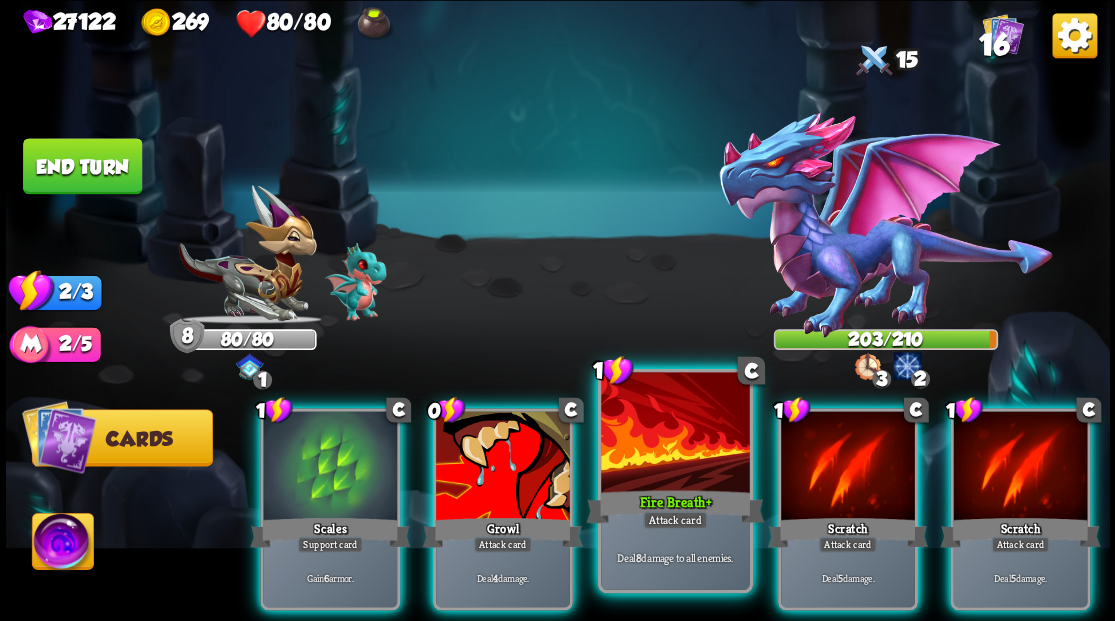 click at bounding box center [675, 434] 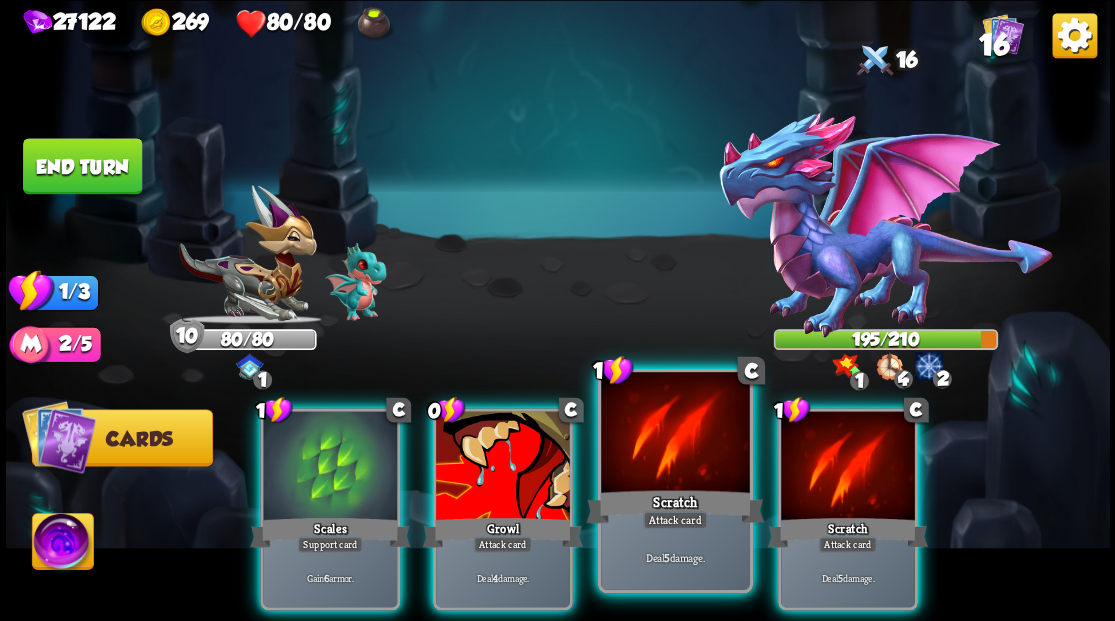 click at bounding box center (675, 434) 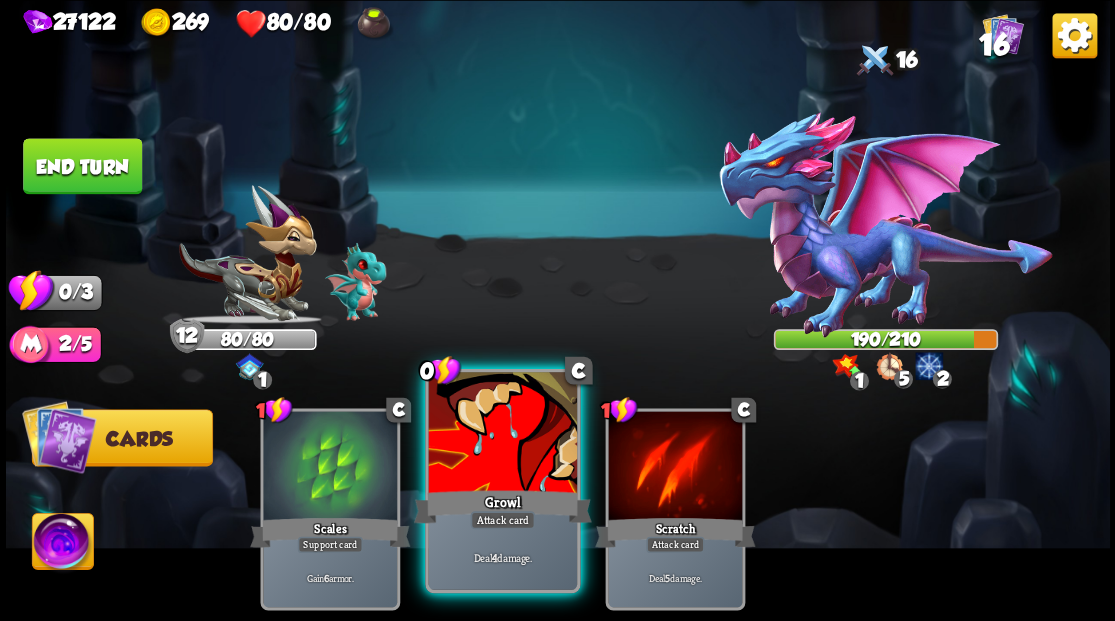click at bounding box center [502, 434] 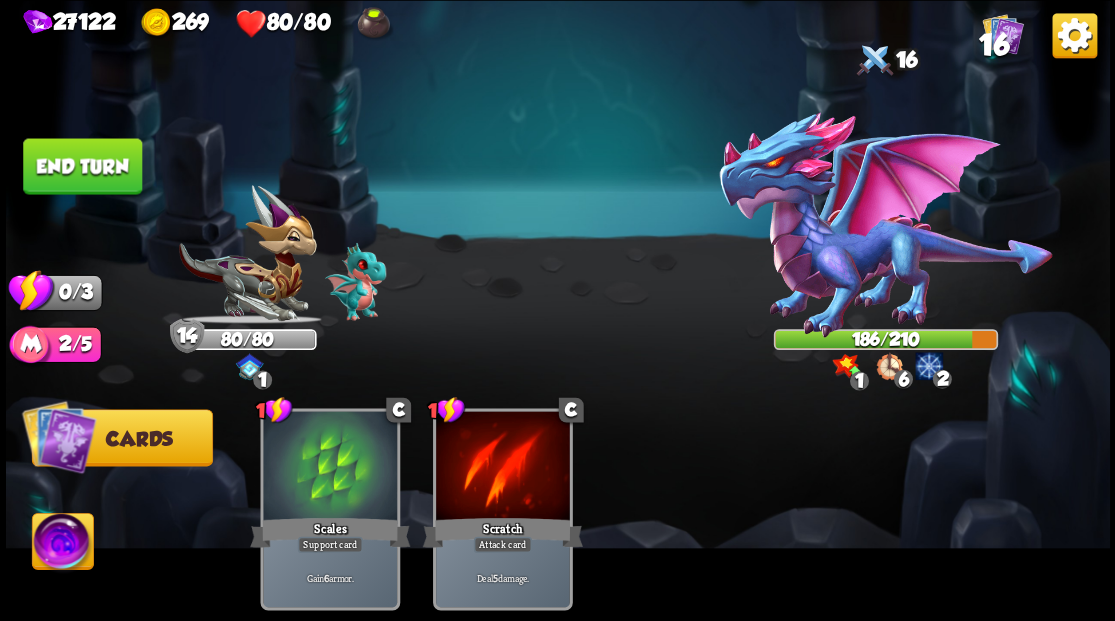 click on "End turn" at bounding box center (82, 166) 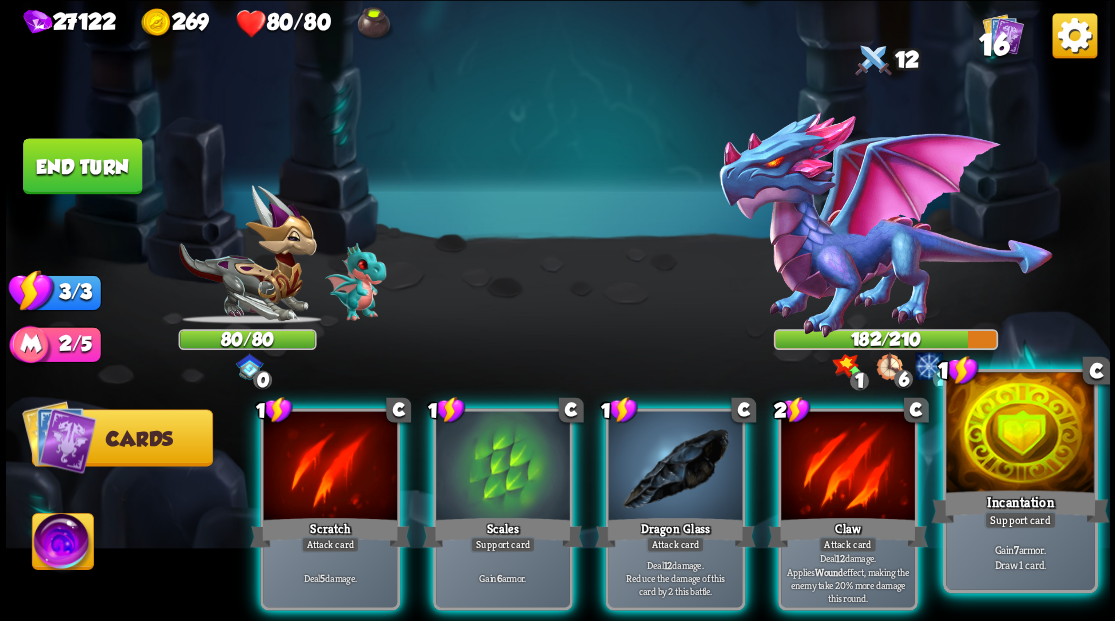 click at bounding box center [1020, 434] 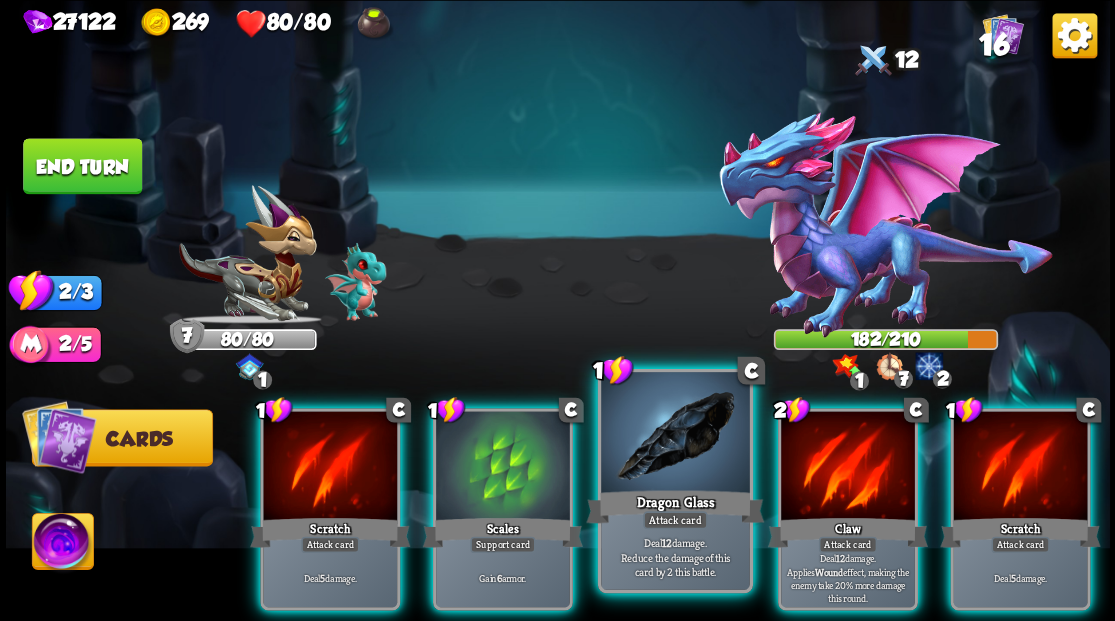 click at bounding box center [675, 434] 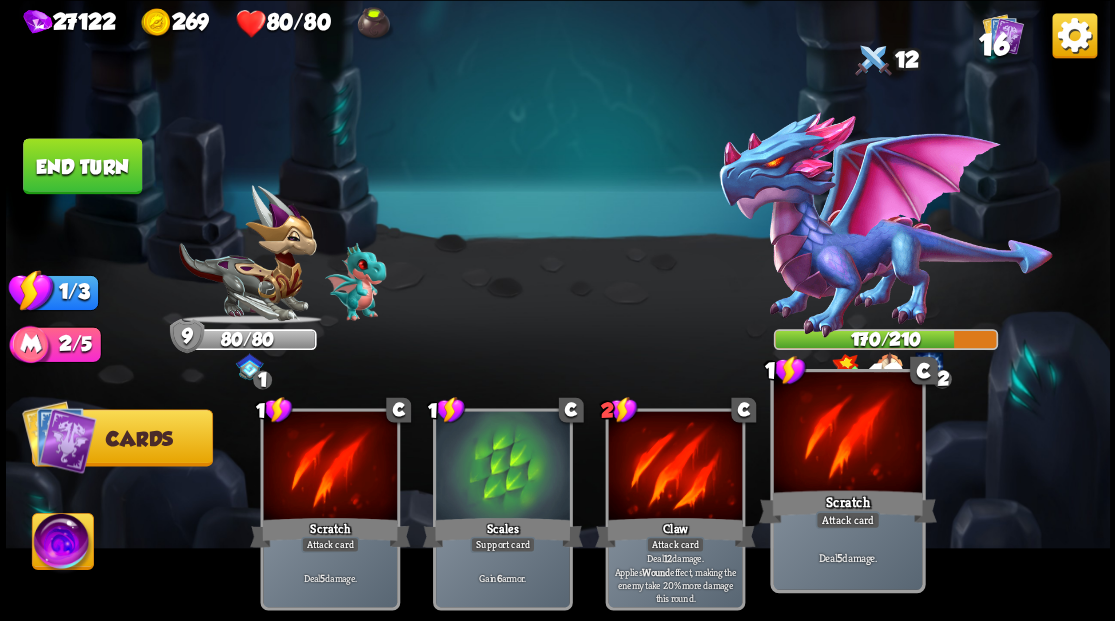 click at bounding box center [847, 434] 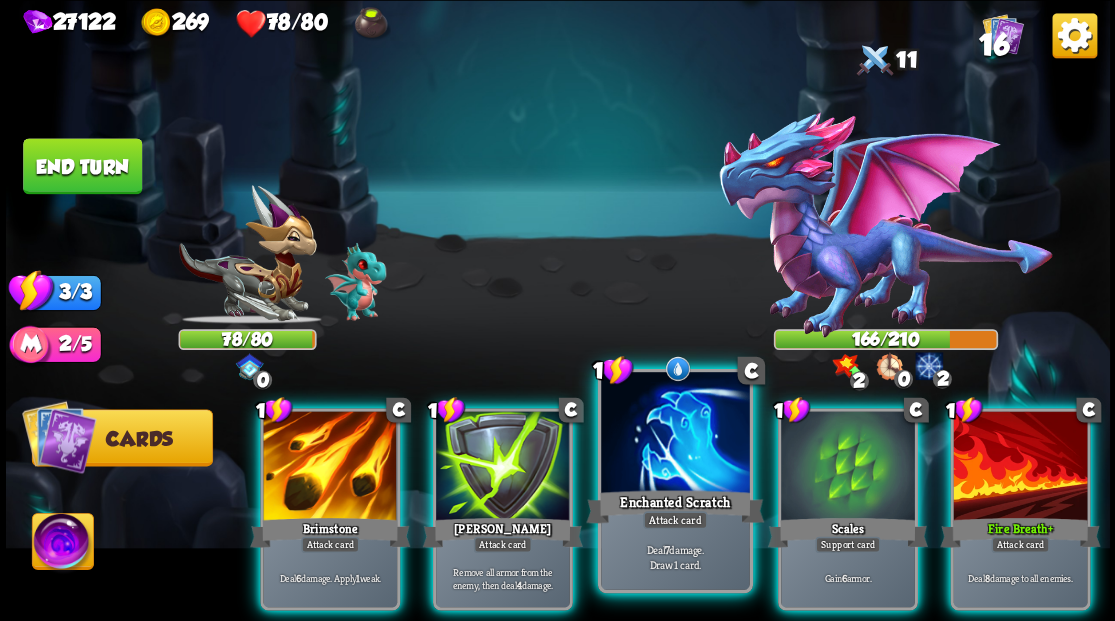 click at bounding box center (675, 434) 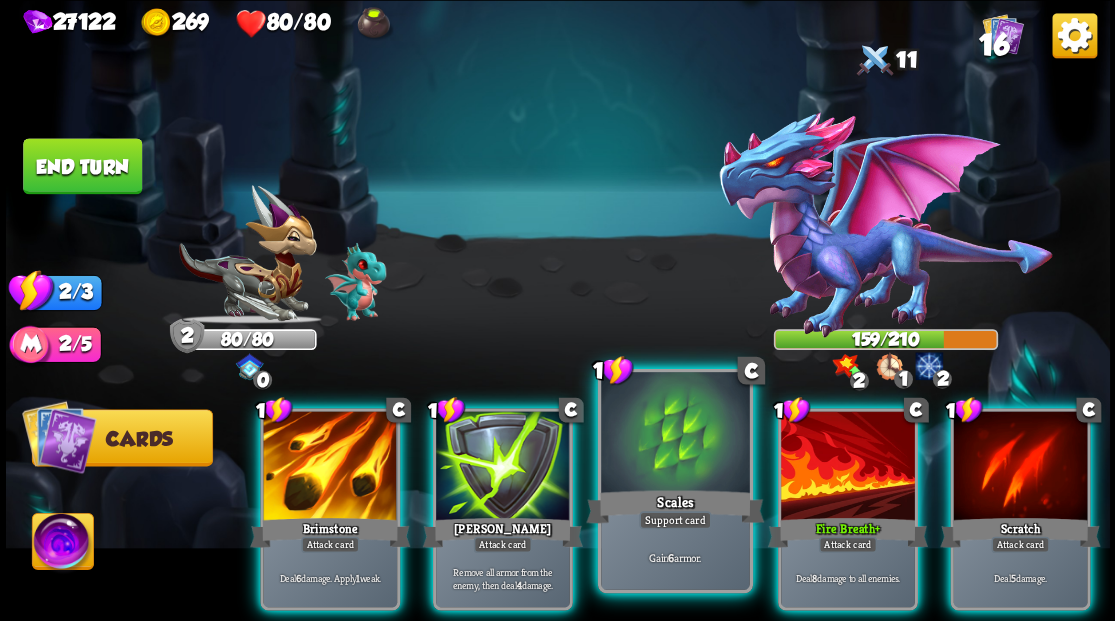 click at bounding box center (675, 434) 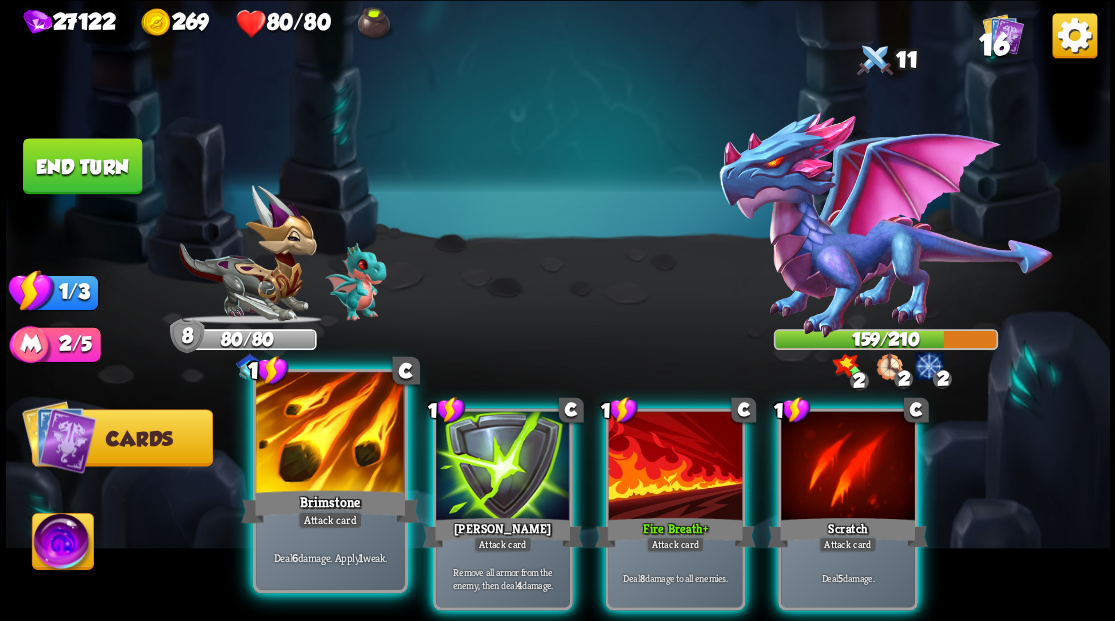 click at bounding box center (330, 434) 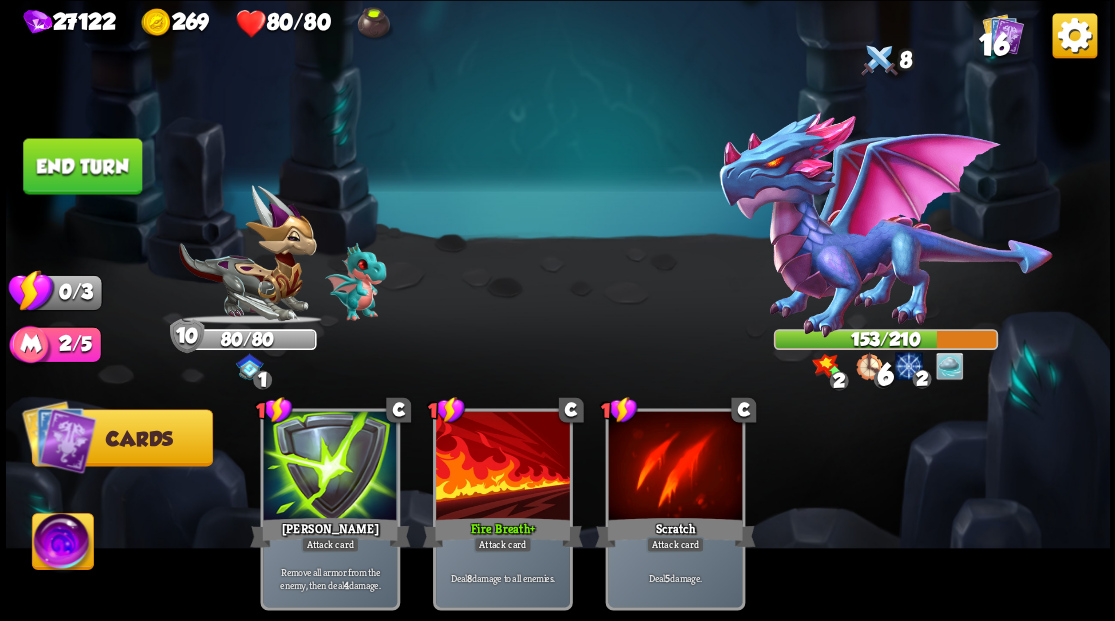 click on "End turn" at bounding box center [82, 166] 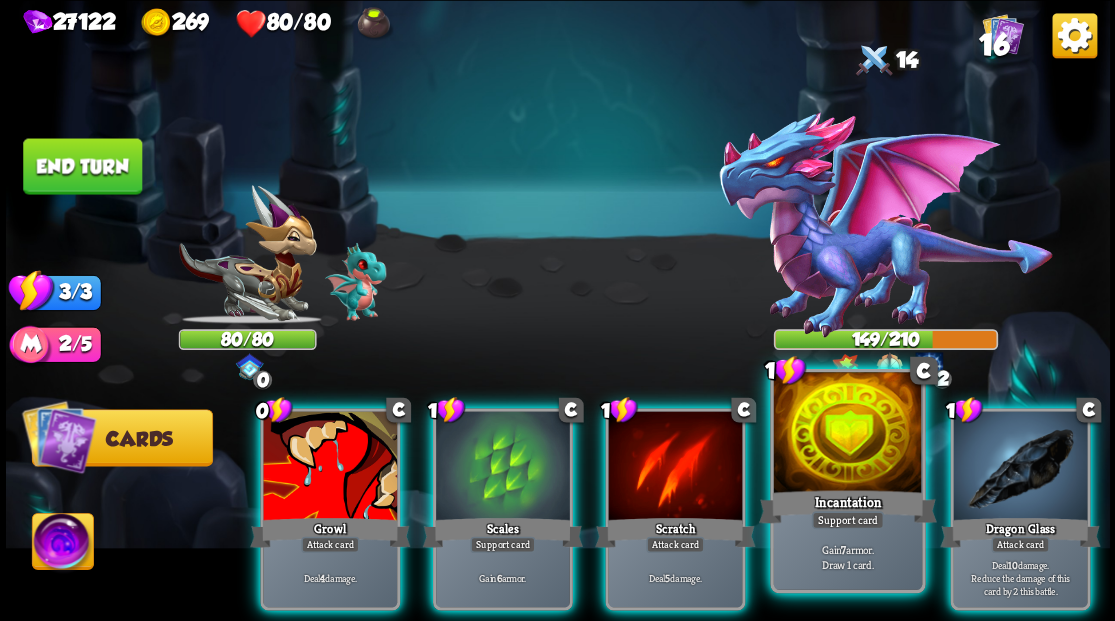 click on "Incantation" at bounding box center [847, 506] 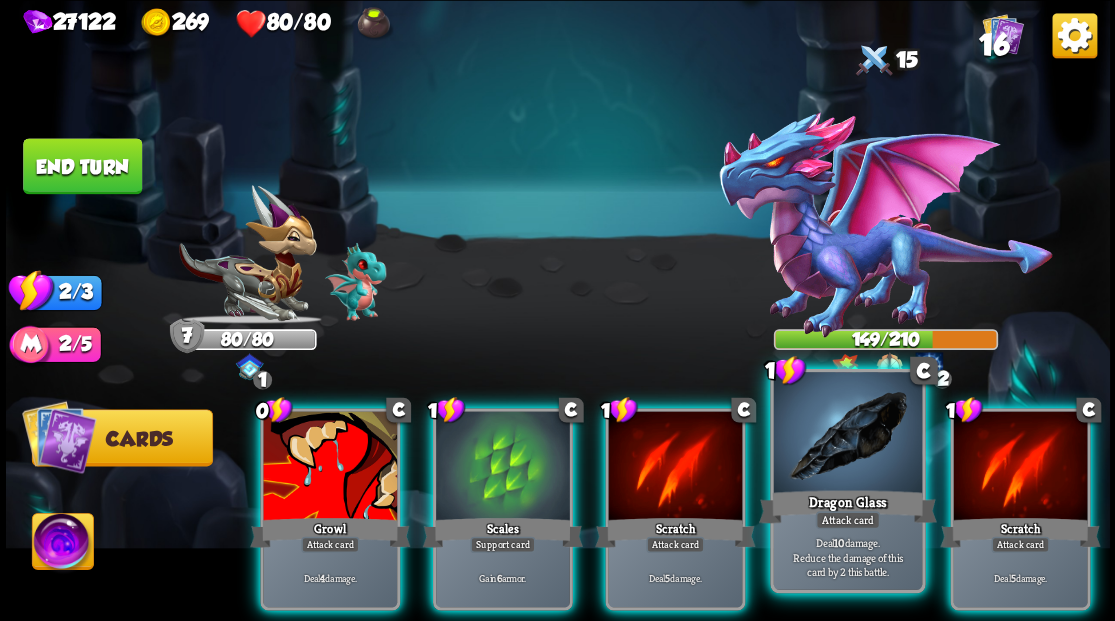 click at bounding box center (847, 434) 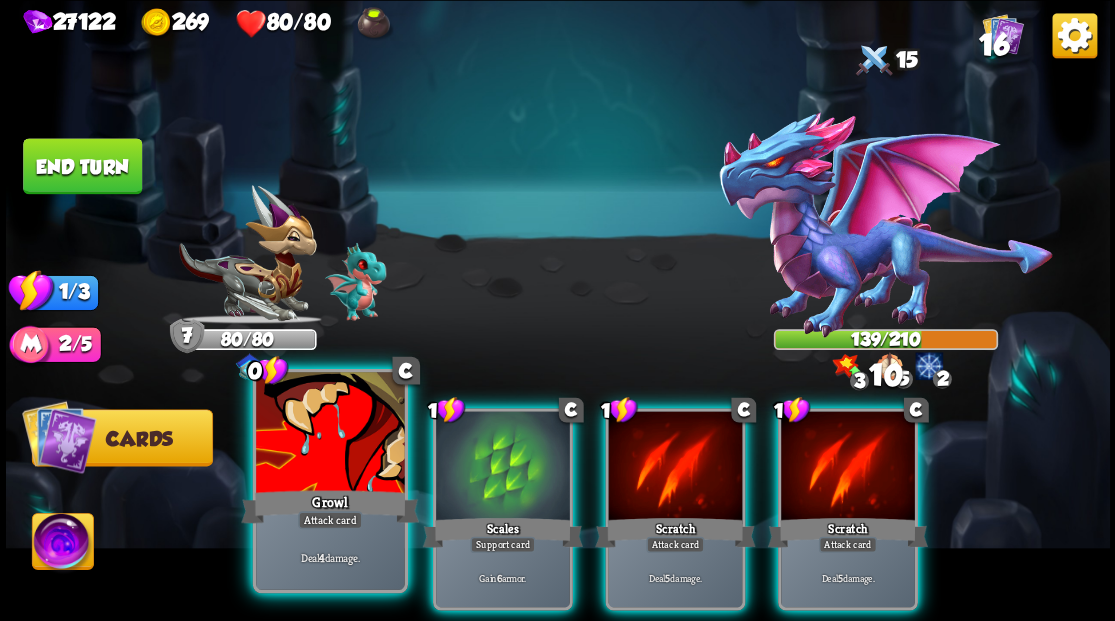 click at bounding box center (330, 434) 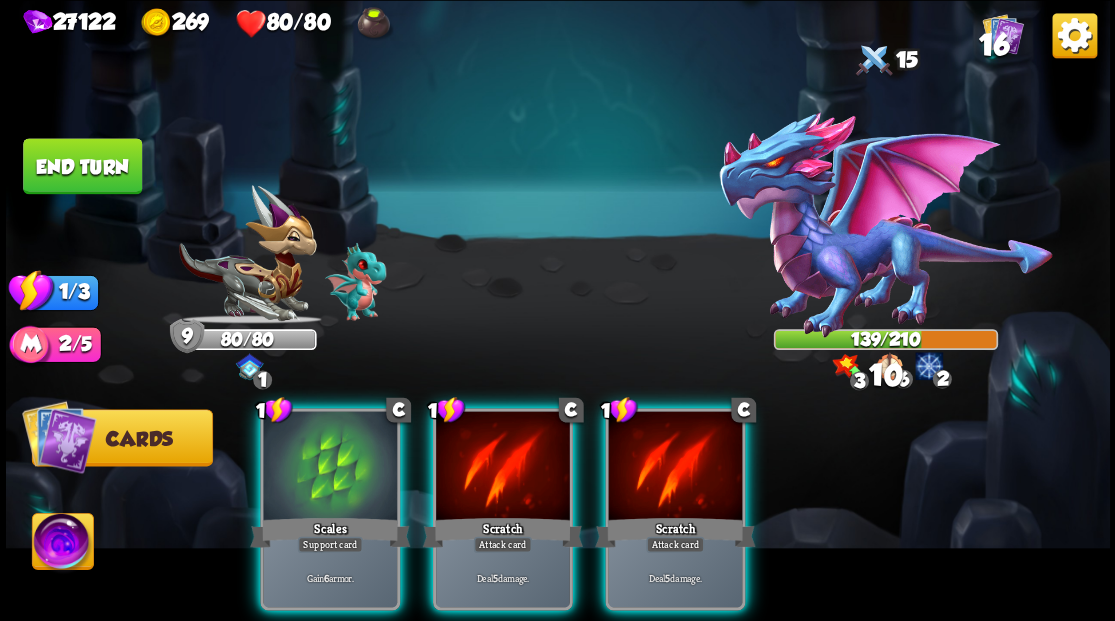 click at bounding box center (675, 467) 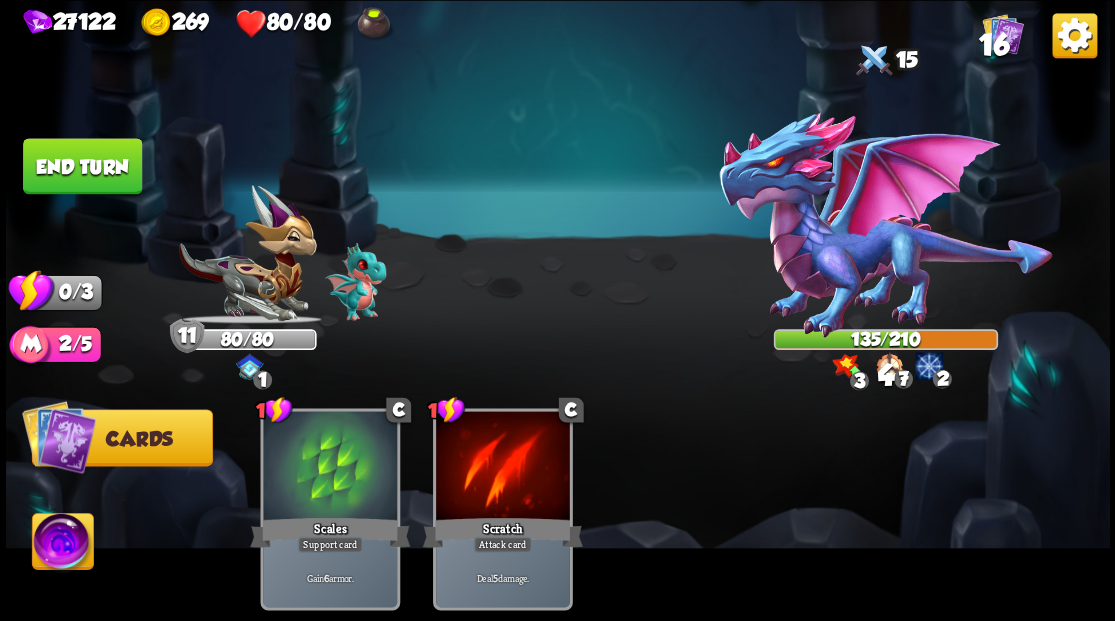 click on "End turn" at bounding box center (82, 166) 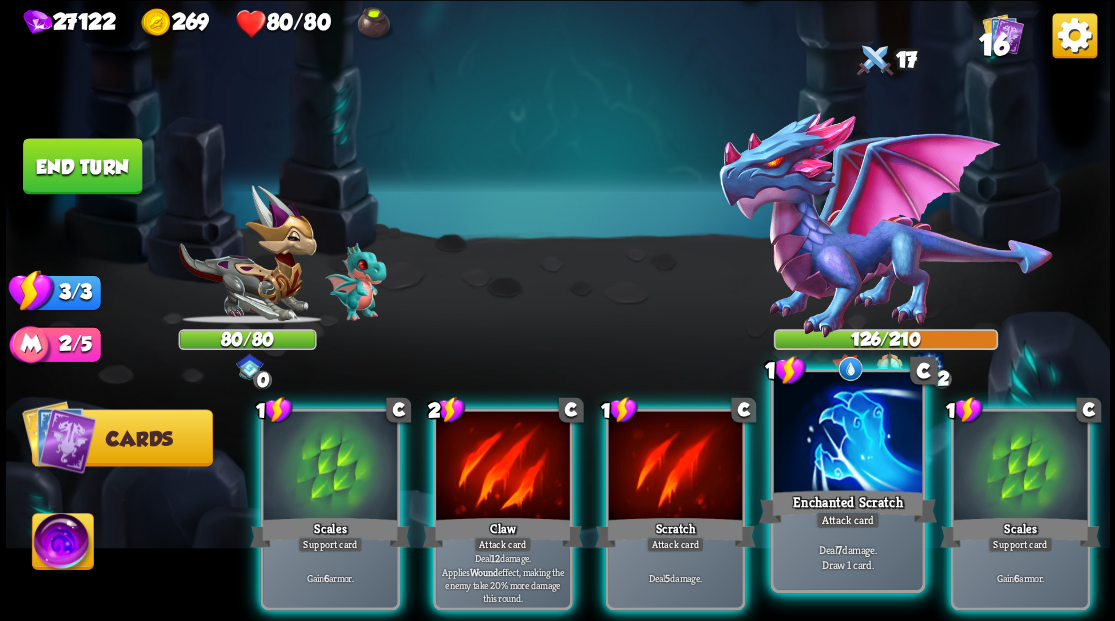click at bounding box center [847, 434] 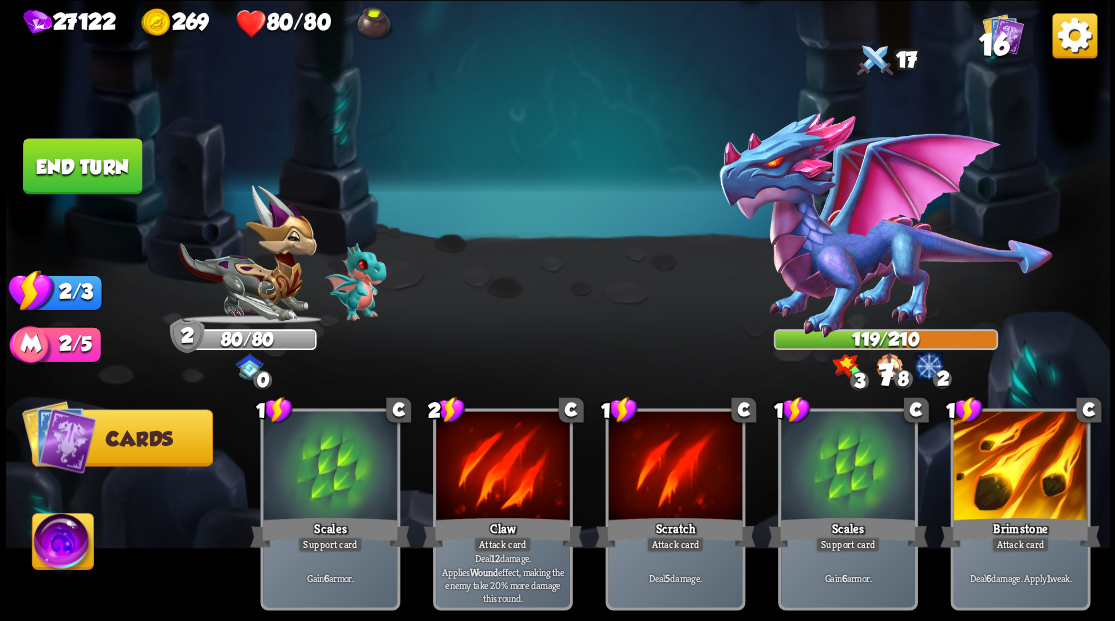 click at bounding box center (848, 467) 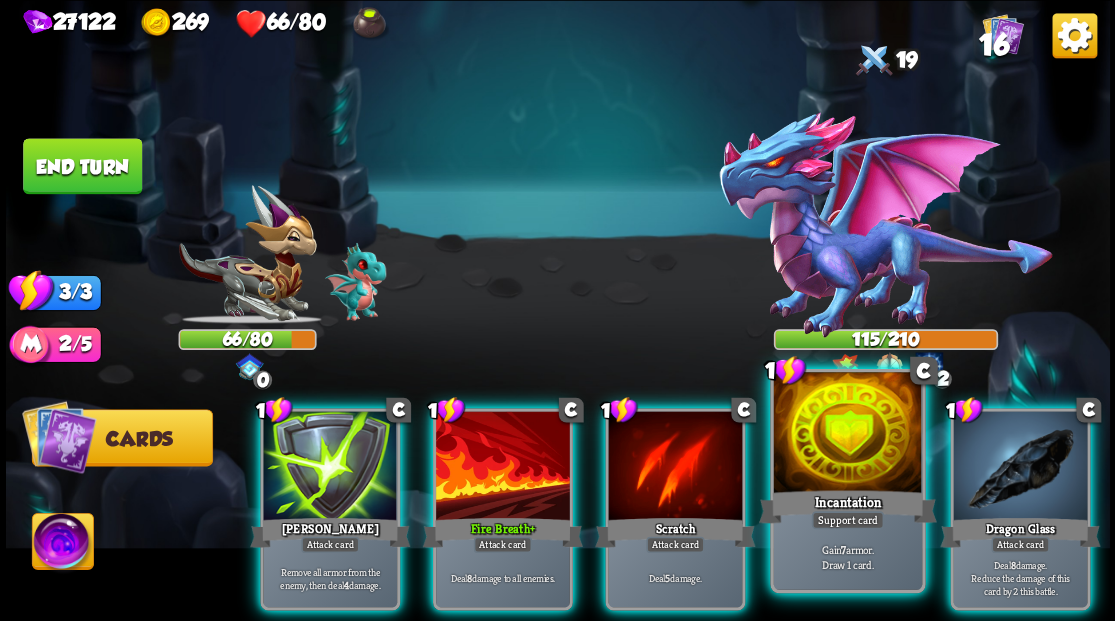 click on "Incantation" at bounding box center (847, 506) 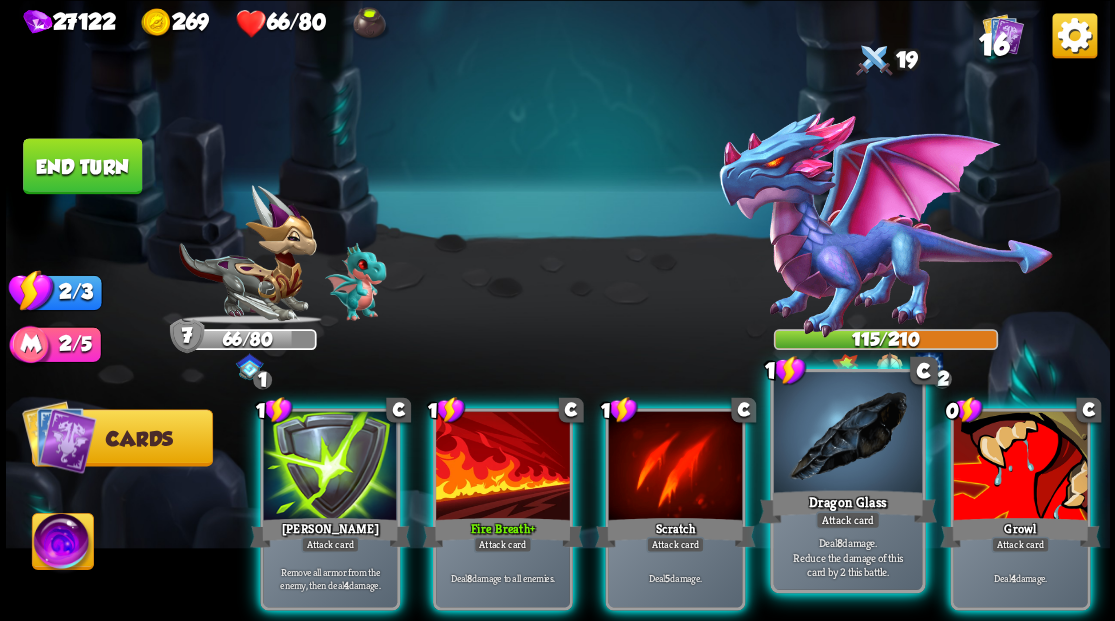 click at bounding box center (847, 434) 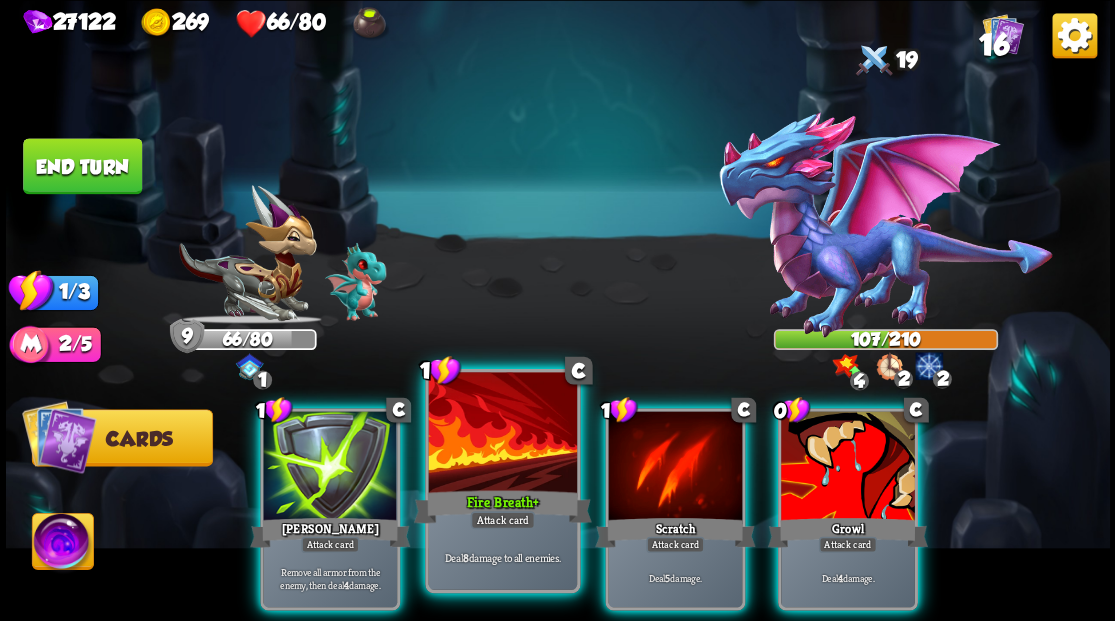 click at bounding box center (502, 434) 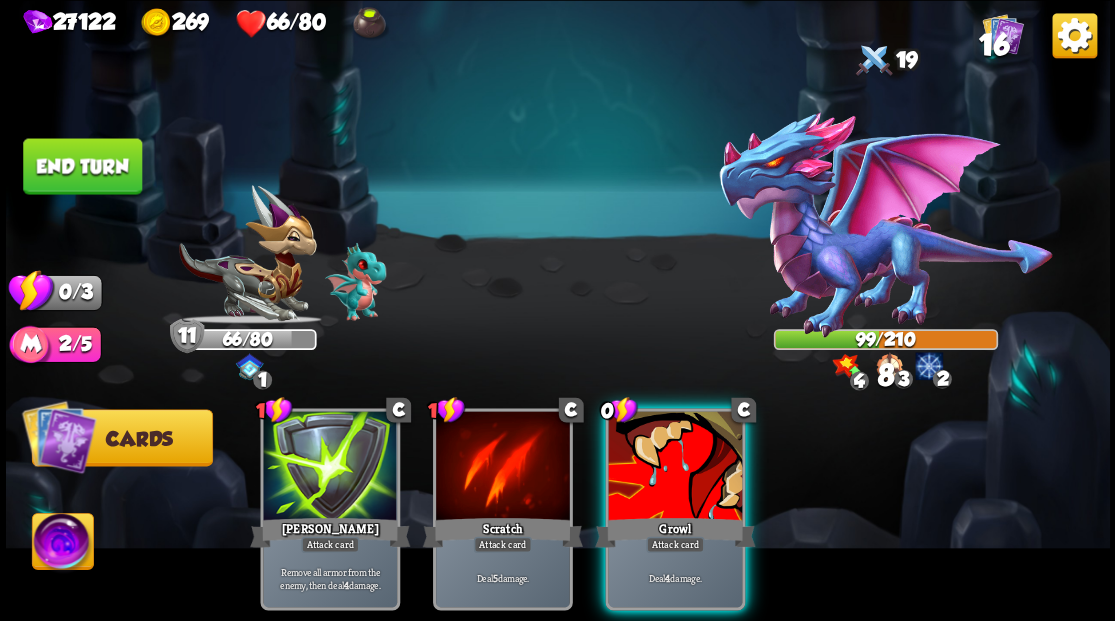 click at bounding box center [675, 467] 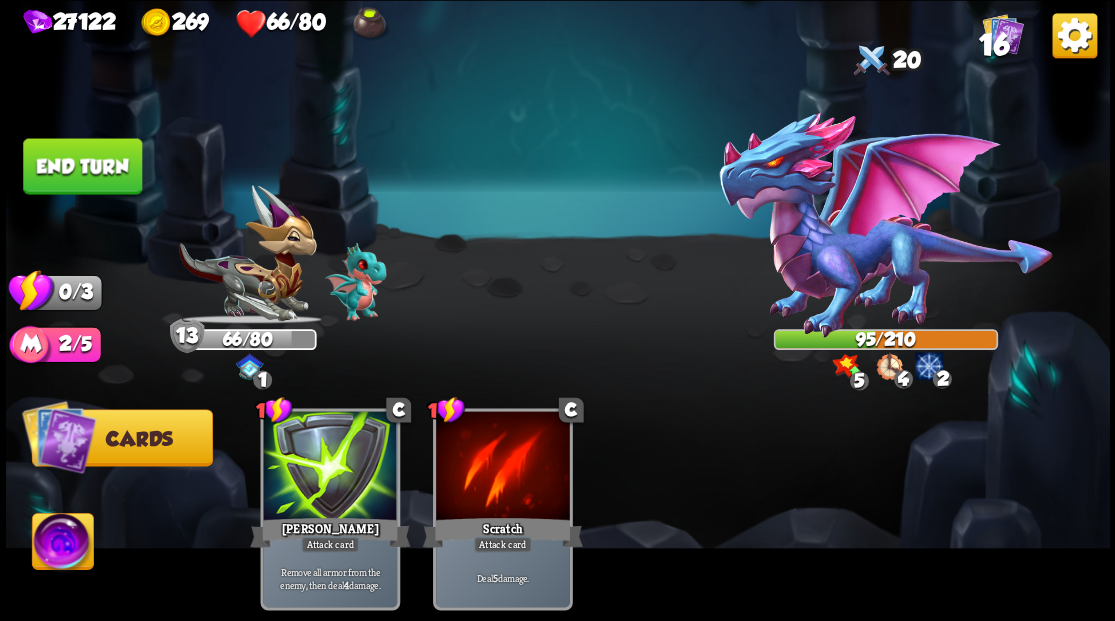 click on "End turn" at bounding box center (82, 165) 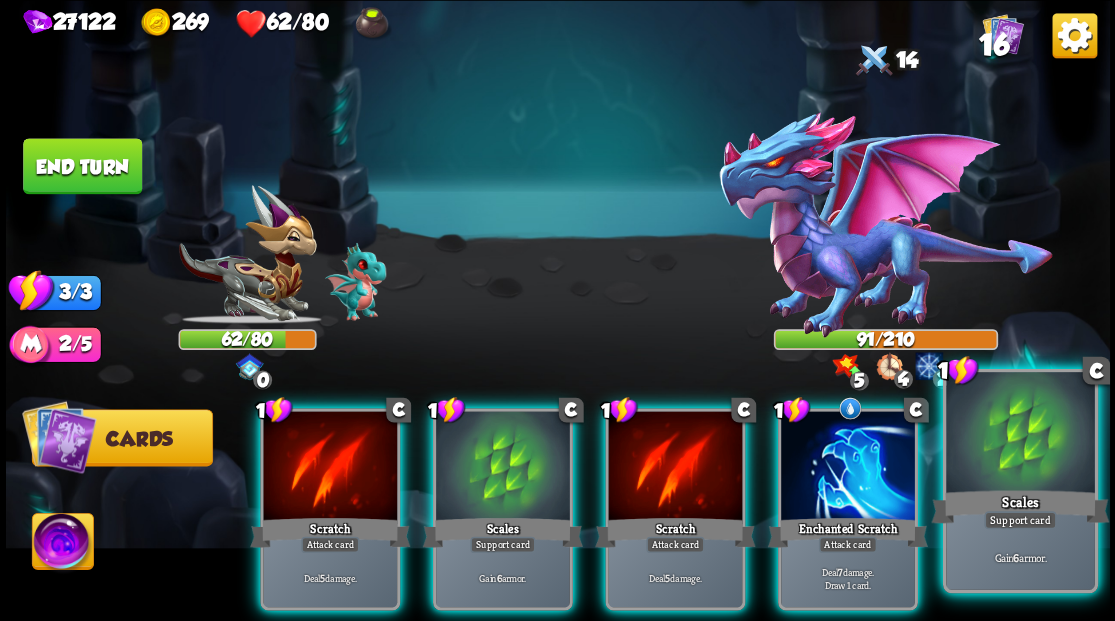click at bounding box center [1020, 434] 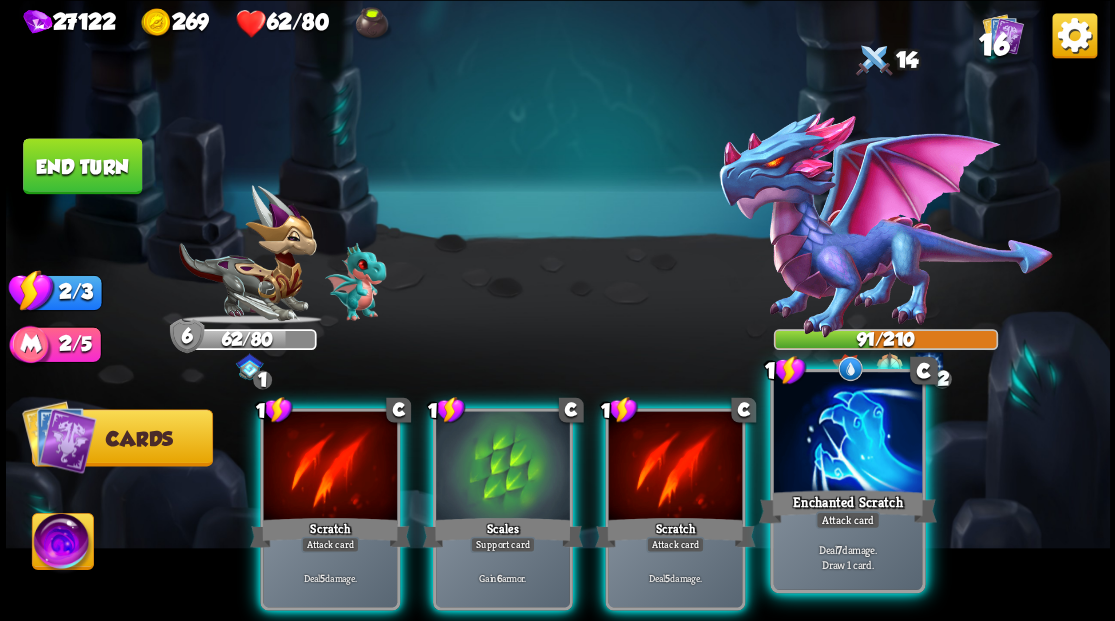 click at bounding box center (847, 434) 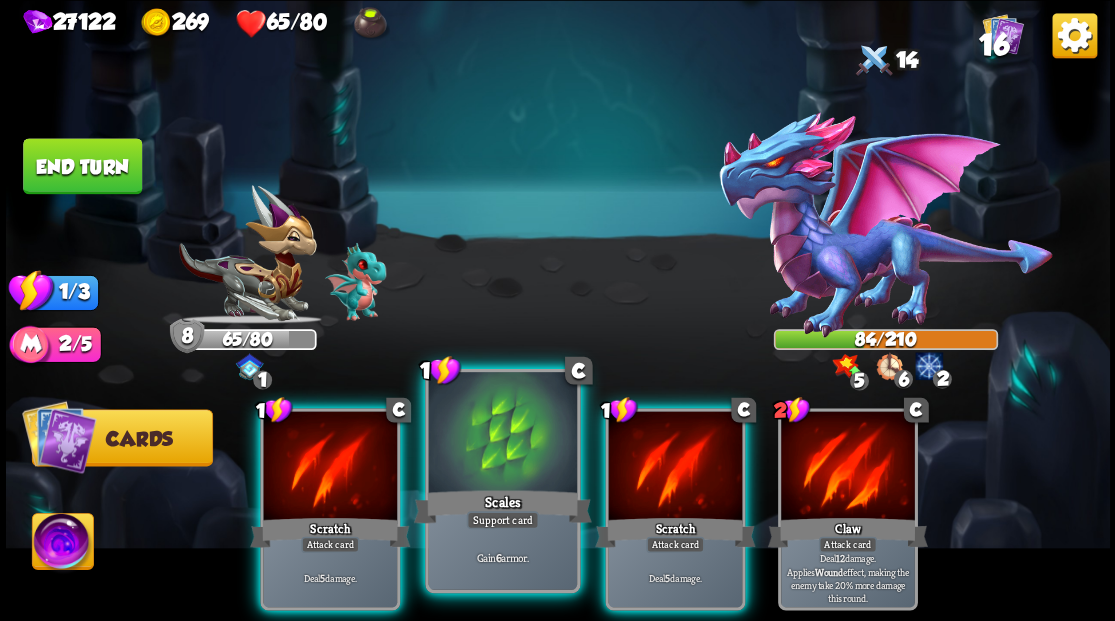 click on "Scales" at bounding box center (502, 506) 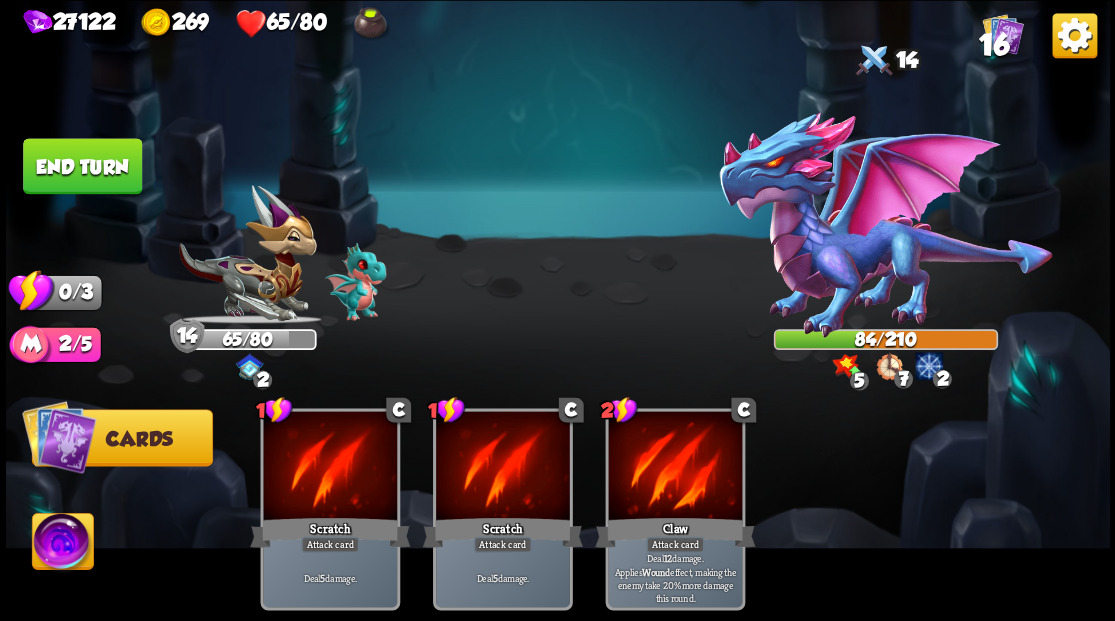 click on "End turn" at bounding box center (82, 166) 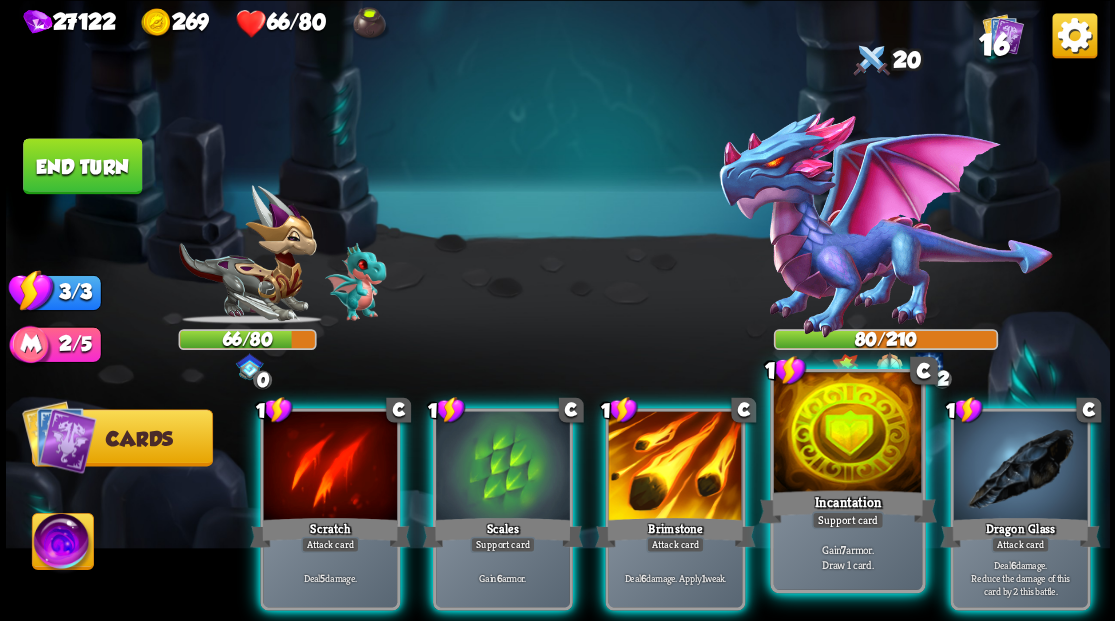 click at bounding box center (847, 434) 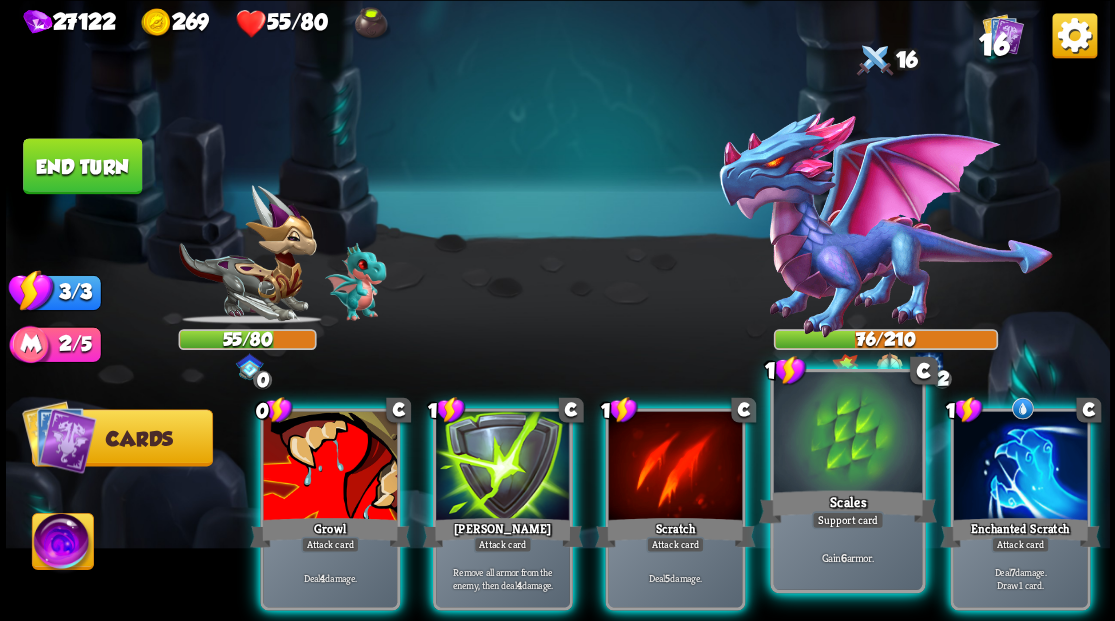 click at bounding box center [847, 434] 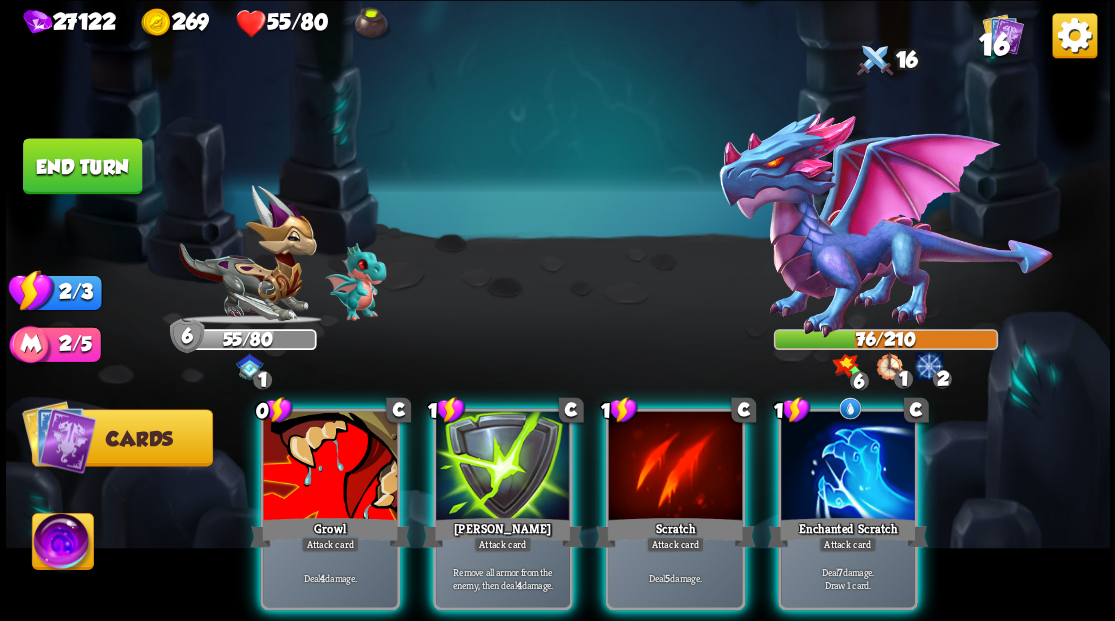 click at bounding box center [848, 467] 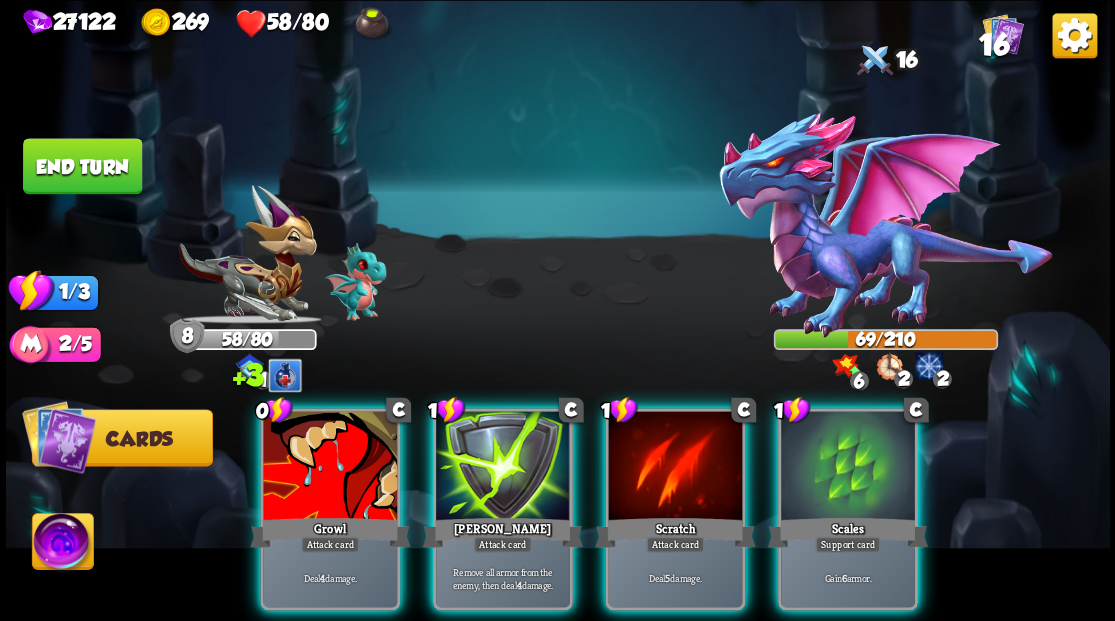 click at bounding box center (848, 467) 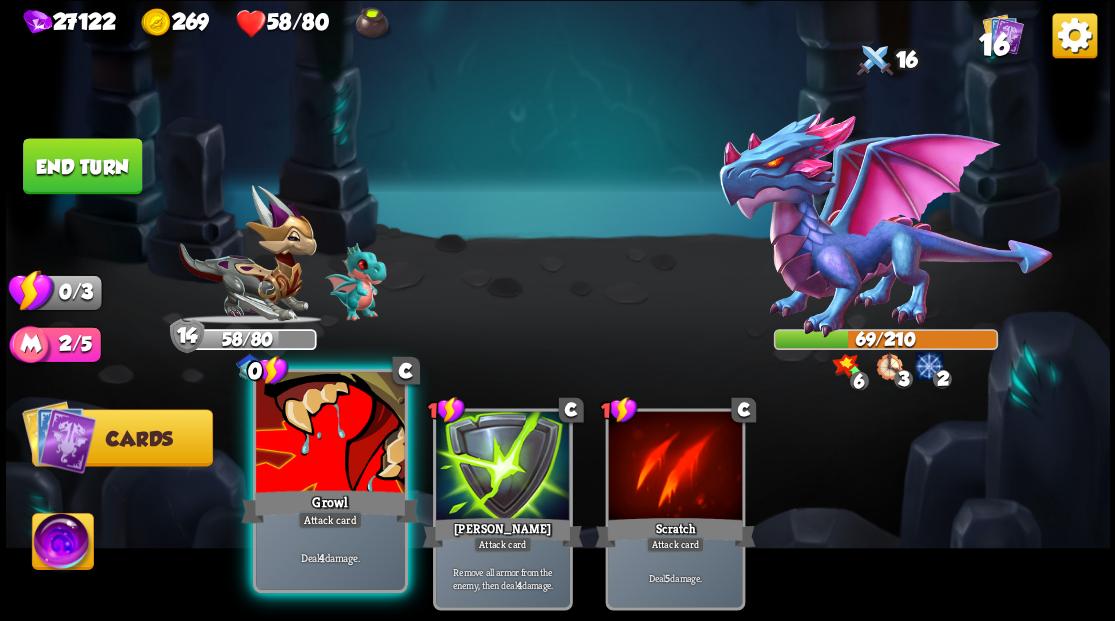 click at bounding box center (330, 434) 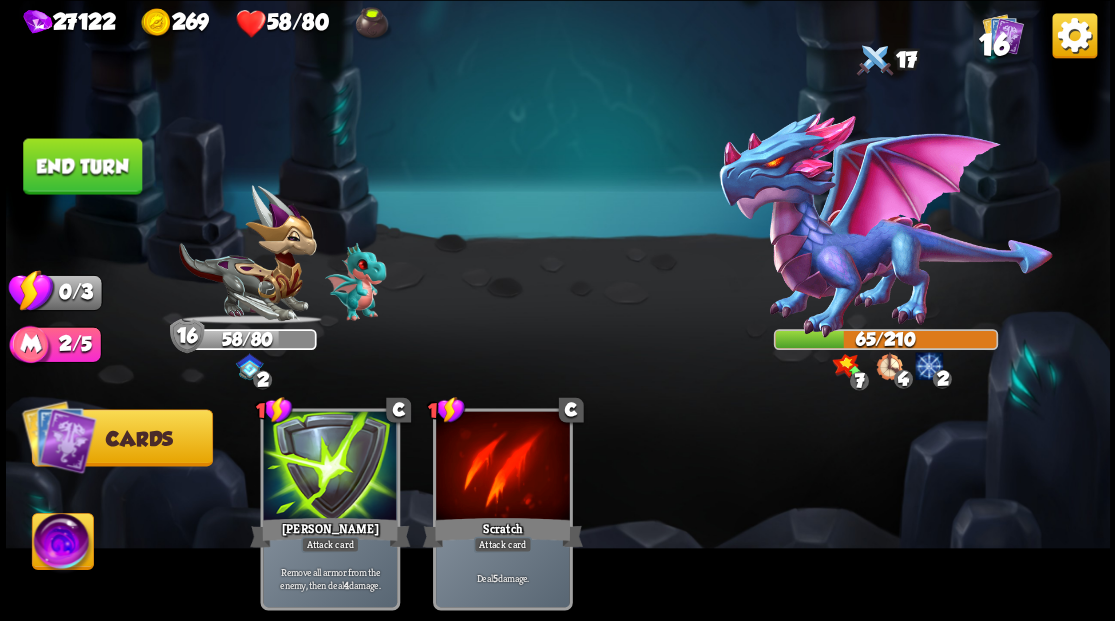 drag, startPoint x: 88, startPoint y: 177, endPoint x: 217, endPoint y: 305, distance: 181.72781 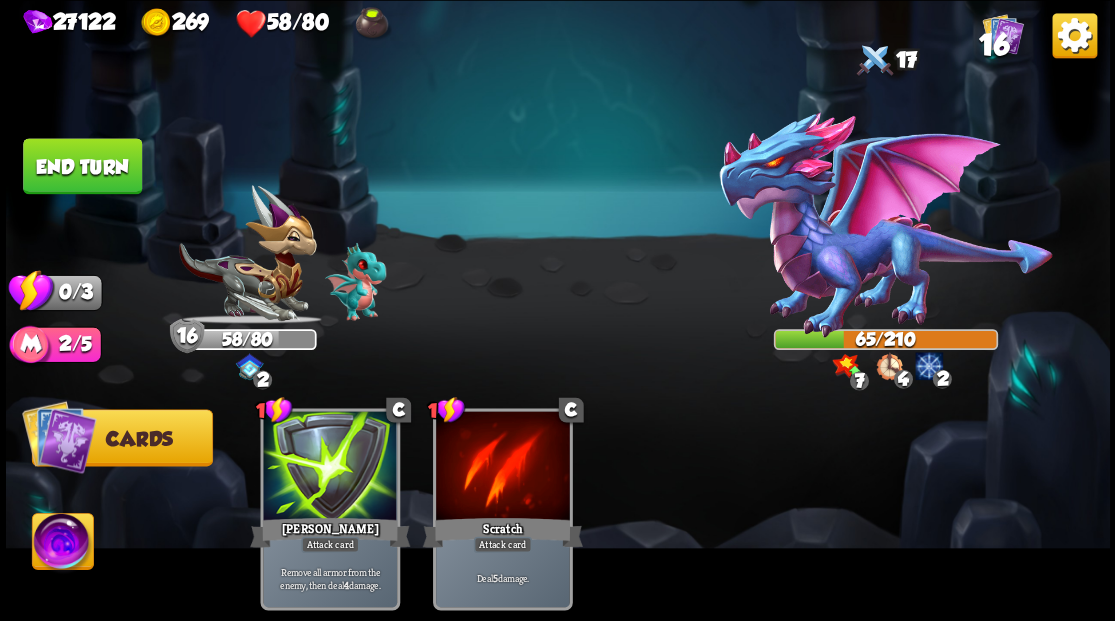 click on "End turn" at bounding box center (82, 166) 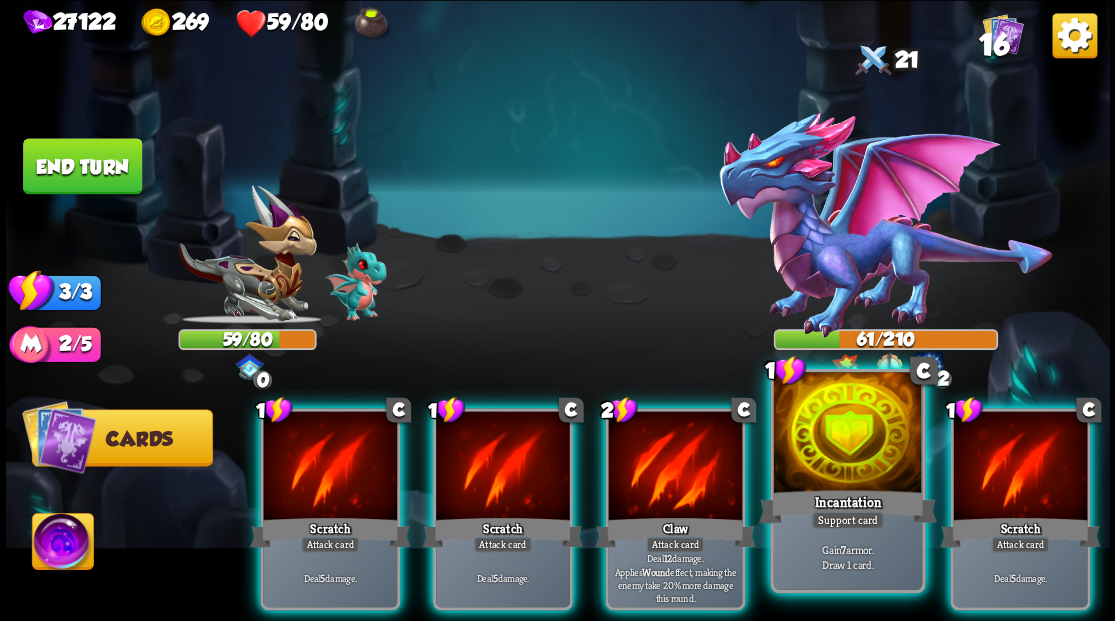 click on "Incantation" at bounding box center [847, 506] 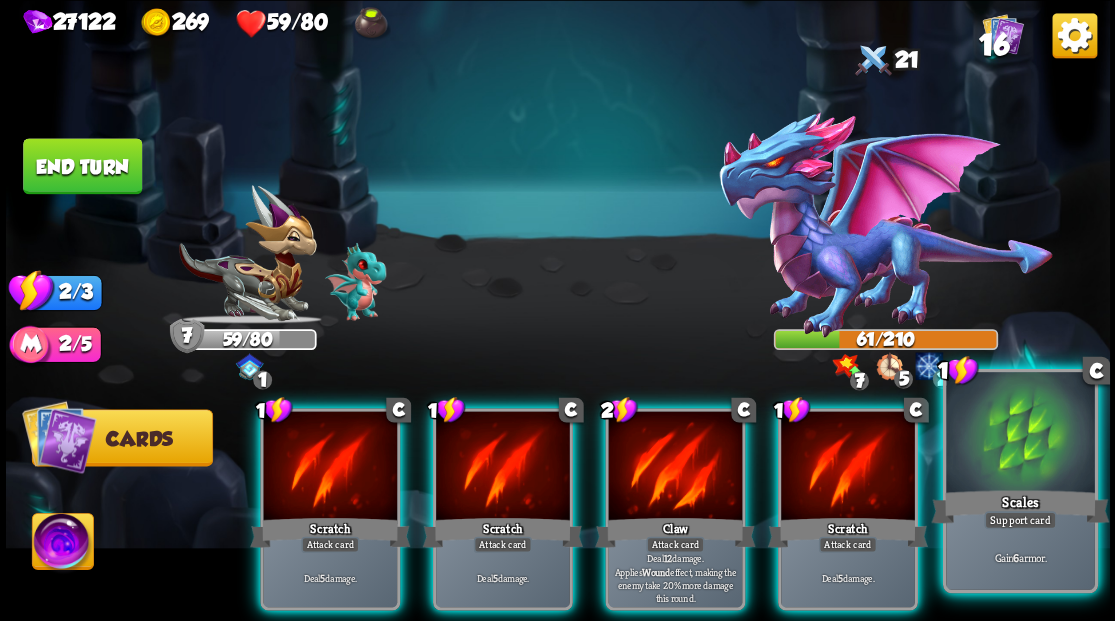click at bounding box center [1020, 434] 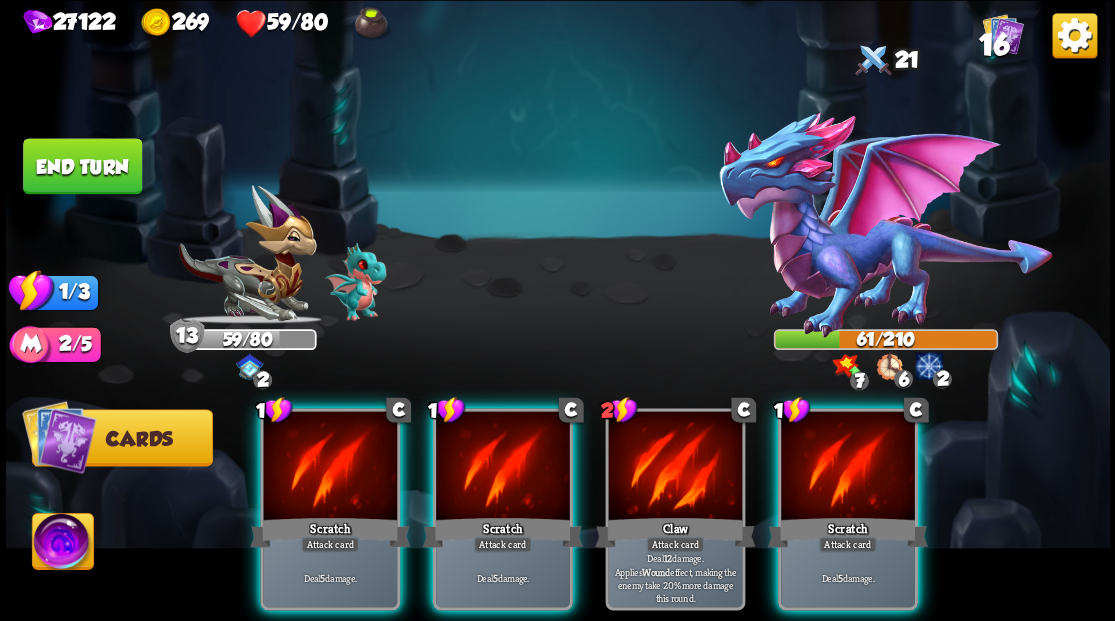 drag, startPoint x: 504, startPoint y: 502, endPoint x: 602, endPoint y: 158, distance: 357.687 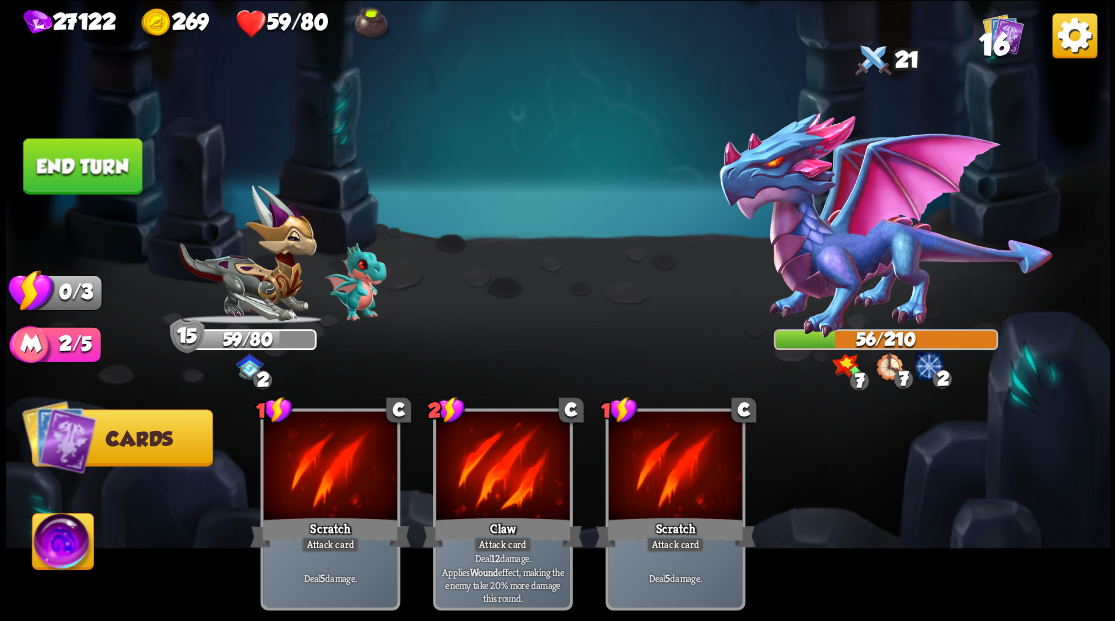 click on "End turn" at bounding box center [82, 166] 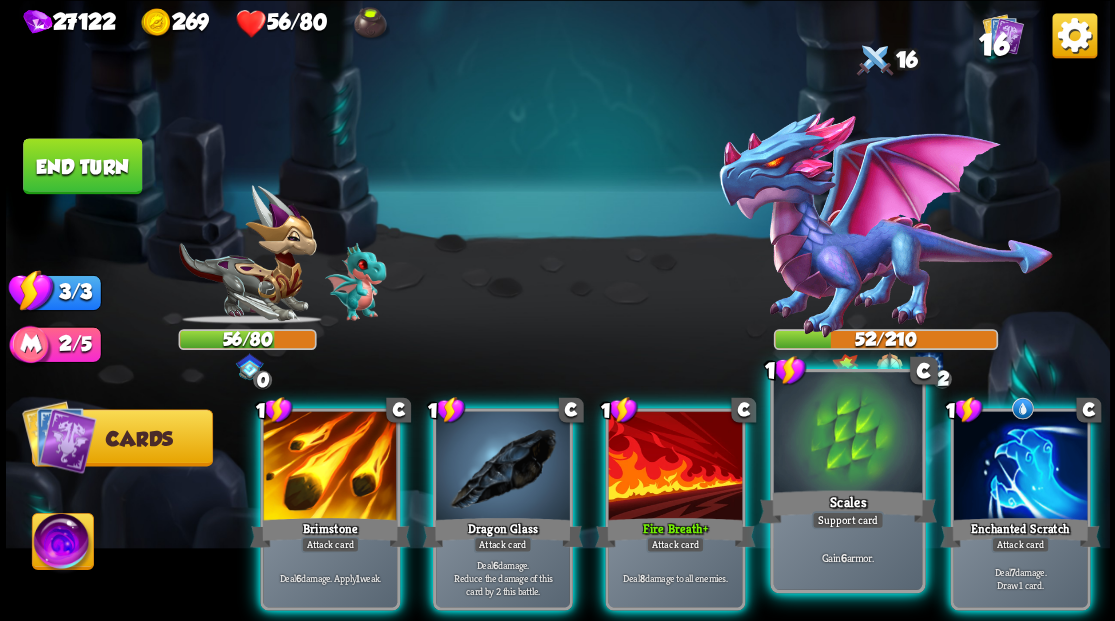 click at bounding box center [847, 434] 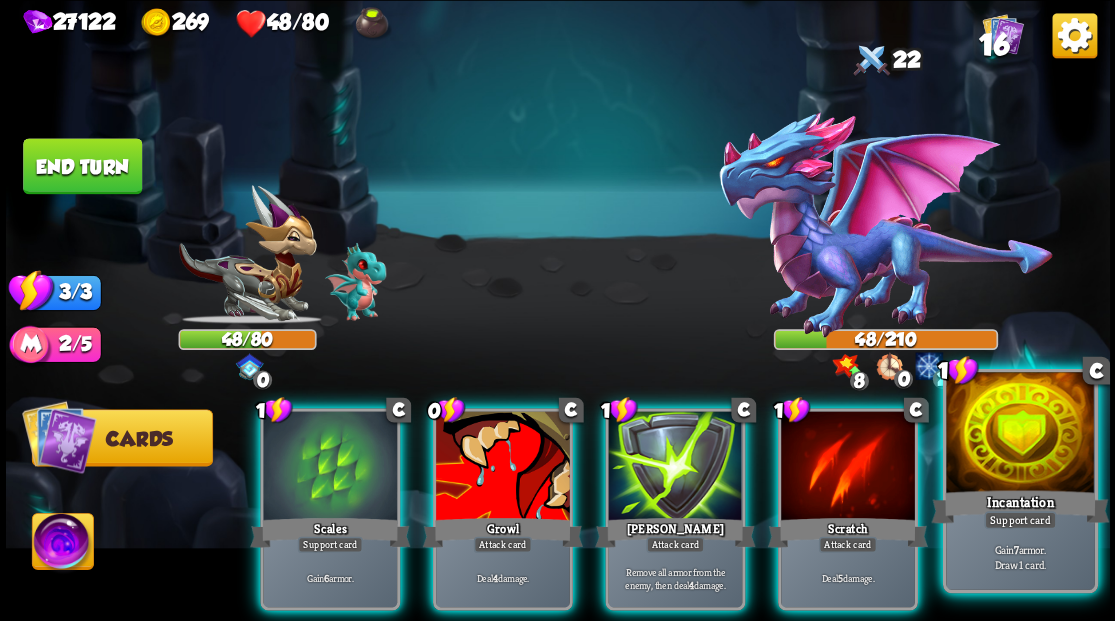 click at bounding box center [1020, 434] 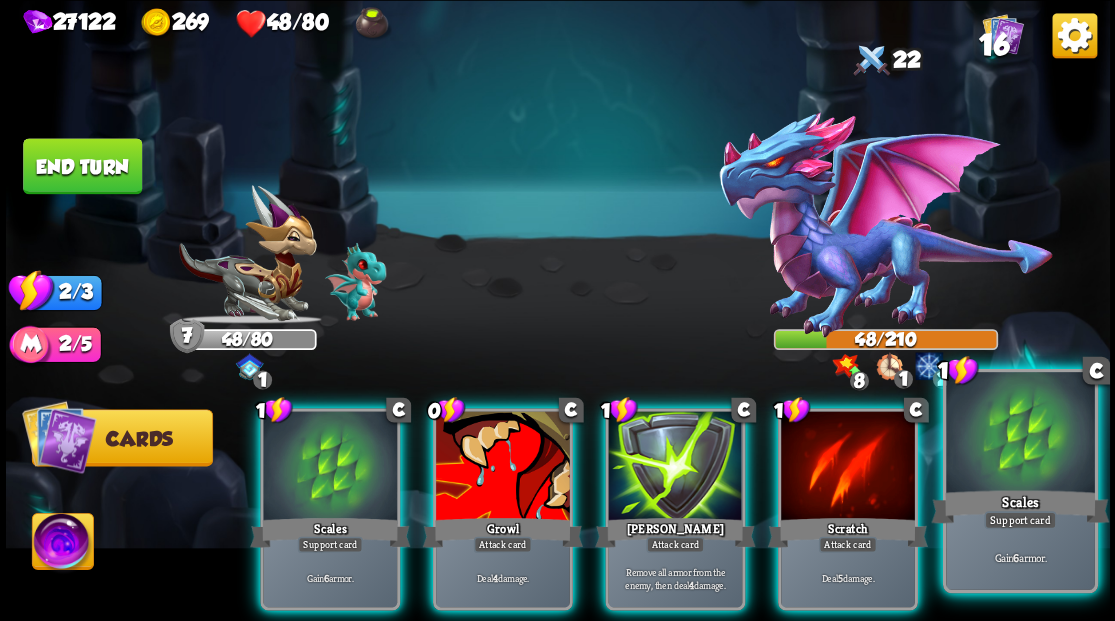 click at bounding box center [1020, 434] 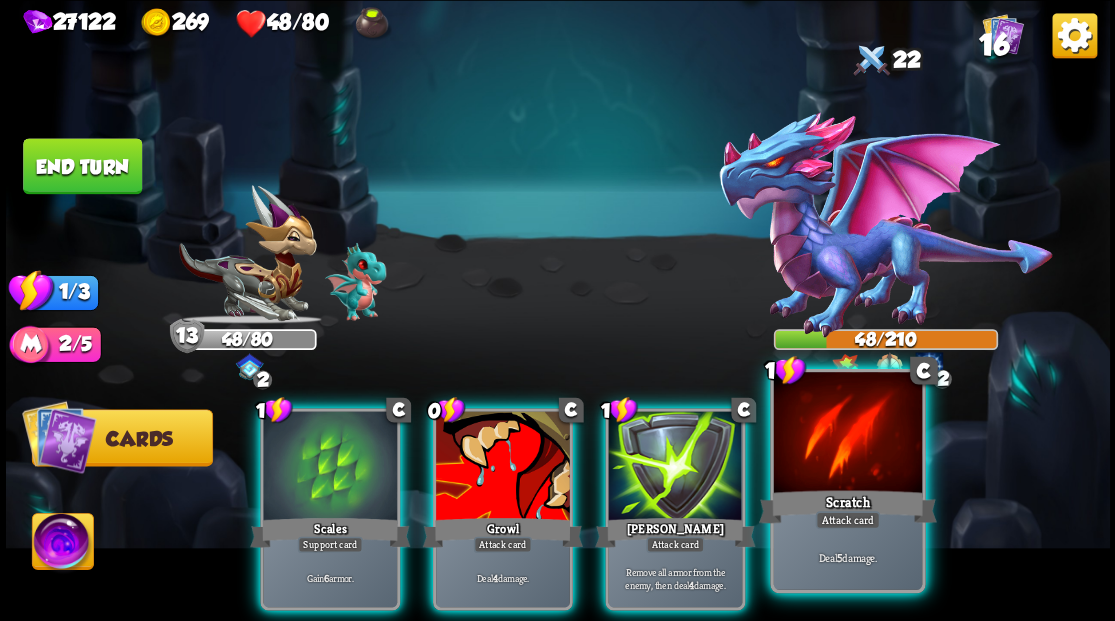 click at bounding box center (847, 434) 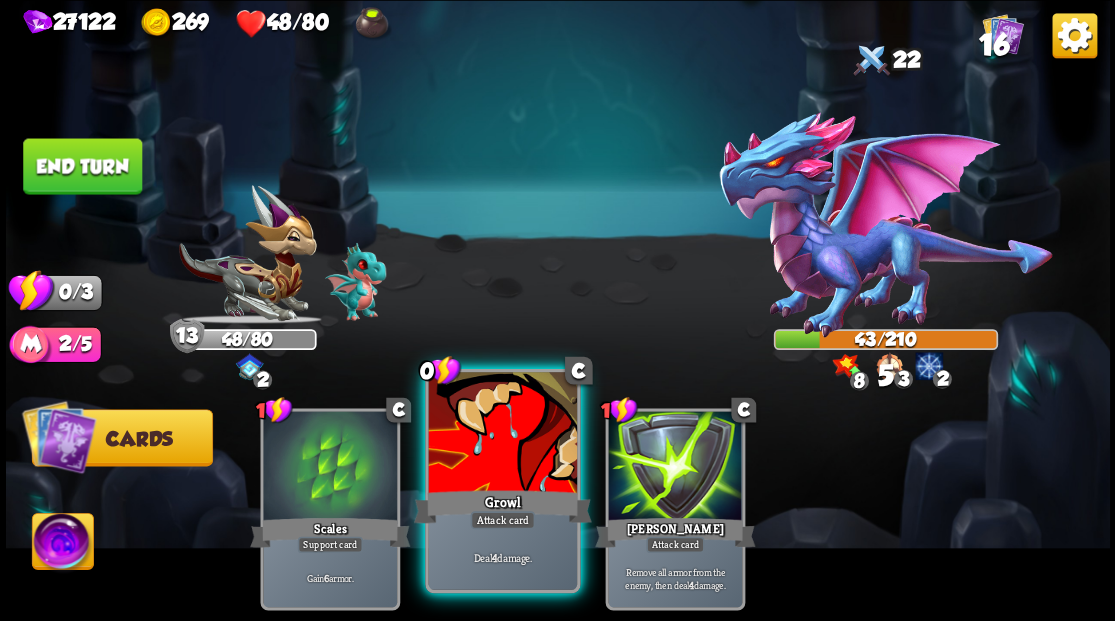 click at bounding box center (502, 434) 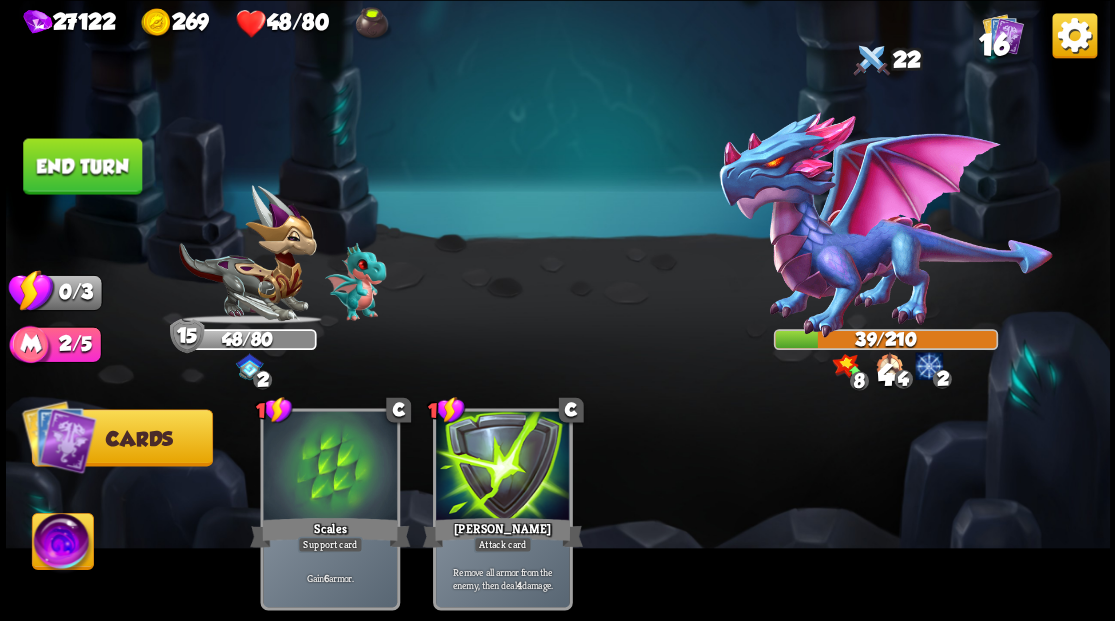 click on "End turn" at bounding box center [82, 166] 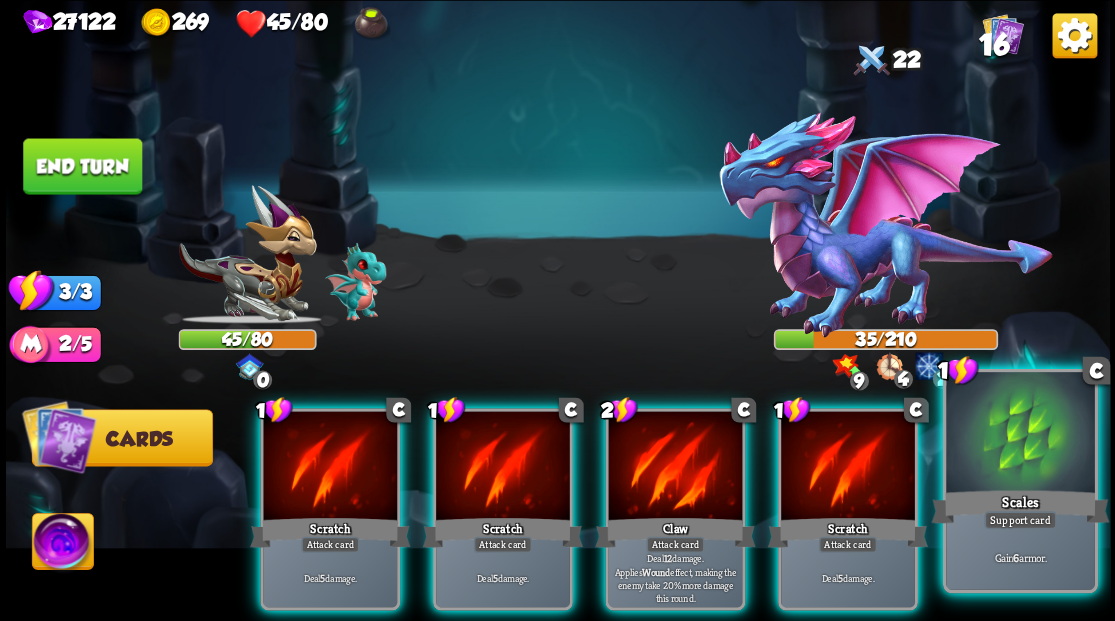 click at bounding box center (1020, 434) 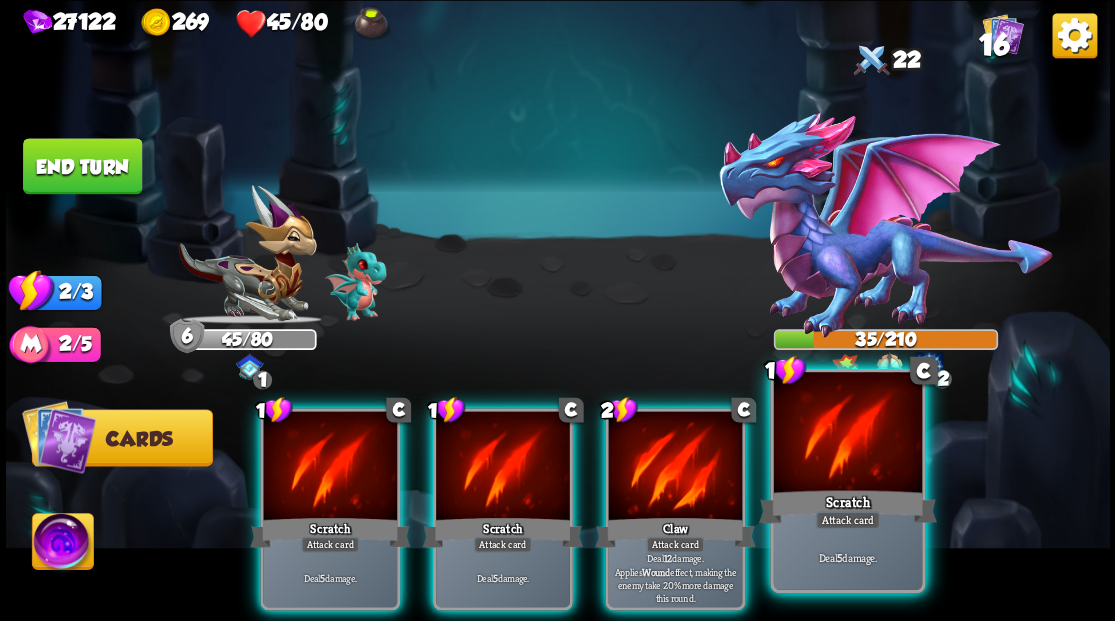 click at bounding box center (847, 434) 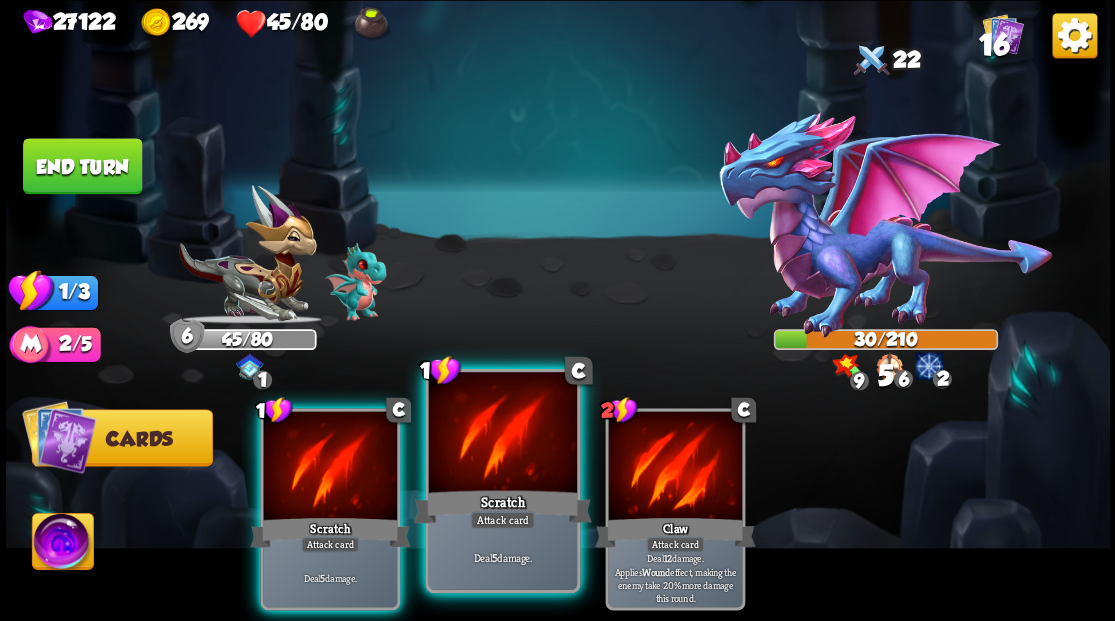 click at bounding box center [502, 434] 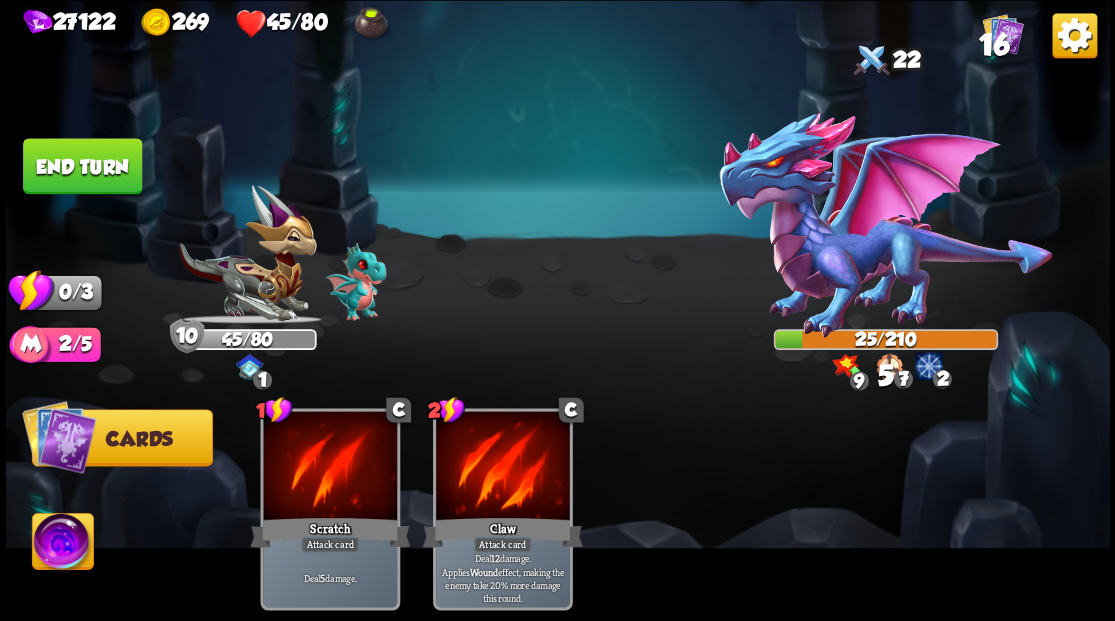 click on "End turn" at bounding box center [82, 166] 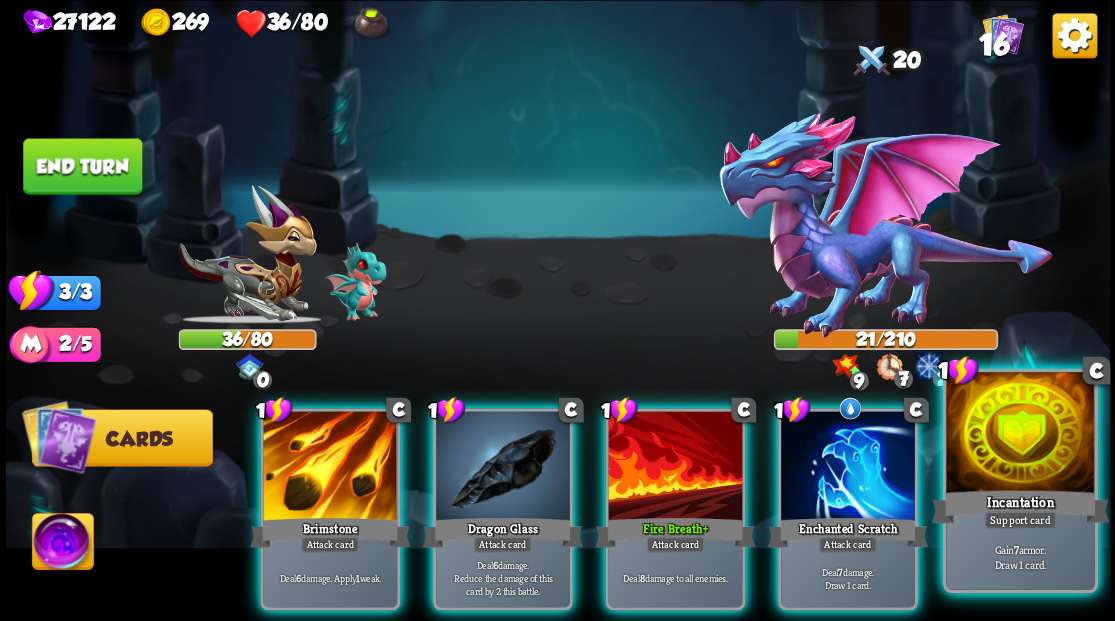 click at bounding box center [1020, 434] 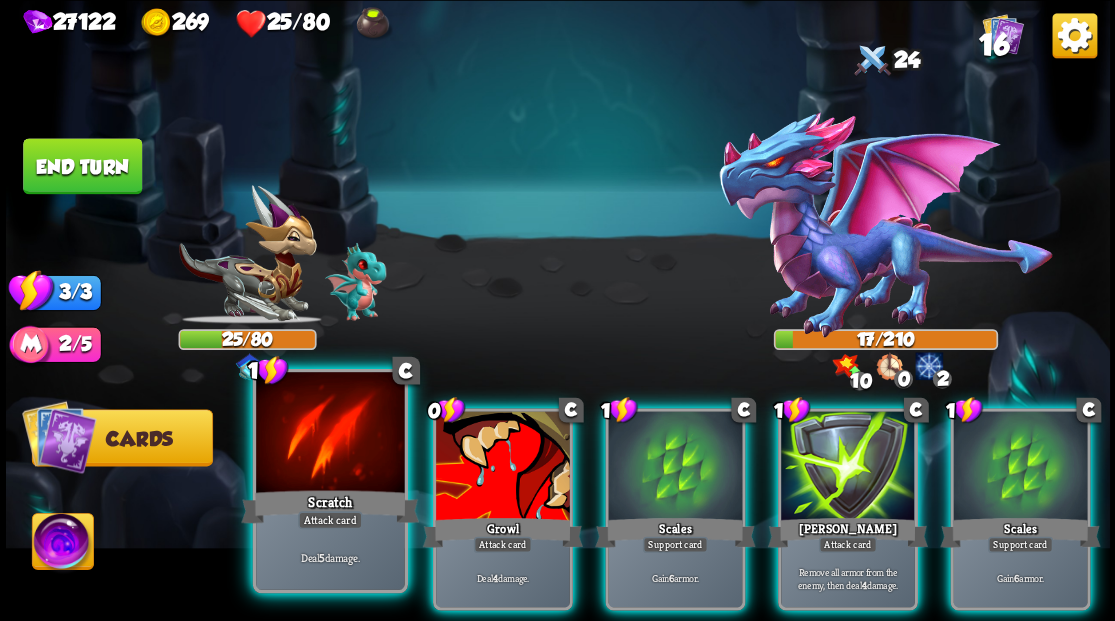 click at bounding box center (330, 434) 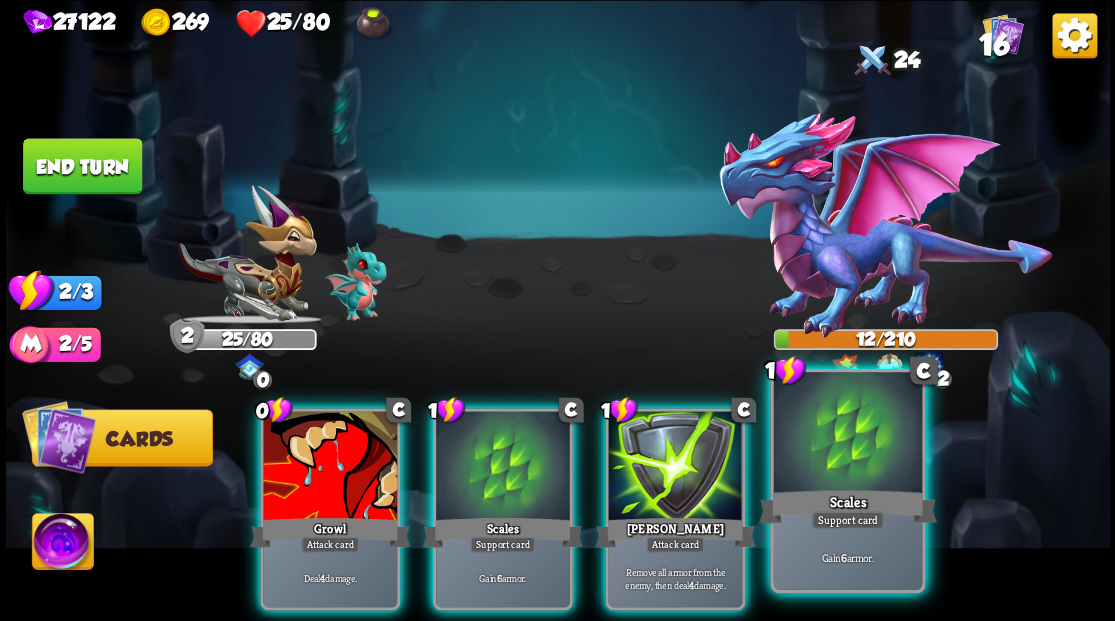 click at bounding box center [847, 434] 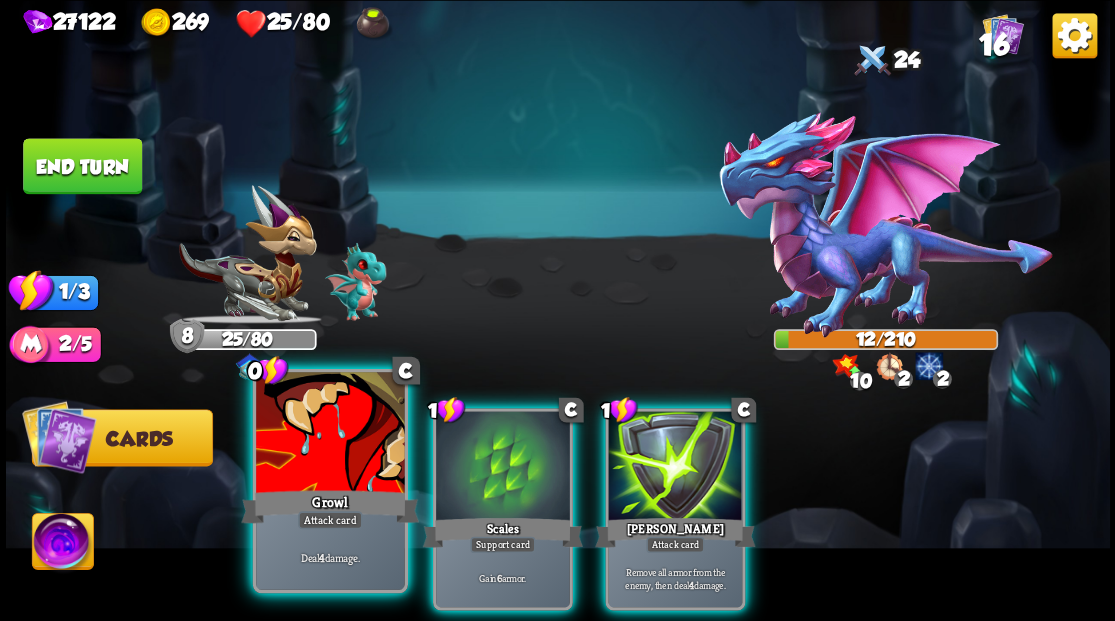 click at bounding box center [330, 434] 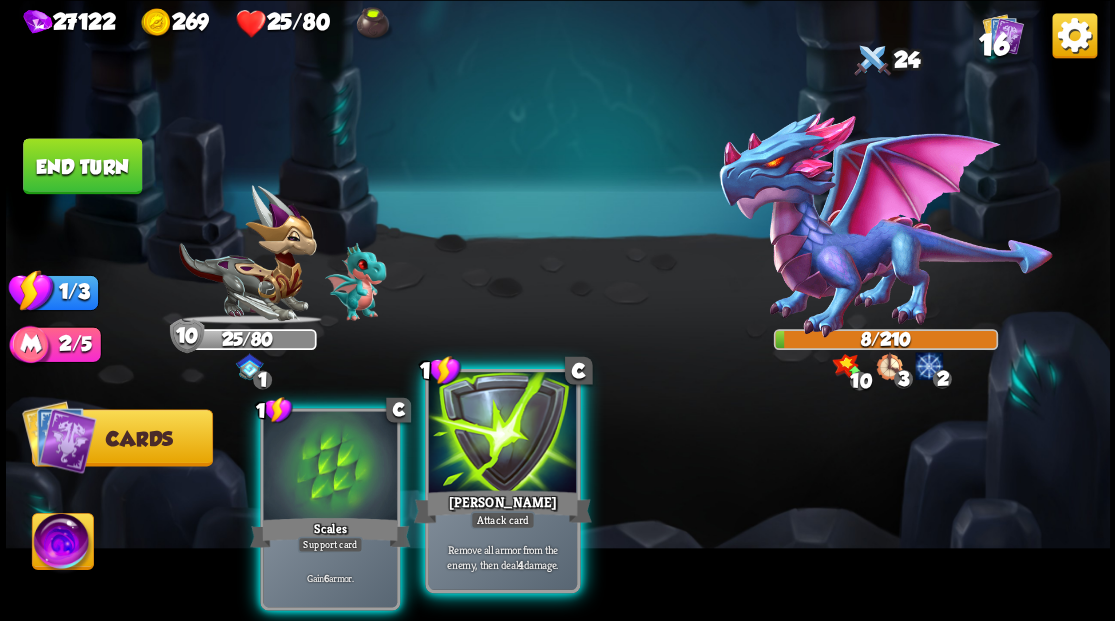 click on "[PERSON_NAME]" at bounding box center [502, 506] 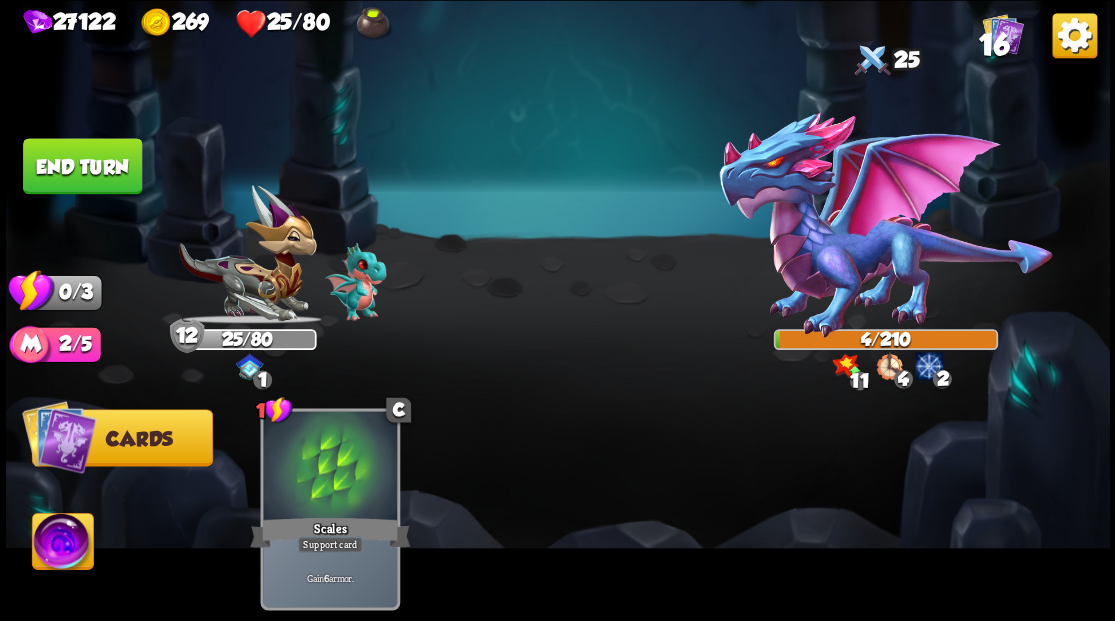 click on "End turn" at bounding box center (82, 166) 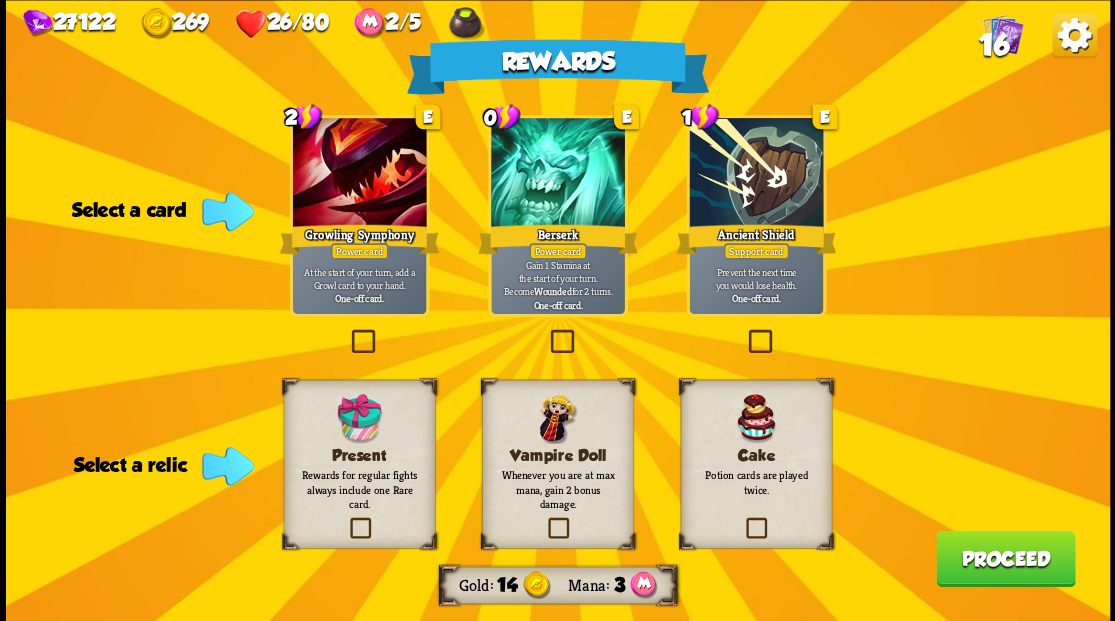 click on "16" at bounding box center (993, 45) 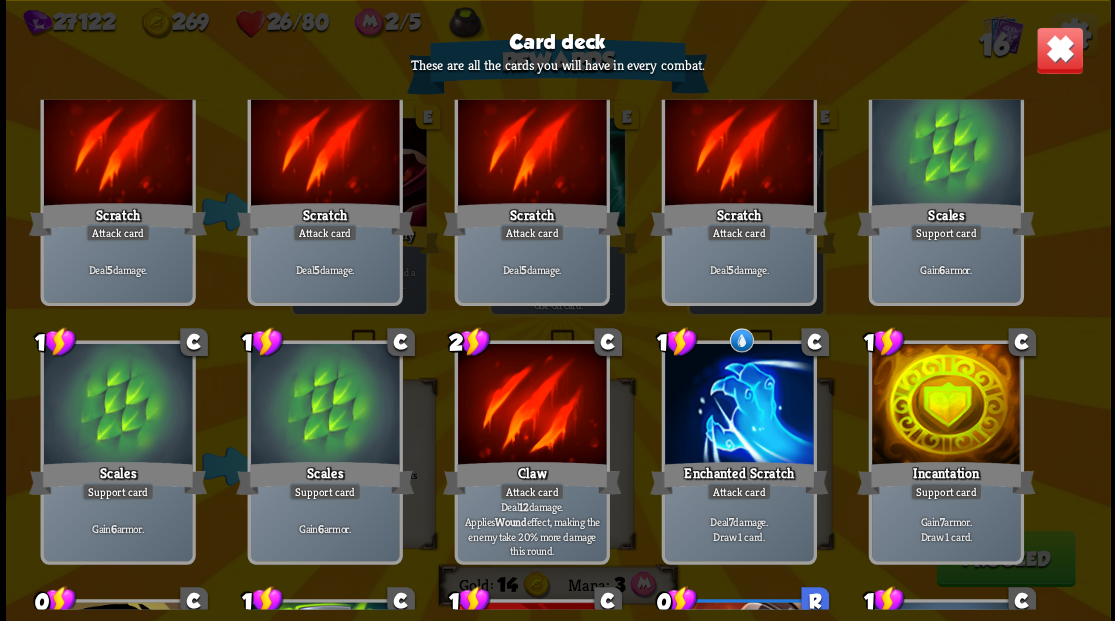 scroll, scrollTop: 0, scrollLeft: 0, axis: both 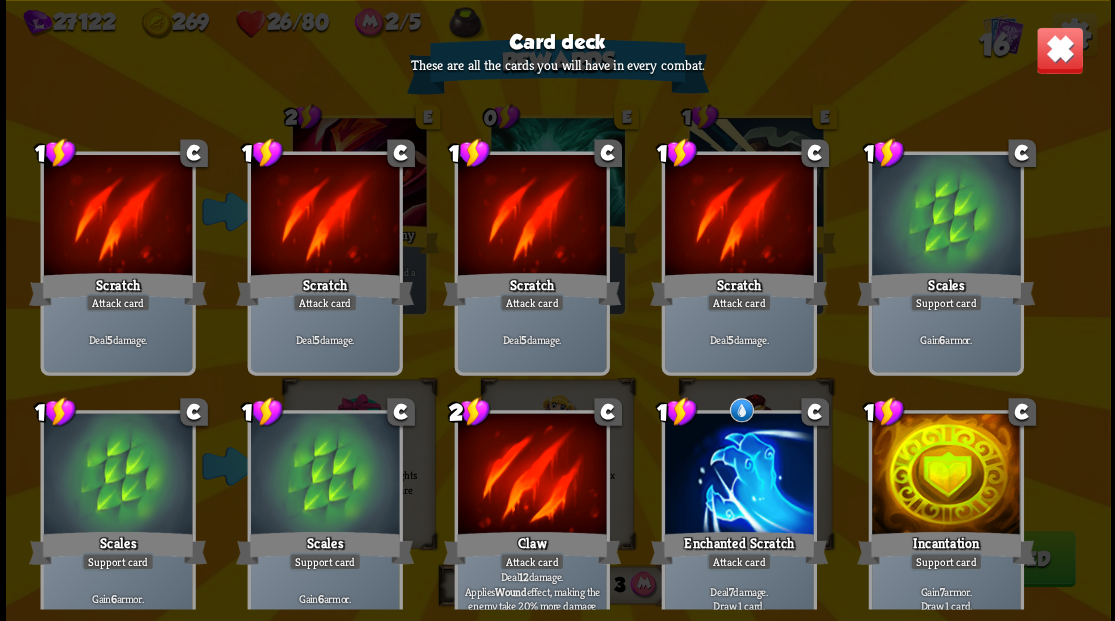 click at bounding box center (1059, 50) 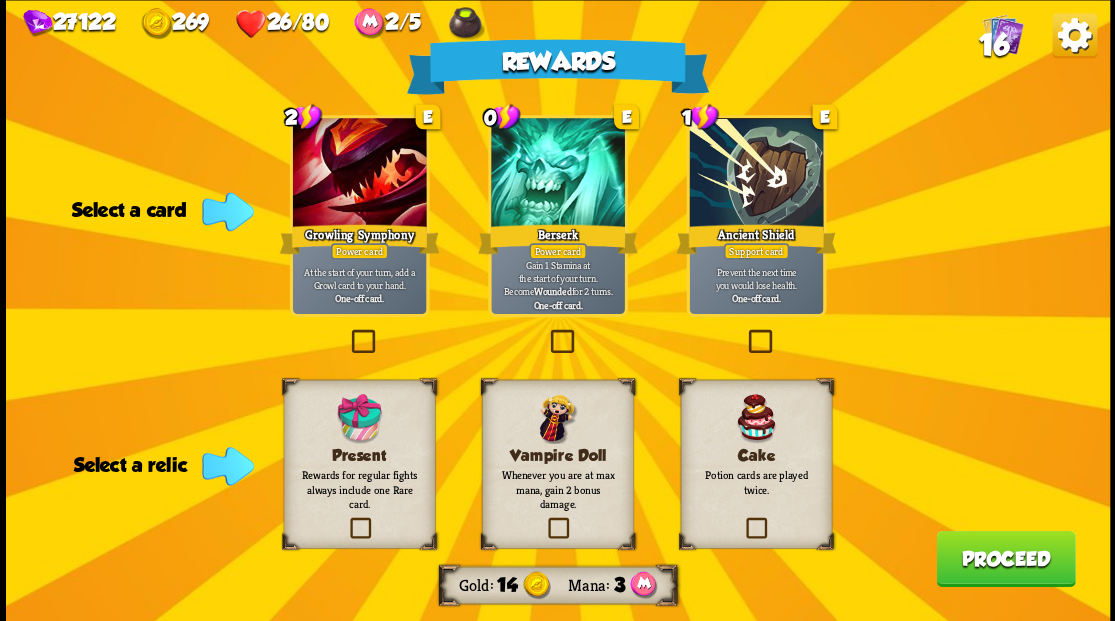 click at bounding box center (743, 520) 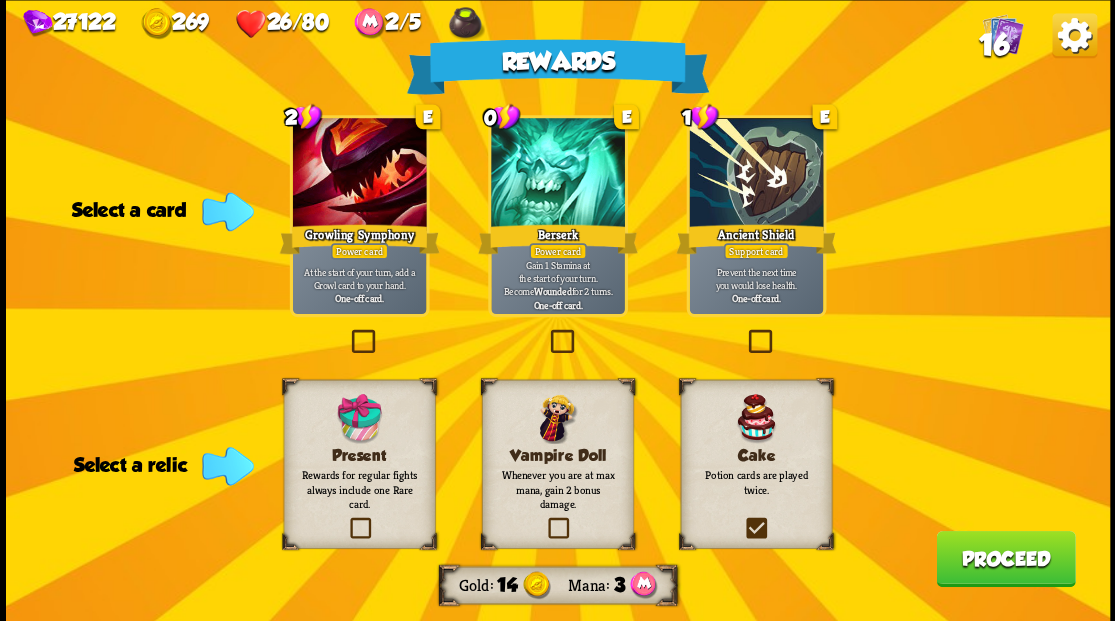 click at bounding box center (0, 0) 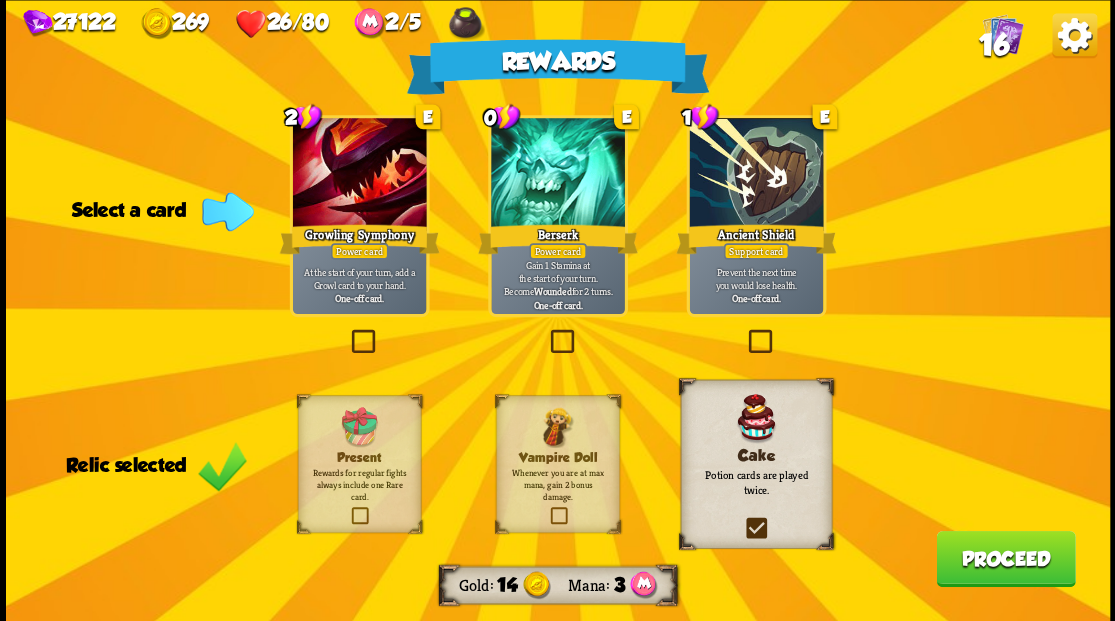click on "Proceed" at bounding box center (1005, 558) 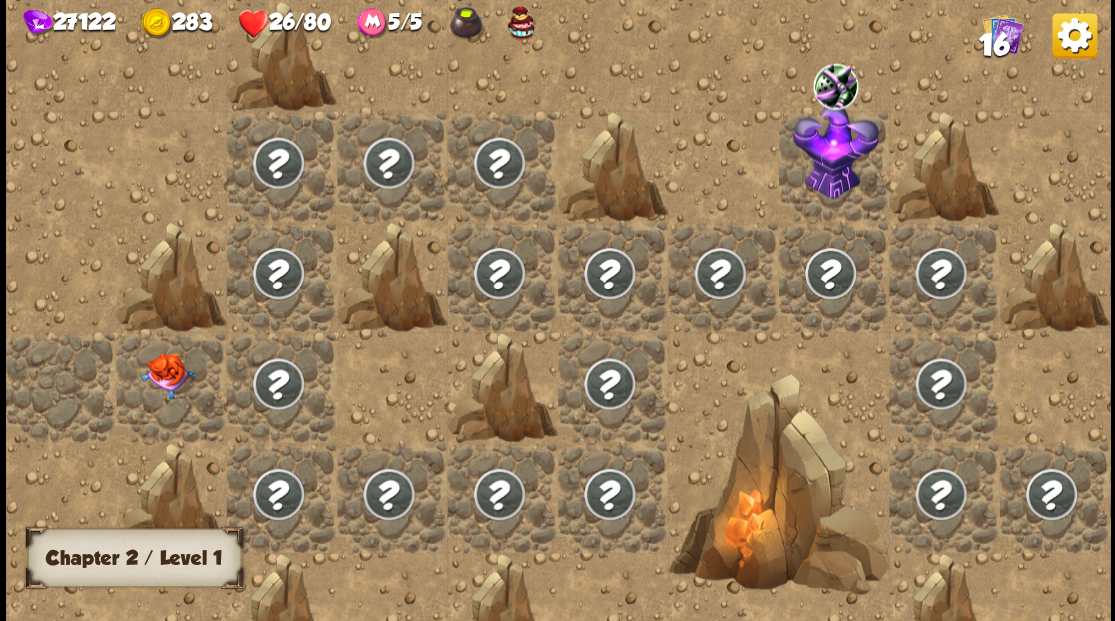 click at bounding box center (167, 375) 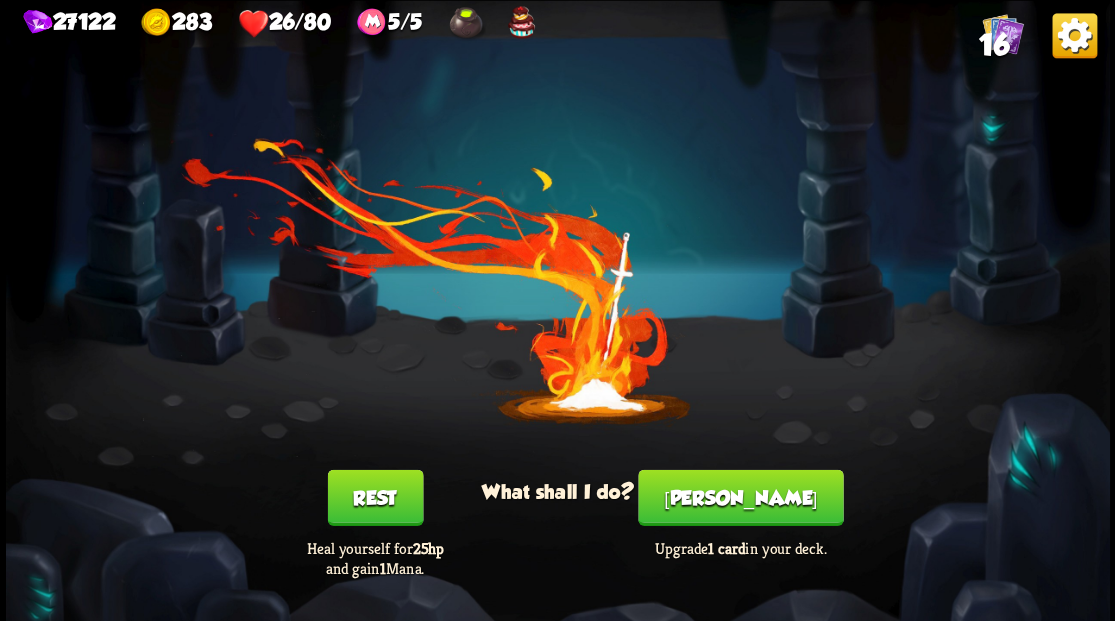 click on "Rest" at bounding box center (375, 497) 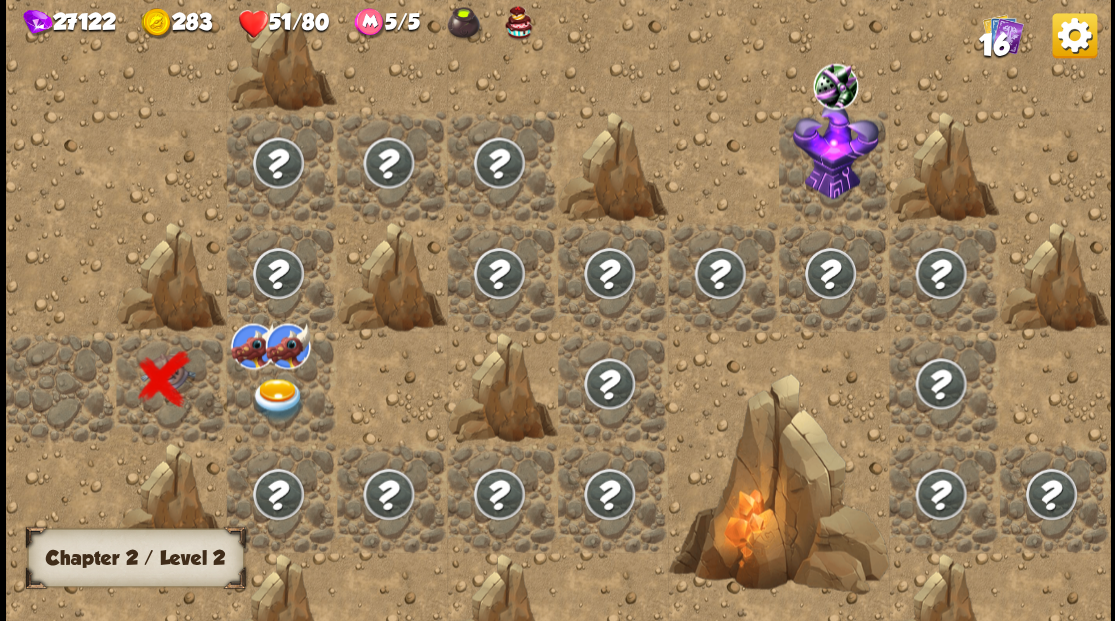 click at bounding box center [277, 399] 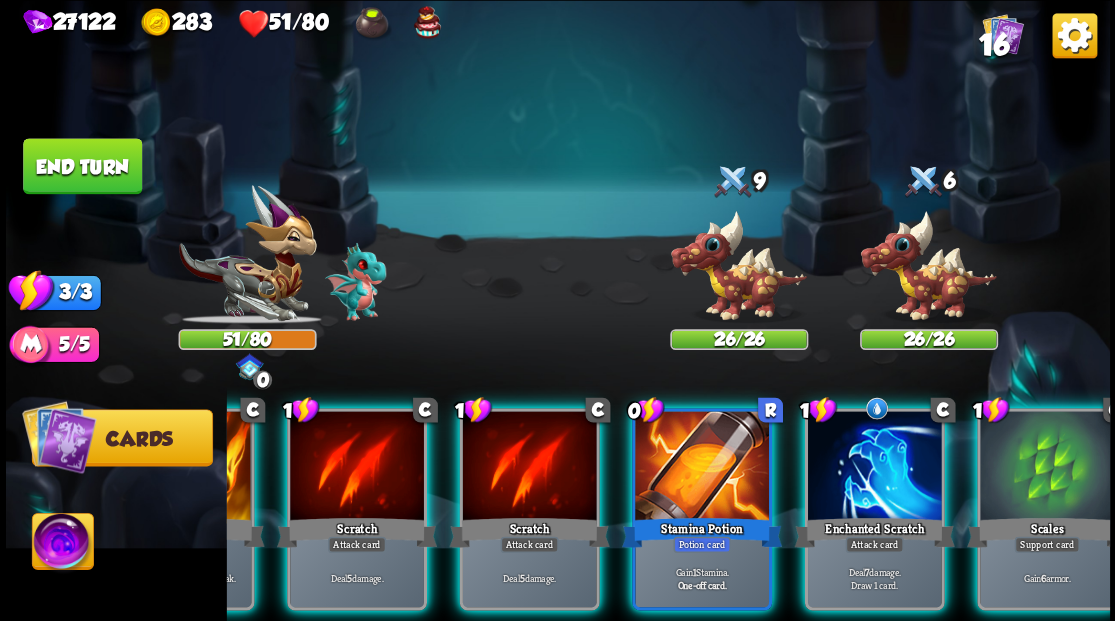 scroll, scrollTop: 0, scrollLeft: 389, axis: horizontal 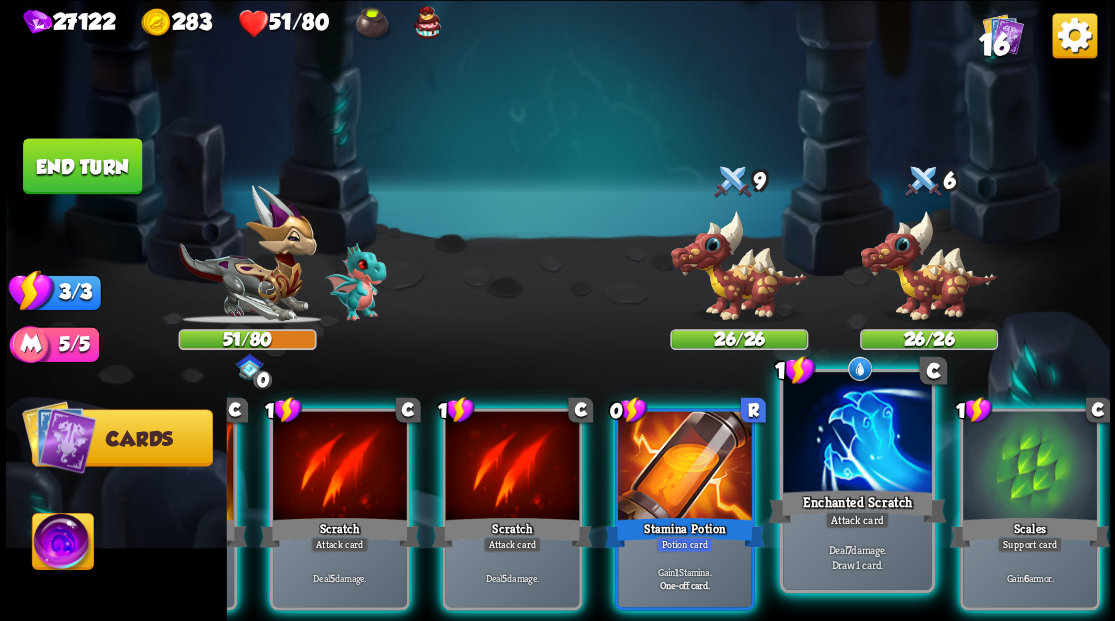 click at bounding box center [857, 434] 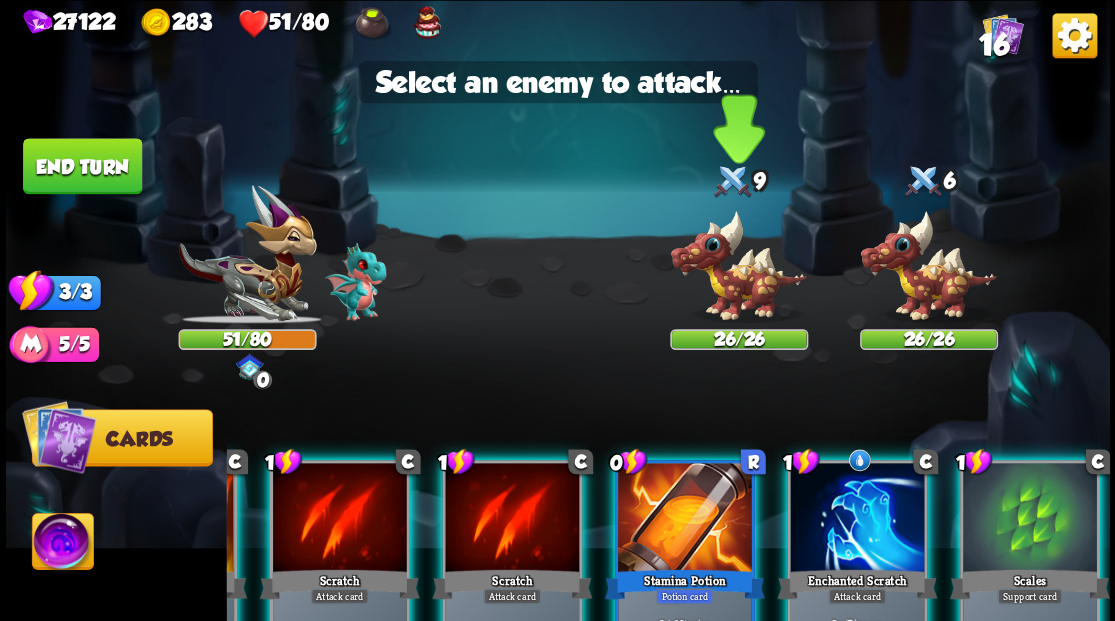 click at bounding box center [739, 266] 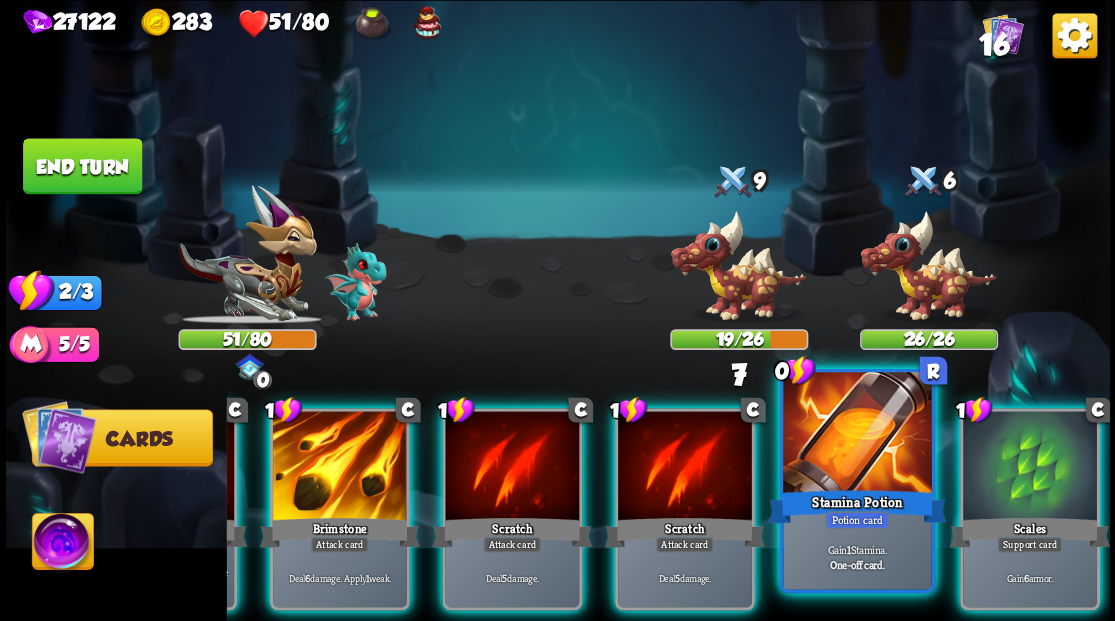 click at bounding box center [857, 434] 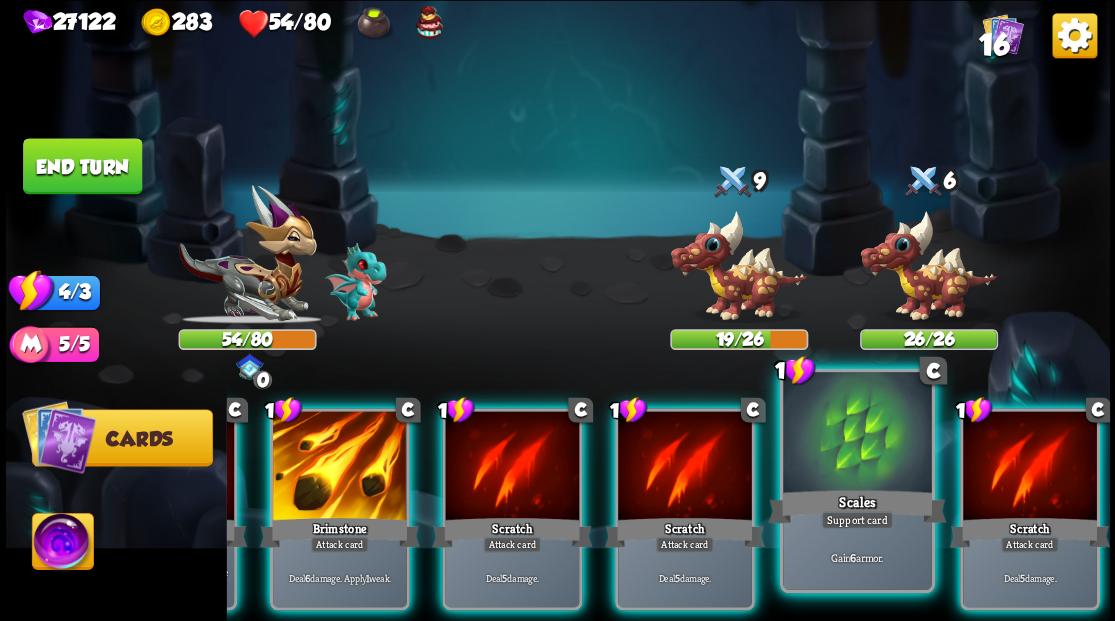 click at bounding box center (857, 434) 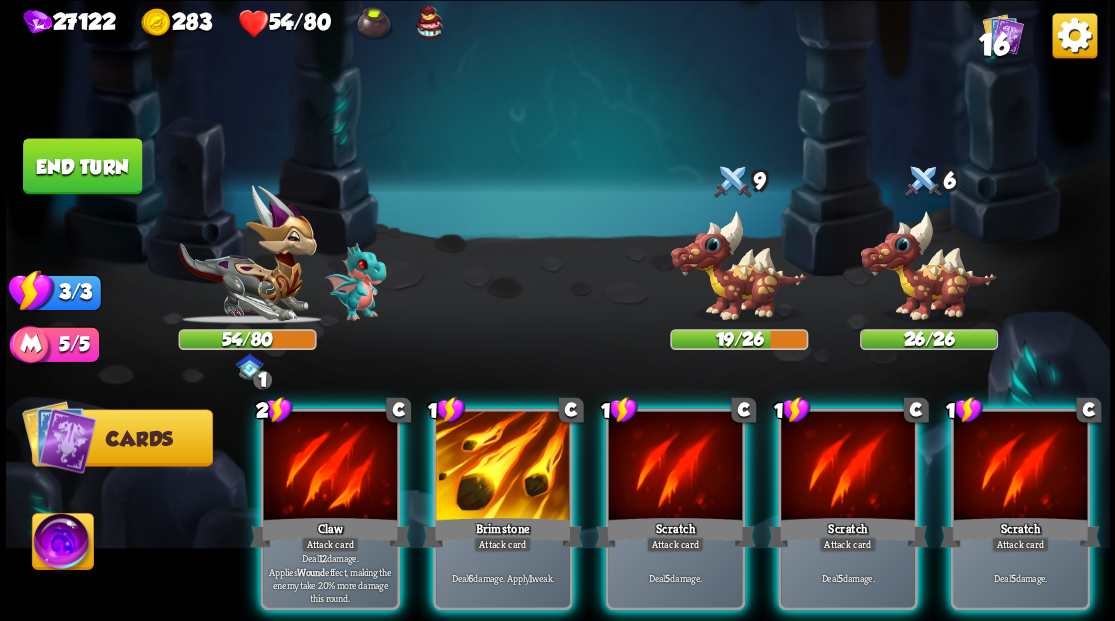 scroll, scrollTop: 0, scrollLeft: 0, axis: both 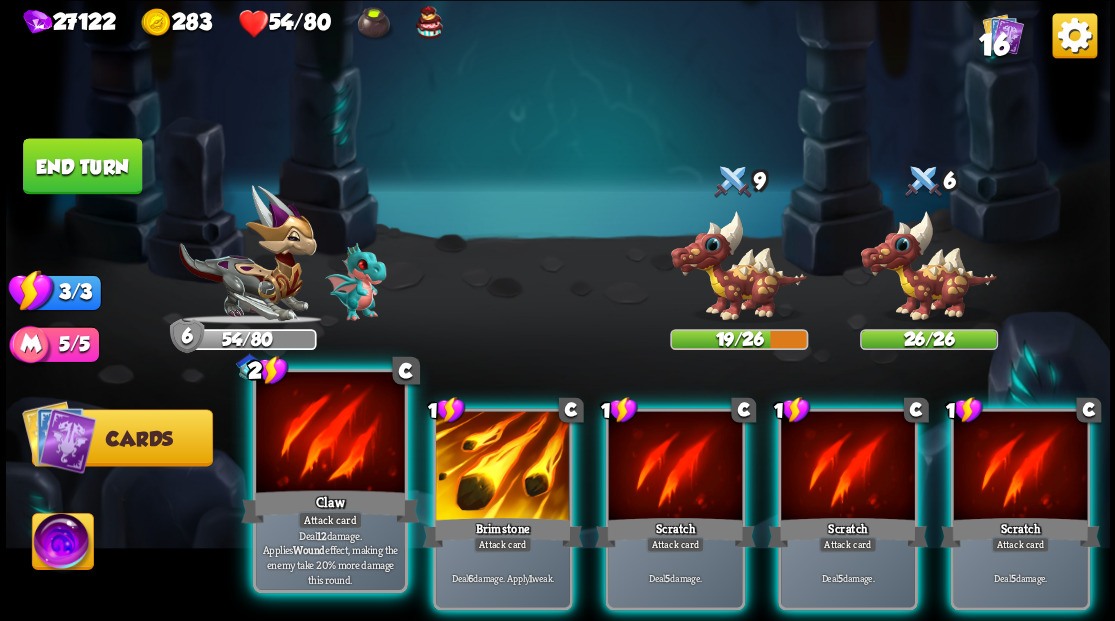 click at bounding box center (330, 434) 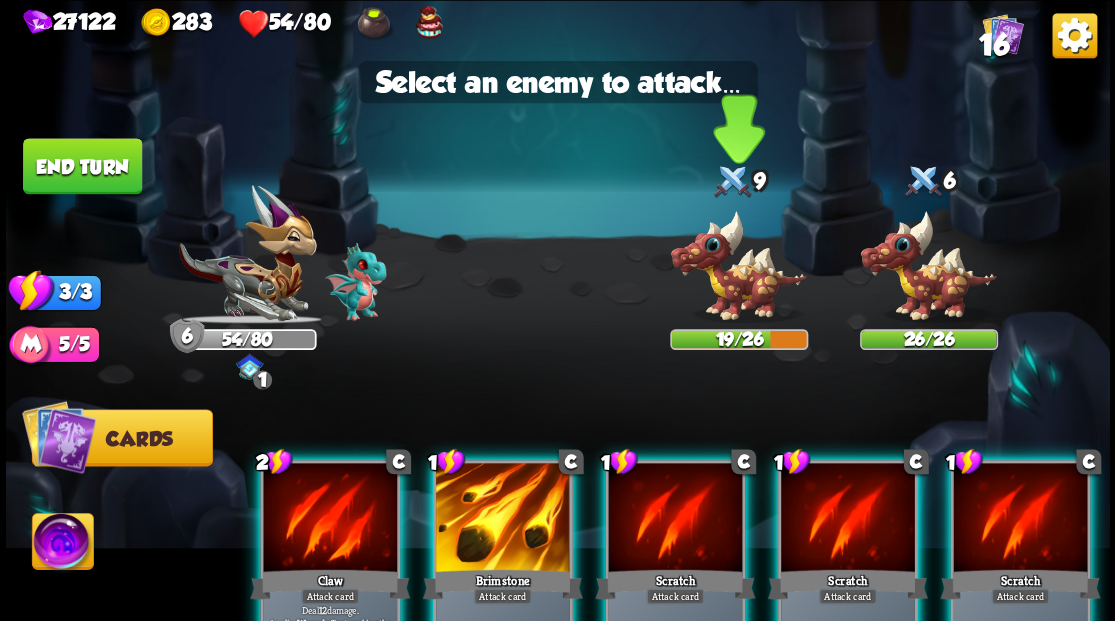 click at bounding box center (739, 266) 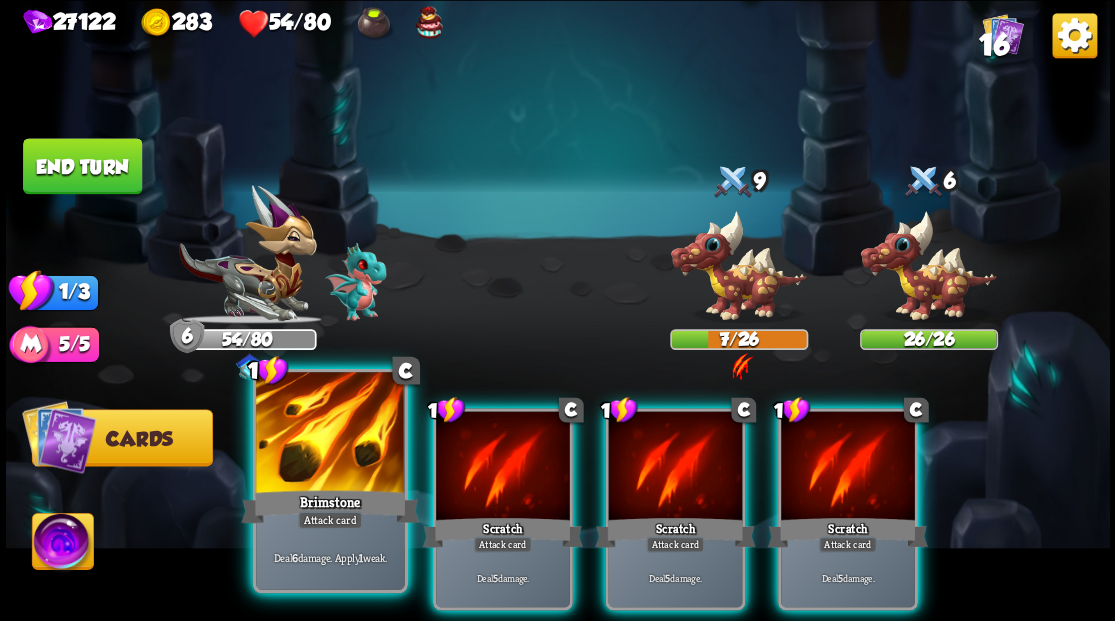 click at bounding box center [330, 434] 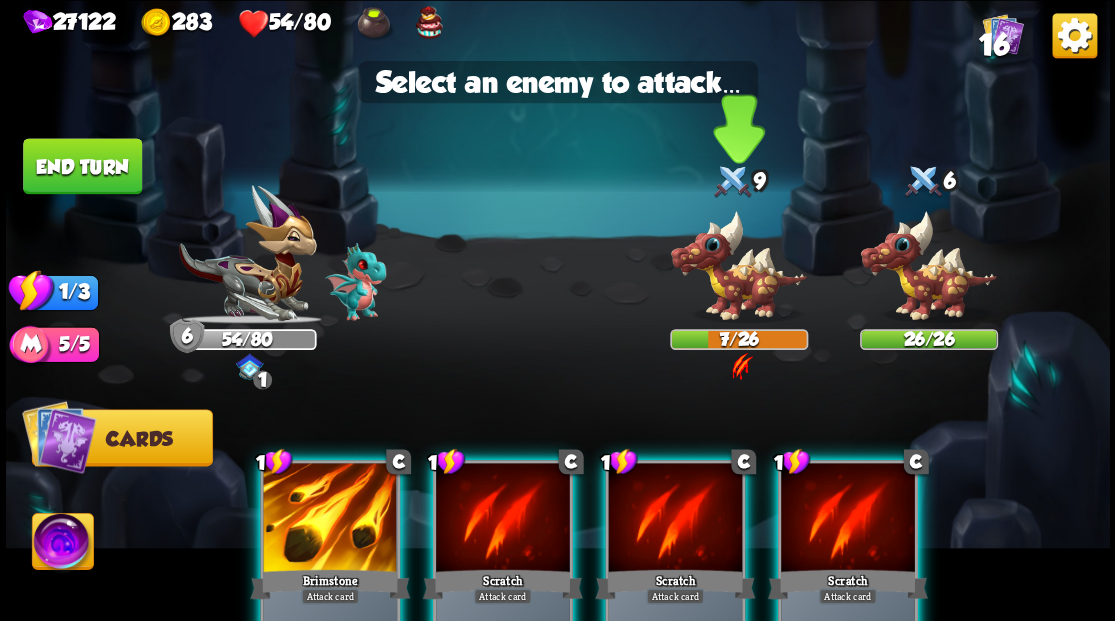 click at bounding box center (739, 266) 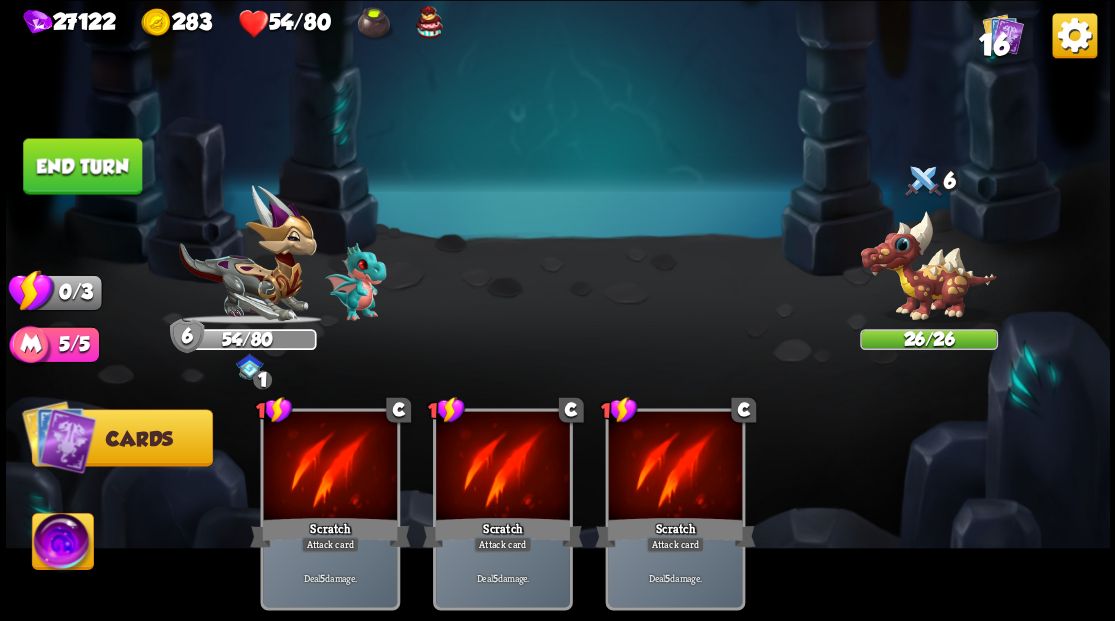 click on "End turn" at bounding box center (82, 166) 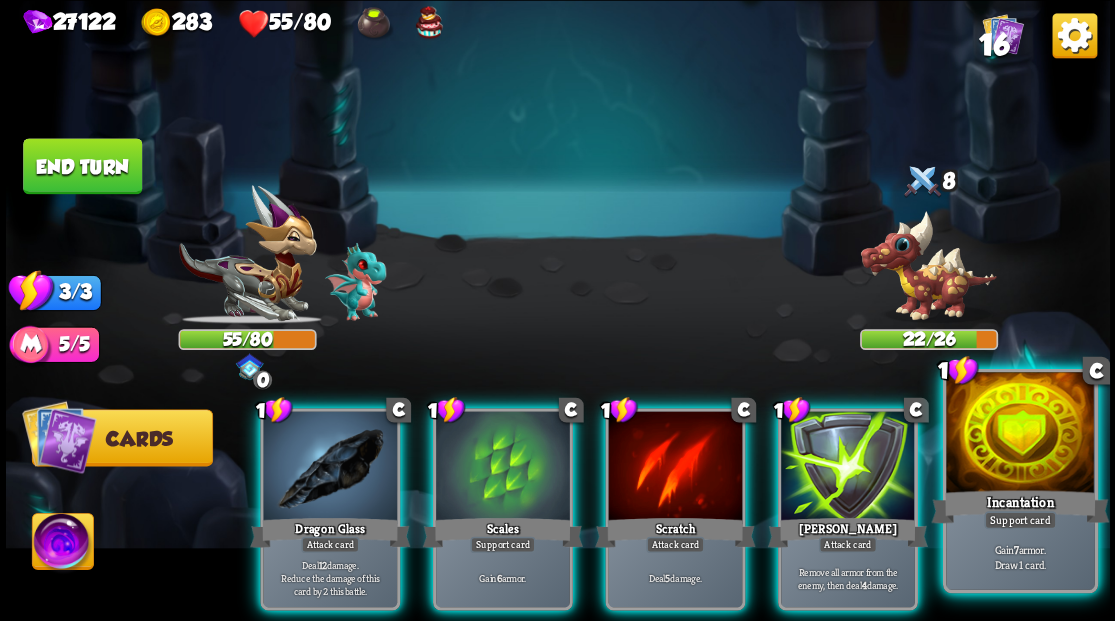 click at bounding box center (1020, 434) 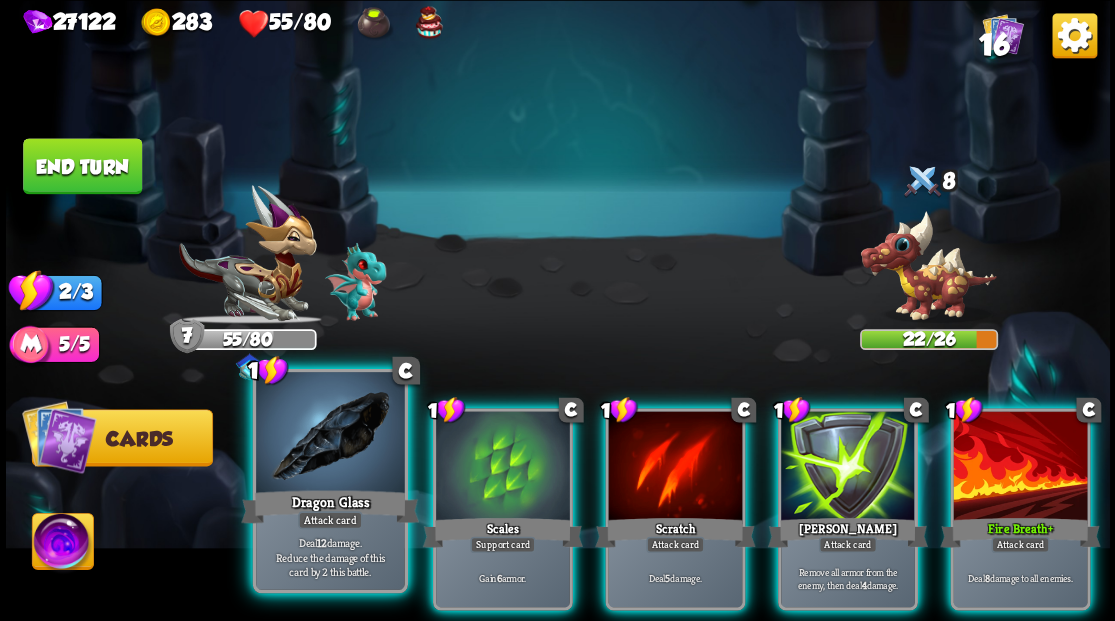 click at bounding box center [330, 434] 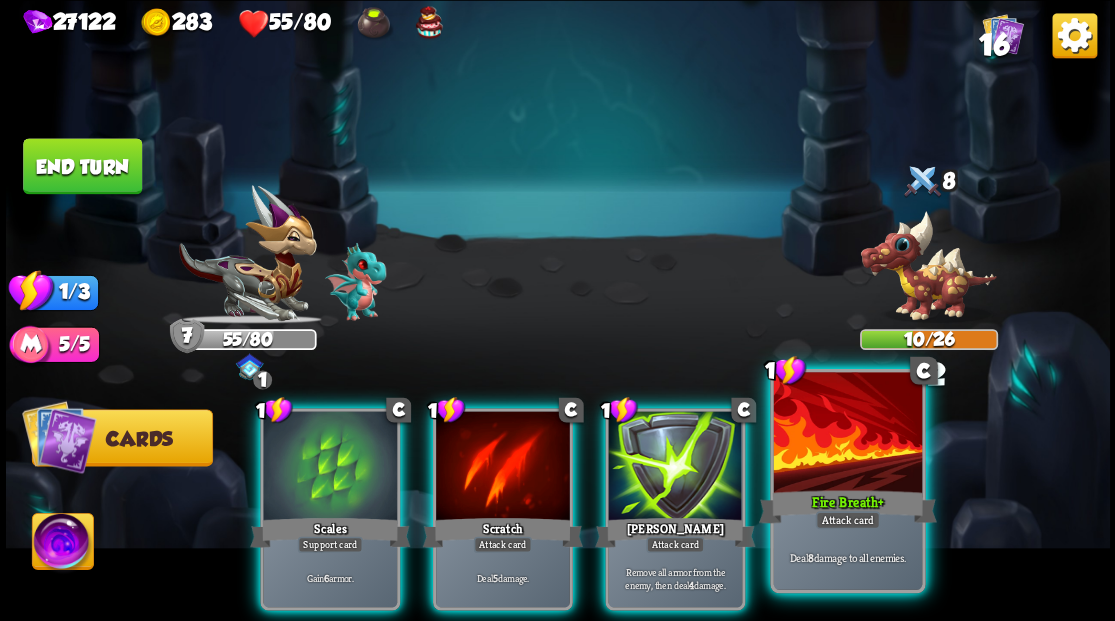 click on "Fire Breath +" at bounding box center [847, 506] 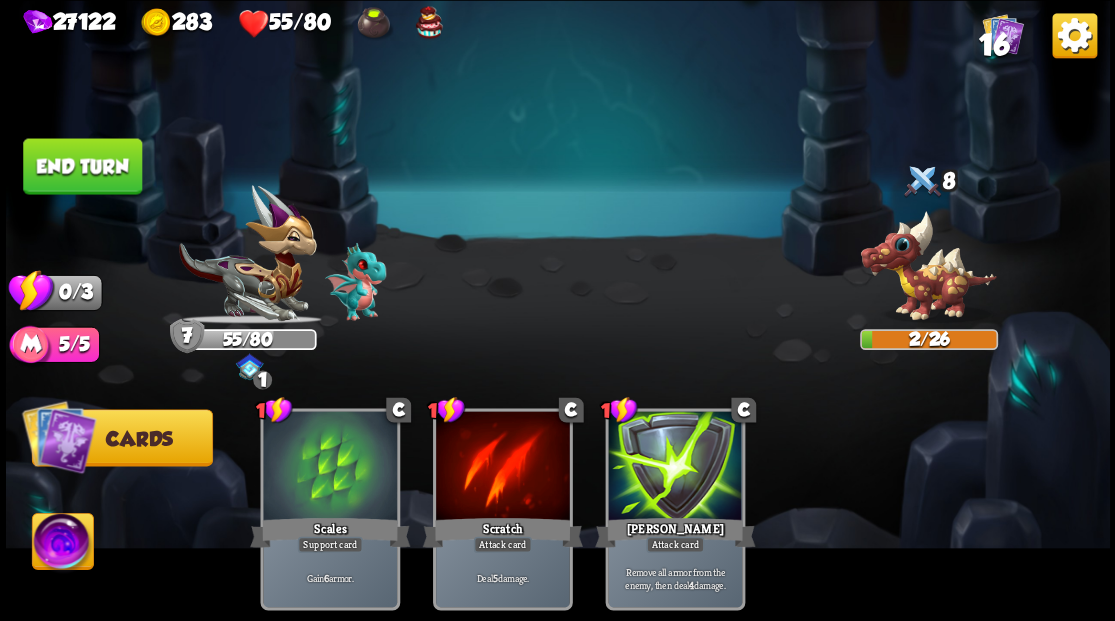 click on "End turn" at bounding box center (82, 166) 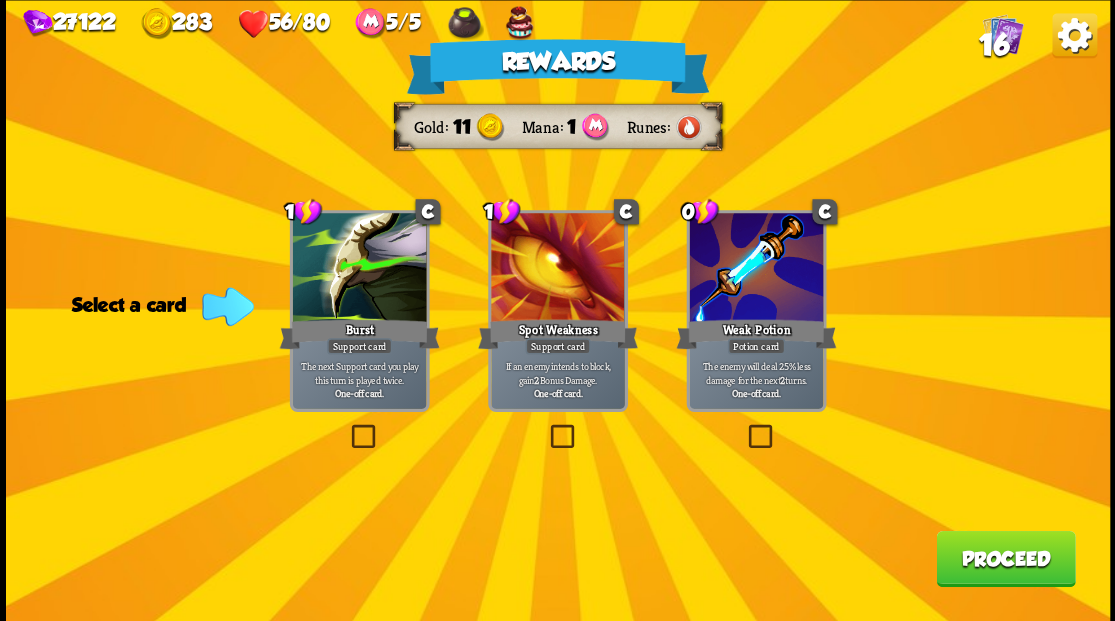 click at bounding box center [744, 427] 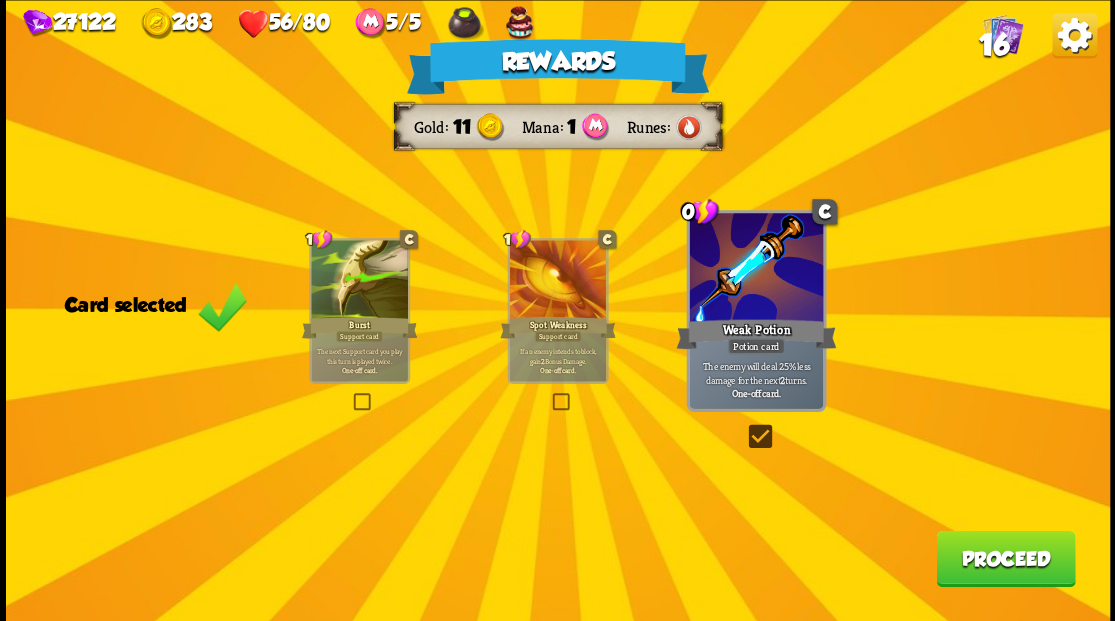 click on "Proceed" at bounding box center (1005, 558) 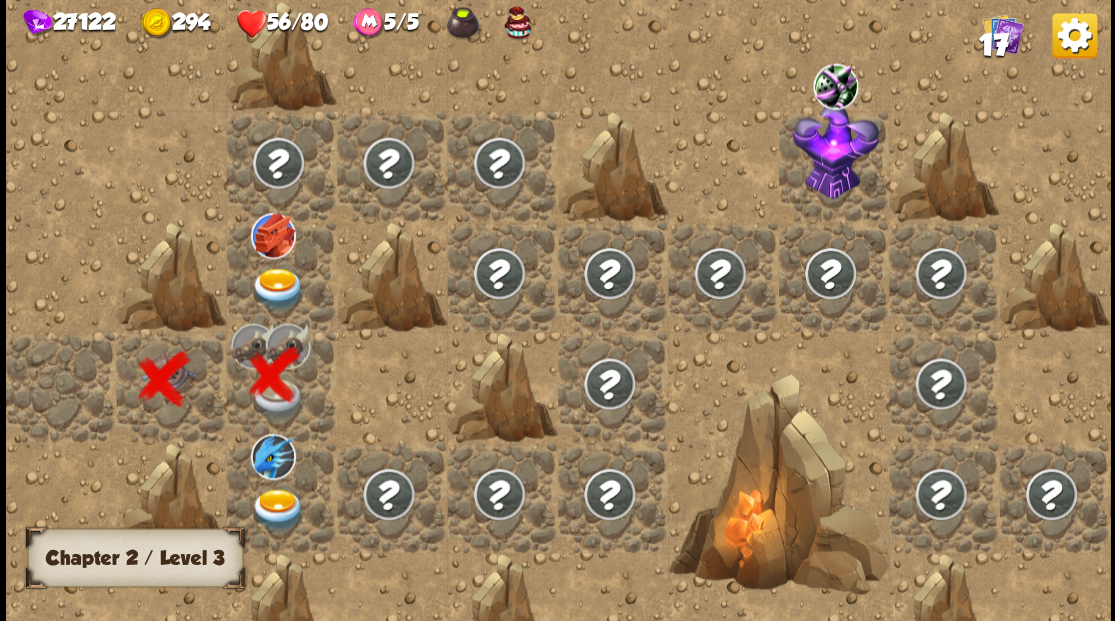click at bounding box center (277, 509) 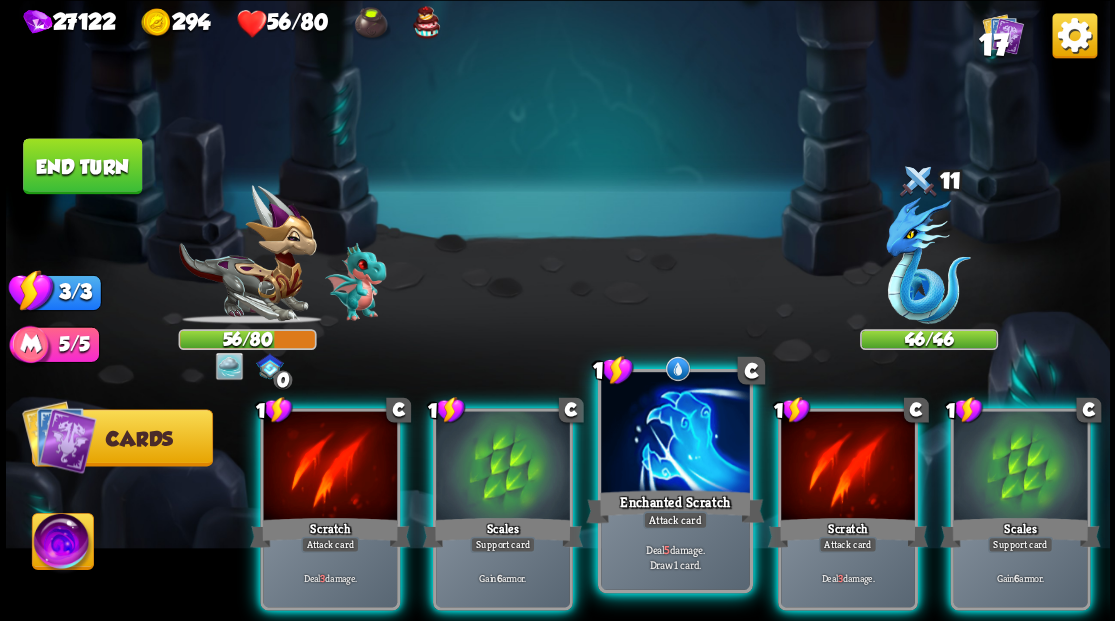 click at bounding box center [675, 434] 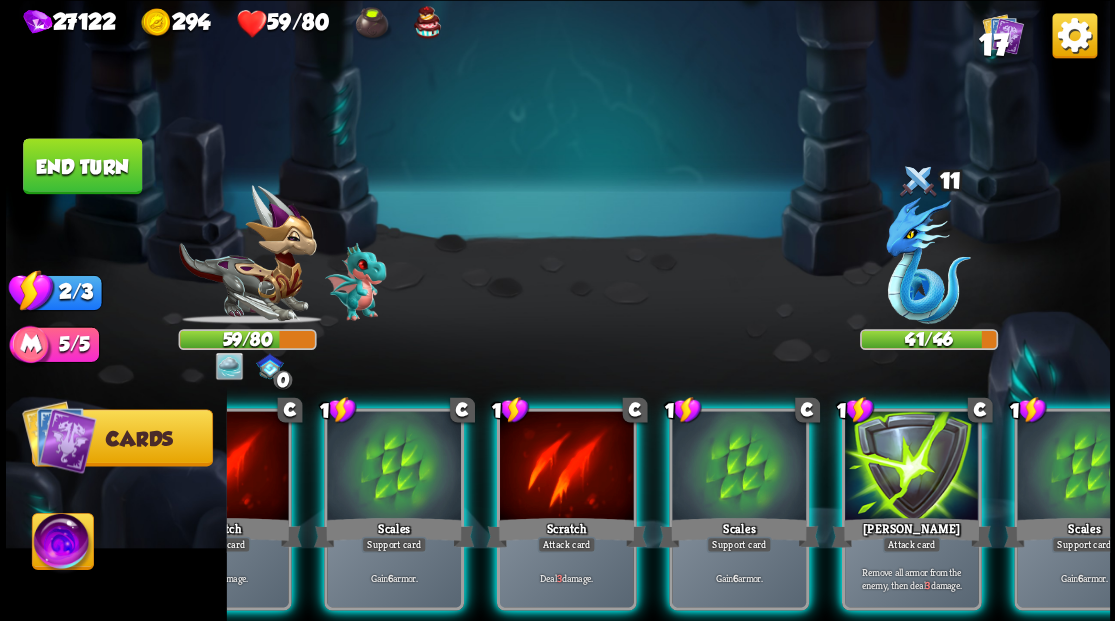 scroll, scrollTop: 0, scrollLeft: 124, axis: horizontal 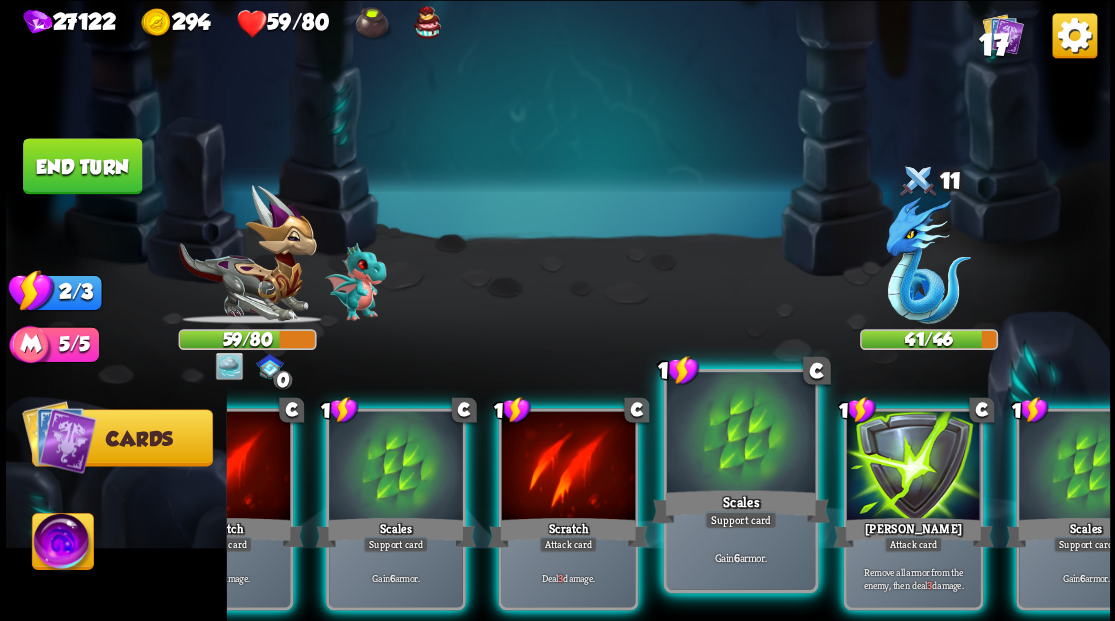 click at bounding box center (740, 434) 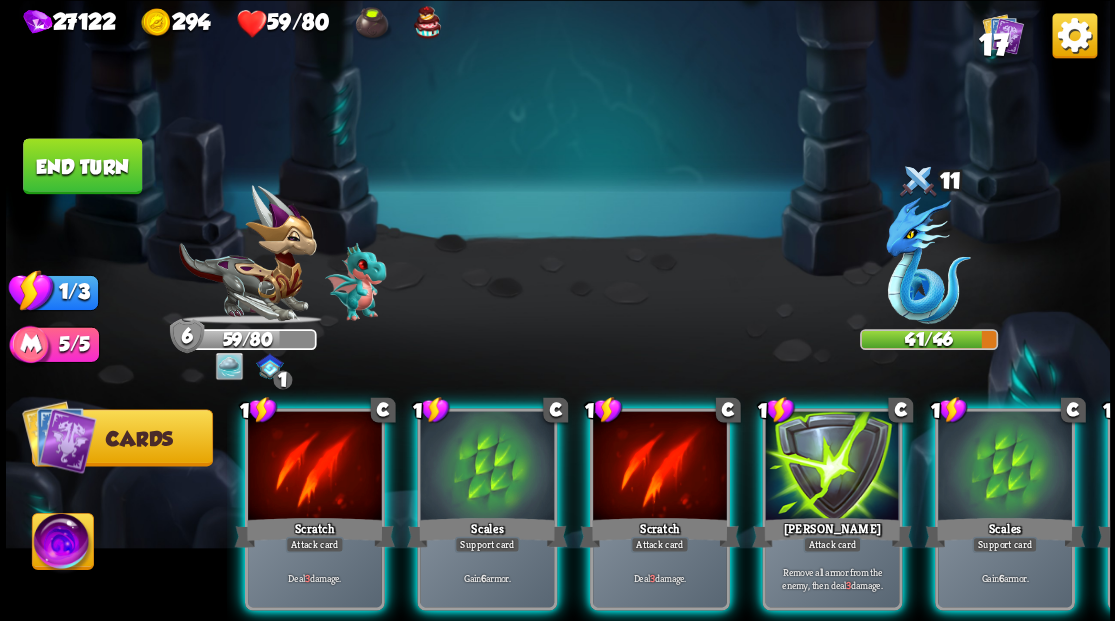 scroll, scrollTop: 0, scrollLeft: 0, axis: both 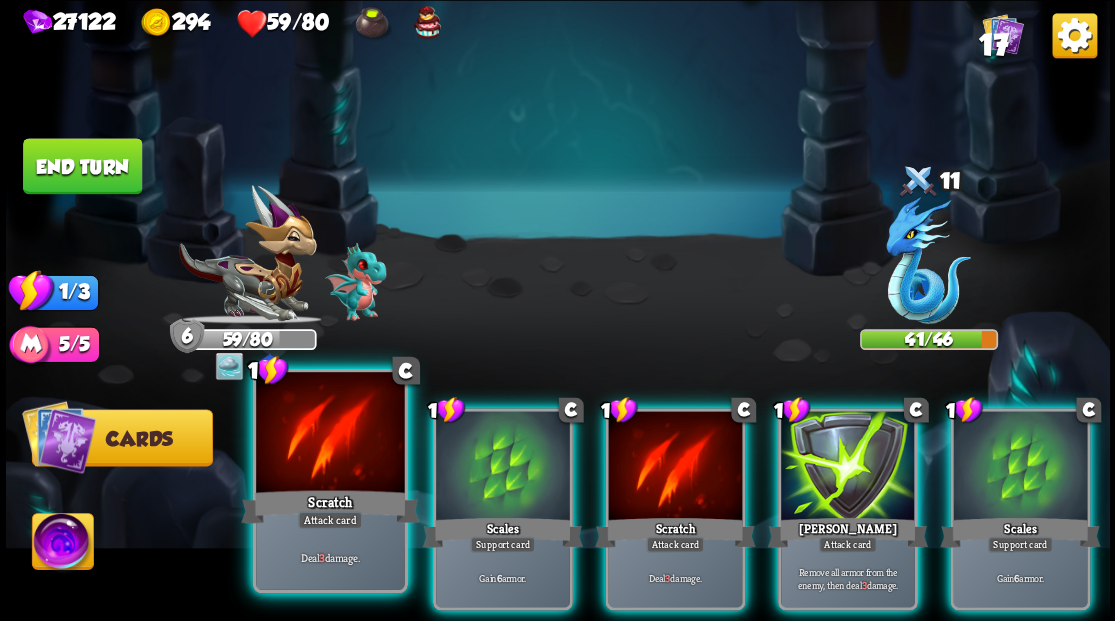 click at bounding box center [330, 434] 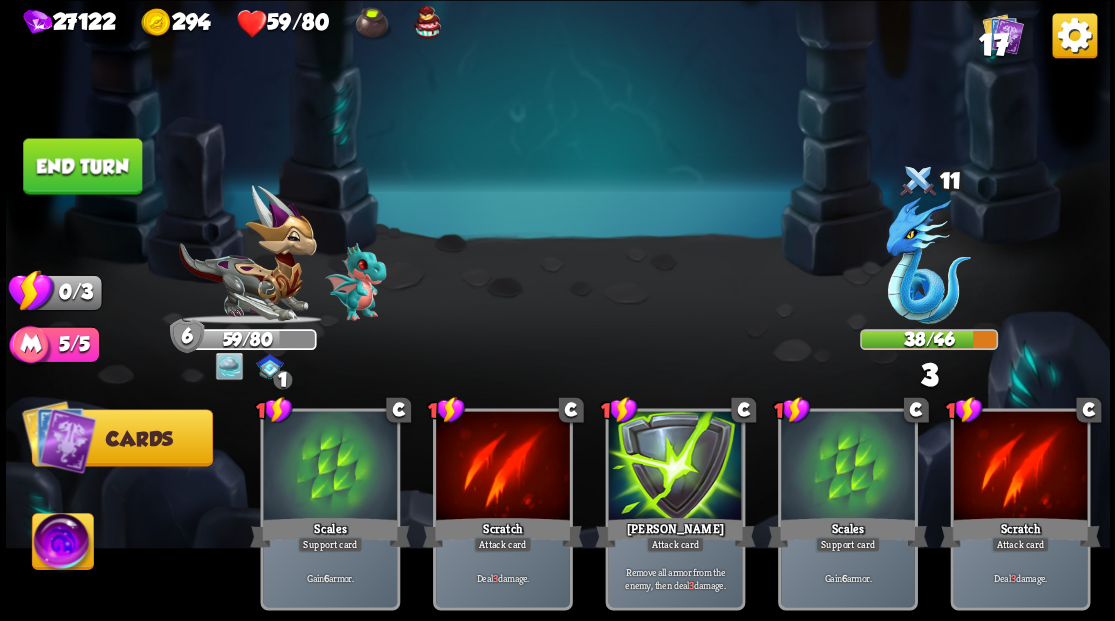 click on "End turn" at bounding box center (82, 166) 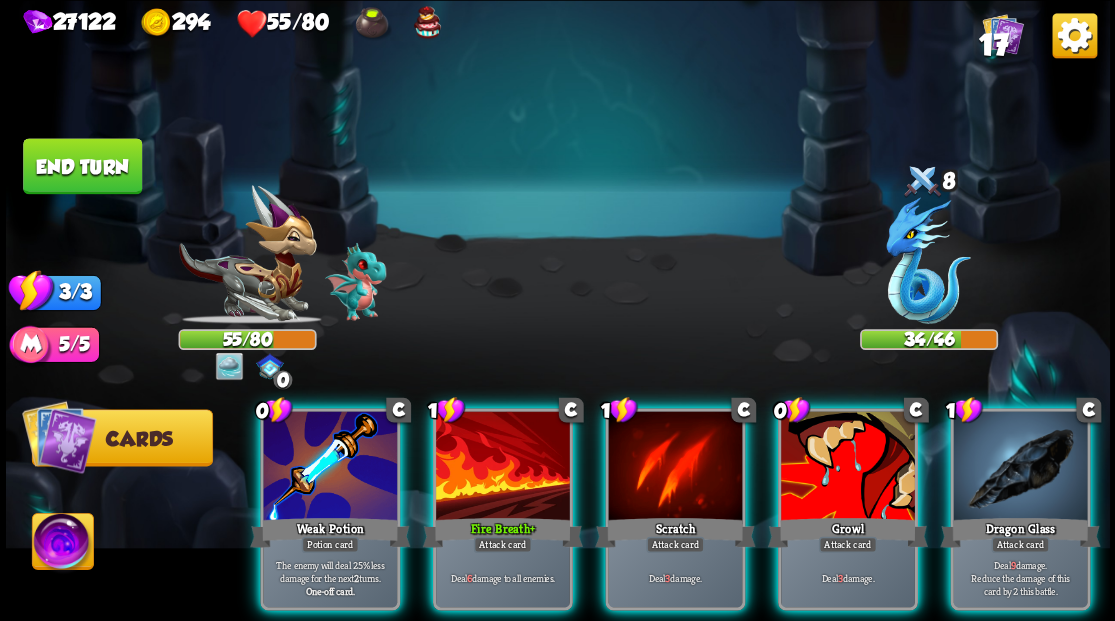 click at bounding box center (62, 544) 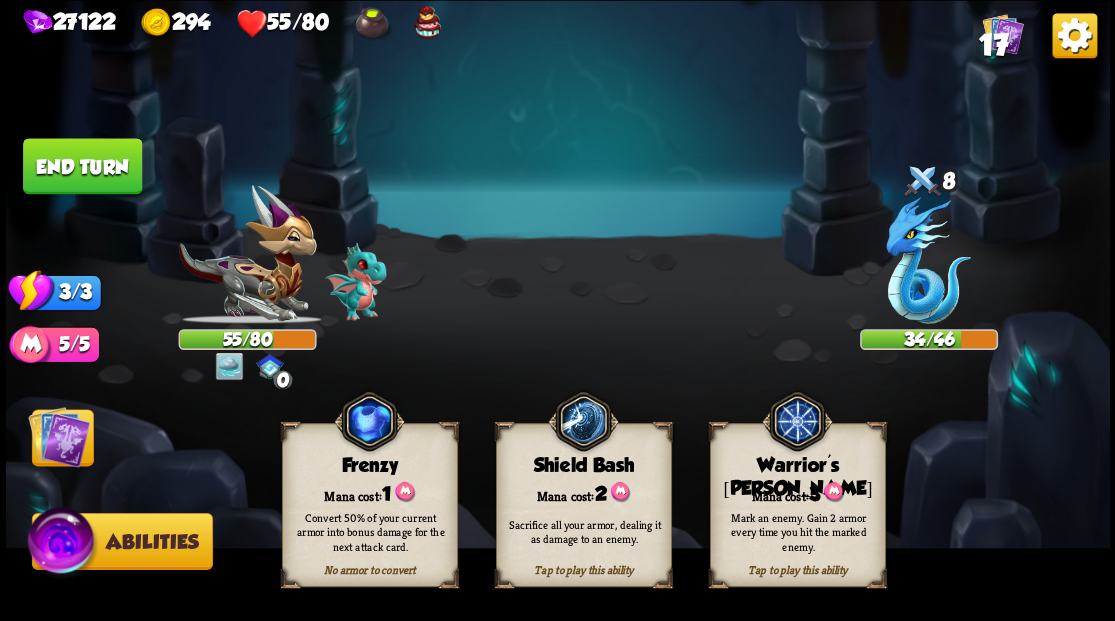 click on "Mark an enemy. Gain 2 armor every time you hit the marked enemy." at bounding box center [798, 531] 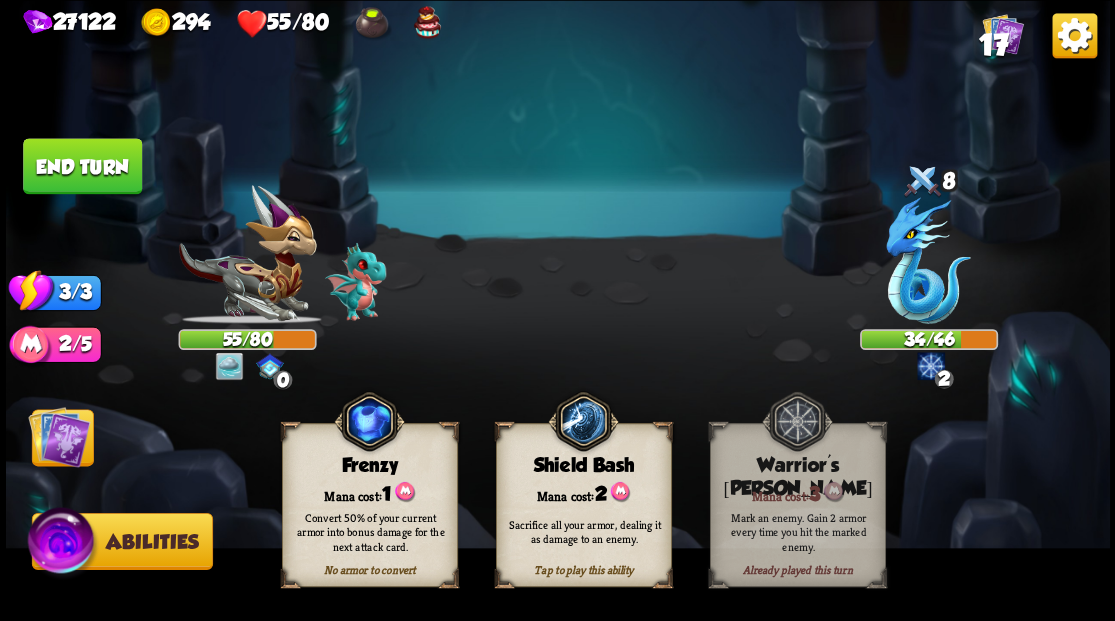 click at bounding box center [59, 436] 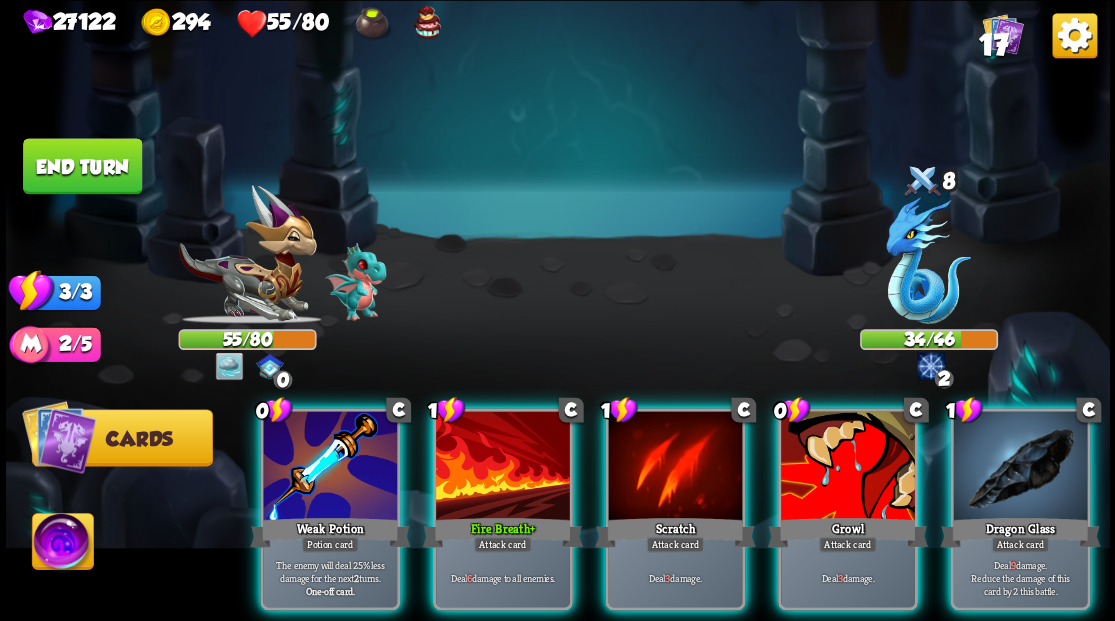 click at bounding box center [1020, 467] 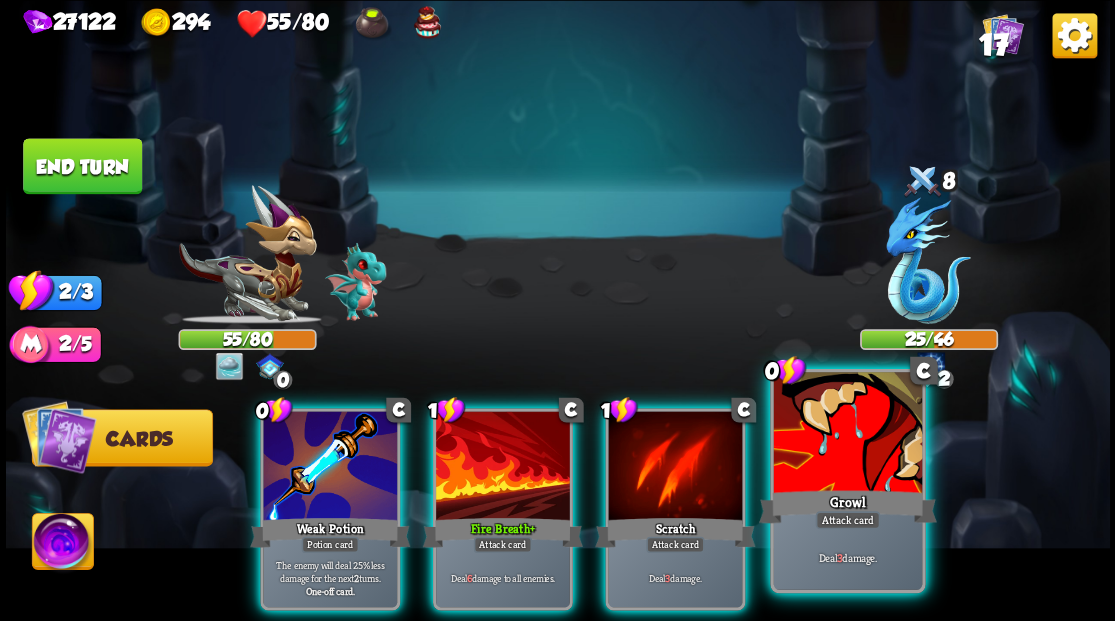 click at bounding box center (847, 434) 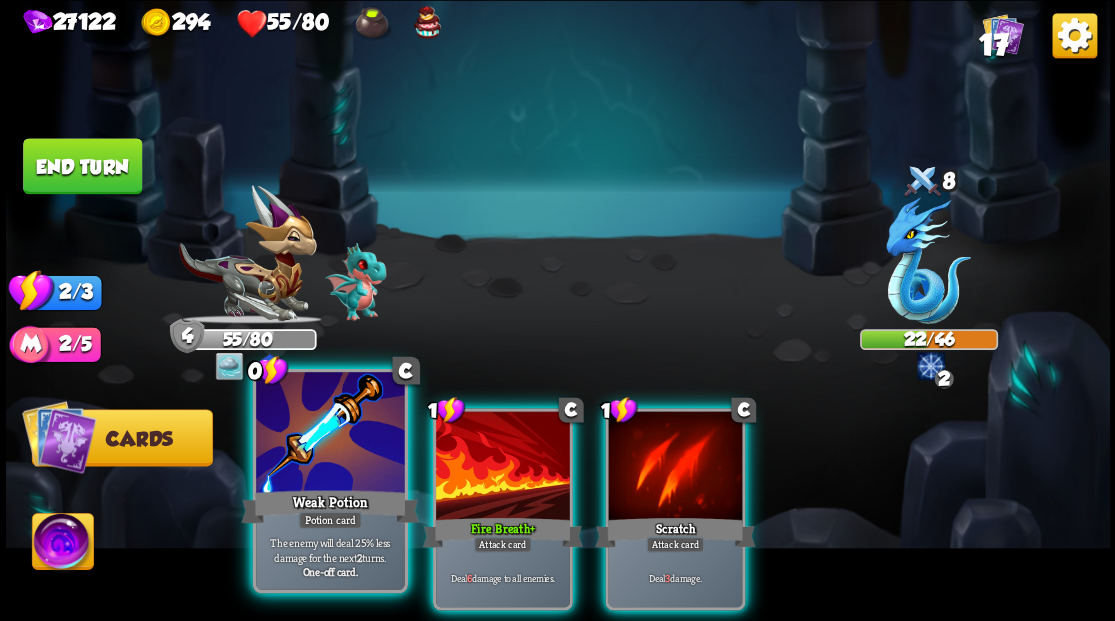 click at bounding box center [330, 434] 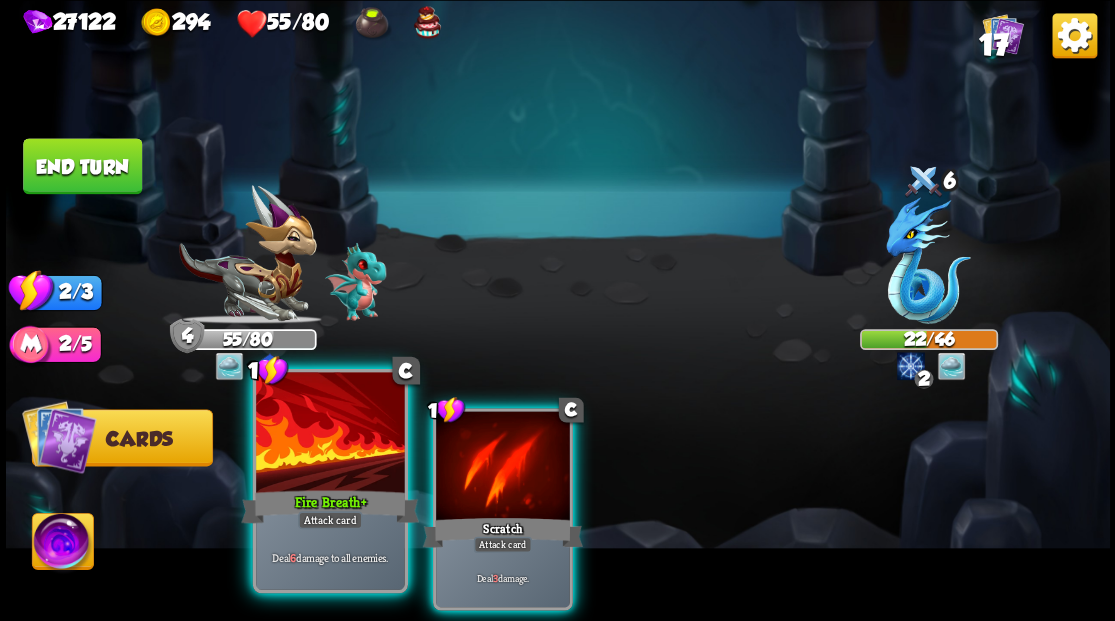 click at bounding box center [330, 434] 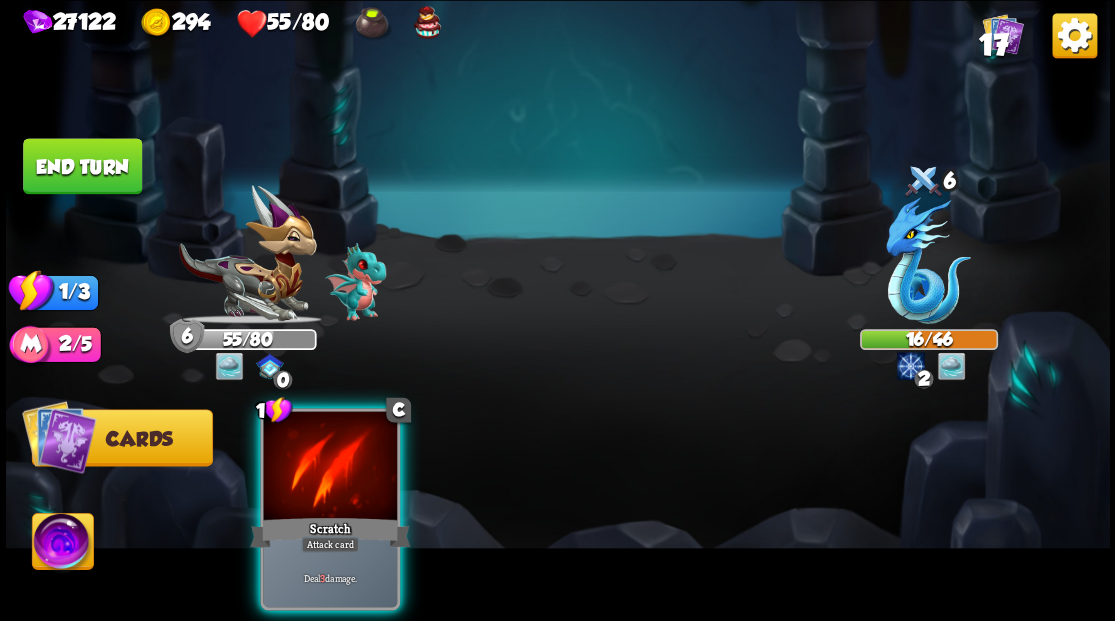 click at bounding box center [330, 467] 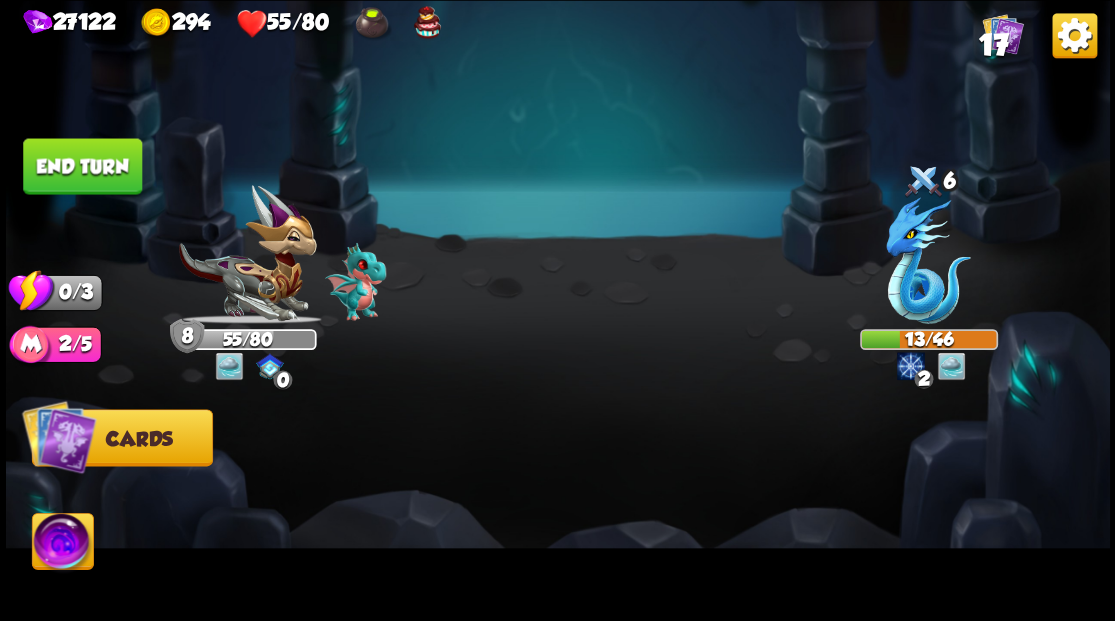 click on "End turn" at bounding box center [82, 166] 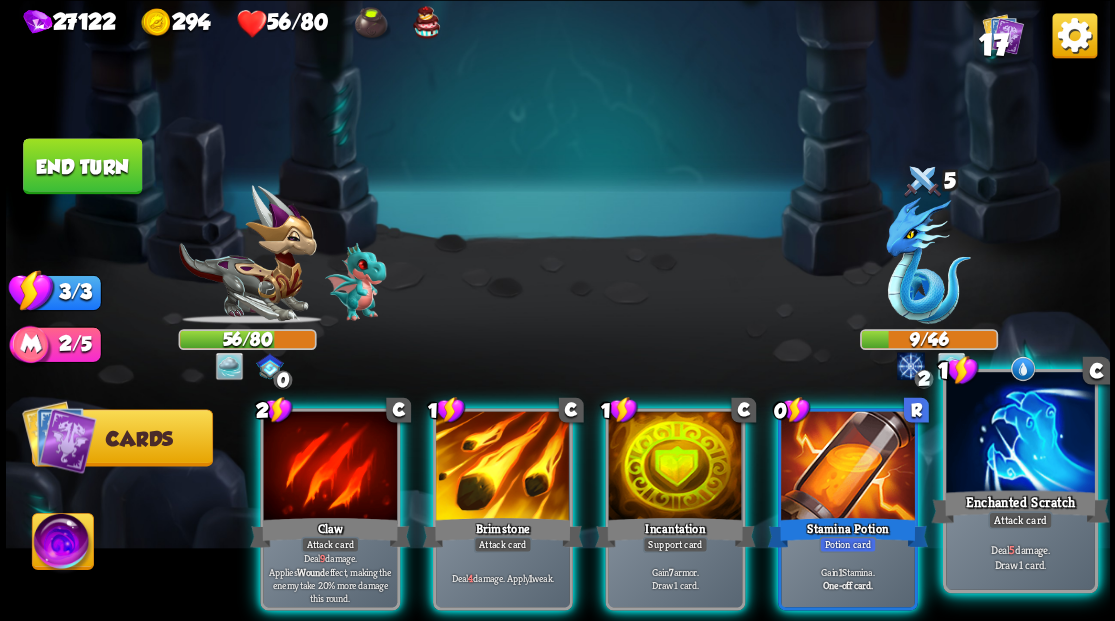 click at bounding box center (1020, 434) 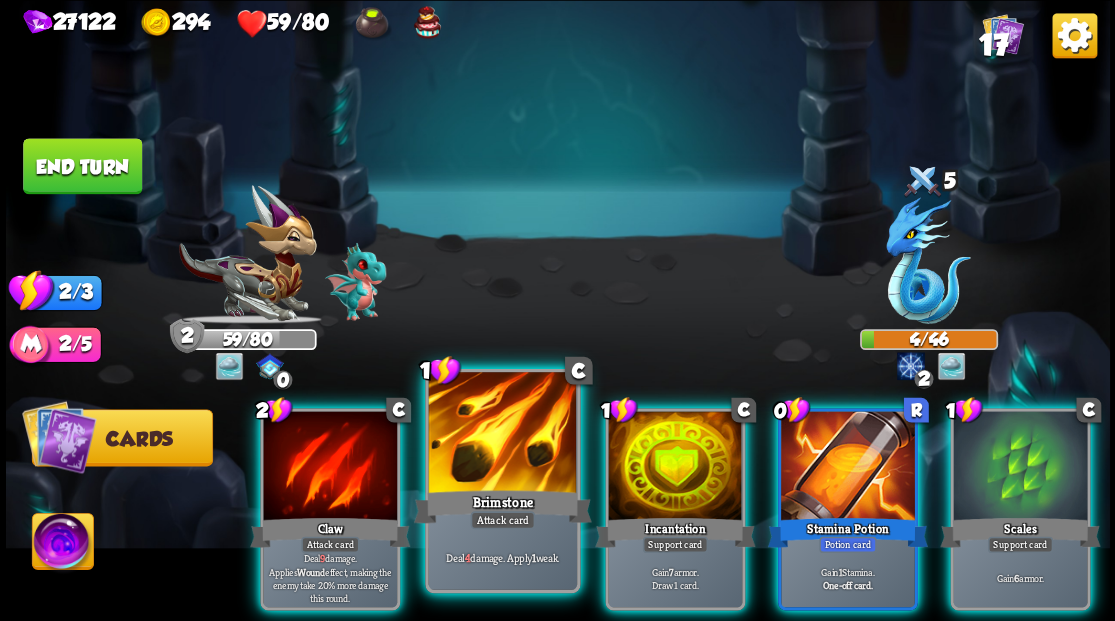 click at bounding box center (502, 434) 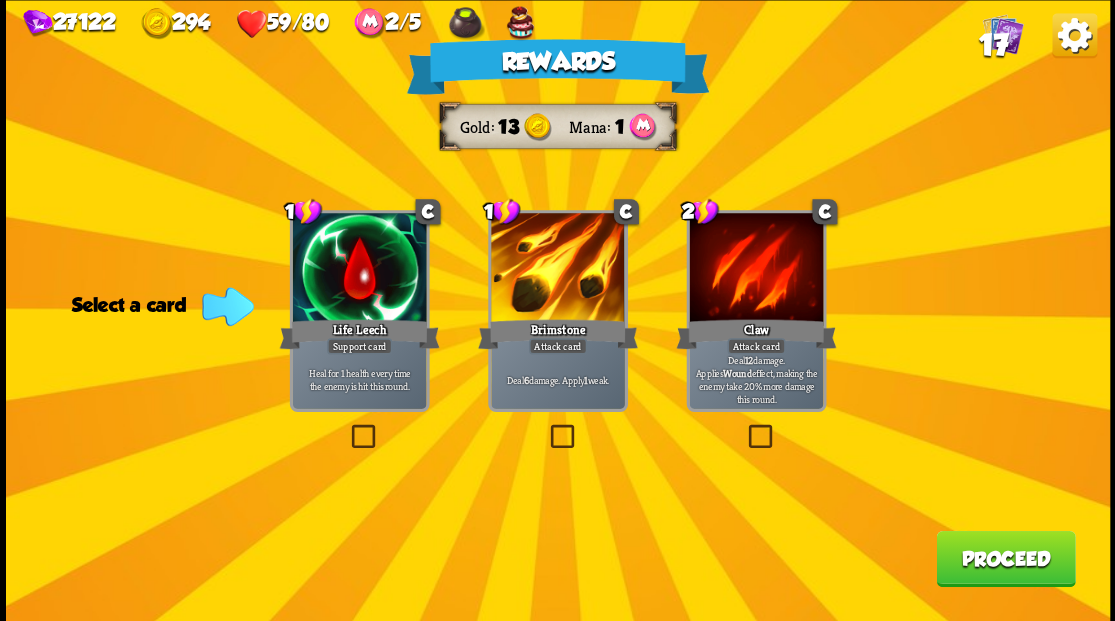 click on "17" at bounding box center [992, 45] 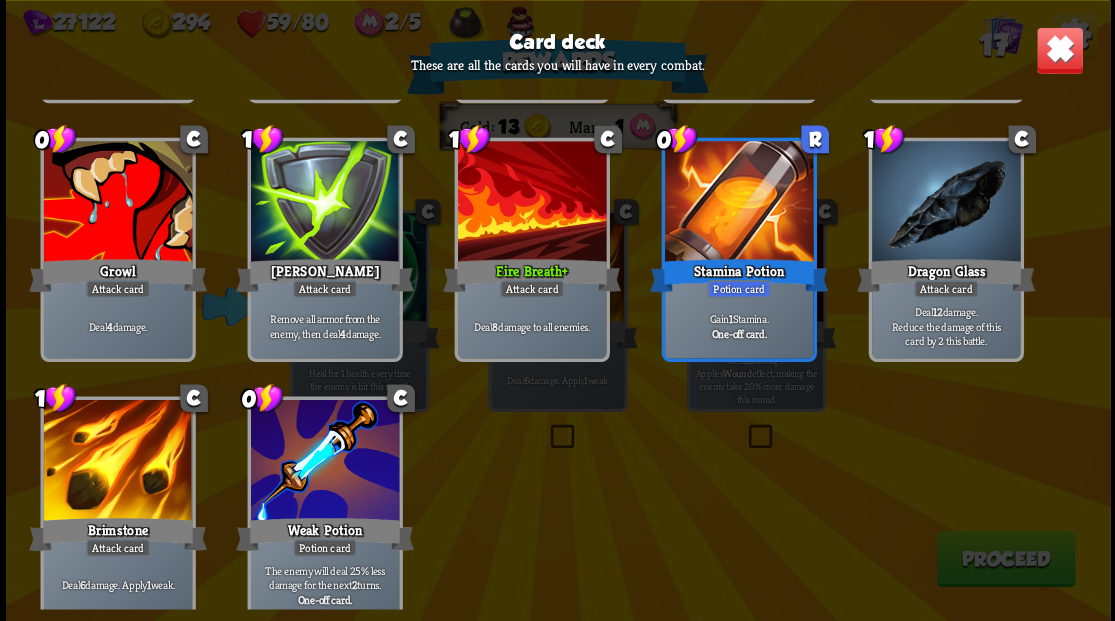 scroll, scrollTop: 629, scrollLeft: 0, axis: vertical 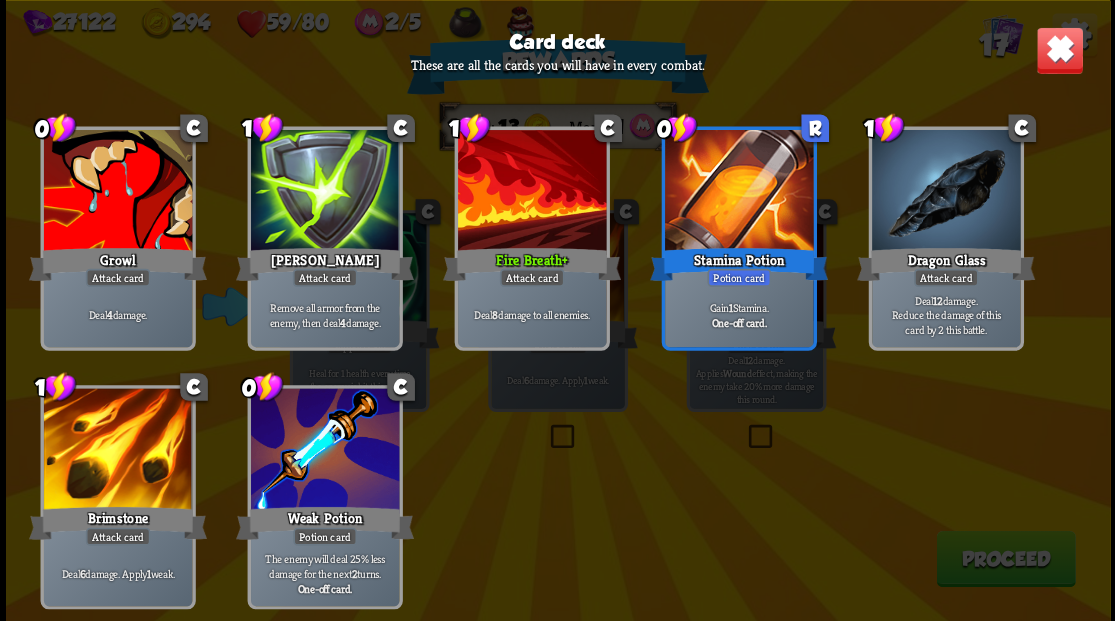 click at bounding box center [1059, 50] 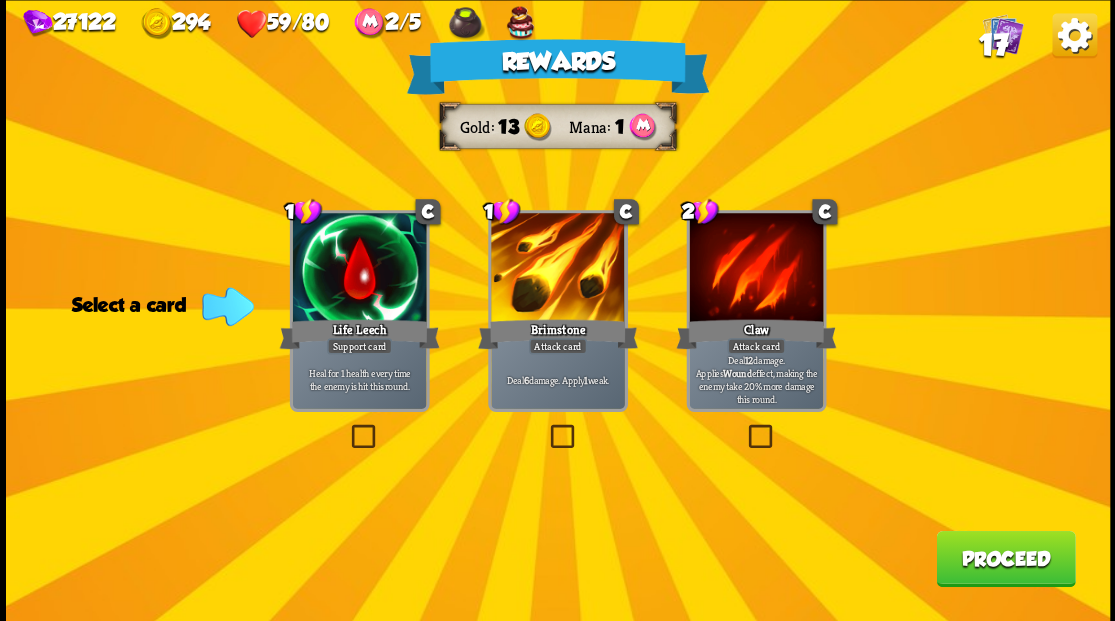 click on "Proceed" at bounding box center (1005, 558) 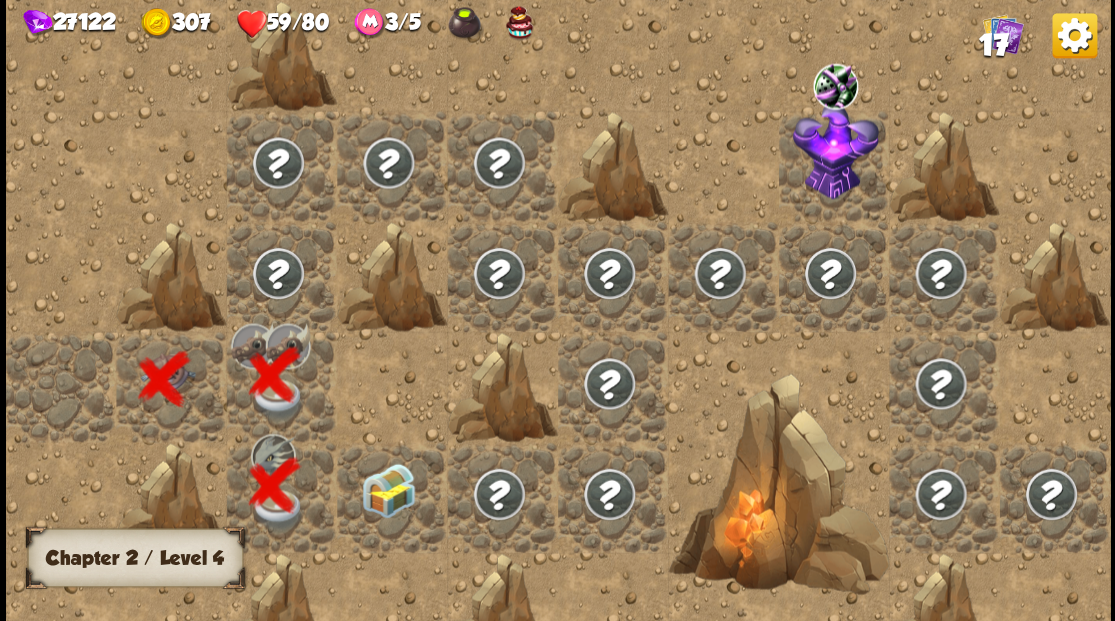 click at bounding box center (388, 489) 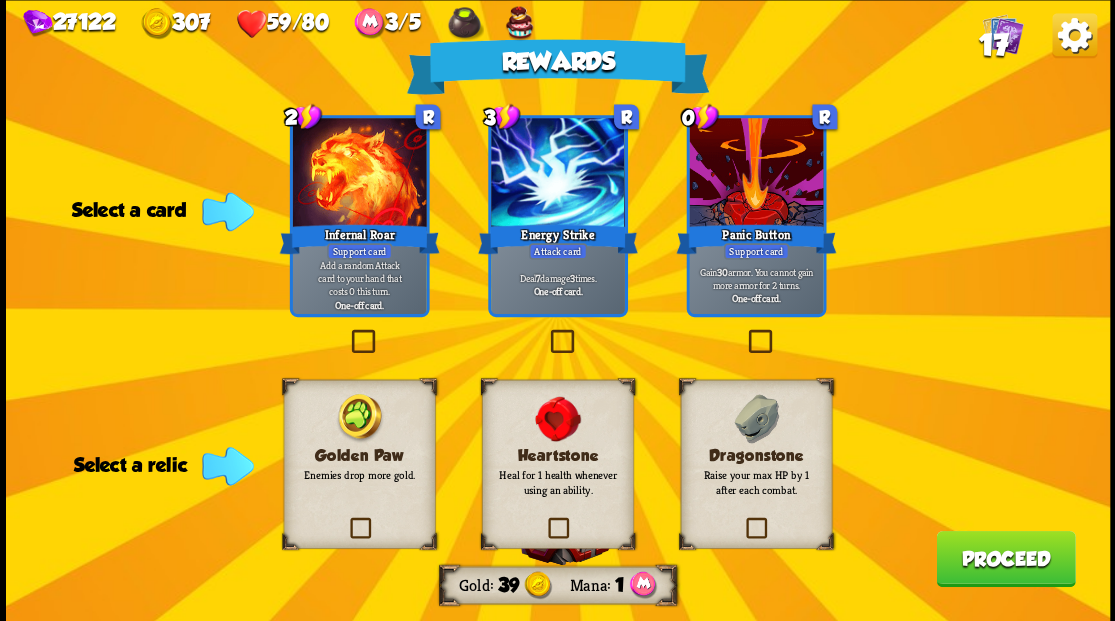 click at bounding box center [346, 520] 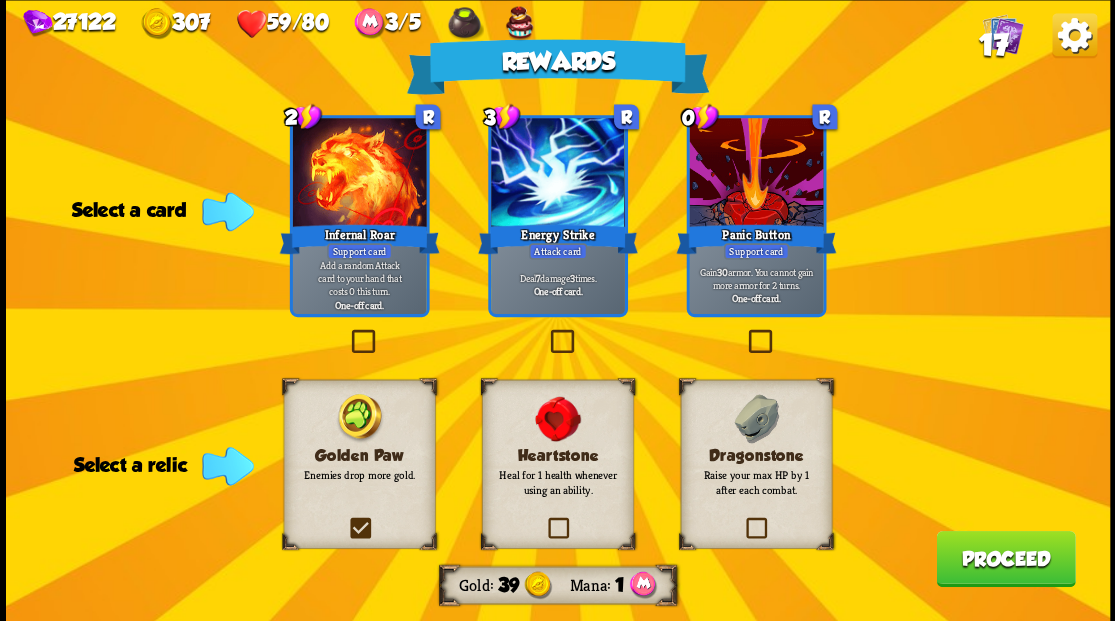 click at bounding box center (0, 0) 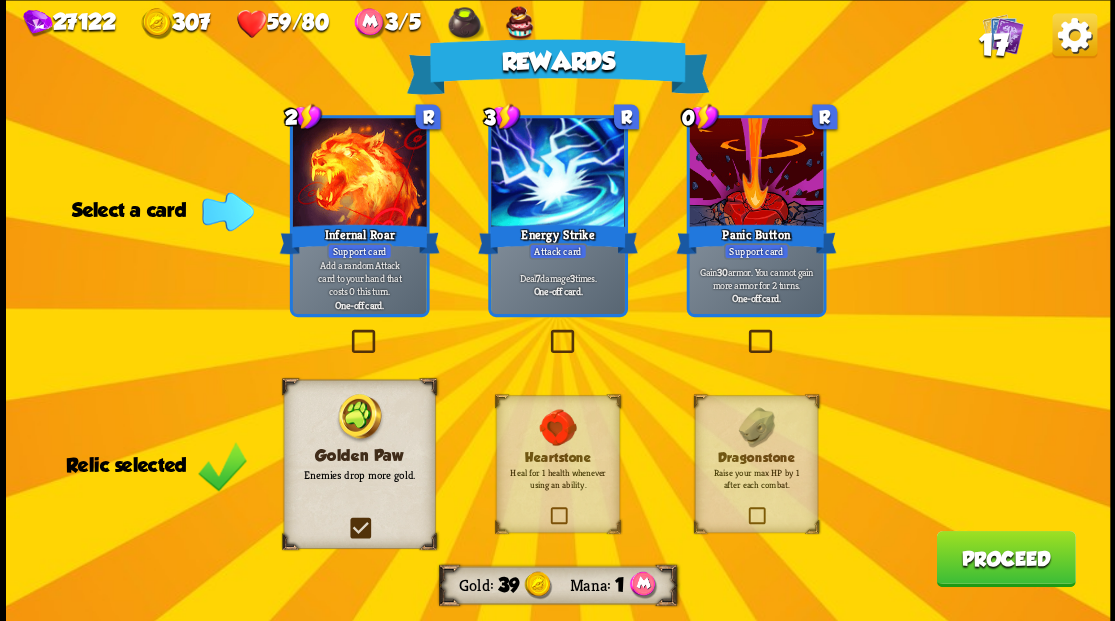 click on "Proceed" at bounding box center [1005, 558] 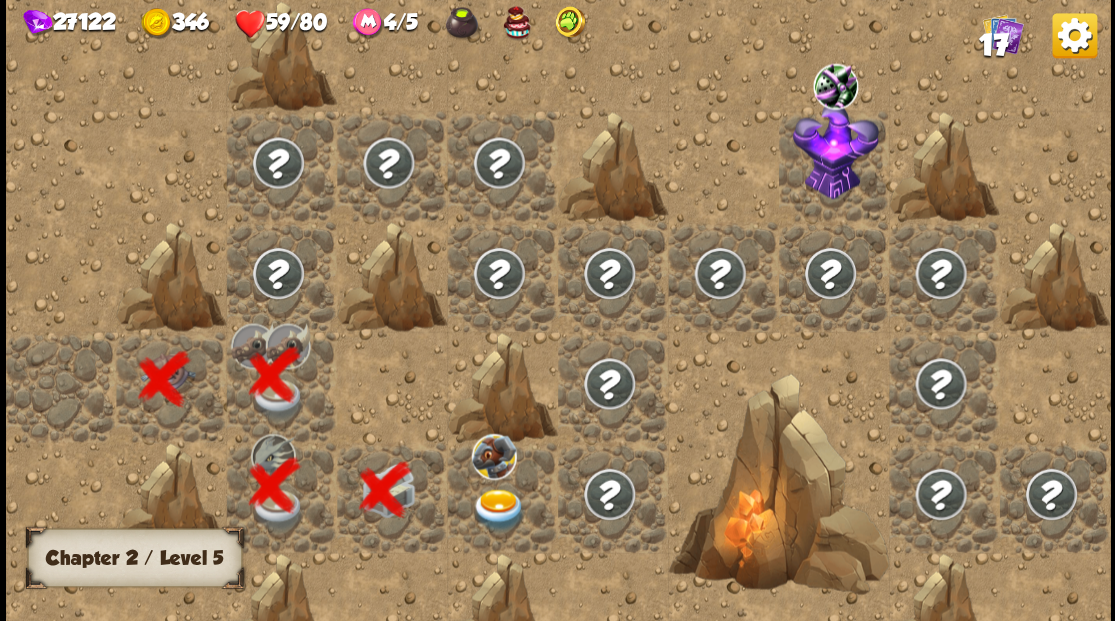 click at bounding box center [498, 509] 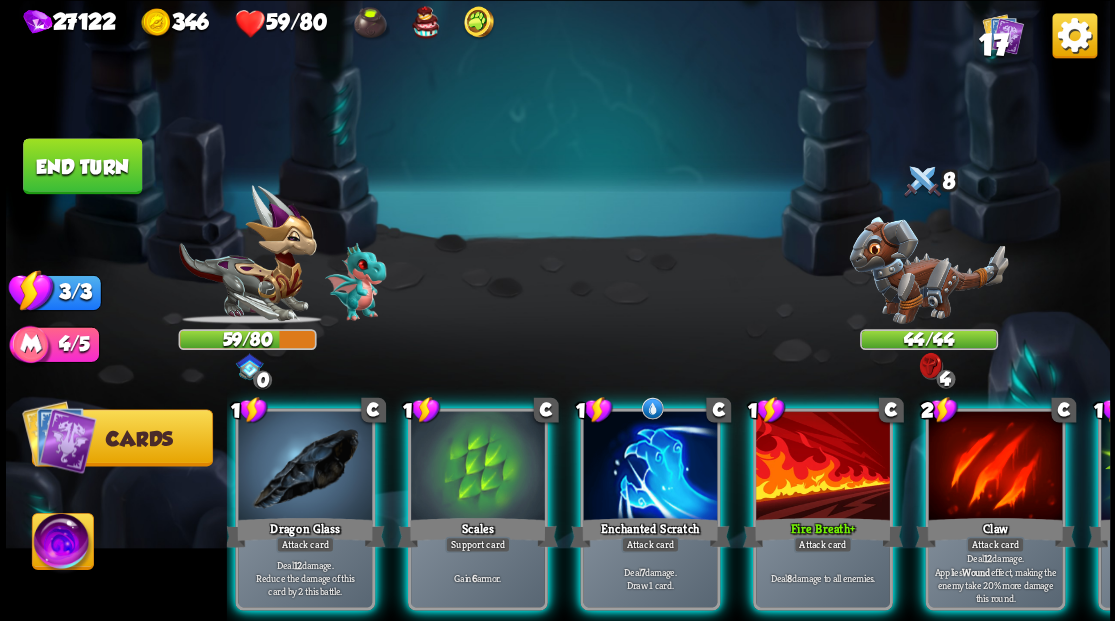 scroll, scrollTop: 0, scrollLeft: 0, axis: both 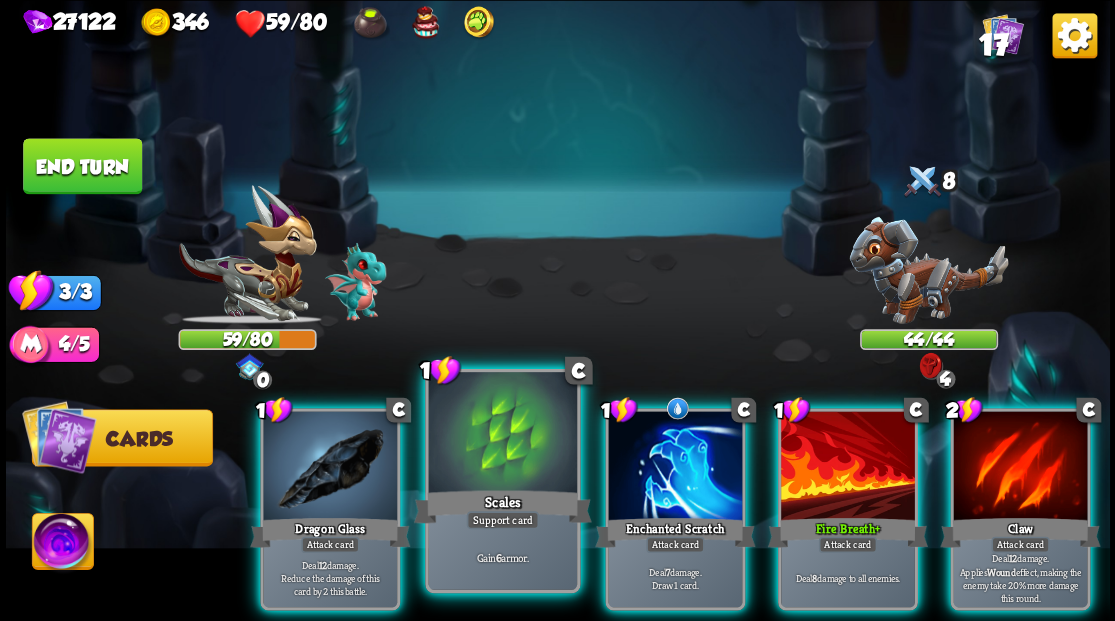 click at bounding box center [502, 434] 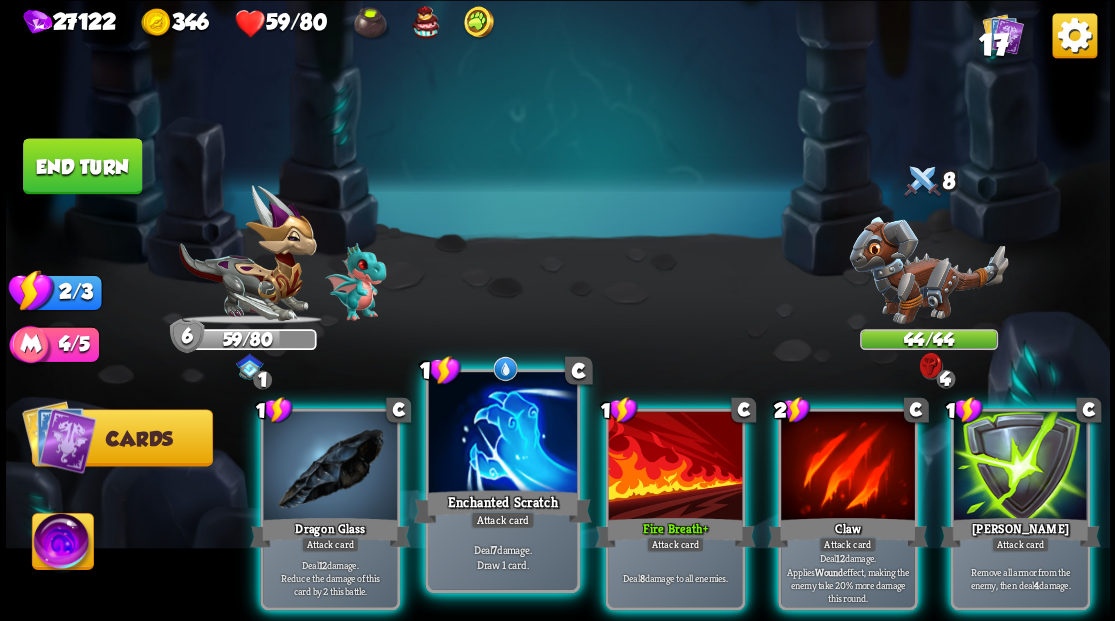 click at bounding box center (502, 434) 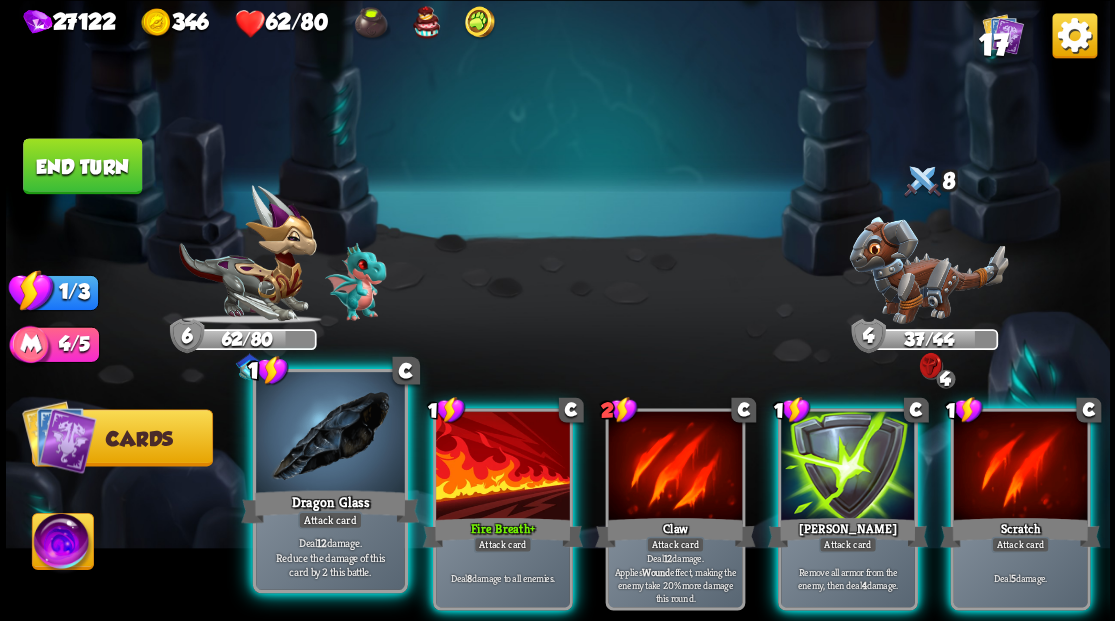 click at bounding box center [330, 434] 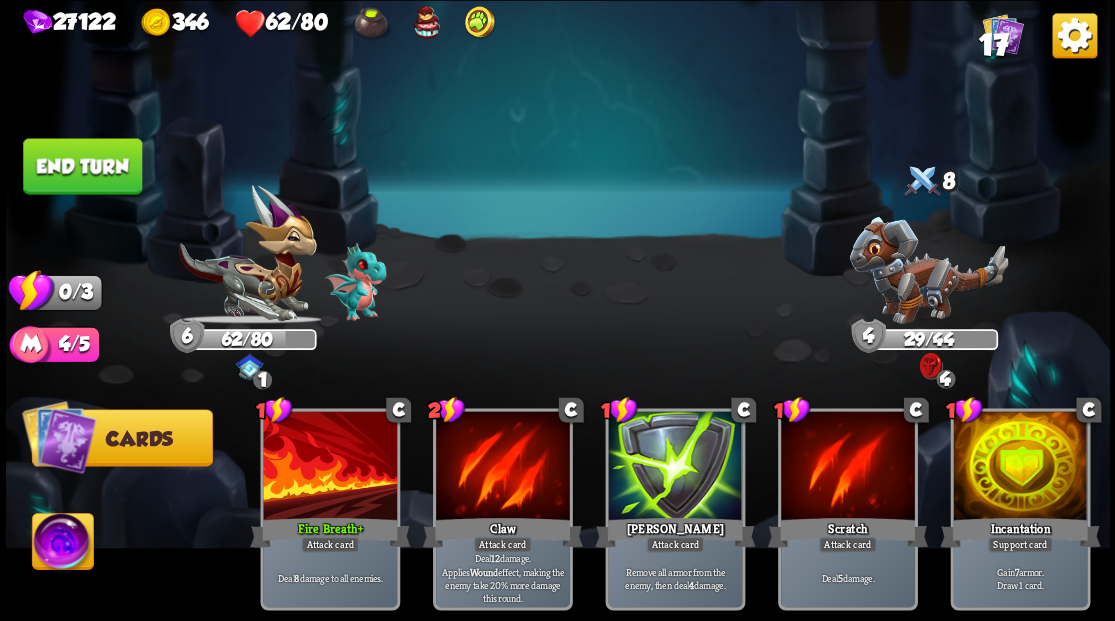 click on "End turn" at bounding box center (82, 166) 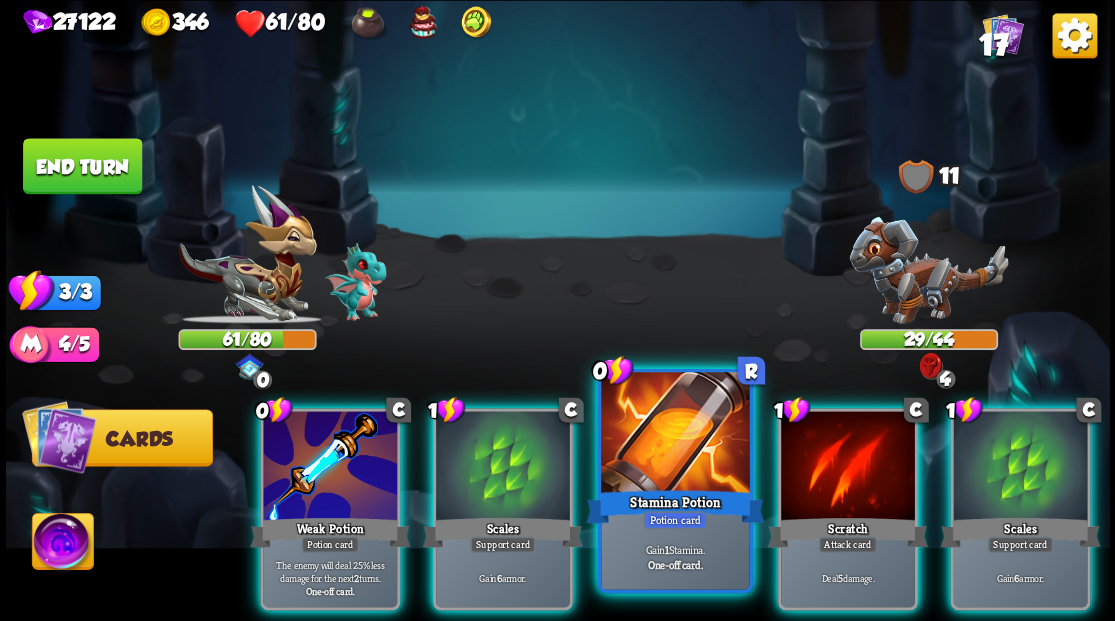 click at bounding box center (675, 434) 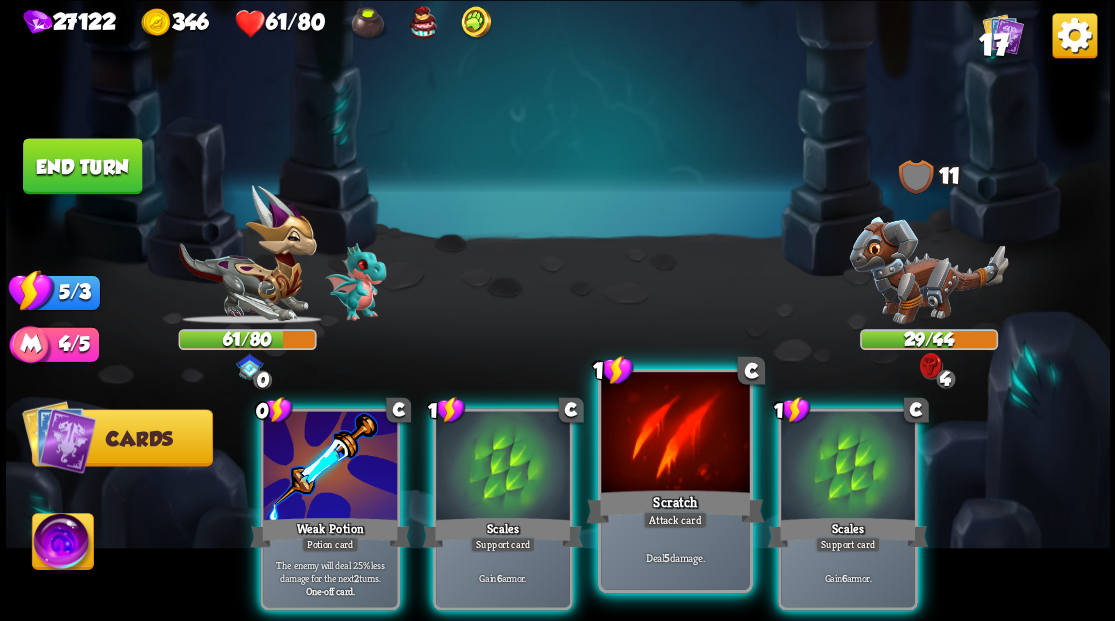 click at bounding box center [675, 434] 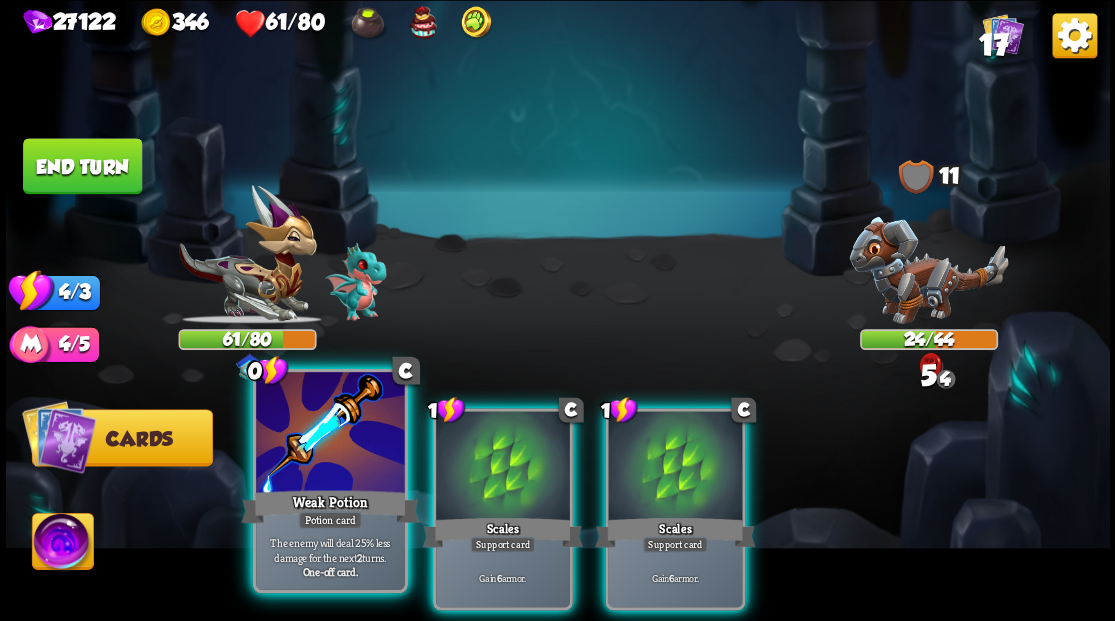 click at bounding box center [330, 434] 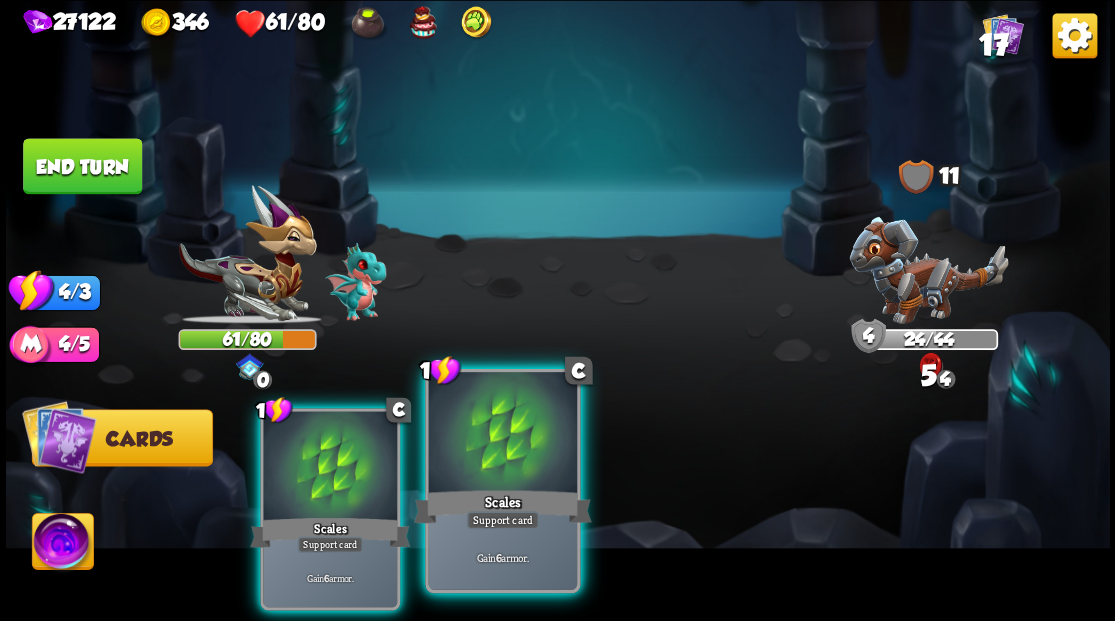 click at bounding box center [502, 434] 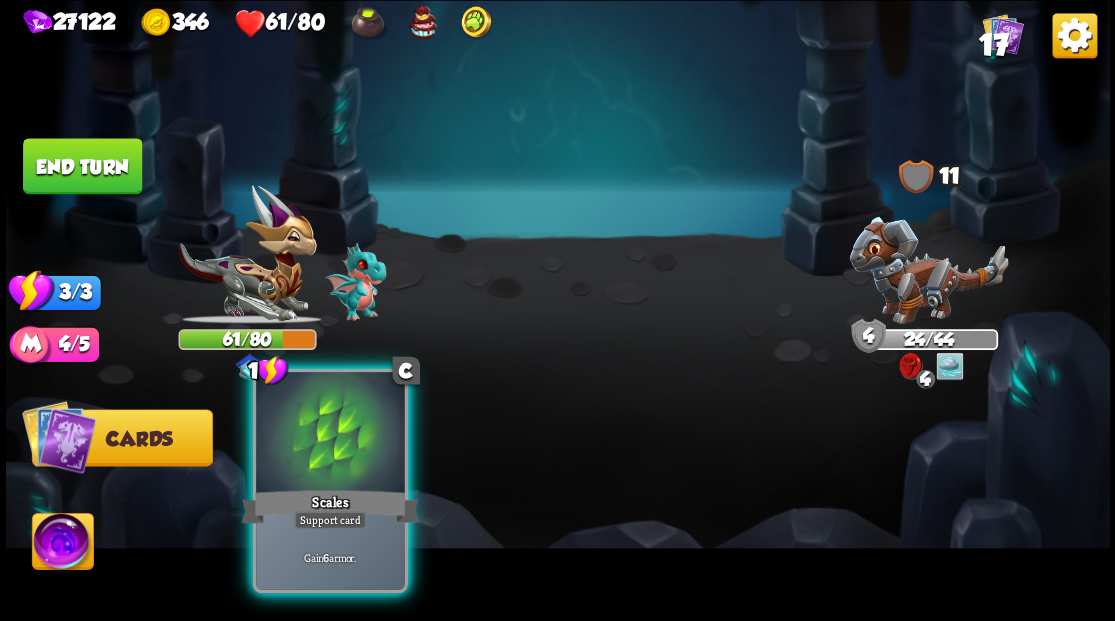 click at bounding box center [330, 434] 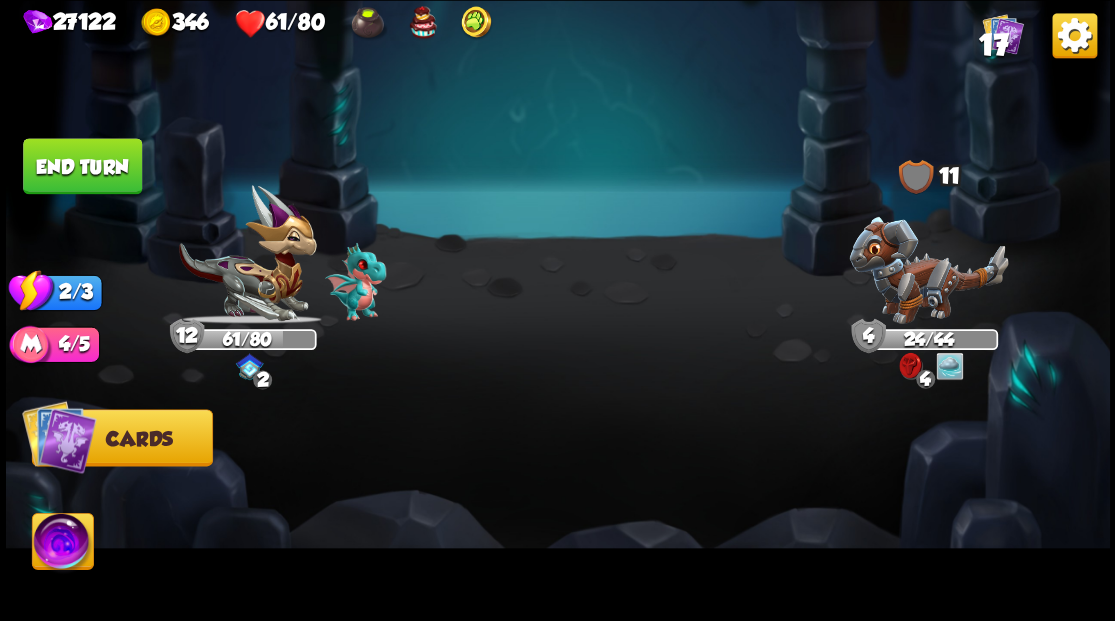 drag, startPoint x: 108, startPoint y: 165, endPoint x: 768, endPoint y: 343, distance: 683.5817 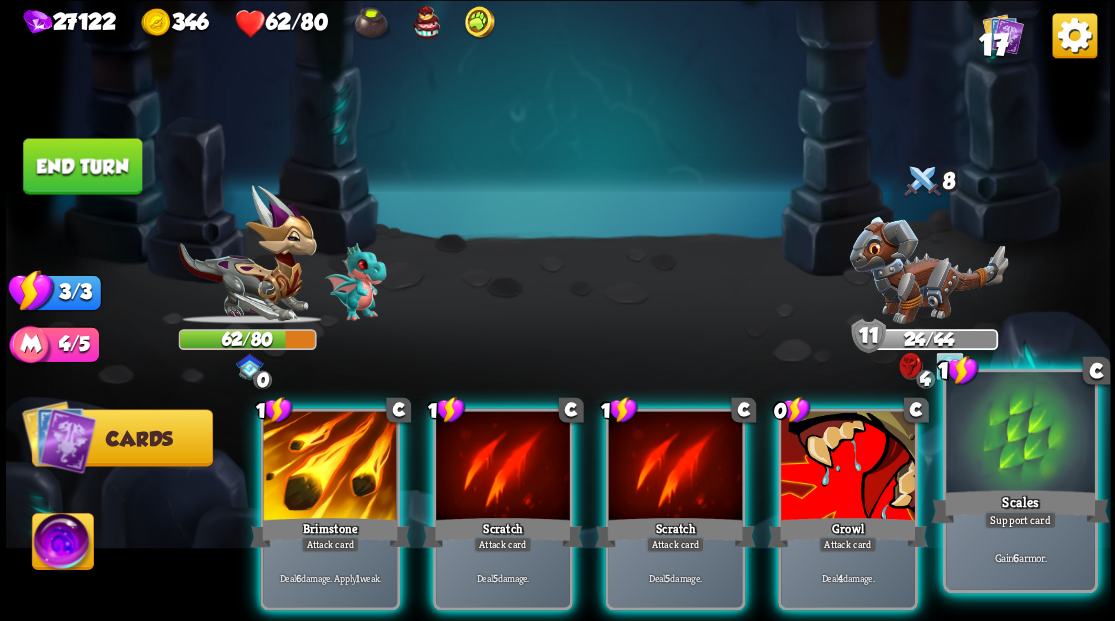 click at bounding box center (1020, 434) 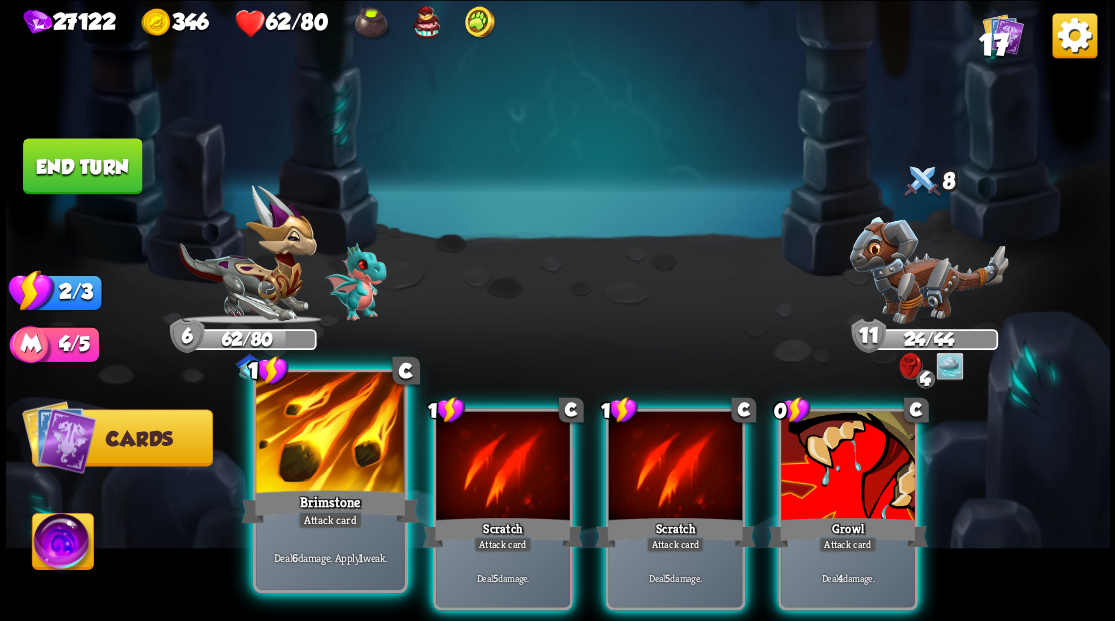 click at bounding box center [330, 434] 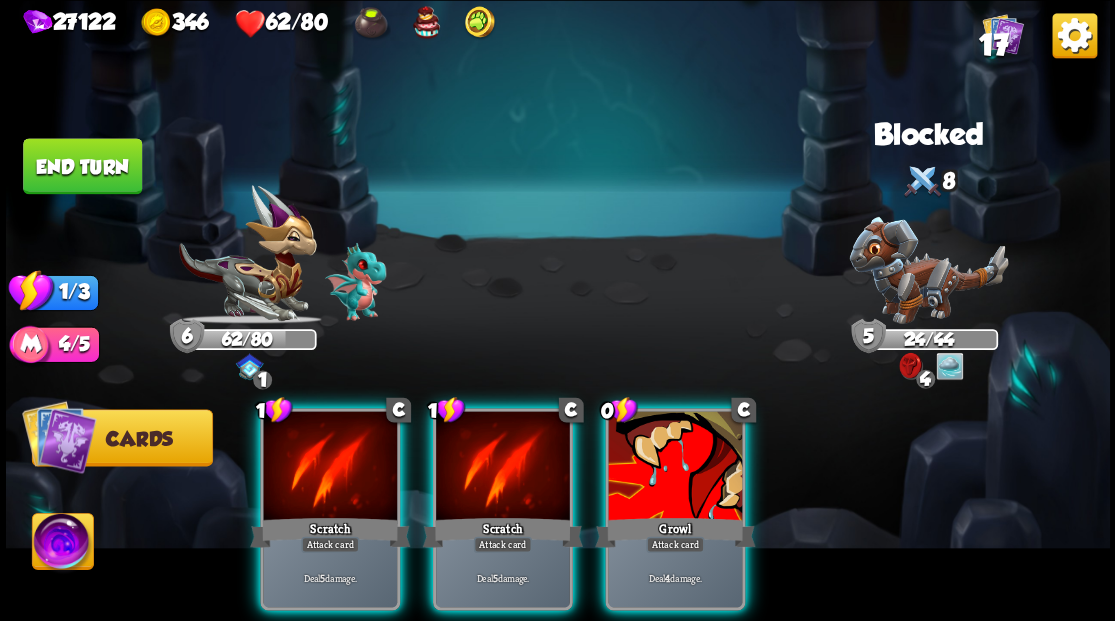 drag, startPoint x: 656, startPoint y: 474, endPoint x: 576, endPoint y: 474, distance: 80 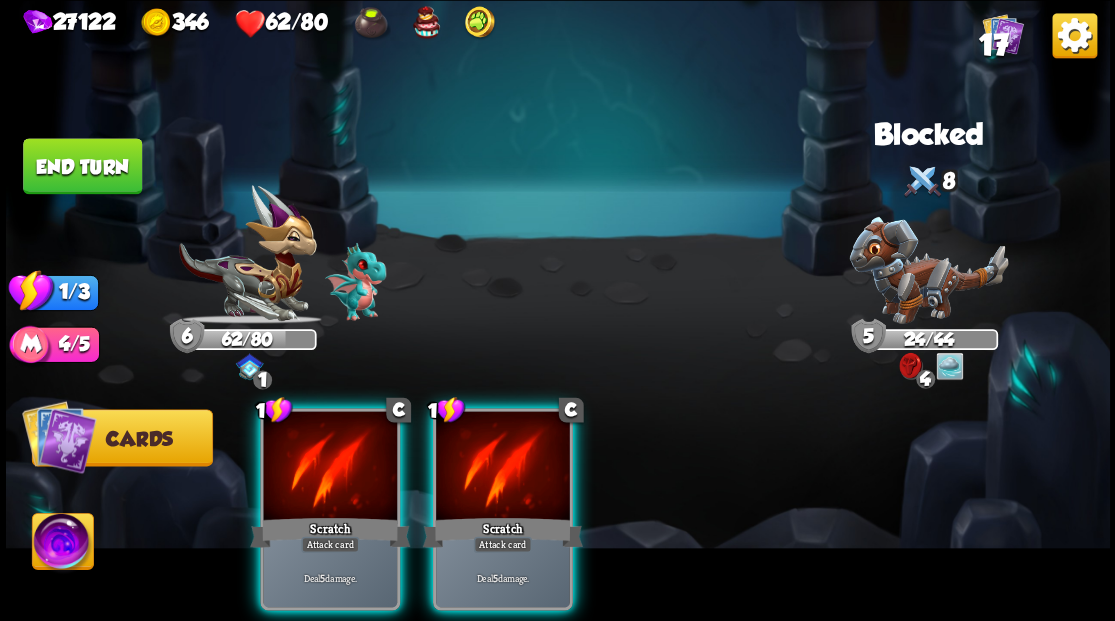 click at bounding box center (503, 467) 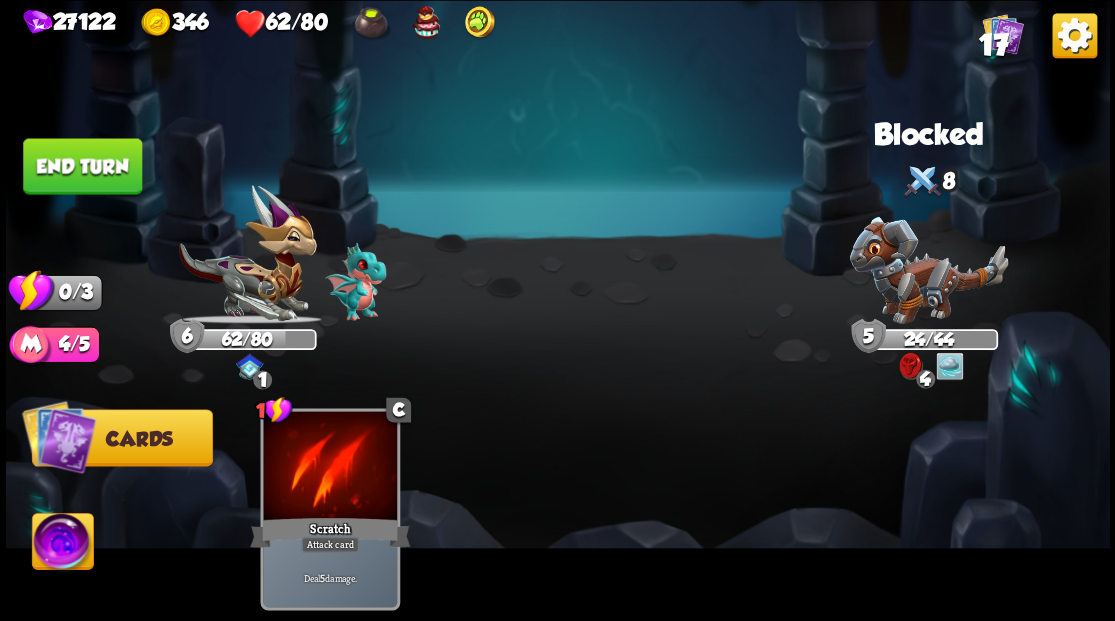 drag, startPoint x: 348, startPoint y: 457, endPoint x: 358, endPoint y: 344, distance: 113.44161 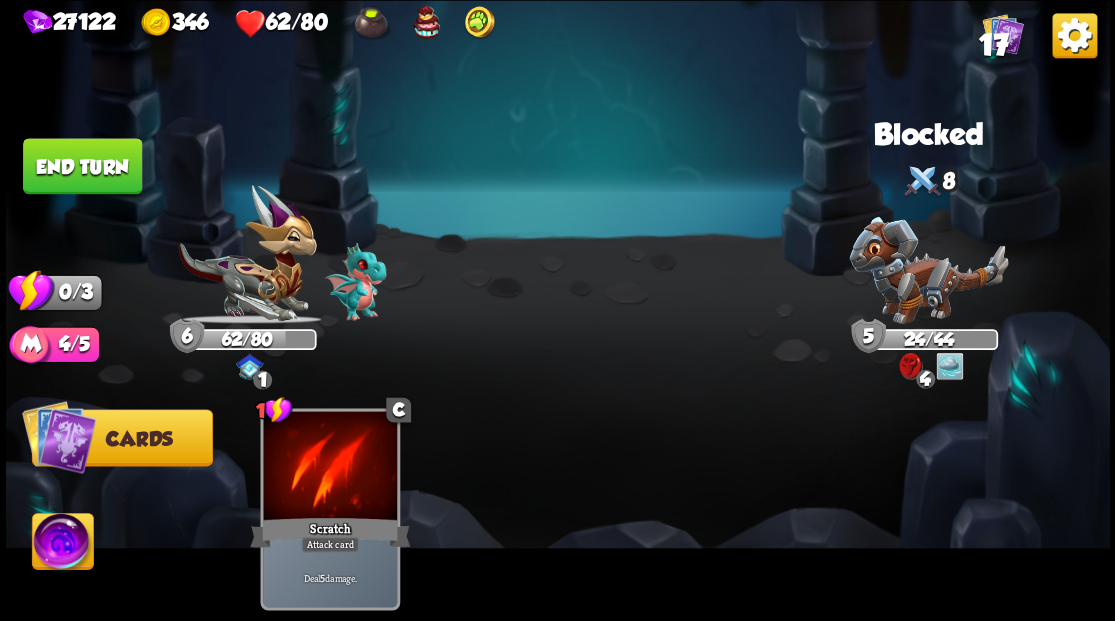 click at bounding box center [330, 467] 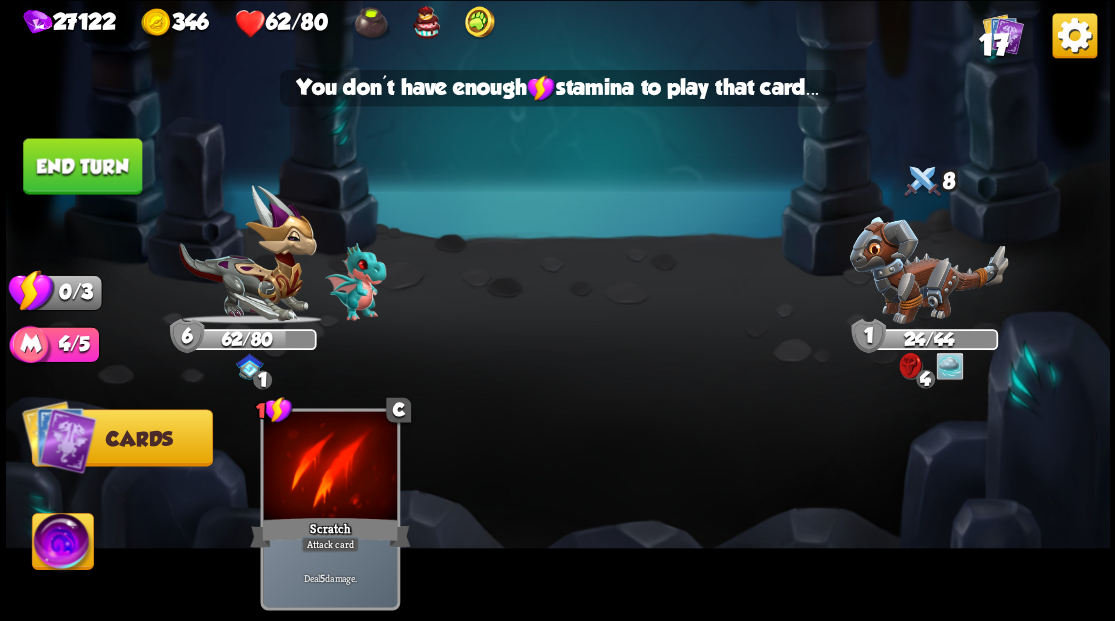 click on "End turn" at bounding box center (82, 166) 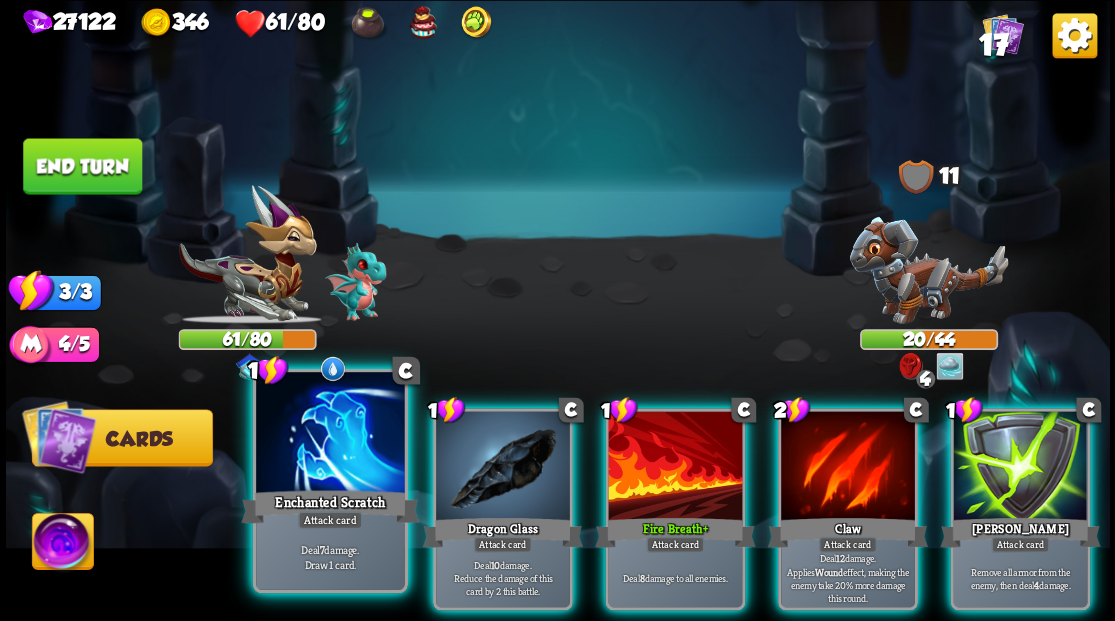 click at bounding box center (330, 434) 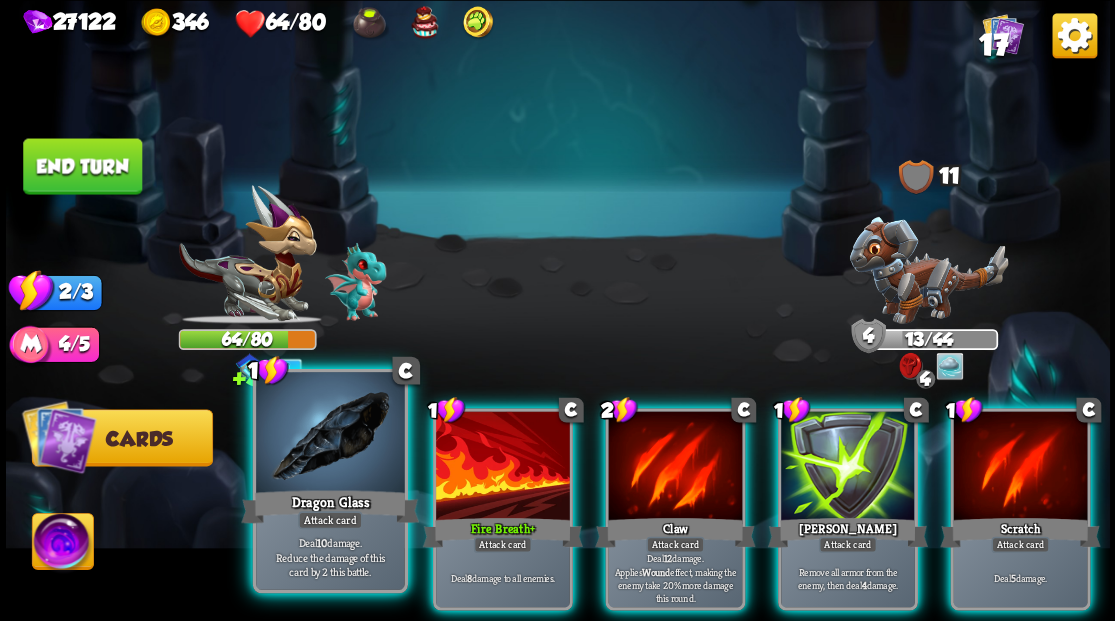 click at bounding box center (330, 434) 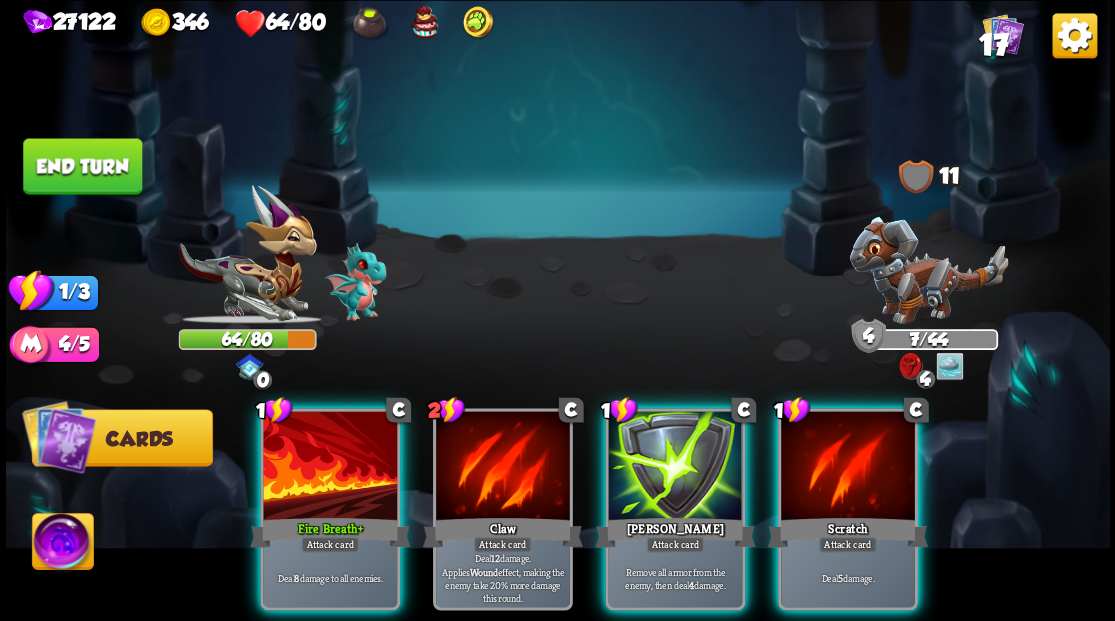 click at bounding box center (330, 467) 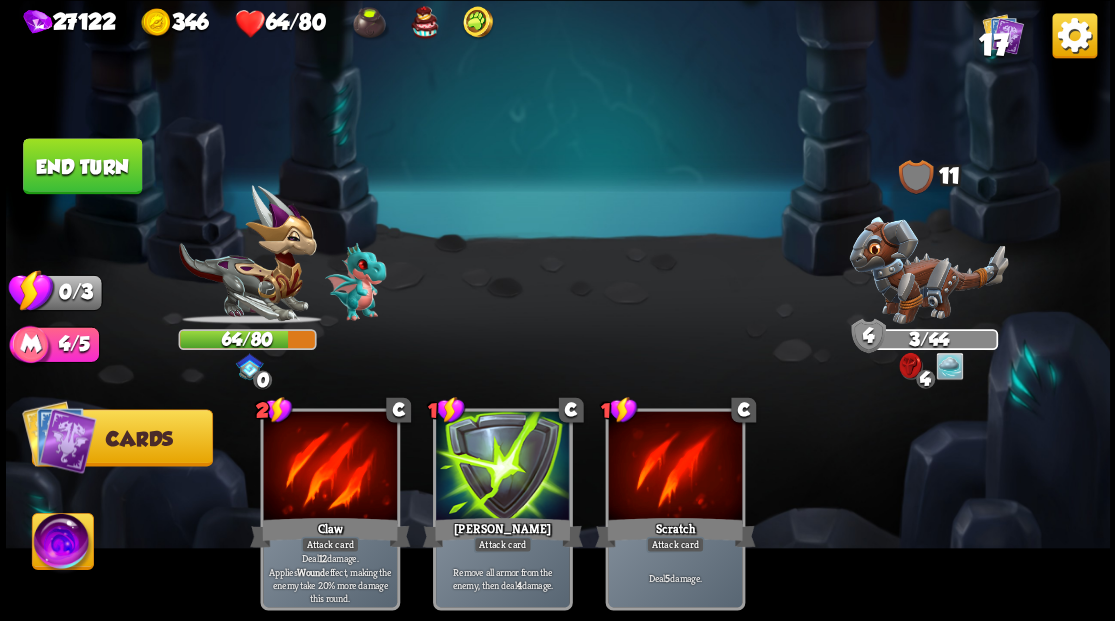 click on "End turn" at bounding box center [82, 166] 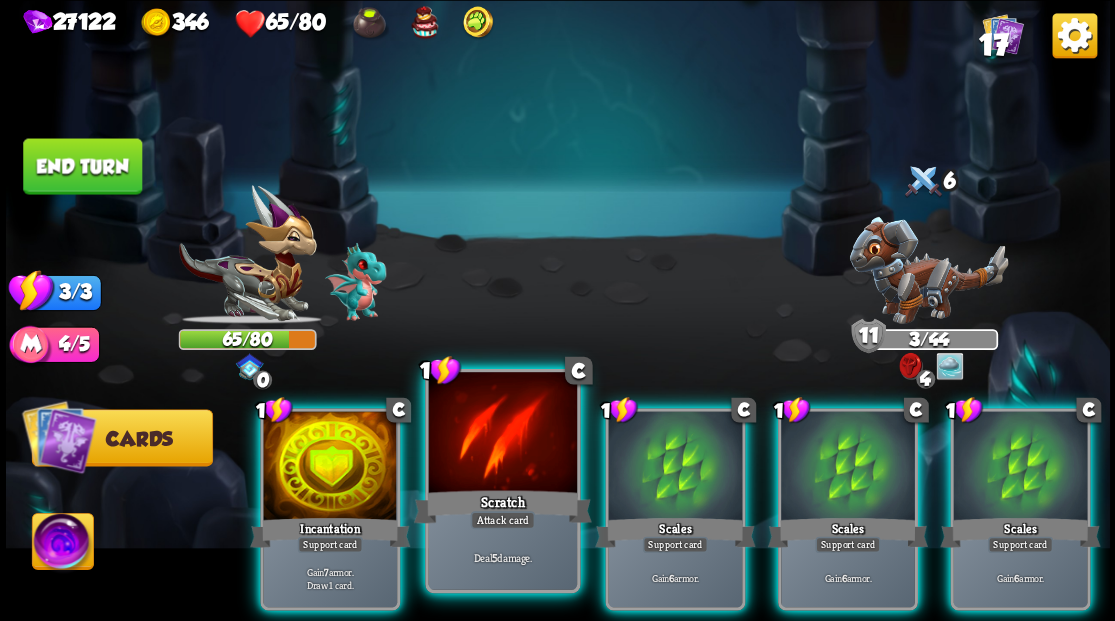 click at bounding box center [502, 434] 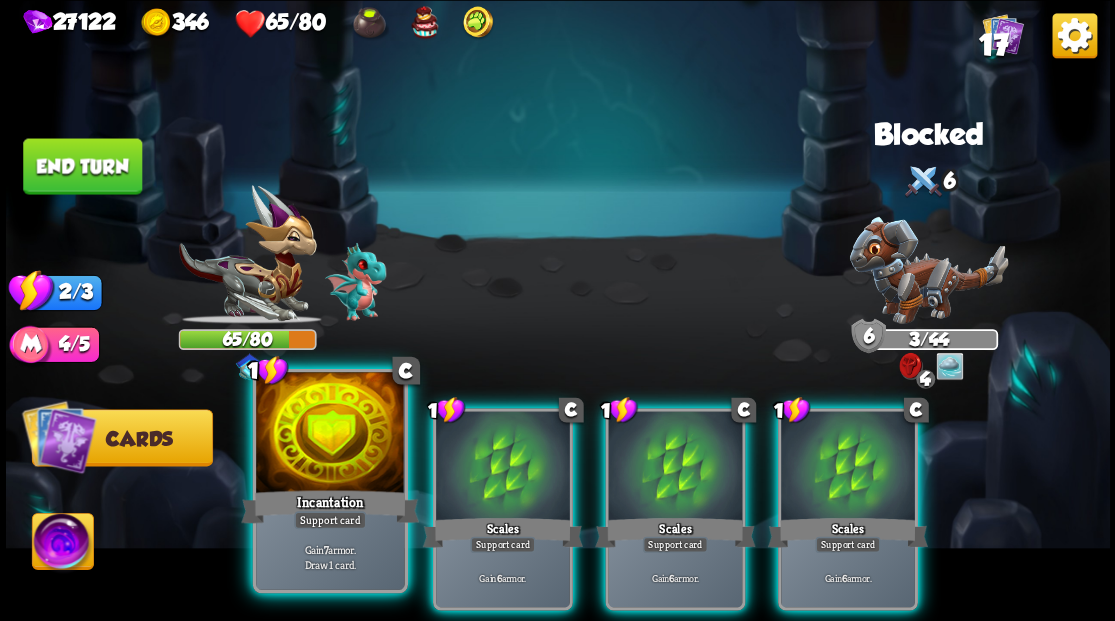 drag, startPoint x: 312, startPoint y: 460, endPoint x: 454, endPoint y: 249, distance: 254.33246 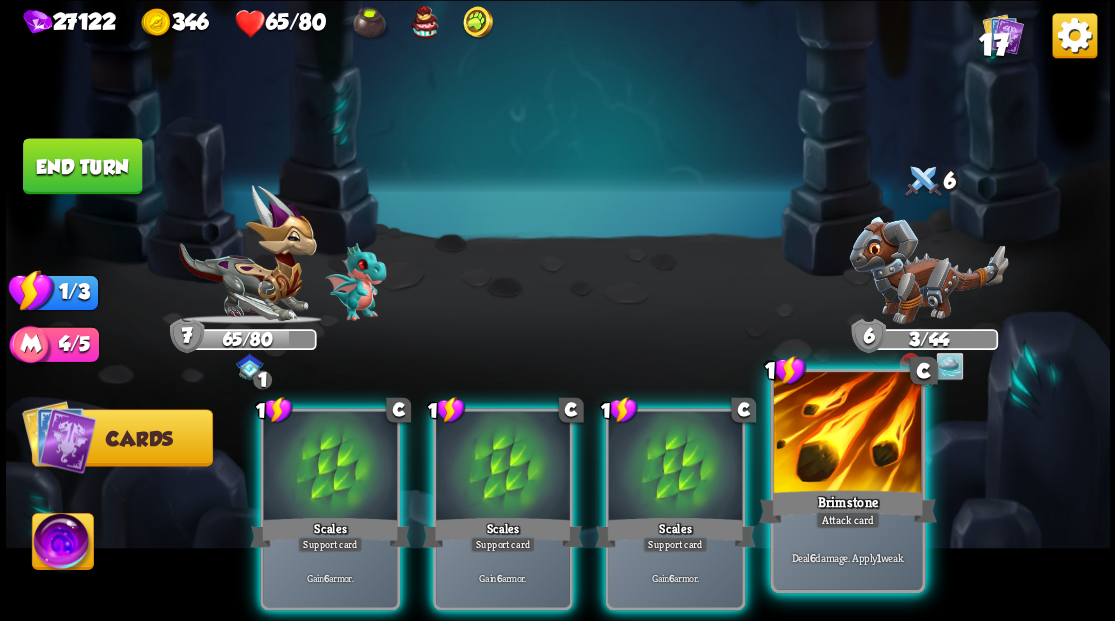 click on "Brimstone" at bounding box center (847, 506) 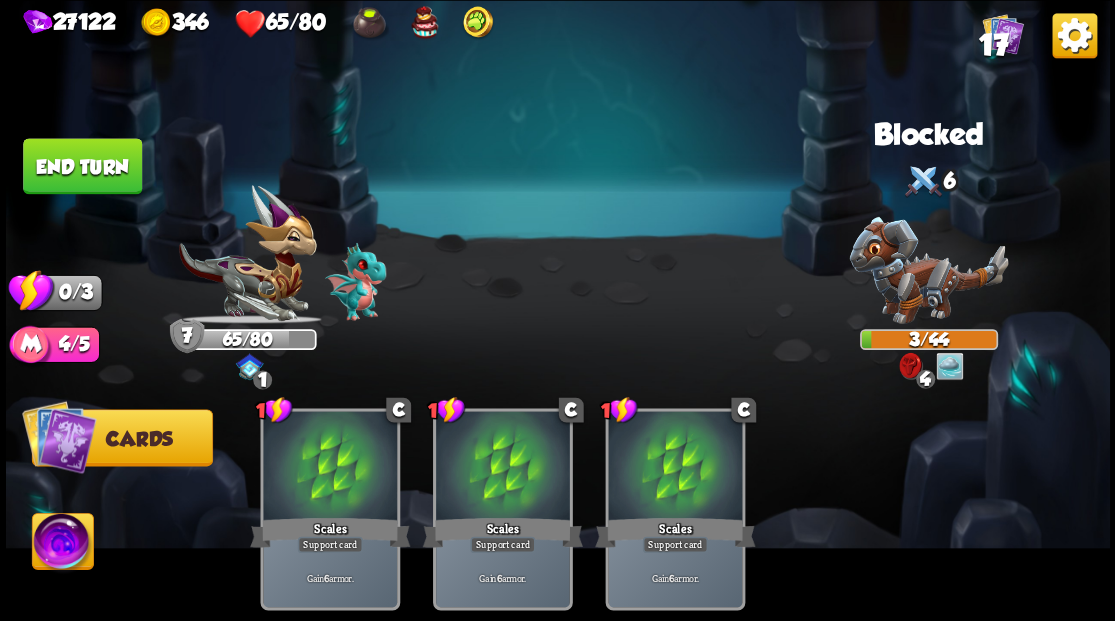 click on "End turn" at bounding box center [82, 166] 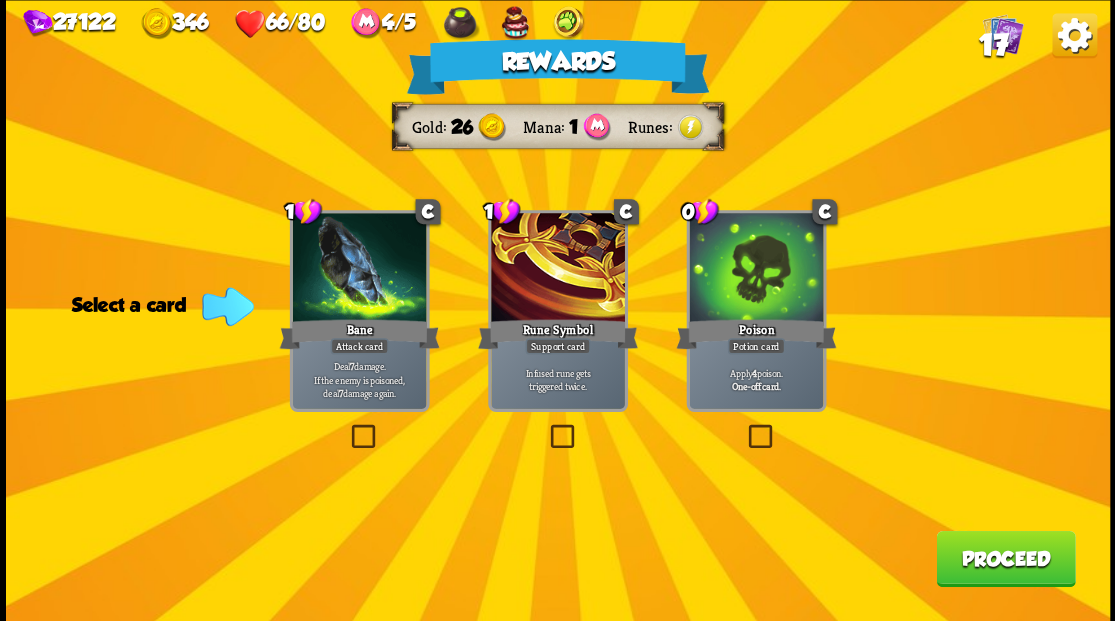 click on "17" at bounding box center [992, 45] 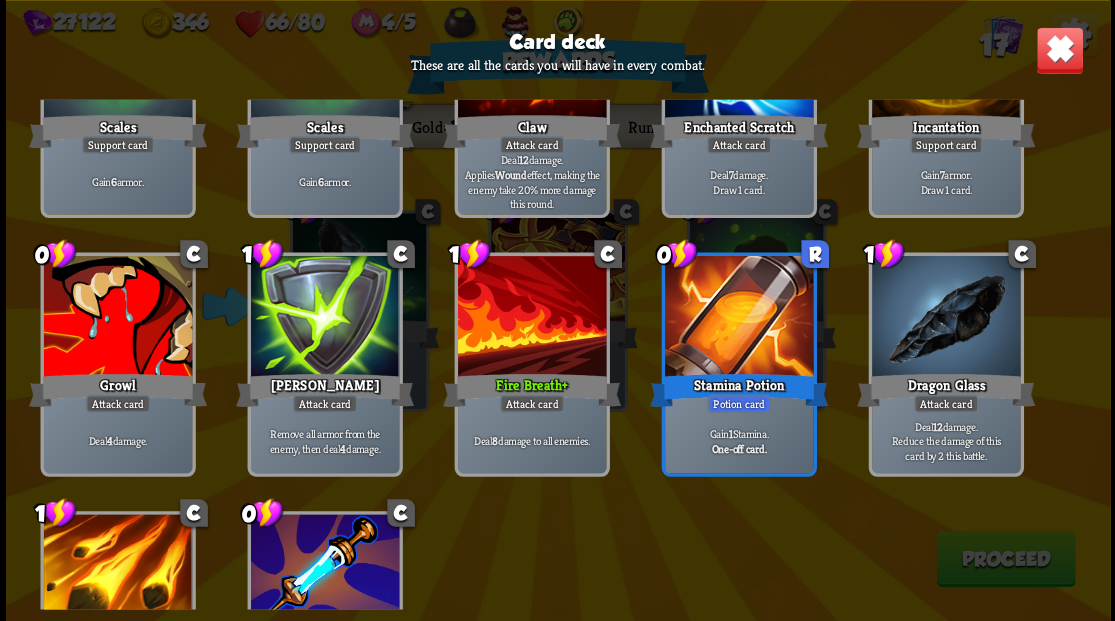 scroll, scrollTop: 629, scrollLeft: 0, axis: vertical 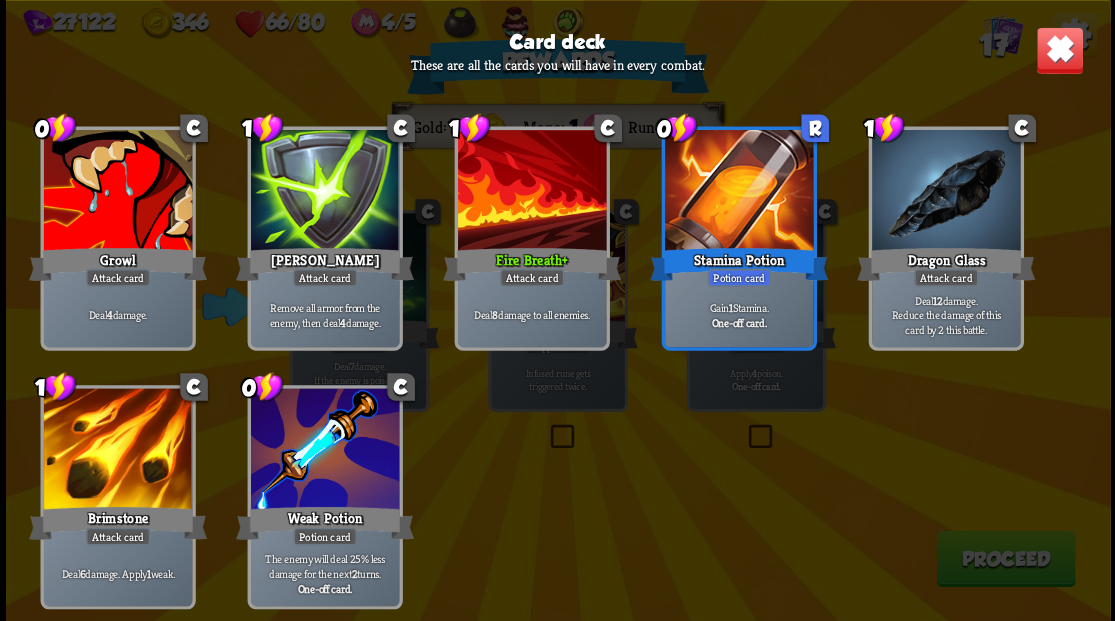 click at bounding box center (1059, 50) 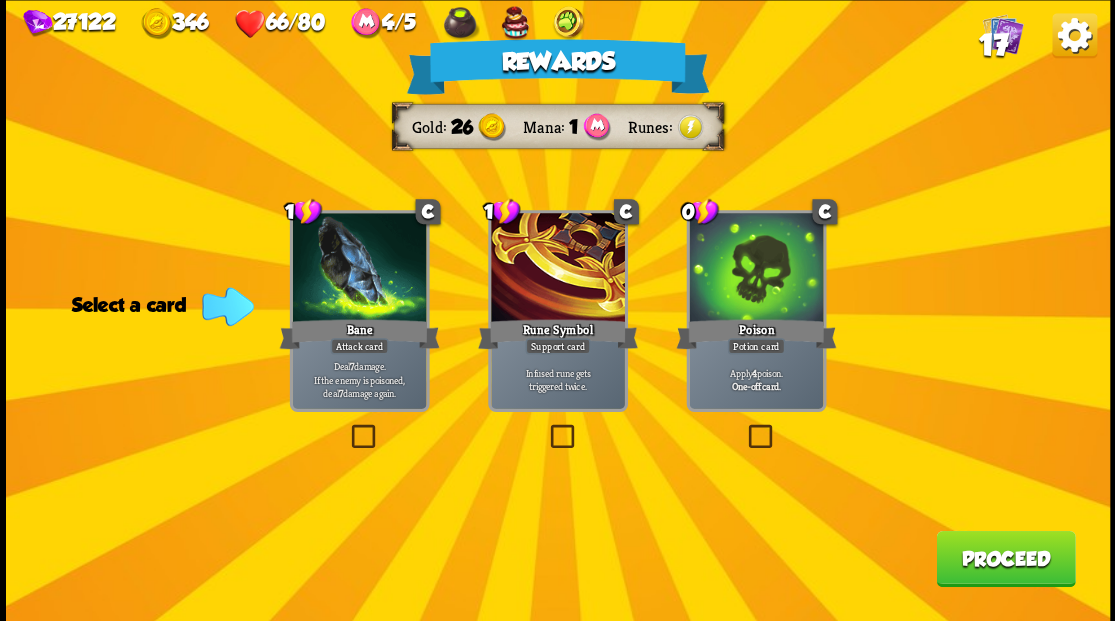 click at bounding box center [347, 427] 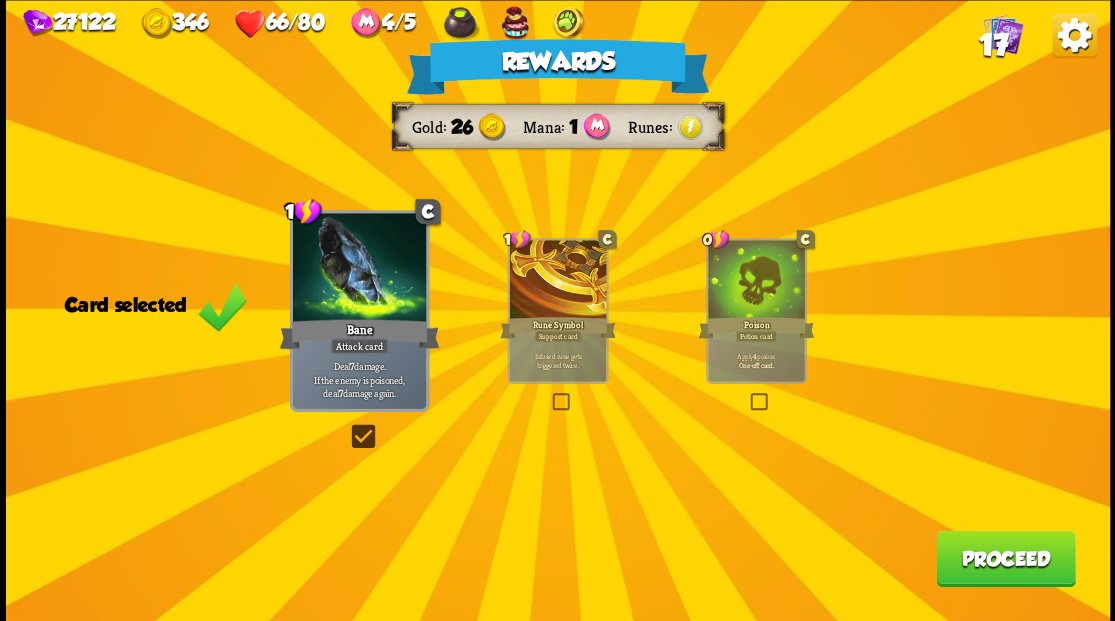 click at bounding box center (347, 427) 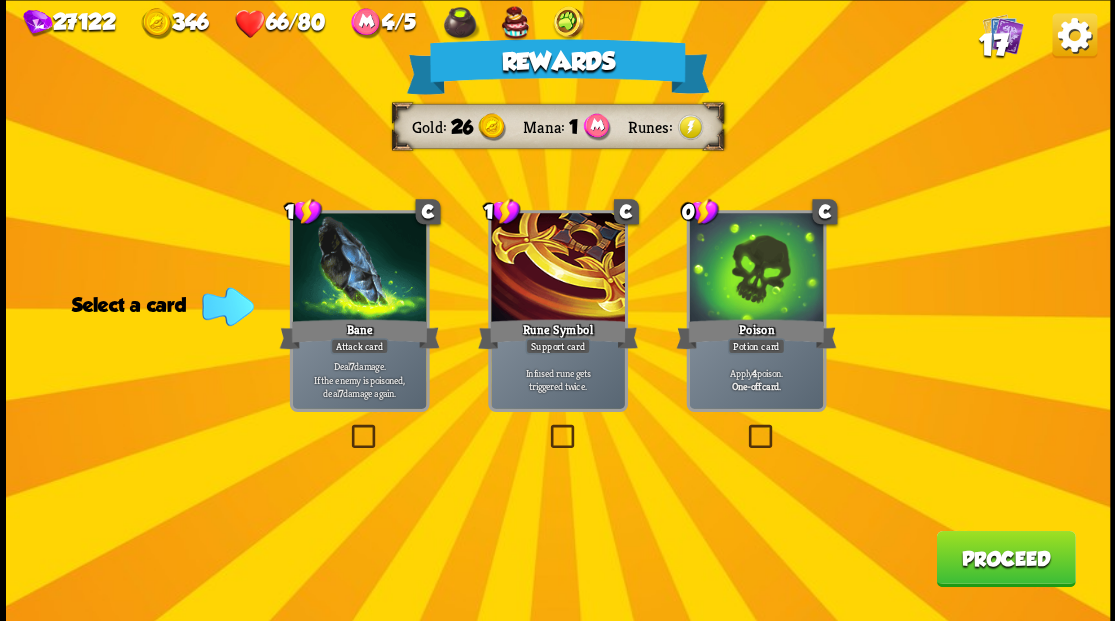 click at bounding box center (347, 427) 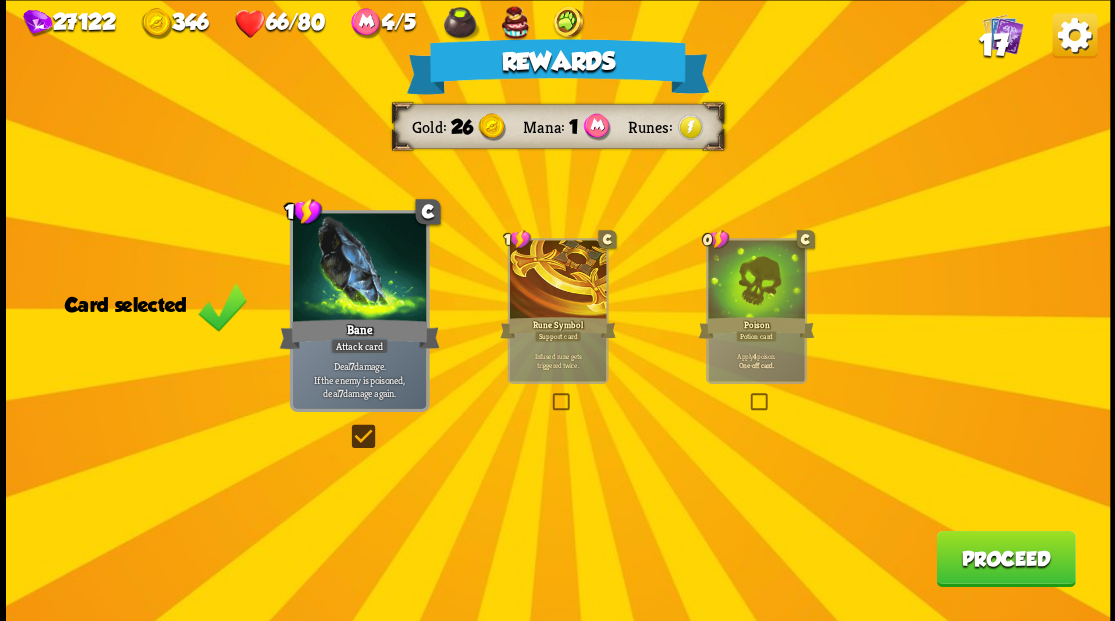 click on "Proceed" at bounding box center (1005, 558) 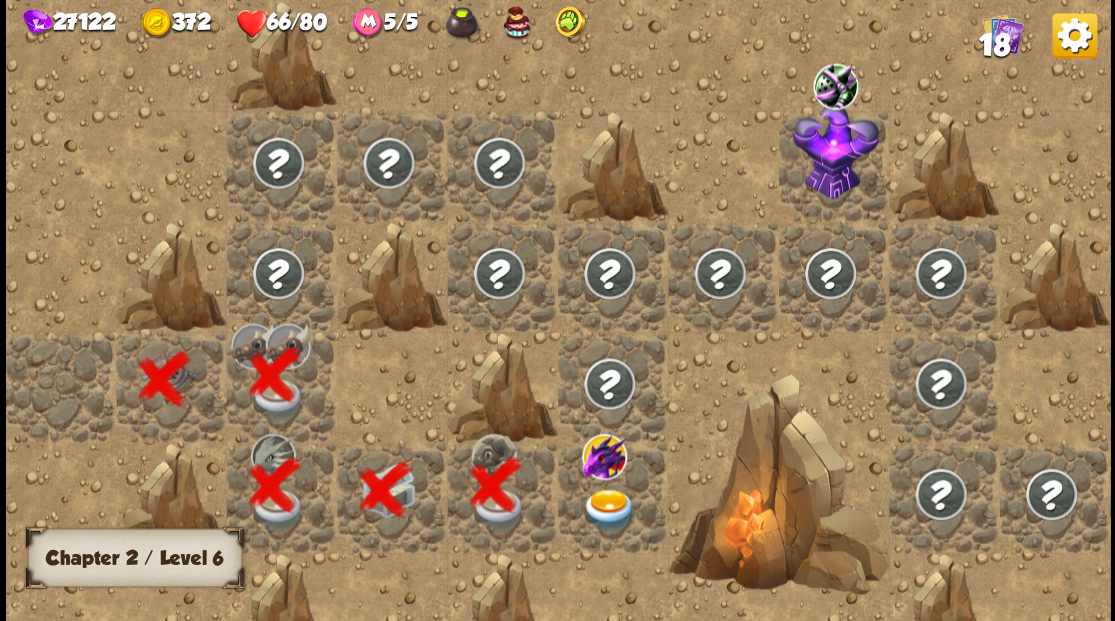 click at bounding box center (613, 497) 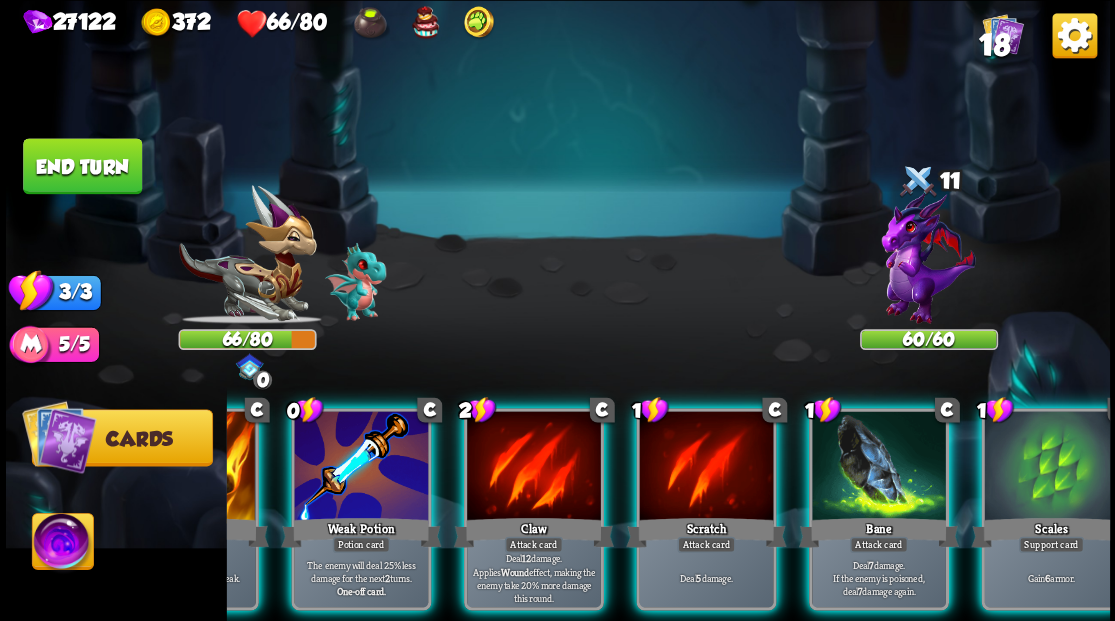 scroll, scrollTop: 0, scrollLeft: 389, axis: horizontal 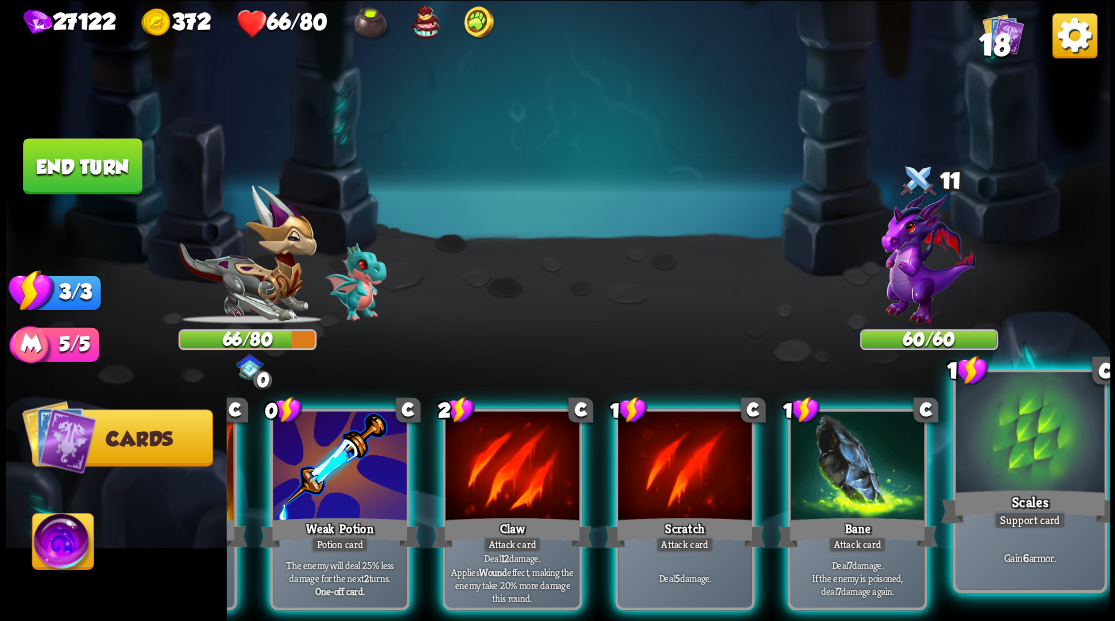 click at bounding box center [1029, 434] 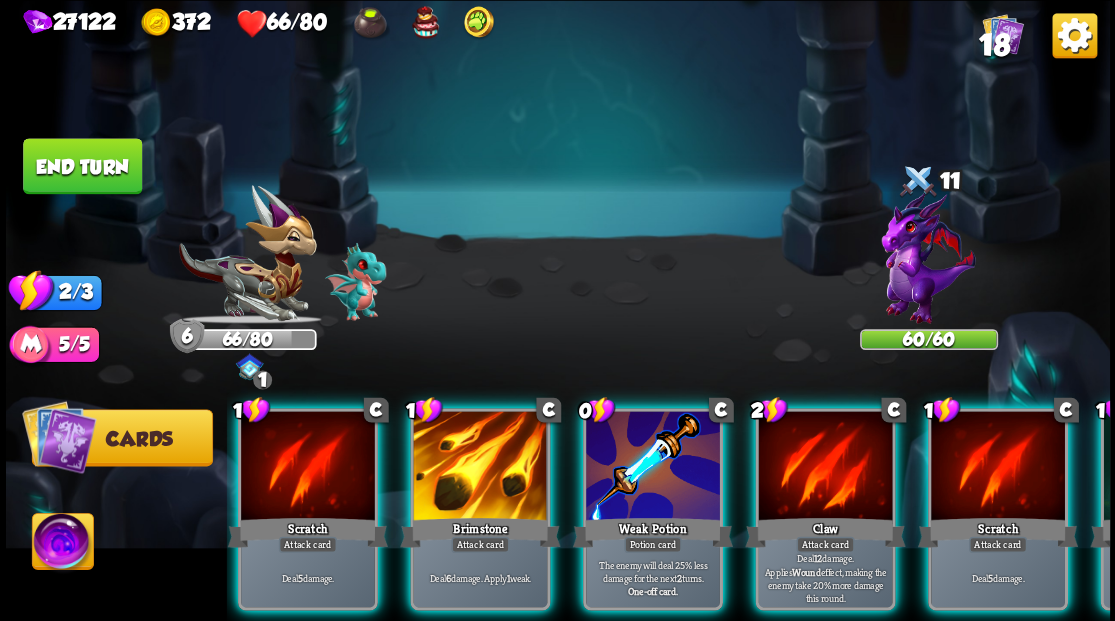 scroll, scrollTop: 0, scrollLeft: 22, axis: horizontal 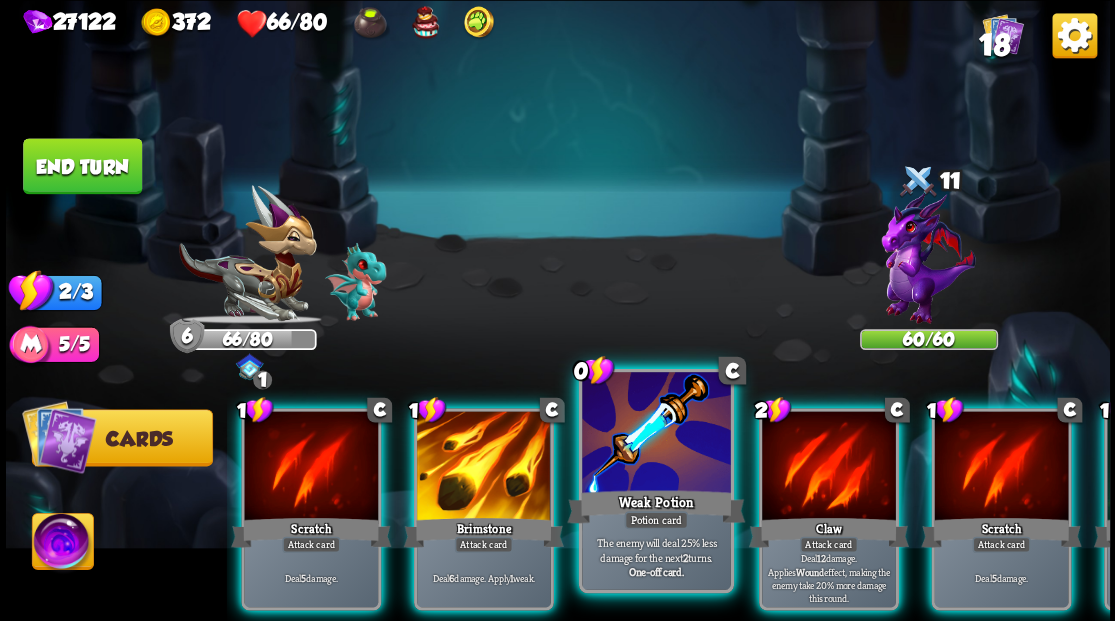 click at bounding box center (656, 434) 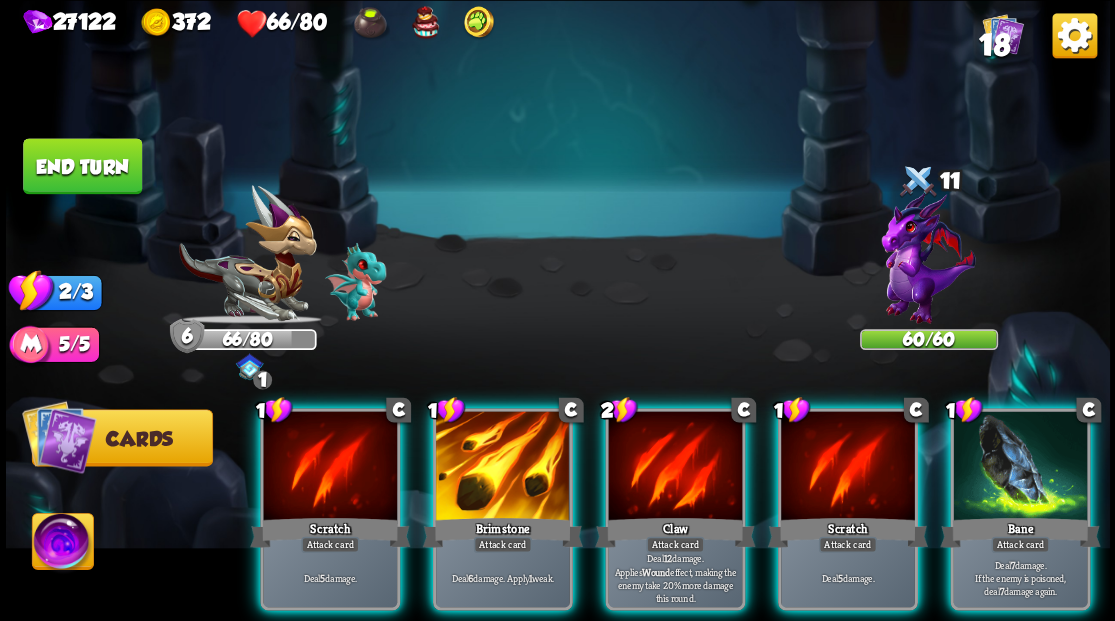 scroll, scrollTop: 0, scrollLeft: 0, axis: both 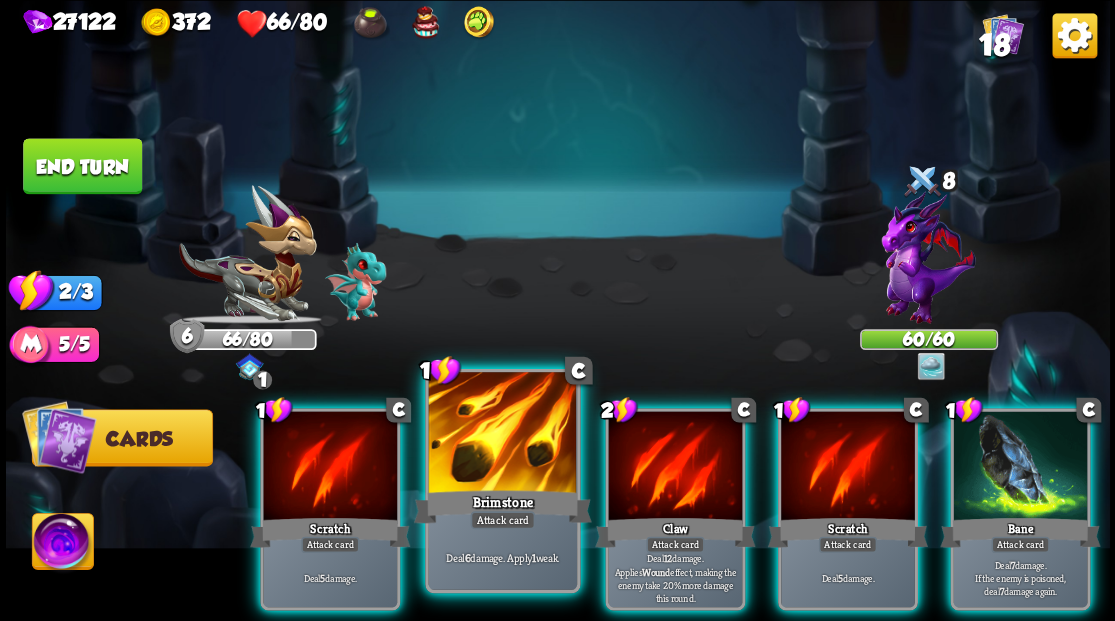click at bounding box center (502, 434) 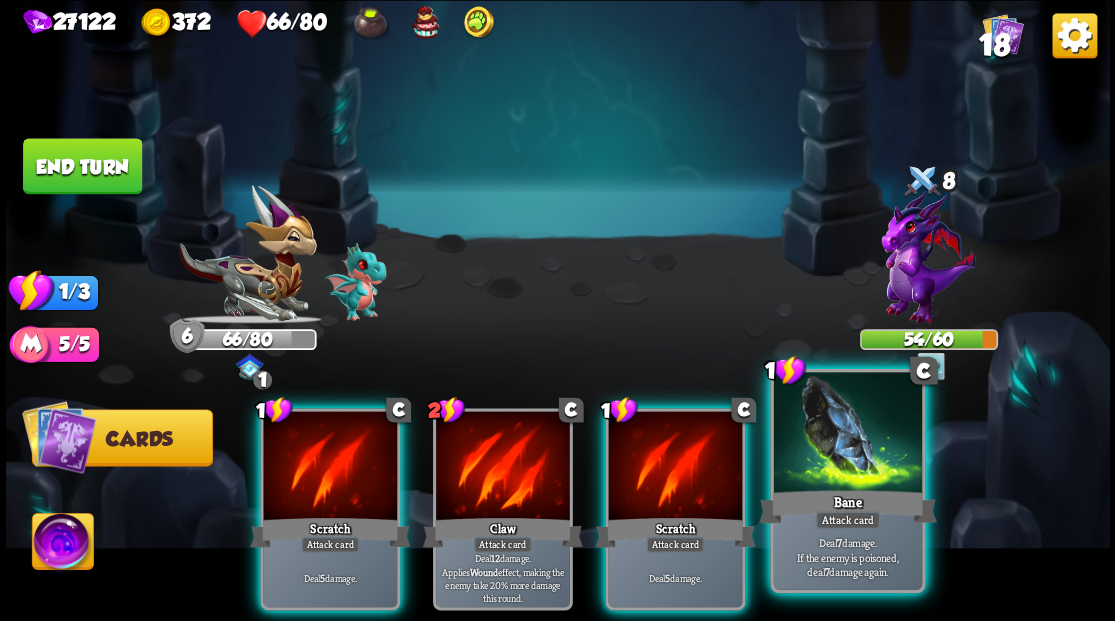 click at bounding box center [847, 434] 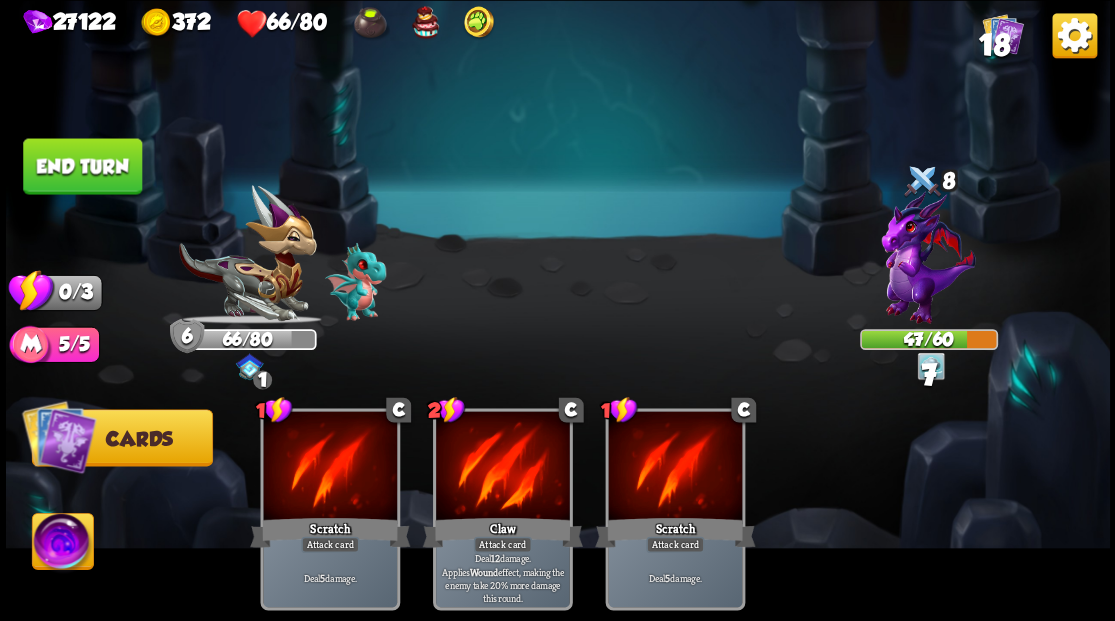 click on "End turn" at bounding box center [82, 166] 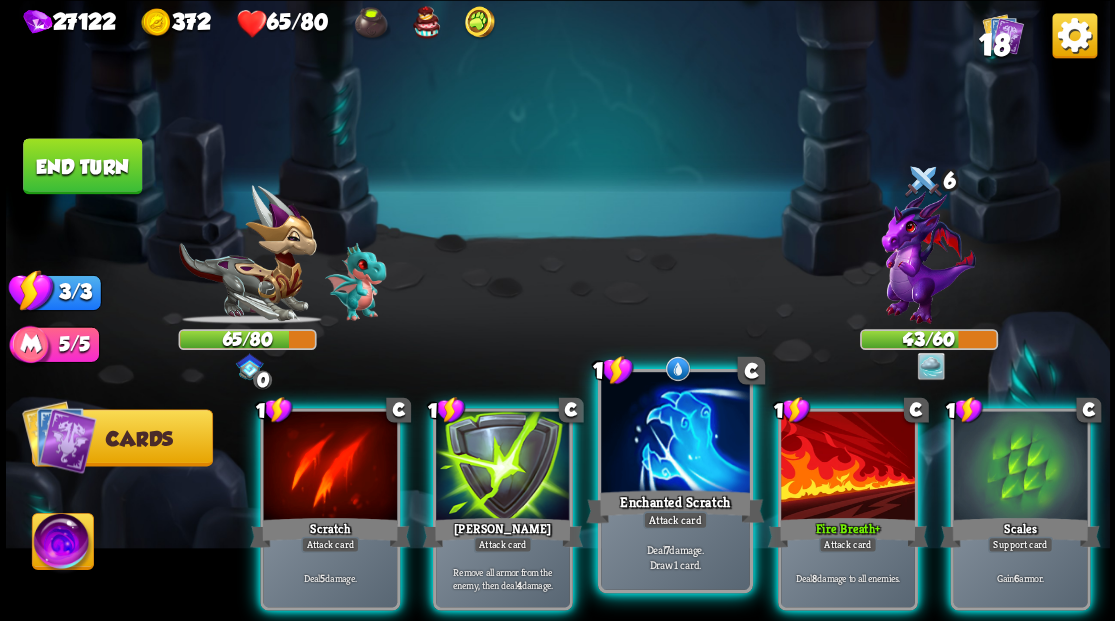 click at bounding box center (675, 434) 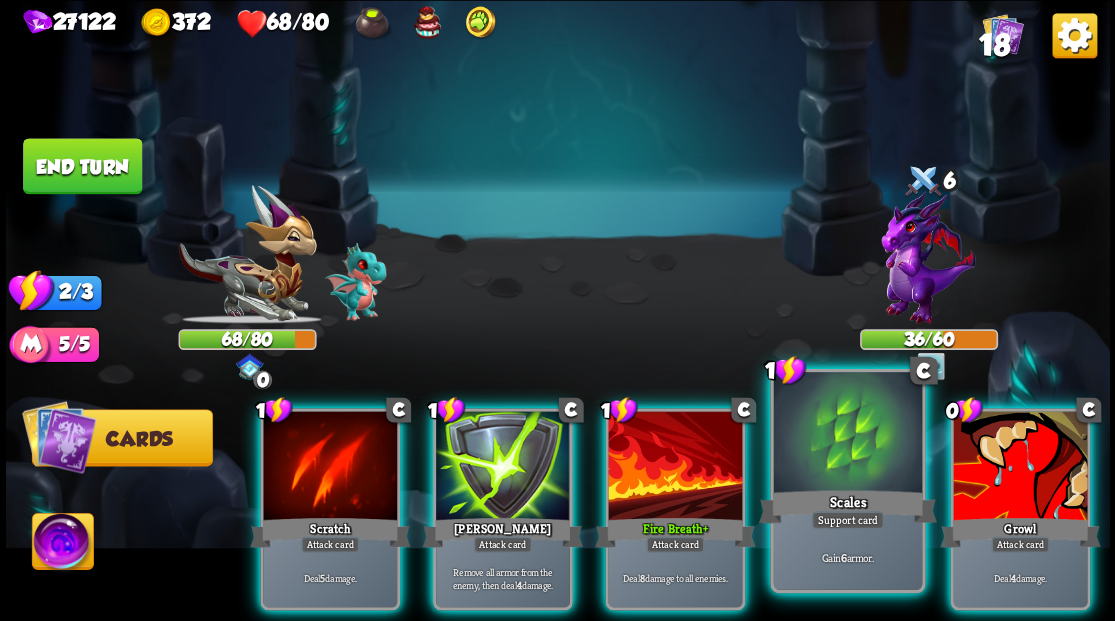 click at bounding box center (847, 434) 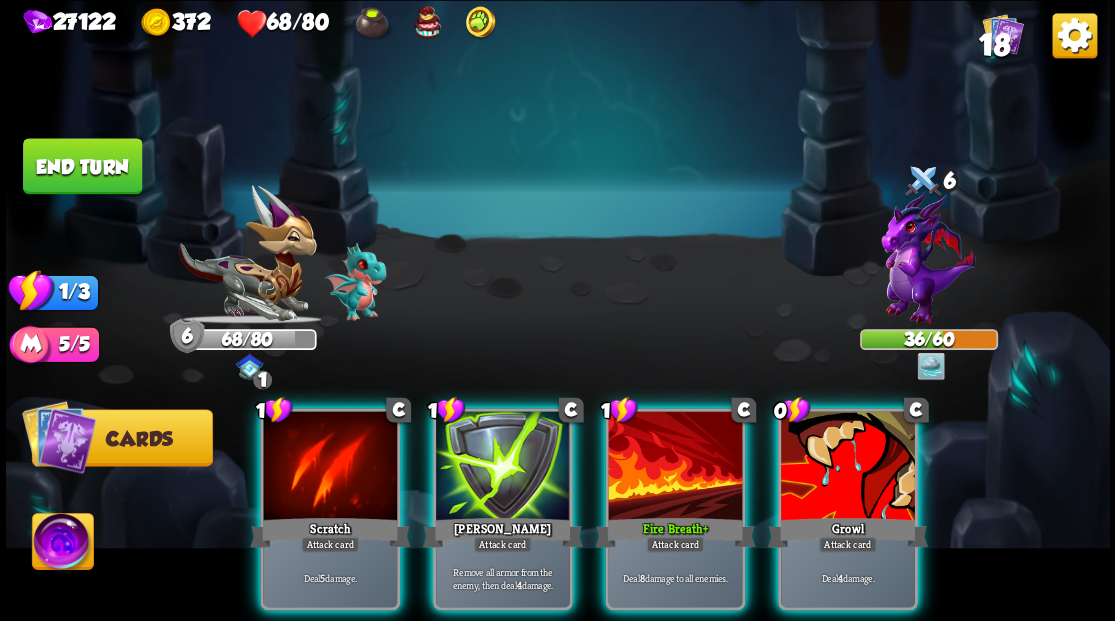 click at bounding box center [848, 467] 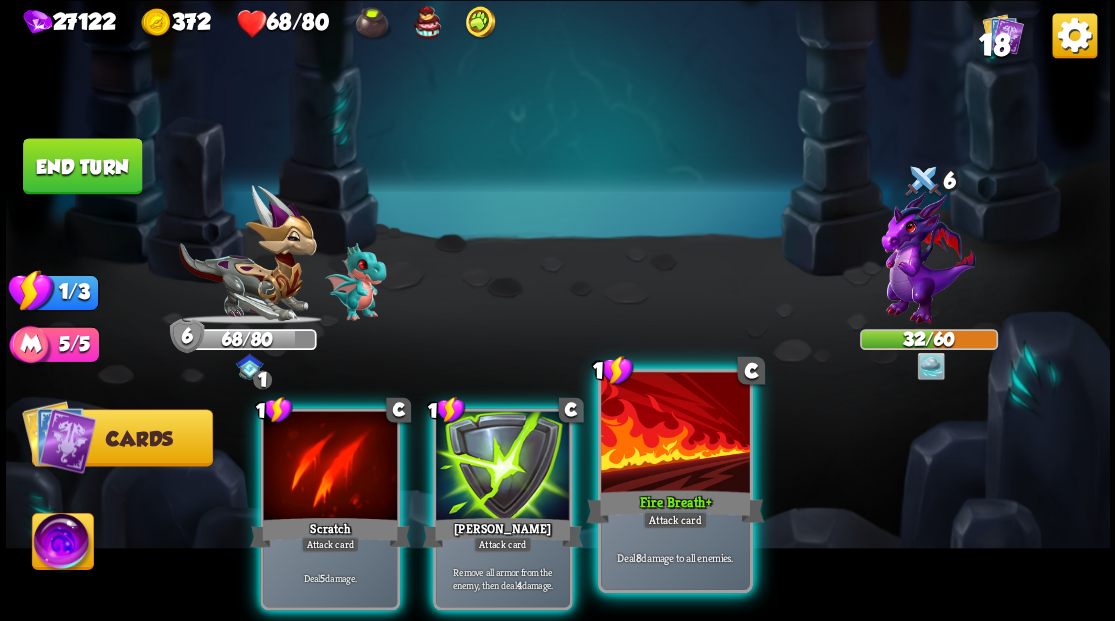 click at bounding box center [675, 434] 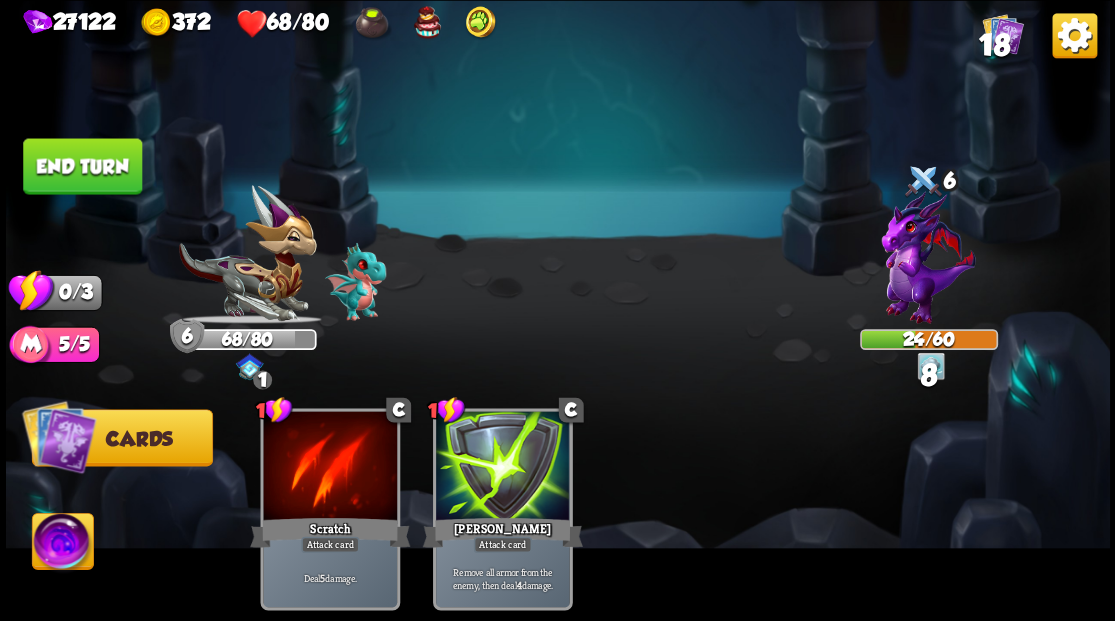 drag, startPoint x: 98, startPoint y: 140, endPoint x: 288, endPoint y: 200, distance: 199.24858 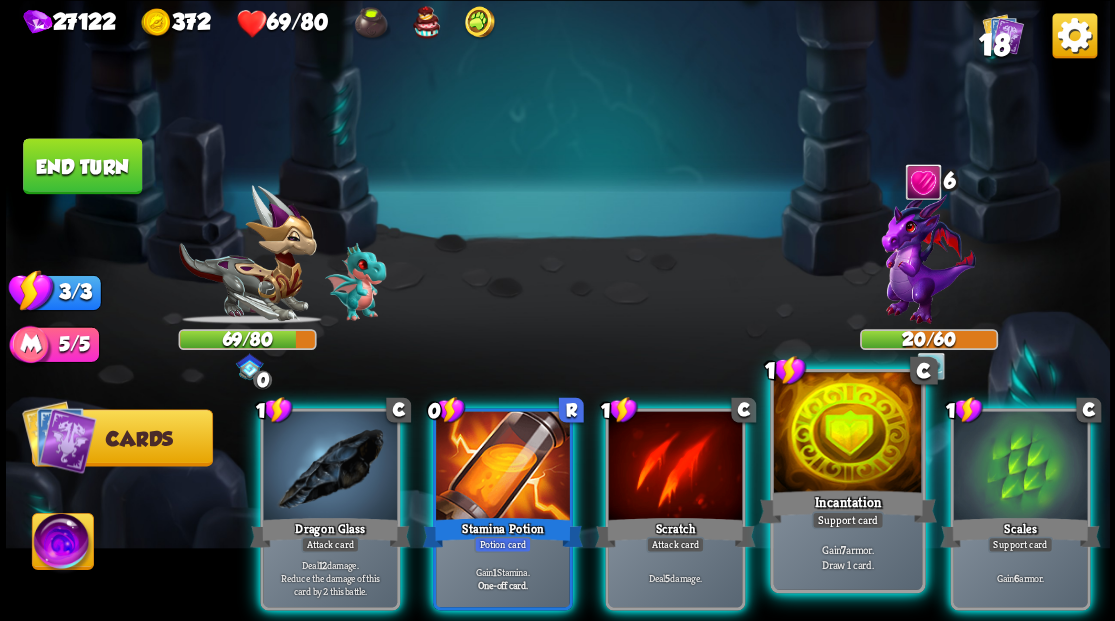 click at bounding box center [847, 434] 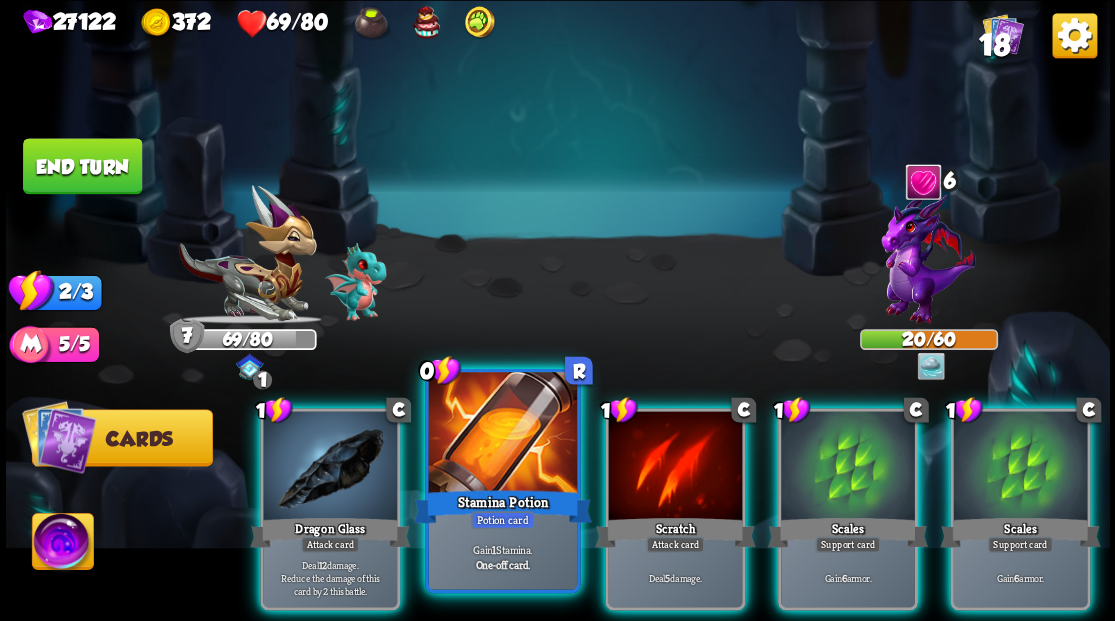 click at bounding box center (502, 434) 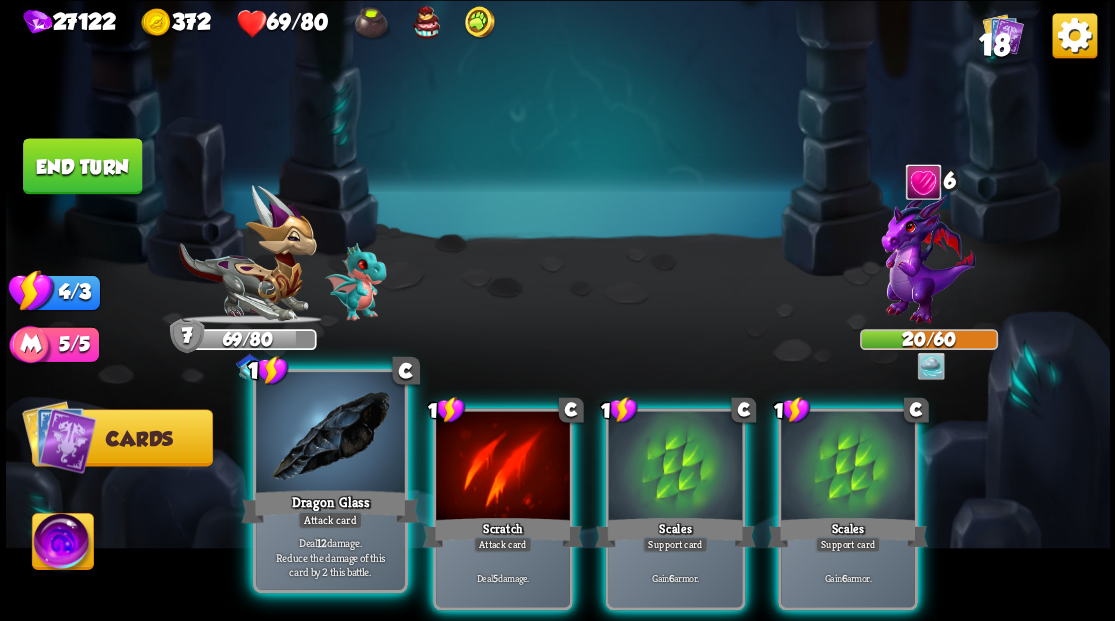click at bounding box center (330, 434) 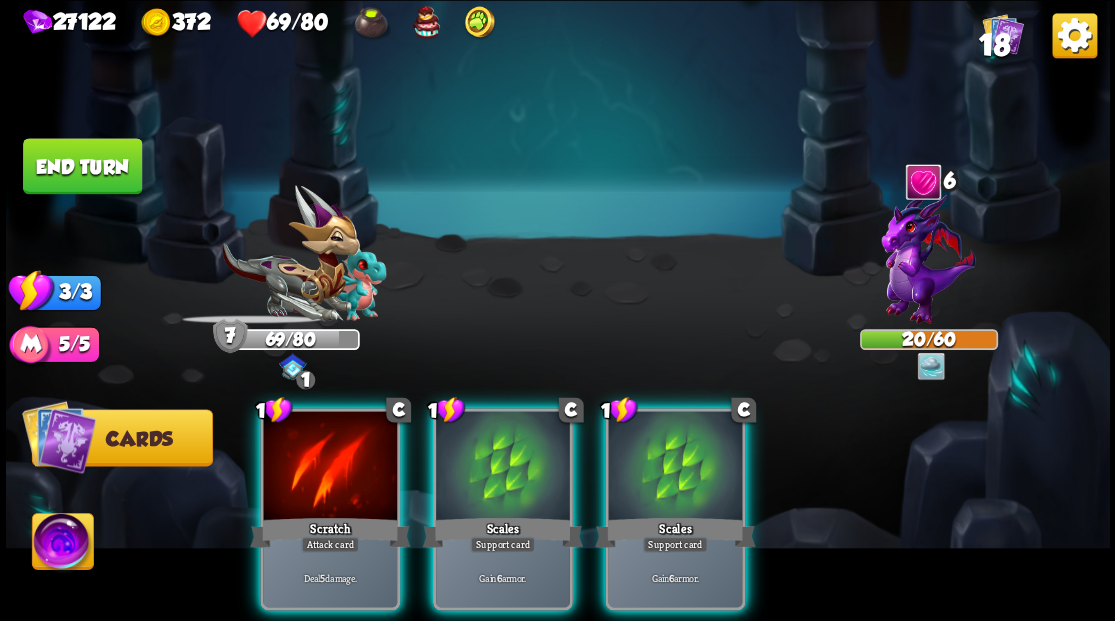 click at bounding box center (330, 467) 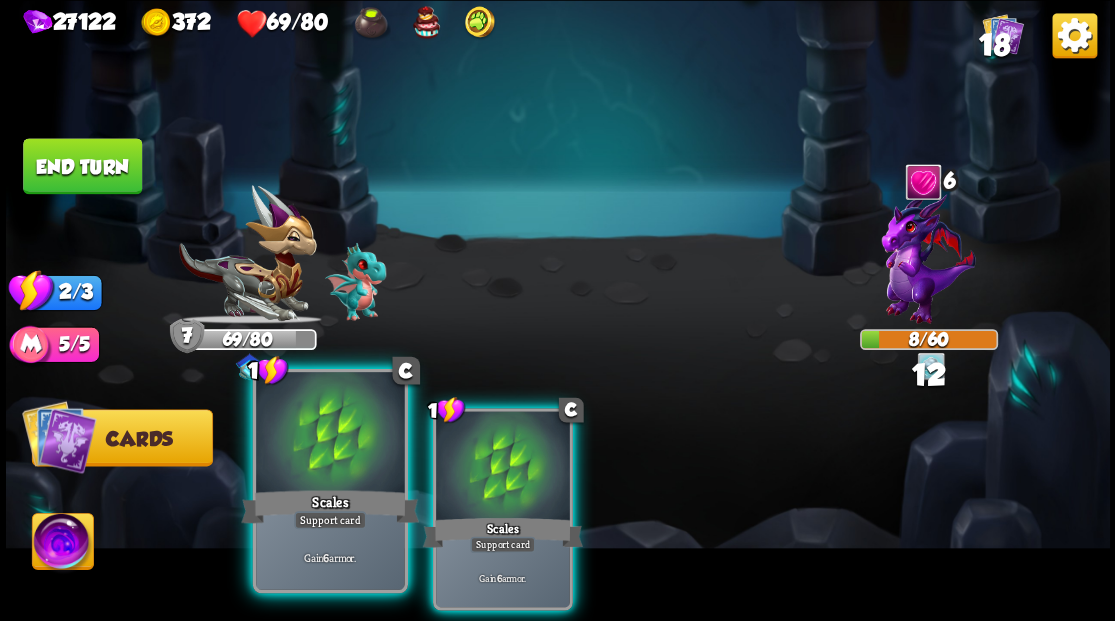 click at bounding box center (330, 434) 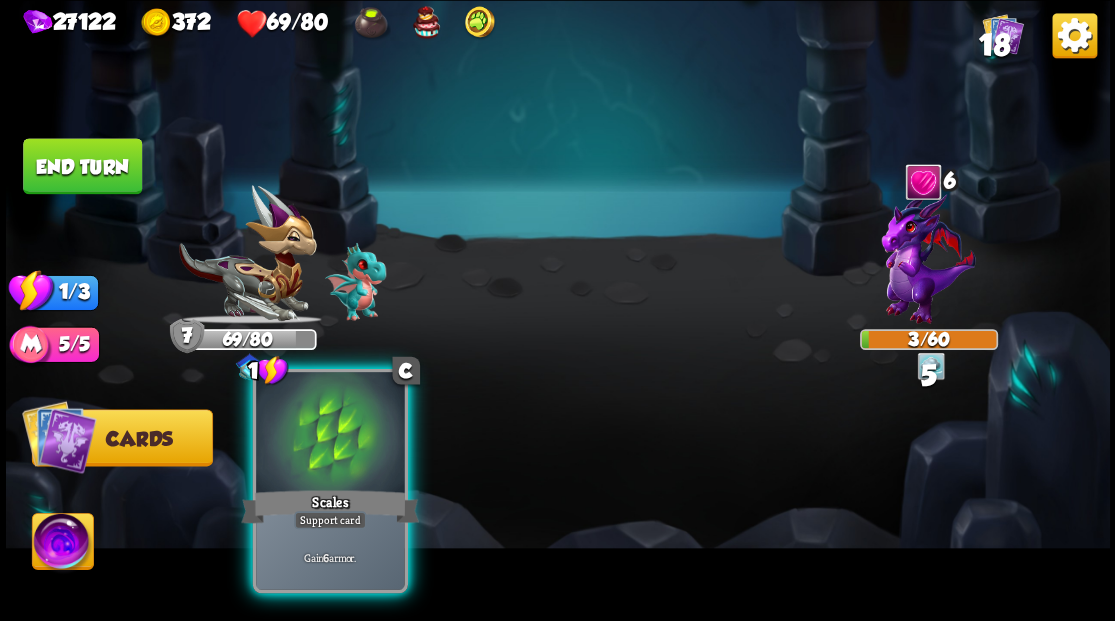 drag, startPoint x: 347, startPoint y: 457, endPoint x: 247, endPoint y: 376, distance: 128.68954 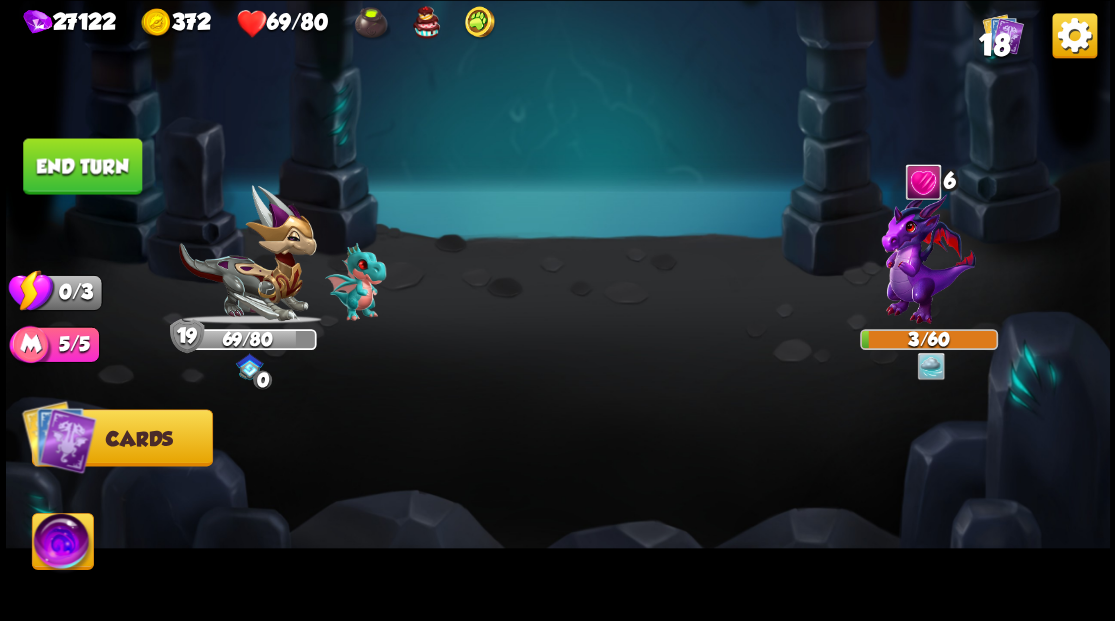 click on "End turn" at bounding box center [82, 166] 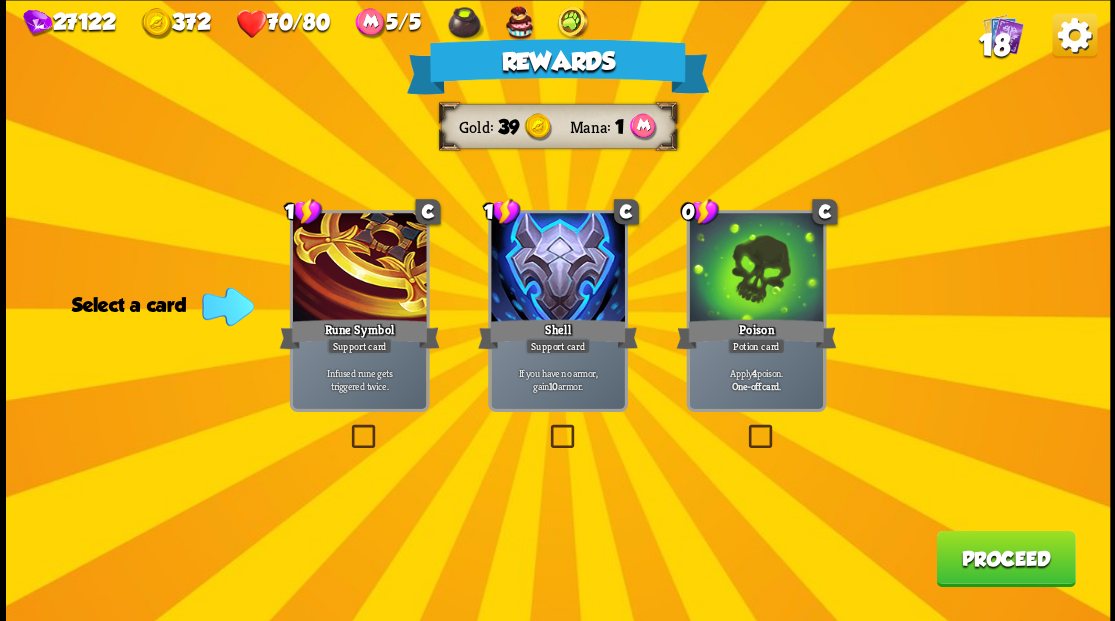 drag, startPoint x: 758, startPoint y: 439, endPoint x: 929, endPoint y: 527, distance: 192.31485 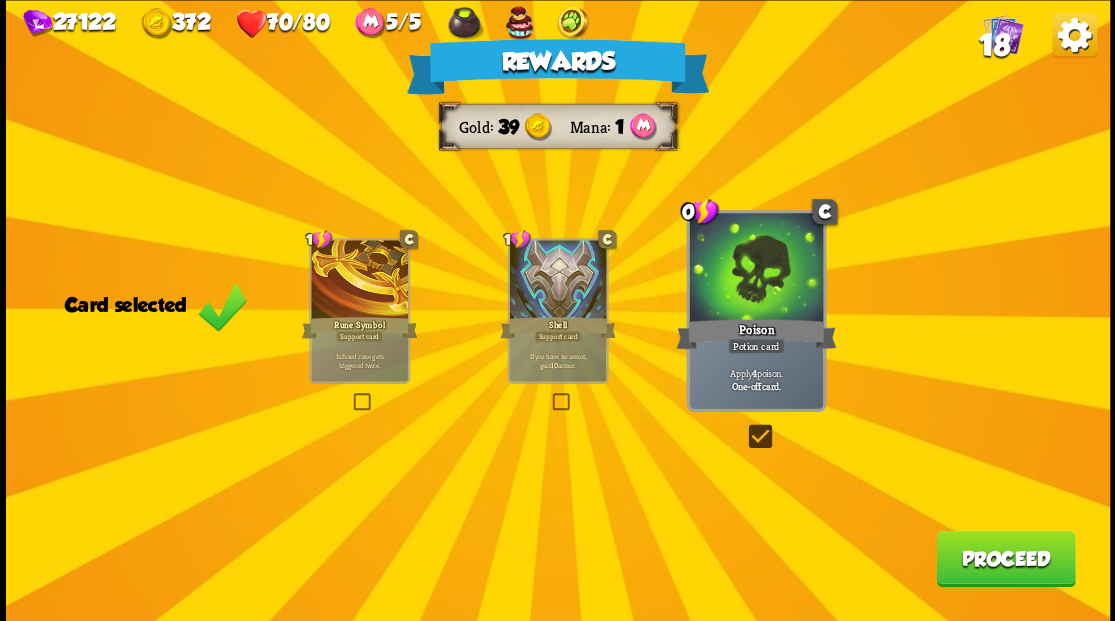click on "Proceed" at bounding box center [1005, 558] 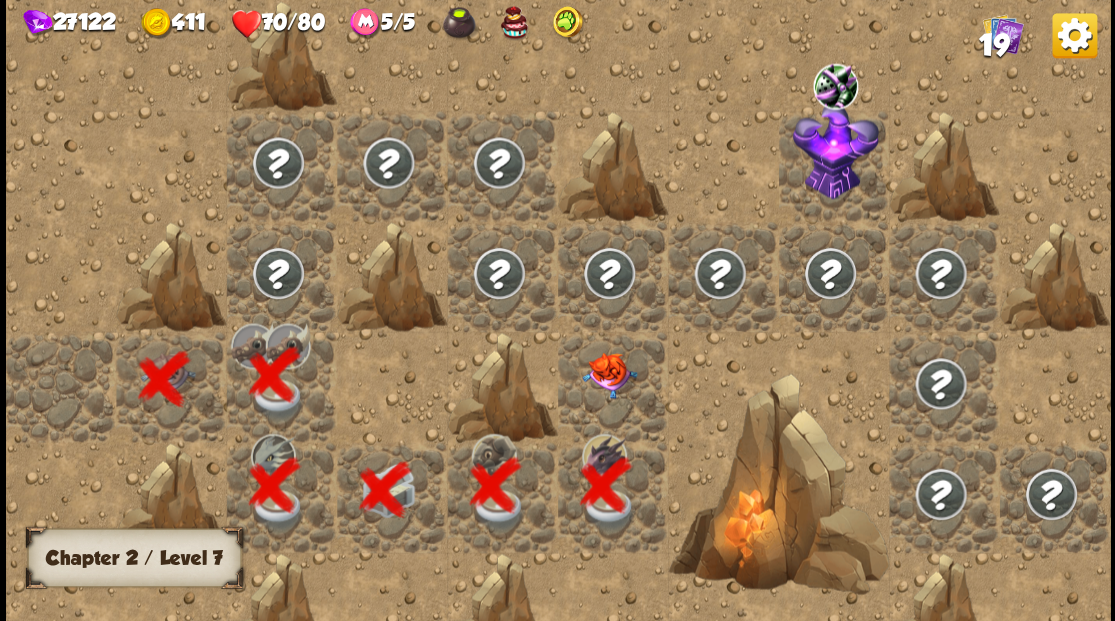 click at bounding box center [613, 386] 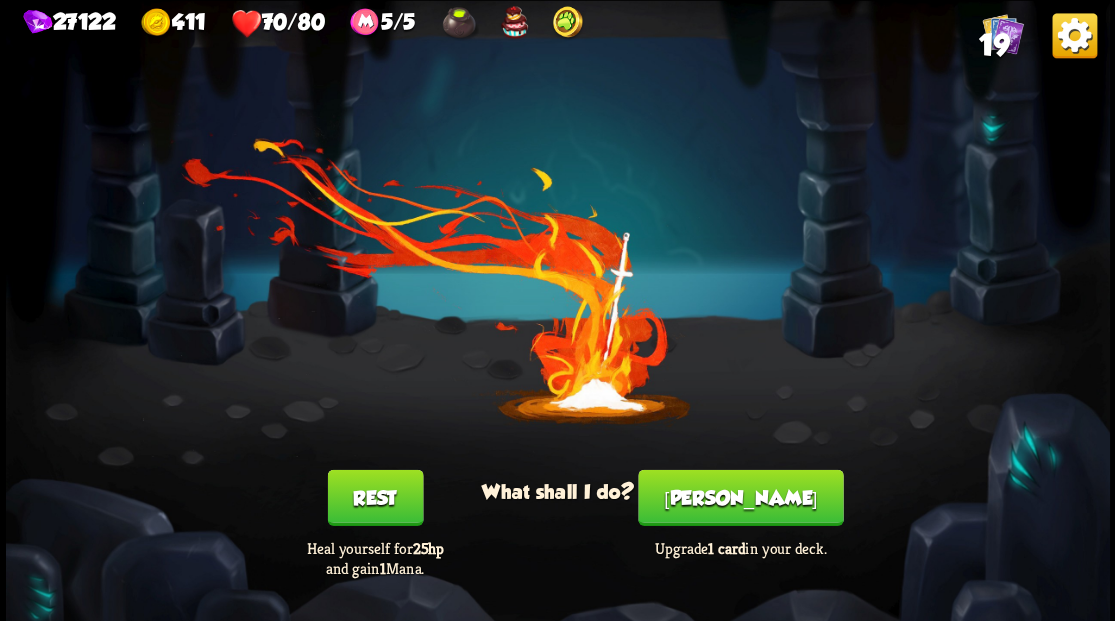 click on "[PERSON_NAME]" at bounding box center (740, 497) 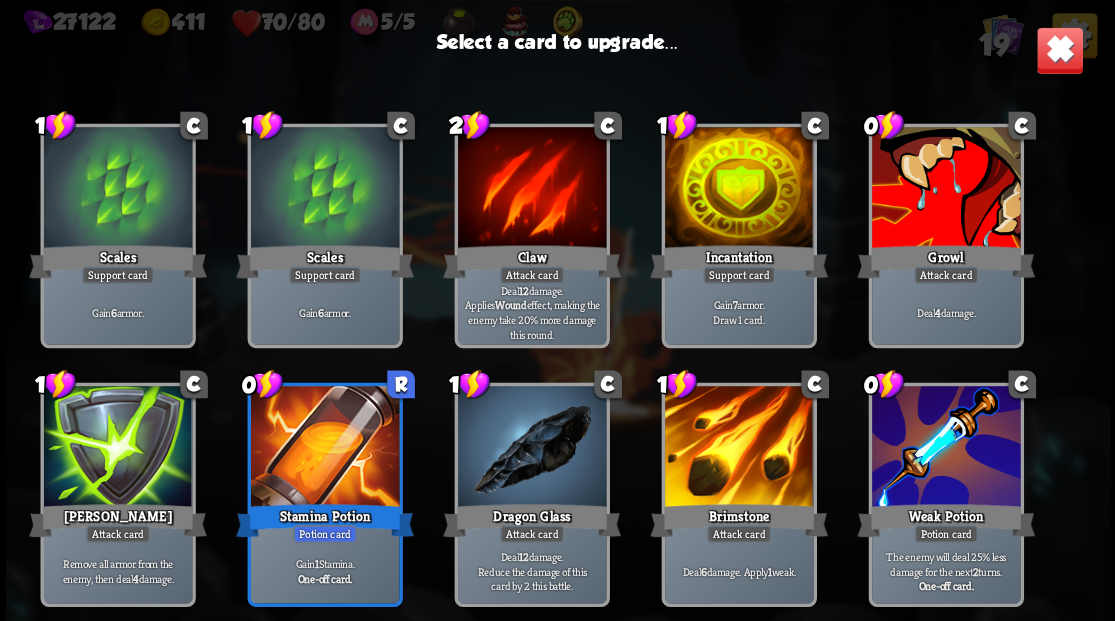 scroll, scrollTop: 230, scrollLeft: 0, axis: vertical 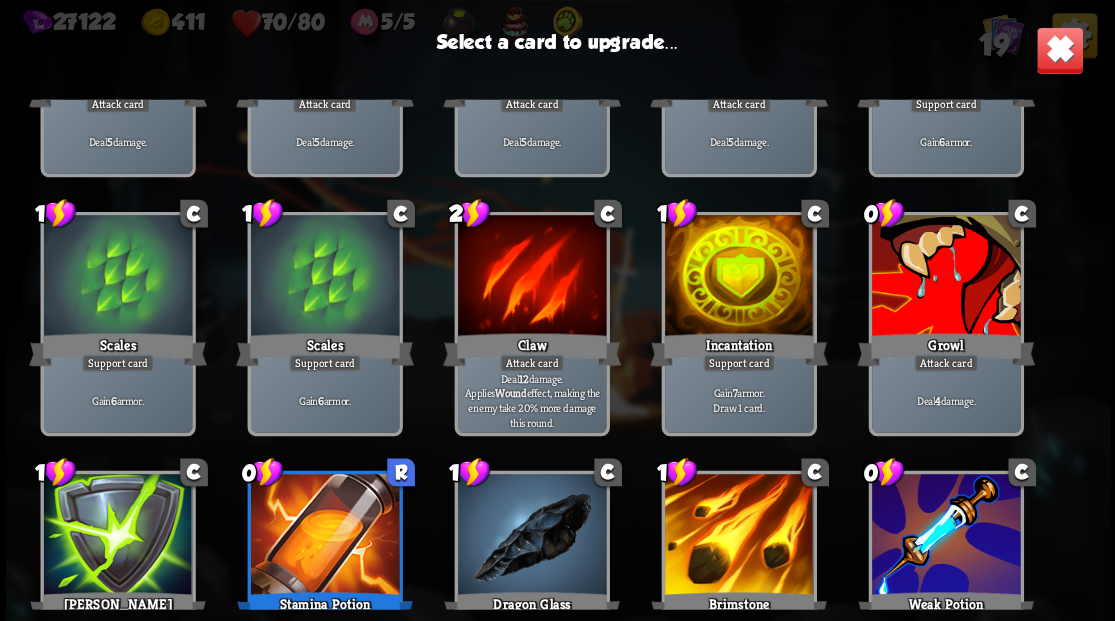 click at bounding box center [945, 277] 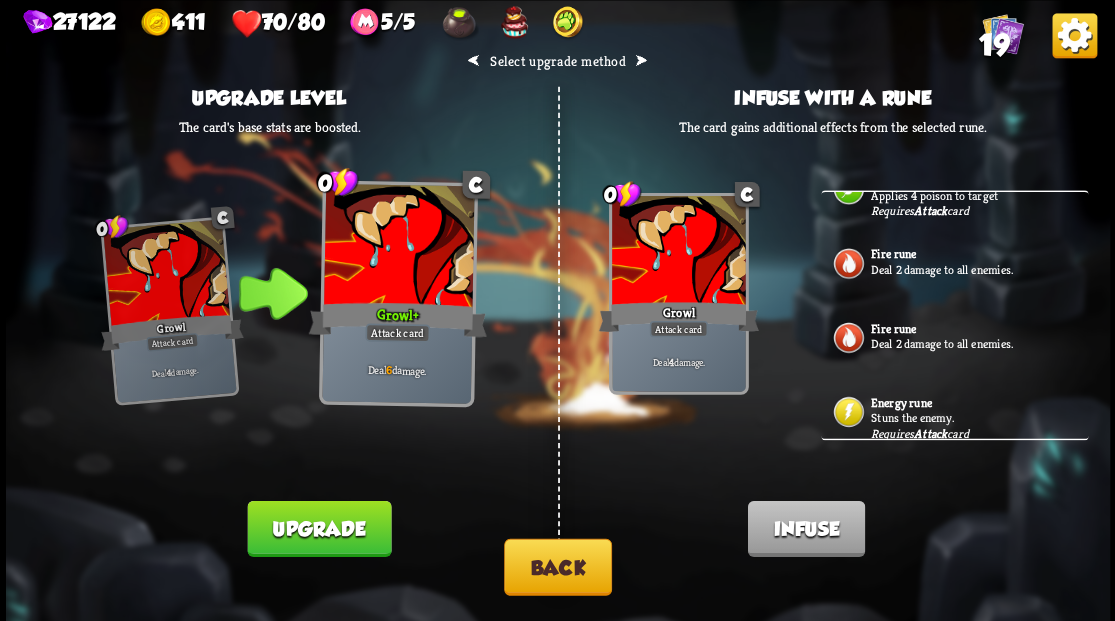 scroll, scrollTop: 443, scrollLeft: 0, axis: vertical 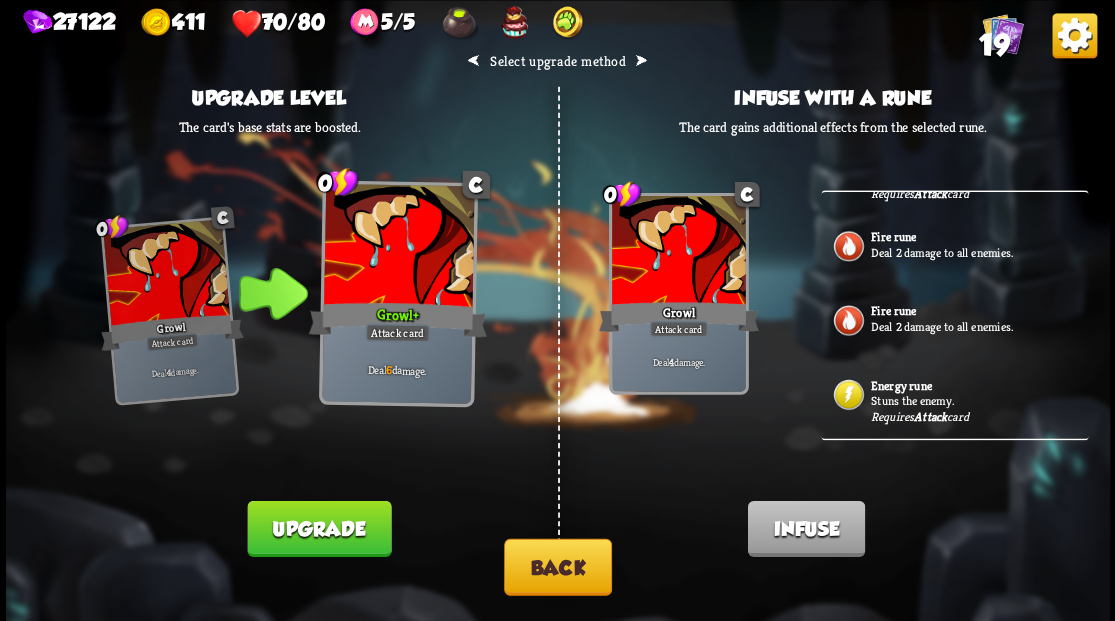 click on "Requires  Attack  card" at bounding box center [919, 416] 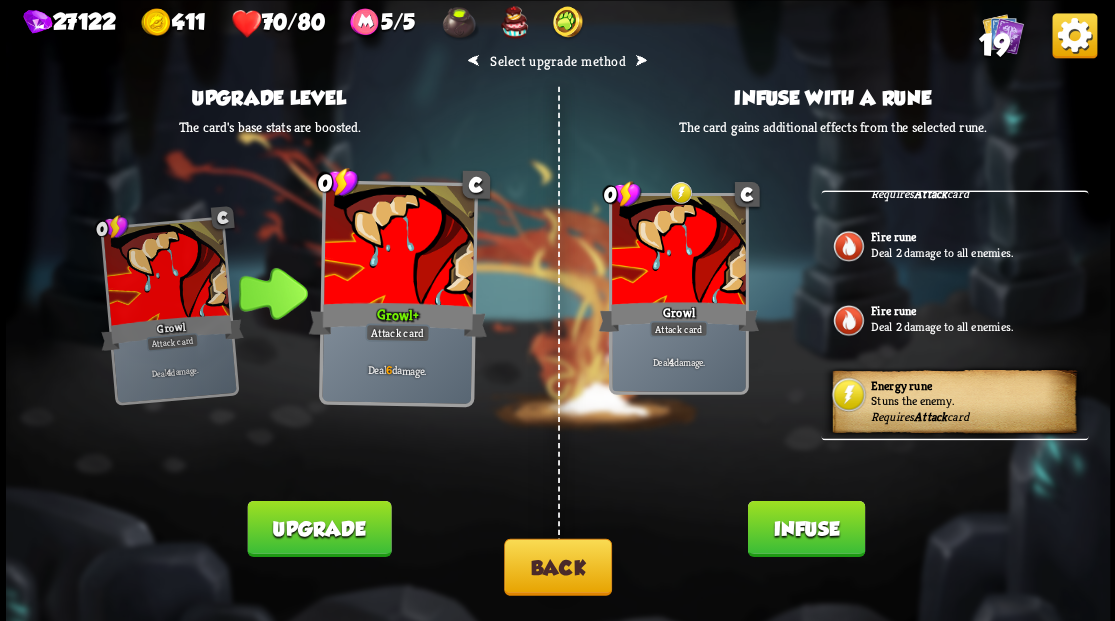 click on "Infuse" at bounding box center [805, 528] 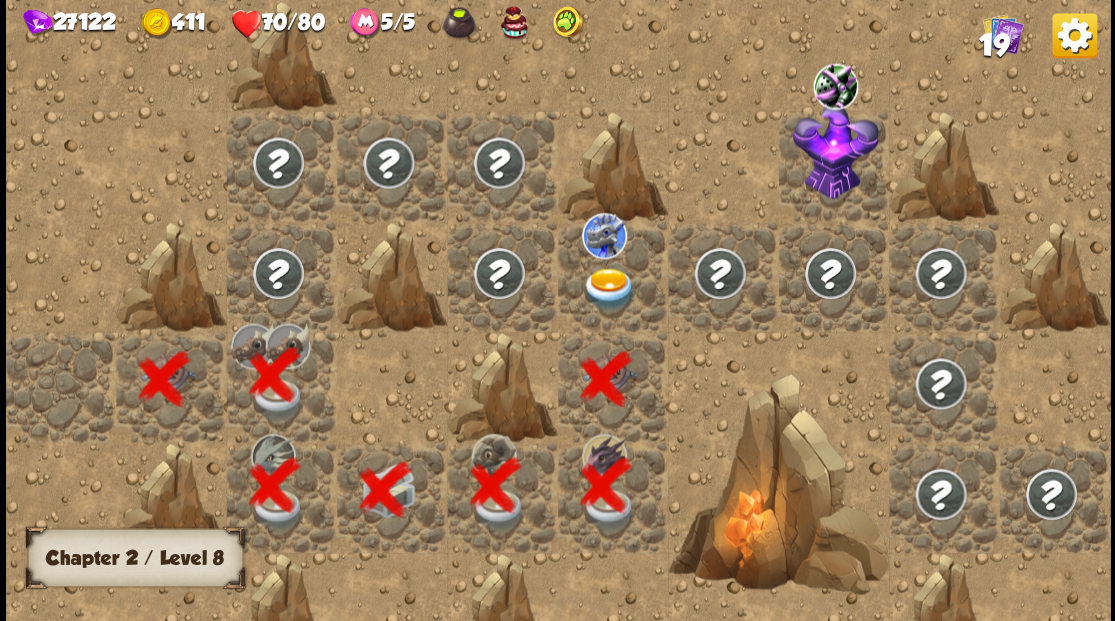 click at bounding box center (609, 288) 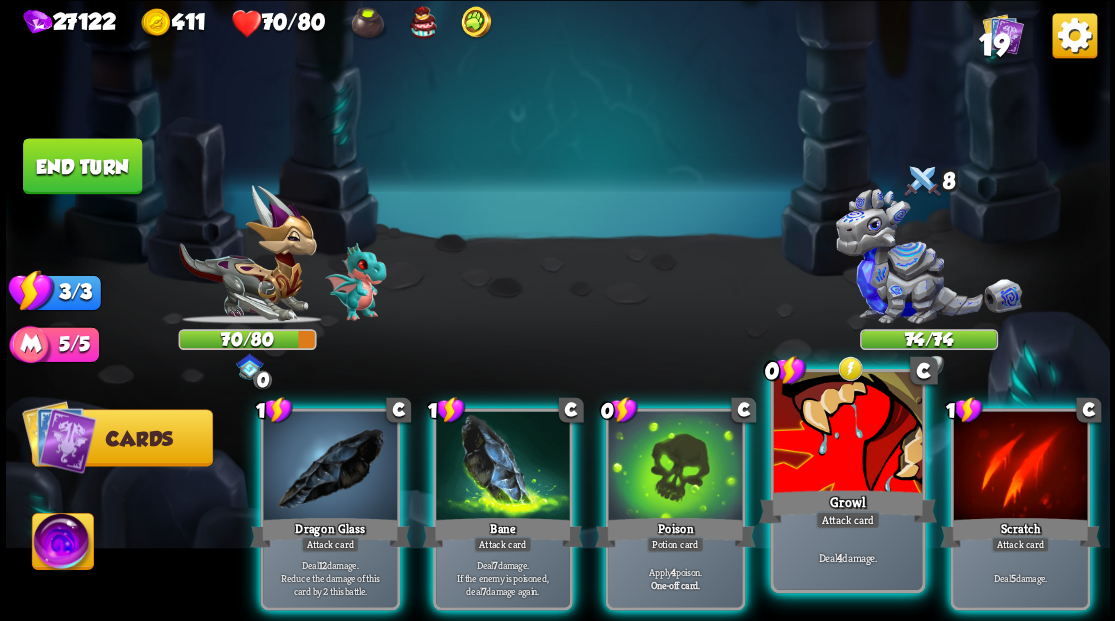 click at bounding box center (847, 434) 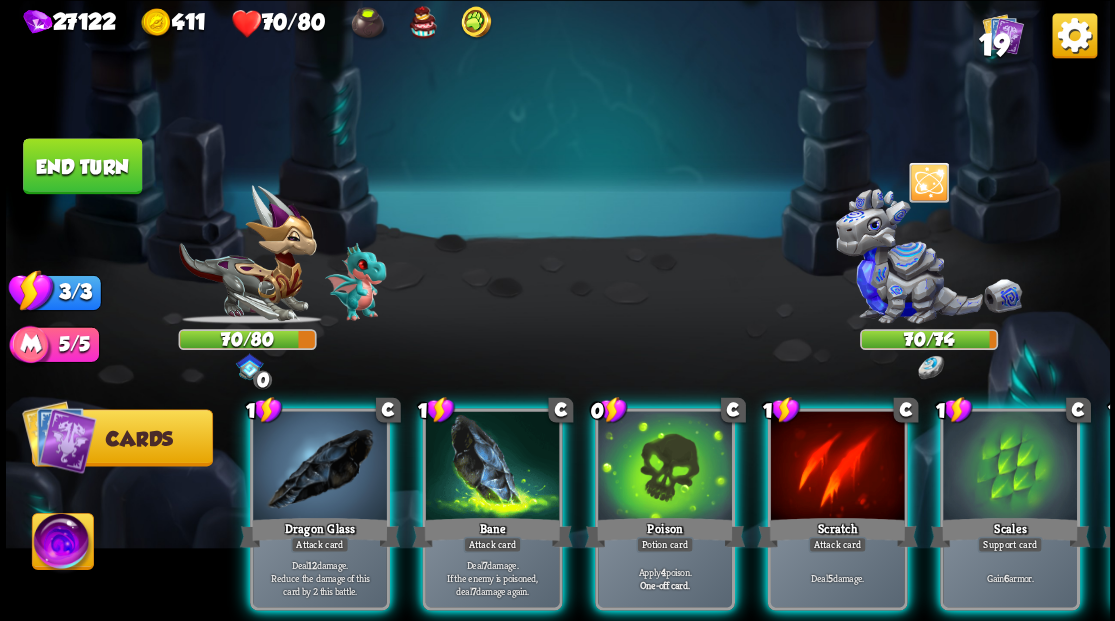 scroll, scrollTop: 0, scrollLeft: 0, axis: both 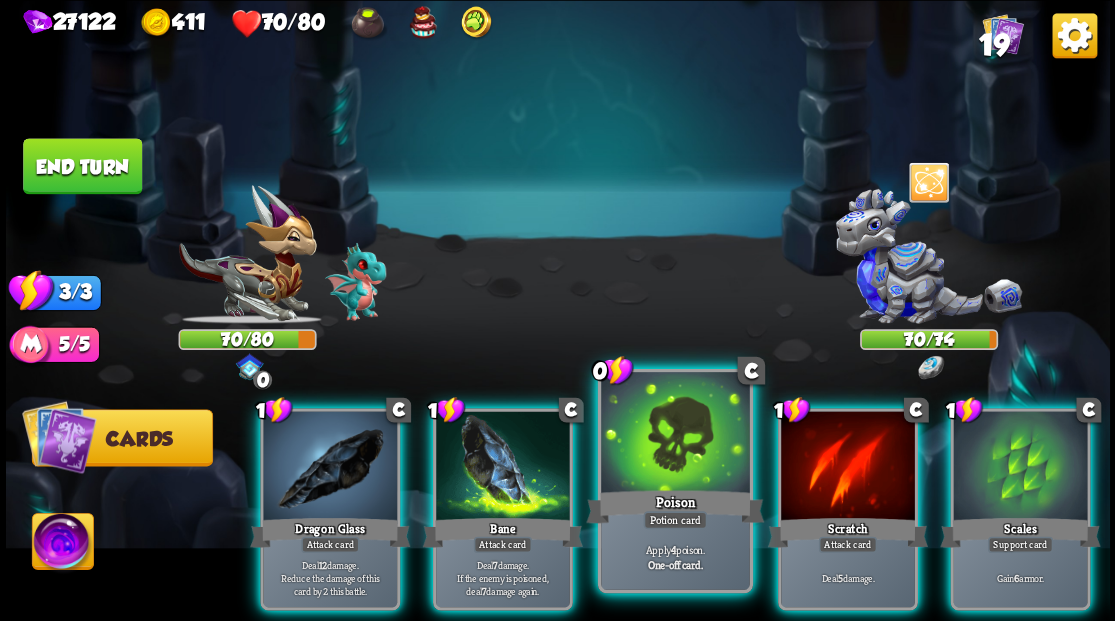 click at bounding box center [675, 434] 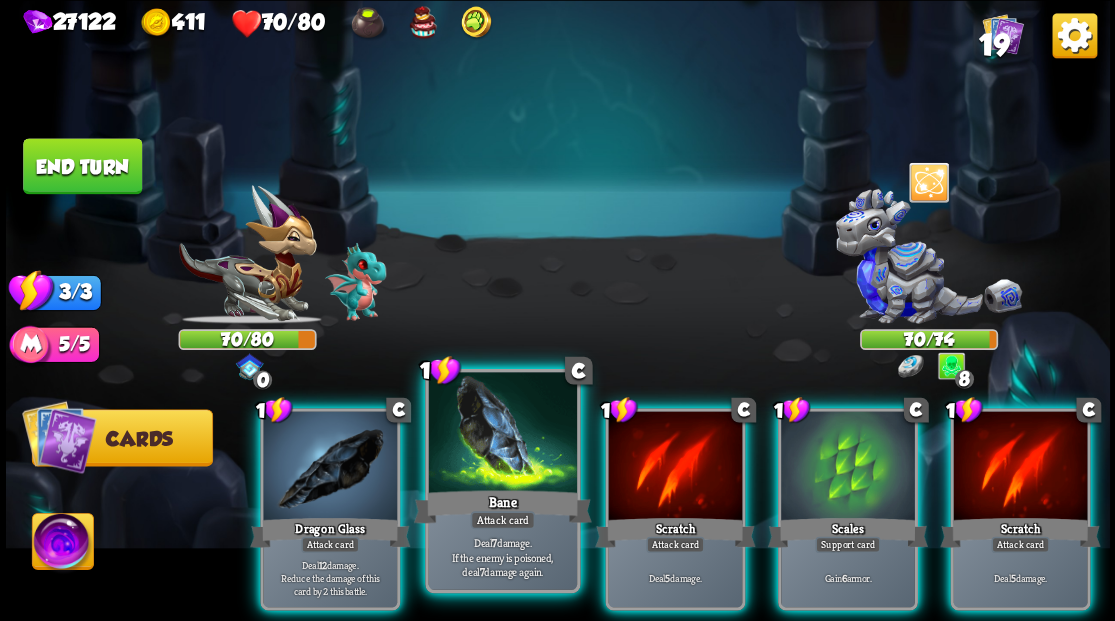 click at bounding box center [502, 434] 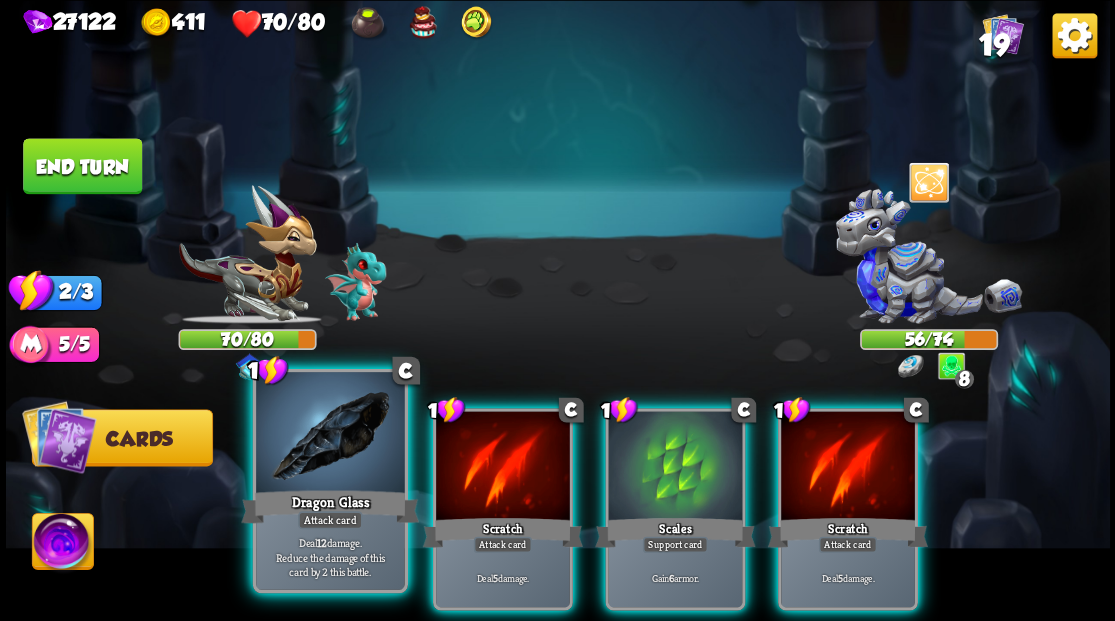 click at bounding box center [330, 434] 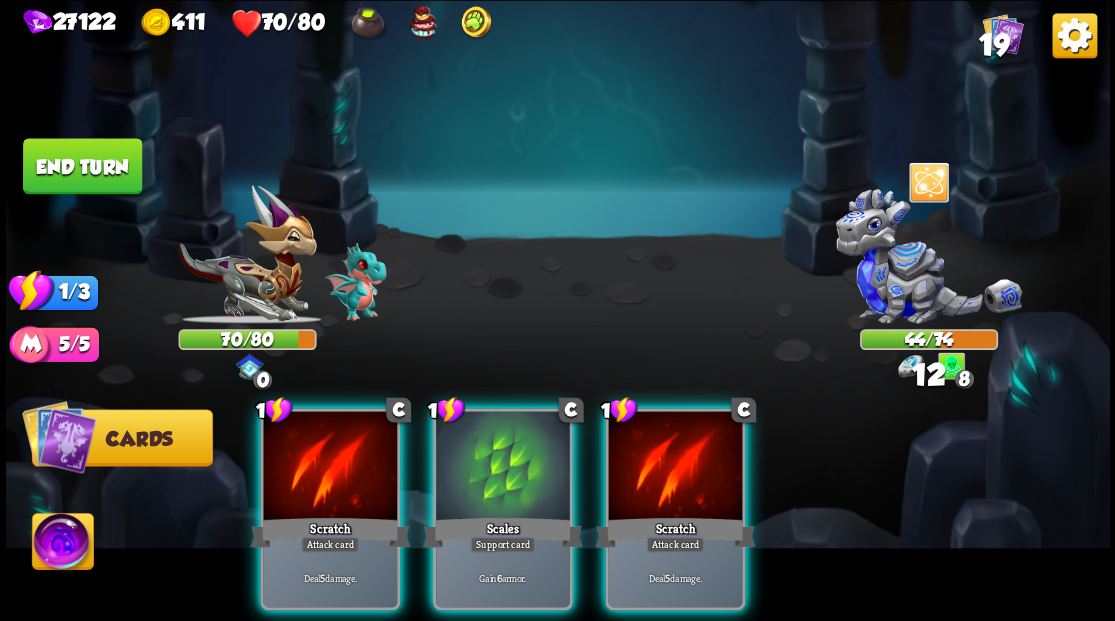 drag, startPoint x: 680, startPoint y: 501, endPoint x: 682, endPoint y: 486, distance: 15.132746 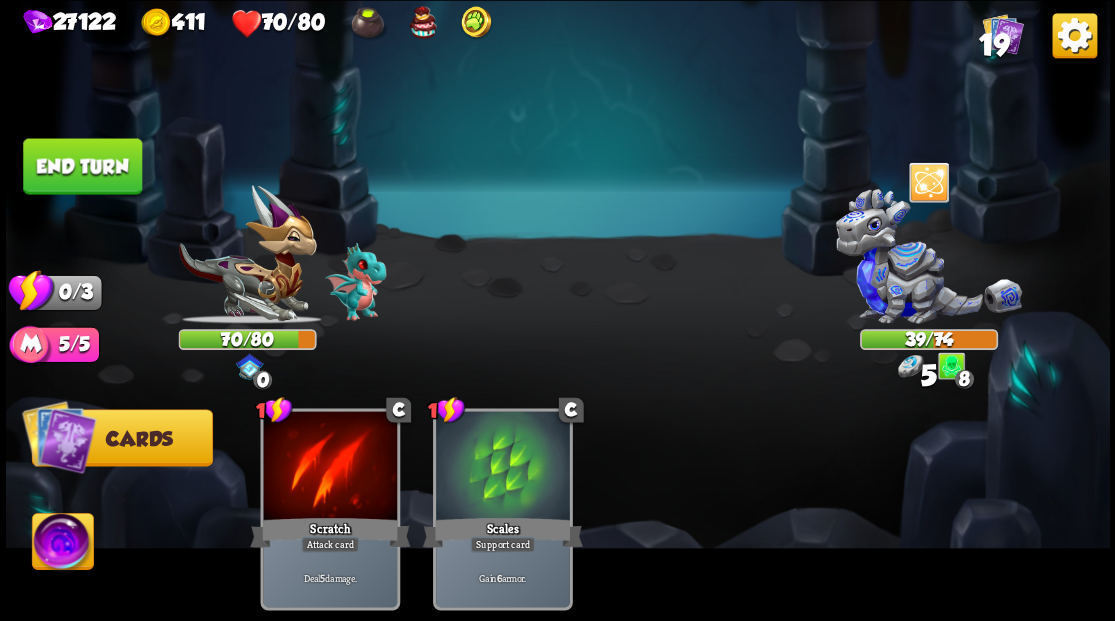drag, startPoint x: 74, startPoint y: 150, endPoint x: 775, endPoint y: 153, distance: 701.0064 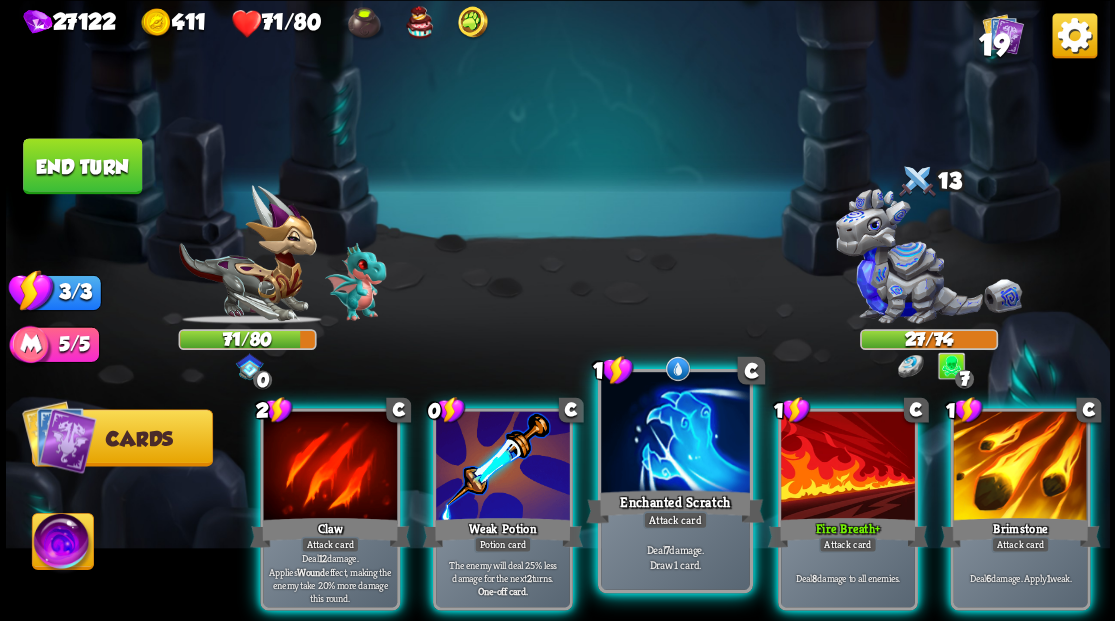 click at bounding box center (675, 434) 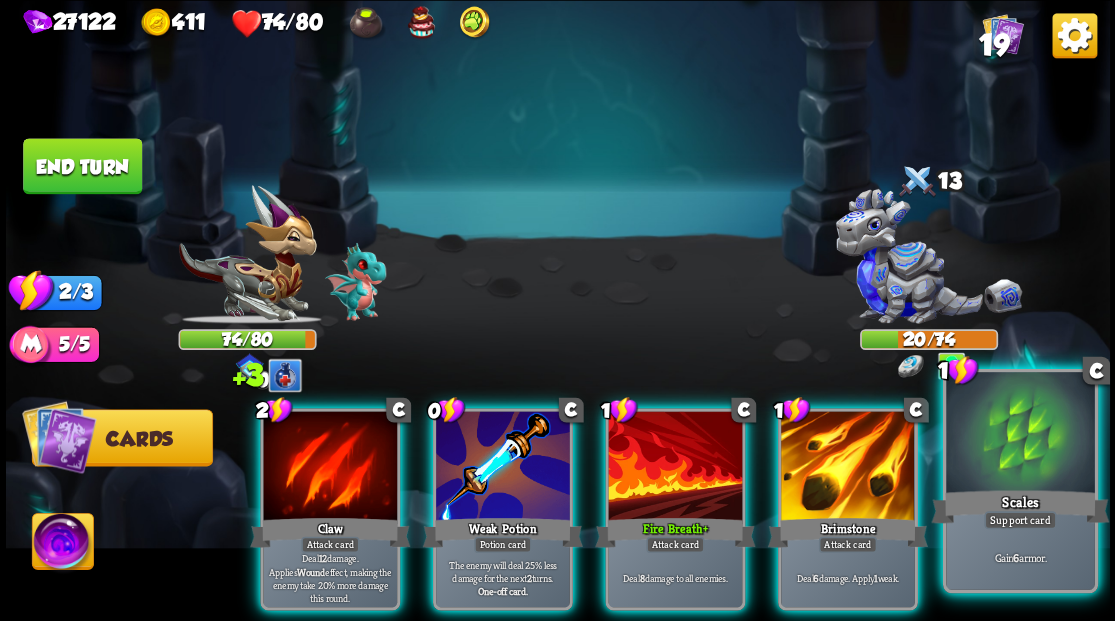 click at bounding box center [1020, 434] 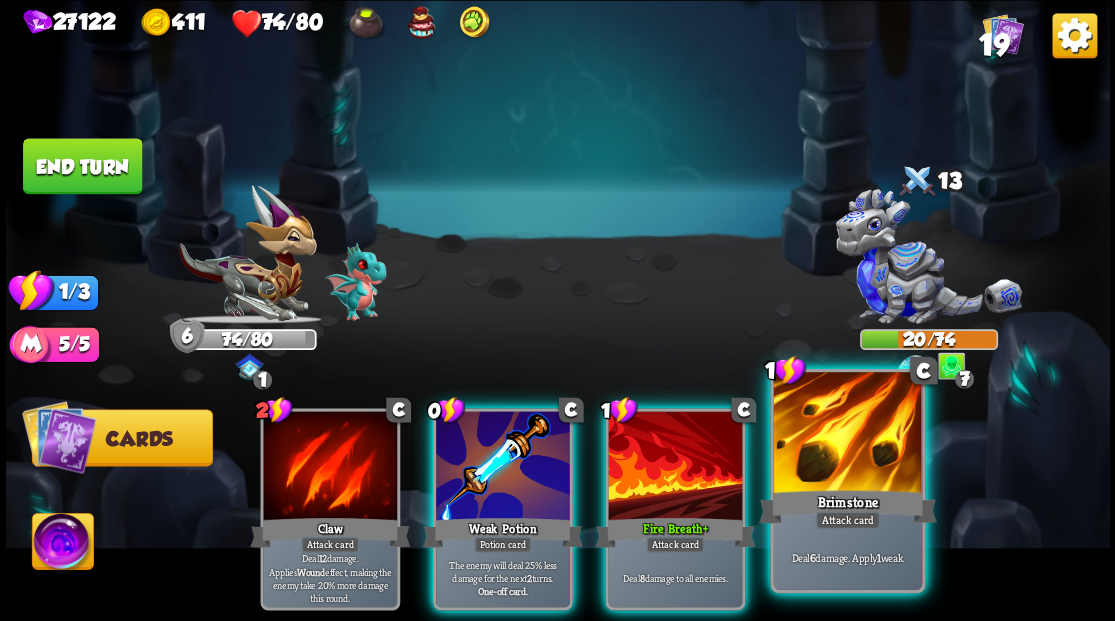 click at bounding box center (847, 434) 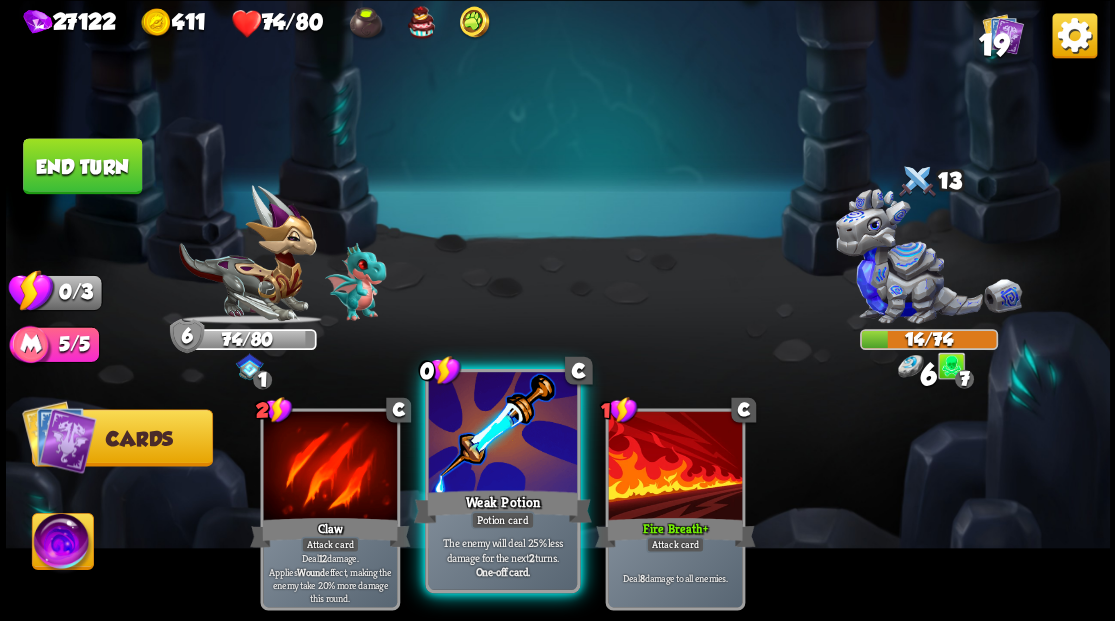 click at bounding box center [502, 434] 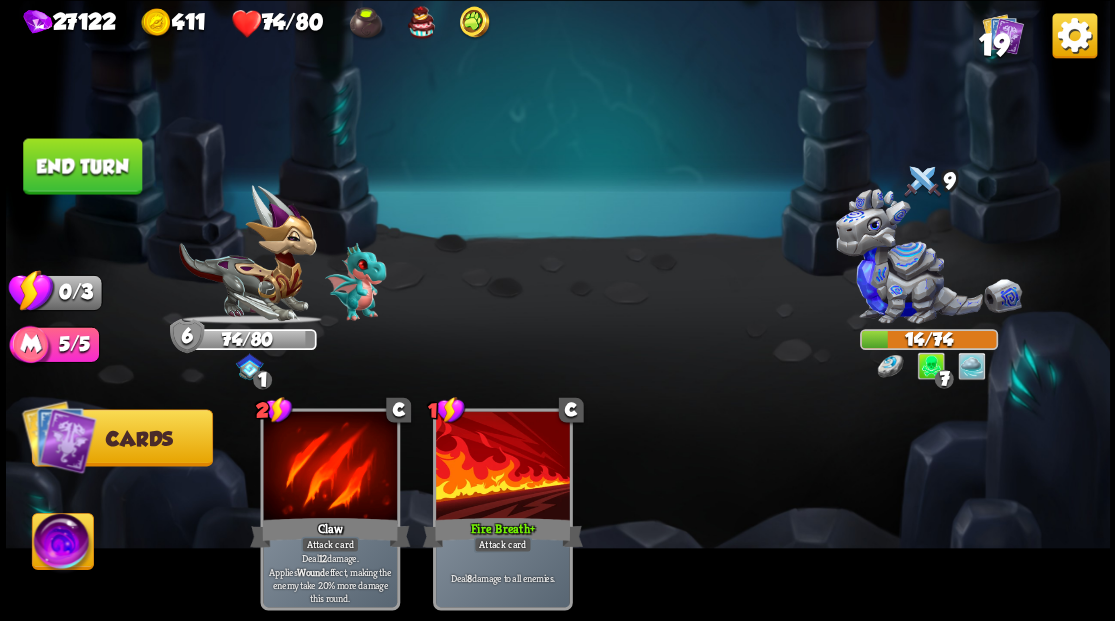 click on "End turn" at bounding box center [82, 166] 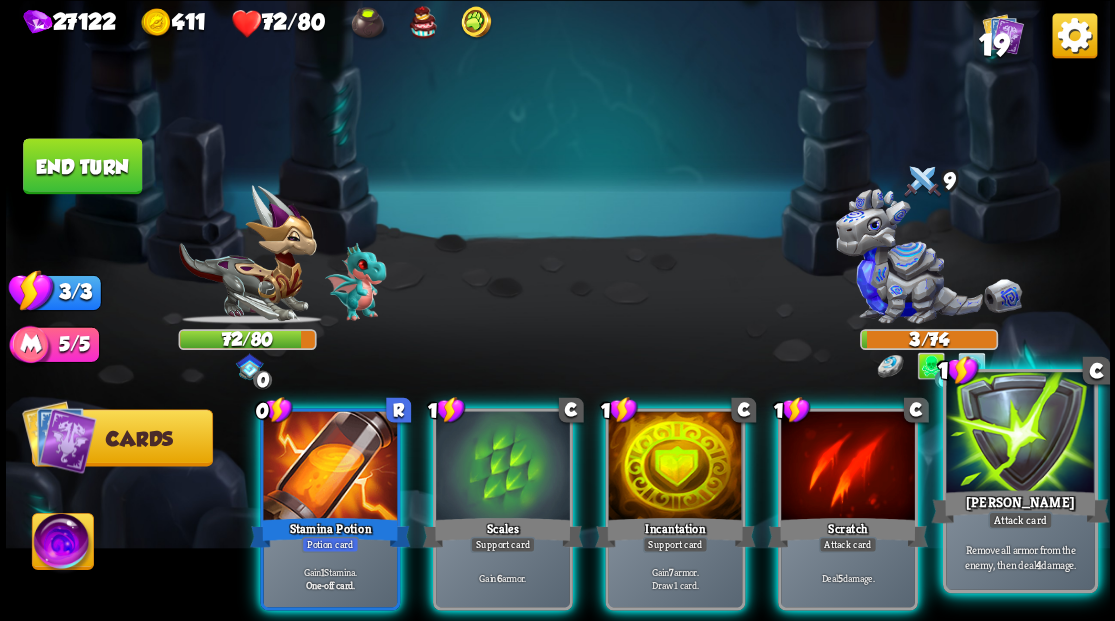 click at bounding box center (1020, 434) 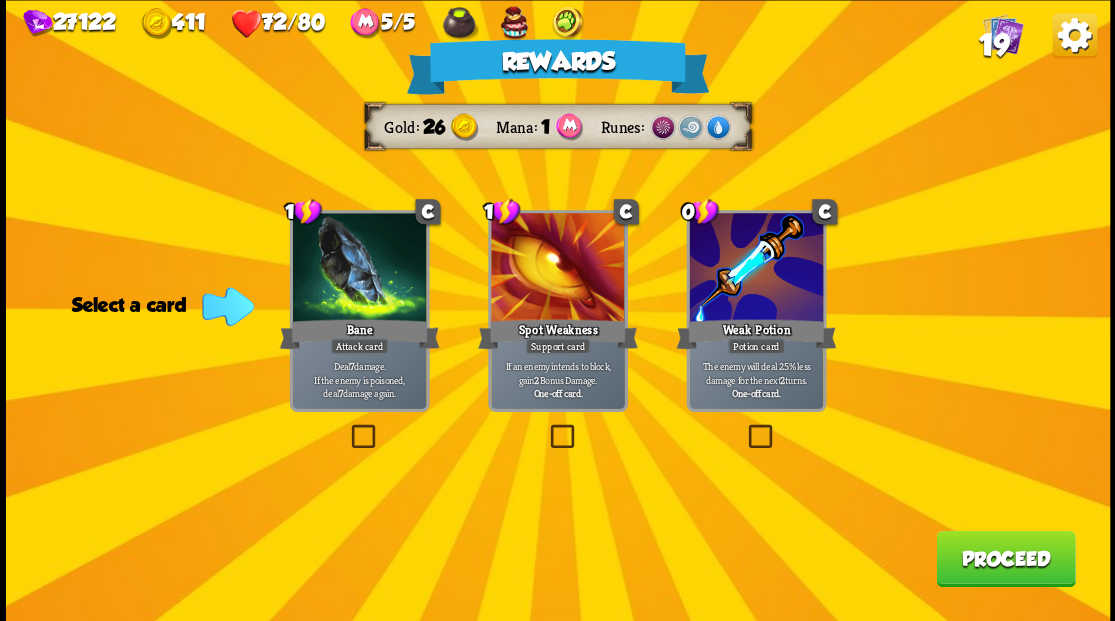 click on "19" at bounding box center [993, 45] 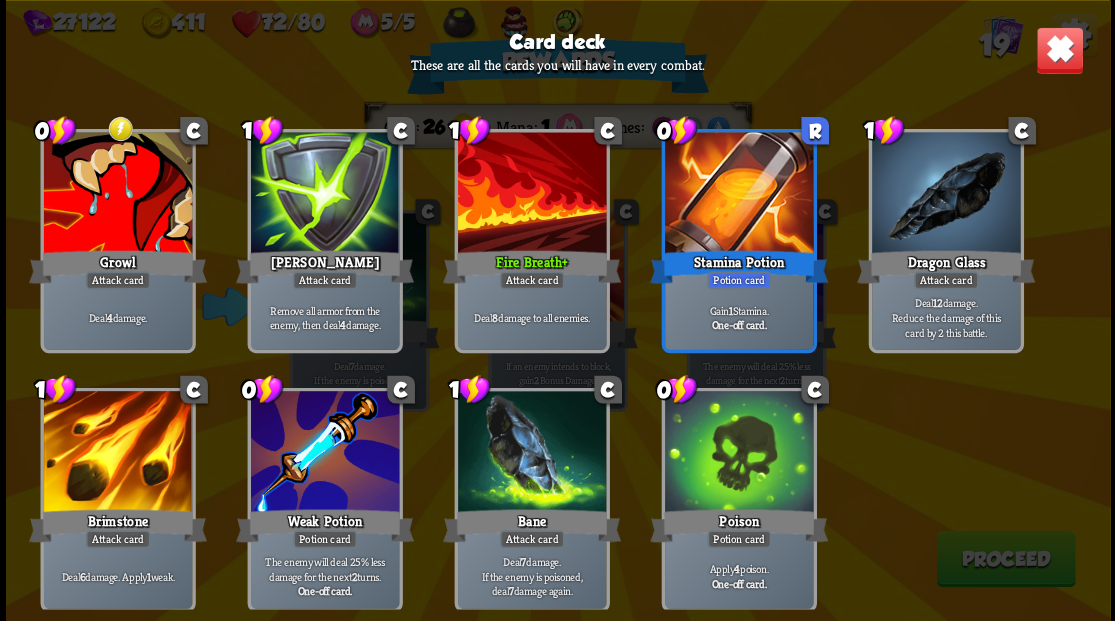 scroll, scrollTop: 629, scrollLeft: 0, axis: vertical 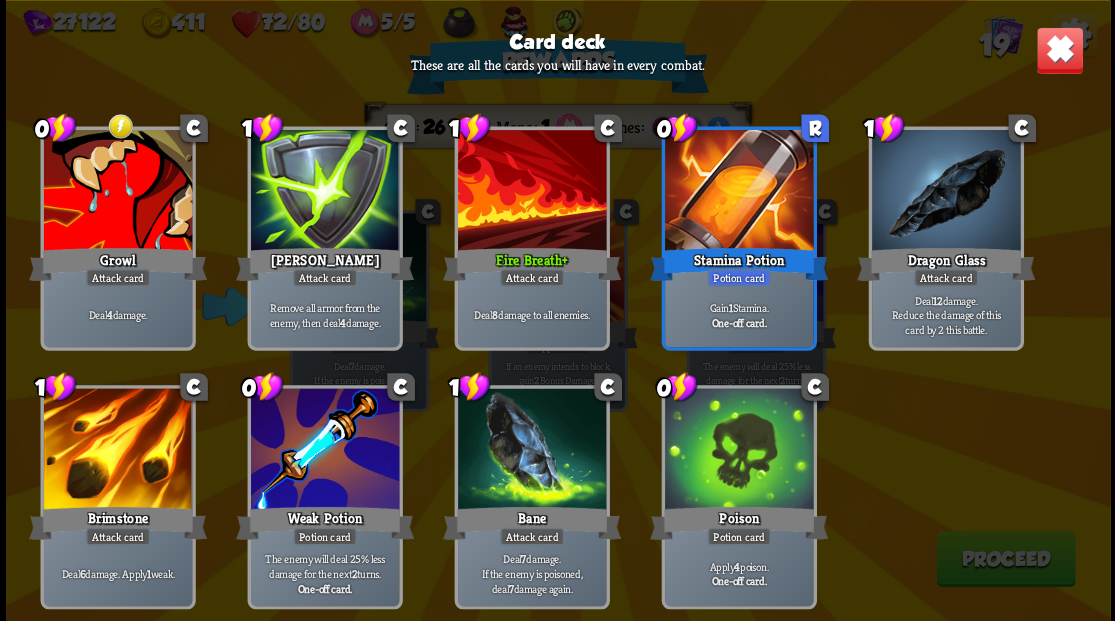 click at bounding box center (1059, 50) 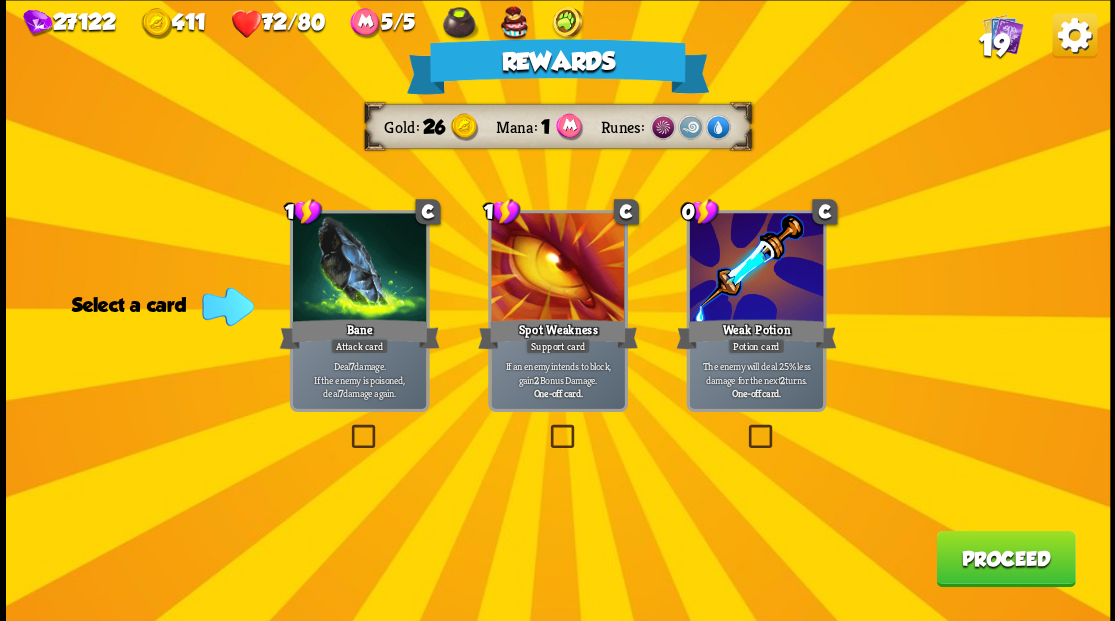 click on "Proceed" at bounding box center (1005, 558) 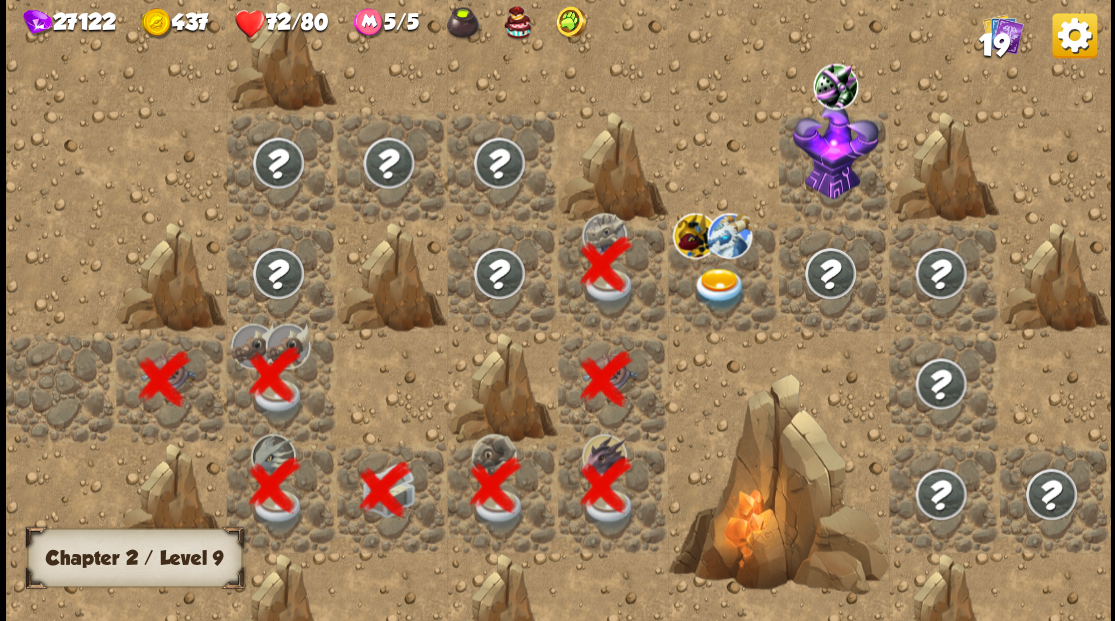 click at bounding box center [723, 276] 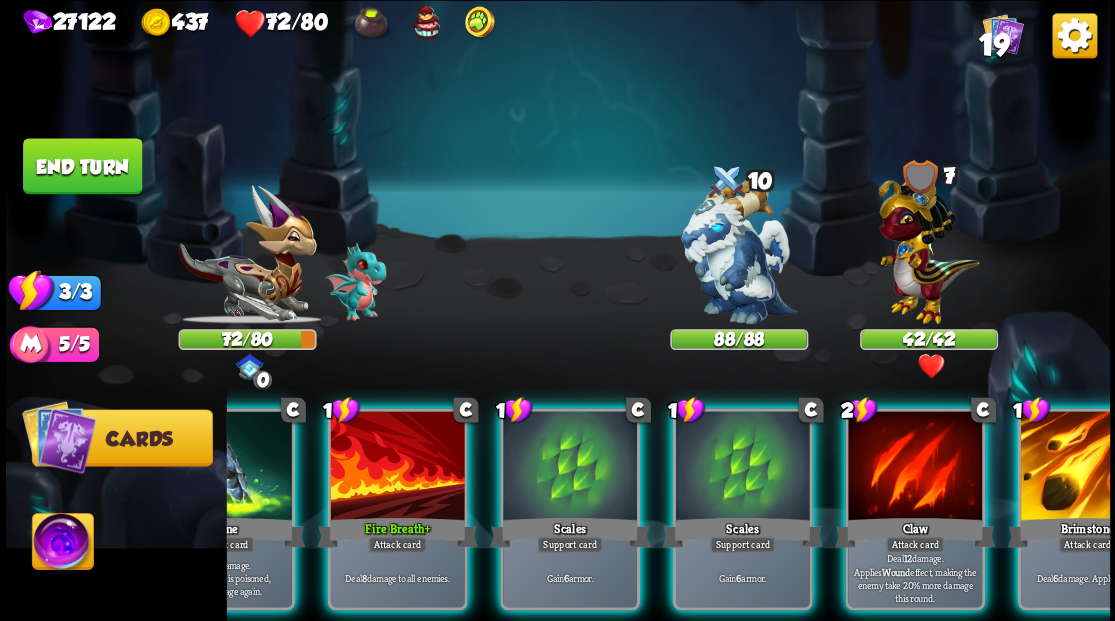 scroll, scrollTop: 0, scrollLeft: 389, axis: horizontal 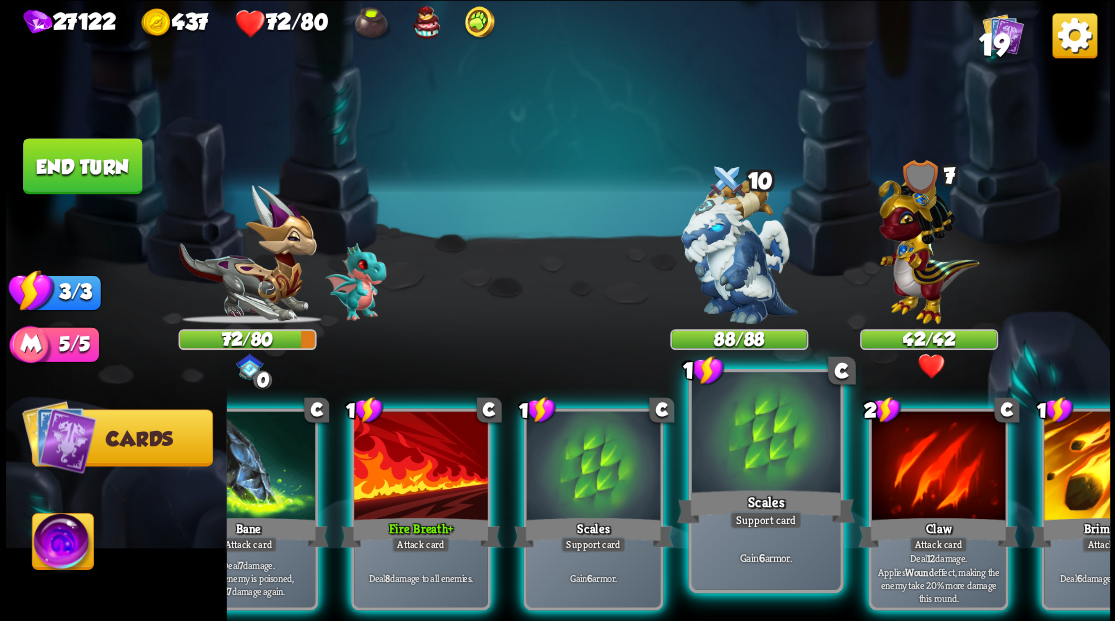 click on "Scales" at bounding box center (765, 506) 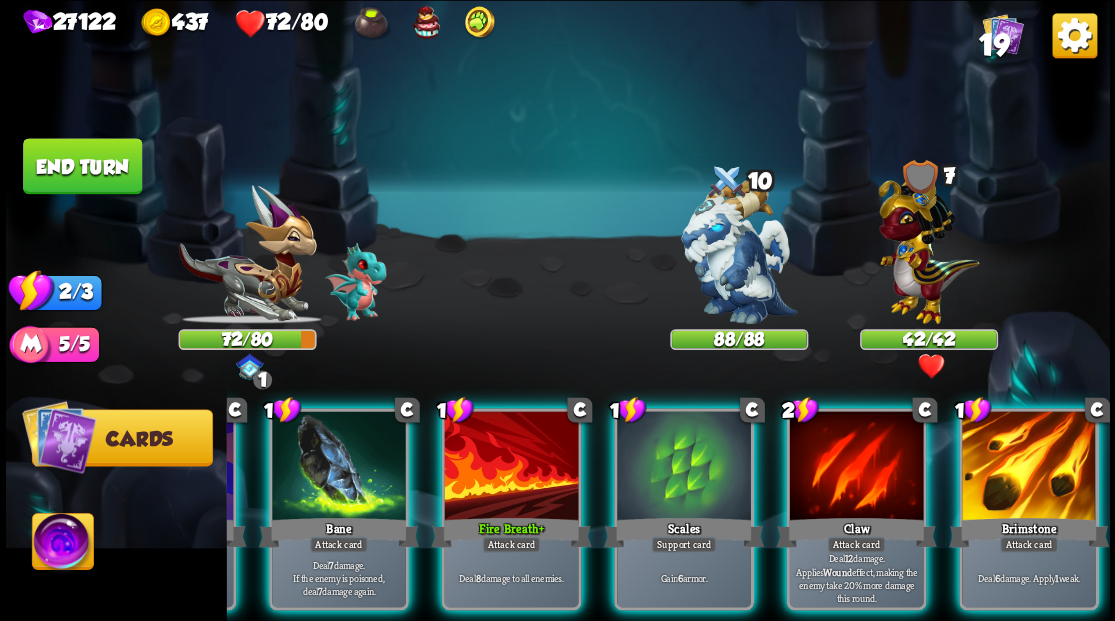 scroll, scrollTop: 0, scrollLeft: 189, axis: horizontal 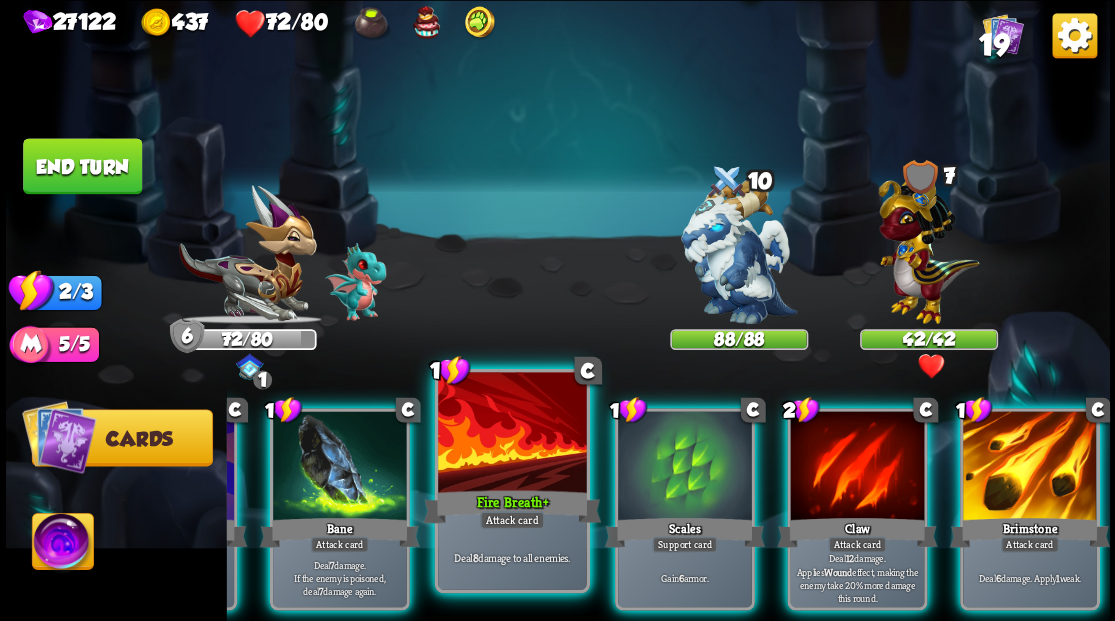 click on "Fire Breath +" at bounding box center [512, 506] 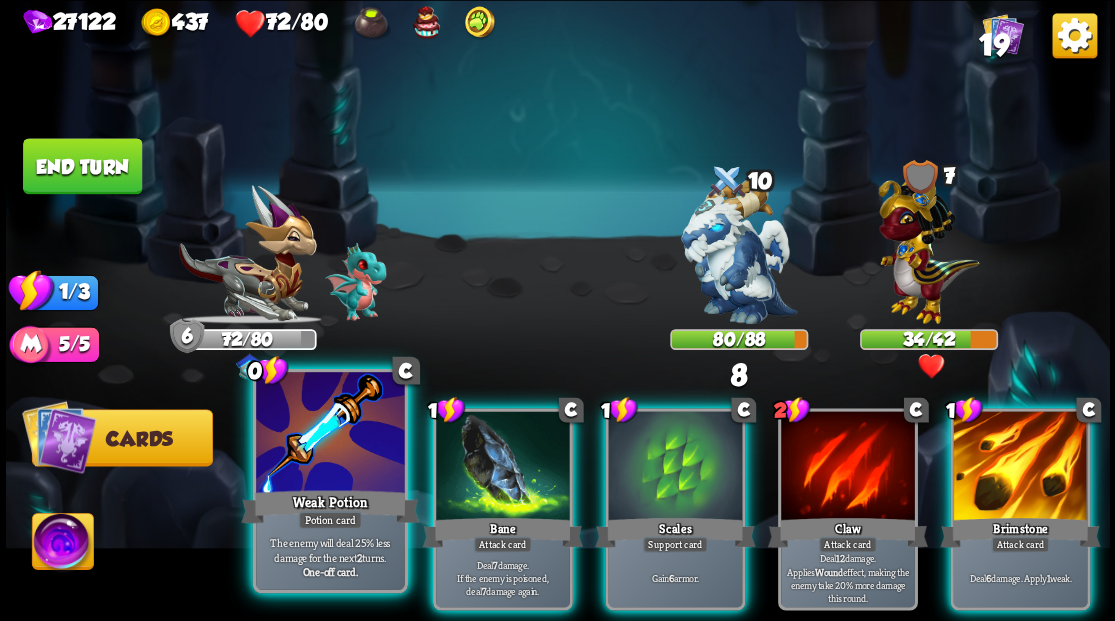 drag, startPoint x: 311, startPoint y: 468, endPoint x: 351, endPoint y: 442, distance: 47.707443 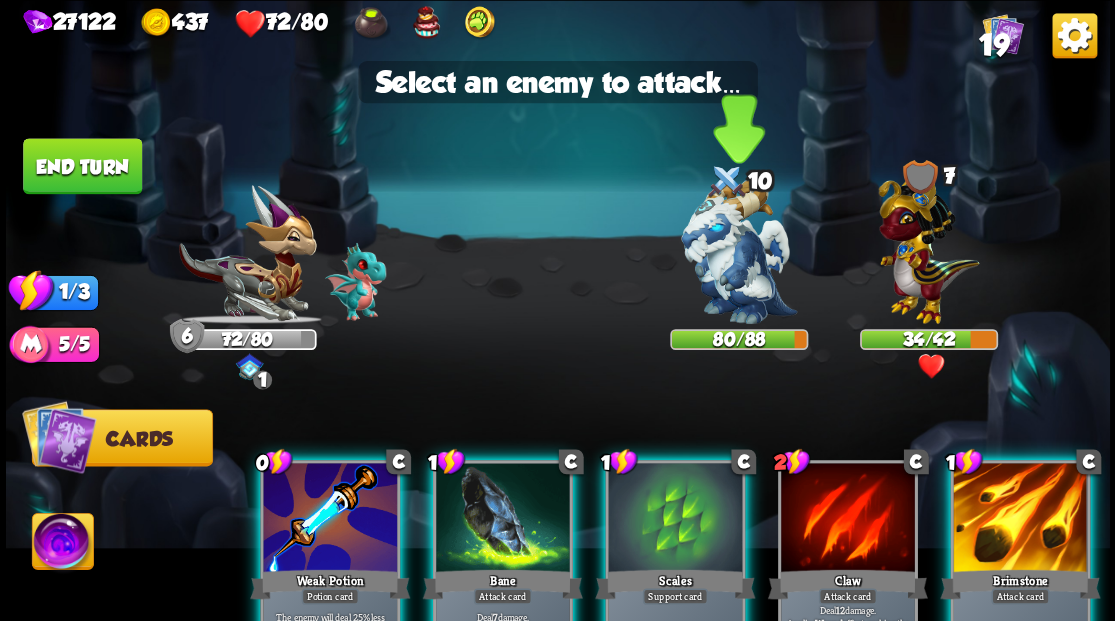 click at bounding box center (739, 251) 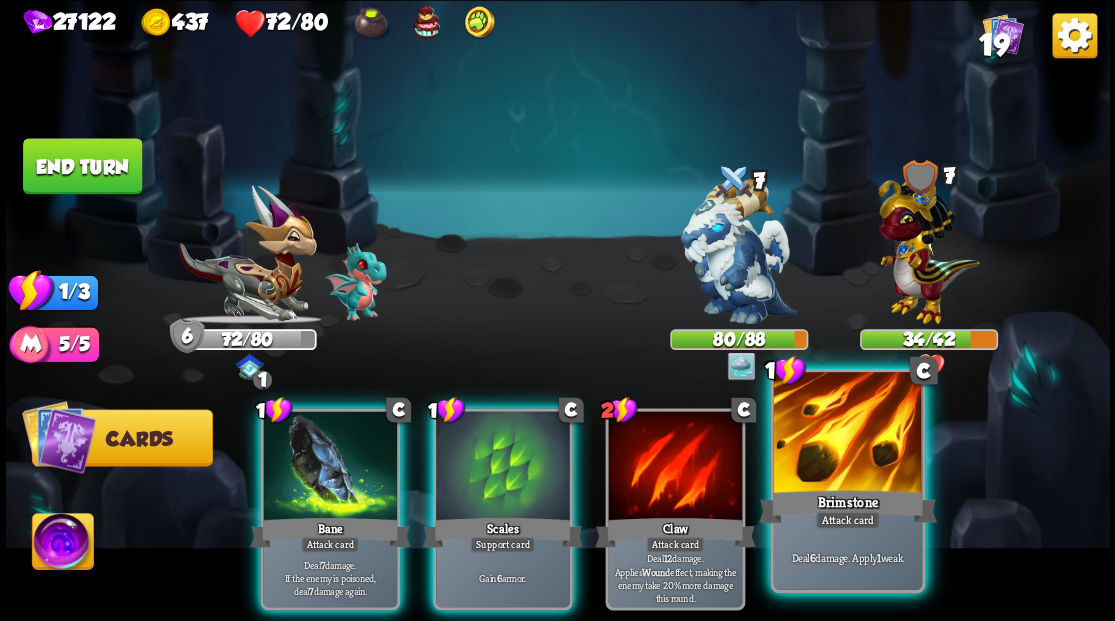click at bounding box center [847, 434] 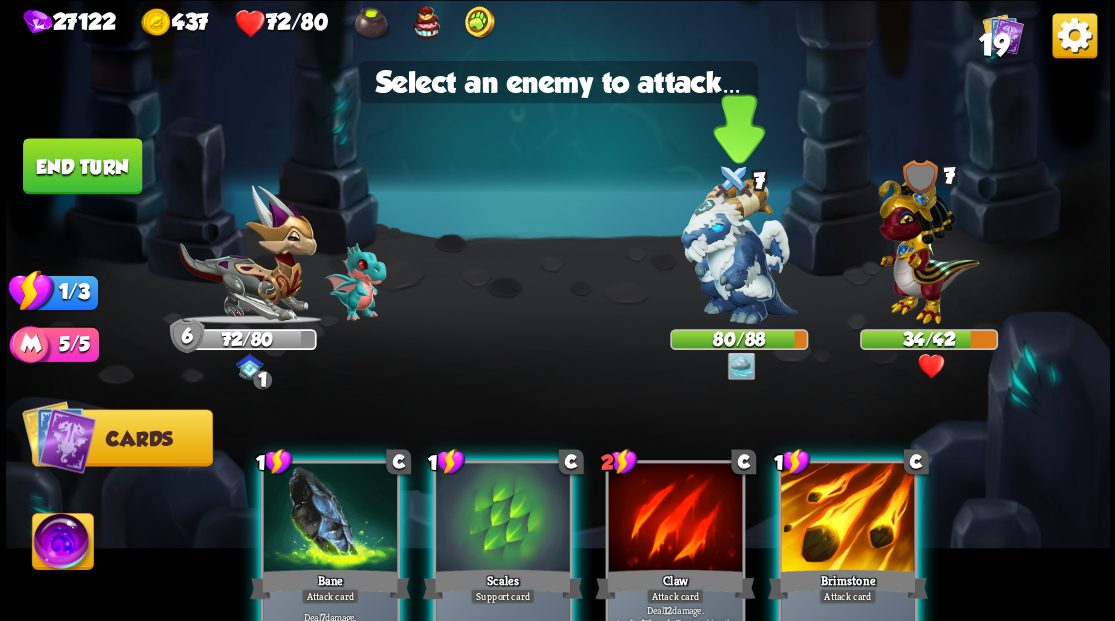 click at bounding box center [739, 251] 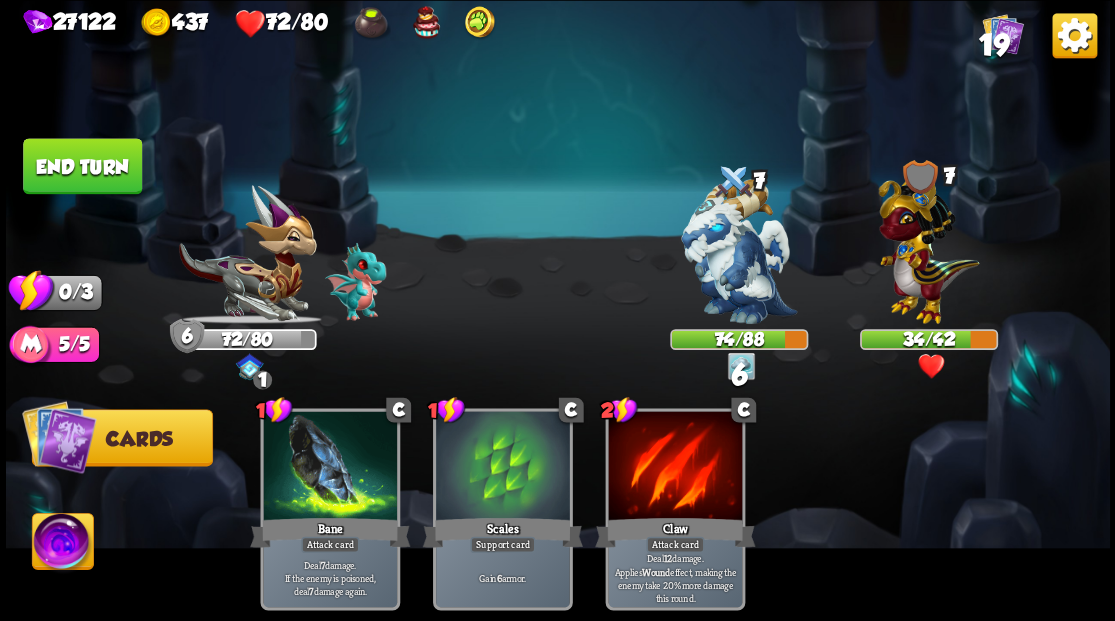 click on "End turn" at bounding box center (82, 166) 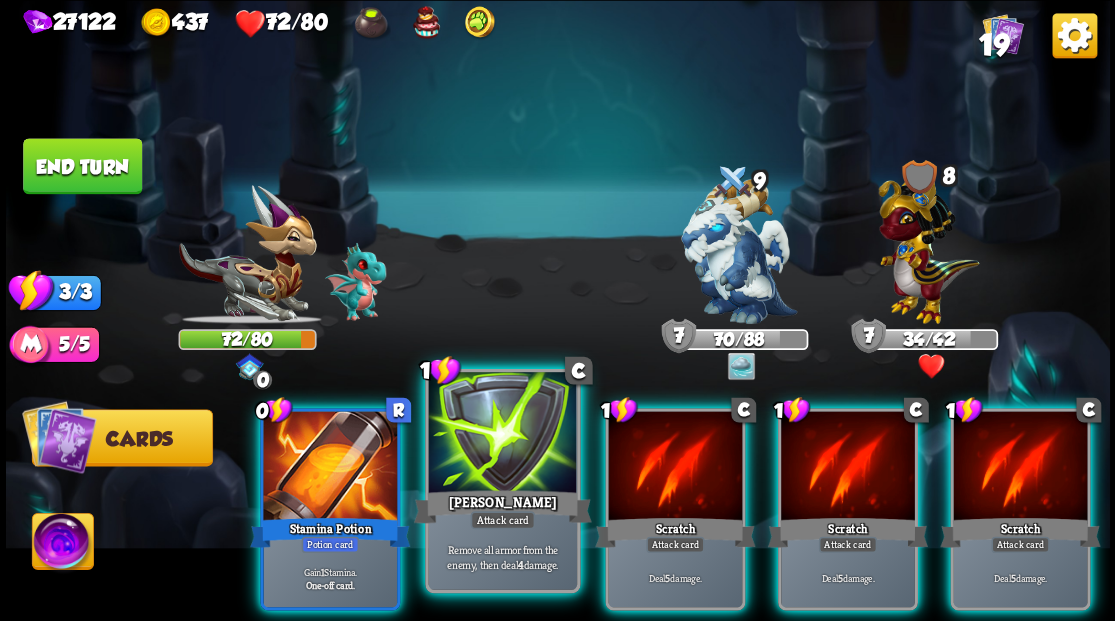 click at bounding box center (502, 434) 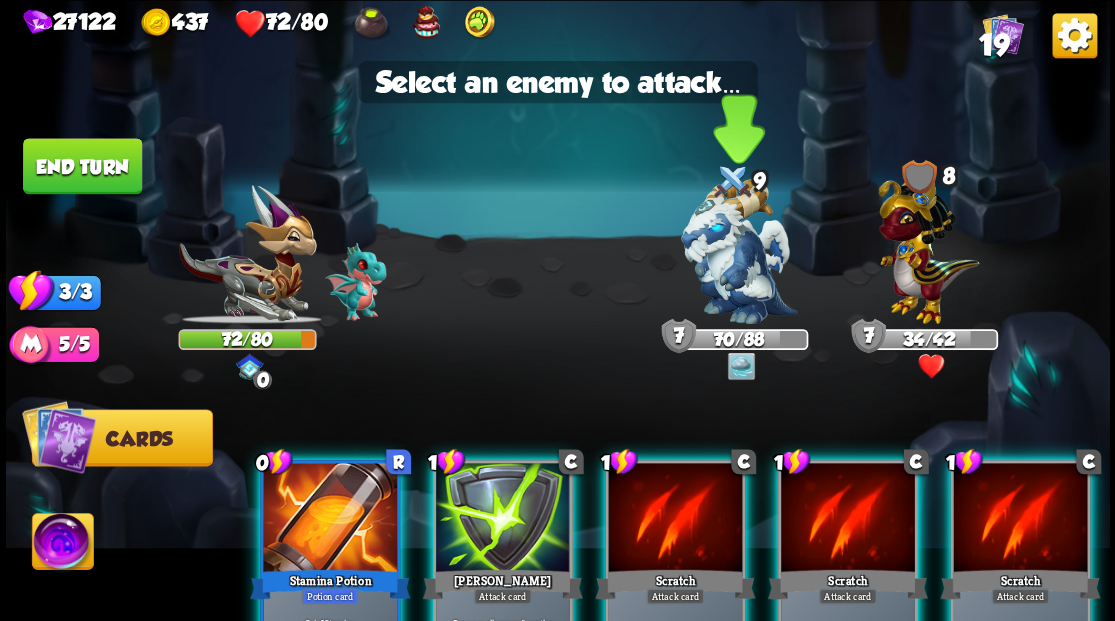 click at bounding box center (739, 251) 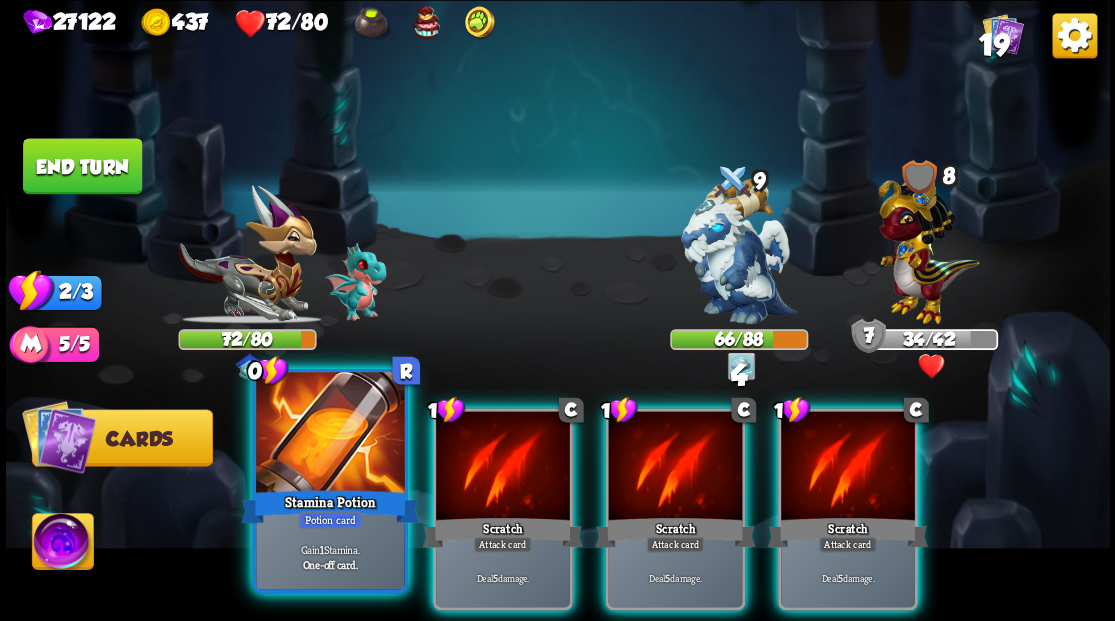 click at bounding box center (330, 434) 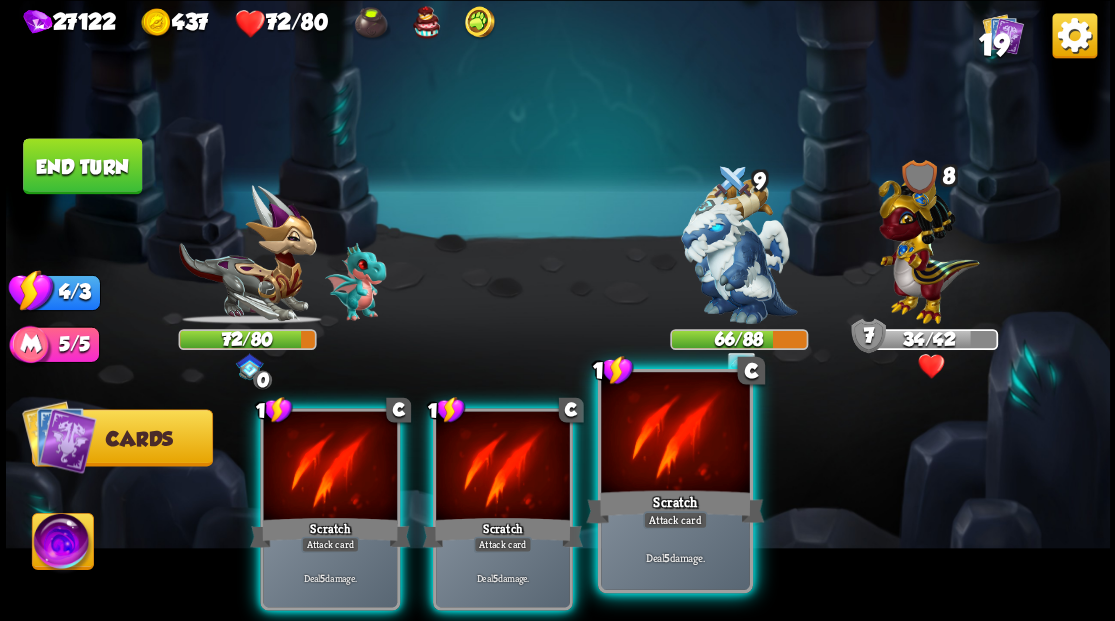click on "Scratch" at bounding box center (675, 506) 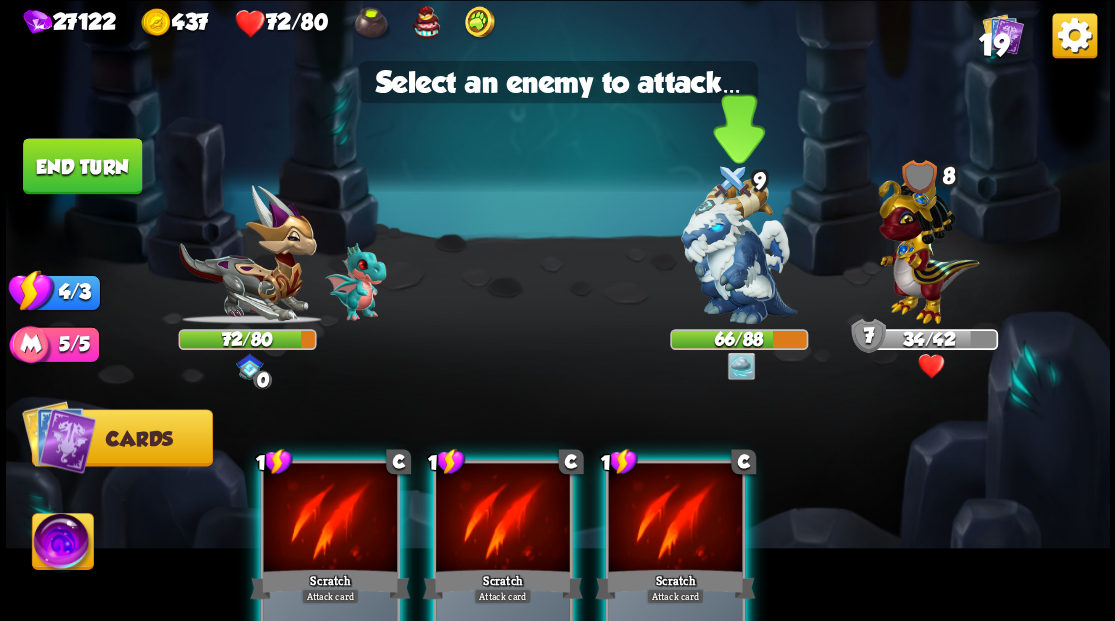click at bounding box center (739, 251) 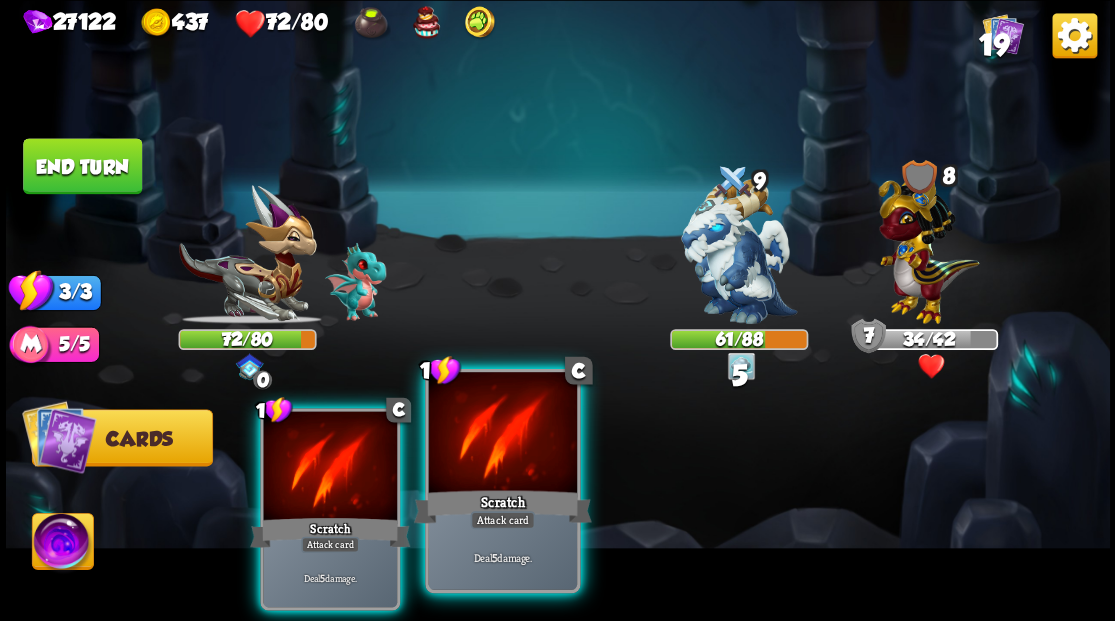 click at bounding box center (502, 434) 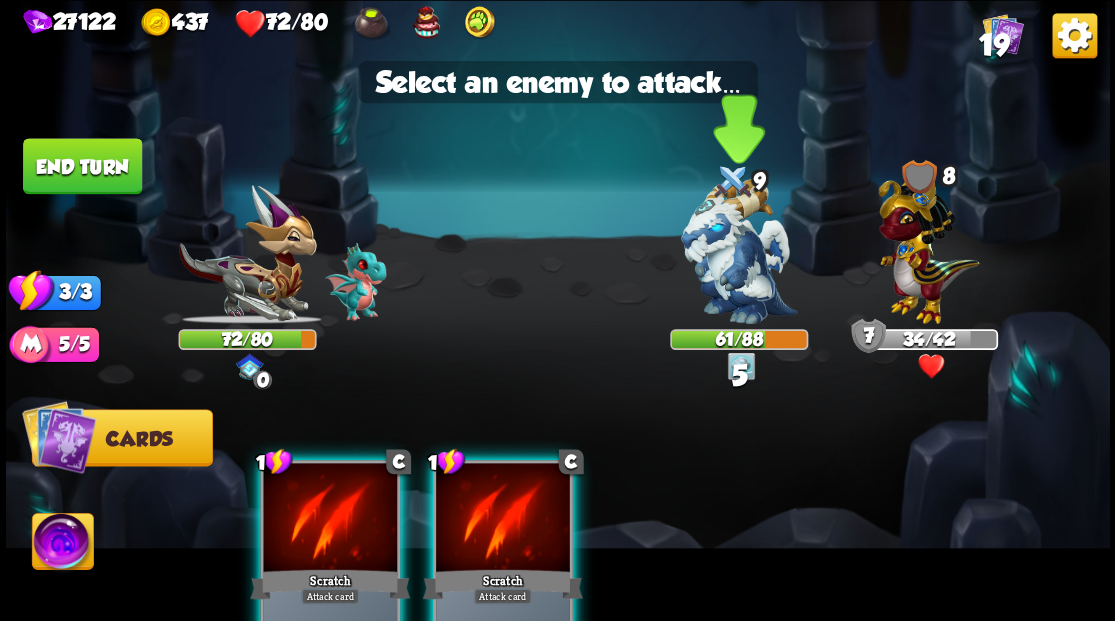 click at bounding box center [739, 251] 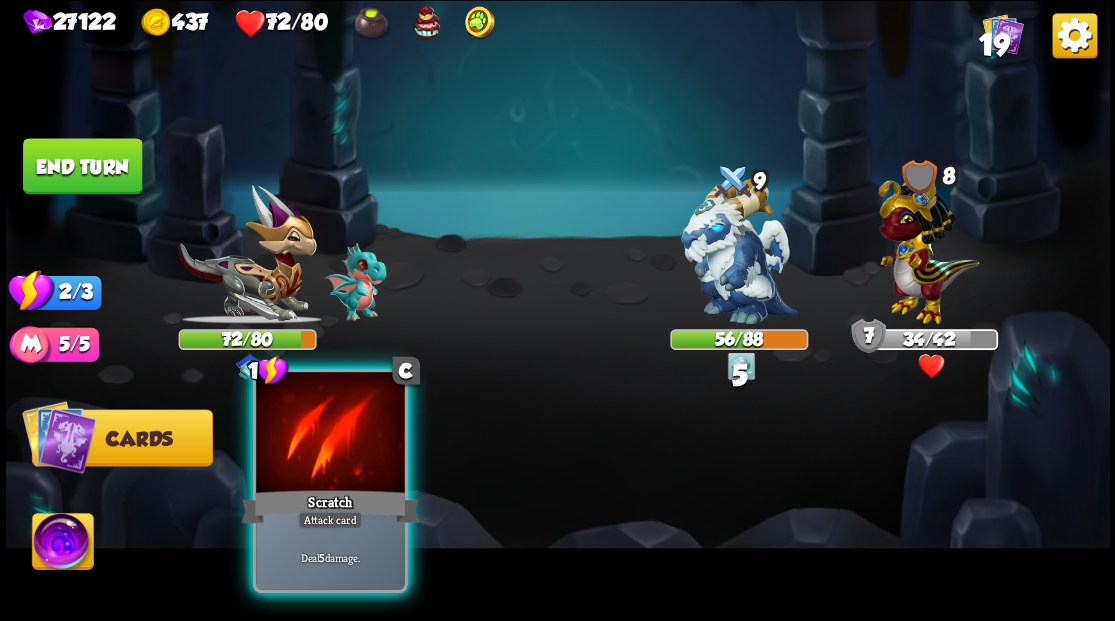 click at bounding box center (330, 434) 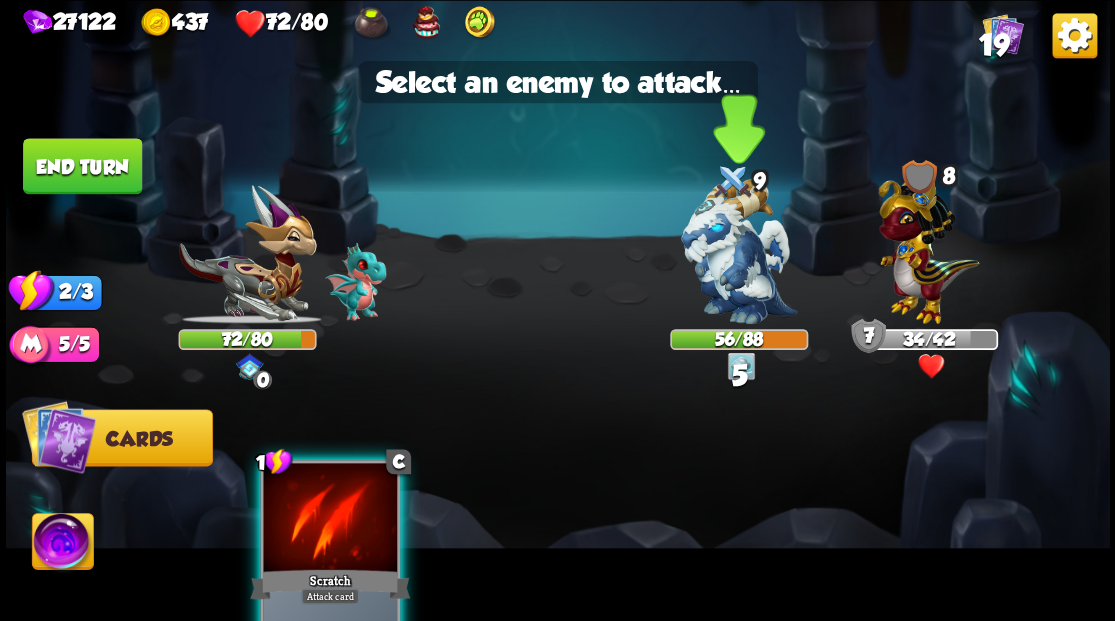 click at bounding box center [739, 251] 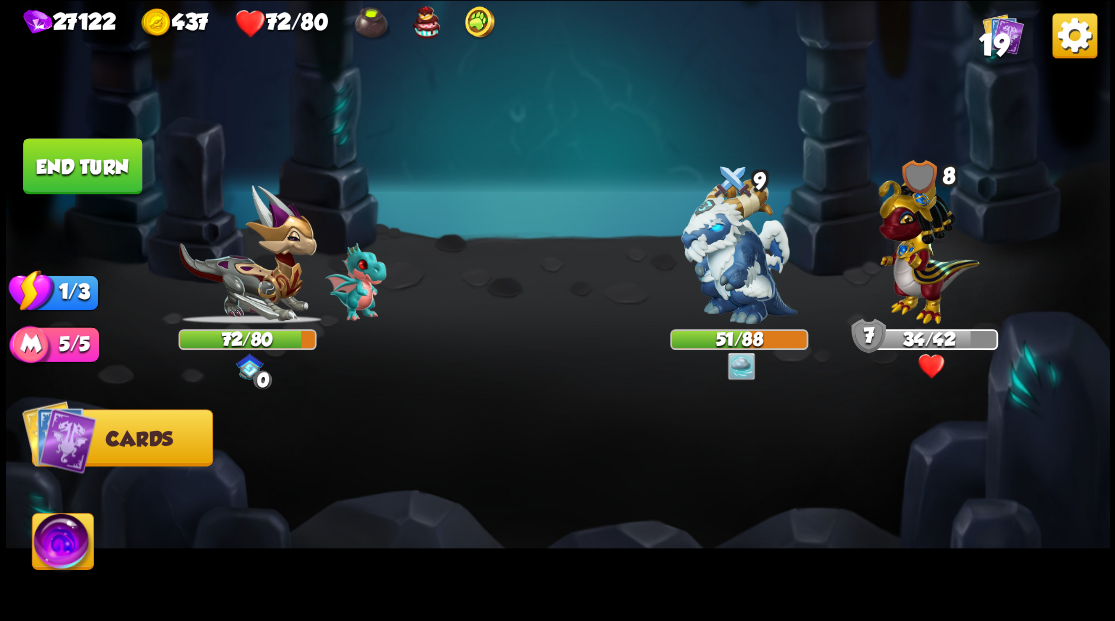 drag, startPoint x: 92, startPoint y: 173, endPoint x: 475, endPoint y: 274, distance: 396.0934 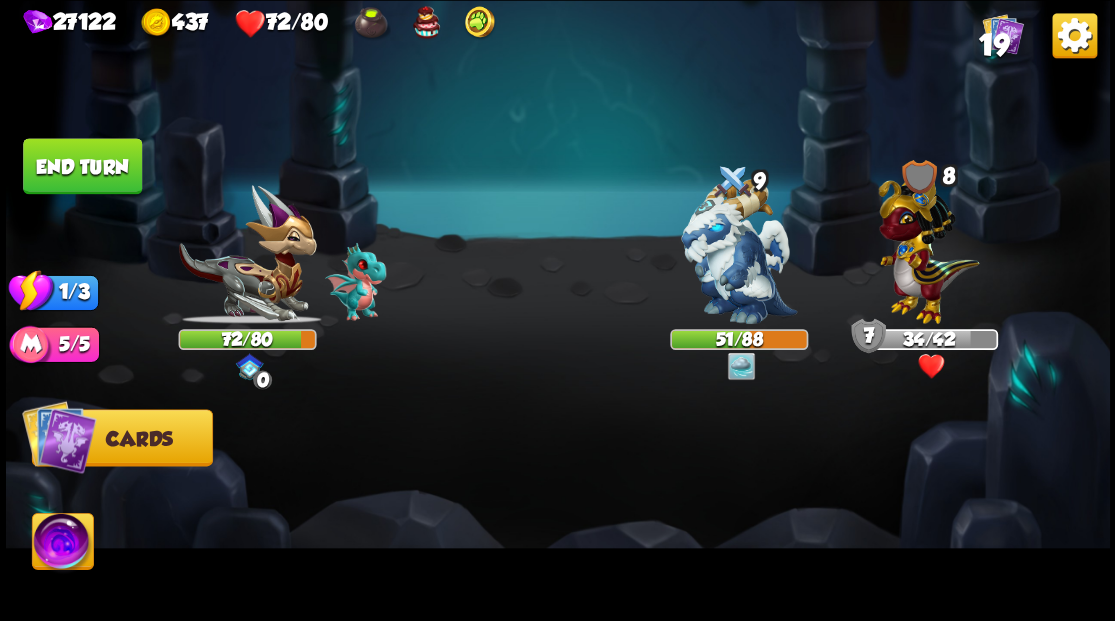 click on "End turn" at bounding box center [82, 166] 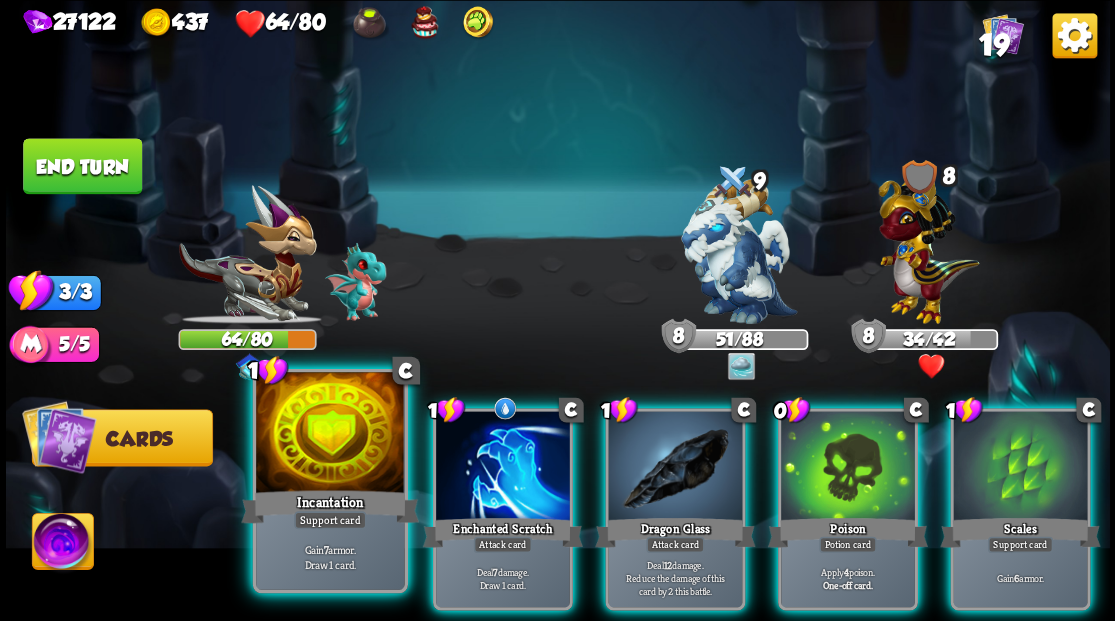 click at bounding box center [330, 434] 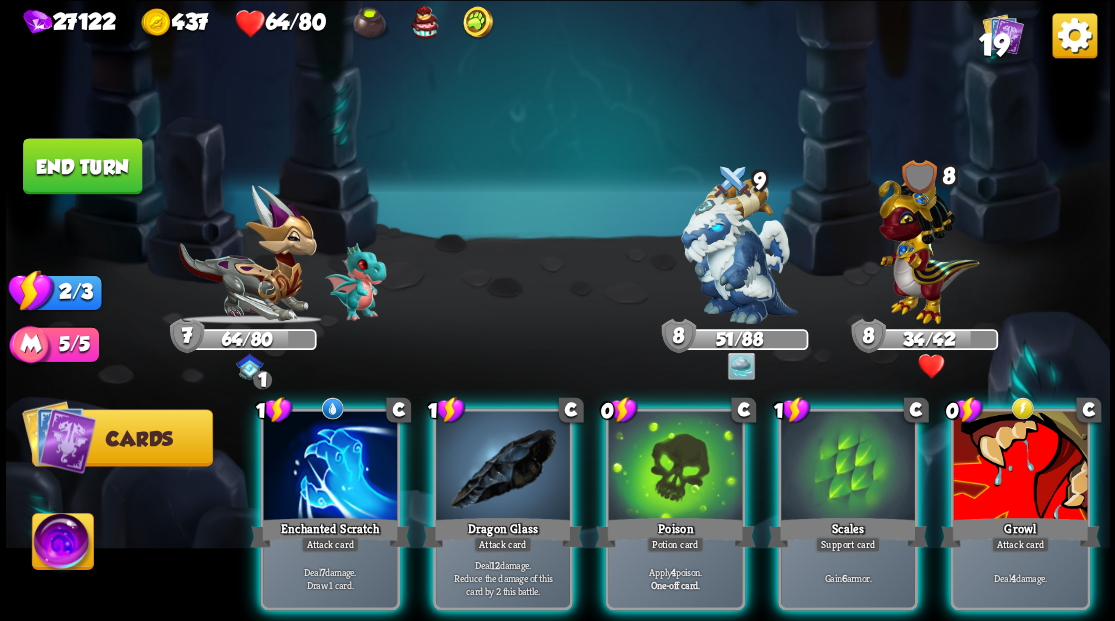 click at bounding box center (330, 467) 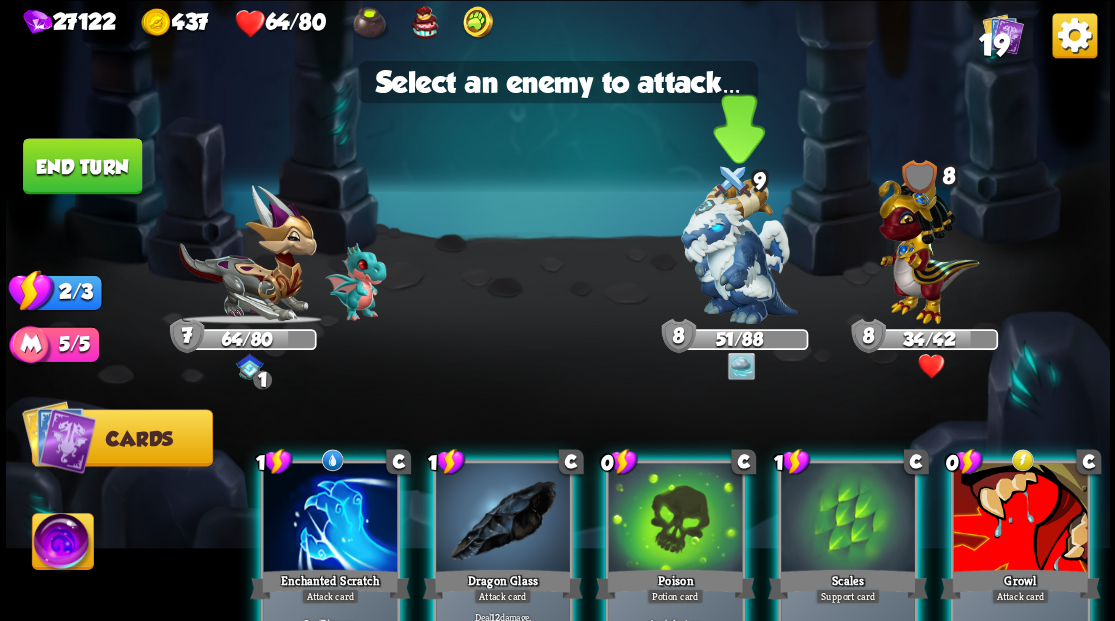 click at bounding box center (739, 251) 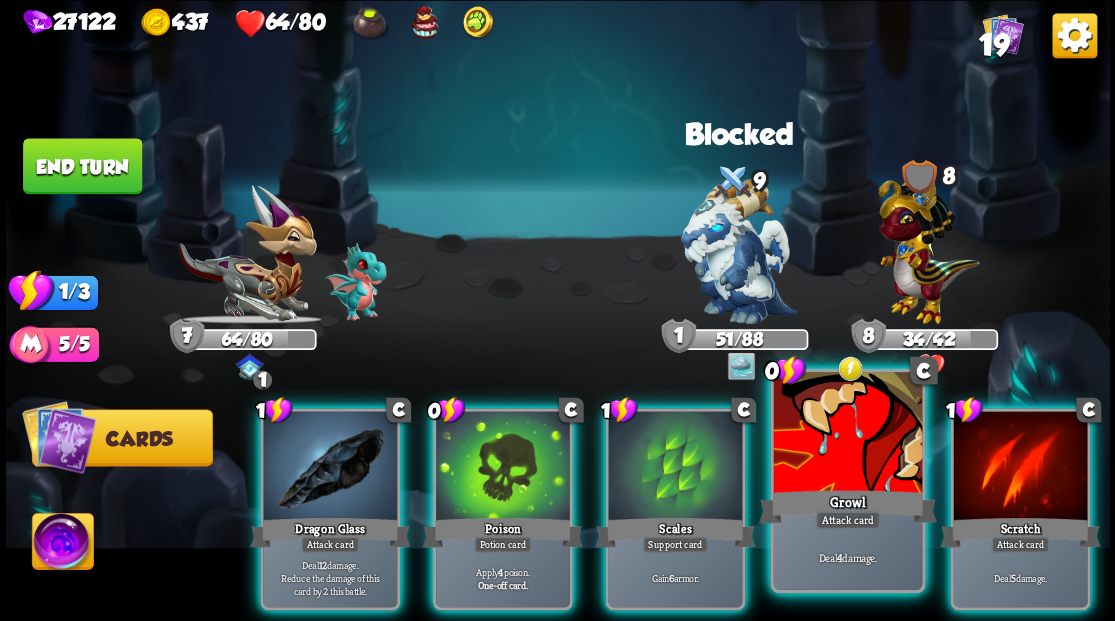 click on "Growl" at bounding box center [847, 506] 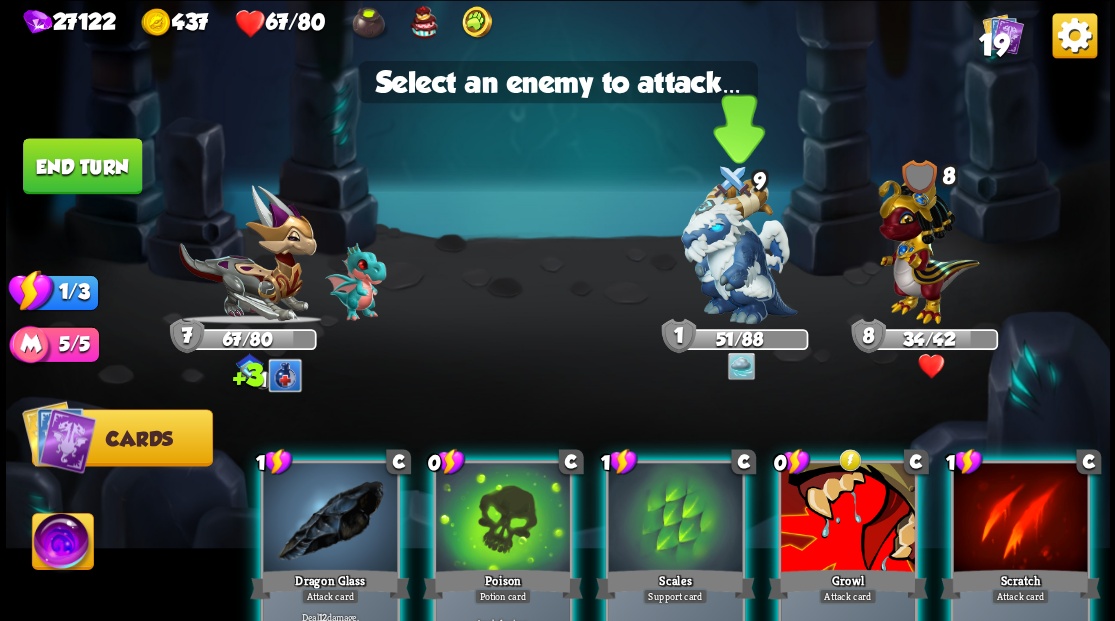click at bounding box center (739, 251) 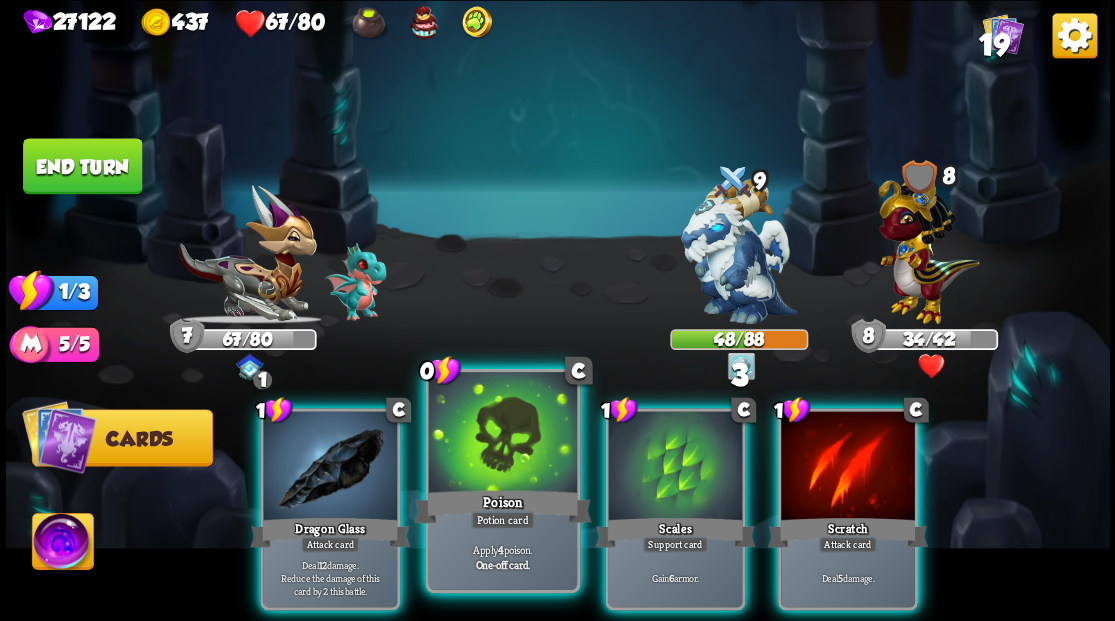 click at bounding box center [502, 434] 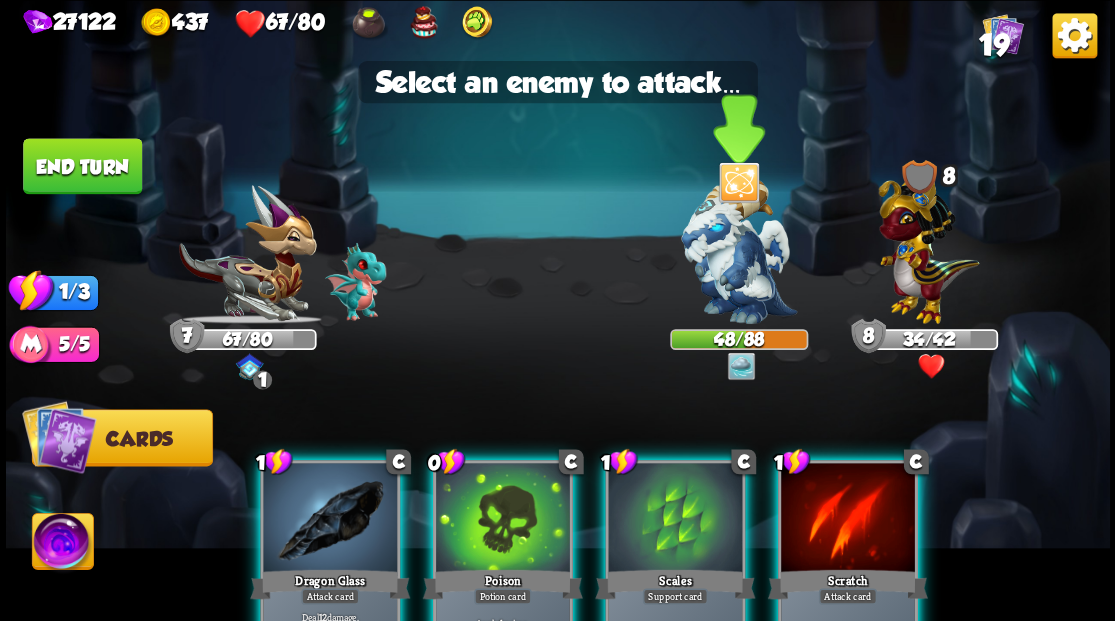 click at bounding box center [739, 251] 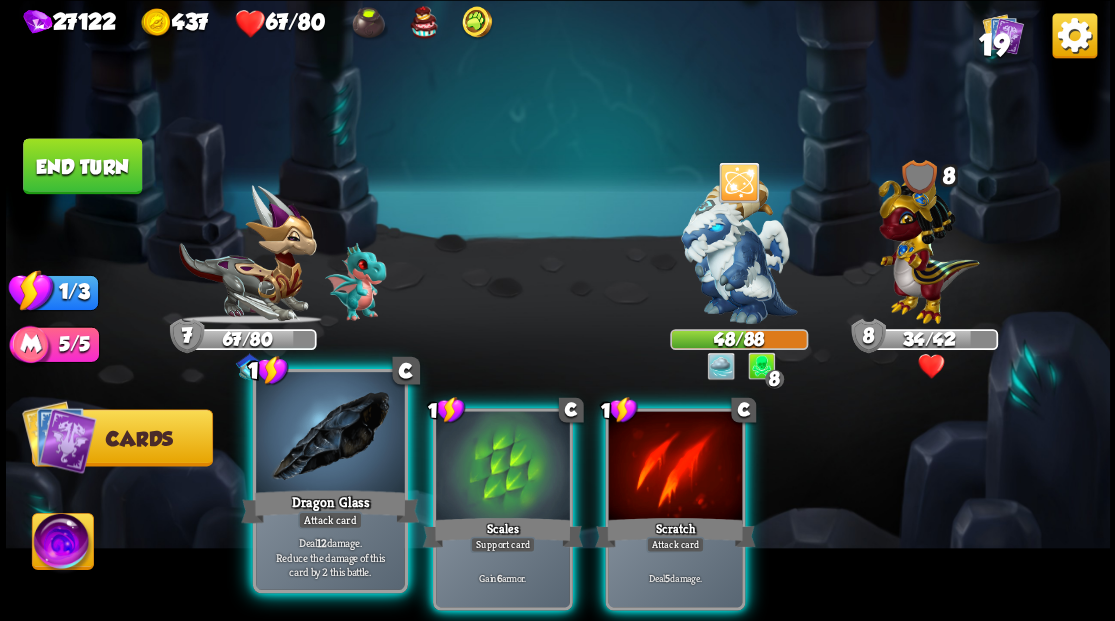 click at bounding box center (330, 434) 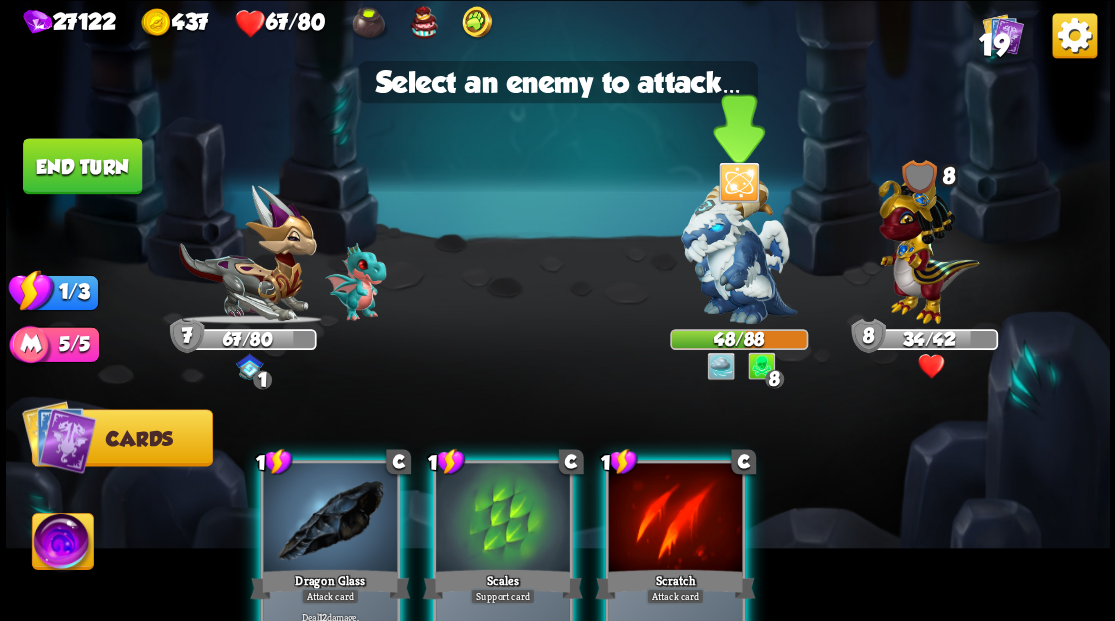 click at bounding box center (739, 251) 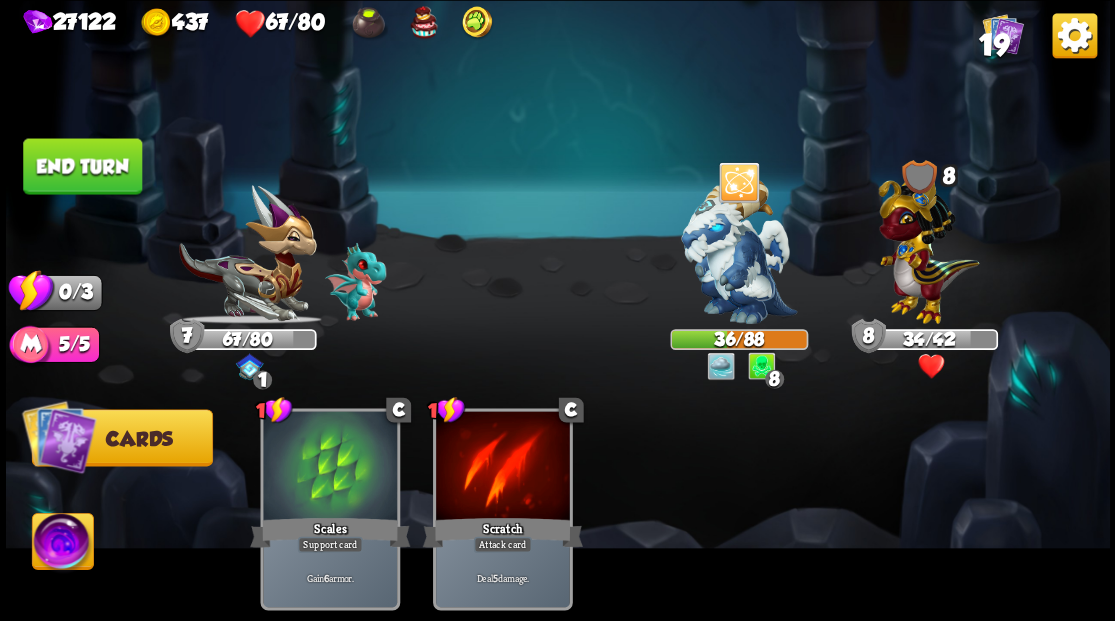 click on "End turn" at bounding box center [82, 166] 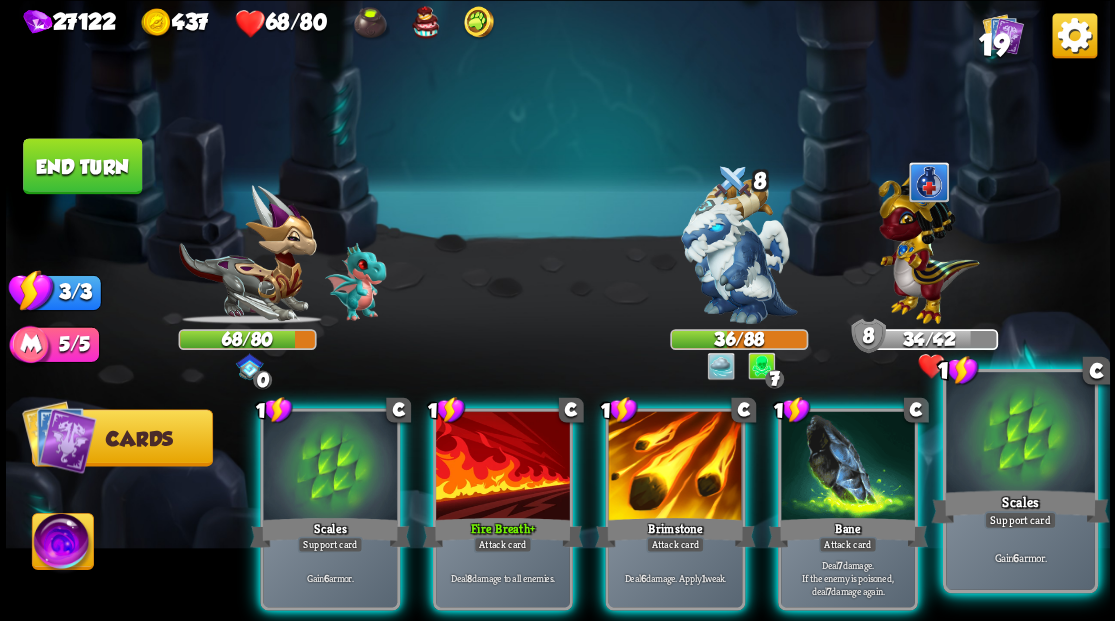 click at bounding box center [1020, 434] 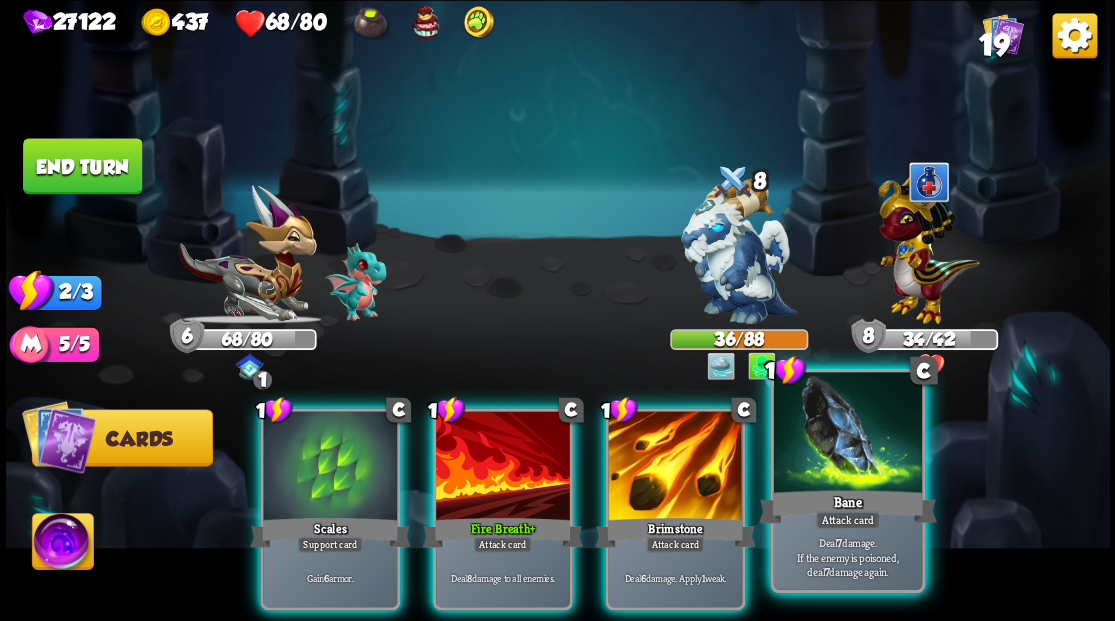 click on "Bane" at bounding box center [847, 506] 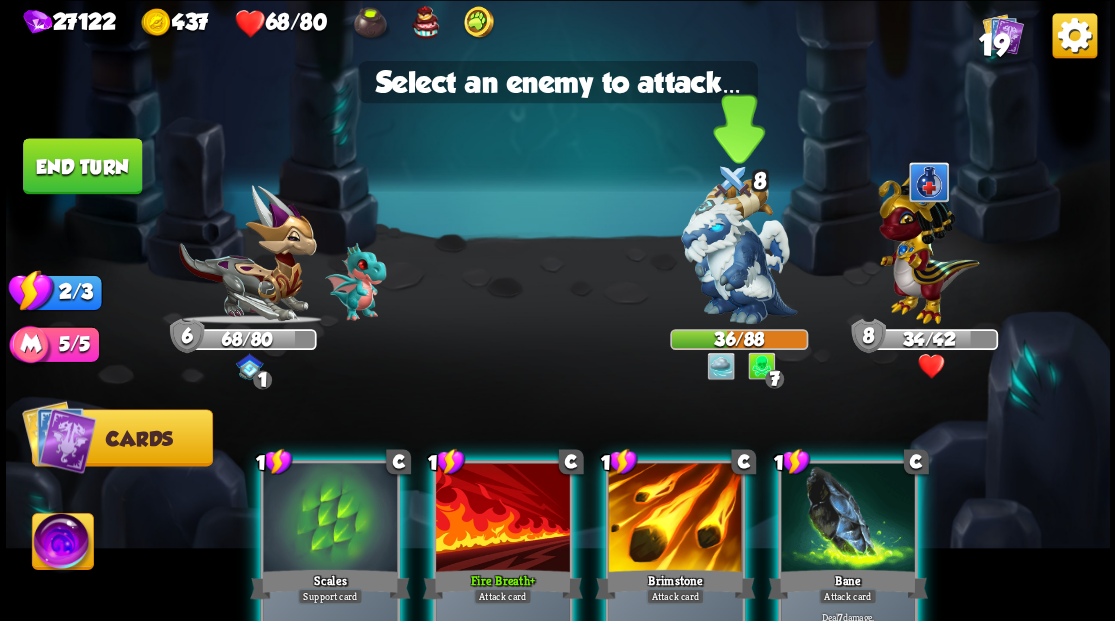 click at bounding box center (739, 251) 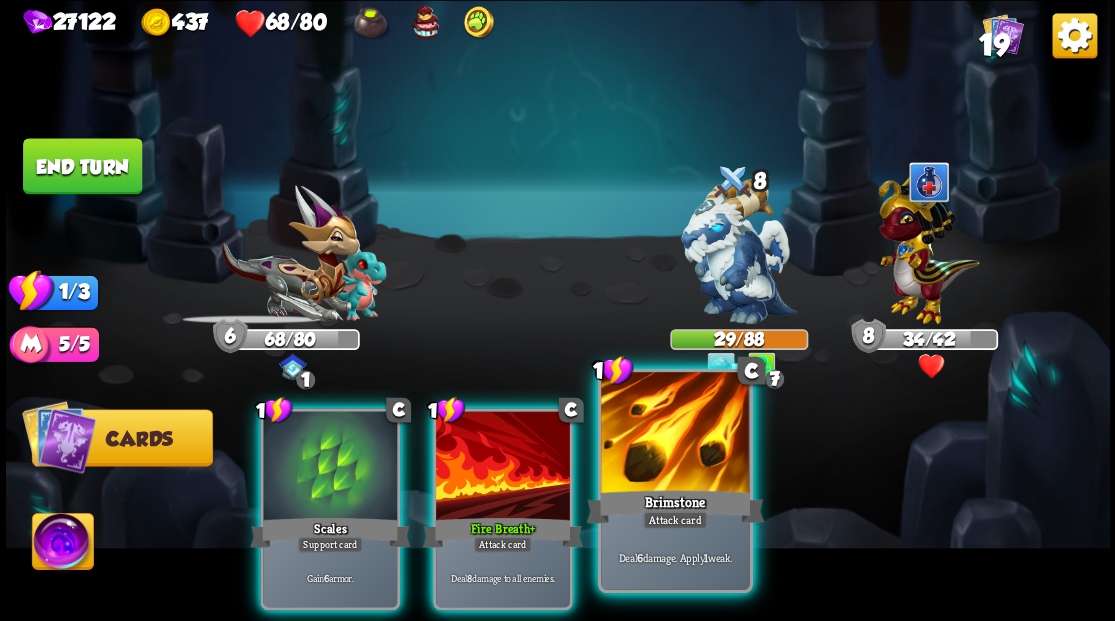 click at bounding box center (675, 434) 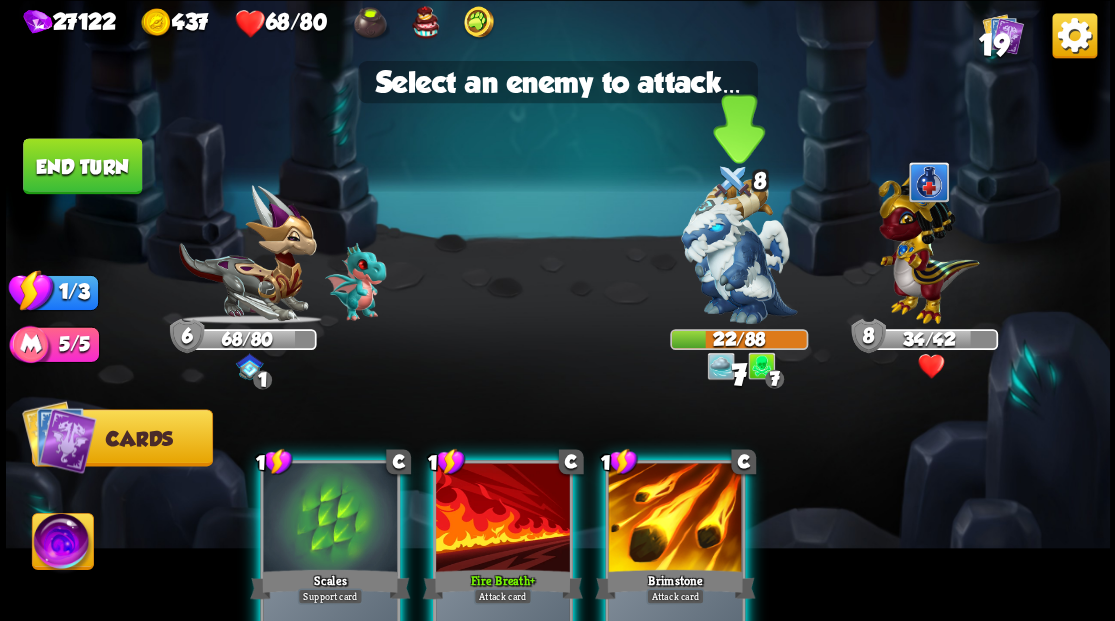 click at bounding box center [739, 251] 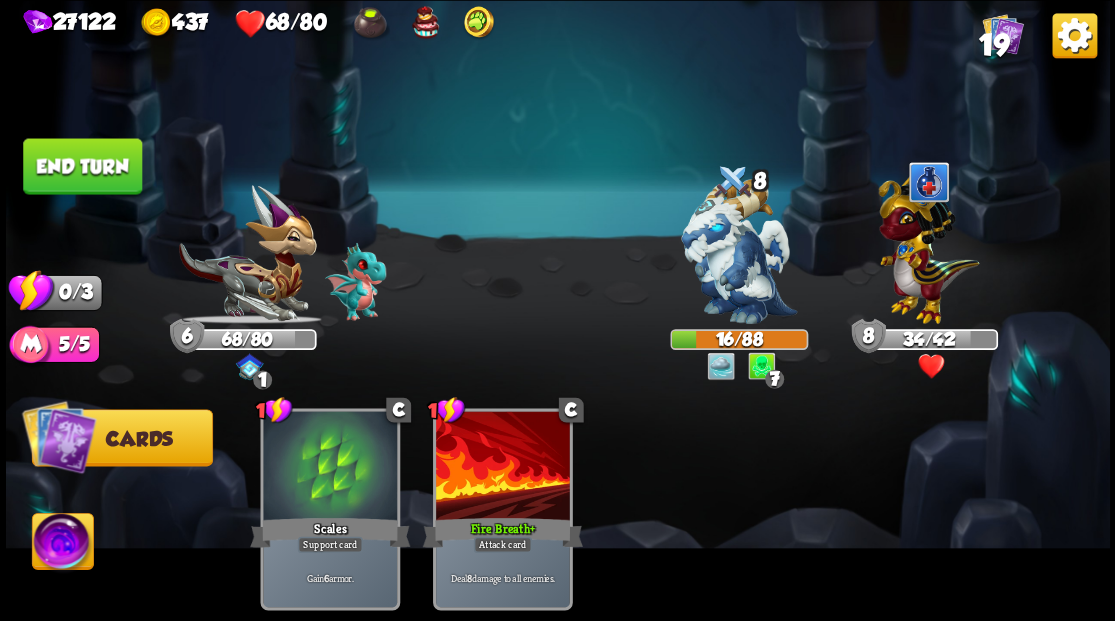 click on "End turn" at bounding box center [82, 166] 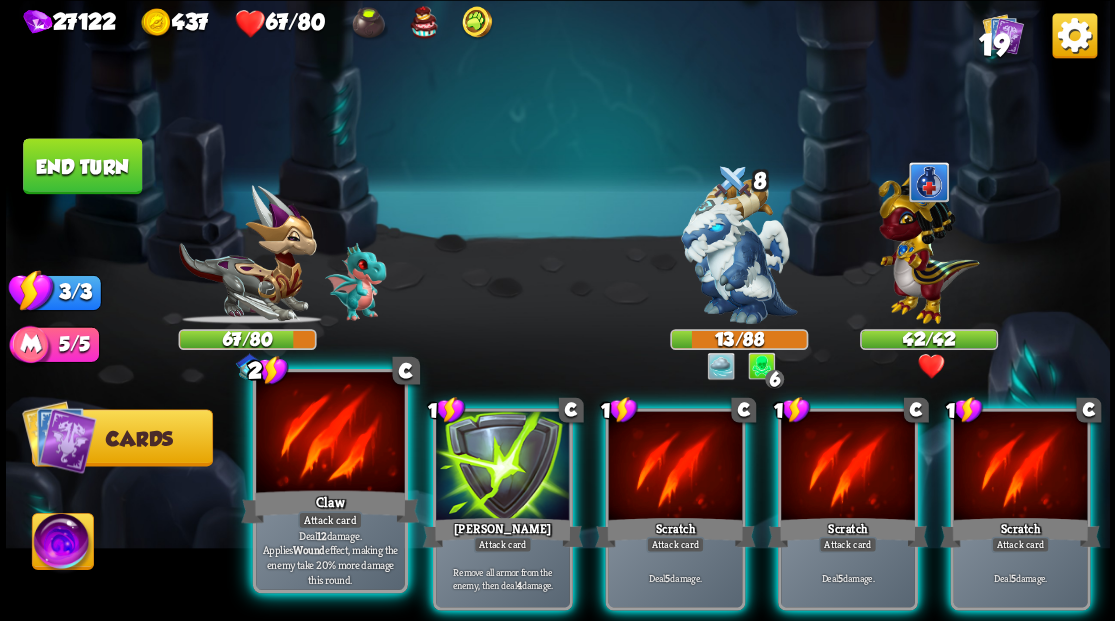 click at bounding box center (330, 434) 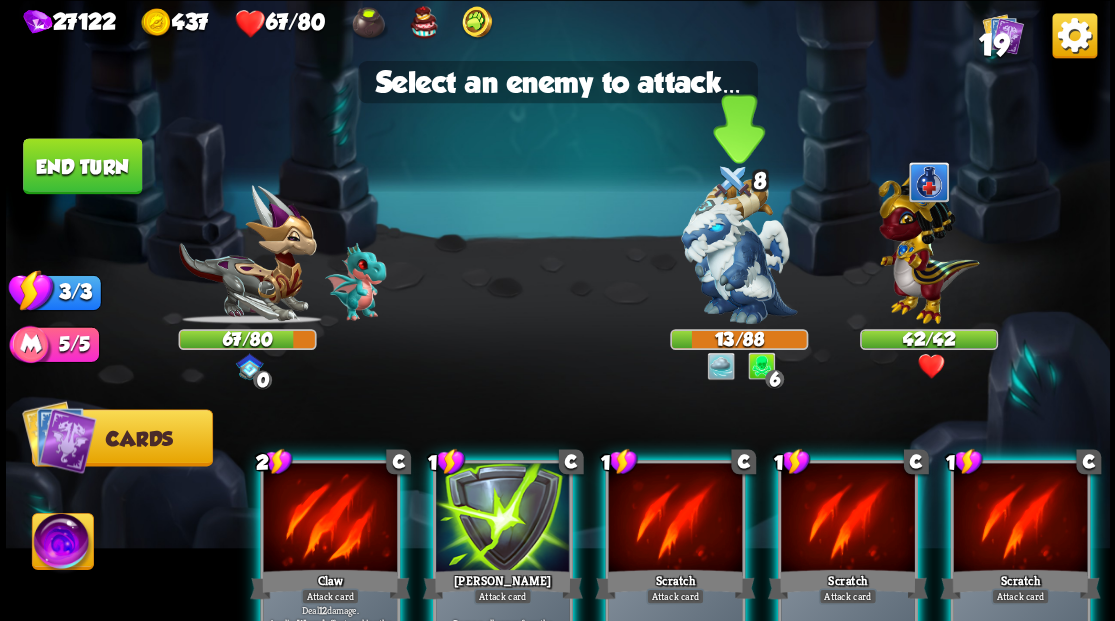 click at bounding box center [739, 251] 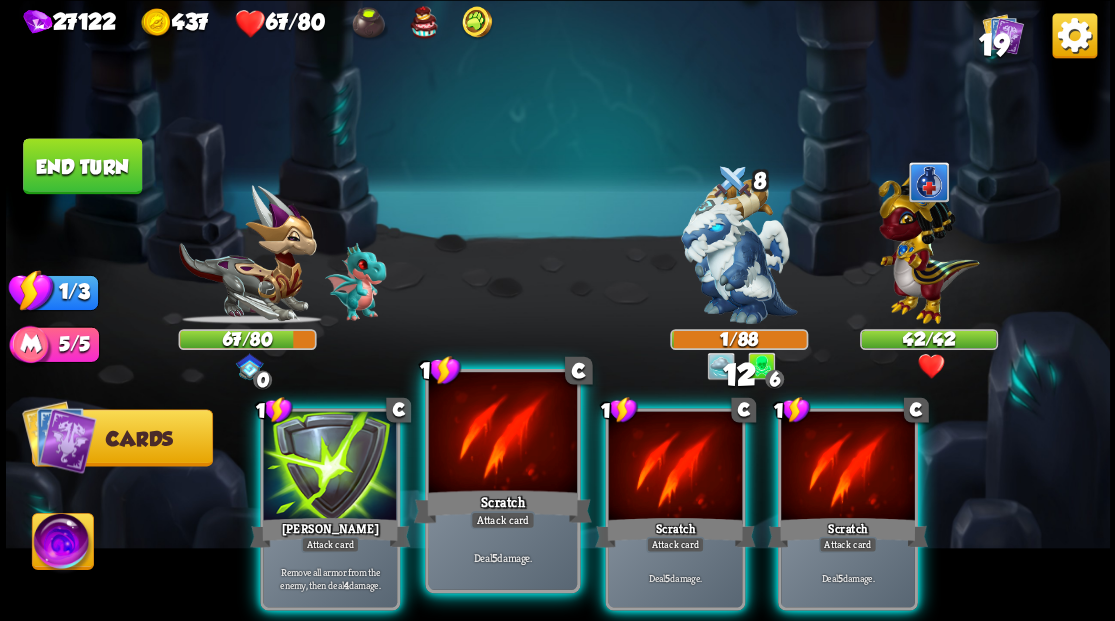 click at bounding box center (502, 434) 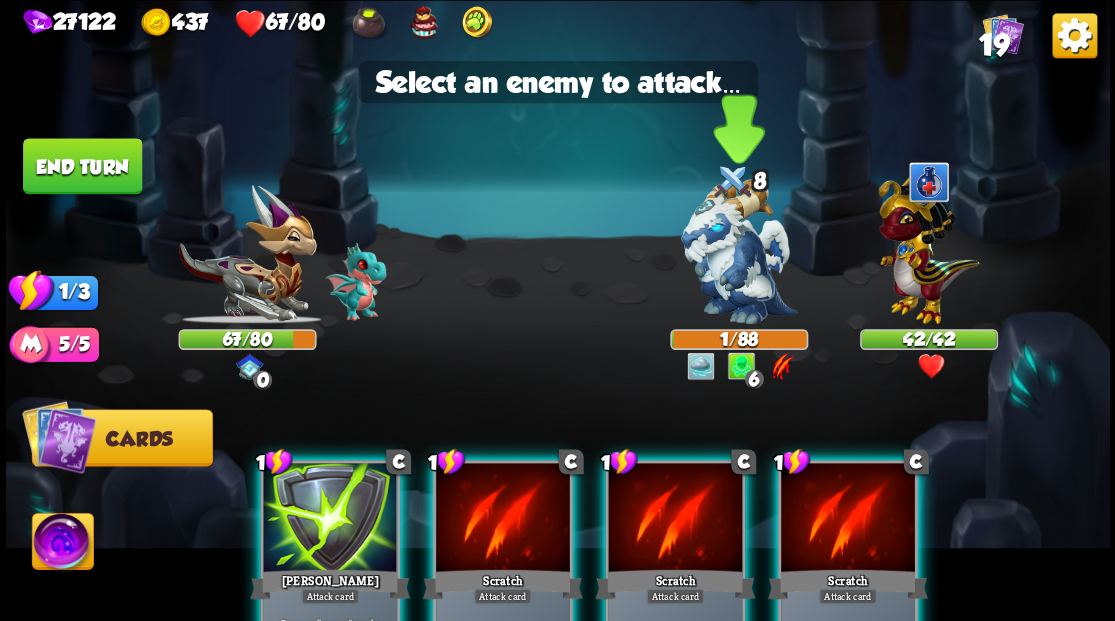 click at bounding box center (739, 251) 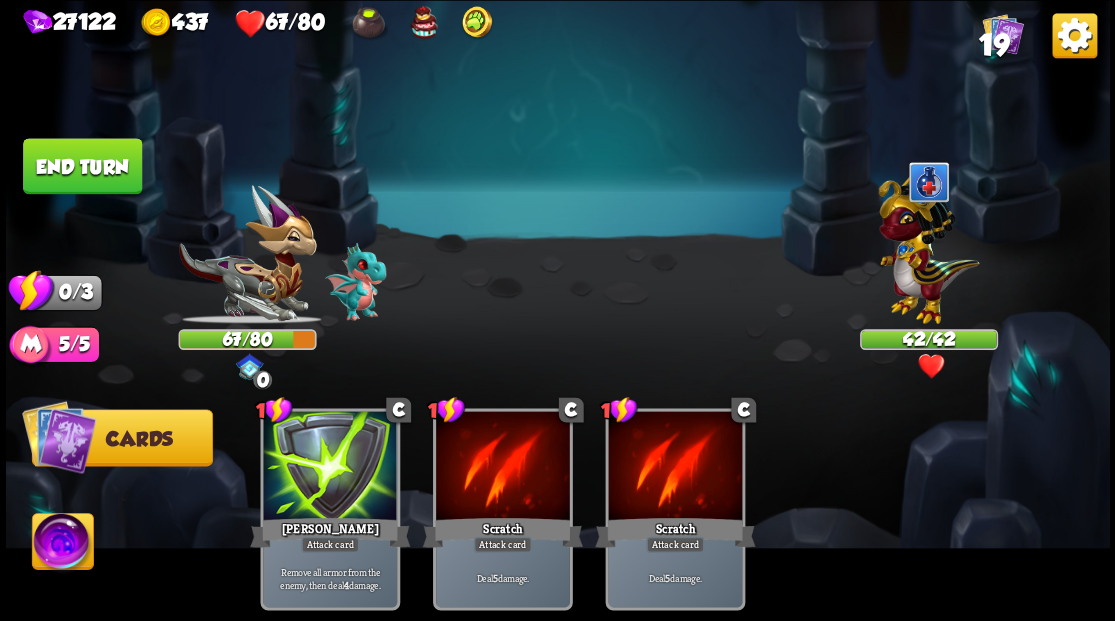 click on "End turn" at bounding box center (82, 166) 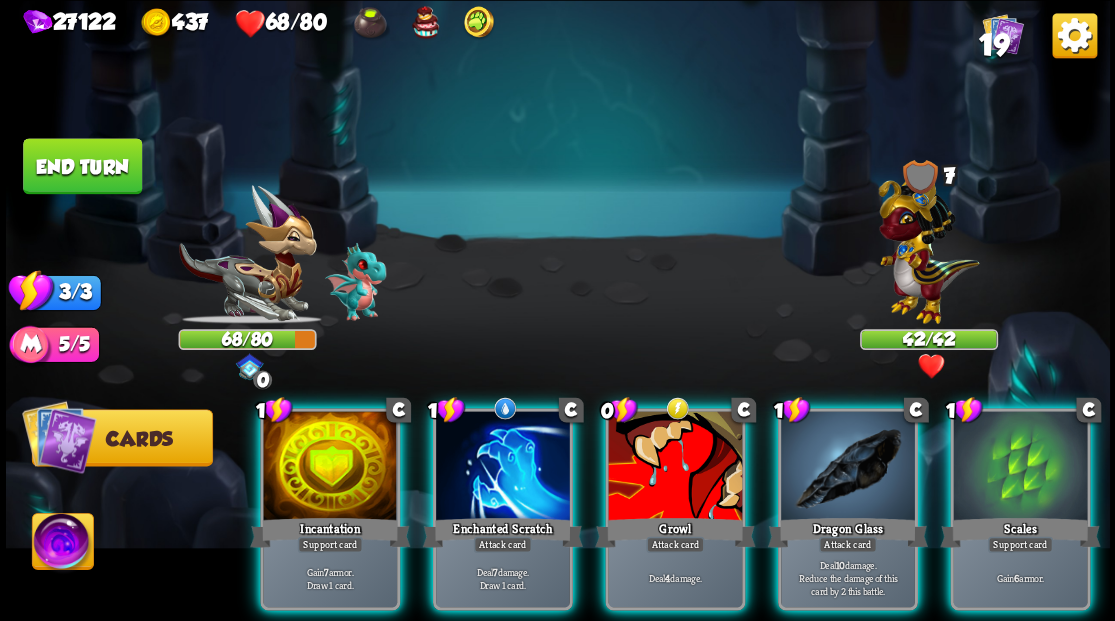 click at bounding box center [928, 244] 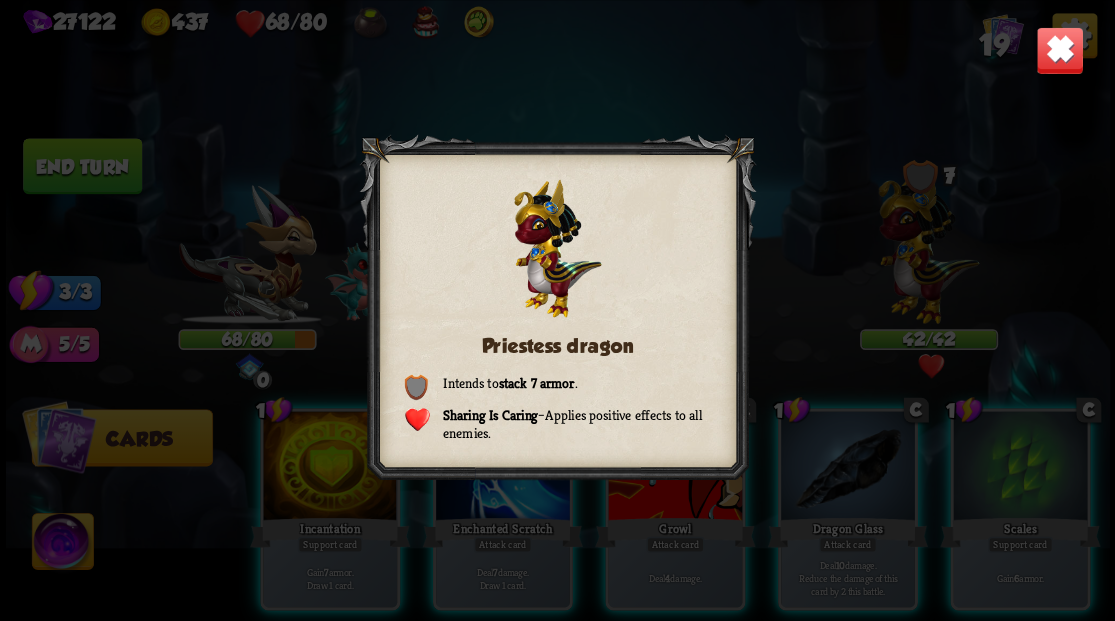 click at bounding box center (1059, 50) 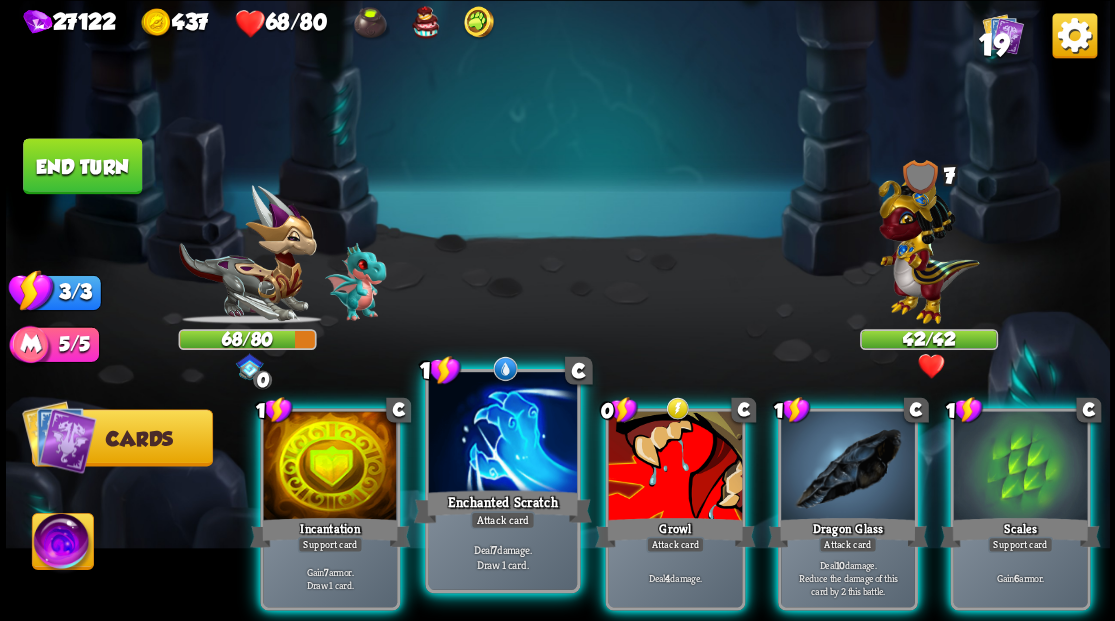 click at bounding box center [502, 434] 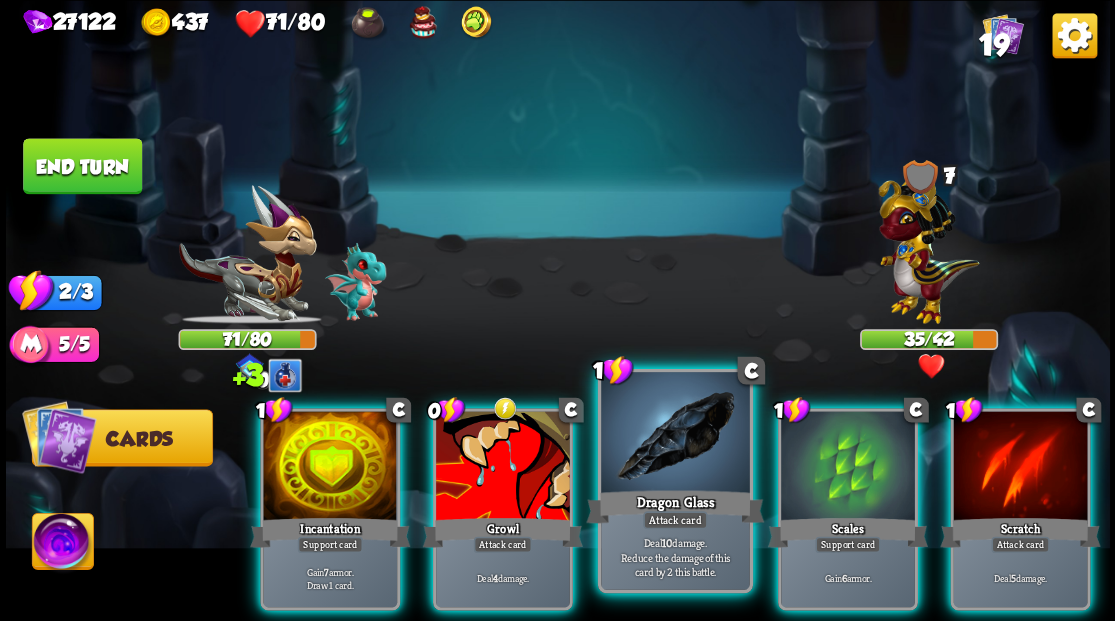 click at bounding box center [675, 434] 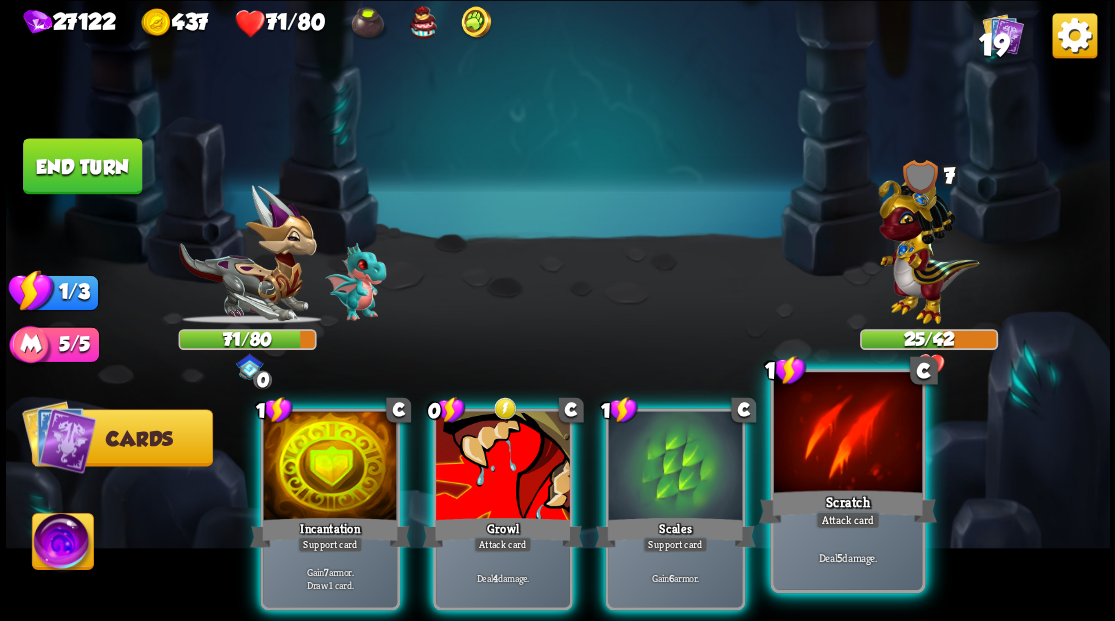 click at bounding box center (847, 434) 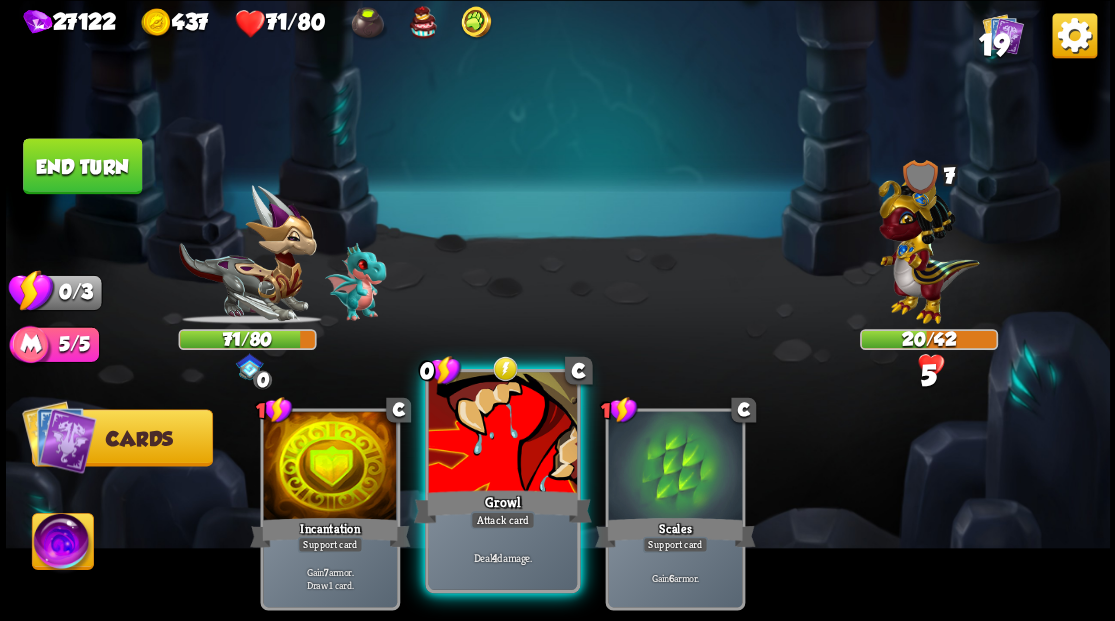 click at bounding box center [502, 434] 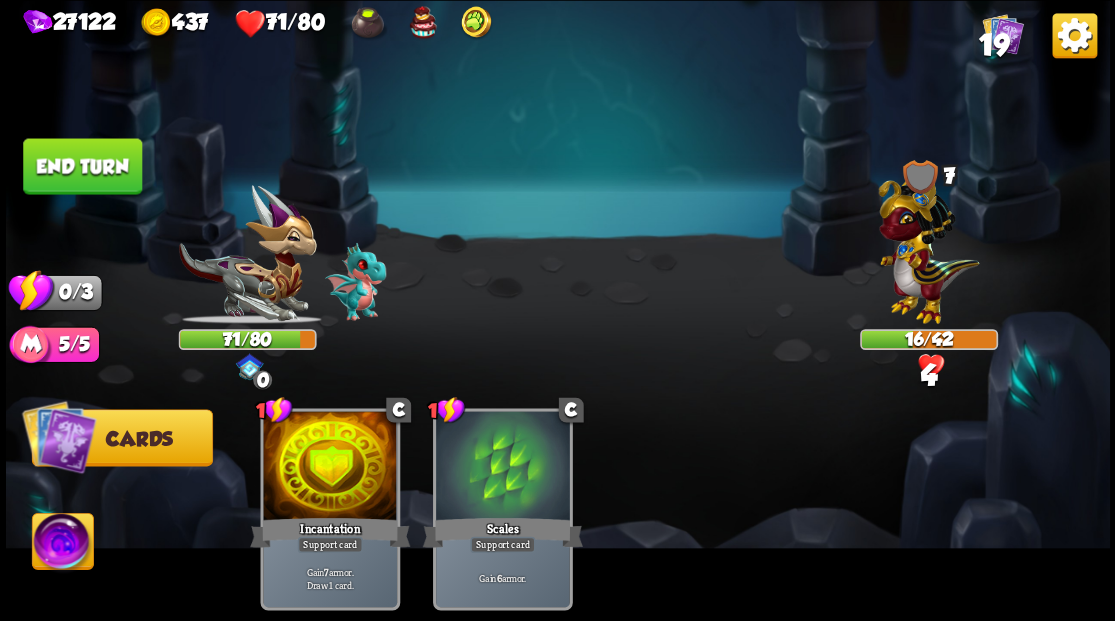 click on "End turn" at bounding box center (82, 166) 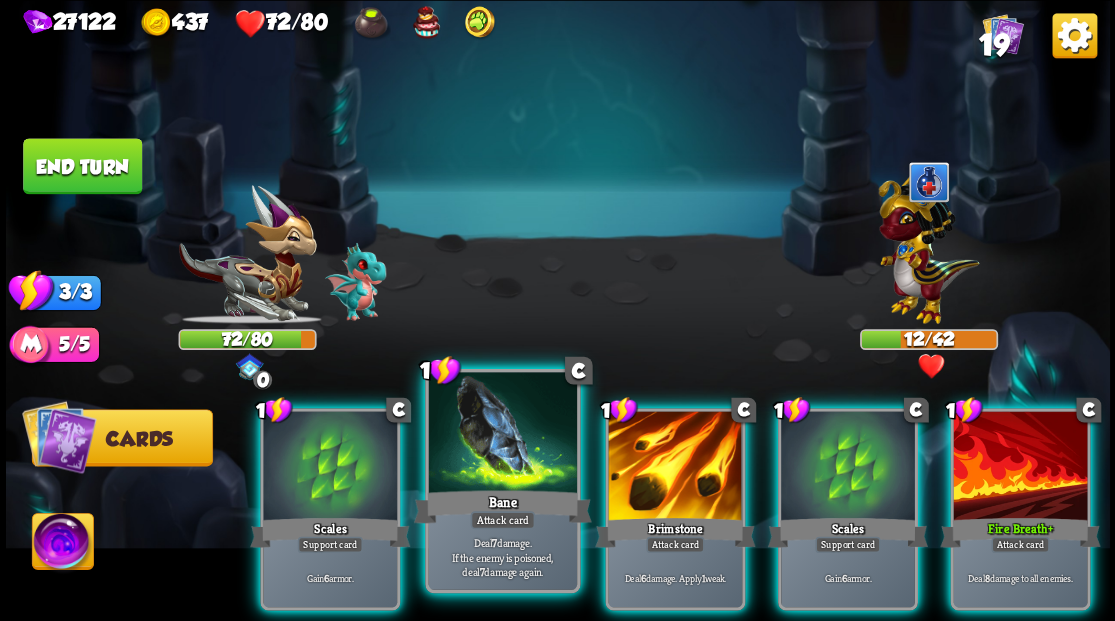 click at bounding box center (502, 434) 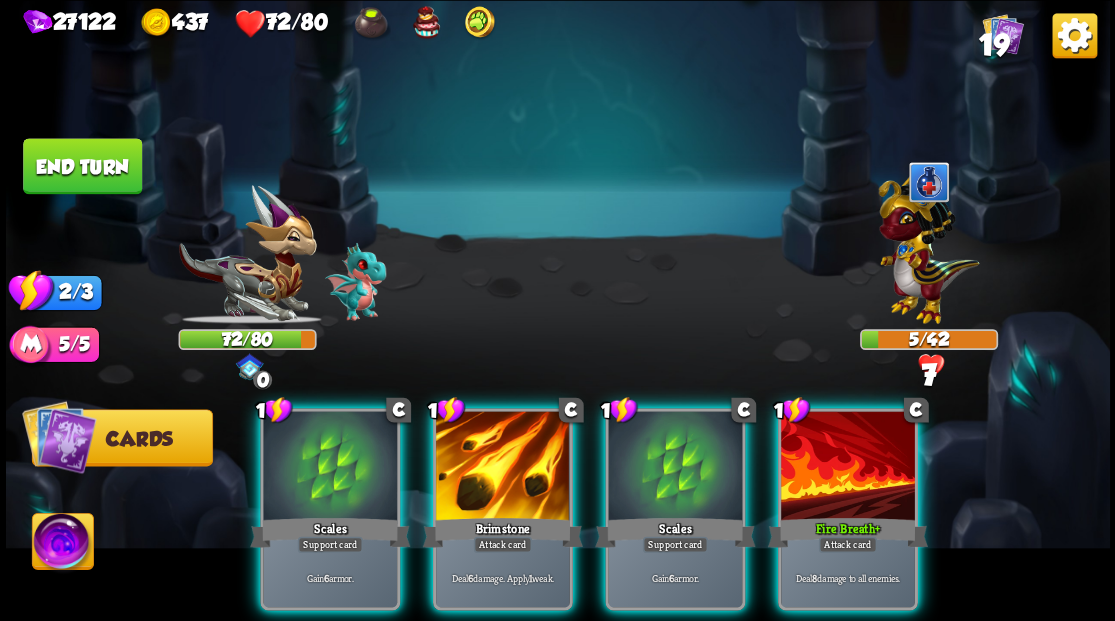 click at bounding box center [503, 467] 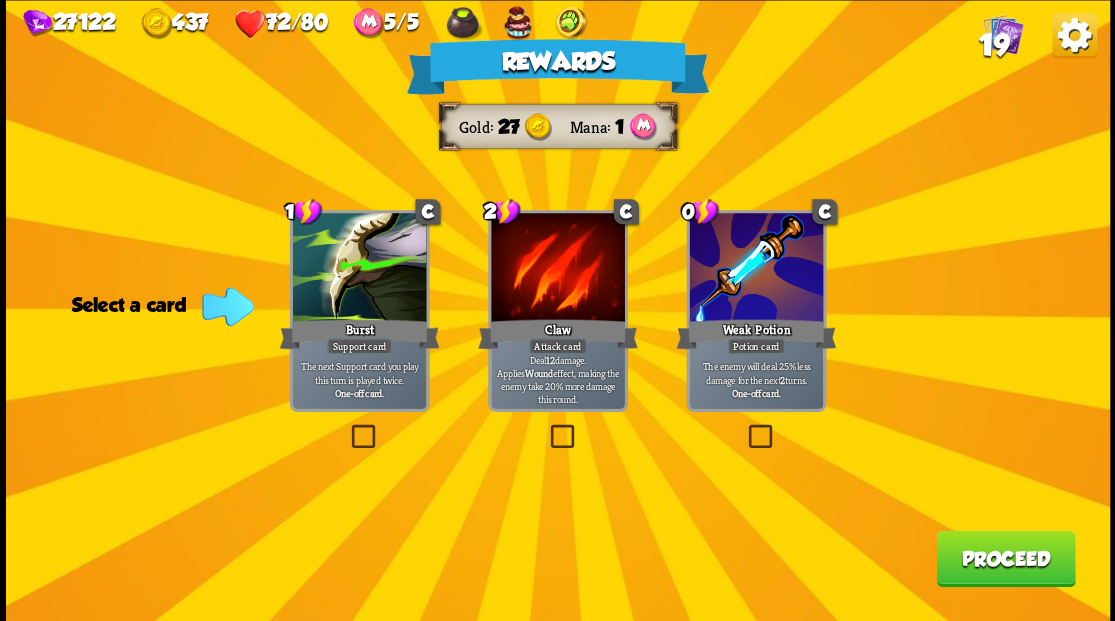 click on "Proceed" at bounding box center (1005, 558) 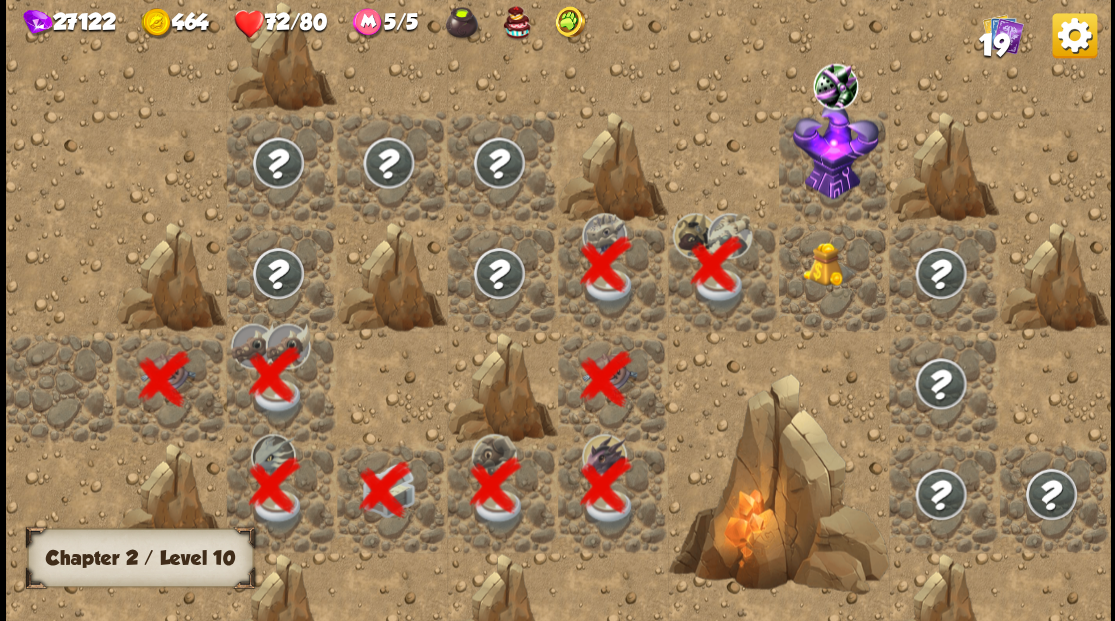 click at bounding box center [829, 264] 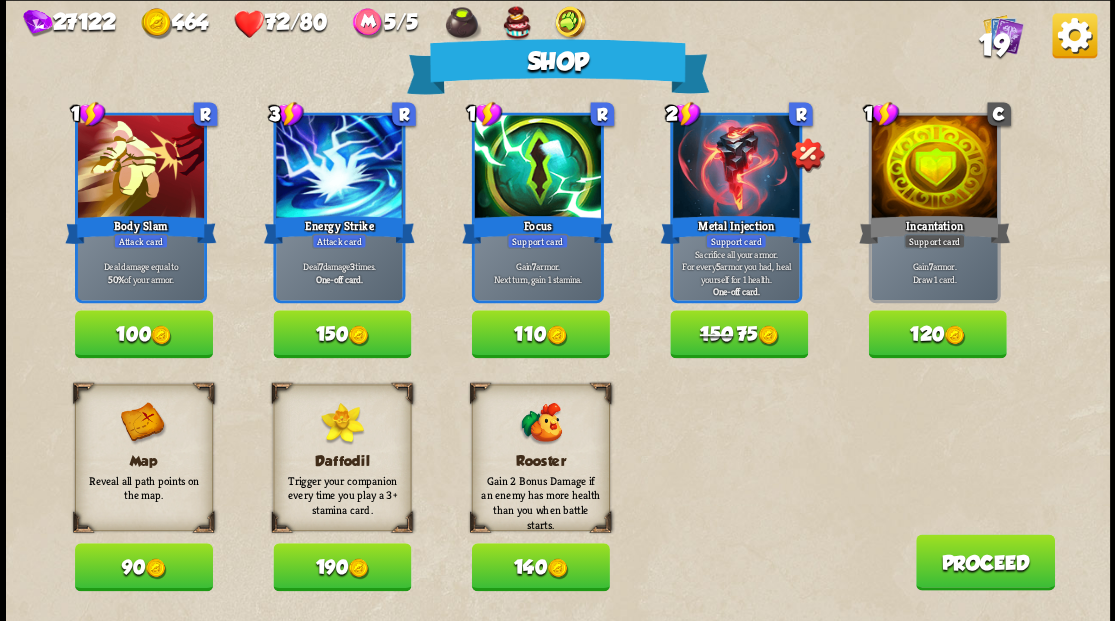 click on "140" at bounding box center (540, 567) 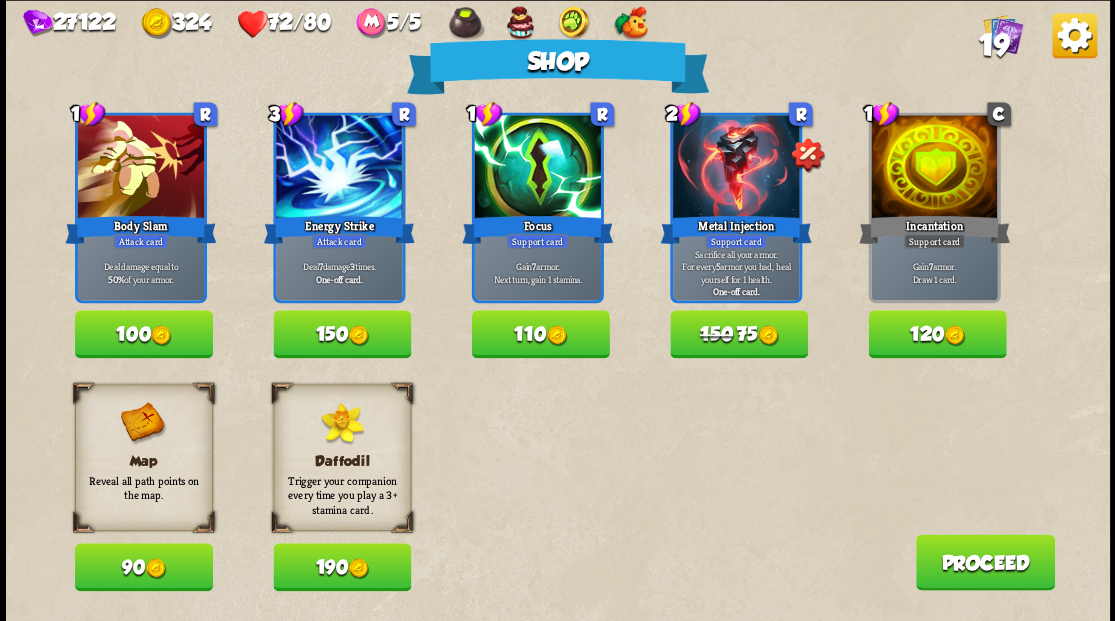 click on "Proceed" at bounding box center (984, 562) 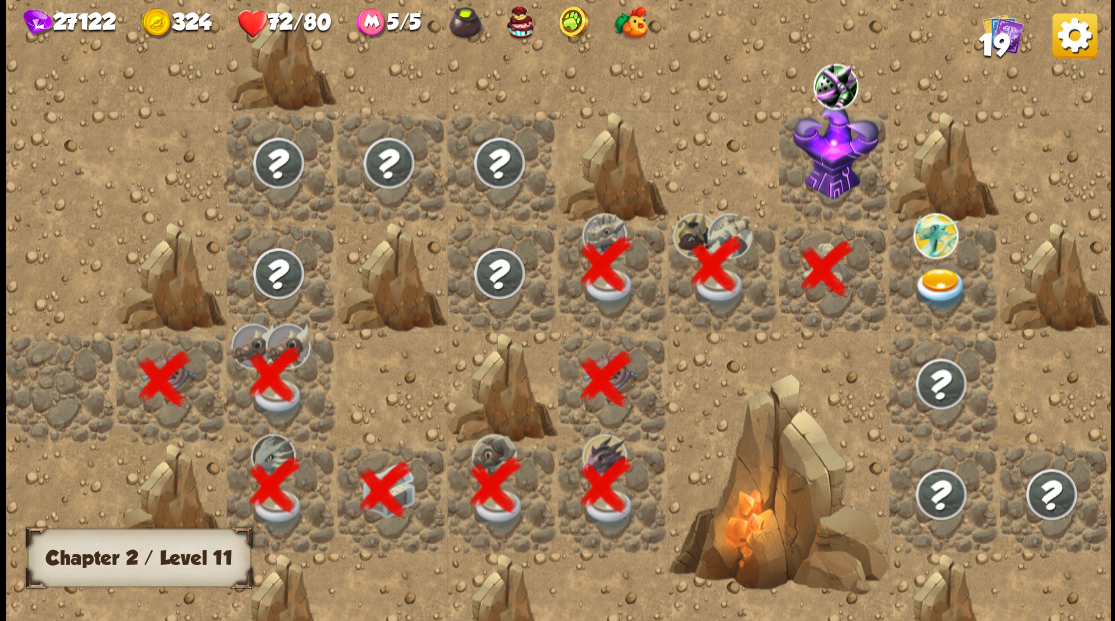 scroll, scrollTop: 0, scrollLeft: 384, axis: horizontal 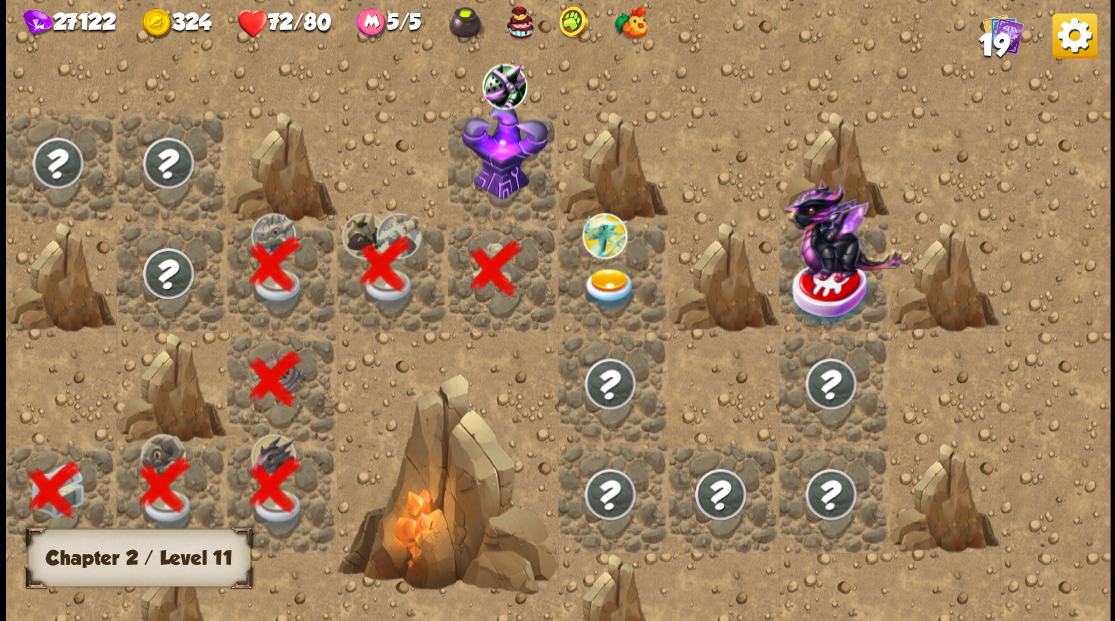 click at bounding box center (504, 150) 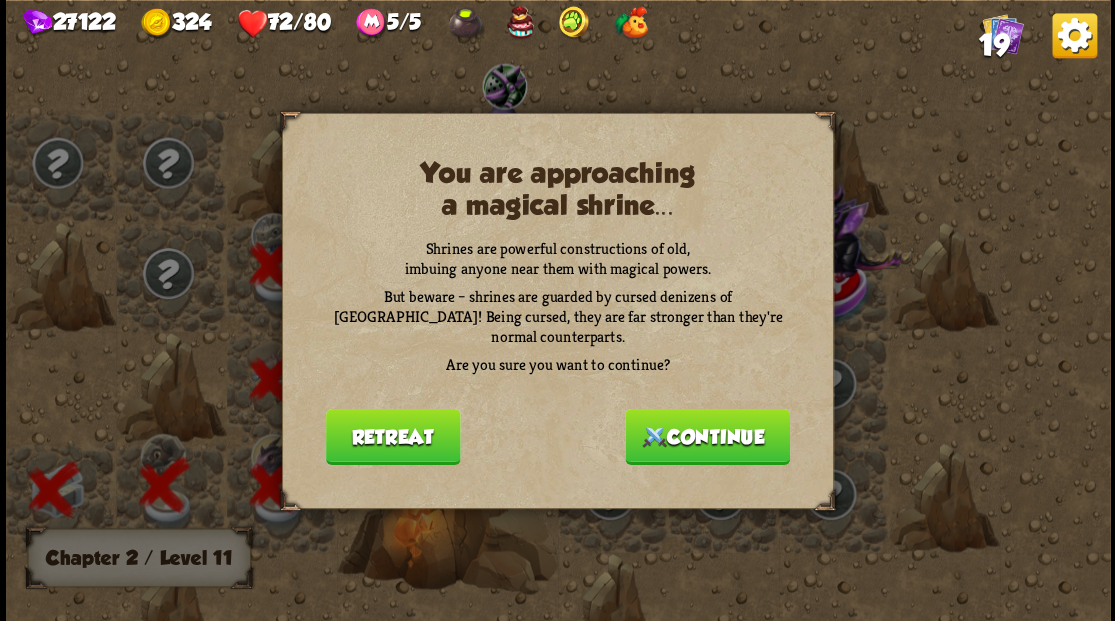 click on "Continue" at bounding box center (707, 436) 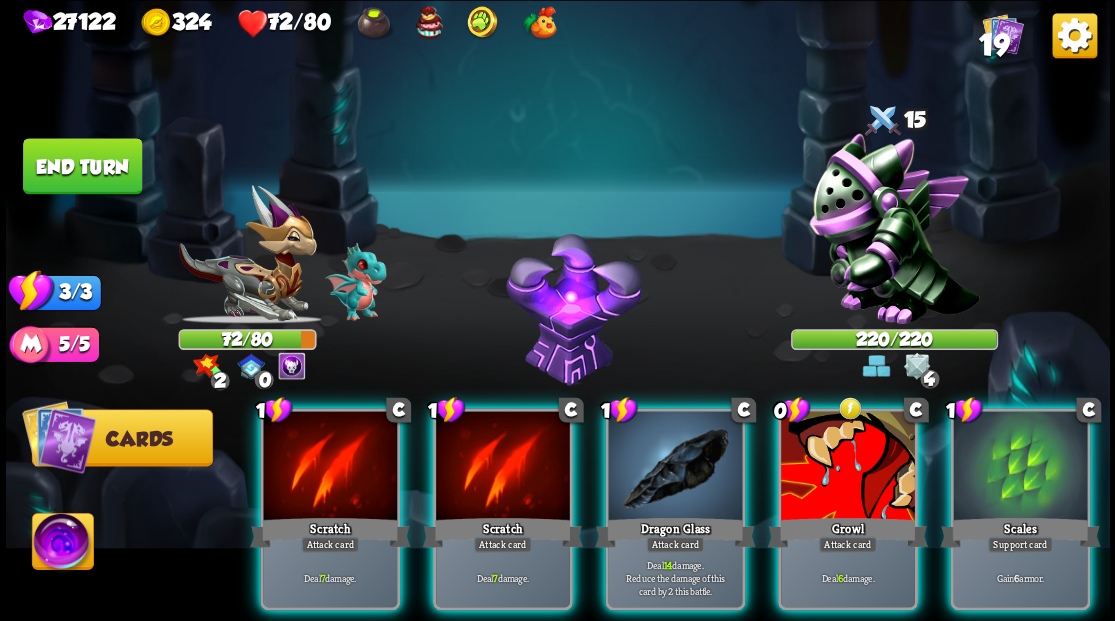 click on "19" at bounding box center [993, 45] 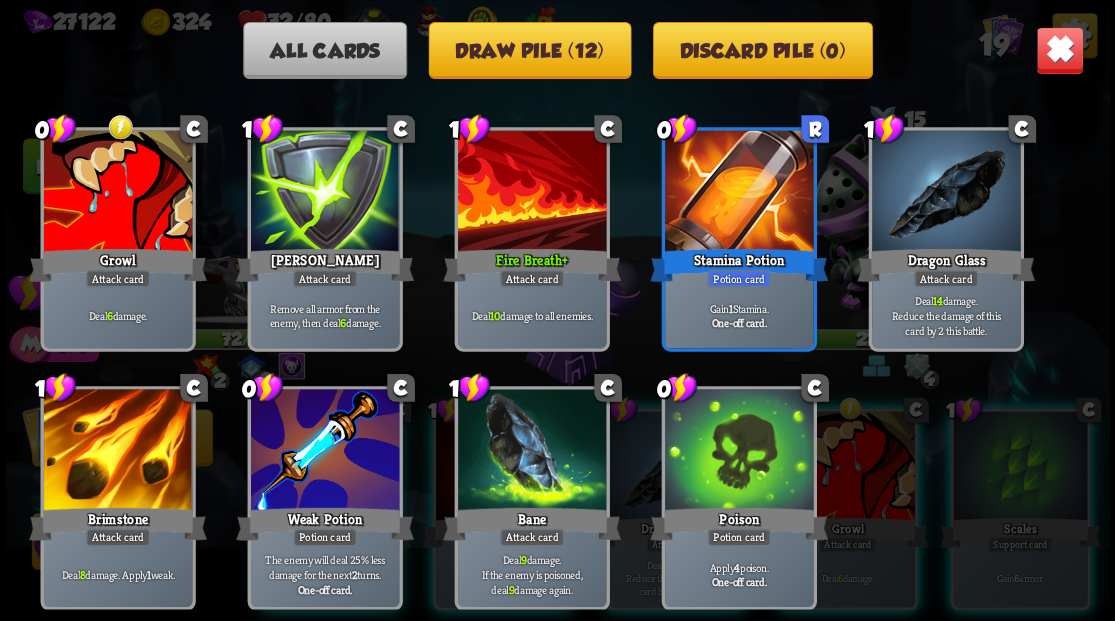 scroll, scrollTop: 629, scrollLeft: 0, axis: vertical 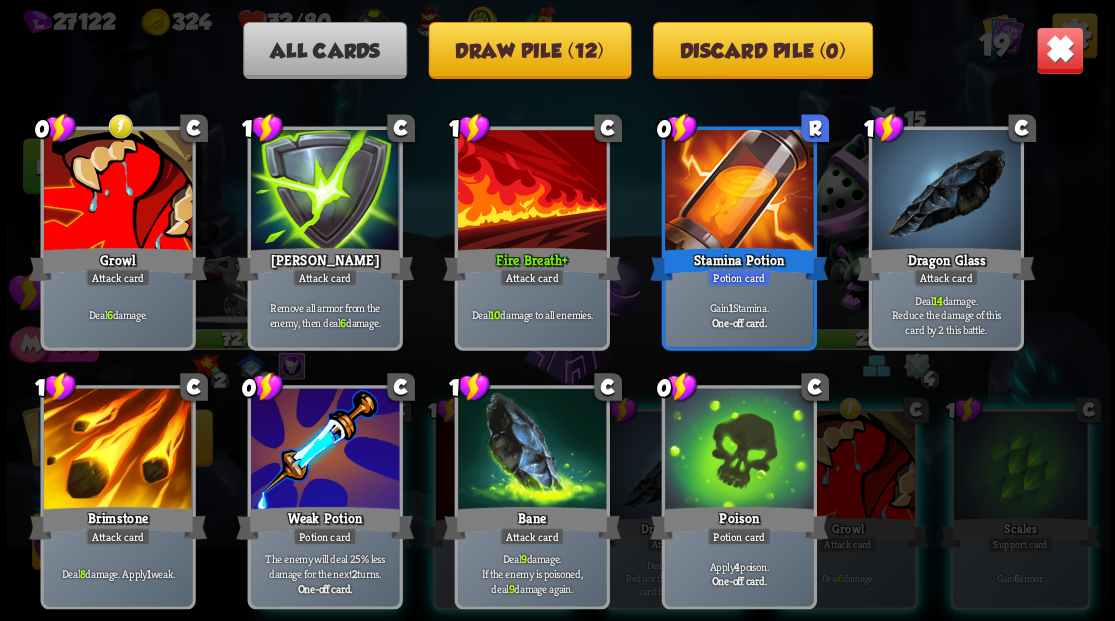 click at bounding box center [1059, 50] 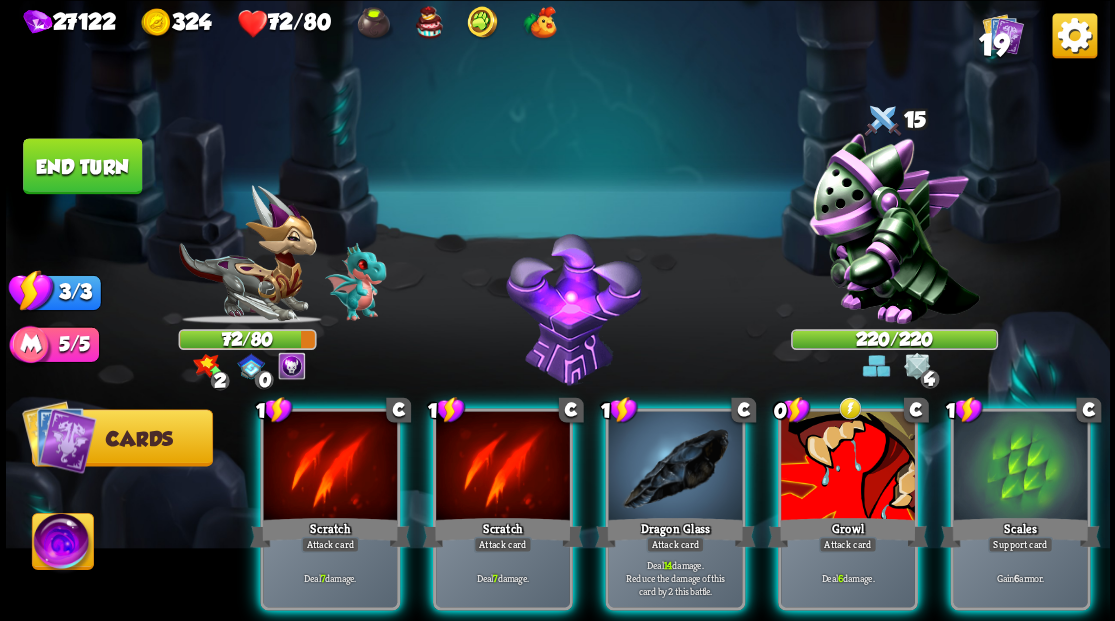 click at bounding box center [62, 544] 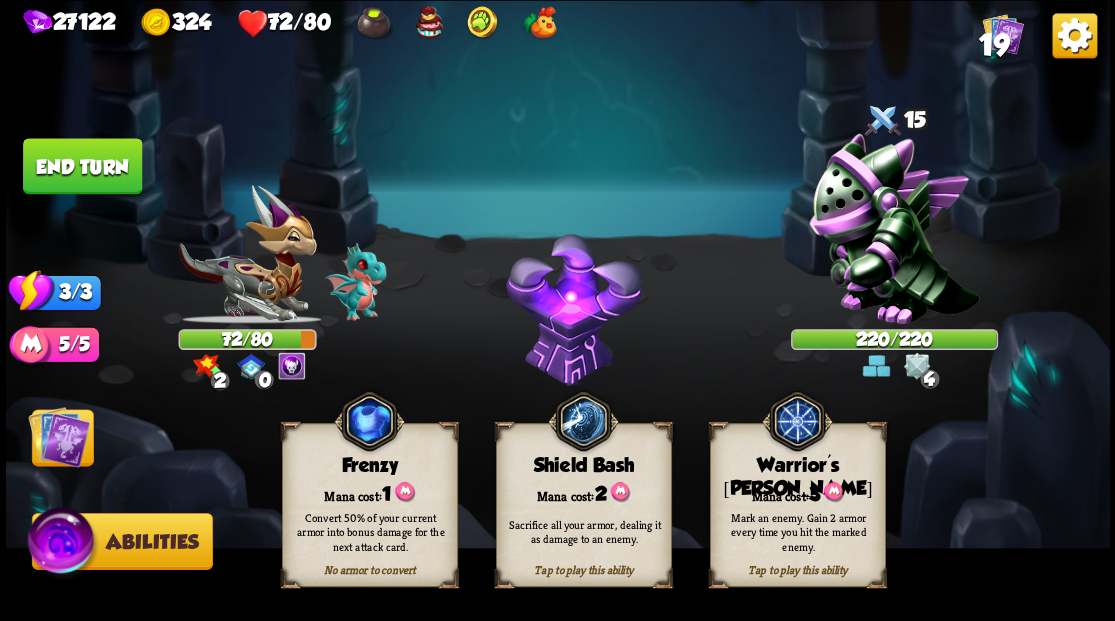 click on "Mana cost:  3" at bounding box center (797, 492) 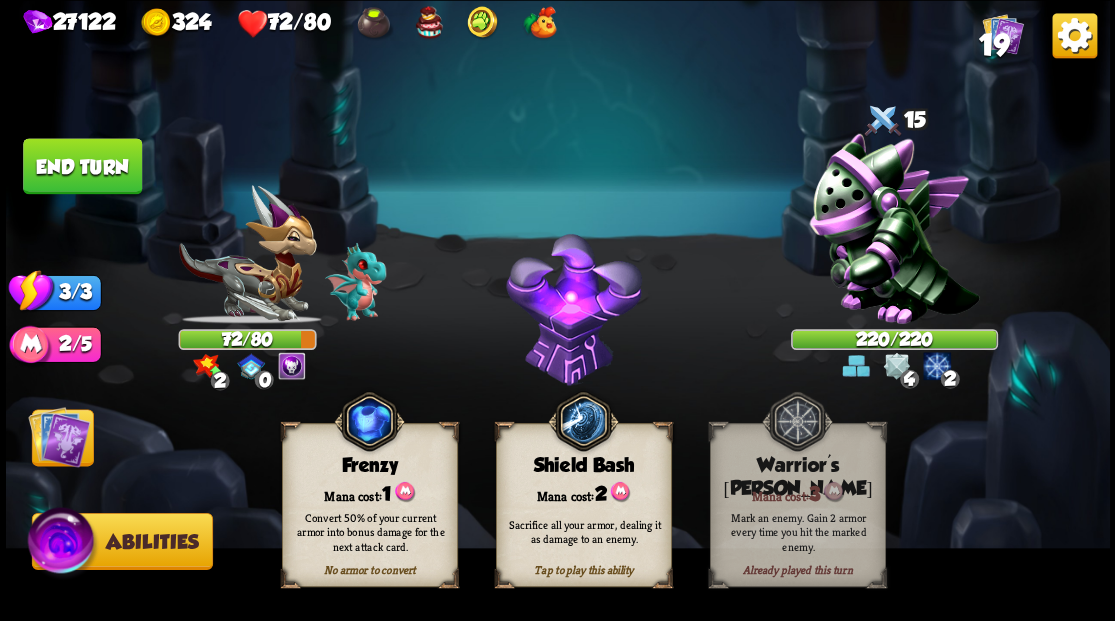 click at bounding box center [59, 436] 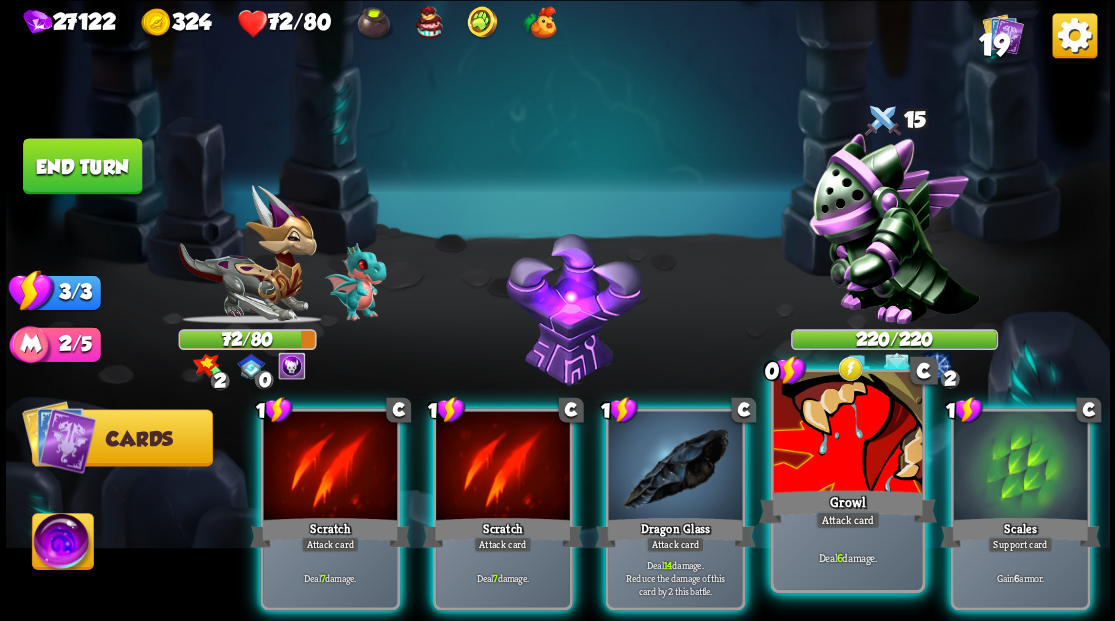 click at bounding box center (847, 434) 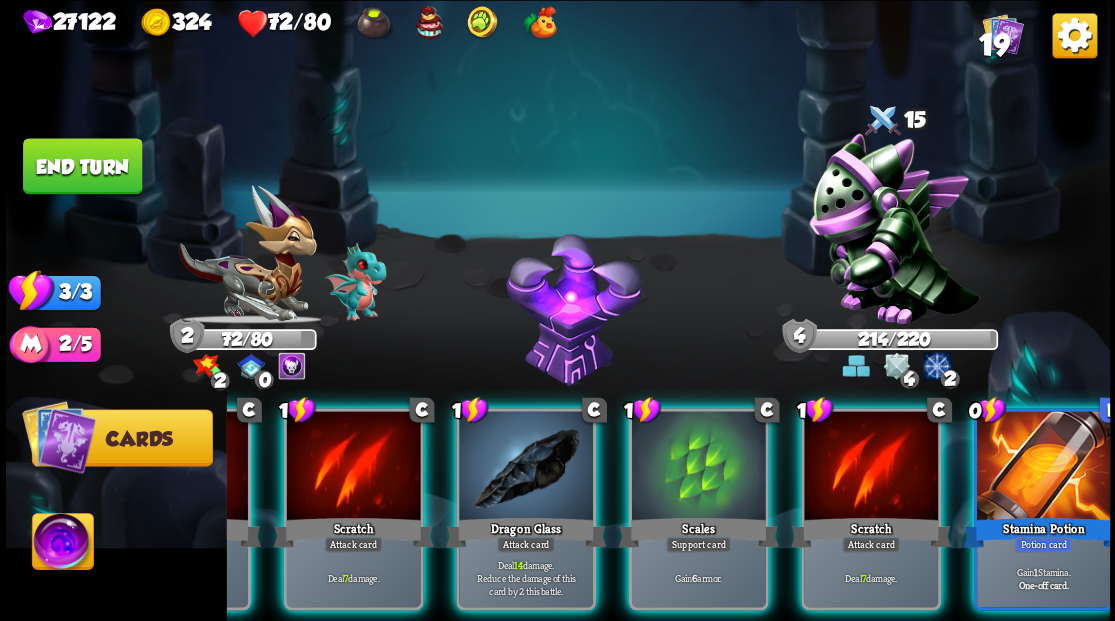 scroll, scrollTop: 0, scrollLeft: 189, axis: horizontal 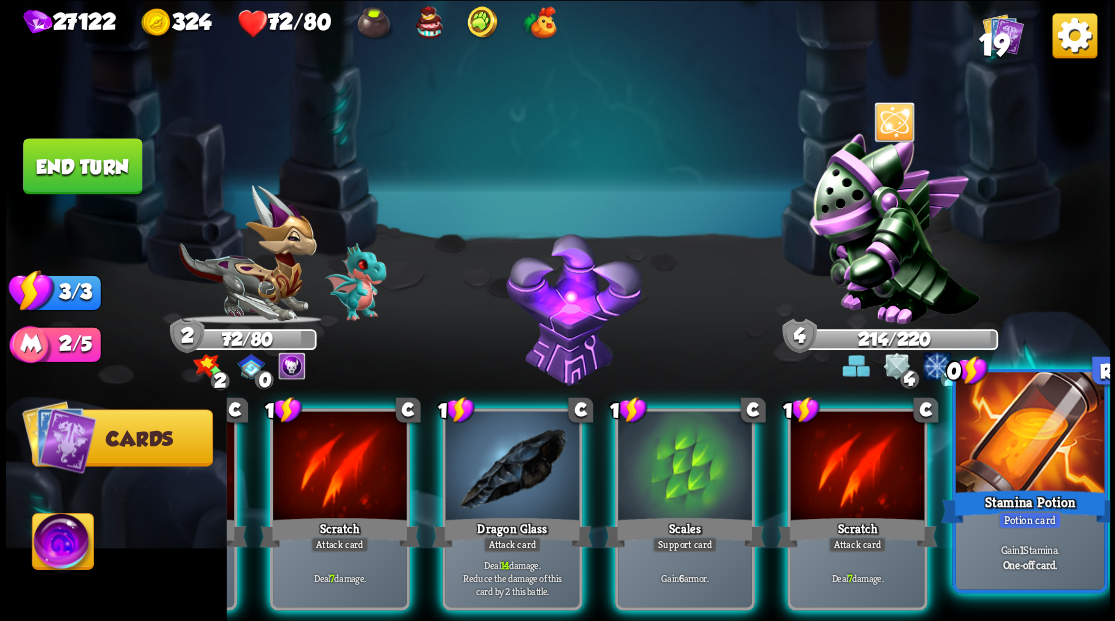 click at bounding box center (1029, 434) 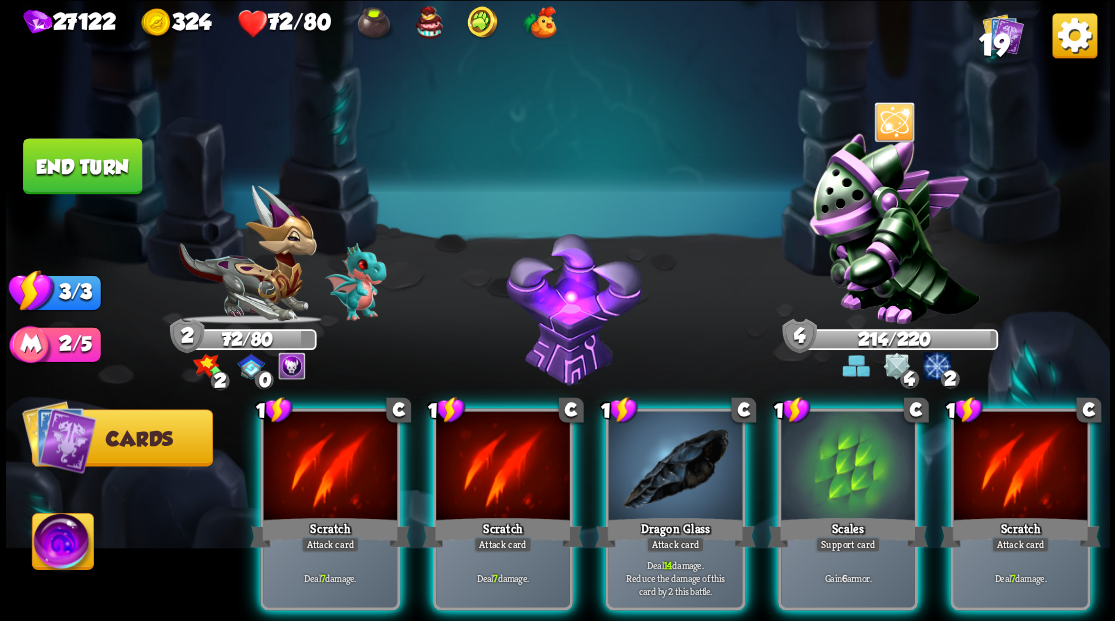 scroll, scrollTop: 0, scrollLeft: 0, axis: both 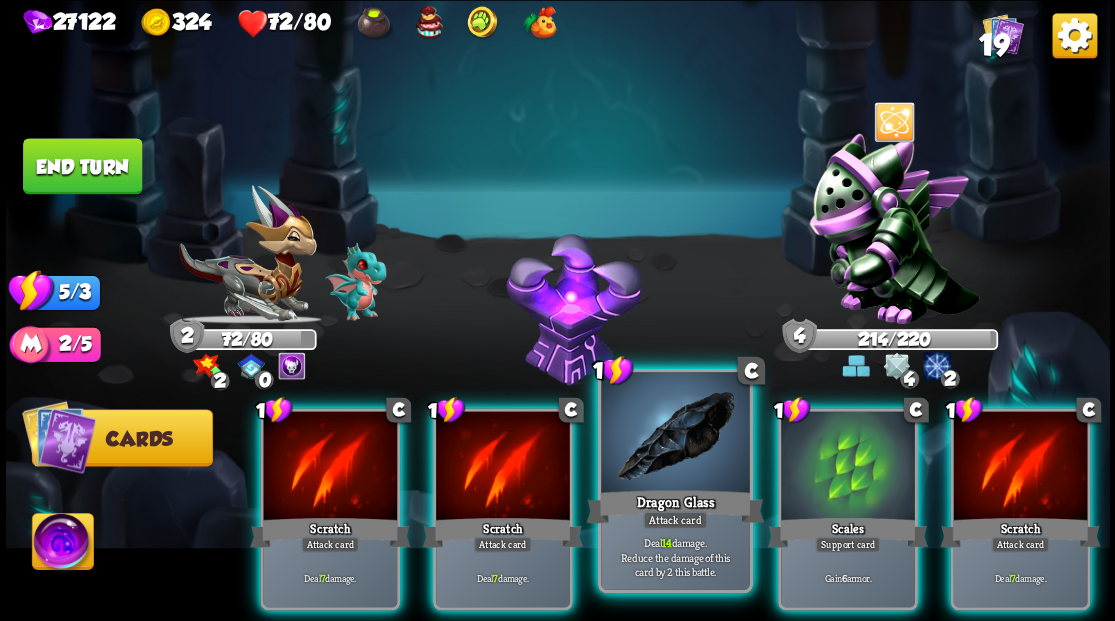 click on "Dragon Glass" at bounding box center (675, 506) 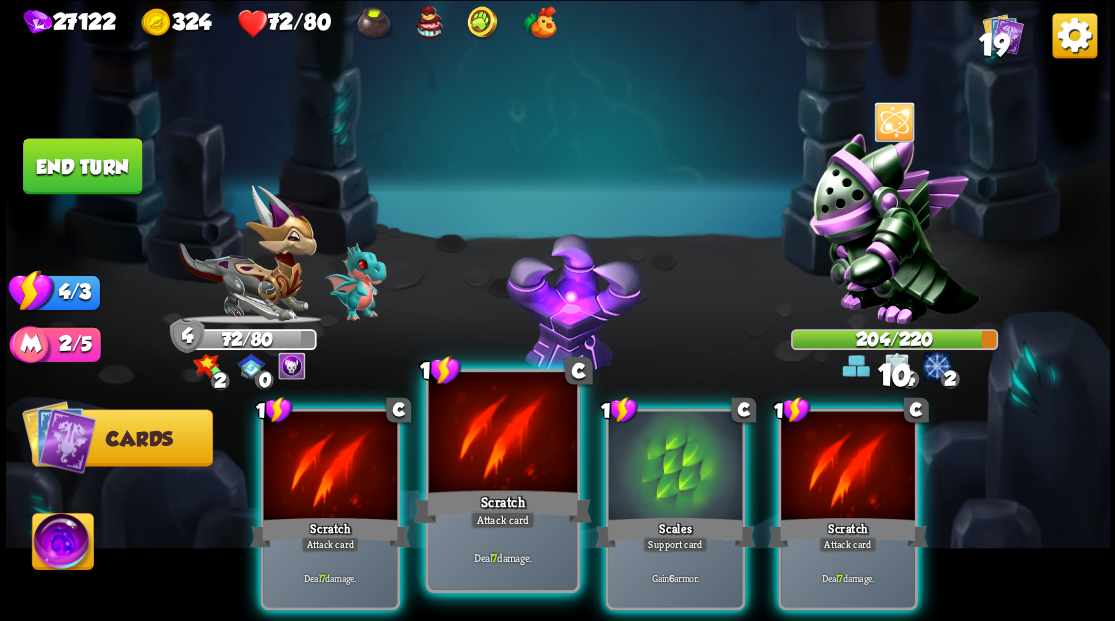 click at bounding box center (502, 434) 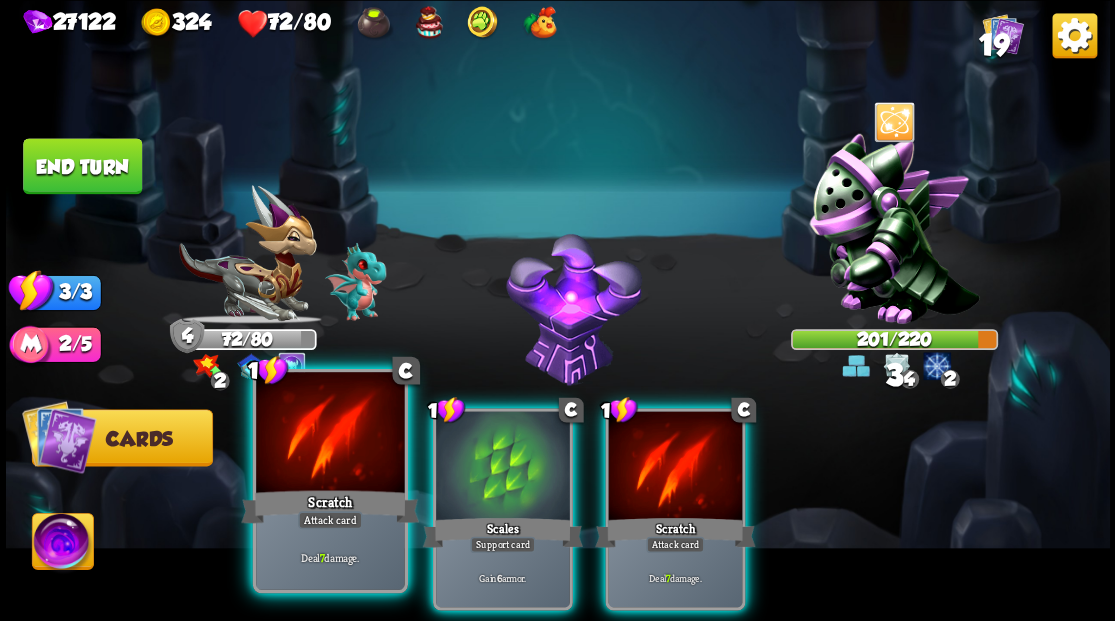click at bounding box center (330, 434) 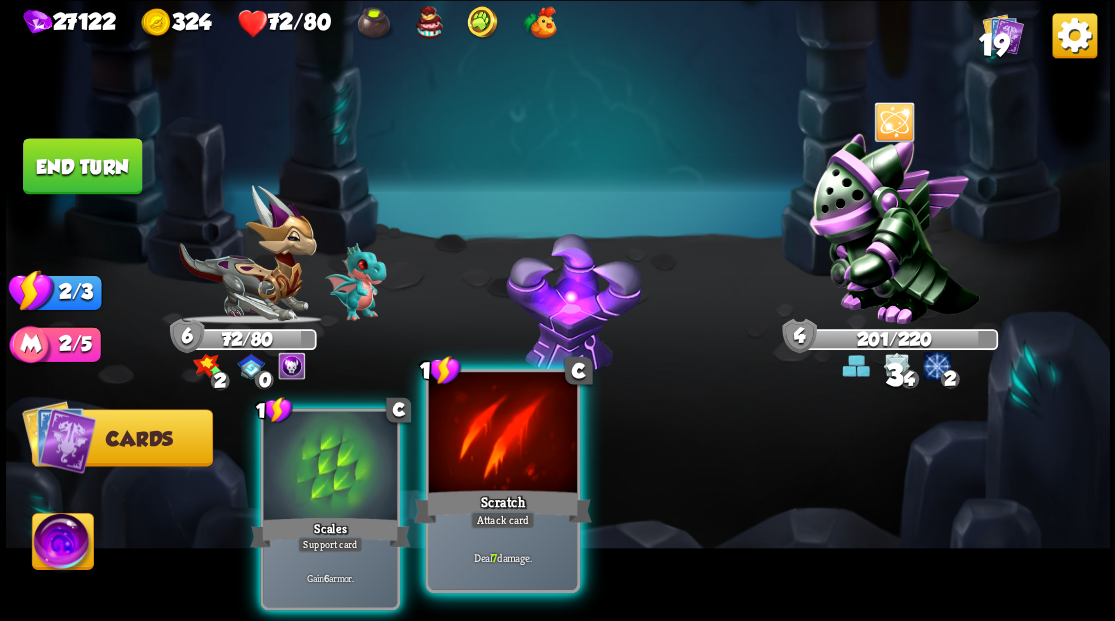 click at bounding box center [502, 434] 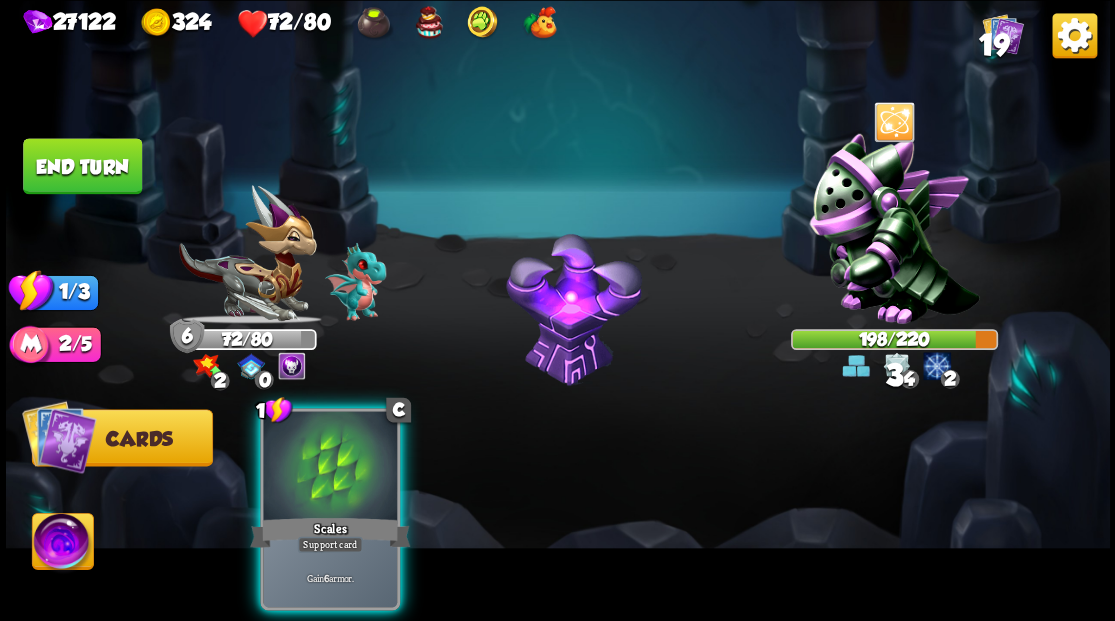 drag, startPoint x: 370, startPoint y: 435, endPoint x: 318, endPoint y: 382, distance: 74.24958 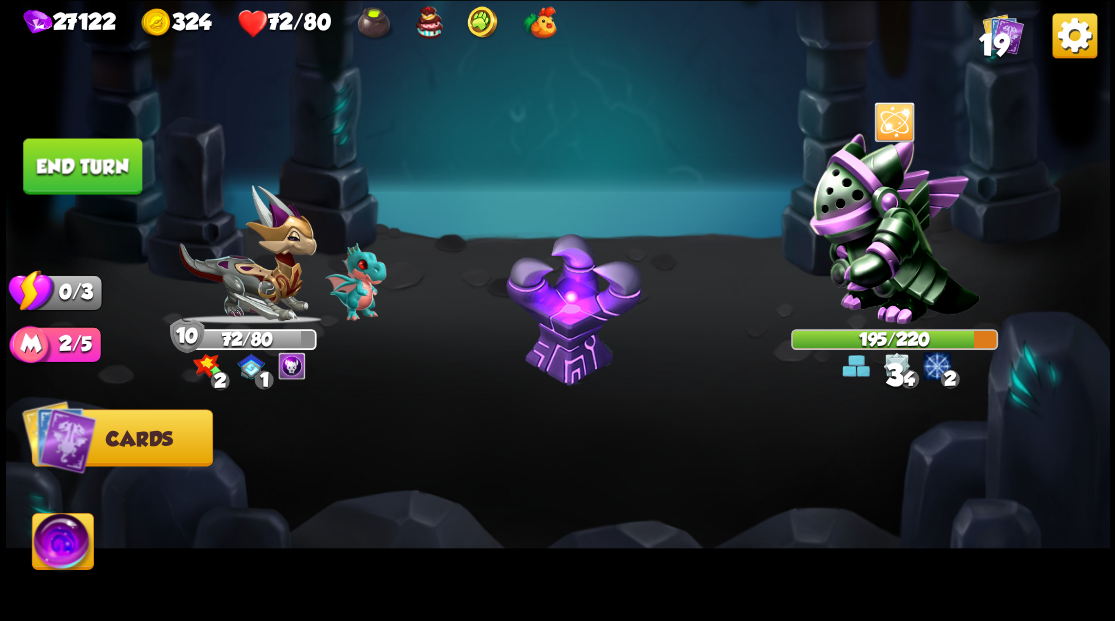 click on "End turn" at bounding box center (82, 166) 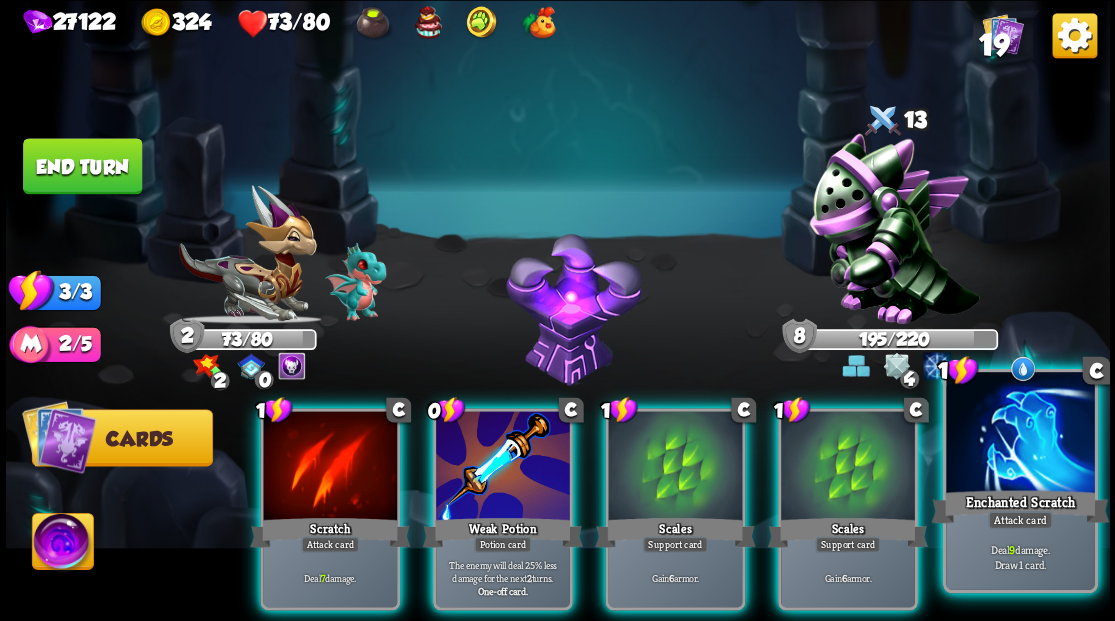 click at bounding box center [1020, 434] 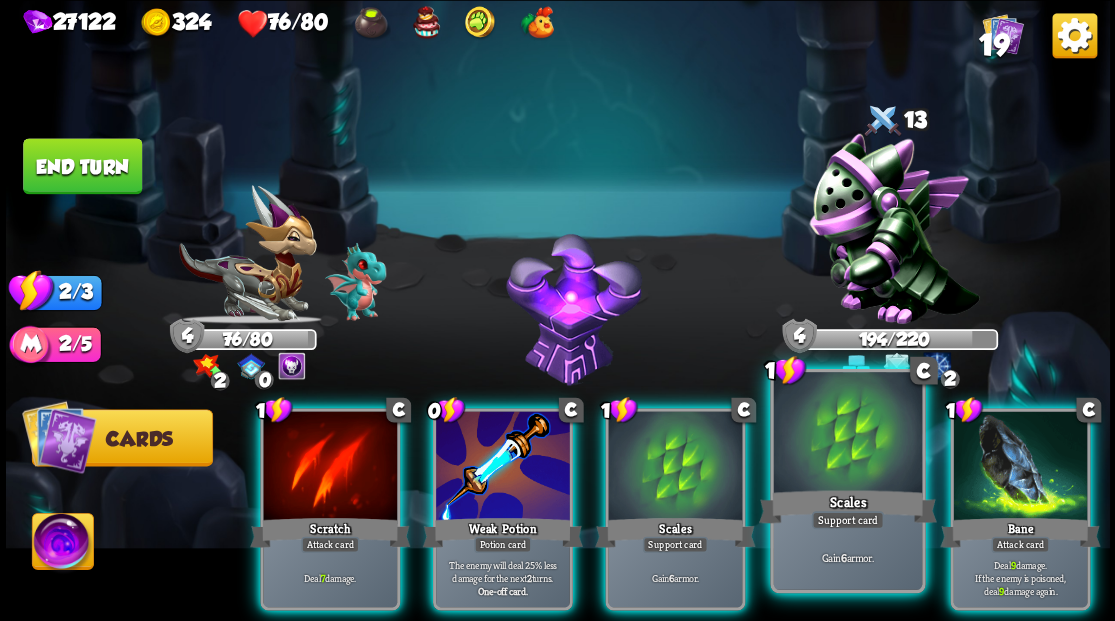 click at bounding box center [847, 434] 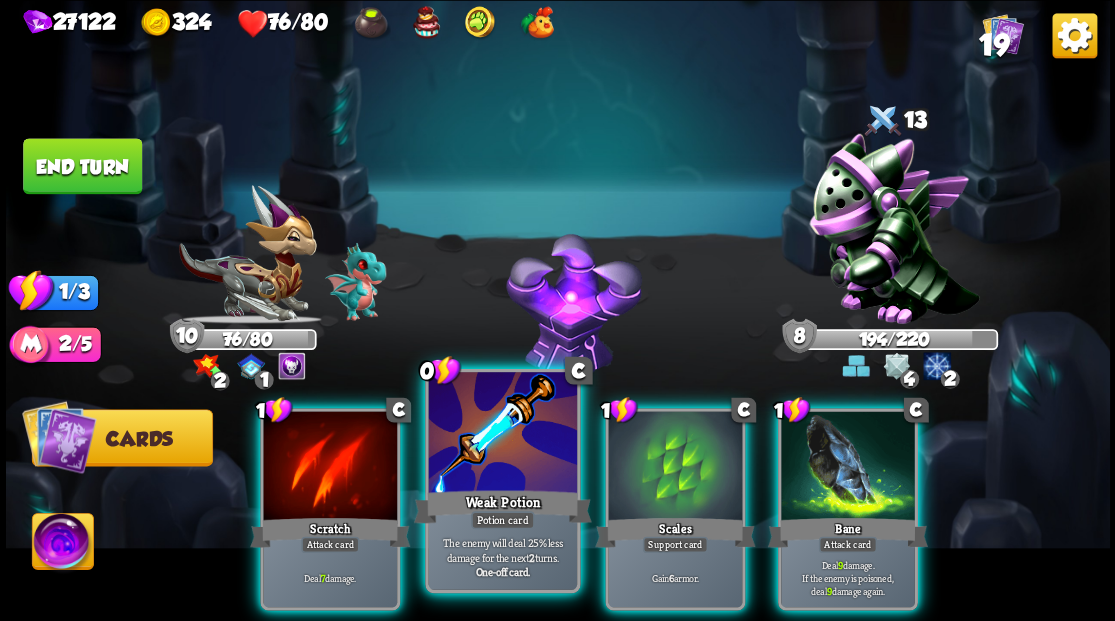 click at bounding box center [502, 434] 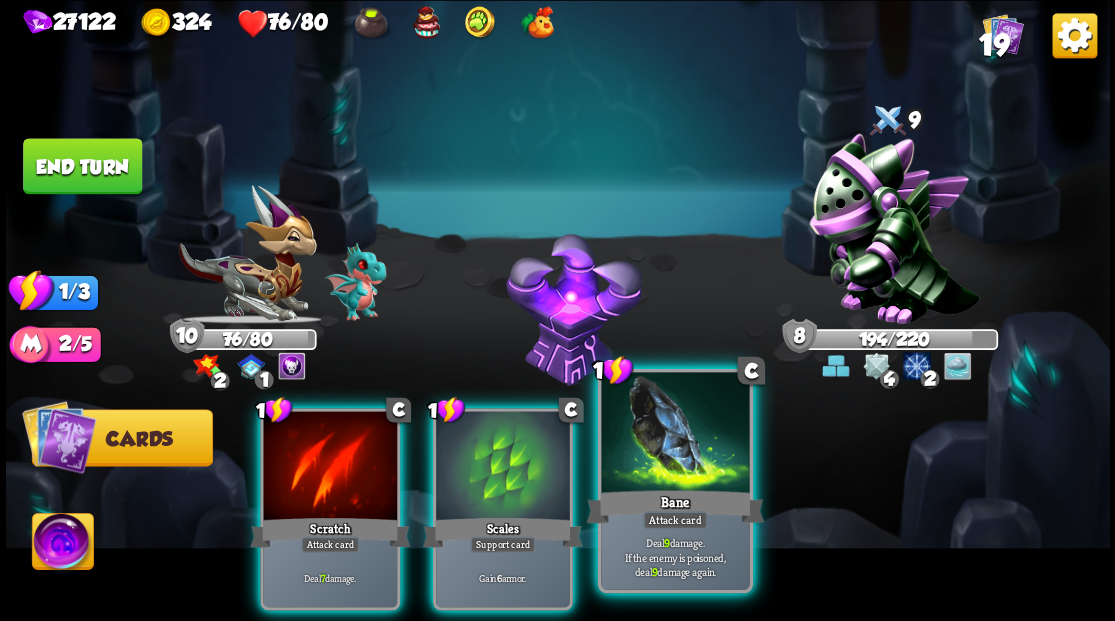 click at bounding box center [675, 434] 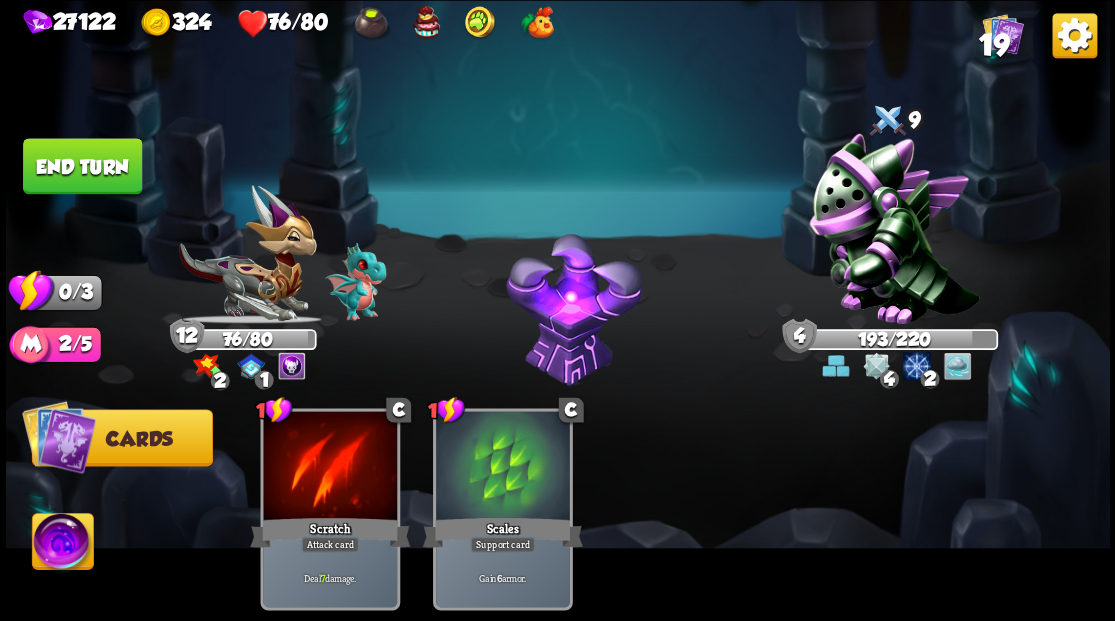 click on "End turn" at bounding box center (82, 166) 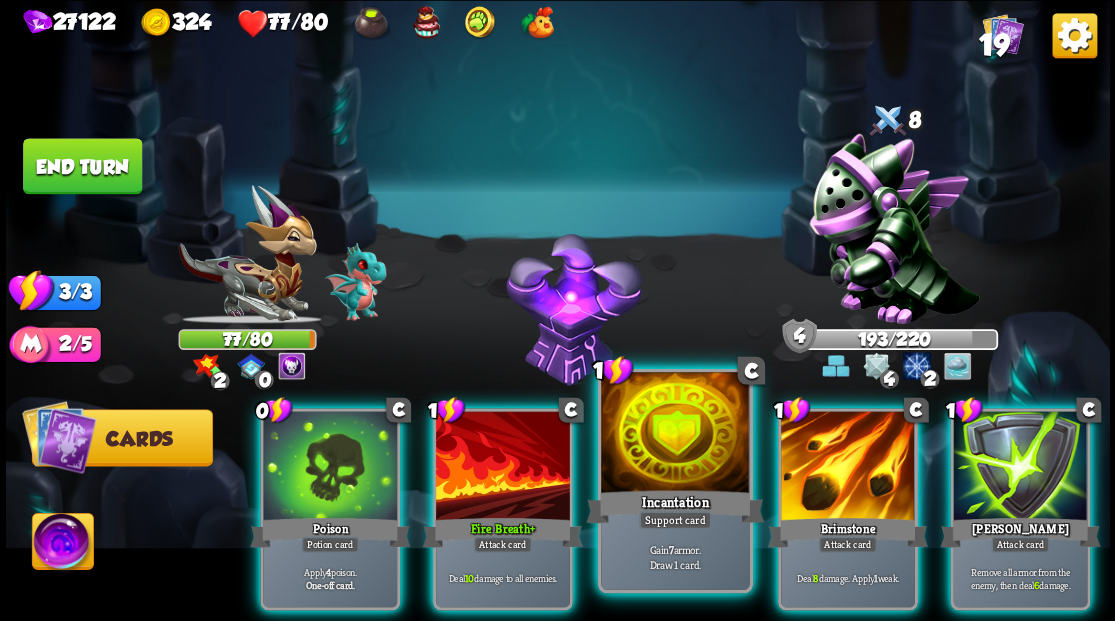 click at bounding box center [675, 434] 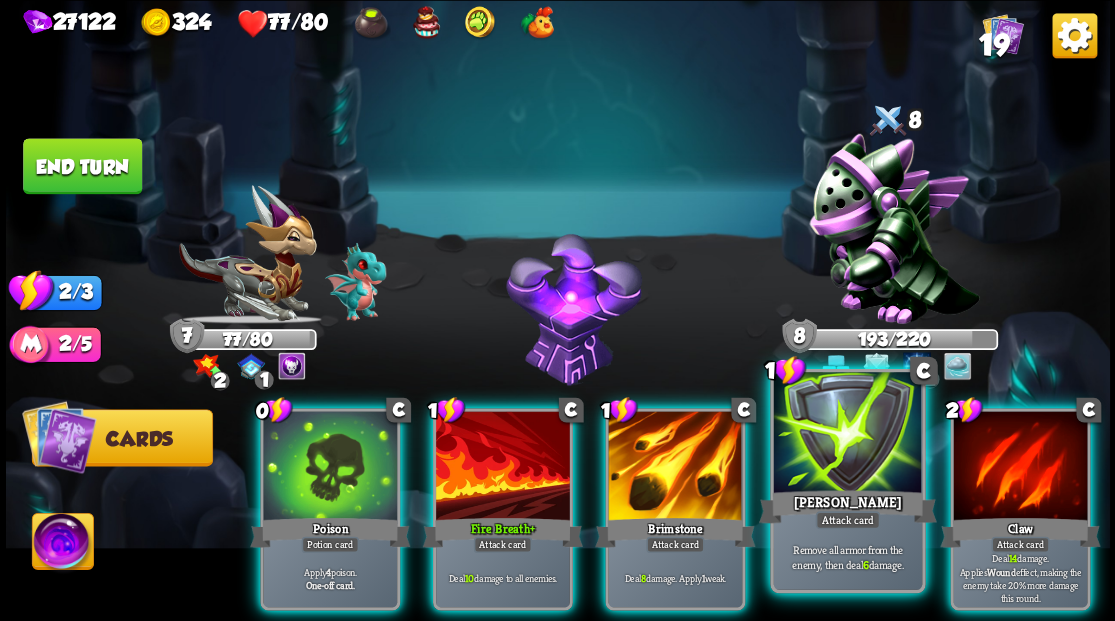 click at bounding box center (847, 434) 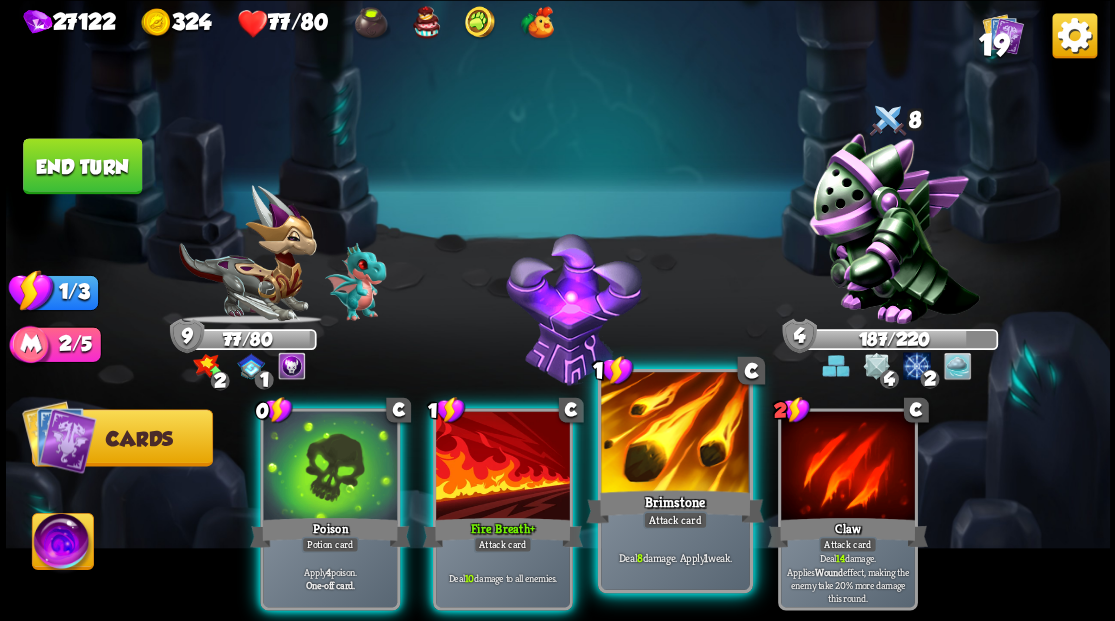 click at bounding box center (675, 434) 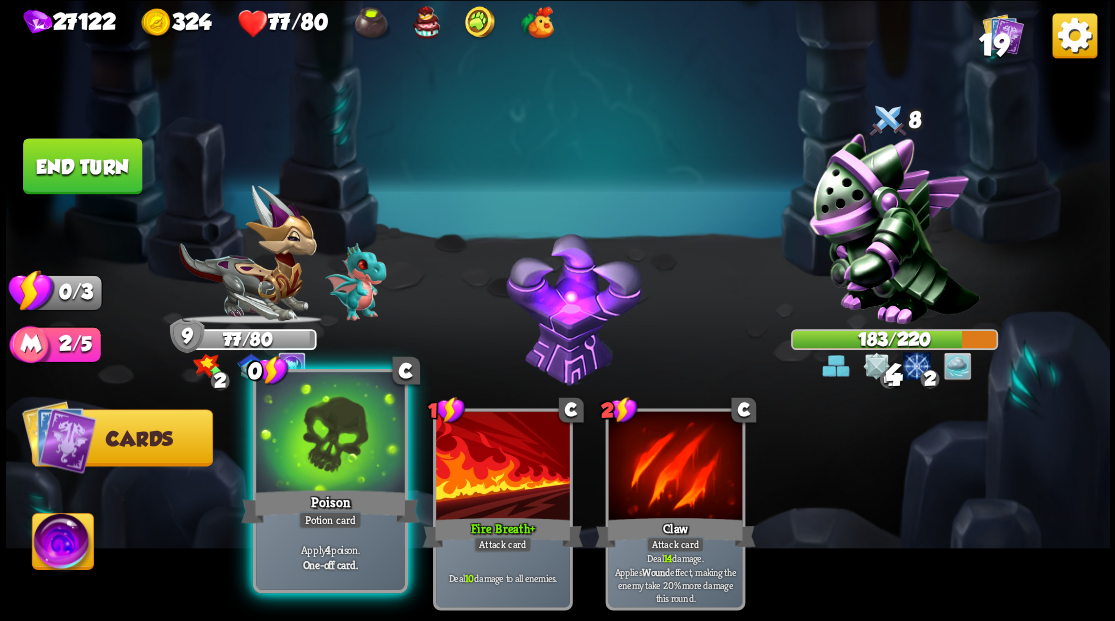 click on "Poison" at bounding box center (330, 506) 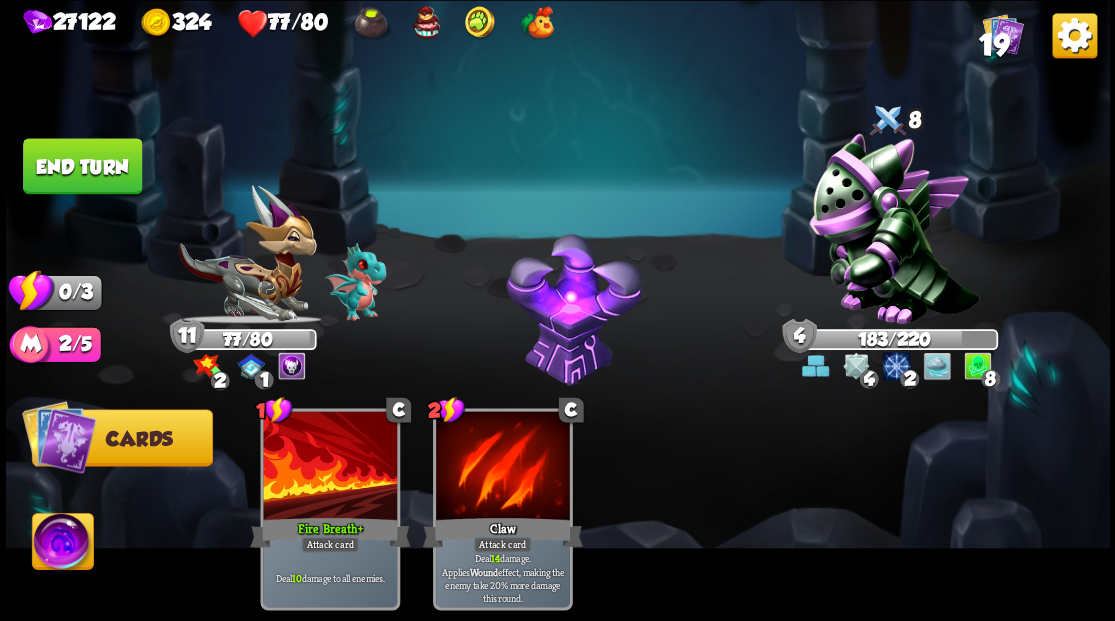 click on "End turn" at bounding box center [82, 166] 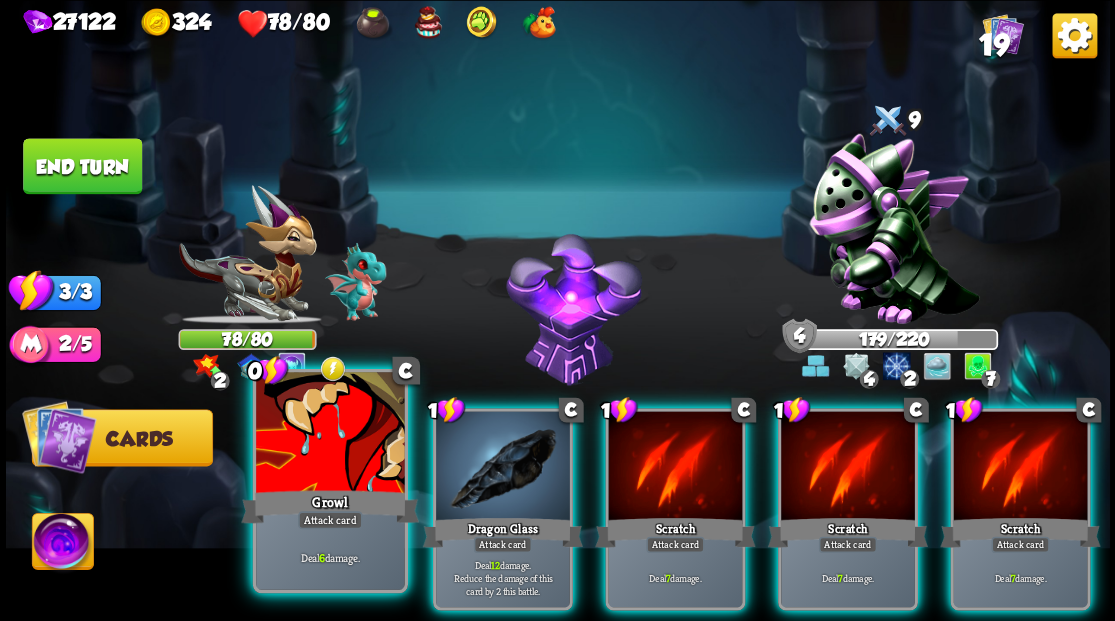 click at bounding box center [330, 434] 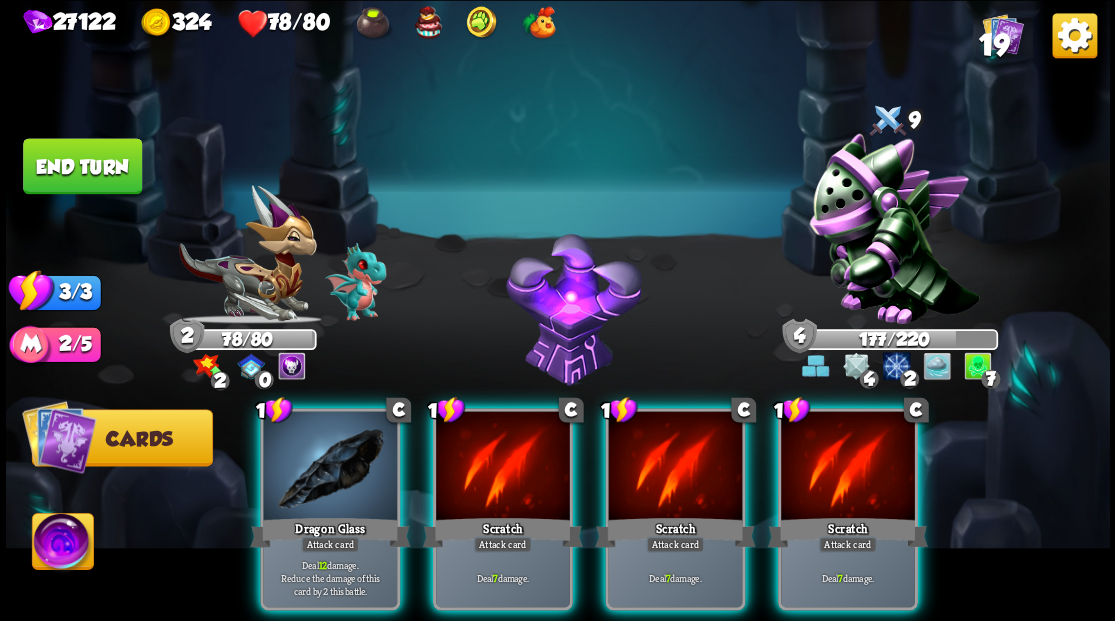 click at bounding box center (330, 467) 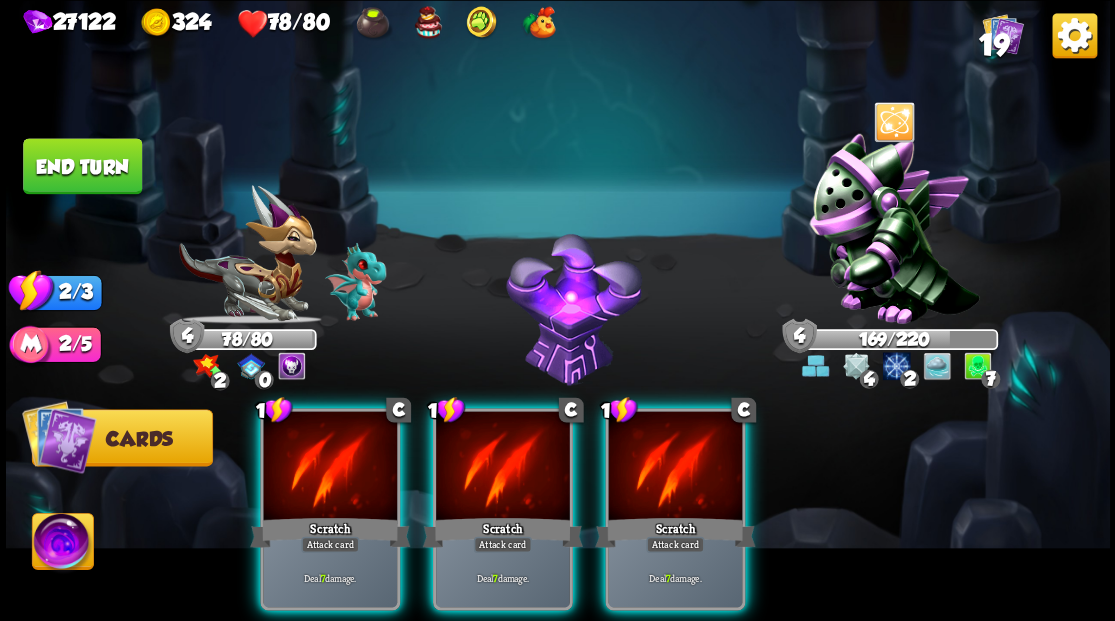 click at bounding box center [330, 467] 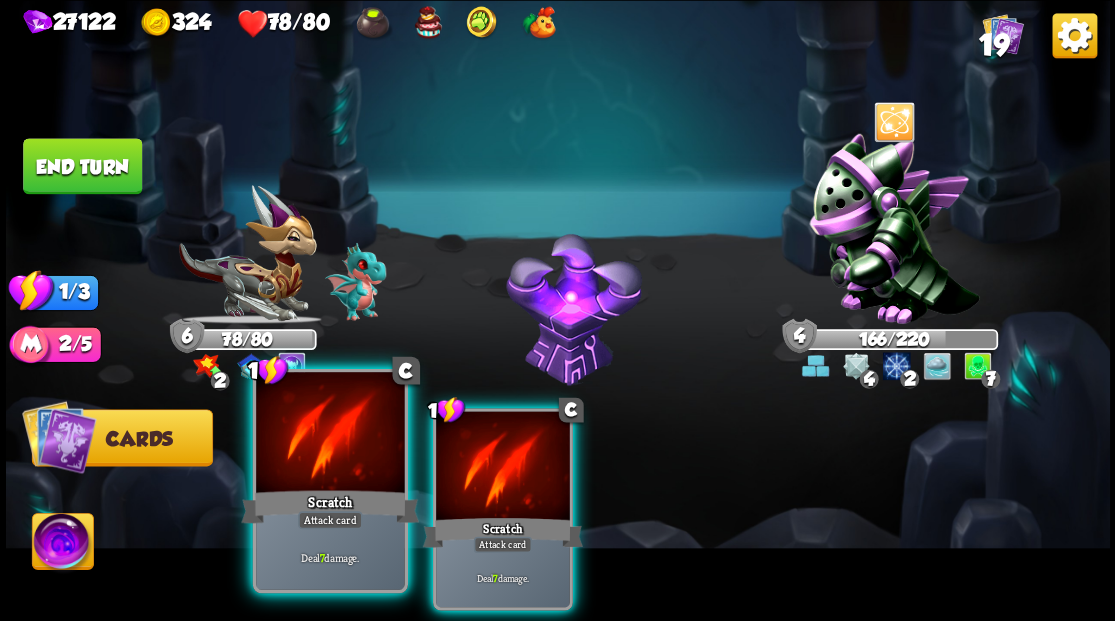 click at bounding box center (330, 434) 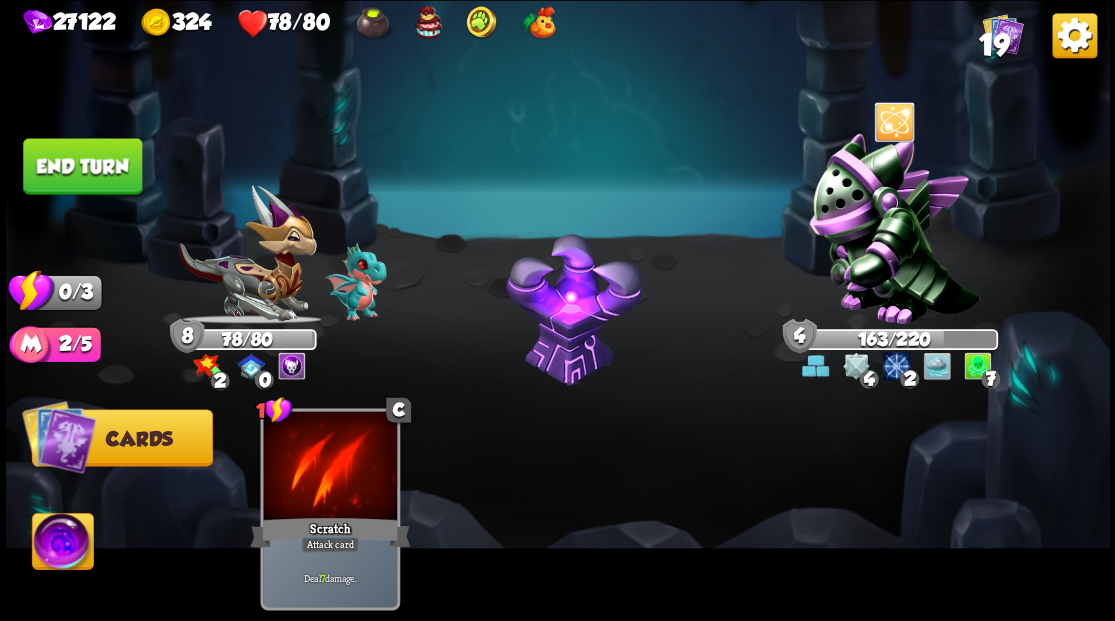 click on "End turn" at bounding box center (82, 166) 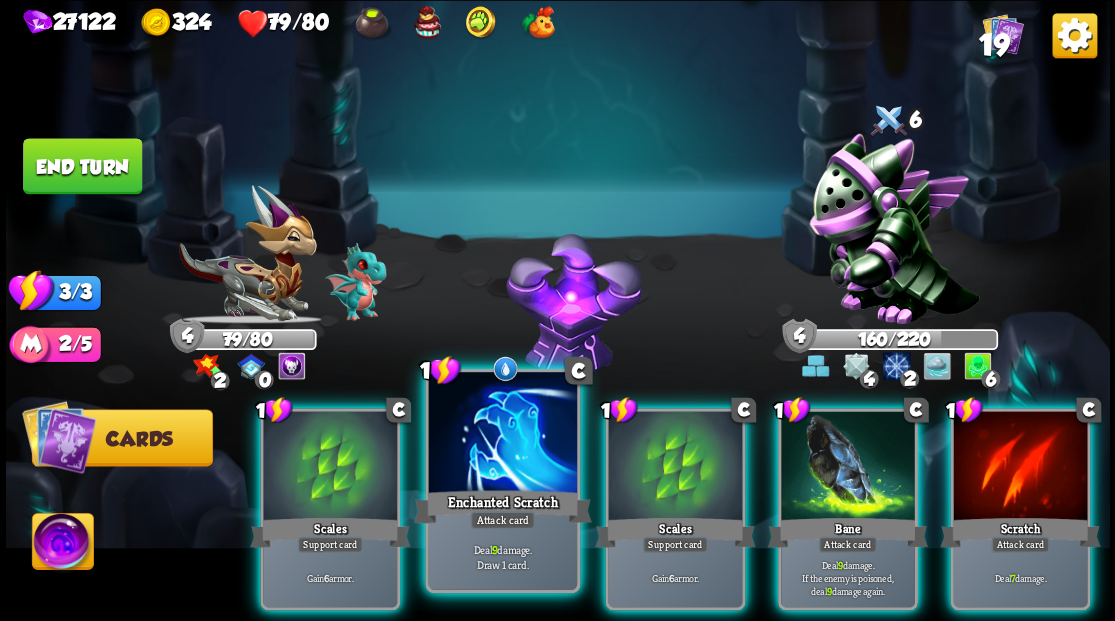 click at bounding box center (502, 434) 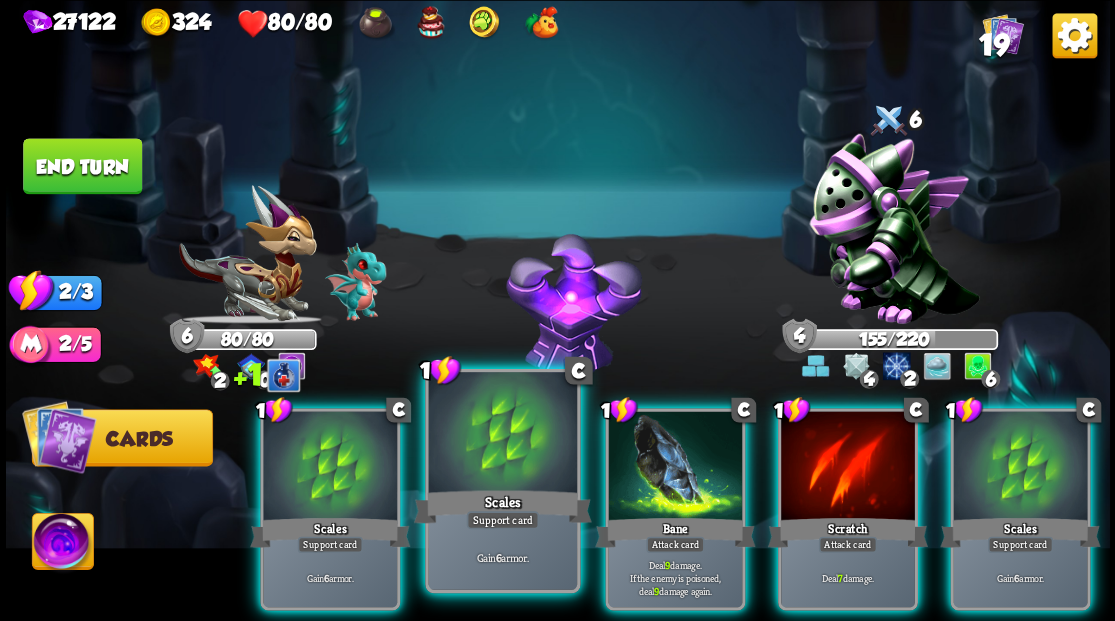 click at bounding box center (502, 434) 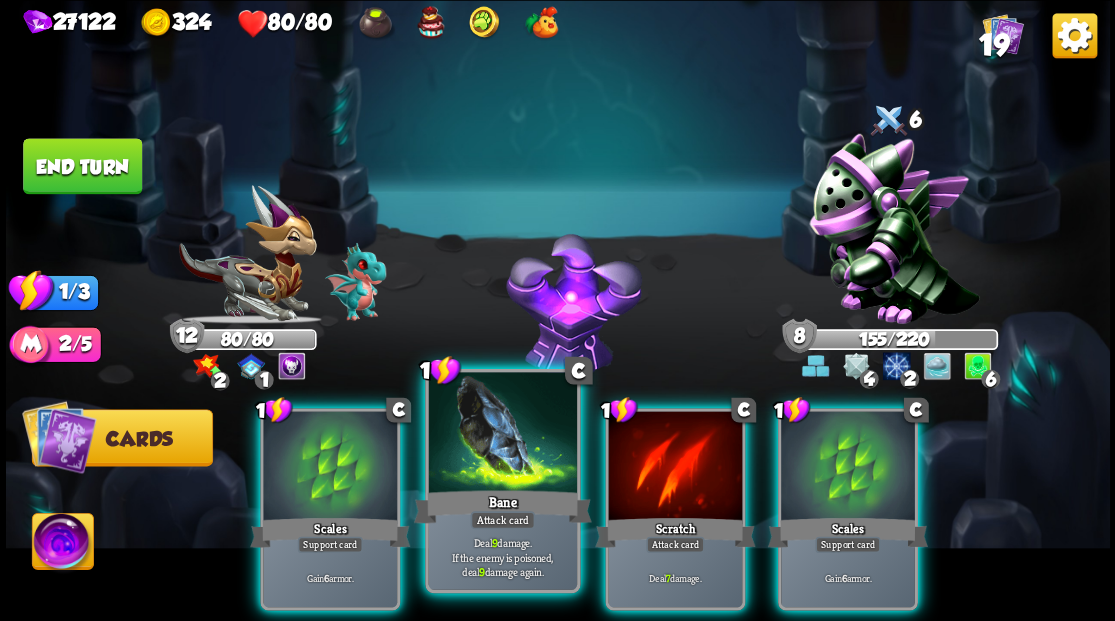 click at bounding box center (502, 434) 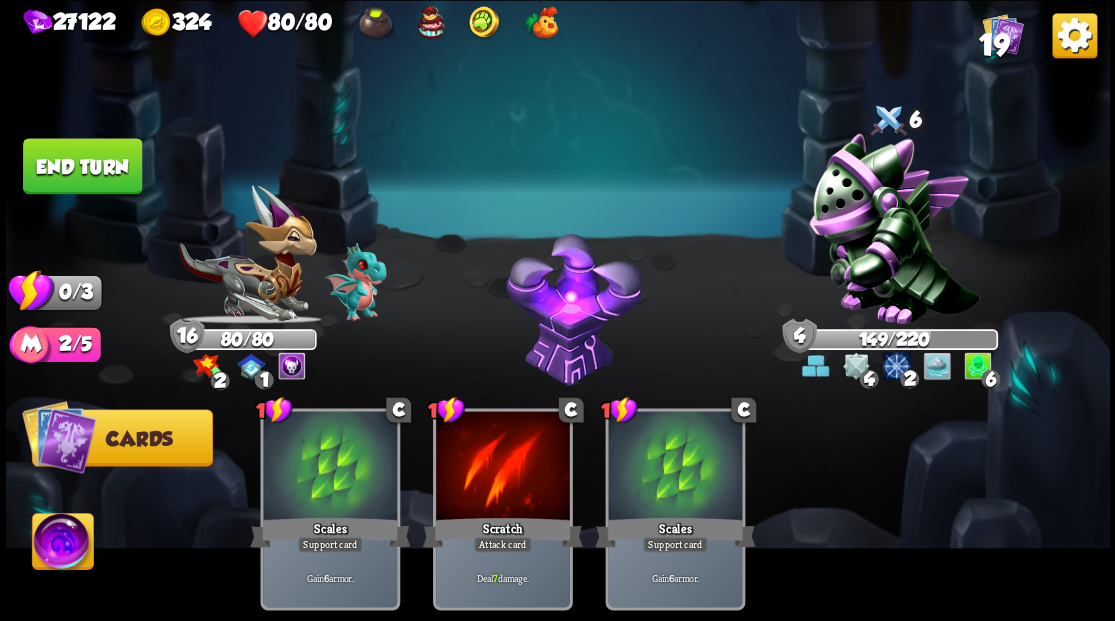 click on "End turn" at bounding box center [82, 166] 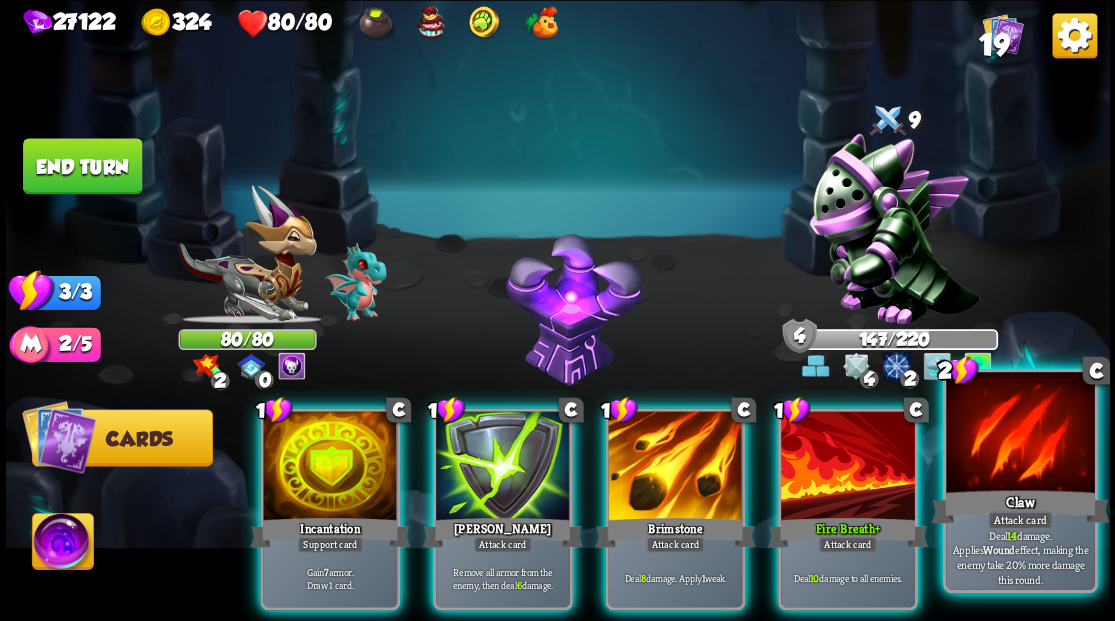 click at bounding box center (1020, 434) 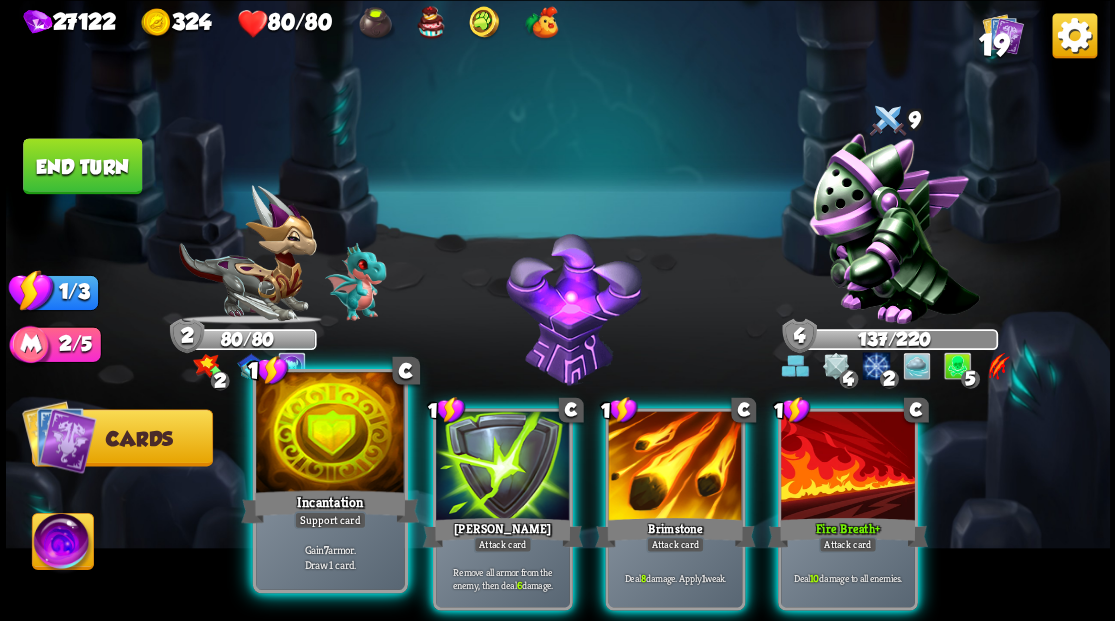 click at bounding box center [330, 434] 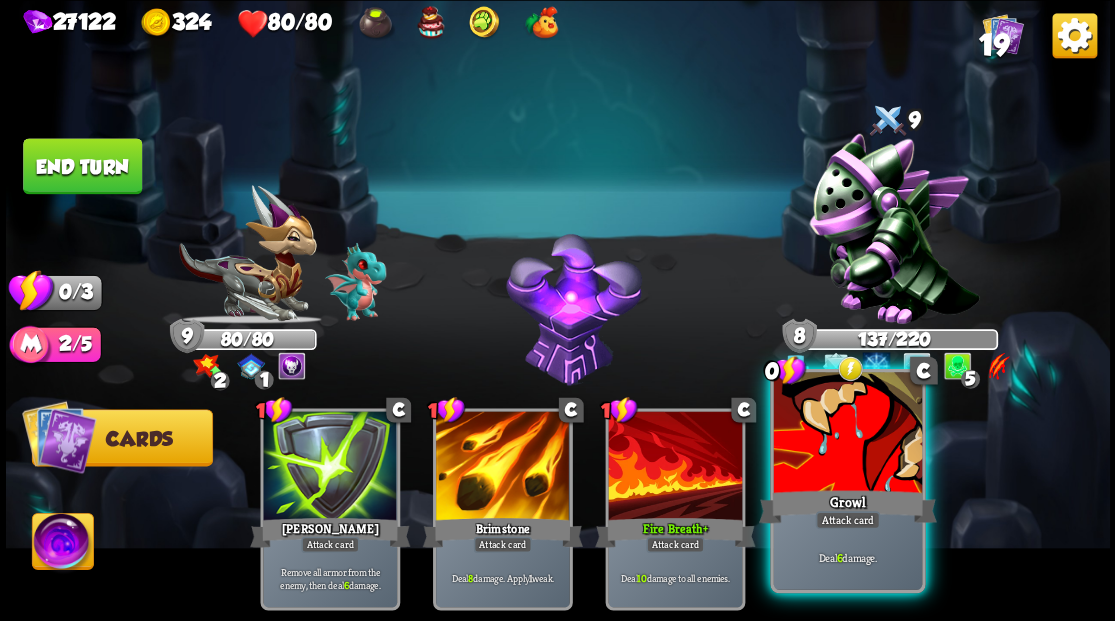 click at bounding box center (847, 434) 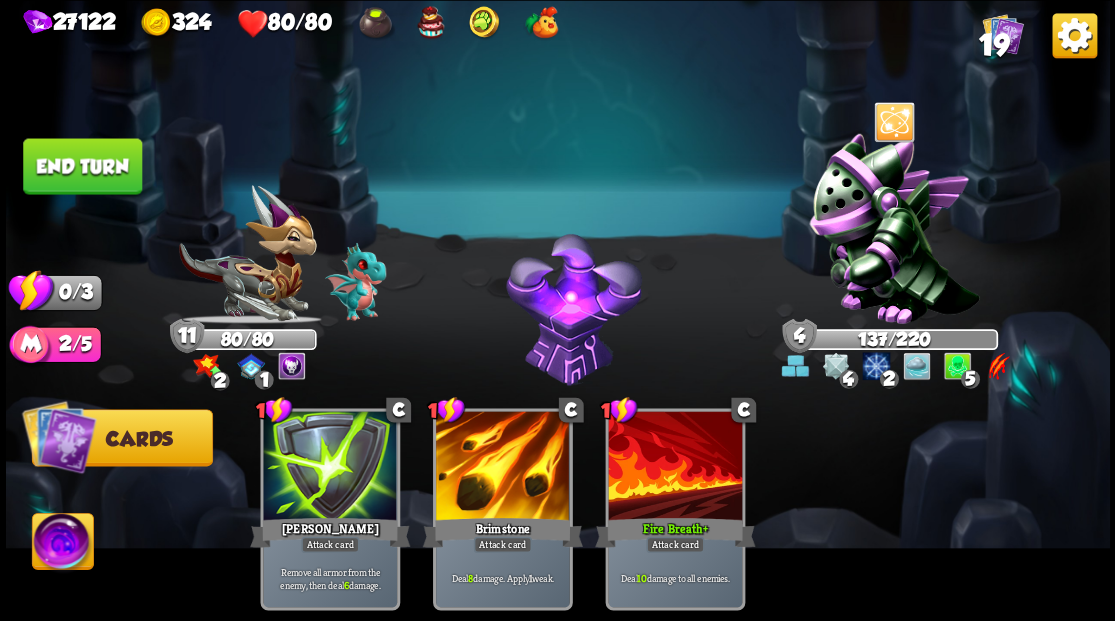click on "End turn" at bounding box center (82, 166) 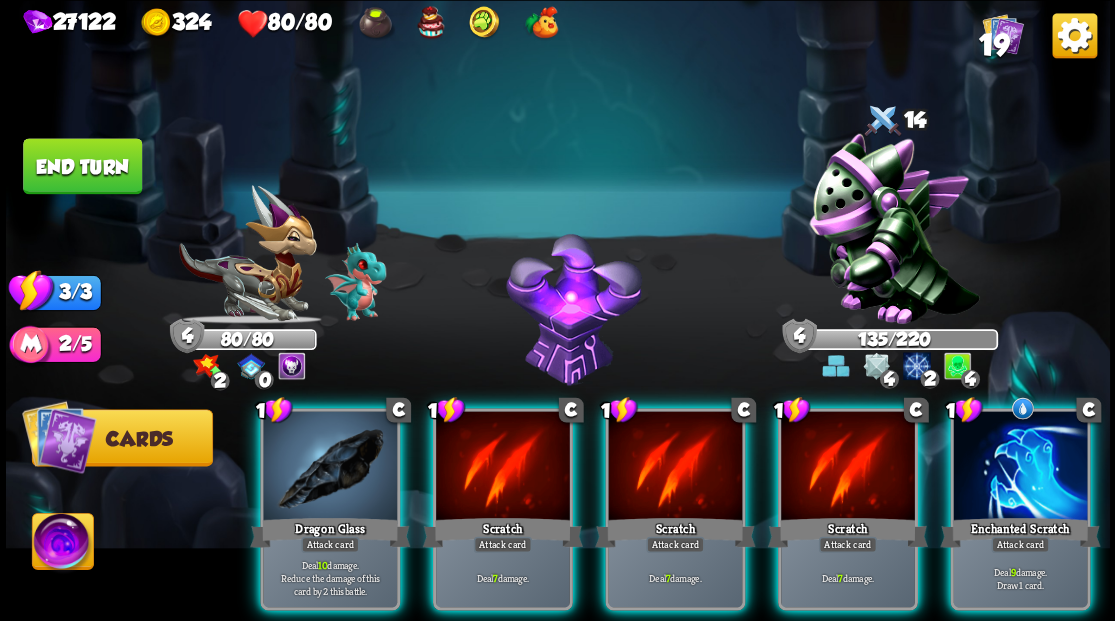 click at bounding box center [1020, 467] 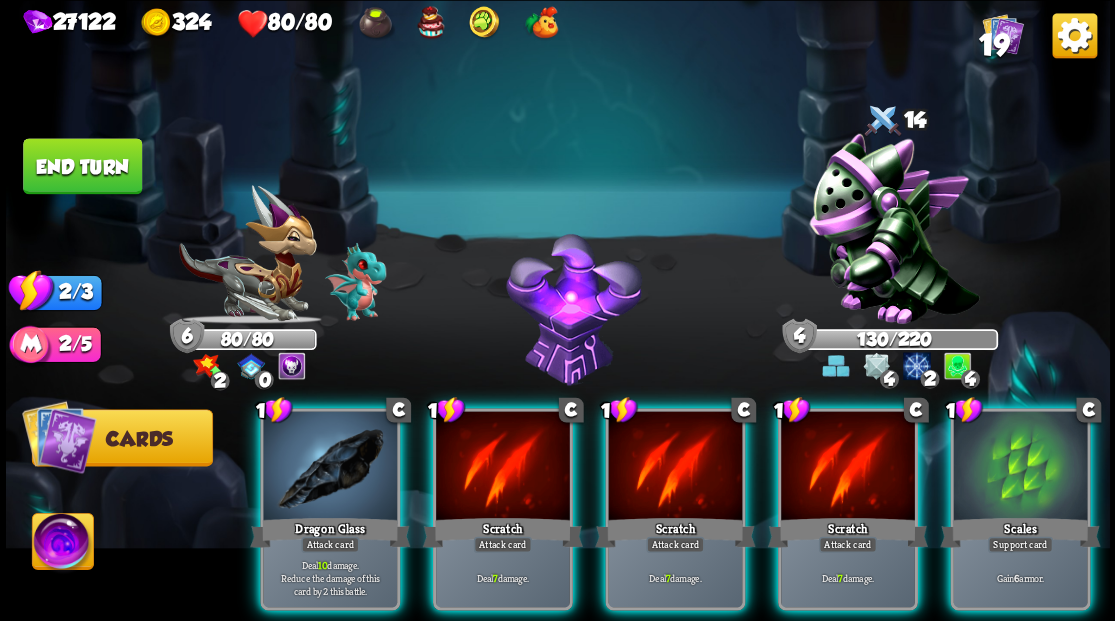 click at bounding box center [1020, 467] 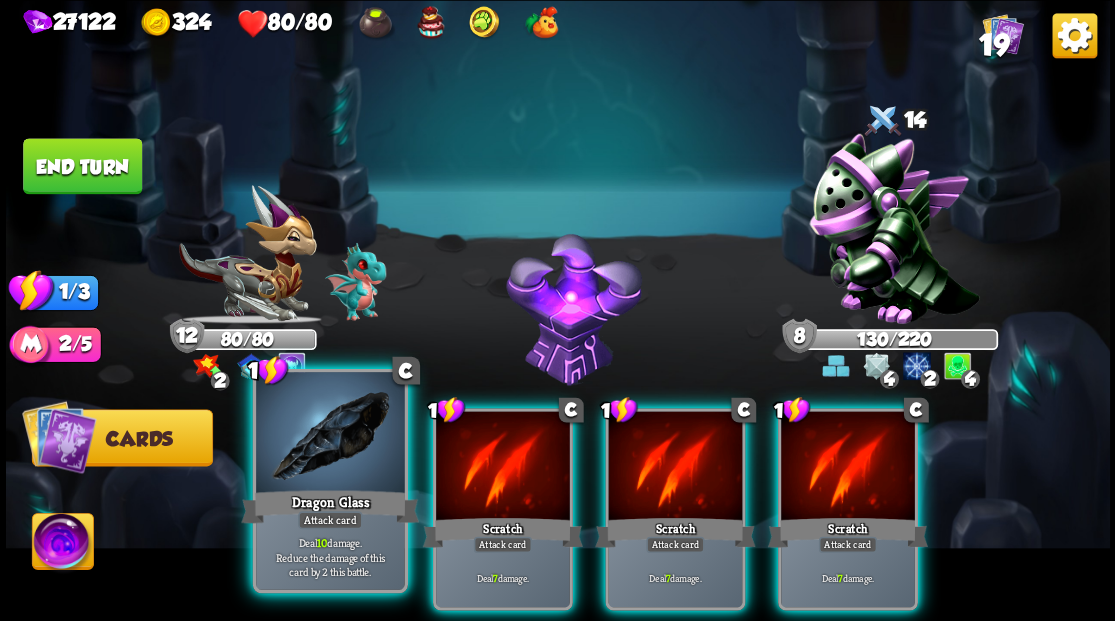 click at bounding box center (330, 434) 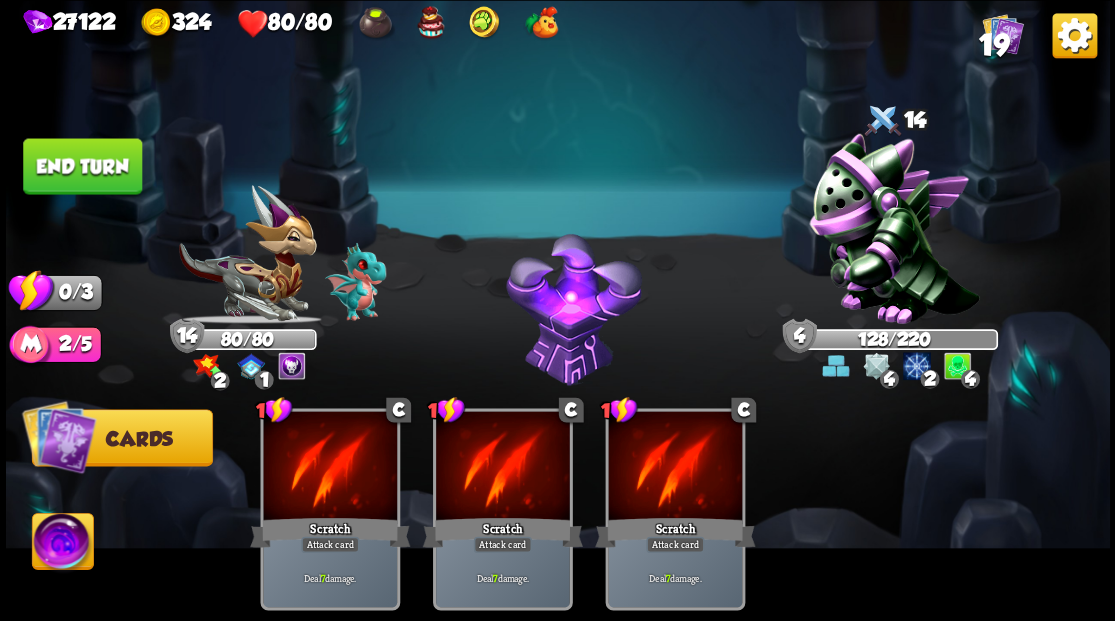 click on "End turn" at bounding box center [82, 166] 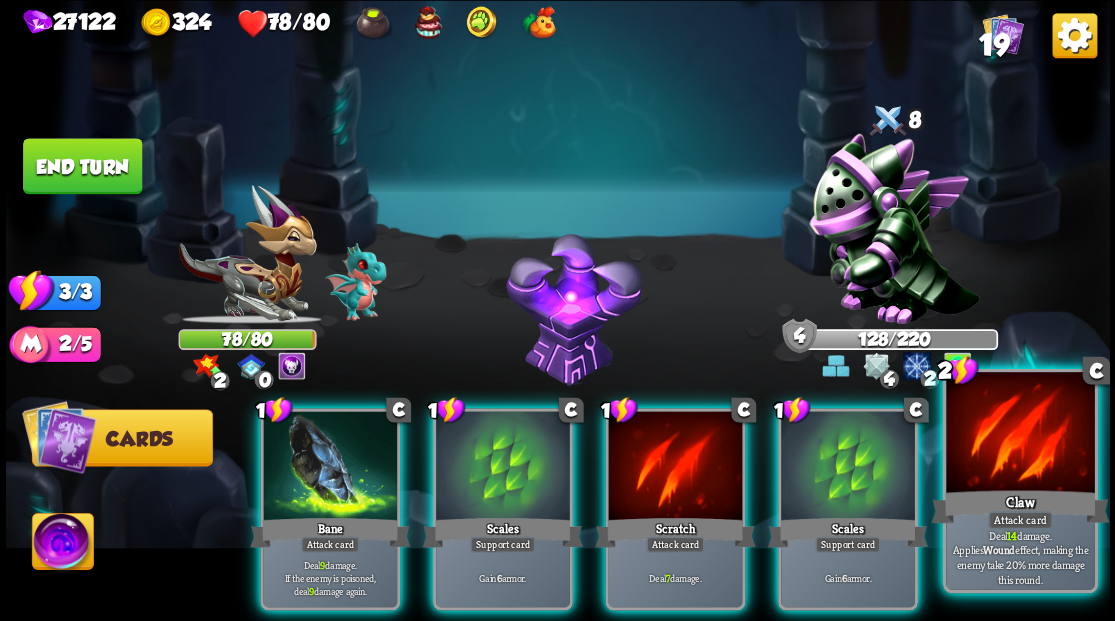 click at bounding box center [1020, 434] 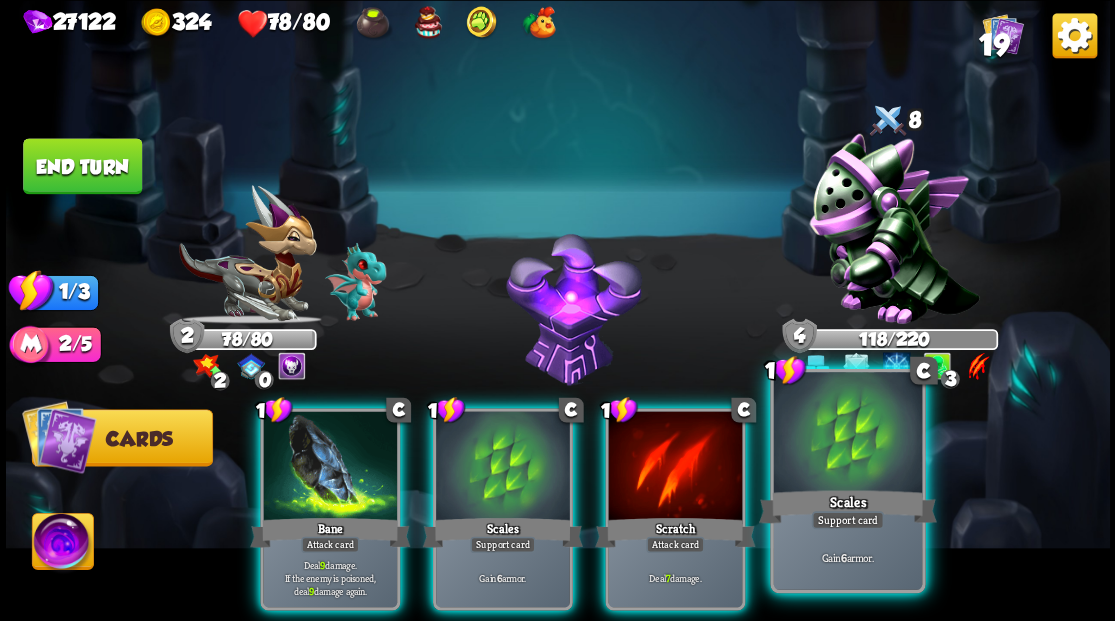 click at bounding box center (847, 434) 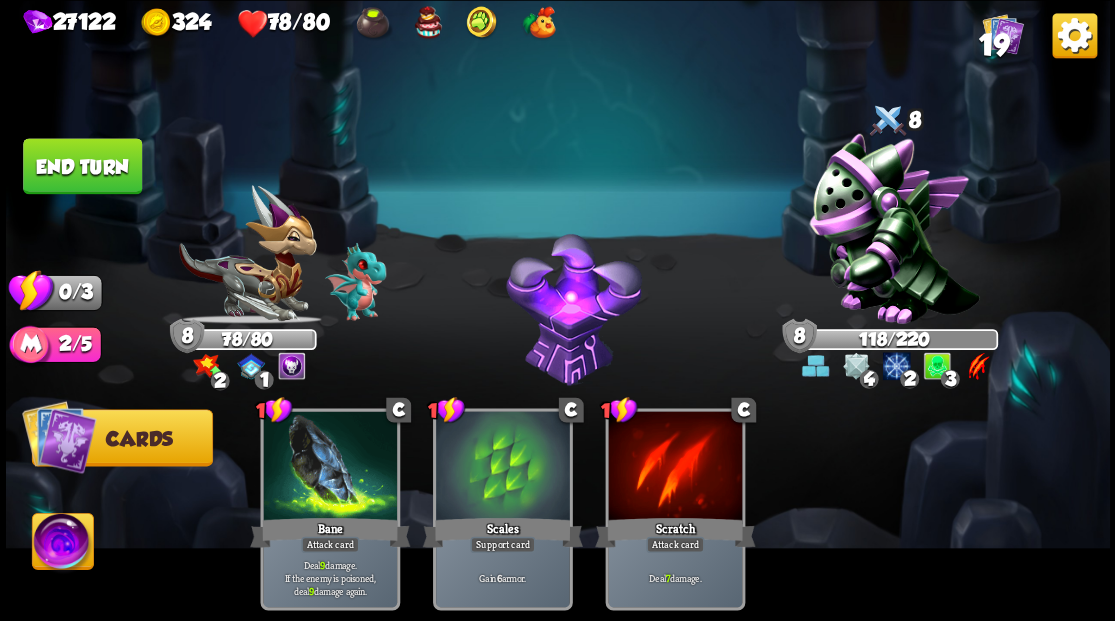 drag, startPoint x: 85, startPoint y: 172, endPoint x: 104, endPoint y: 180, distance: 20.615528 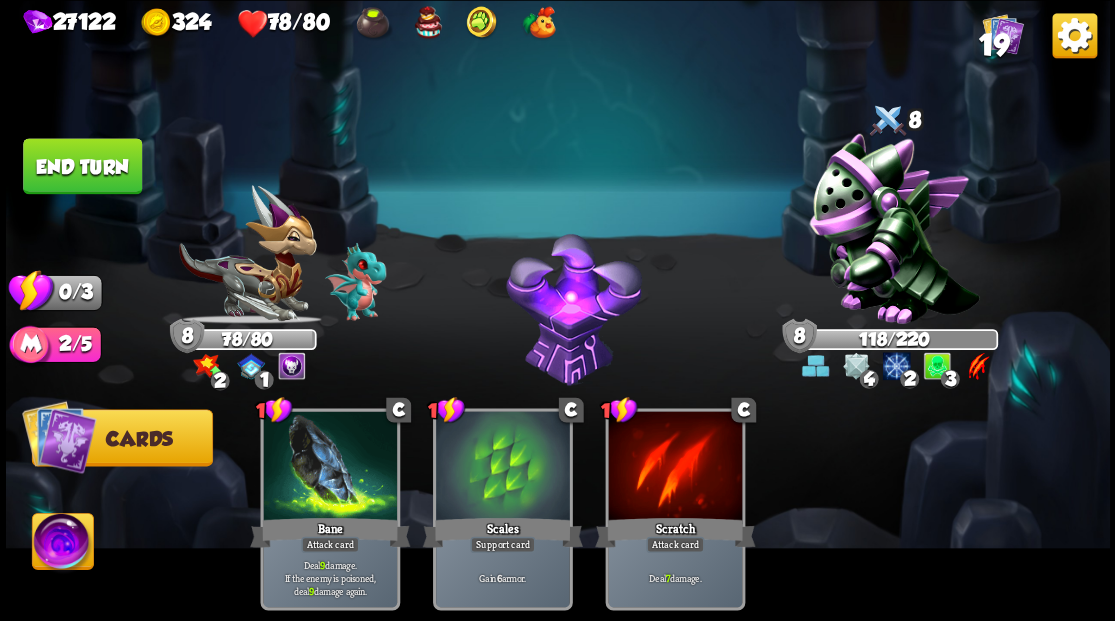 click on "End turn" at bounding box center [82, 166] 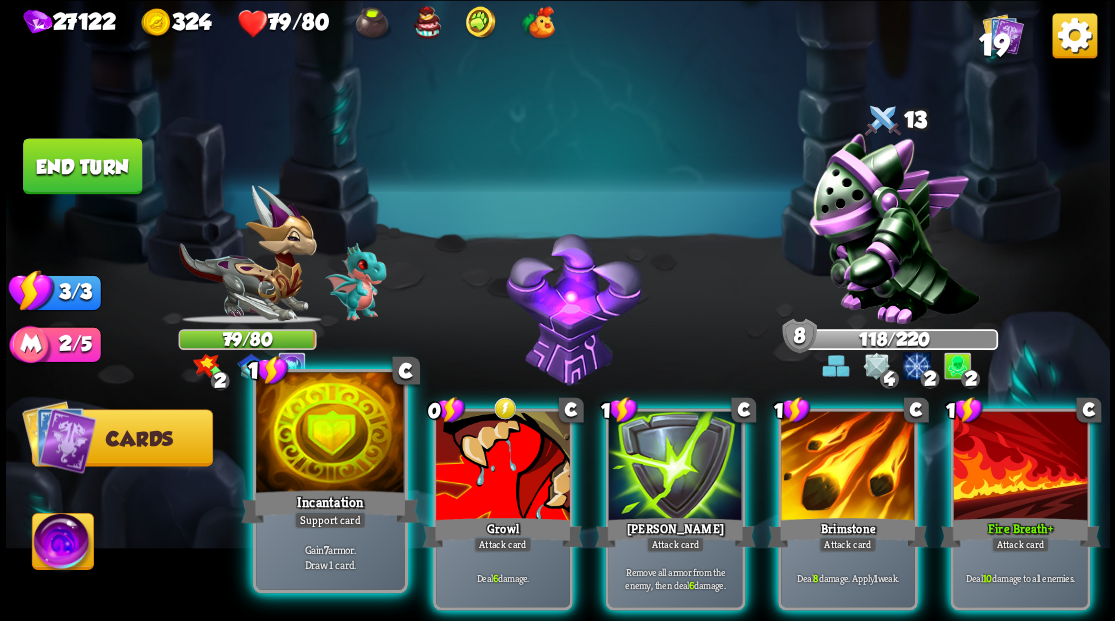 click at bounding box center [330, 434] 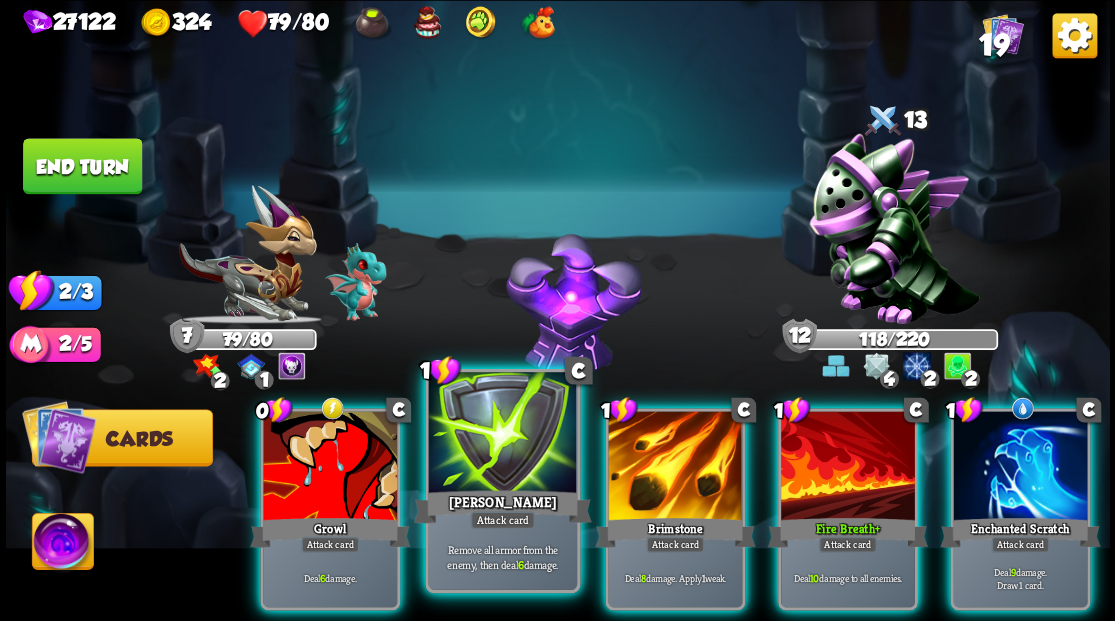 click at bounding box center [502, 434] 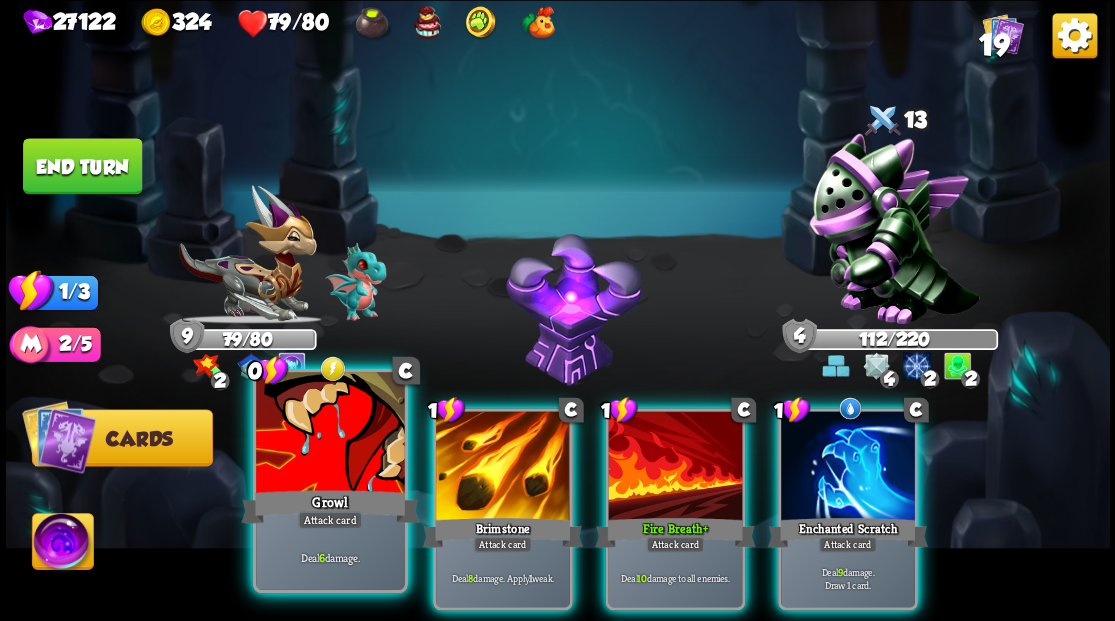 click at bounding box center [330, 434] 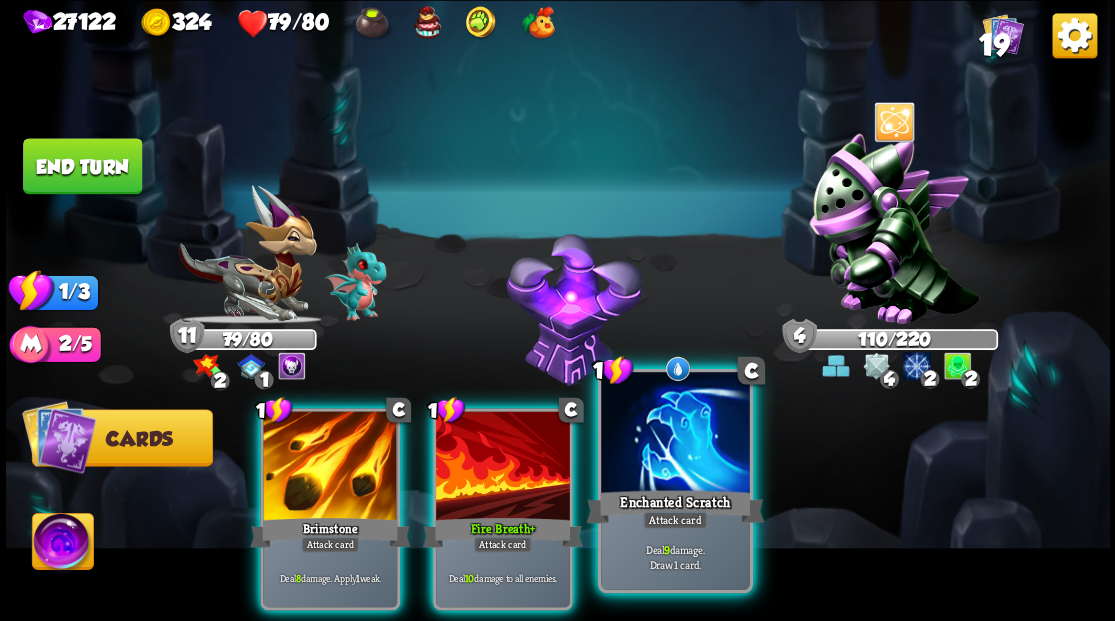 click at bounding box center [675, 434] 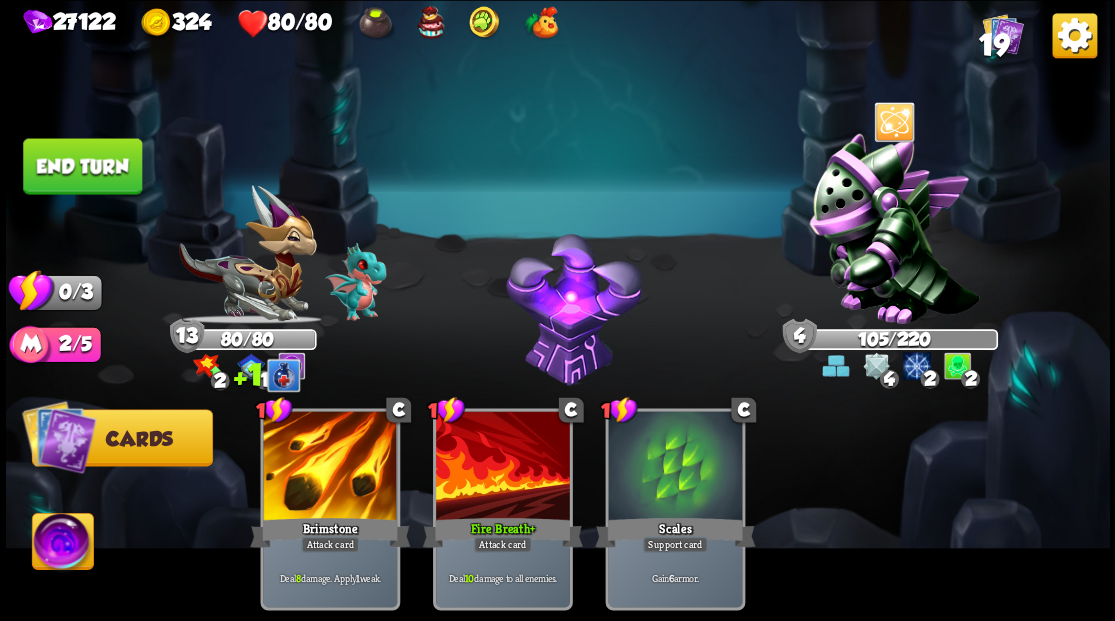 click on "End turn" at bounding box center [82, 166] 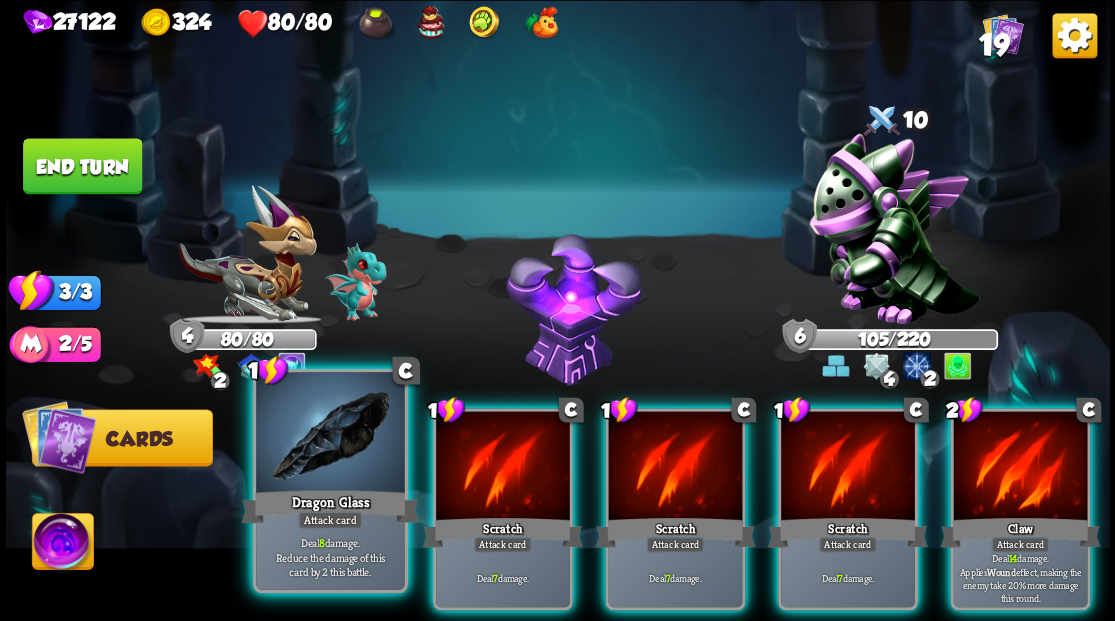 click at bounding box center (330, 434) 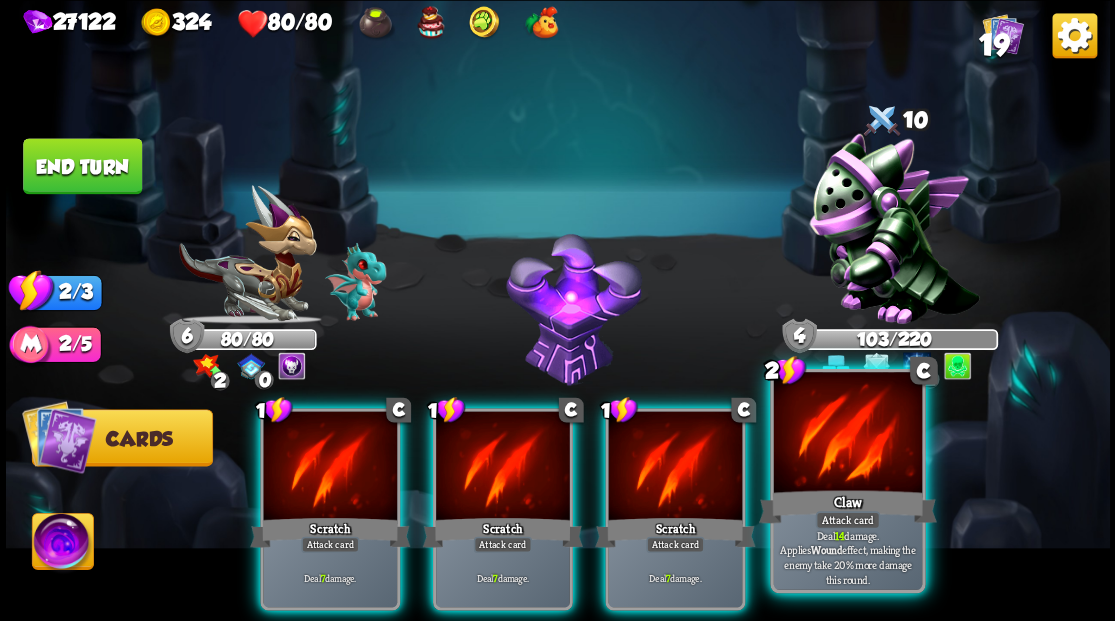 click at bounding box center [847, 434] 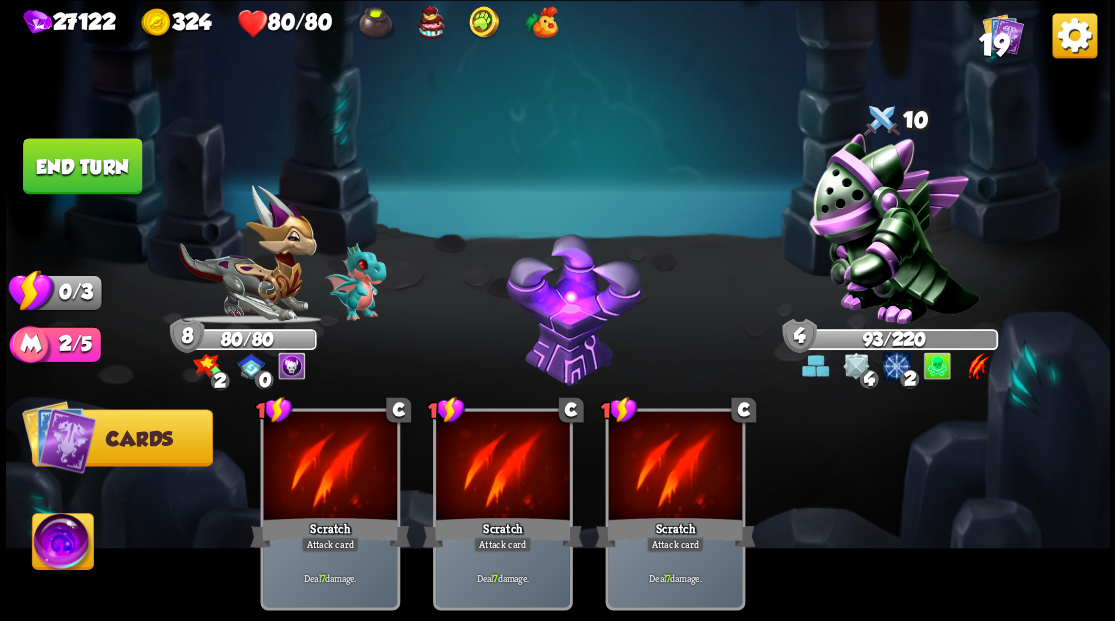 click on "End turn" at bounding box center (82, 166) 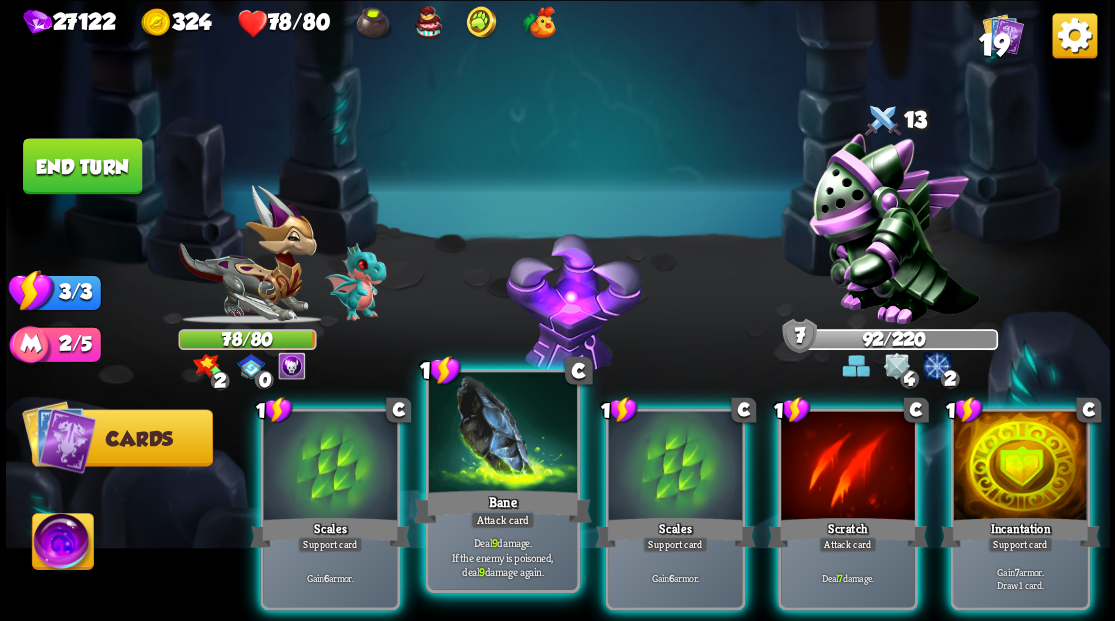 click at bounding box center [502, 434] 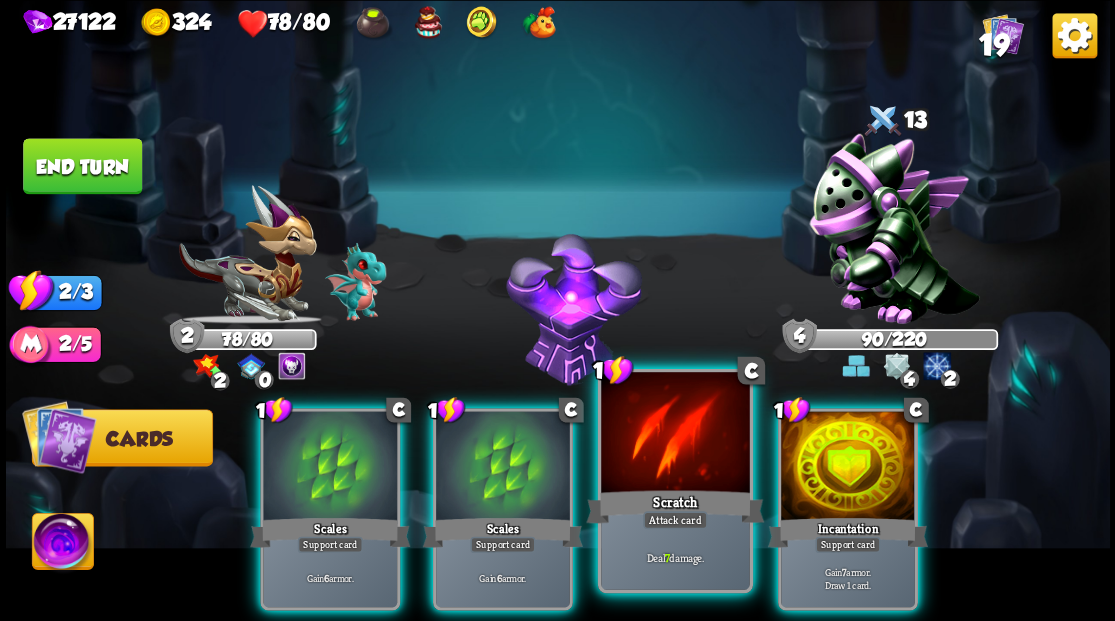 click at bounding box center (675, 434) 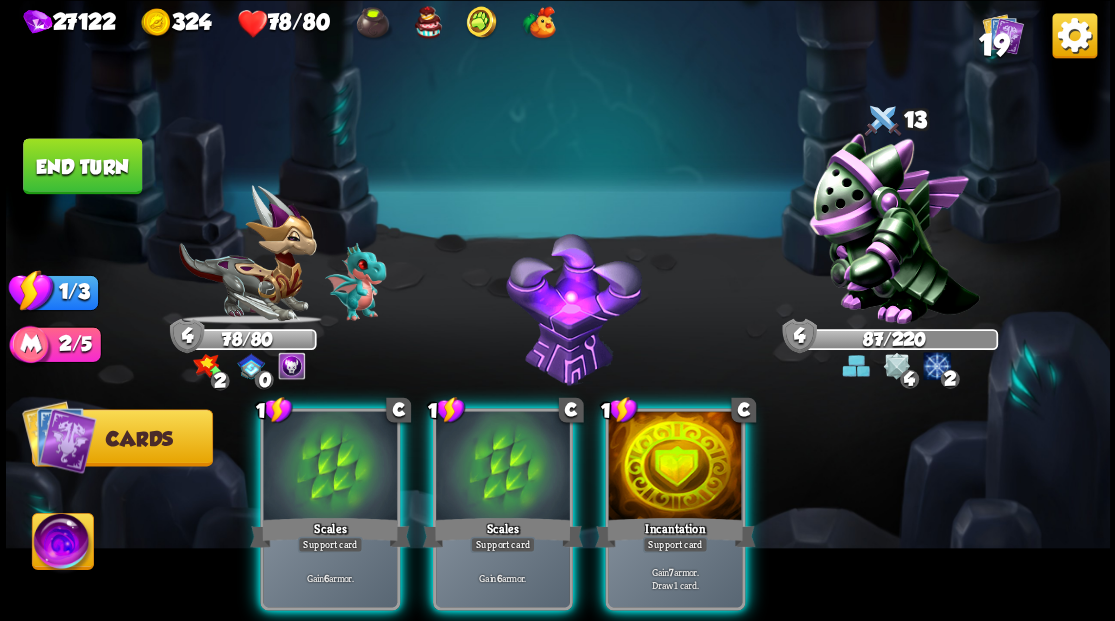 click at bounding box center [675, 467] 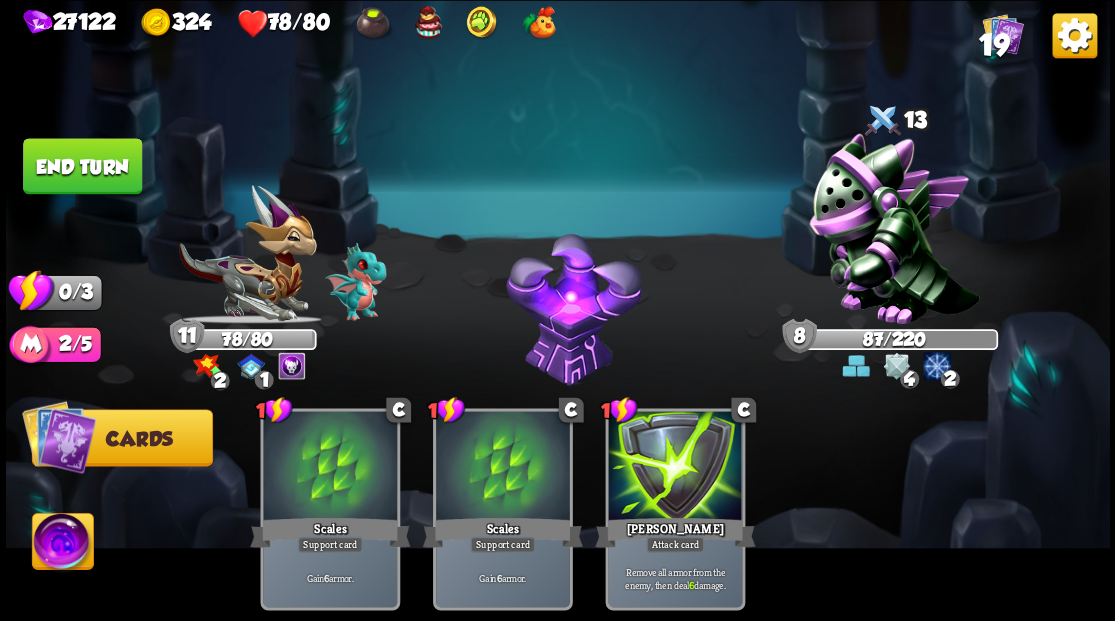 click on "End turn" at bounding box center [82, 166] 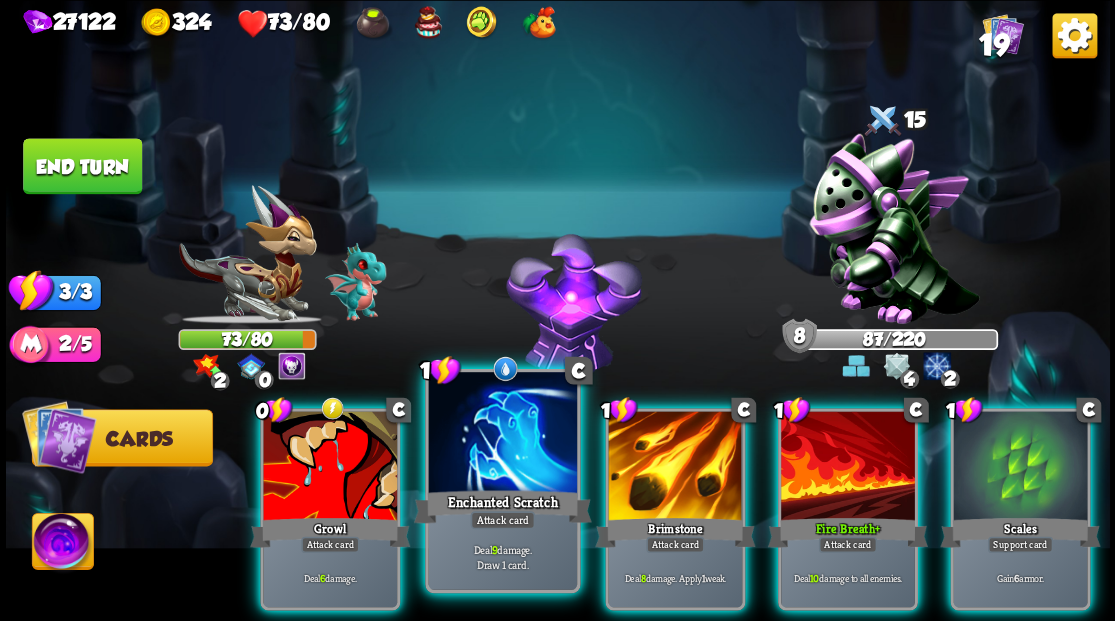 click at bounding box center (502, 434) 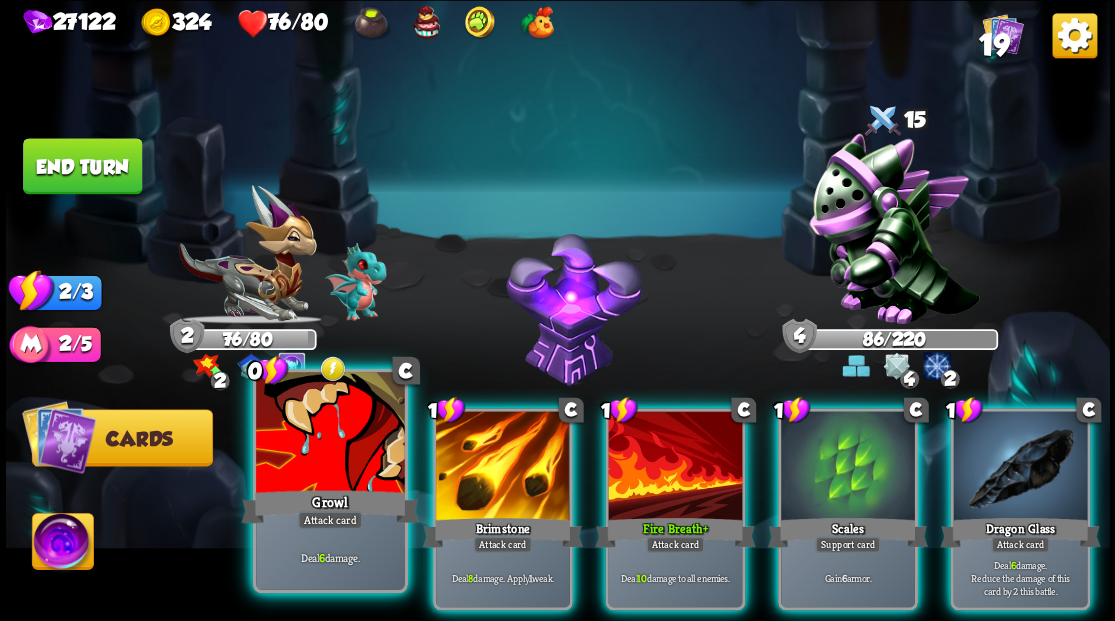 click at bounding box center (330, 434) 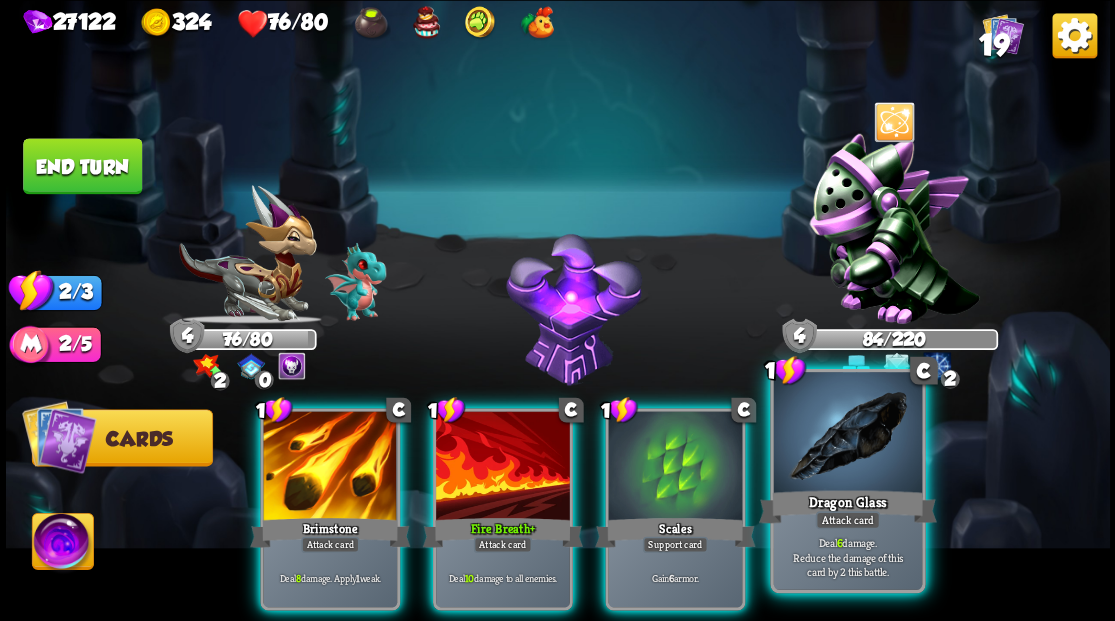click at bounding box center [847, 434] 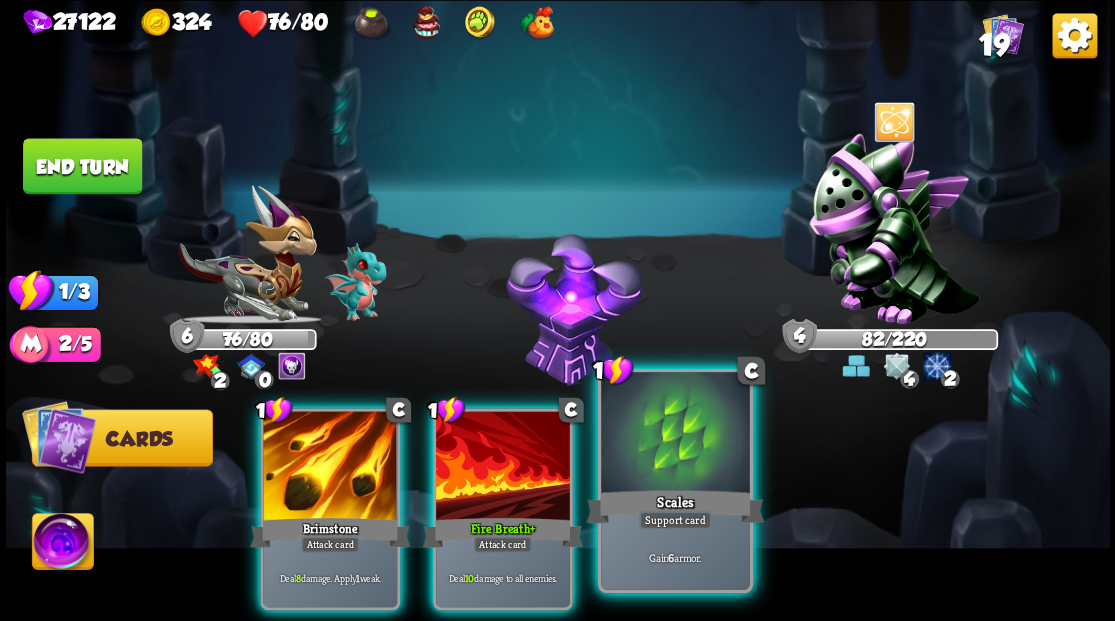 click at bounding box center (675, 434) 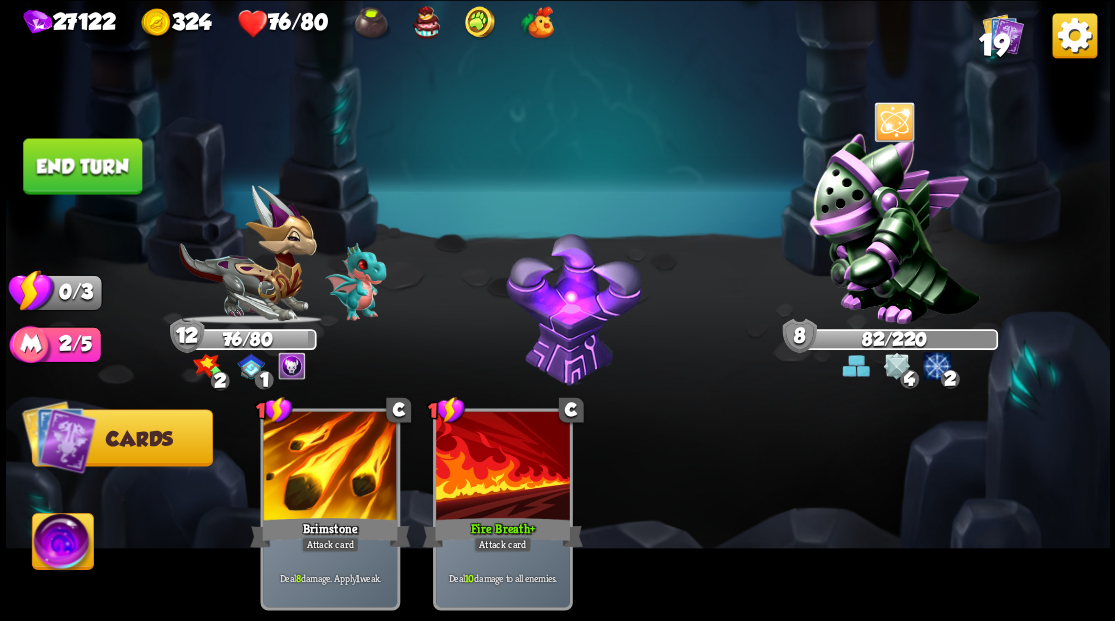 click on "End turn" at bounding box center (82, 166) 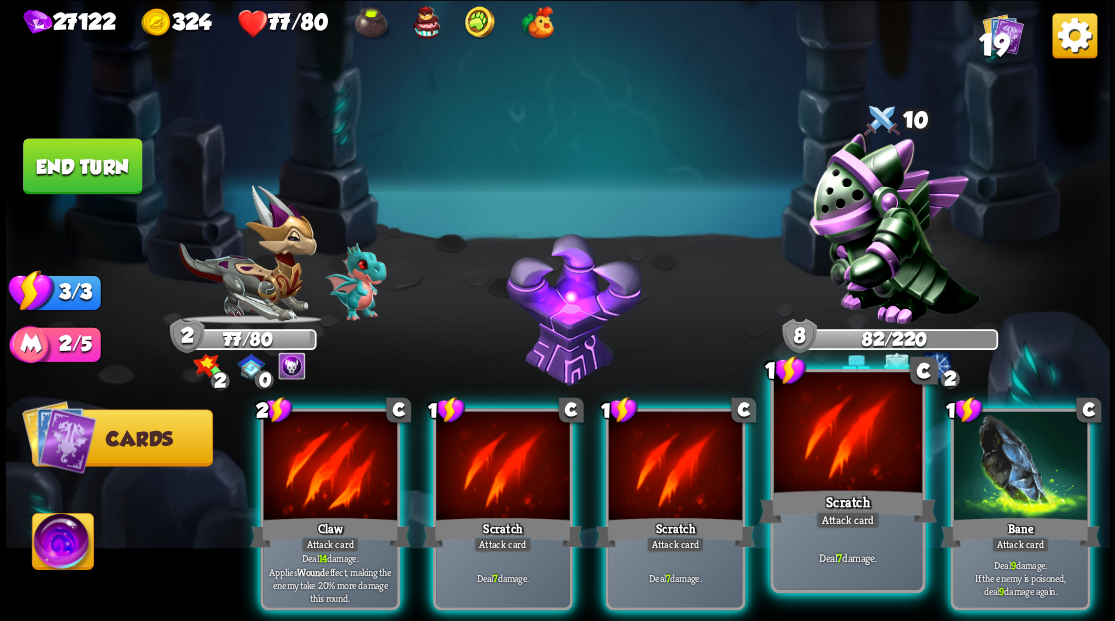 click at bounding box center (847, 434) 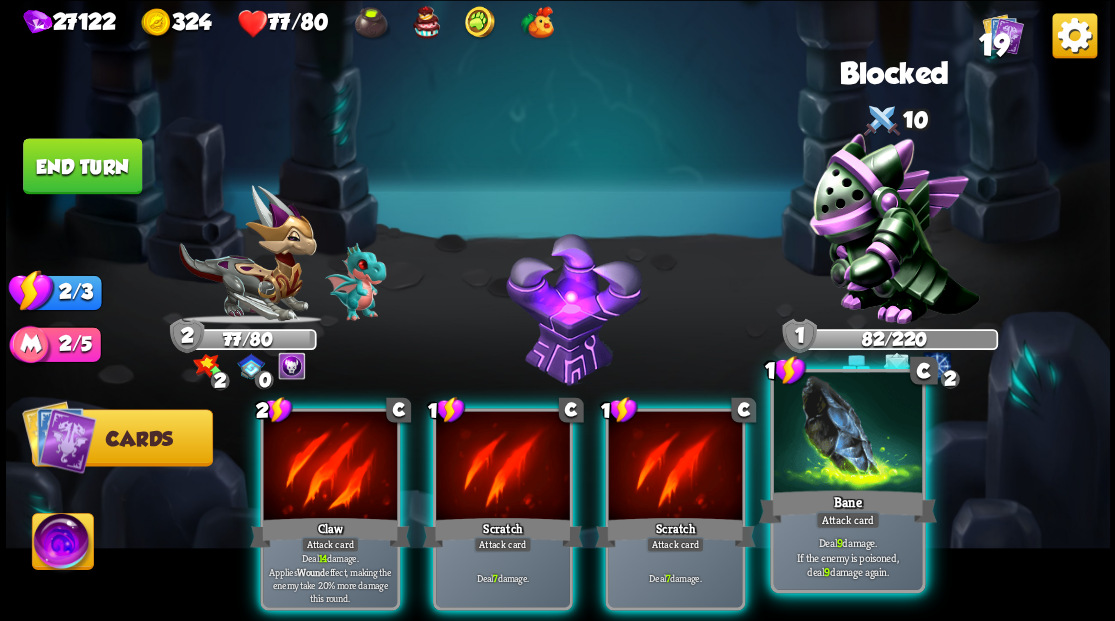 click at bounding box center [847, 434] 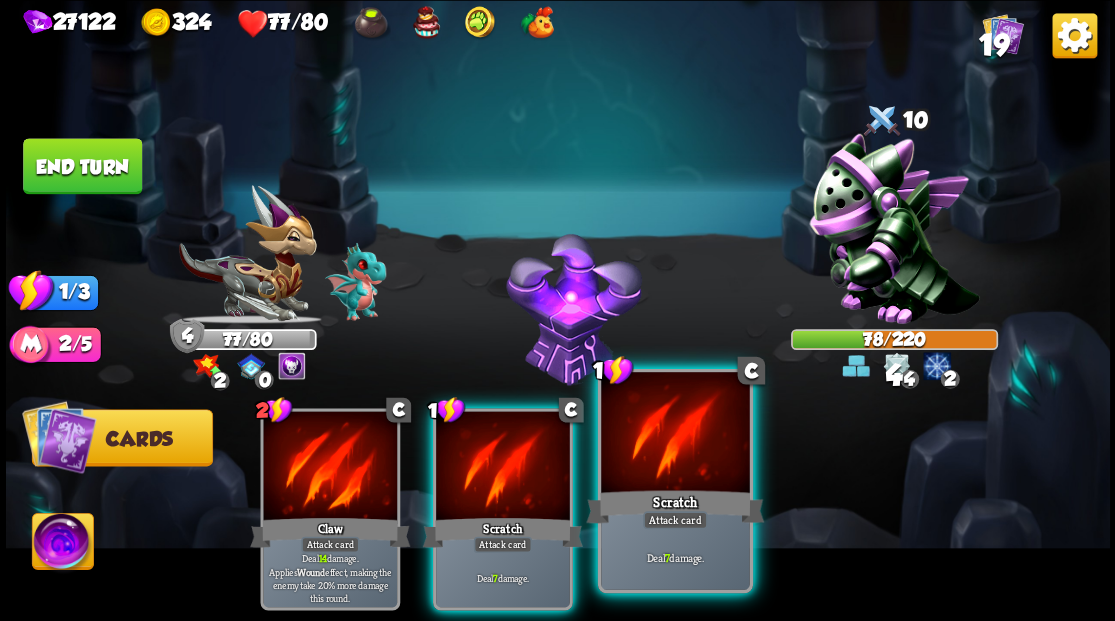 click at bounding box center (675, 434) 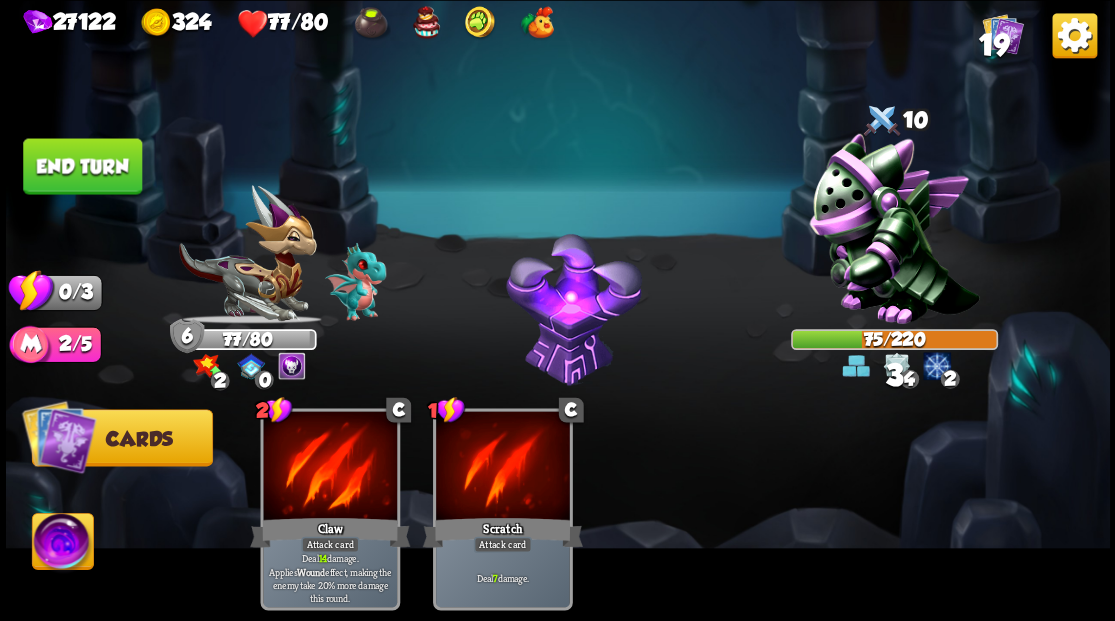 click on "End turn" at bounding box center (82, 166) 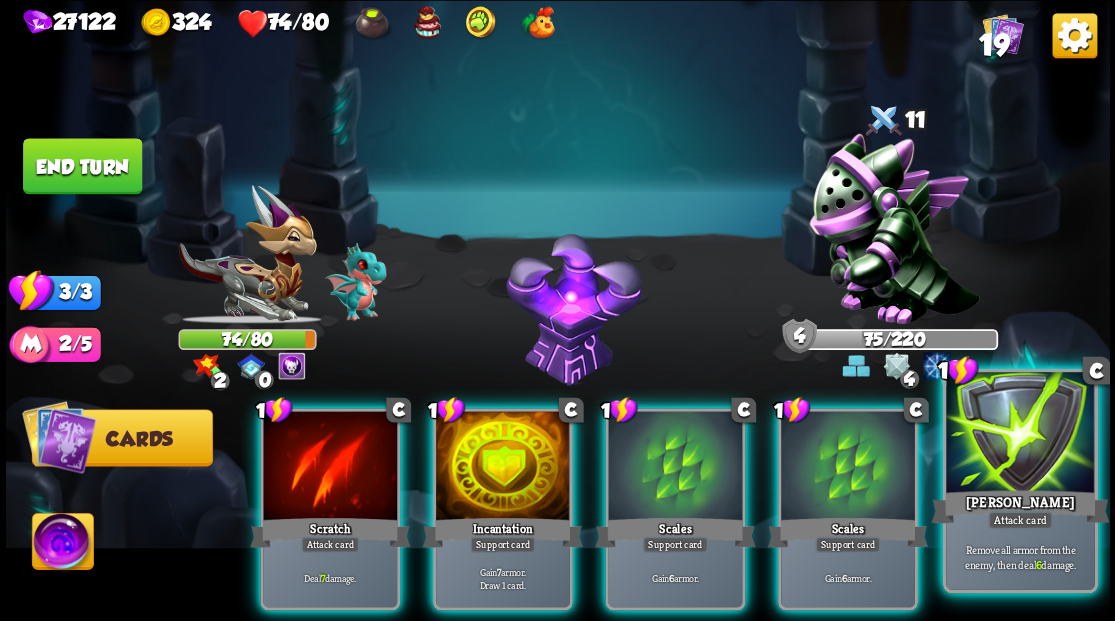 click at bounding box center (1020, 434) 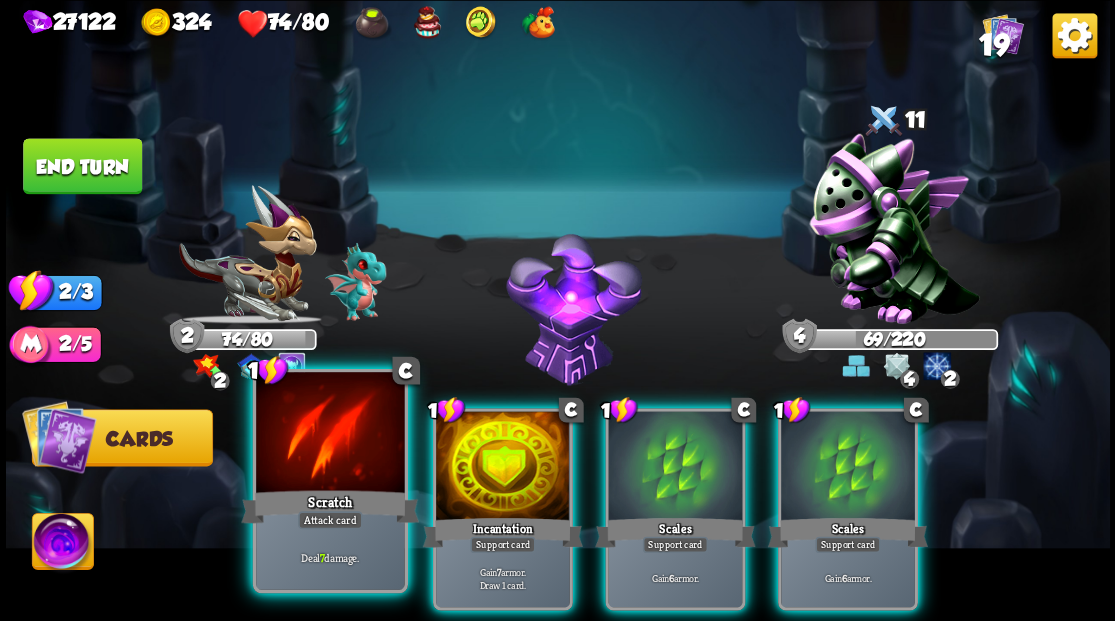 click at bounding box center [330, 434] 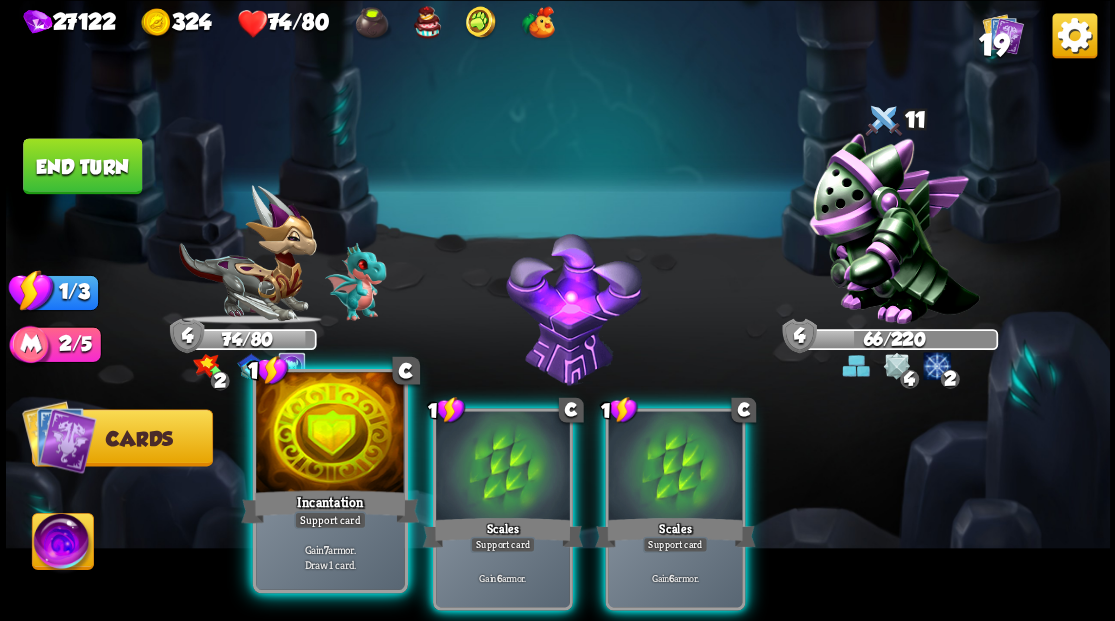 click at bounding box center [330, 434] 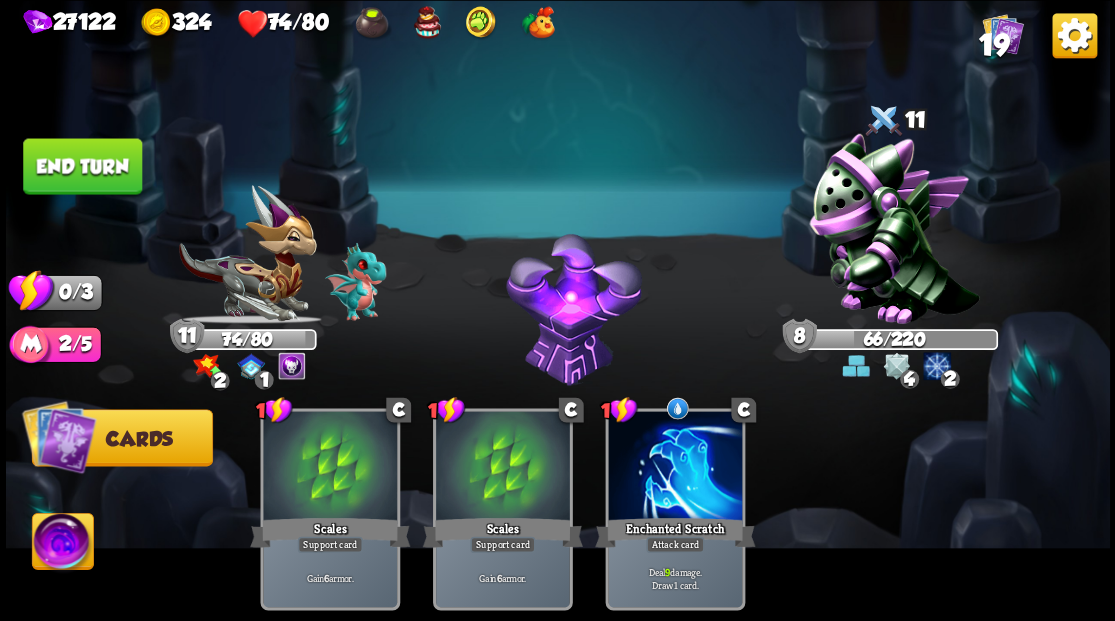 click on "End turn" at bounding box center [82, 166] 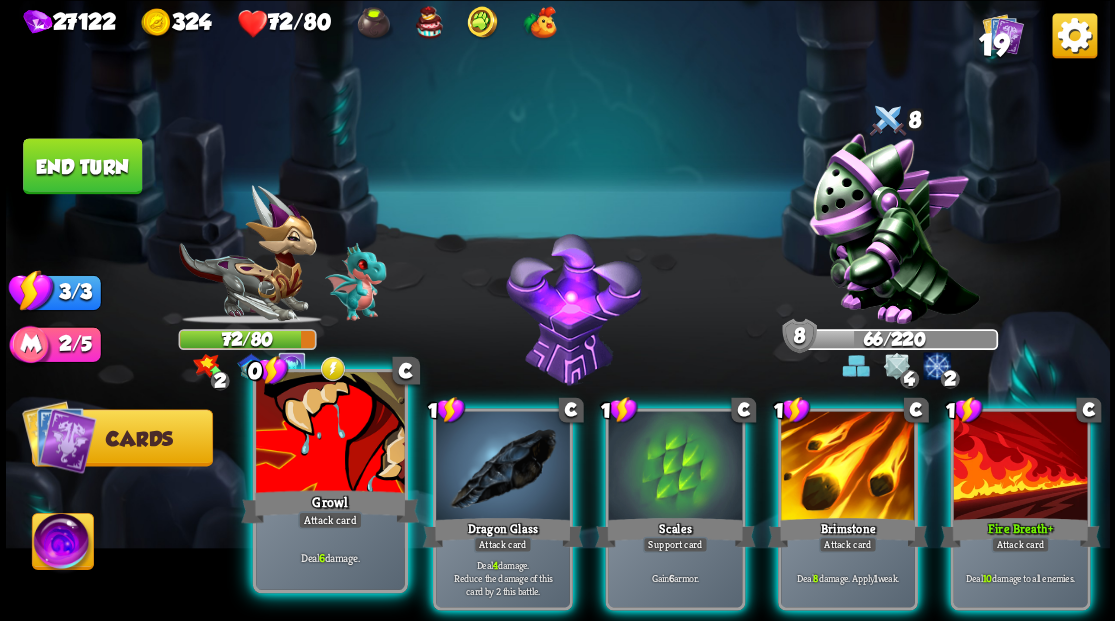 click at bounding box center (330, 434) 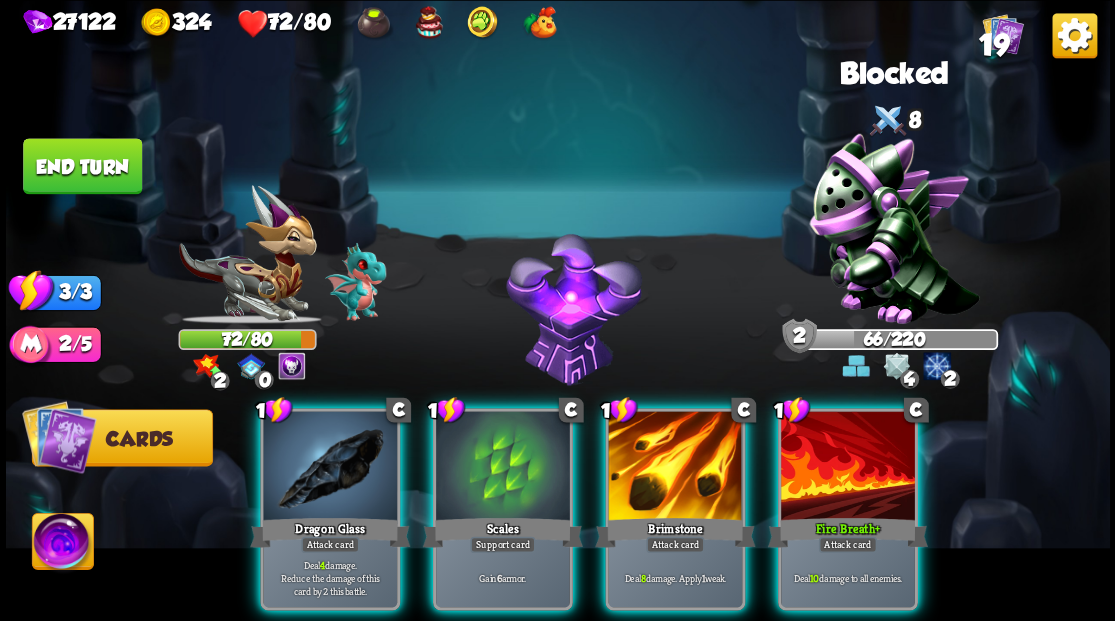 click at bounding box center [330, 467] 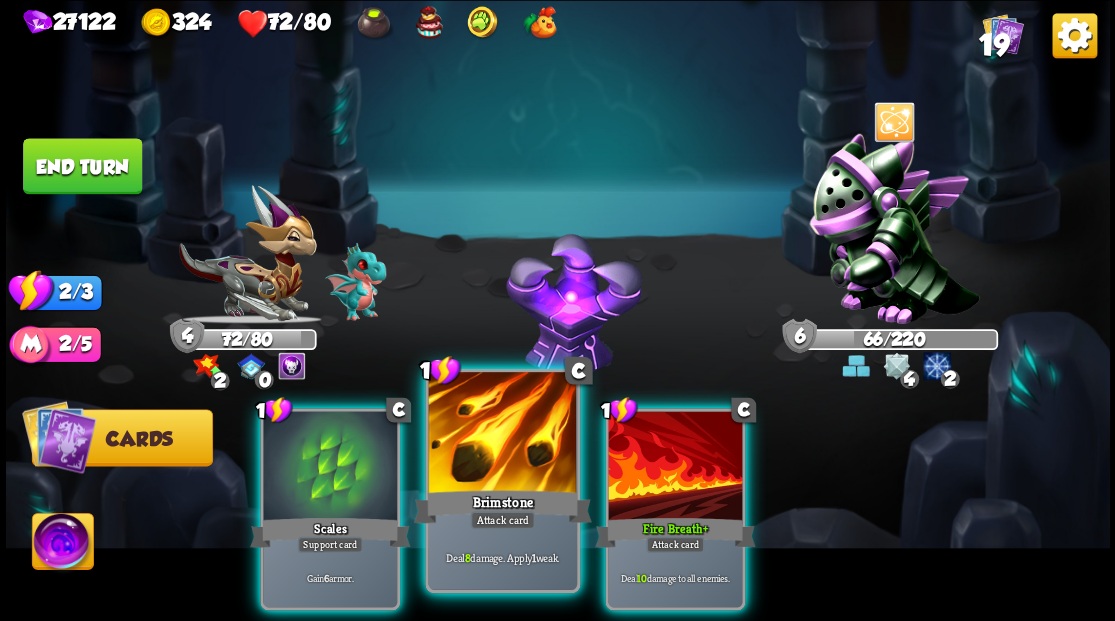 click at bounding box center [502, 434] 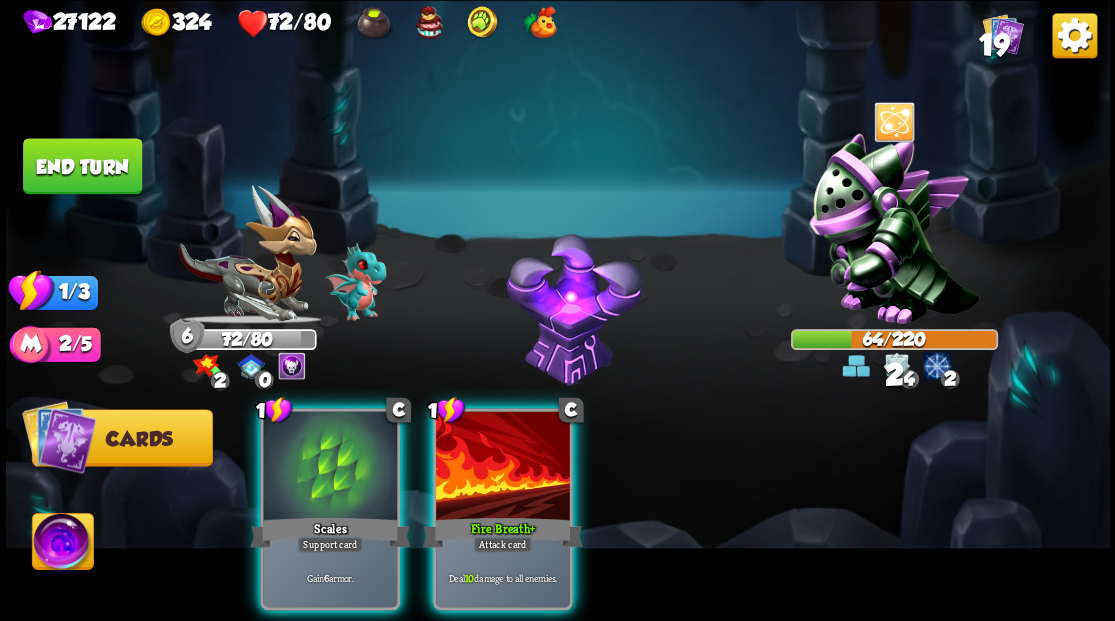 click at bounding box center (503, 467) 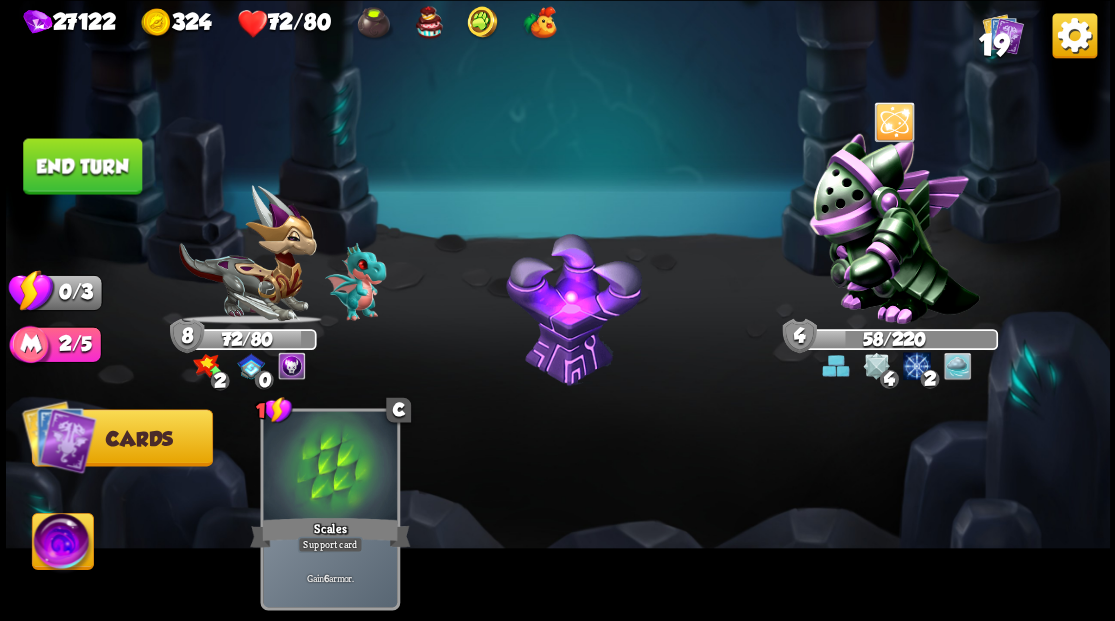 click on "End turn" at bounding box center (82, 166) 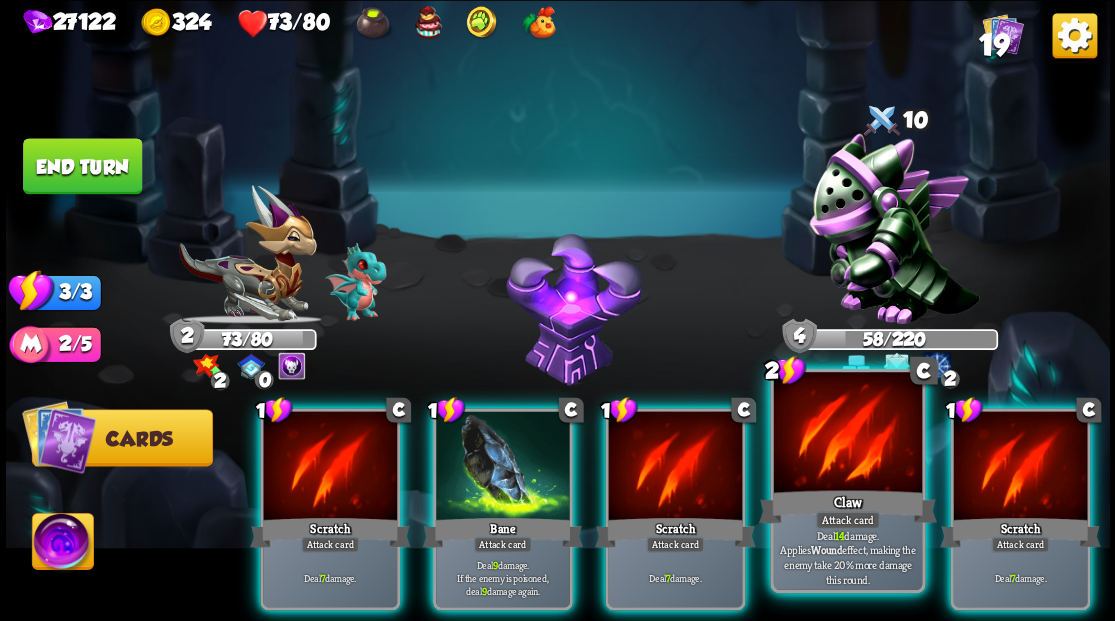 click at bounding box center [847, 434] 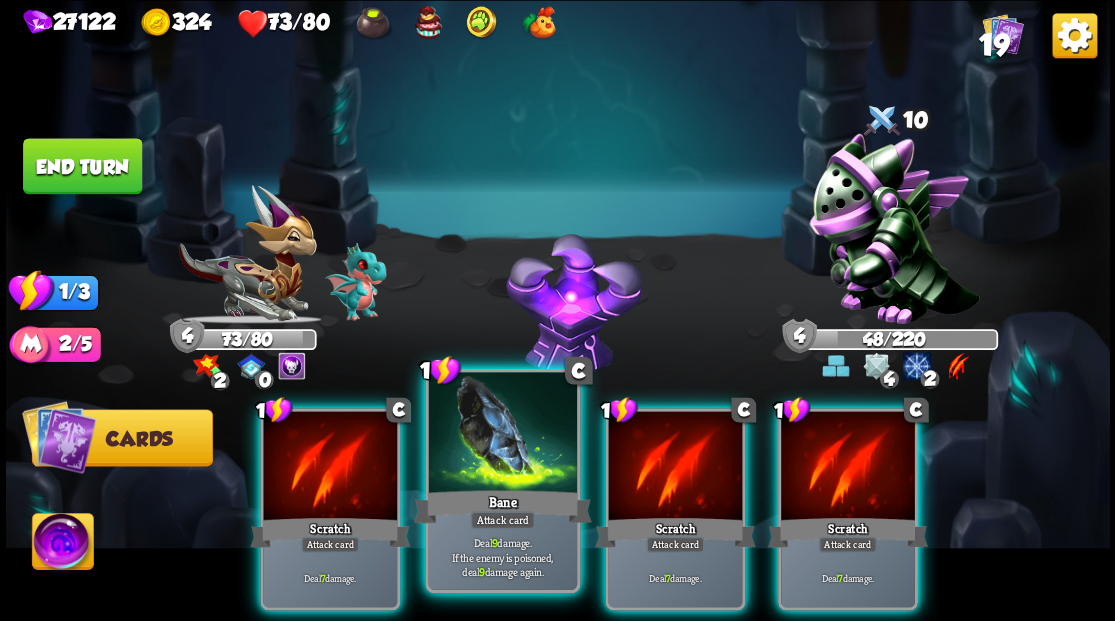 click at bounding box center (502, 434) 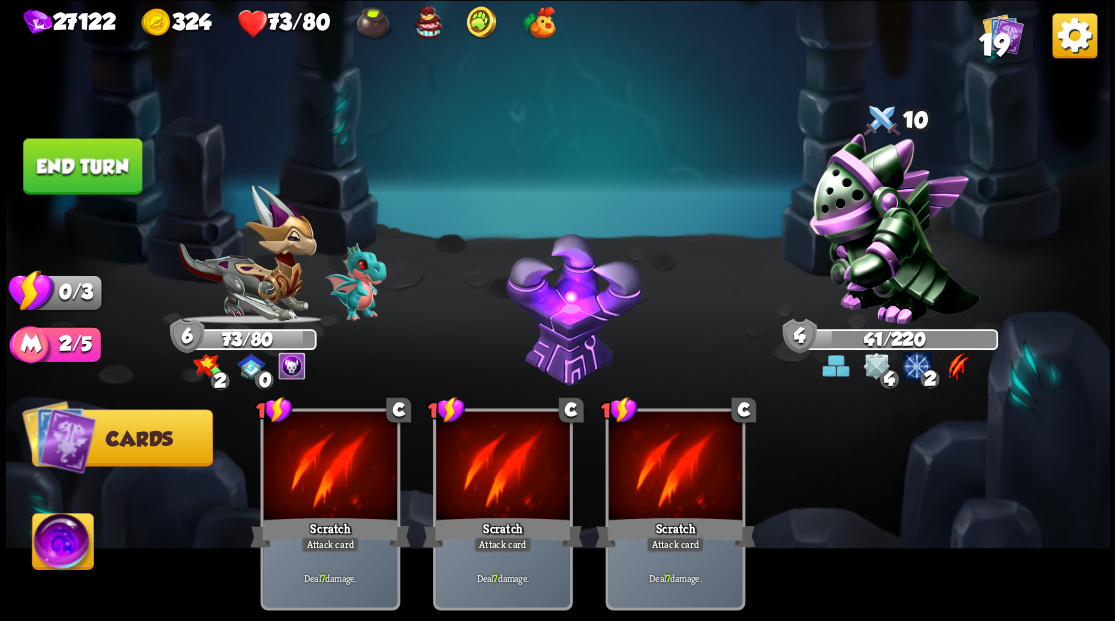 drag, startPoint x: 83, startPoint y: 159, endPoint x: 229, endPoint y: 172, distance: 146.57762 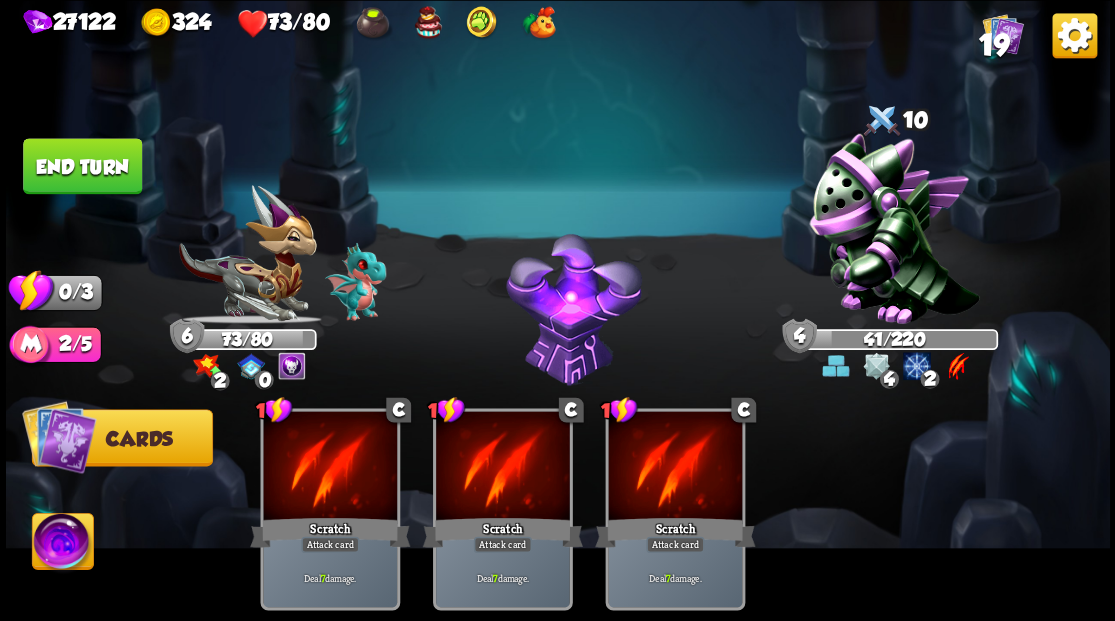 click on "End turn" at bounding box center (82, 166) 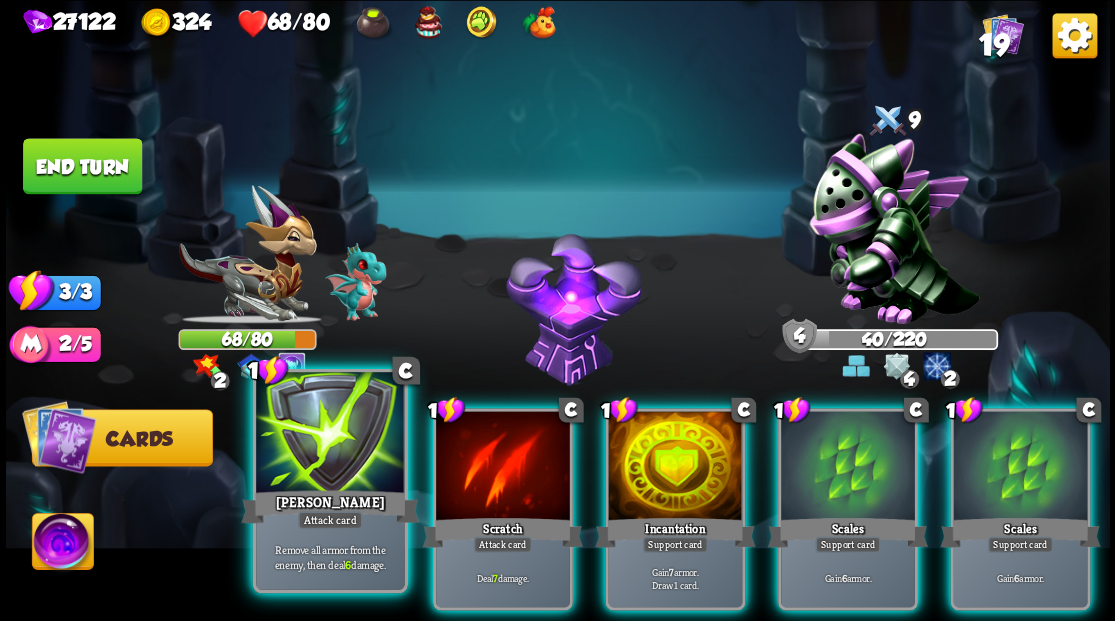 click at bounding box center [330, 434] 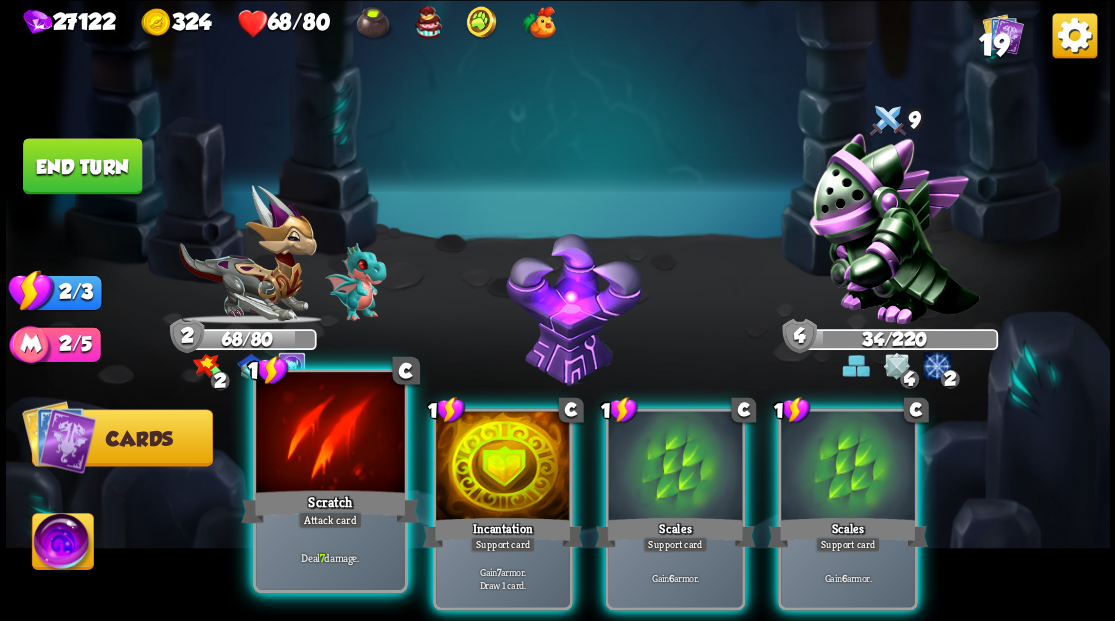 click at bounding box center [330, 434] 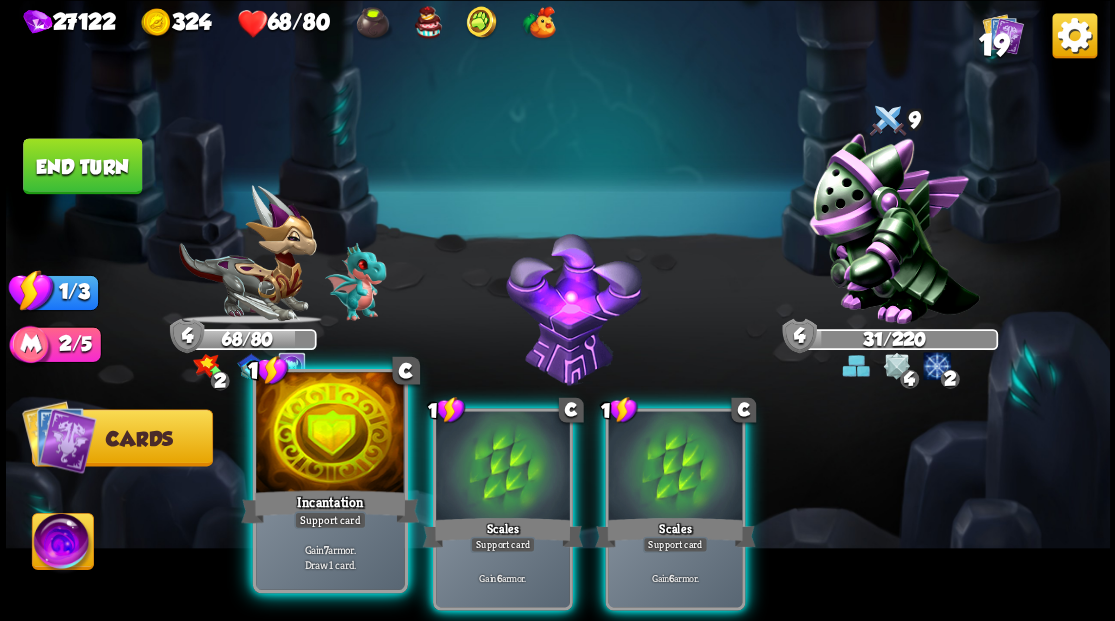 click at bounding box center [330, 434] 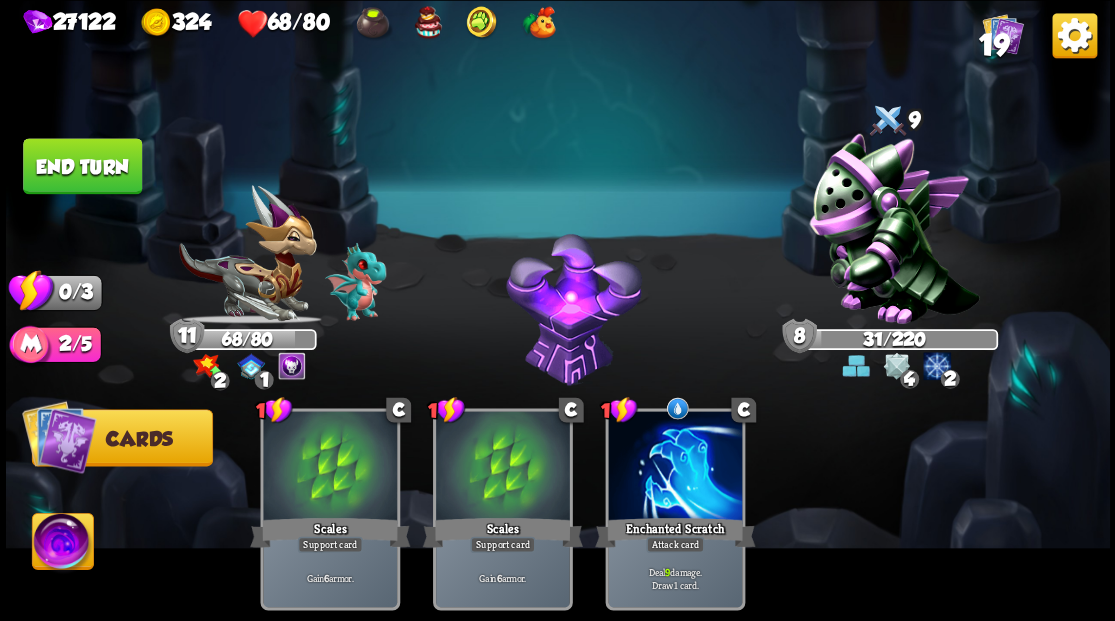 click on "End turn" at bounding box center (82, 166) 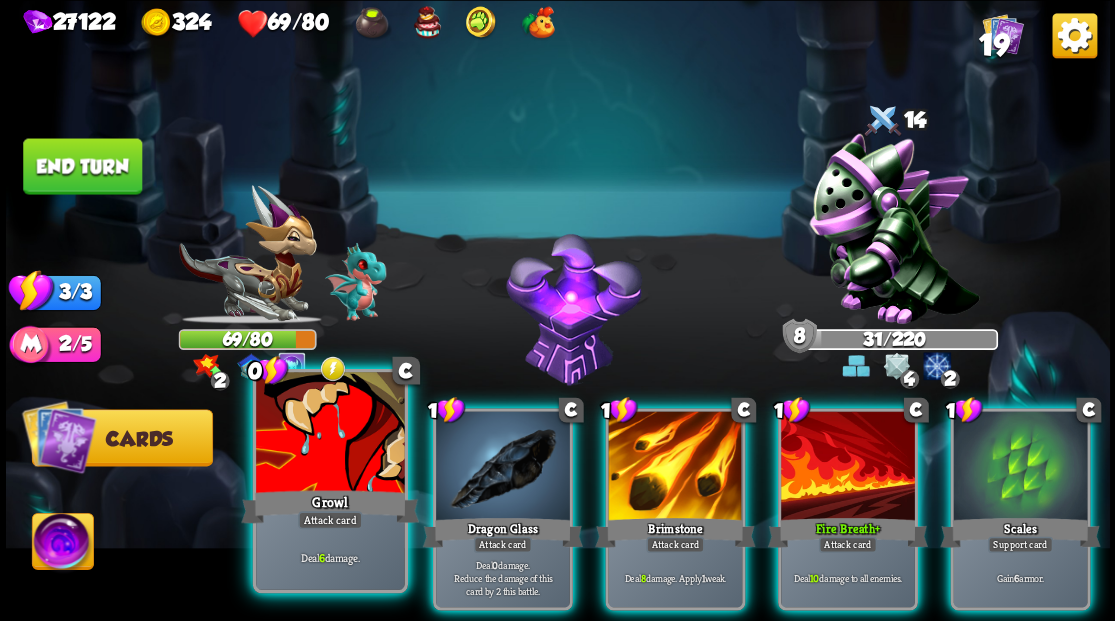 click at bounding box center [330, 434] 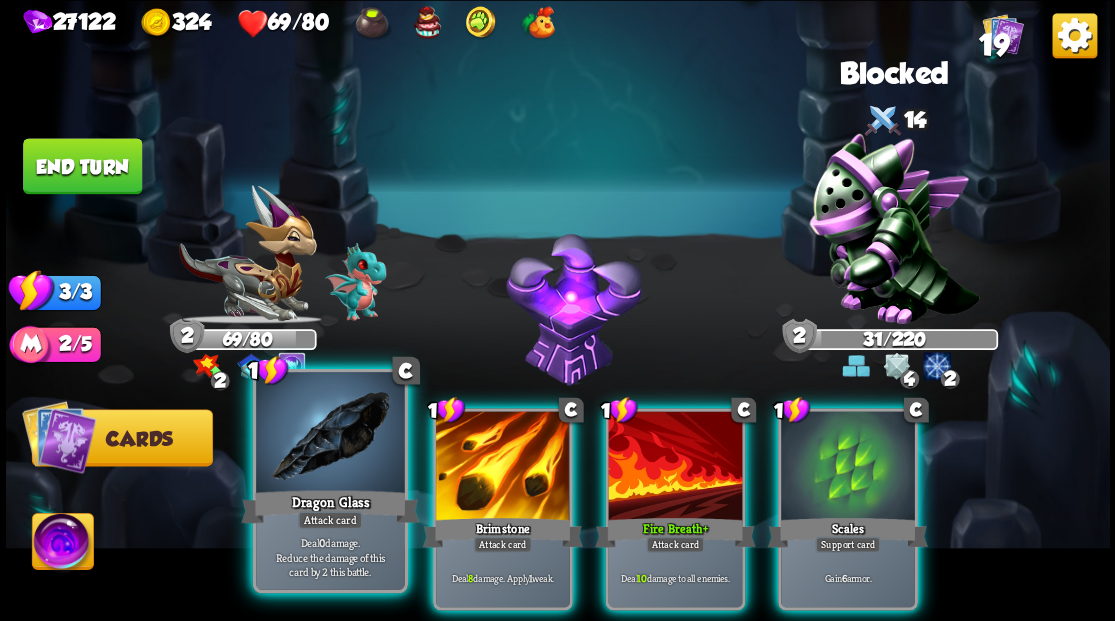 click at bounding box center (330, 434) 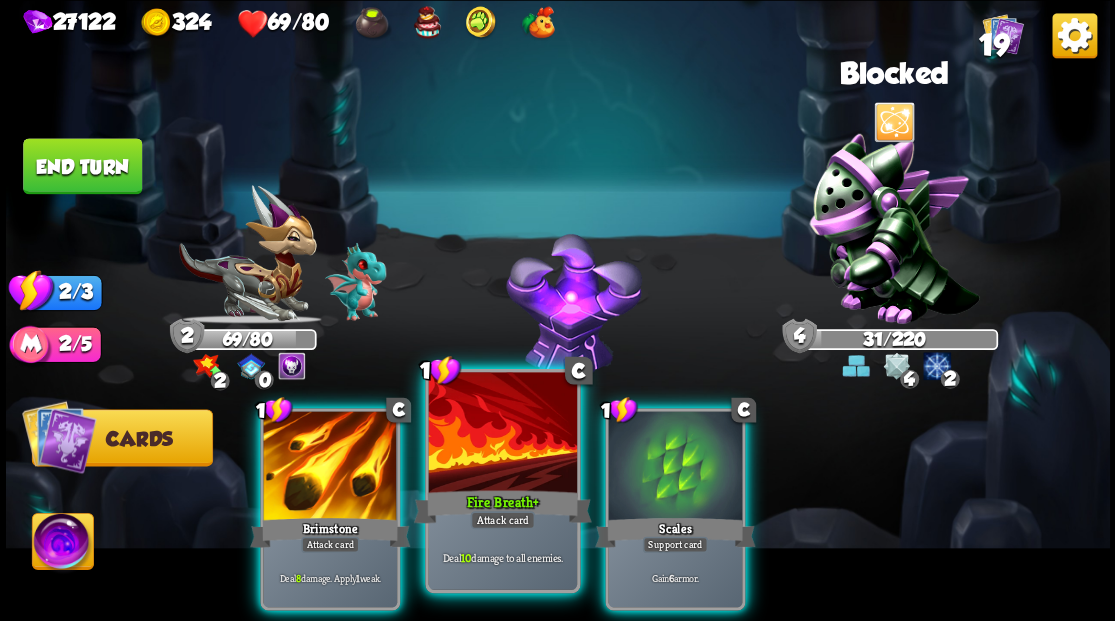click at bounding box center (502, 434) 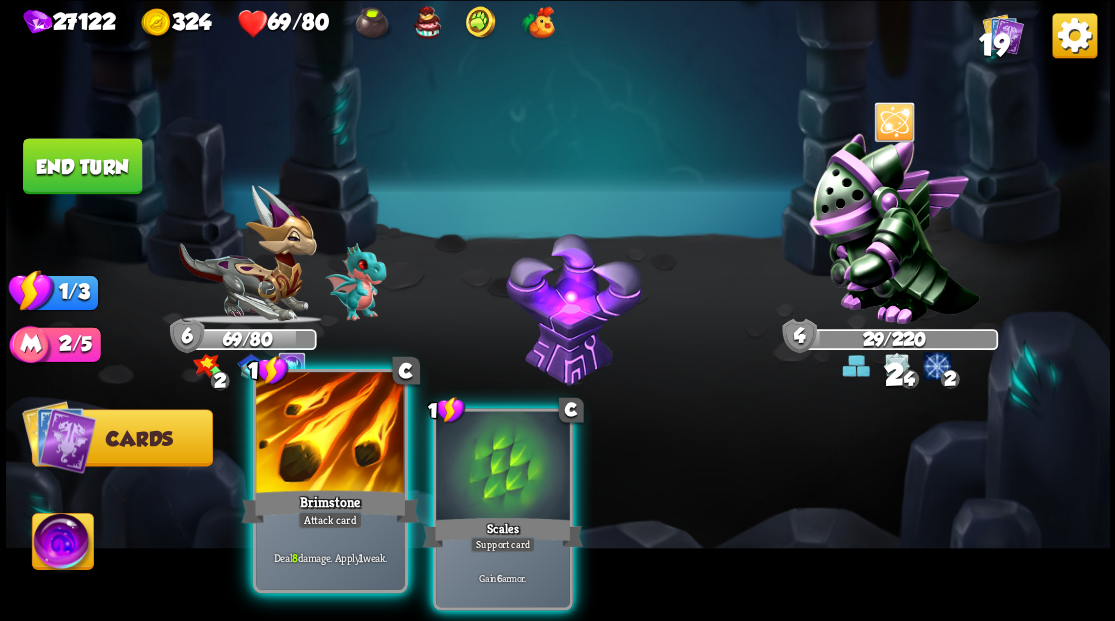 click at bounding box center [330, 434] 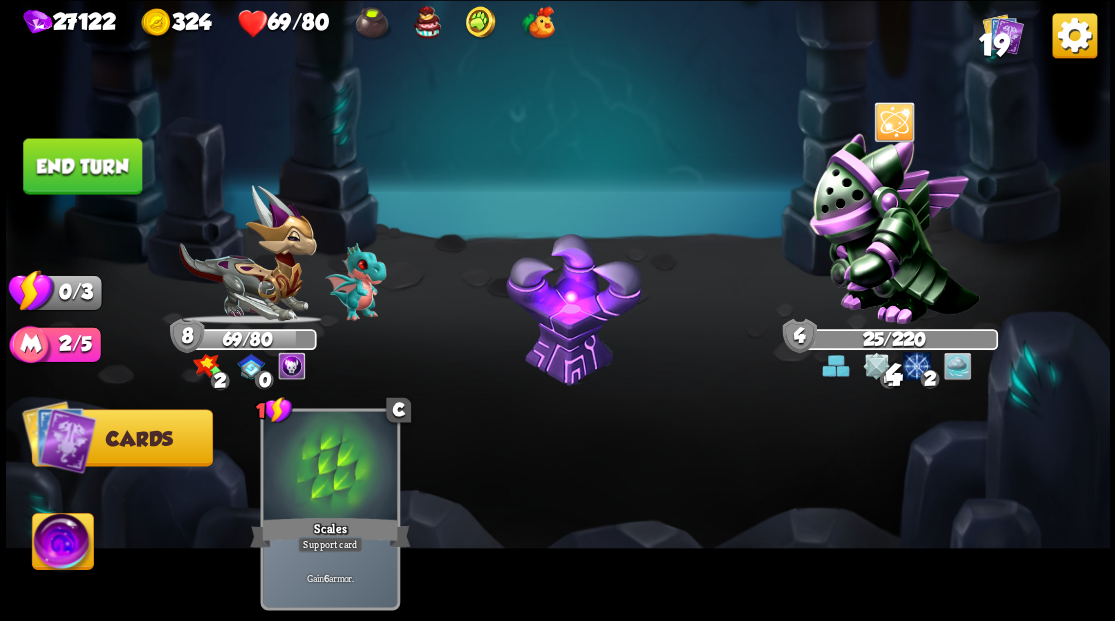 click on "End turn" at bounding box center [82, 166] 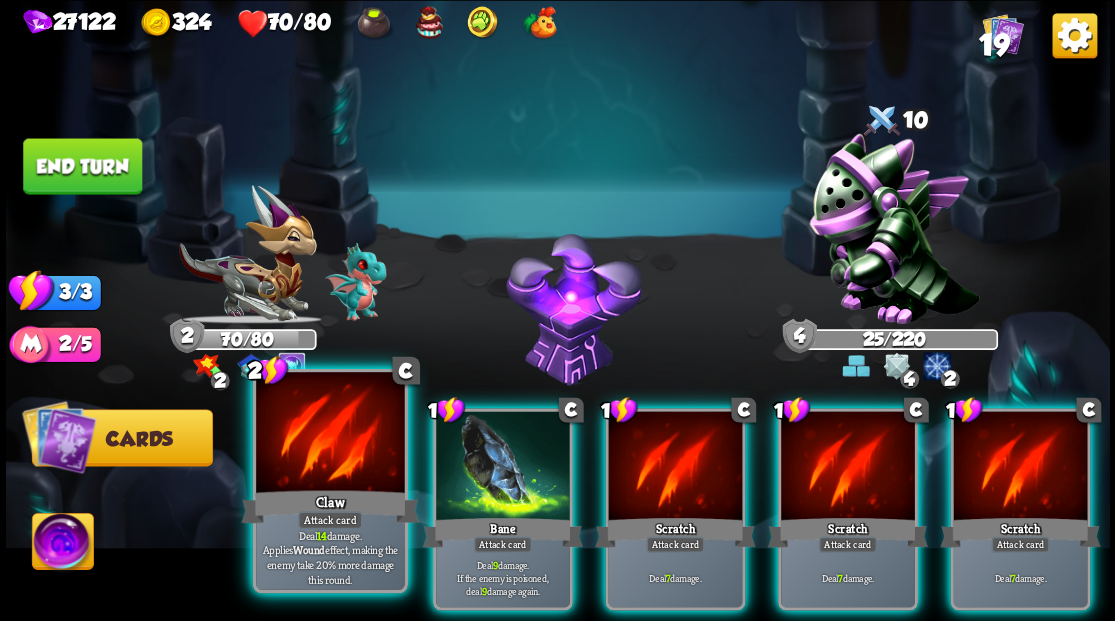 click at bounding box center [330, 434] 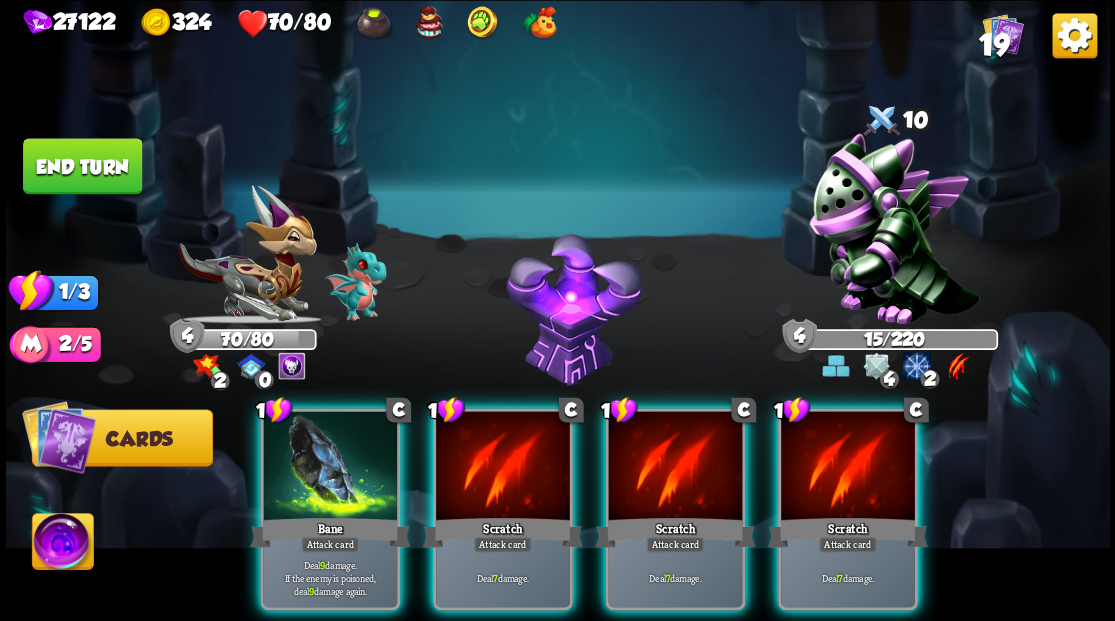 click at bounding box center [330, 467] 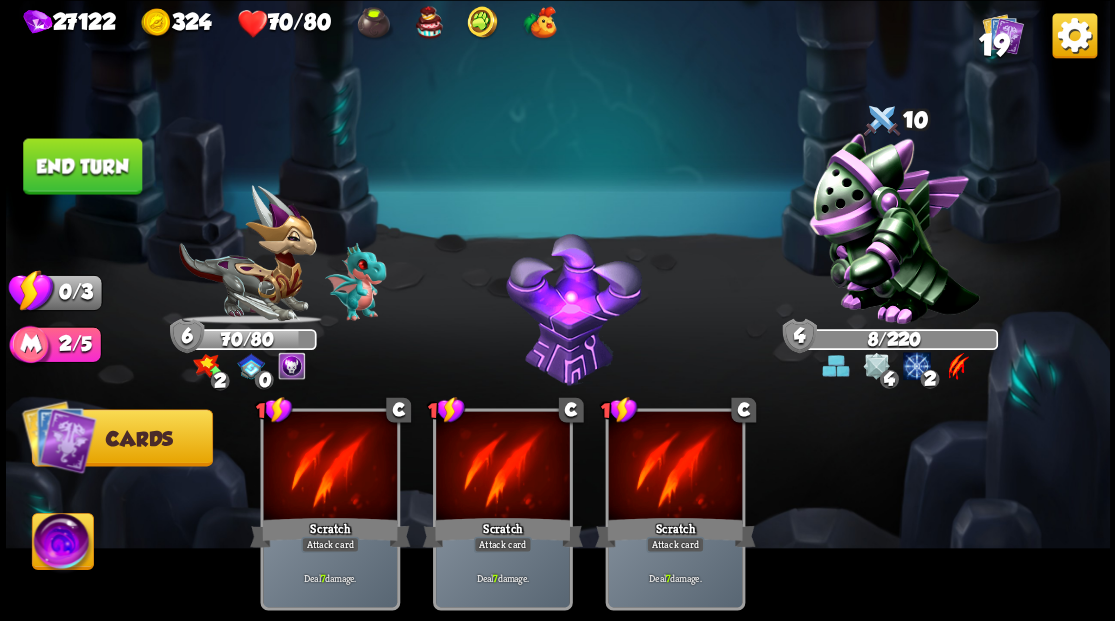 click on "End turn" at bounding box center (82, 166) 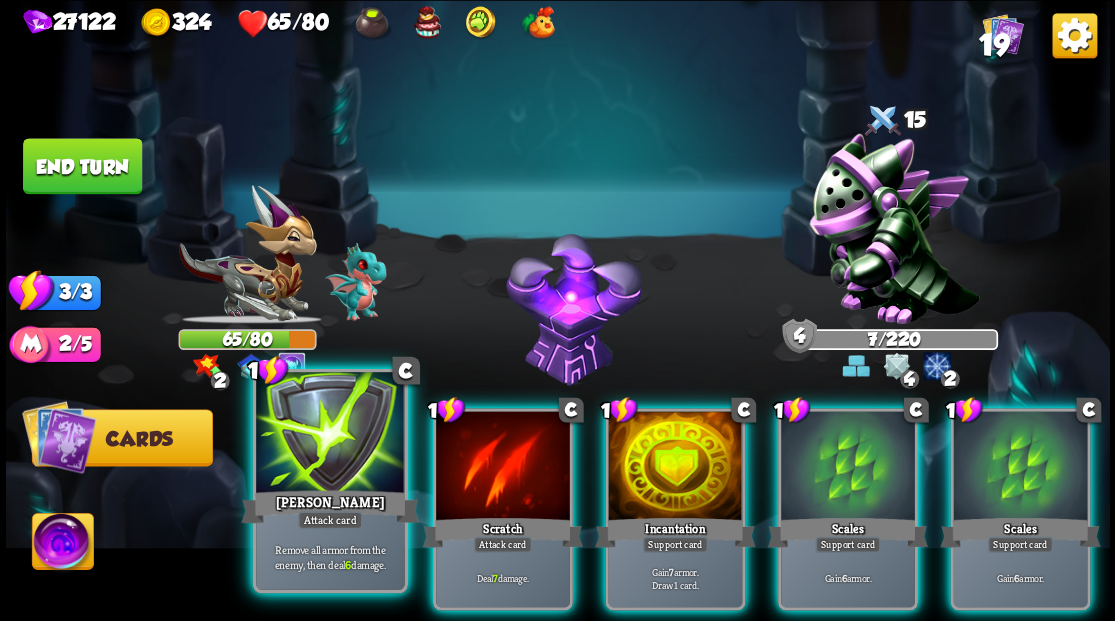 click at bounding box center [330, 434] 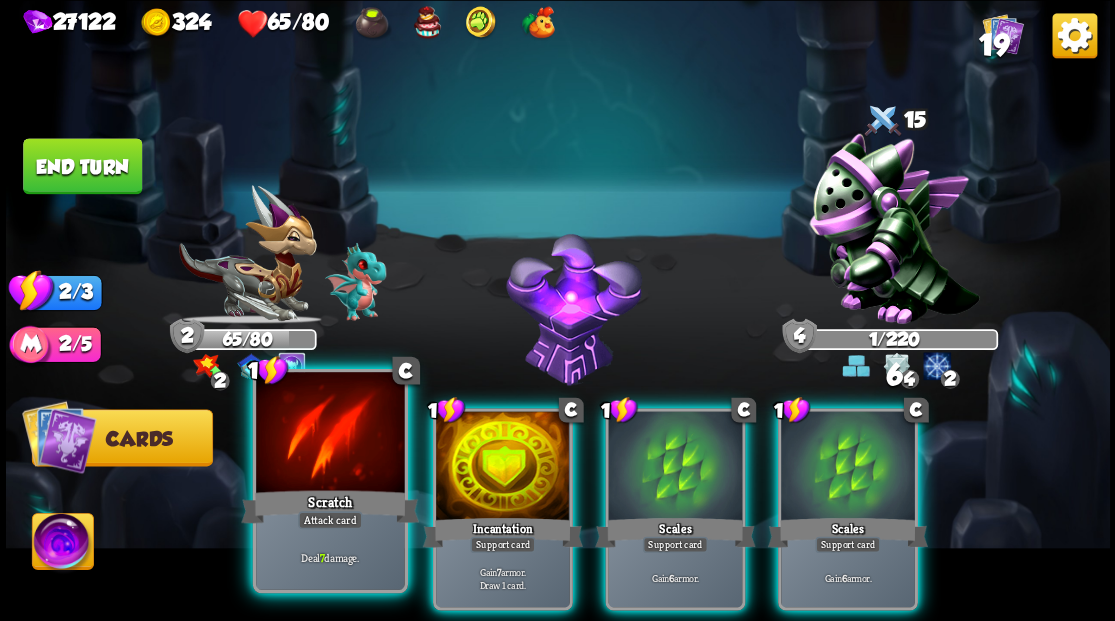 click at bounding box center (330, 434) 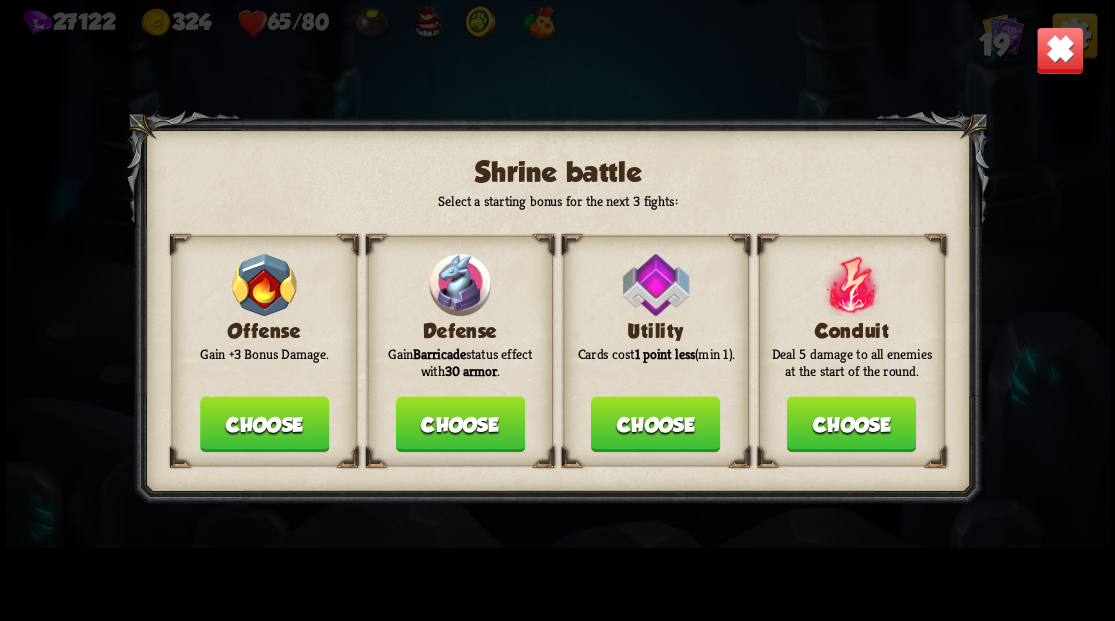 click on "Choose" at bounding box center [459, 424] 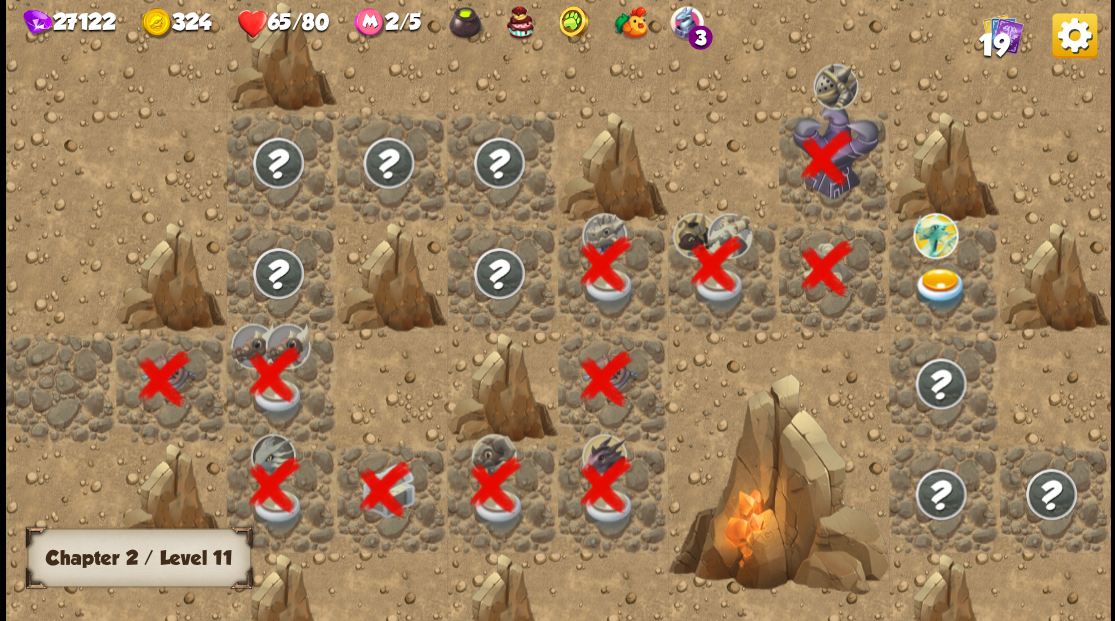 scroll, scrollTop: 0, scrollLeft: 384, axis: horizontal 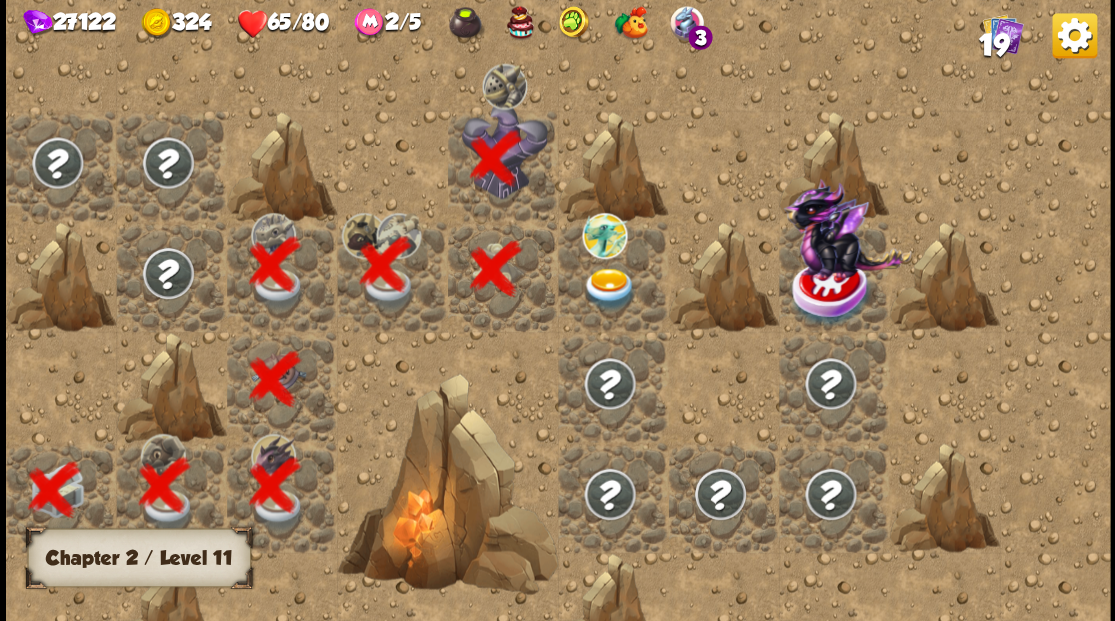 click at bounding box center [609, 288] 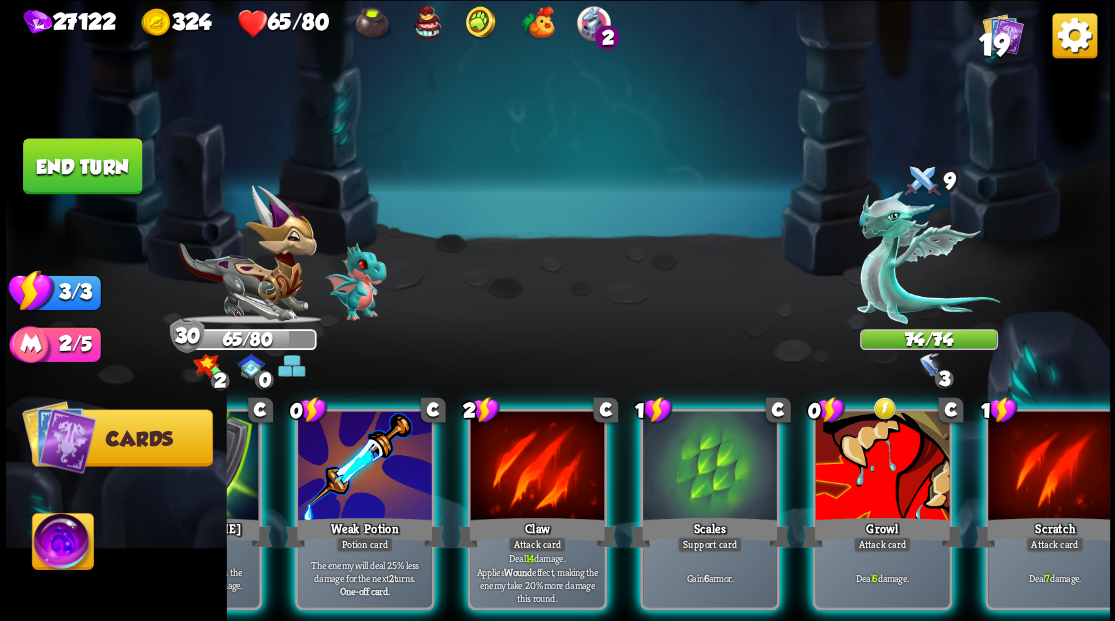 scroll, scrollTop: 0, scrollLeft: 389, axis: horizontal 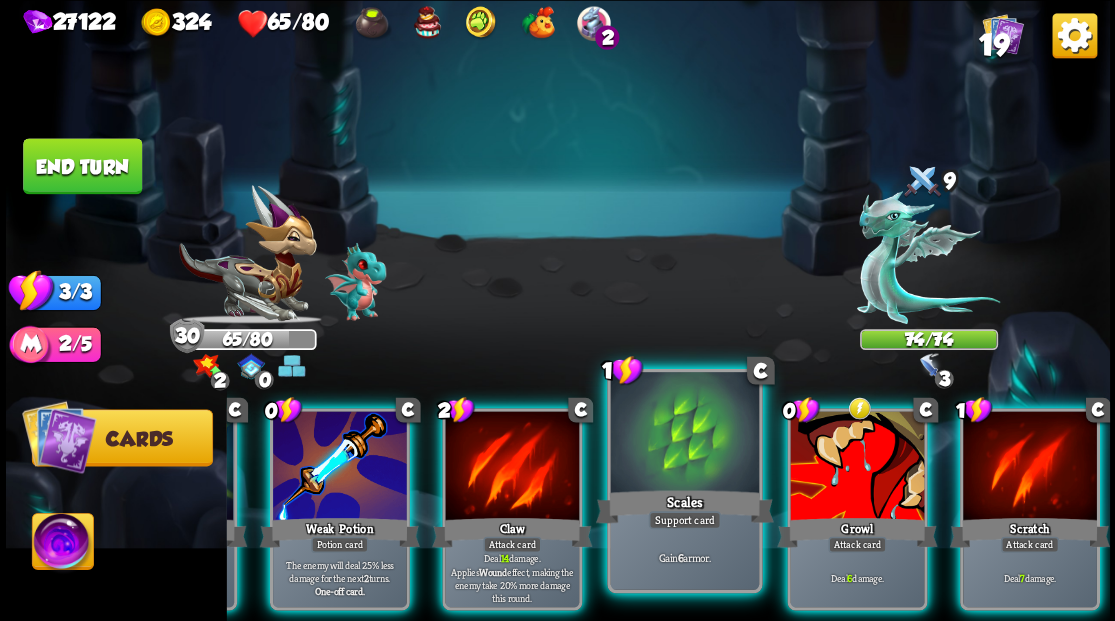 click at bounding box center (684, 434) 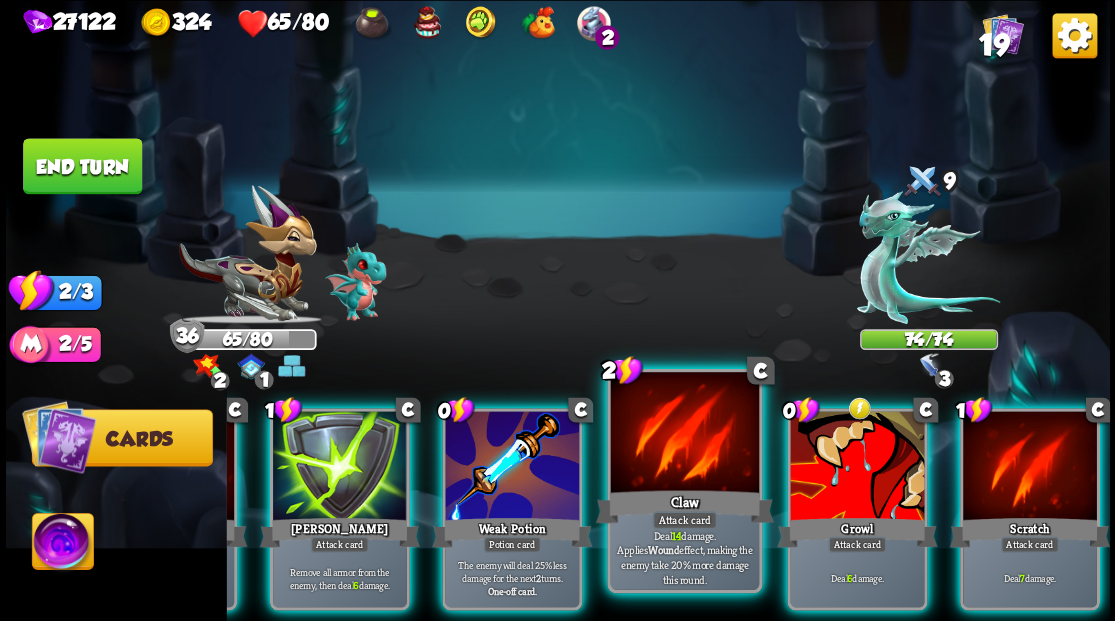 click at bounding box center (684, 434) 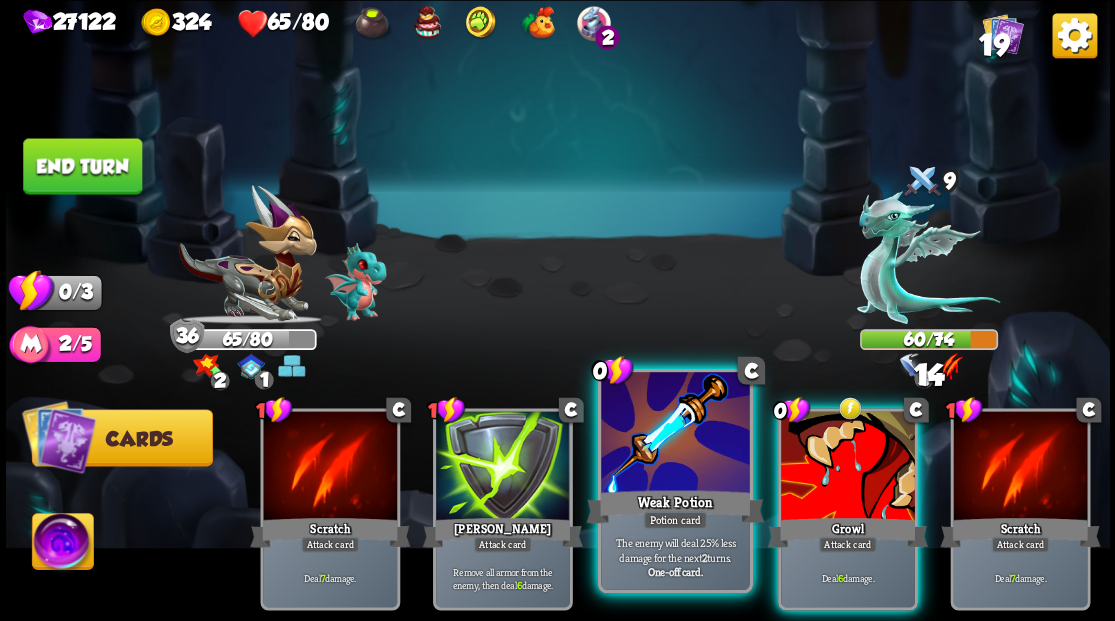 click at bounding box center (675, 434) 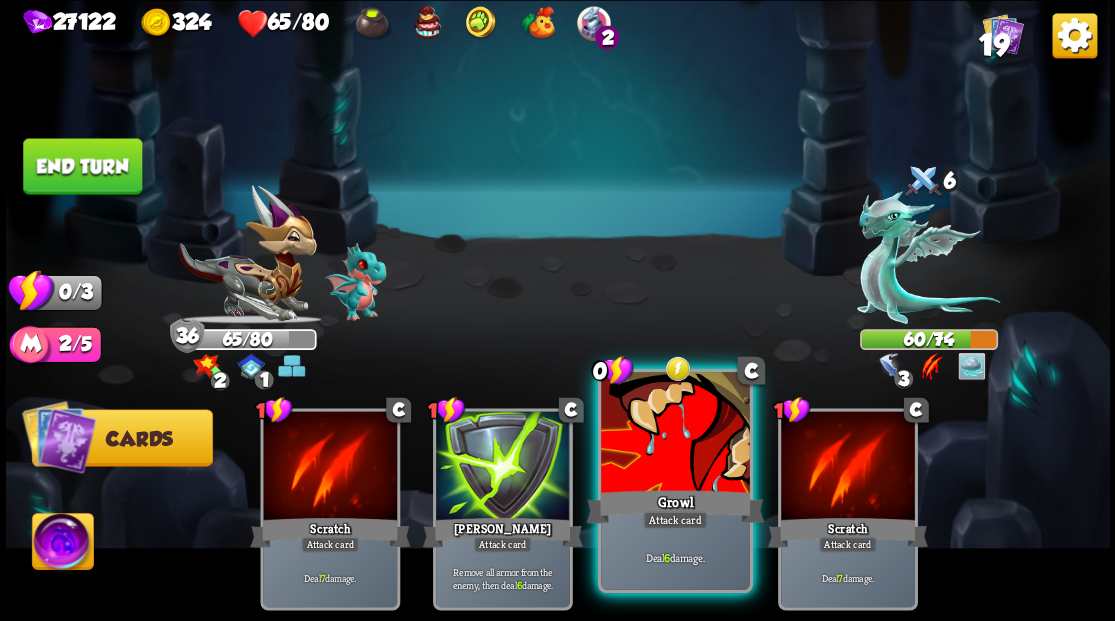 click at bounding box center (675, 434) 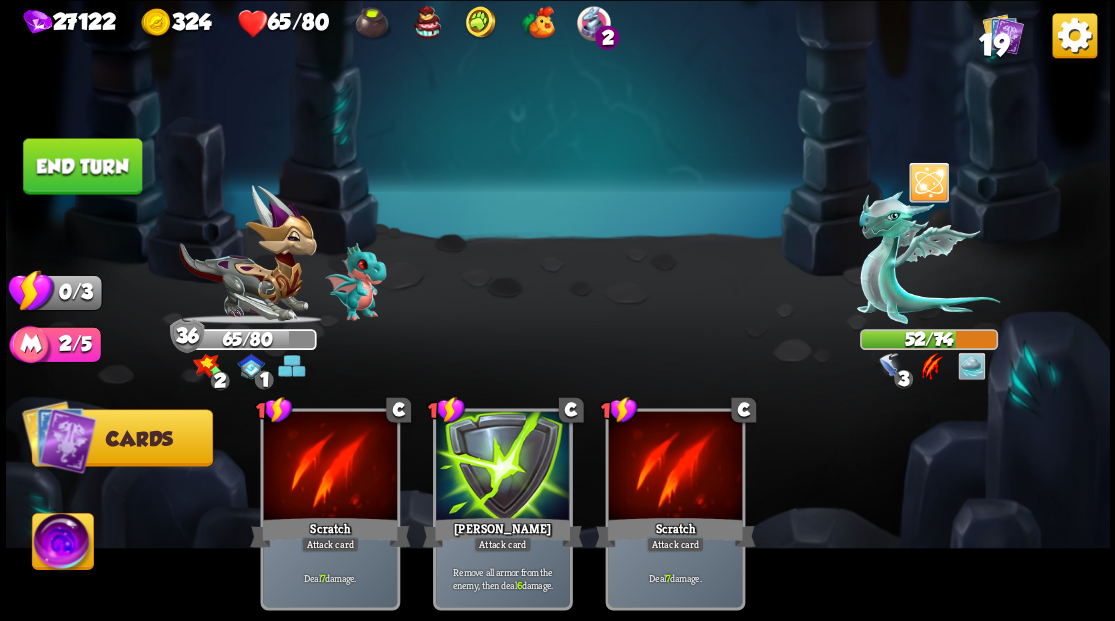 click on "End turn" at bounding box center (82, 166) 